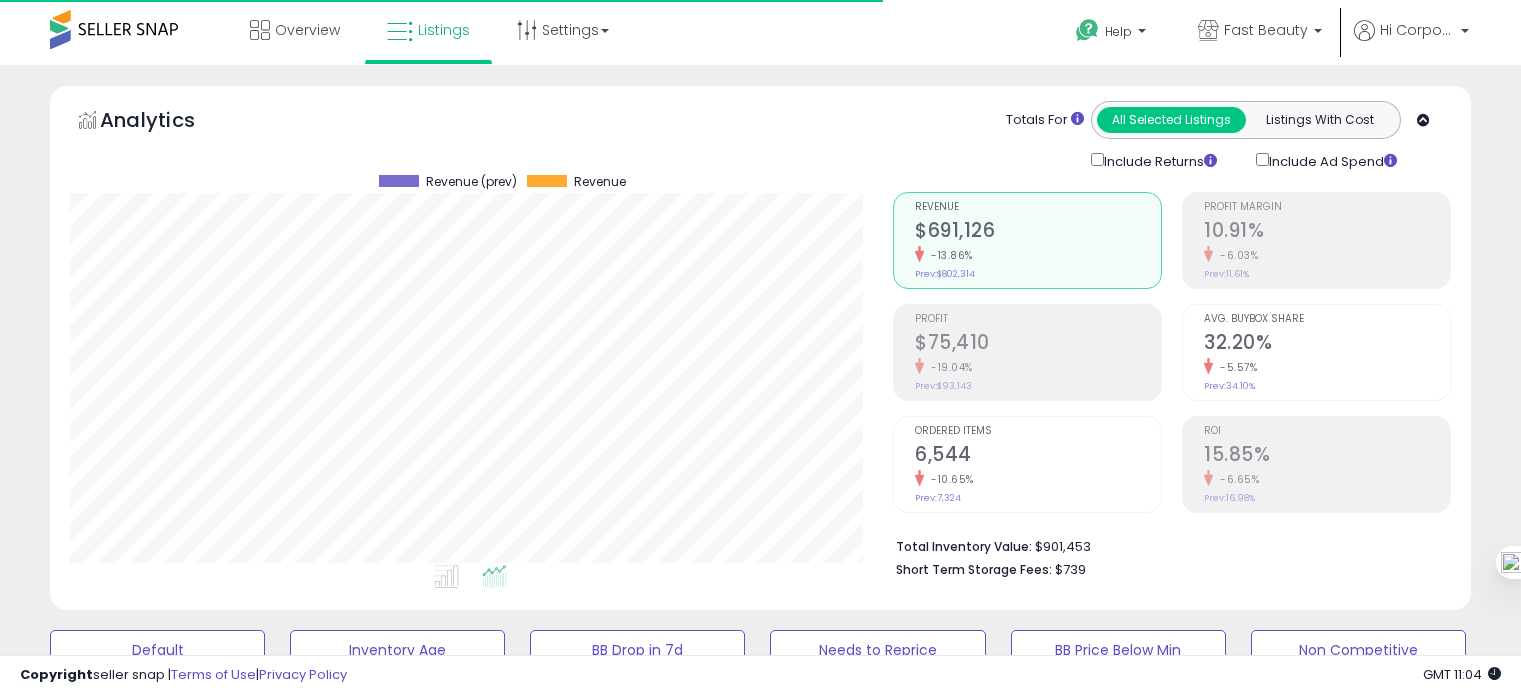 scroll, scrollTop: 2119, scrollLeft: 0, axis: vertical 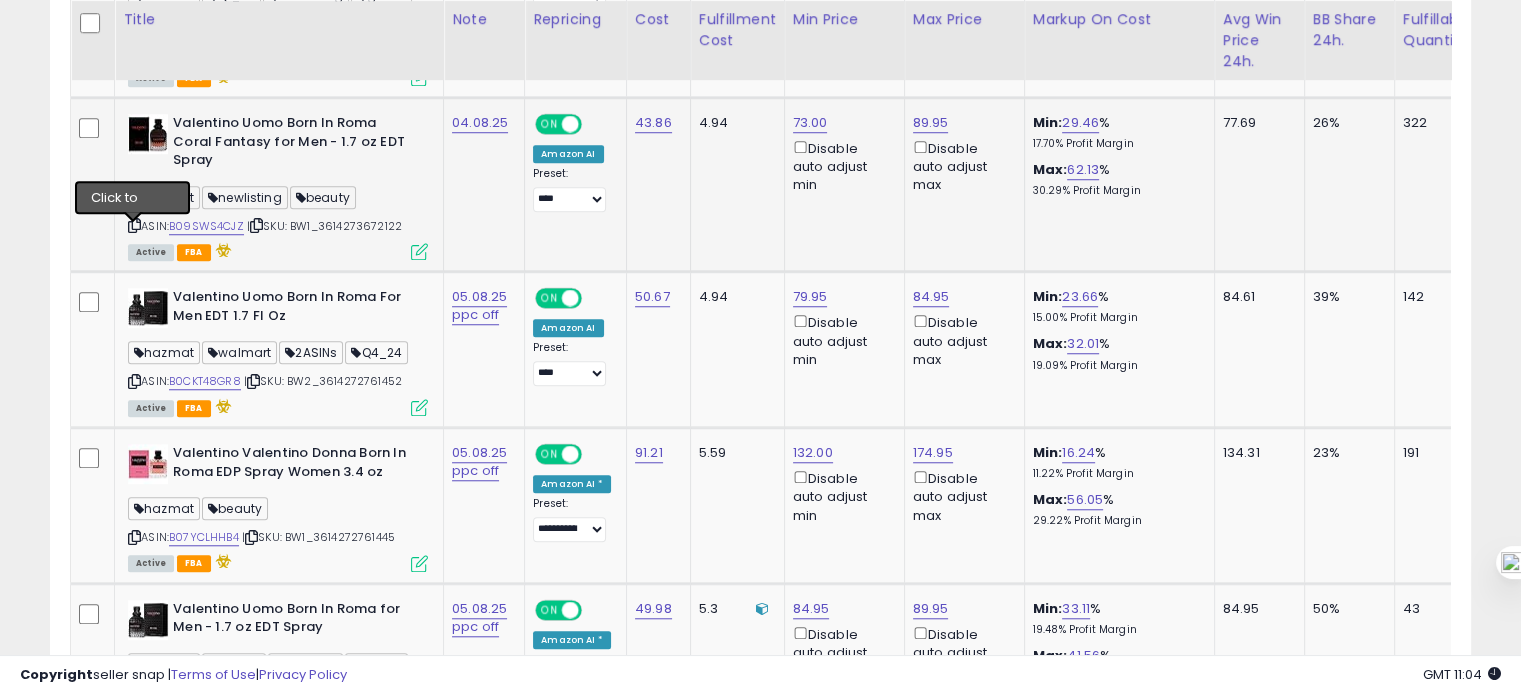 click at bounding box center [134, 225] 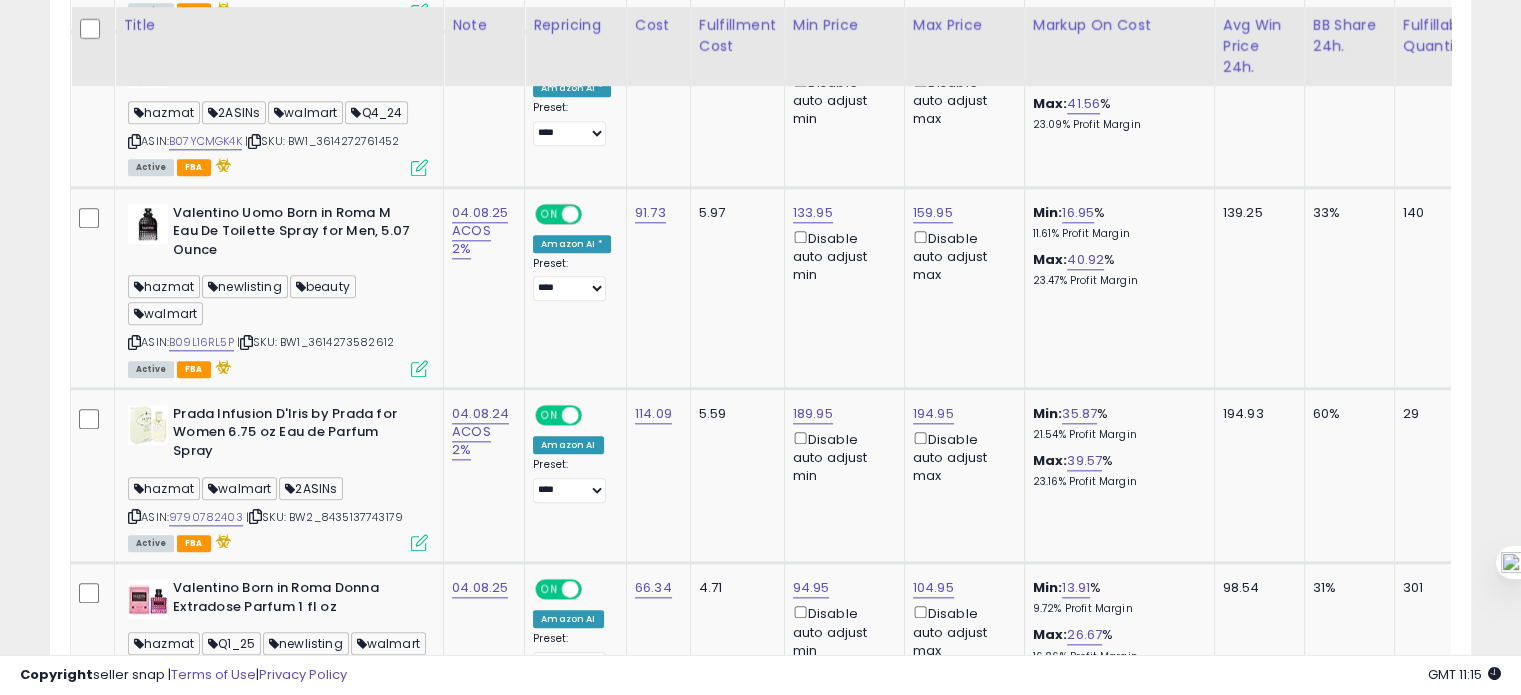 scroll, scrollTop: 2172, scrollLeft: 0, axis: vertical 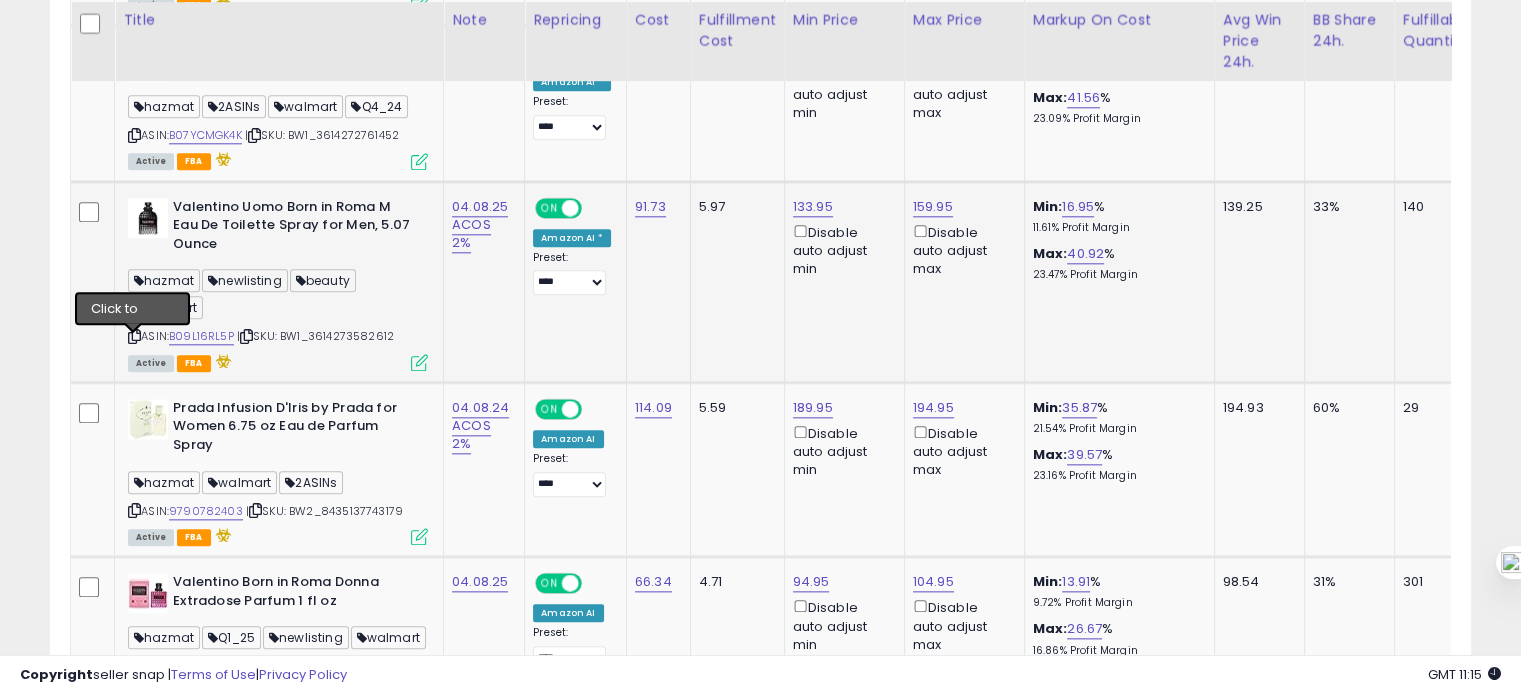 click at bounding box center [134, 336] 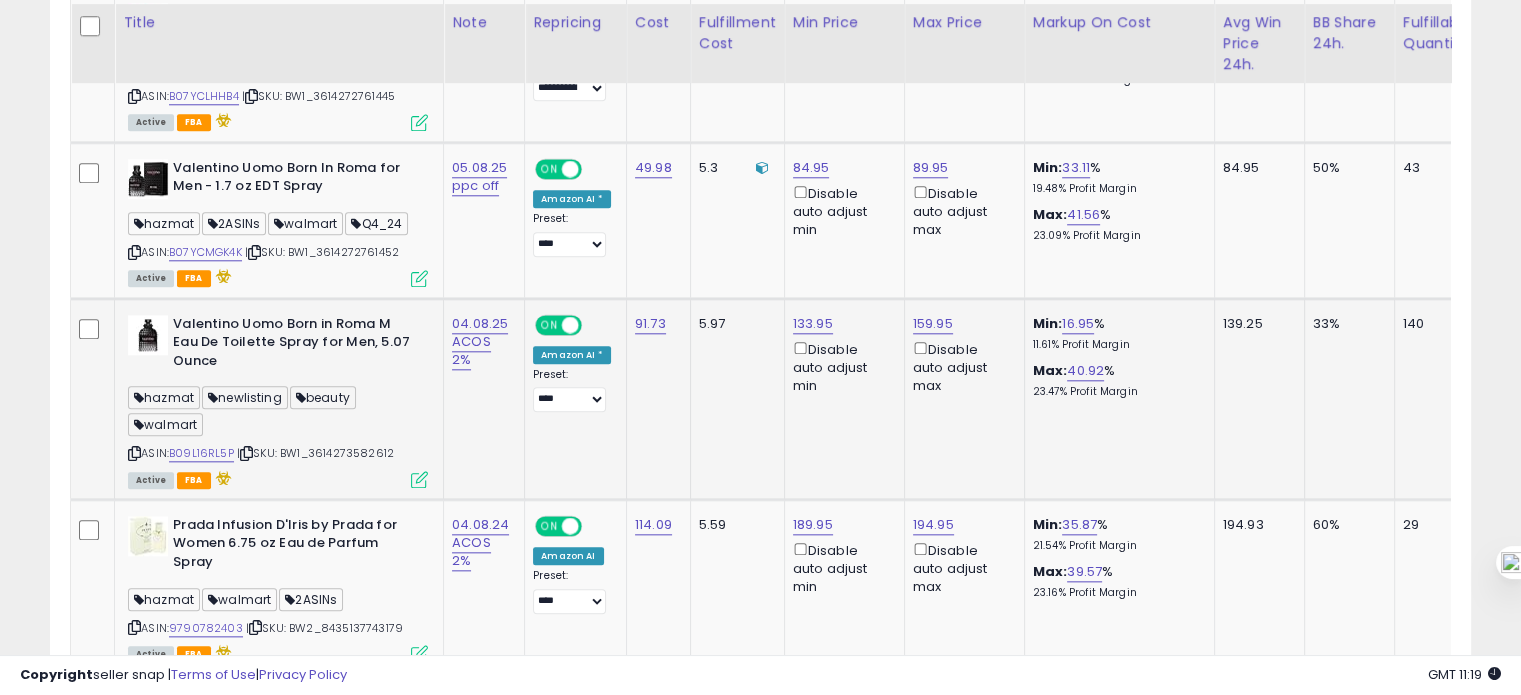 scroll, scrollTop: 2054, scrollLeft: 0, axis: vertical 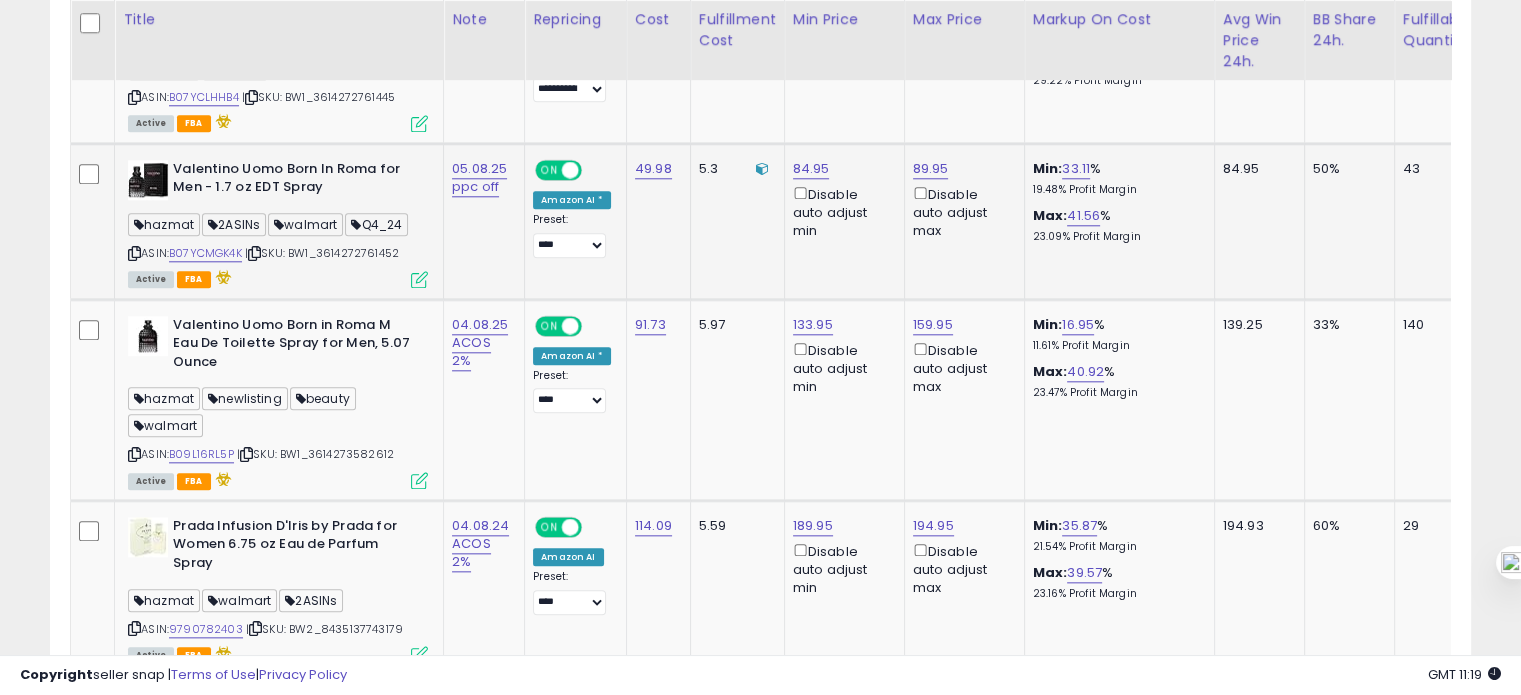 drag, startPoint x: 416, startPoint y: 258, endPoint x: 324, endPoint y: 262, distance: 92.086914 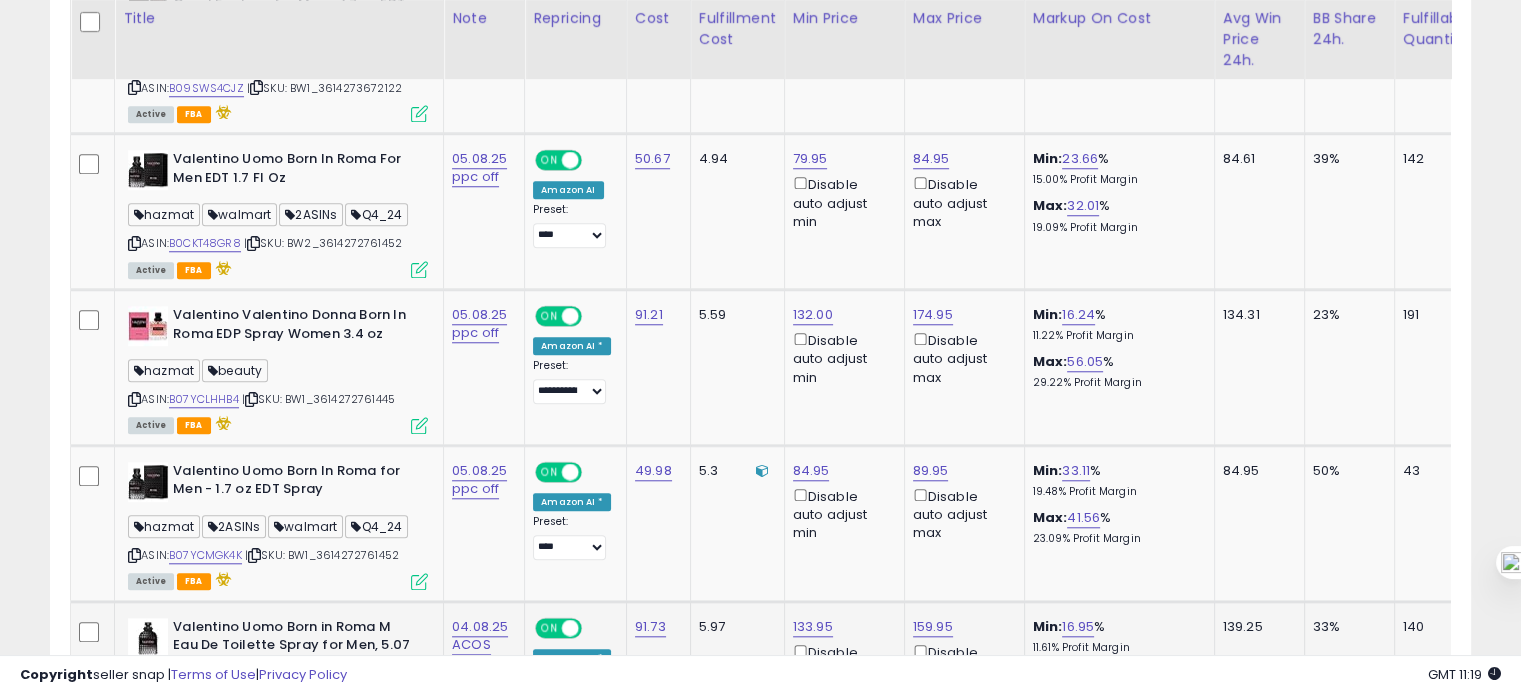 scroll, scrollTop: 1751, scrollLeft: 0, axis: vertical 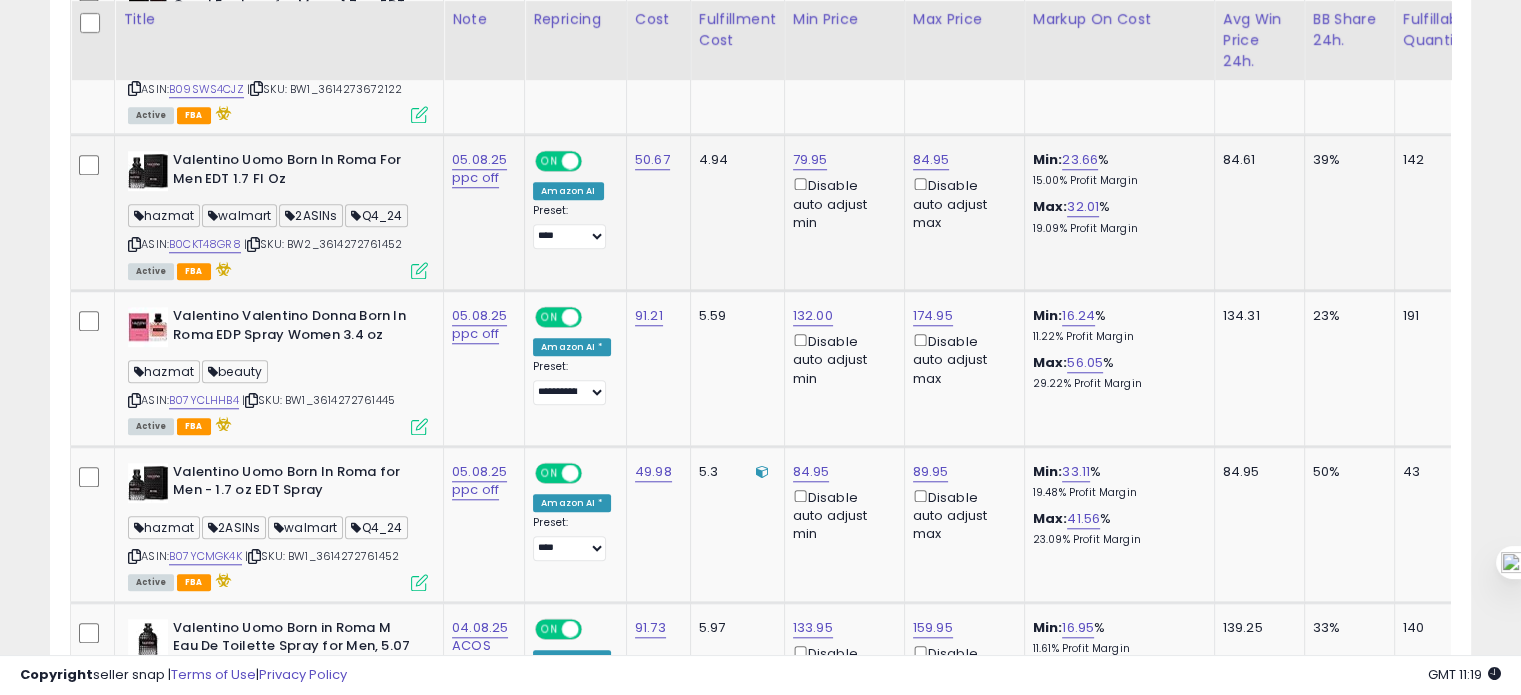 drag, startPoint x: 414, startPoint y: 252, endPoint x: 327, endPoint y: 255, distance: 87.05171 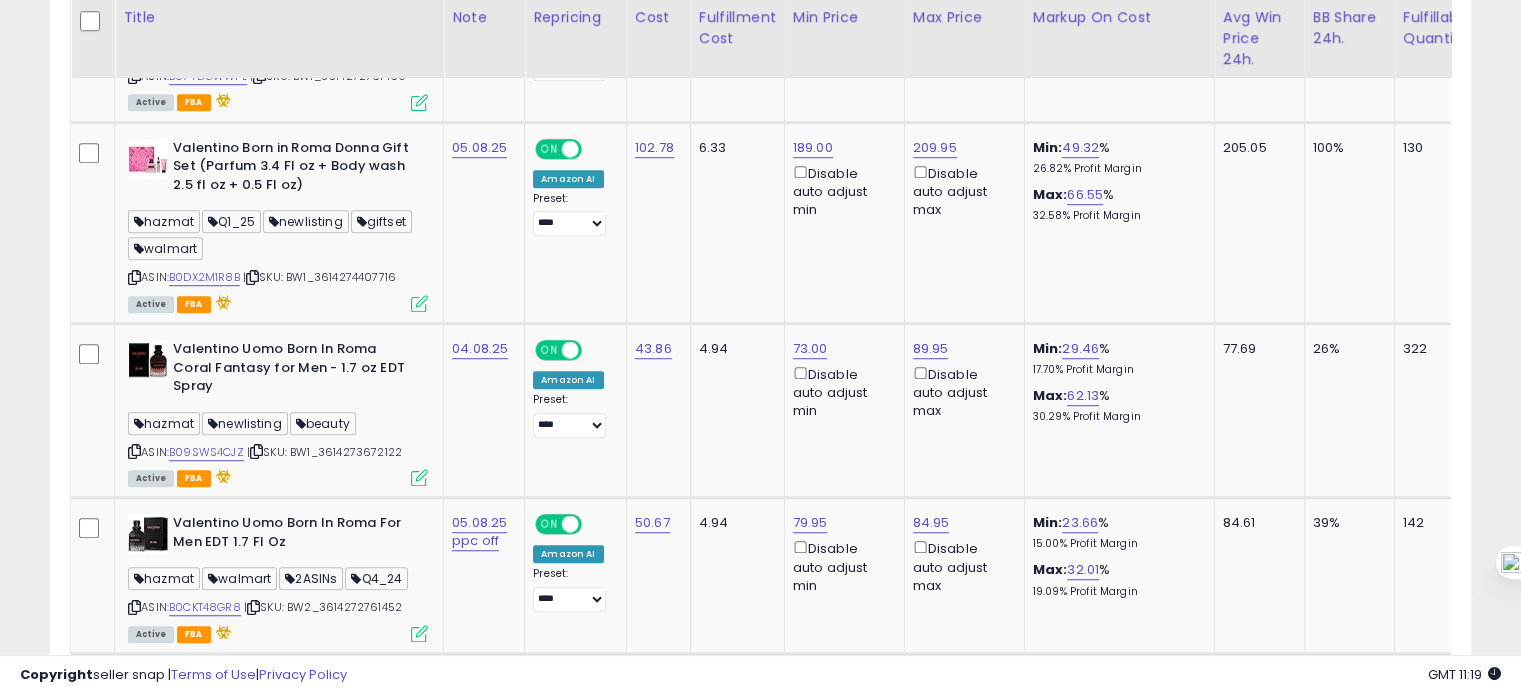 scroll, scrollTop: 1384, scrollLeft: 0, axis: vertical 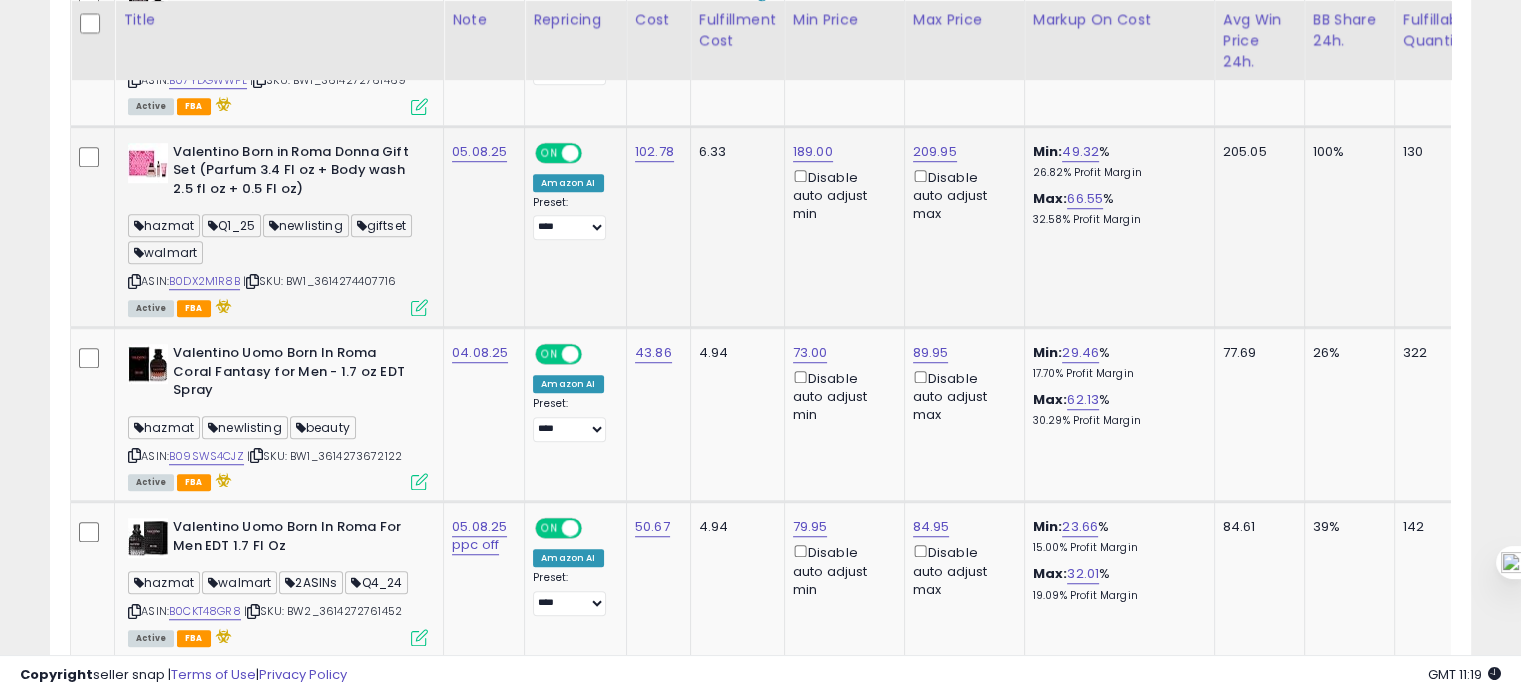copy on "3614274407716" 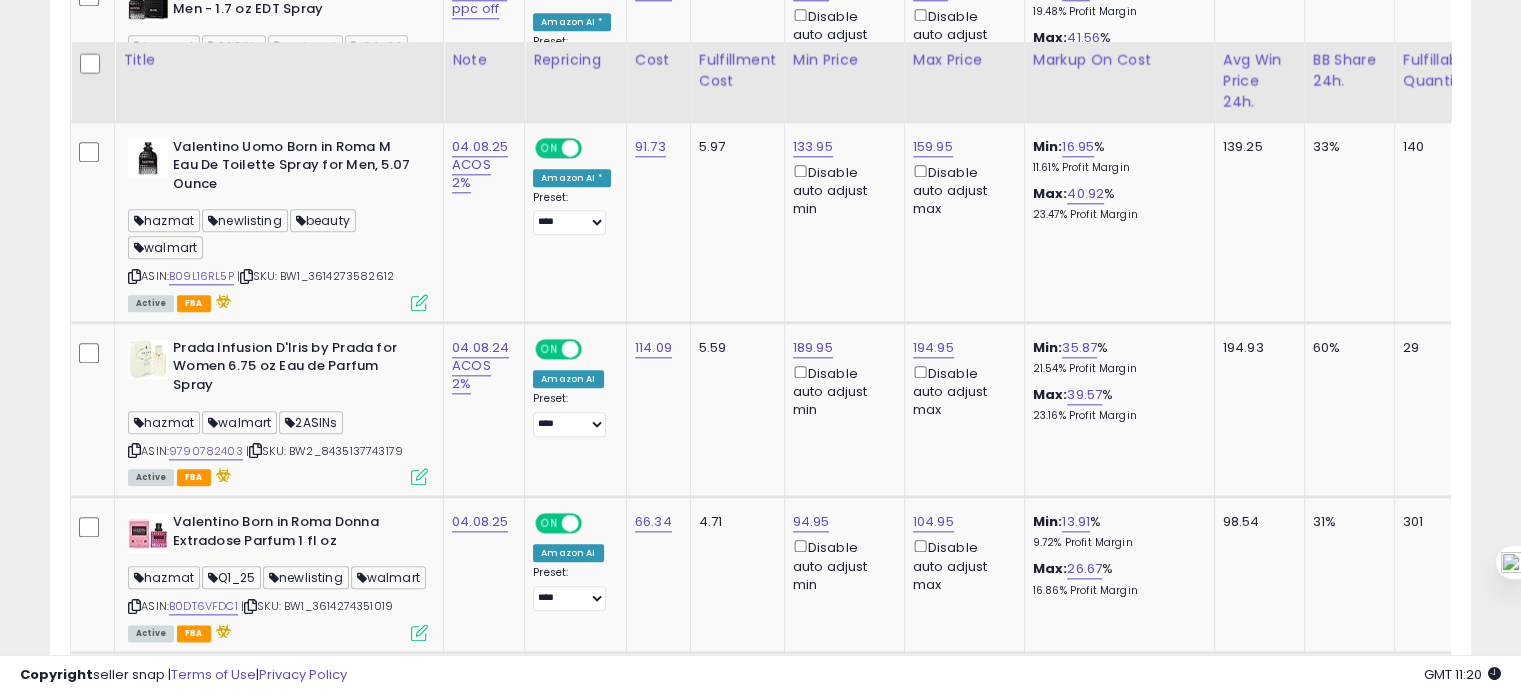 scroll, scrollTop: 2296, scrollLeft: 0, axis: vertical 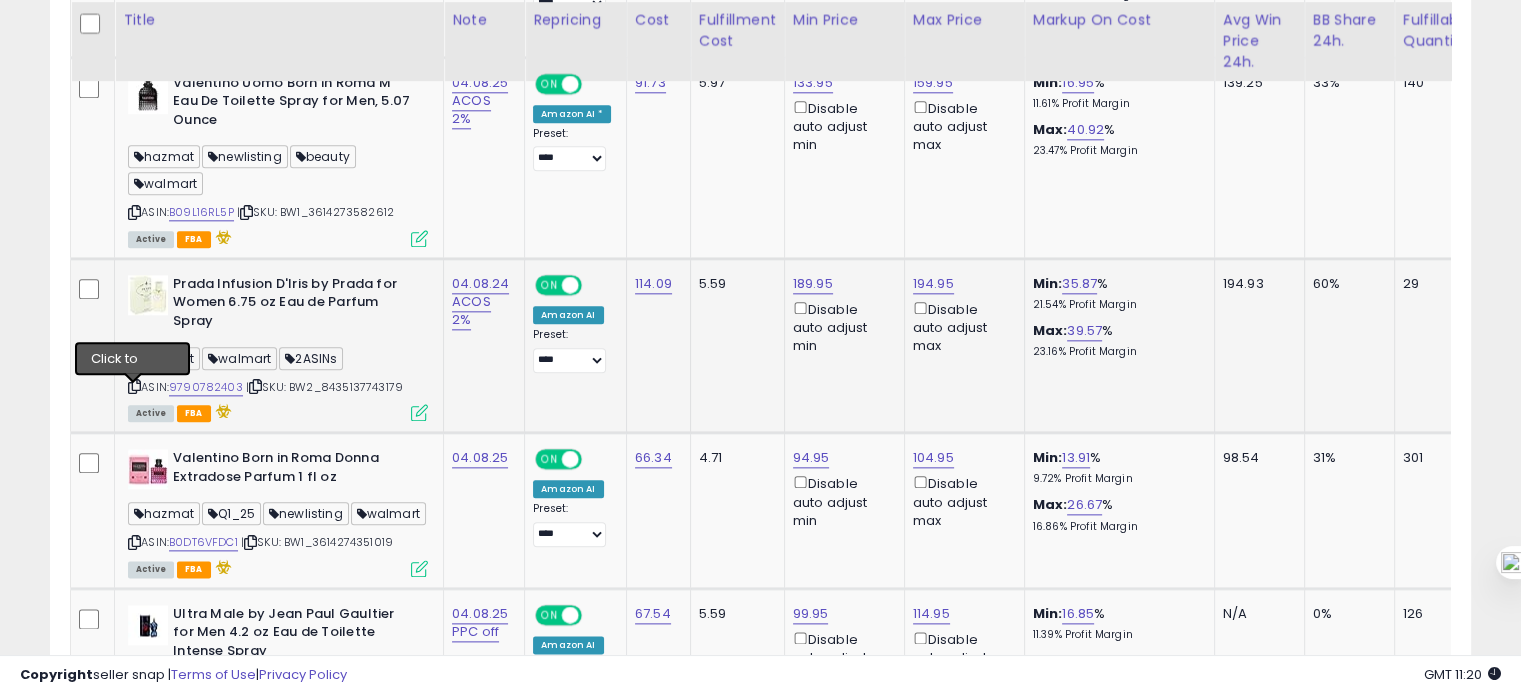 click at bounding box center [134, 386] 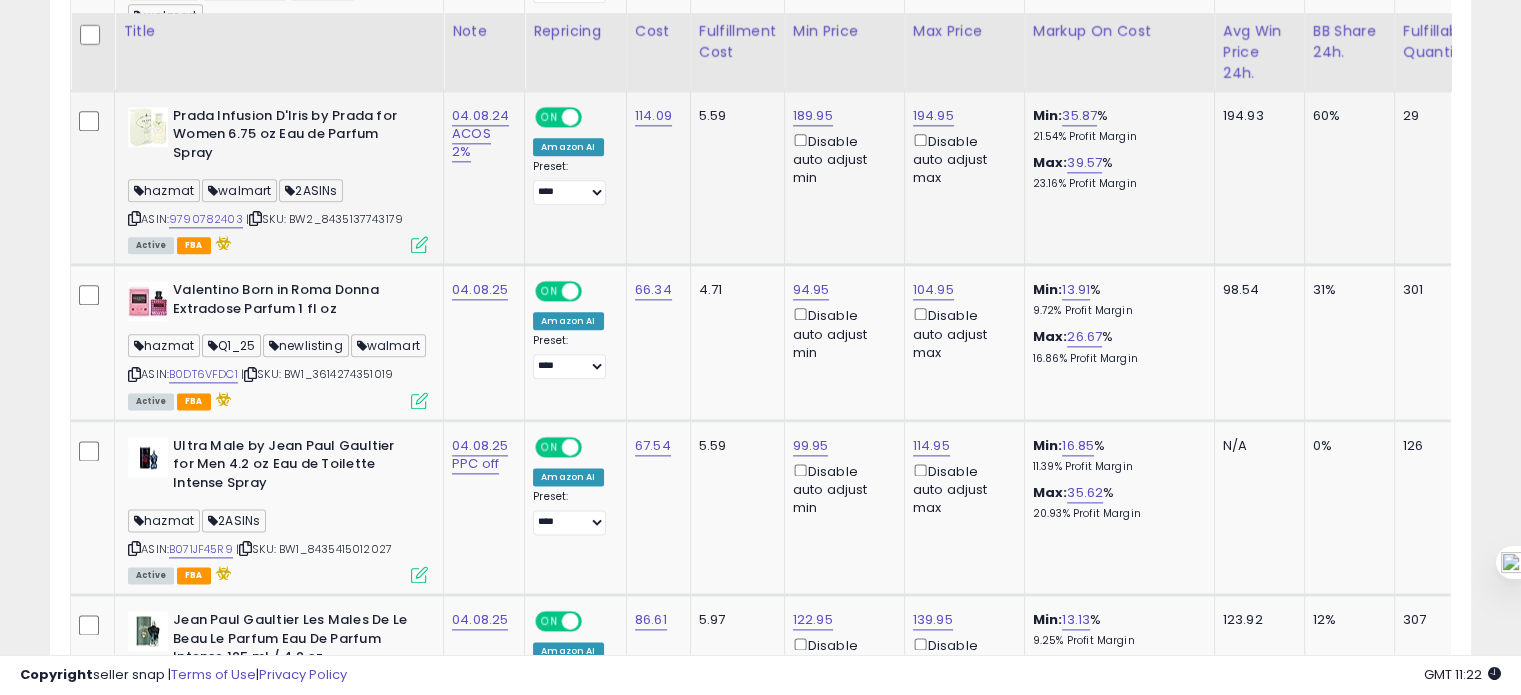 scroll, scrollTop: 2487, scrollLeft: 0, axis: vertical 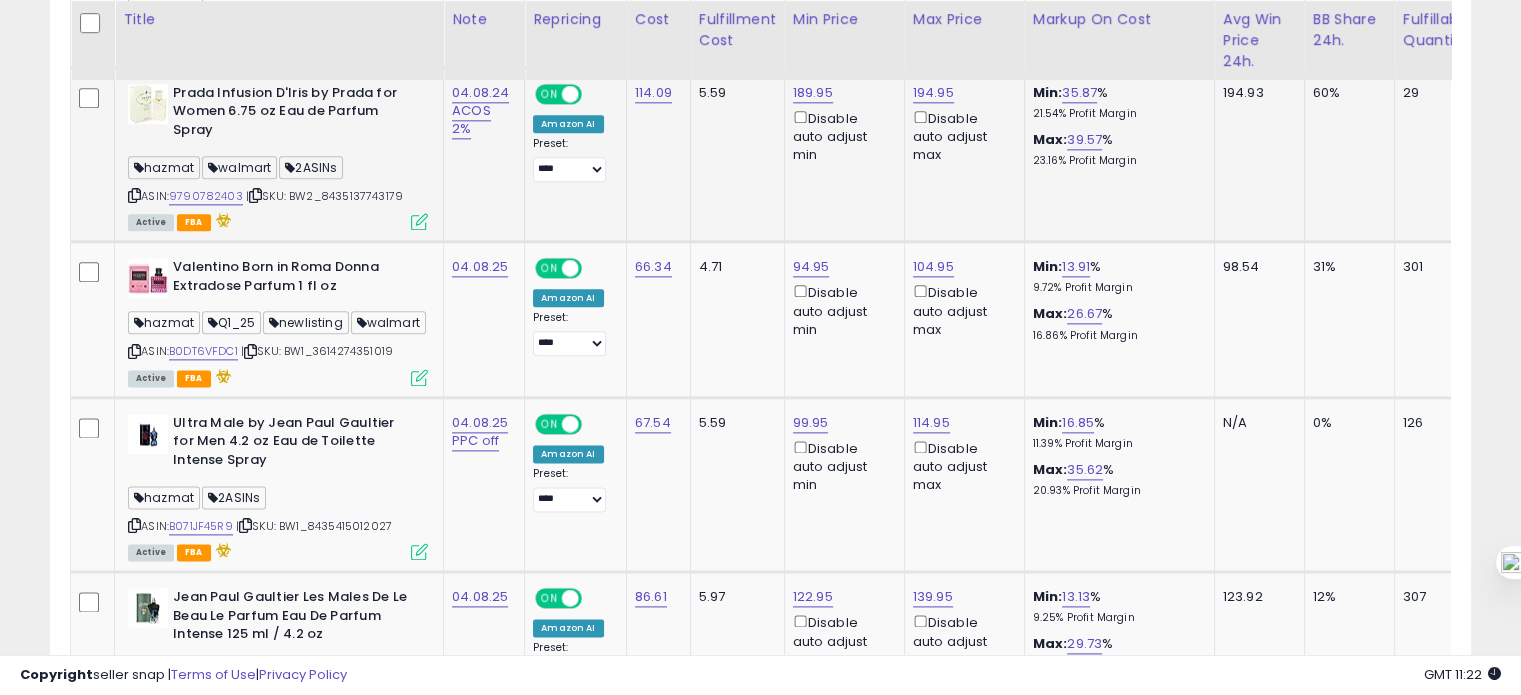 drag, startPoint x: 408, startPoint y: 195, endPoint x: 319, endPoint y: 197, distance: 89.02247 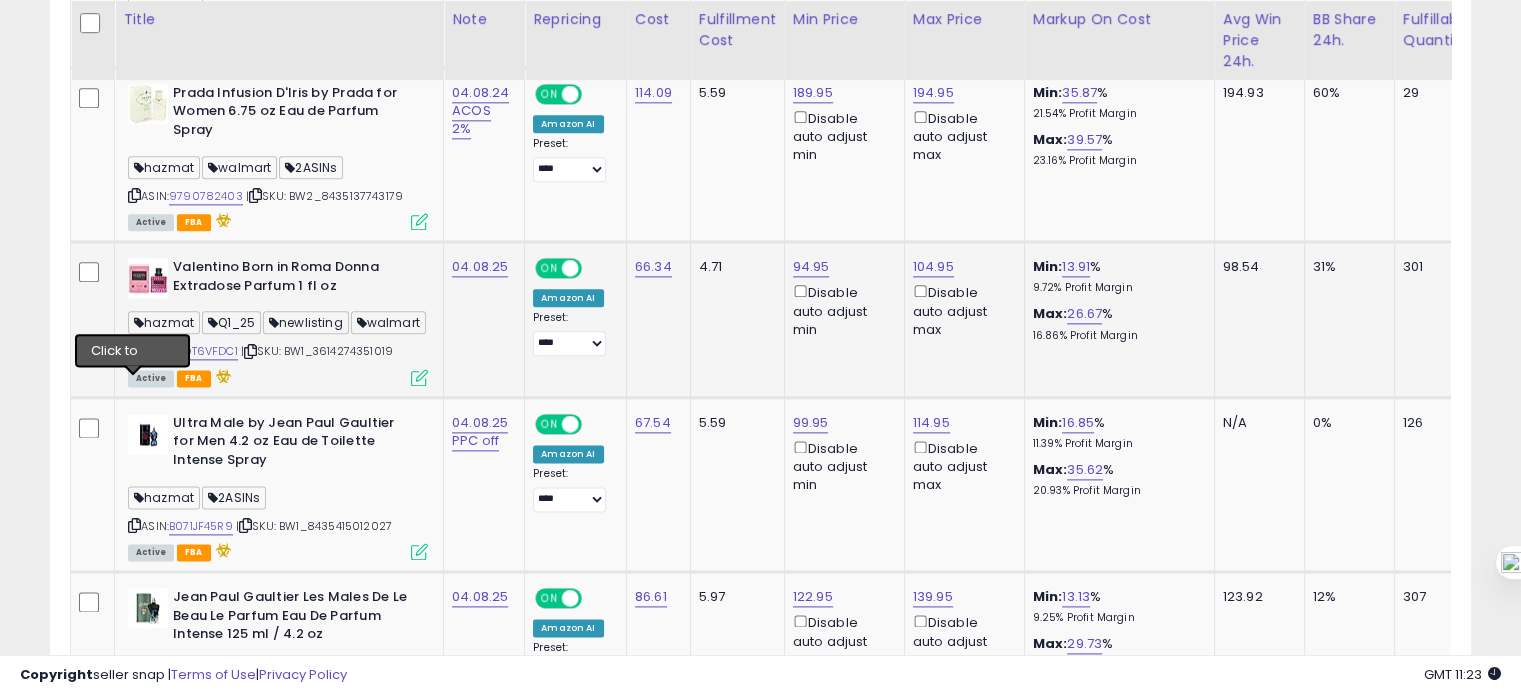 click at bounding box center (134, 351) 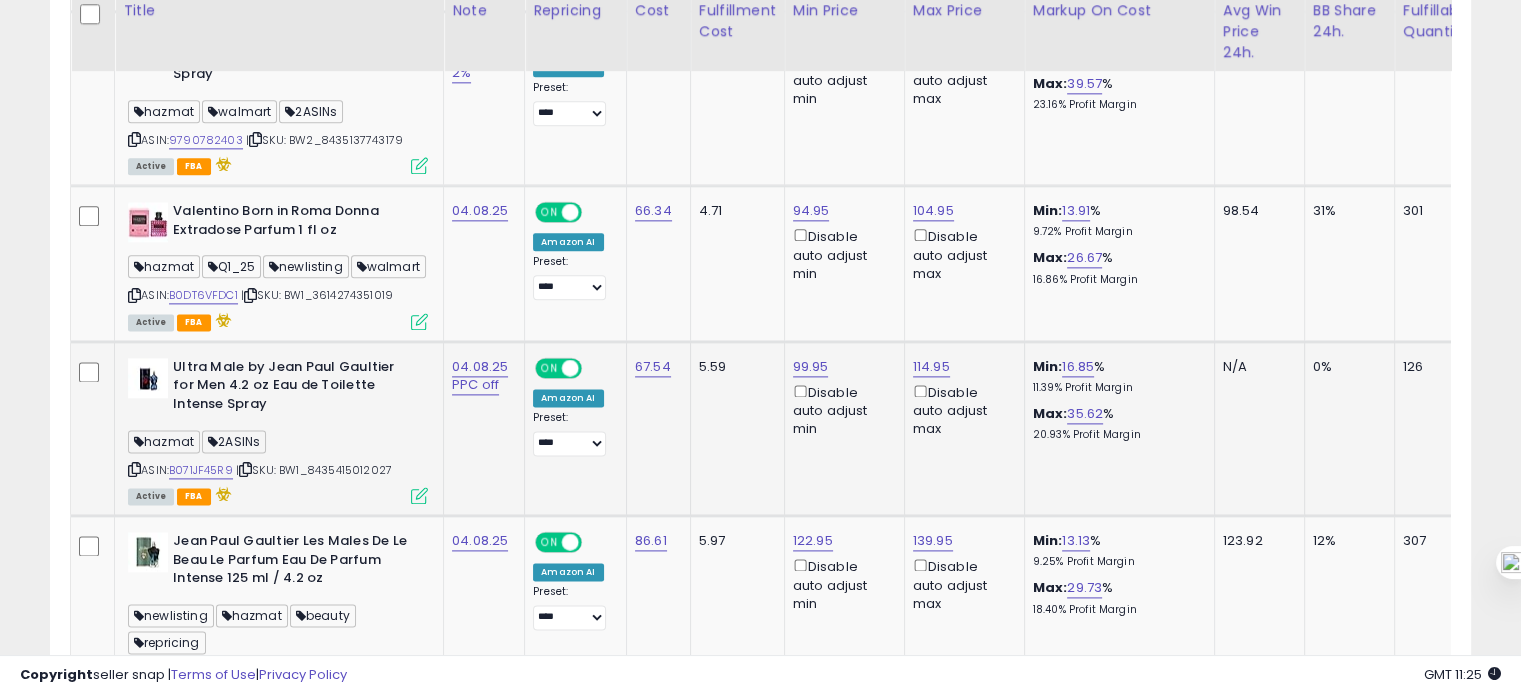 scroll, scrollTop: 2555, scrollLeft: 0, axis: vertical 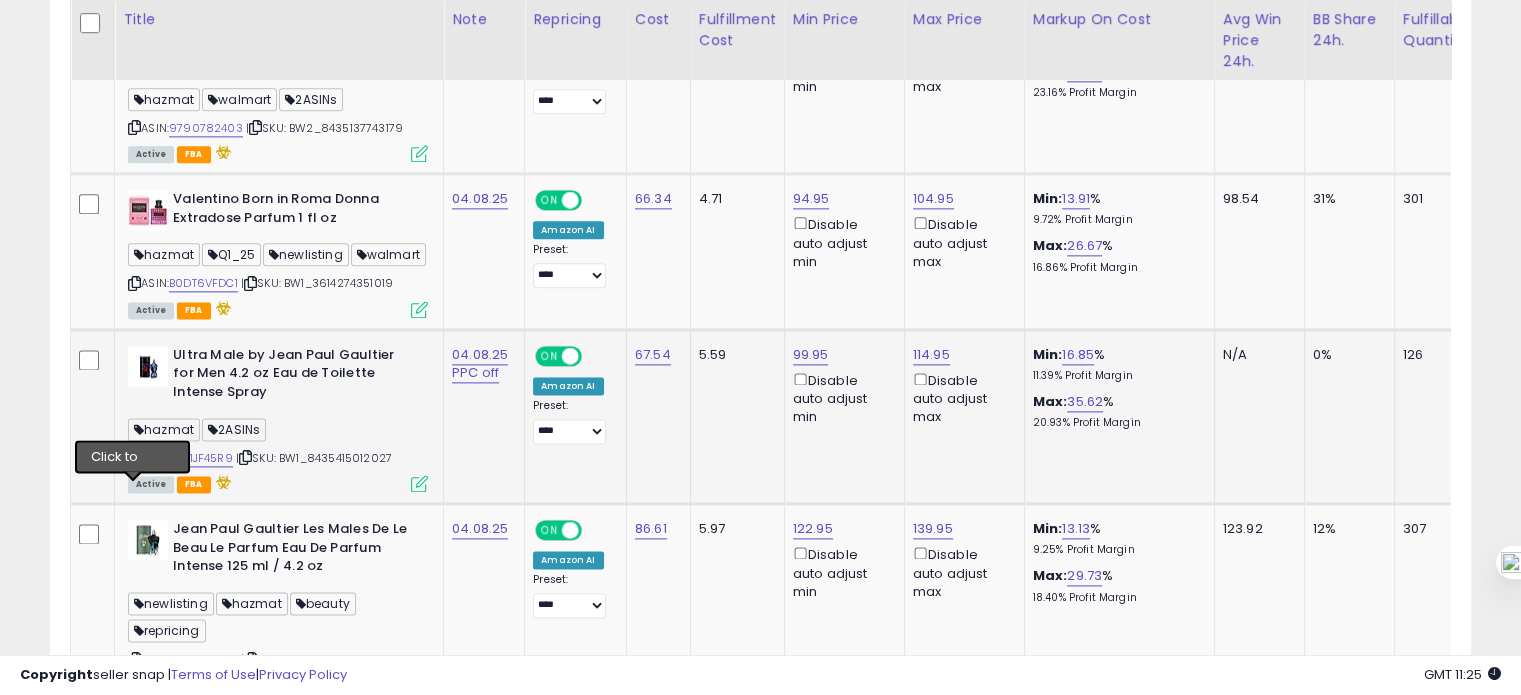 click at bounding box center (134, 457) 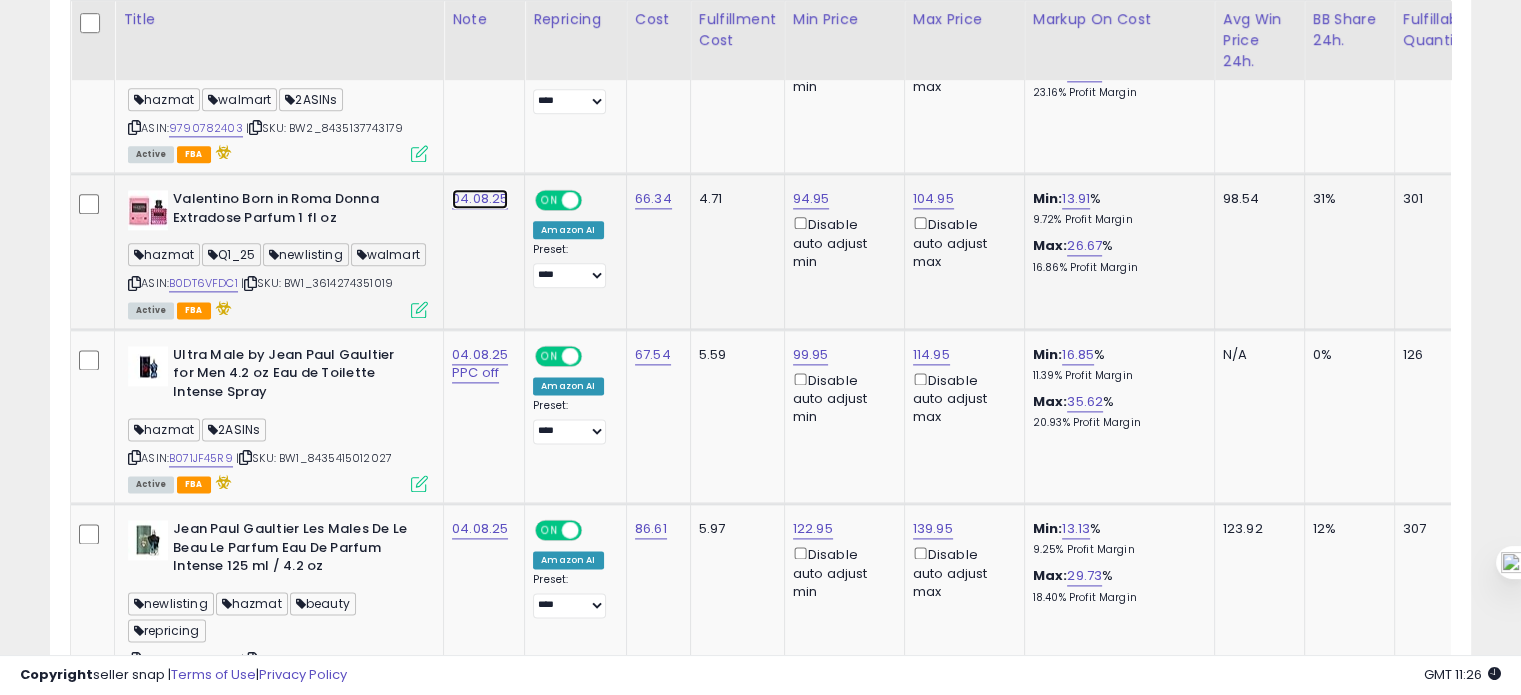 click on "04.08.25" at bounding box center (479, -1322) 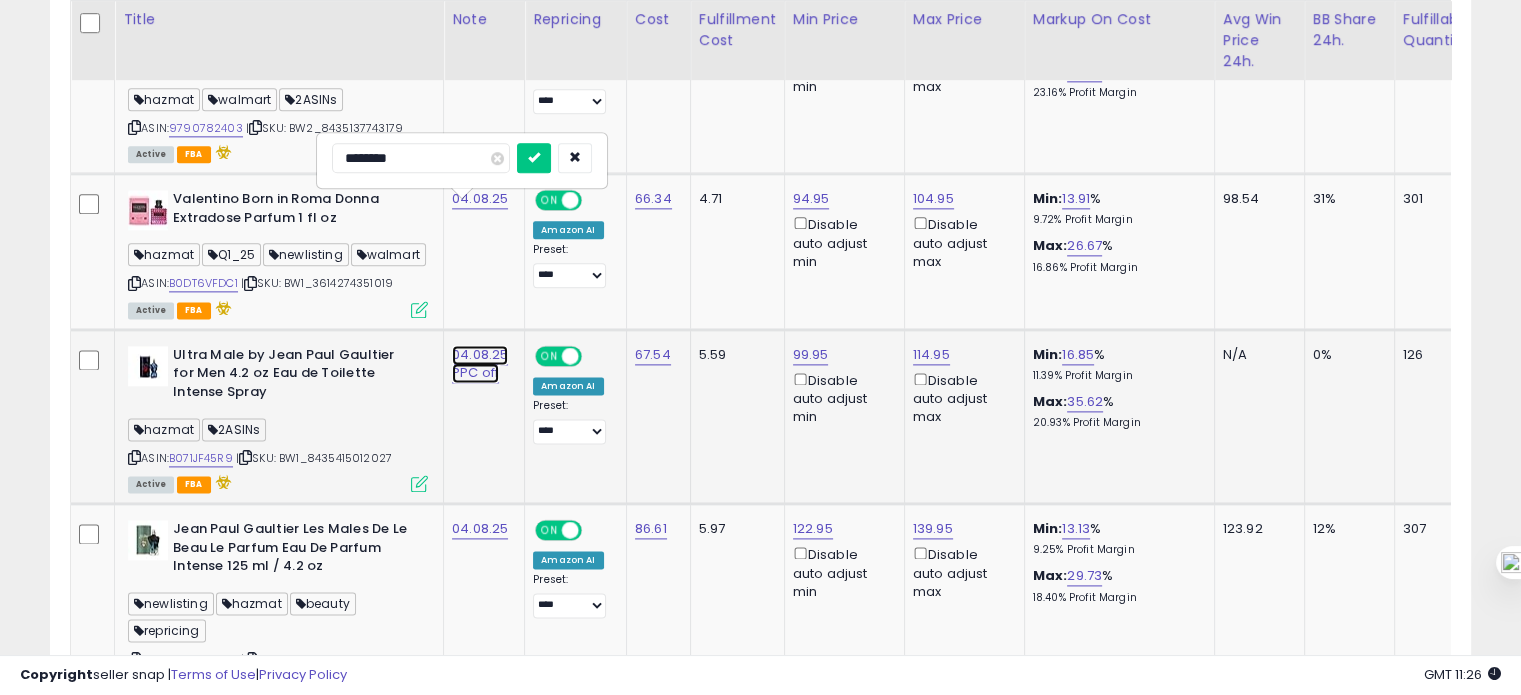 click on "04.08.25 PPC off" at bounding box center [479, -1322] 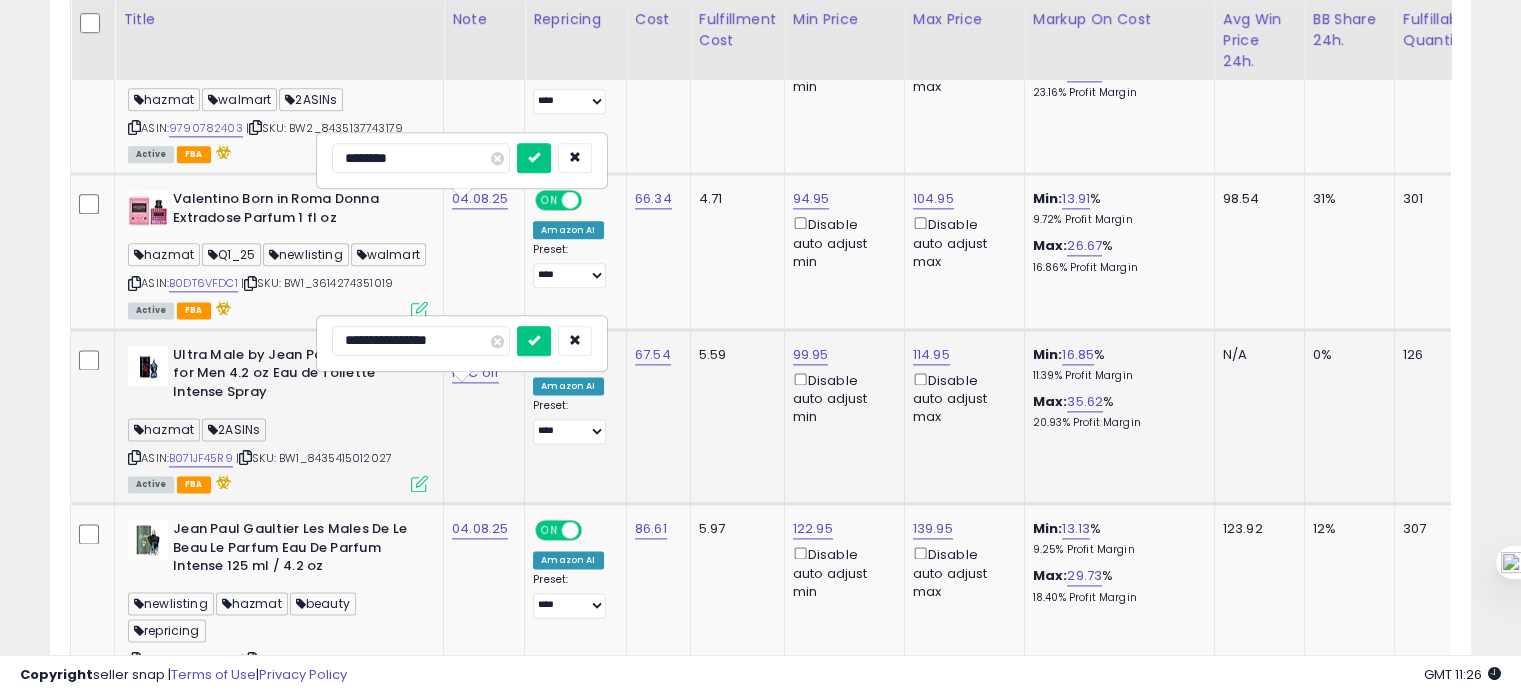 click on "**********" at bounding box center [421, 341] 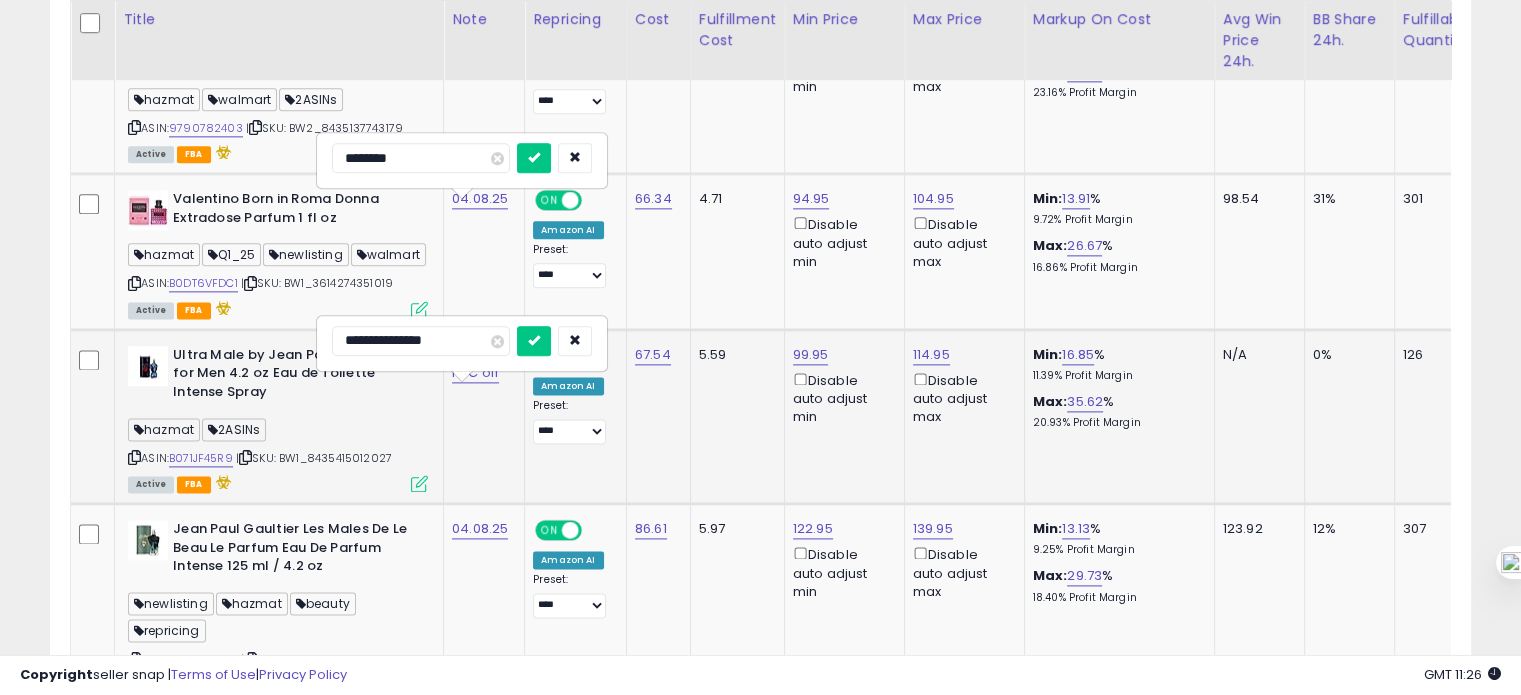 type on "**********" 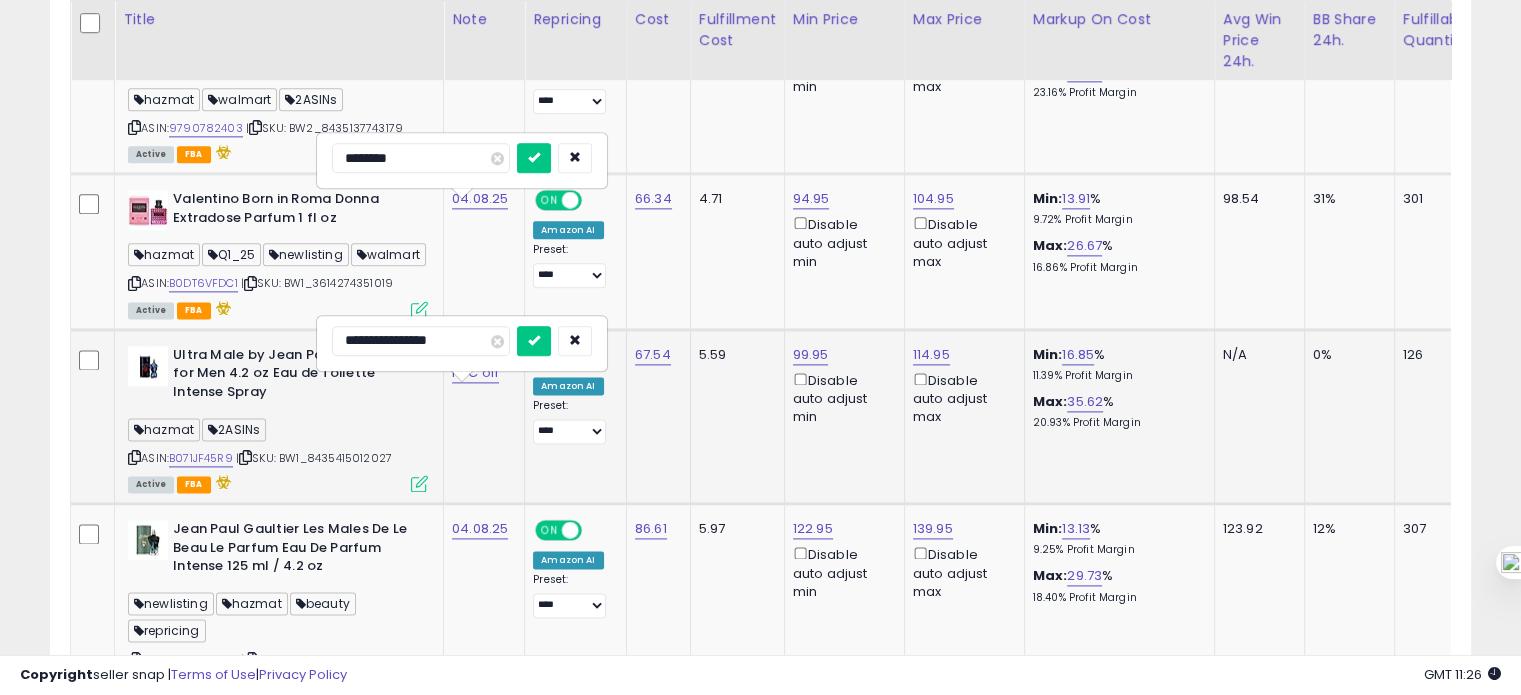 click at bounding box center (534, 341) 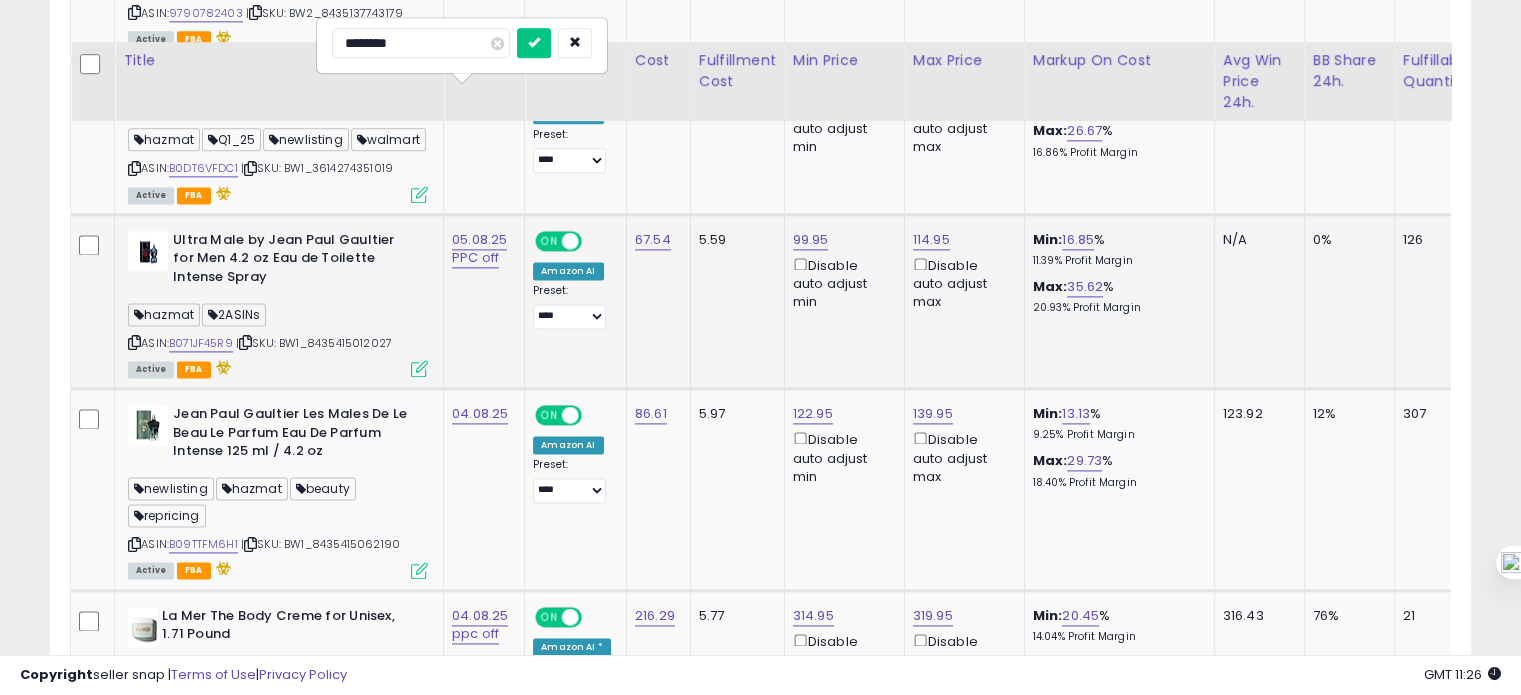 scroll, scrollTop: 2763, scrollLeft: 0, axis: vertical 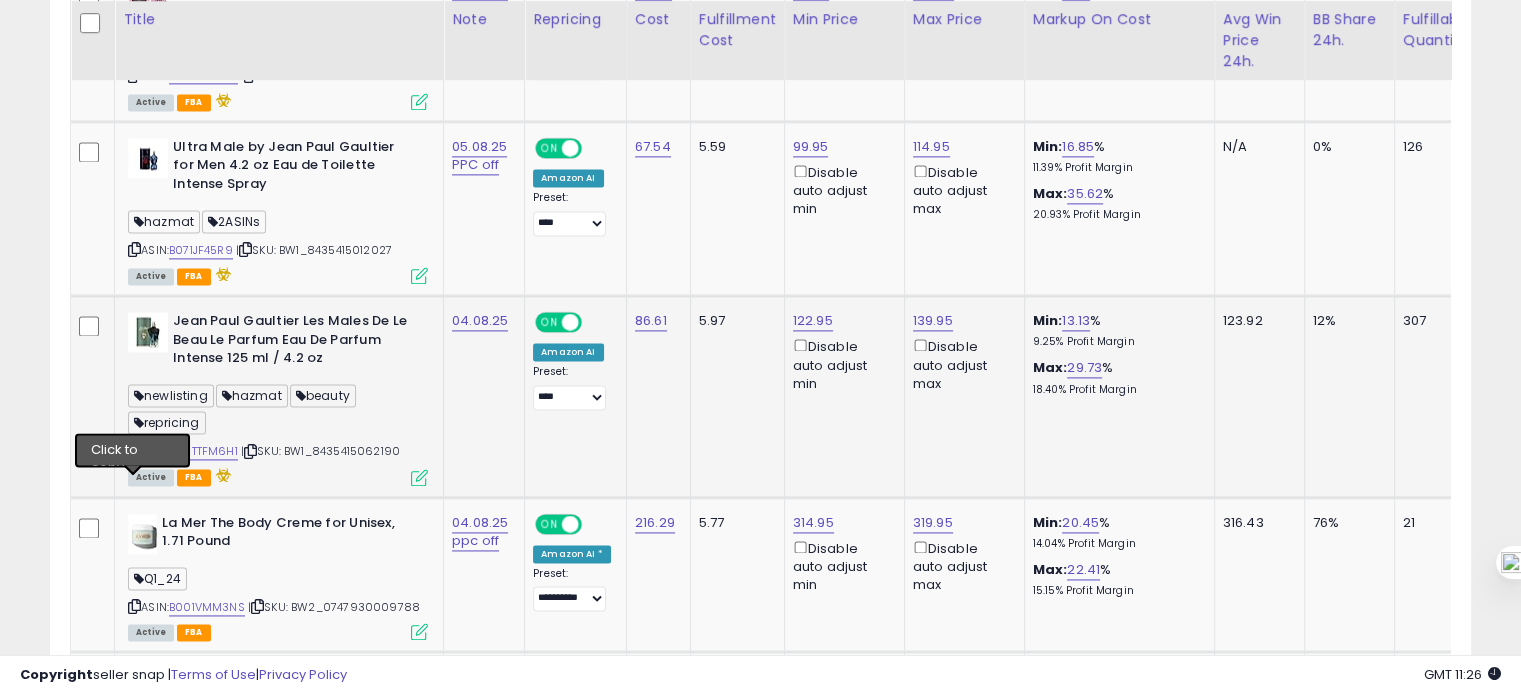 click at bounding box center (134, 451) 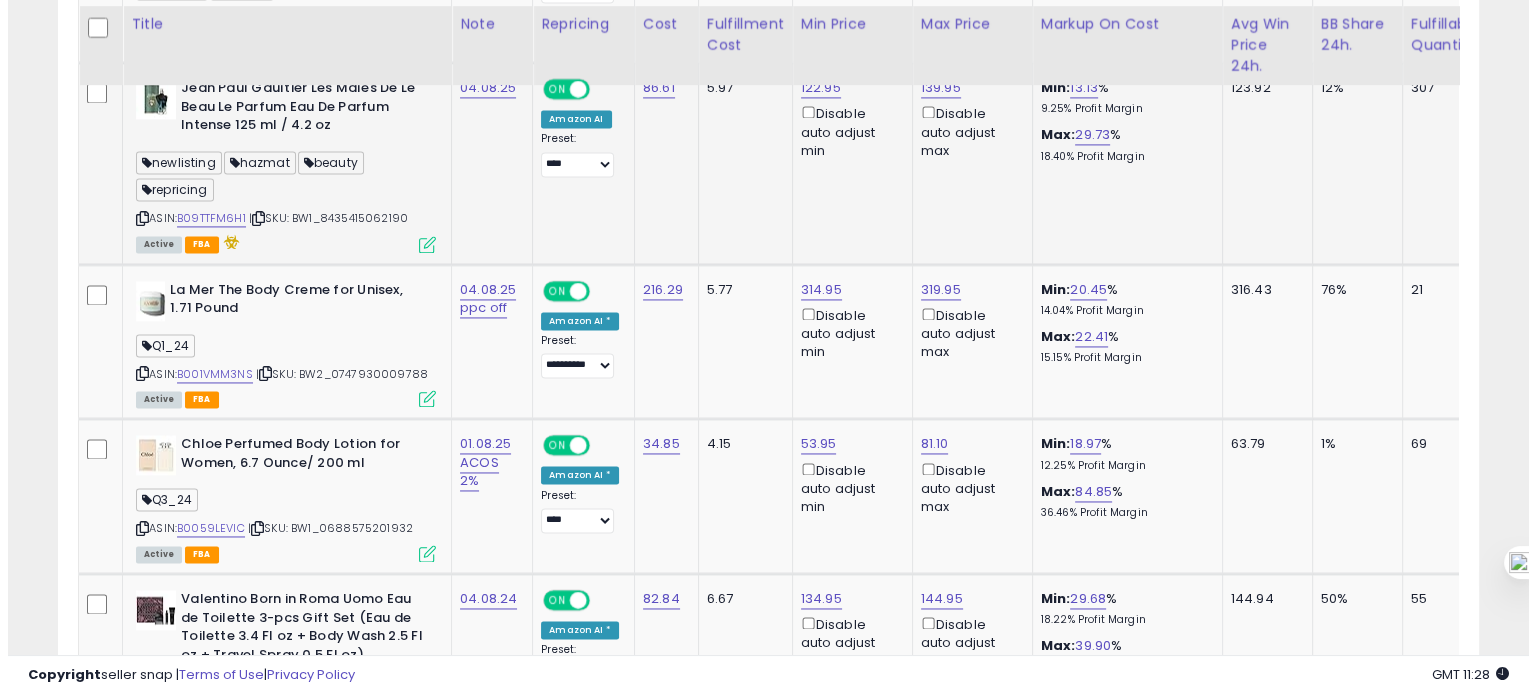 scroll, scrollTop: 3003, scrollLeft: 0, axis: vertical 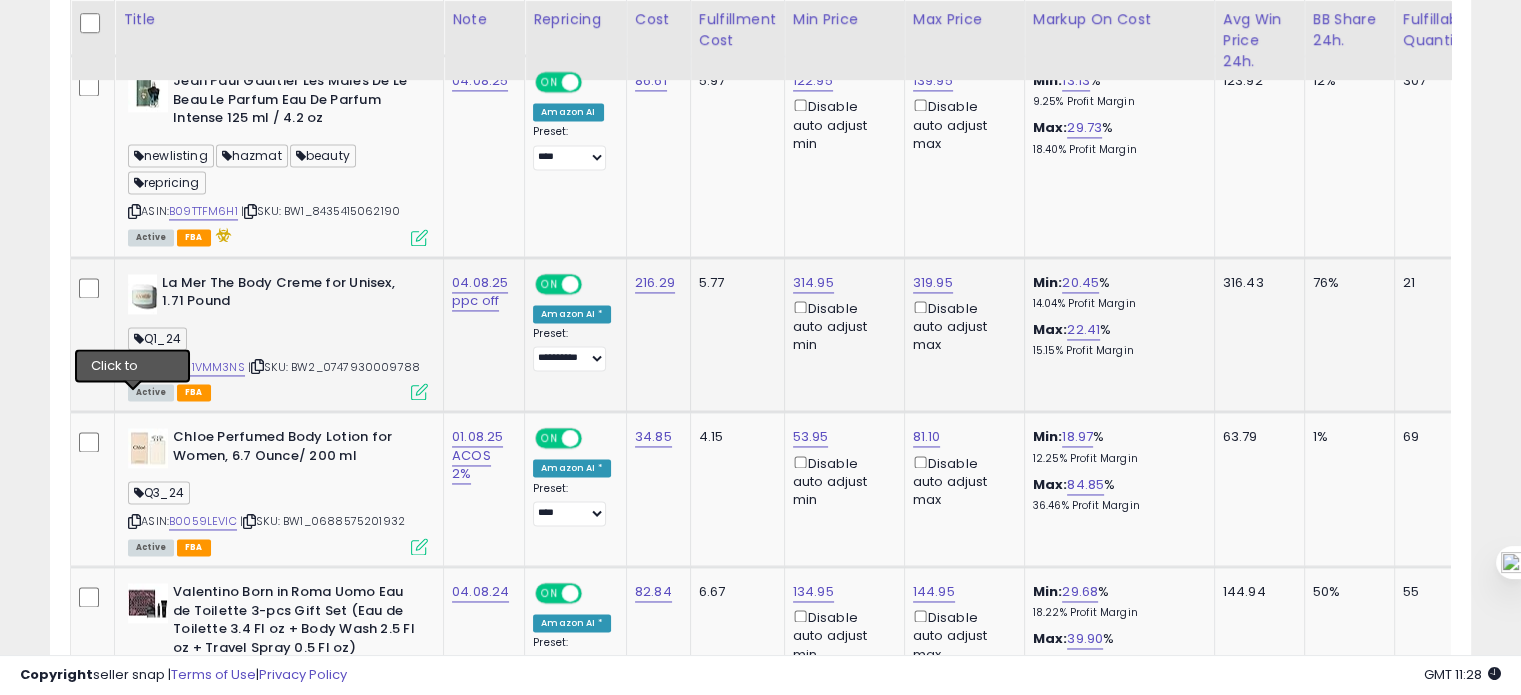 click at bounding box center [134, 366] 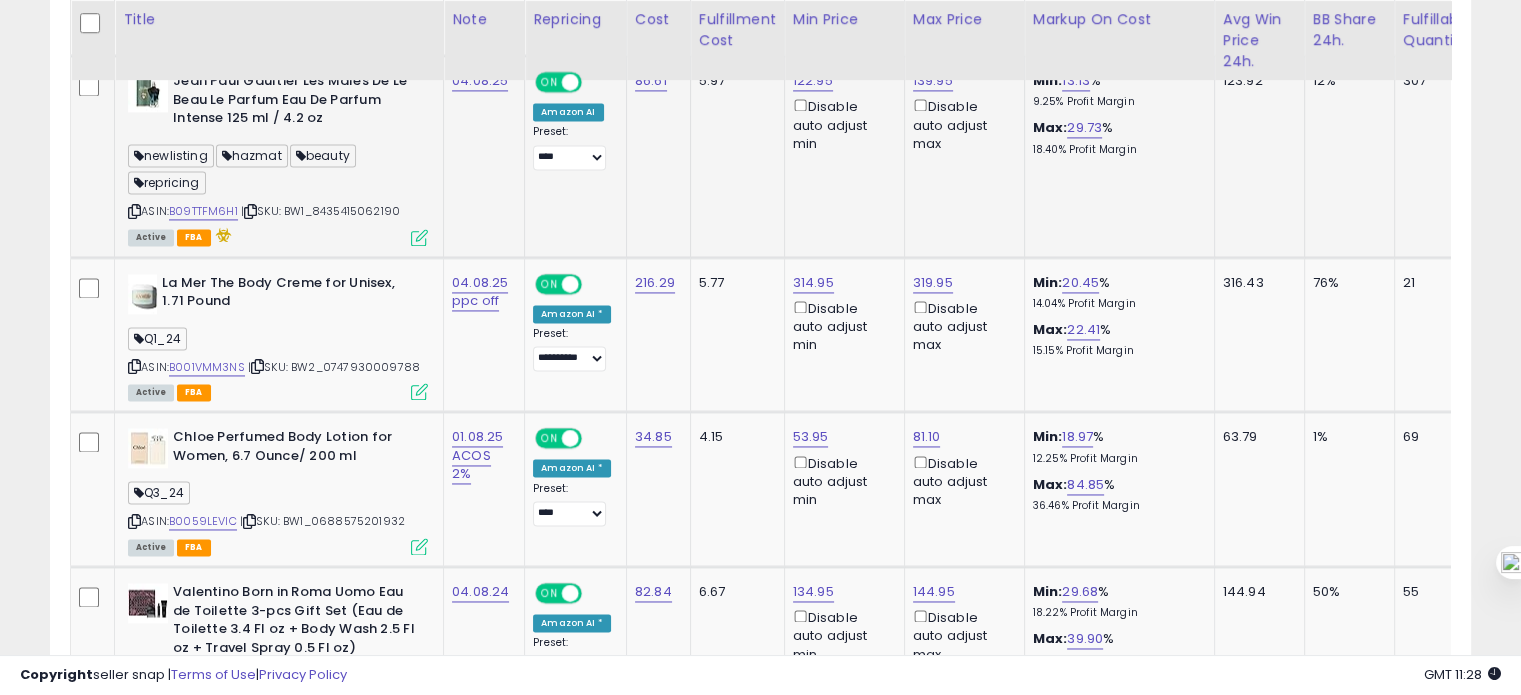 click at bounding box center [419, 237] 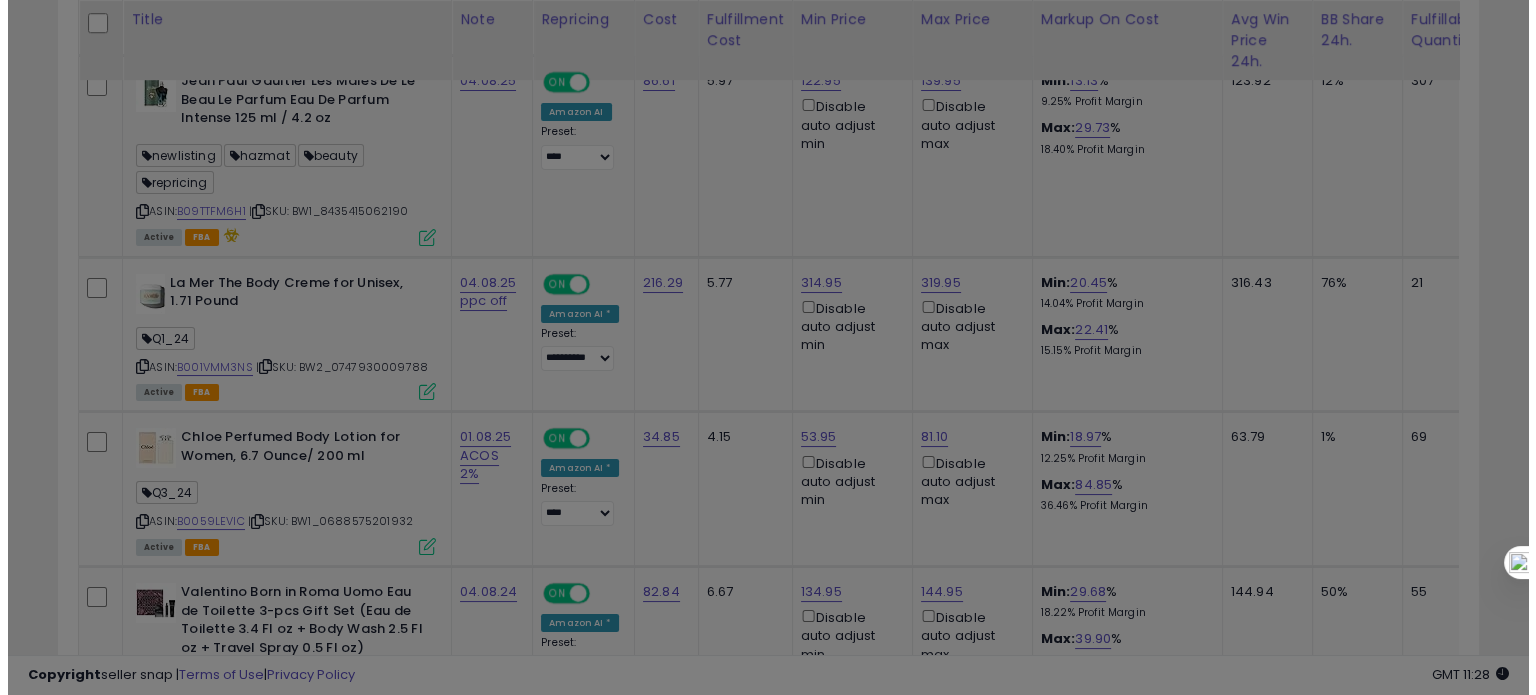 scroll, scrollTop: 999589, scrollLeft: 999168, axis: both 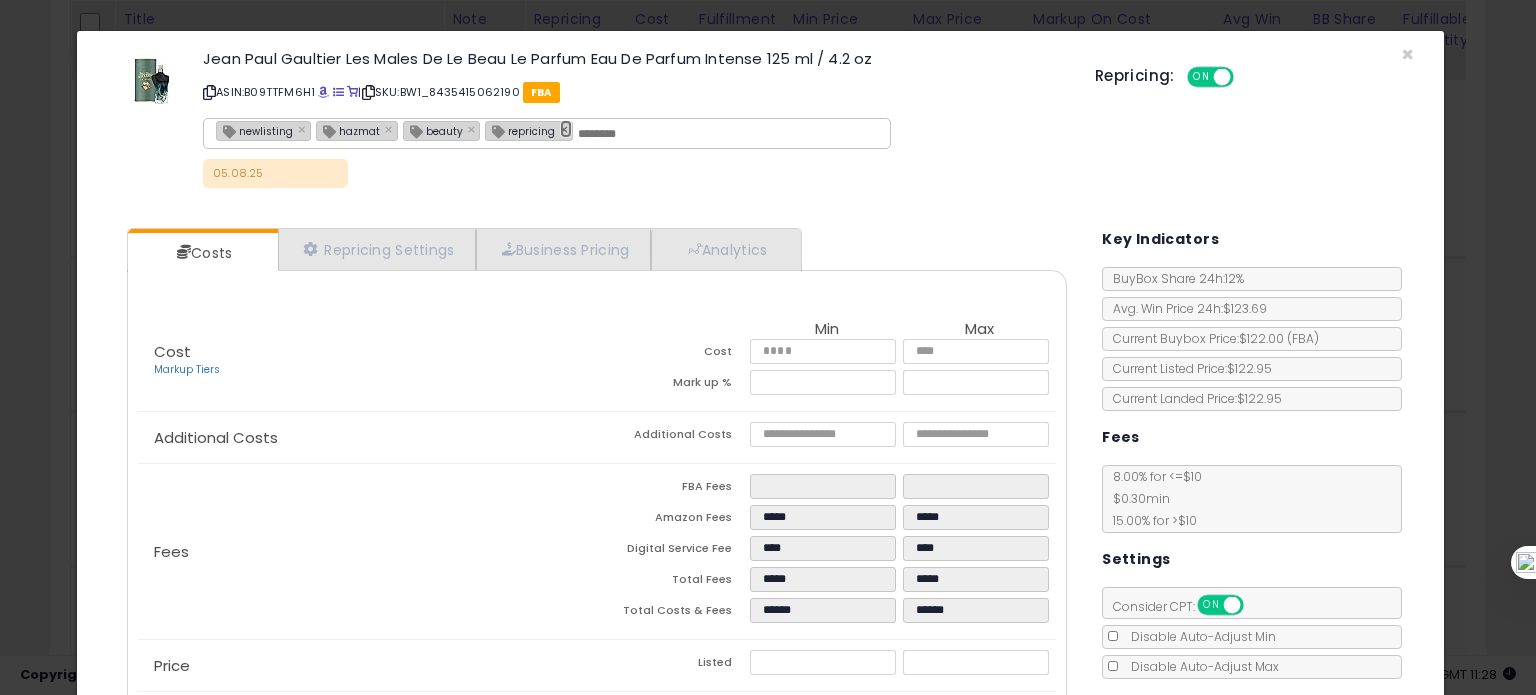 click on "×" at bounding box center [566, 129] 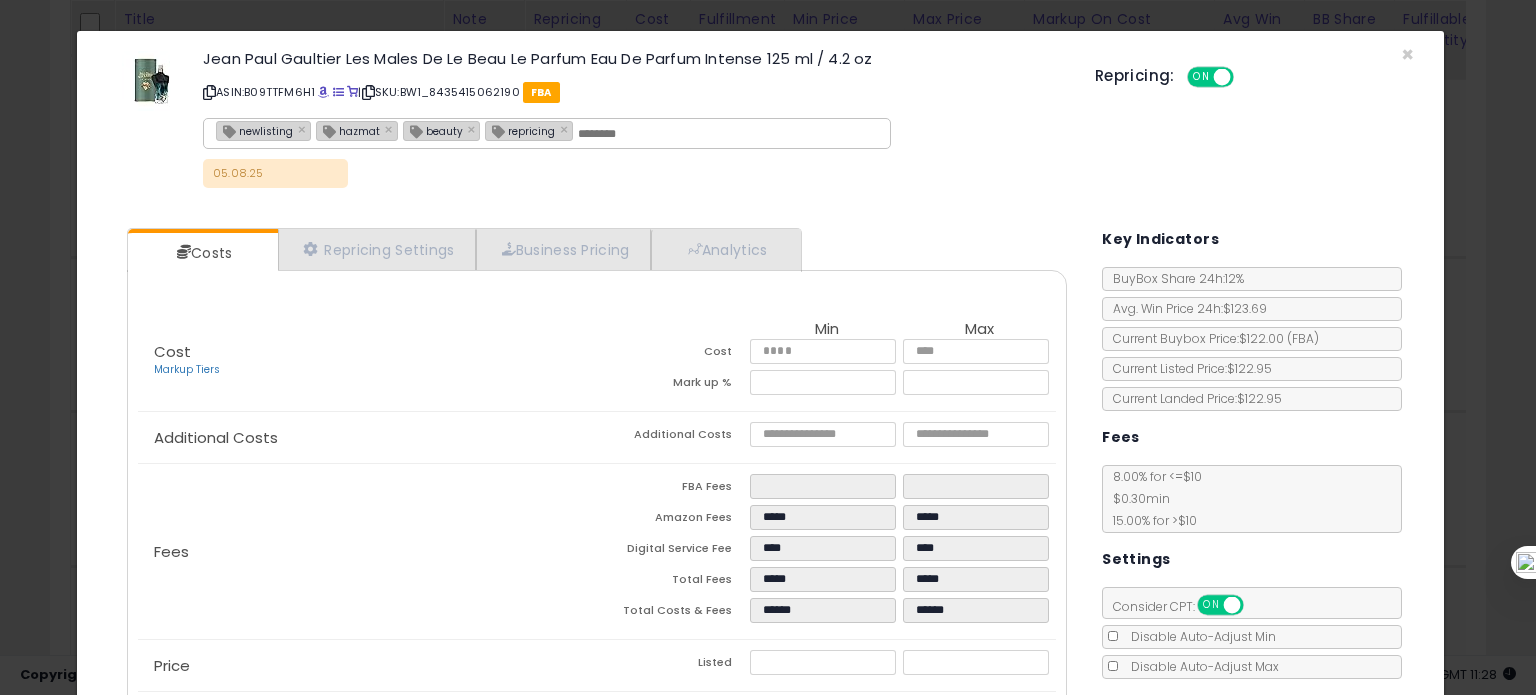type on "**********" 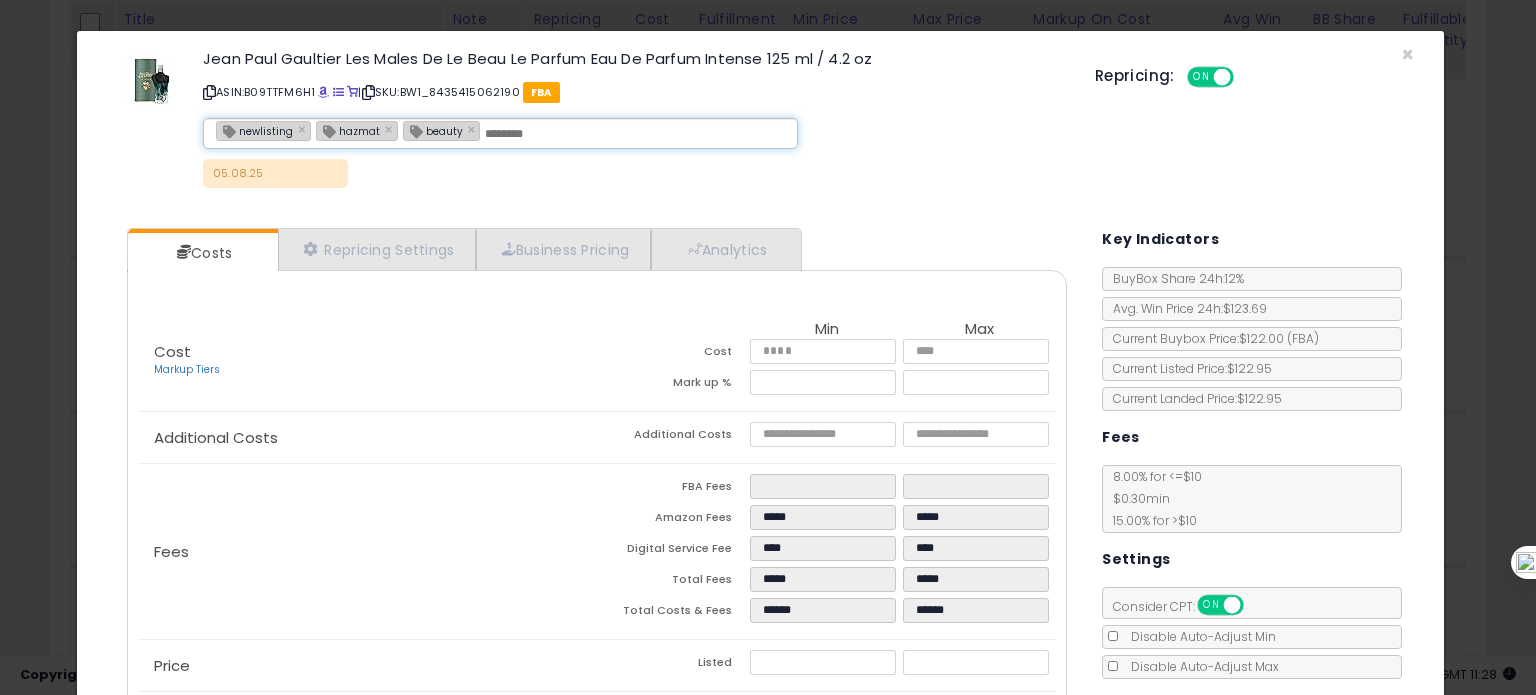 scroll, scrollTop: 182, scrollLeft: 0, axis: vertical 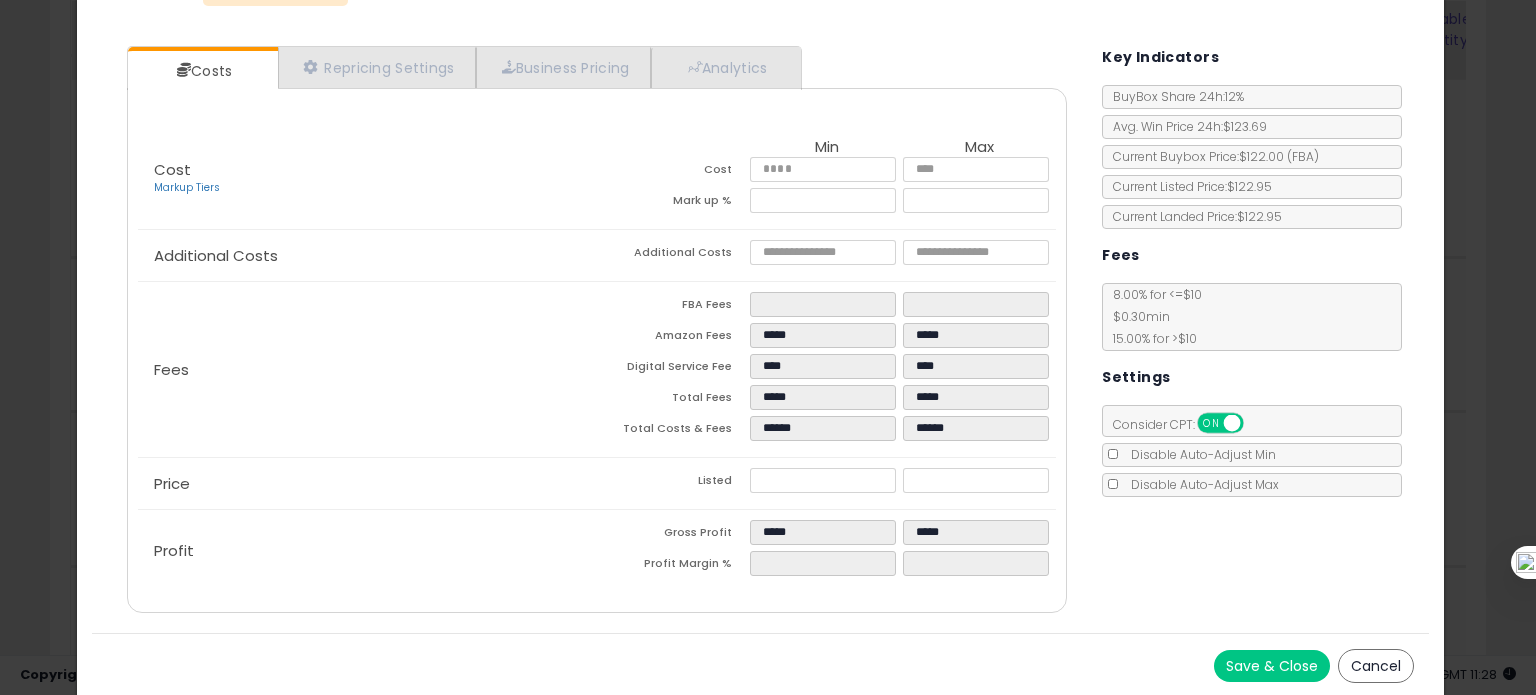 click on "Save & Close" at bounding box center (1272, 666) 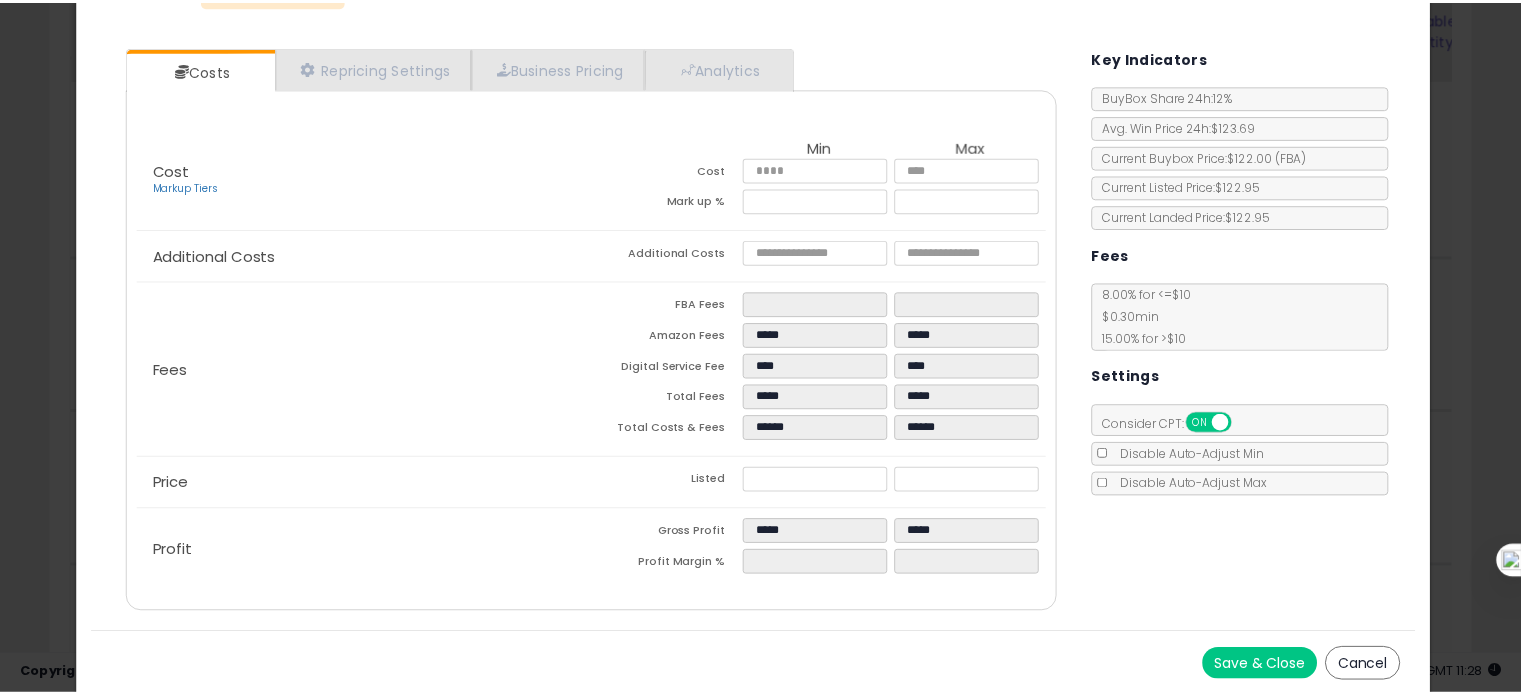 scroll, scrollTop: 0, scrollLeft: 0, axis: both 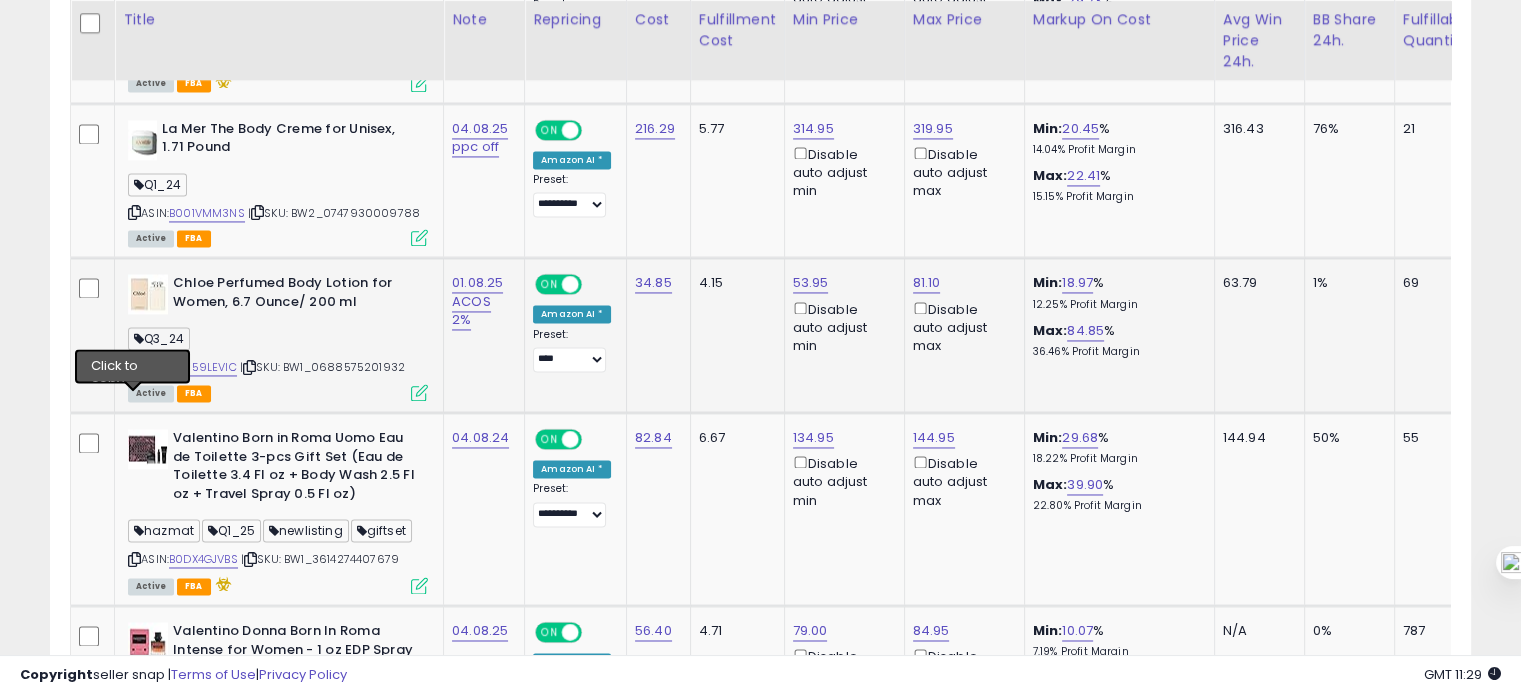 click at bounding box center (134, 367) 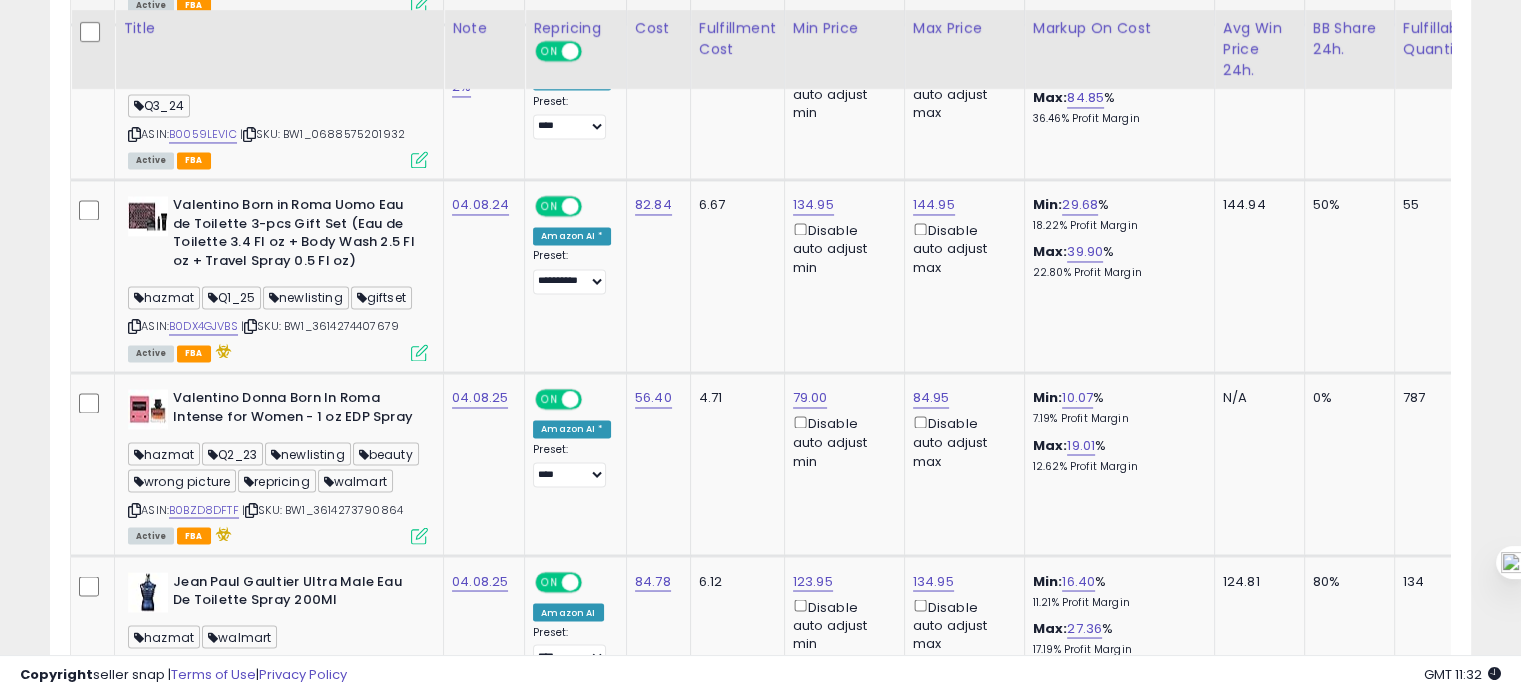 scroll, scrollTop: 3382, scrollLeft: 0, axis: vertical 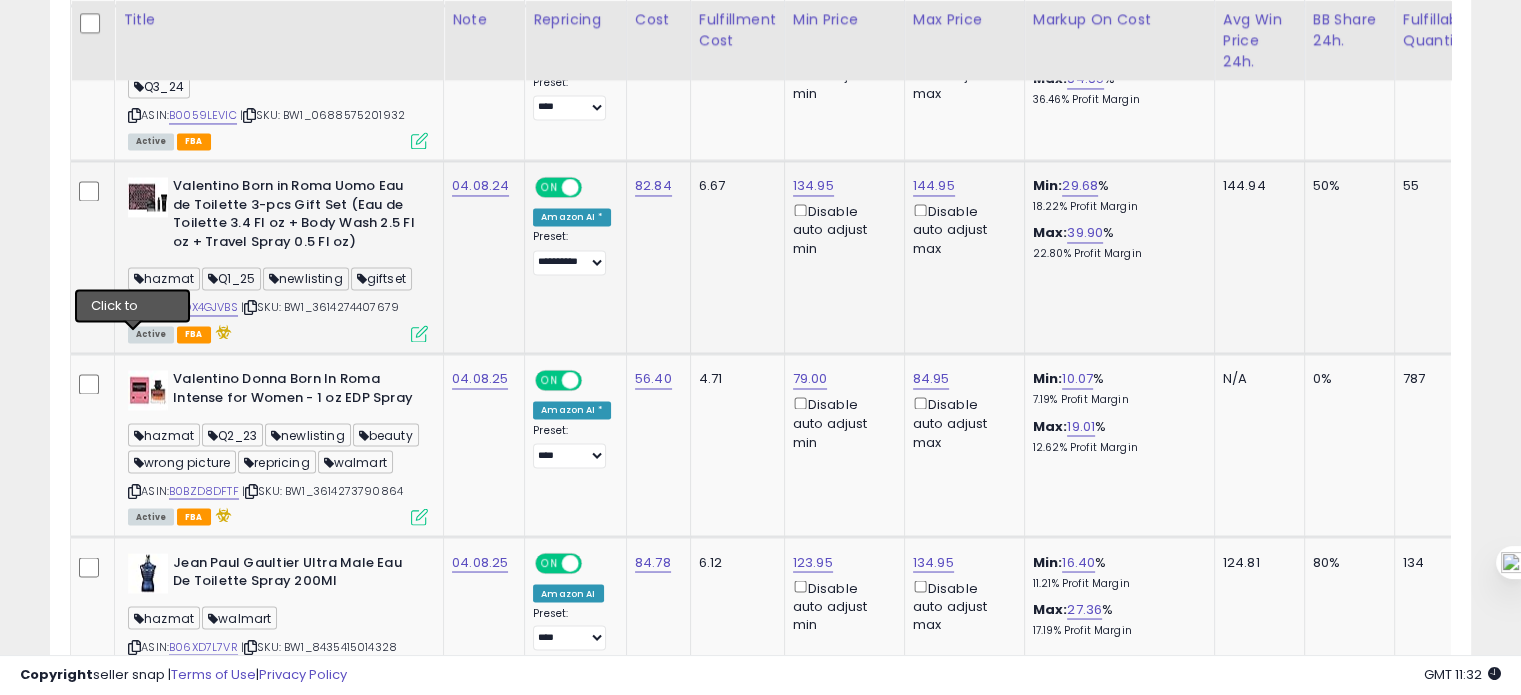 click at bounding box center (134, 307) 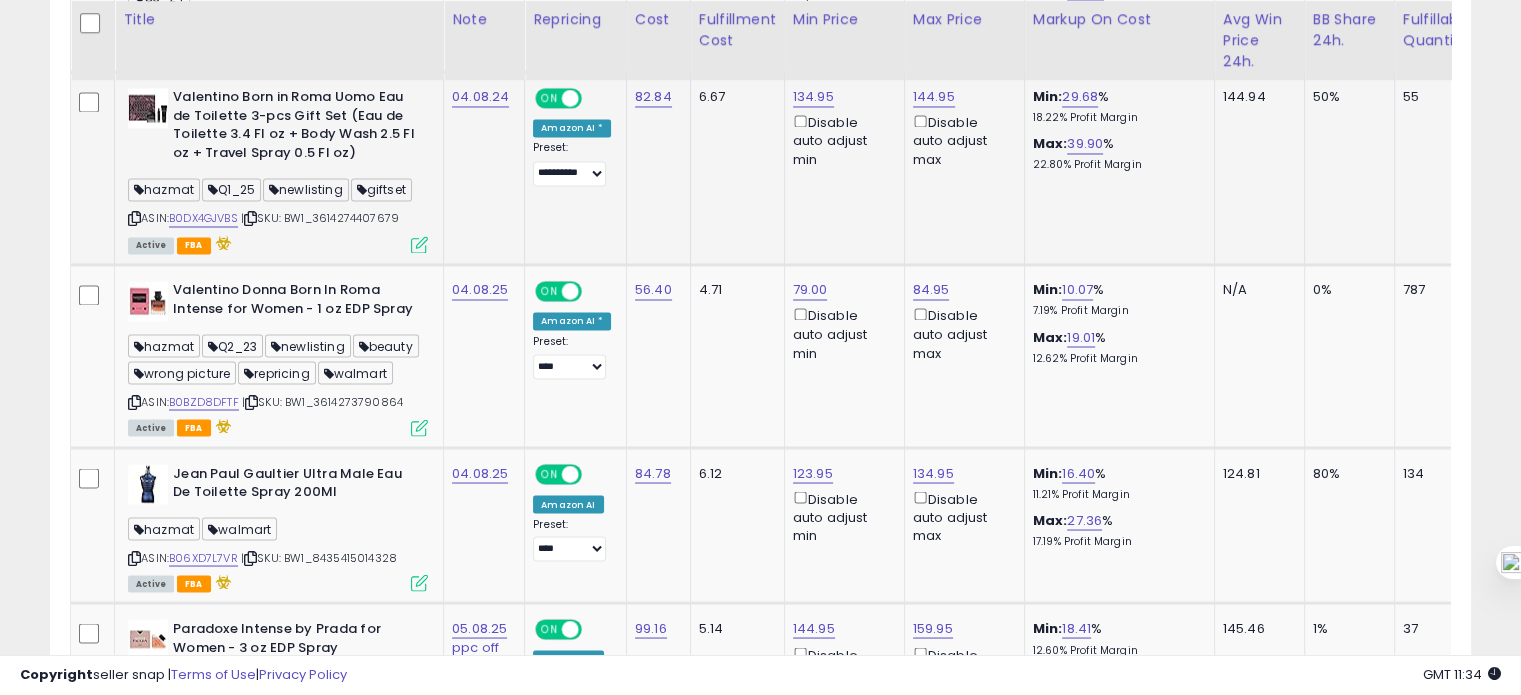 scroll, scrollTop: 3474, scrollLeft: 0, axis: vertical 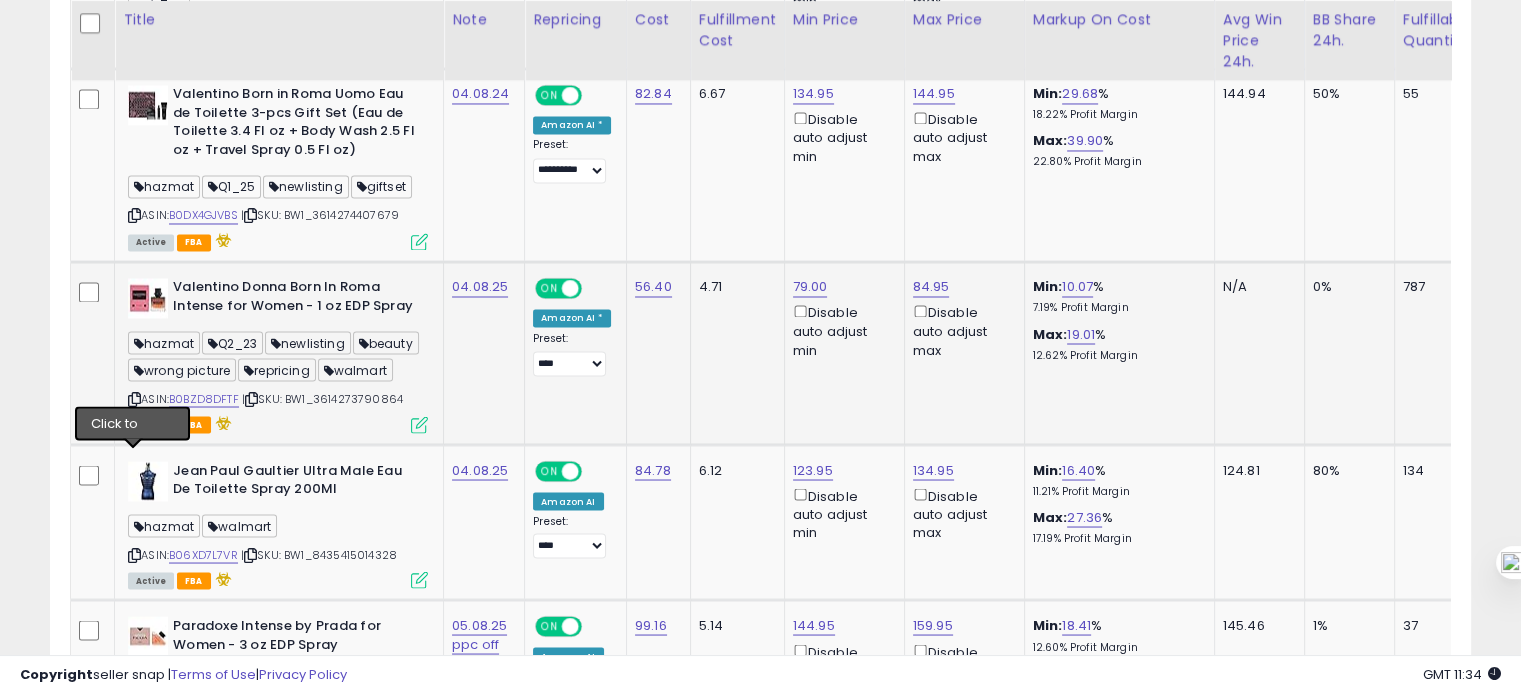click at bounding box center (134, 398) 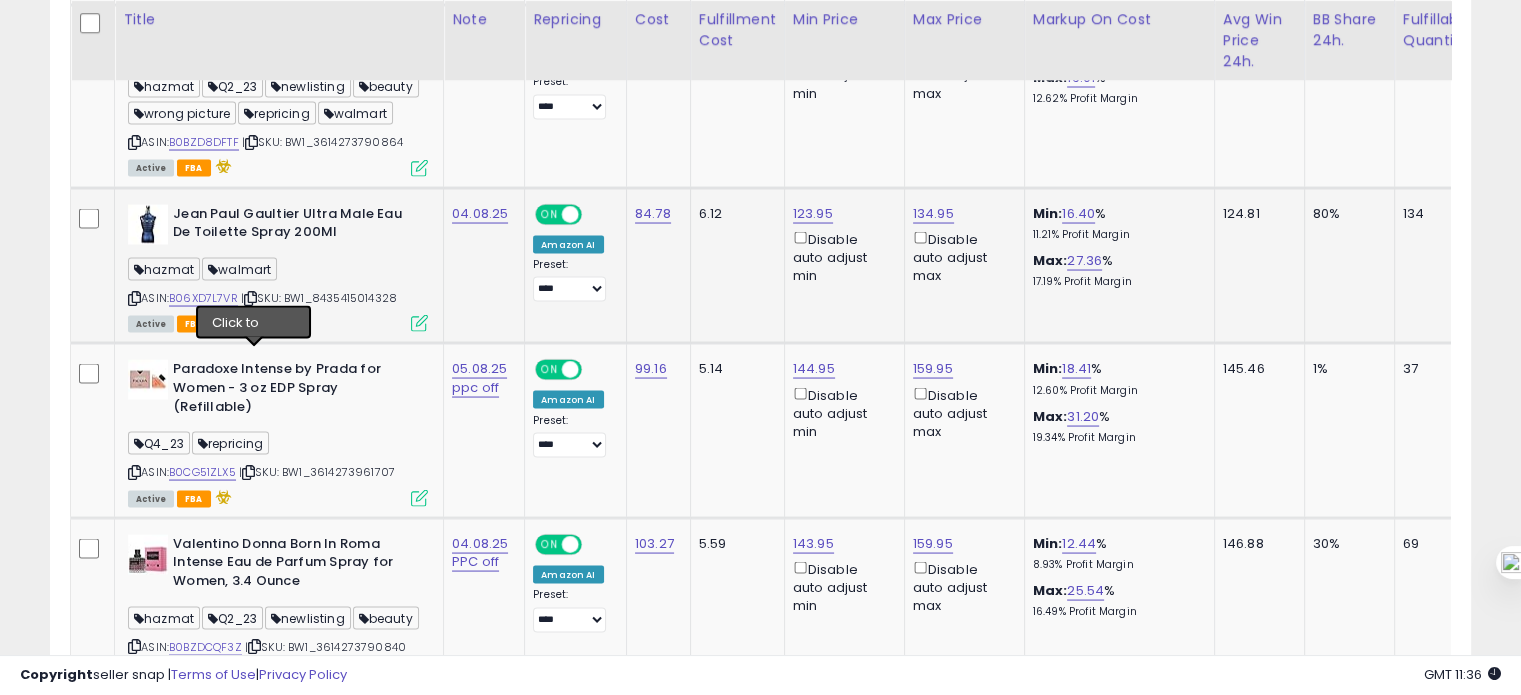scroll, scrollTop: 3778, scrollLeft: 0, axis: vertical 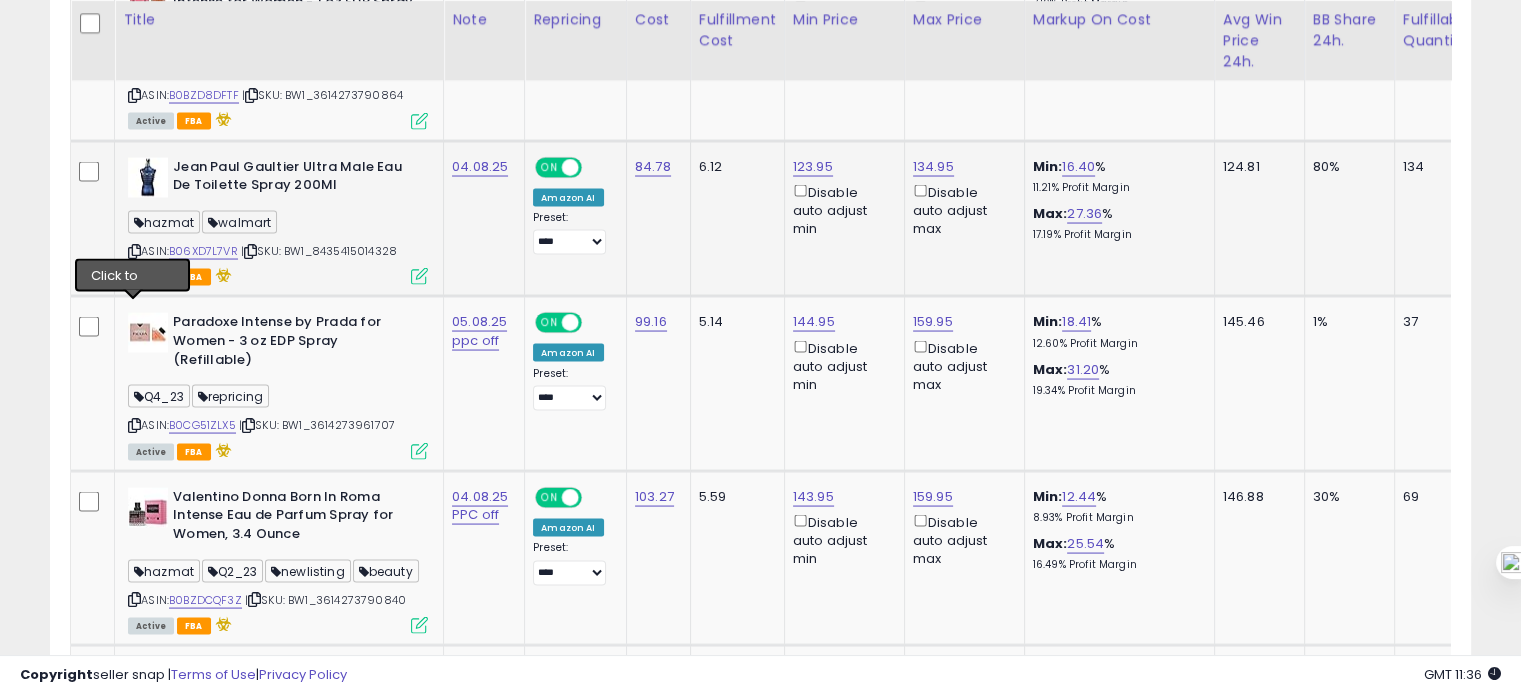 click at bounding box center (134, 250) 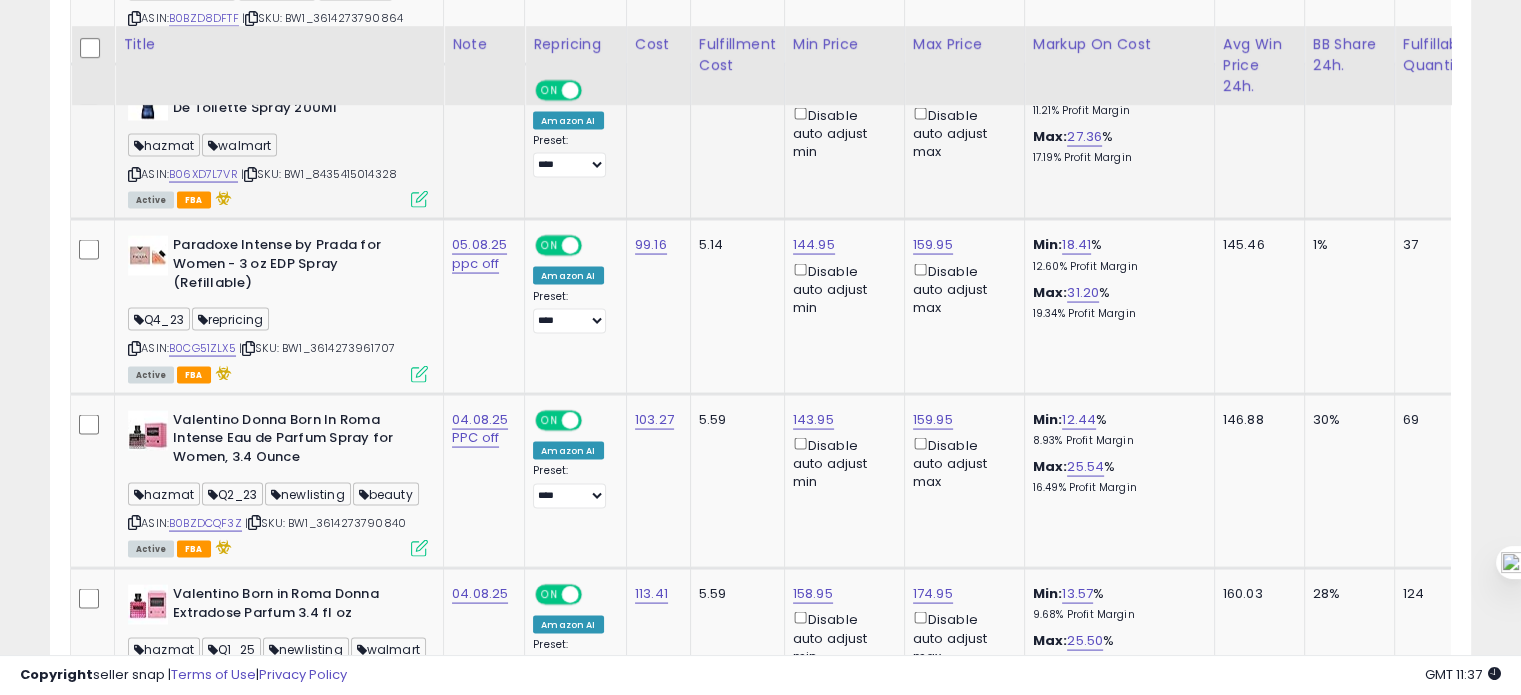 scroll, scrollTop: 3890, scrollLeft: 0, axis: vertical 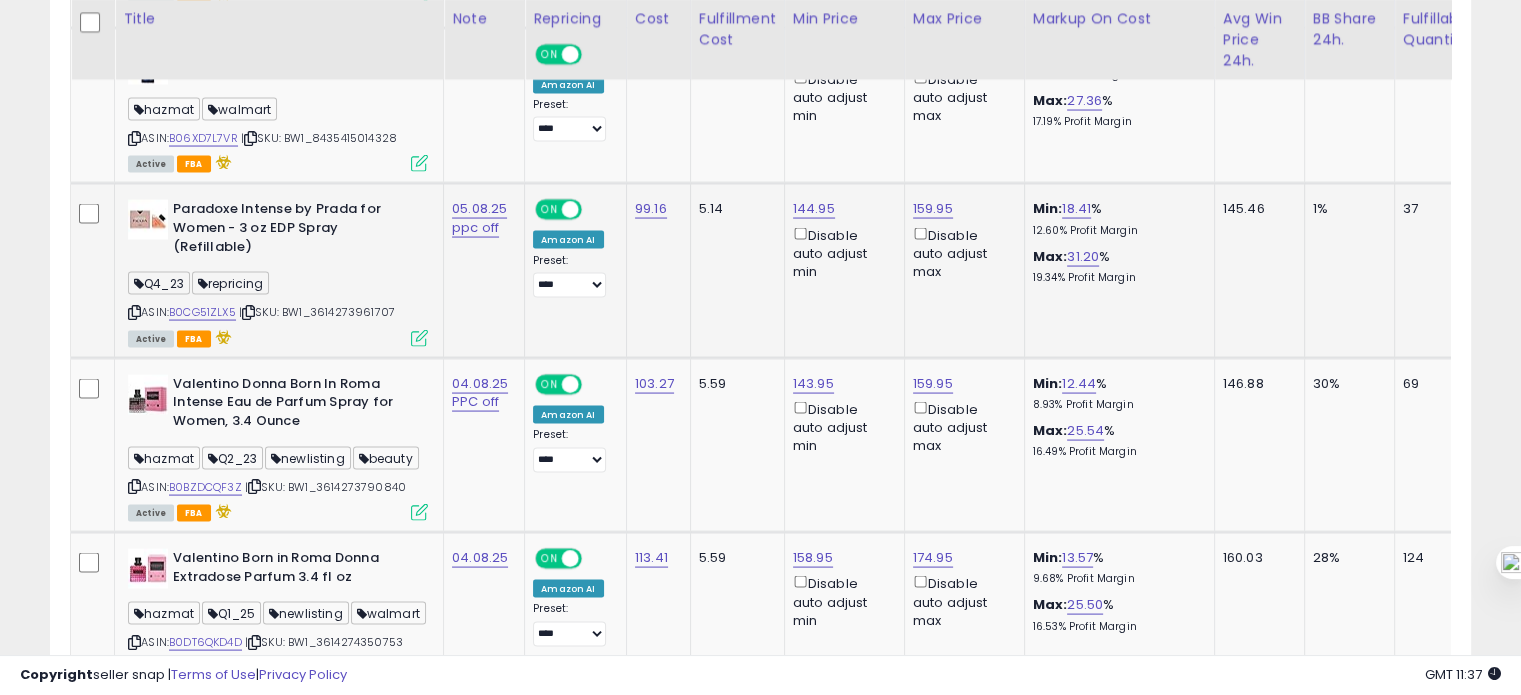 click at bounding box center [134, 312] 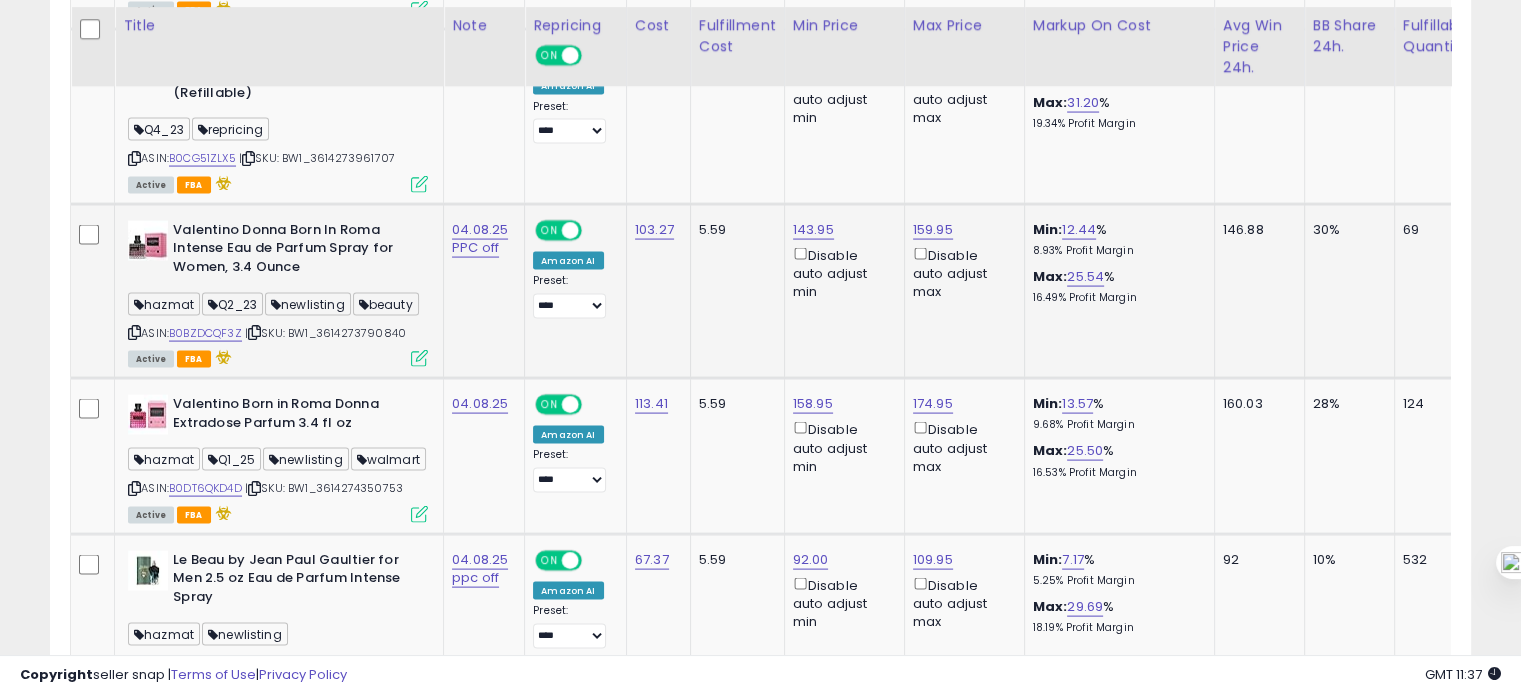 scroll, scrollTop: 4051, scrollLeft: 0, axis: vertical 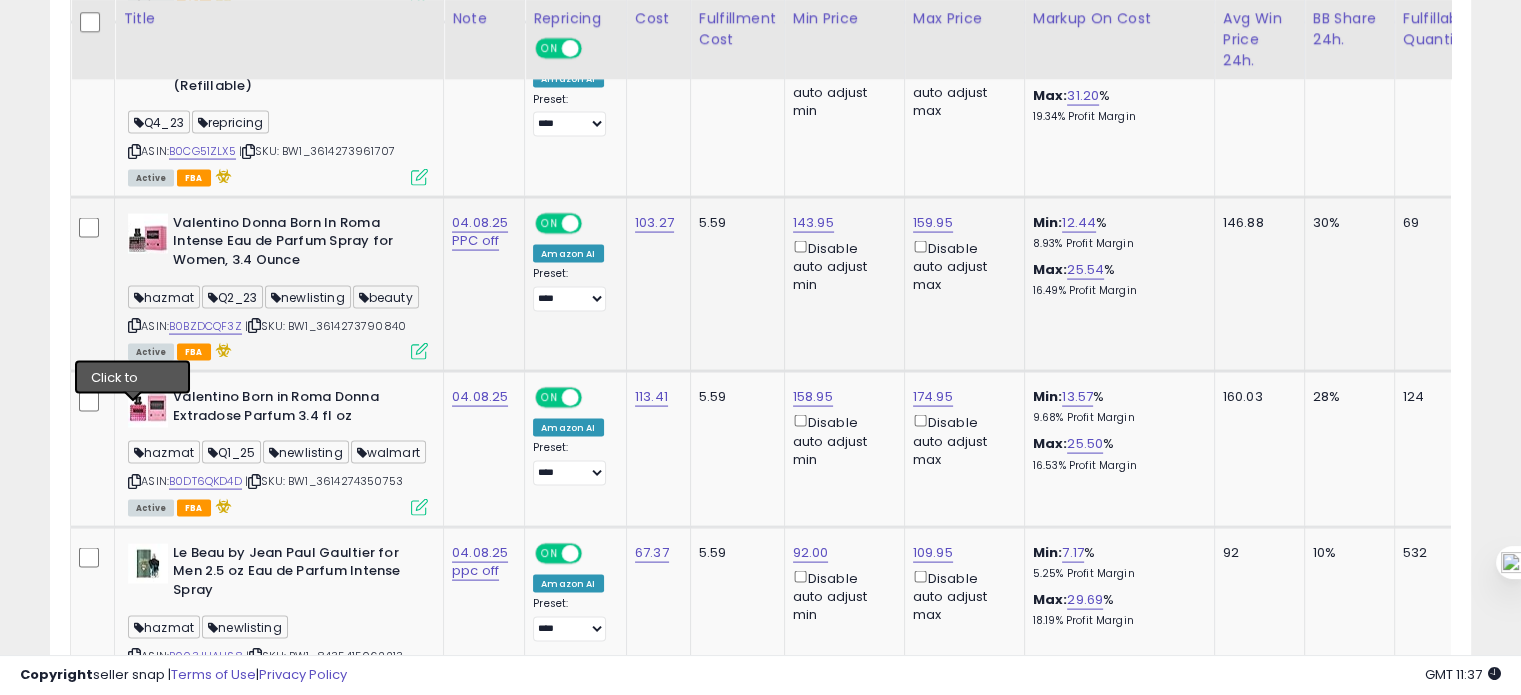 click at bounding box center (134, 325) 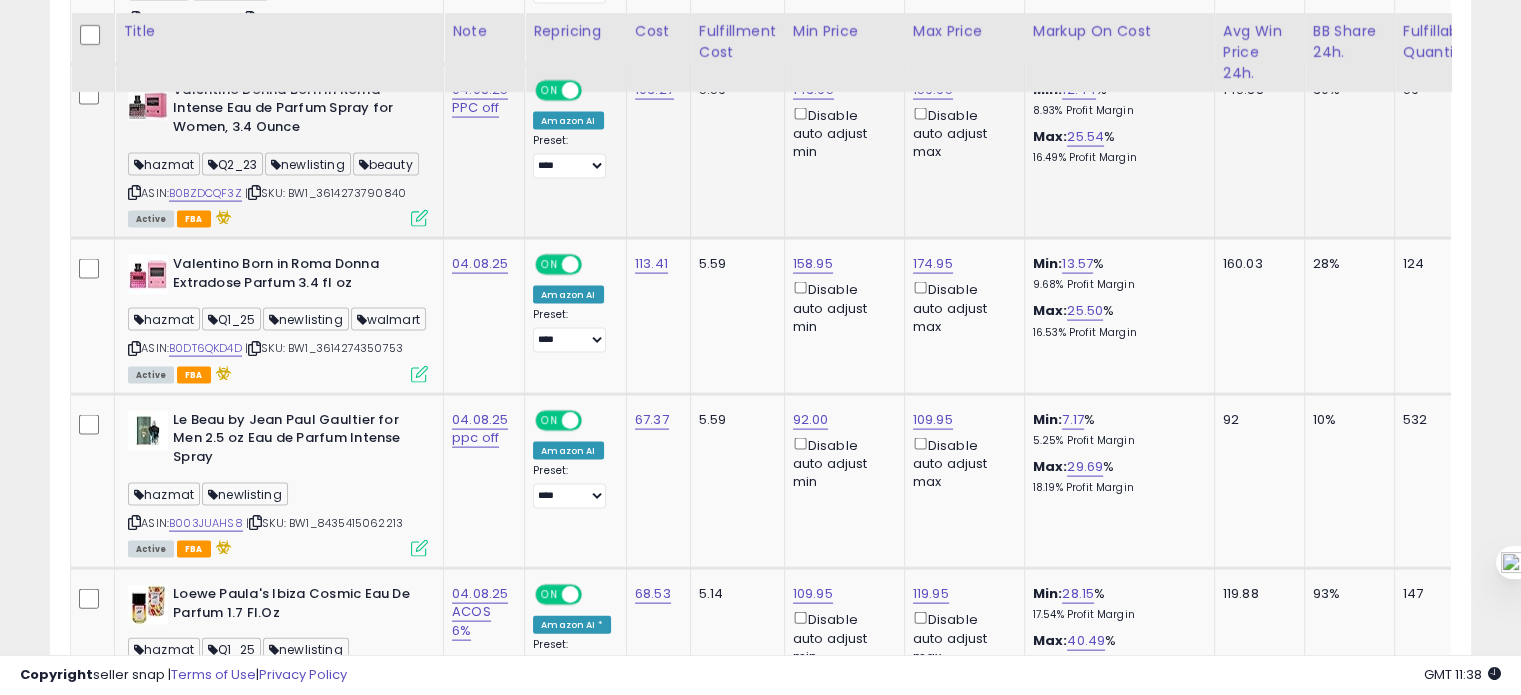 scroll, scrollTop: 4199, scrollLeft: 0, axis: vertical 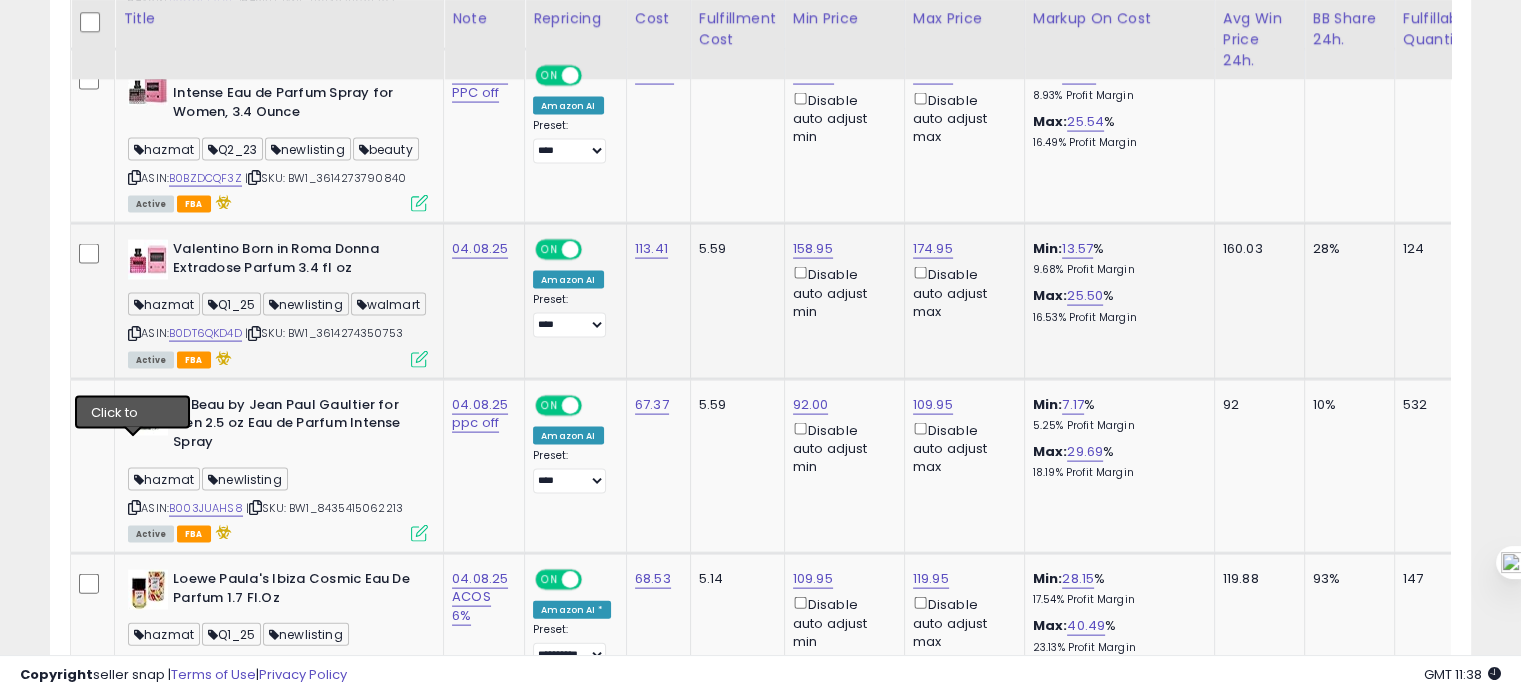 click at bounding box center (134, 333) 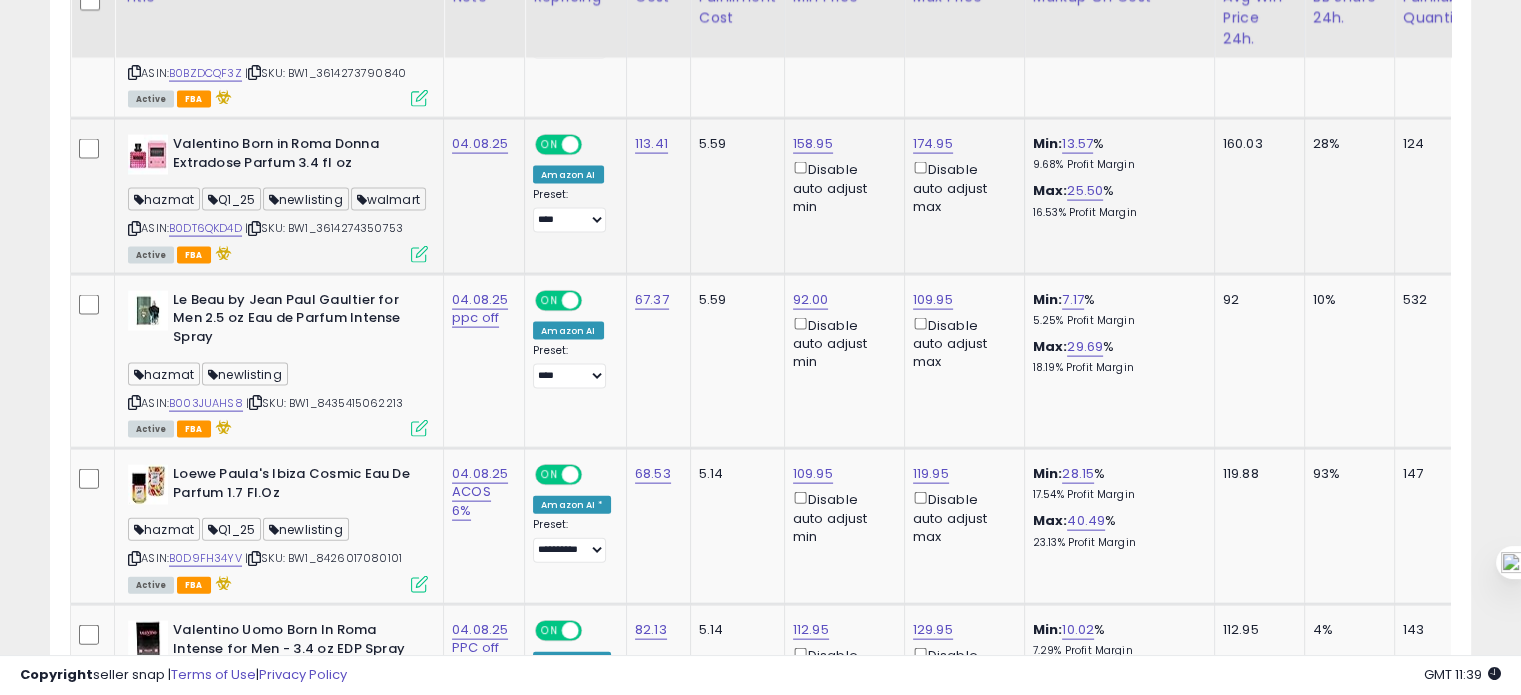 scroll, scrollTop: 4324, scrollLeft: 0, axis: vertical 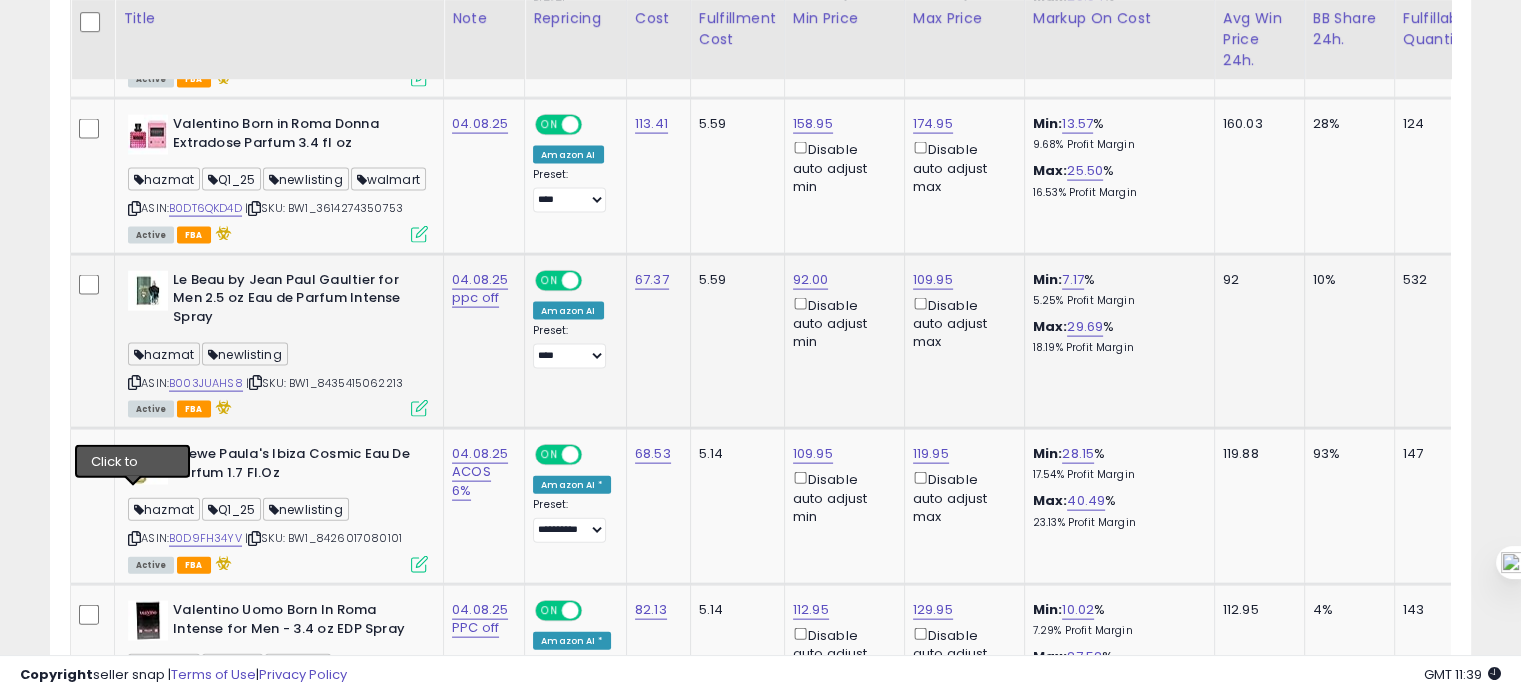 click at bounding box center [134, 382] 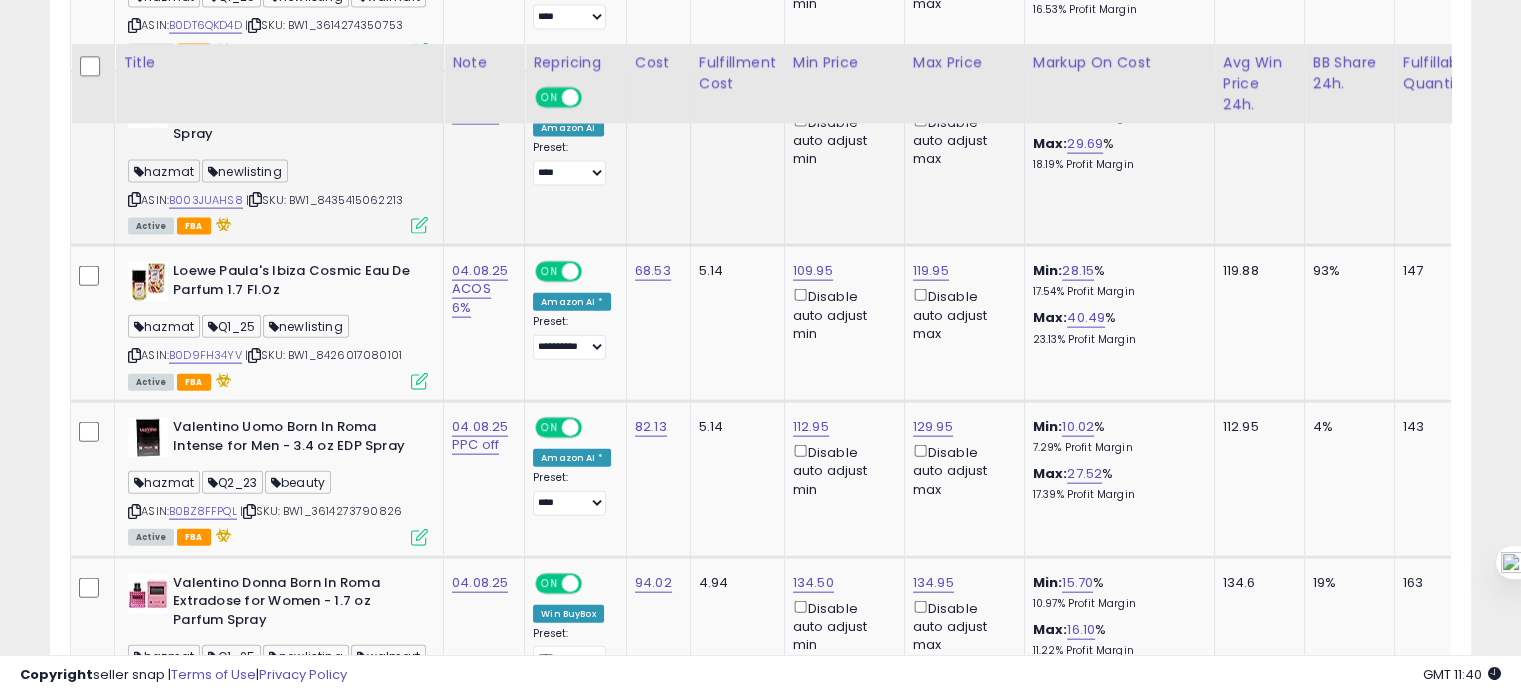 scroll, scrollTop: 4574, scrollLeft: 0, axis: vertical 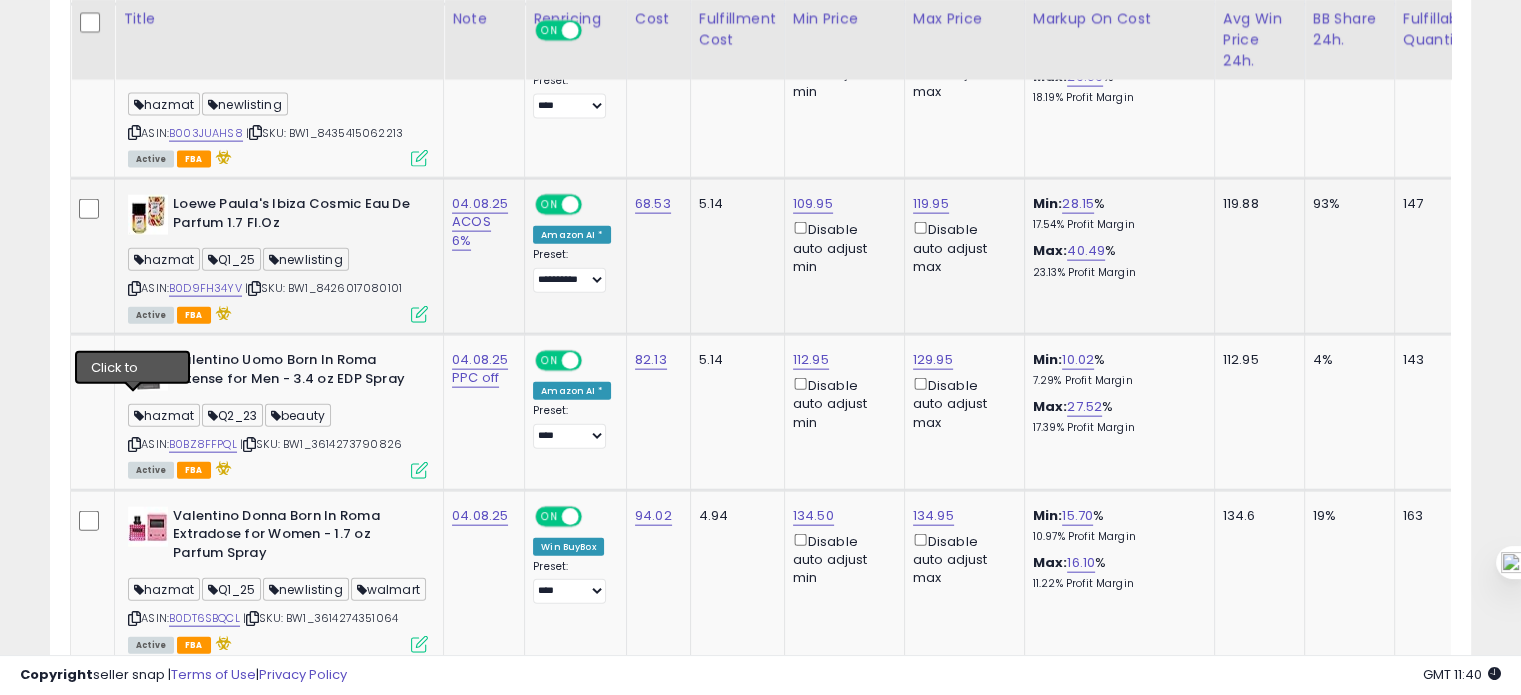 click at bounding box center (134, 288) 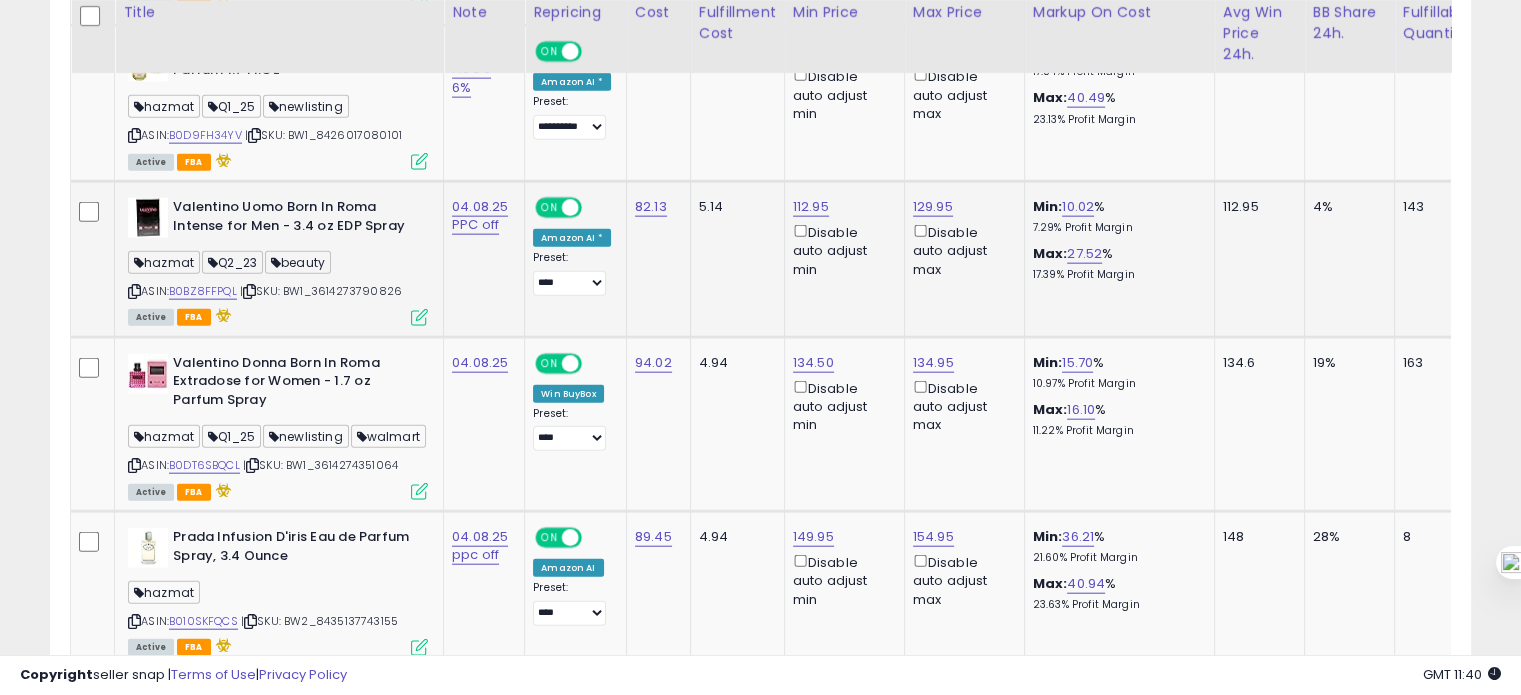 scroll, scrollTop: 4728, scrollLeft: 0, axis: vertical 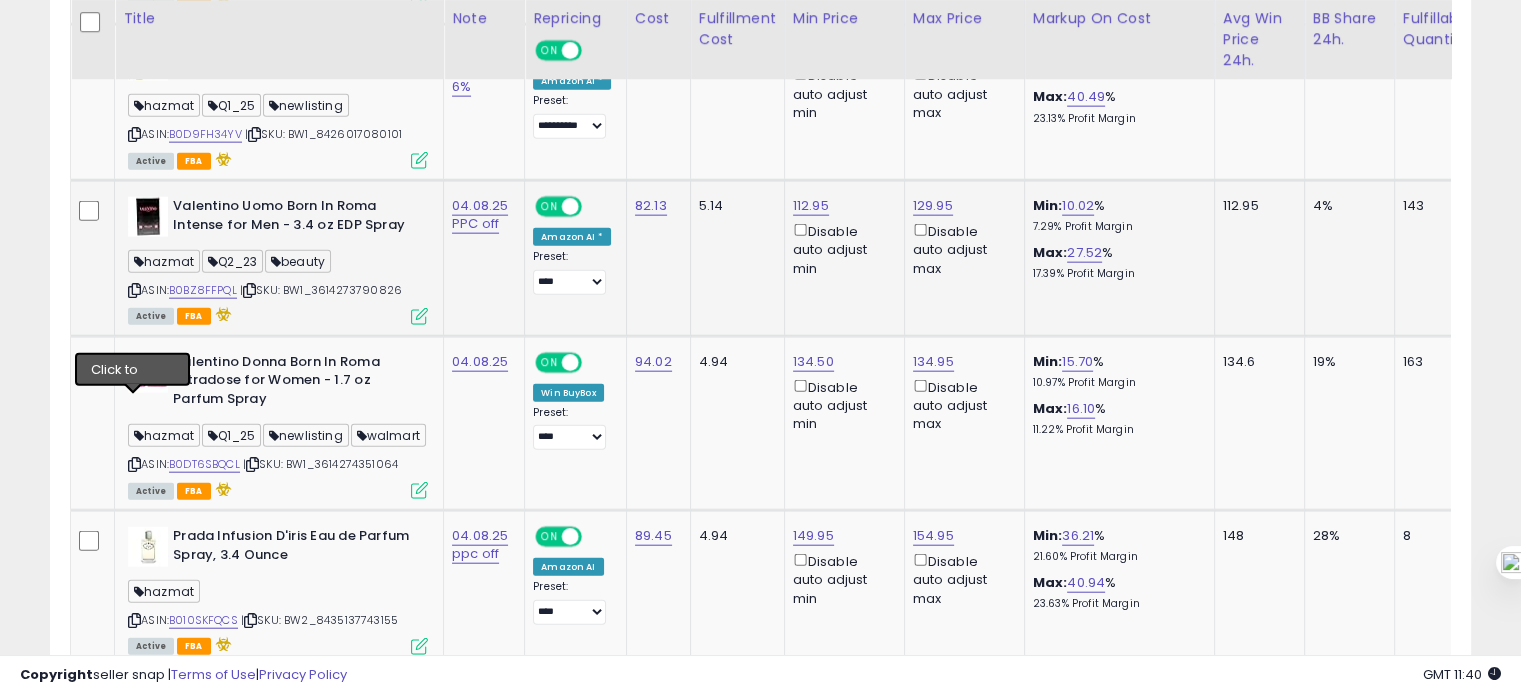 click at bounding box center (134, 290) 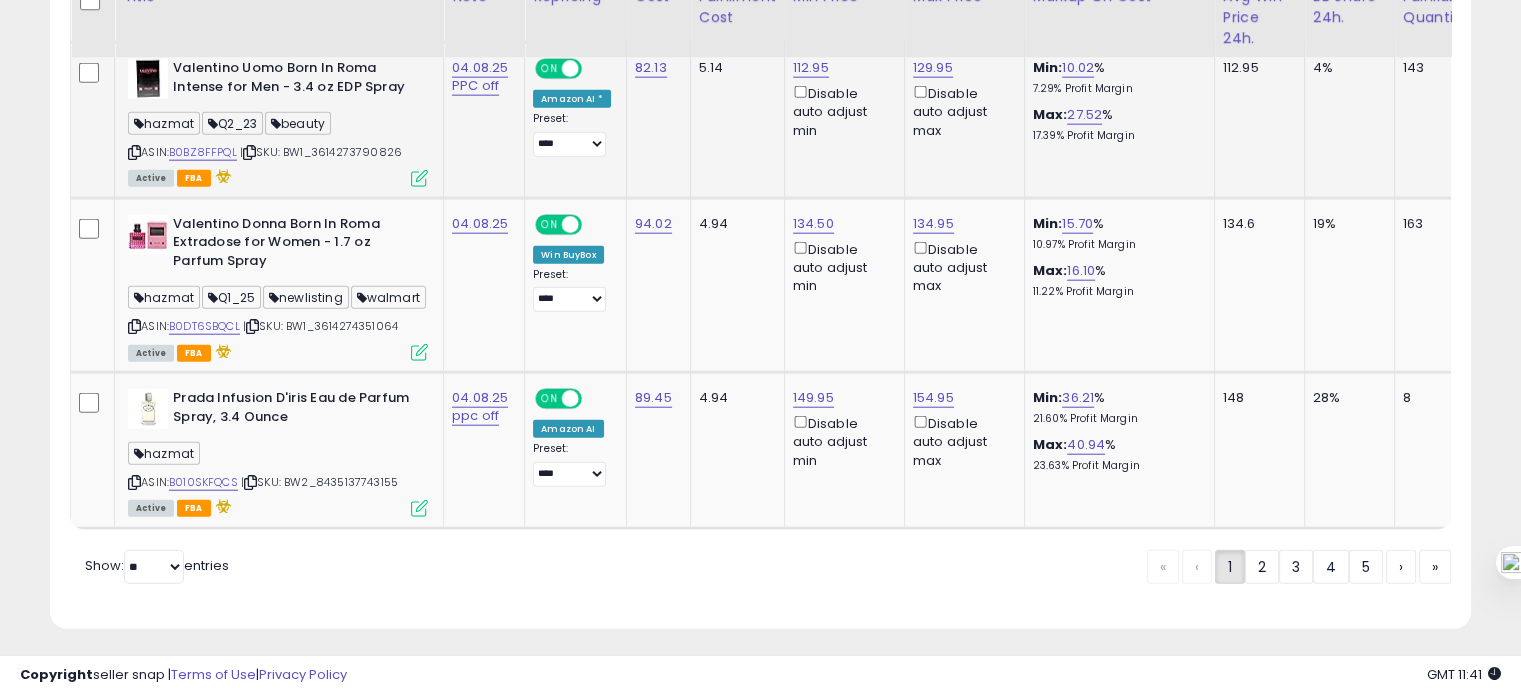 scroll, scrollTop: 4867, scrollLeft: 0, axis: vertical 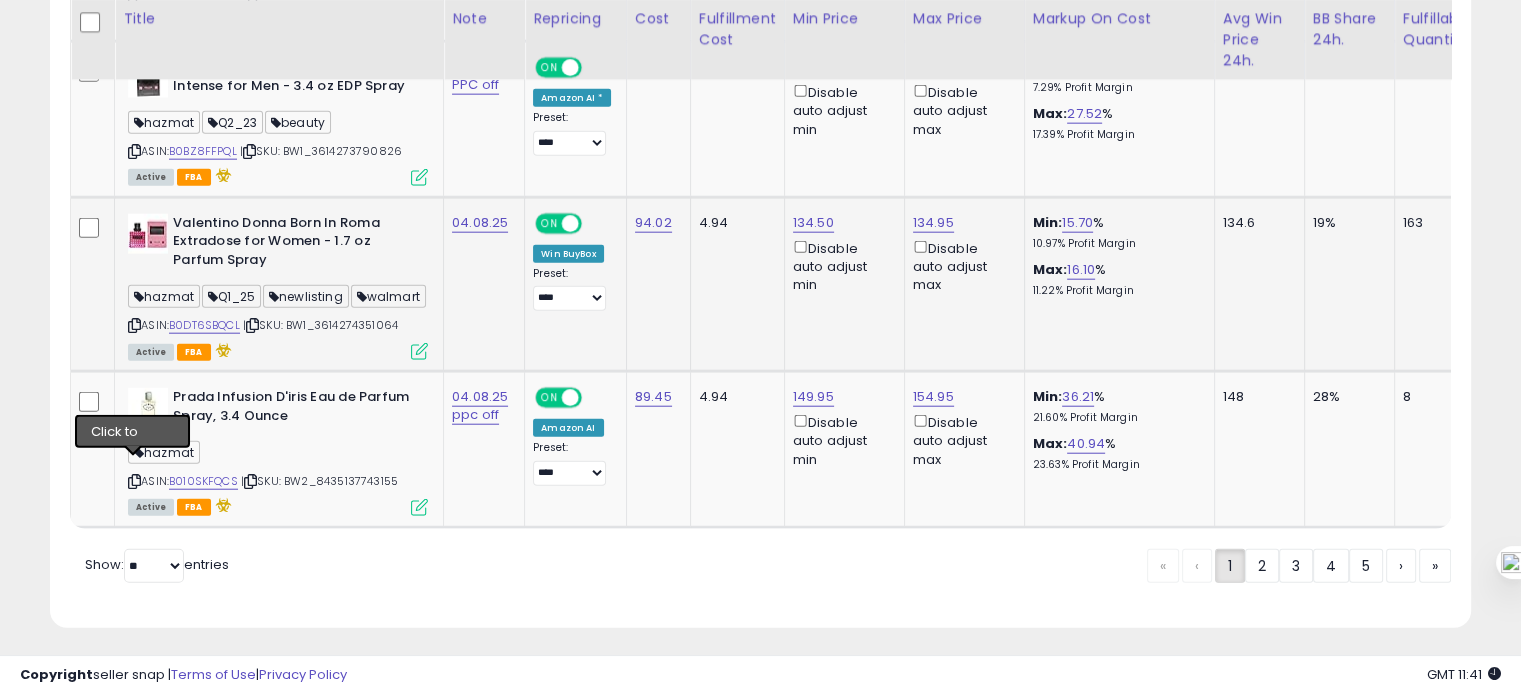 click at bounding box center (134, 325) 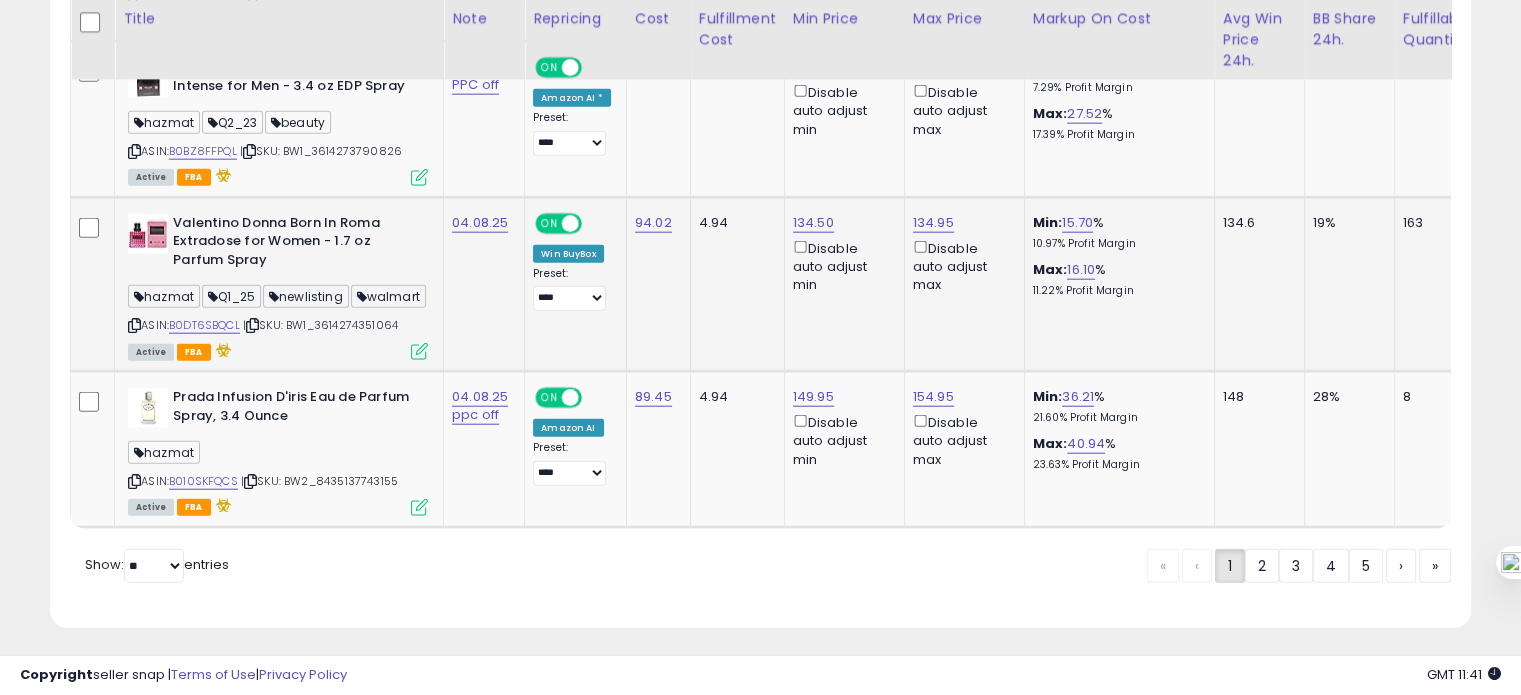 scroll, scrollTop: 5031, scrollLeft: 0, axis: vertical 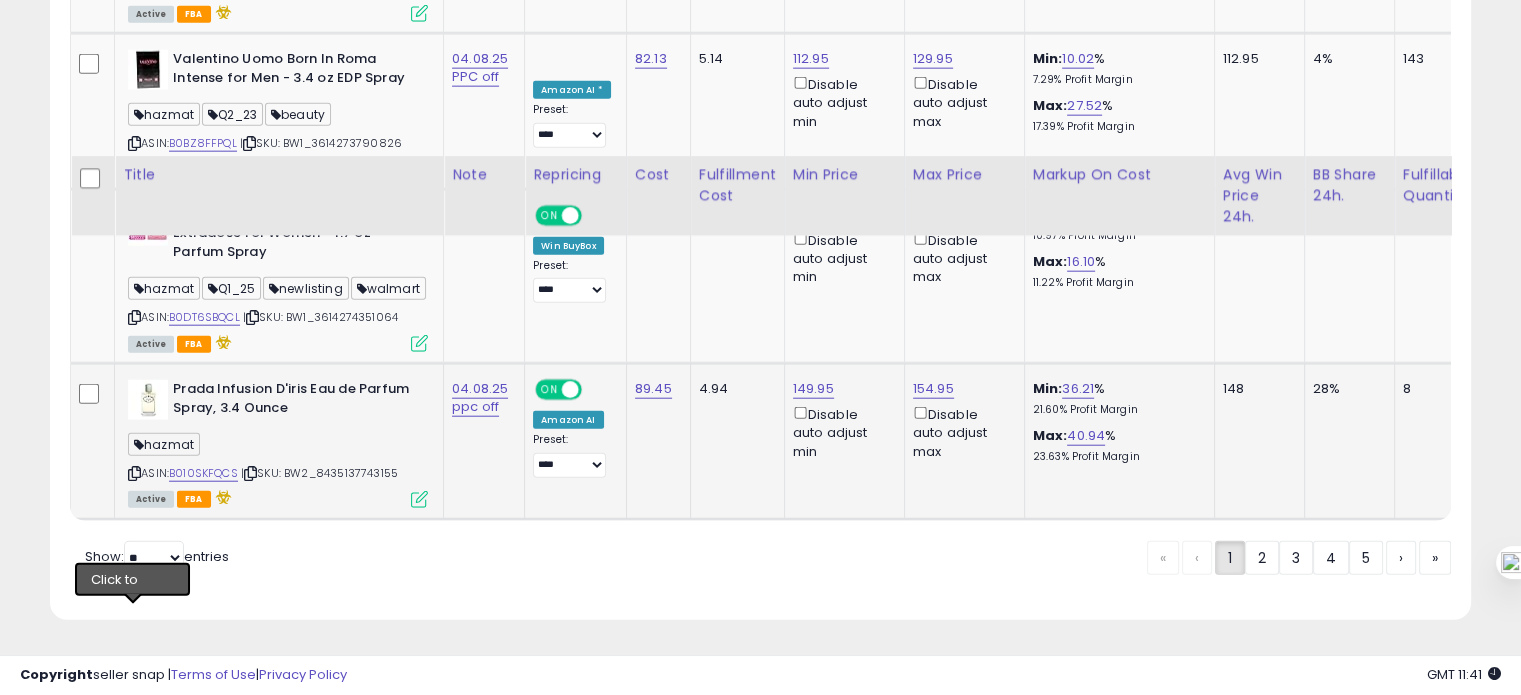 click at bounding box center [134, 473] 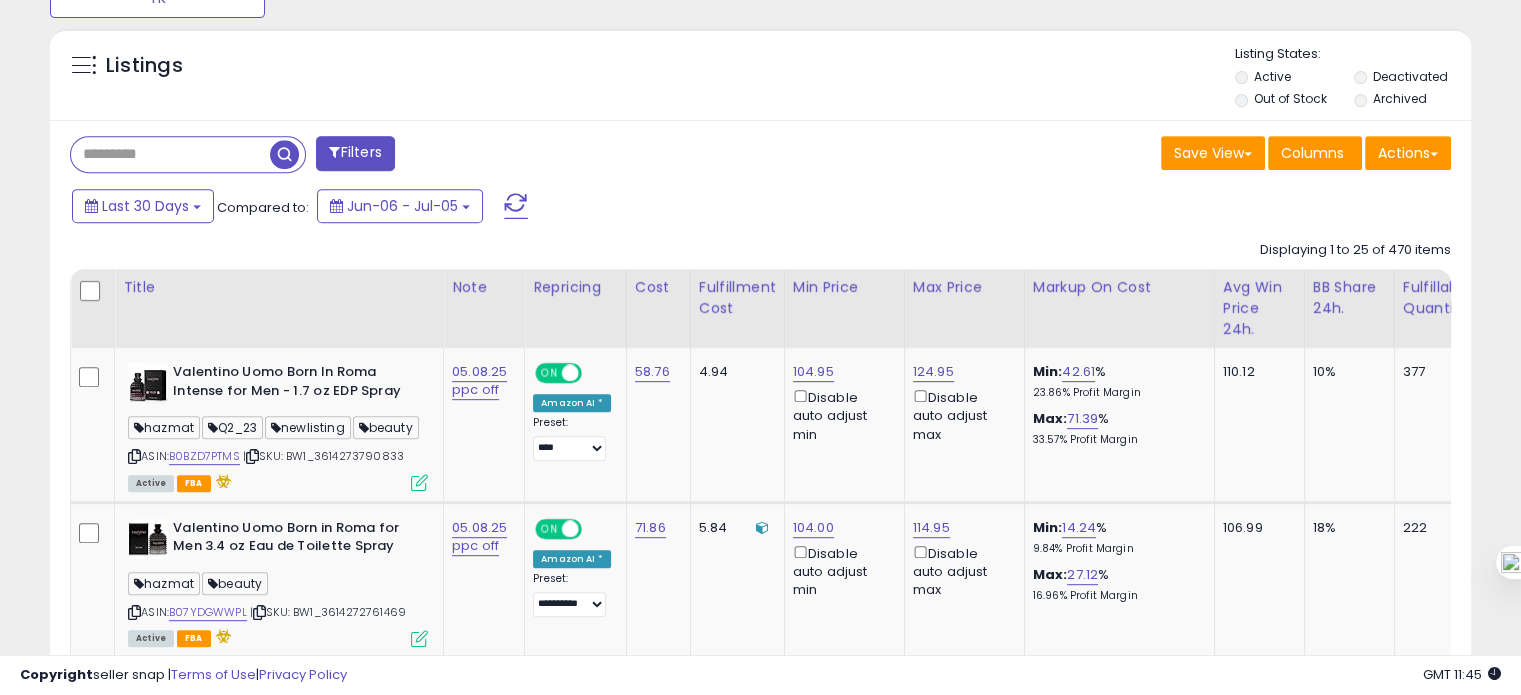 scroll, scrollTop: 855, scrollLeft: 0, axis: vertical 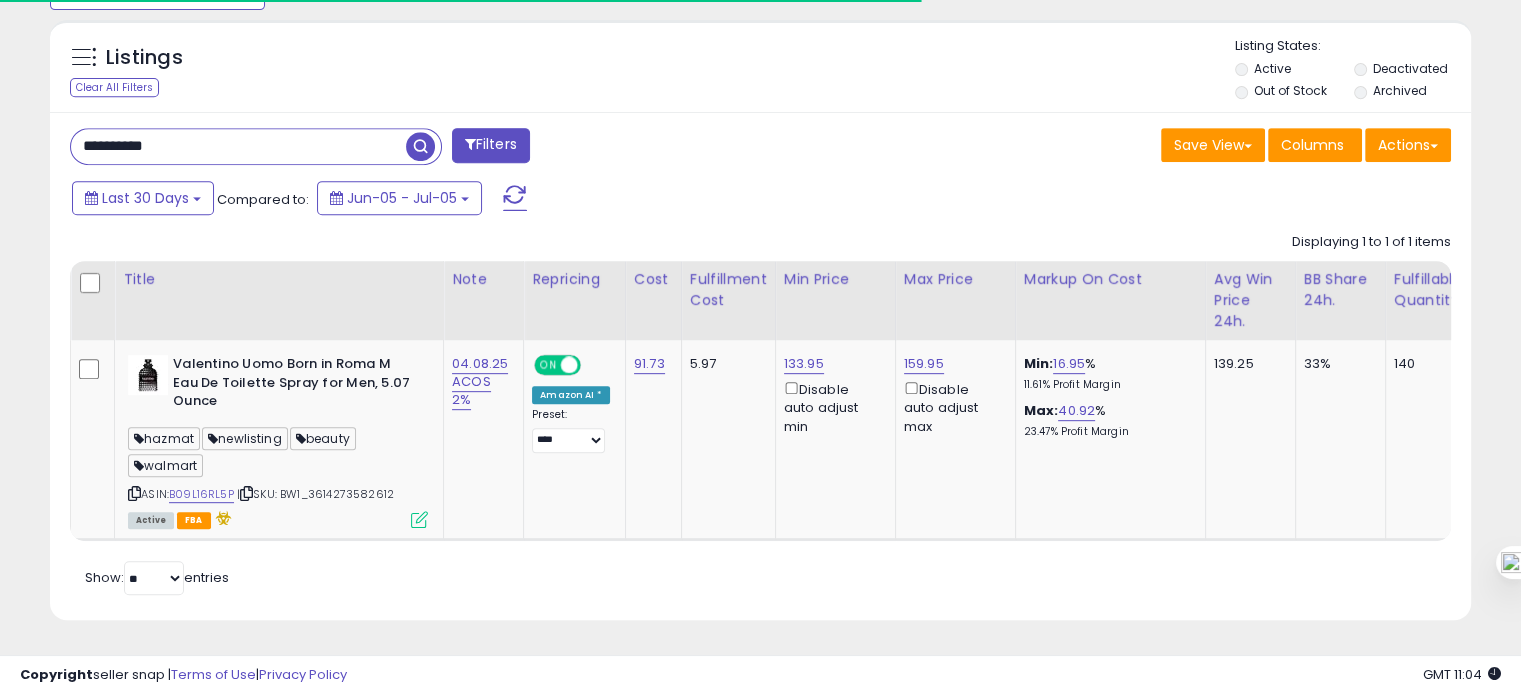 click on "**********" at bounding box center (238, 146) 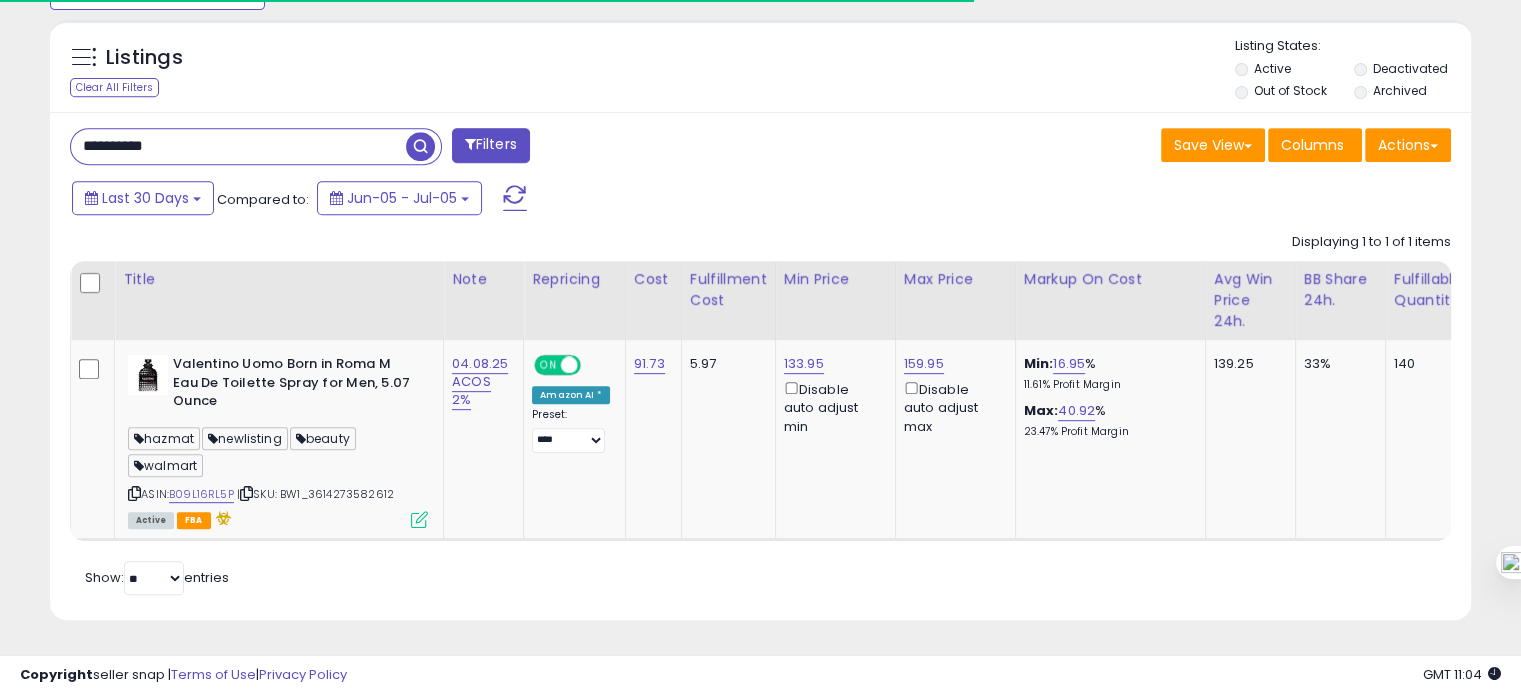 click on "**********" at bounding box center [238, 146] 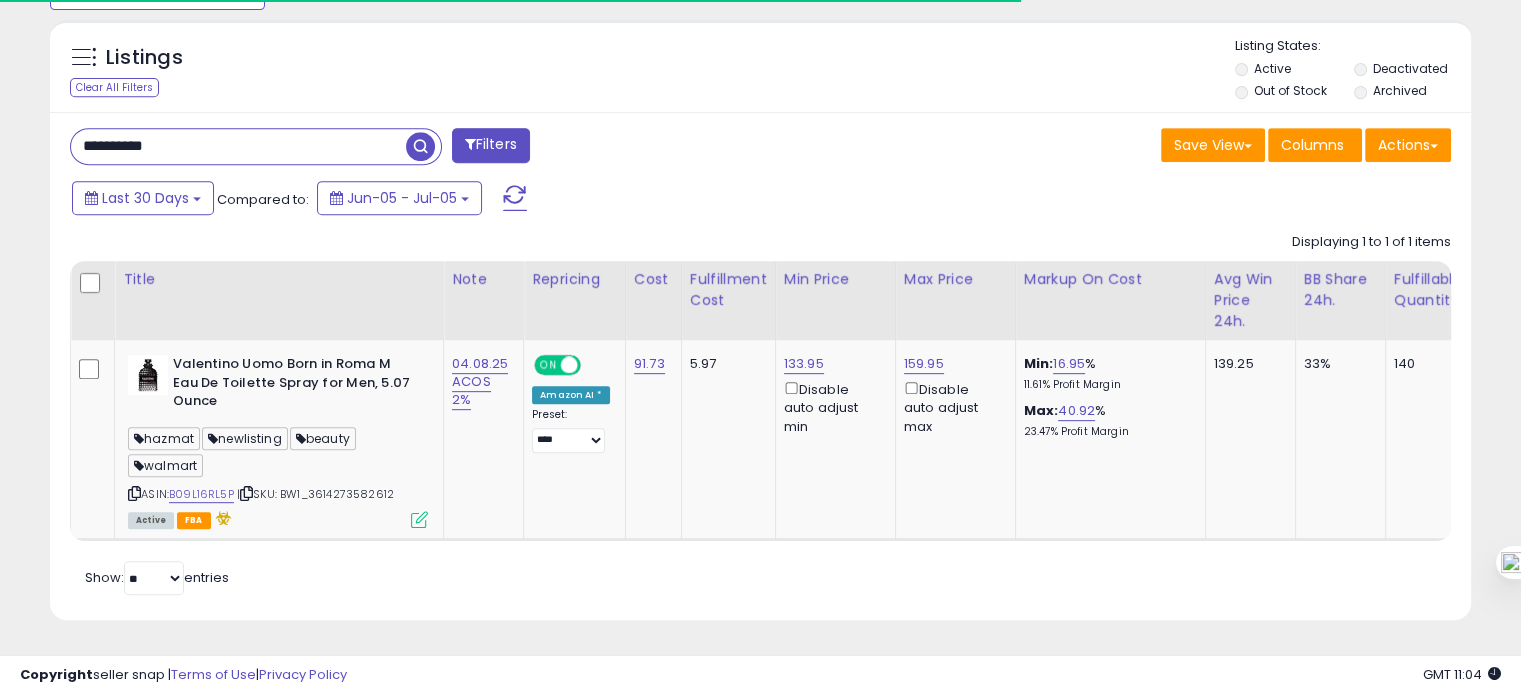 scroll, scrollTop: 999589, scrollLeft: 999168, axis: both 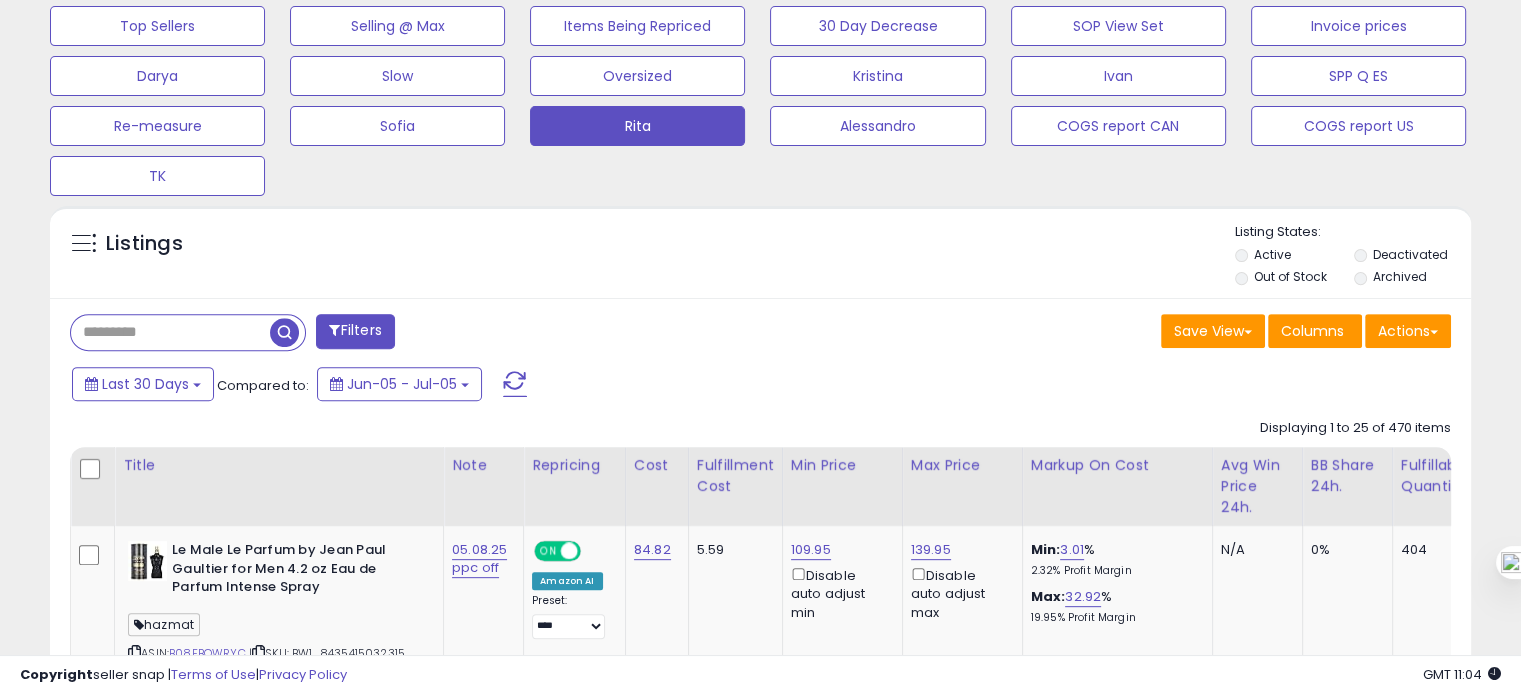 click at bounding box center [170, 332] 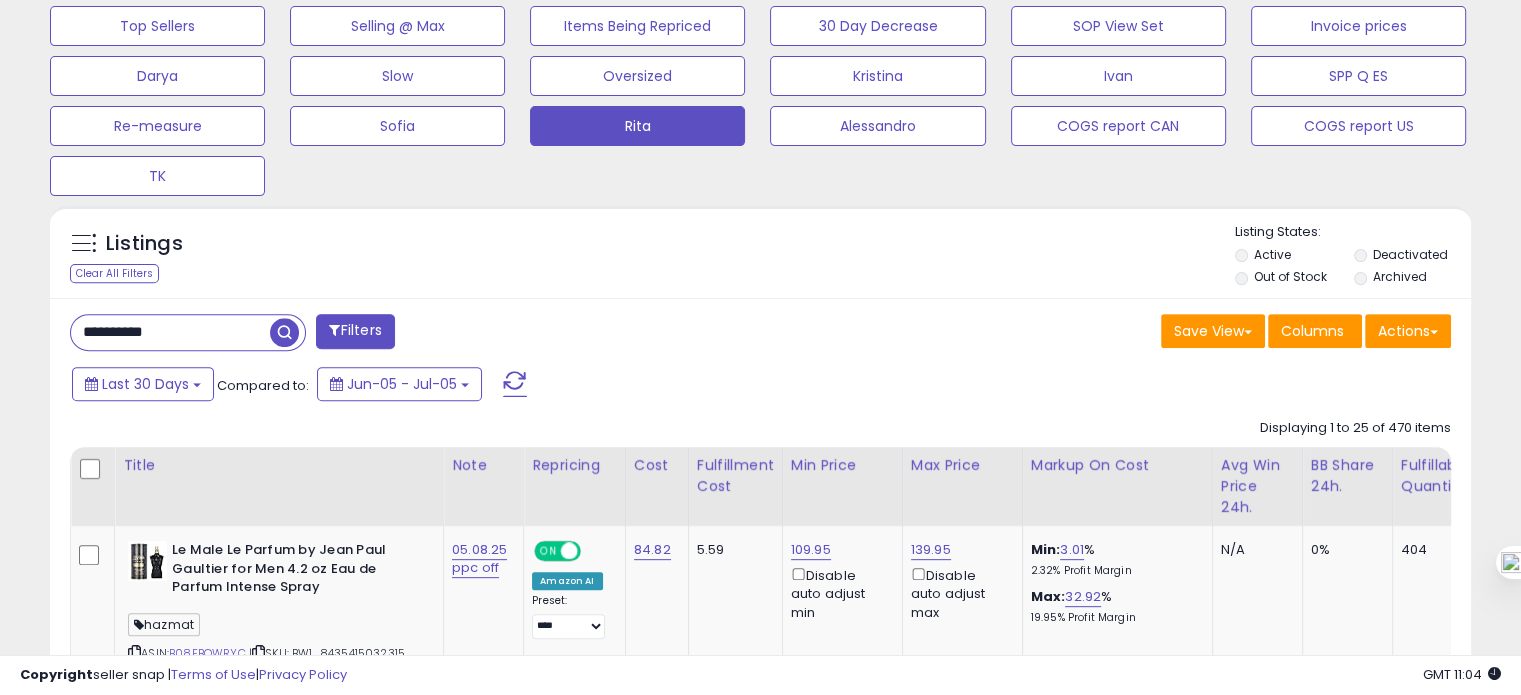 type on "**********" 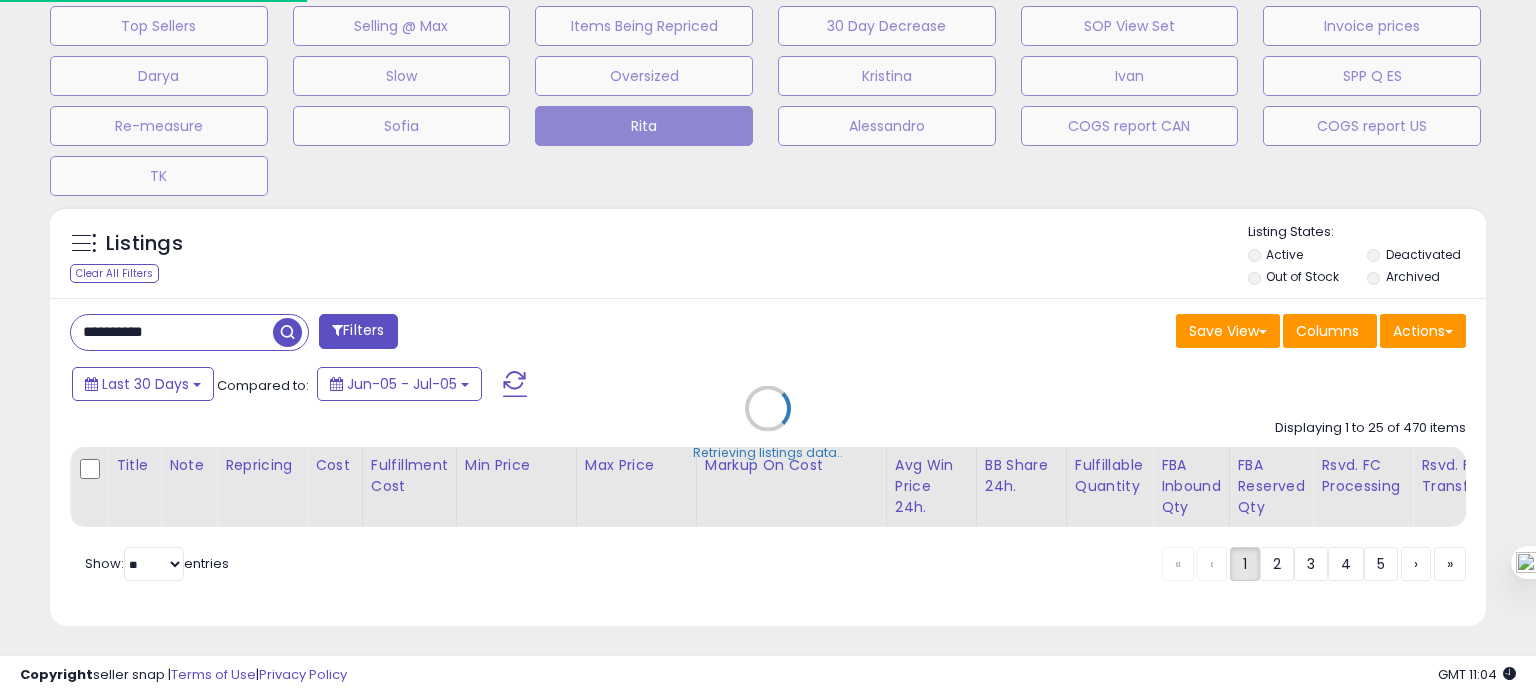 scroll, scrollTop: 999589, scrollLeft: 999168, axis: both 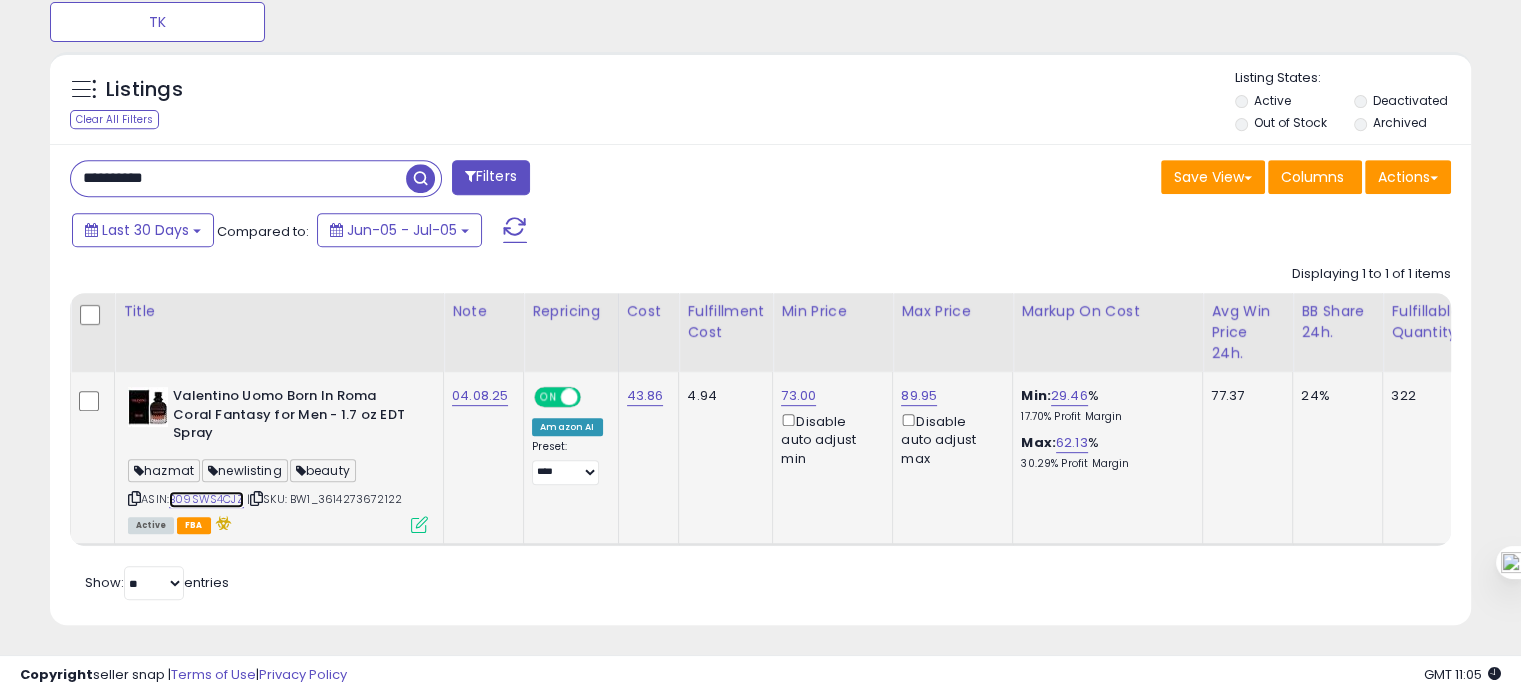 click on "B09SWS4CJZ" at bounding box center (206, 499) 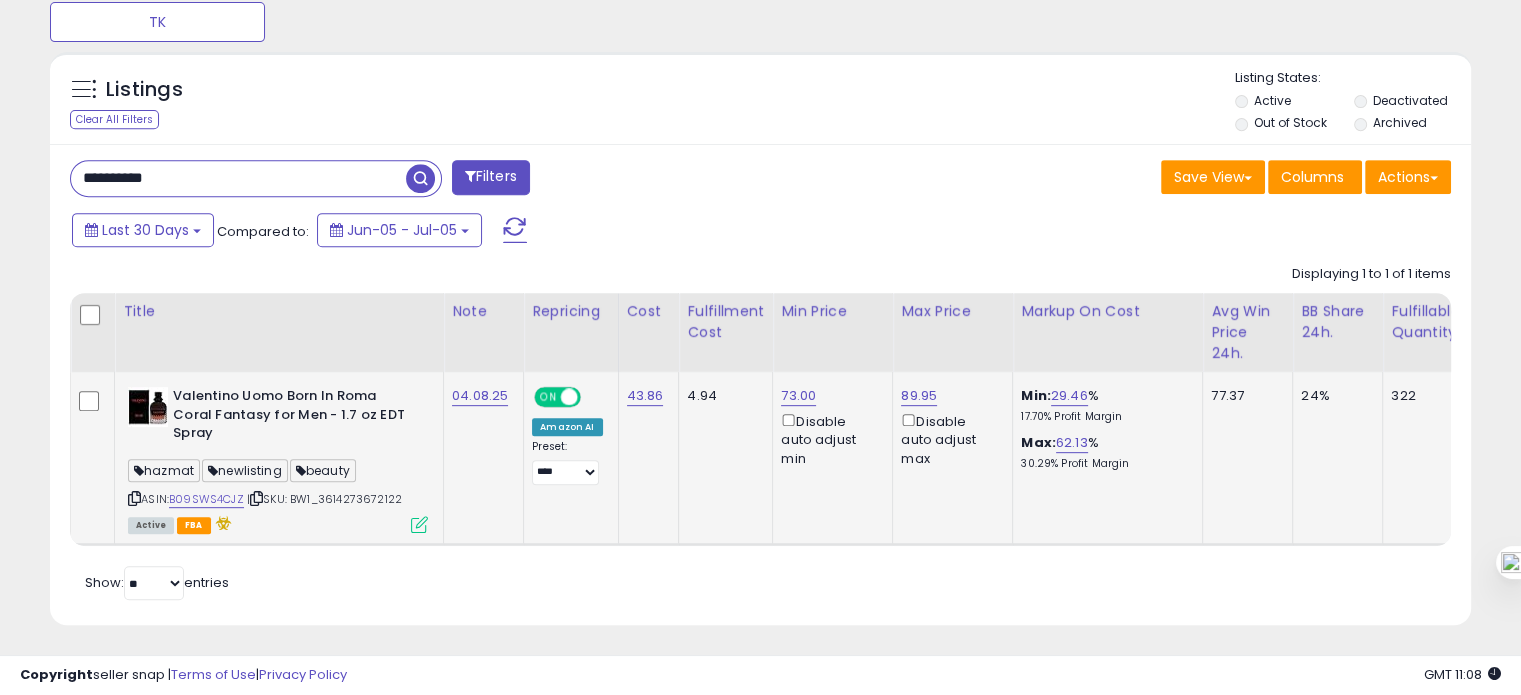 click at bounding box center [419, 524] 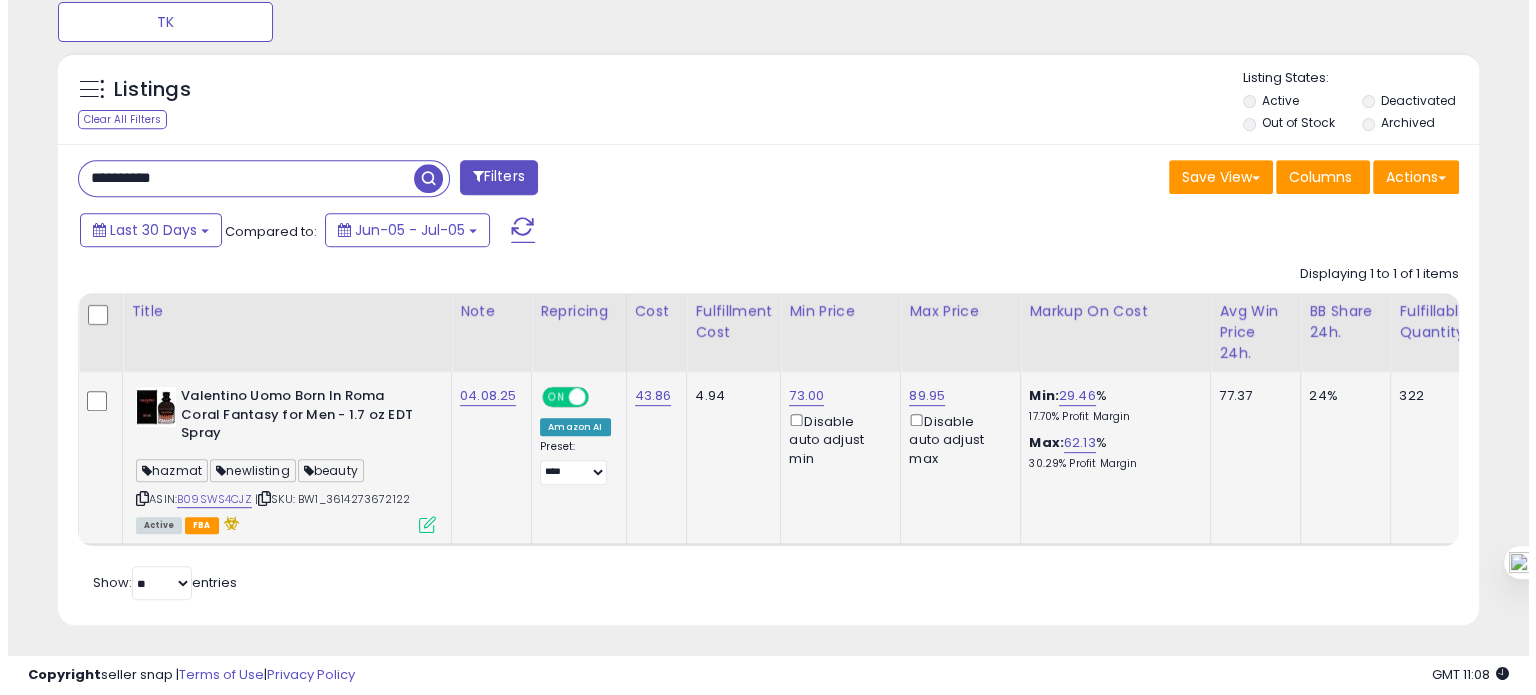scroll, scrollTop: 999589, scrollLeft: 999168, axis: both 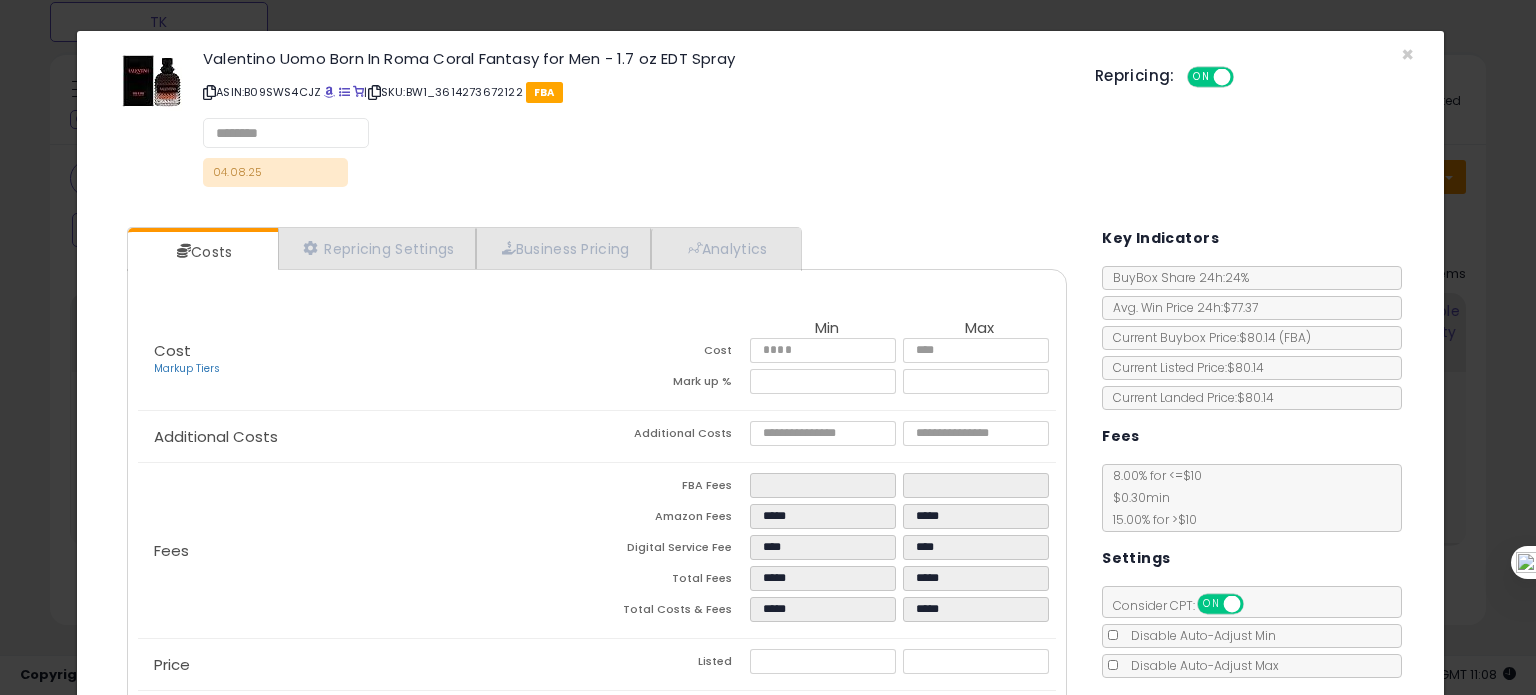 select on "*********" 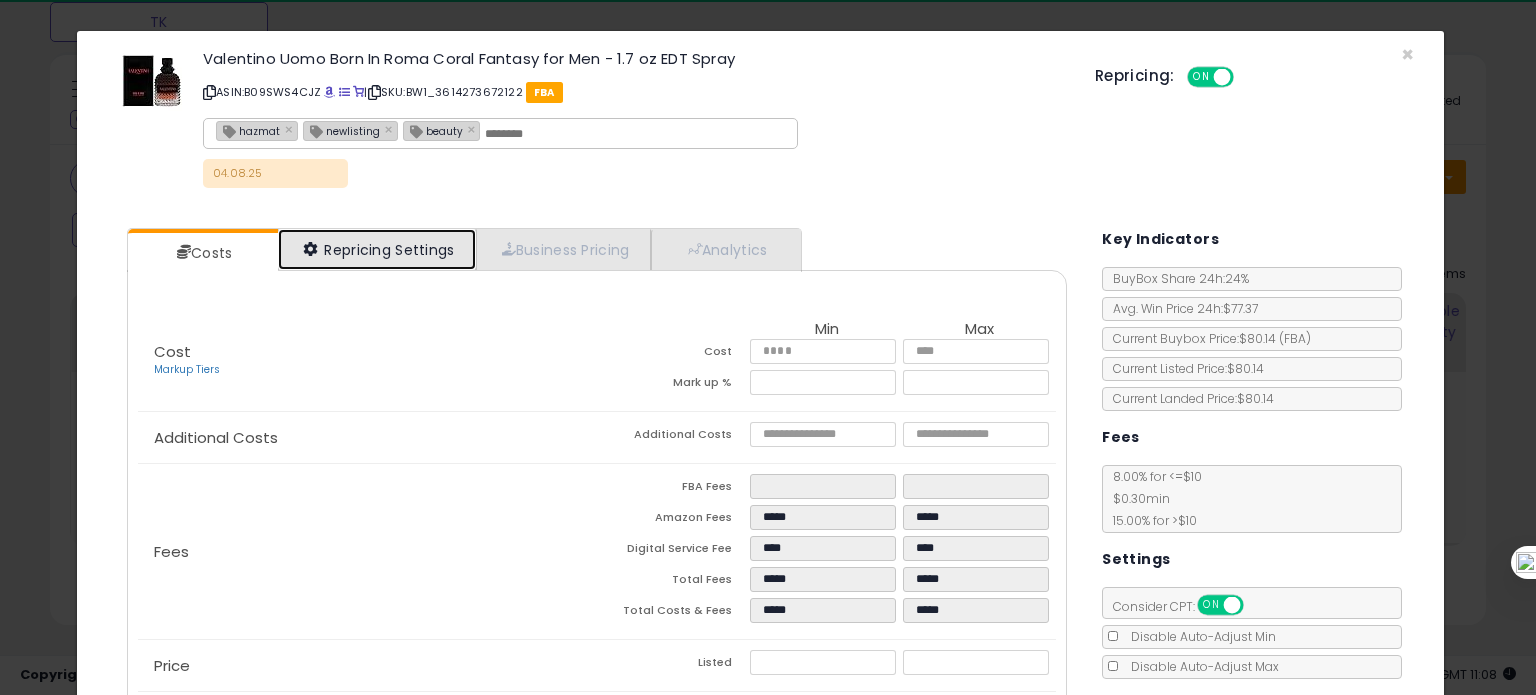 click on "Repricing Settings" at bounding box center [377, 249] 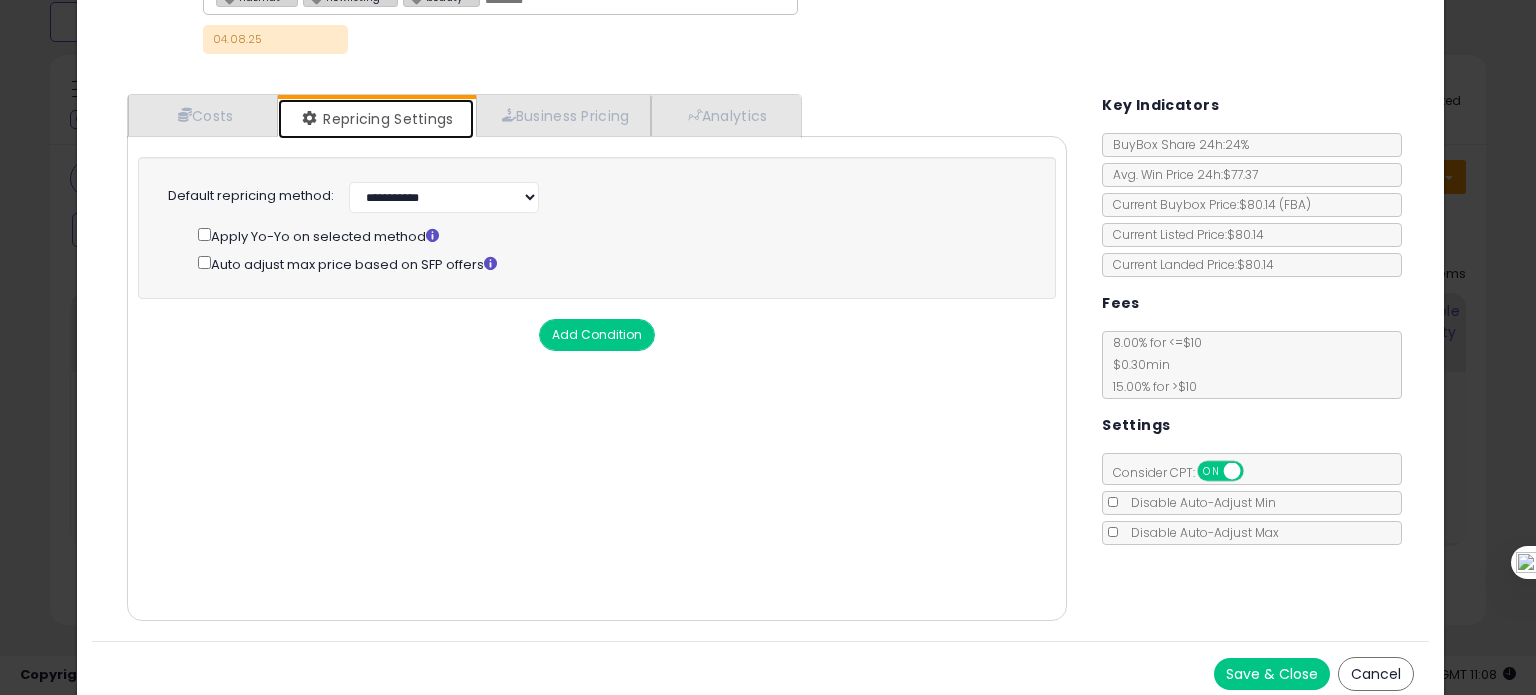 scroll, scrollTop: 135, scrollLeft: 0, axis: vertical 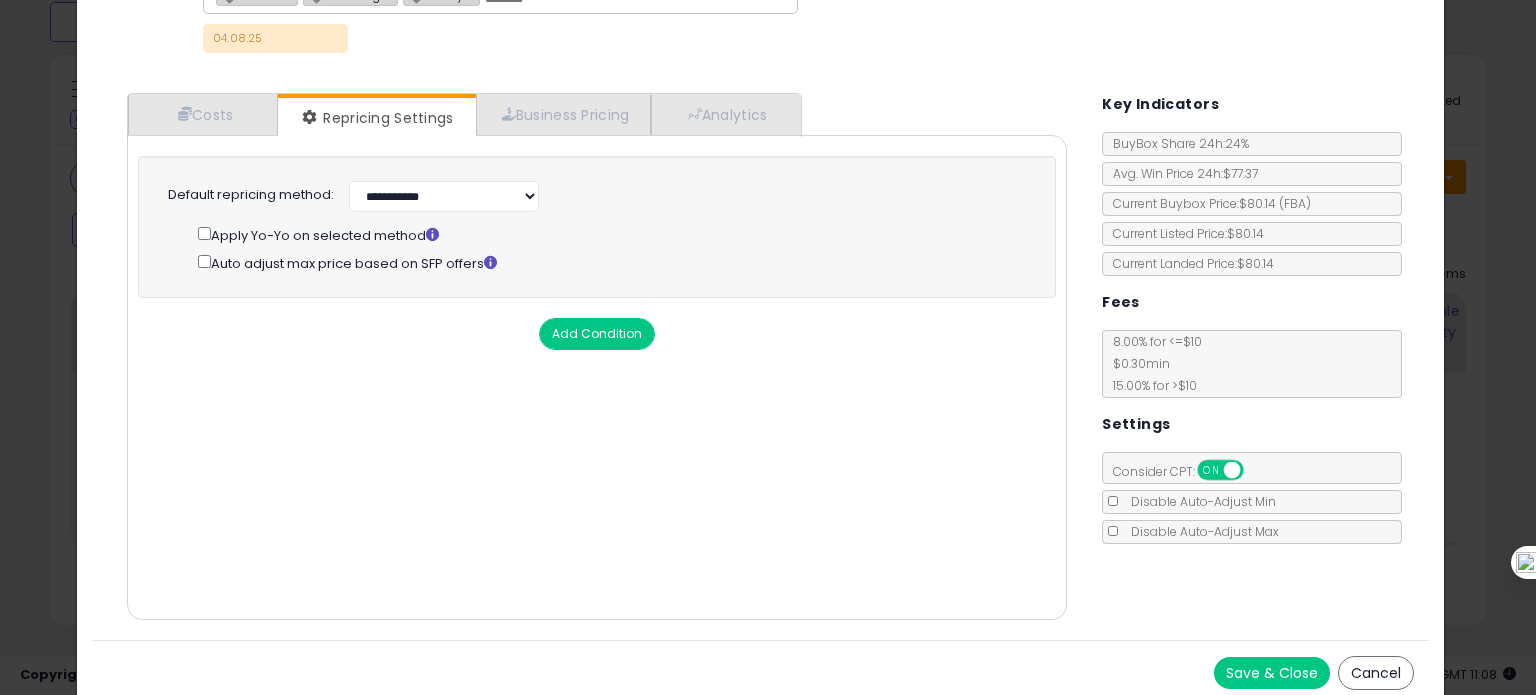 click on "Add Condition" at bounding box center (597, 334) 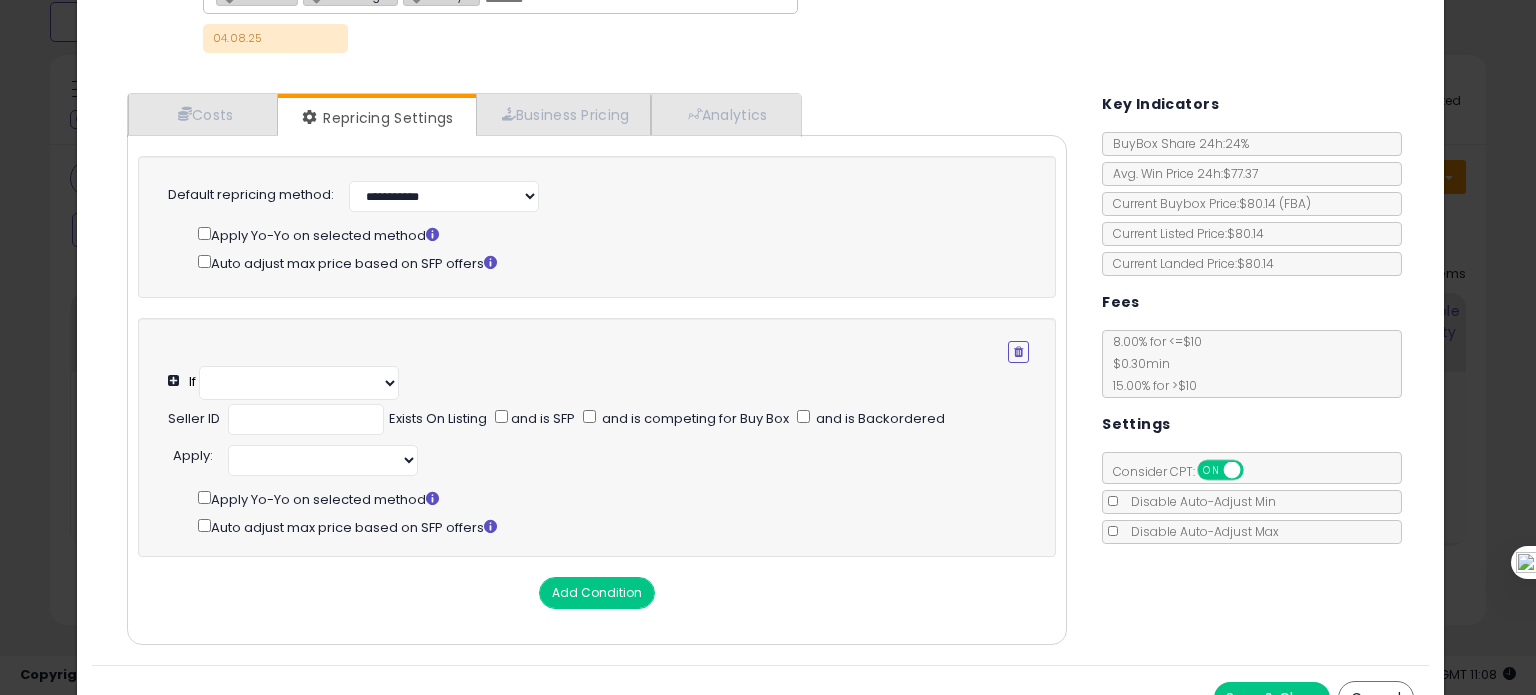 select on "**********" 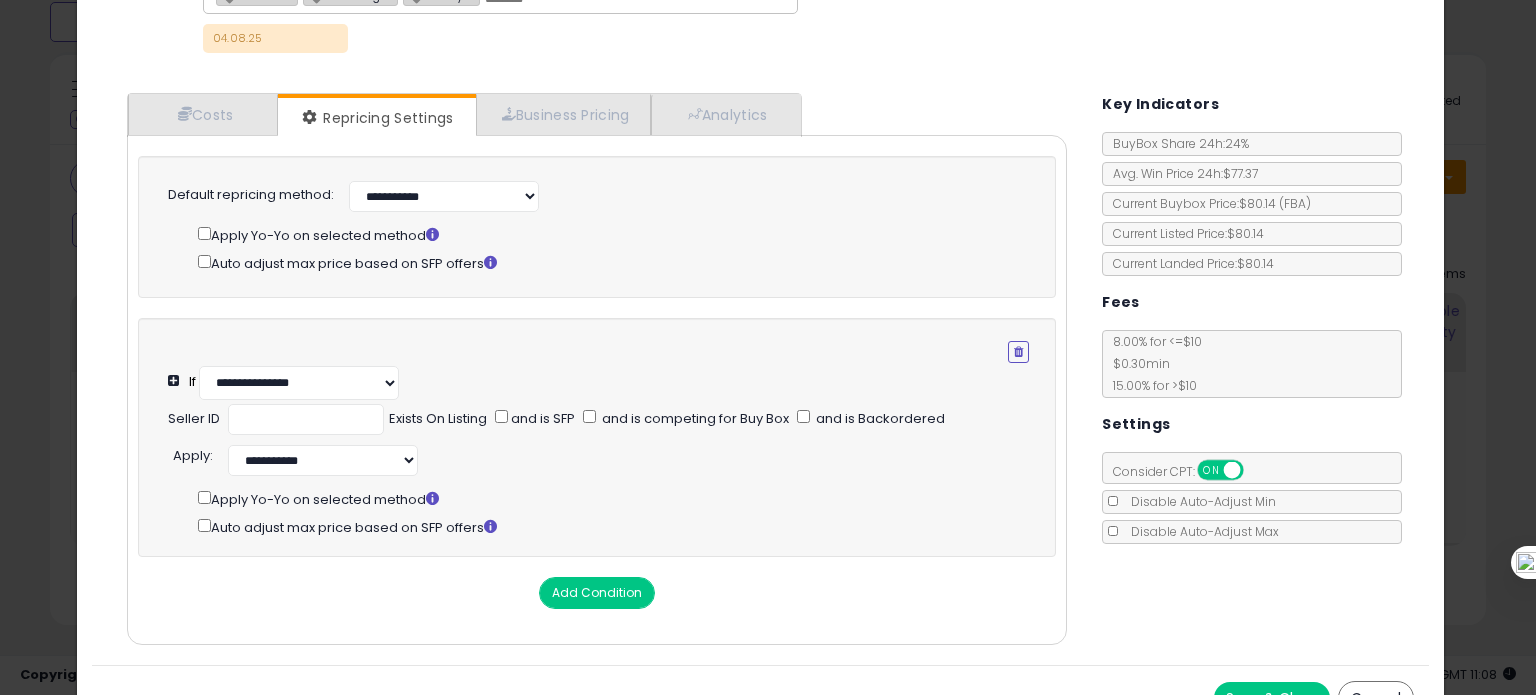 scroll, scrollTop: 179, scrollLeft: 0, axis: vertical 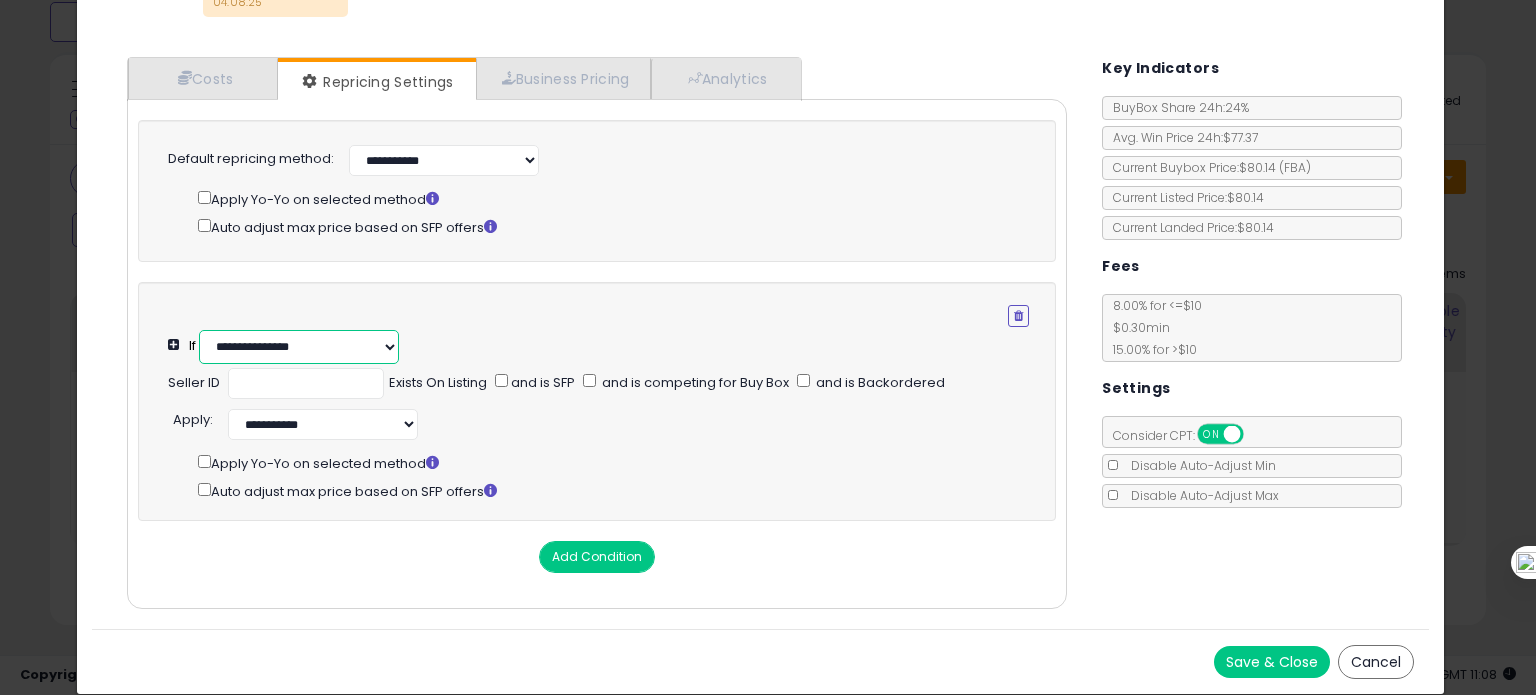 click on "**********" at bounding box center [299, 347] 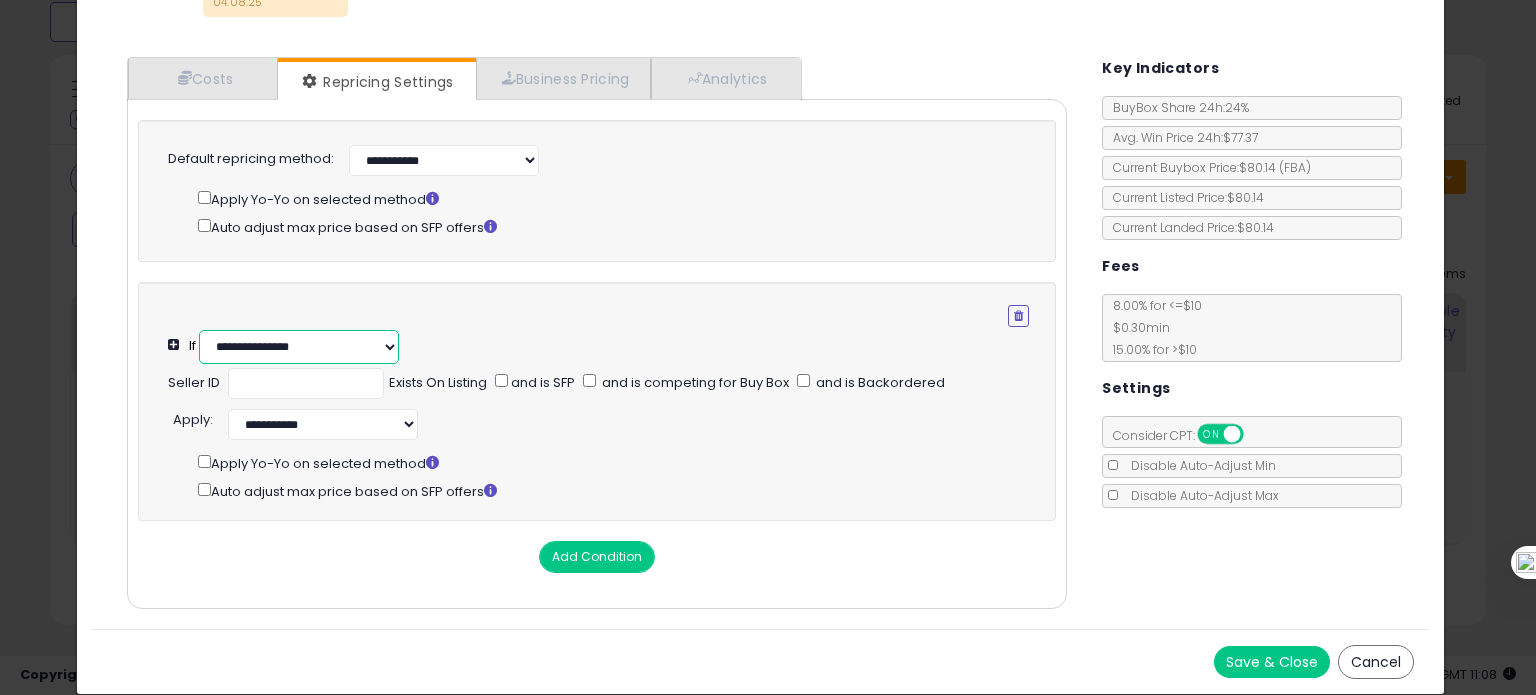 select on "**********" 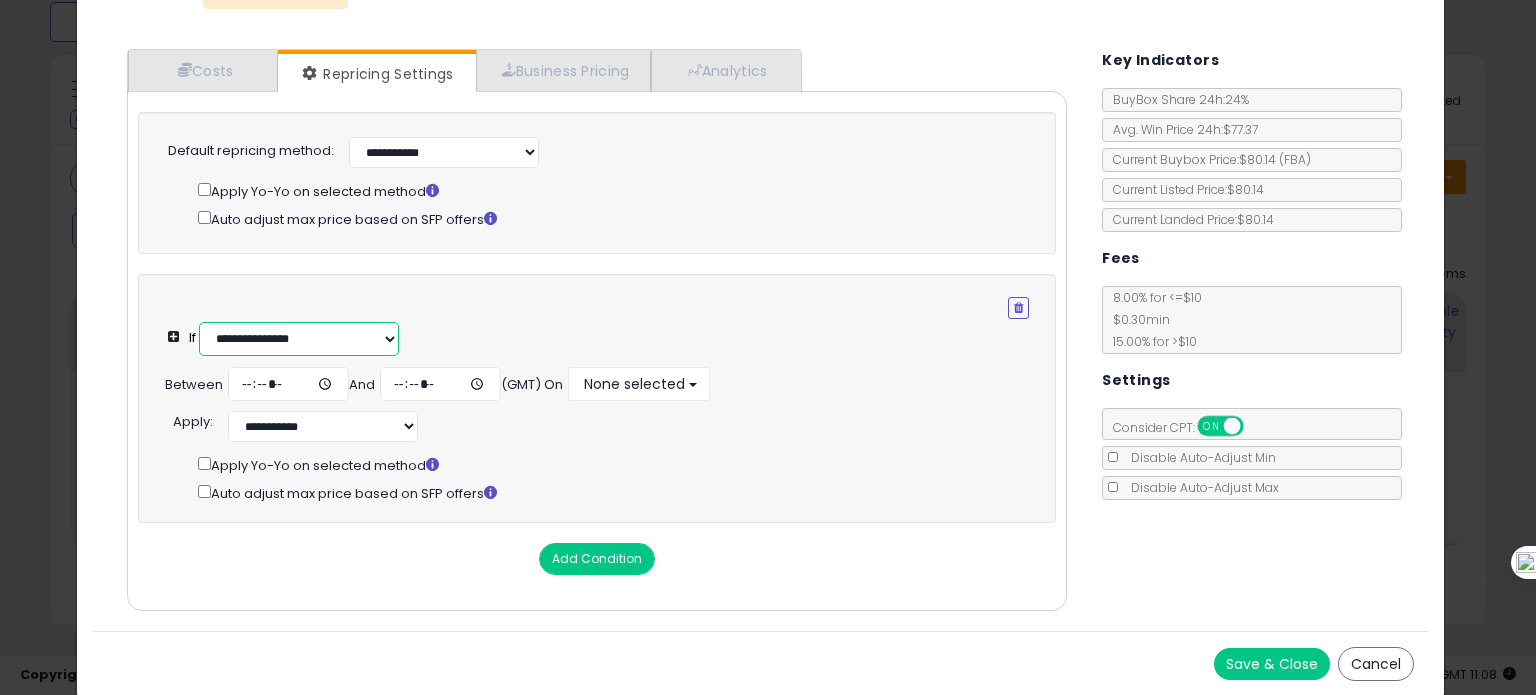 scroll, scrollTop: 189, scrollLeft: 0, axis: vertical 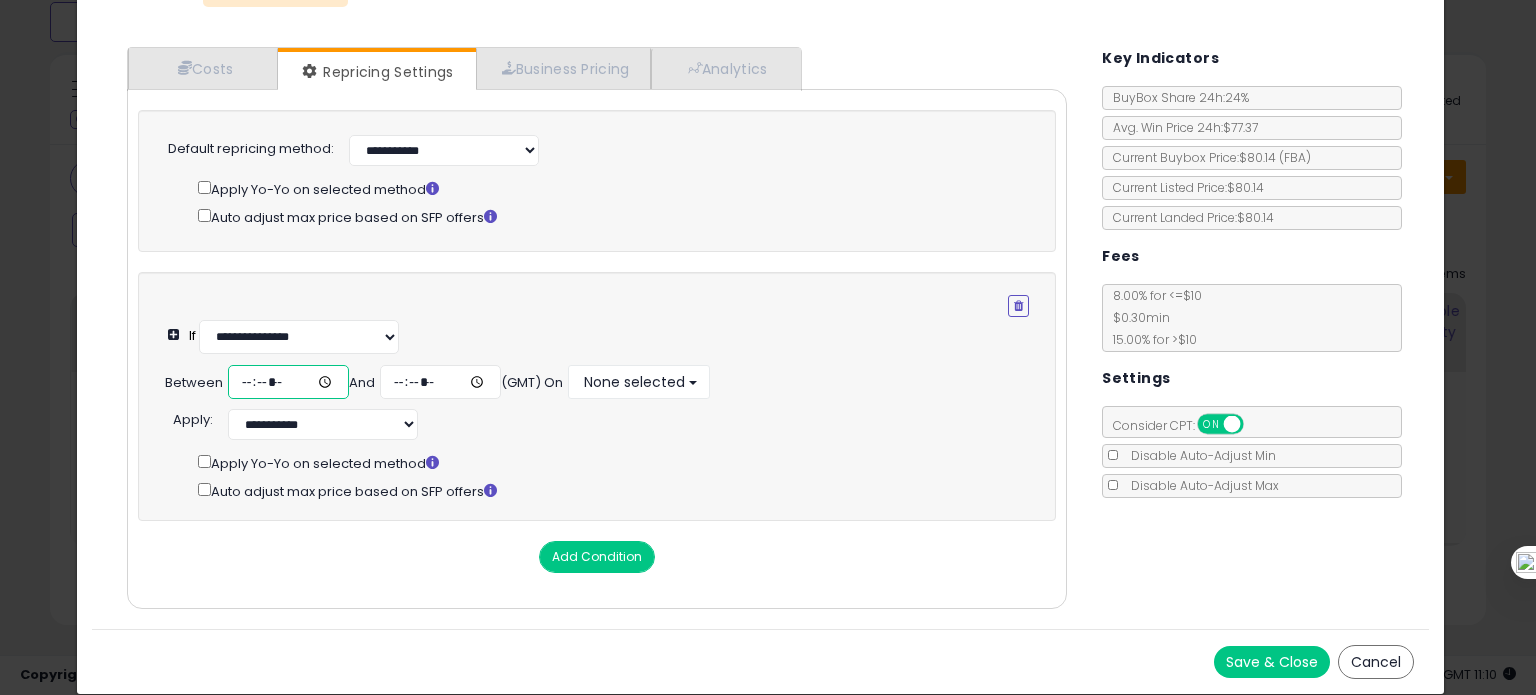 click at bounding box center (288, 382) 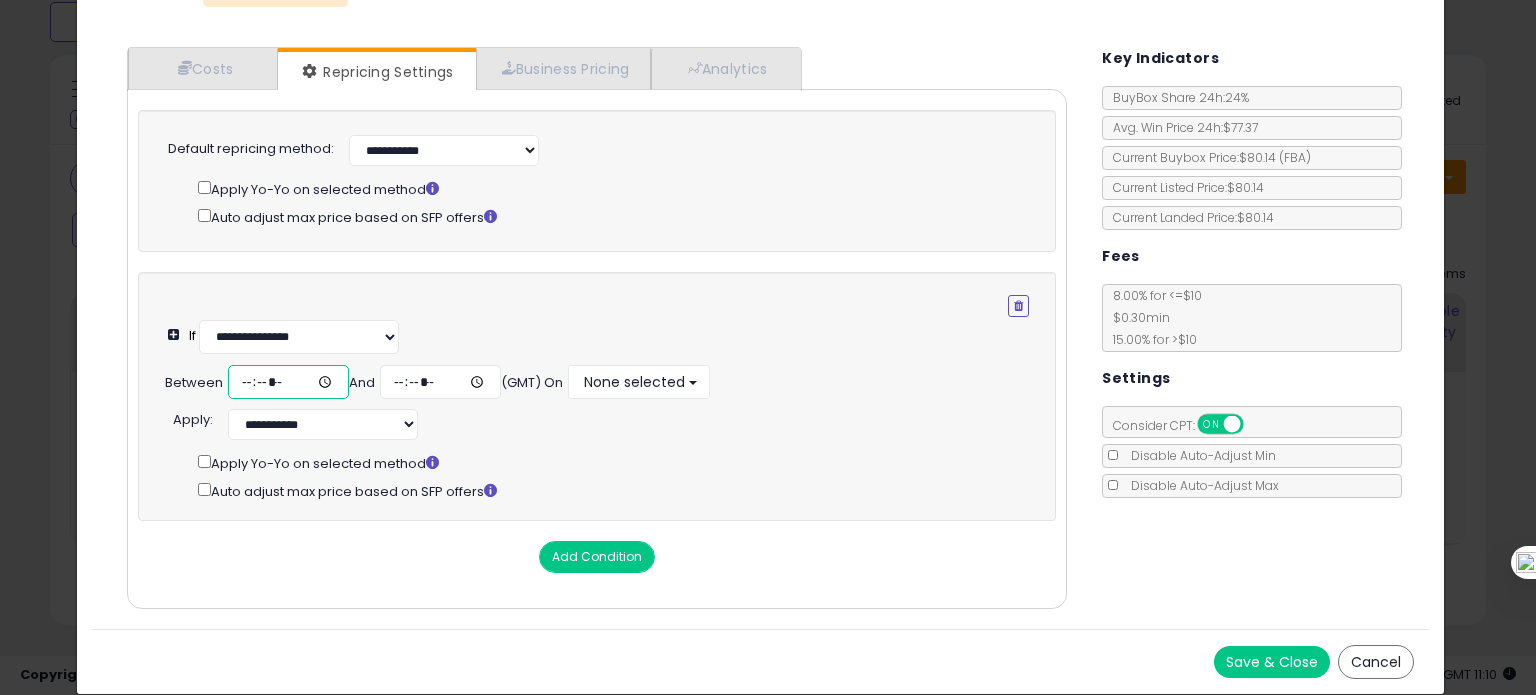 click at bounding box center (288, 382) 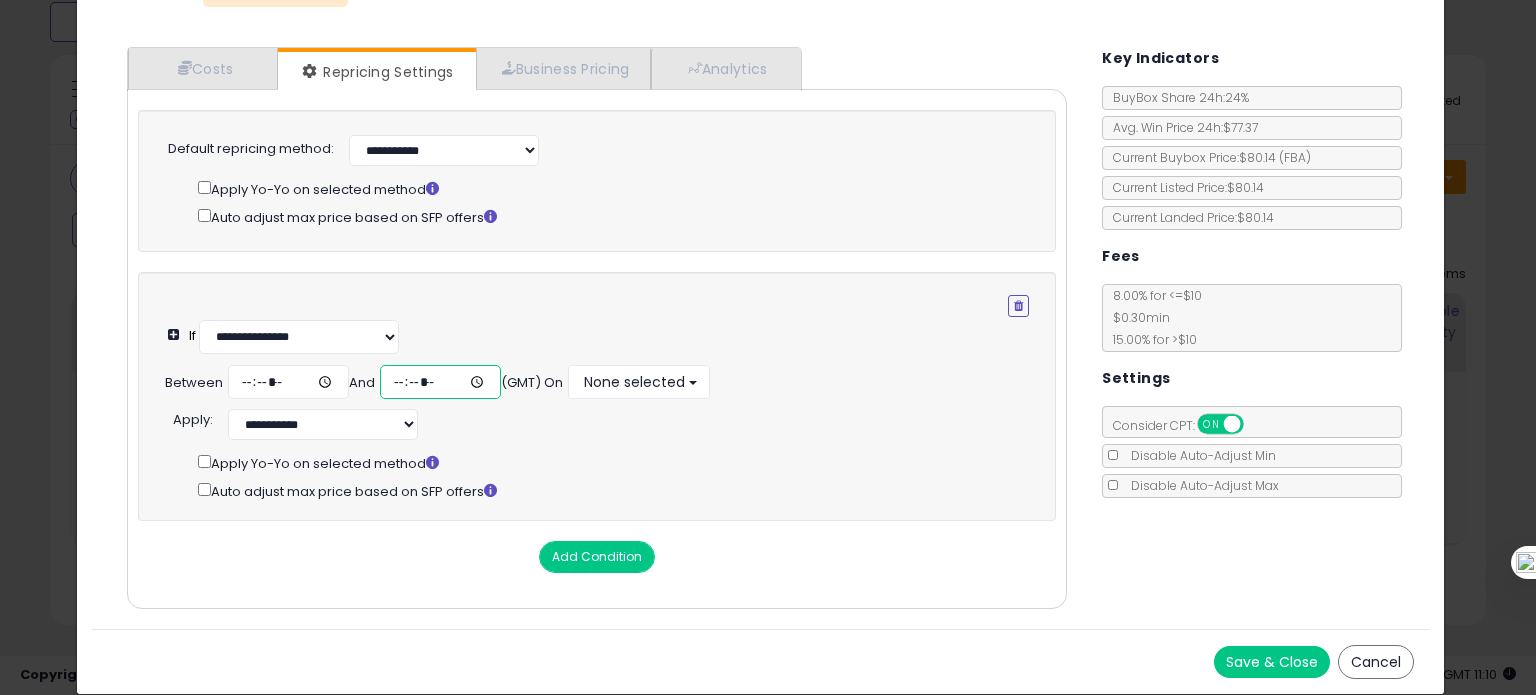 click at bounding box center (440, 382) 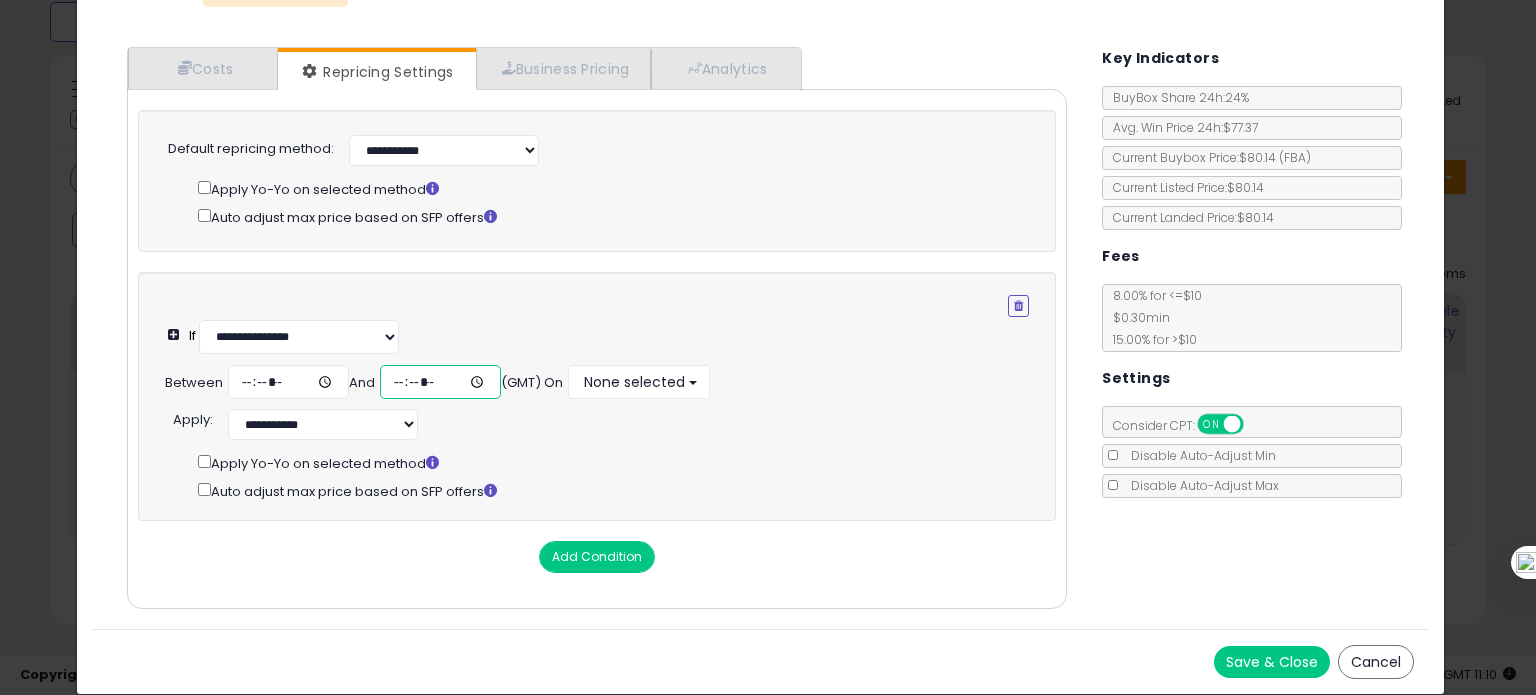 type on "*****" 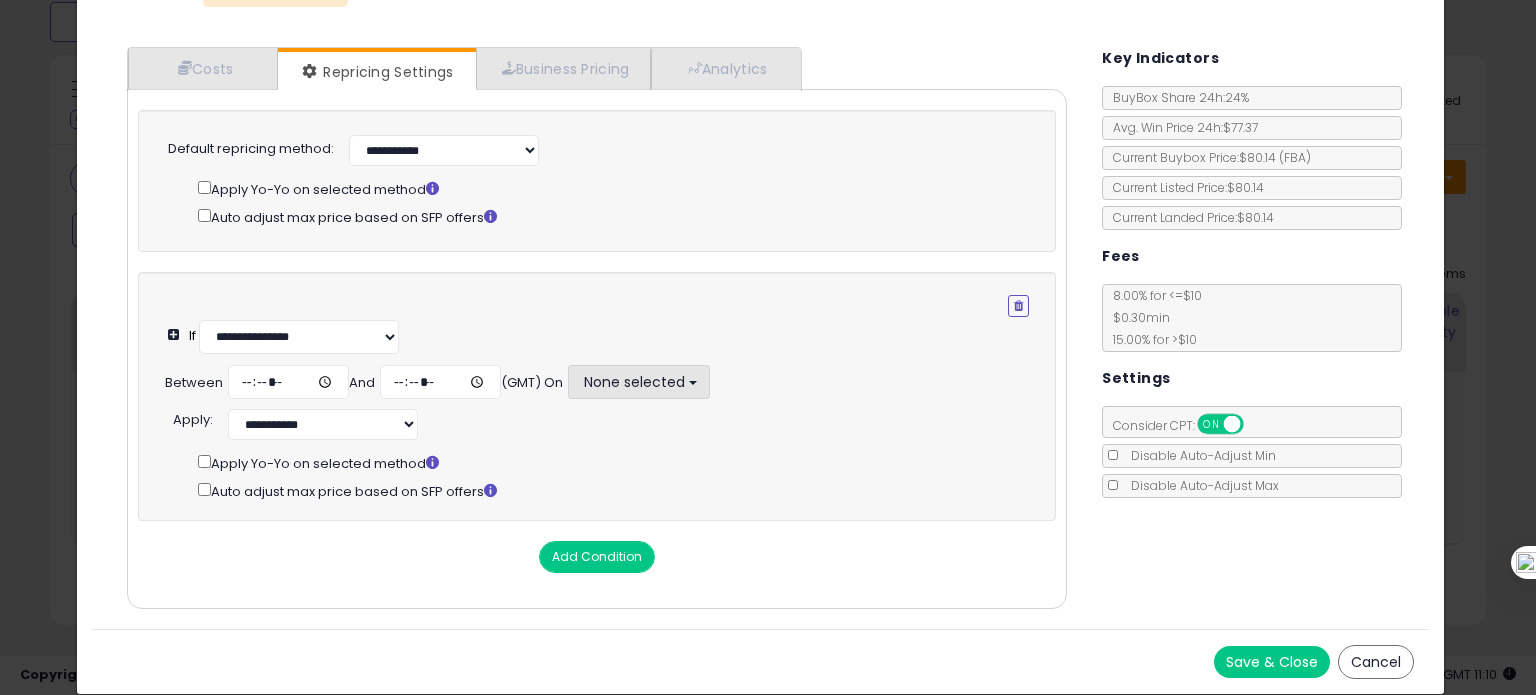 click on "None selected" at bounding box center (633, 382) 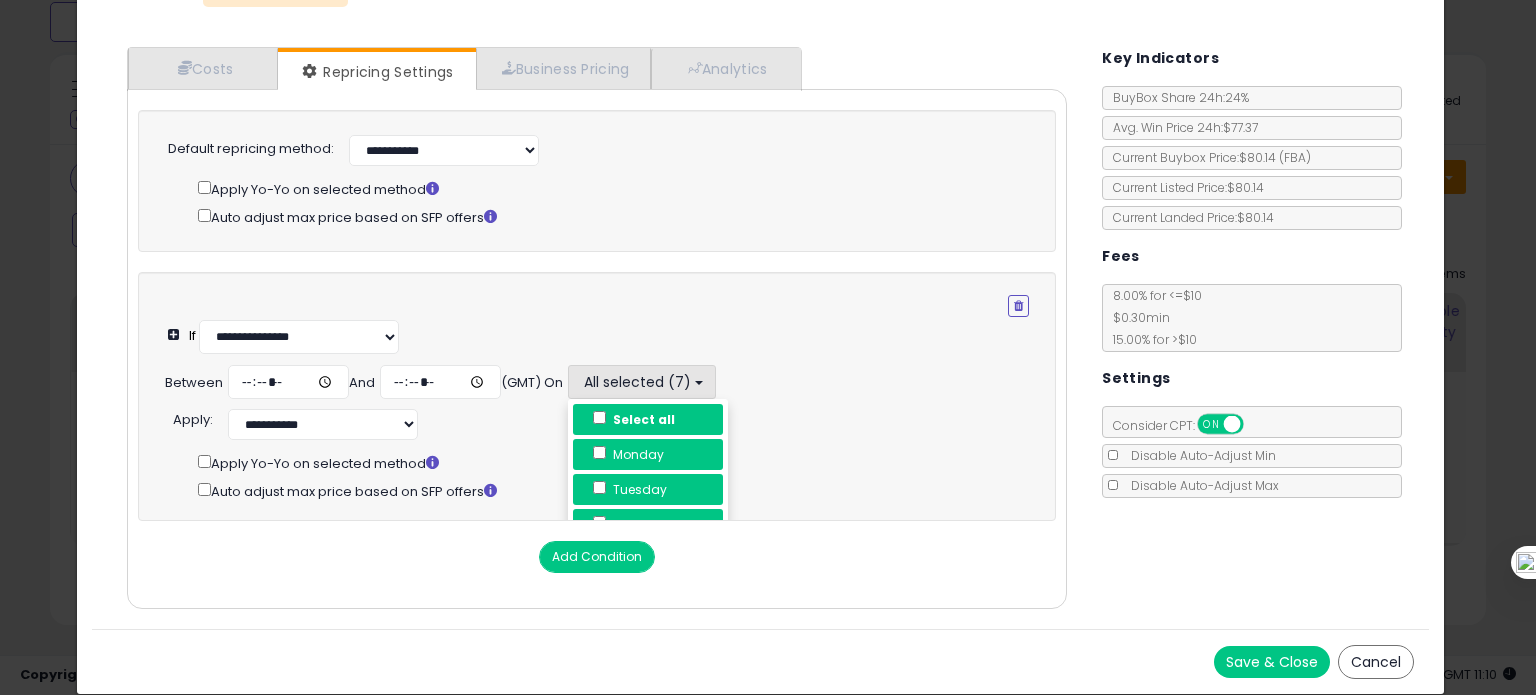 scroll, scrollTop: 85, scrollLeft: 0, axis: vertical 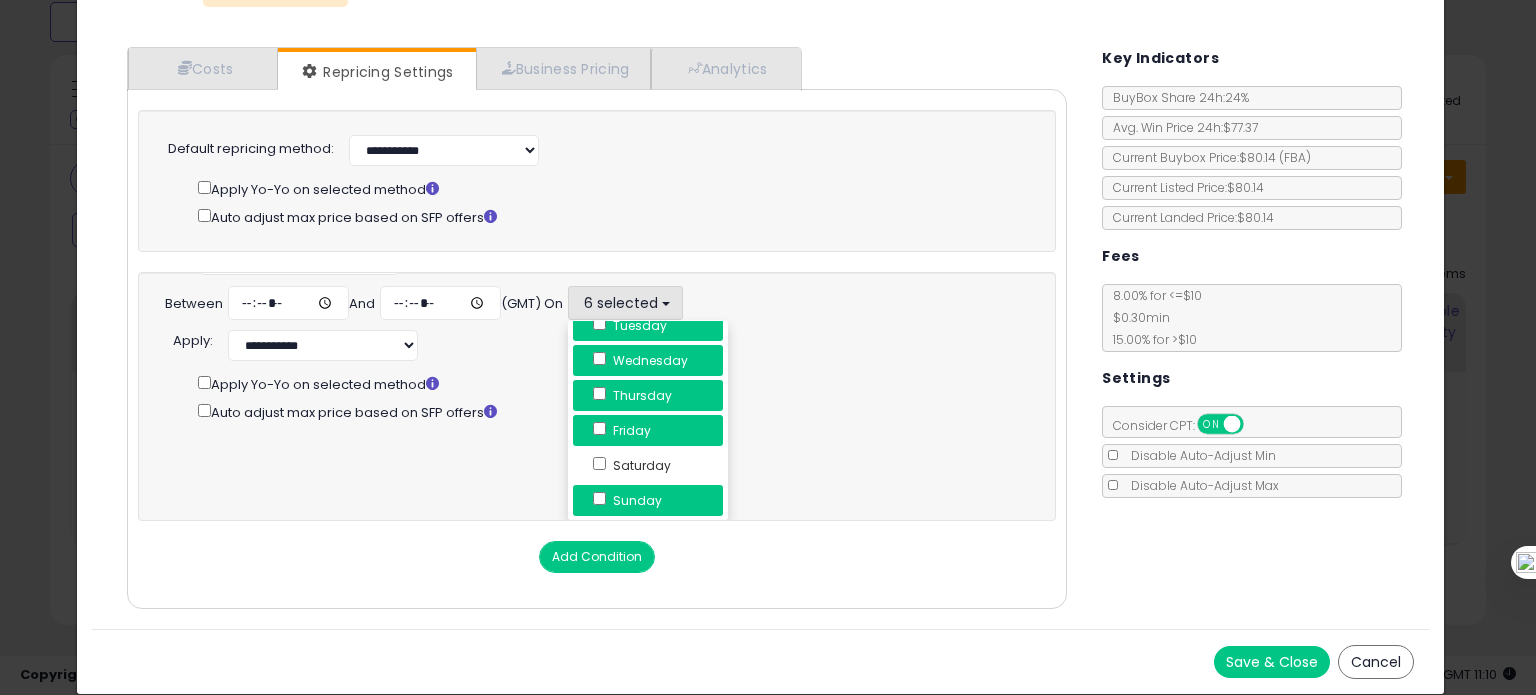 click on "Sunday" at bounding box center [648, 500] 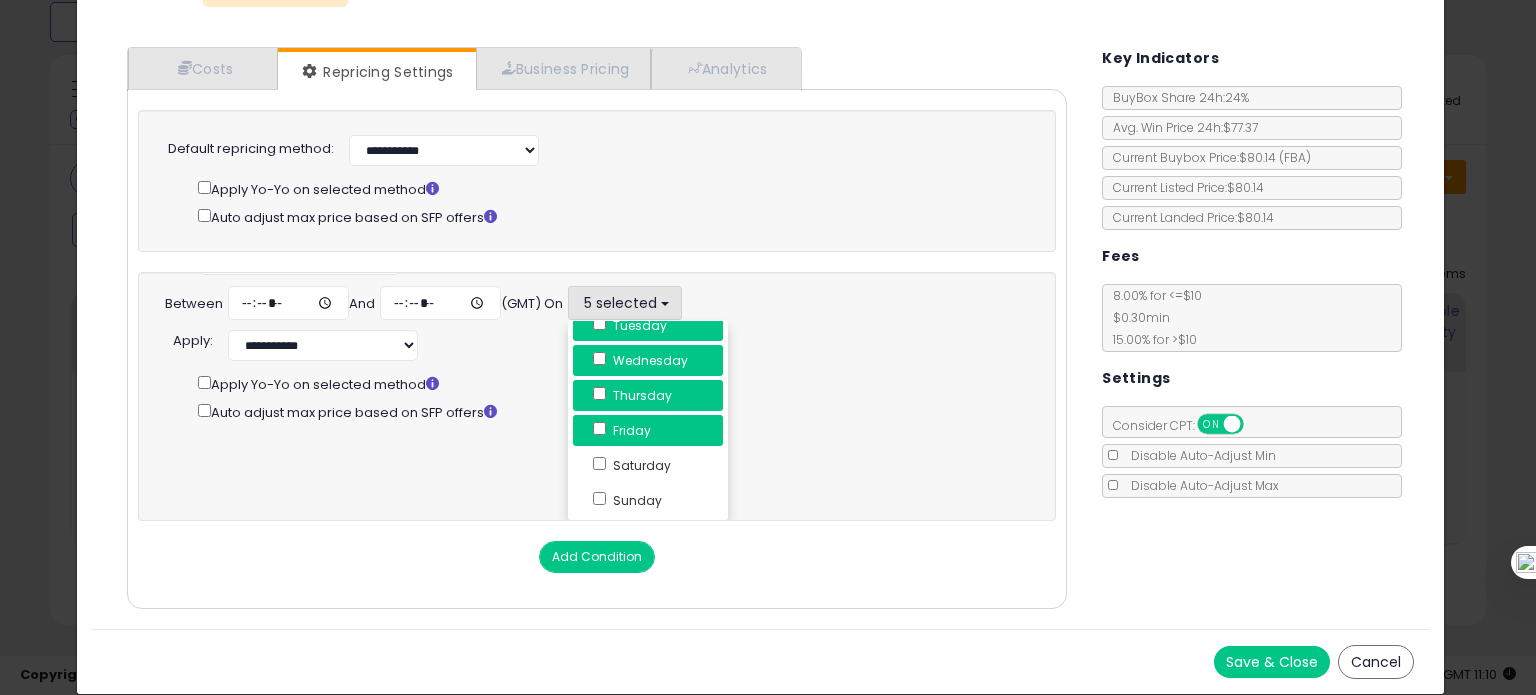 click on "**********" 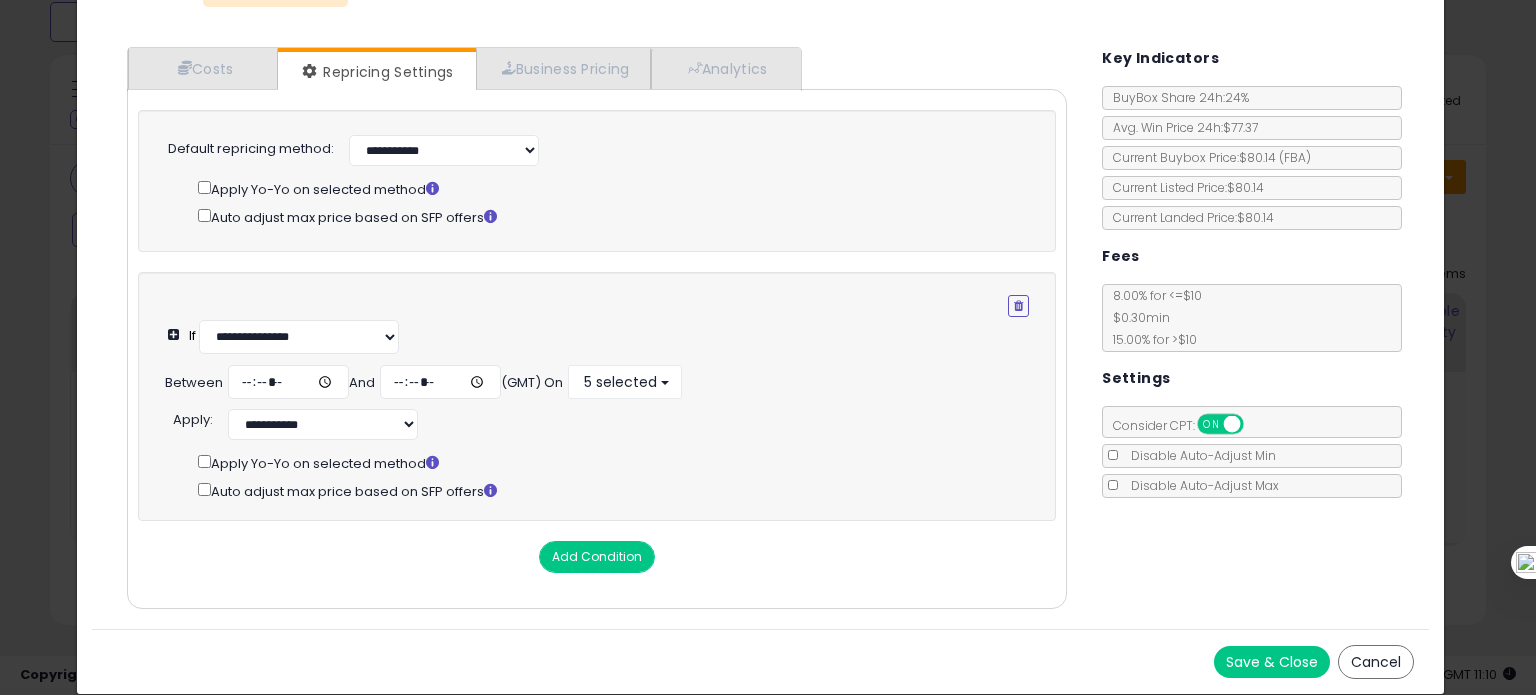 scroll, scrollTop: 0, scrollLeft: 0, axis: both 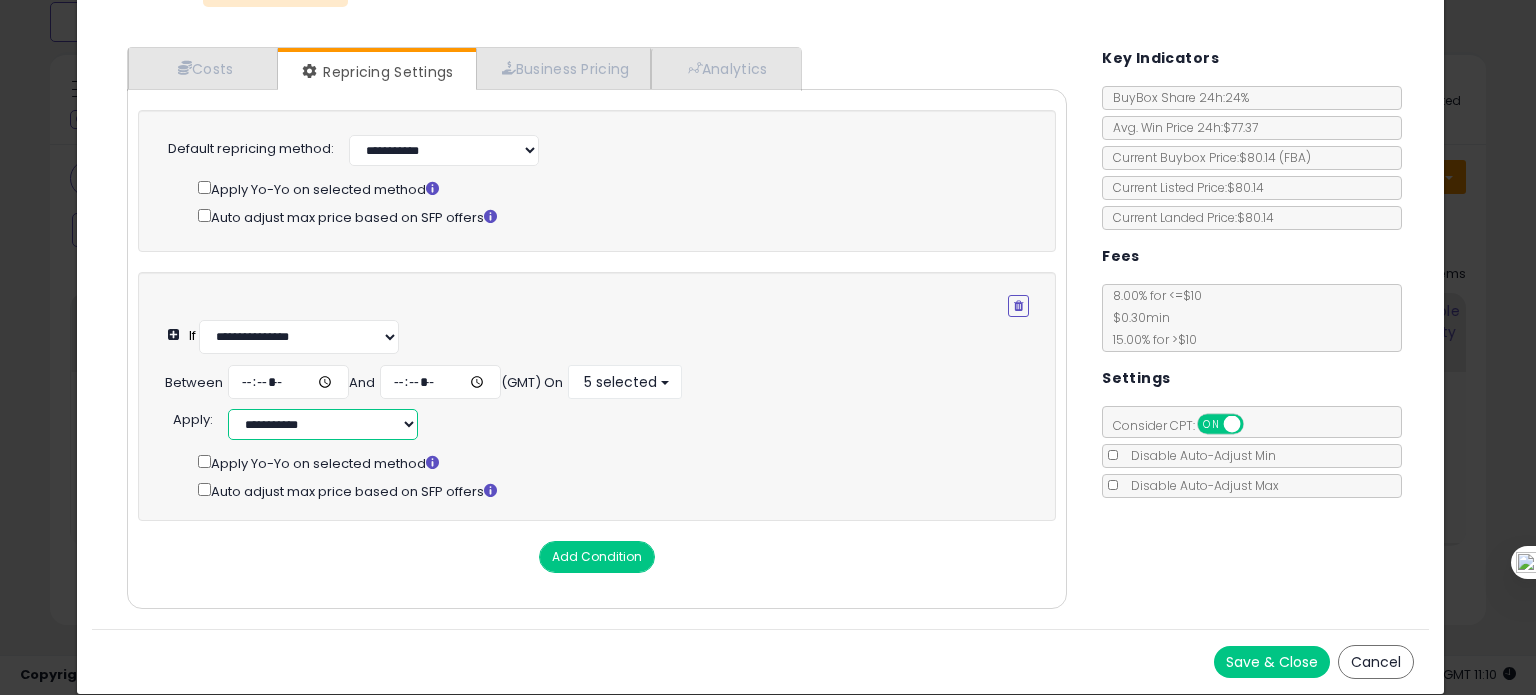 click on "**********" at bounding box center (323, 424) 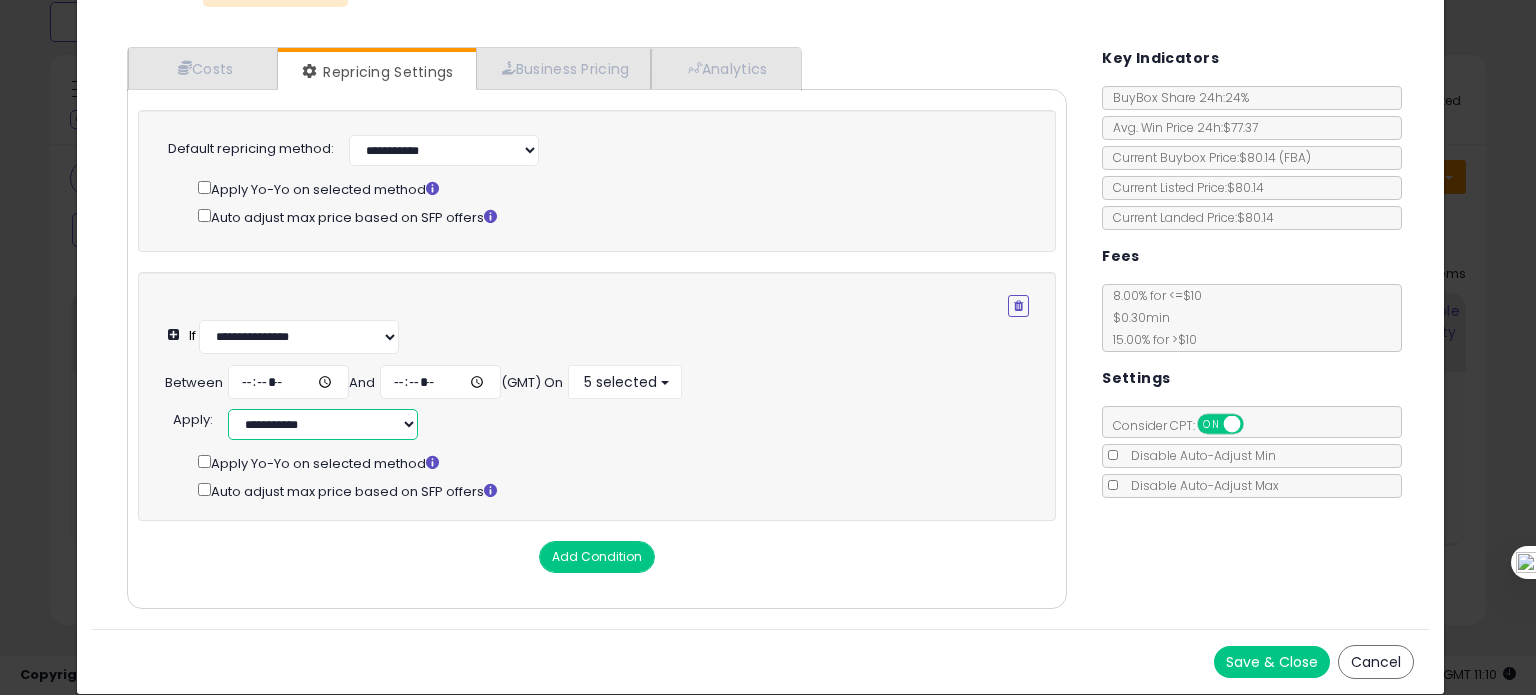 select on "**********" 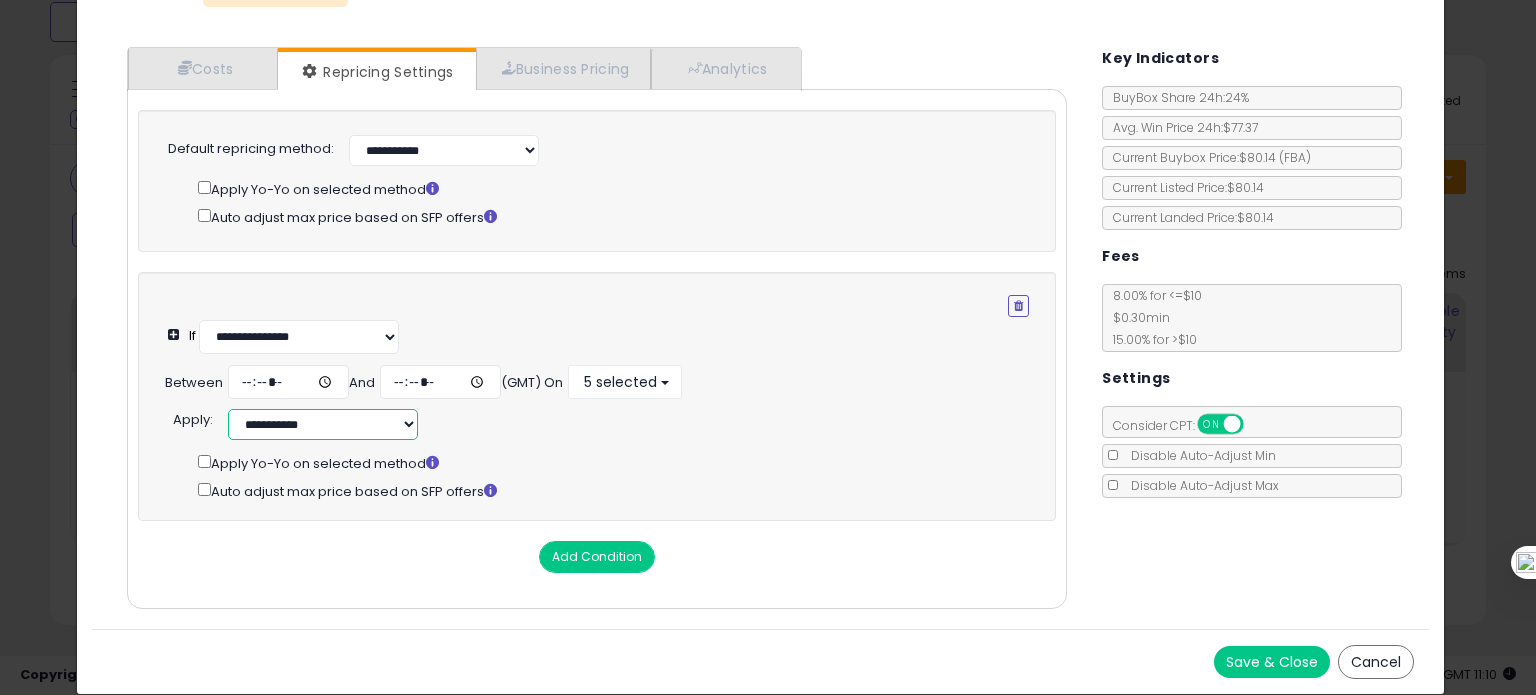 click on "**********" at bounding box center [323, 424] 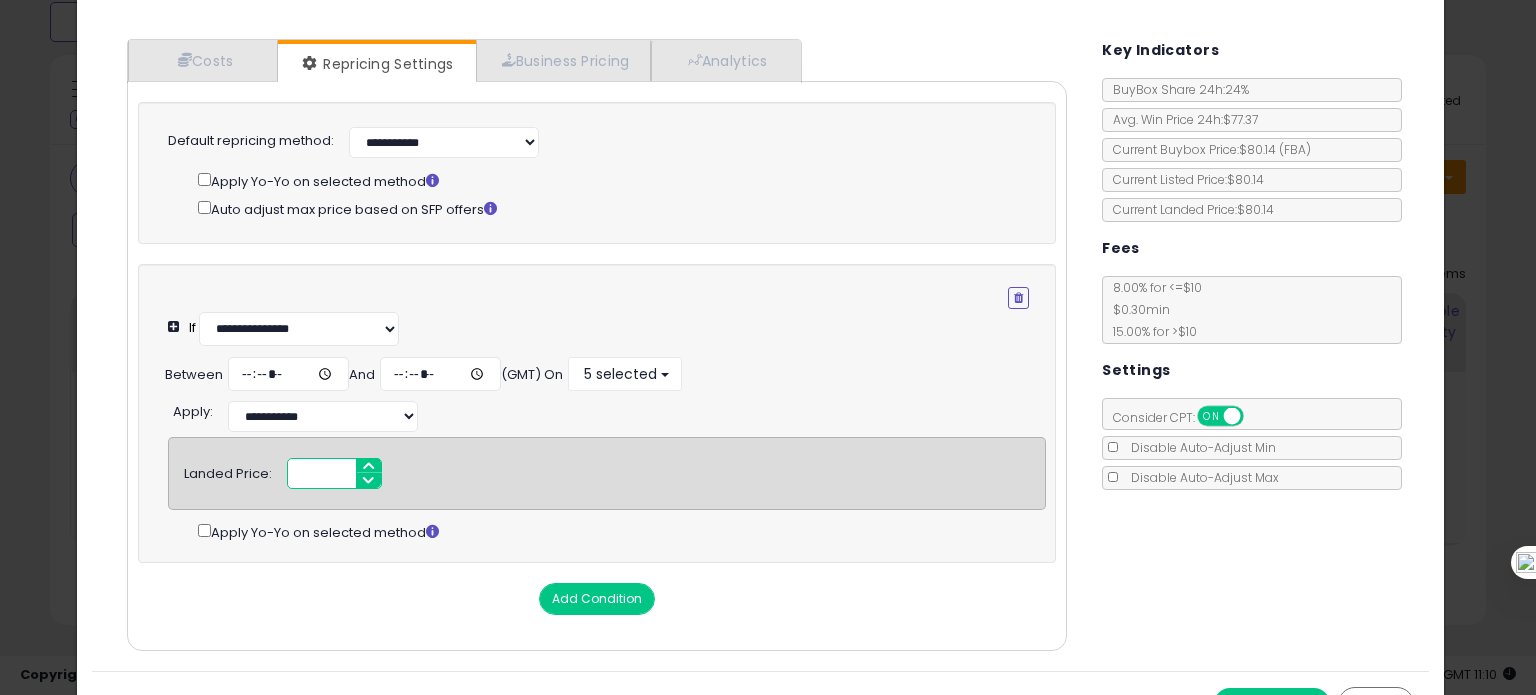 click at bounding box center (334, 473) 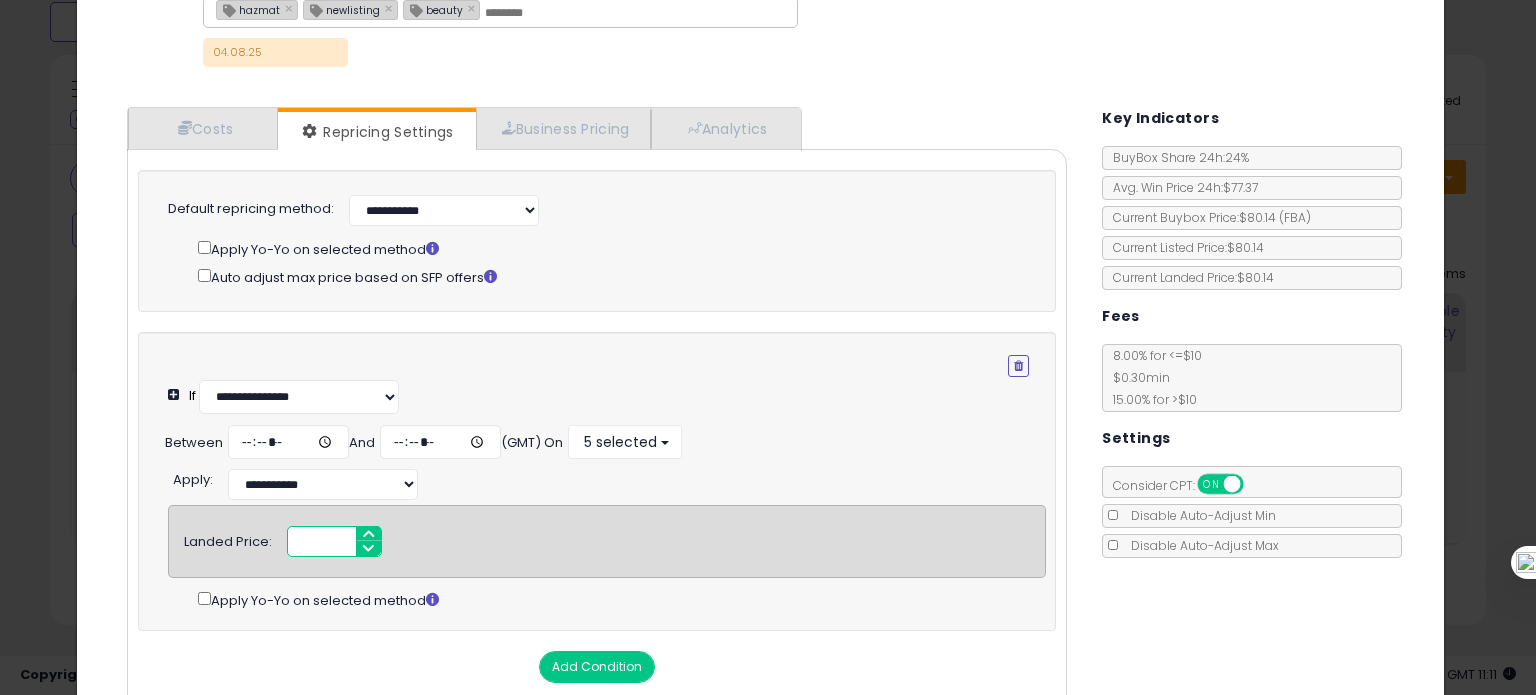 scroll, scrollTop: 135, scrollLeft: 0, axis: vertical 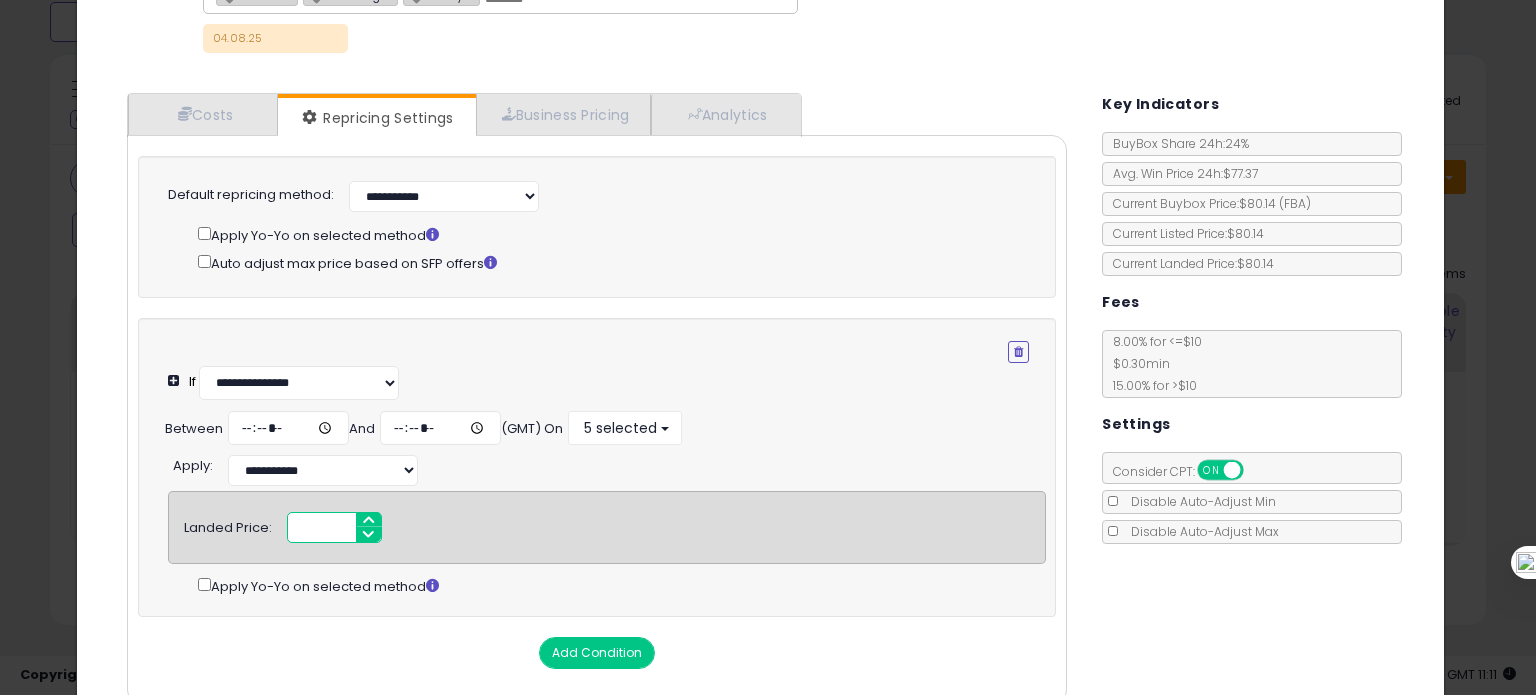 type on "*****" 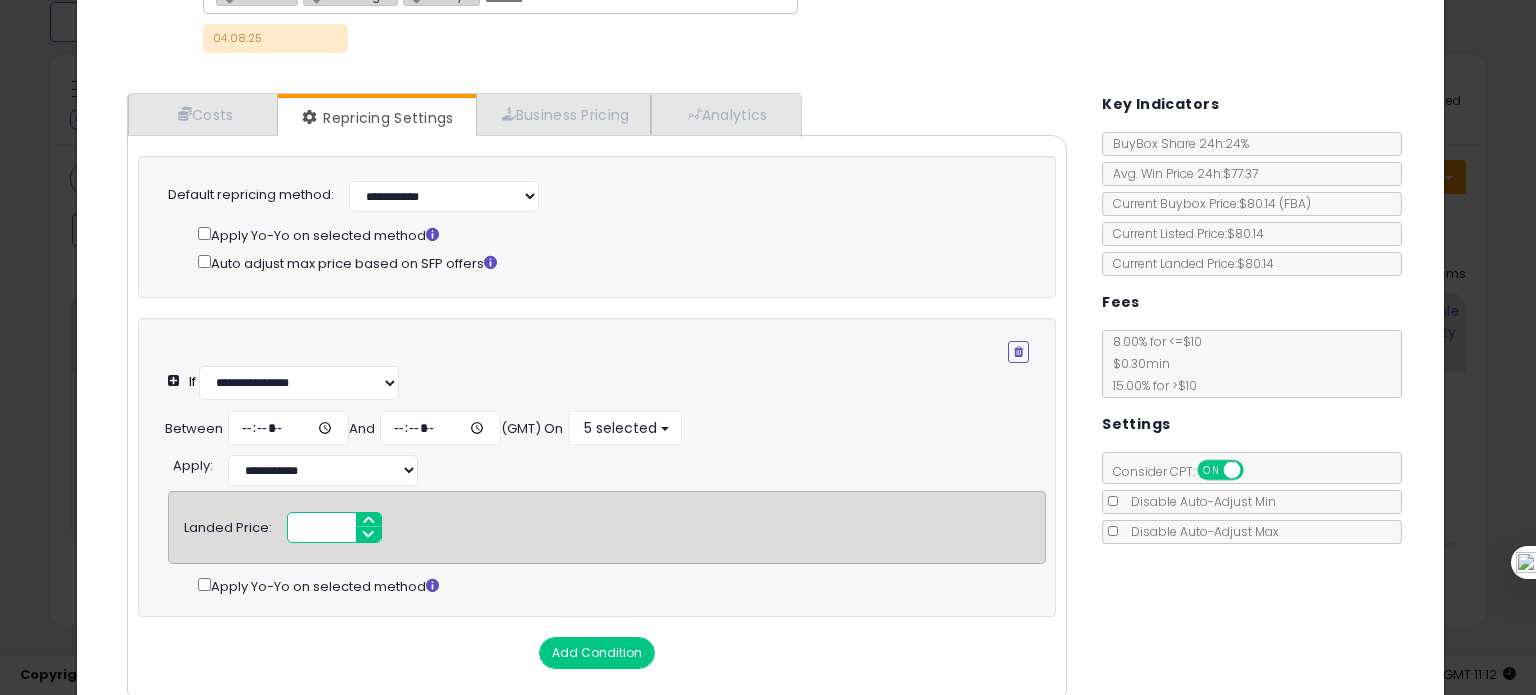 scroll, scrollTop: 239, scrollLeft: 0, axis: vertical 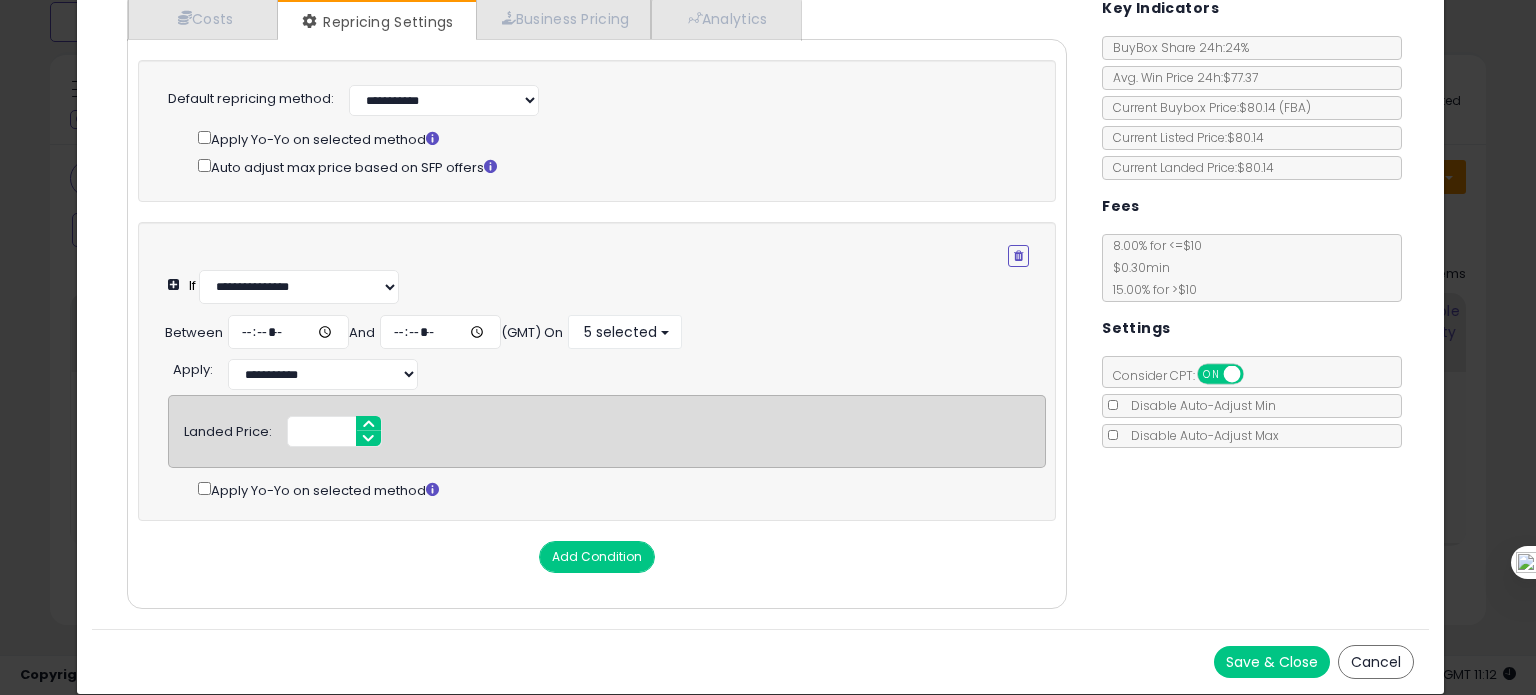 click on "Save & Close" at bounding box center [1272, 662] 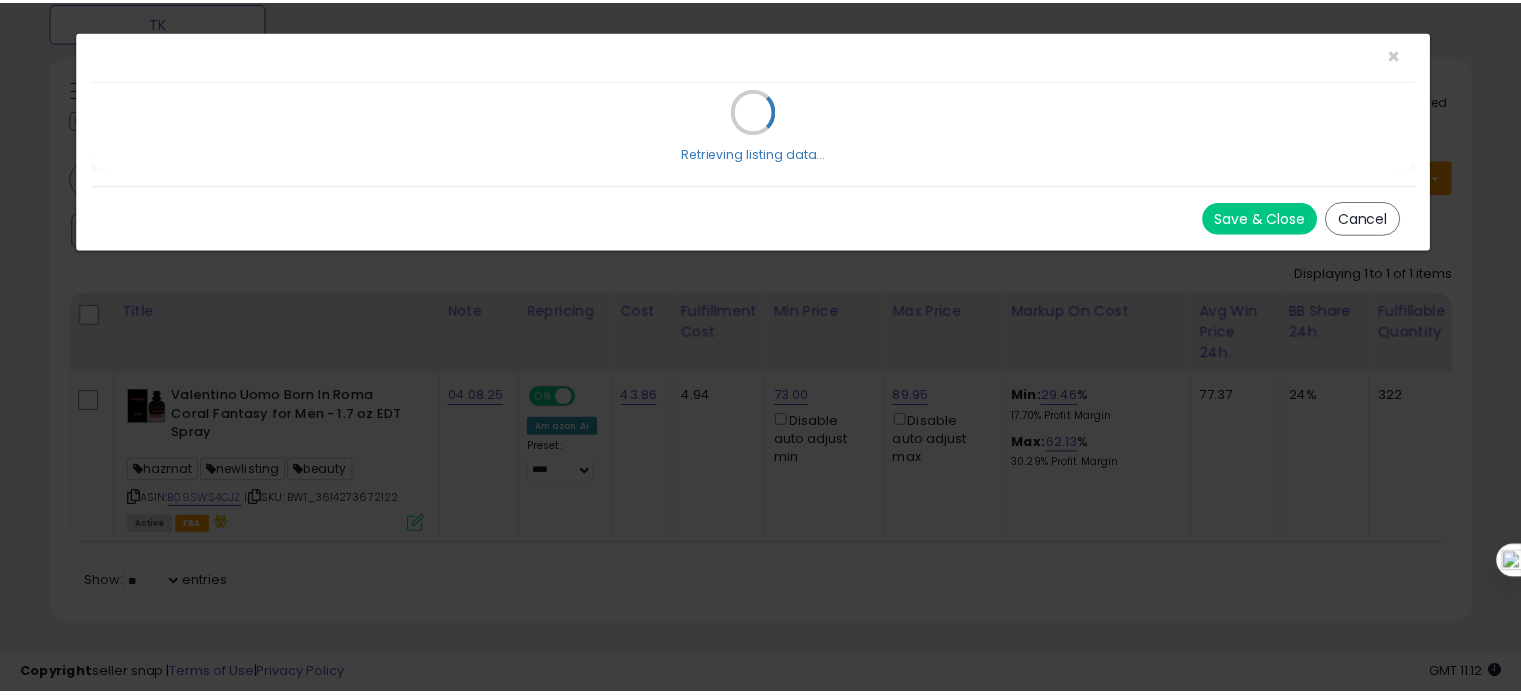 scroll, scrollTop: 0, scrollLeft: 0, axis: both 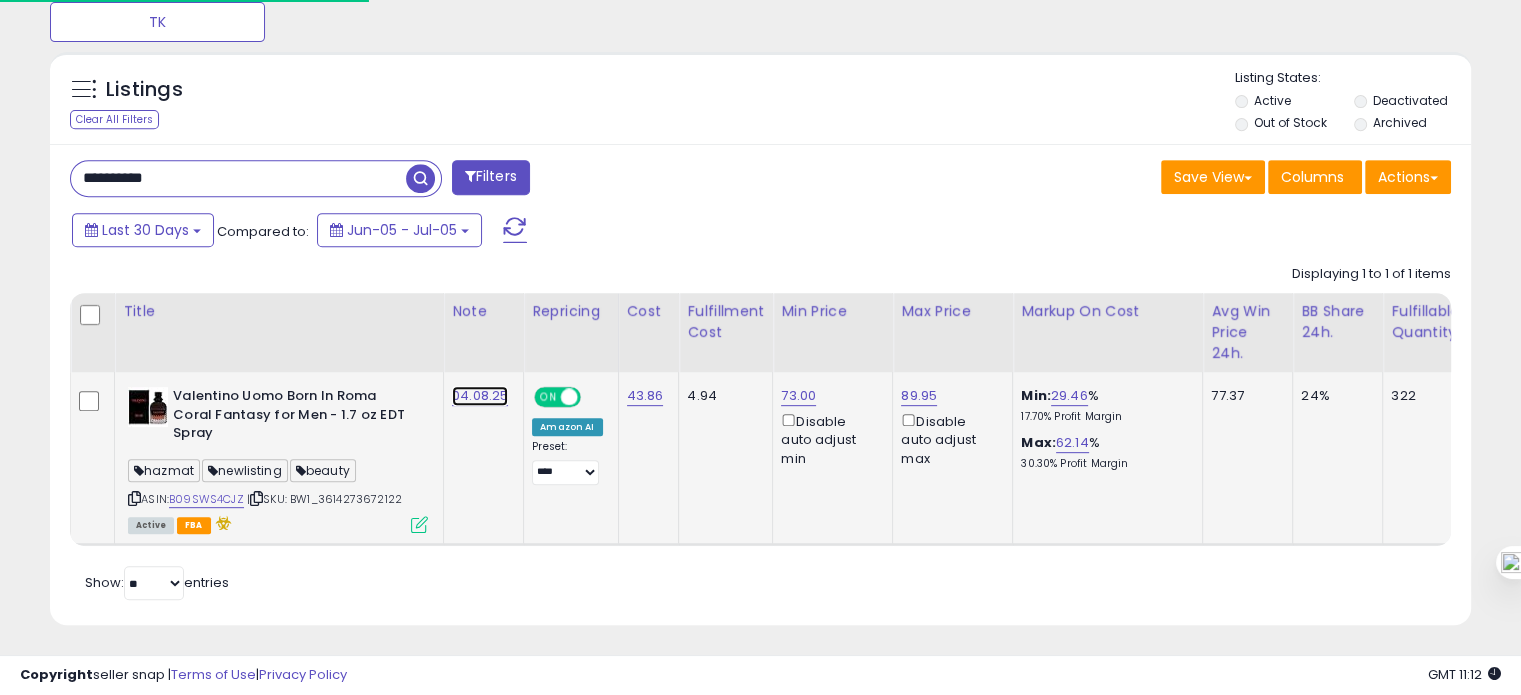 click on "04.08.25" at bounding box center [480, 396] 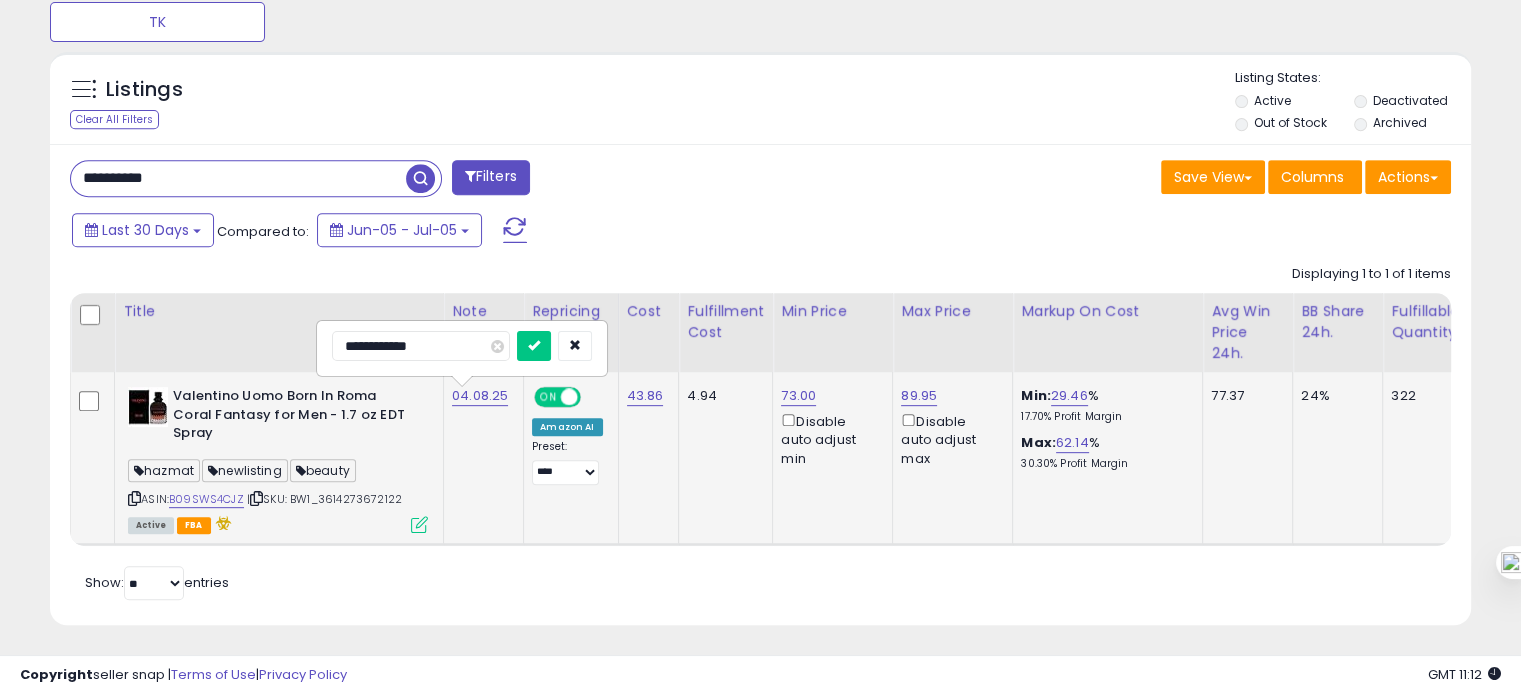 type on "**********" 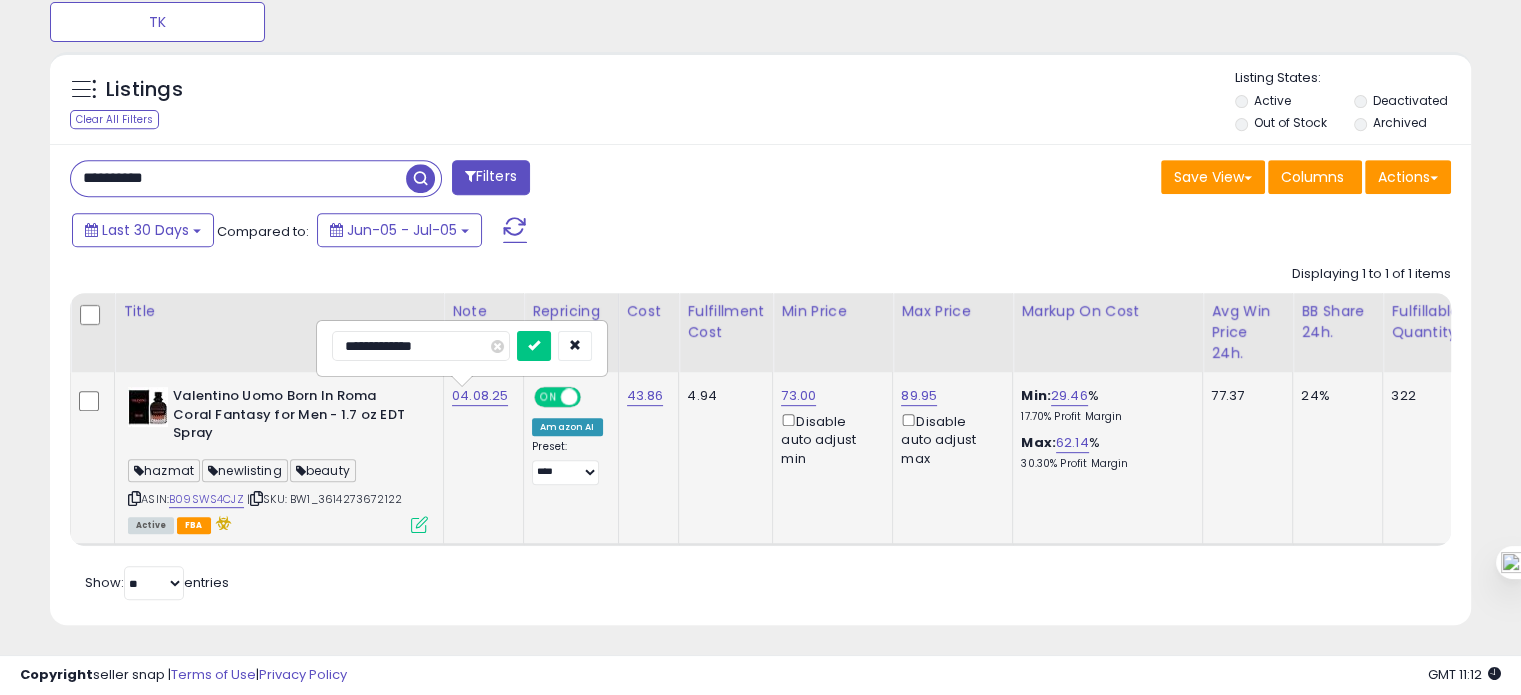 click at bounding box center [534, 346] 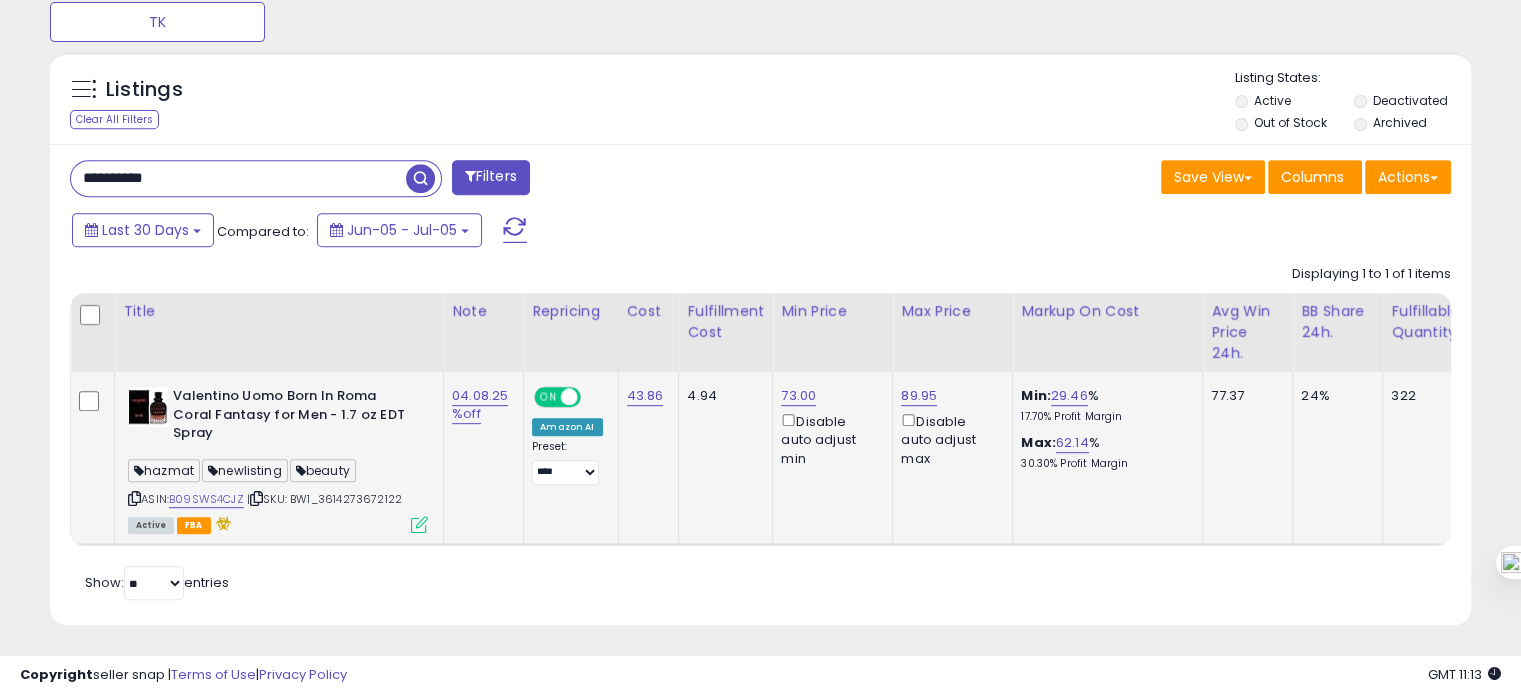 click at bounding box center [419, 524] 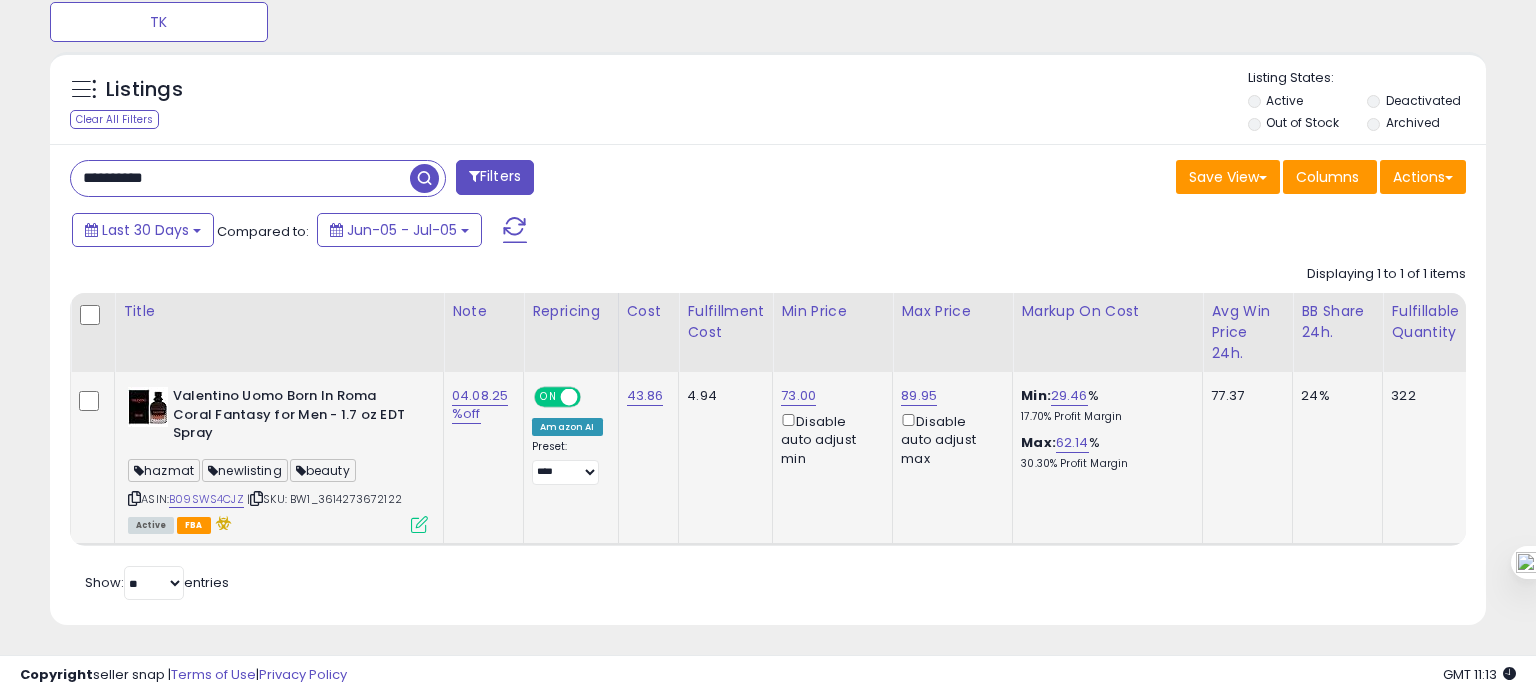 scroll, scrollTop: 999589, scrollLeft: 999168, axis: both 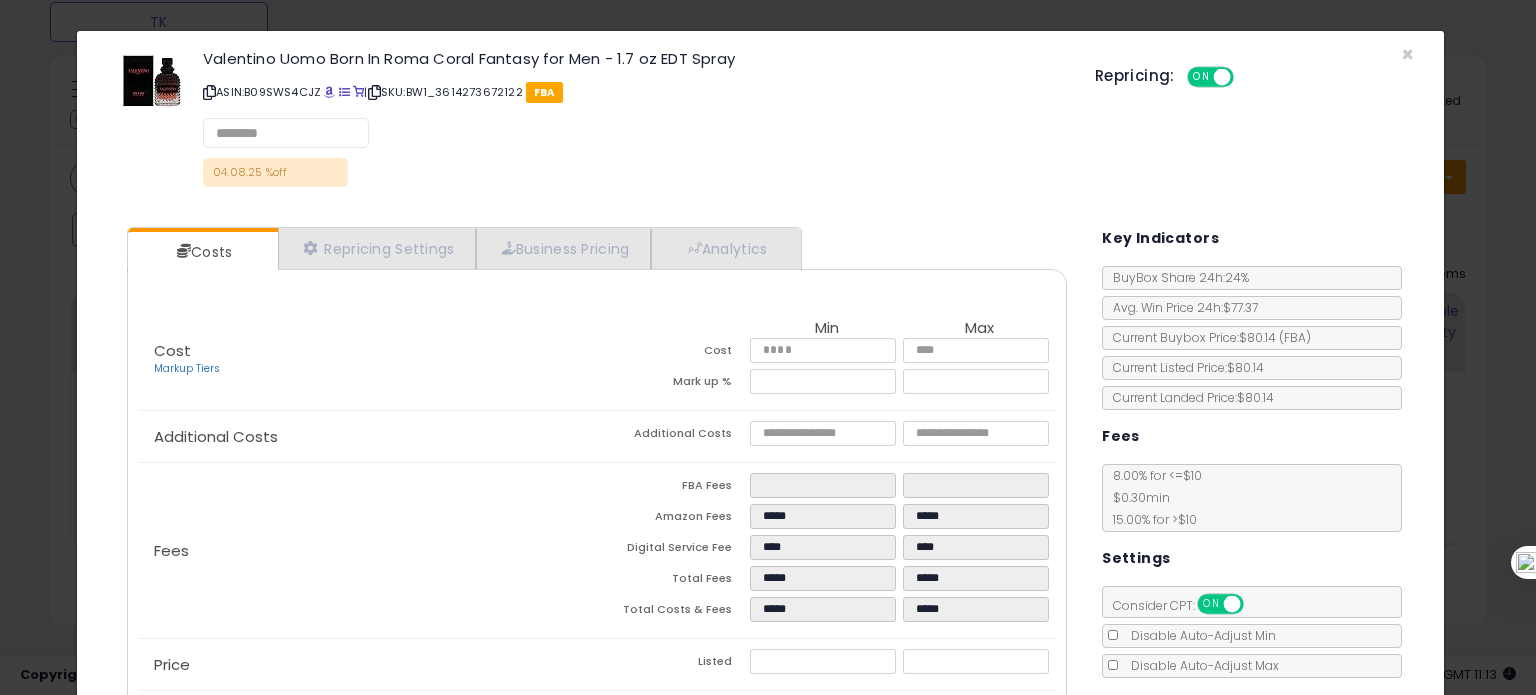 select on "*********" 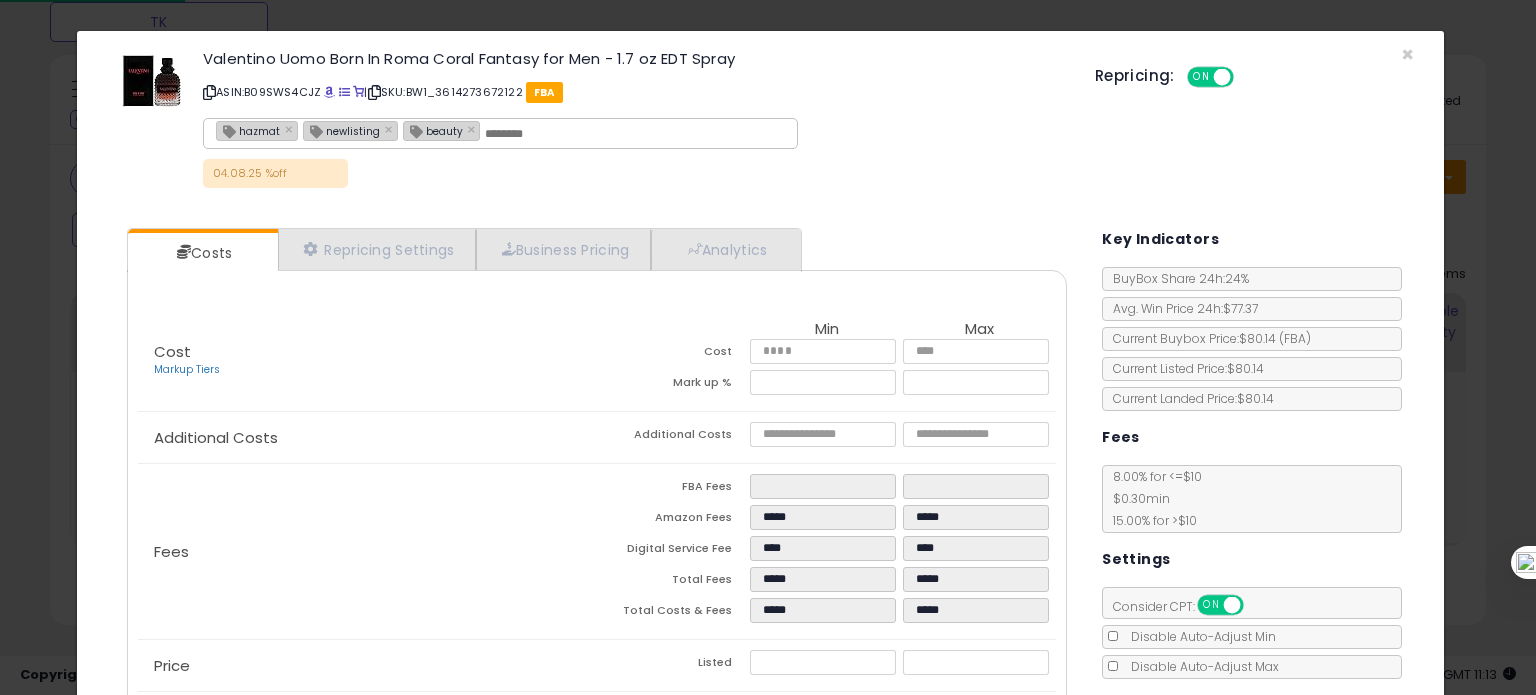 scroll, scrollTop: 182, scrollLeft: 0, axis: vertical 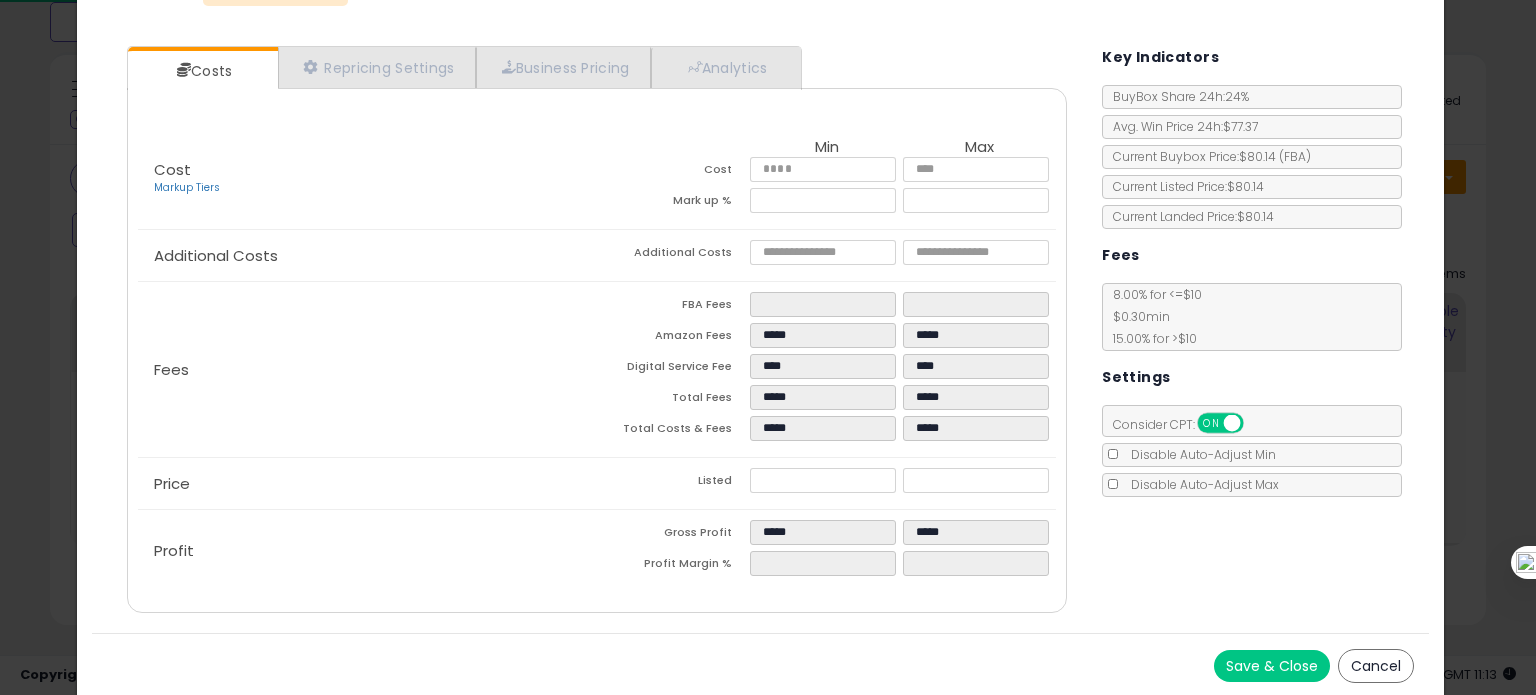 select on "**********" 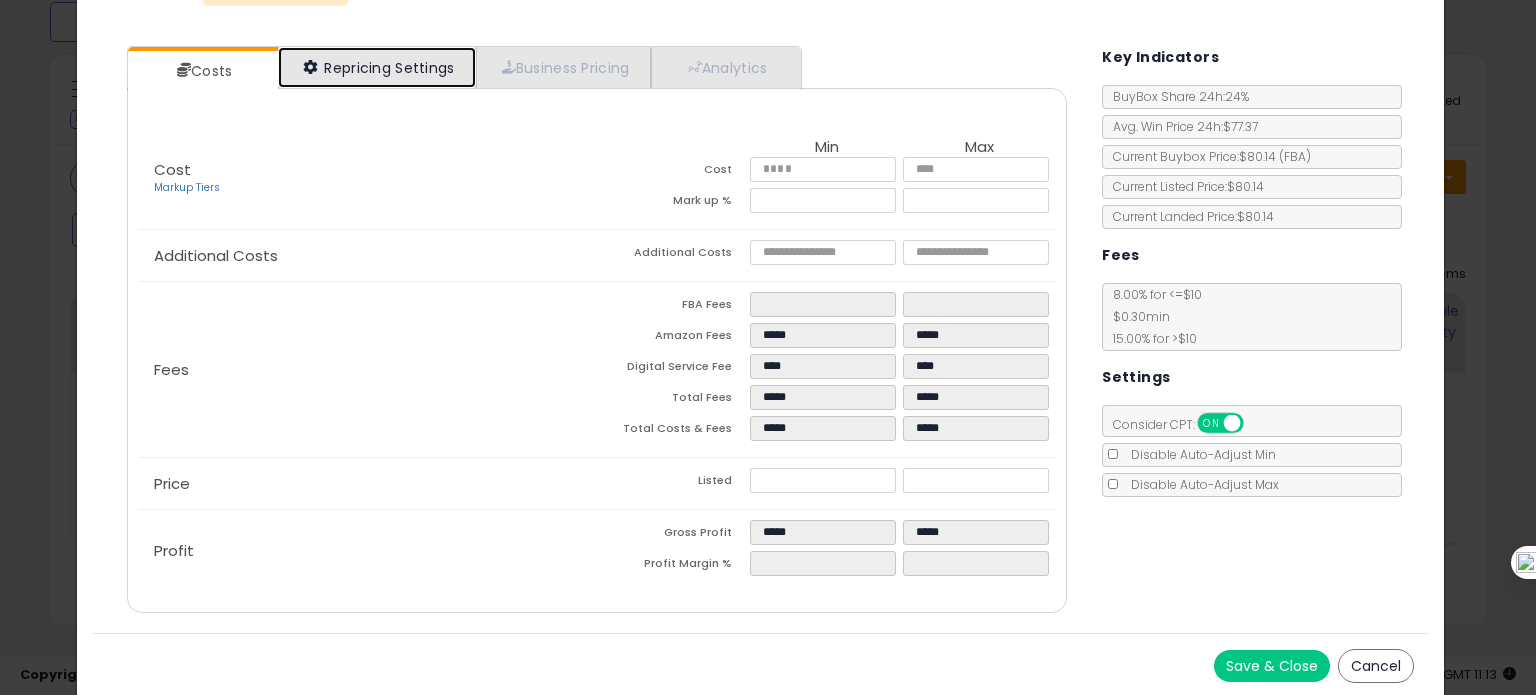 click on "Repricing Settings" at bounding box center (377, 67) 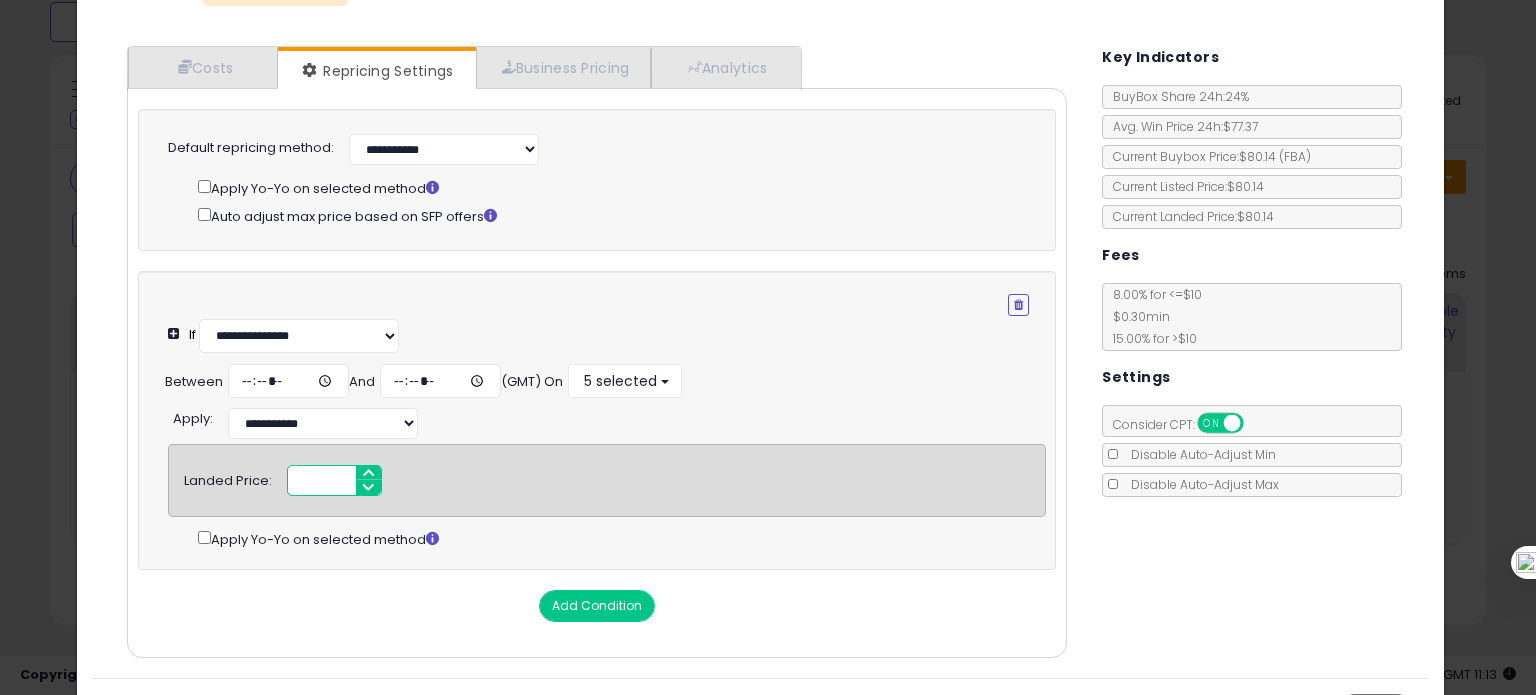 drag, startPoint x: 305, startPoint y: 479, endPoint x: 364, endPoint y: 489, distance: 59.841457 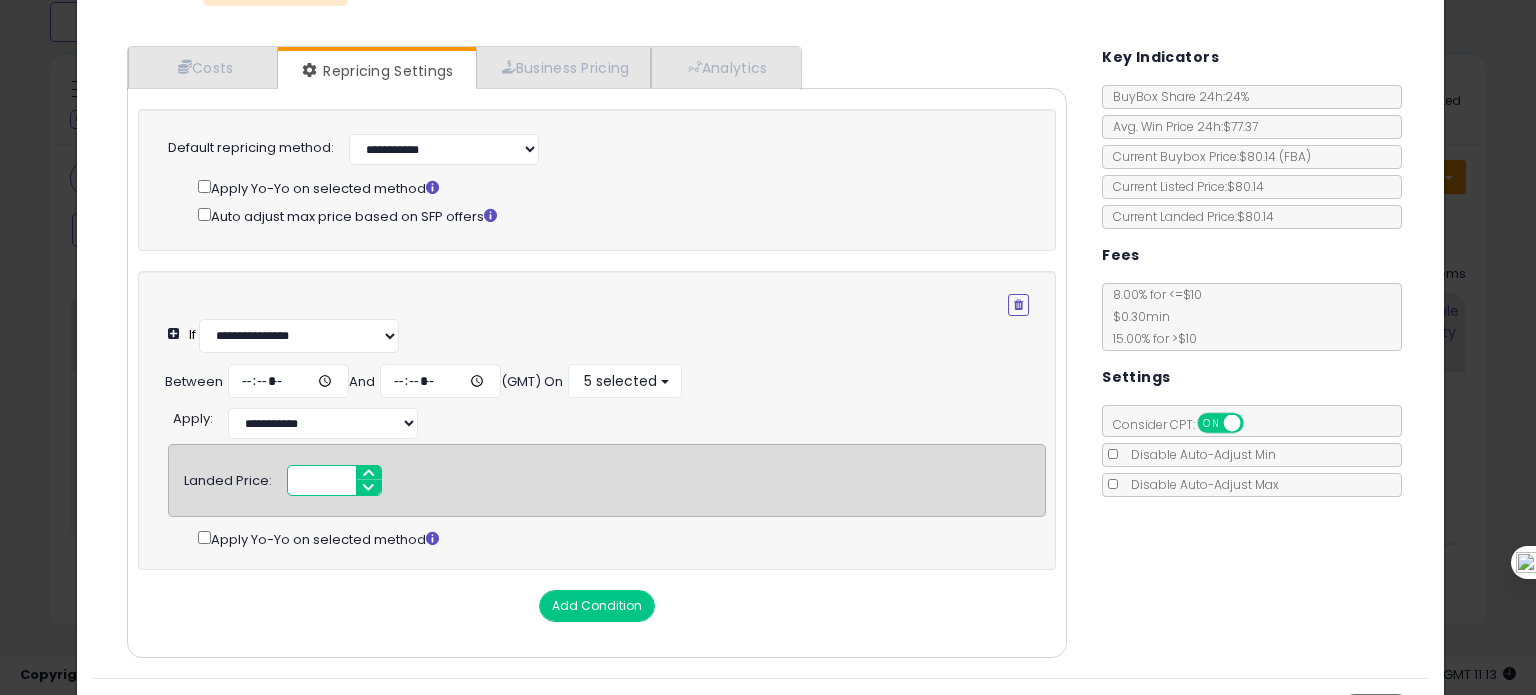 scroll, scrollTop: 239, scrollLeft: 0, axis: vertical 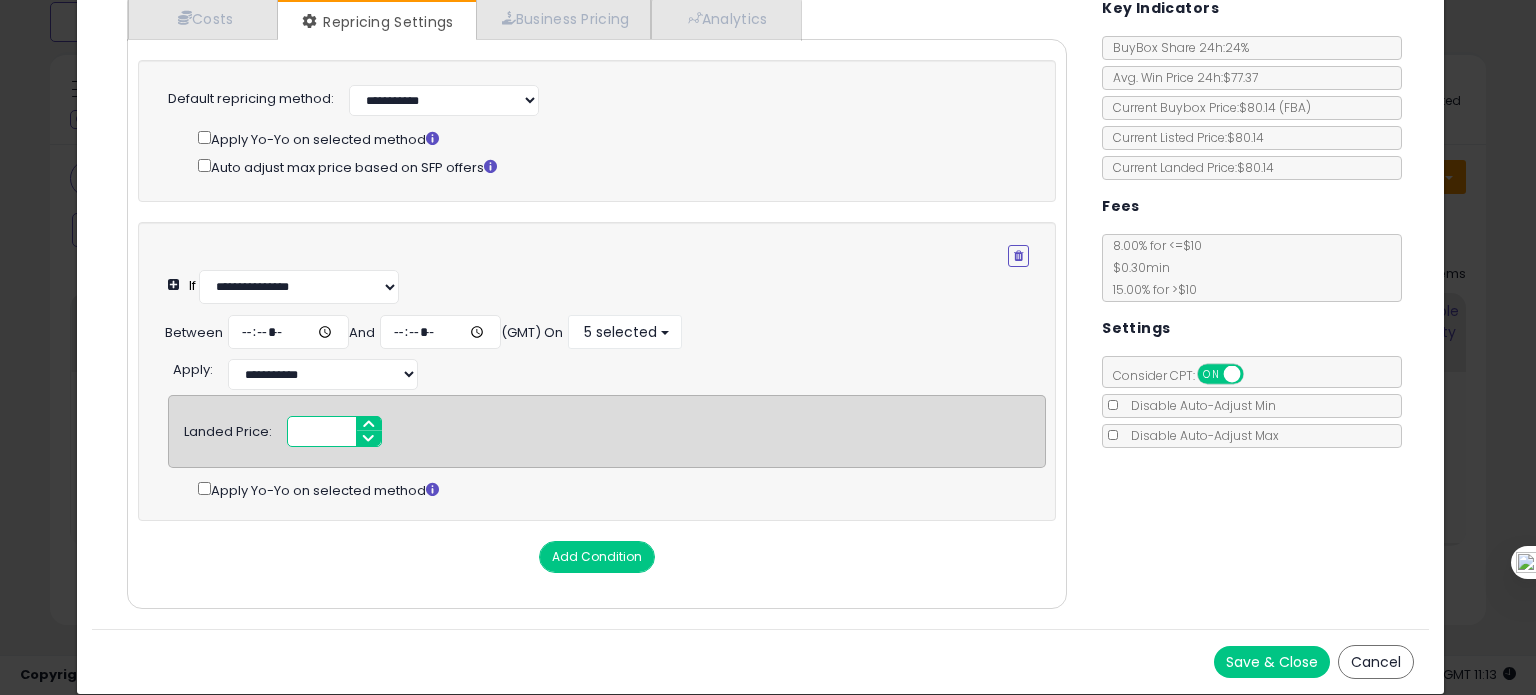 type on "*****" 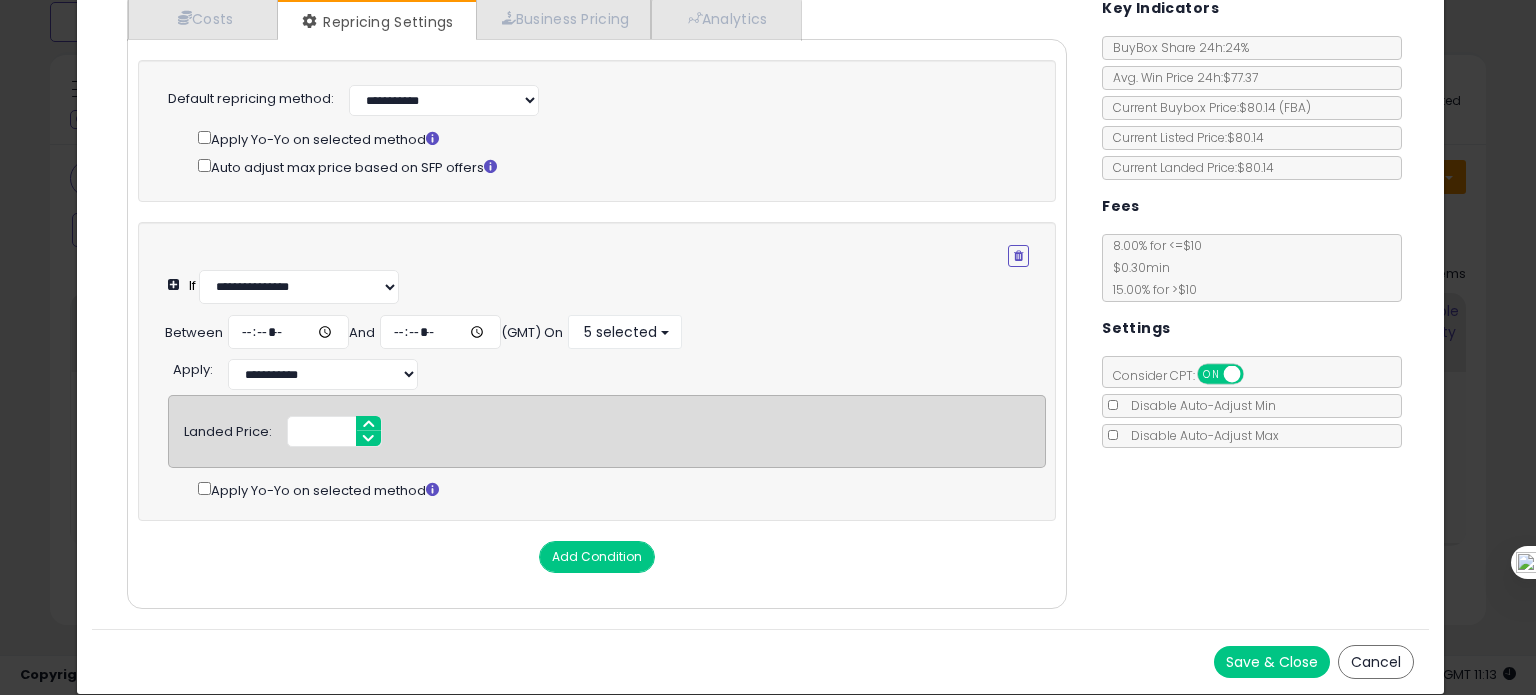 click on "Save & Close" at bounding box center (1272, 662) 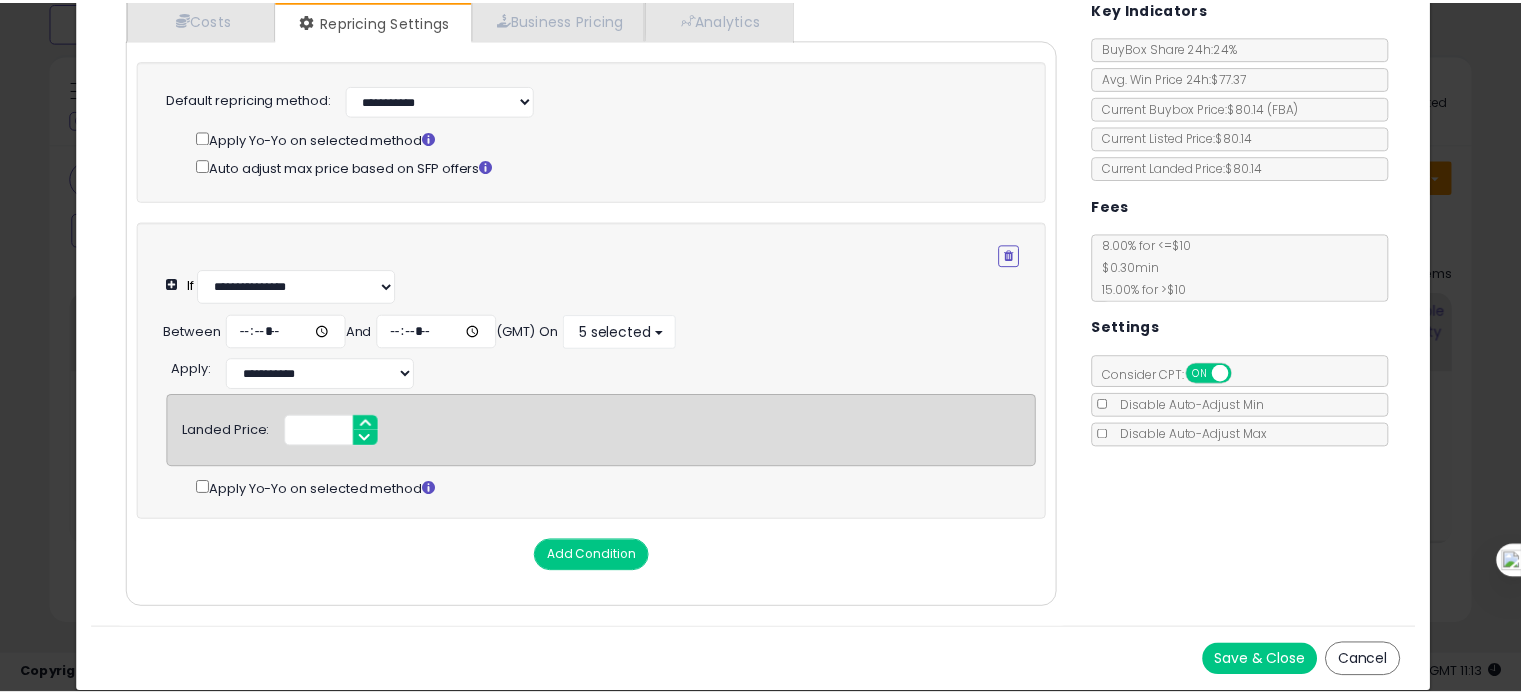 scroll, scrollTop: 0, scrollLeft: 0, axis: both 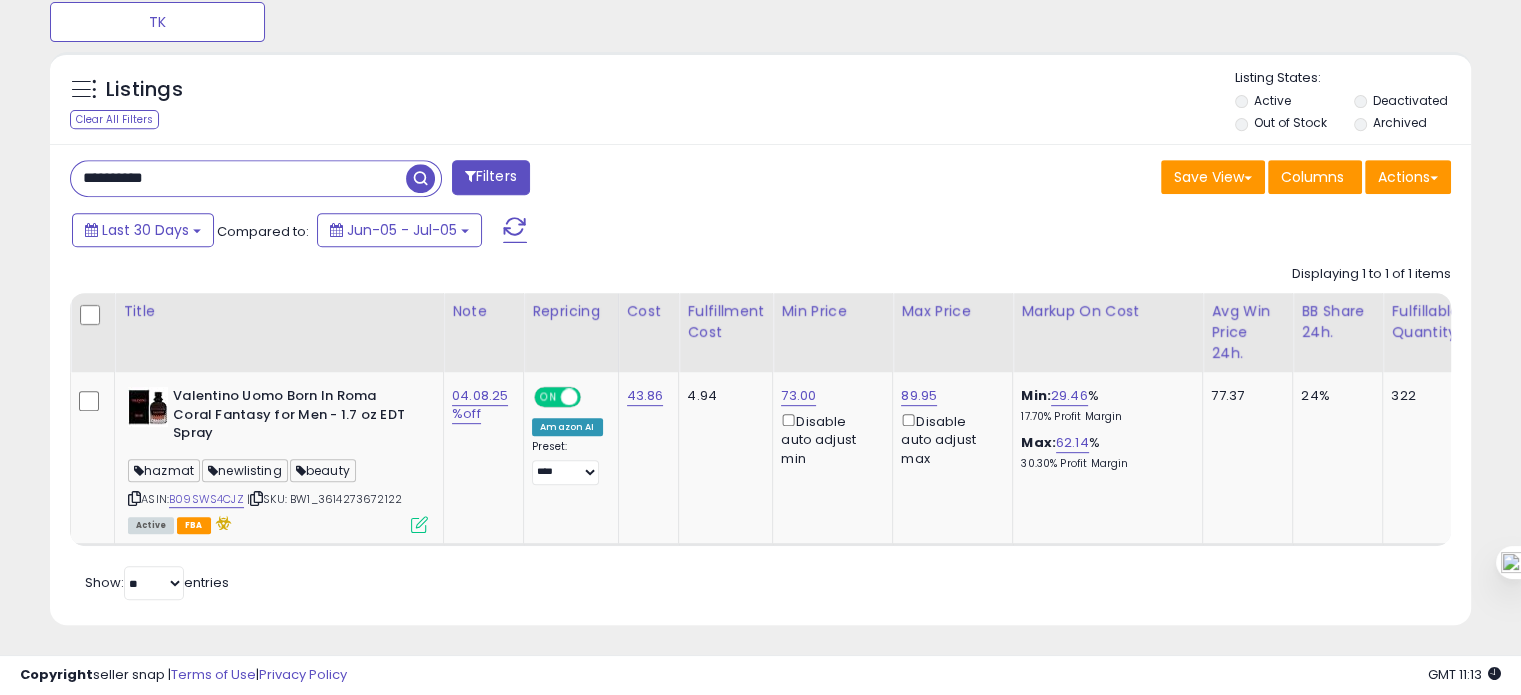 click on "**********" at bounding box center (238, 178) 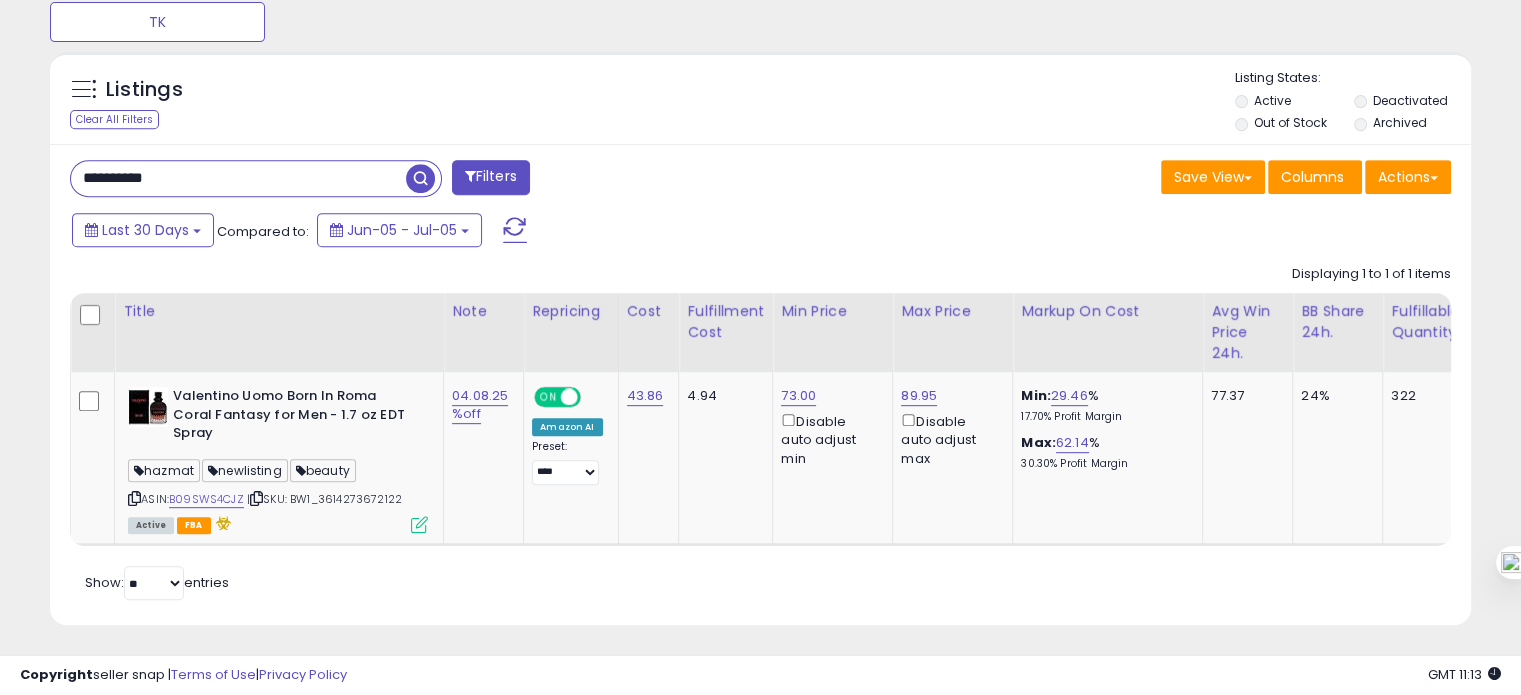 paste 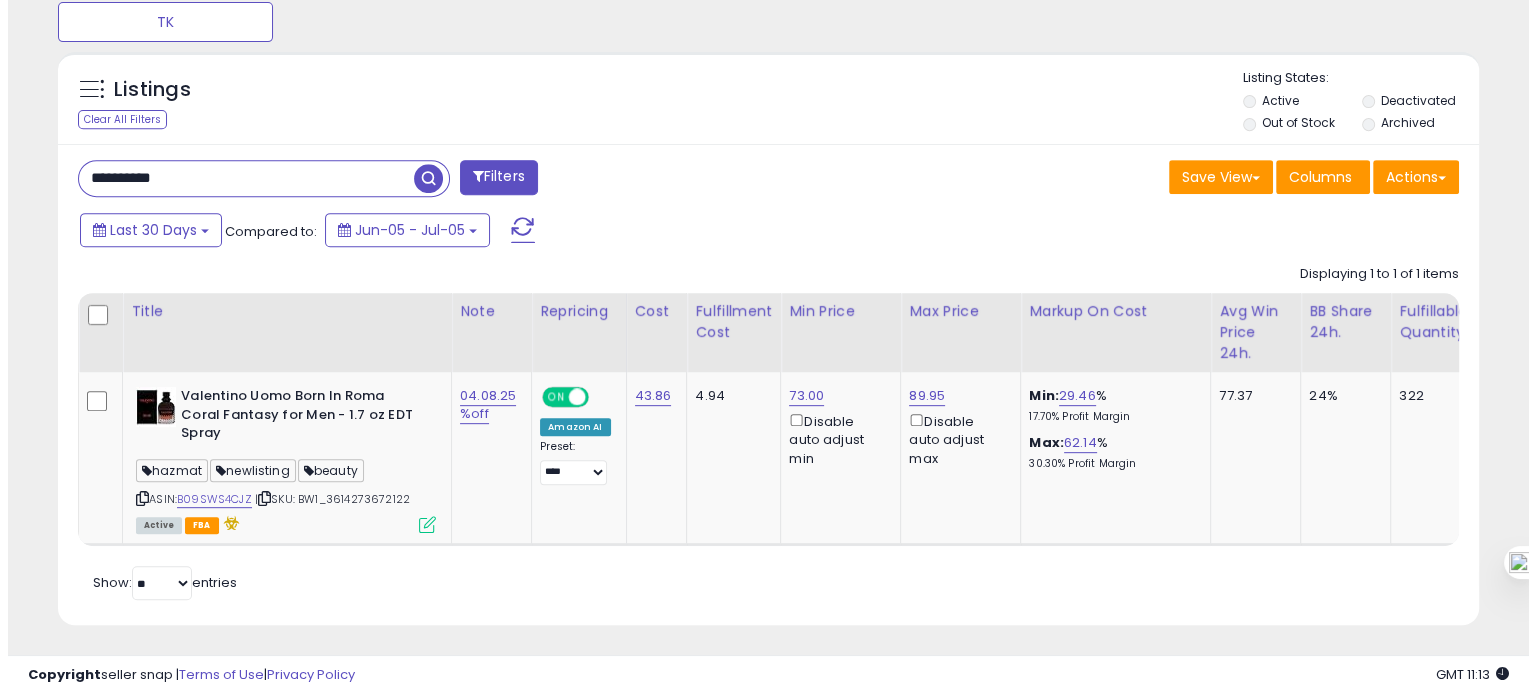 scroll, scrollTop: 674, scrollLeft: 0, axis: vertical 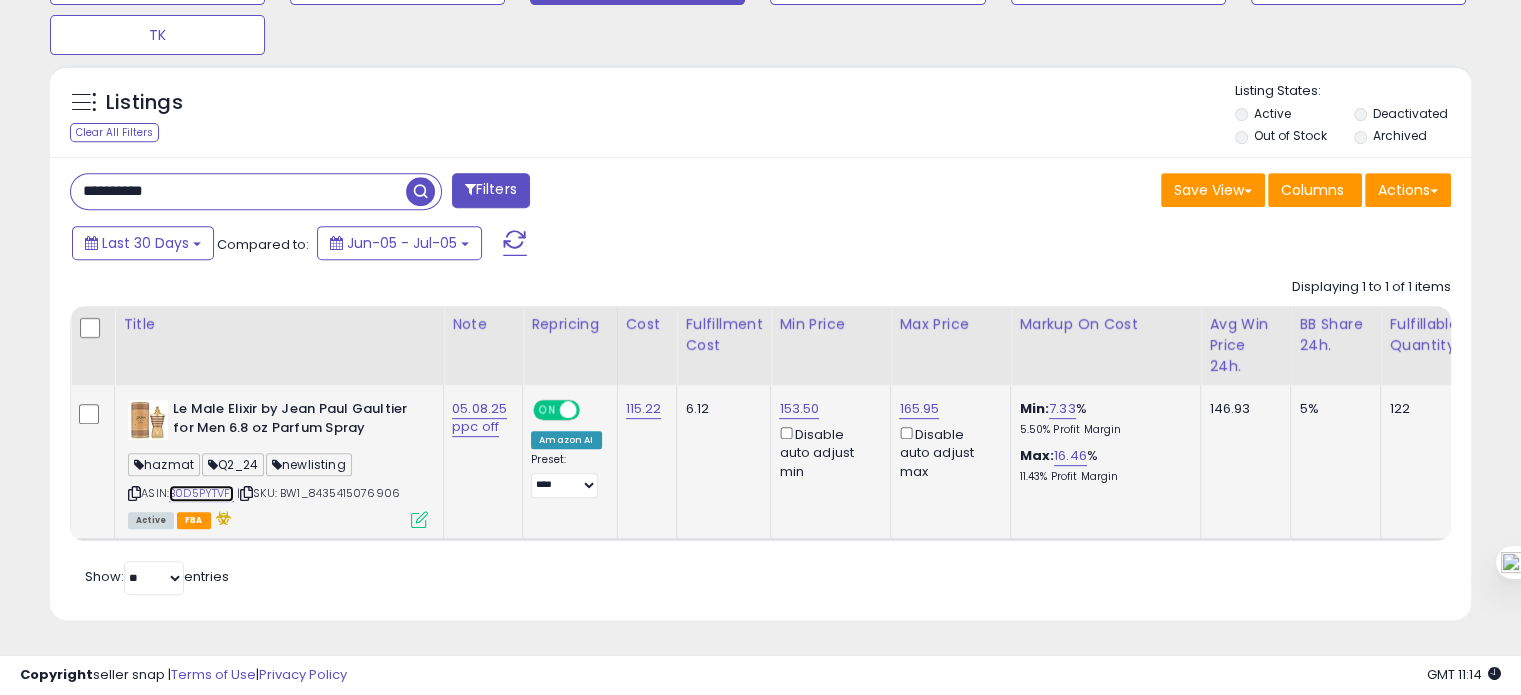 click on "B0D5PYTVF1" at bounding box center (201, 493) 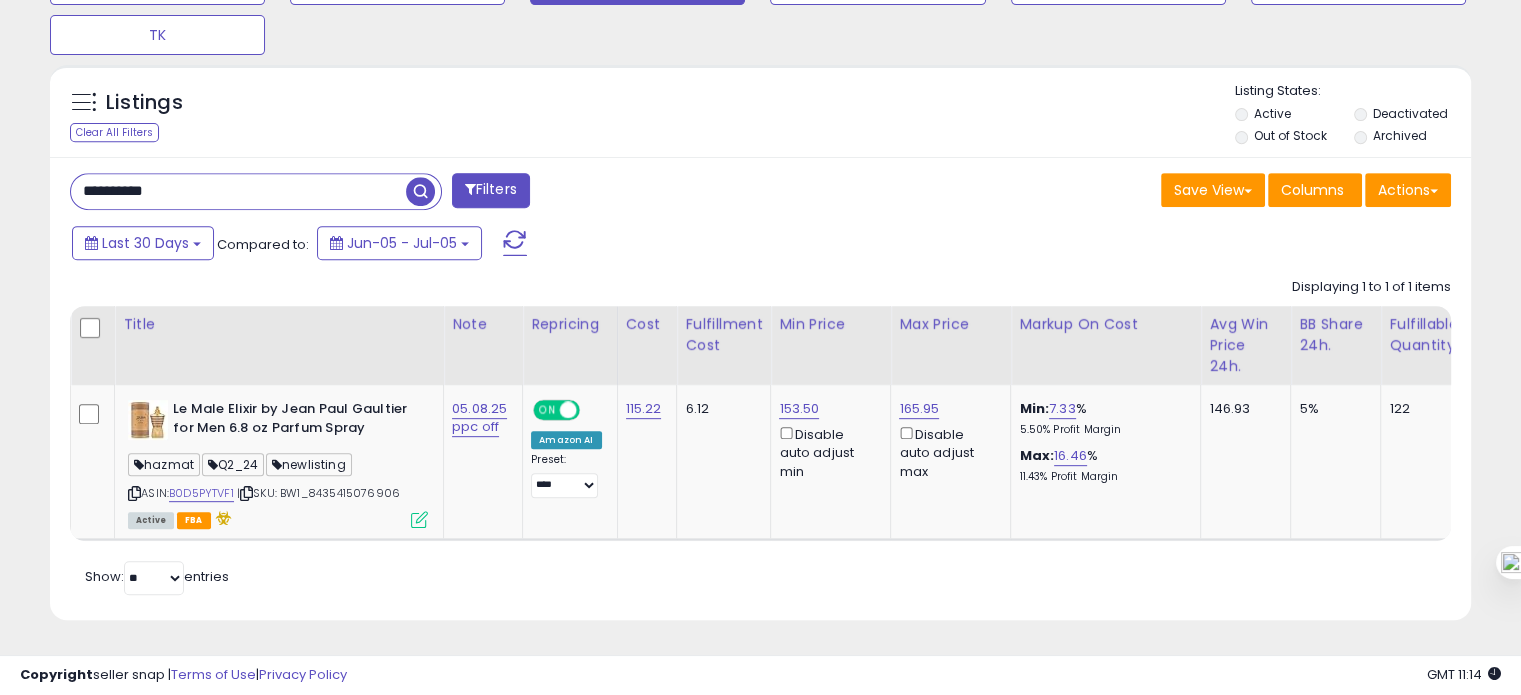 click on "**********" at bounding box center (238, 191) 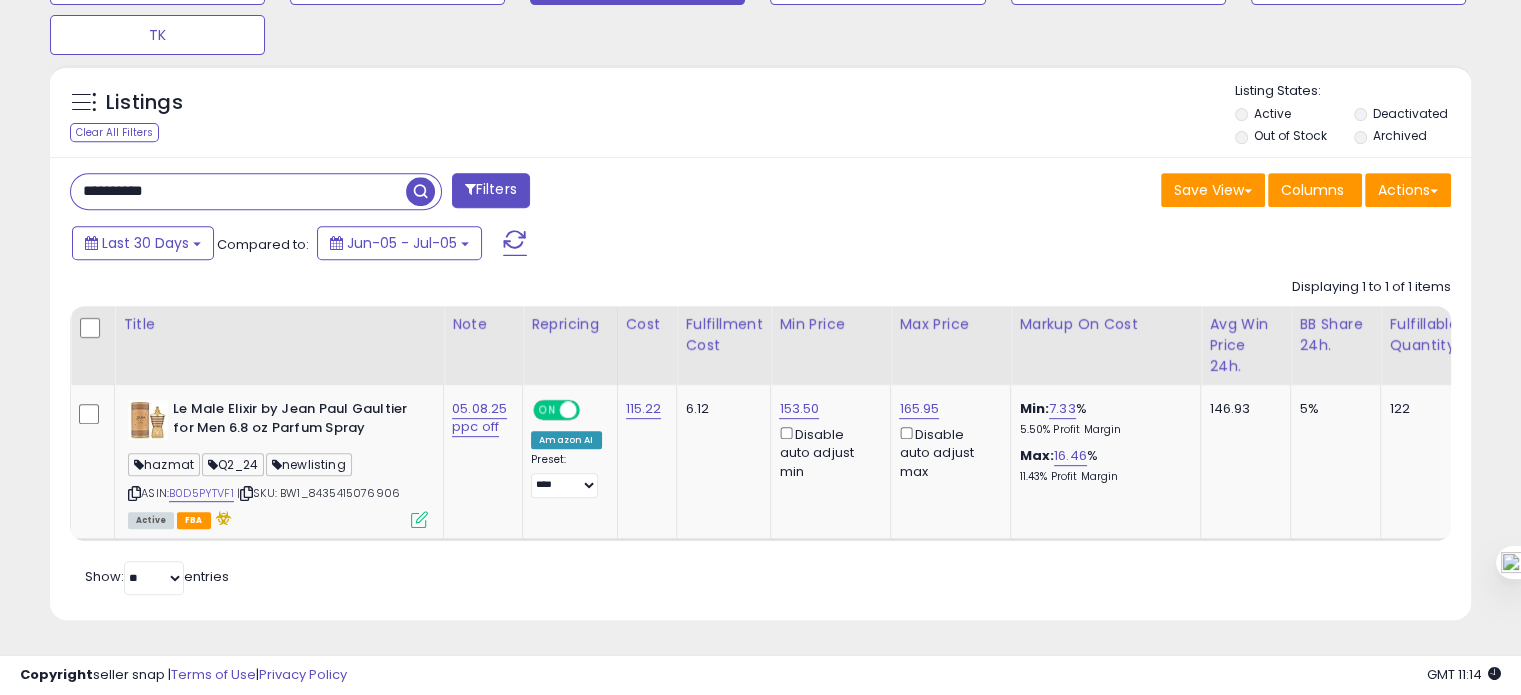 click on "**********" at bounding box center (238, 191) 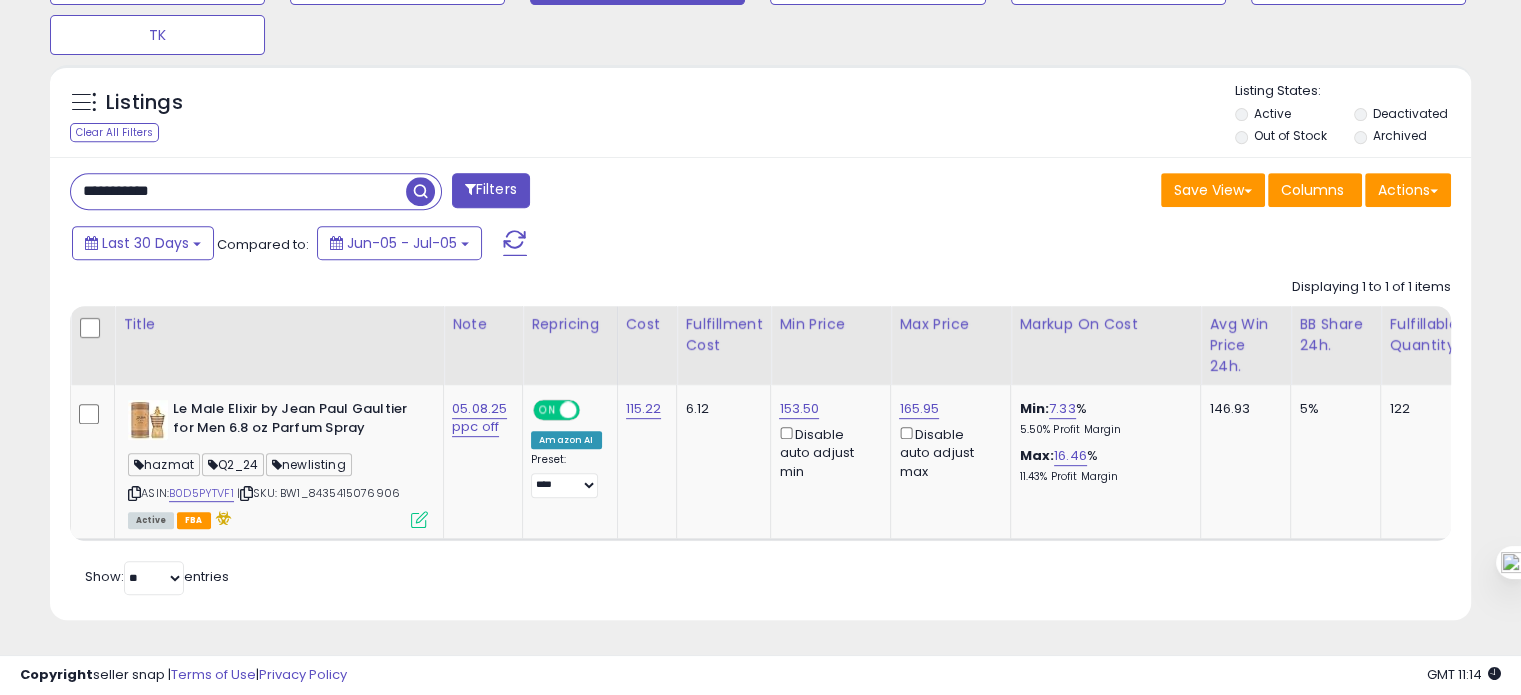 type on "**********" 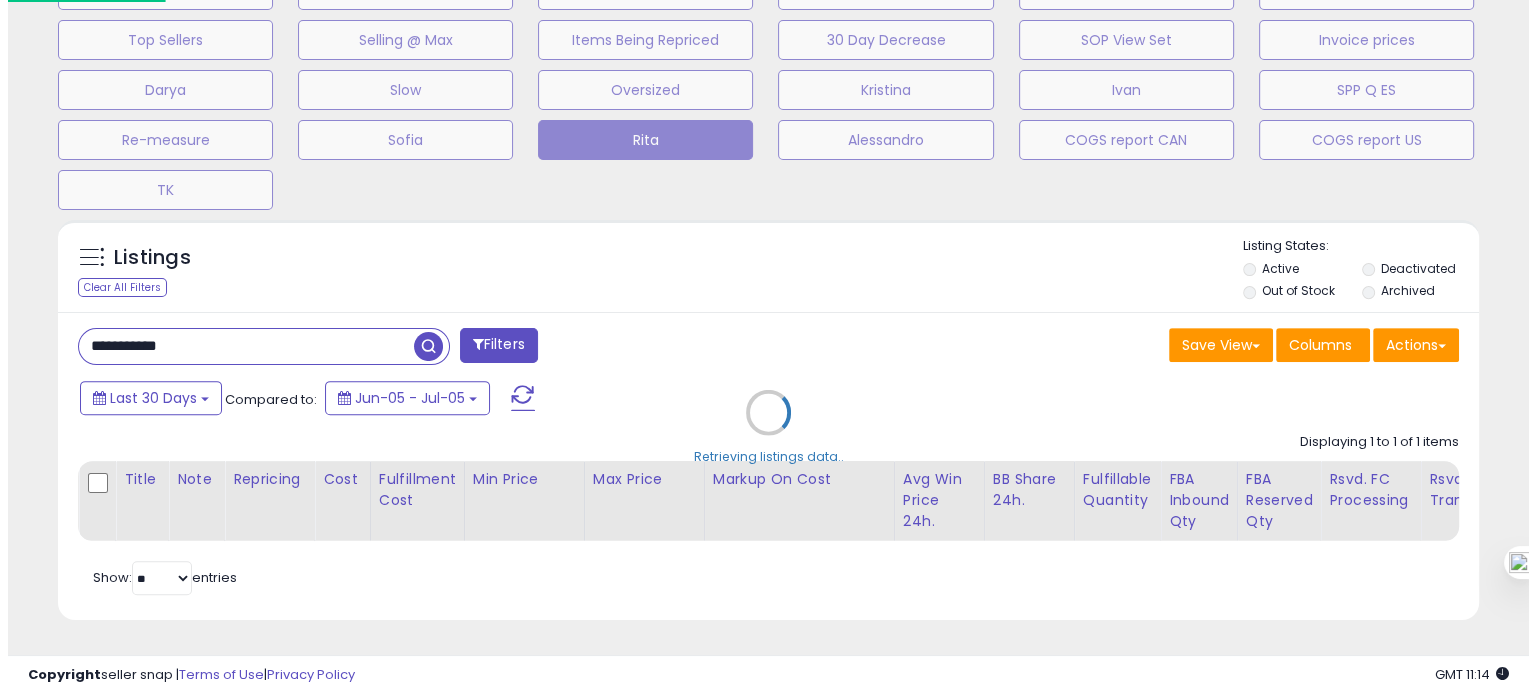 scroll, scrollTop: 674, scrollLeft: 0, axis: vertical 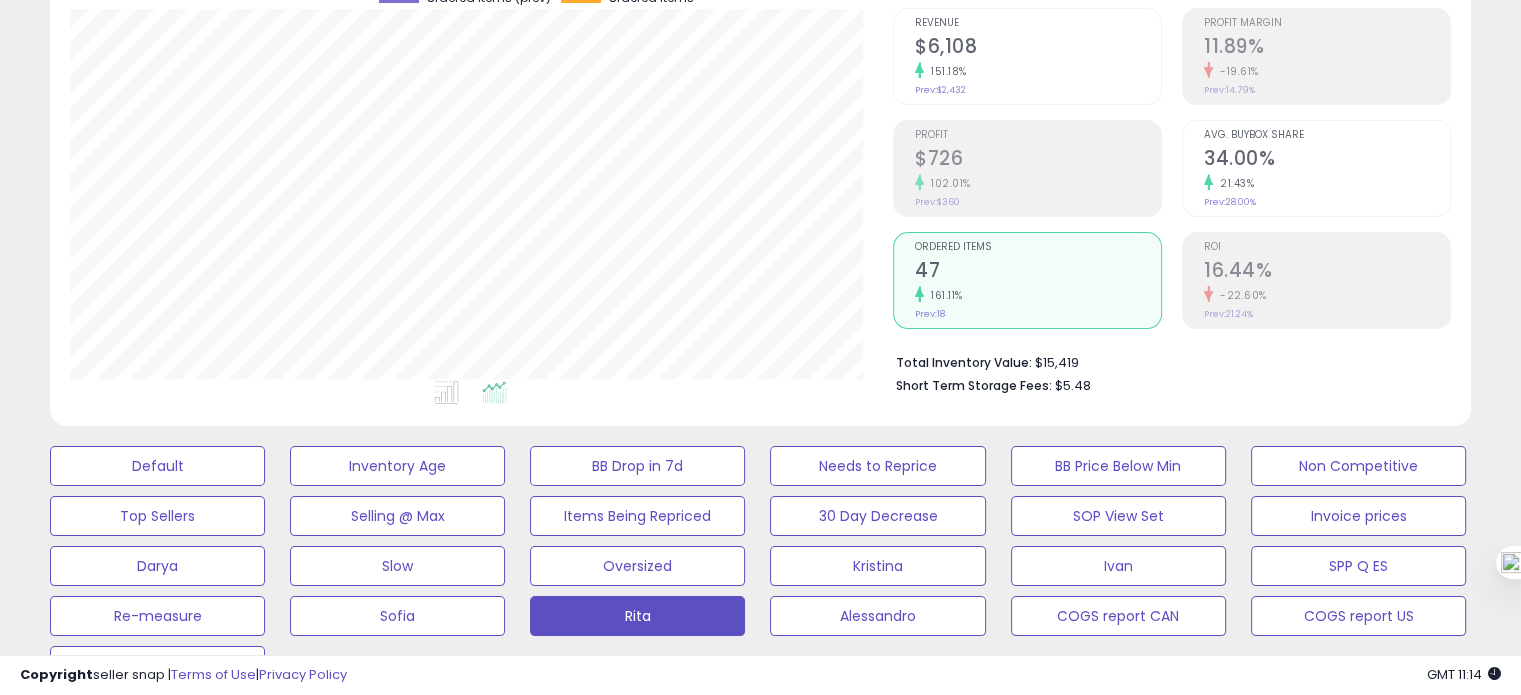 click on "34.00%" at bounding box center [1327, 160] 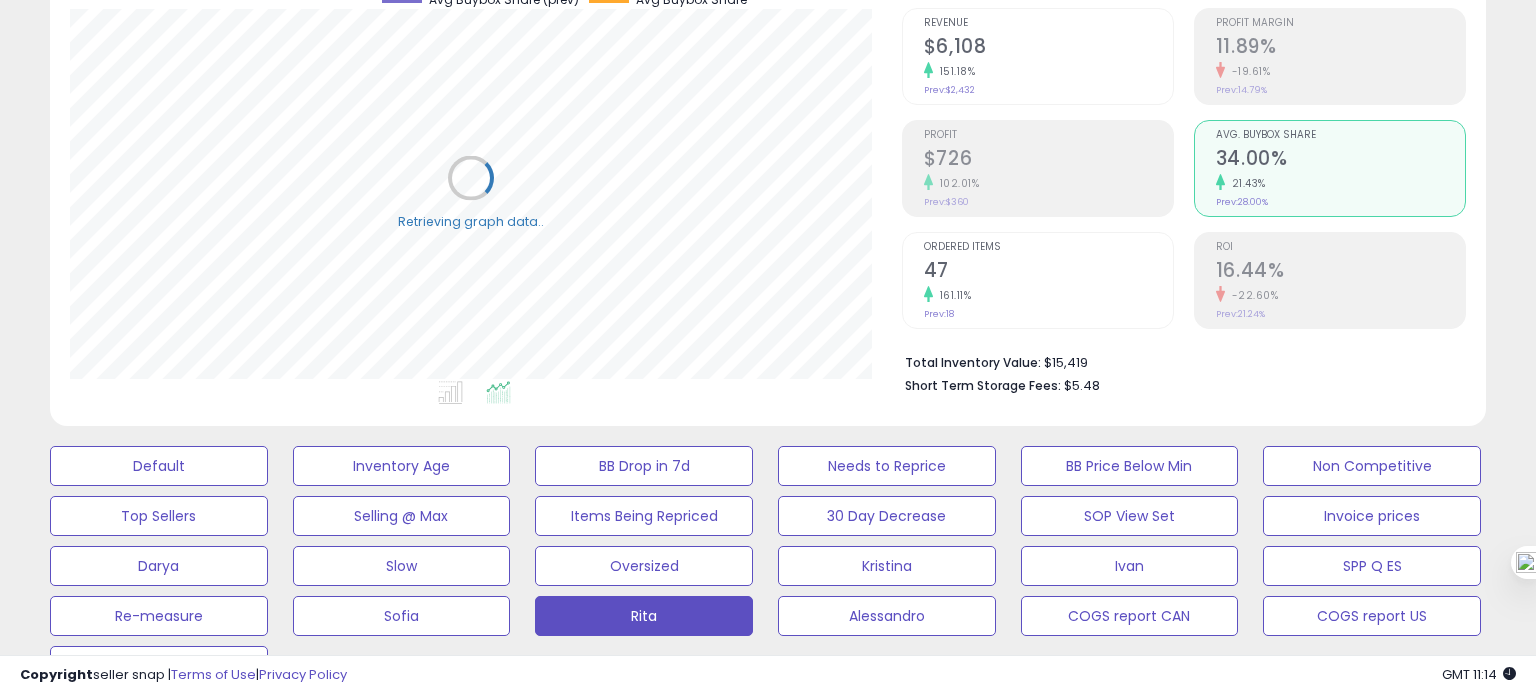 scroll, scrollTop: 999589, scrollLeft: 999168, axis: both 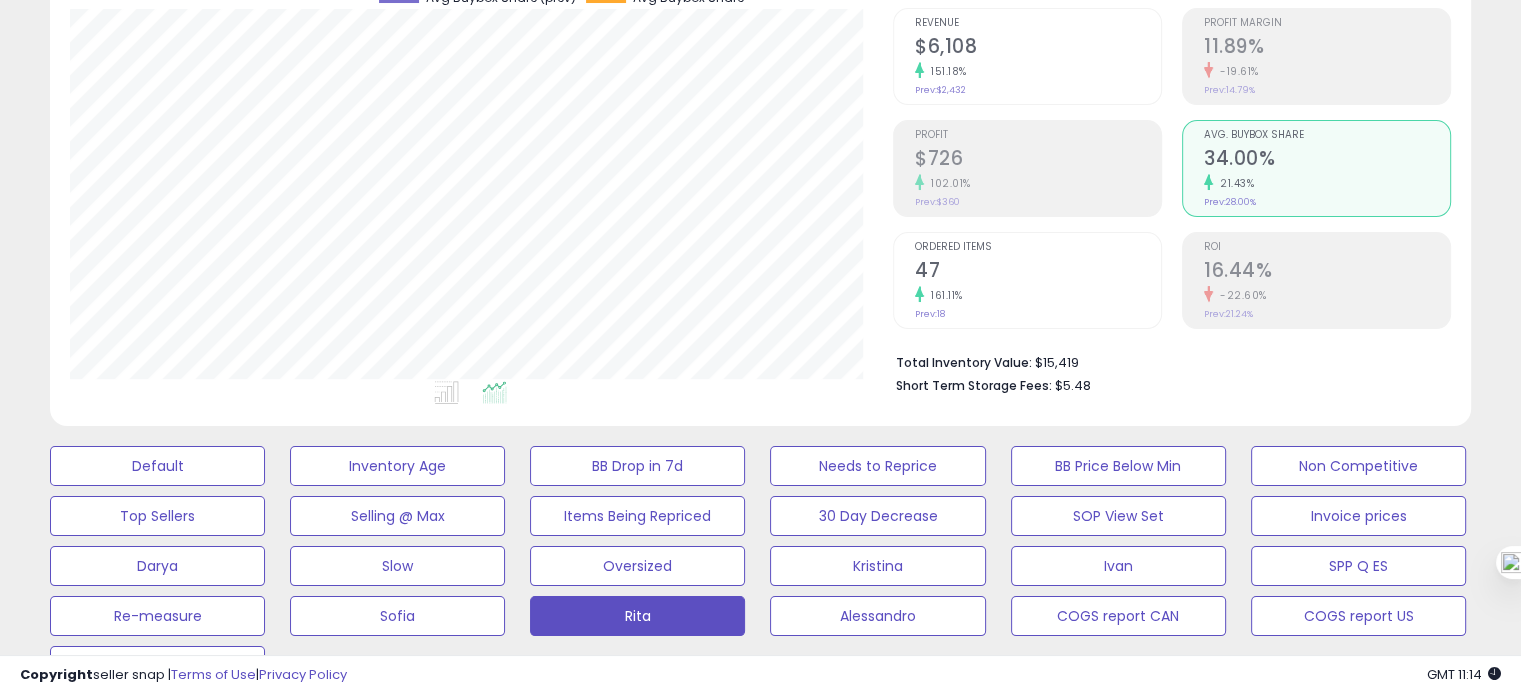 click on "16.44%" at bounding box center [1327, 272] 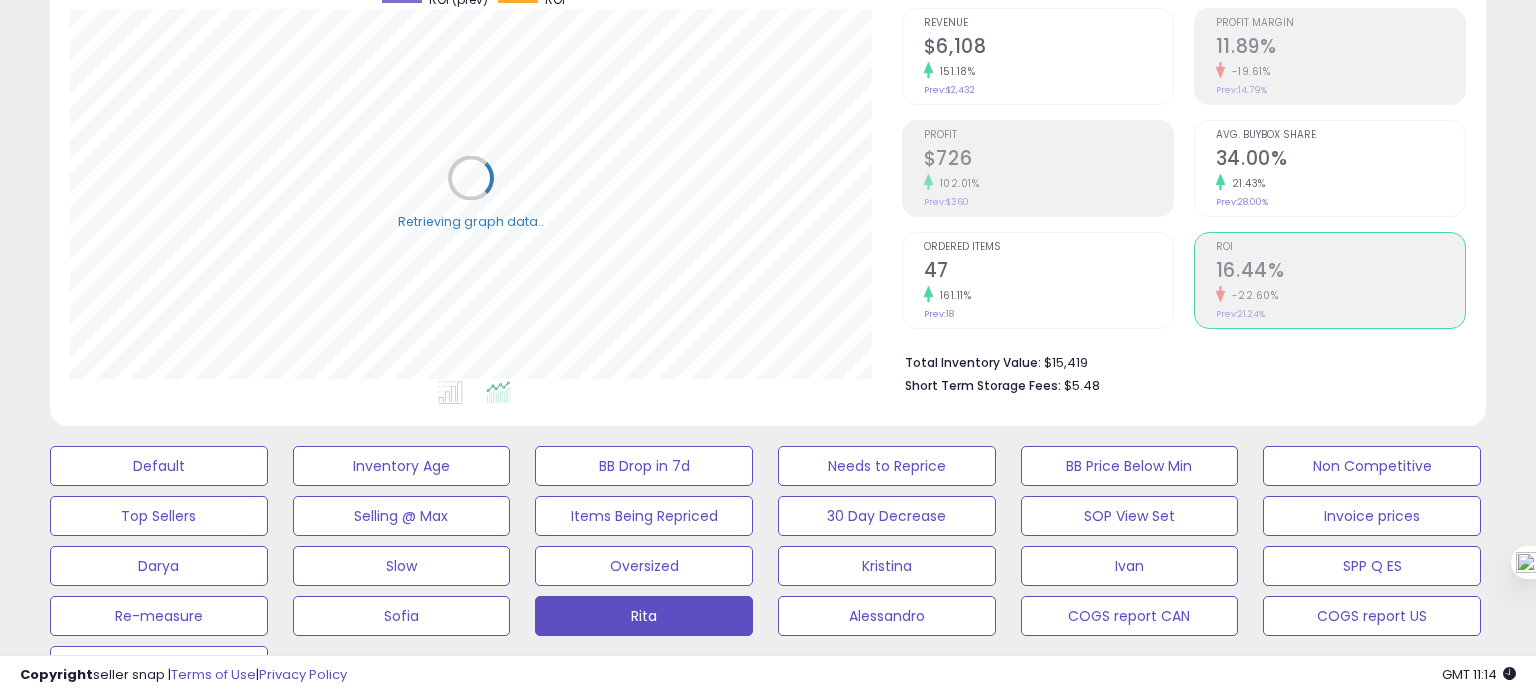 scroll, scrollTop: 999589, scrollLeft: 999168, axis: both 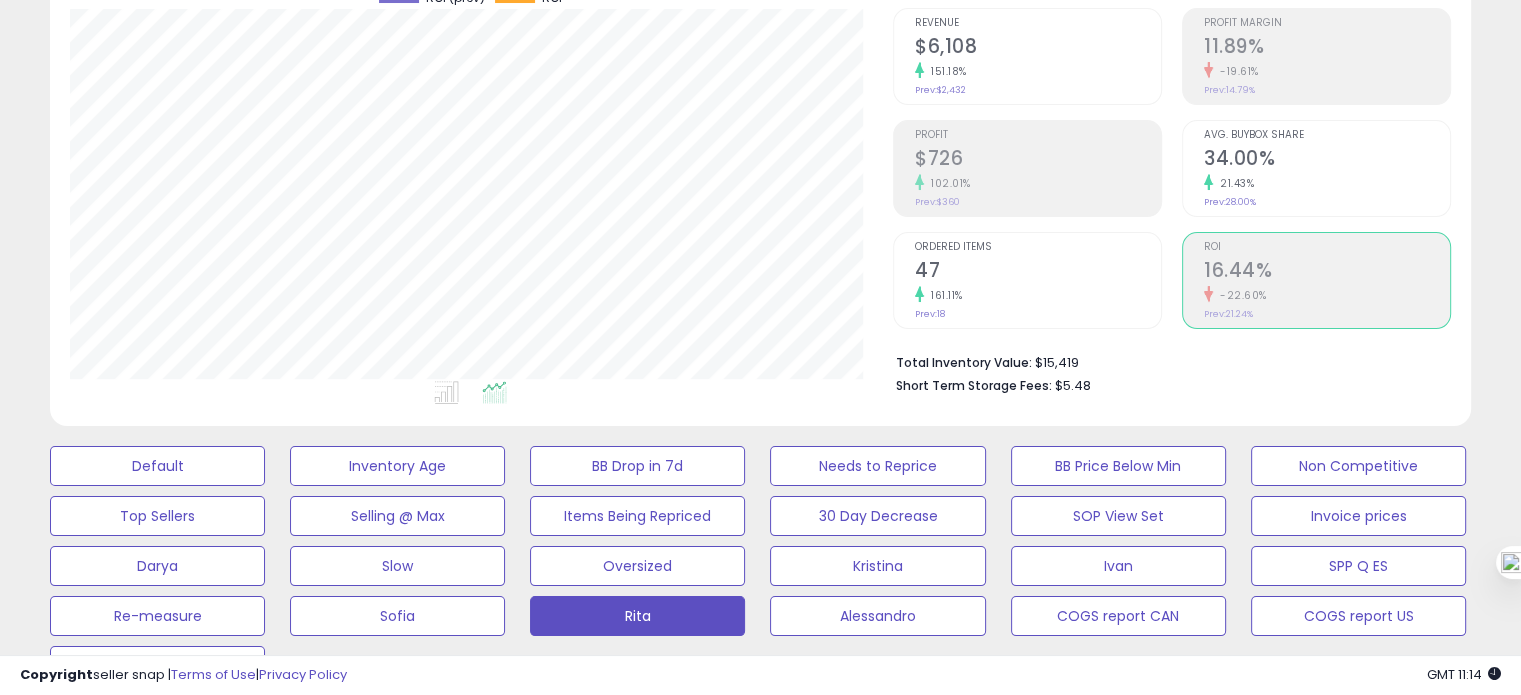 click on "21.43%" at bounding box center [1327, 183] 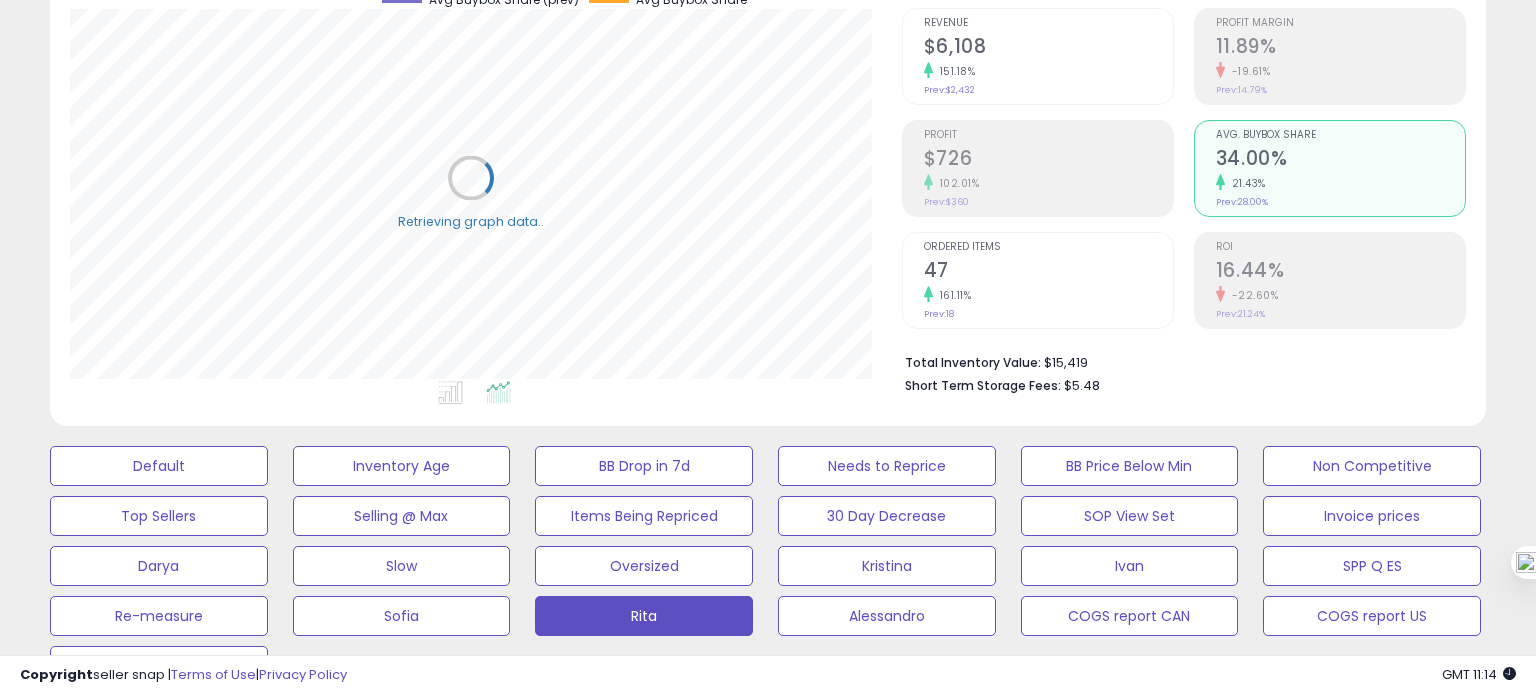 scroll, scrollTop: 999589, scrollLeft: 999168, axis: both 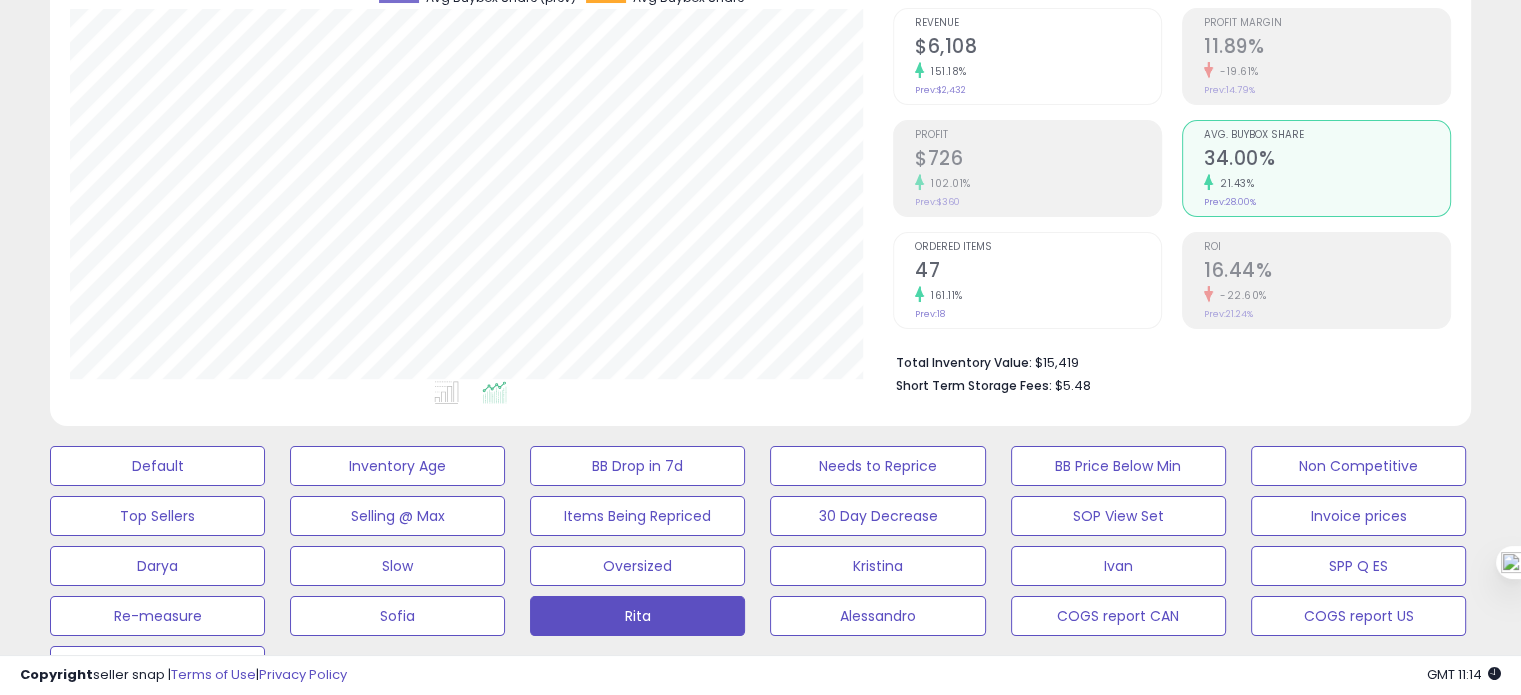 click on "47" at bounding box center [1038, 272] 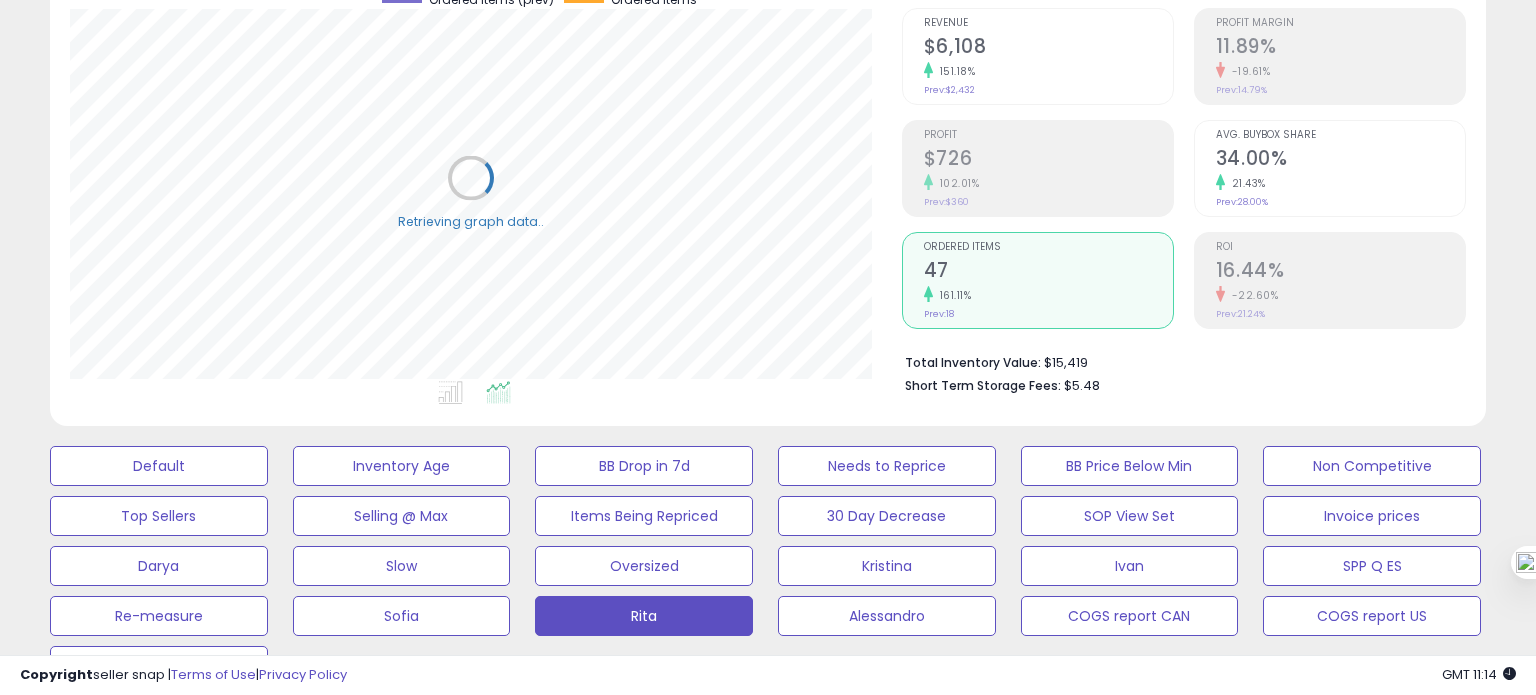 scroll, scrollTop: 999589, scrollLeft: 999168, axis: both 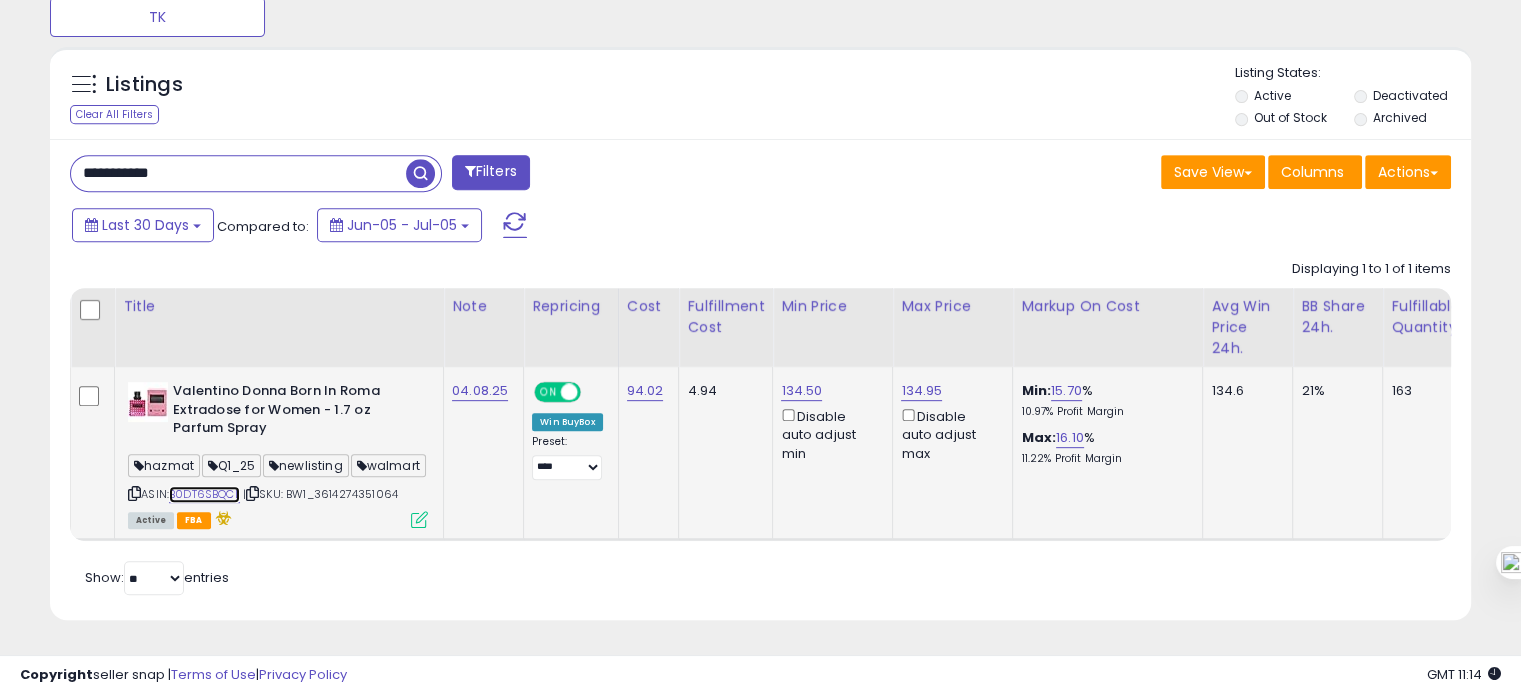 click on "B0DT6SBQCL" at bounding box center [204, 494] 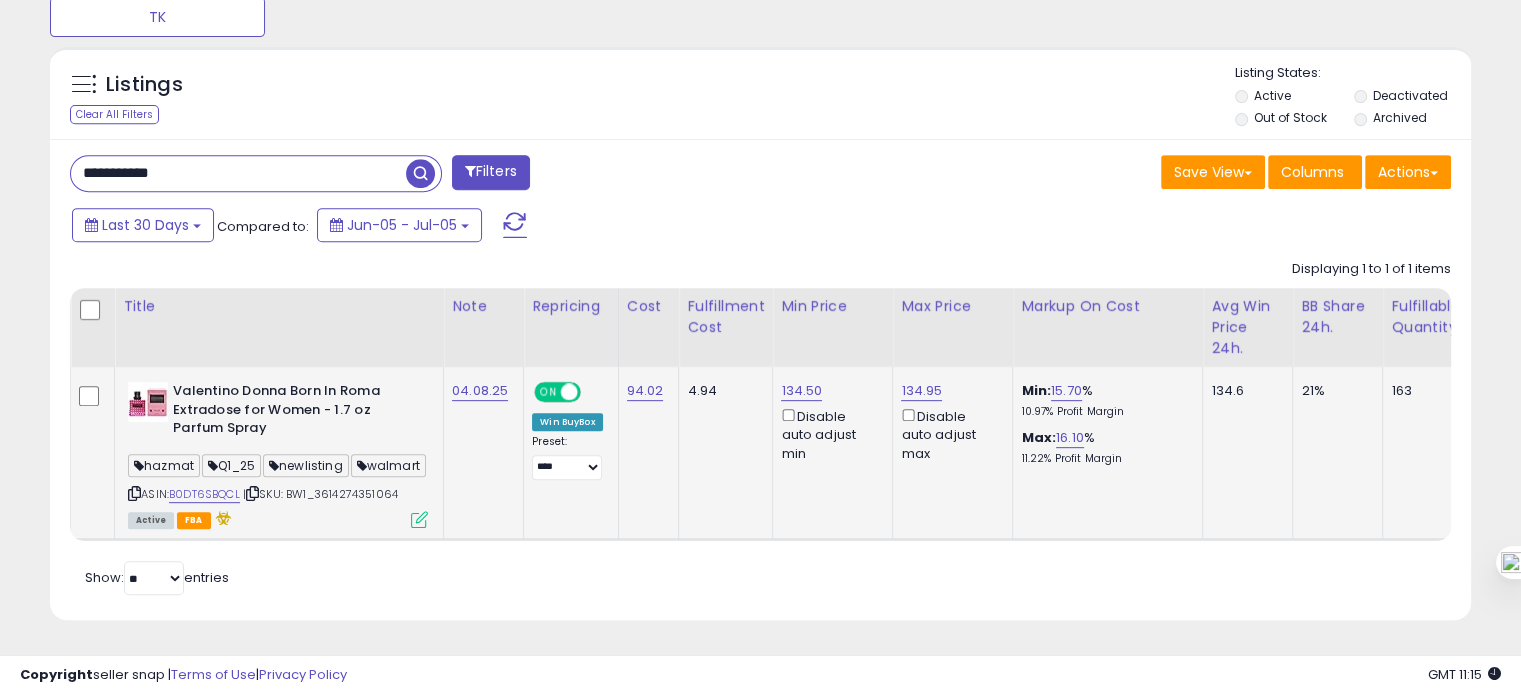 click at bounding box center [419, 519] 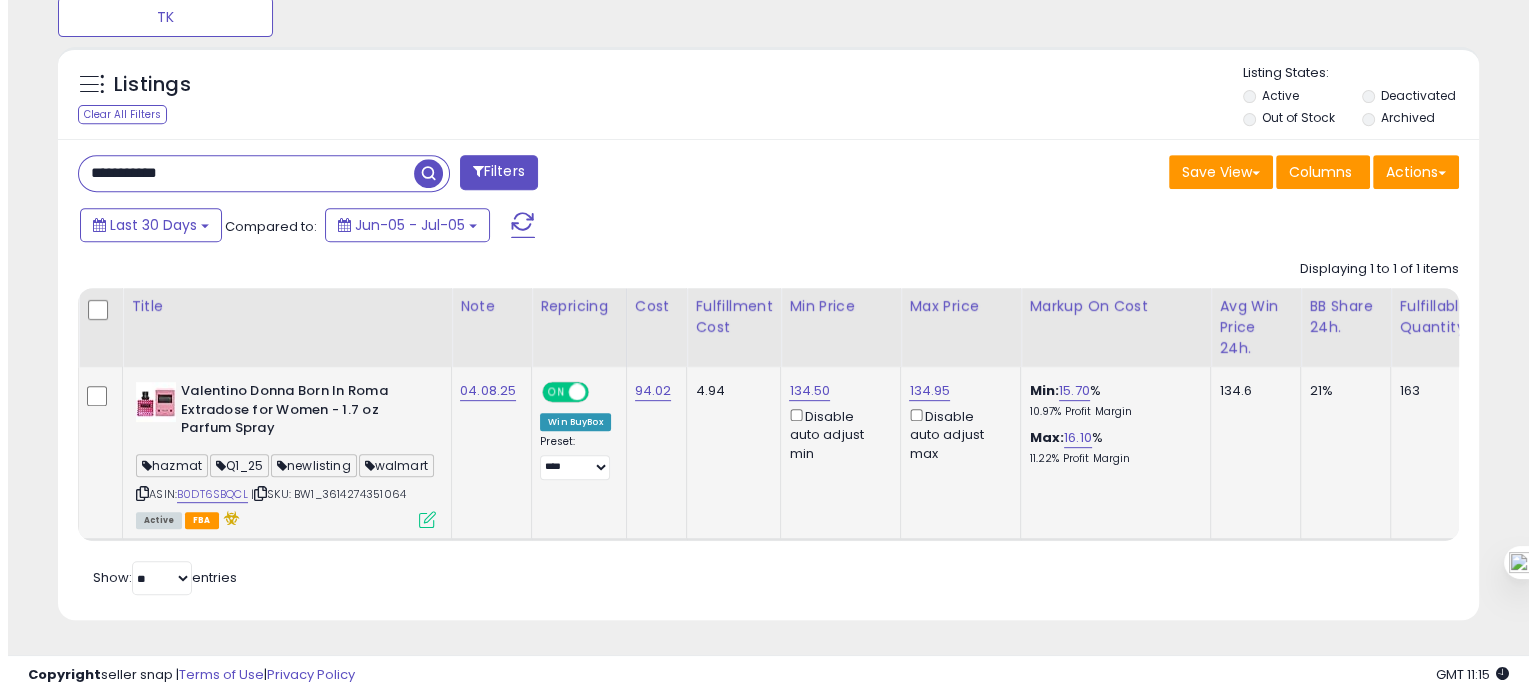 scroll, scrollTop: 999589, scrollLeft: 999168, axis: both 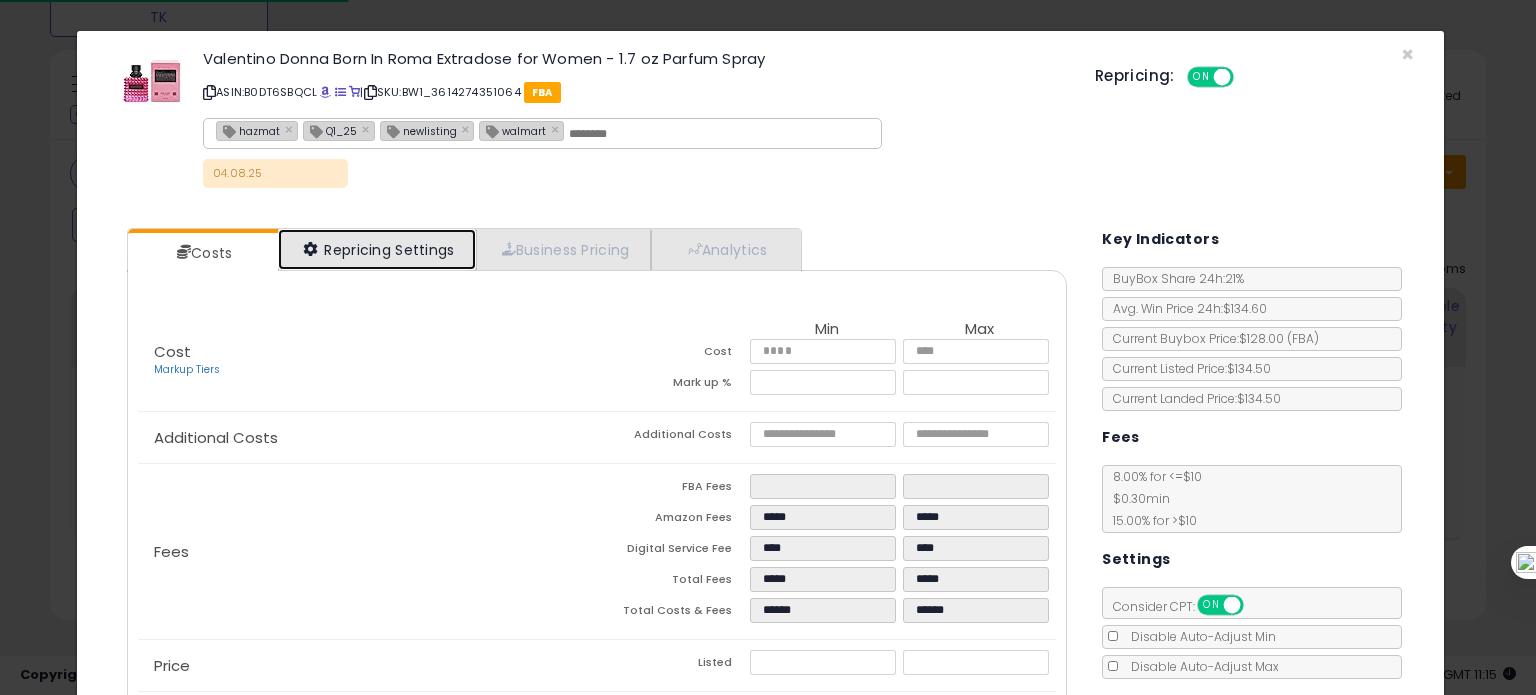 click on "Repricing Settings" at bounding box center [377, 249] 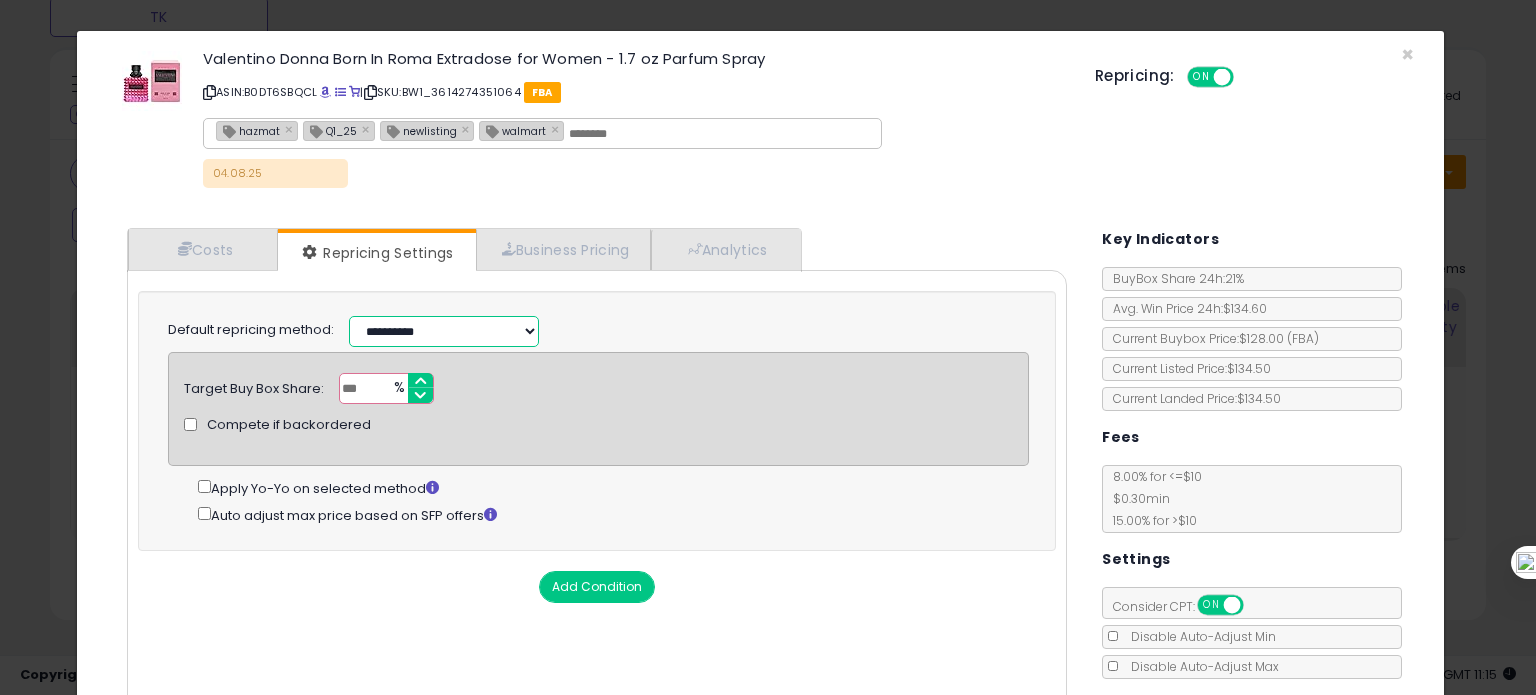 click on "**********" at bounding box center (444, 331) 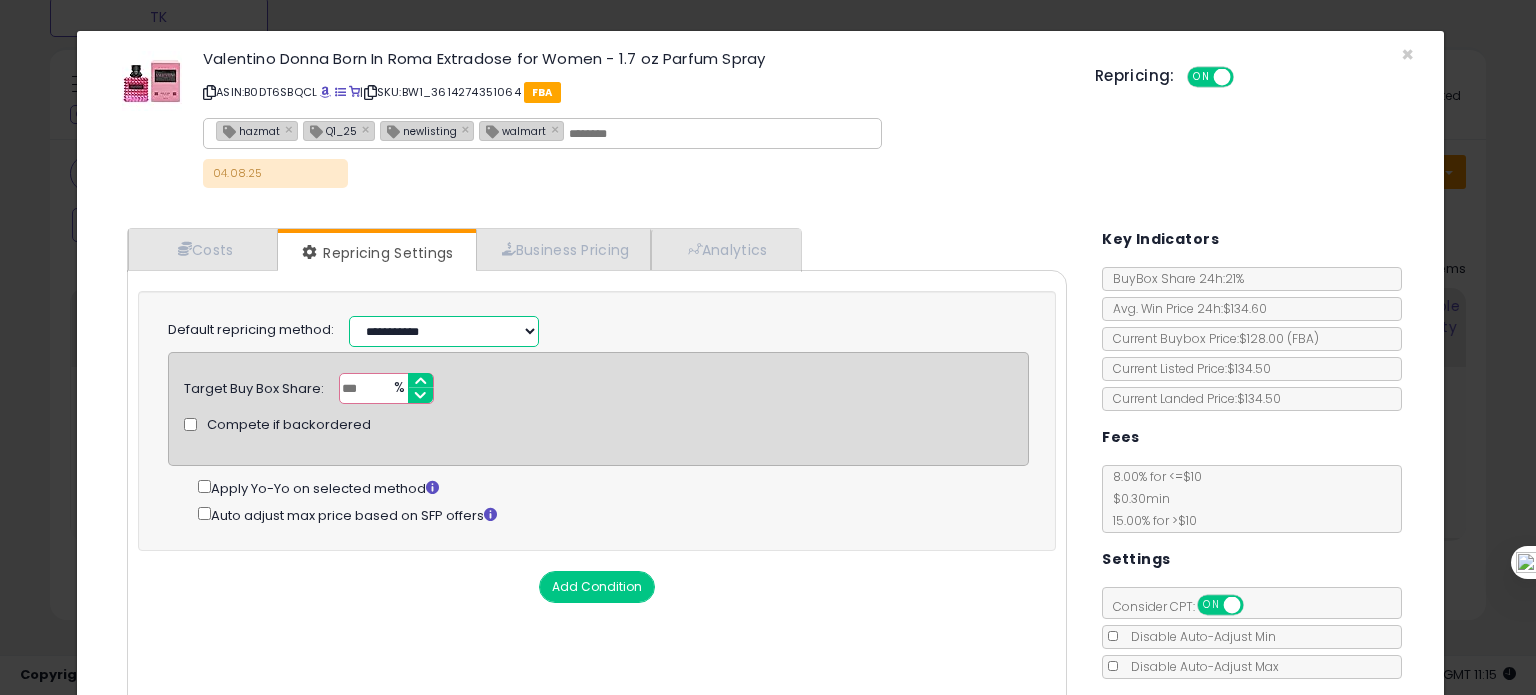 click on "**********" at bounding box center [444, 331] 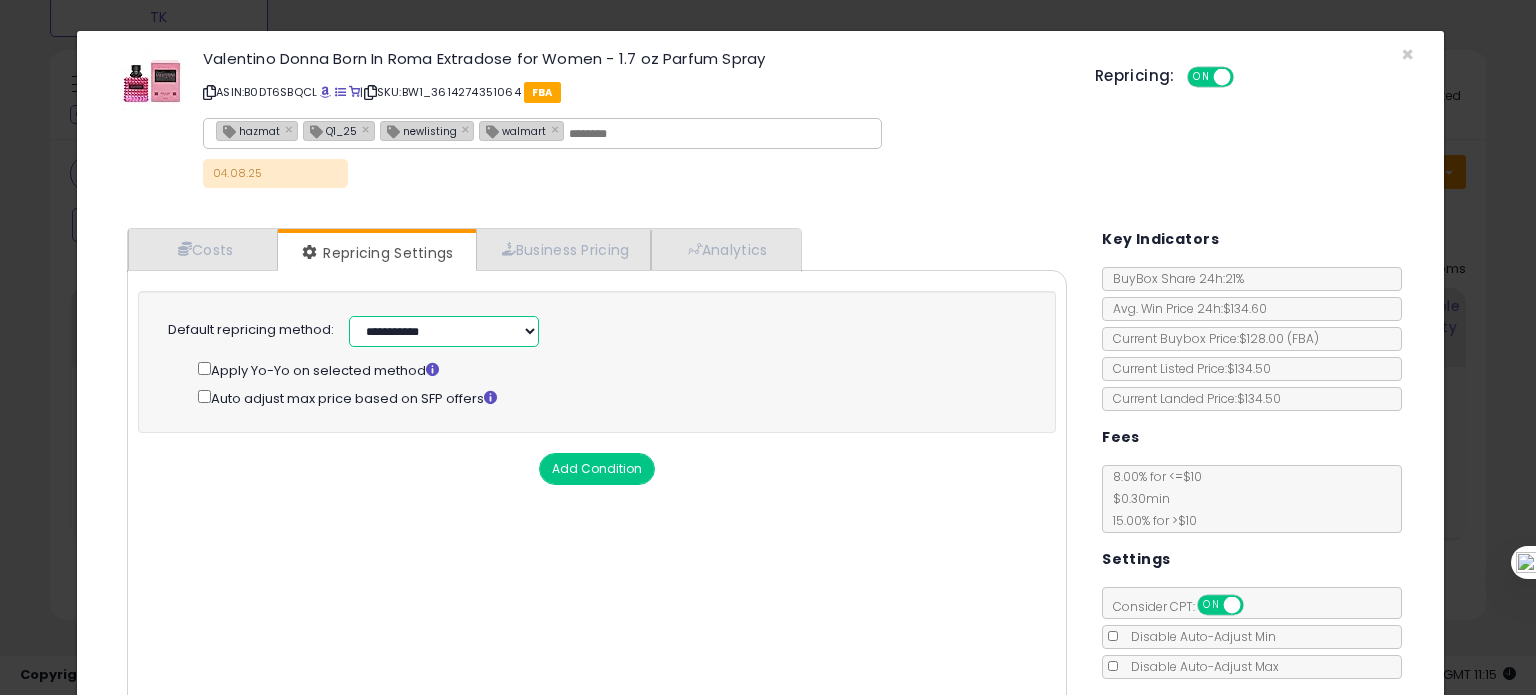 scroll, scrollTop: 144, scrollLeft: 0, axis: vertical 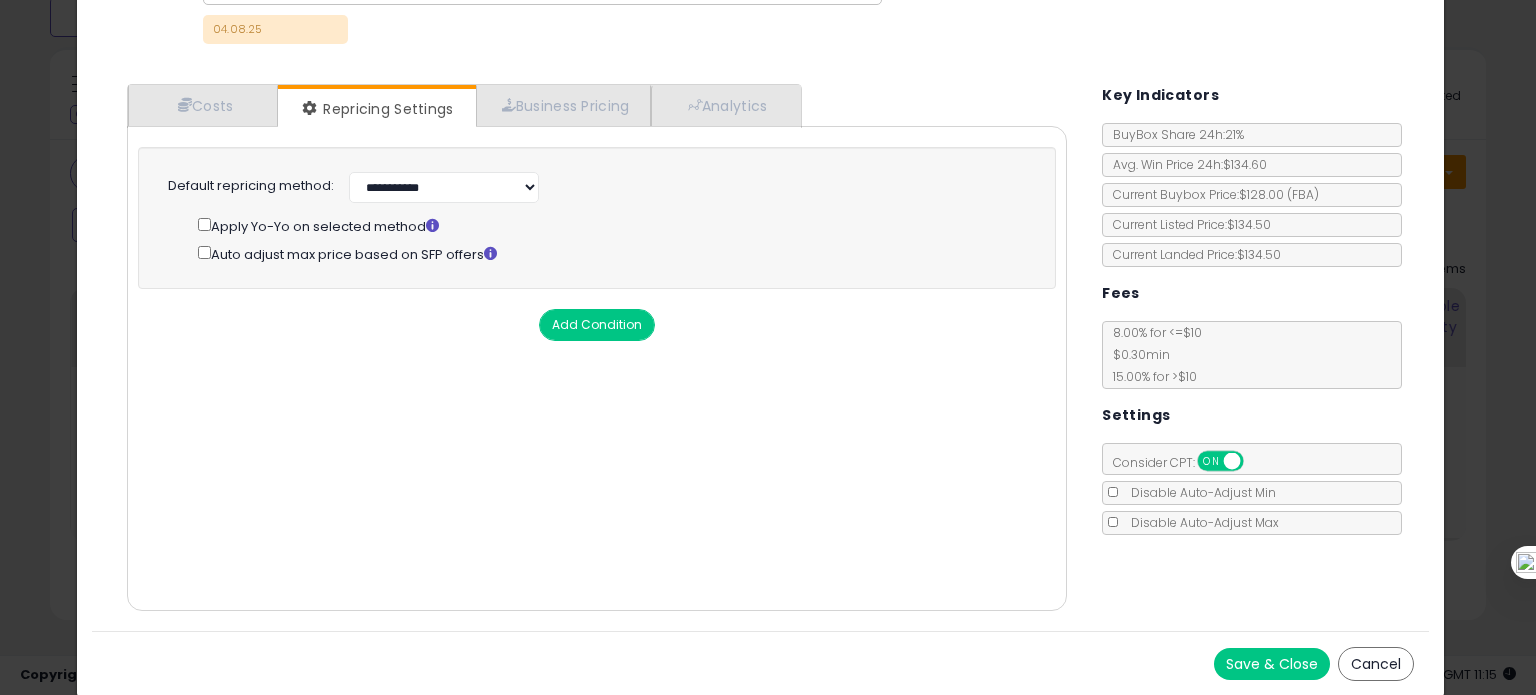 click on "Save & Close" at bounding box center (1272, 664) 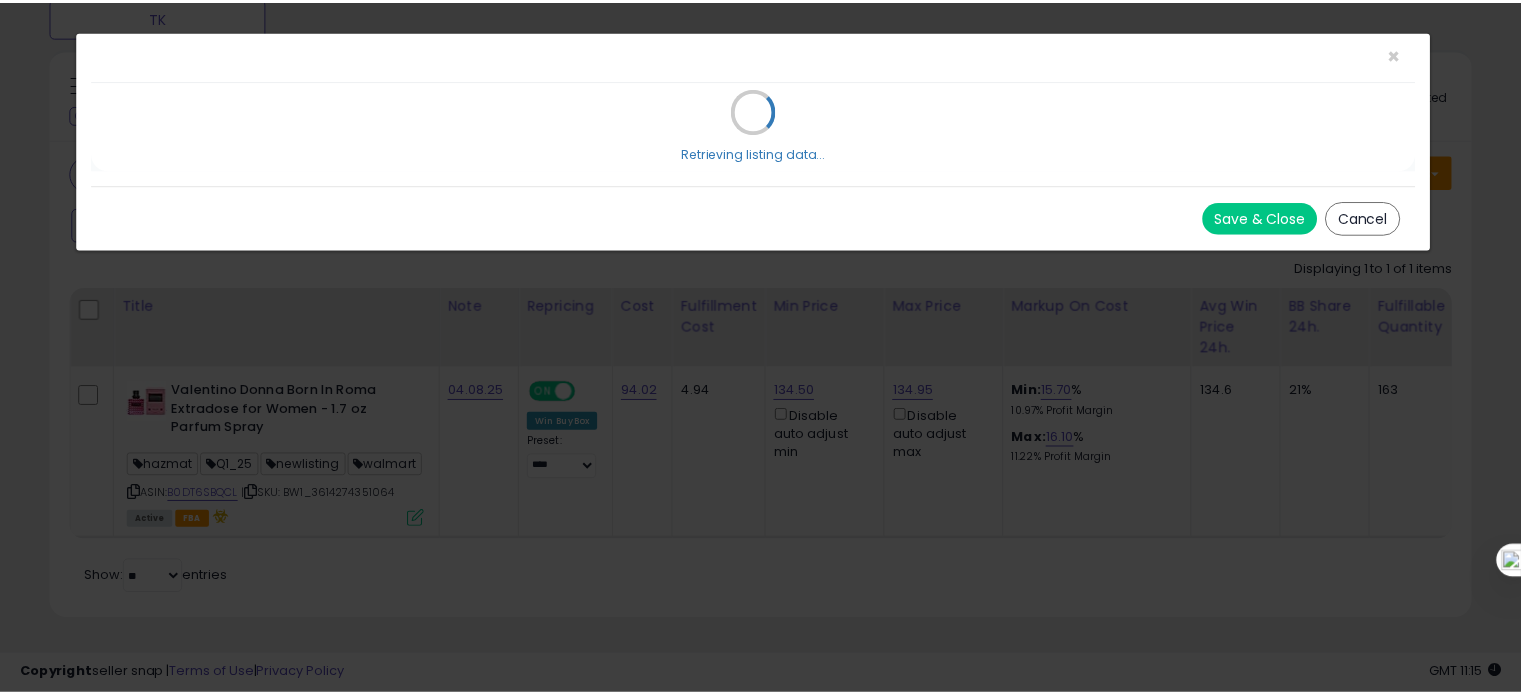 scroll, scrollTop: 0, scrollLeft: 0, axis: both 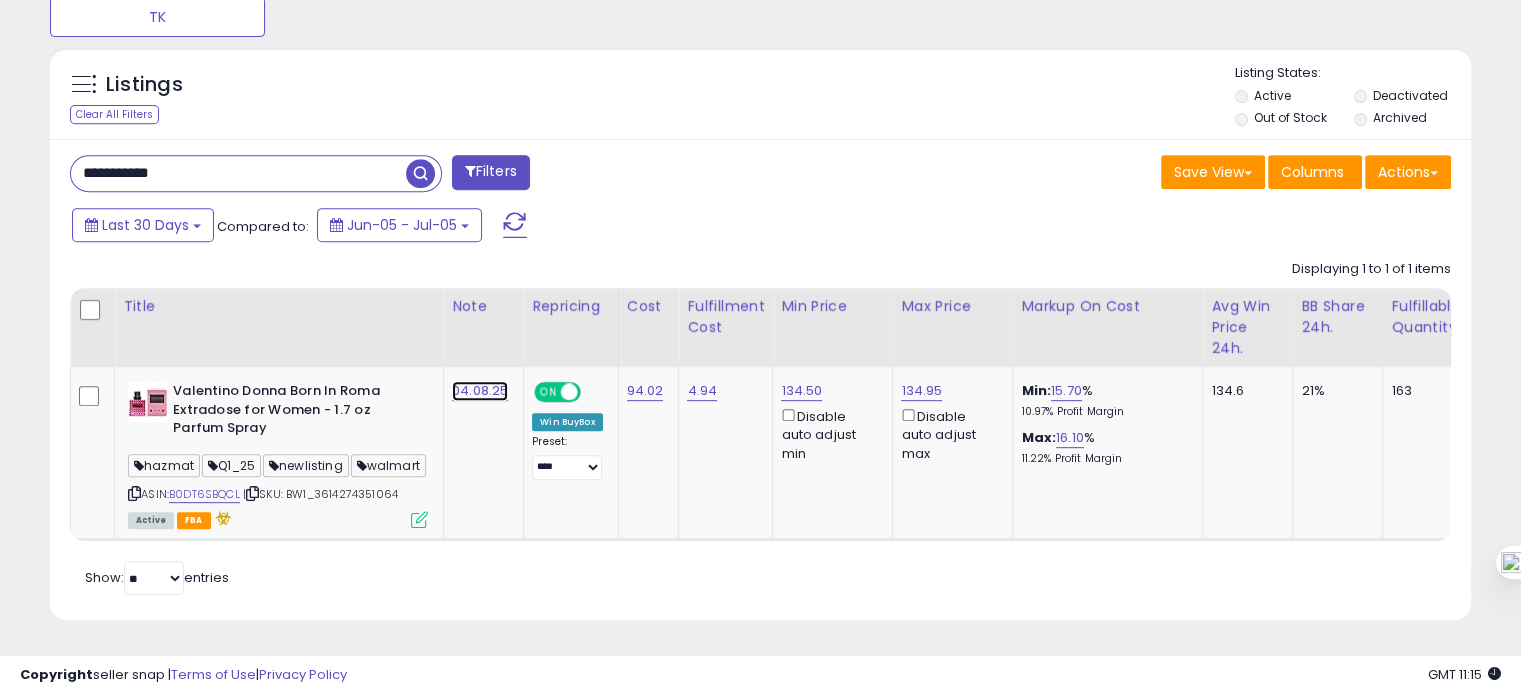 click on "04.08.25" at bounding box center (480, 391) 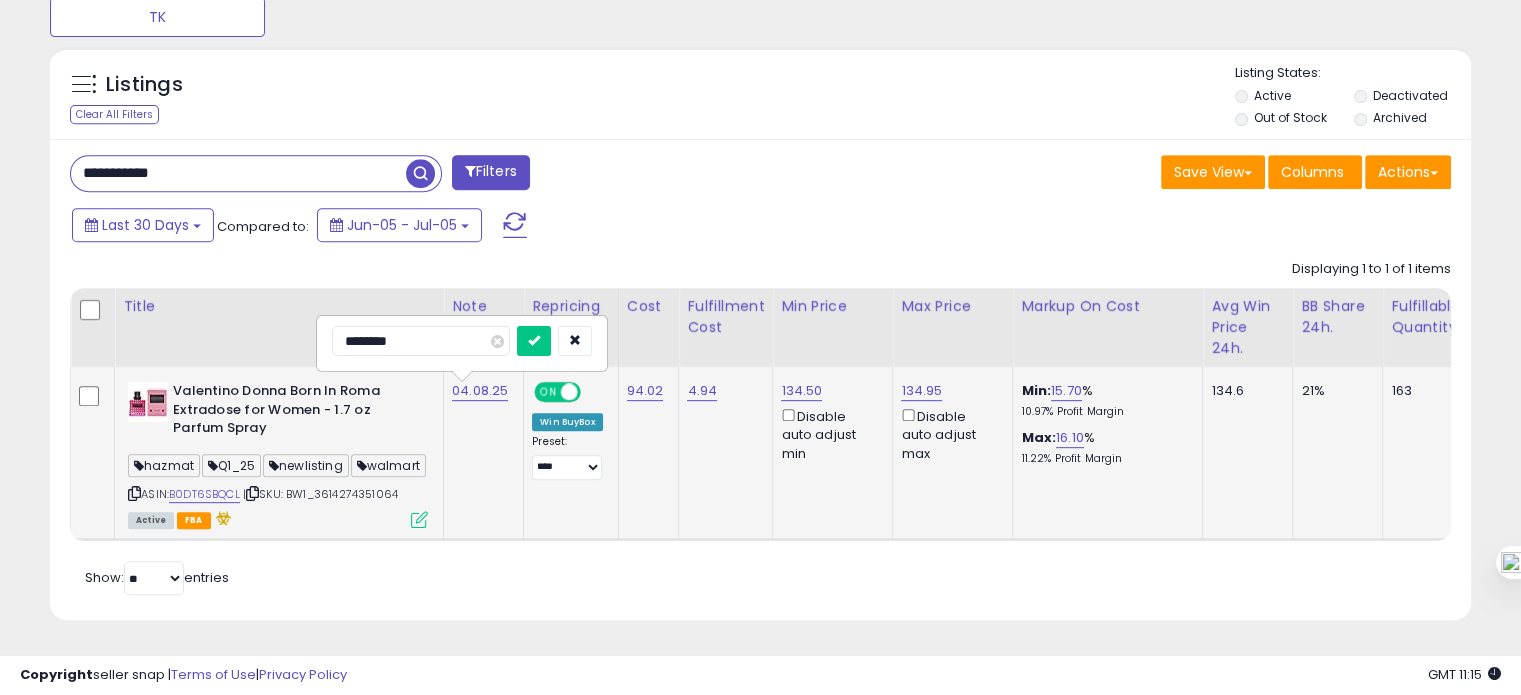 click on "********" at bounding box center [421, 341] 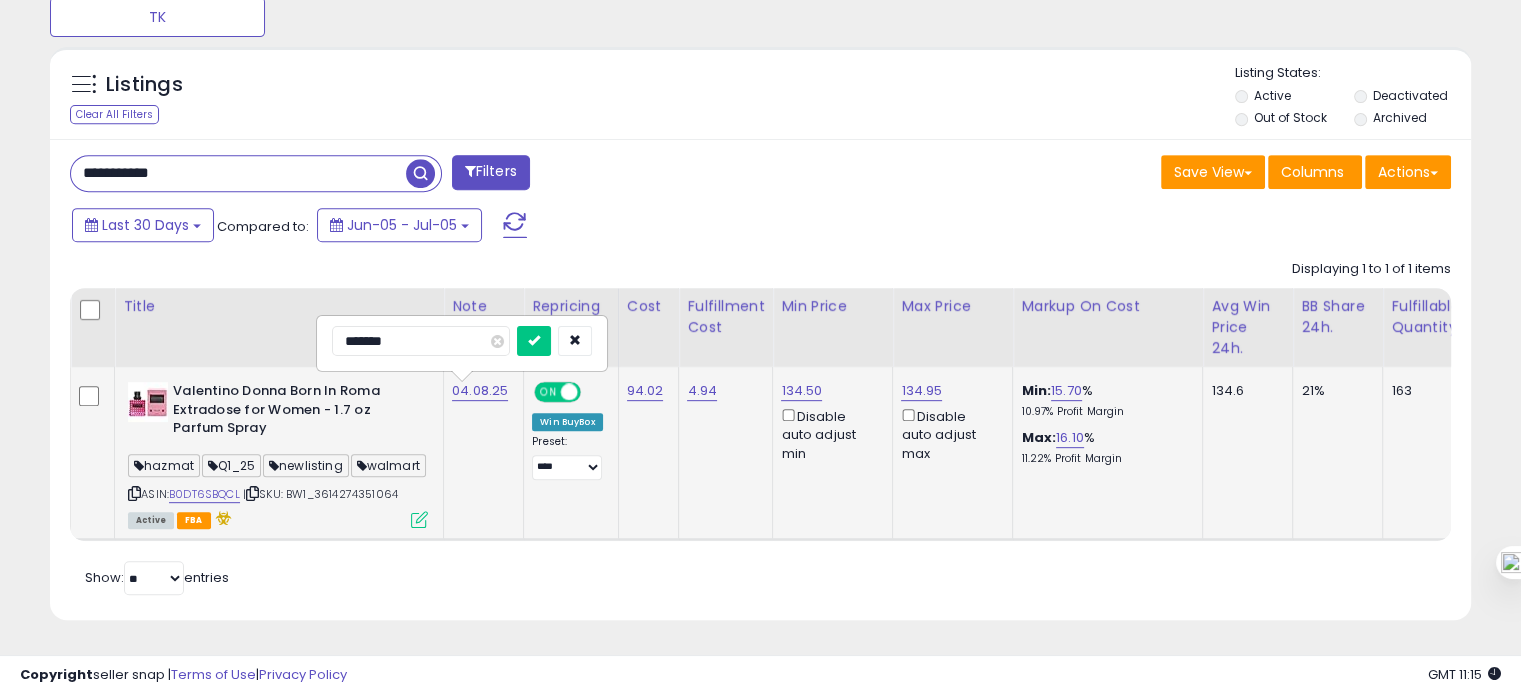 type on "********" 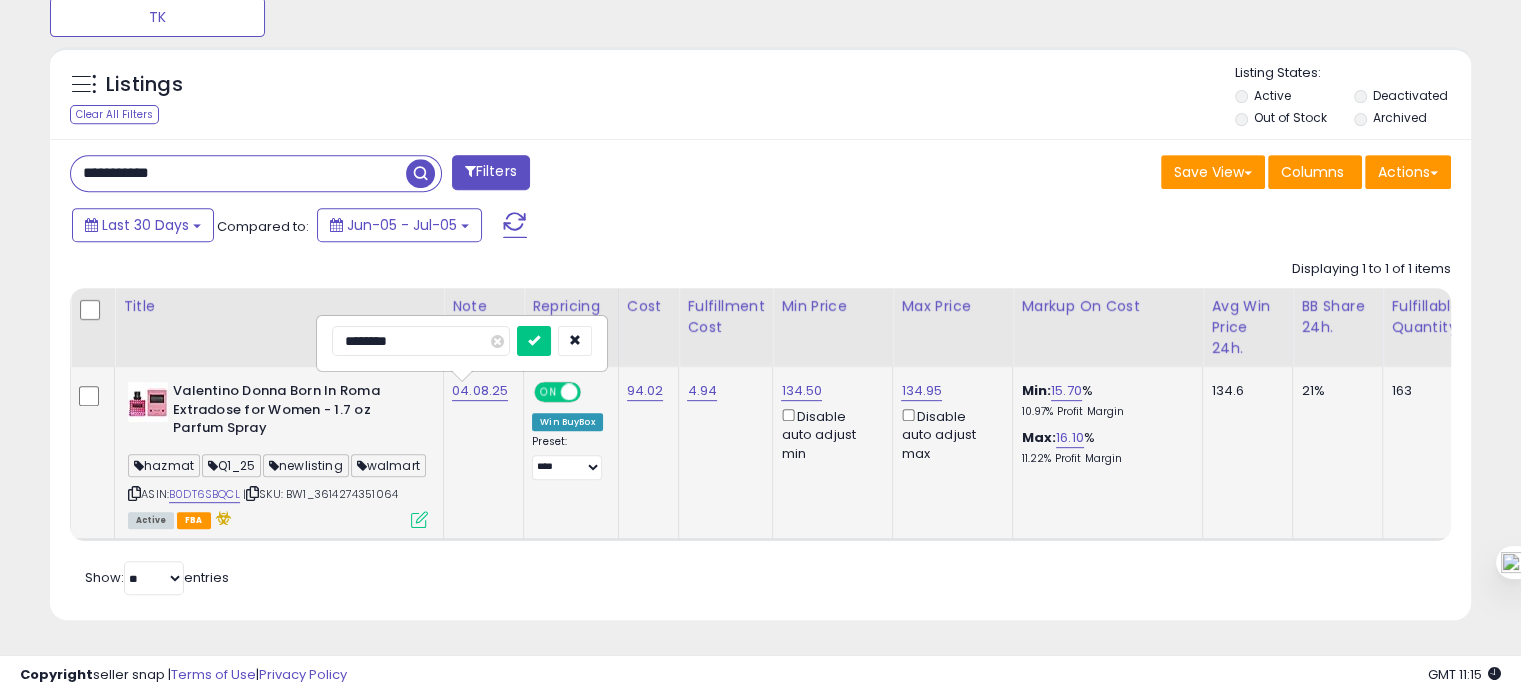 click at bounding box center [534, 341] 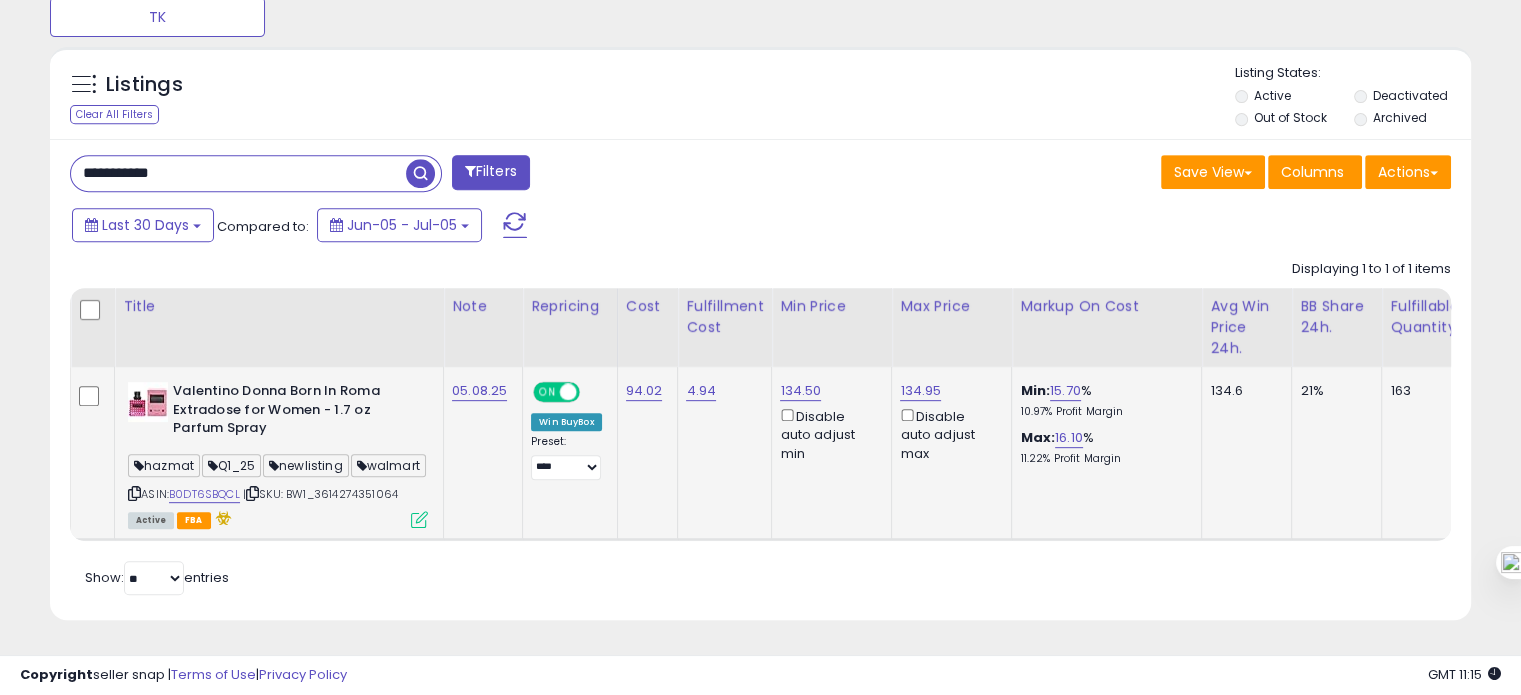 click on "**********" at bounding box center (238, 173) 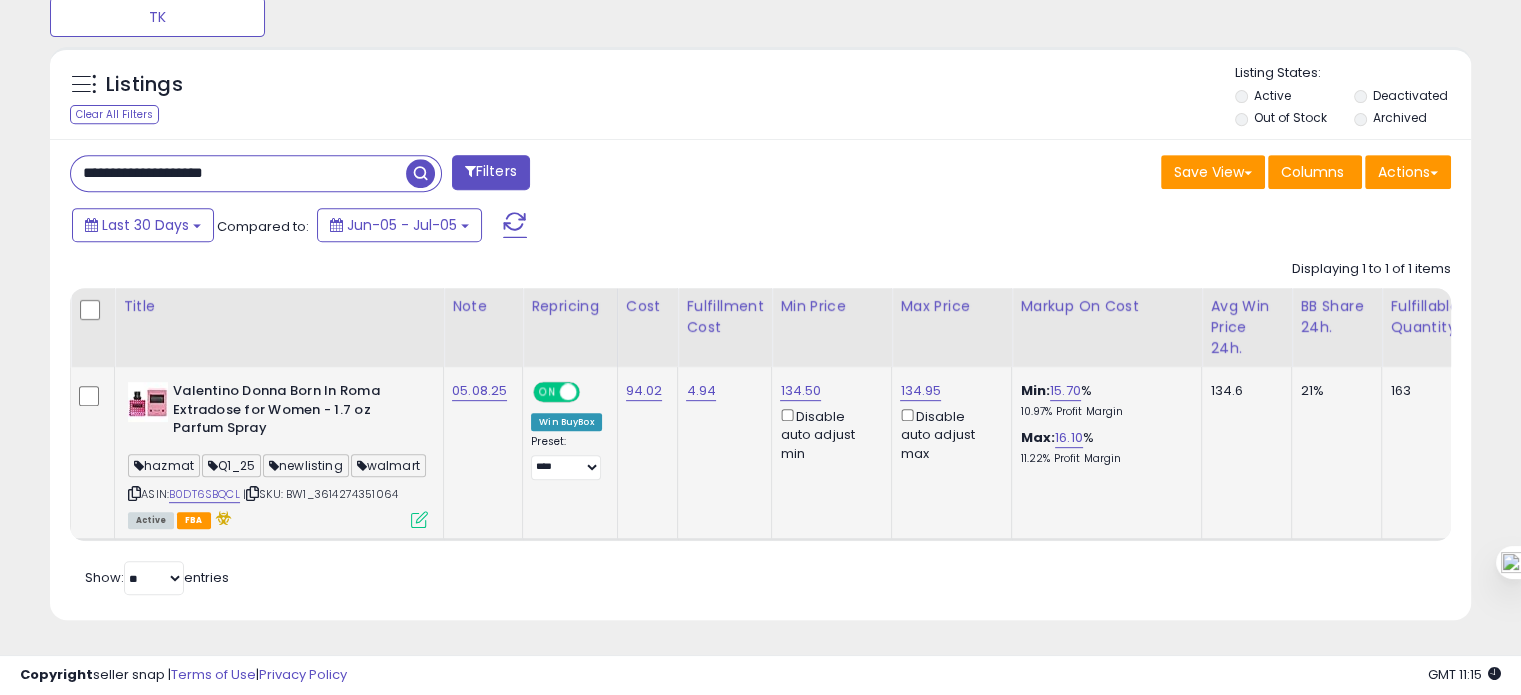 click on "**********" at bounding box center [238, 173] 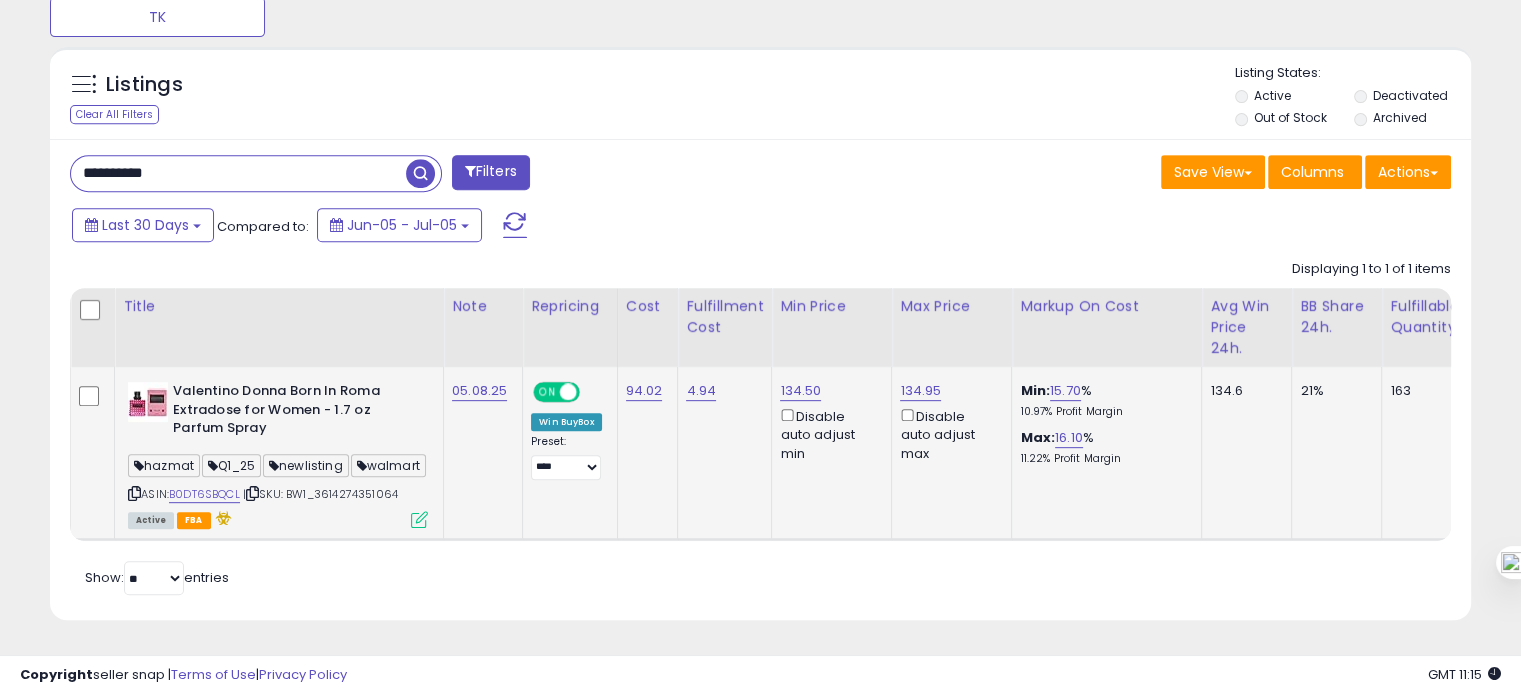 click on "**********" at bounding box center [238, 173] 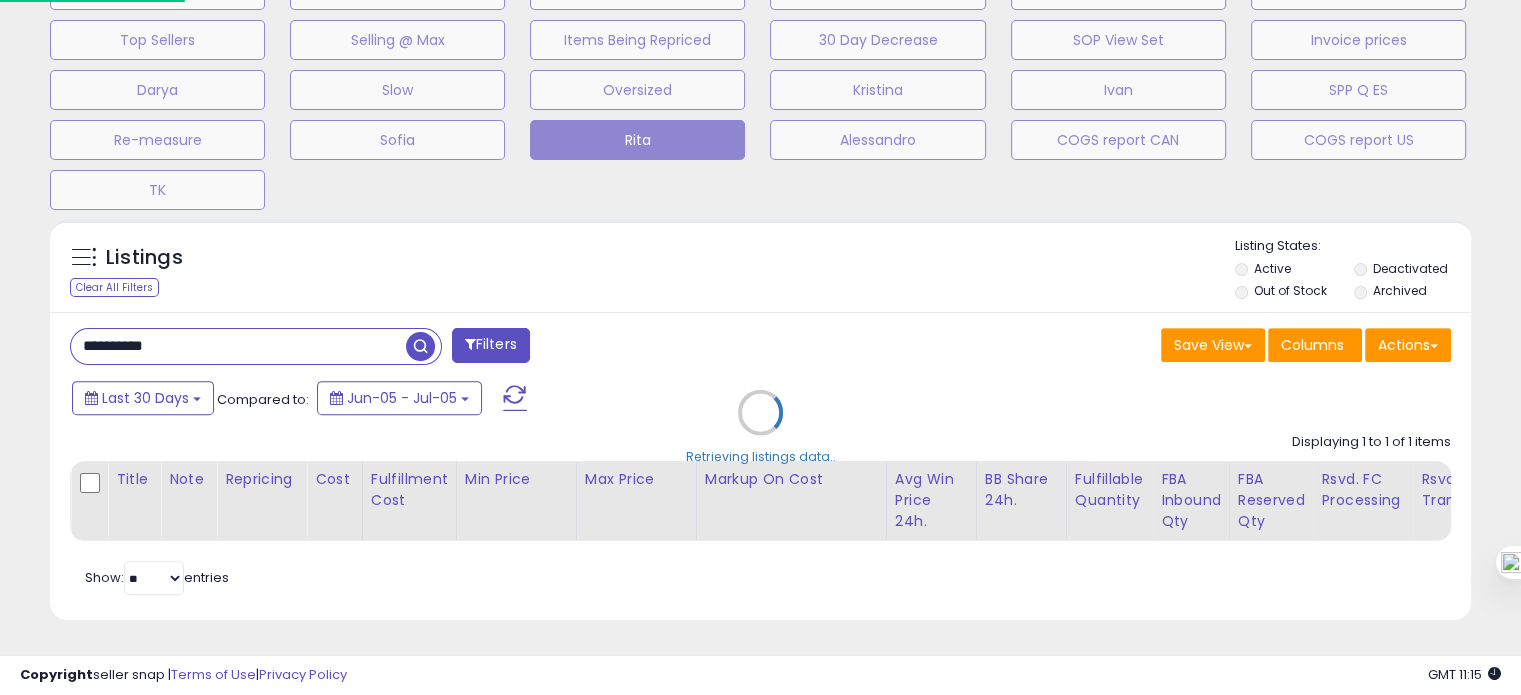 scroll, scrollTop: 999589, scrollLeft: 999168, axis: both 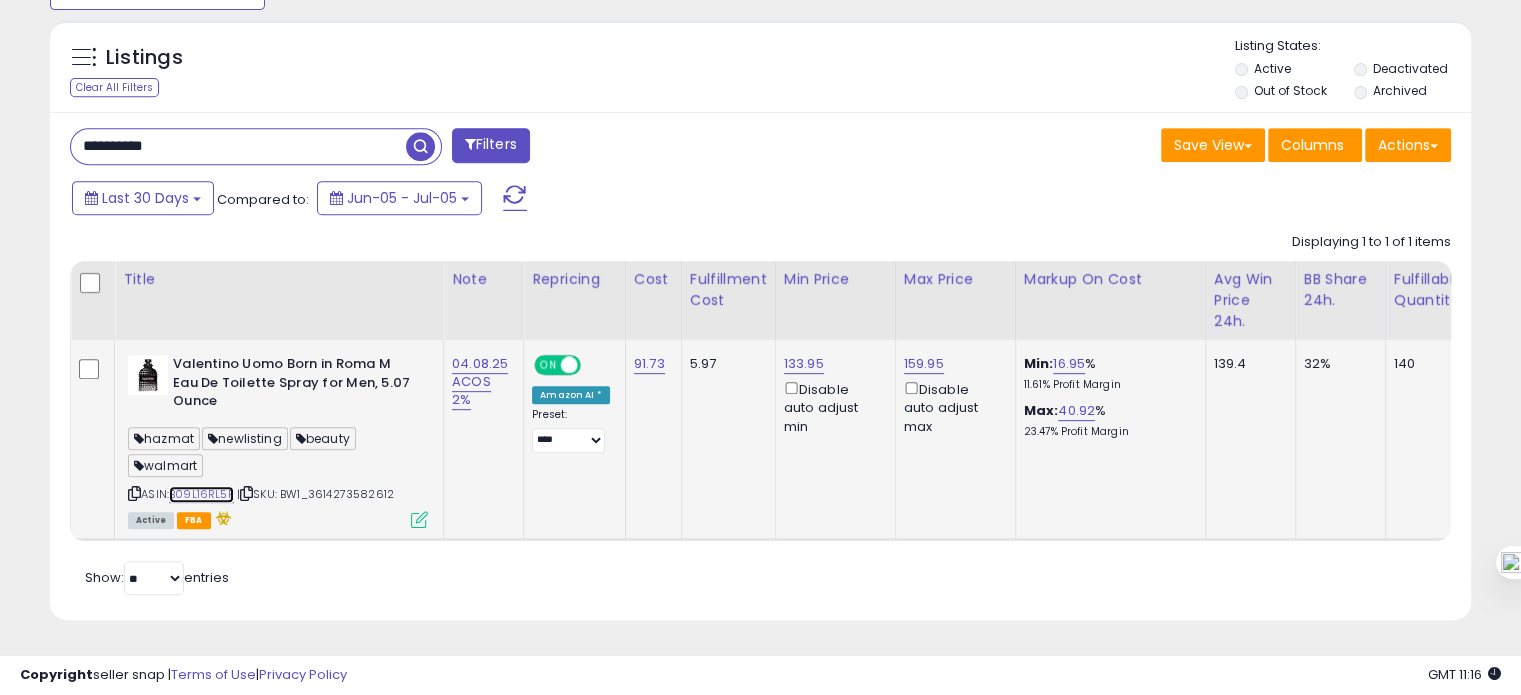 click on "B09L16RL5P" at bounding box center [201, 494] 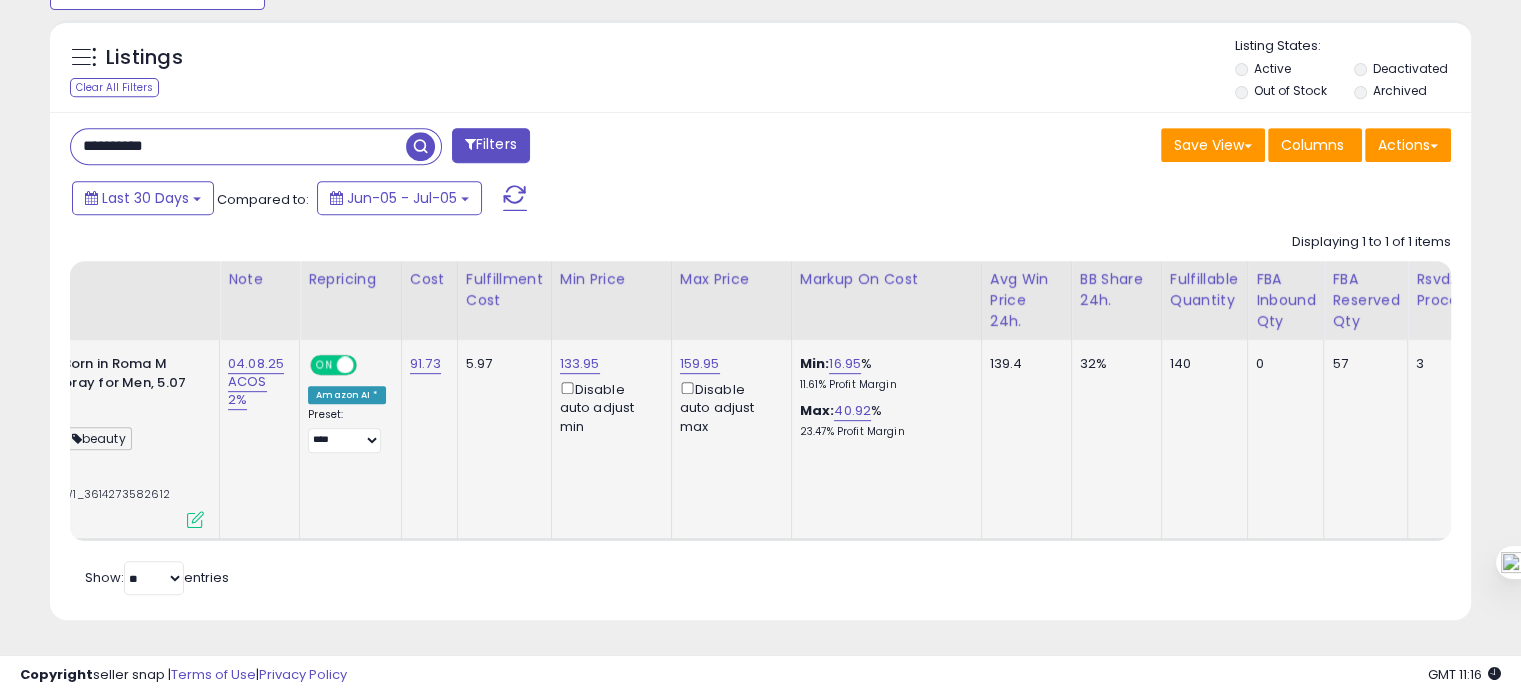 scroll, scrollTop: 0, scrollLeft: 290, axis: horizontal 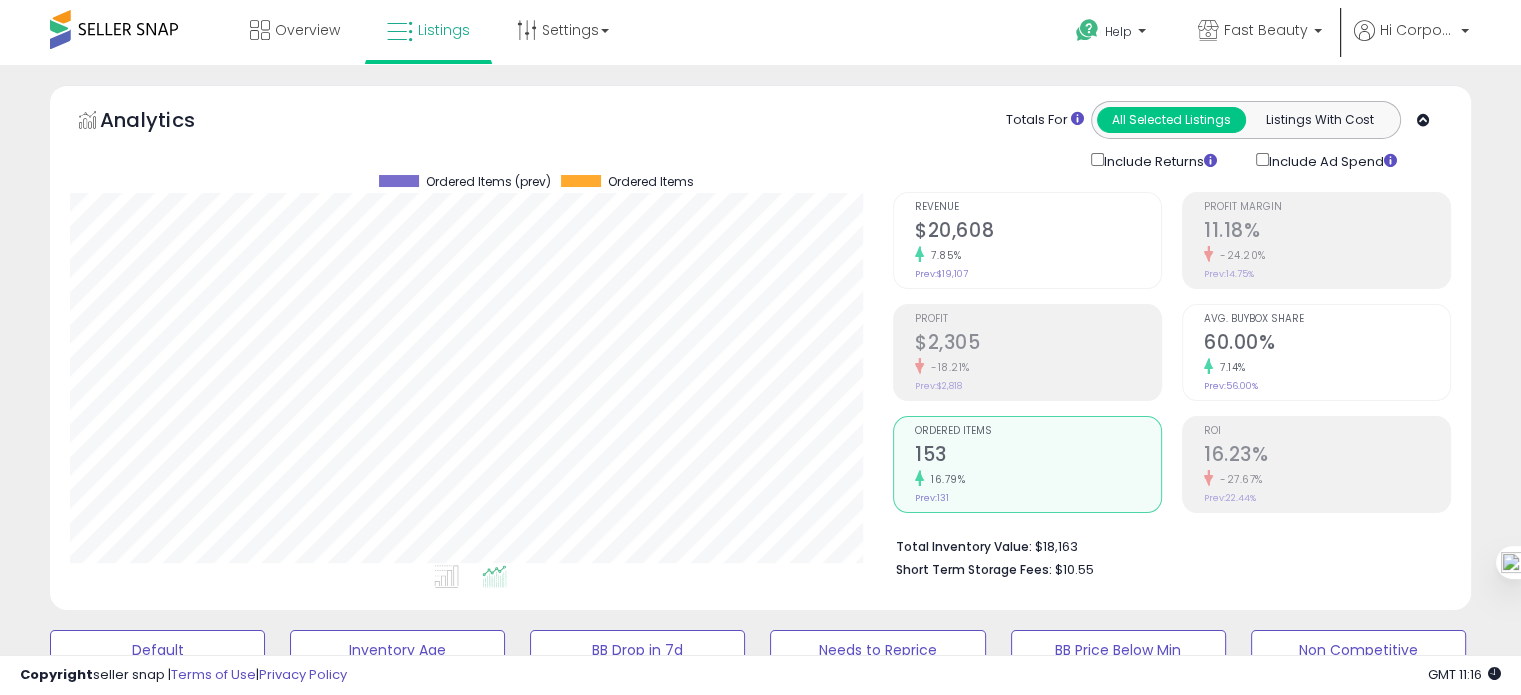 click on "16.23%" at bounding box center (1327, 456) 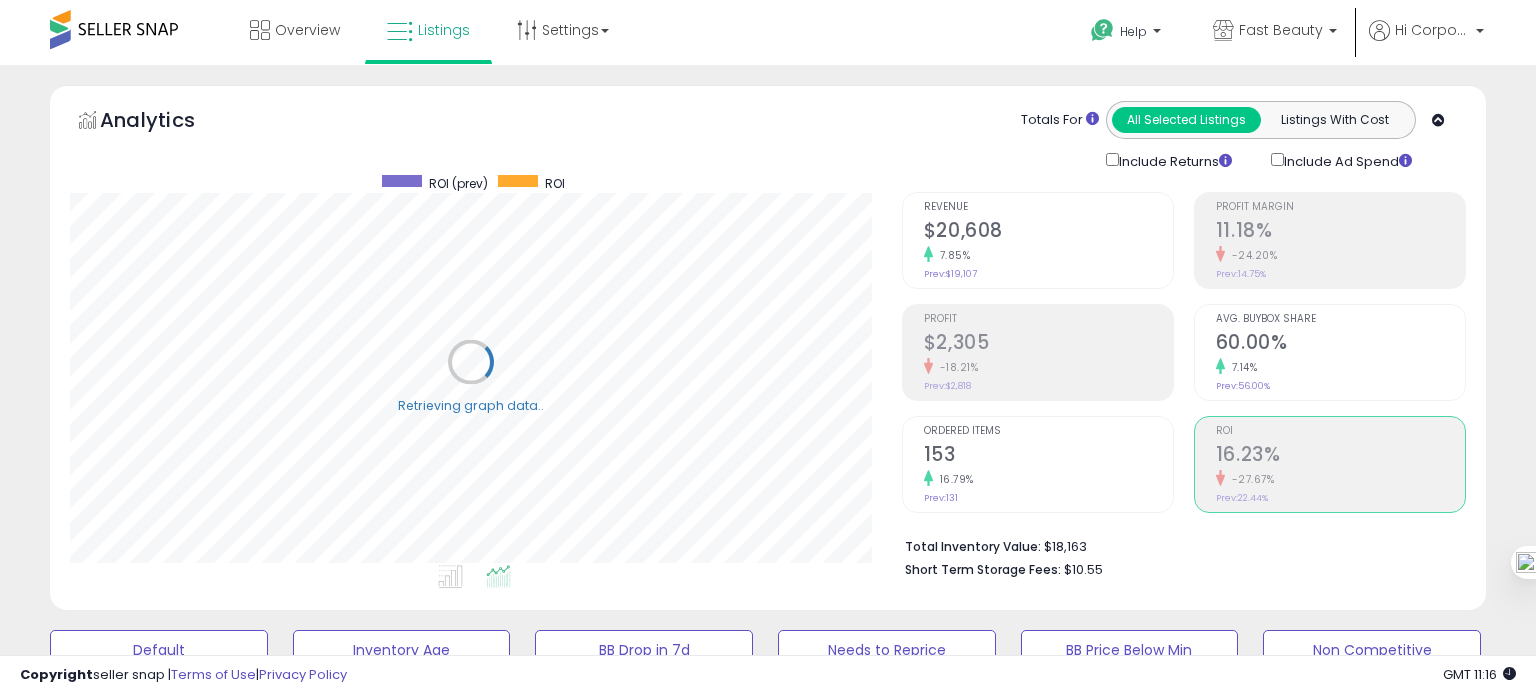 scroll, scrollTop: 999589, scrollLeft: 999168, axis: both 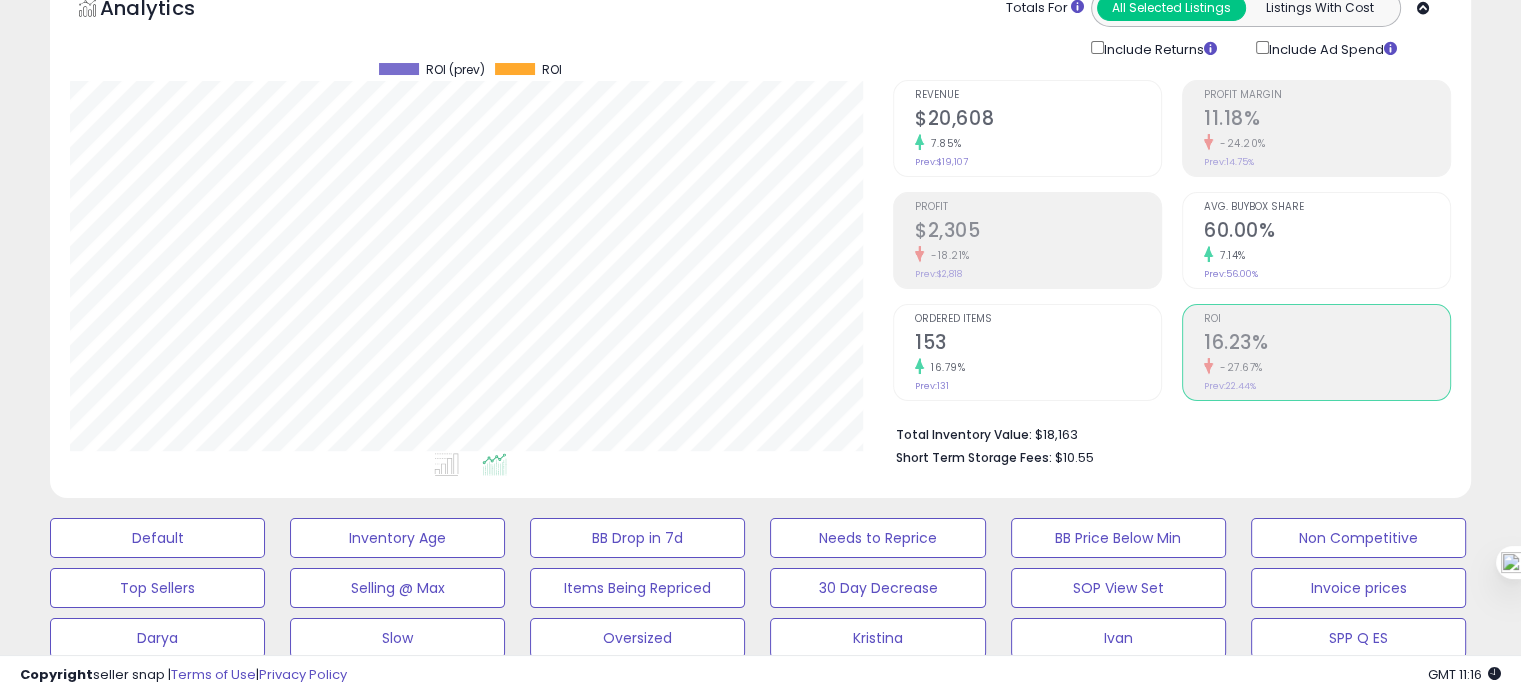 click on "153" at bounding box center [1038, 344] 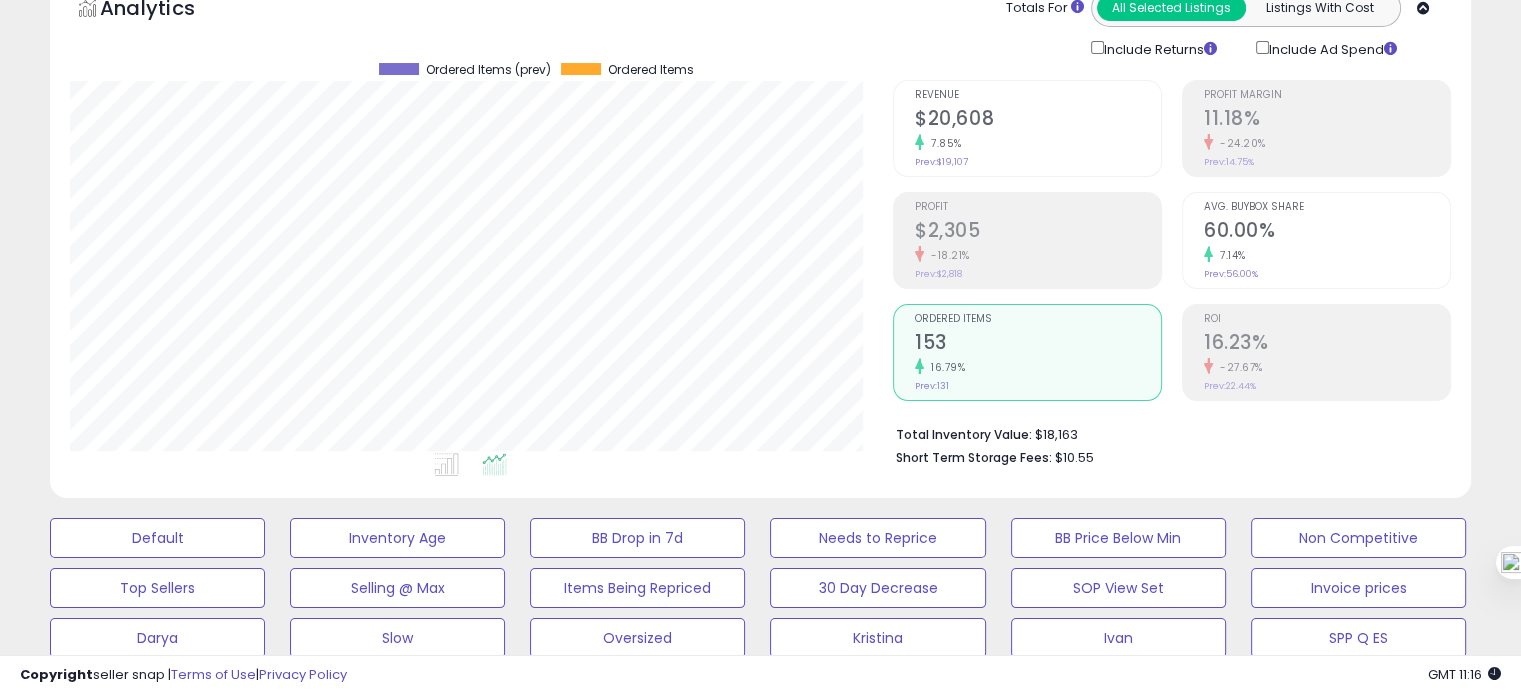 click on "Prev:  $19,107" 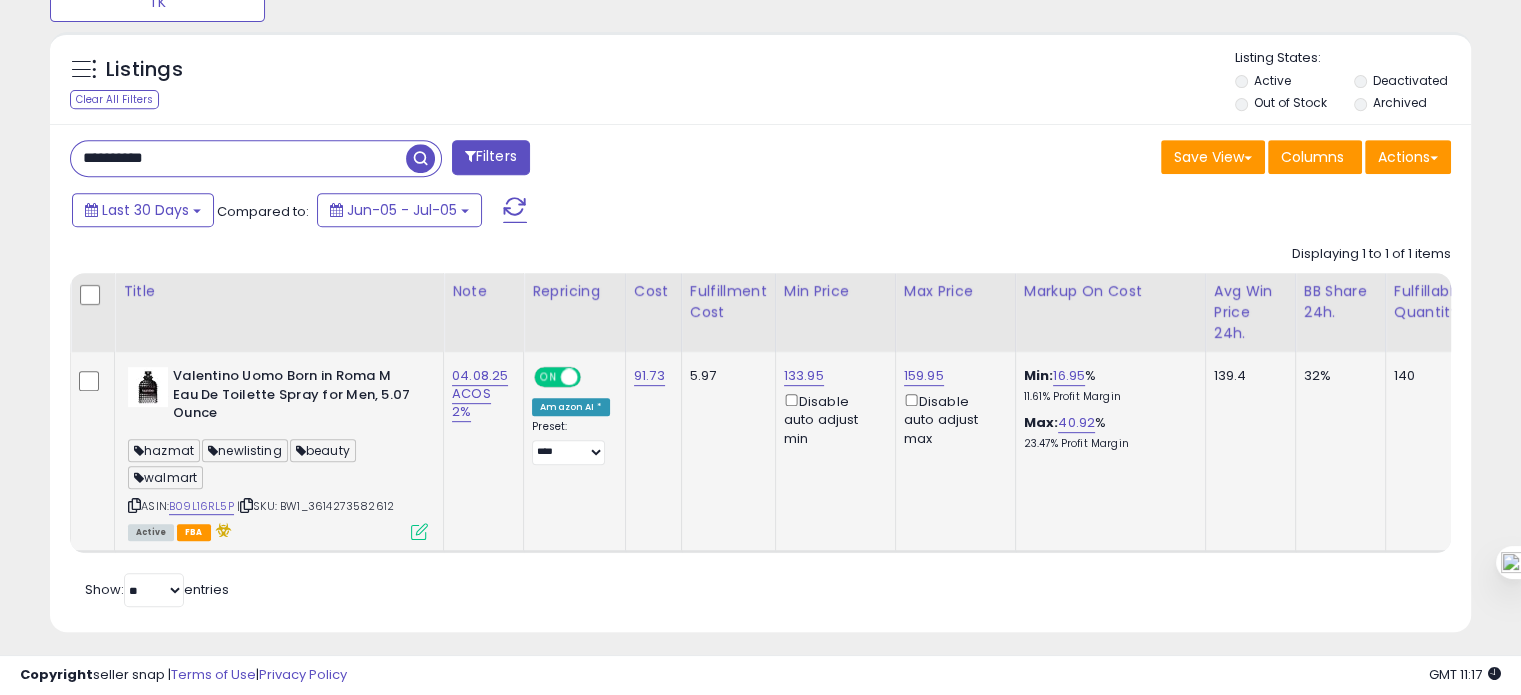 click at bounding box center (419, 531) 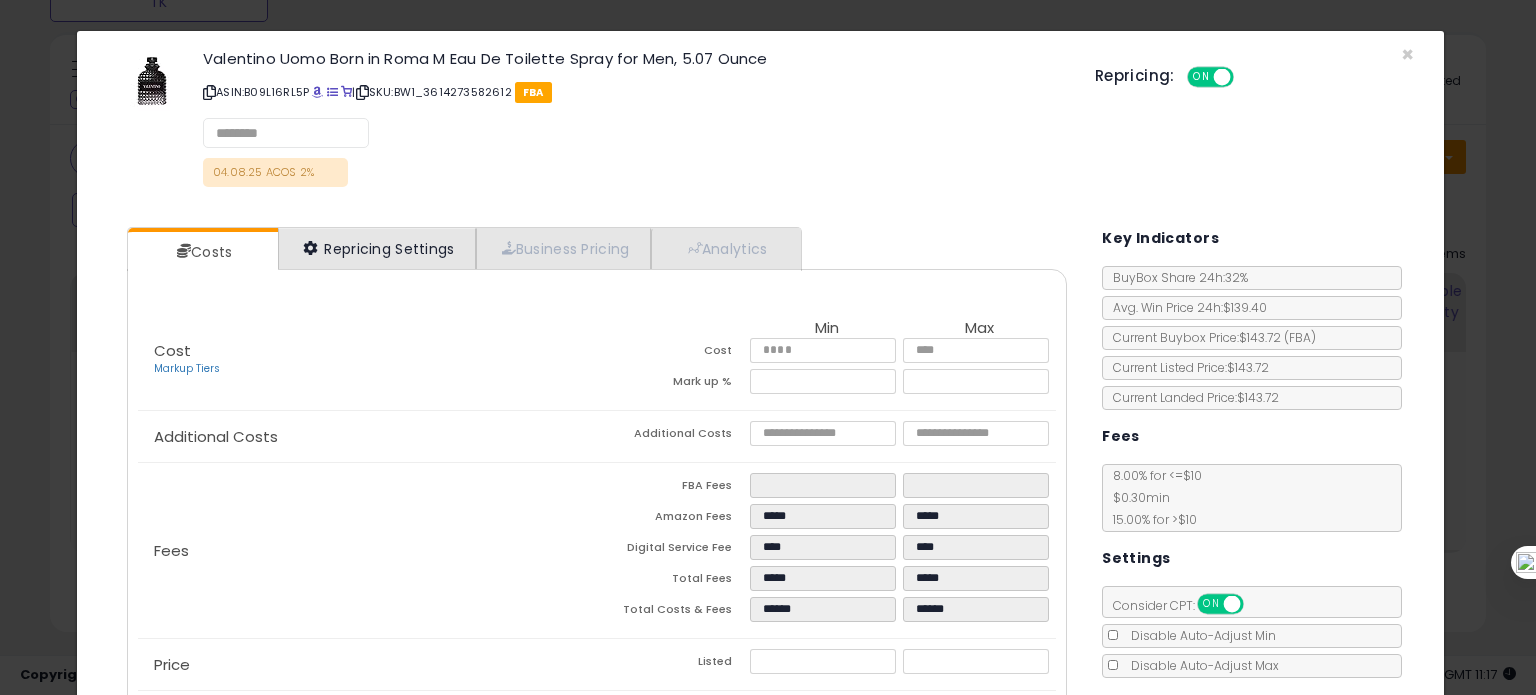 select on "*********" 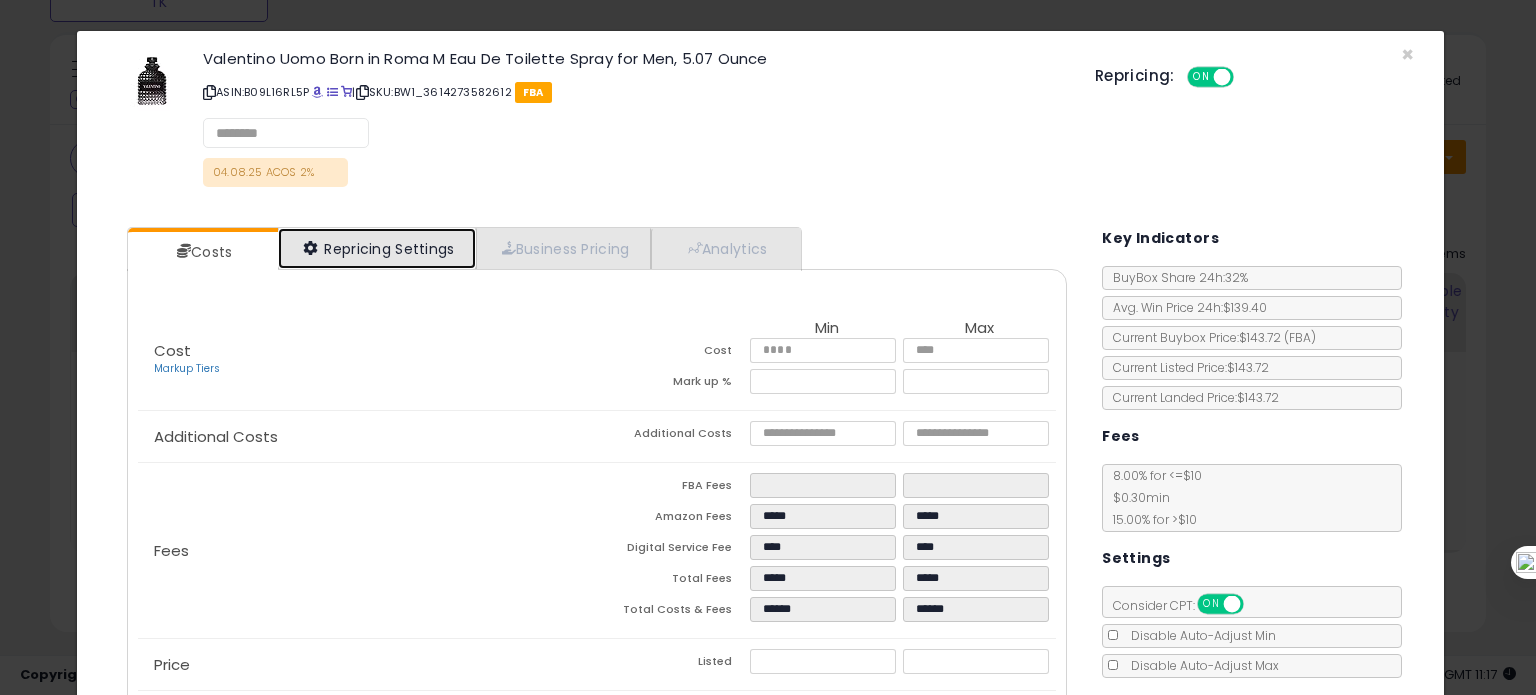 select on "**********" 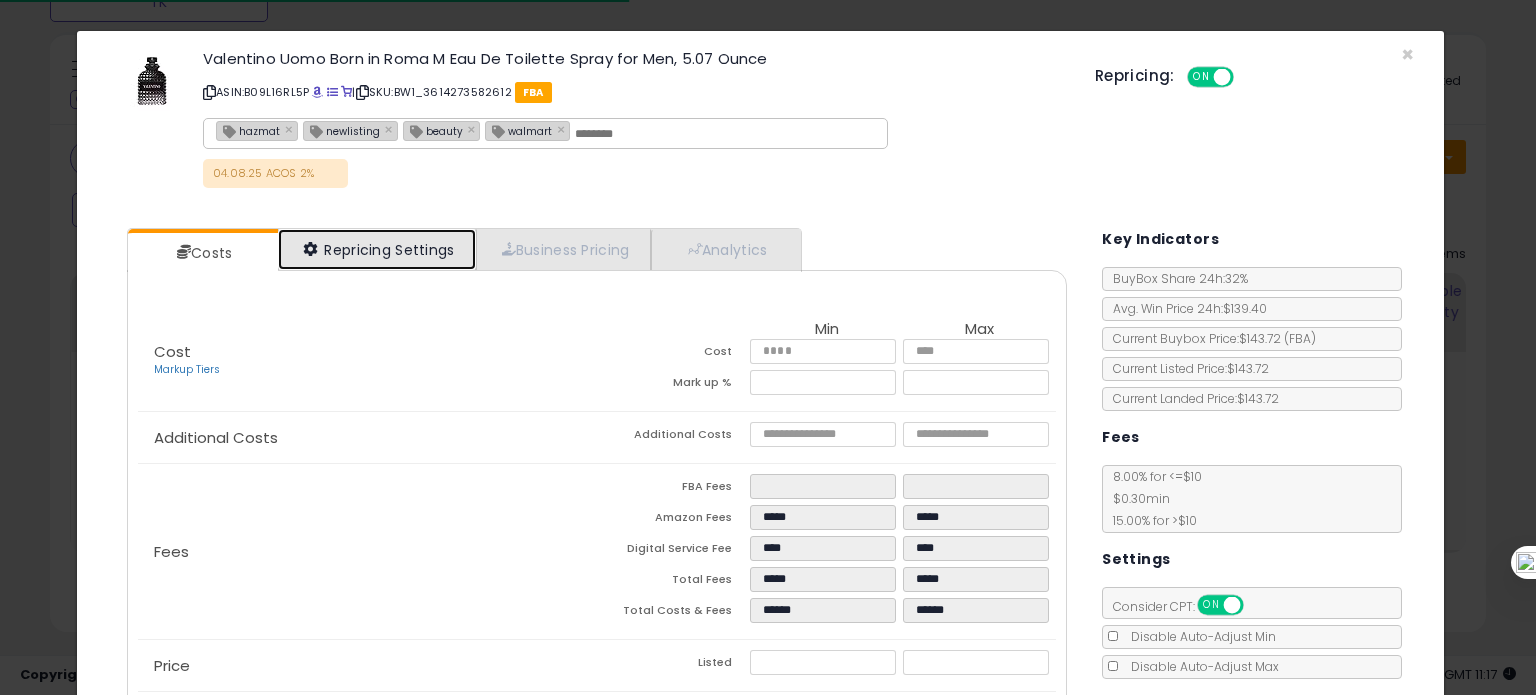click on "Repricing Settings" at bounding box center (377, 249) 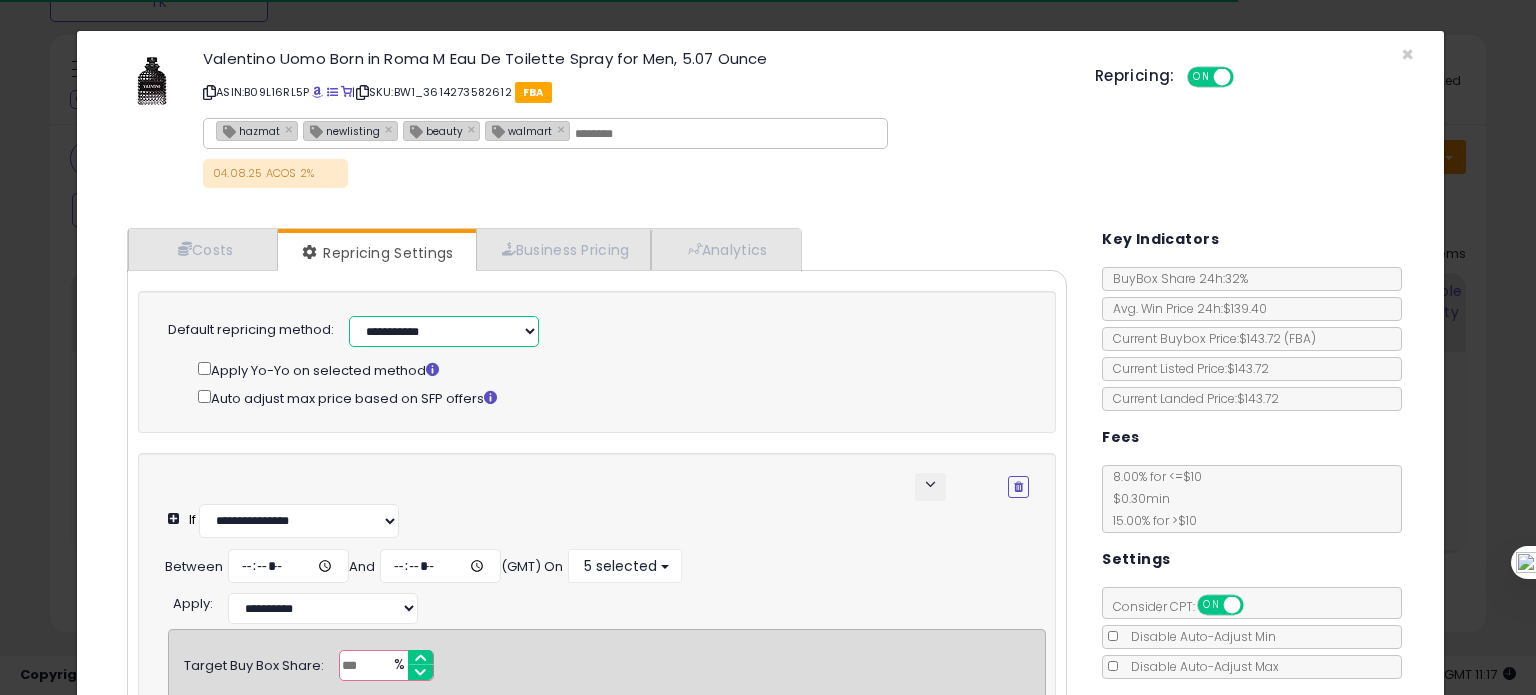 click on "**********" at bounding box center (444, 331) 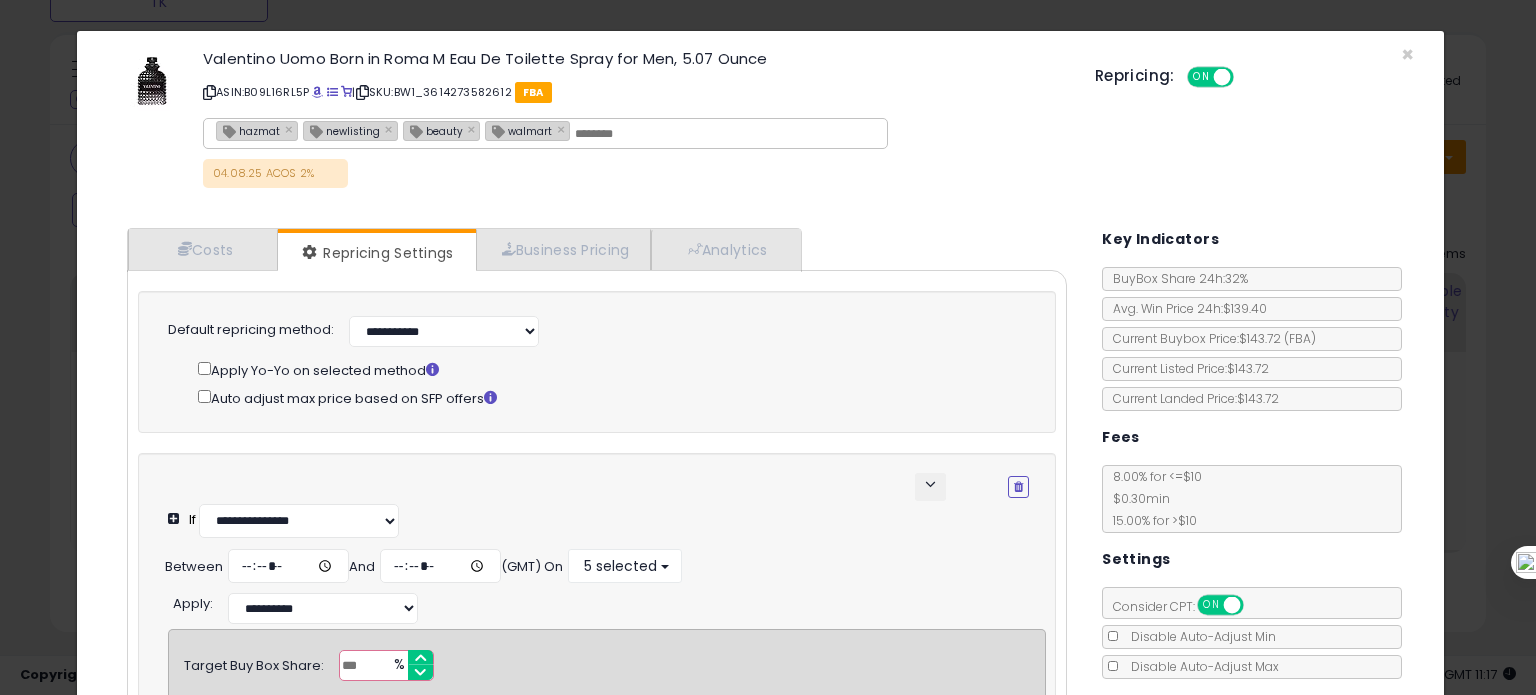 click on "**********" at bounding box center (597, 362) 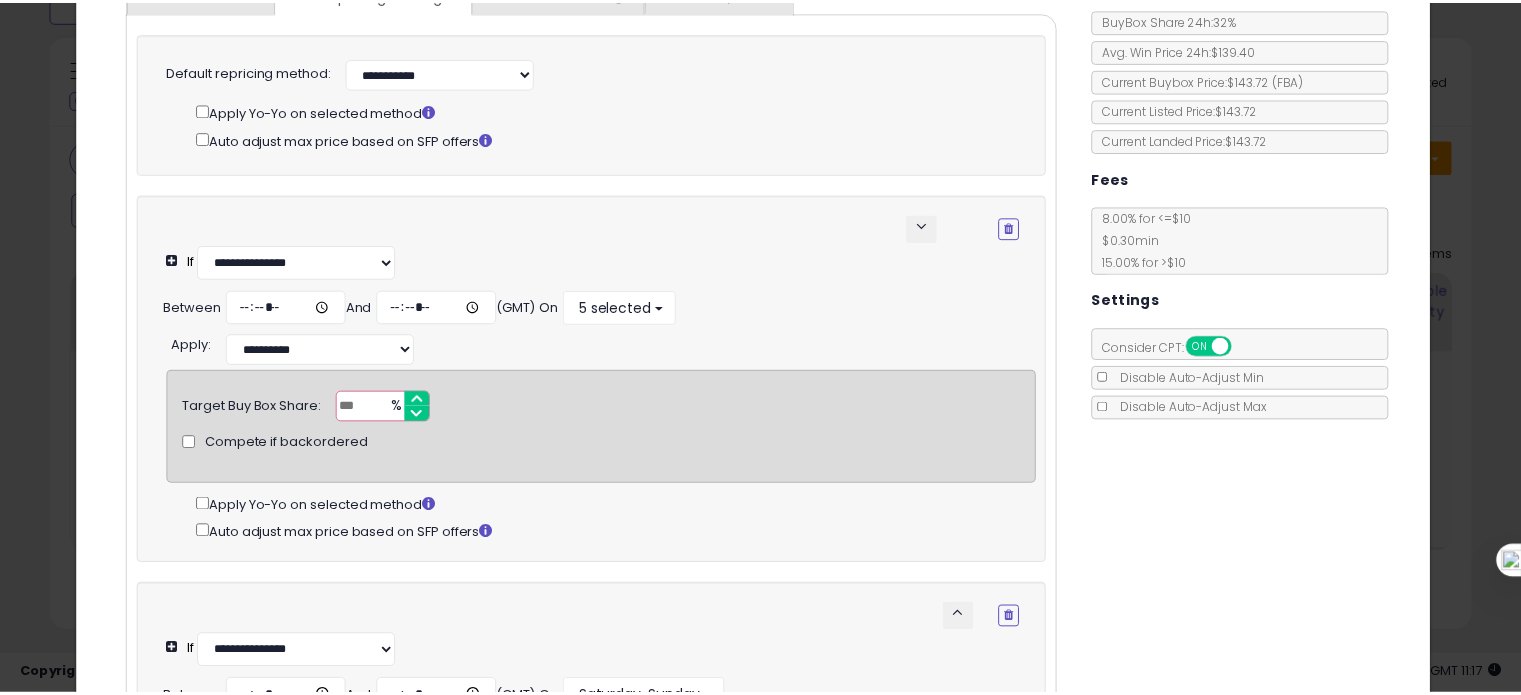 scroll, scrollTop: 231, scrollLeft: 0, axis: vertical 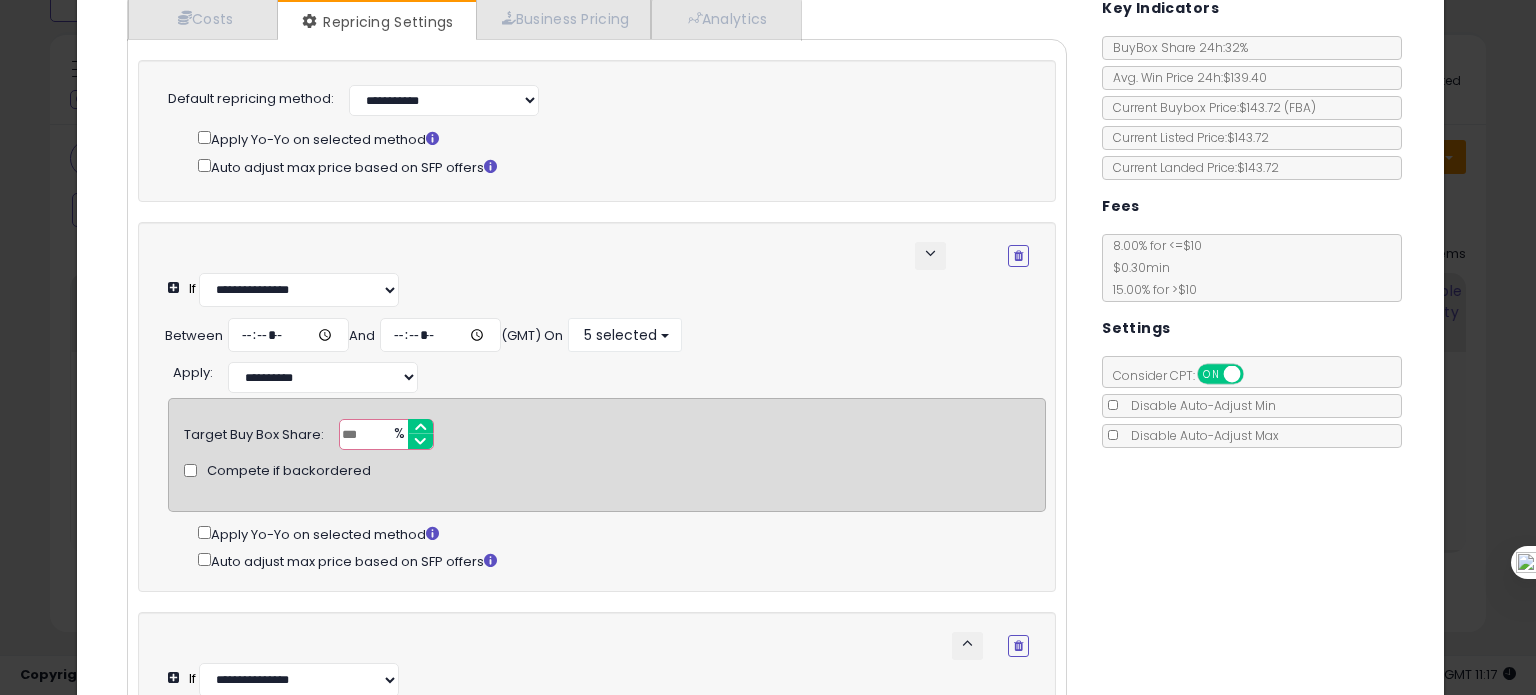 click on "× Close
Valentino Uomo Born in Roma M Eau De Toilette Spray for Men, 5.07 Ounce
ASIN:  B09L16RL5P
|
SKU:  BW1_3614273582612
FBA
hazmat × newlisting × beauty × walmart ×
04.08.25 ACOS 2%
Repricing:
ON   OFF" 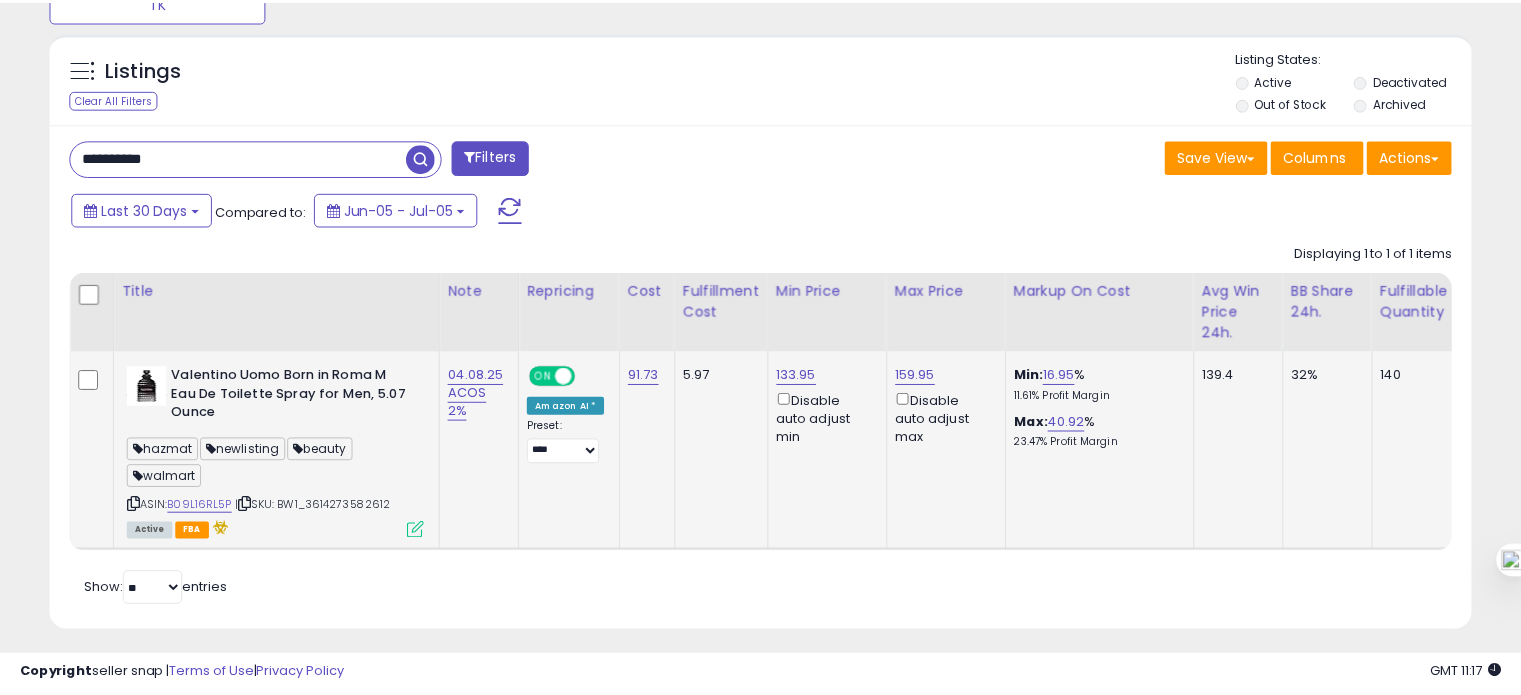 scroll, scrollTop: 409, scrollLeft: 822, axis: both 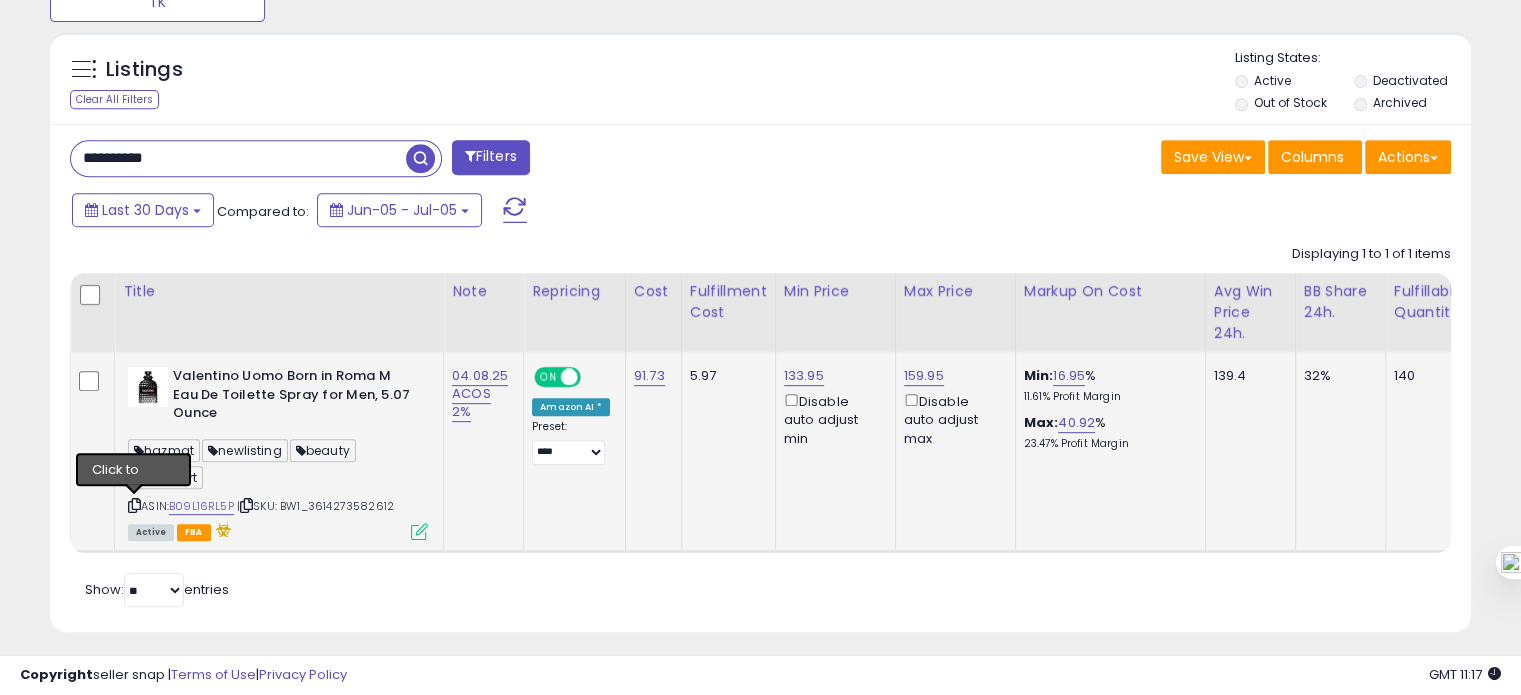 click at bounding box center (134, 505) 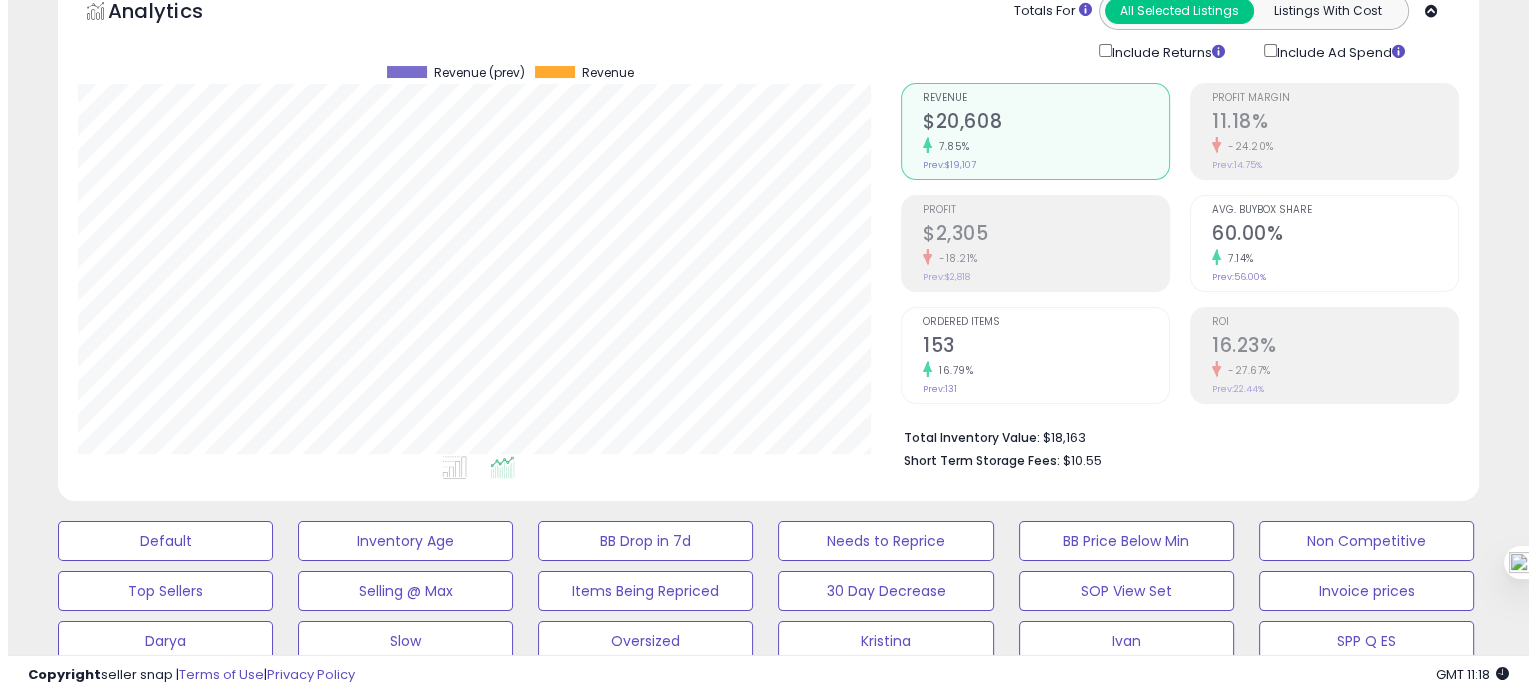 scroll, scrollTop: 84, scrollLeft: 0, axis: vertical 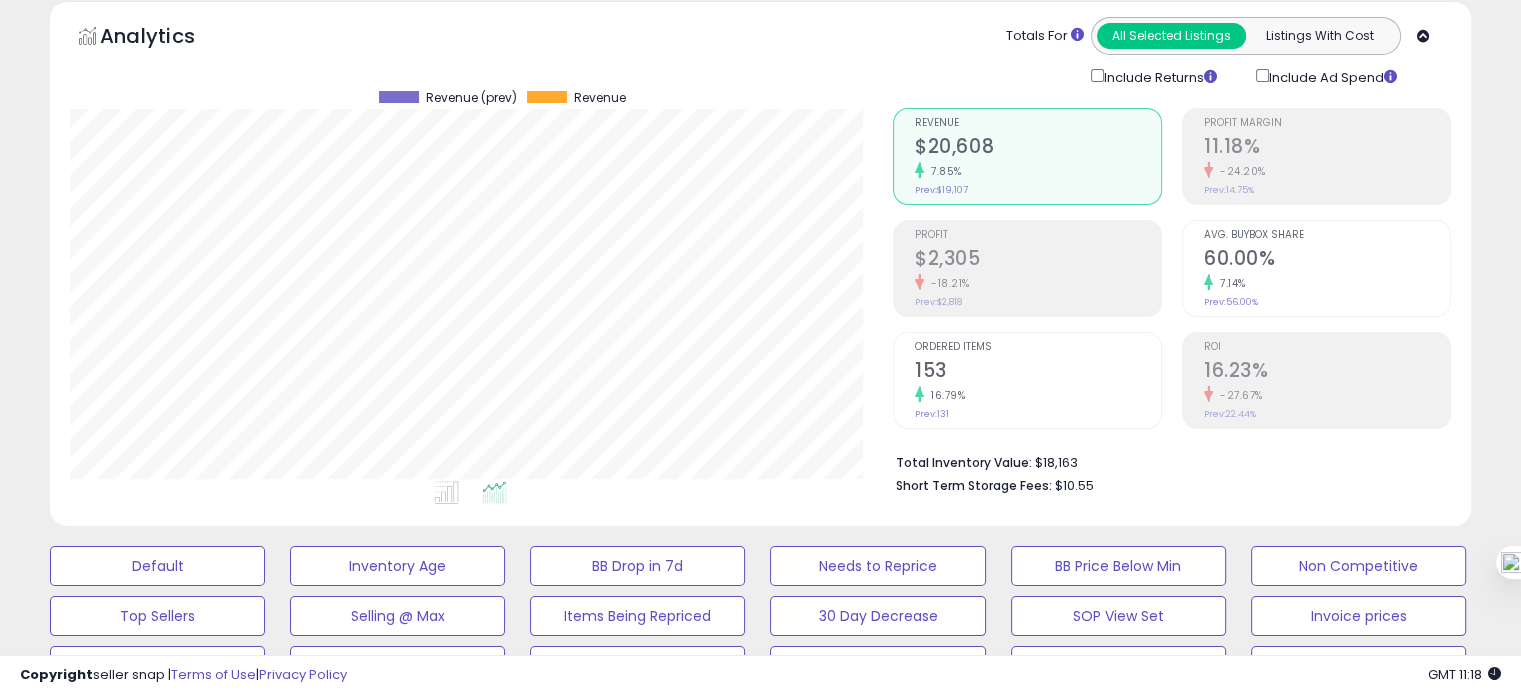 click on "60.00%" at bounding box center (1327, 260) 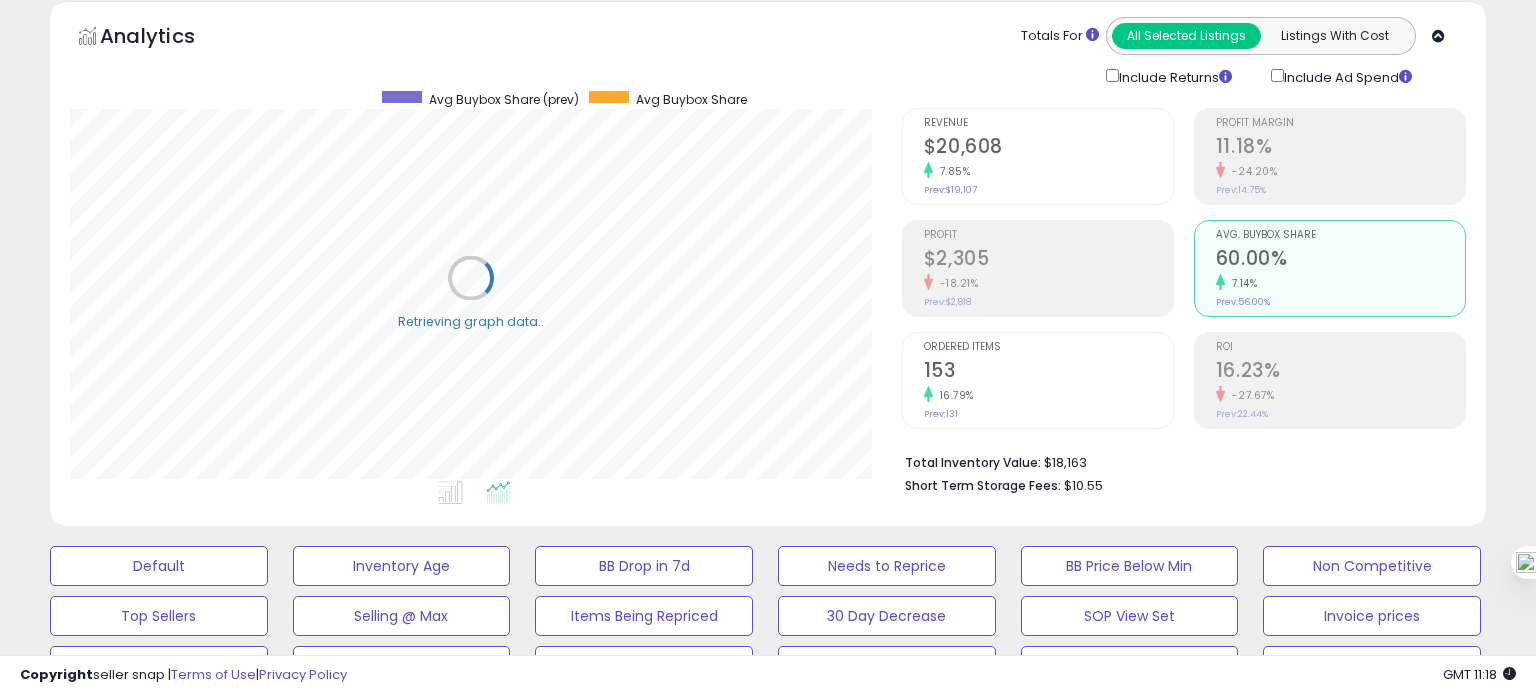 scroll, scrollTop: 999589, scrollLeft: 999168, axis: both 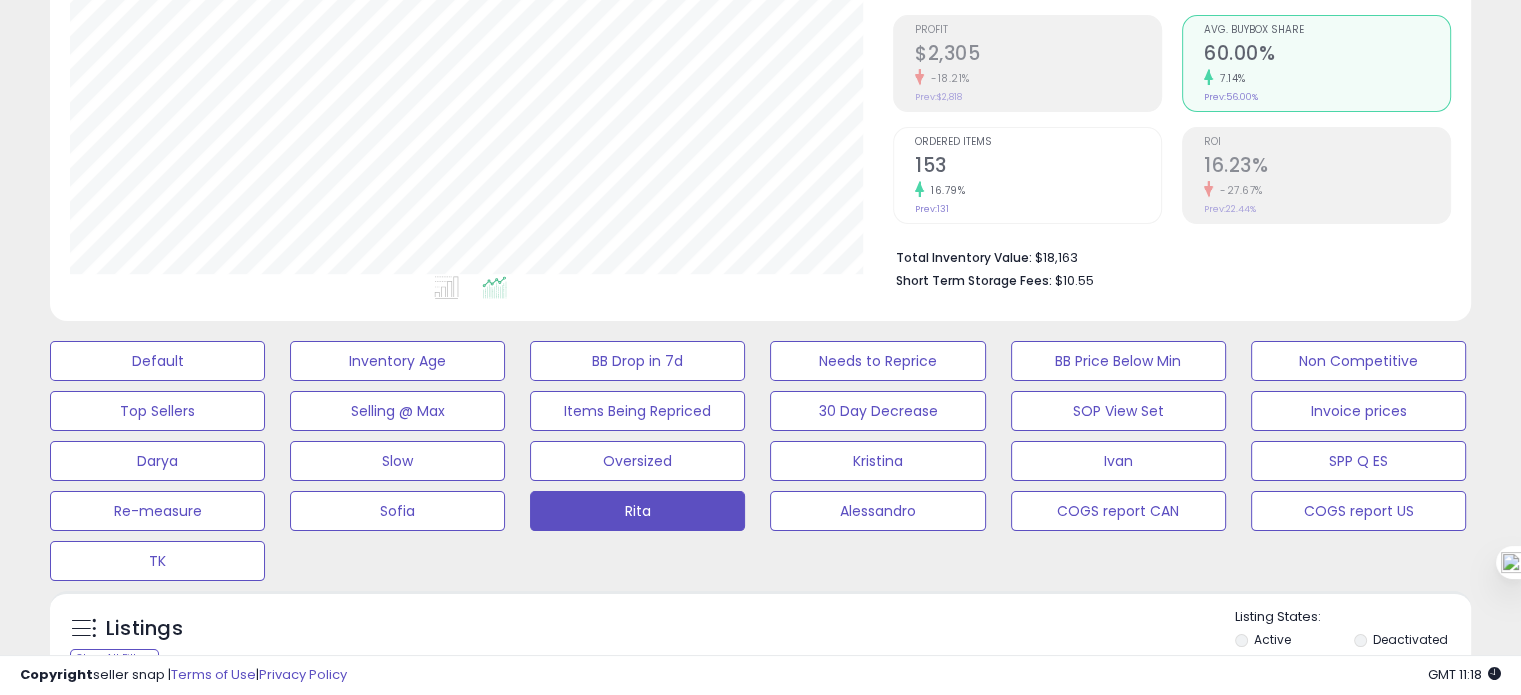 click on "153" at bounding box center [1038, 167] 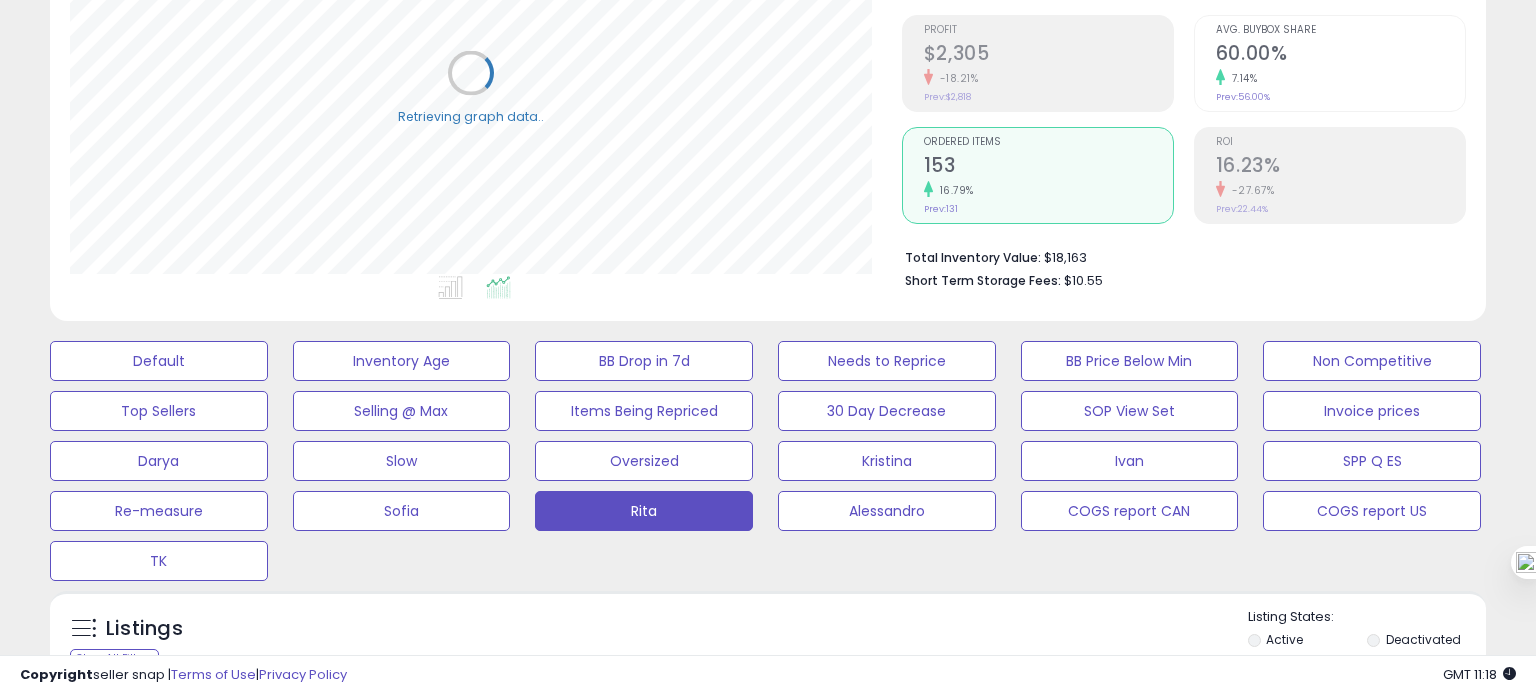 scroll, scrollTop: 999589, scrollLeft: 999168, axis: both 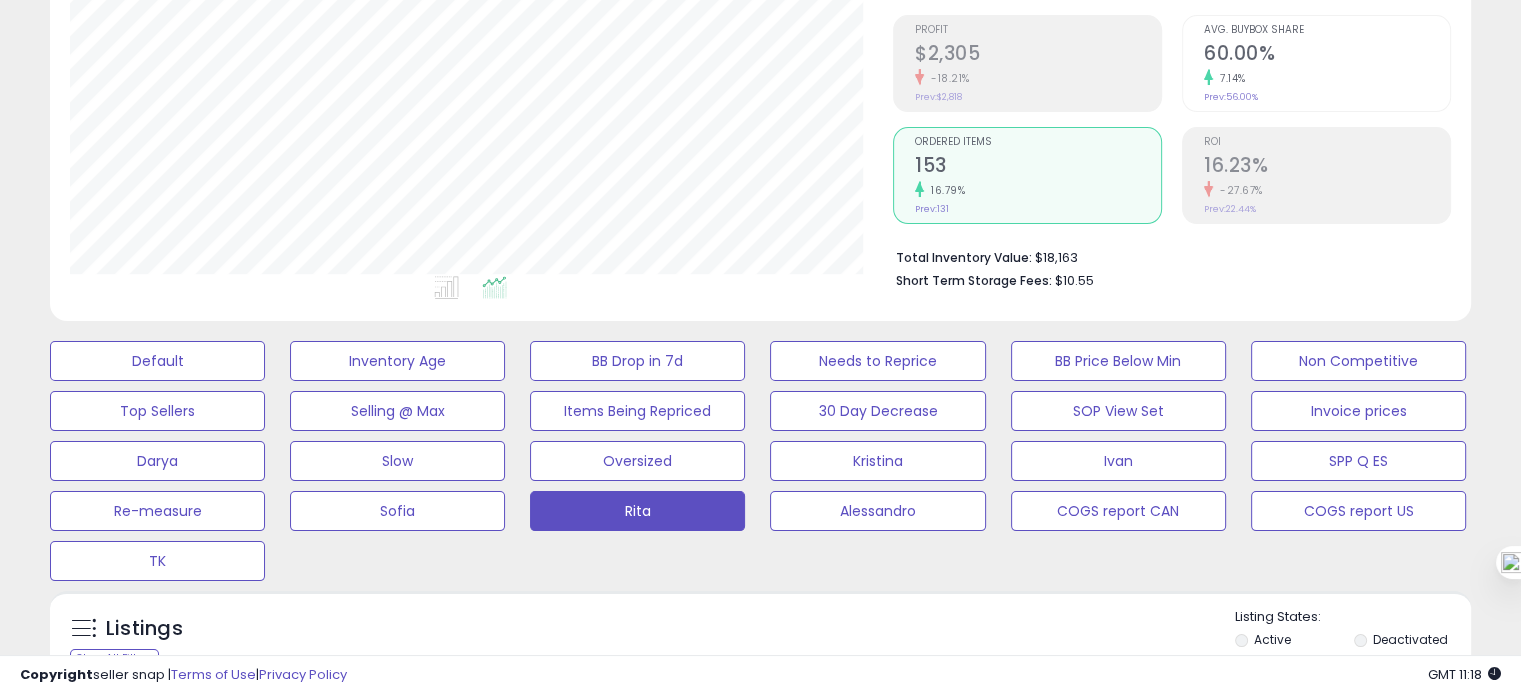 click on "Avg. Buybox Share" at bounding box center (1327, 30) 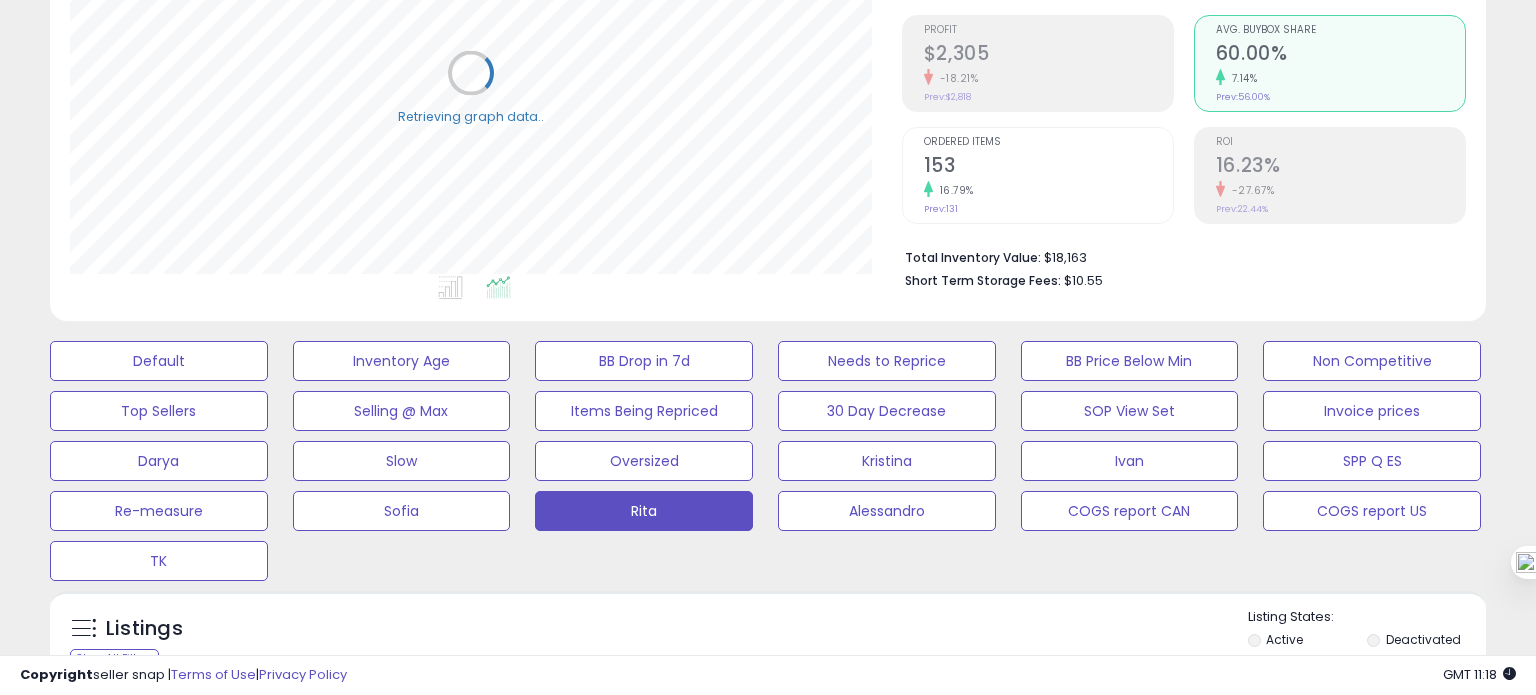 scroll, scrollTop: 999589, scrollLeft: 999168, axis: both 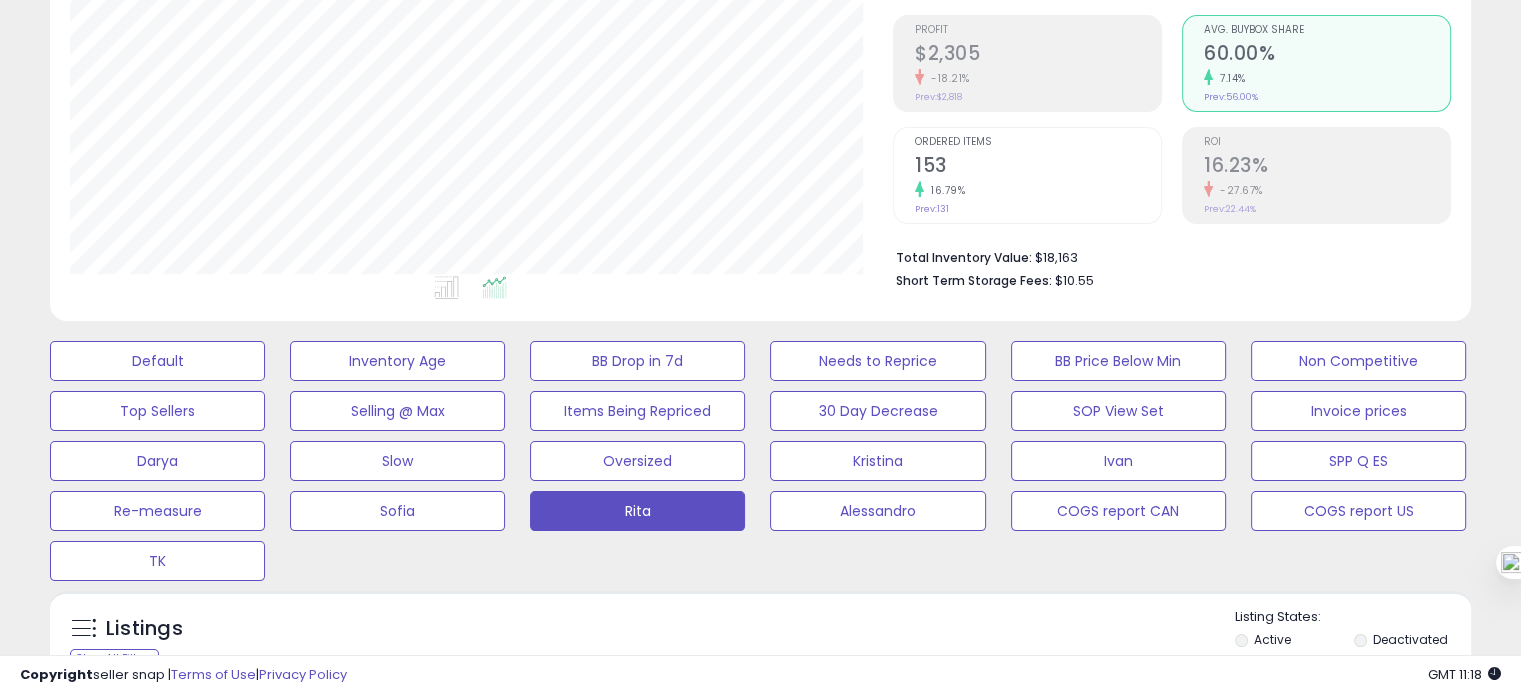 click on "Ordered Items
153
16.79%
Prev:  131" at bounding box center [1027, 175] 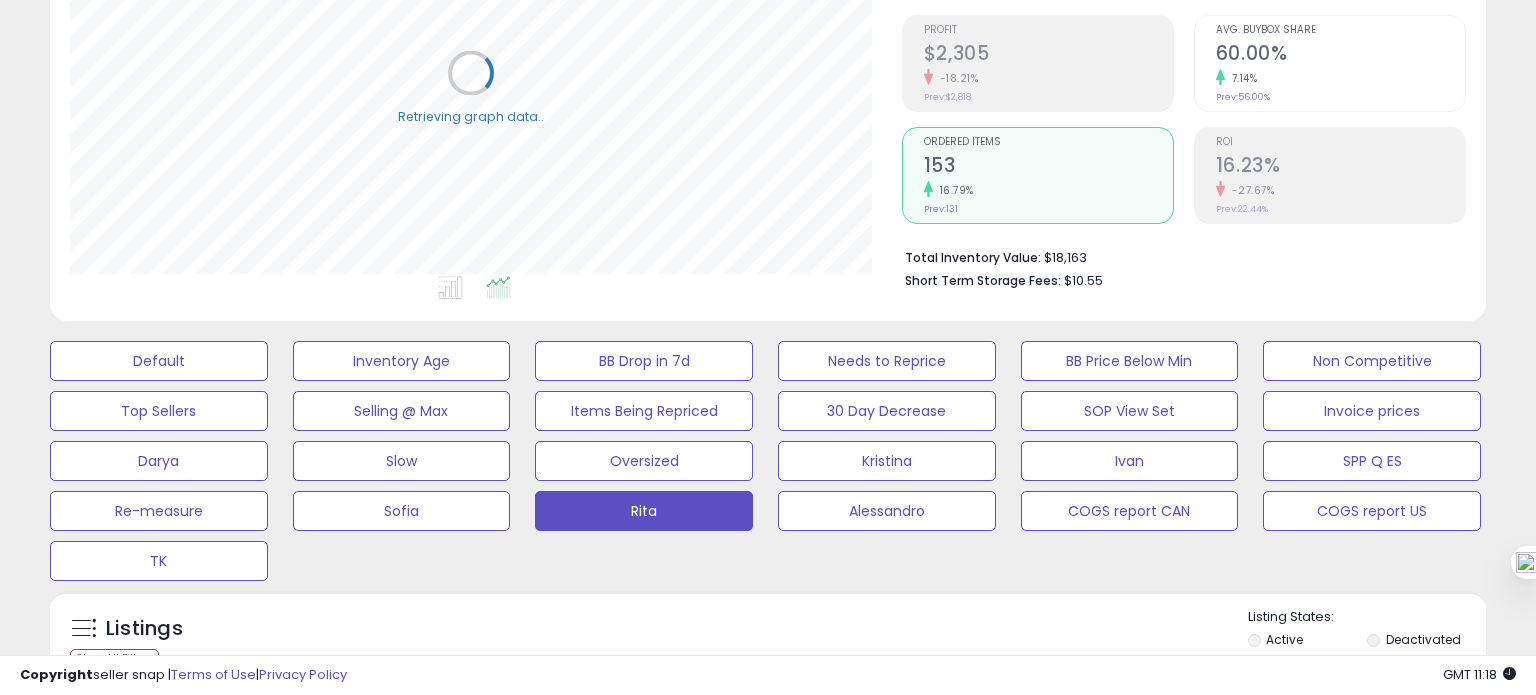 scroll, scrollTop: 999589, scrollLeft: 999168, axis: both 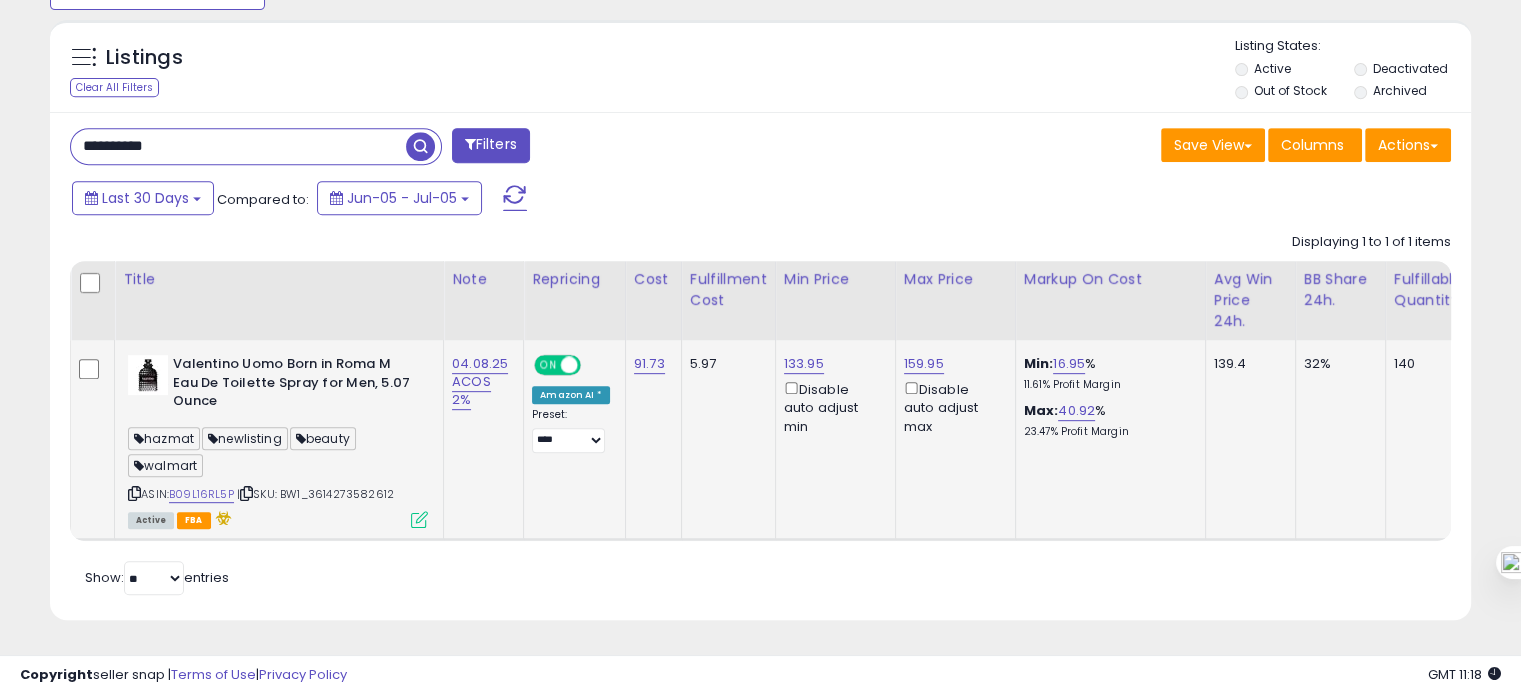 click at bounding box center (419, 519) 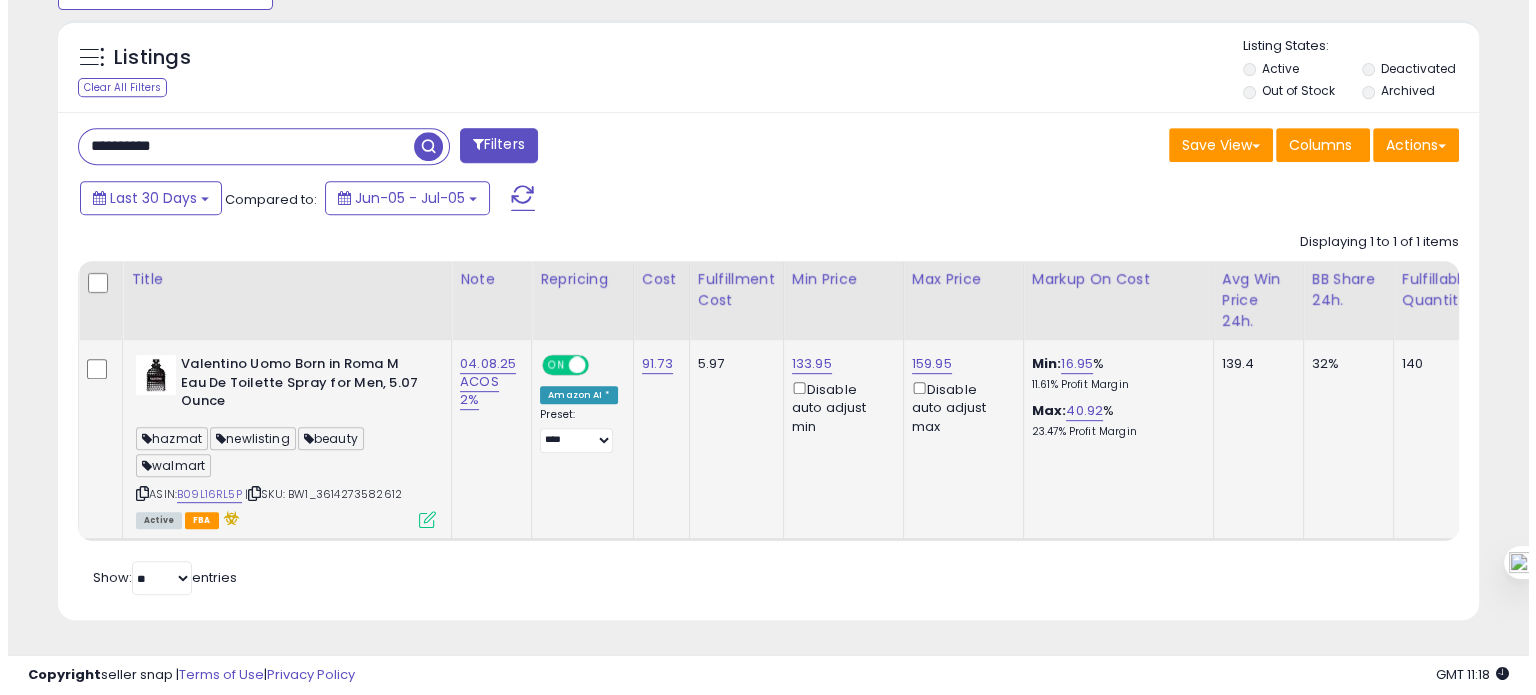 scroll, scrollTop: 999589, scrollLeft: 999168, axis: both 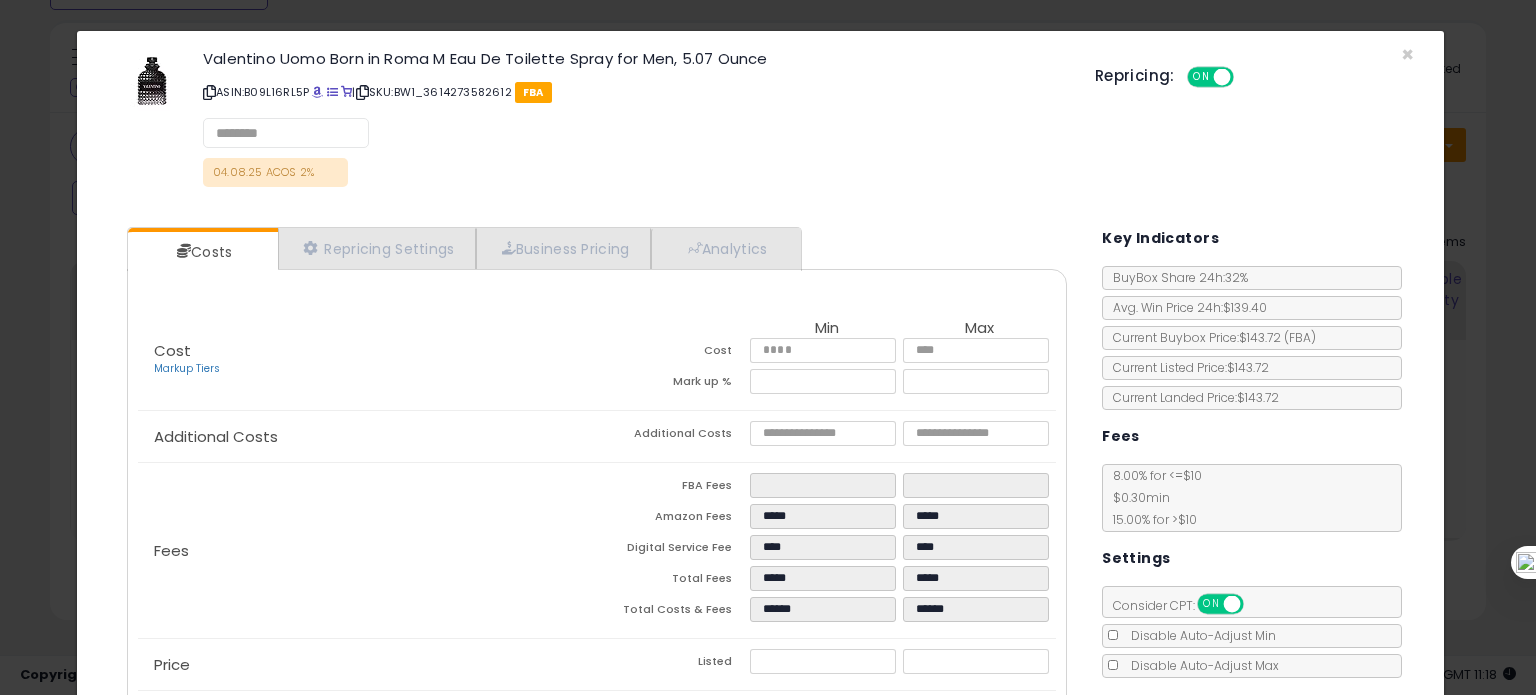 select on "*********" 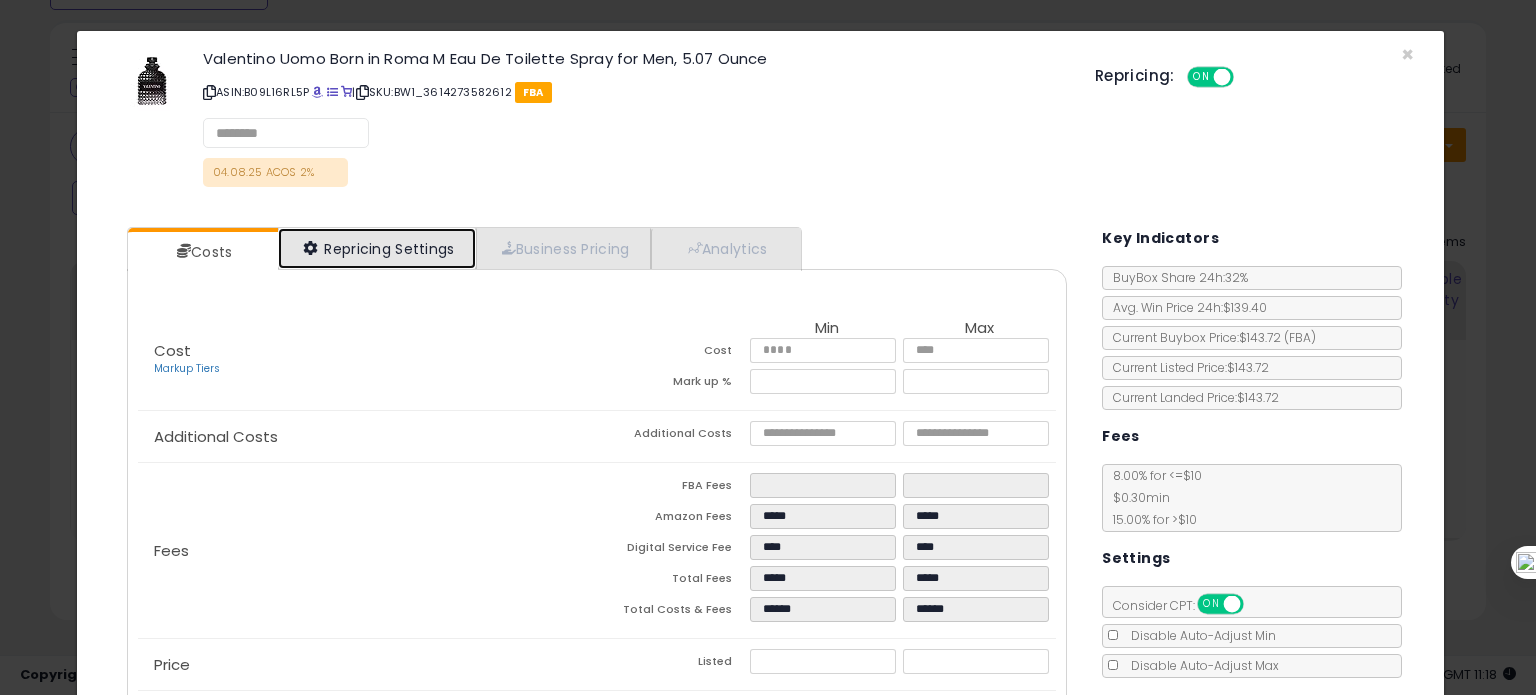select on "**********" 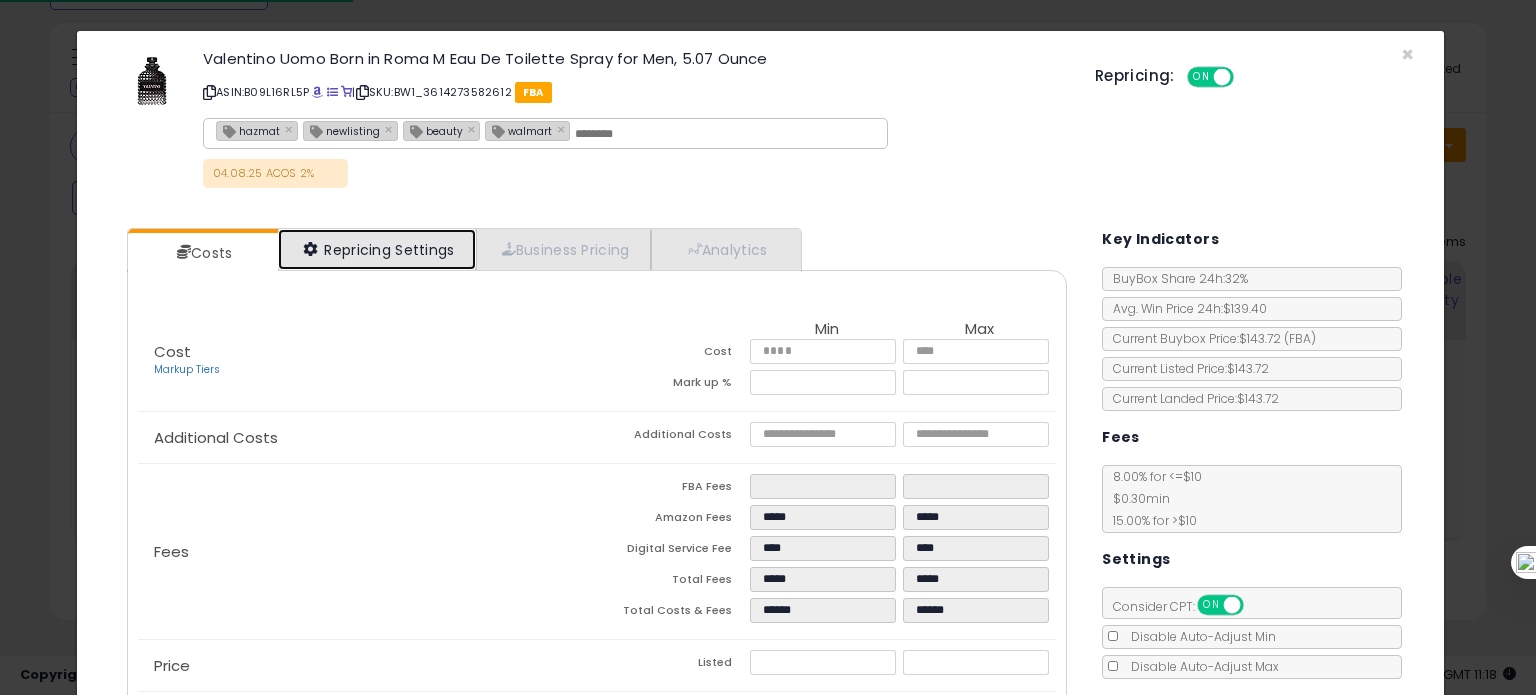 click on "Repricing Settings" at bounding box center [377, 249] 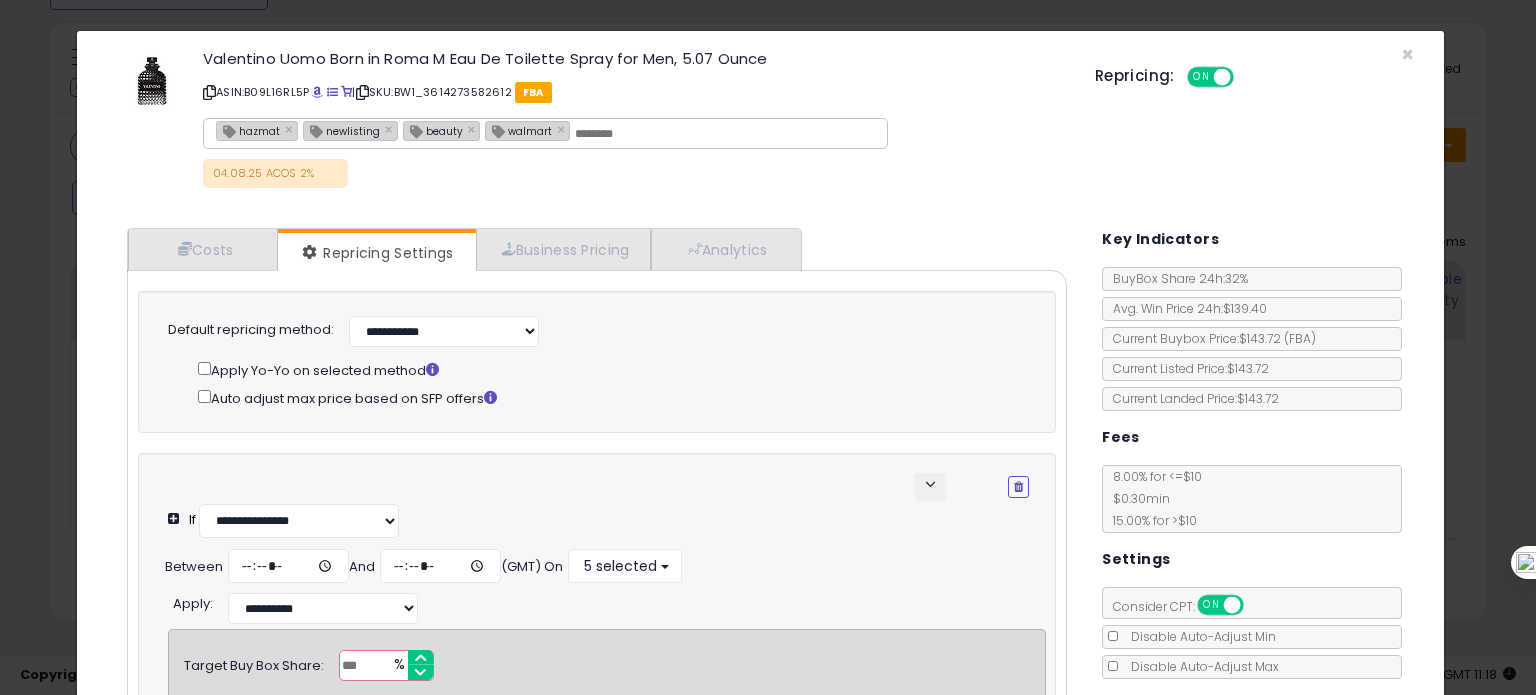 click on "**" at bounding box center (386, 665) 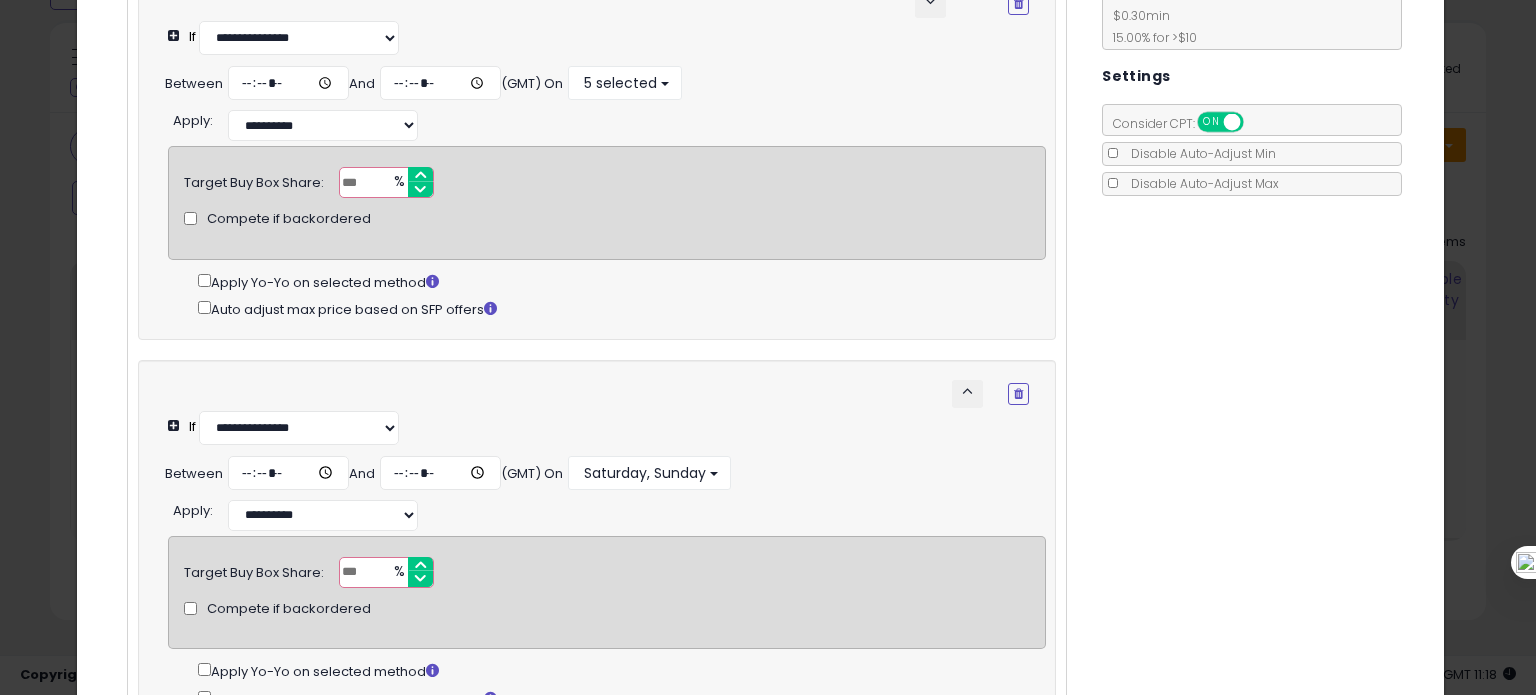 scroll, scrollTop: 527, scrollLeft: 0, axis: vertical 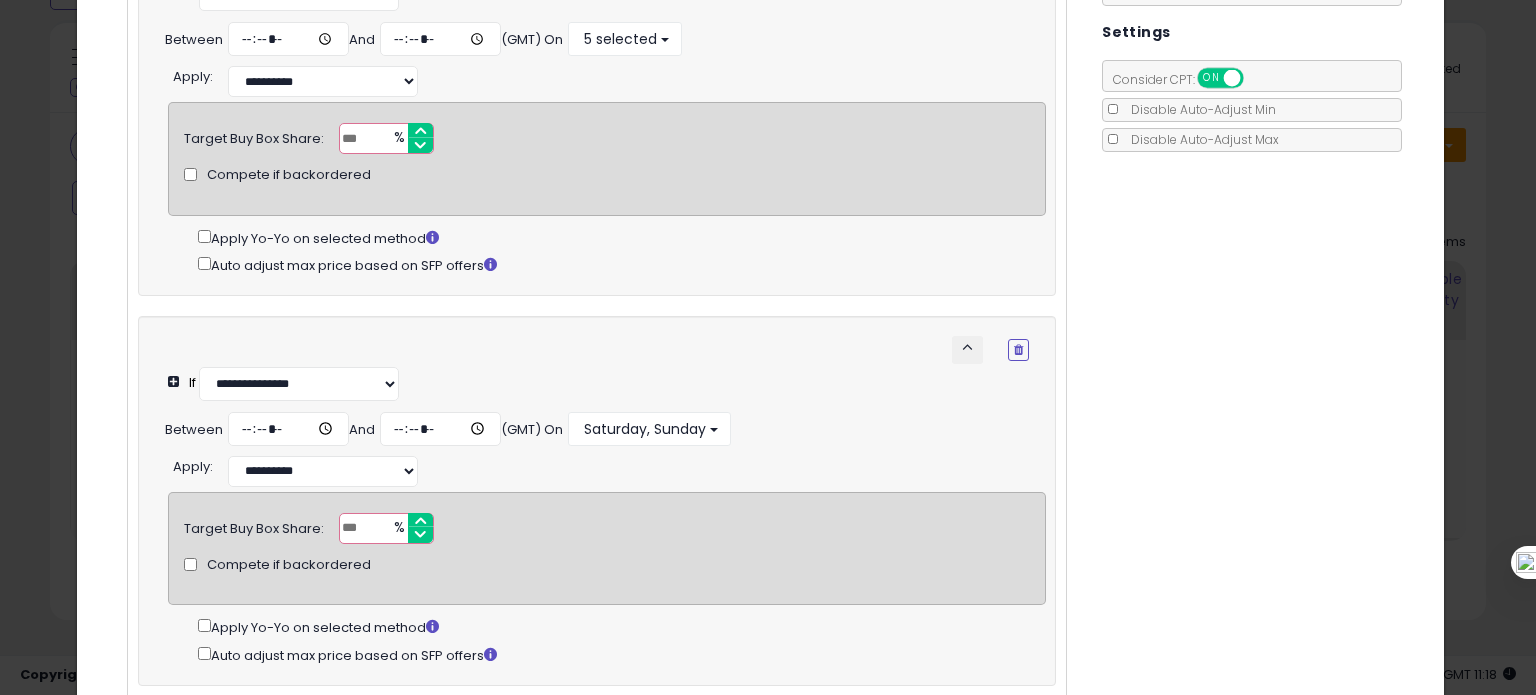 type on "**" 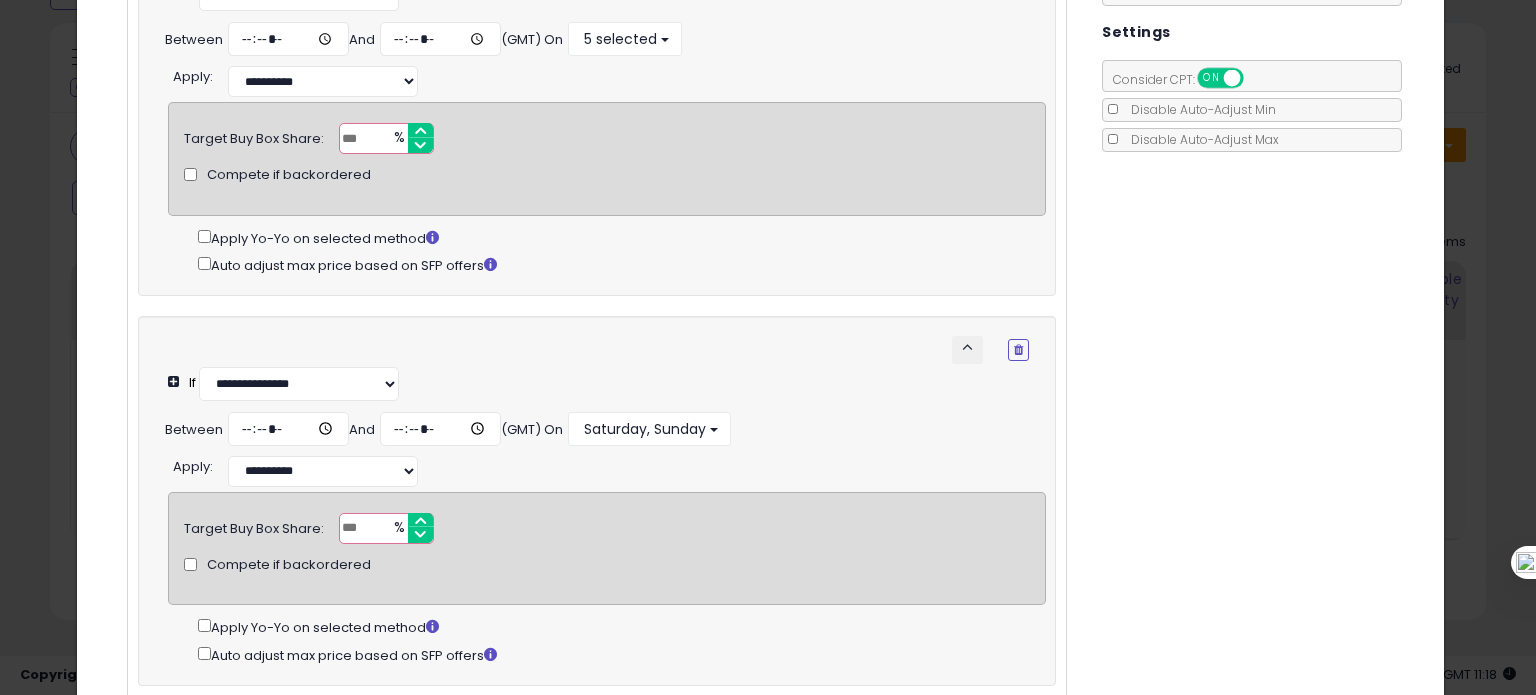 scroll, scrollTop: 711, scrollLeft: 0, axis: vertical 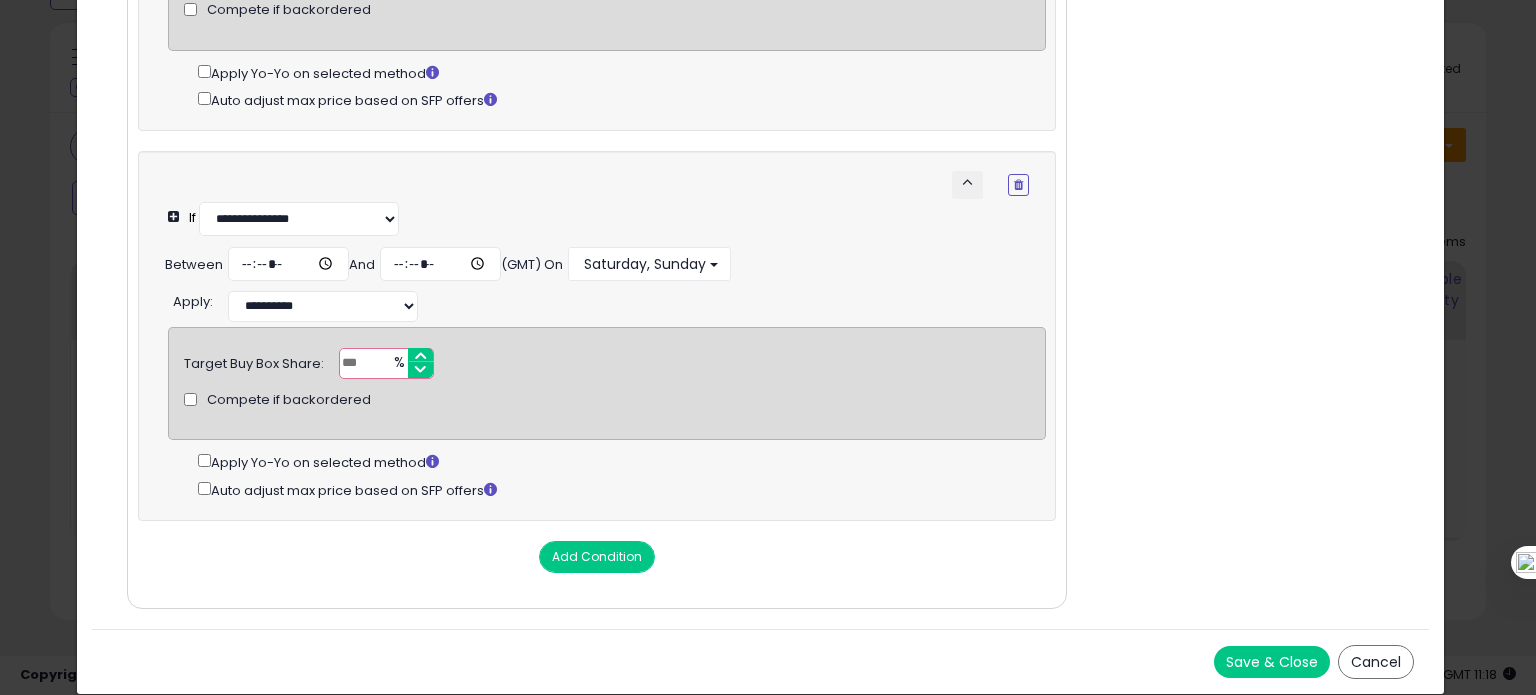 type on "**" 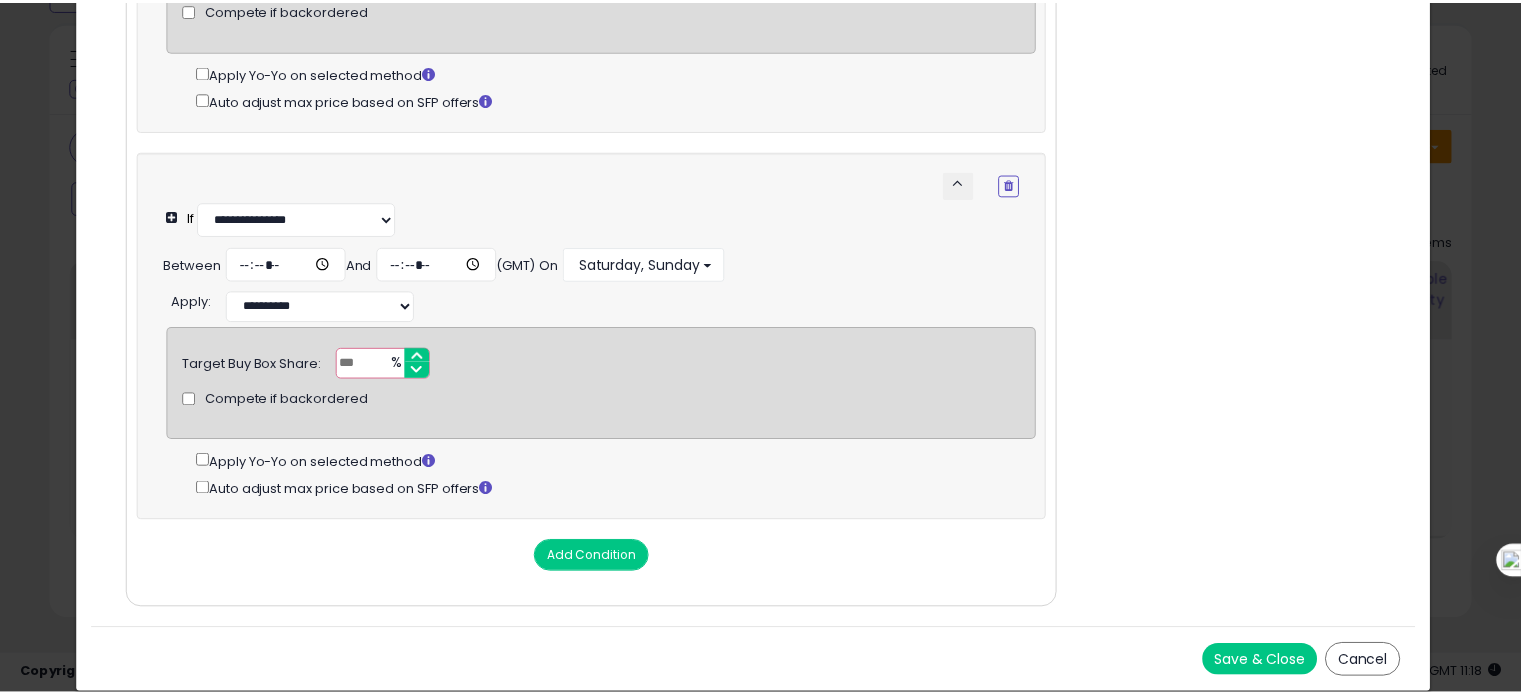 scroll, scrollTop: 0, scrollLeft: 0, axis: both 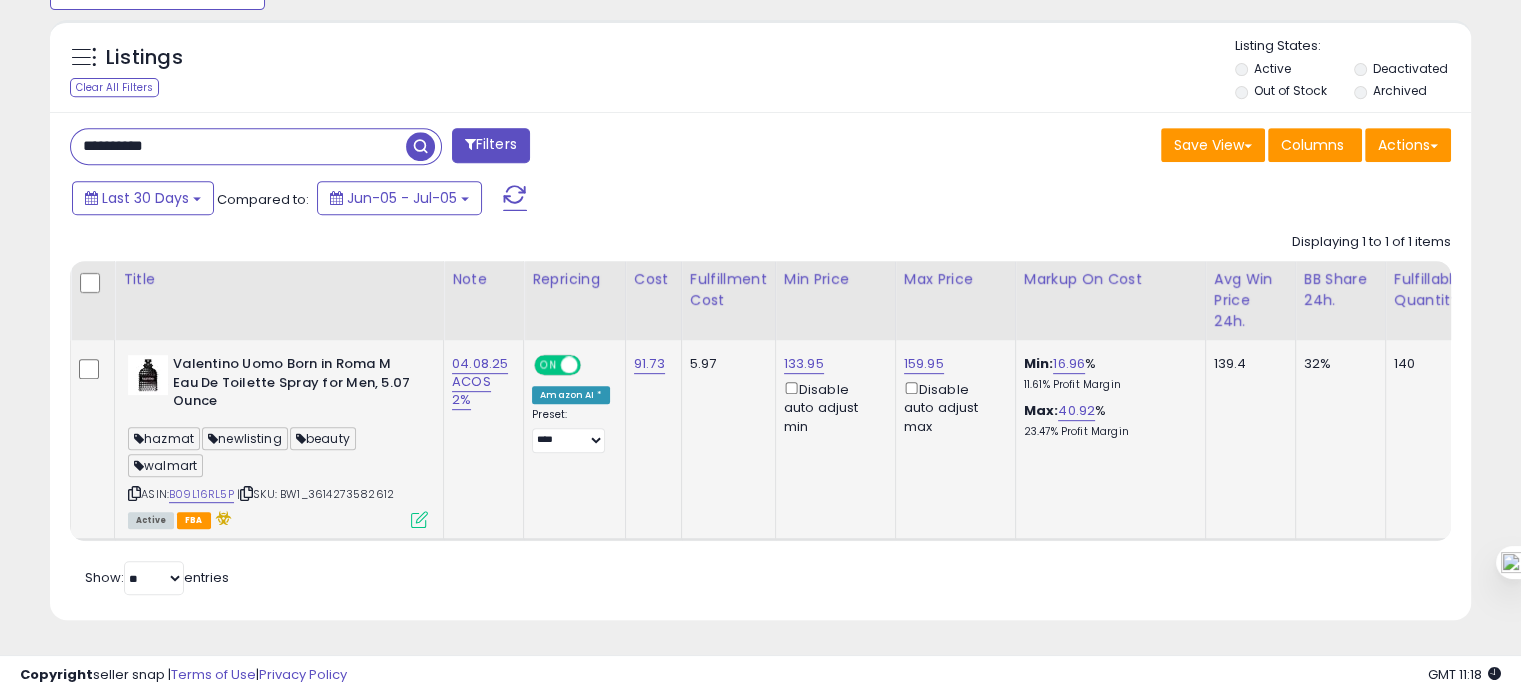 click on "04.08.25 ACOS 2%" 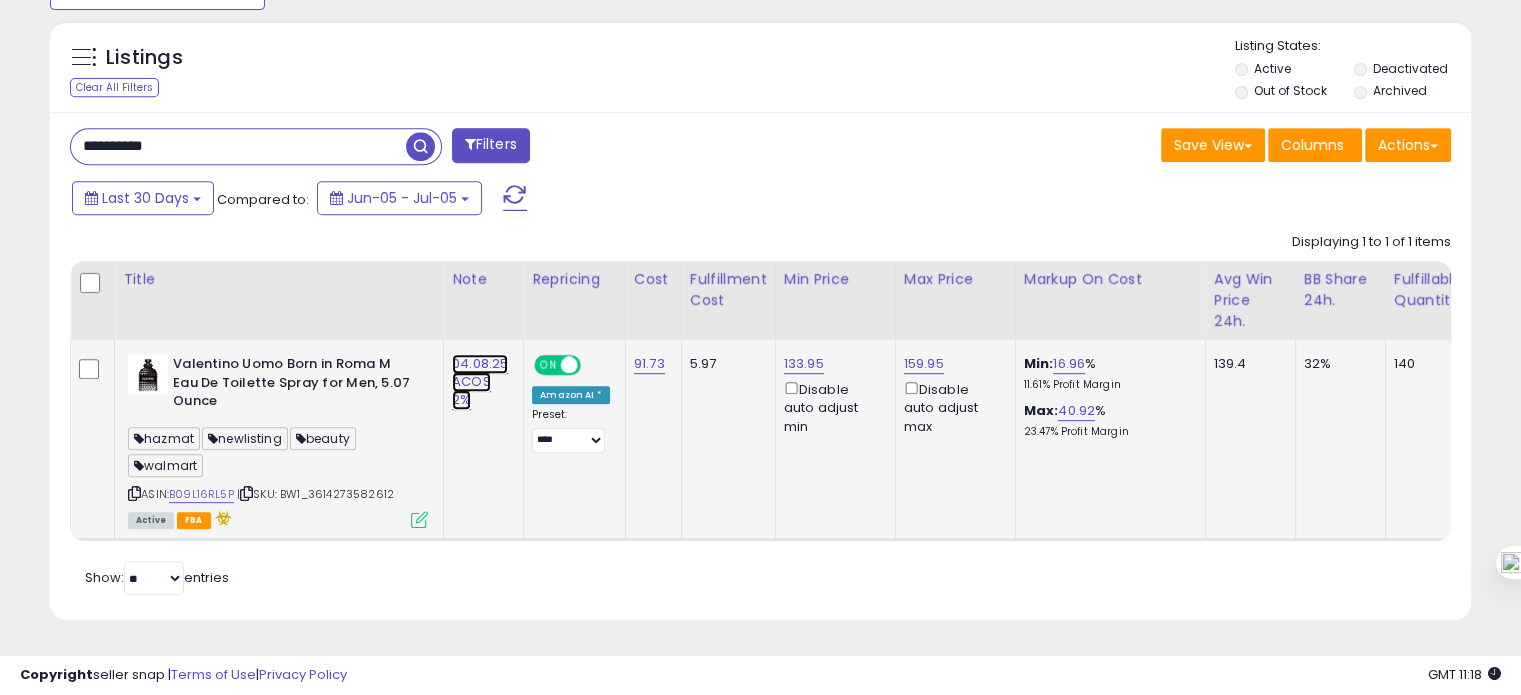 click on "04.08.25 ACOS 2%" at bounding box center [480, 382] 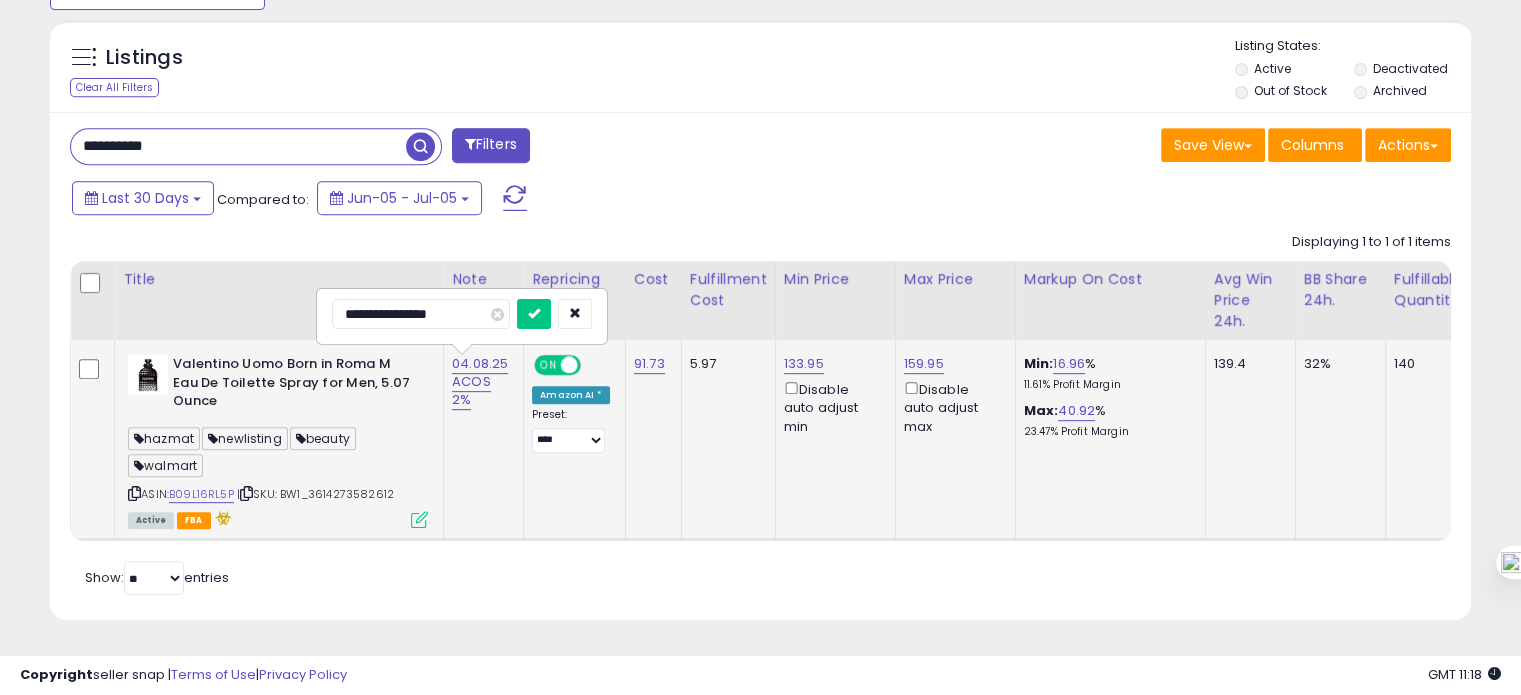 click on "**********" at bounding box center [421, 314] 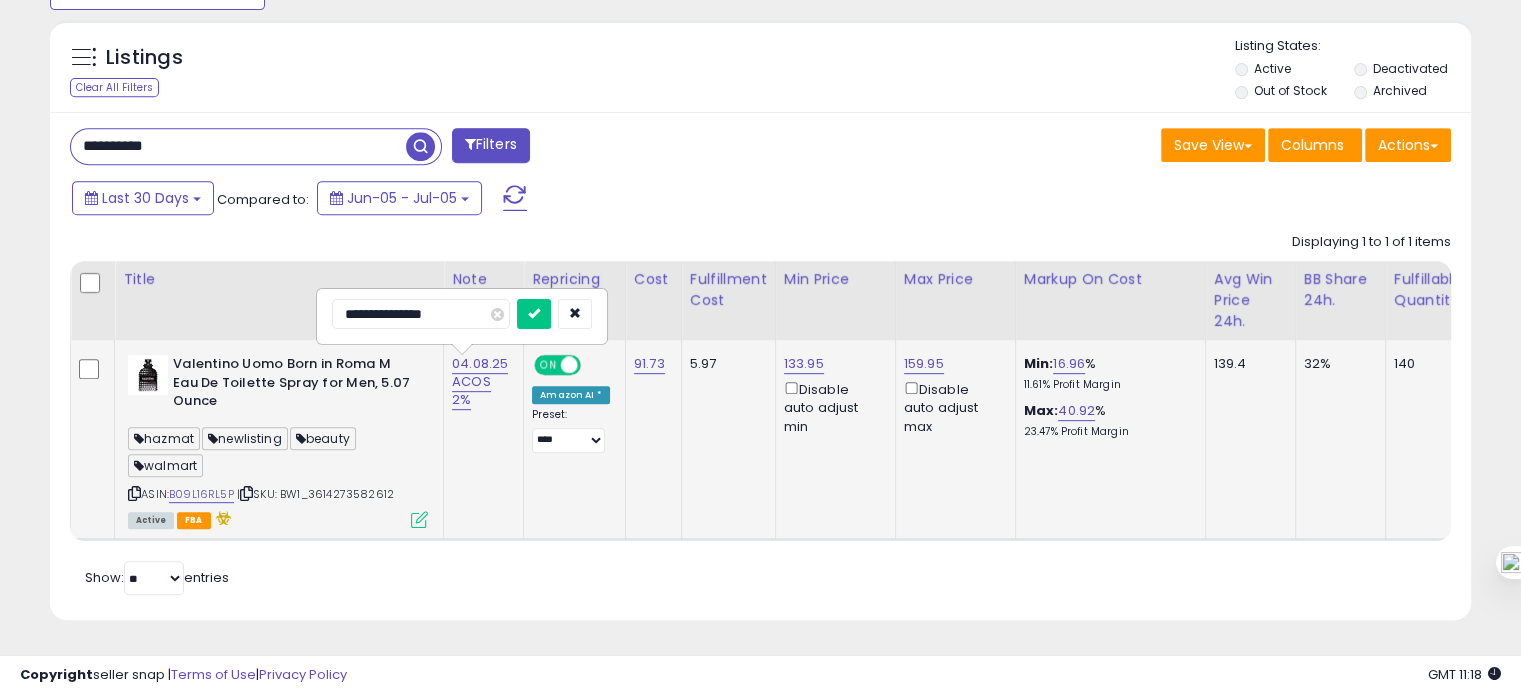 type on "**********" 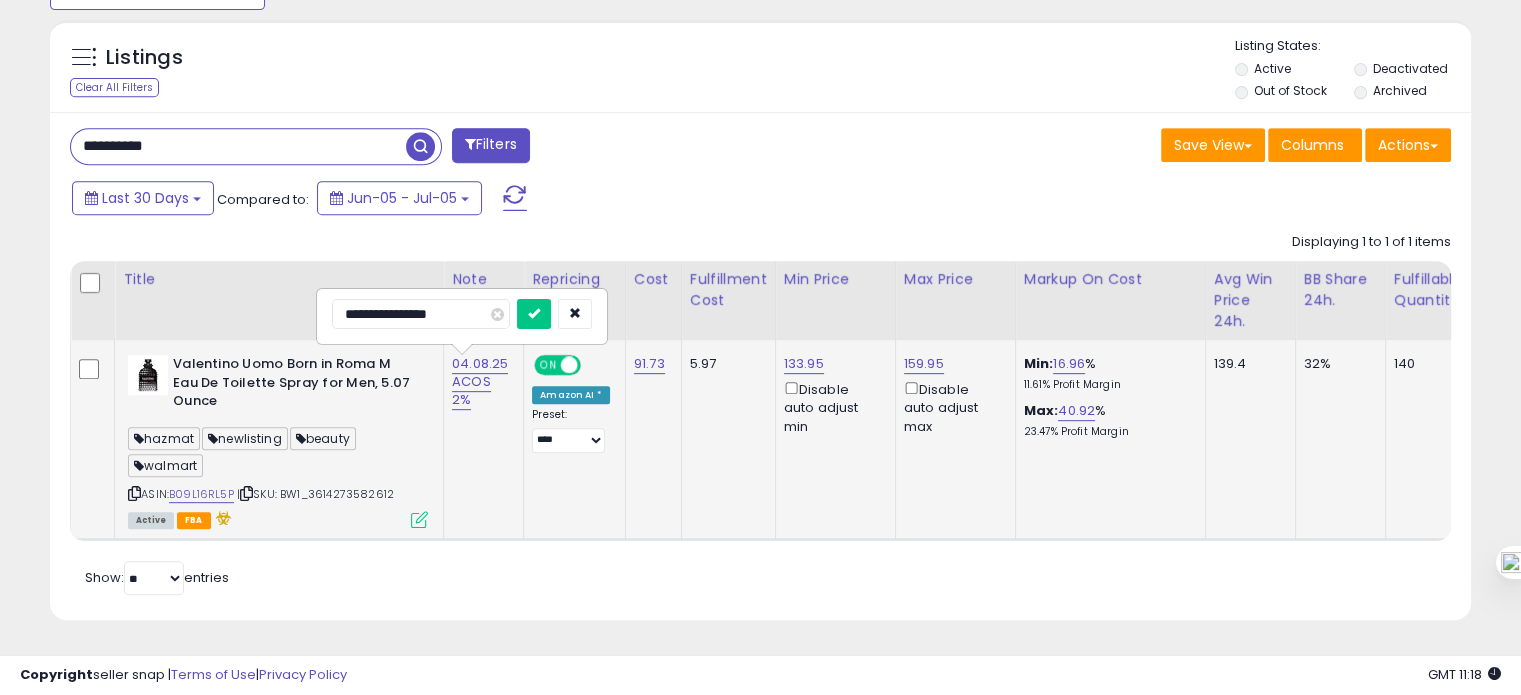 click at bounding box center (534, 314) 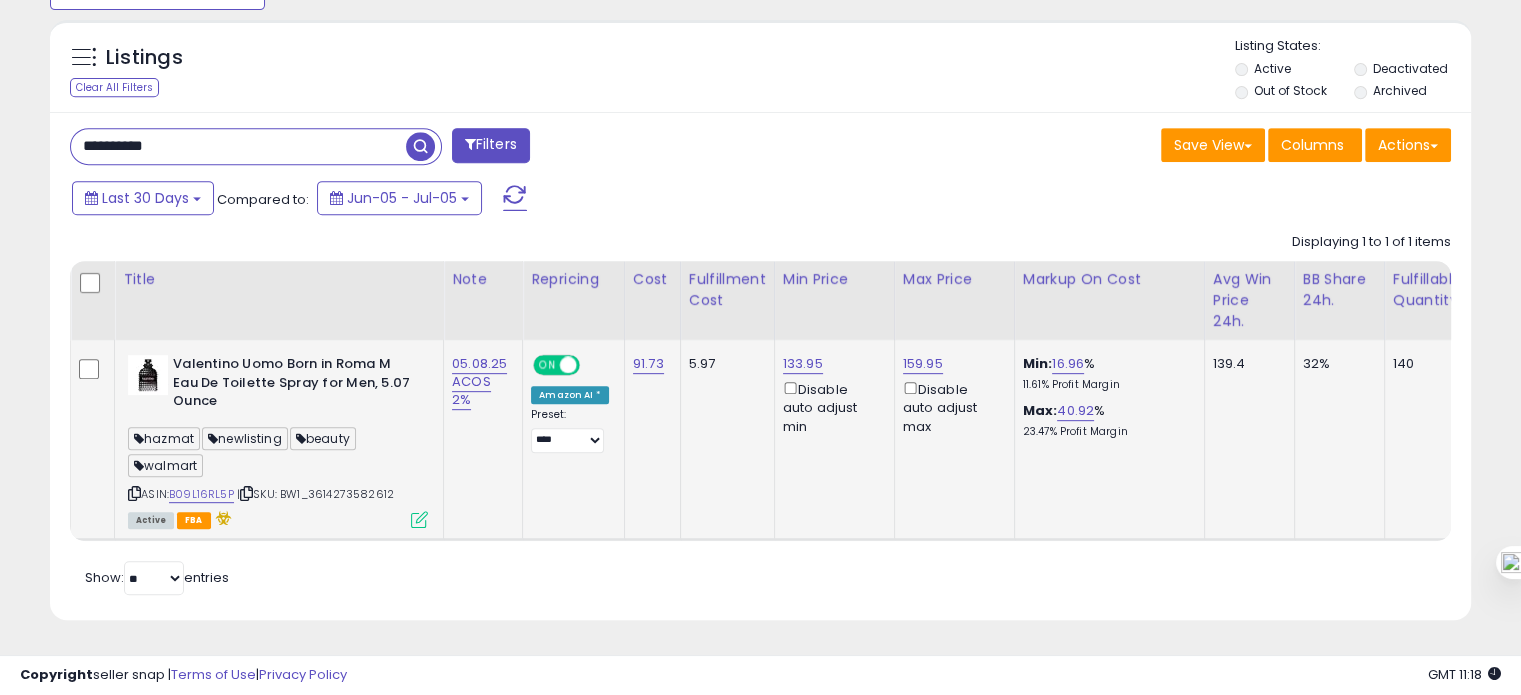 drag, startPoint x: 396, startPoint y: 475, endPoint x: 312, endPoint y: 478, distance: 84.05355 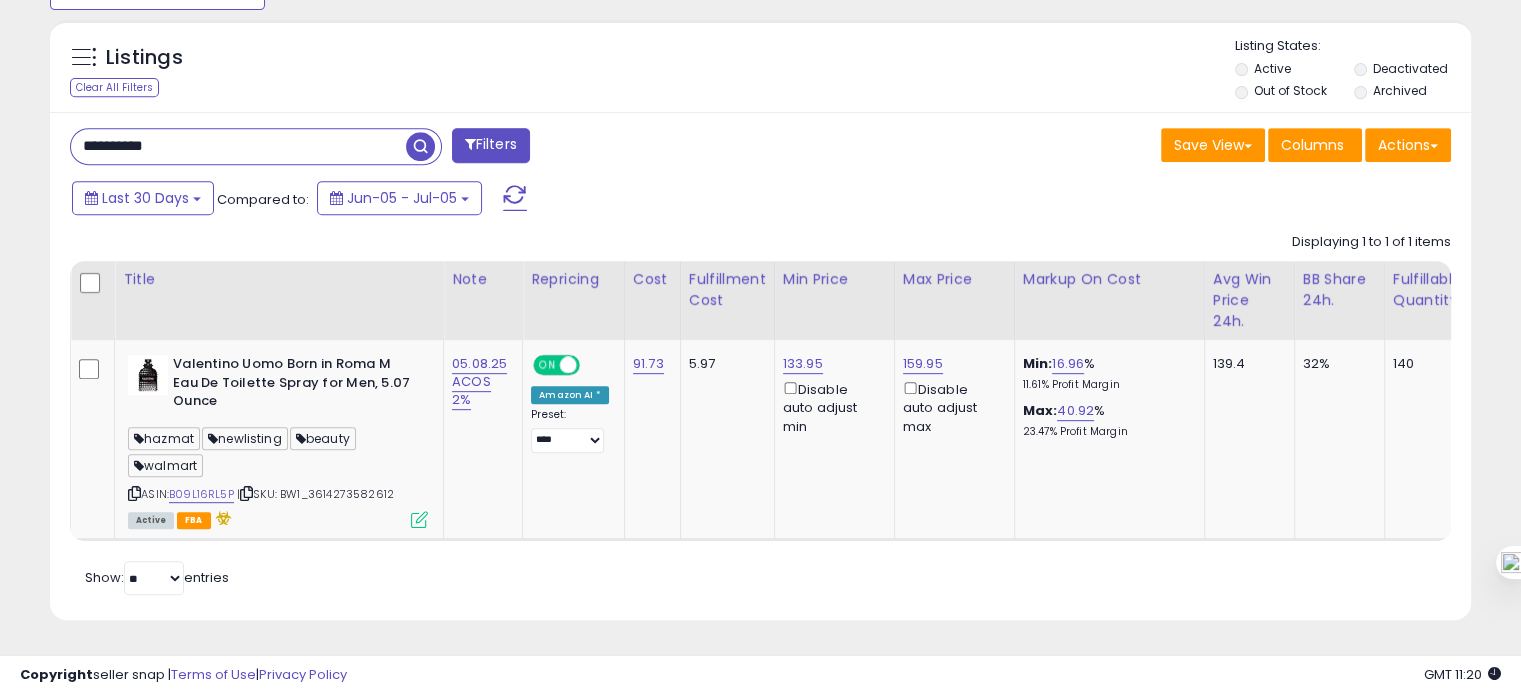 click on "**********" at bounding box center (238, 146) 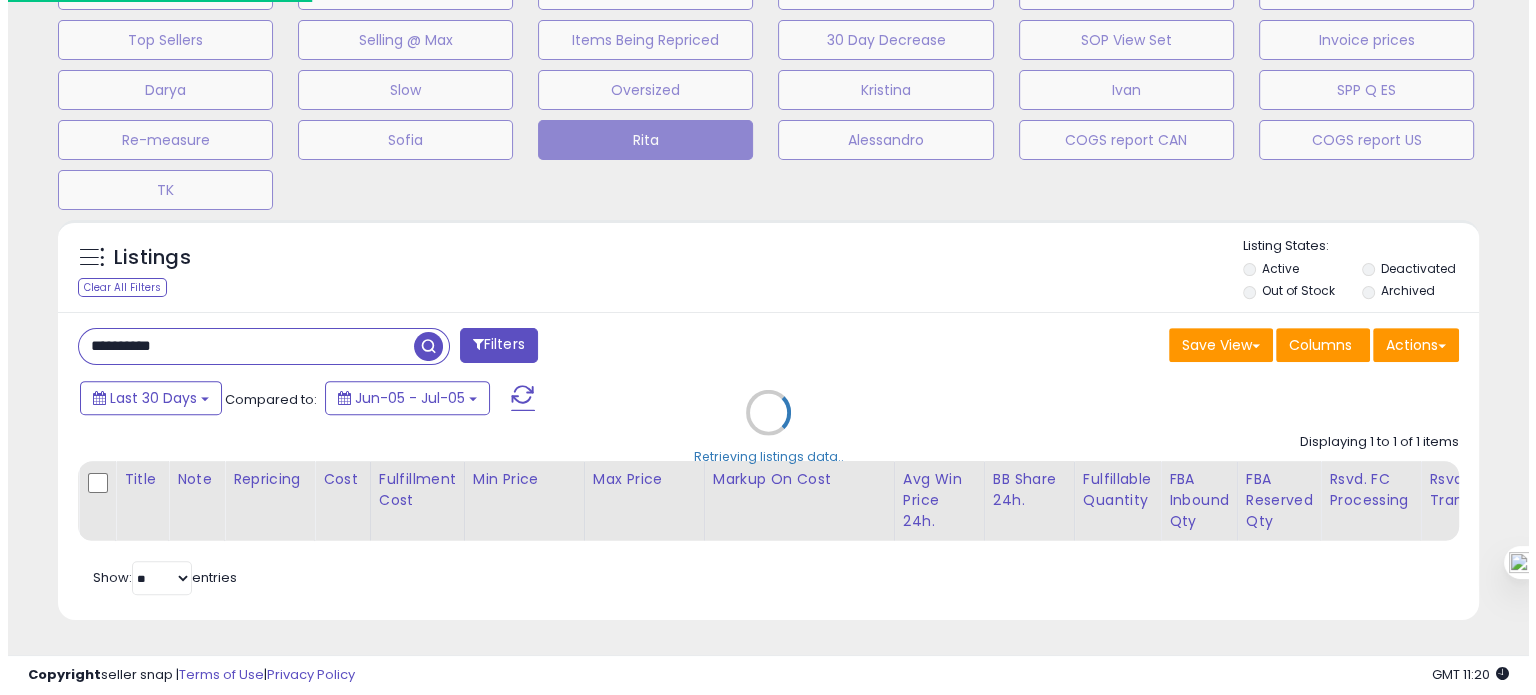 scroll, scrollTop: 674, scrollLeft: 0, axis: vertical 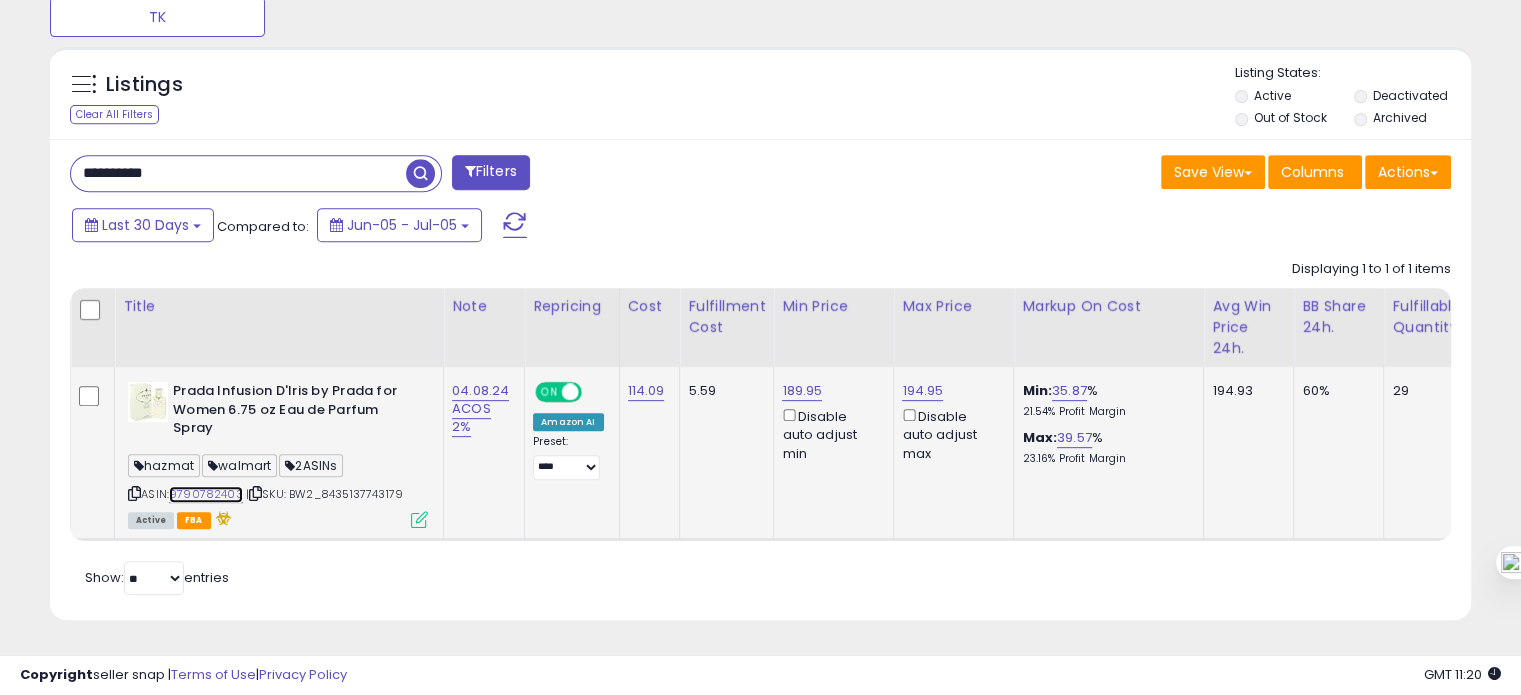 click on "9790782403" at bounding box center (206, 494) 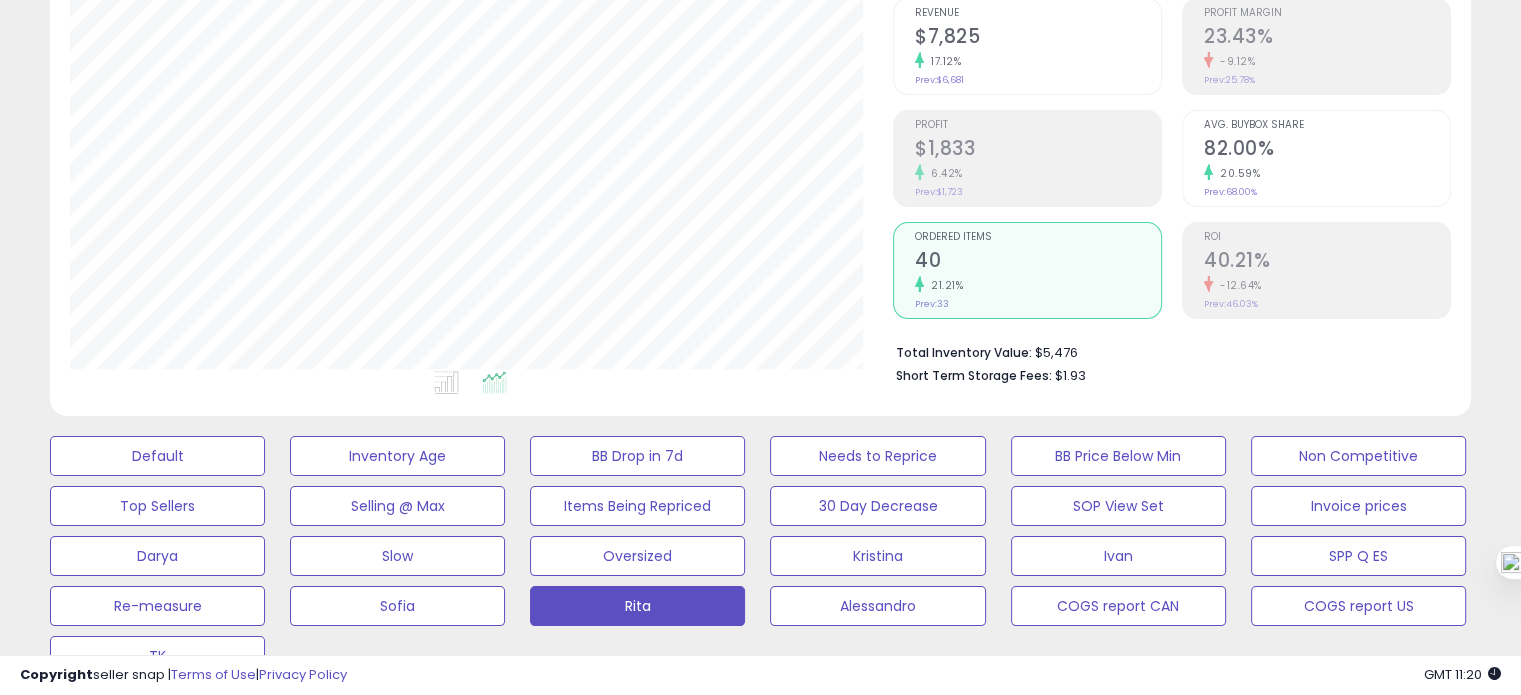 click on "Avg. Buybox Share" at bounding box center (1327, 125) 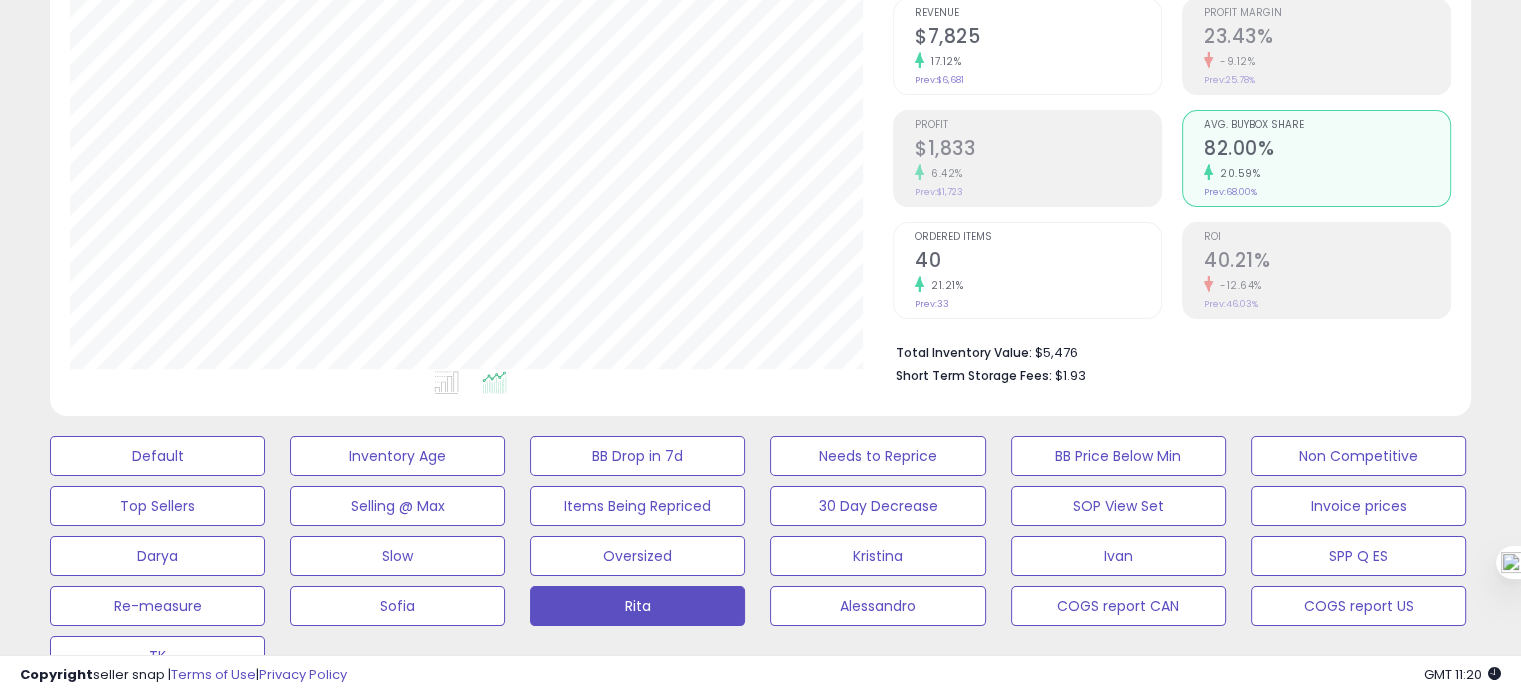 click on "40" at bounding box center [1038, 262] 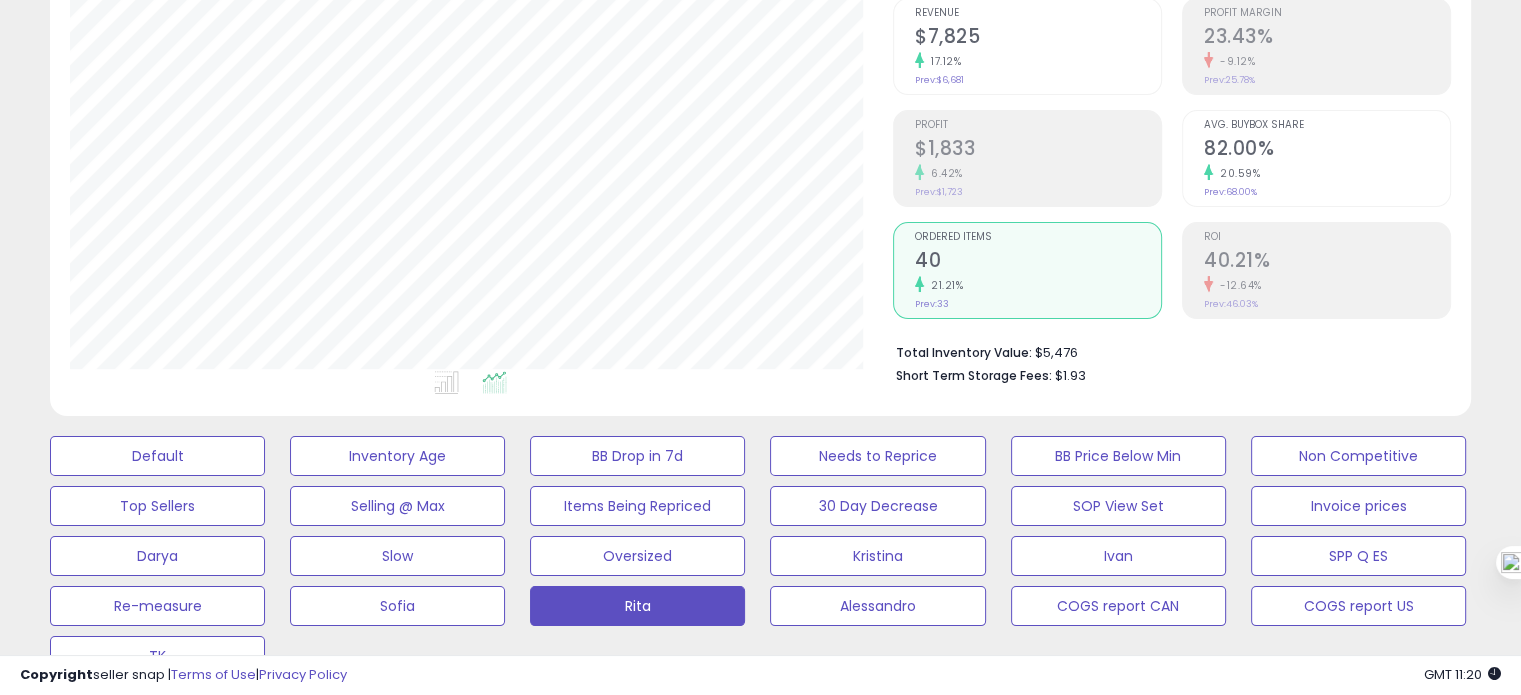 click on "$7,825" 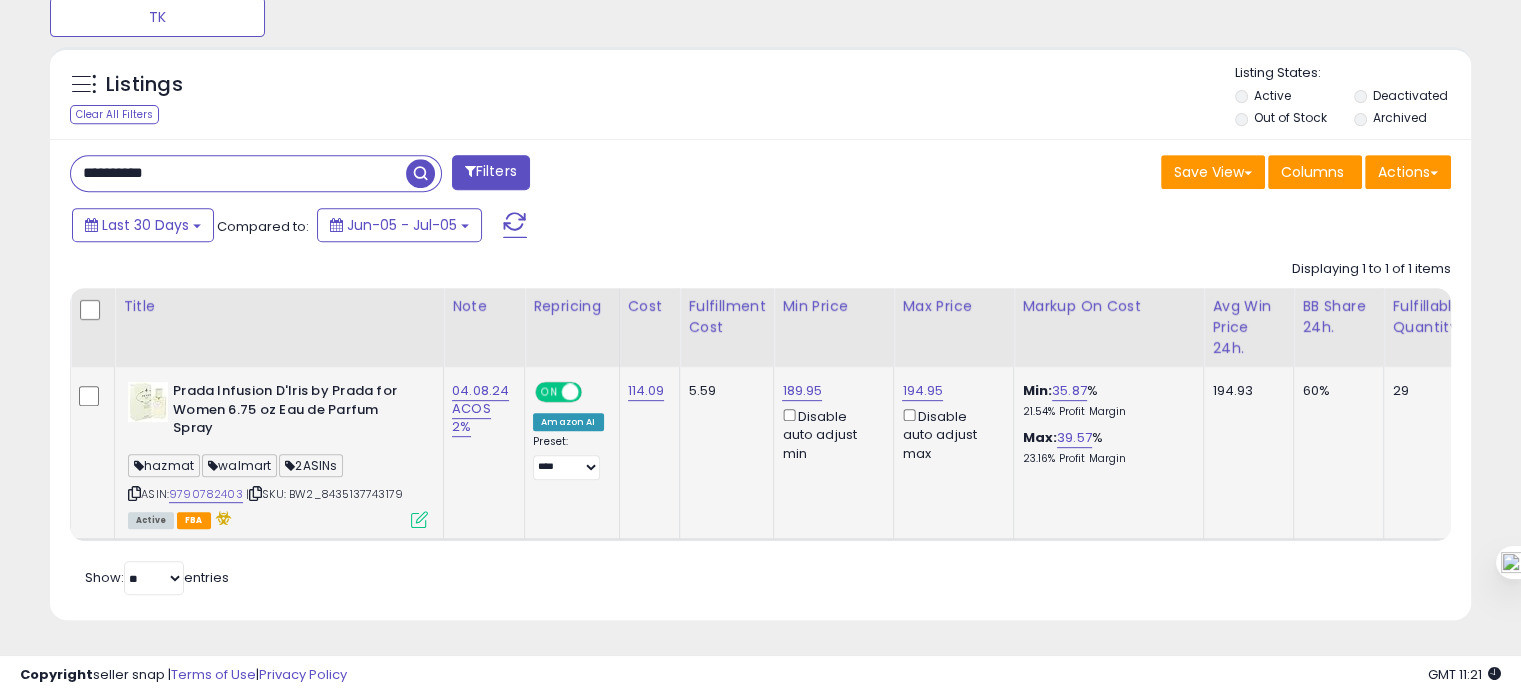 click at bounding box center [134, 493] 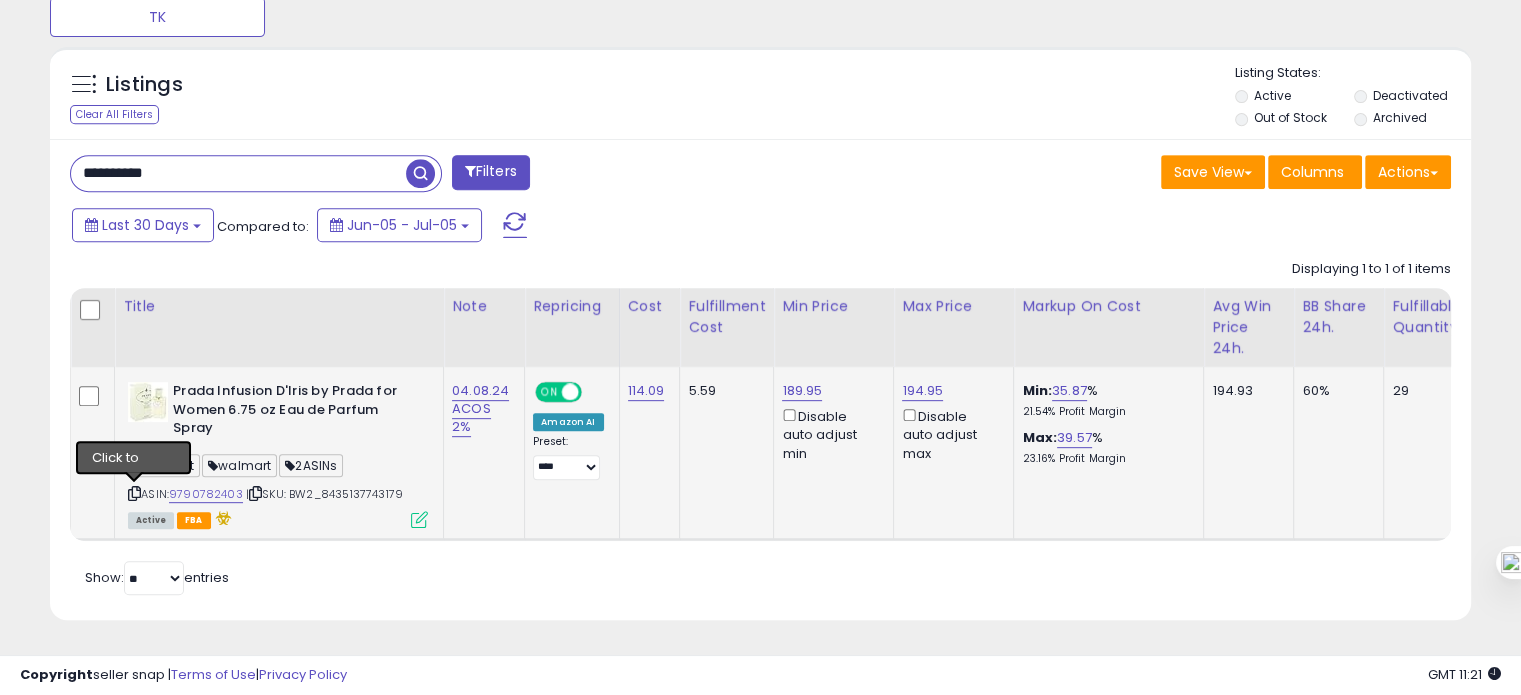 click at bounding box center (134, 493) 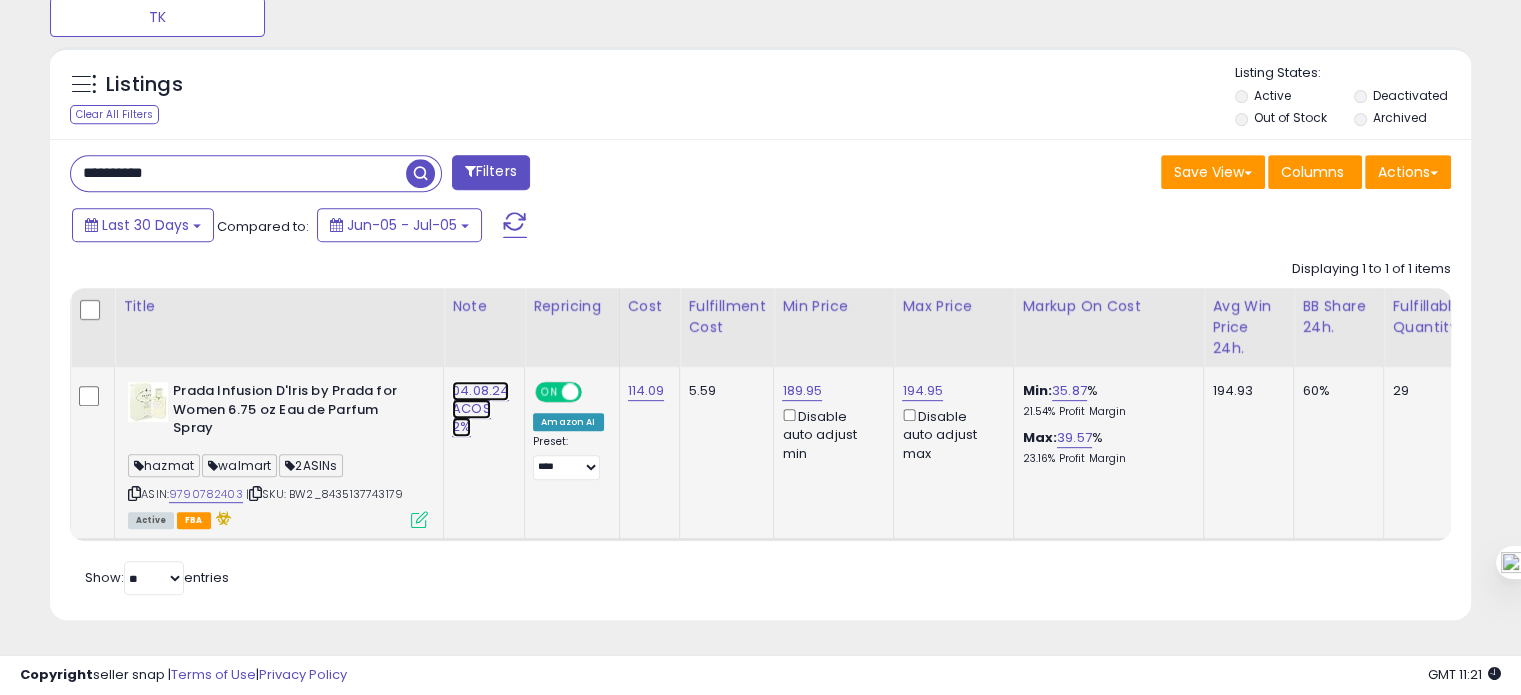 click on "04.08.24 ACOS 2%" at bounding box center (480, 409) 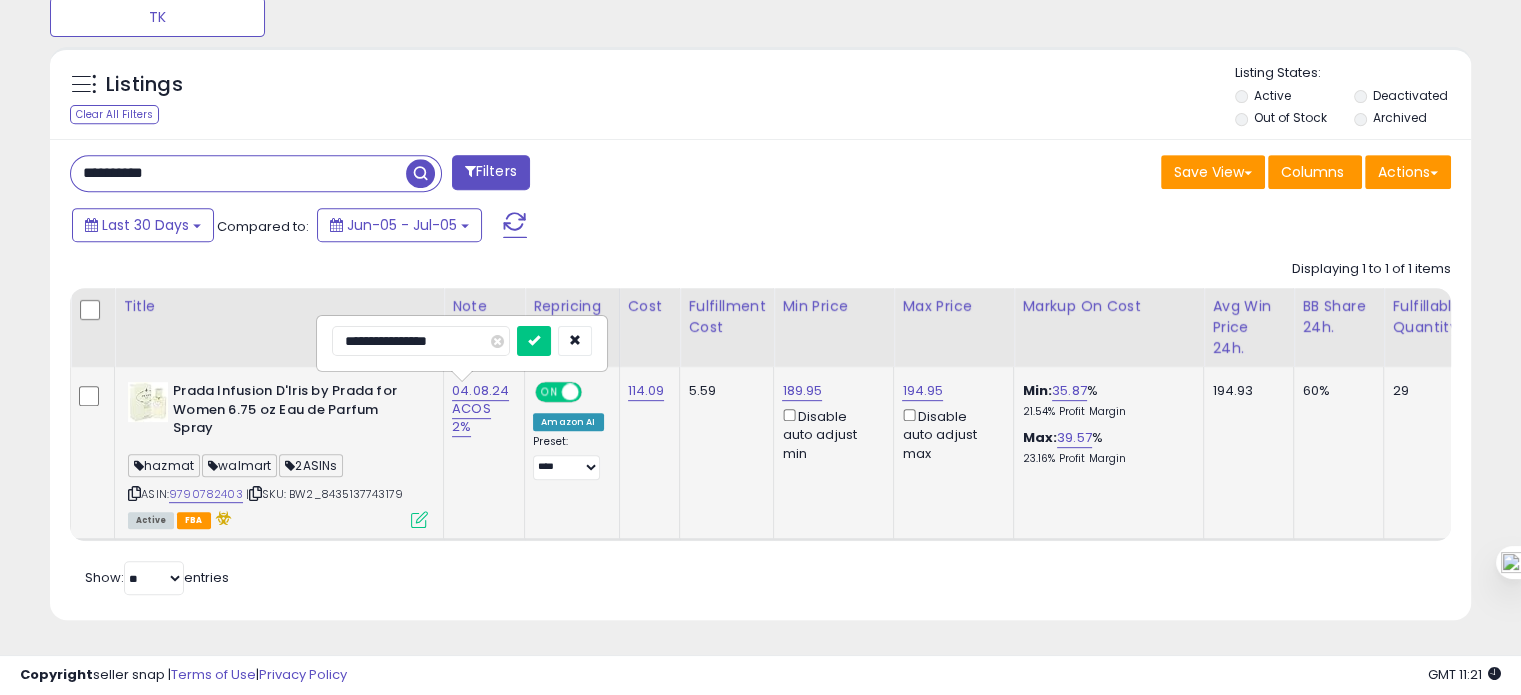 drag, startPoint x: 404, startPoint y: 328, endPoint x: 516, endPoint y: 307, distance: 113.951744 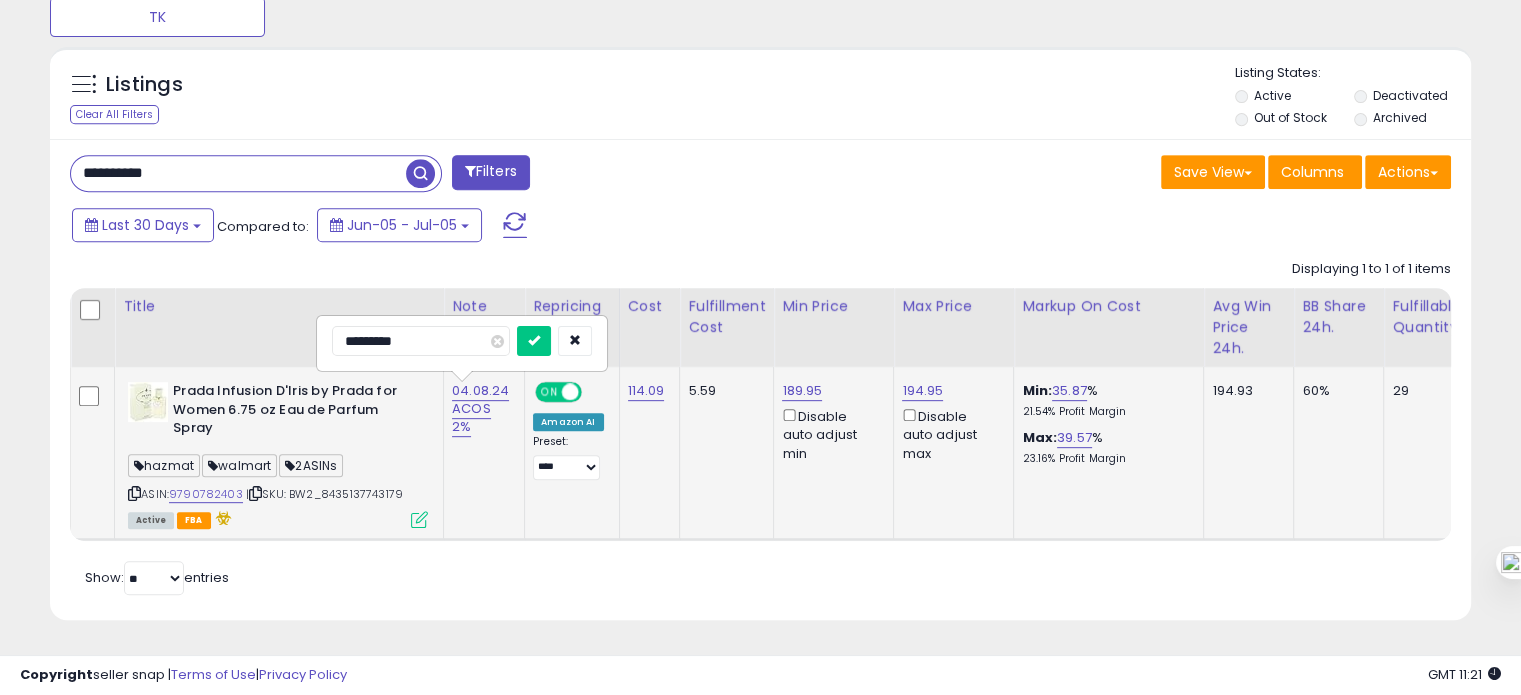 click on "********" at bounding box center [421, 341] 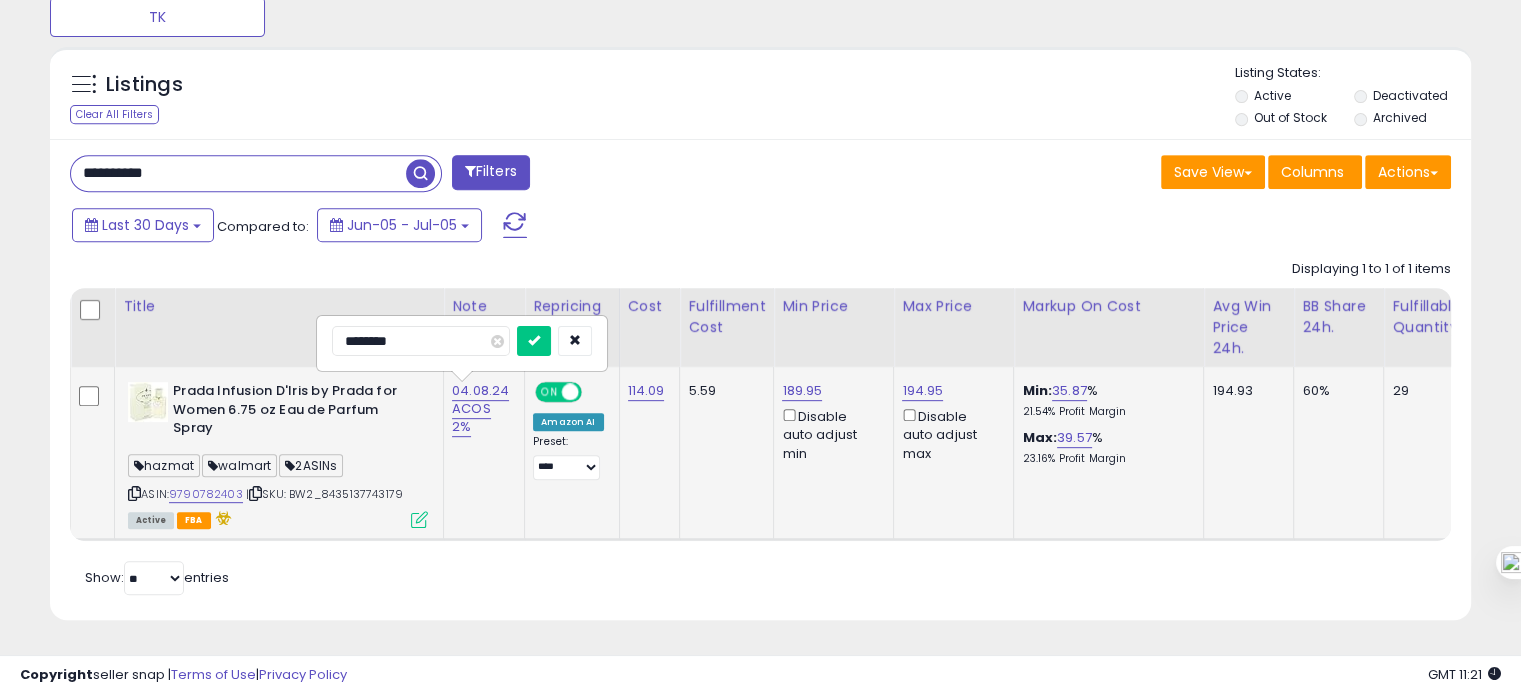 type on "********" 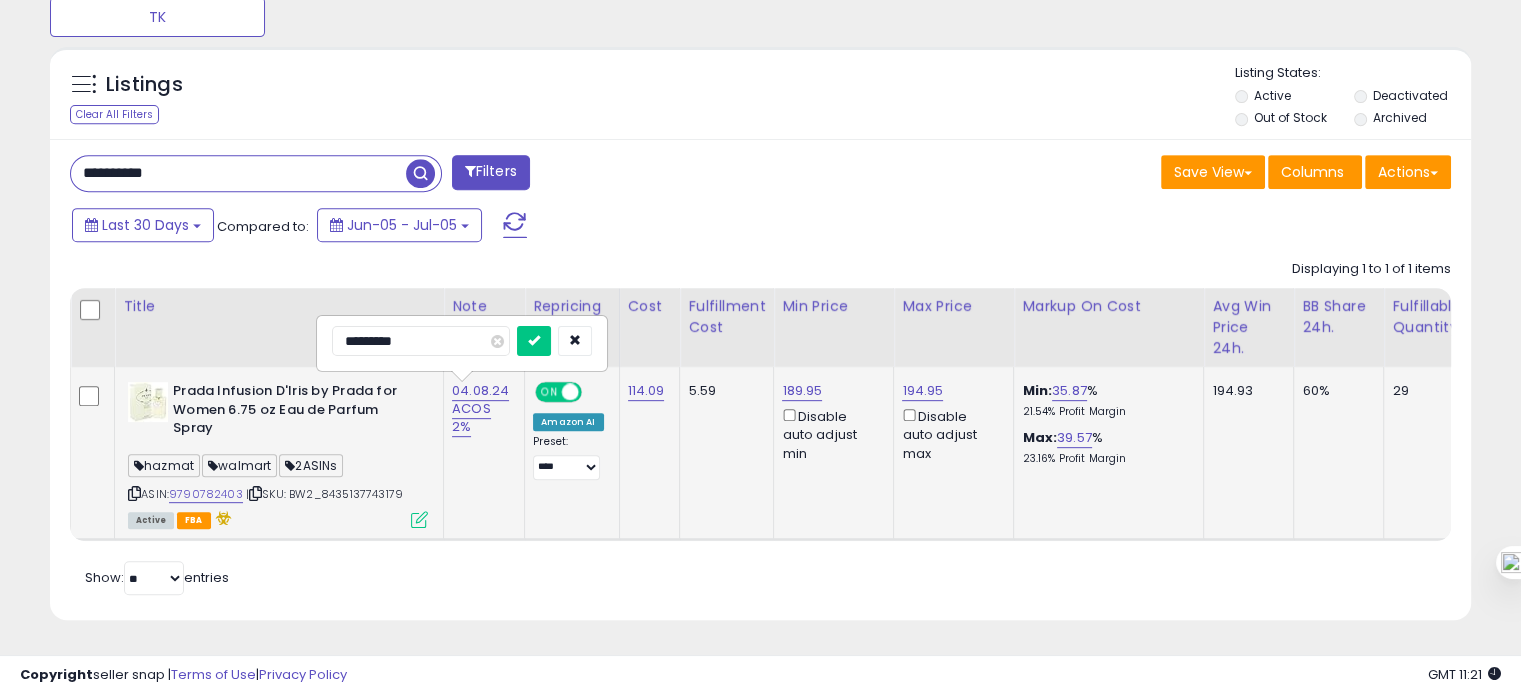 click at bounding box center (534, 341) 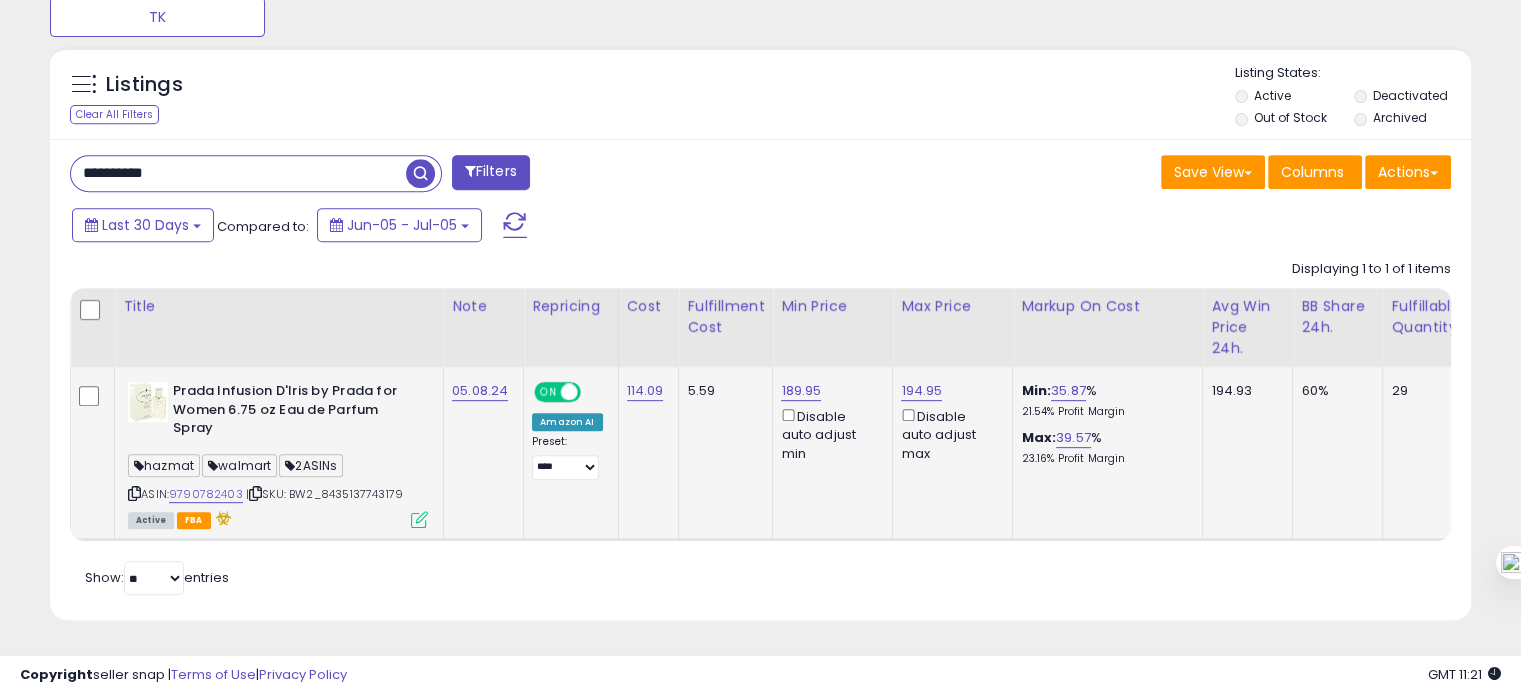 click on "|   SKU: BW2_8435137743179" at bounding box center (324, 494) 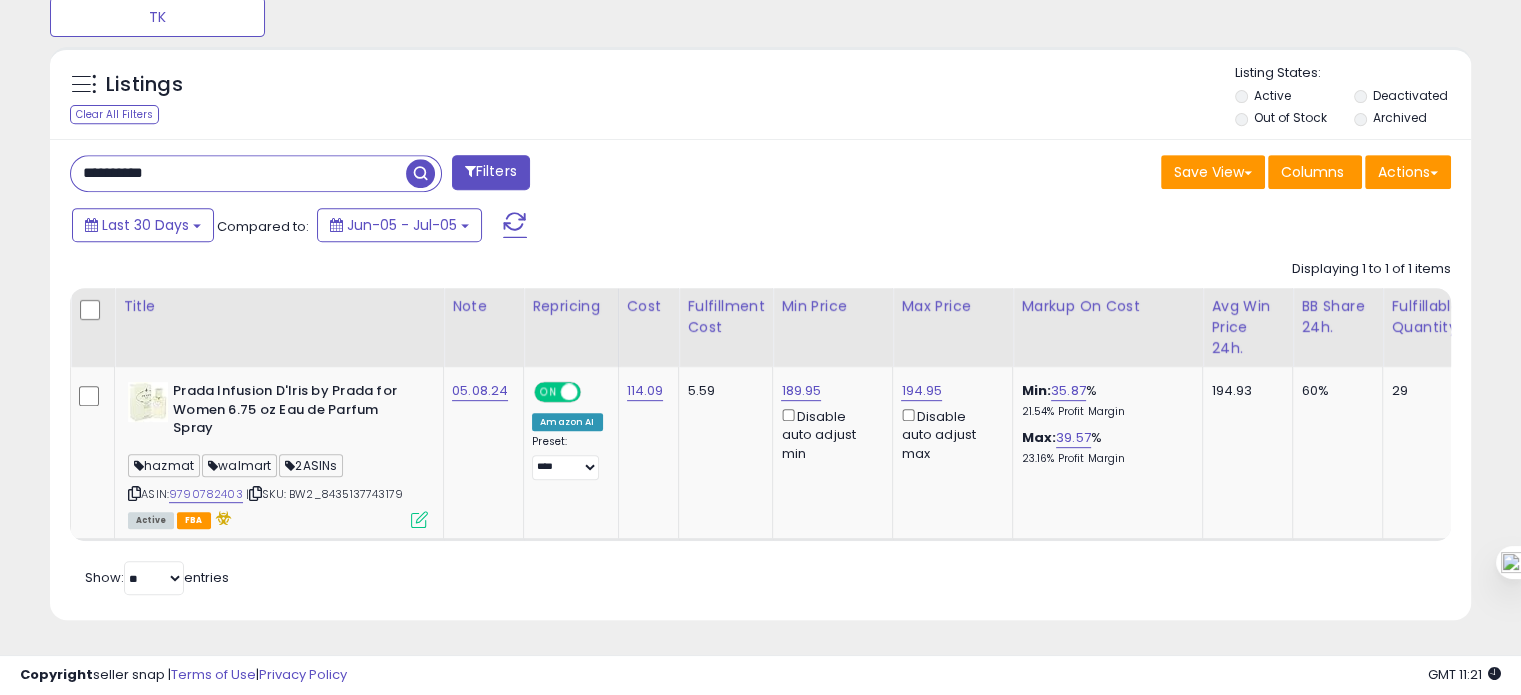 click on "**********" at bounding box center (238, 173) 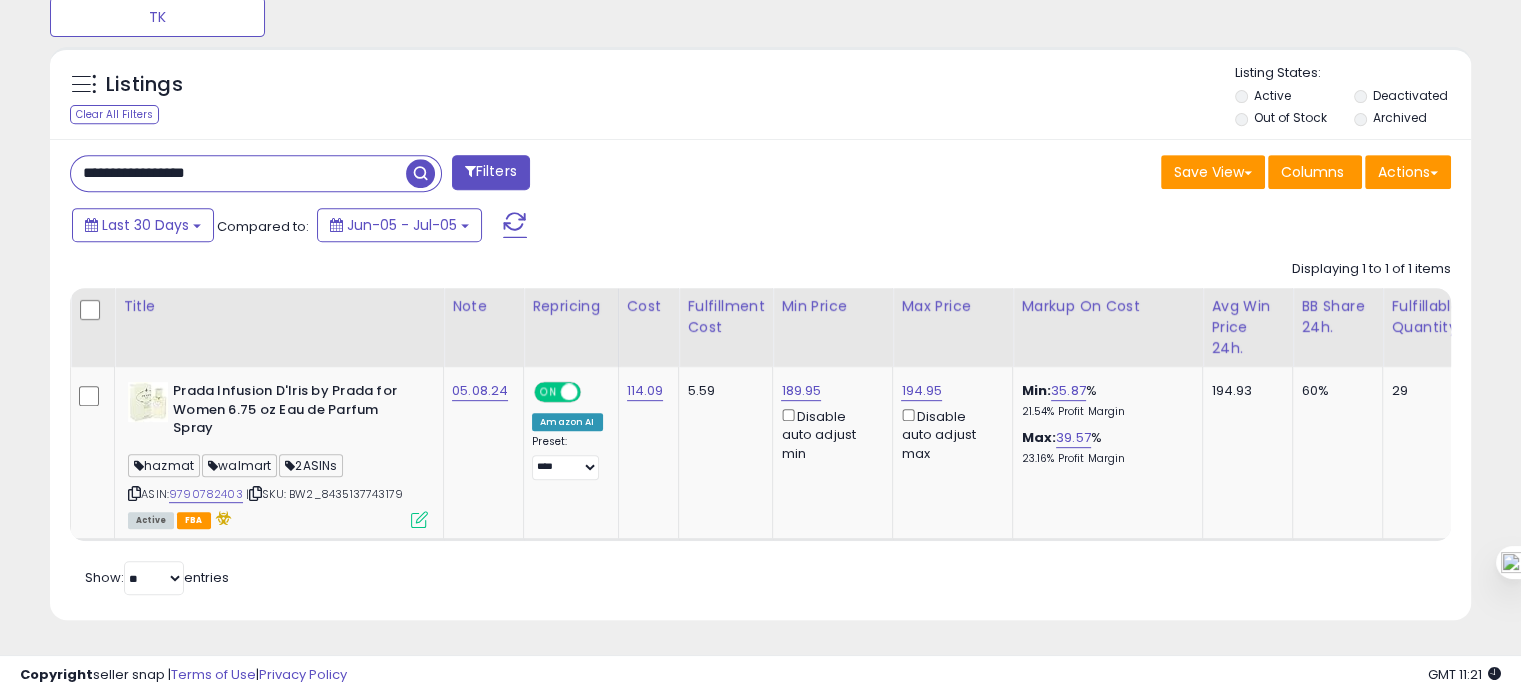 click on "**********" at bounding box center (238, 173) 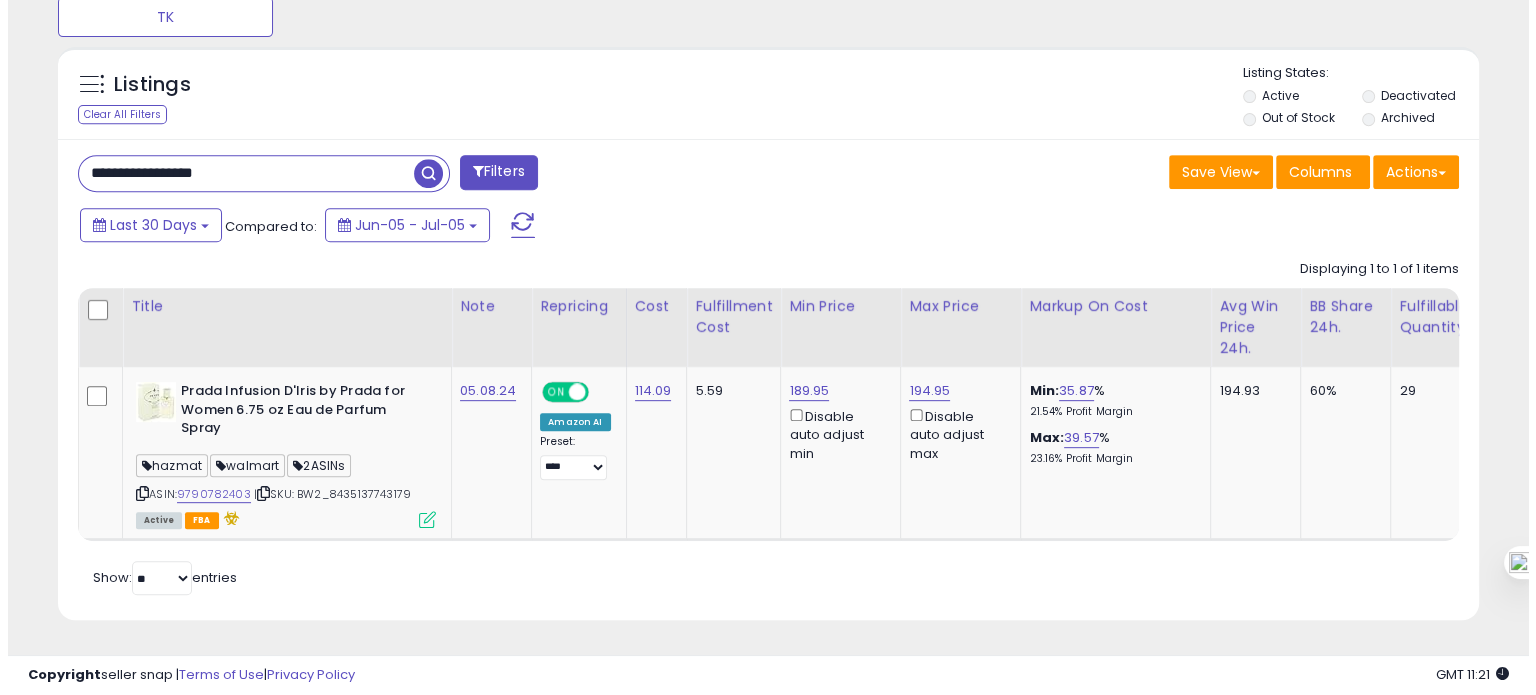 scroll, scrollTop: 674, scrollLeft: 0, axis: vertical 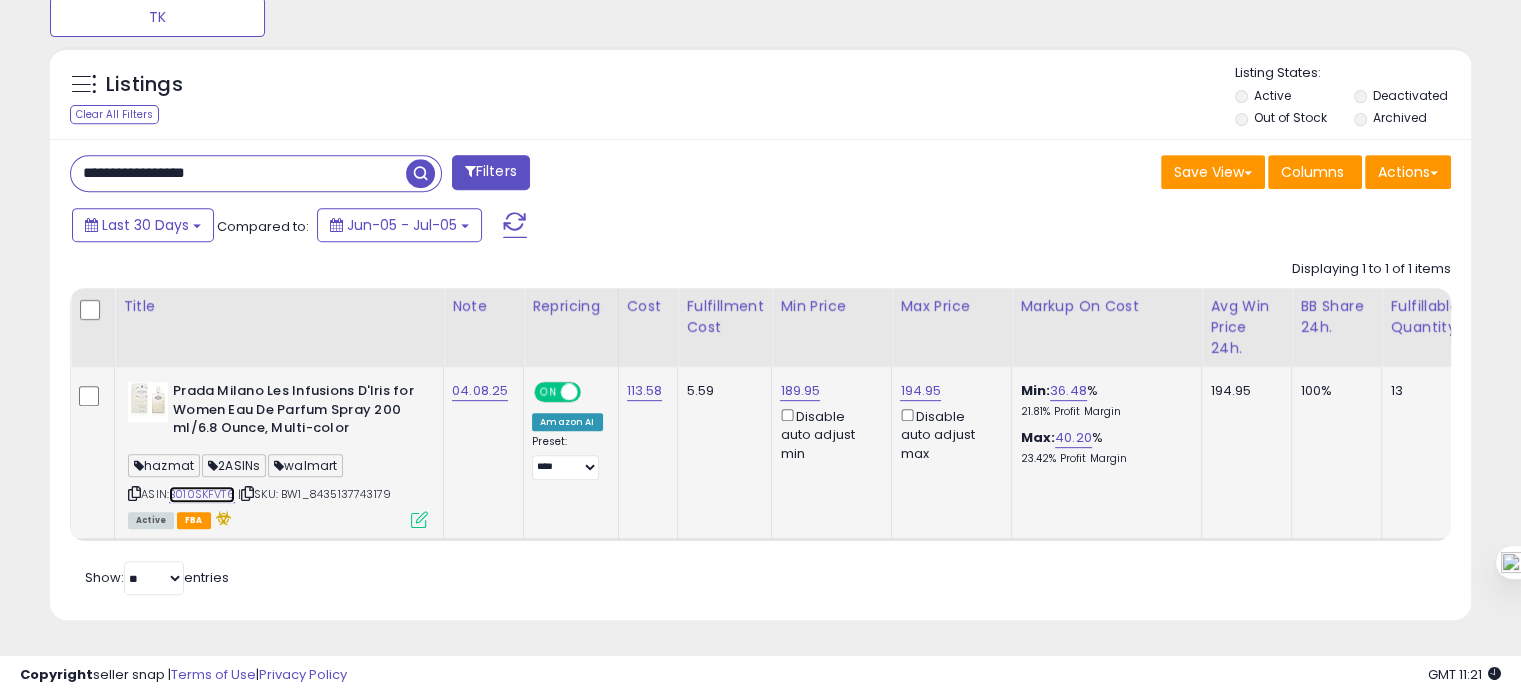 click on "B010SKFVT6" at bounding box center (202, 494) 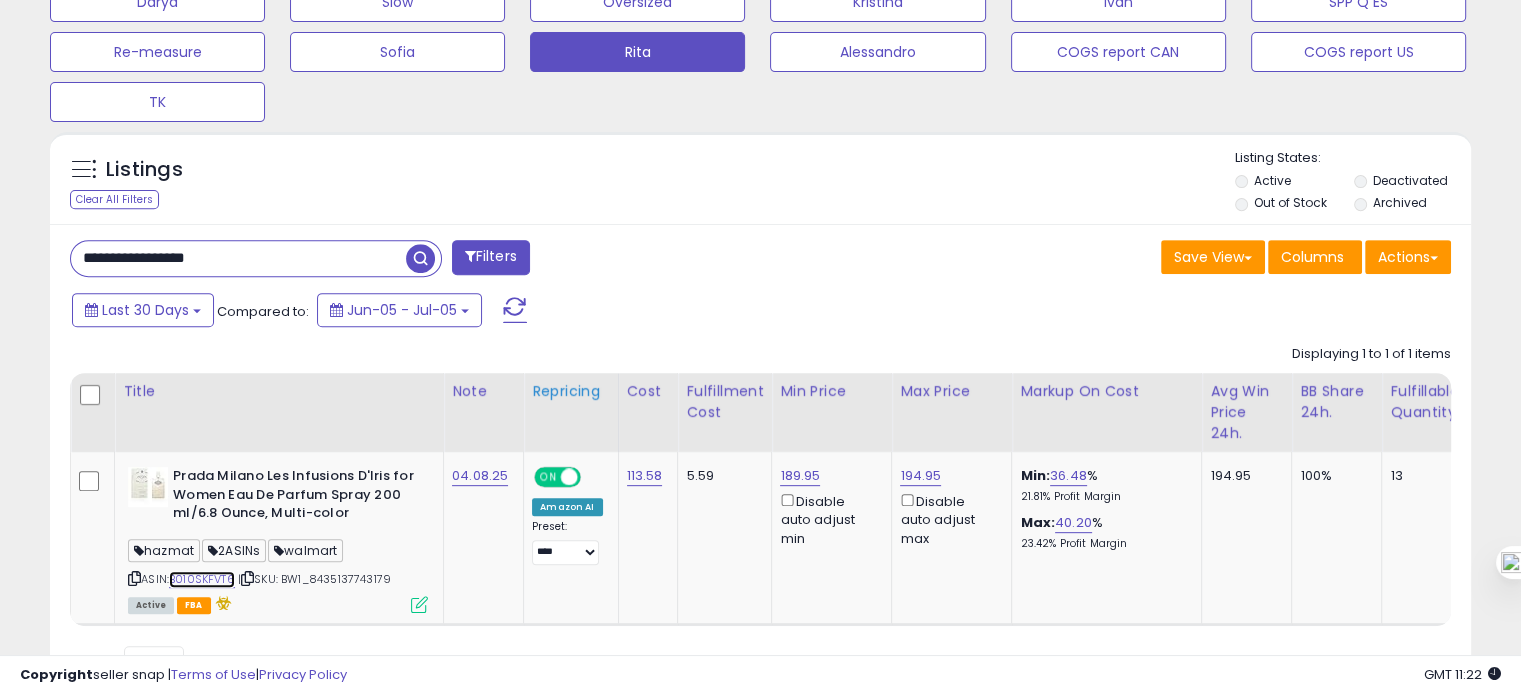 scroll, scrollTop: 848, scrollLeft: 0, axis: vertical 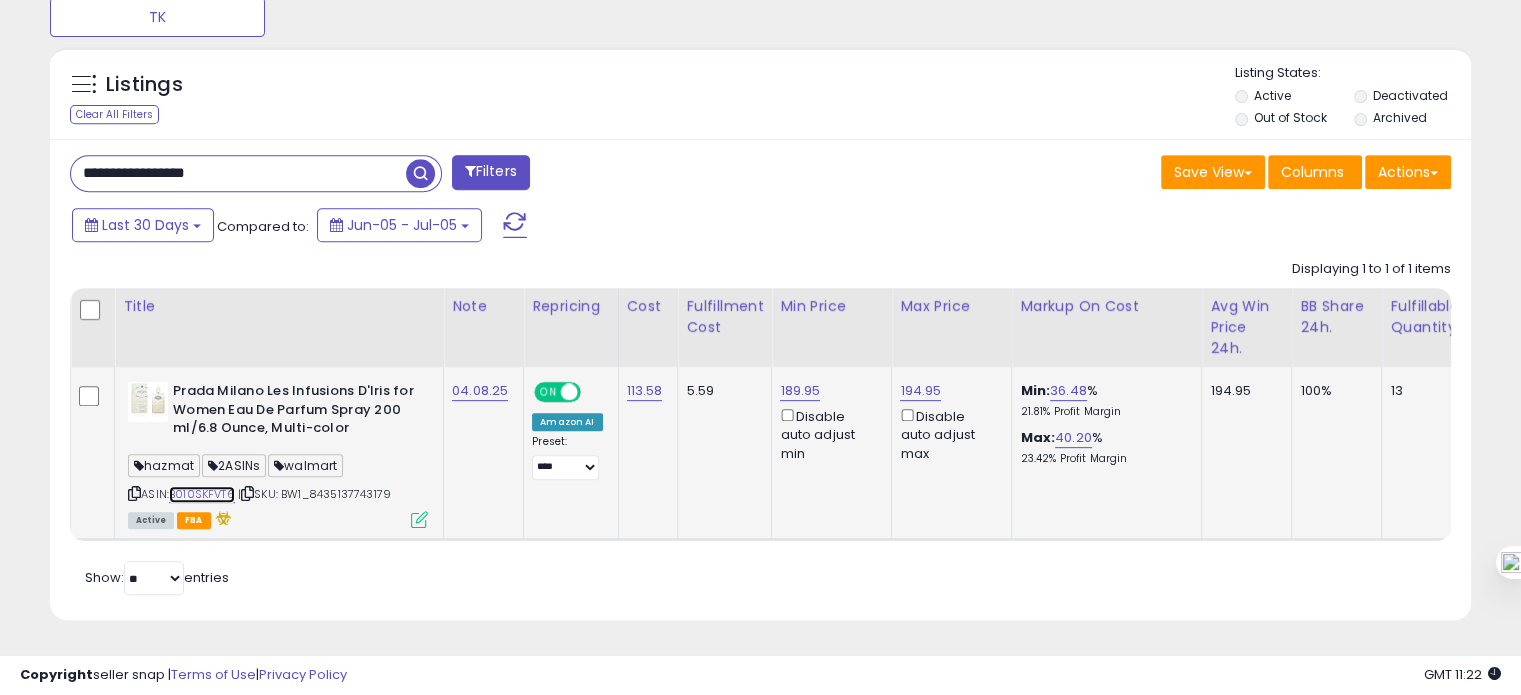 click on "B010SKFVT6" at bounding box center [202, 494] 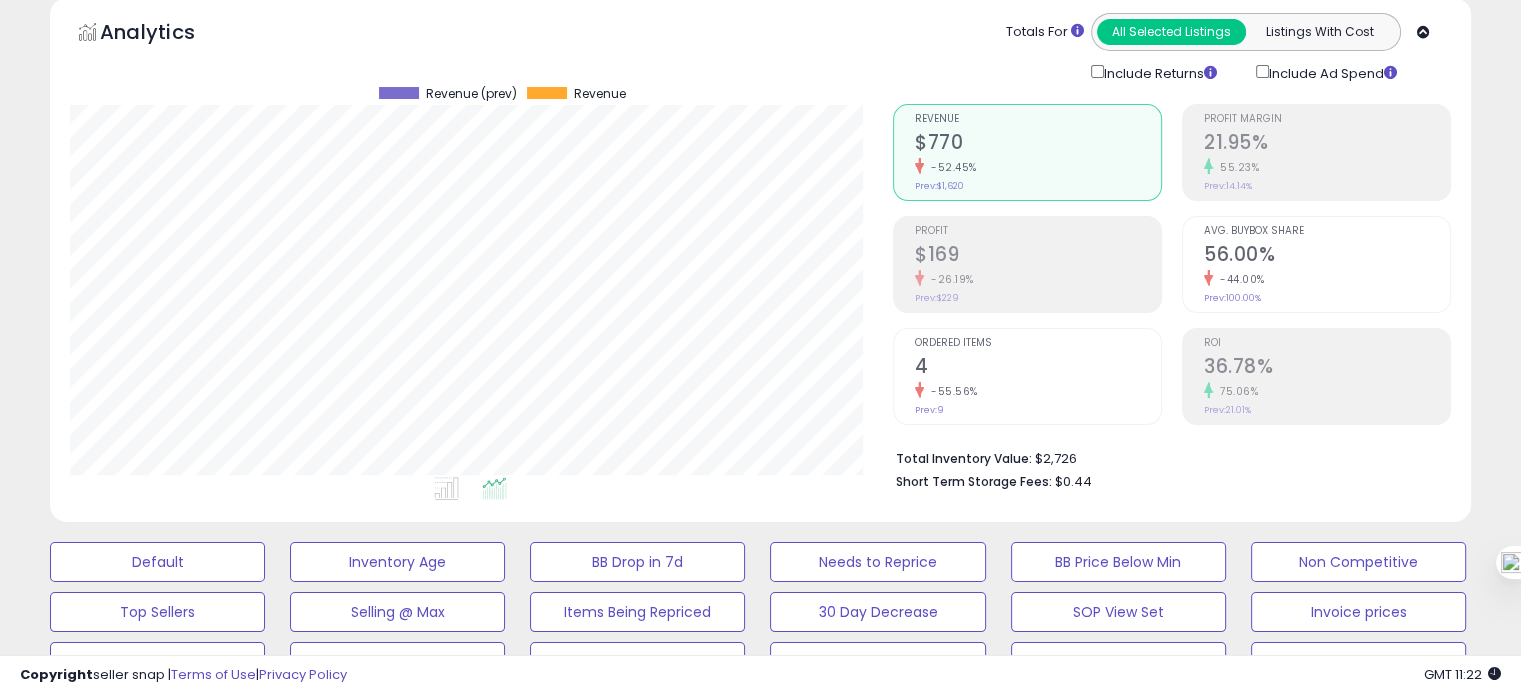scroll, scrollTop: 87, scrollLeft: 0, axis: vertical 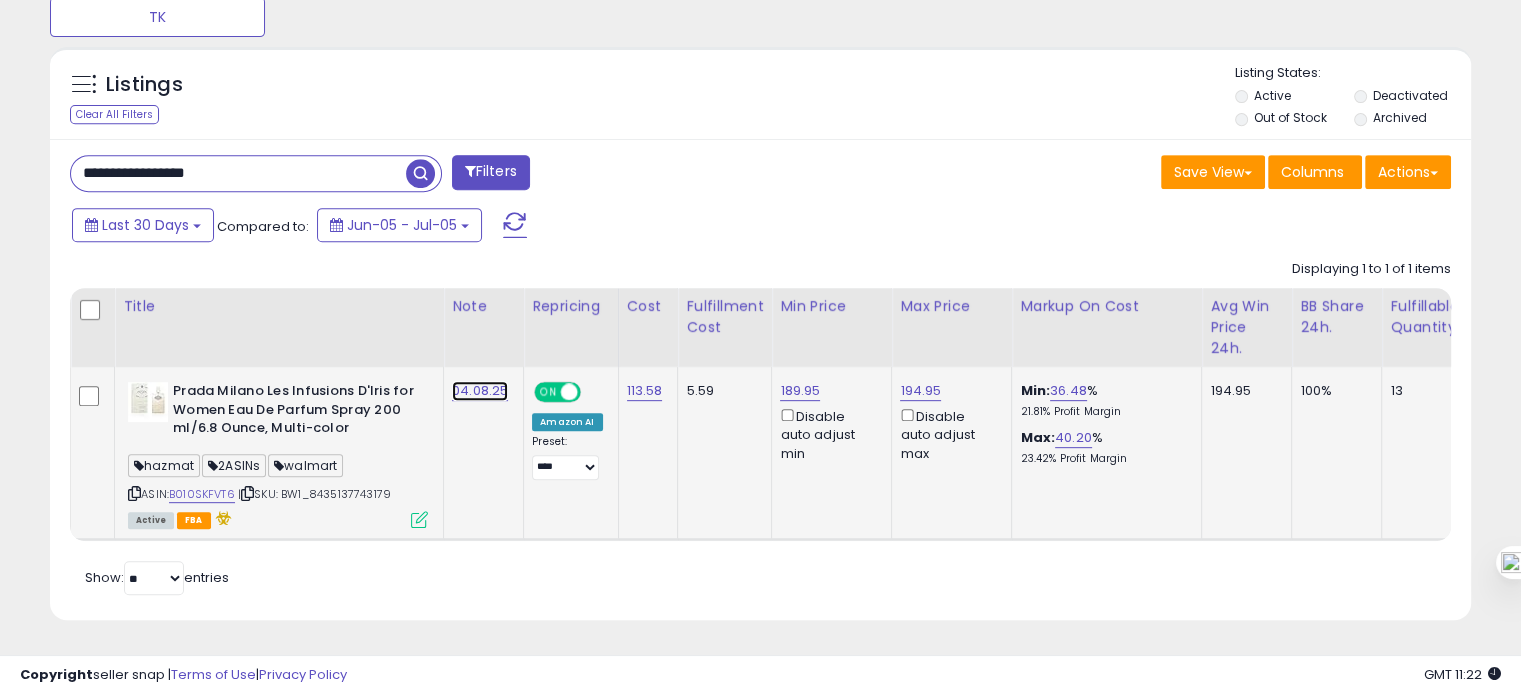 click on "04.08.25" at bounding box center (480, 391) 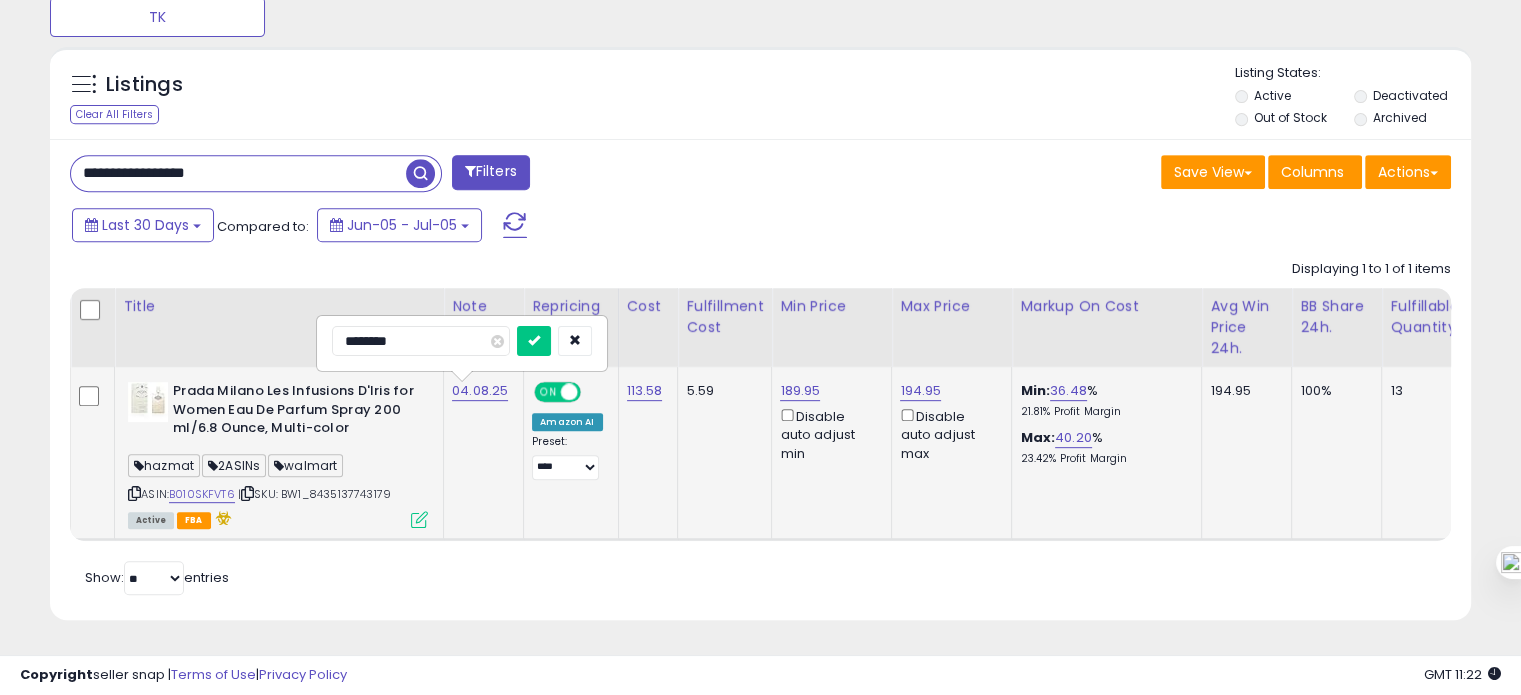 click on "********" at bounding box center (421, 341) 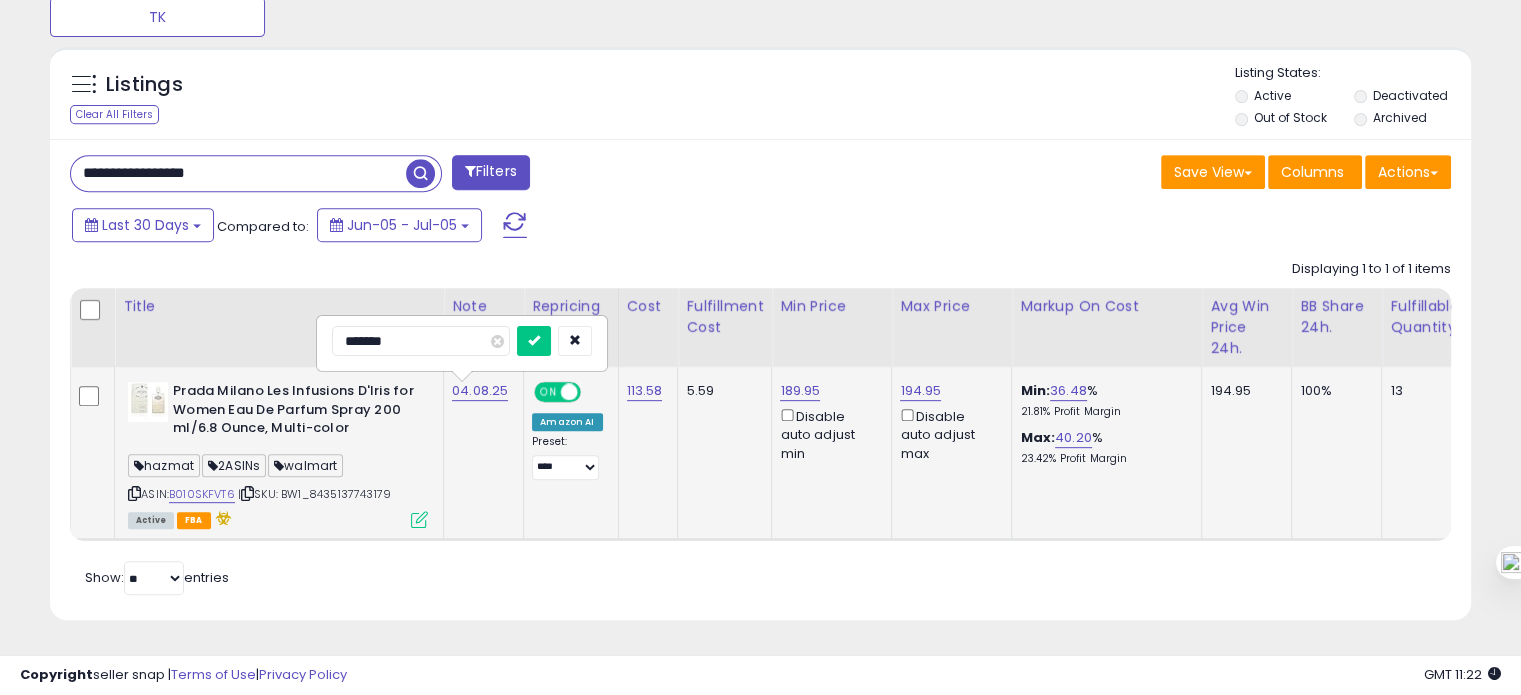 type on "********" 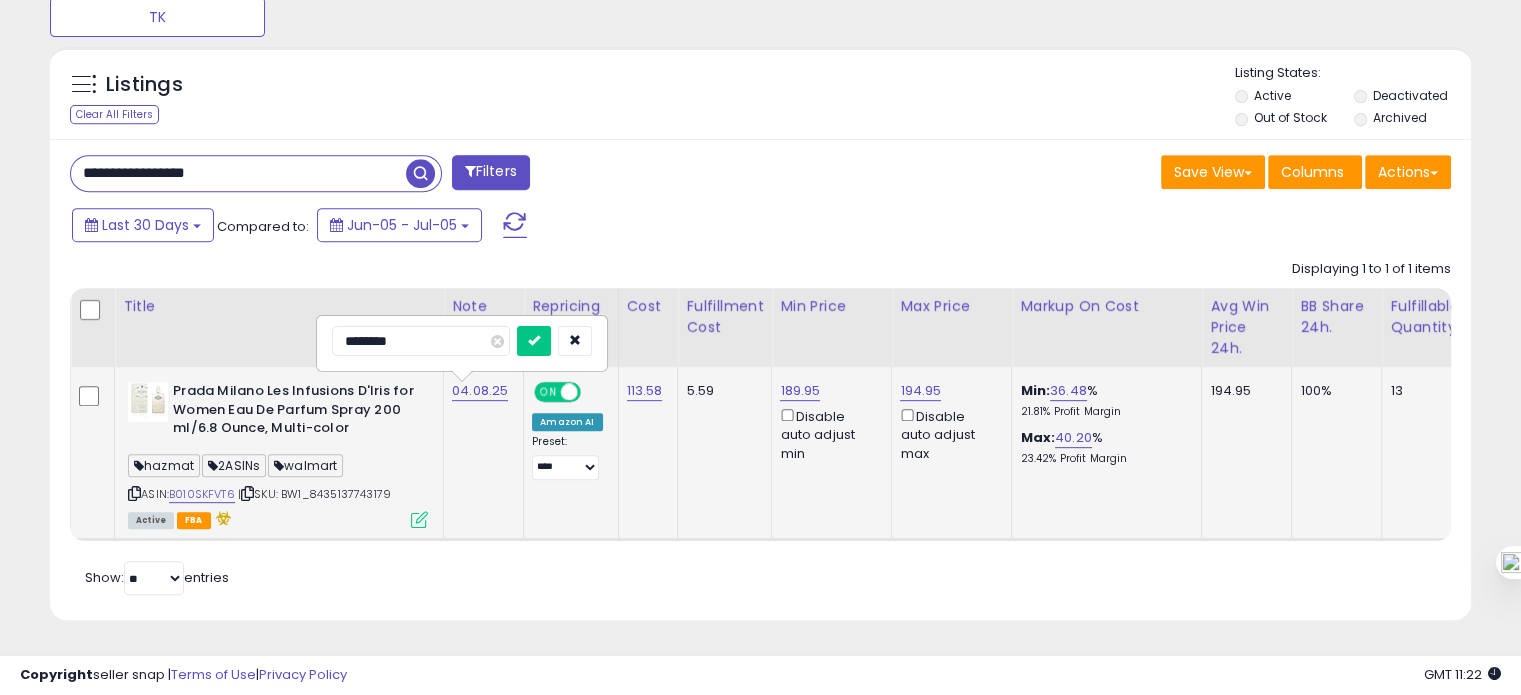 click at bounding box center (534, 341) 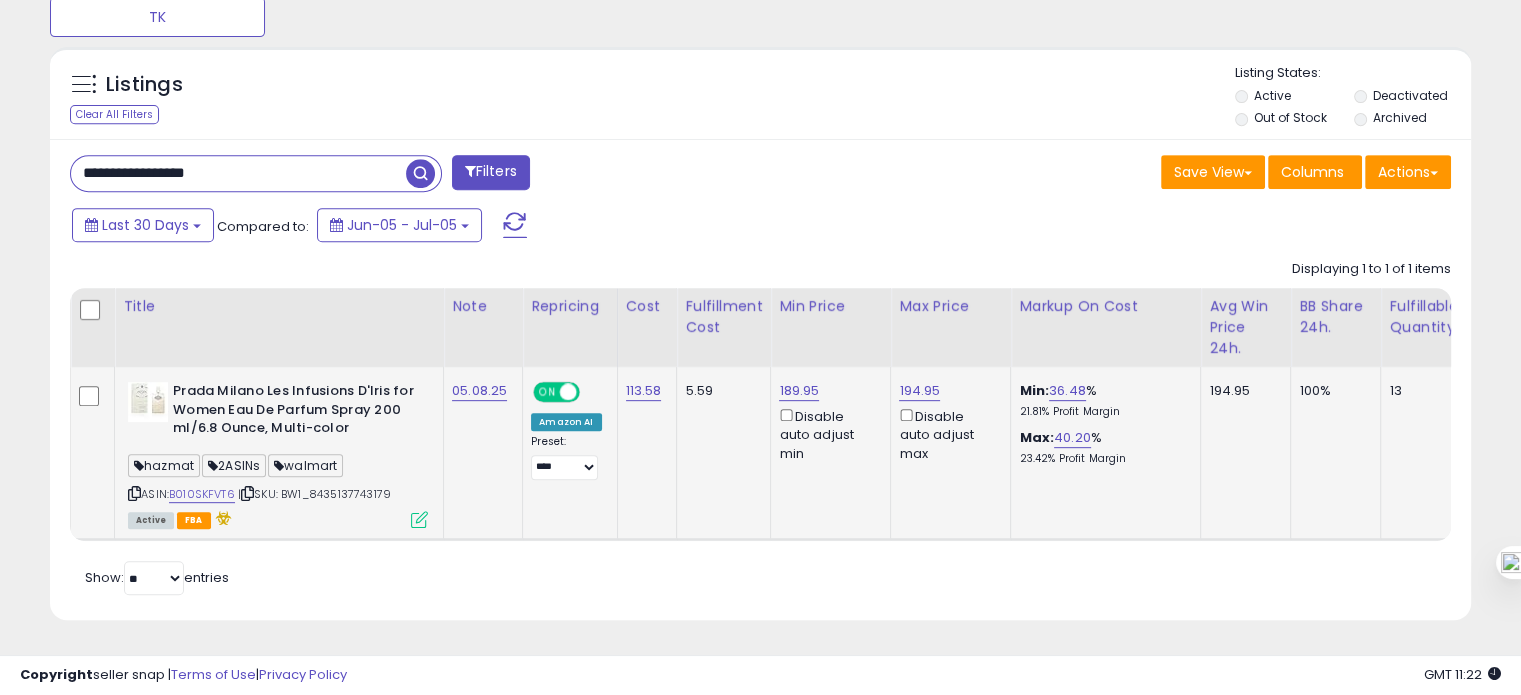click at bounding box center [134, 493] 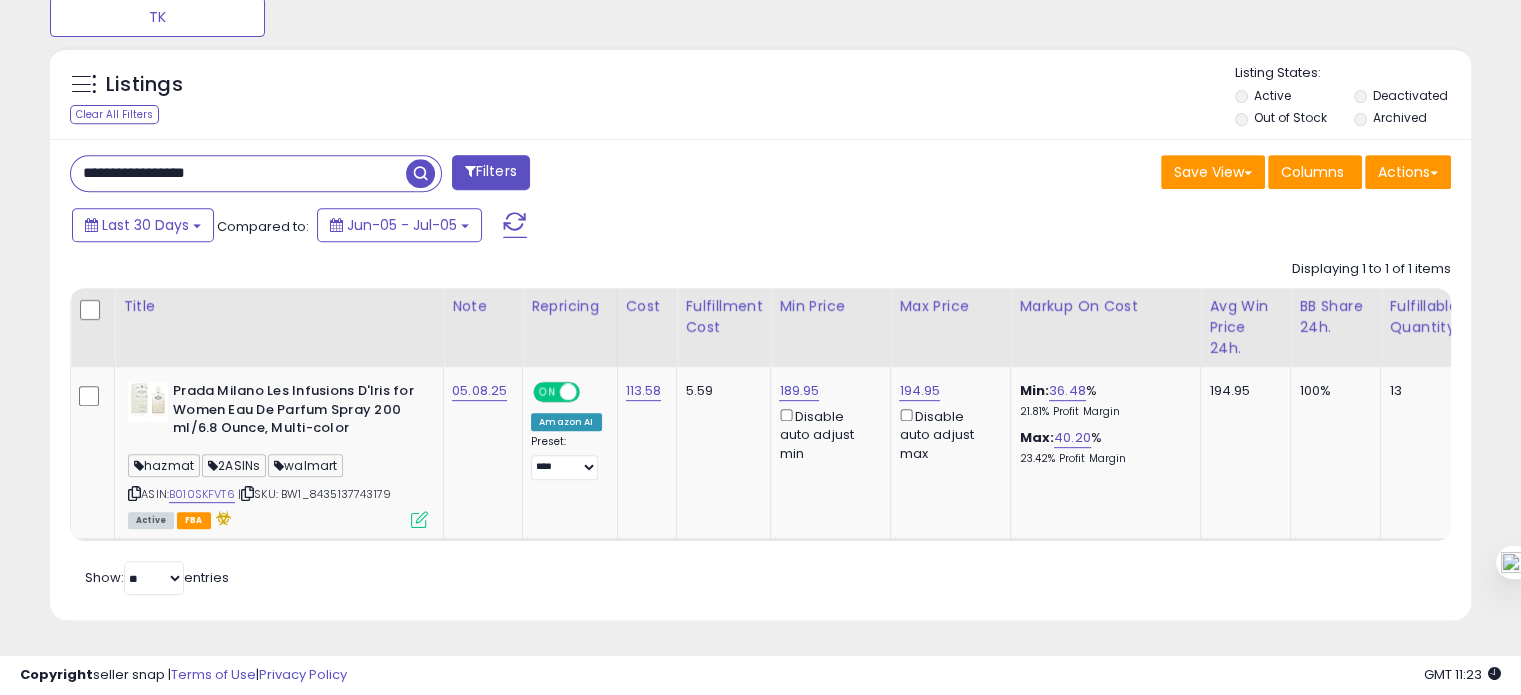 click on "**********" at bounding box center [238, 173] 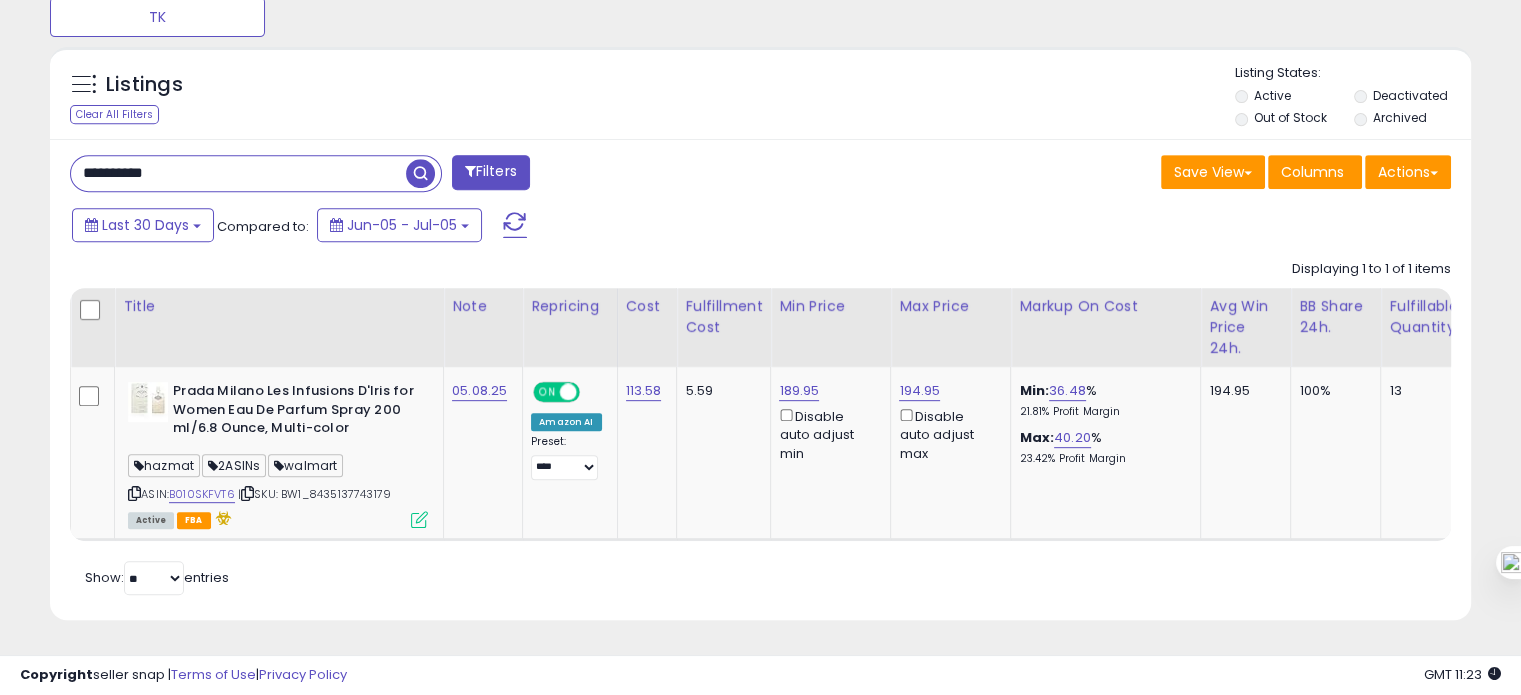 click on "**********" at bounding box center (238, 173) 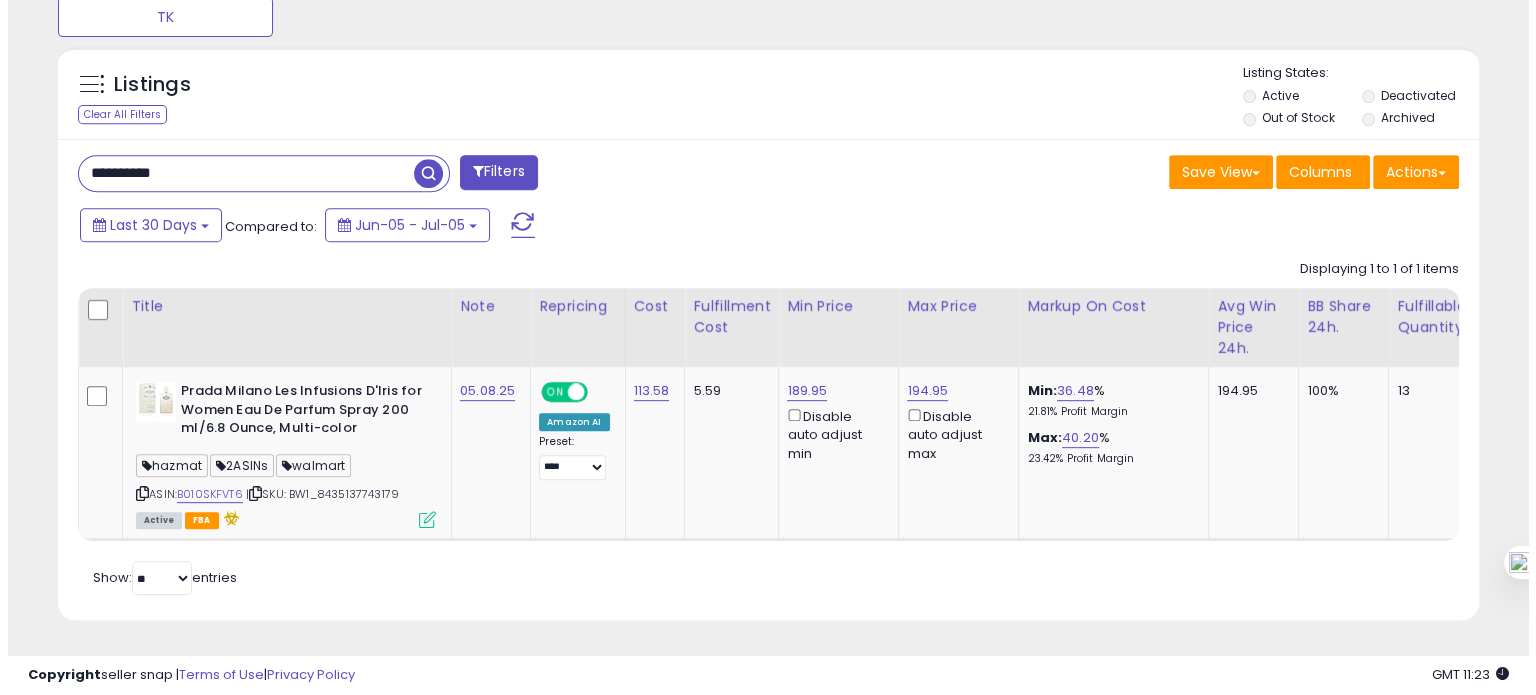 scroll, scrollTop: 674, scrollLeft: 0, axis: vertical 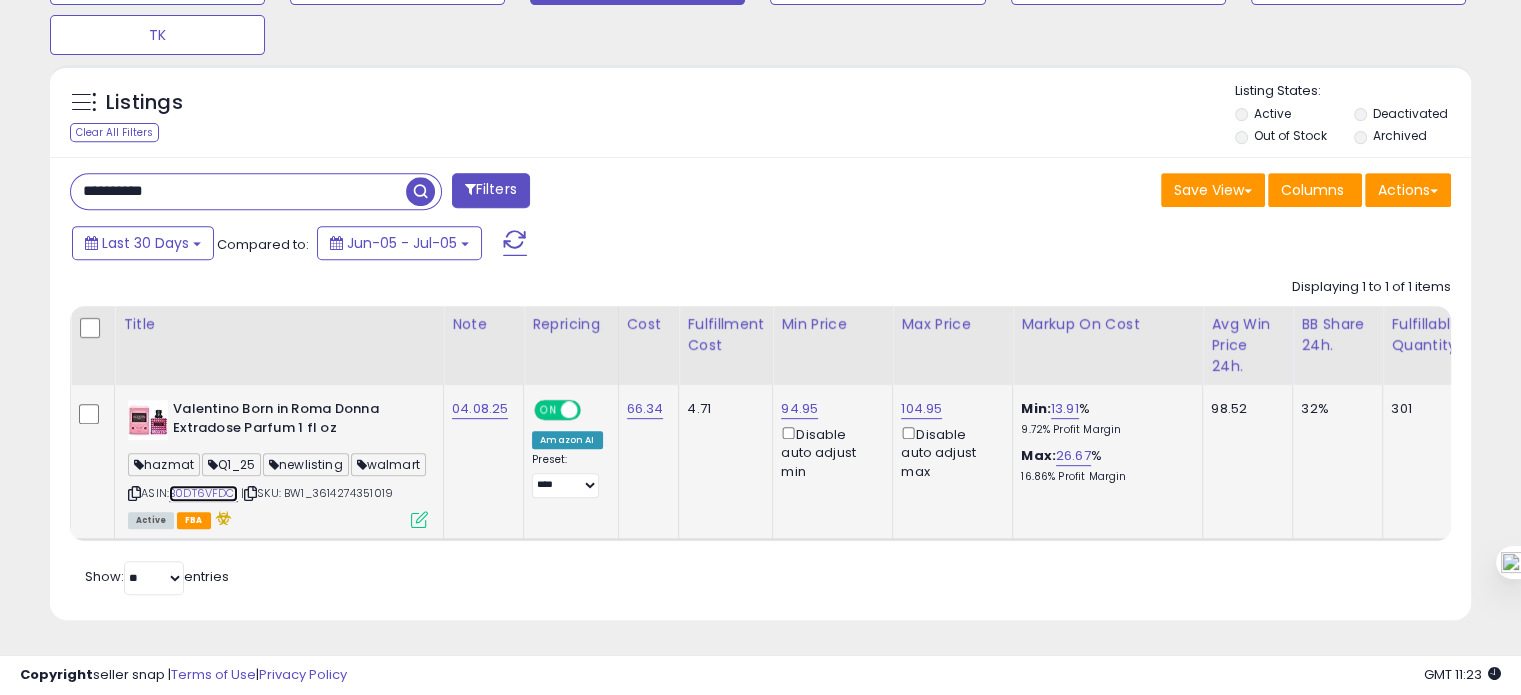 click on "B0DT6VFDC1" at bounding box center (203, 493) 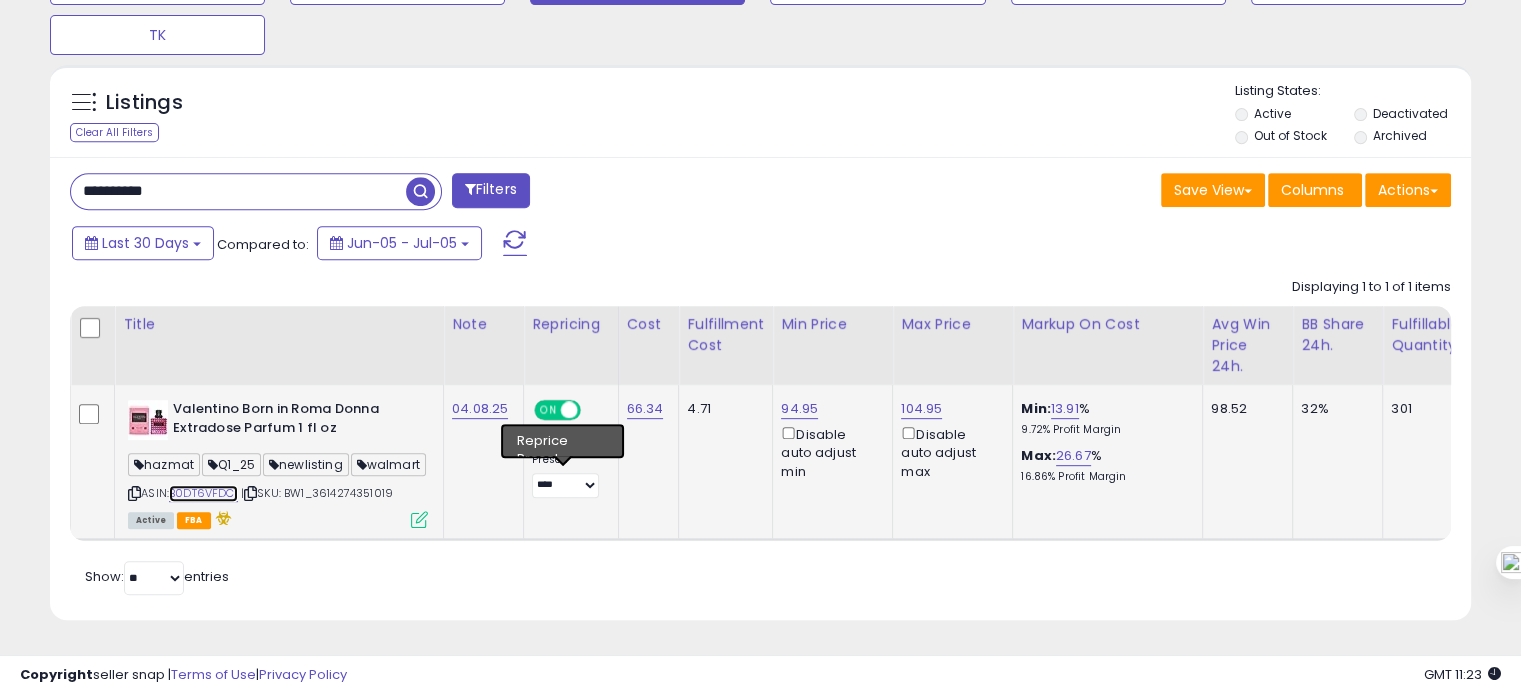 scroll, scrollTop: 0, scrollLeft: 278, axis: horizontal 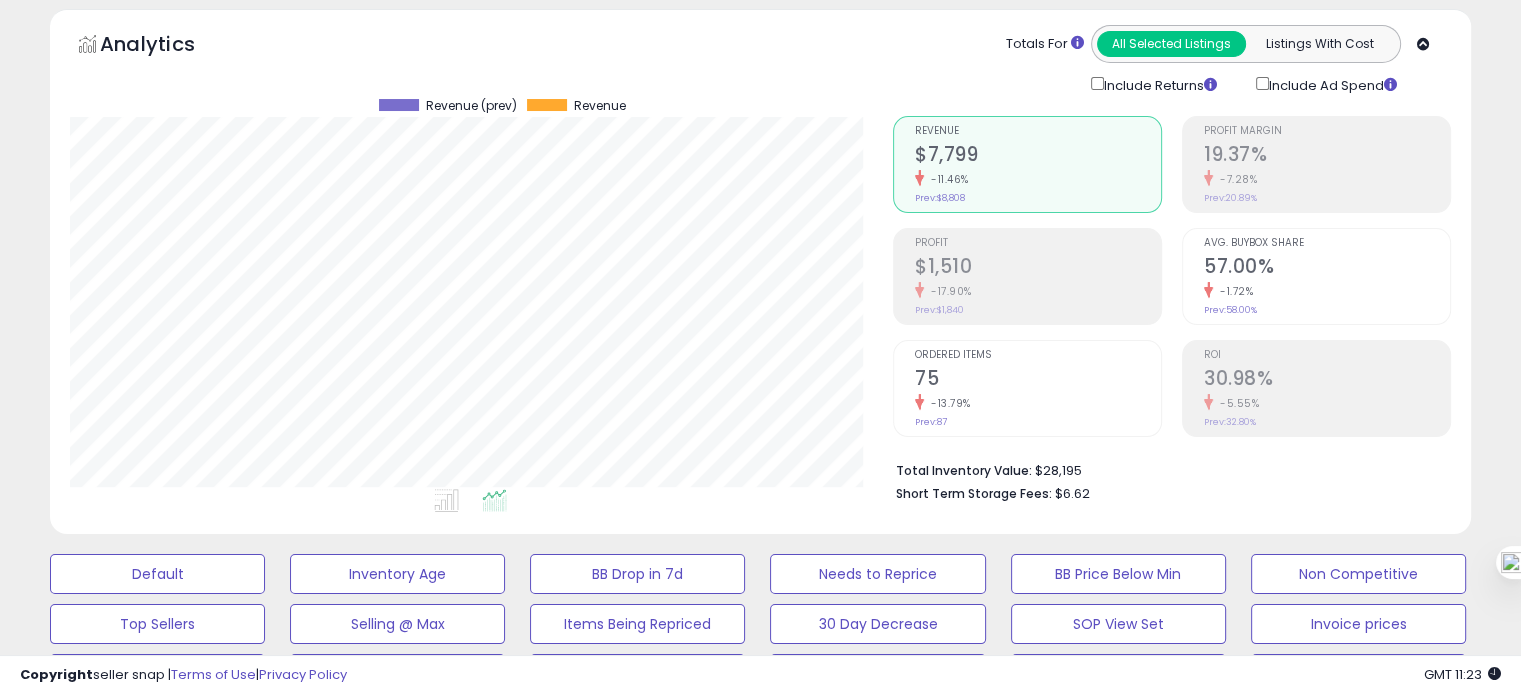 click on "Avg. Buybox Share
57.00%
-1.72%
Prev:  58.00%" at bounding box center (1316, 276) 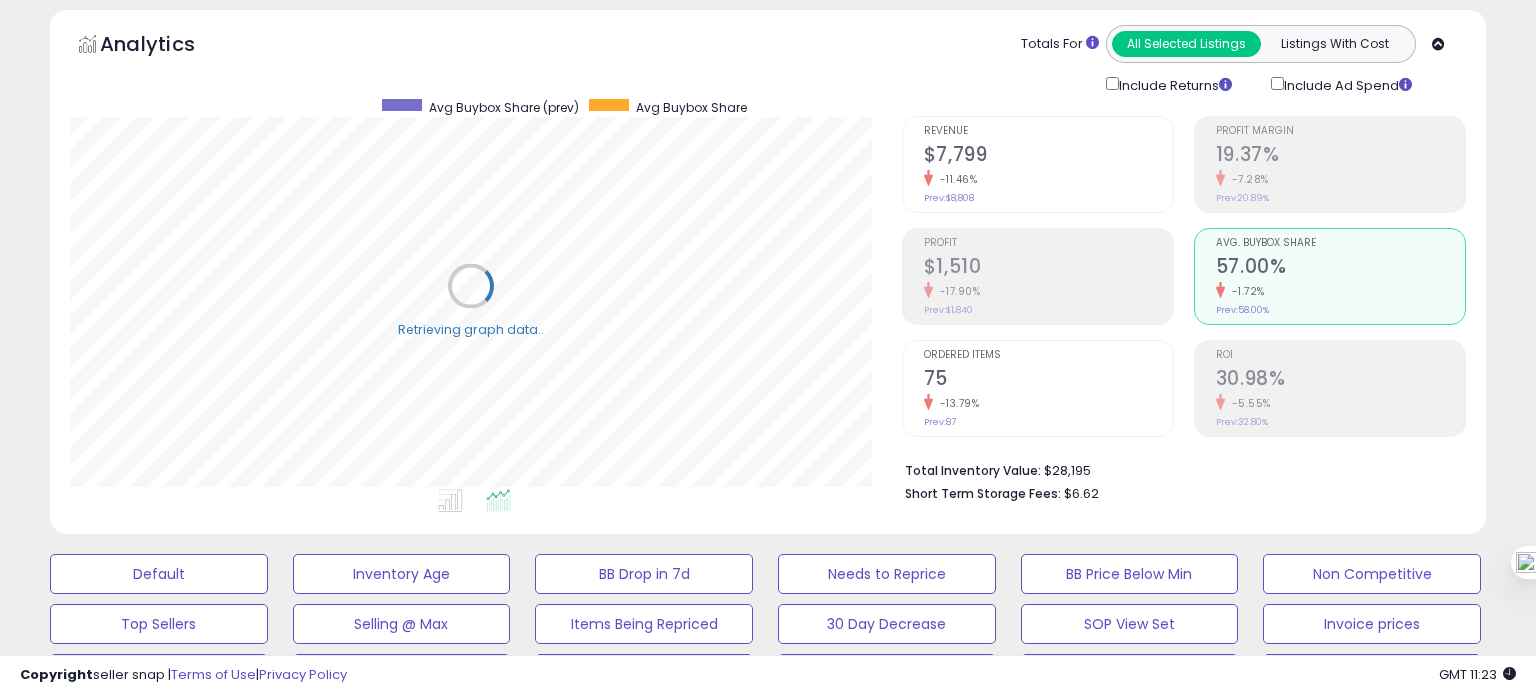 scroll, scrollTop: 999589, scrollLeft: 999168, axis: both 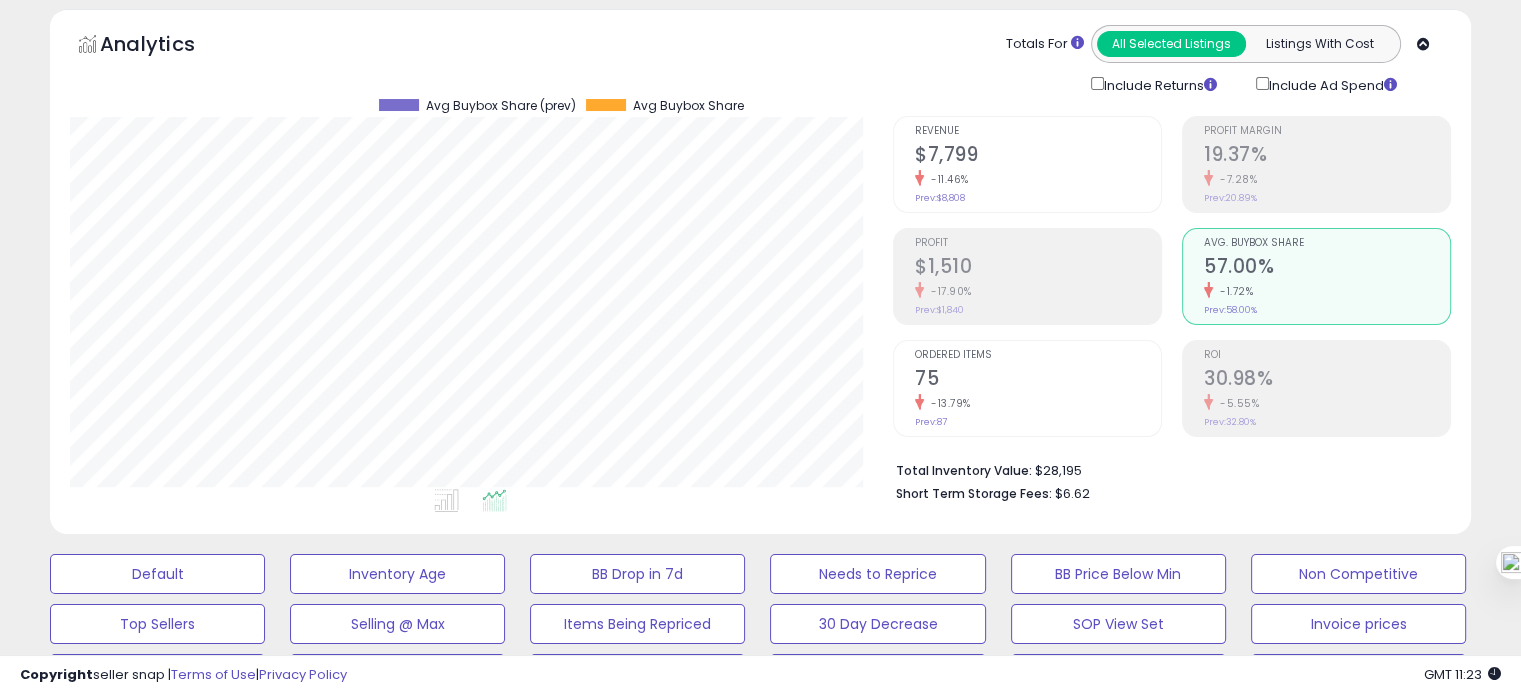 click on "30.98%" at bounding box center (1327, 380) 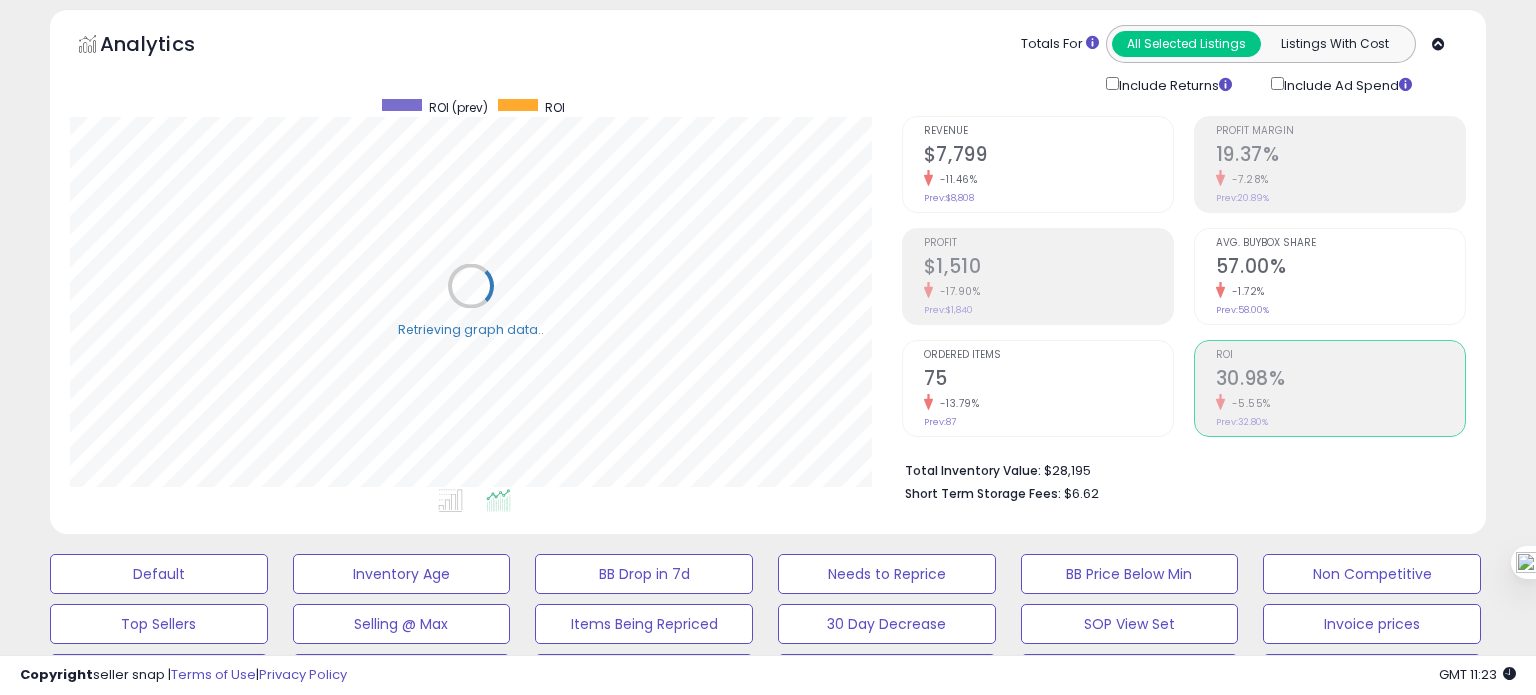 scroll, scrollTop: 999589, scrollLeft: 999168, axis: both 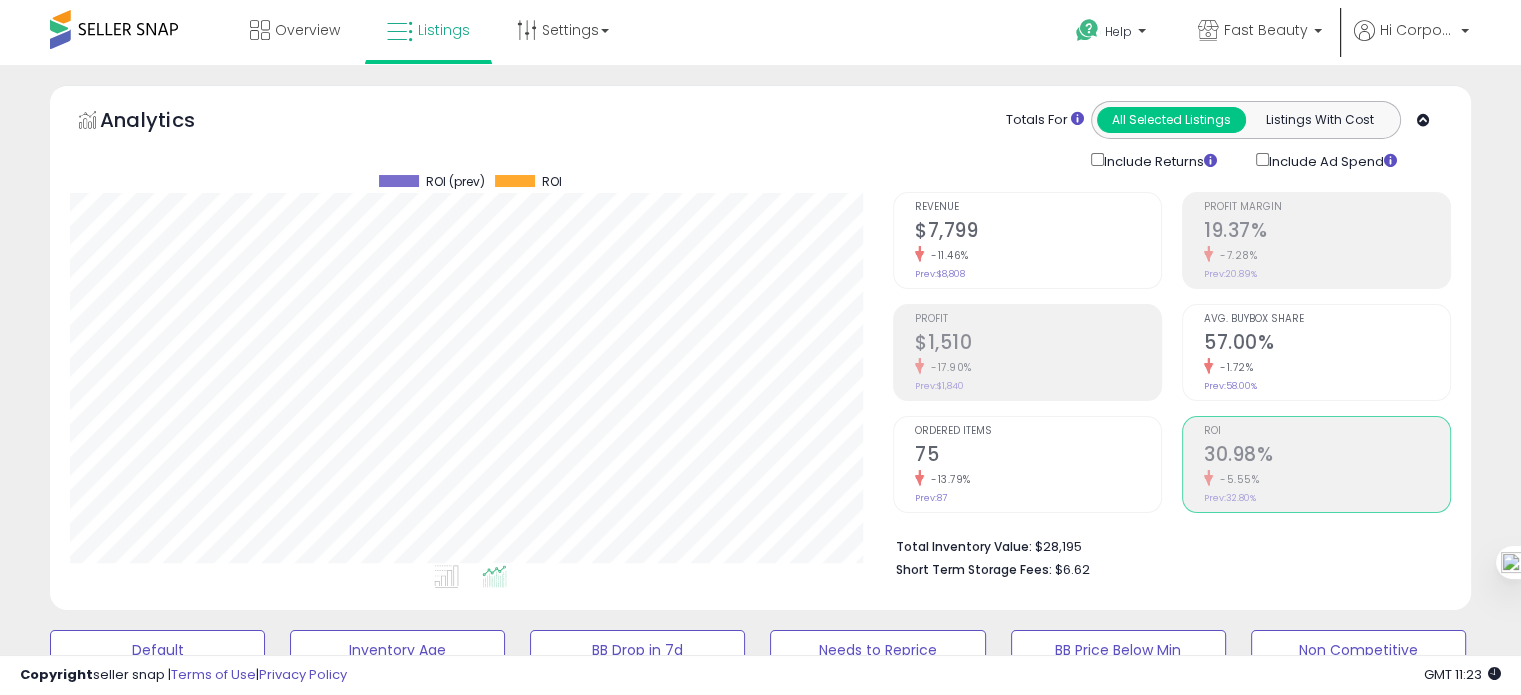click on "57.00%" at bounding box center (1327, 344) 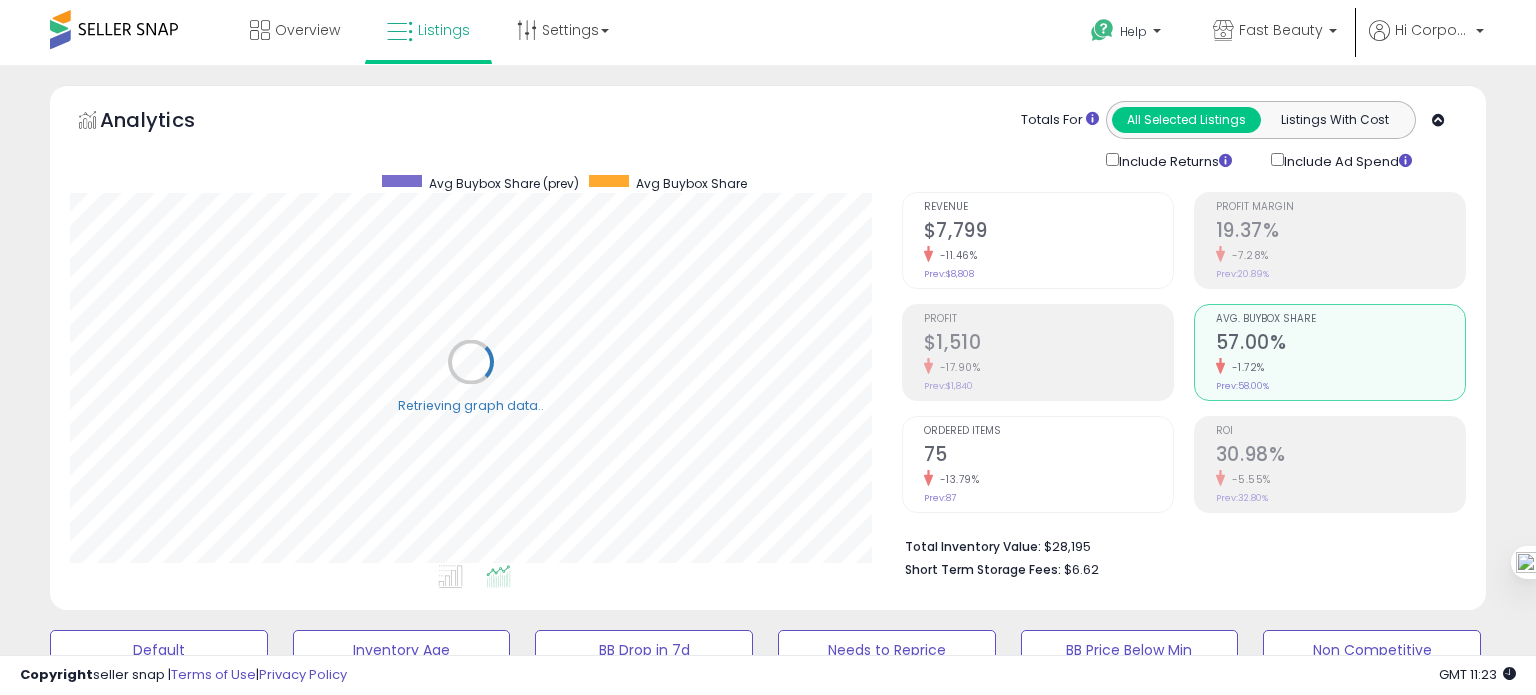 scroll, scrollTop: 999589, scrollLeft: 999168, axis: both 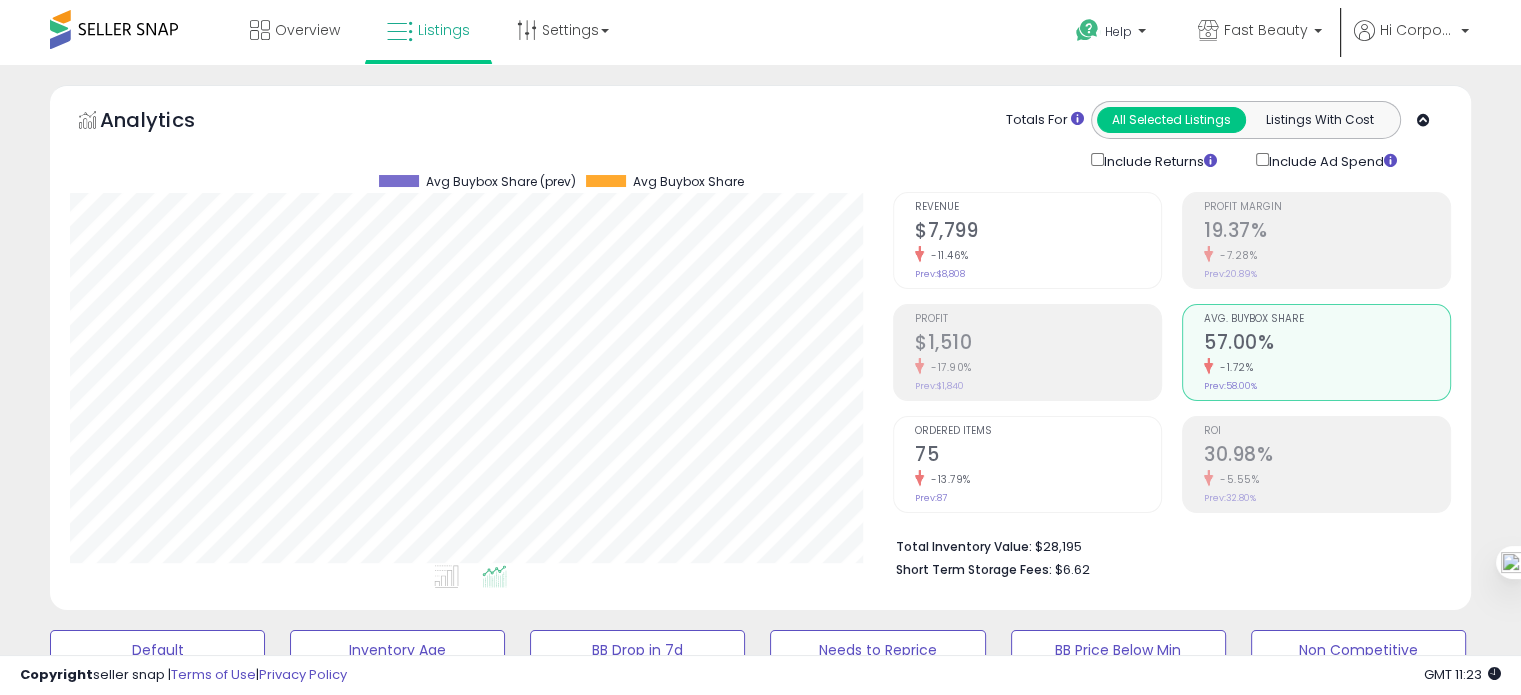 click on "Ordered Items
75
-13.79%
Prev:  87" at bounding box center [1038, 462] 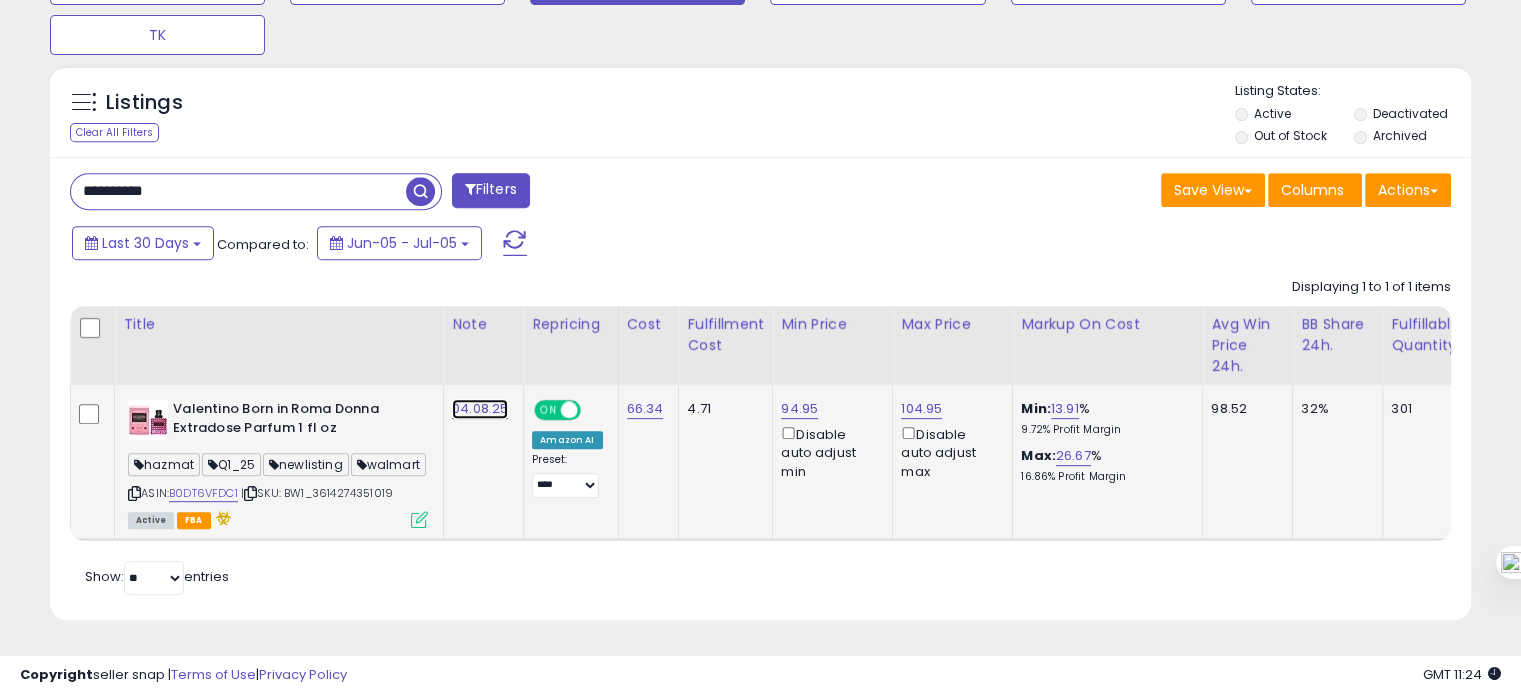 click on "04.08.25" at bounding box center (480, 409) 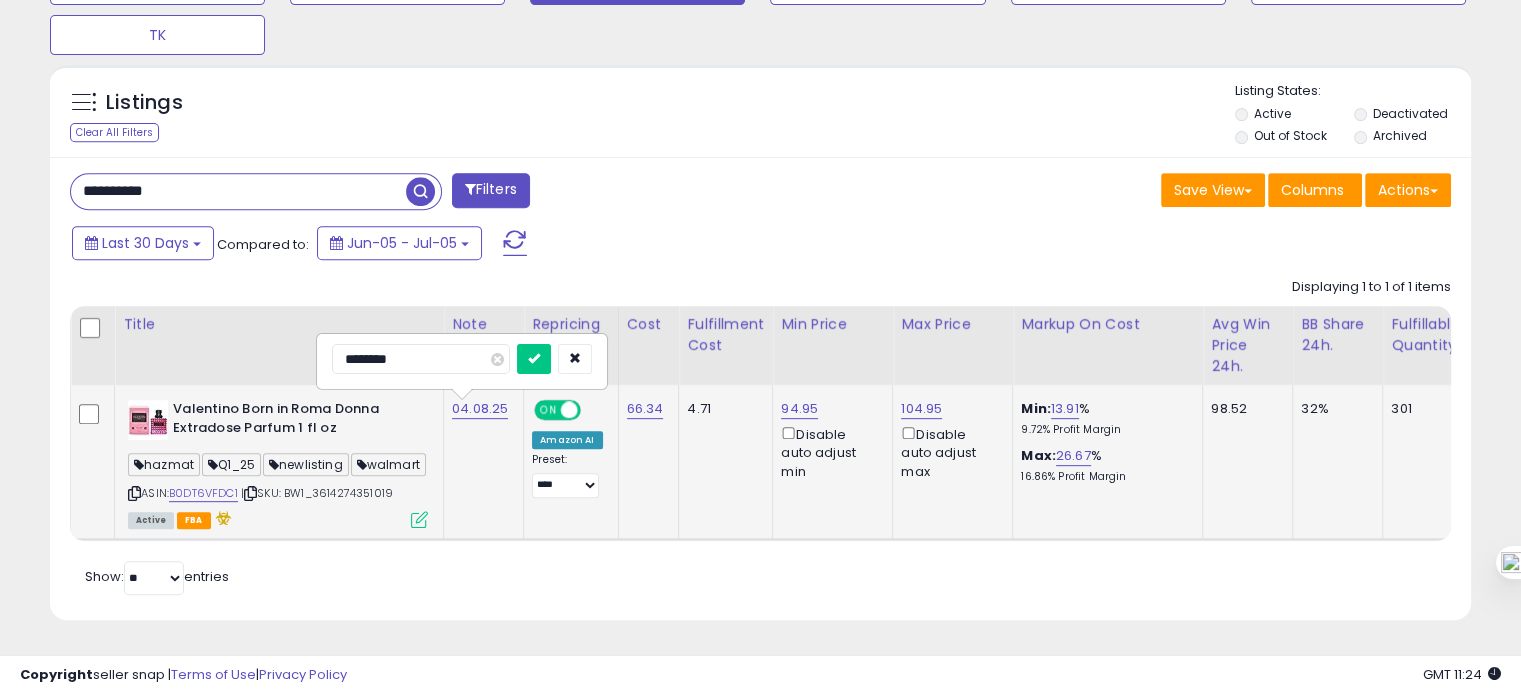 click on "********" at bounding box center (421, 359) 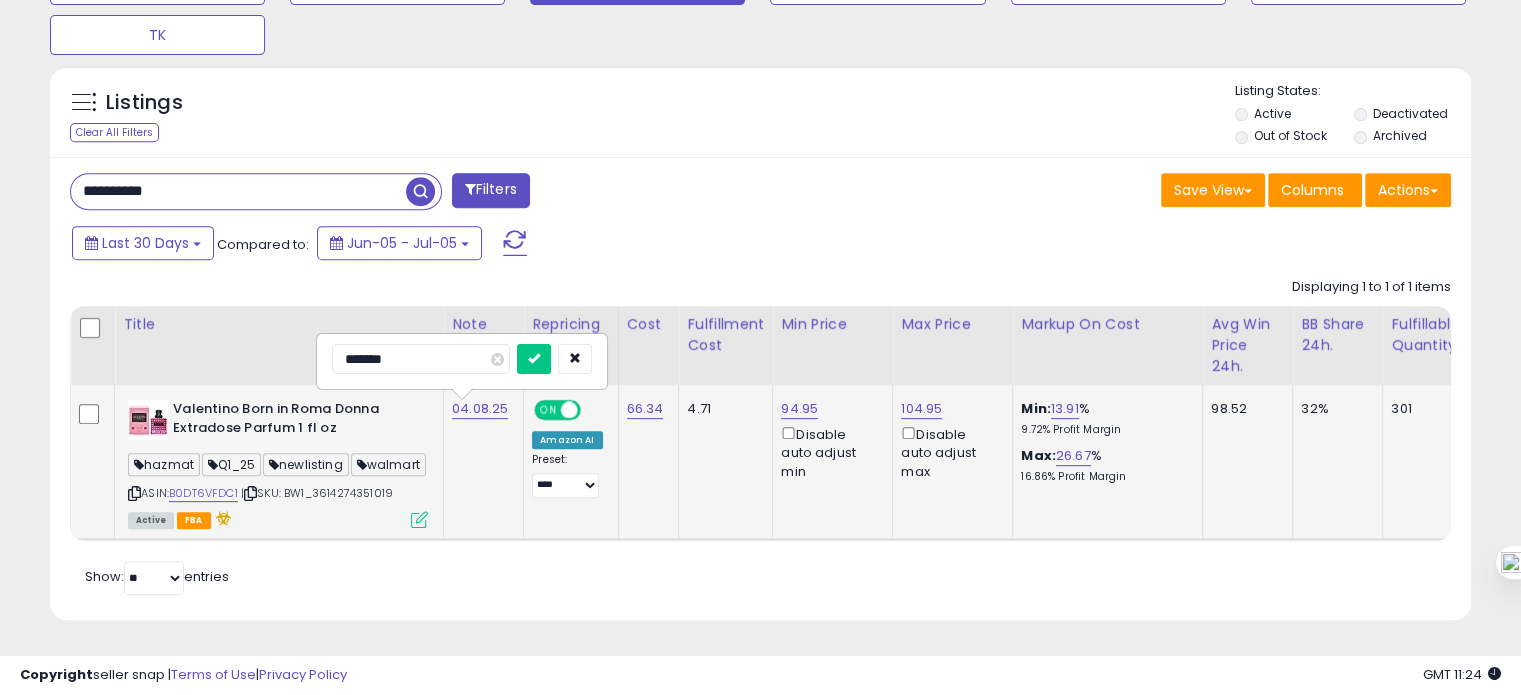 type on "********" 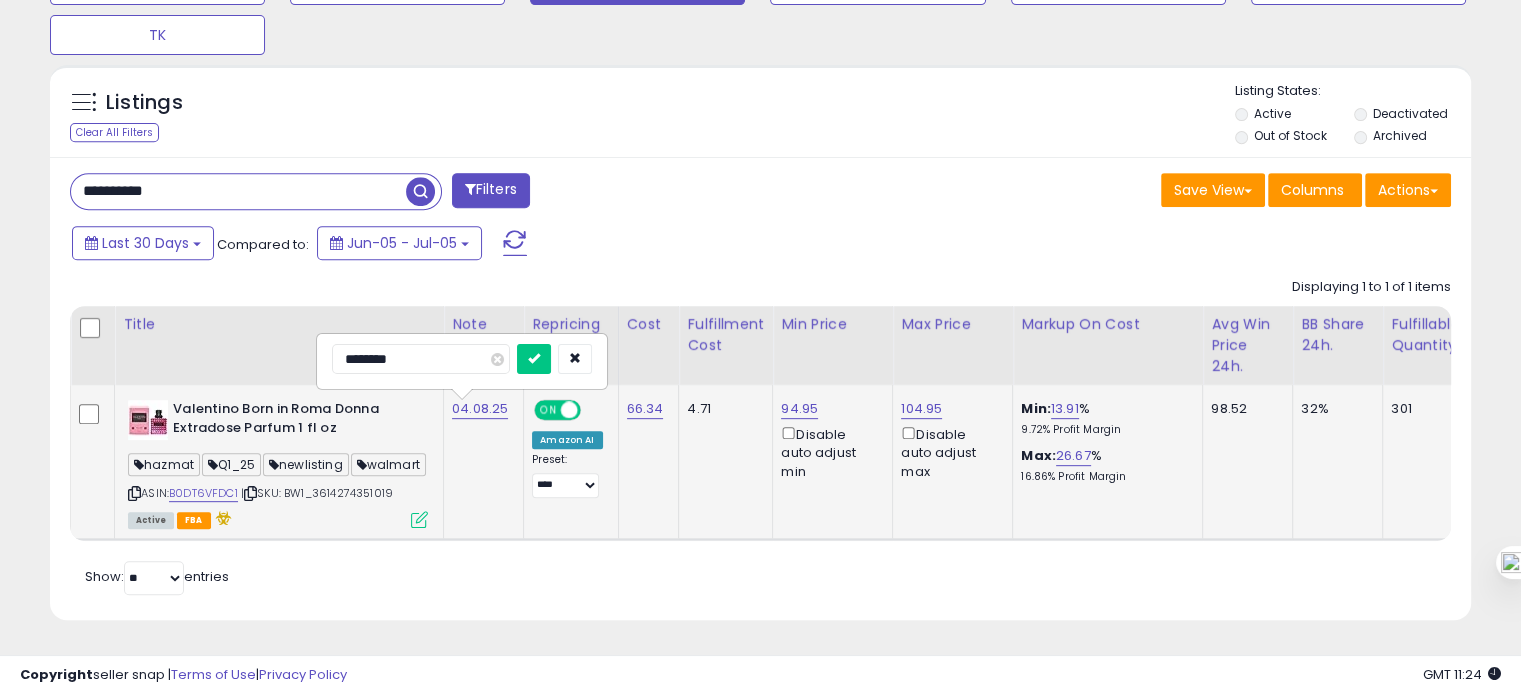 click at bounding box center [534, 359] 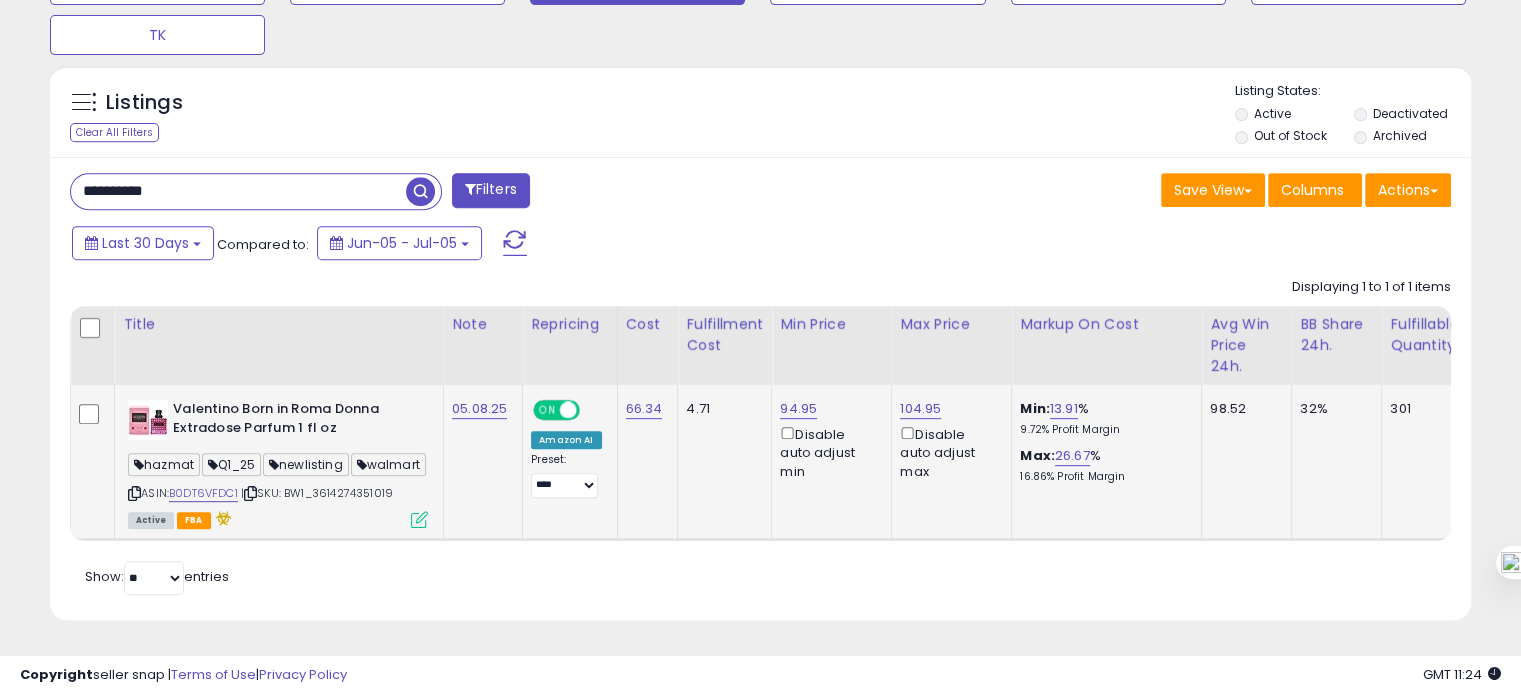 drag, startPoint x: 410, startPoint y: 476, endPoint x: 322, endPoint y: 483, distance: 88.27797 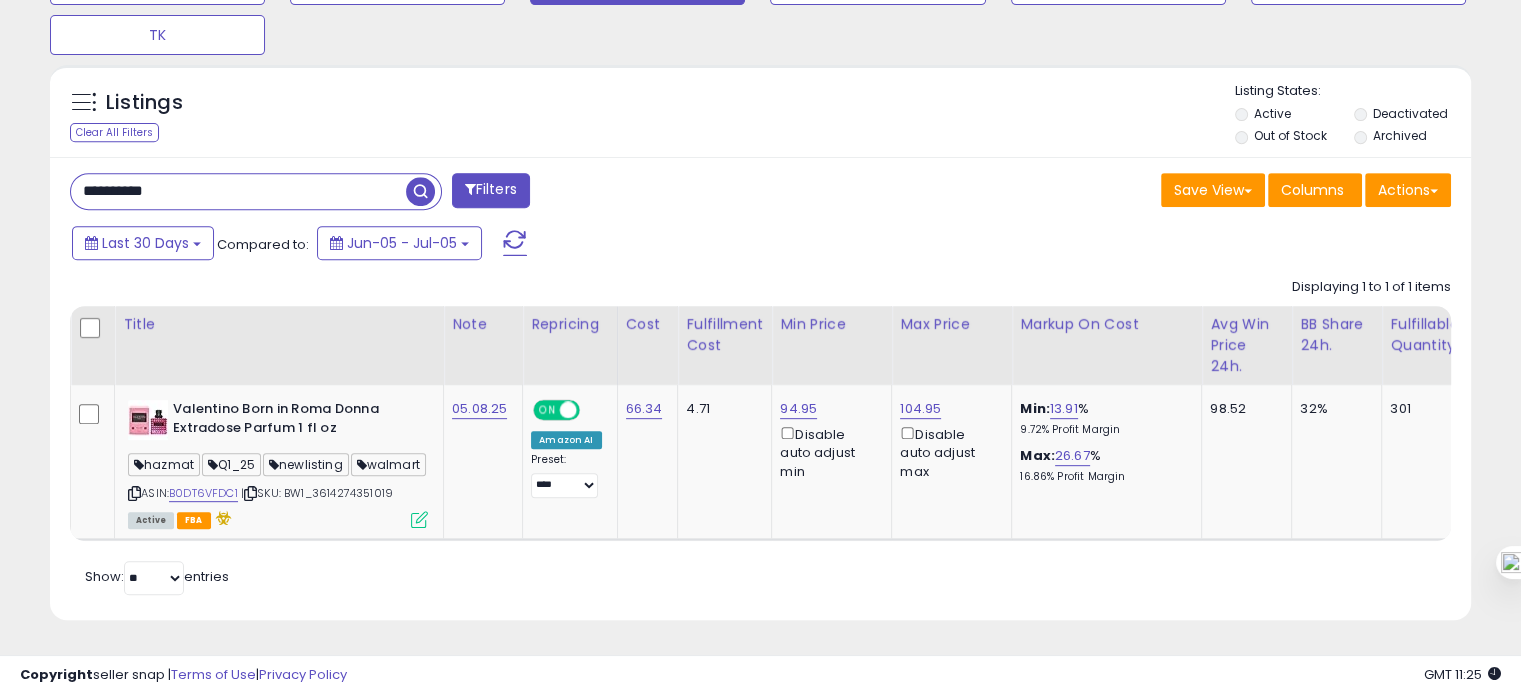 click on "**********" at bounding box center (238, 191) 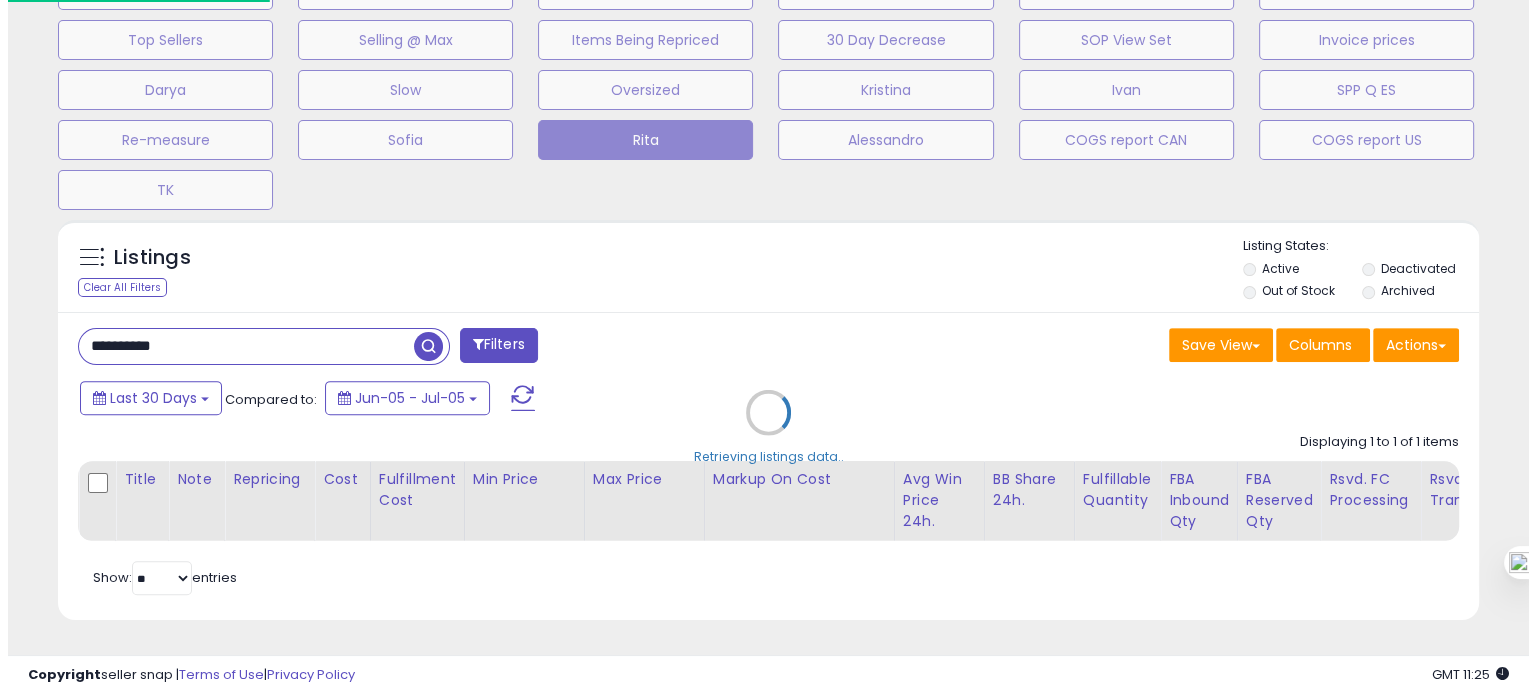 scroll, scrollTop: 674, scrollLeft: 0, axis: vertical 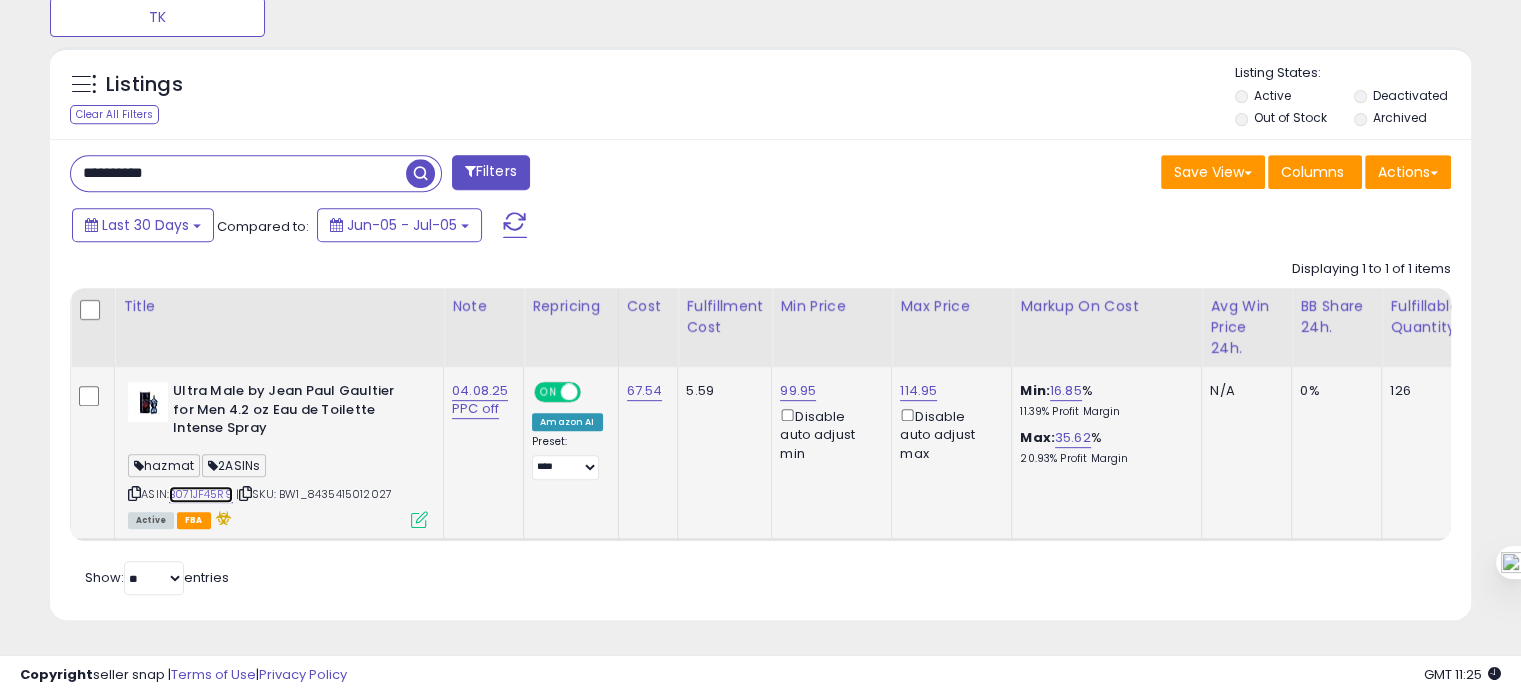 click on "B071JF45R9" at bounding box center [201, 494] 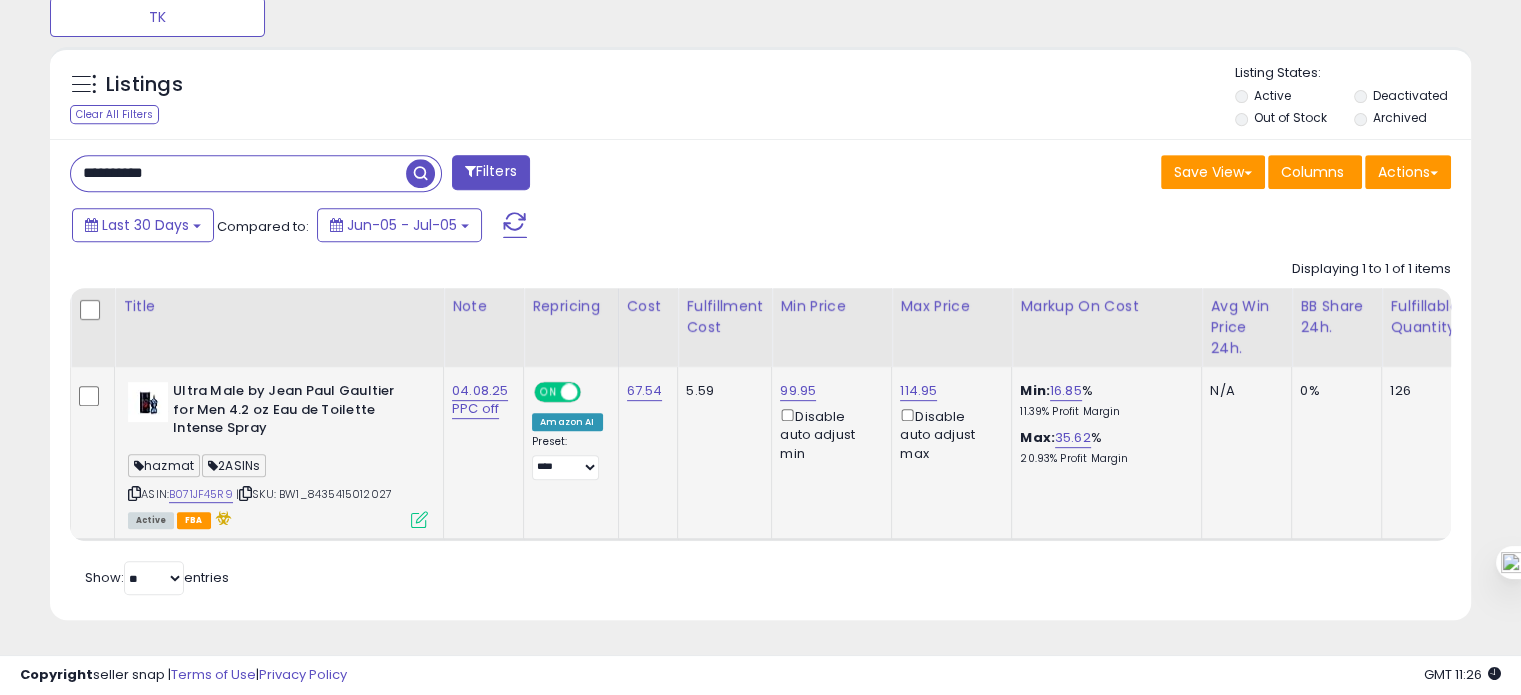 click on "|   SKU: BW1_8435415012027" at bounding box center [314, 494] 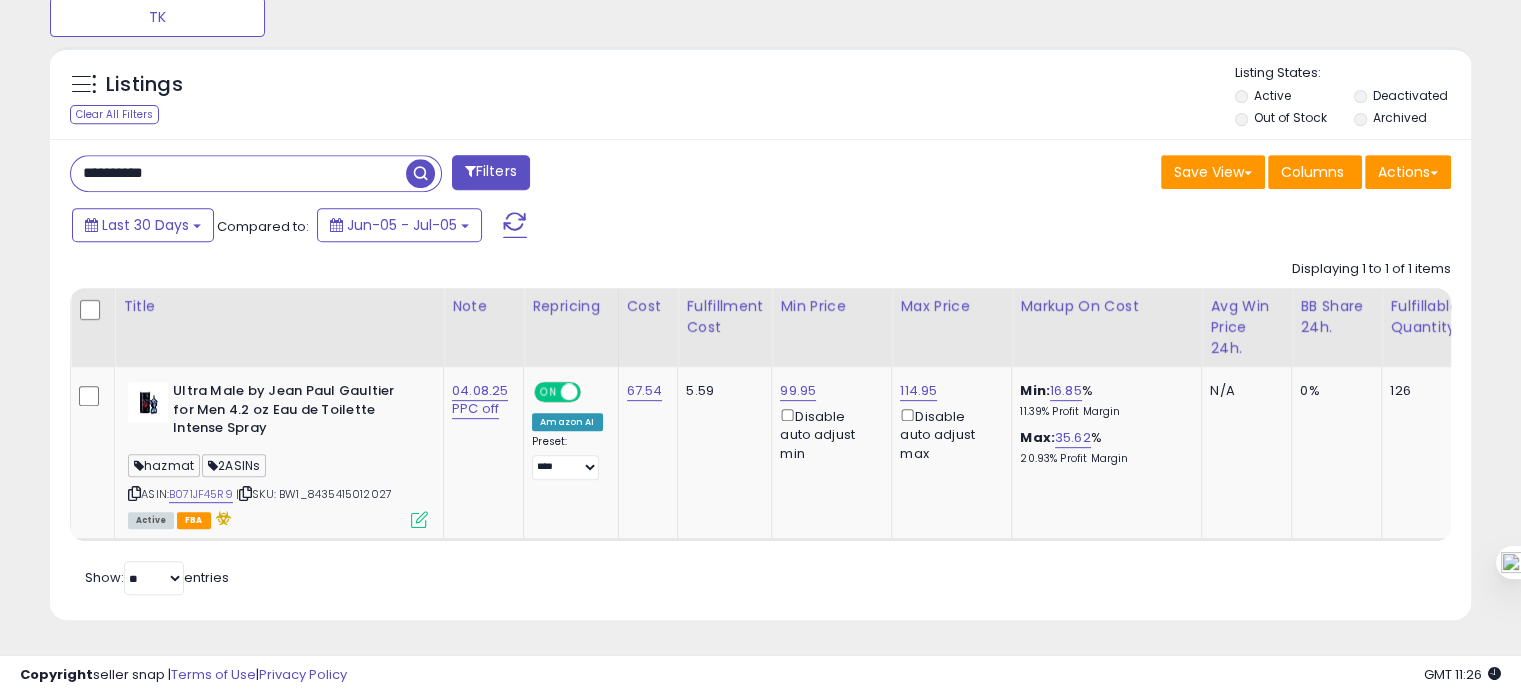 click on "**********" at bounding box center (238, 173) 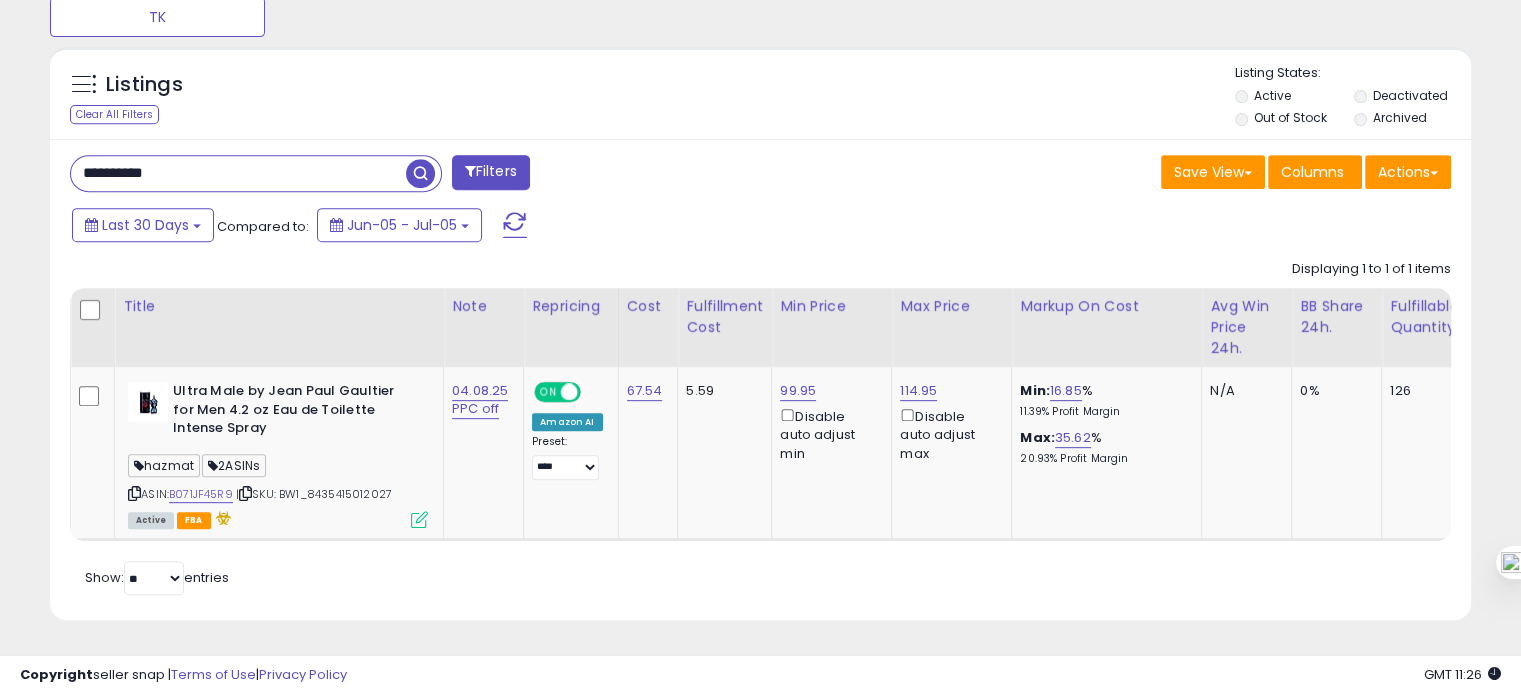 paste on "*******" 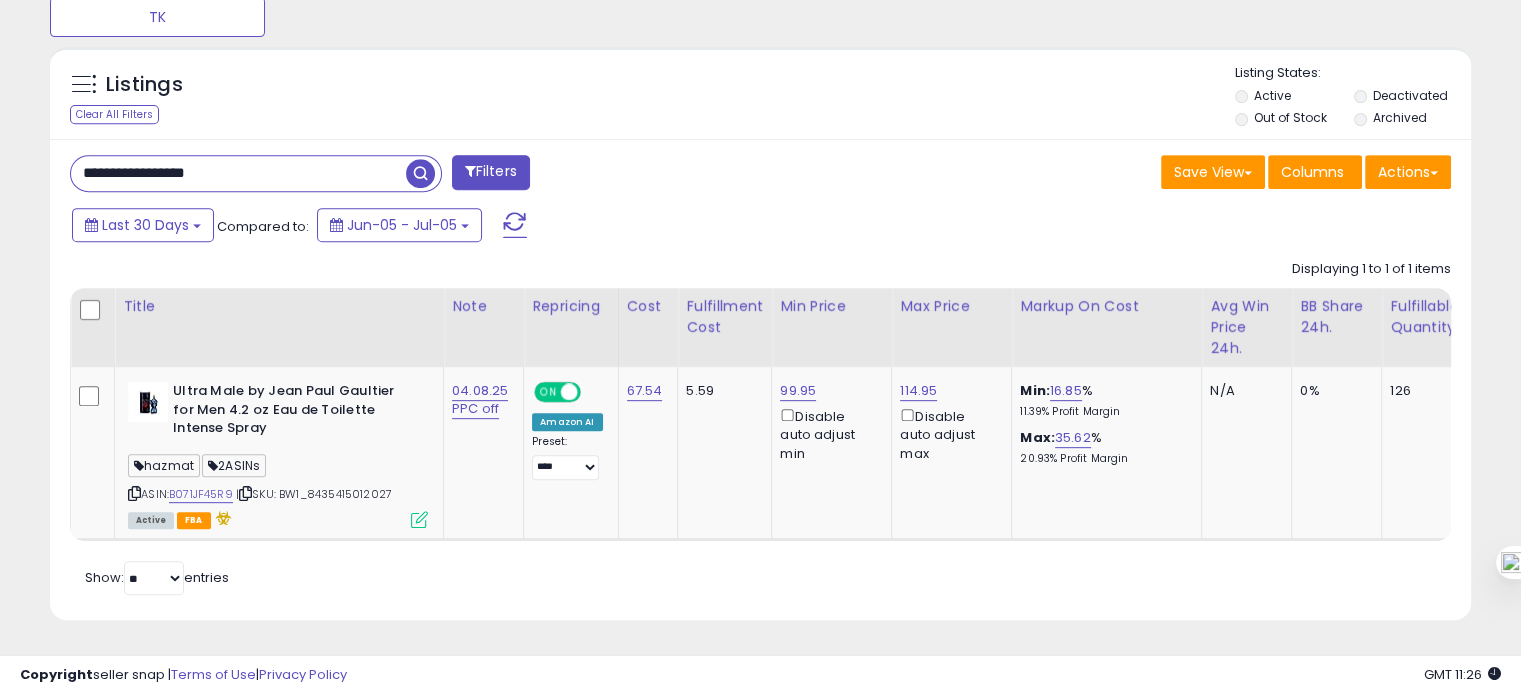 click on "**********" at bounding box center [238, 173] 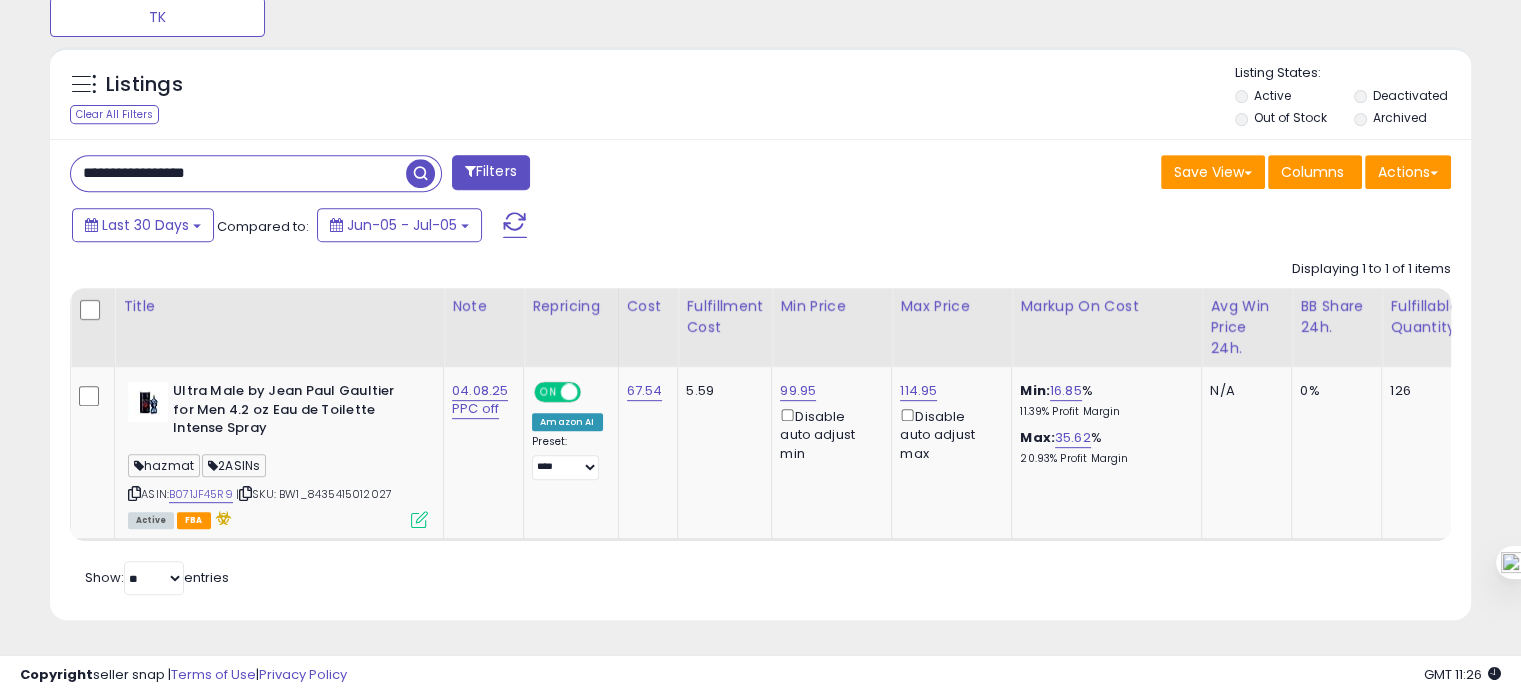 type on "**********" 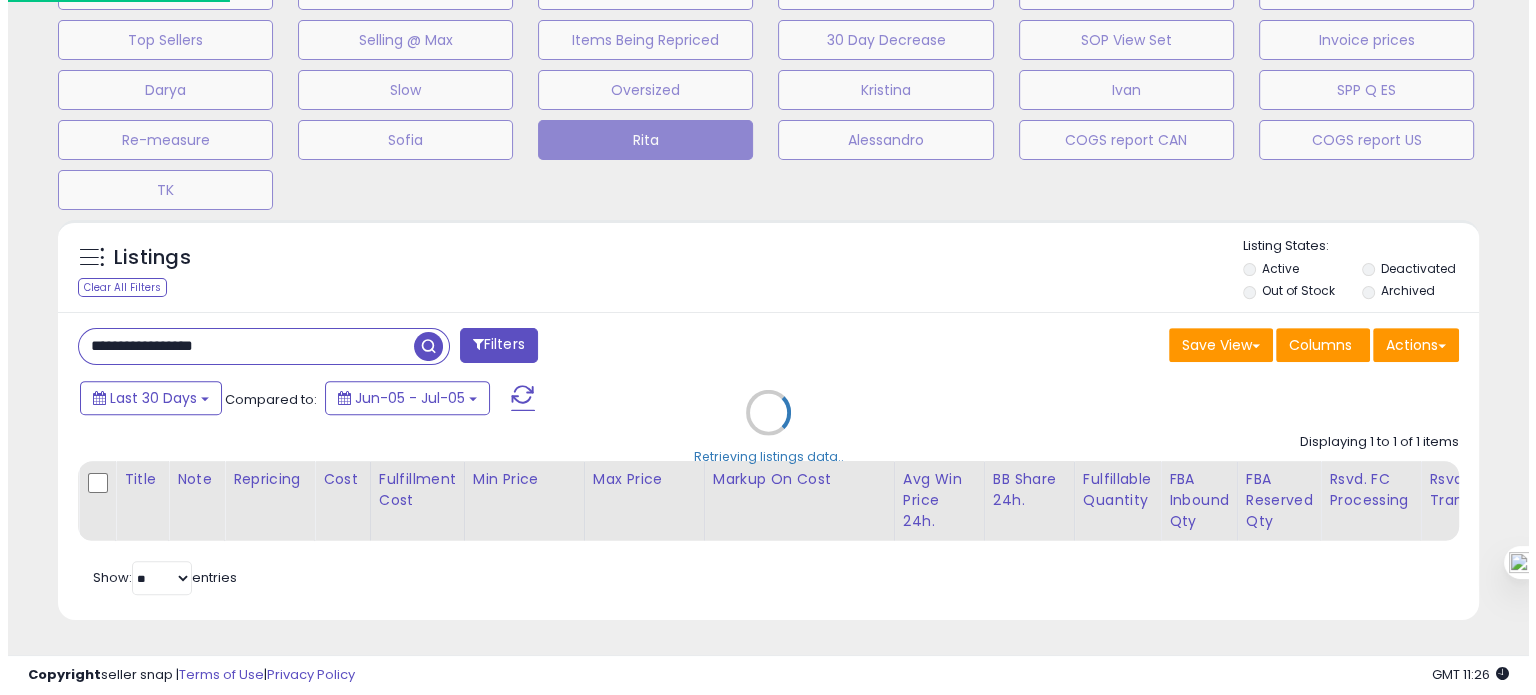 scroll, scrollTop: 674, scrollLeft: 0, axis: vertical 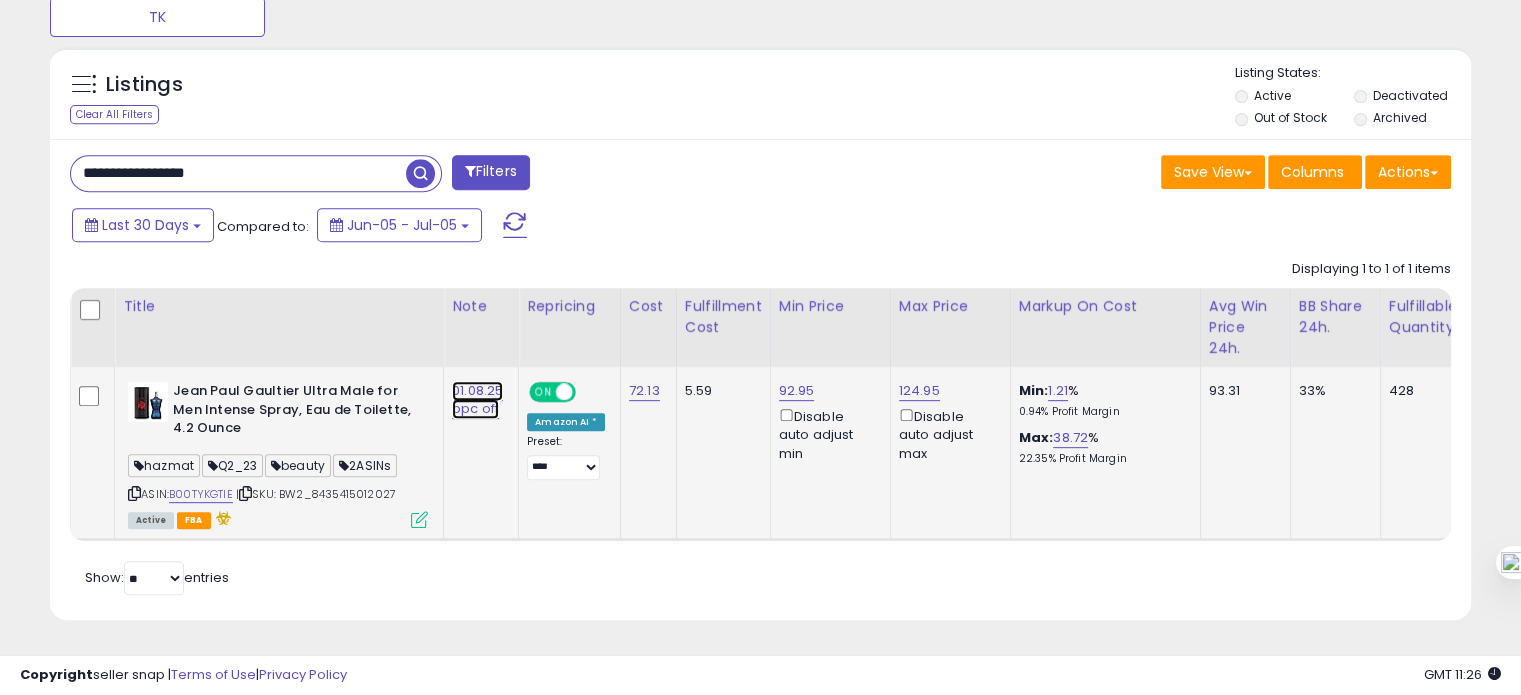 click on "01.08.25 ppc off" at bounding box center [477, 400] 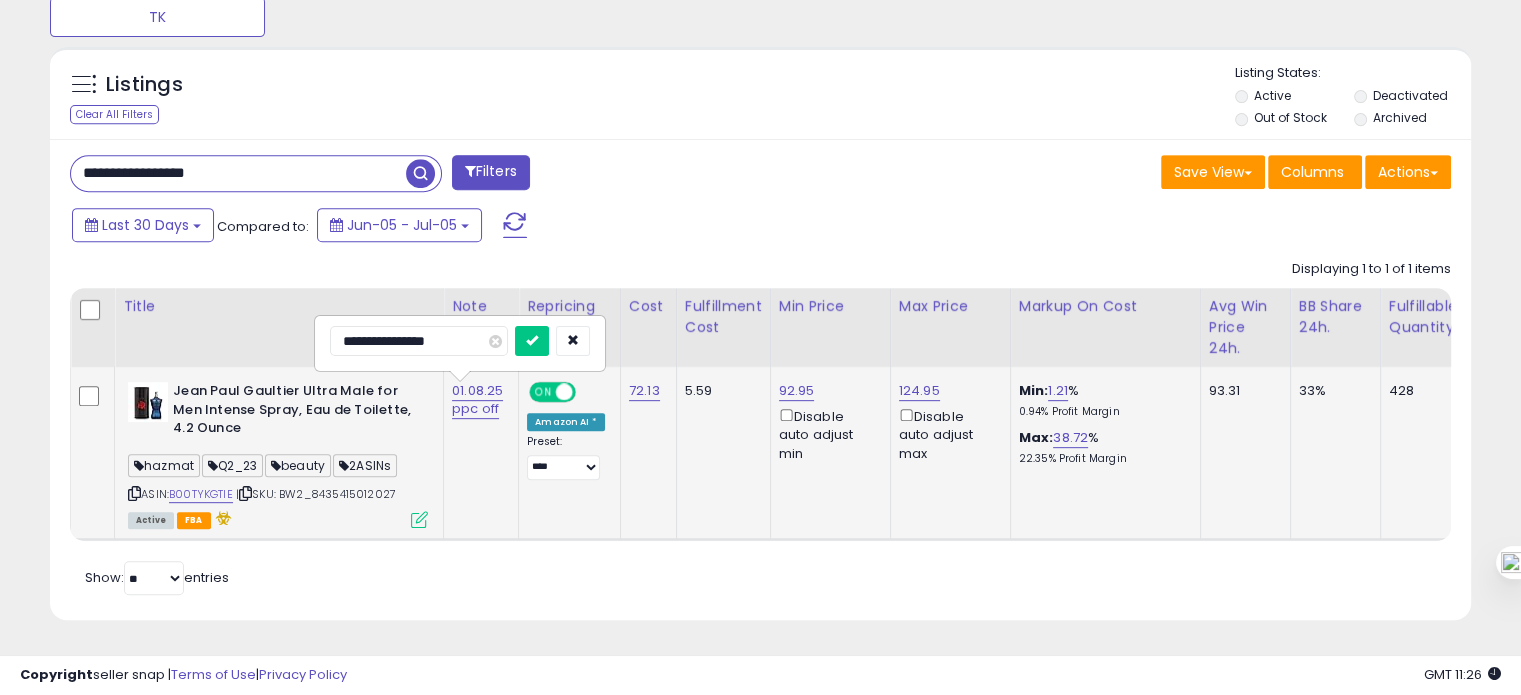 click on "**********" at bounding box center [419, 341] 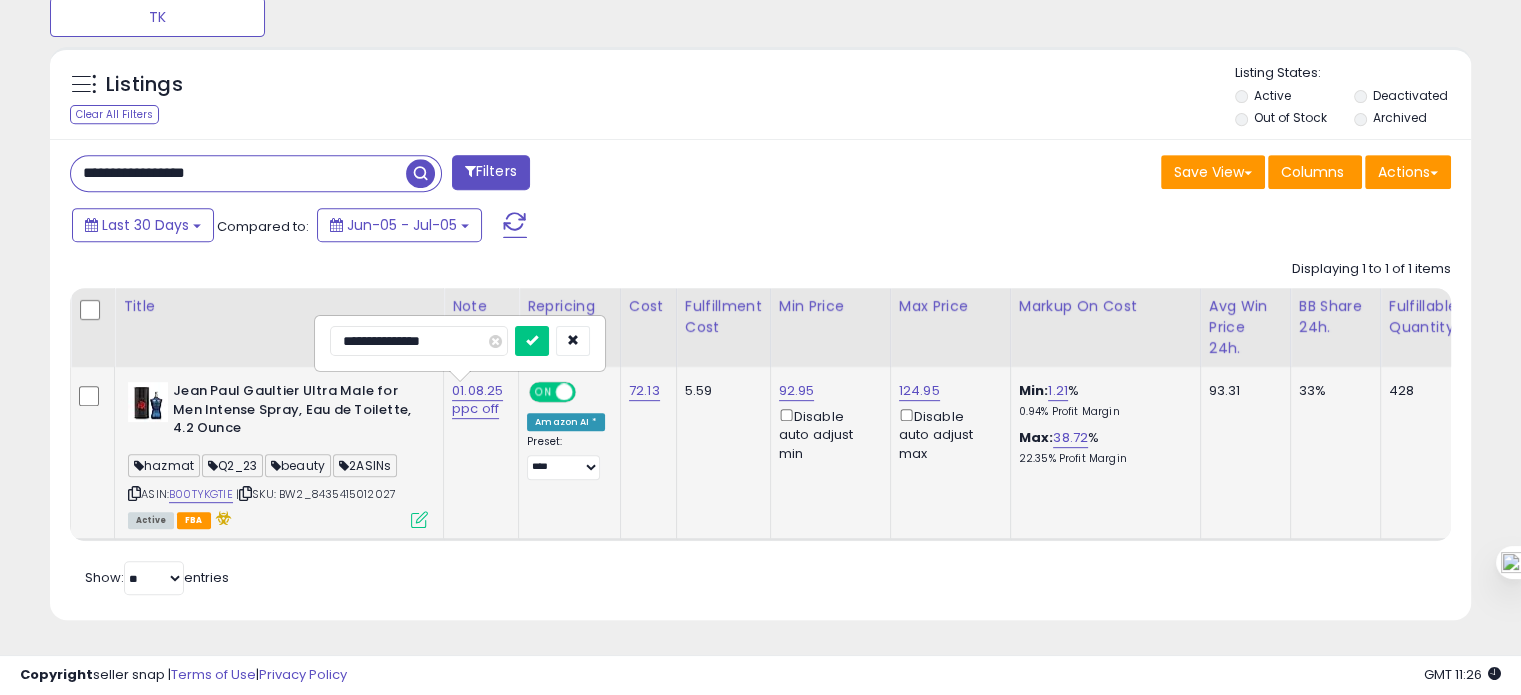 type on "**********" 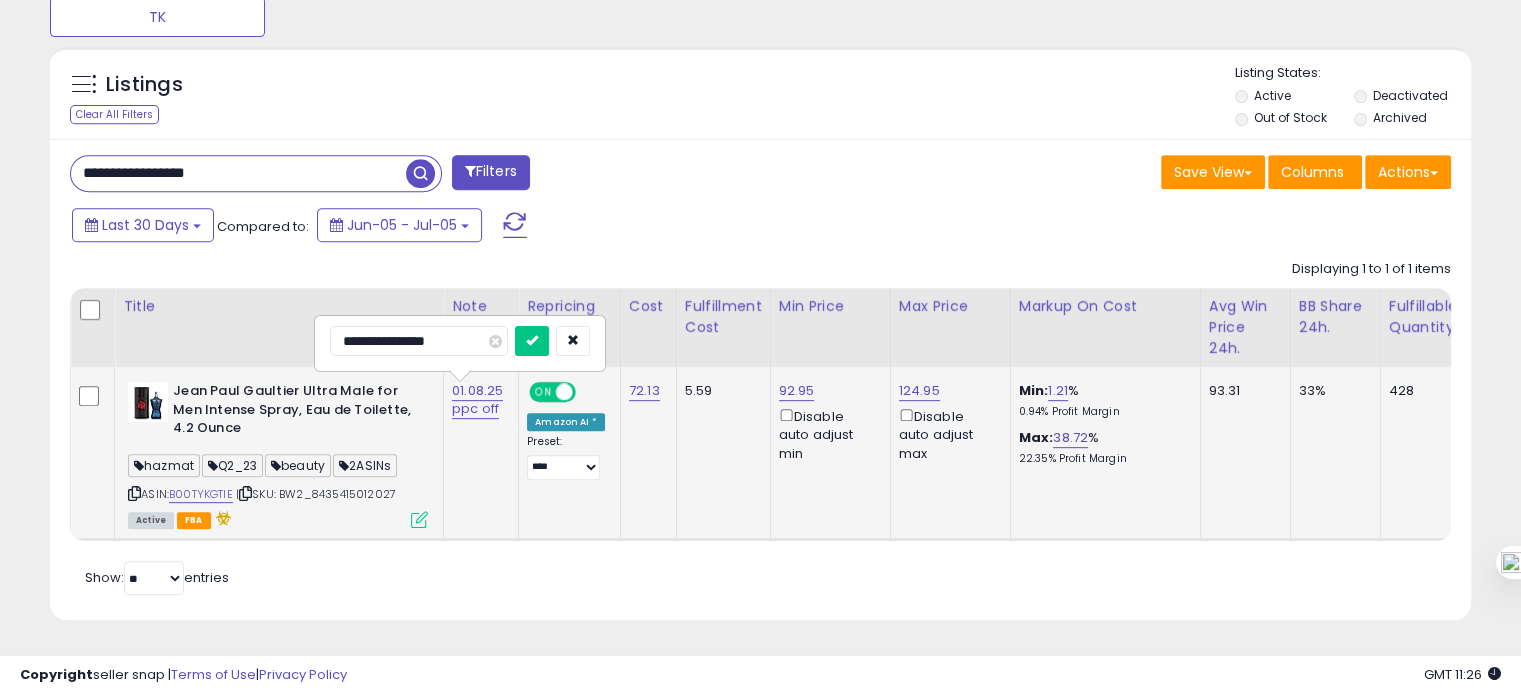 click at bounding box center [532, 341] 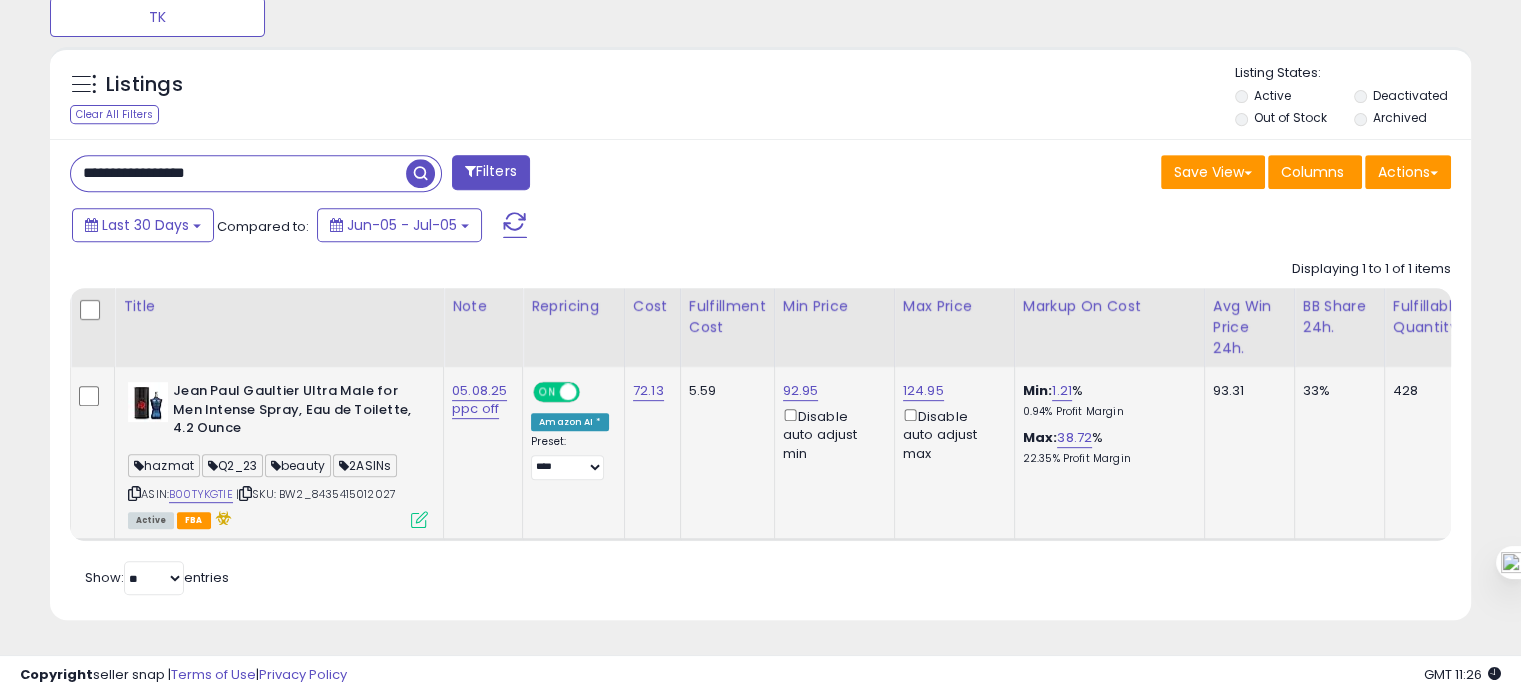 click on "**********" at bounding box center [238, 173] 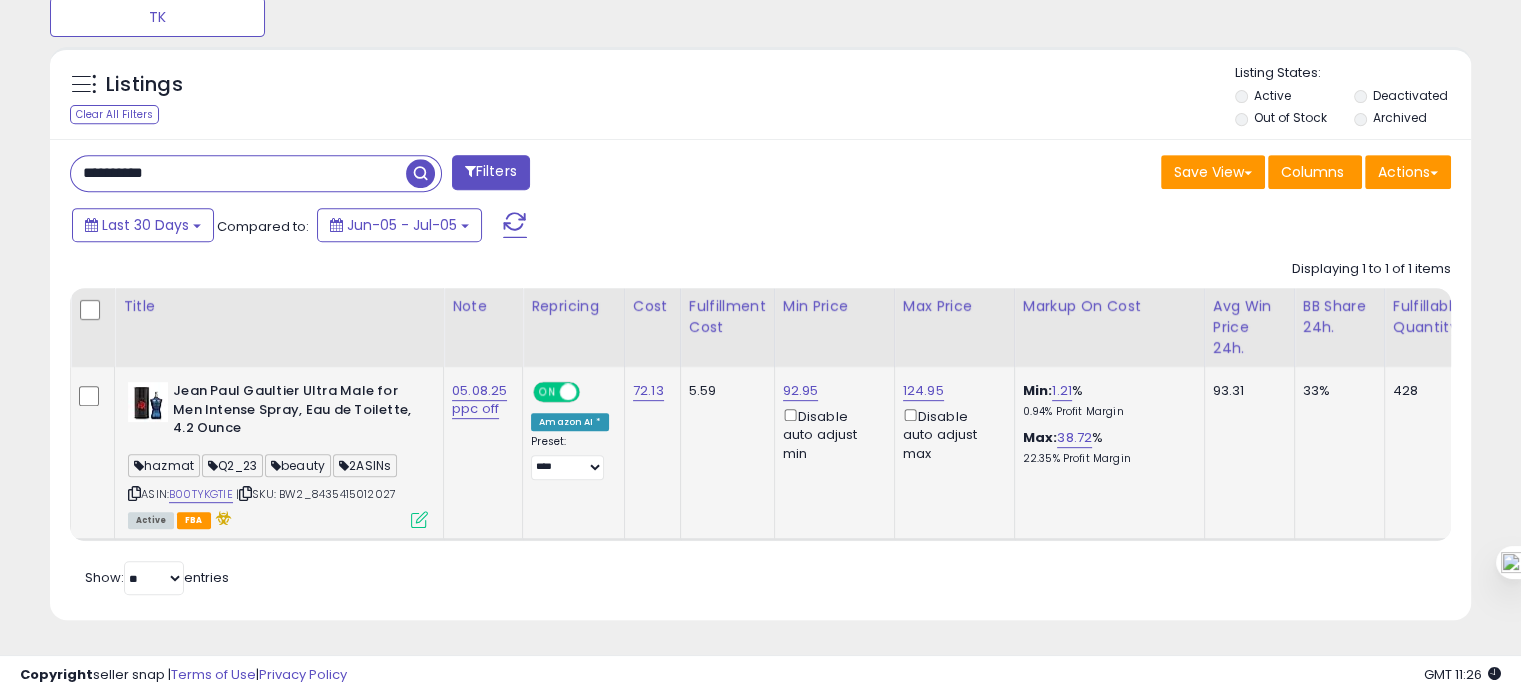 click on "**********" at bounding box center (238, 173) 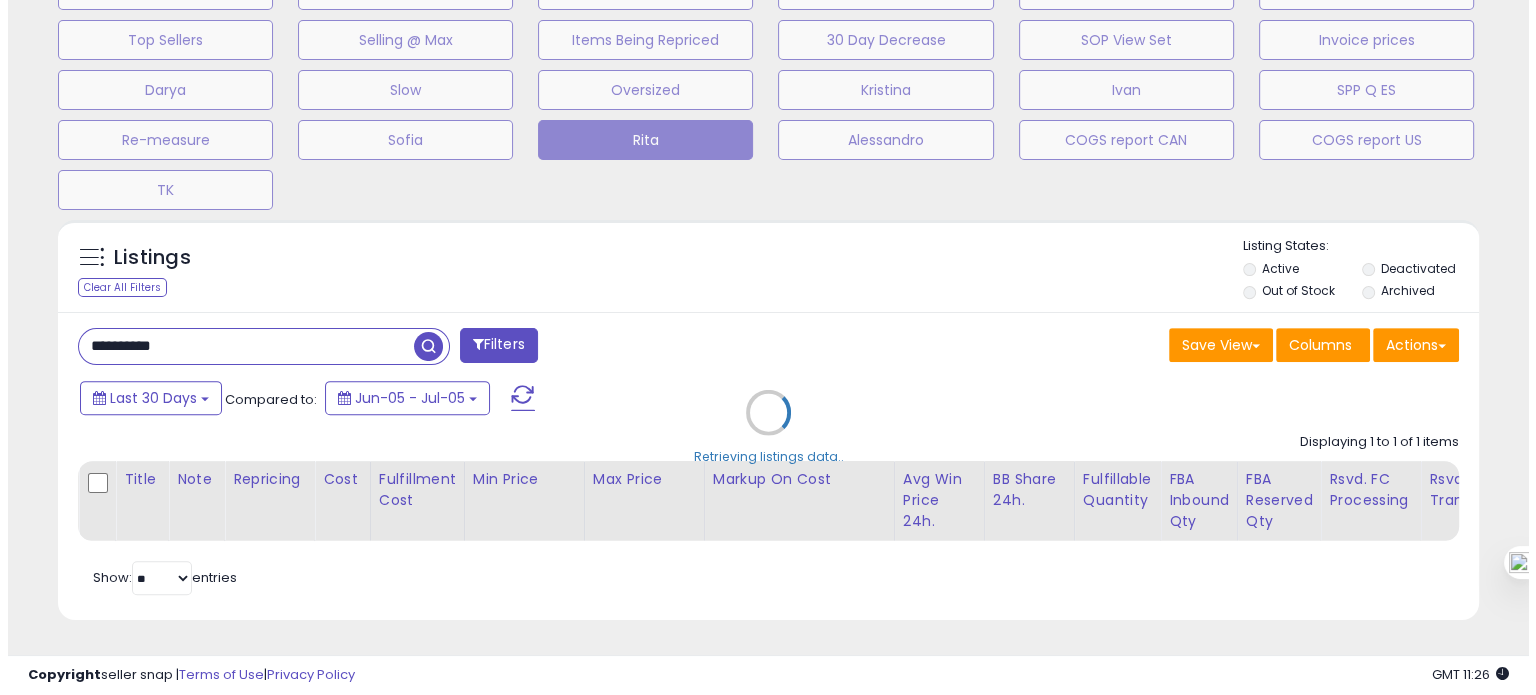 scroll, scrollTop: 674, scrollLeft: 0, axis: vertical 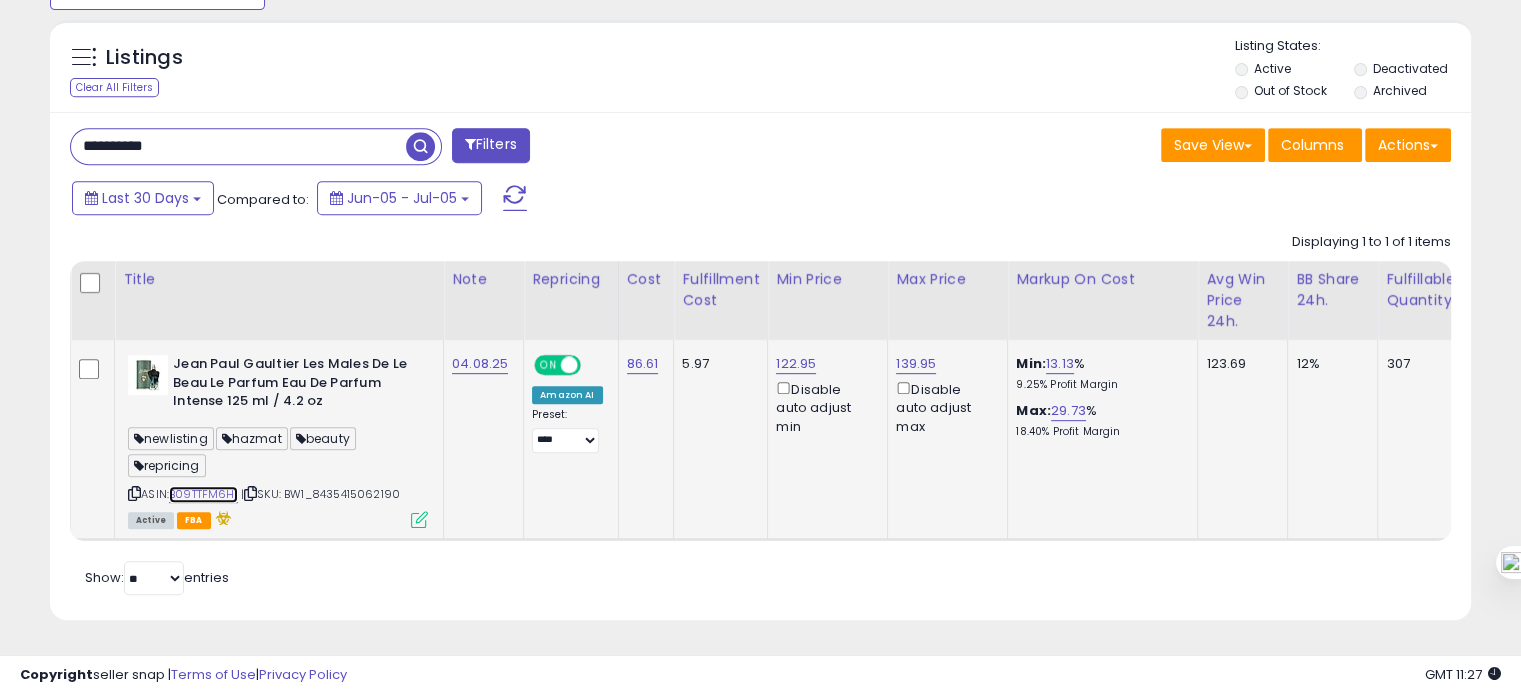 click on "B09TTFM6H1" at bounding box center (203, 494) 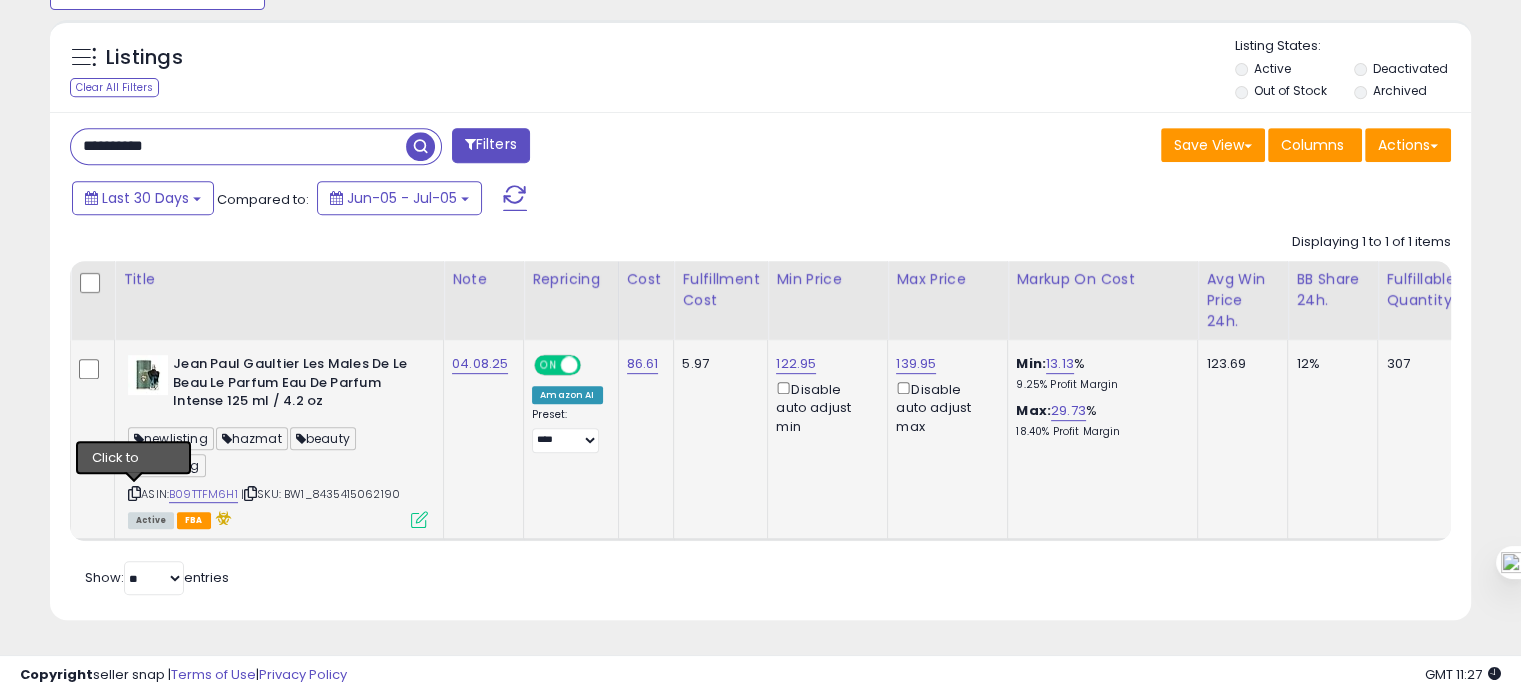 click at bounding box center [134, 493] 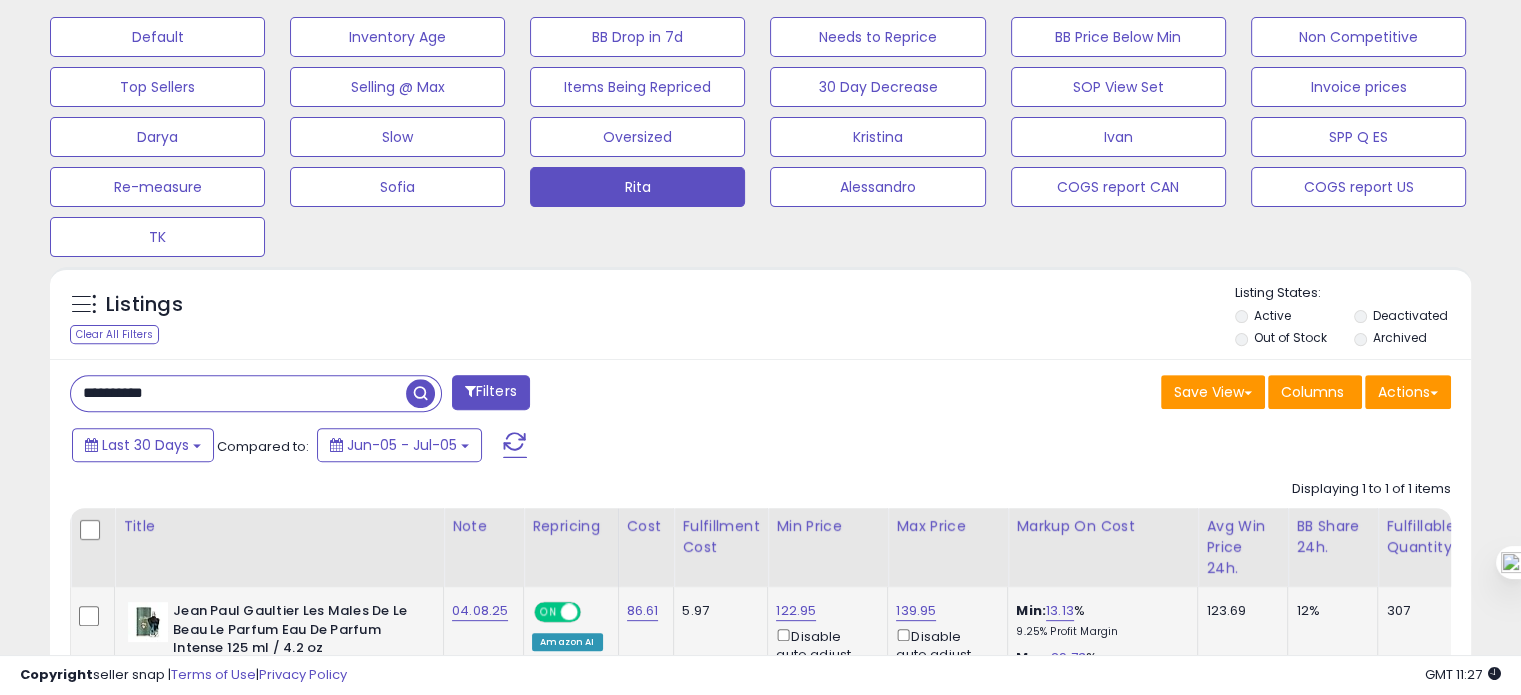 scroll, scrollTop: 874, scrollLeft: 0, axis: vertical 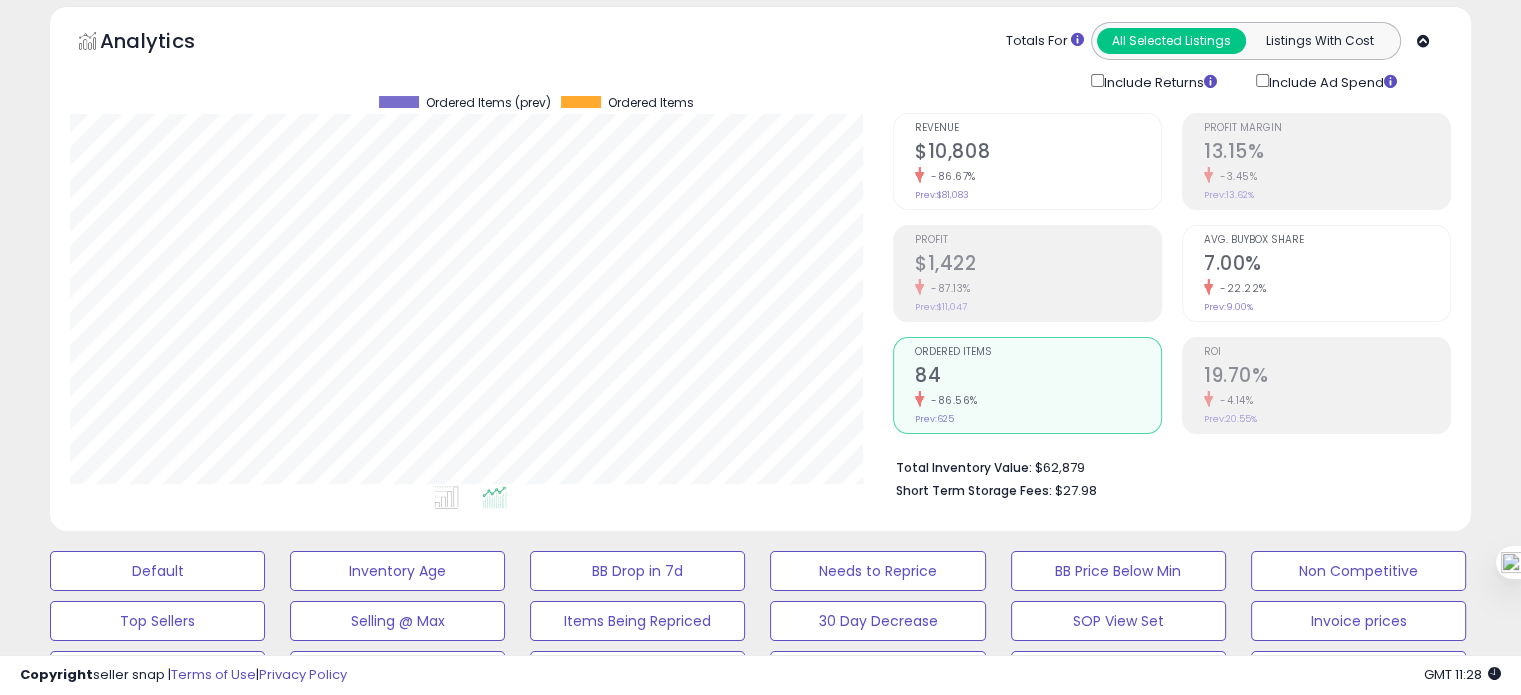 click on "$1,422" at bounding box center (1038, 265) 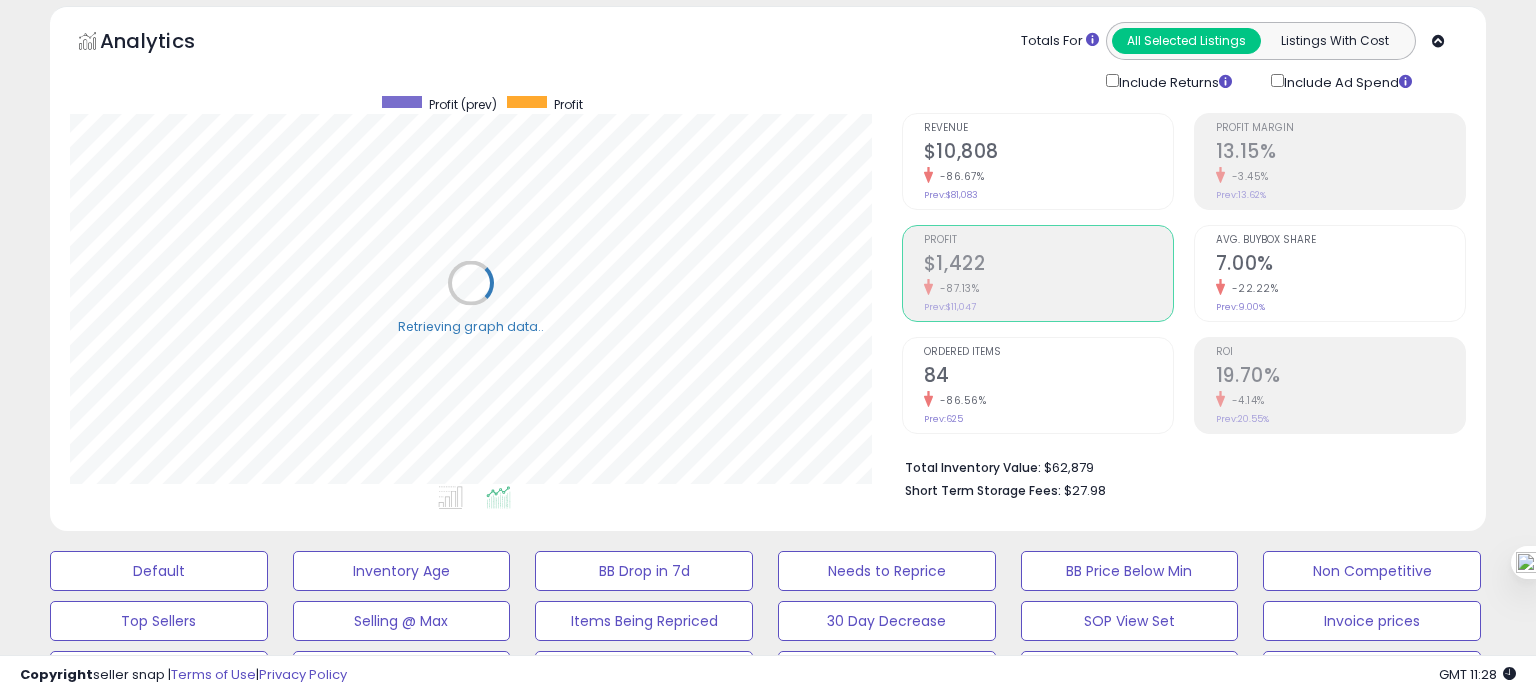 scroll, scrollTop: 999589, scrollLeft: 999168, axis: both 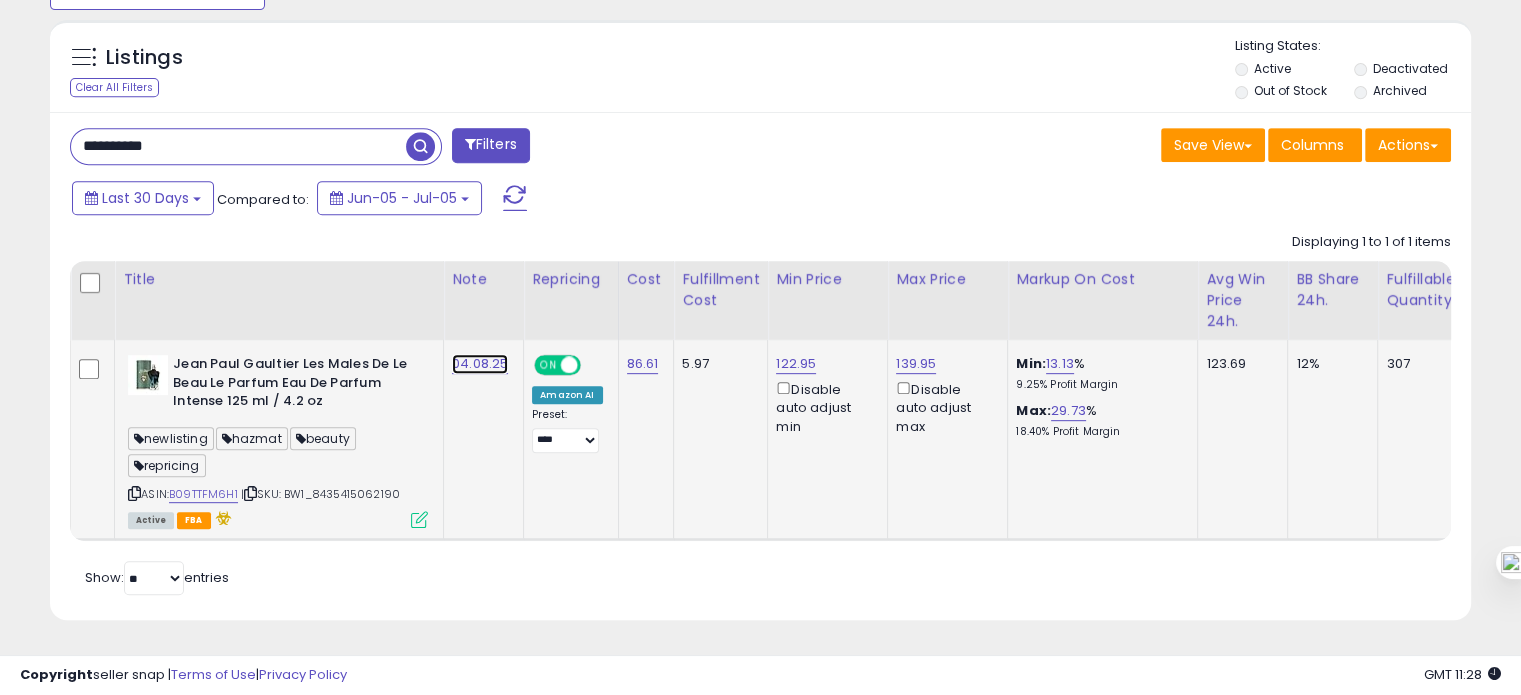 click on "04.08.25" at bounding box center [480, 364] 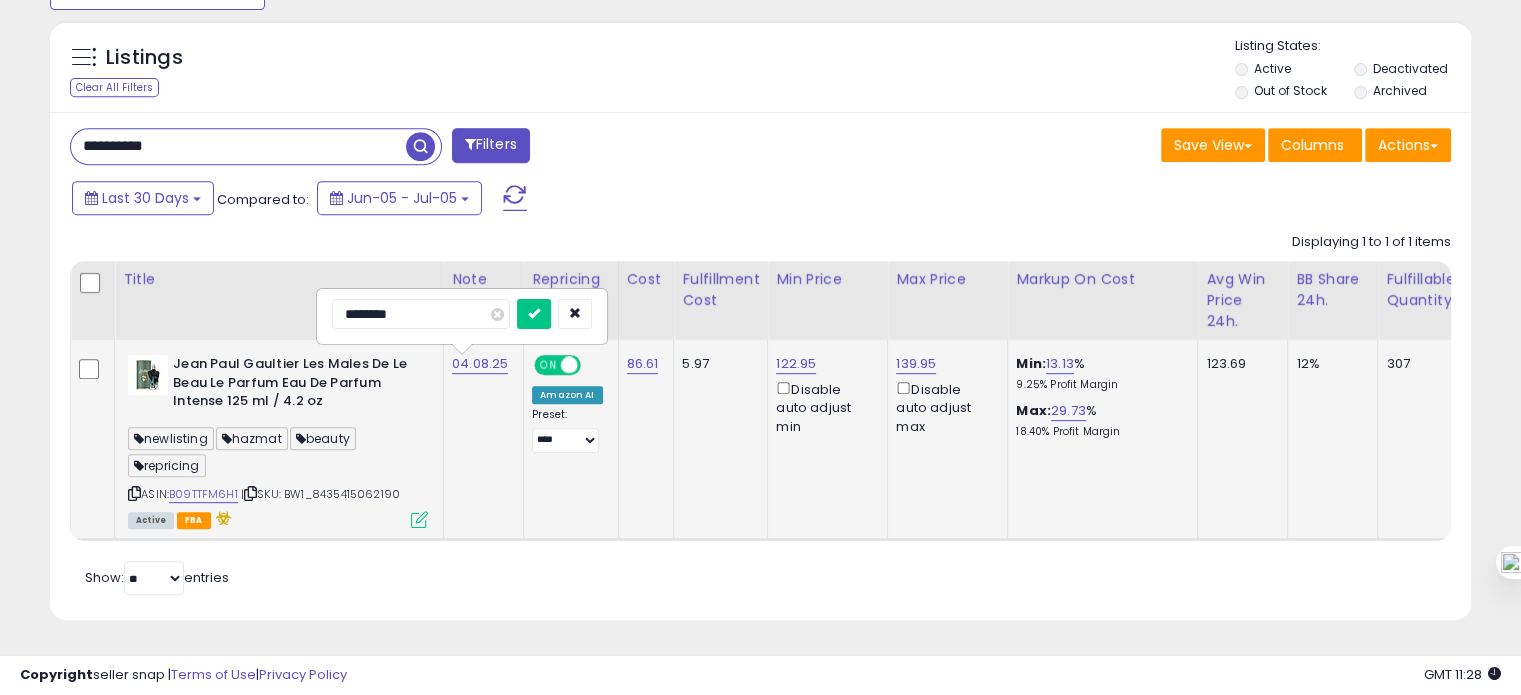 click on "********" at bounding box center [421, 314] 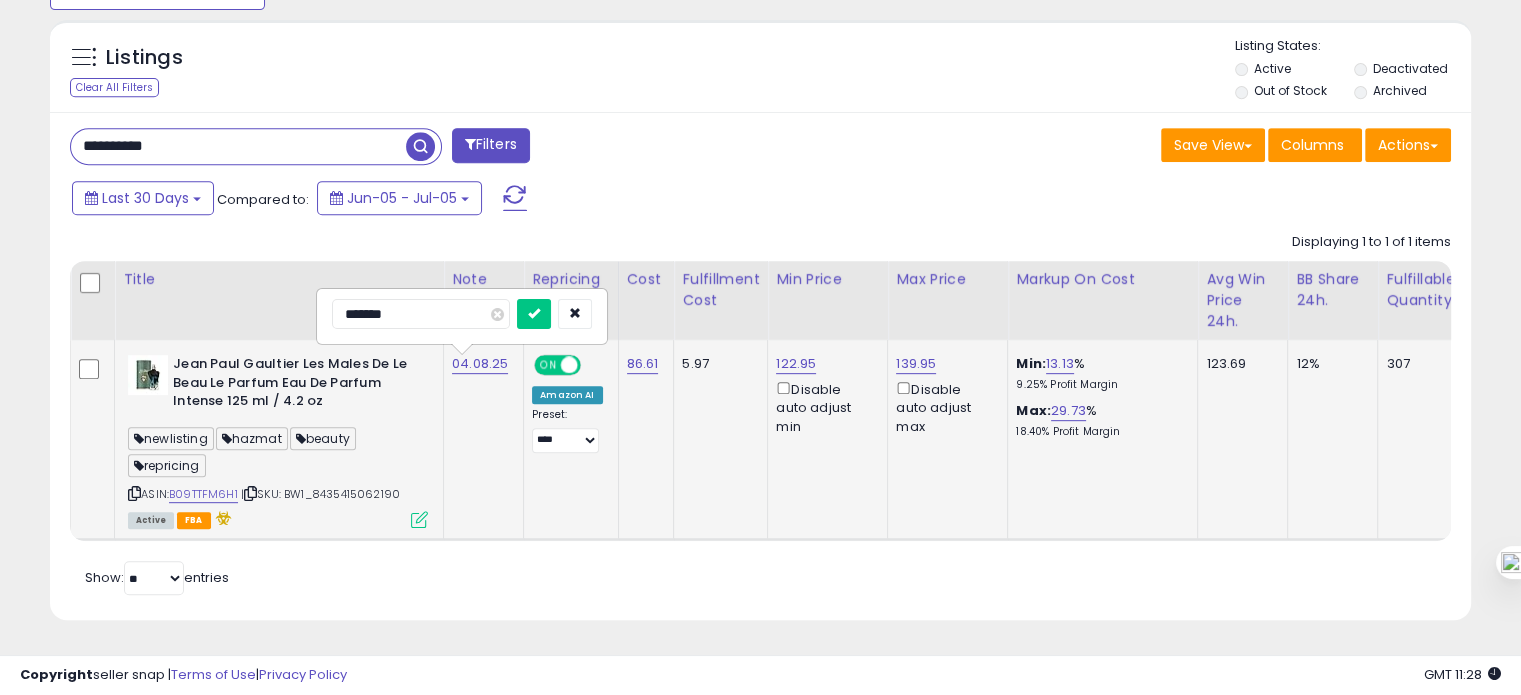 type on "********" 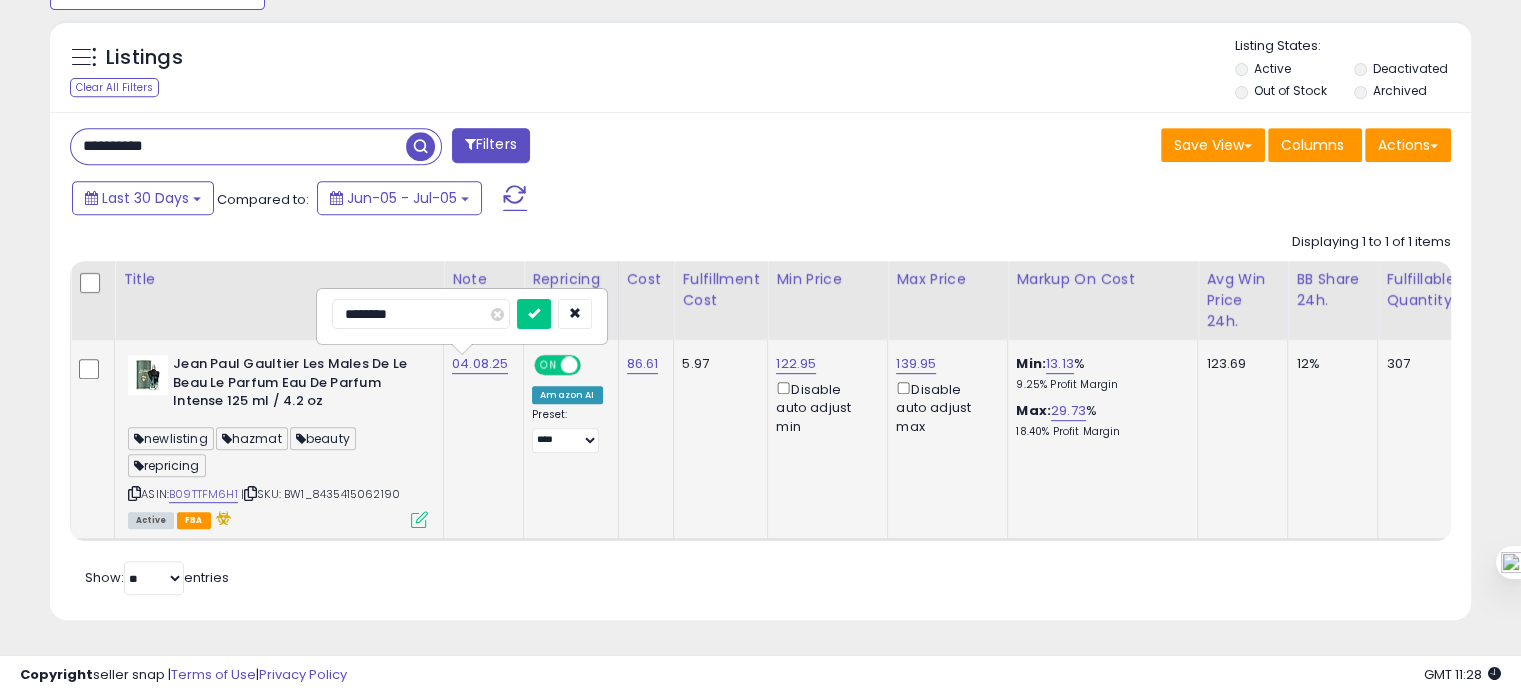 click at bounding box center (534, 314) 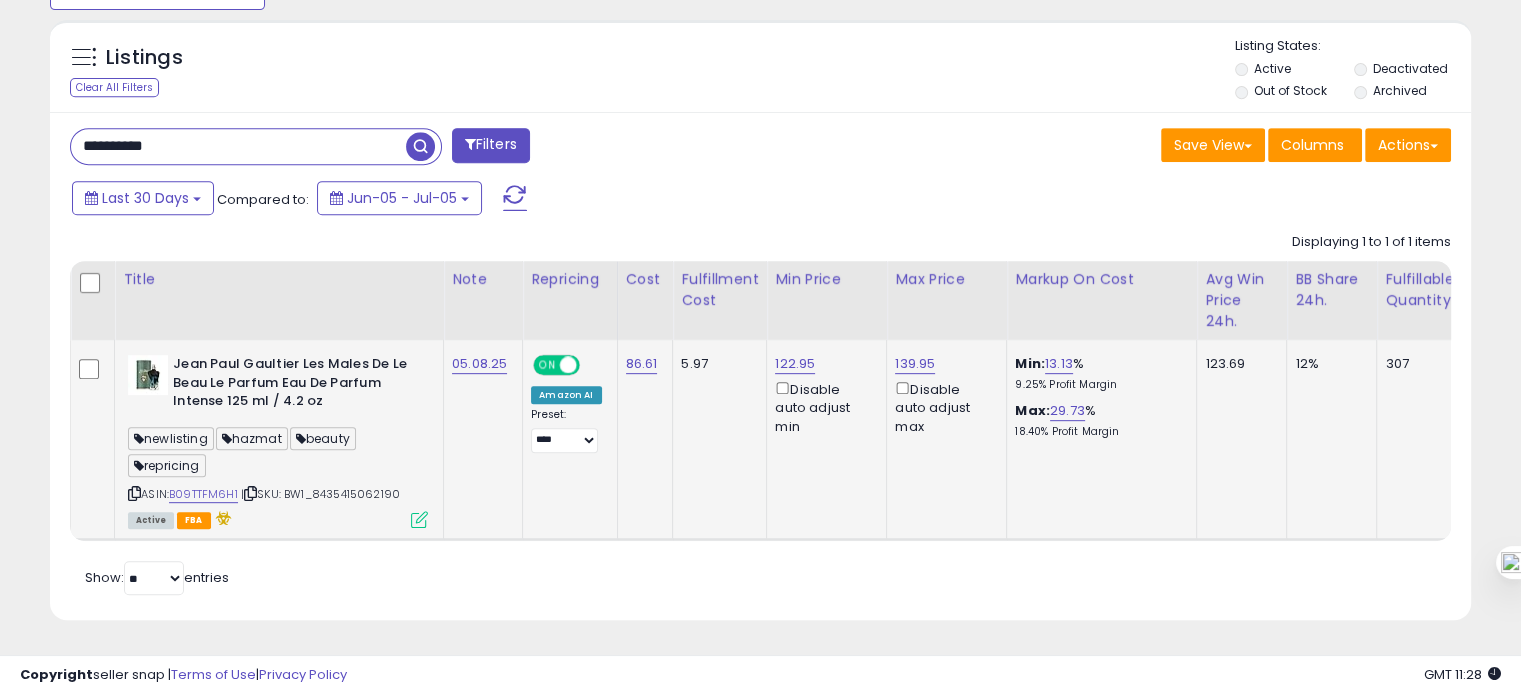 scroll, scrollTop: 0, scrollLeft: 207, axis: horizontal 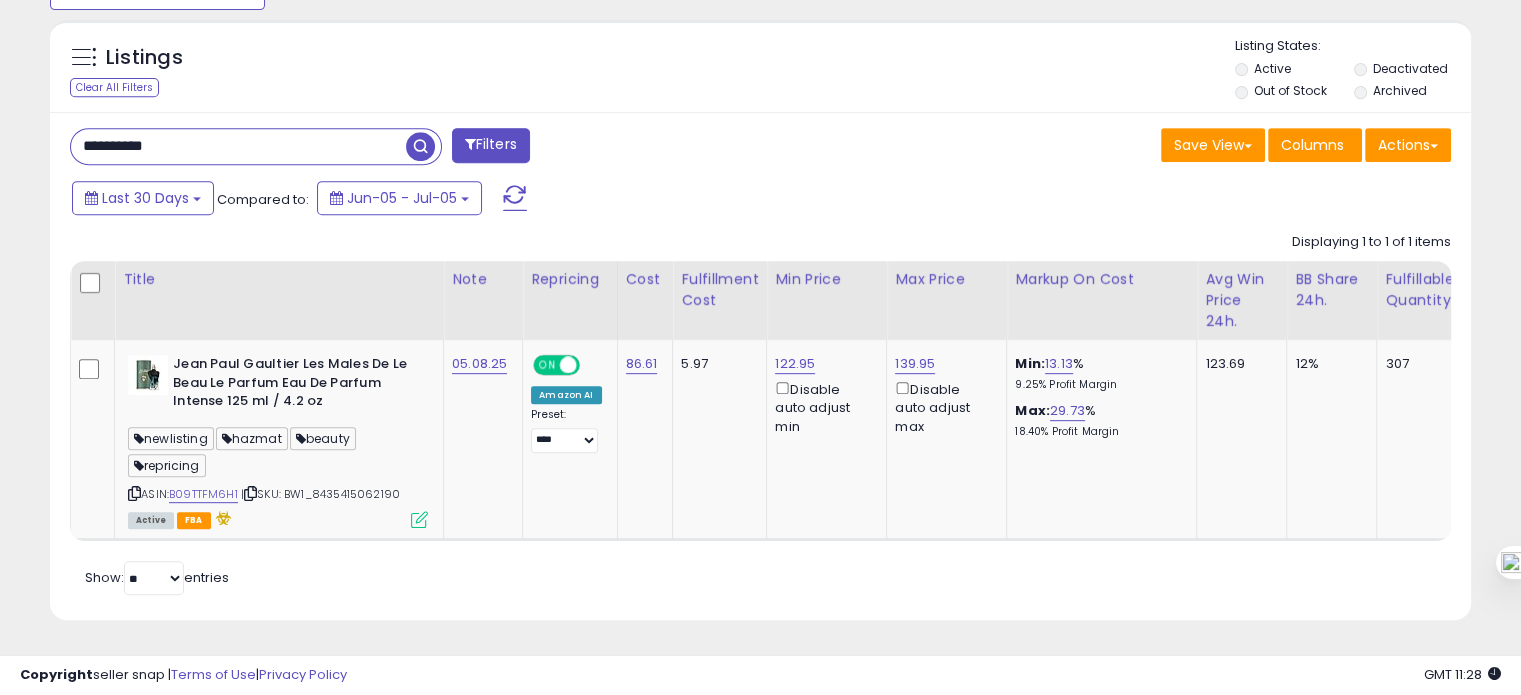 click on "**********" at bounding box center (238, 146) 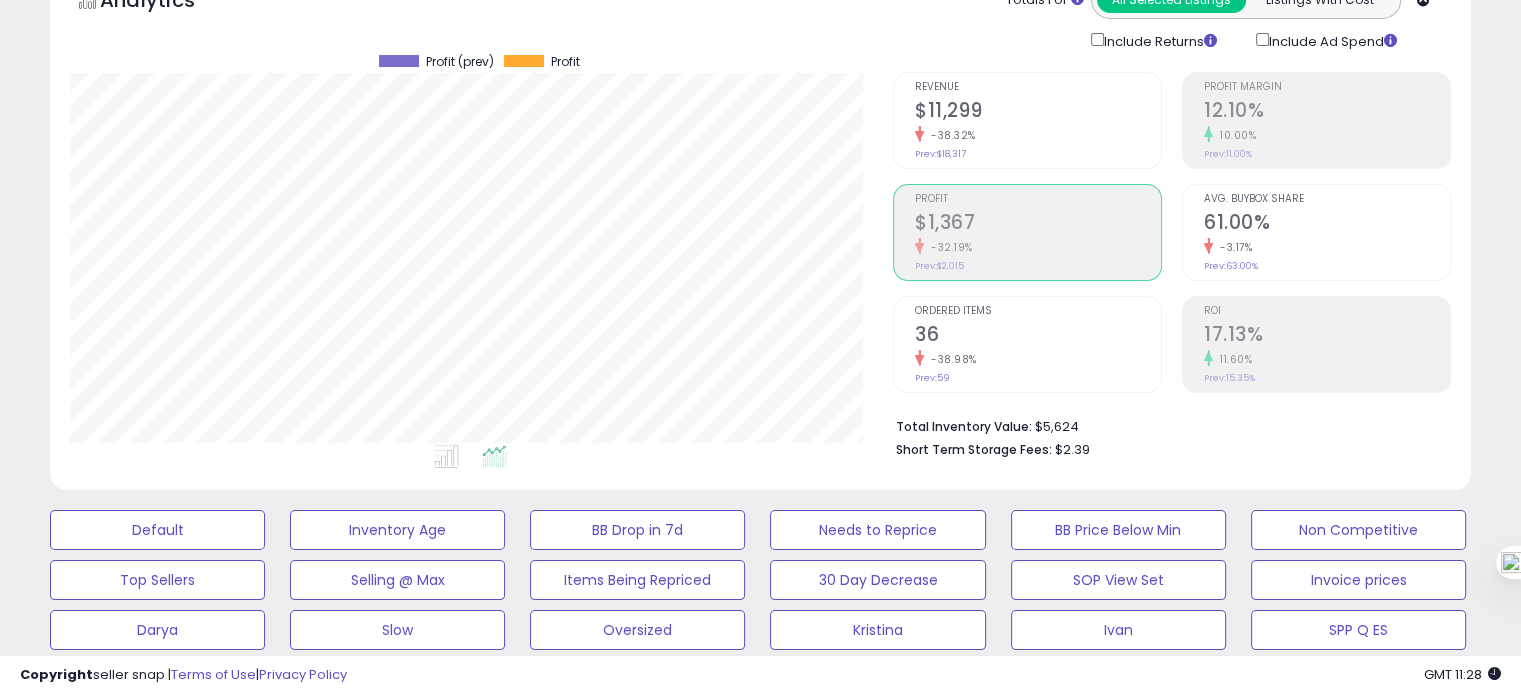 click at bounding box center [919, 358] 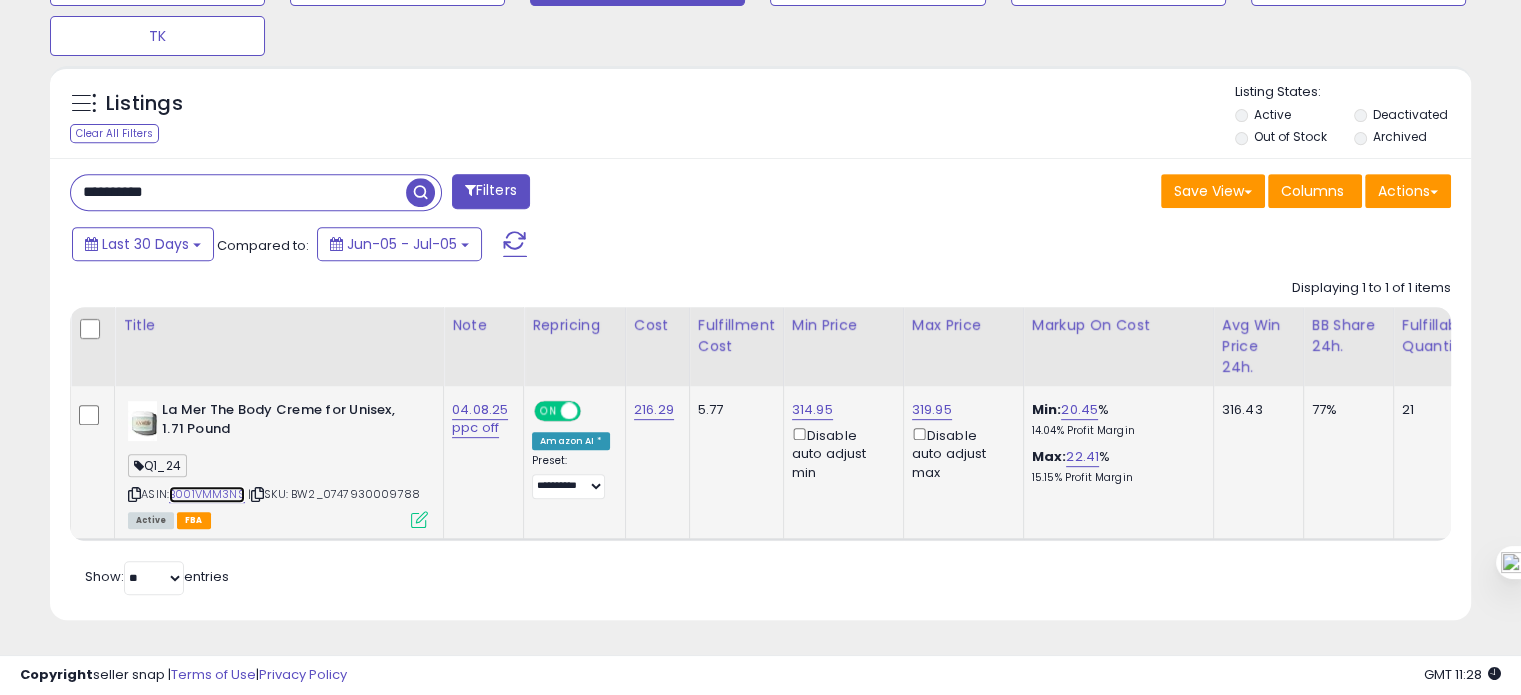 click on "B001VMM3NS" at bounding box center [207, 494] 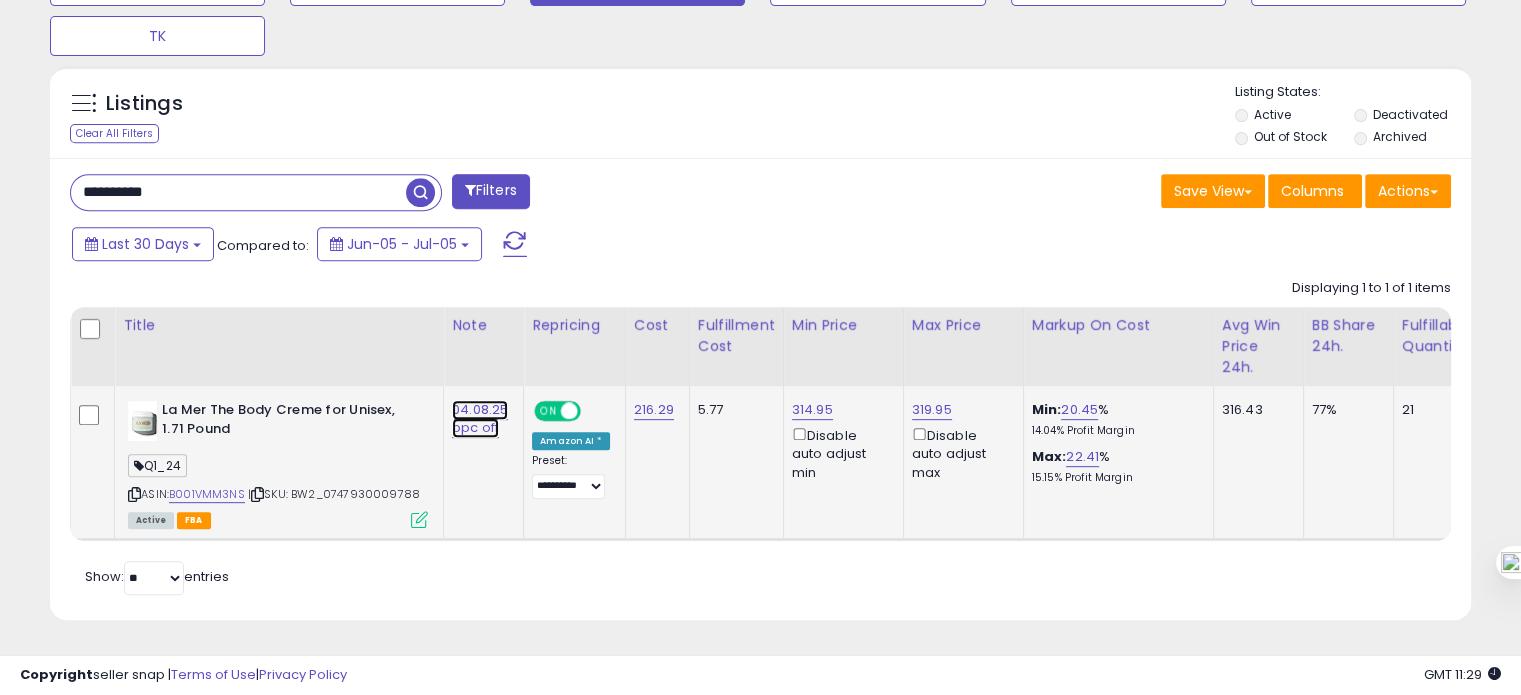 click on "04.08.25 ppc off" at bounding box center [480, 419] 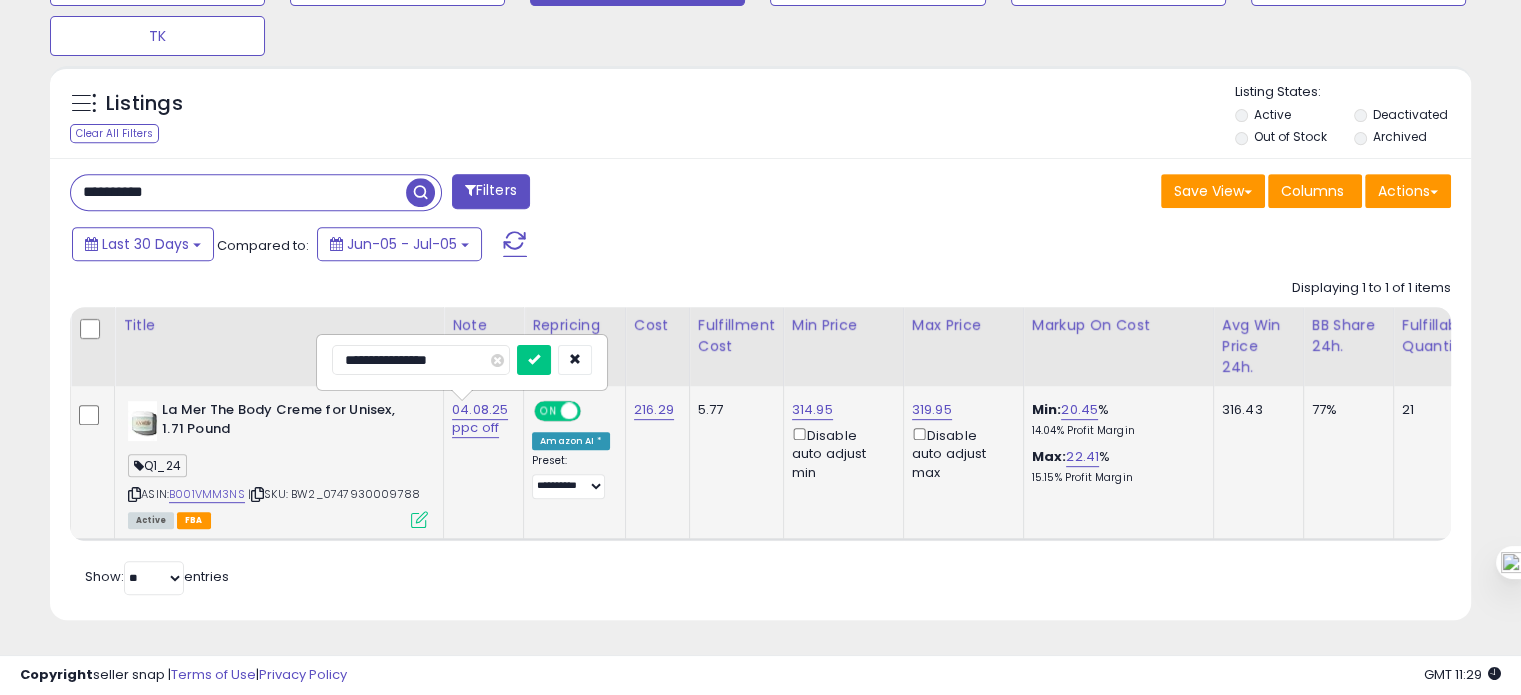 click on "**********" at bounding box center [421, 360] 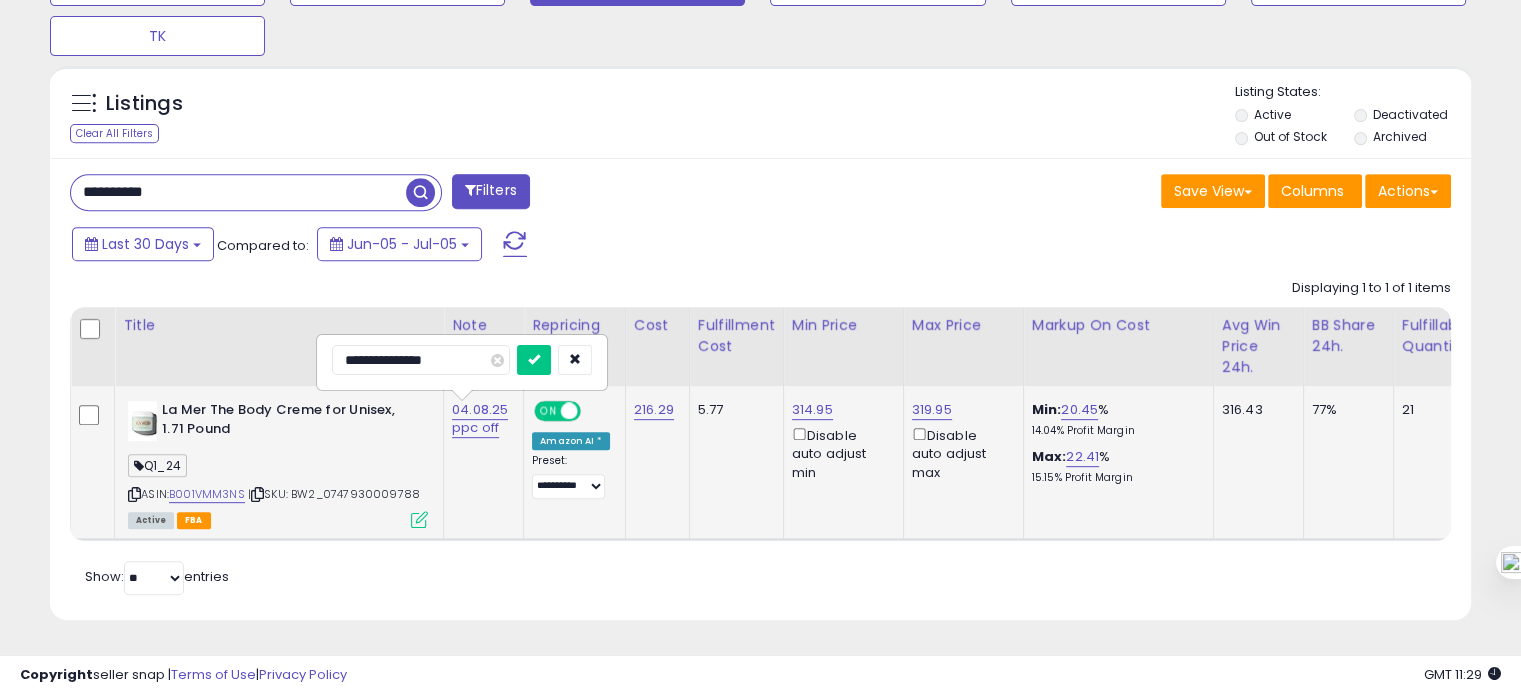 type on "**********" 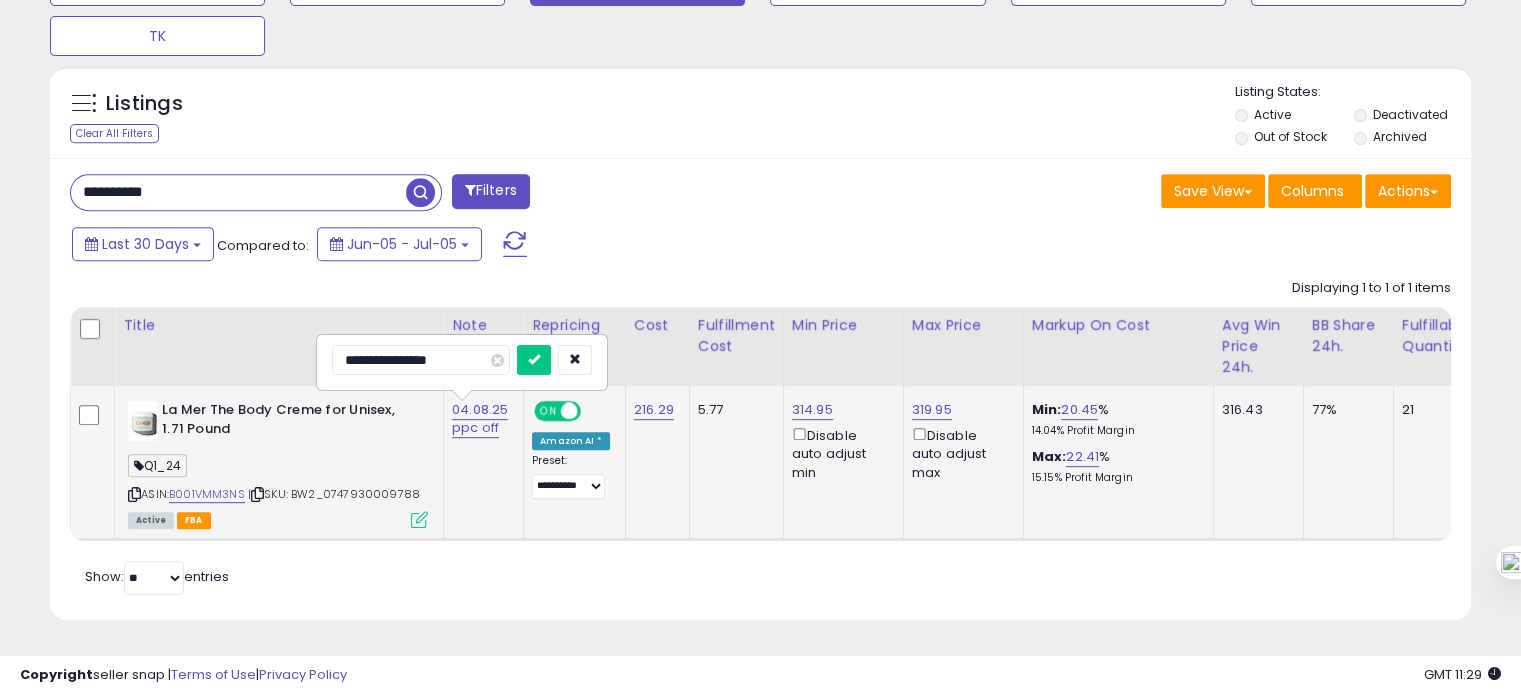 click at bounding box center [534, 360] 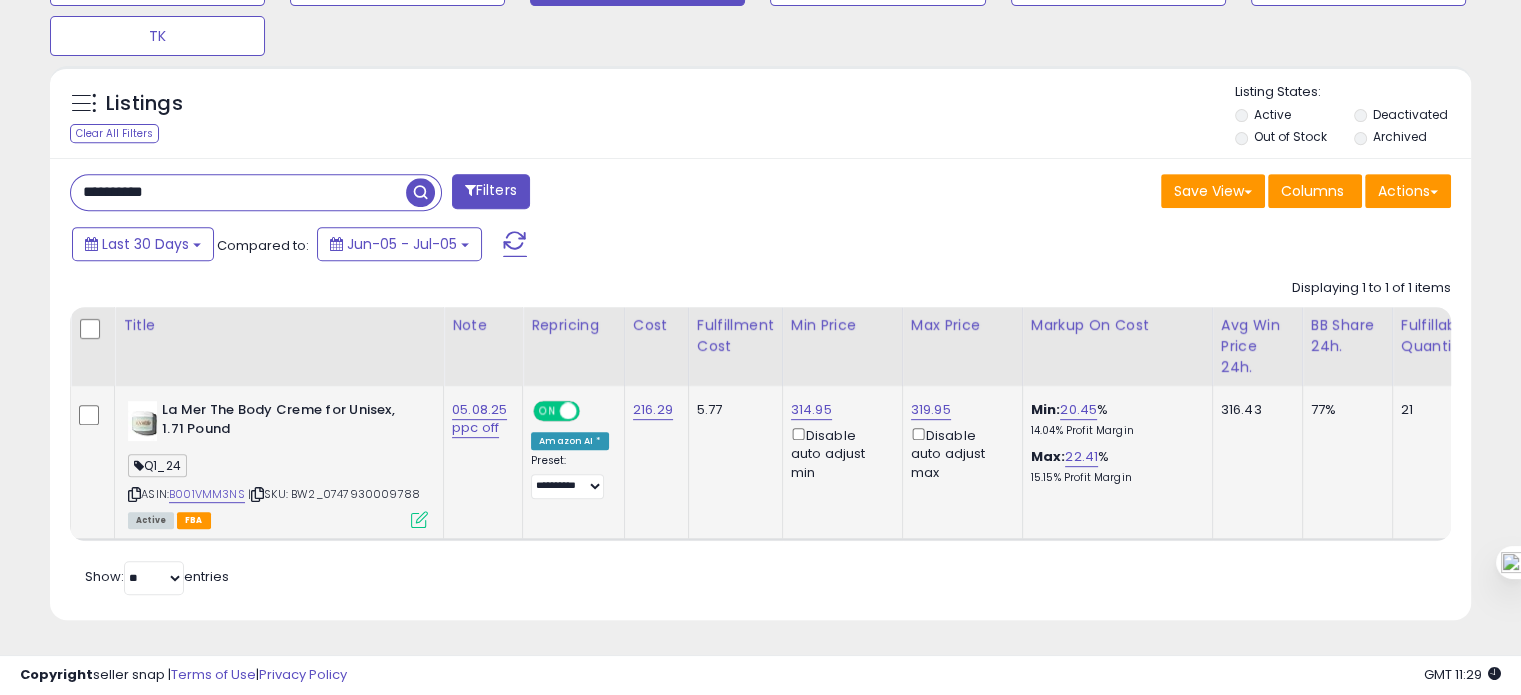 click on "**********" at bounding box center [238, 192] 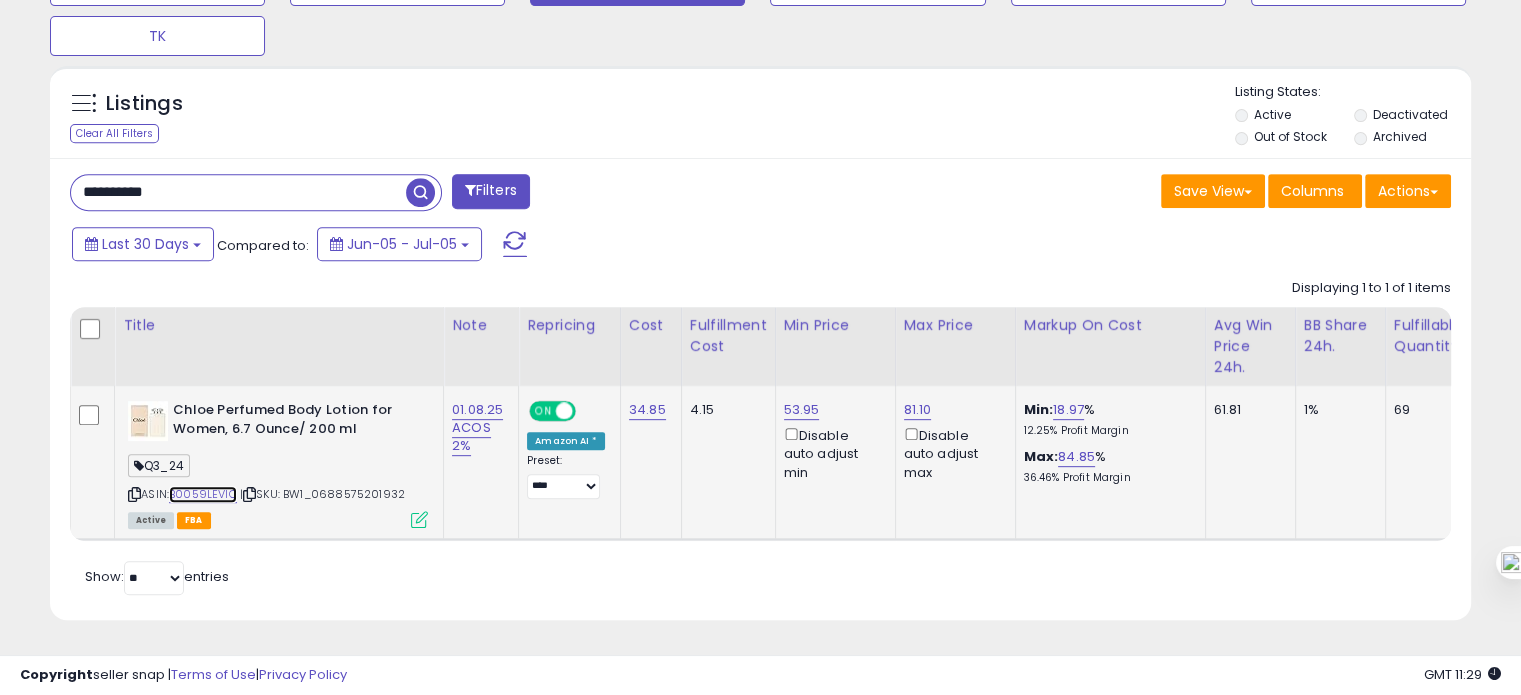 click on "B0059LEVIC" at bounding box center (203, 494) 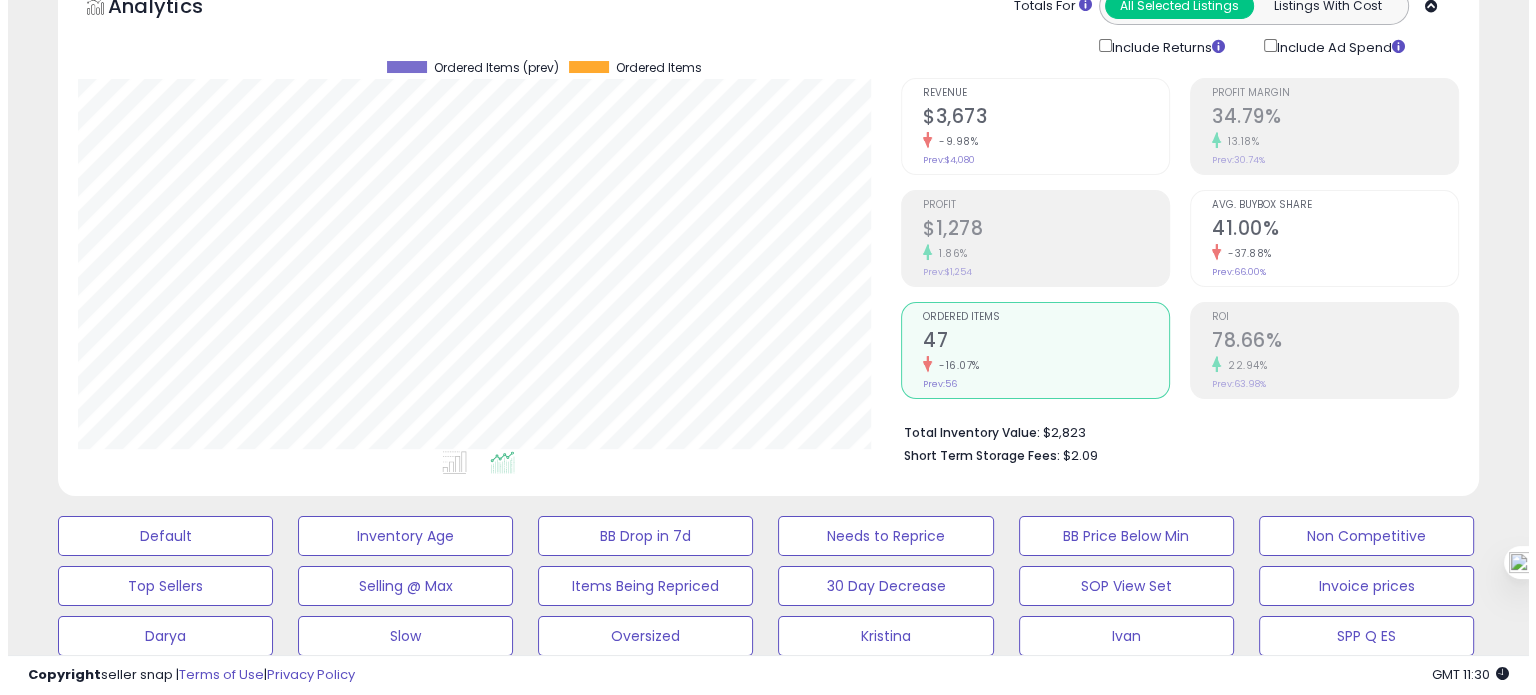 scroll, scrollTop: 115, scrollLeft: 0, axis: vertical 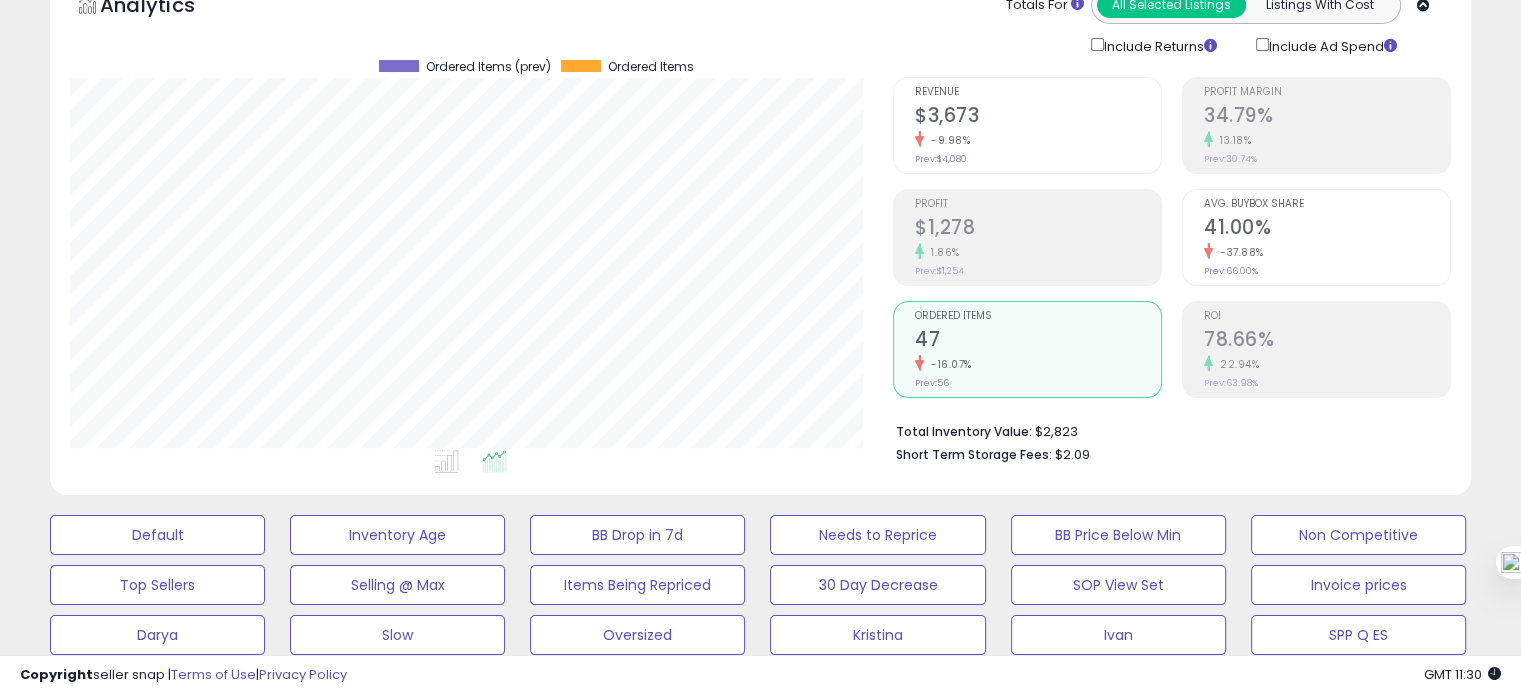 click on "$1,278" at bounding box center [1038, 229] 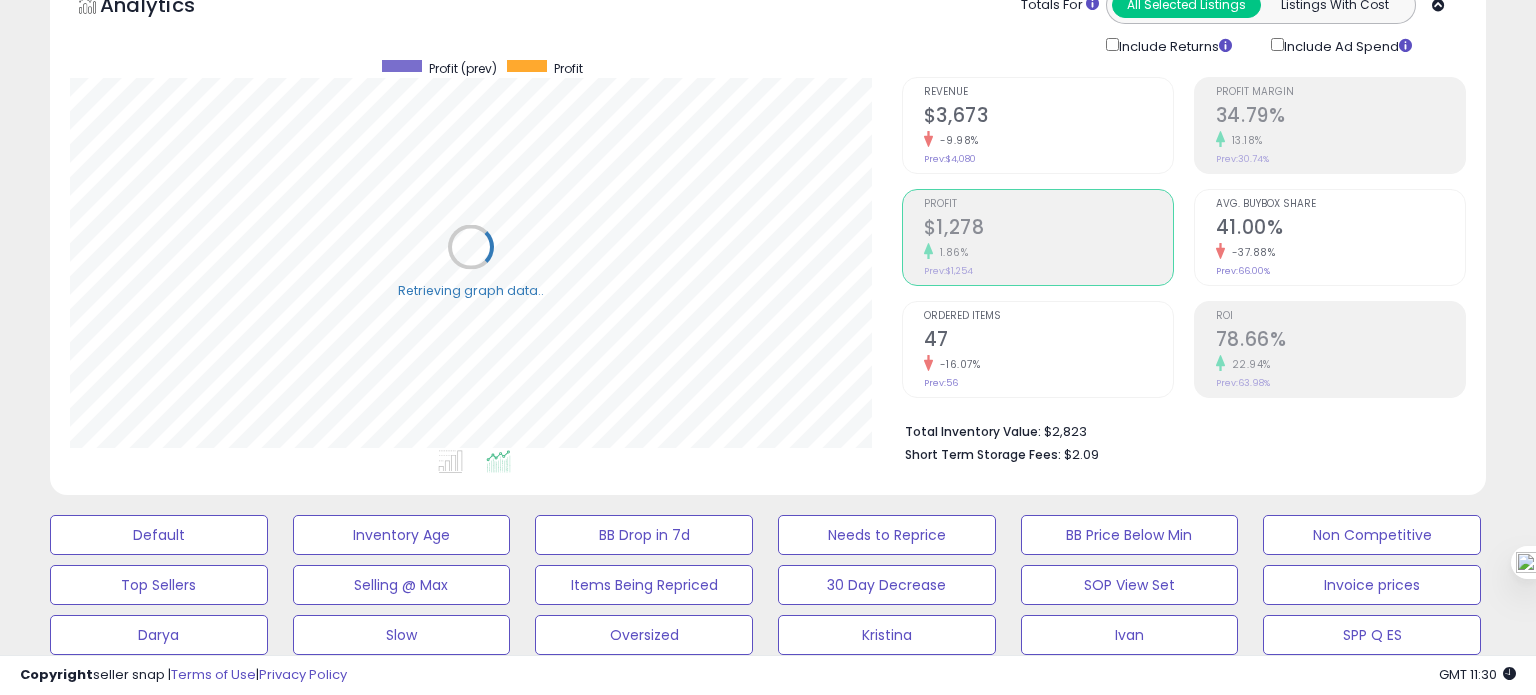 scroll, scrollTop: 999589, scrollLeft: 999168, axis: both 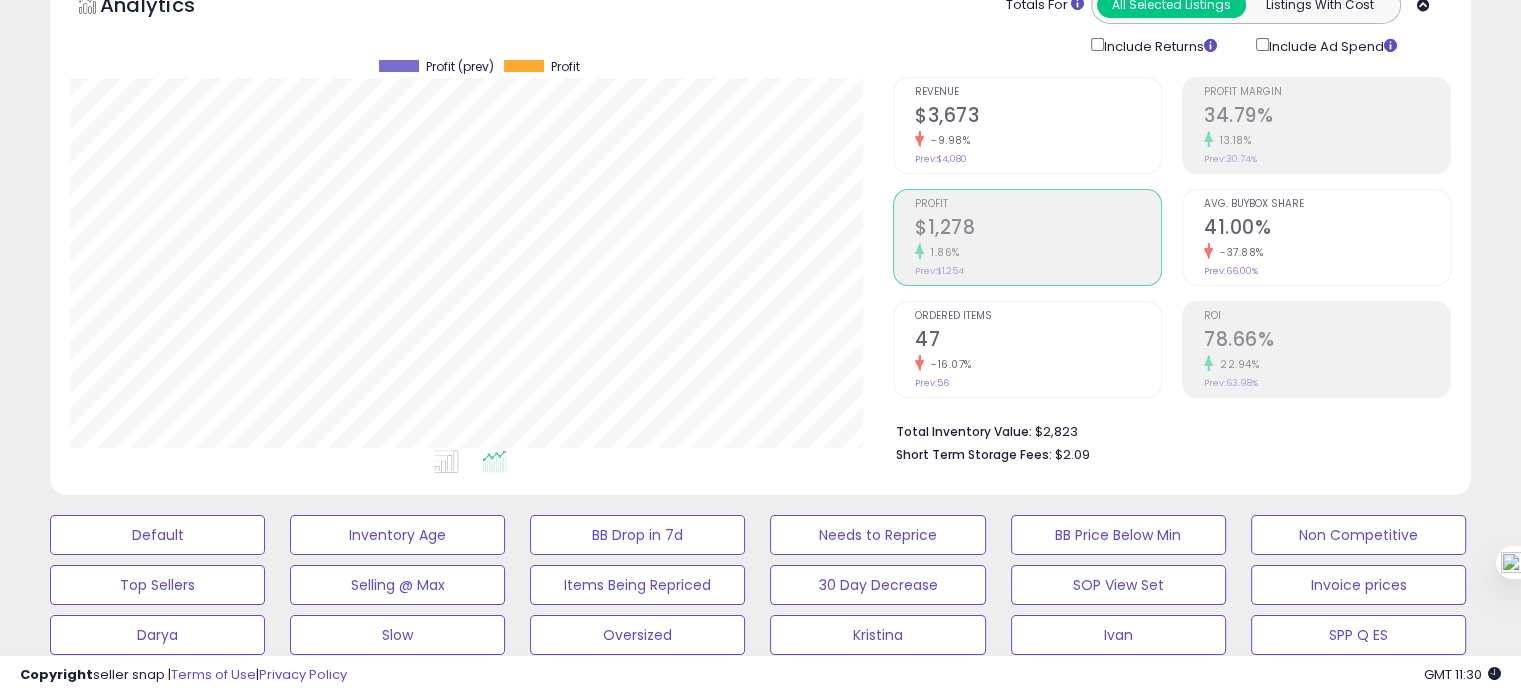 click on "47" at bounding box center [1038, 341] 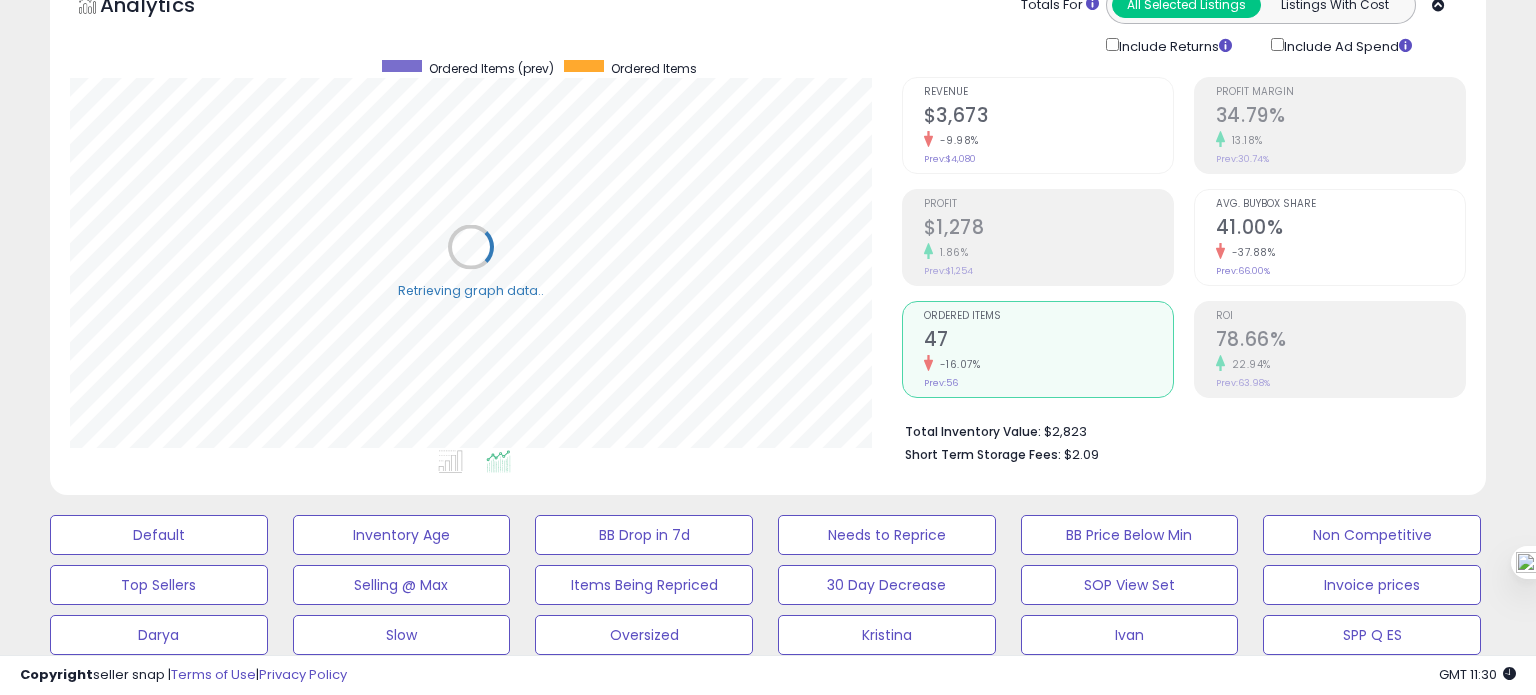 scroll, scrollTop: 999589, scrollLeft: 999168, axis: both 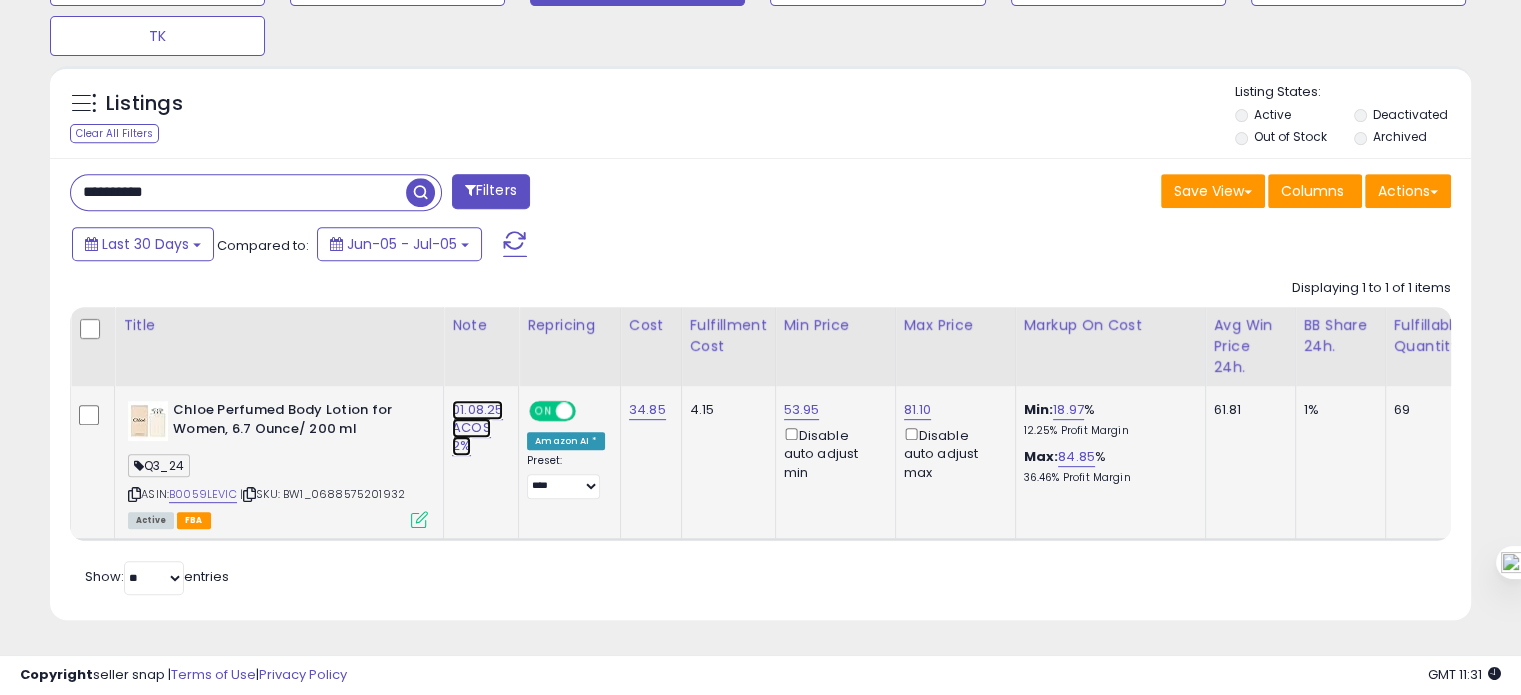 click on "01.08.25 ACOS 2%" at bounding box center (477, 428) 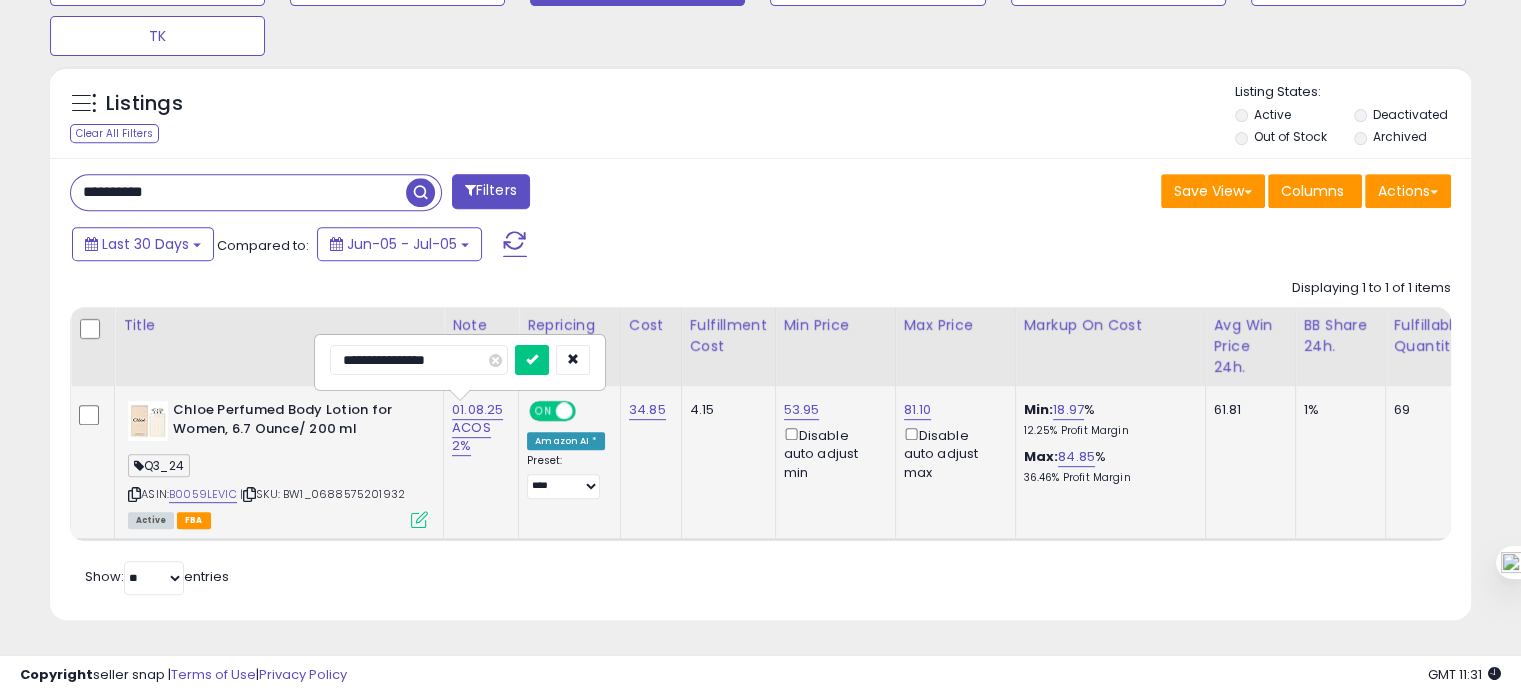 click on "**********" at bounding box center [419, 360] 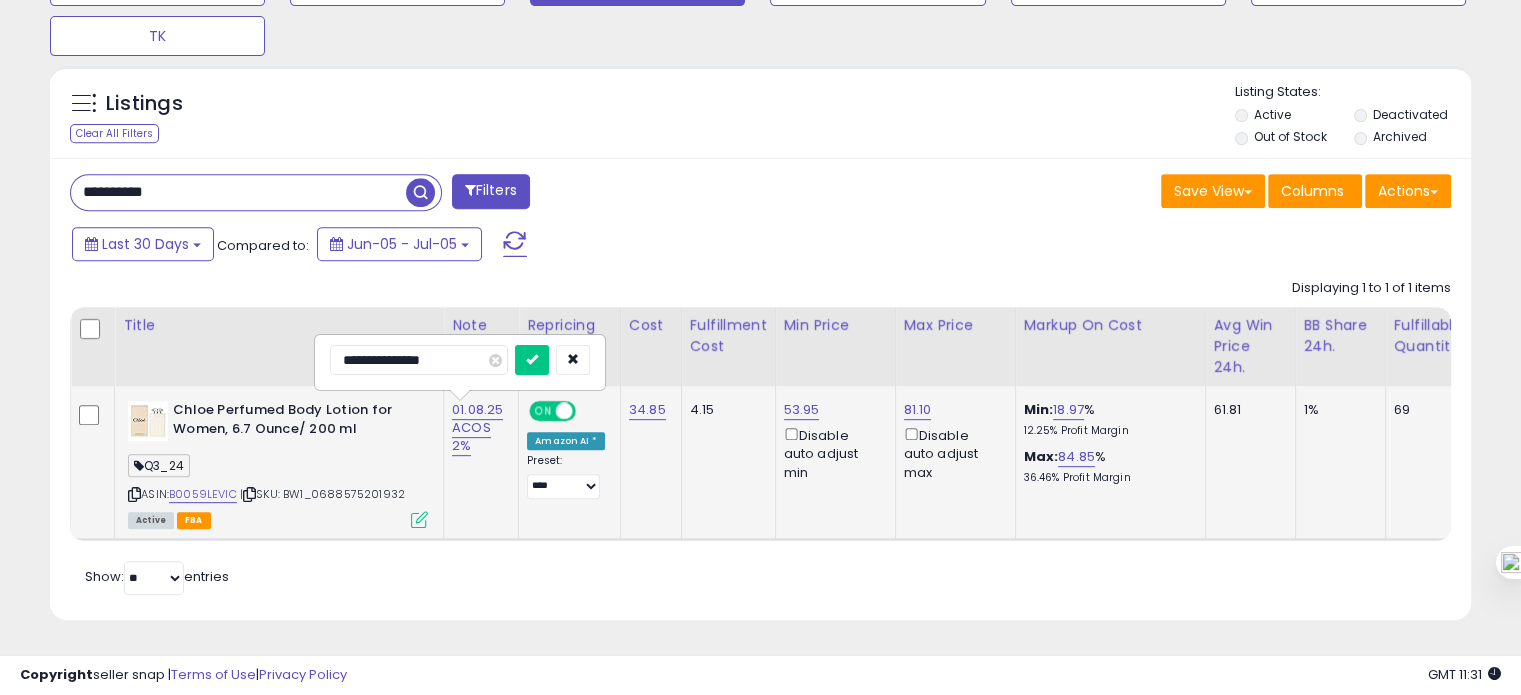 type on "**********" 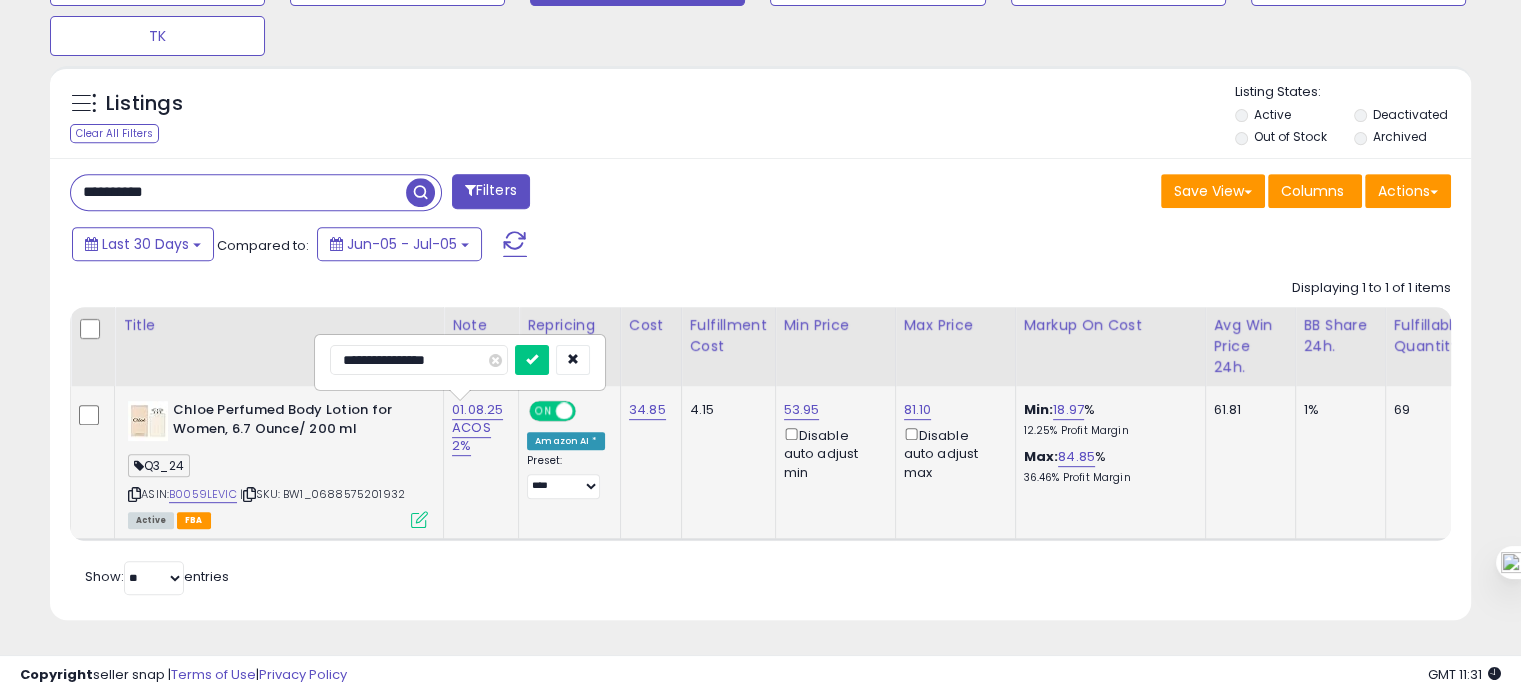 click at bounding box center (532, 360) 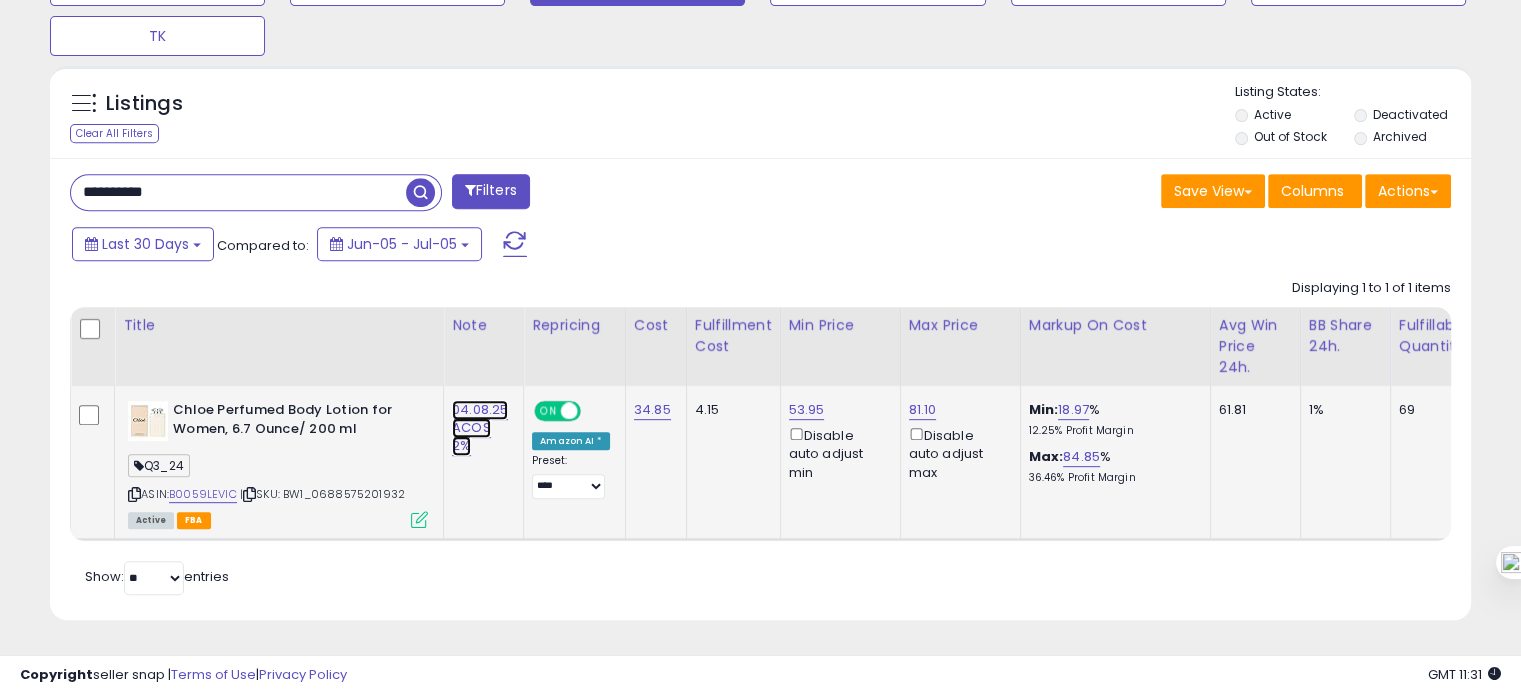 click on "04.08.25 ACOS 2%" at bounding box center (480, 428) 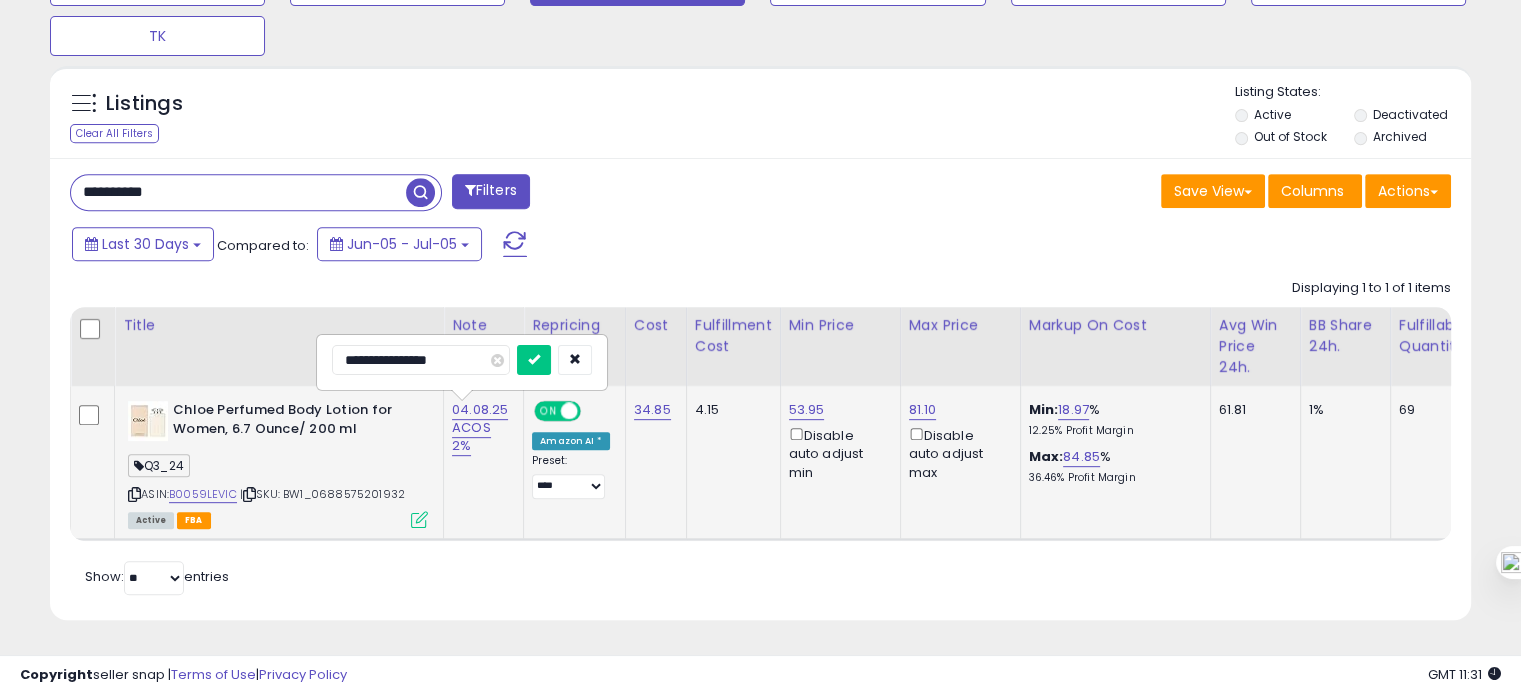 click on "**********" at bounding box center [421, 360] 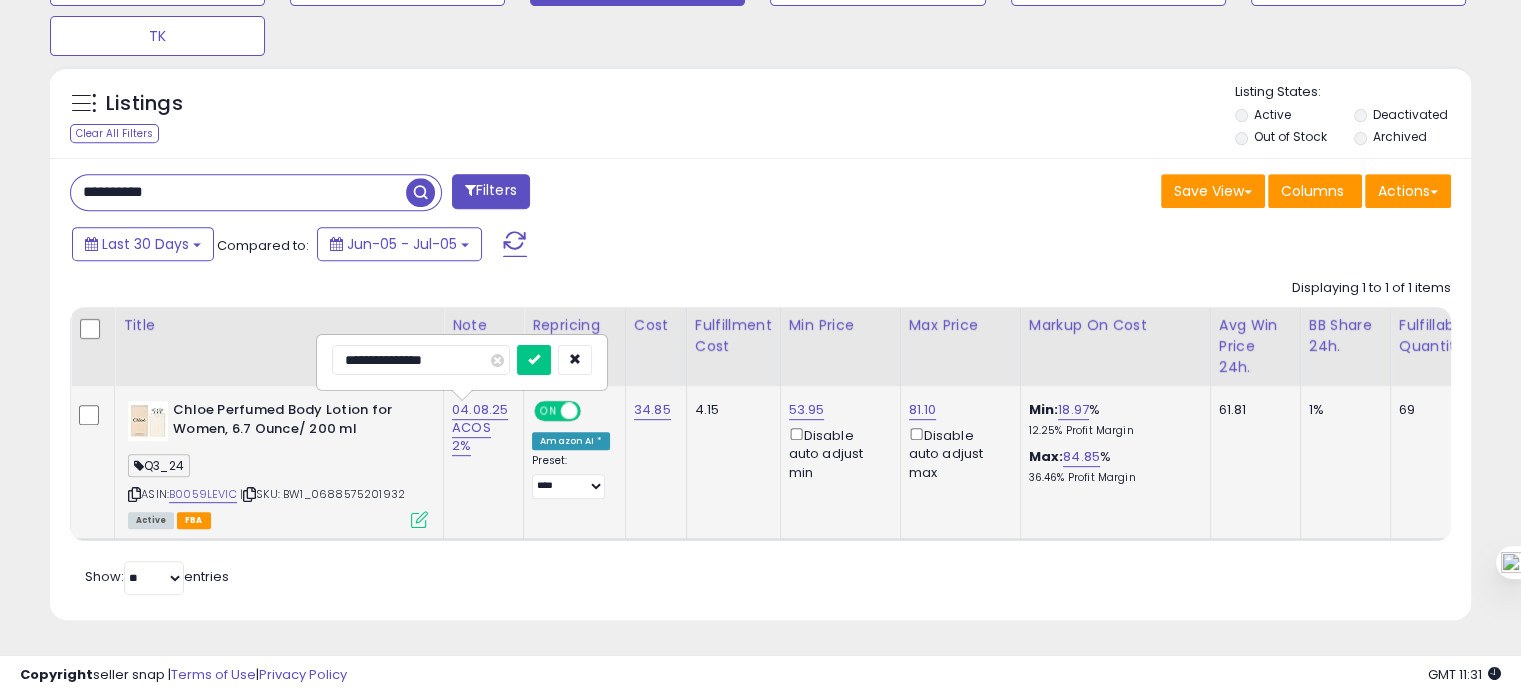 type on "**********" 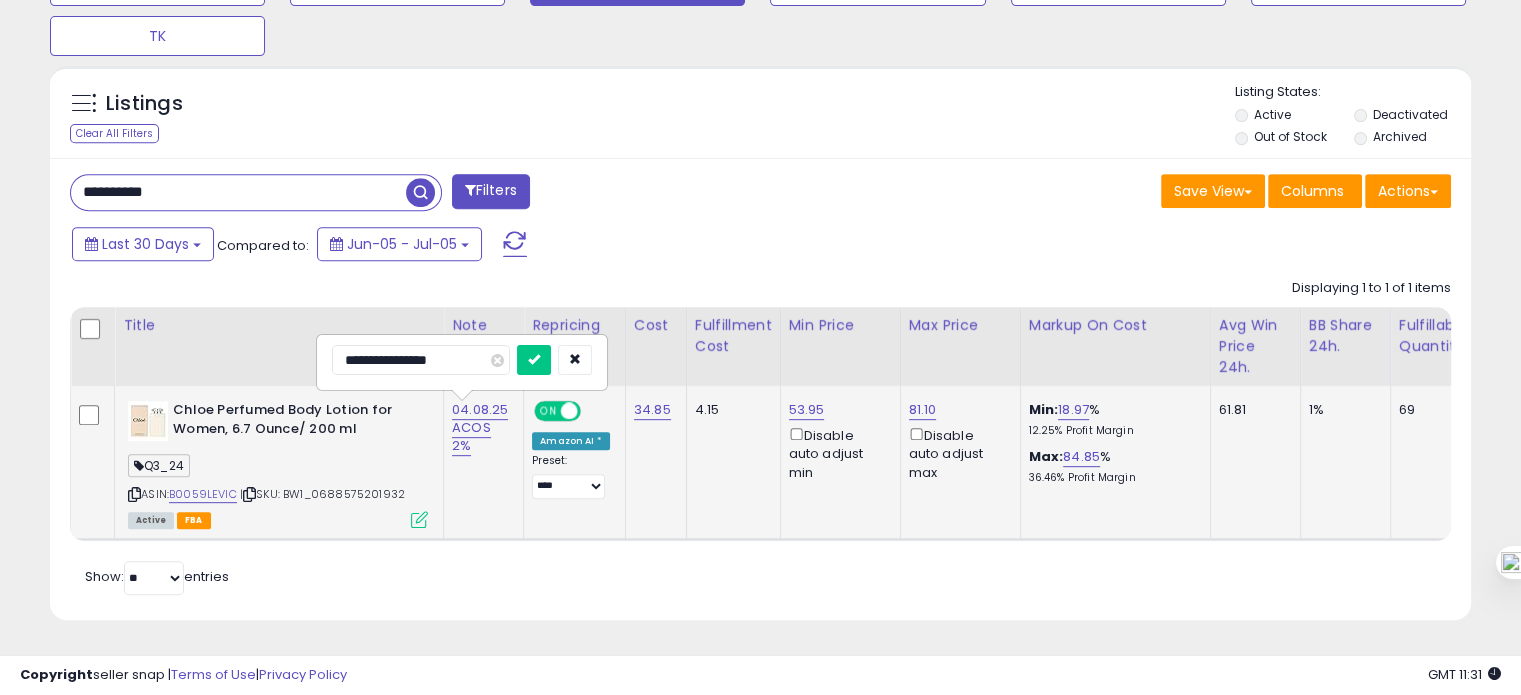 click at bounding box center (534, 360) 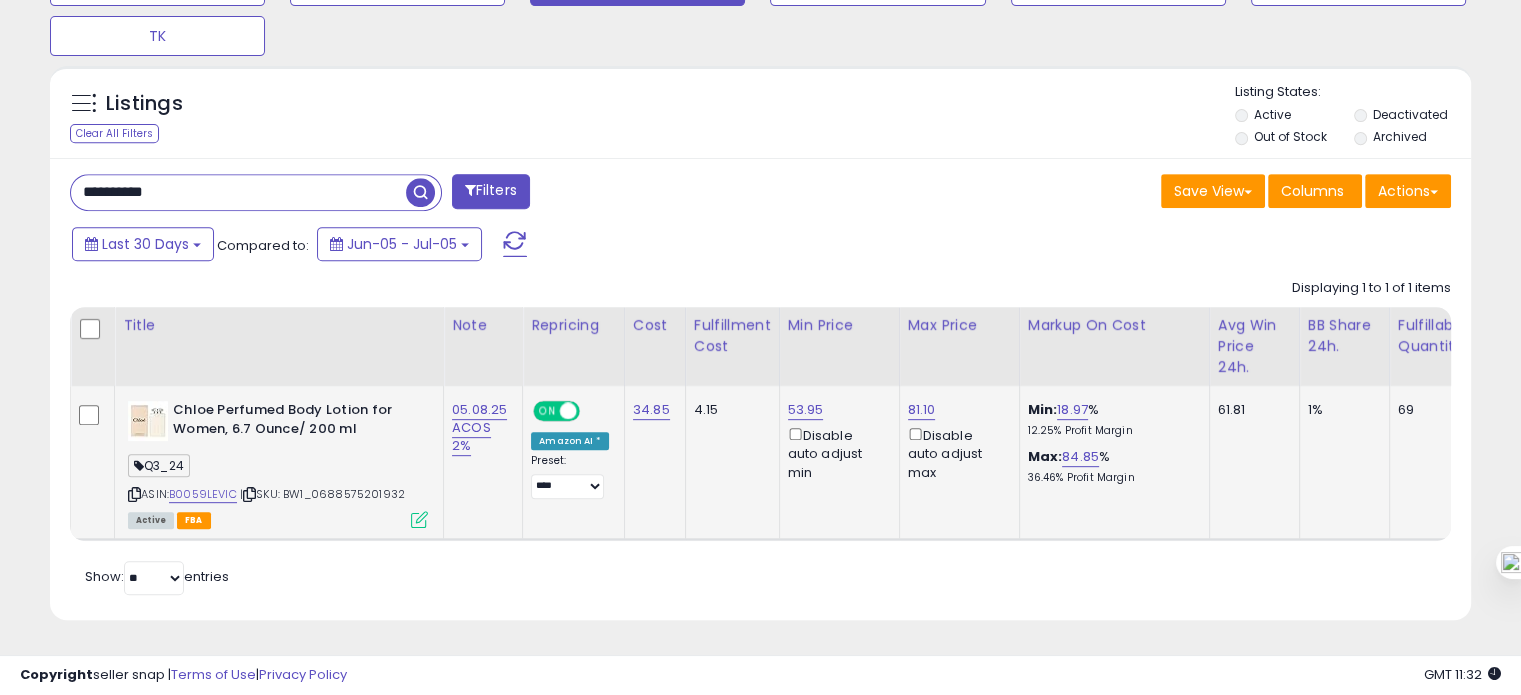 click on "**********" at bounding box center (238, 192) 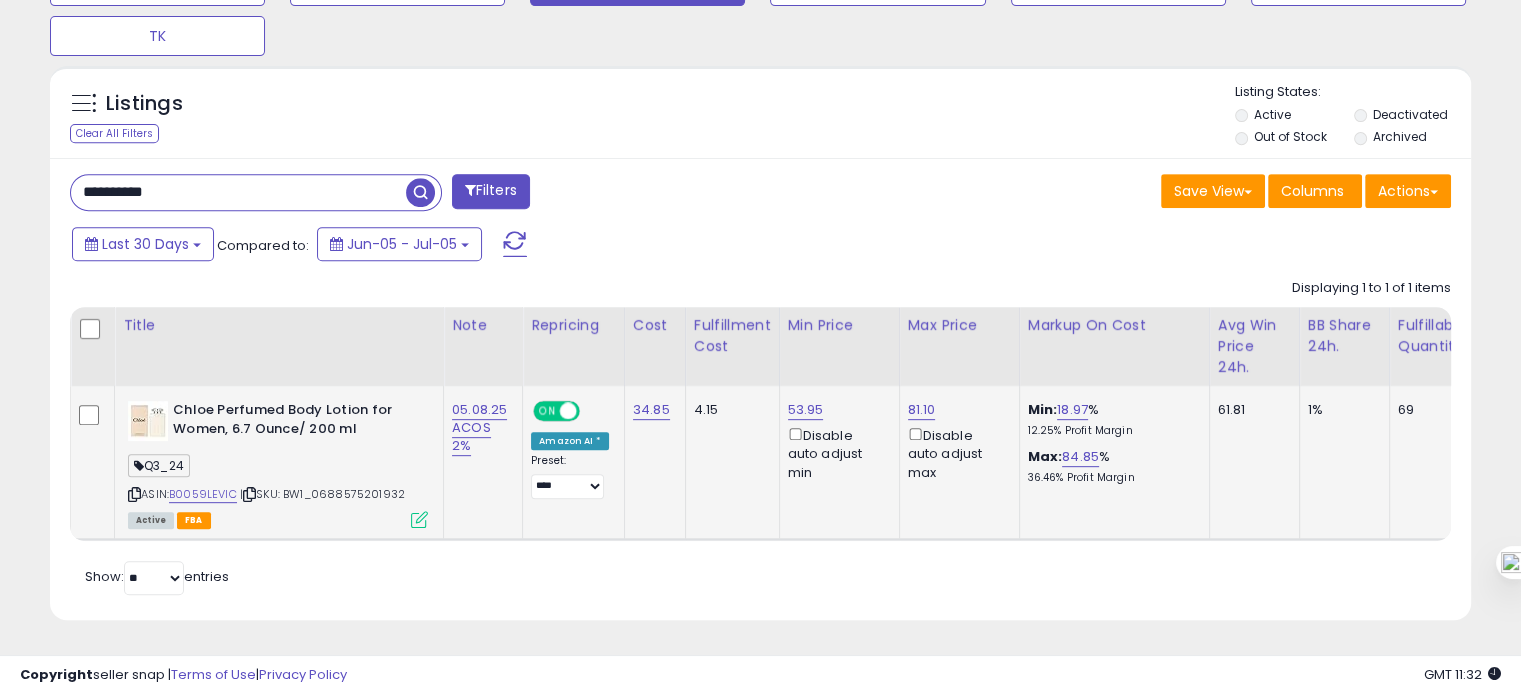 click on "**********" at bounding box center (238, 192) 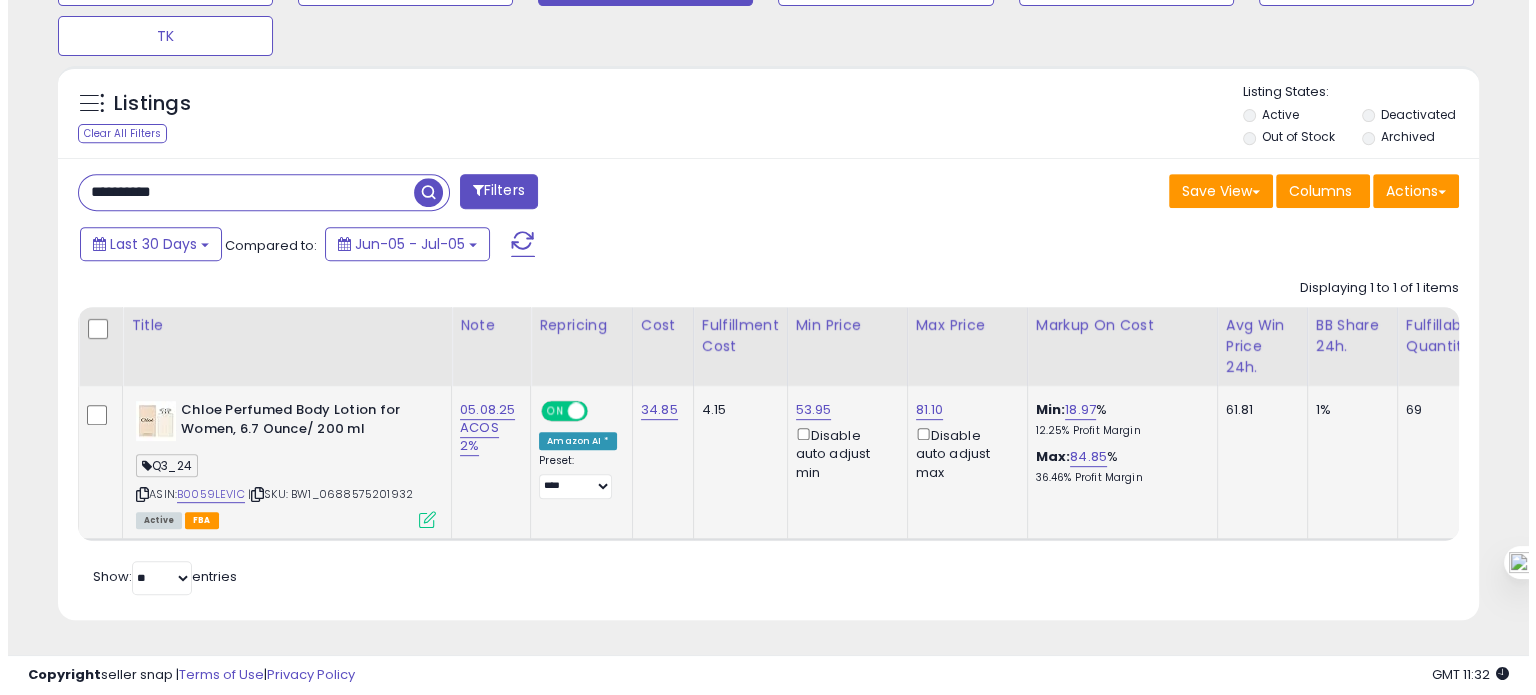 scroll, scrollTop: 674, scrollLeft: 0, axis: vertical 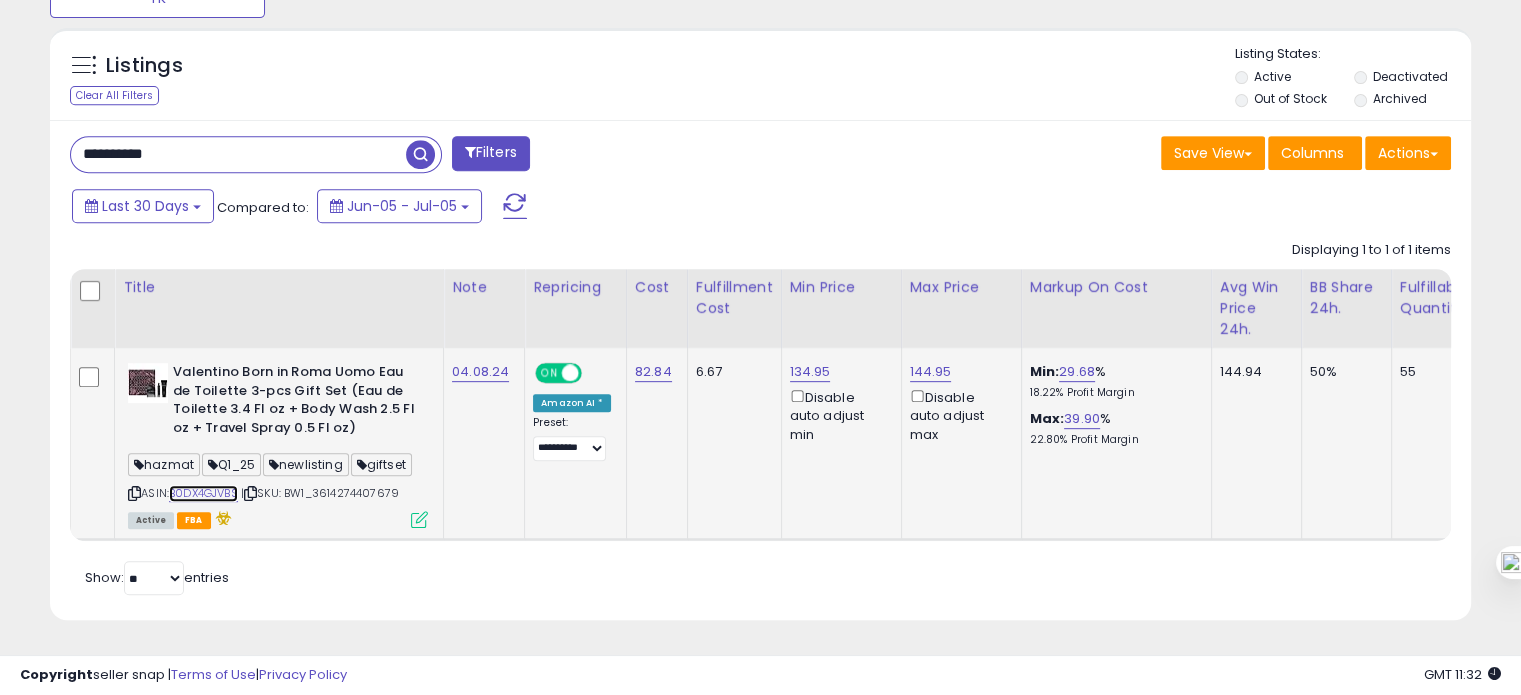 click on "B0DX4GJVBS" at bounding box center [203, 493] 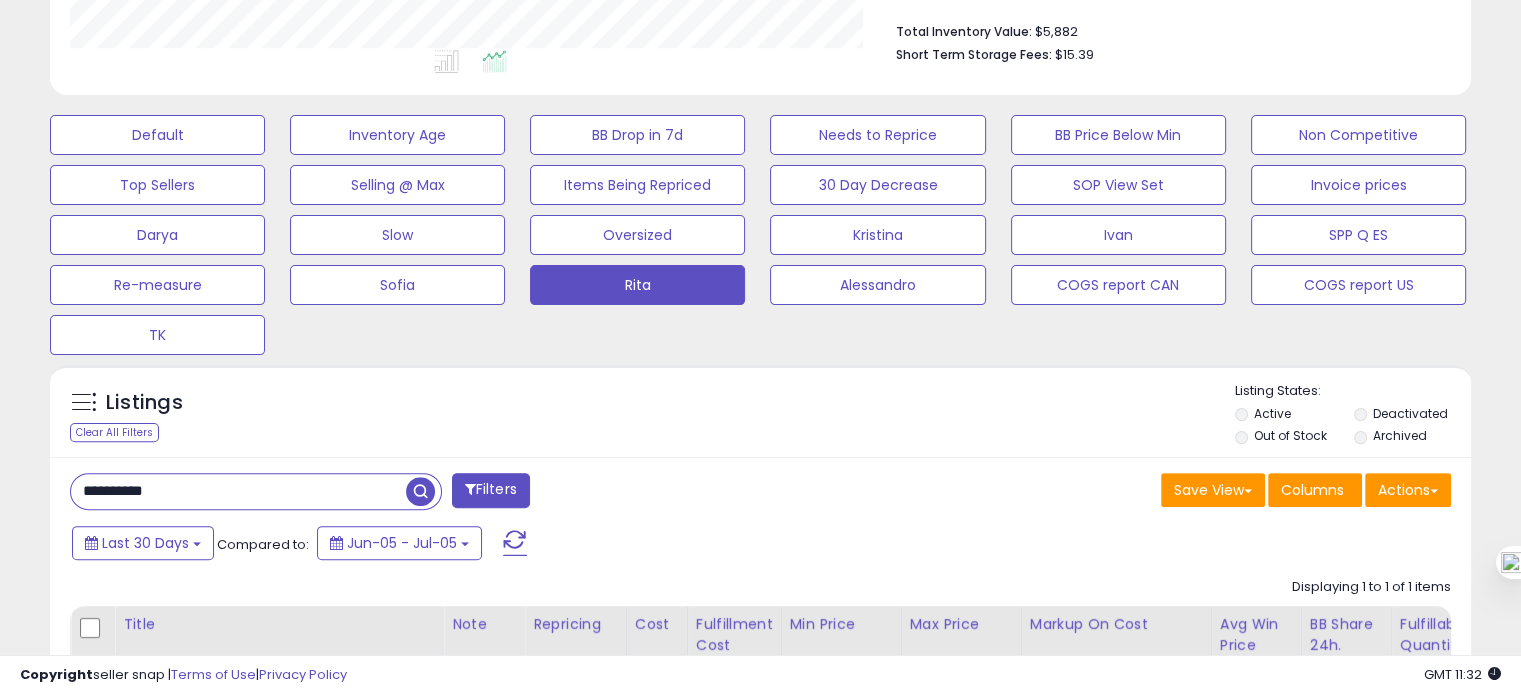 scroll, scrollTop: 866, scrollLeft: 0, axis: vertical 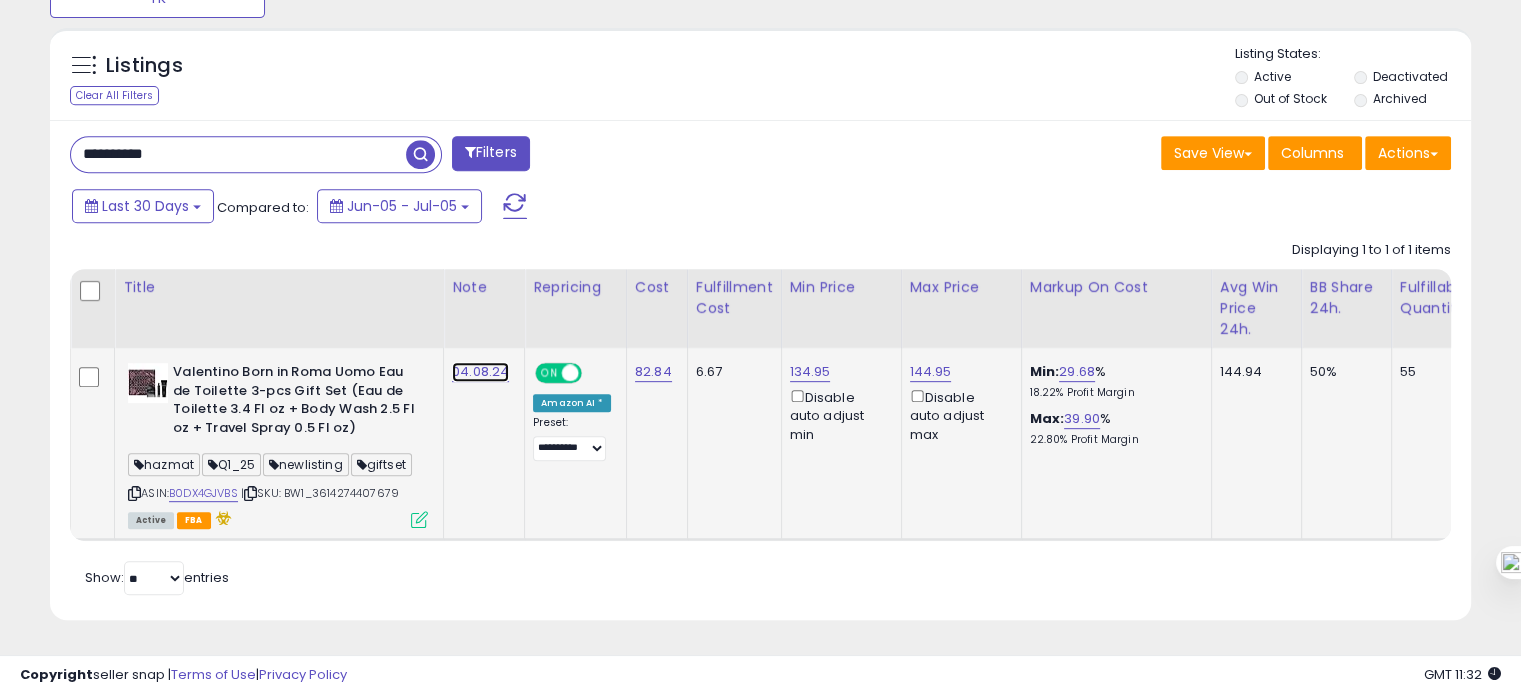 click on "04.08.24" at bounding box center (480, 372) 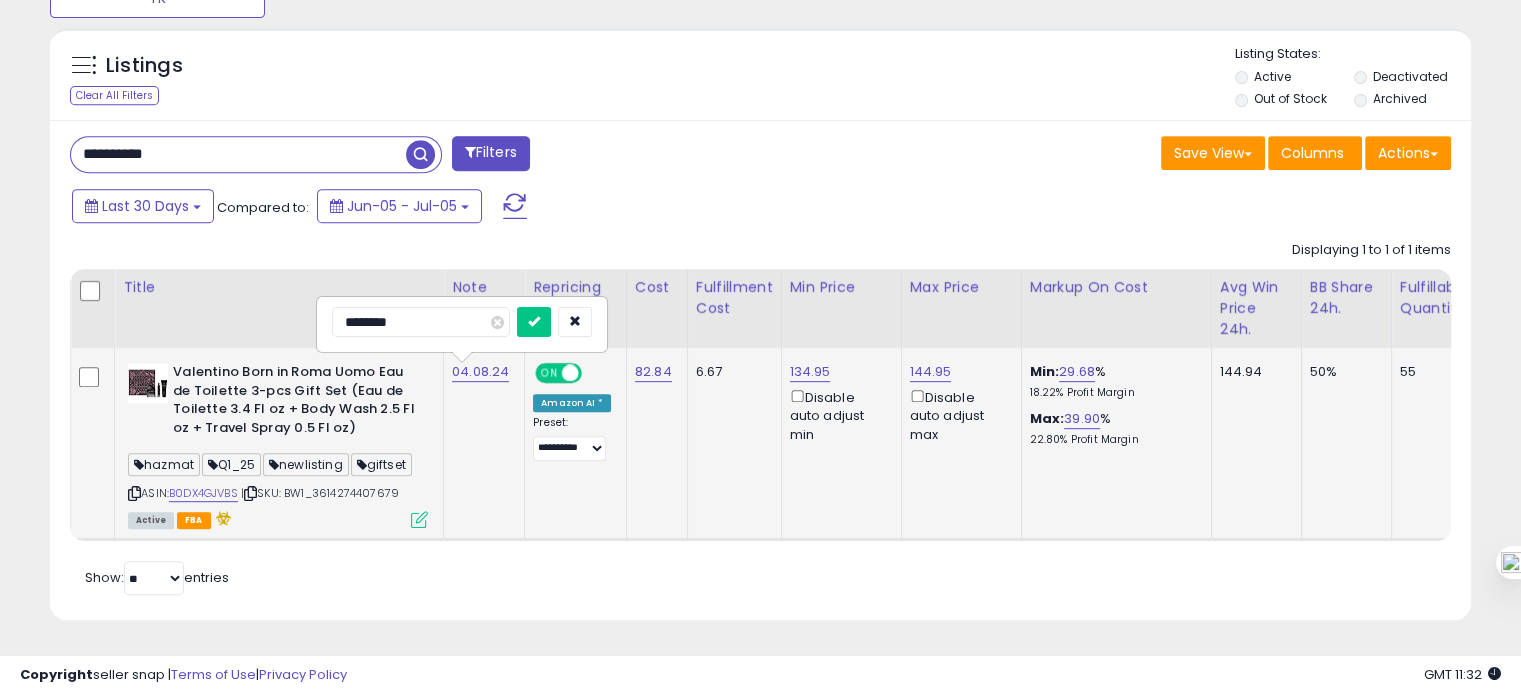 click on "********" at bounding box center [421, 322] 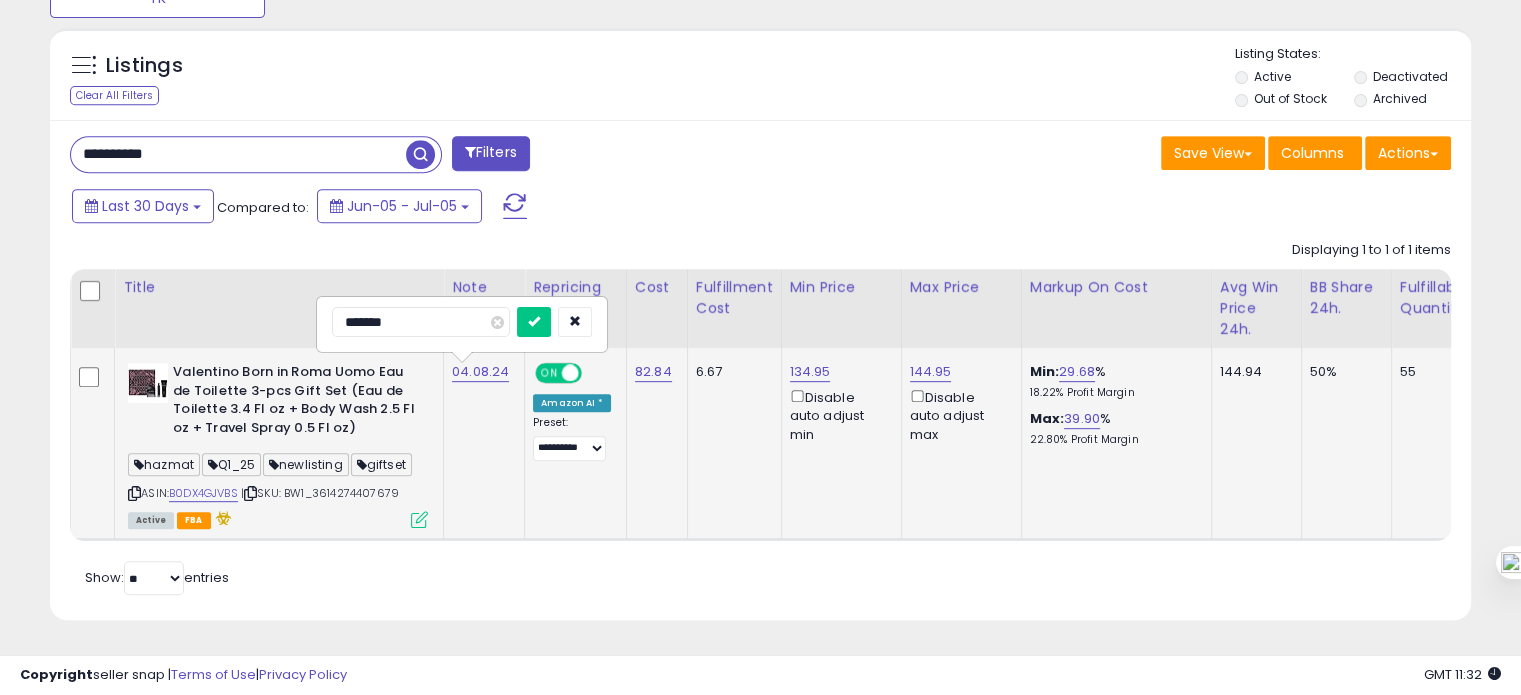 type on "********" 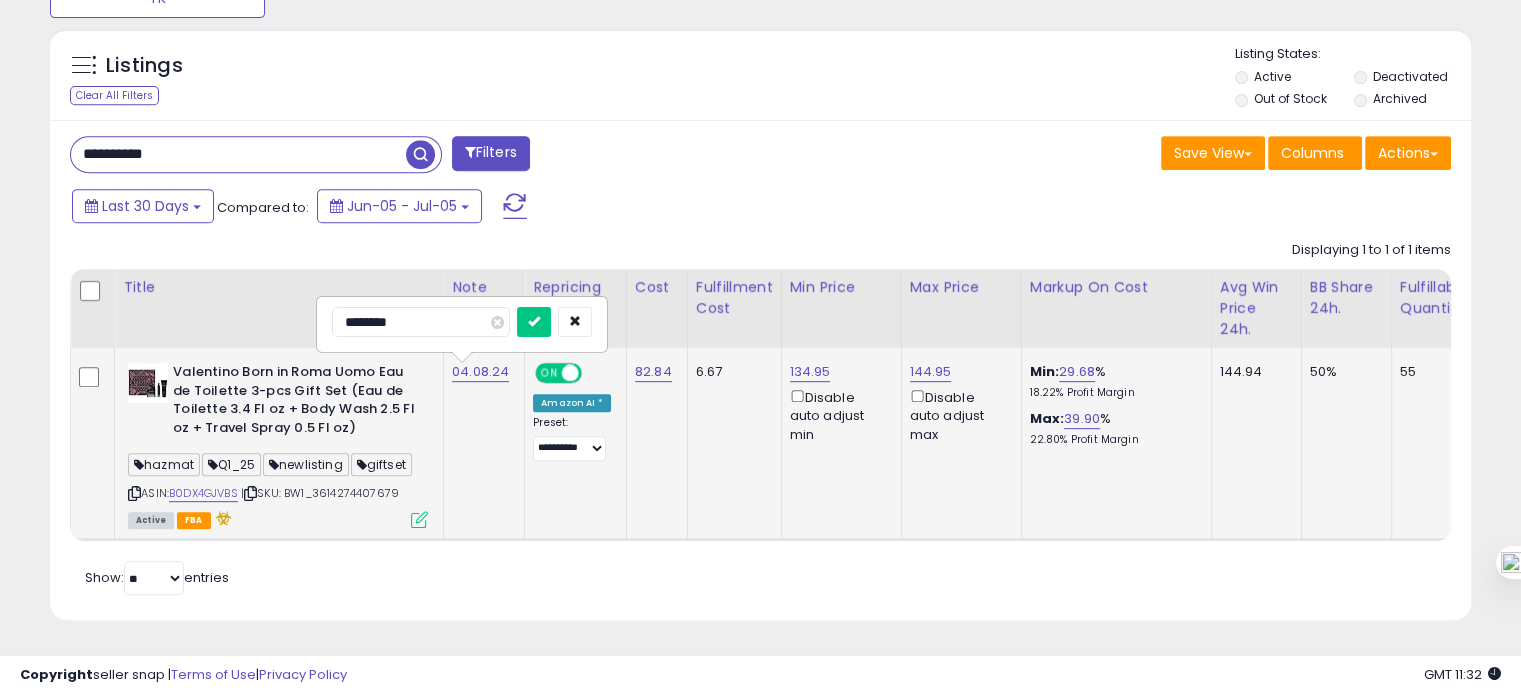 click at bounding box center (534, 322) 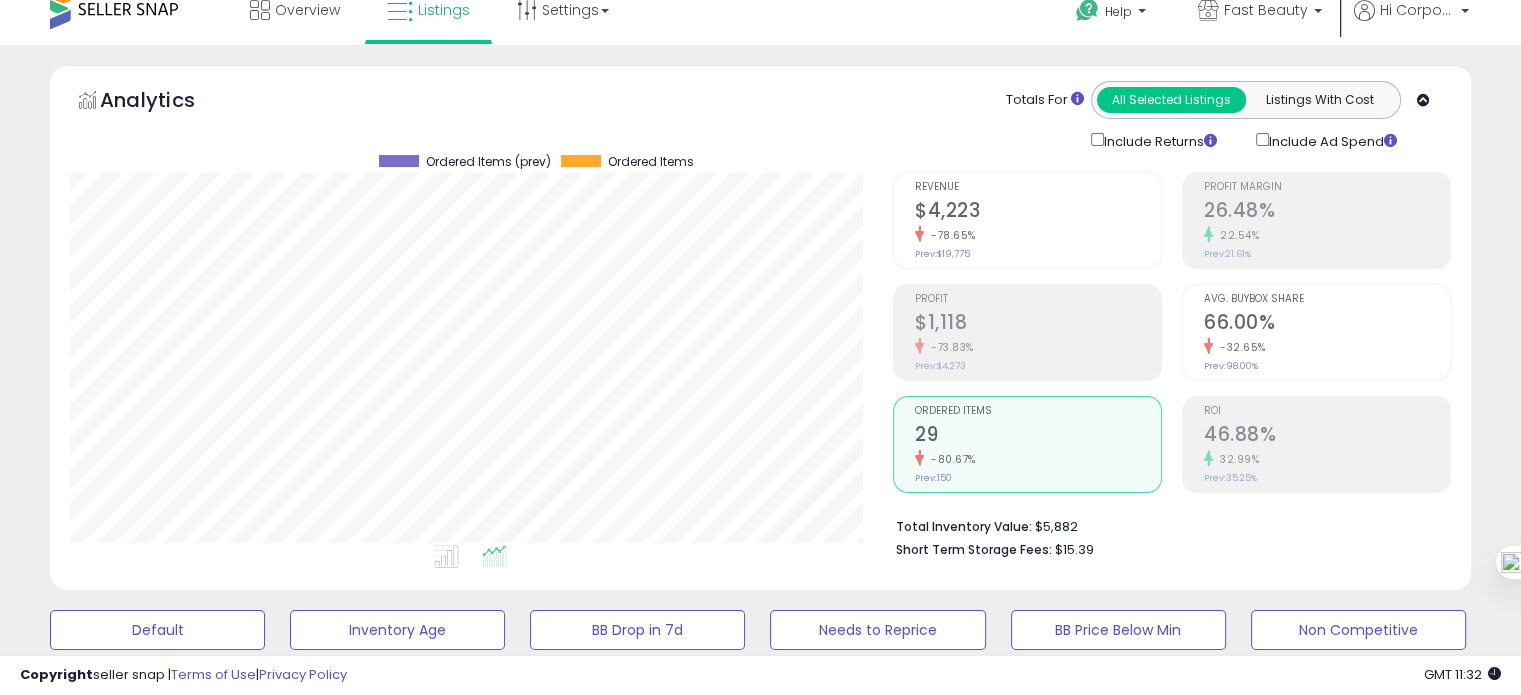 click on "ROI" at bounding box center [1327, 411] 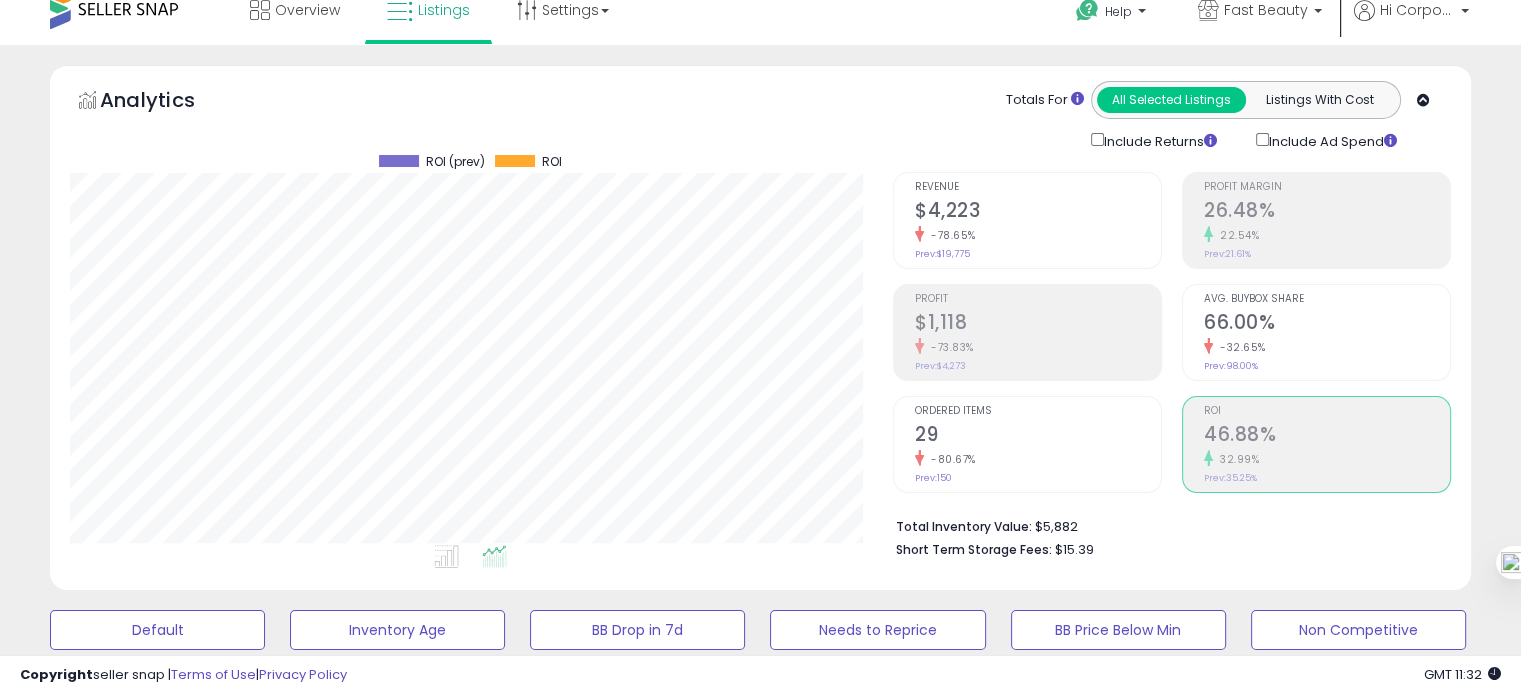 click on "Ordered Items
29
-80.67%
Prev:  150" at bounding box center (1038, 442) 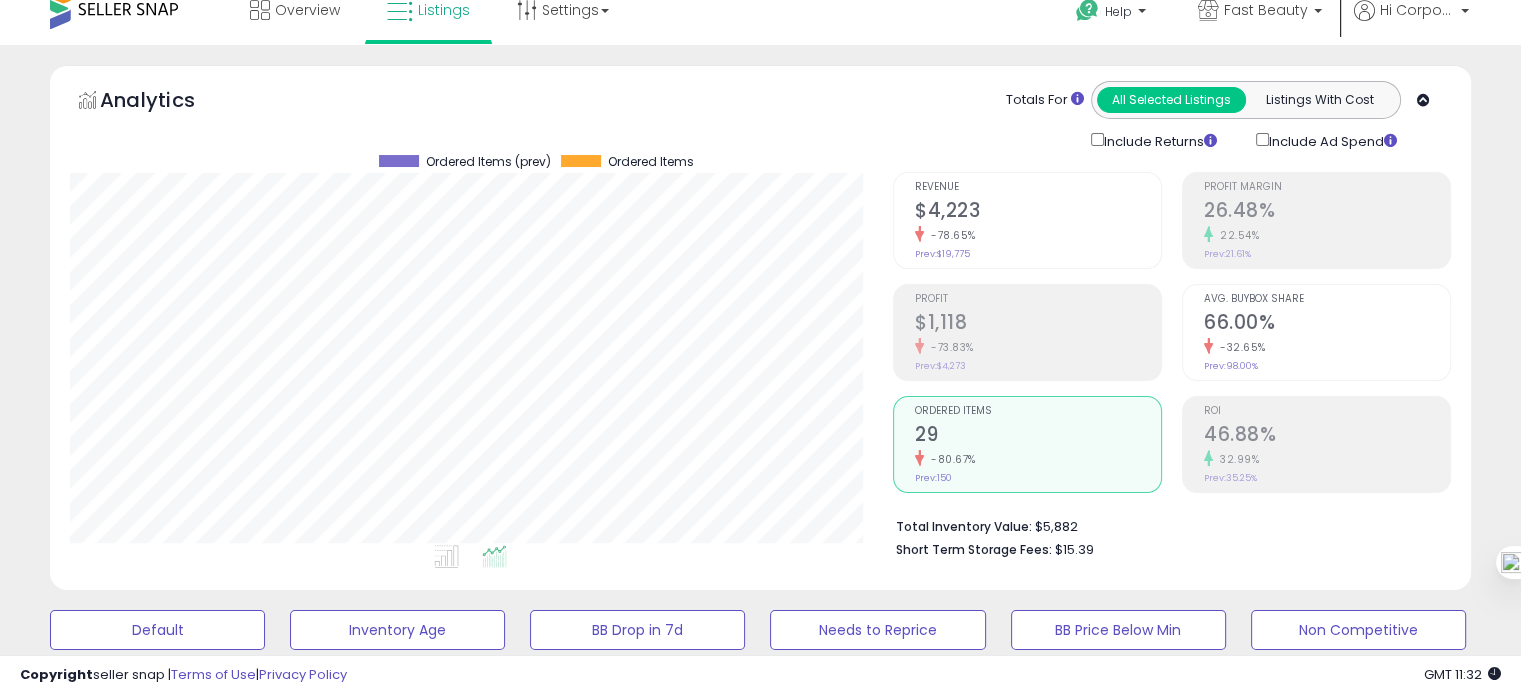 click on "32.99%" 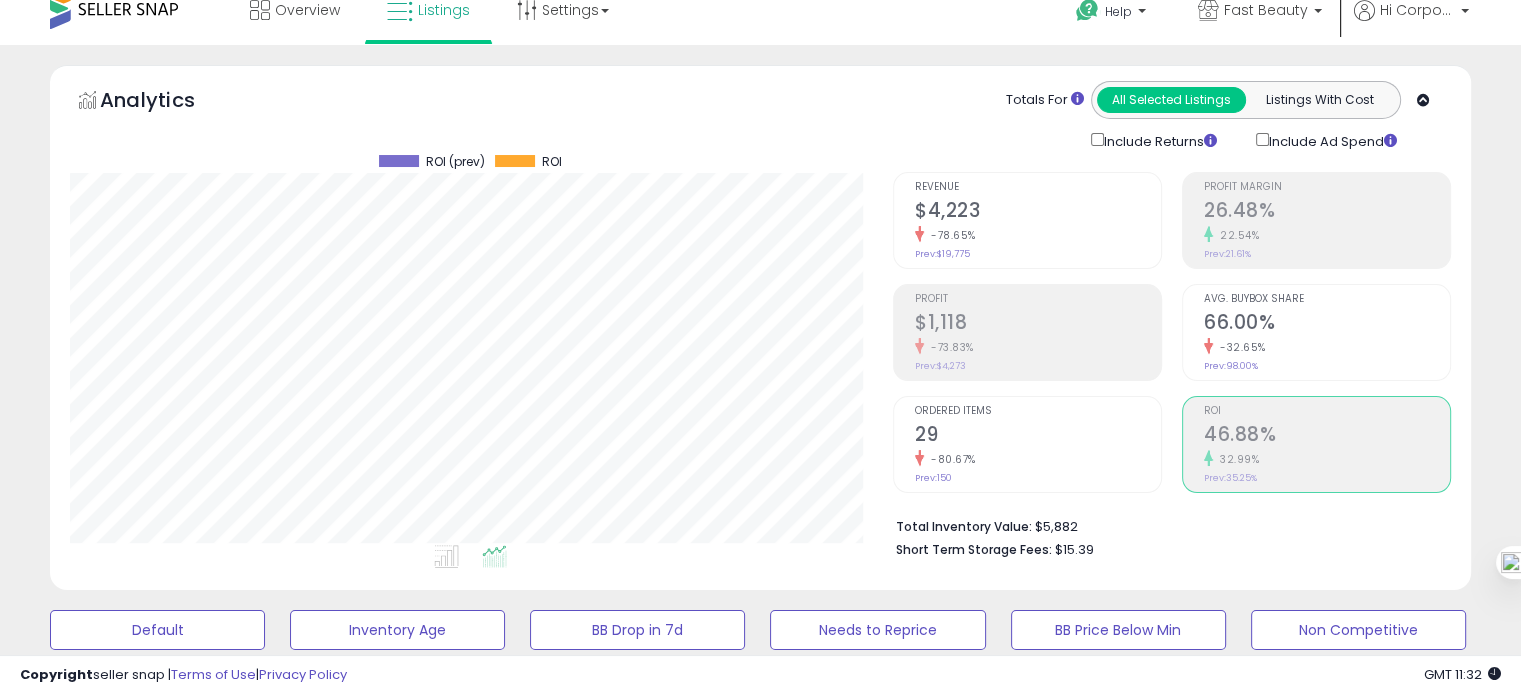 click on "-80.67%" at bounding box center (1038, 459) 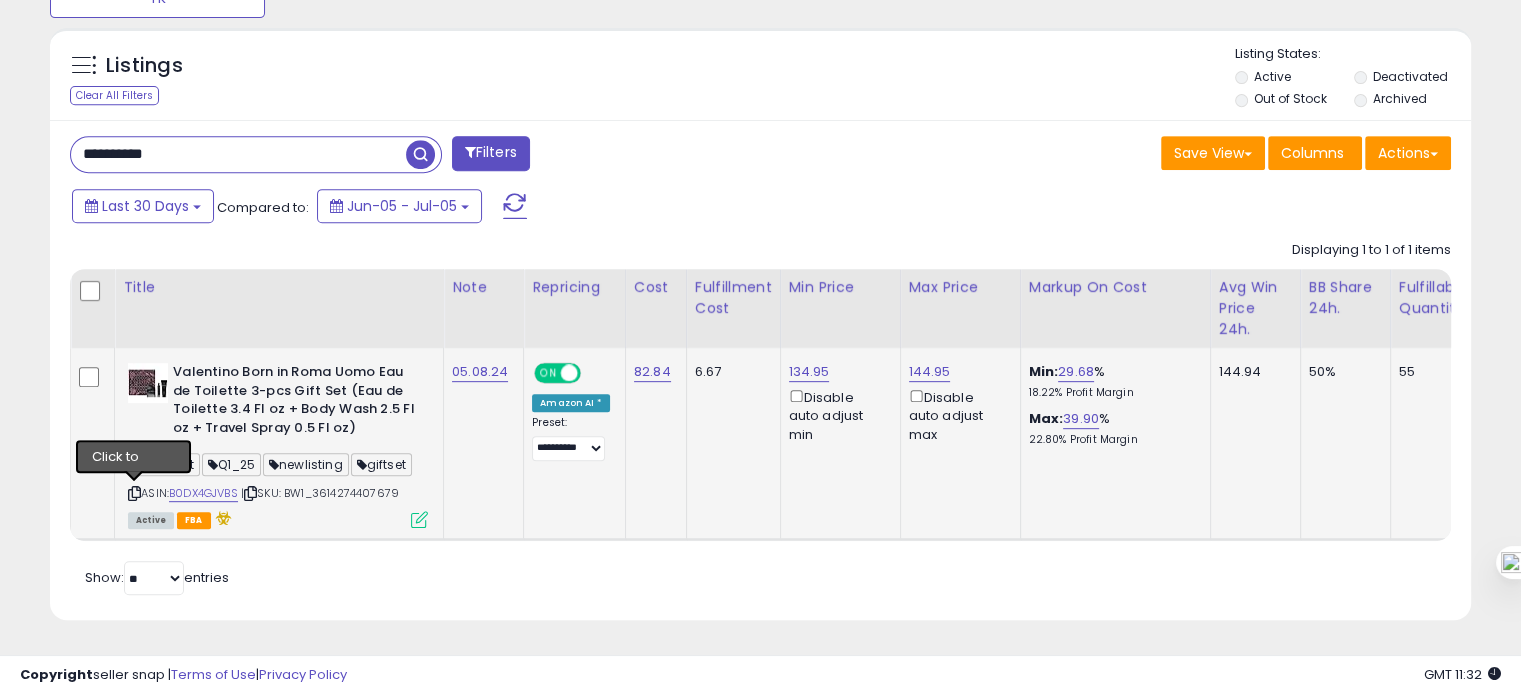 click at bounding box center (134, 493) 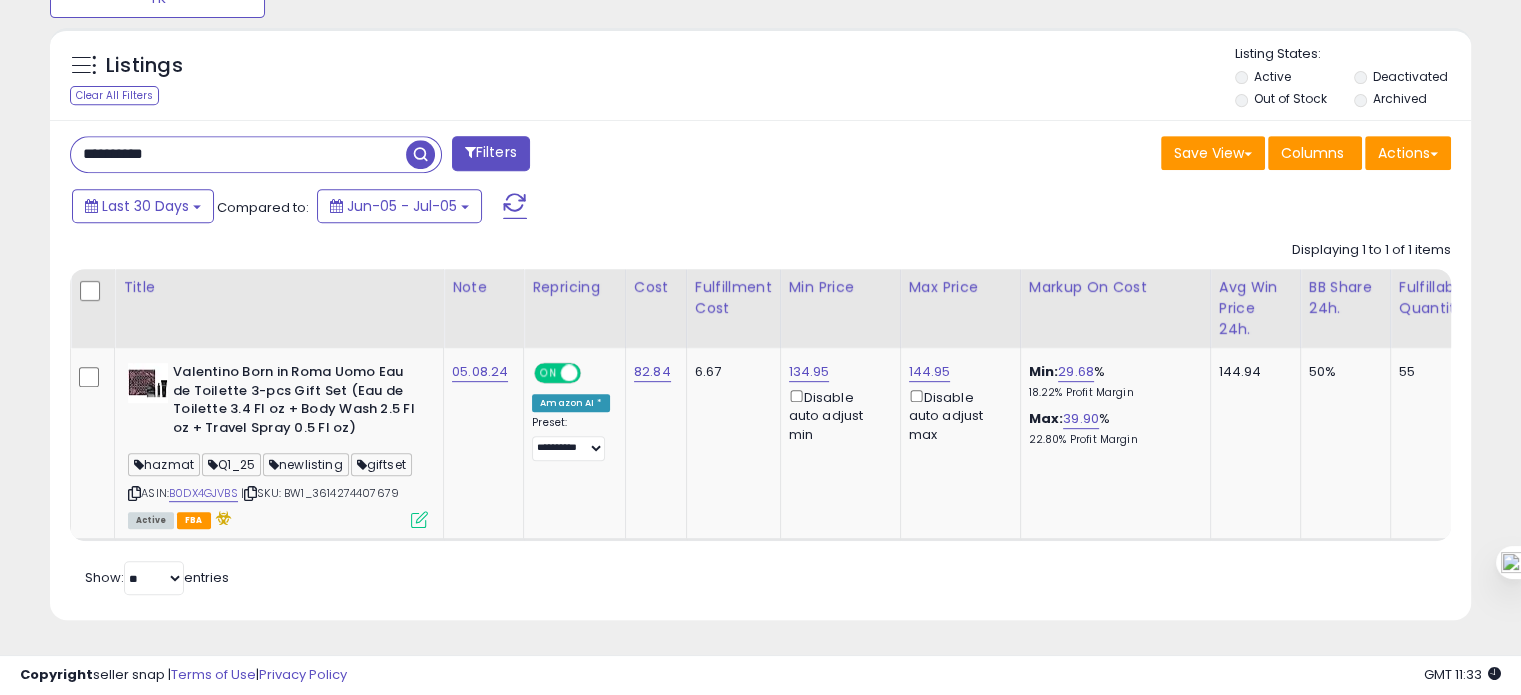click on "**********" at bounding box center [238, 154] 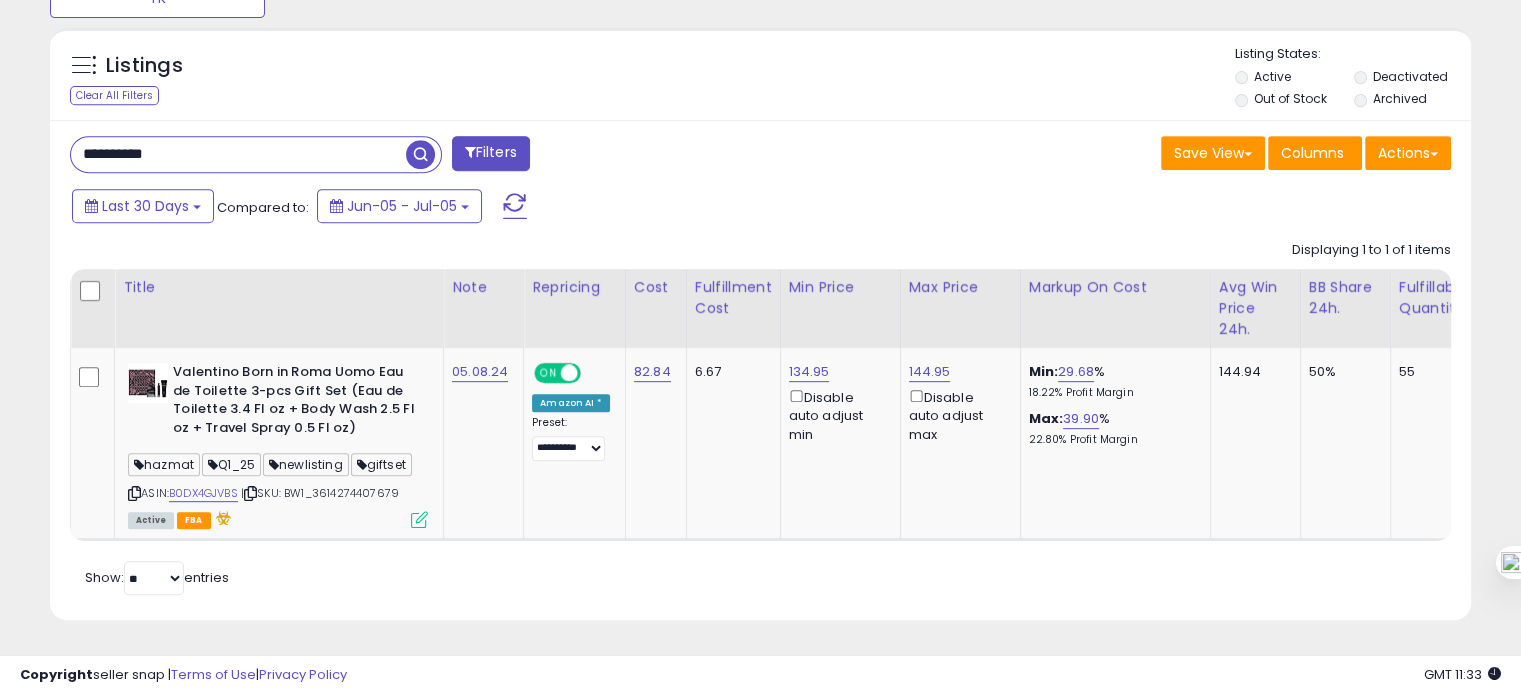 paste 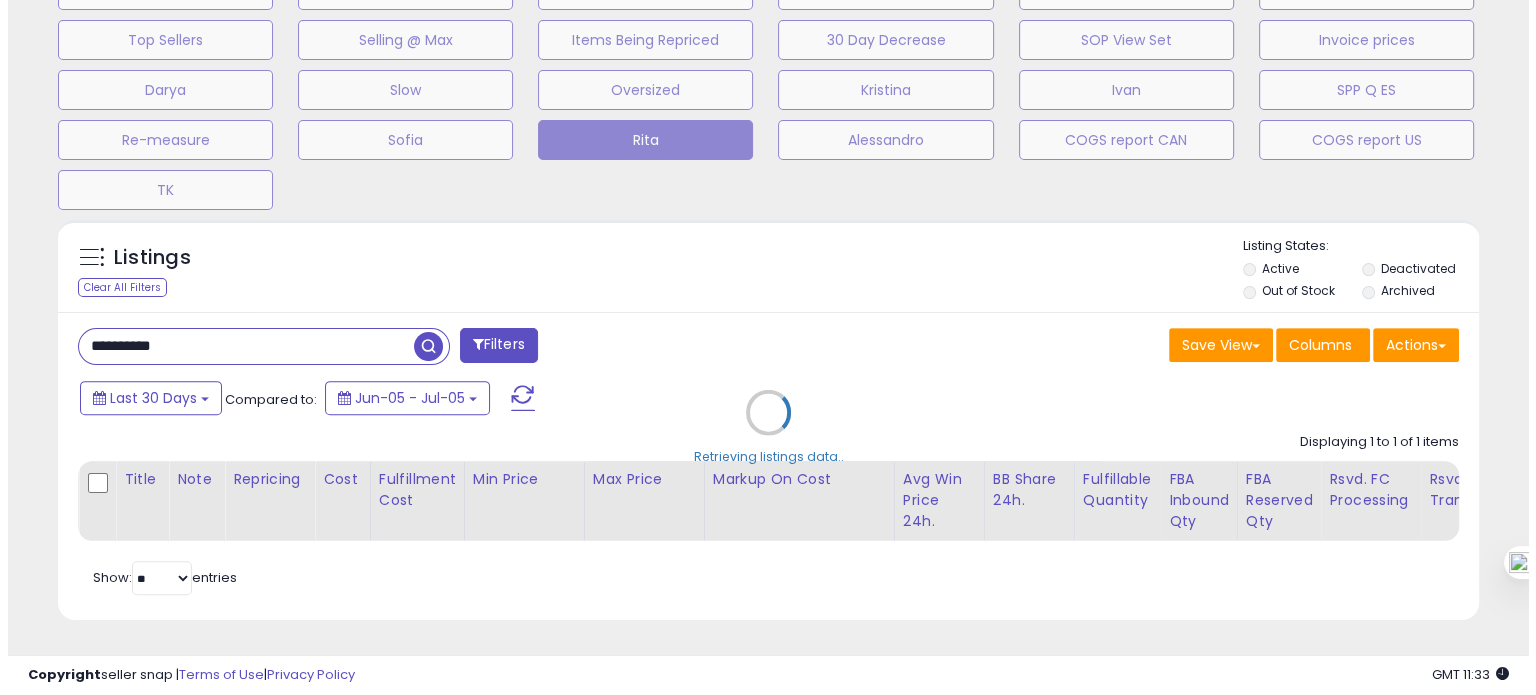 scroll, scrollTop: 674, scrollLeft: 0, axis: vertical 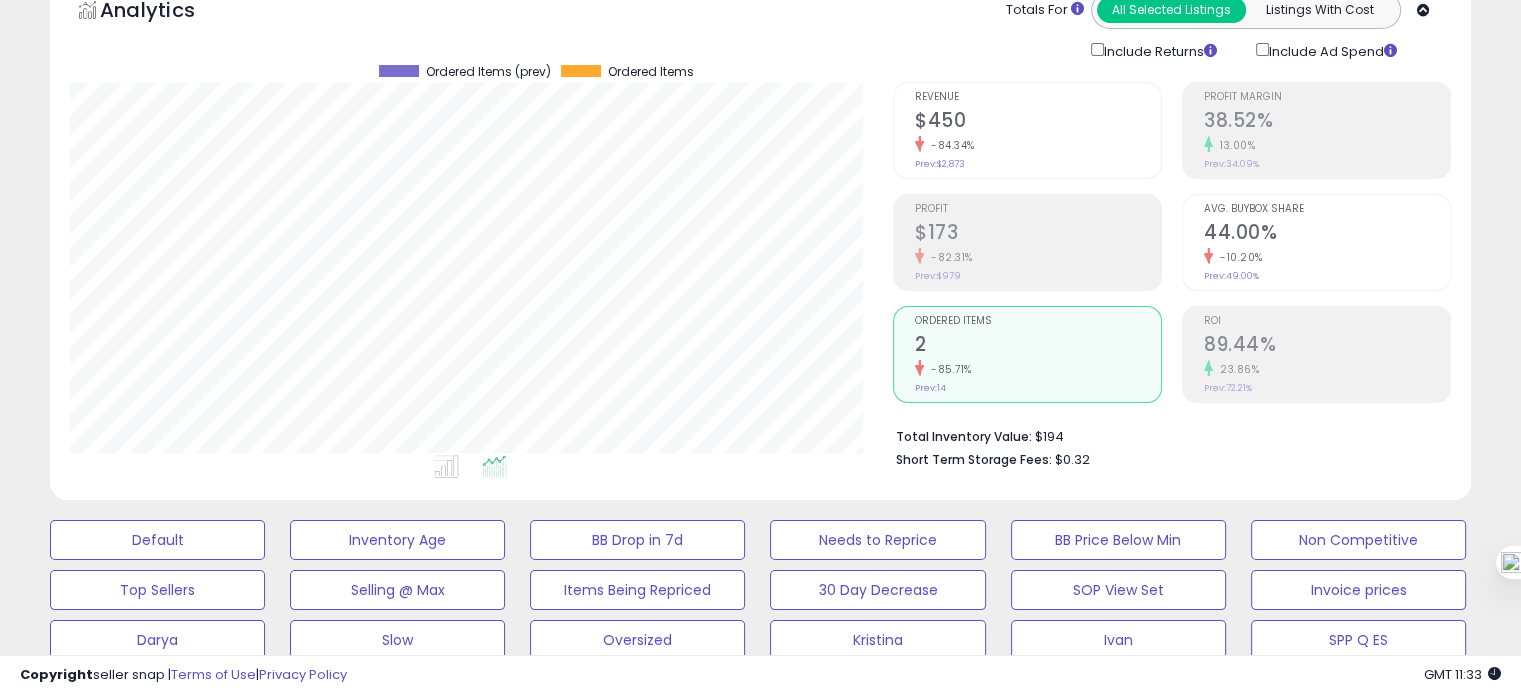 click on "$450" 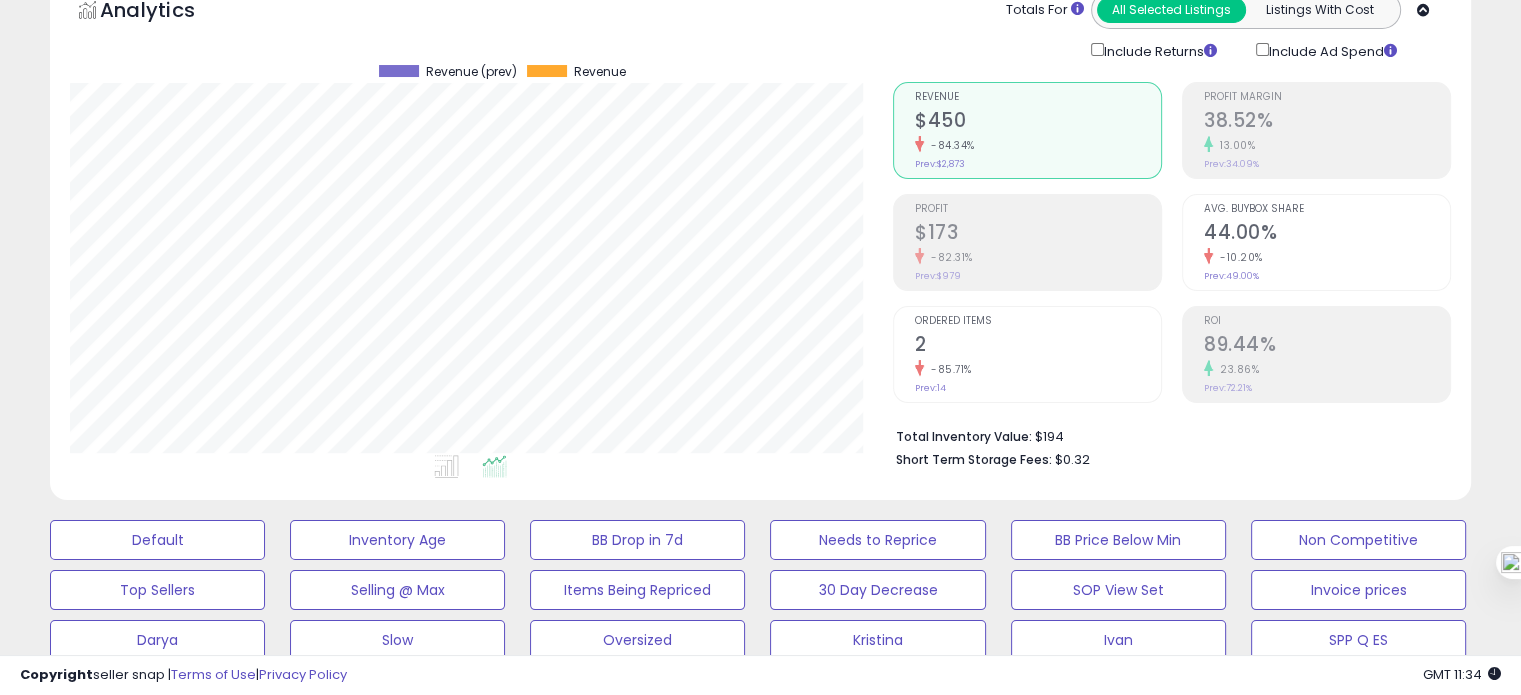 click on "44.00%" at bounding box center (1327, 234) 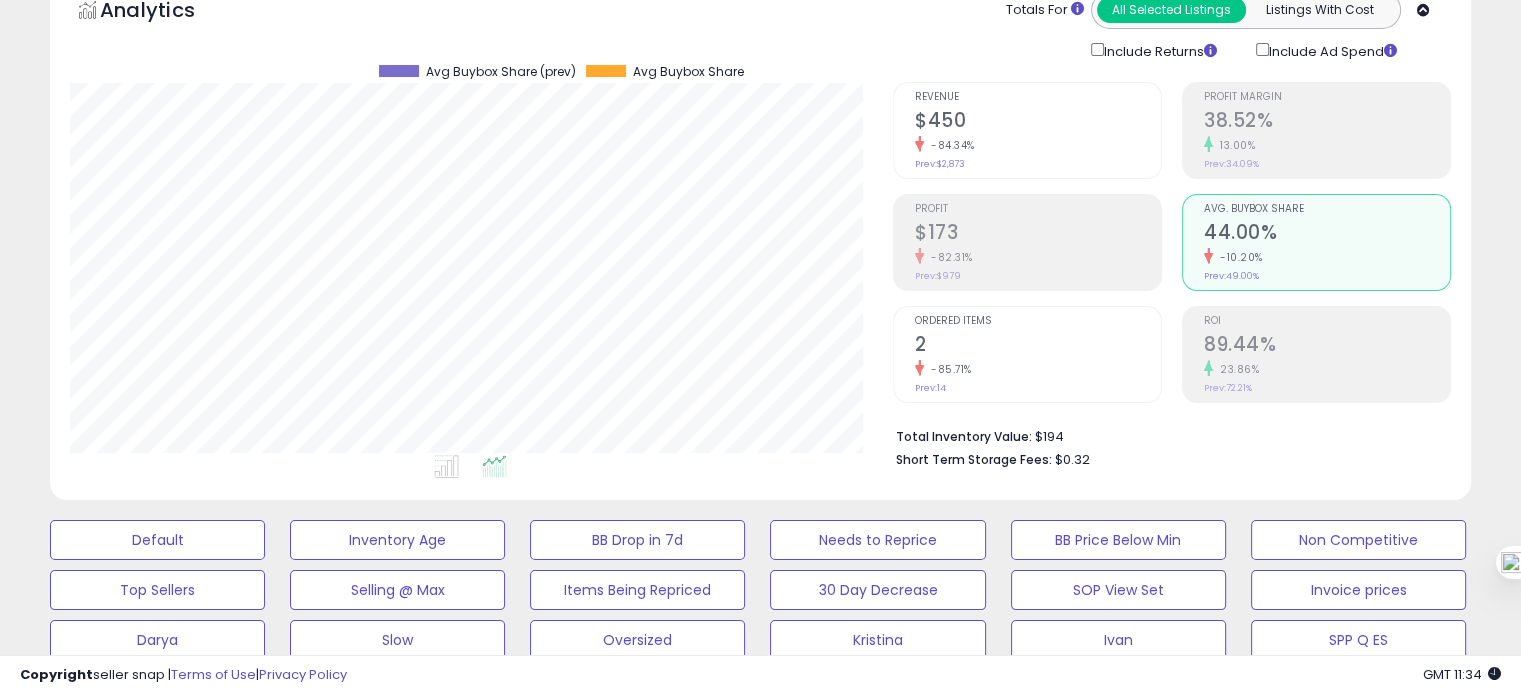 click on "Ordered Items
2
-85.71%
Prev:  14" at bounding box center (1038, 352) 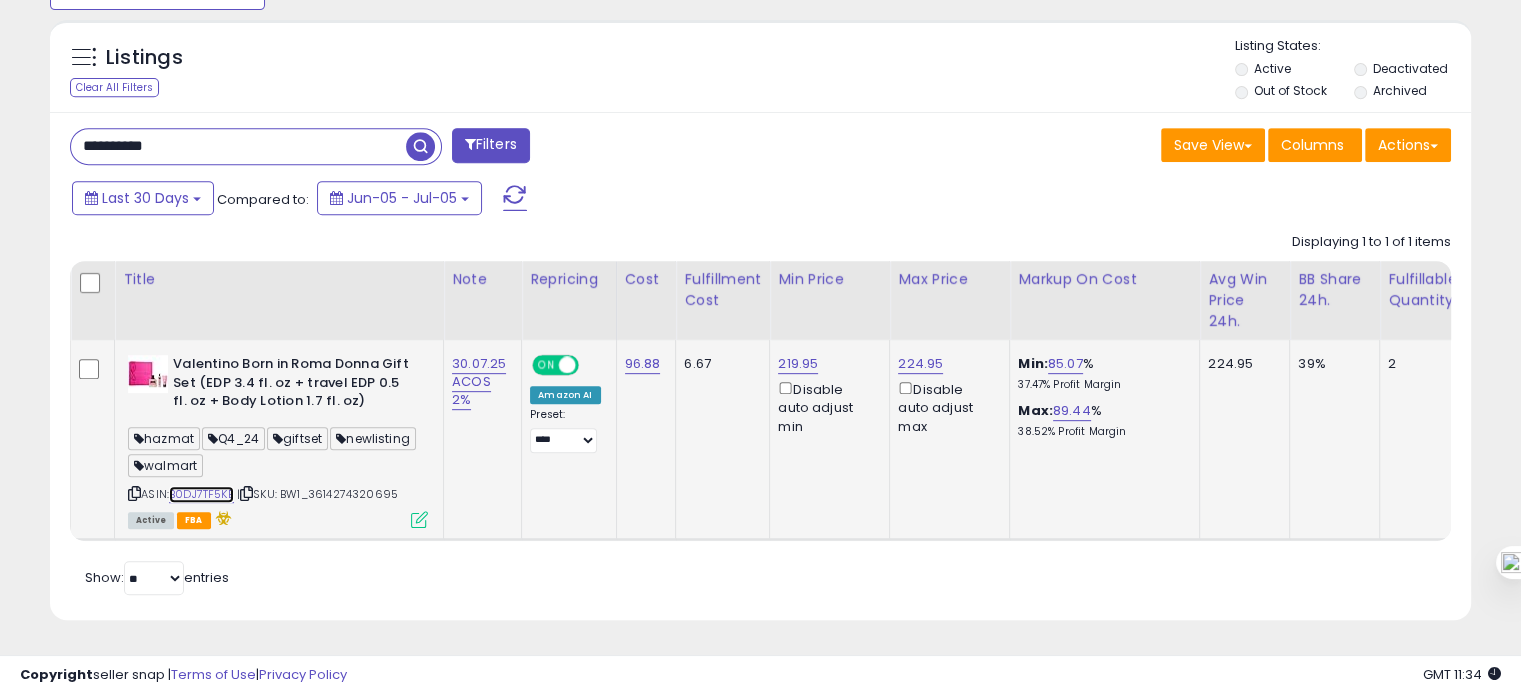 click on "B0DJ7TF5KB" at bounding box center [201, 494] 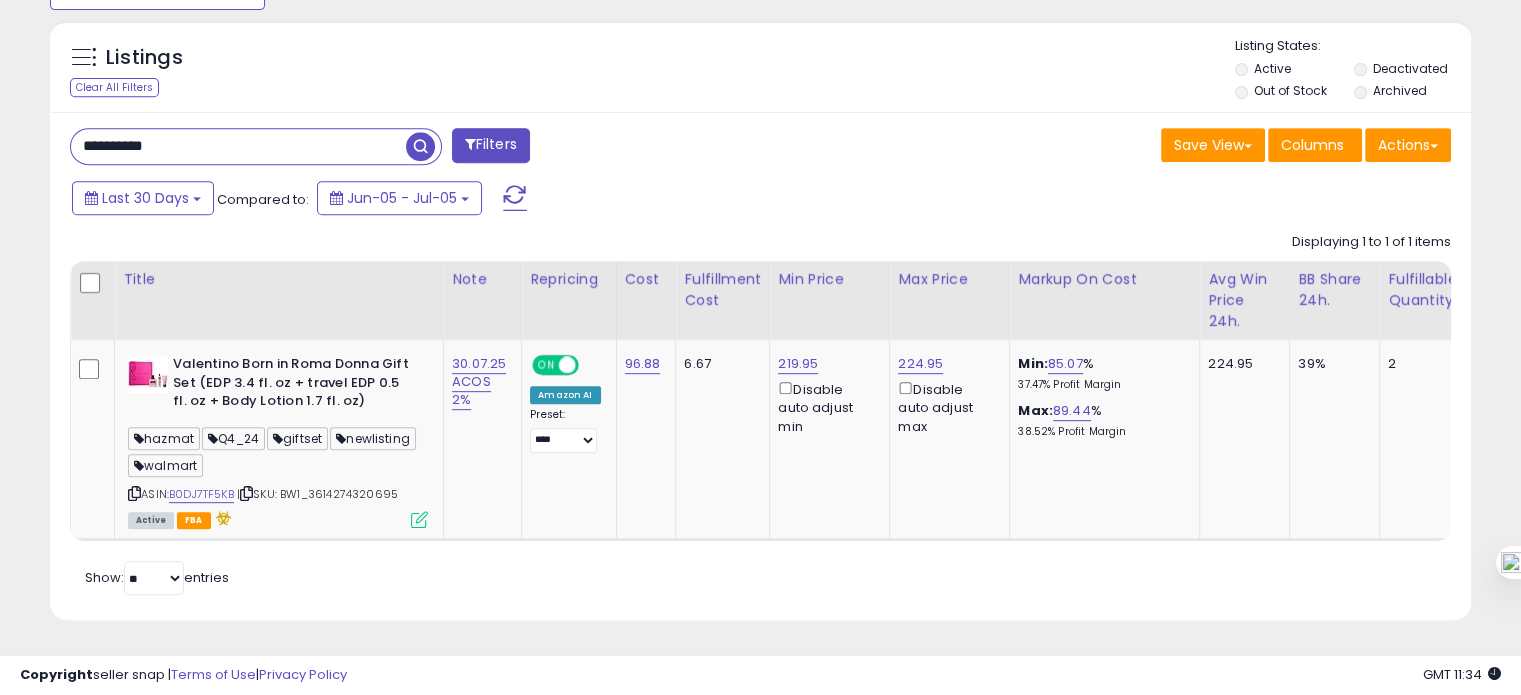 click on "**********" at bounding box center [238, 146] 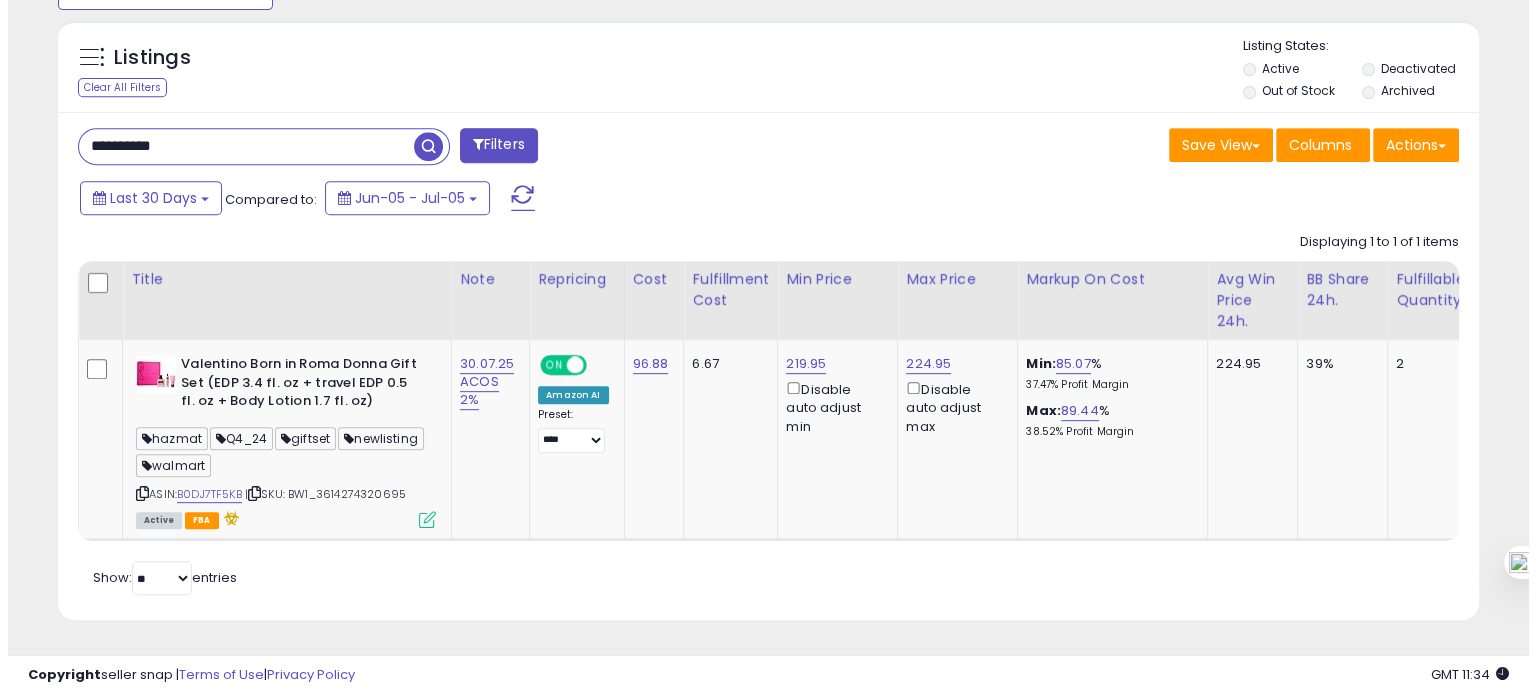 scroll, scrollTop: 674, scrollLeft: 0, axis: vertical 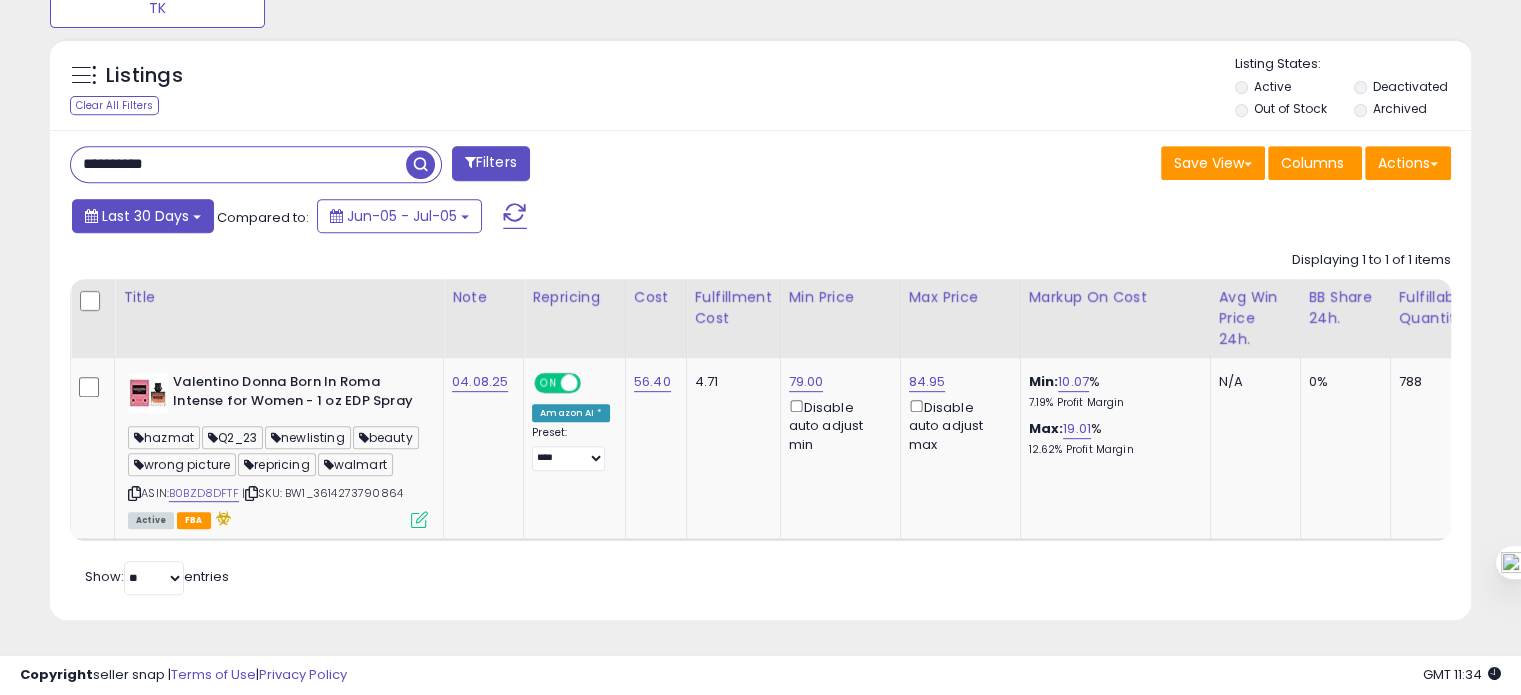 click at bounding box center (197, 217) 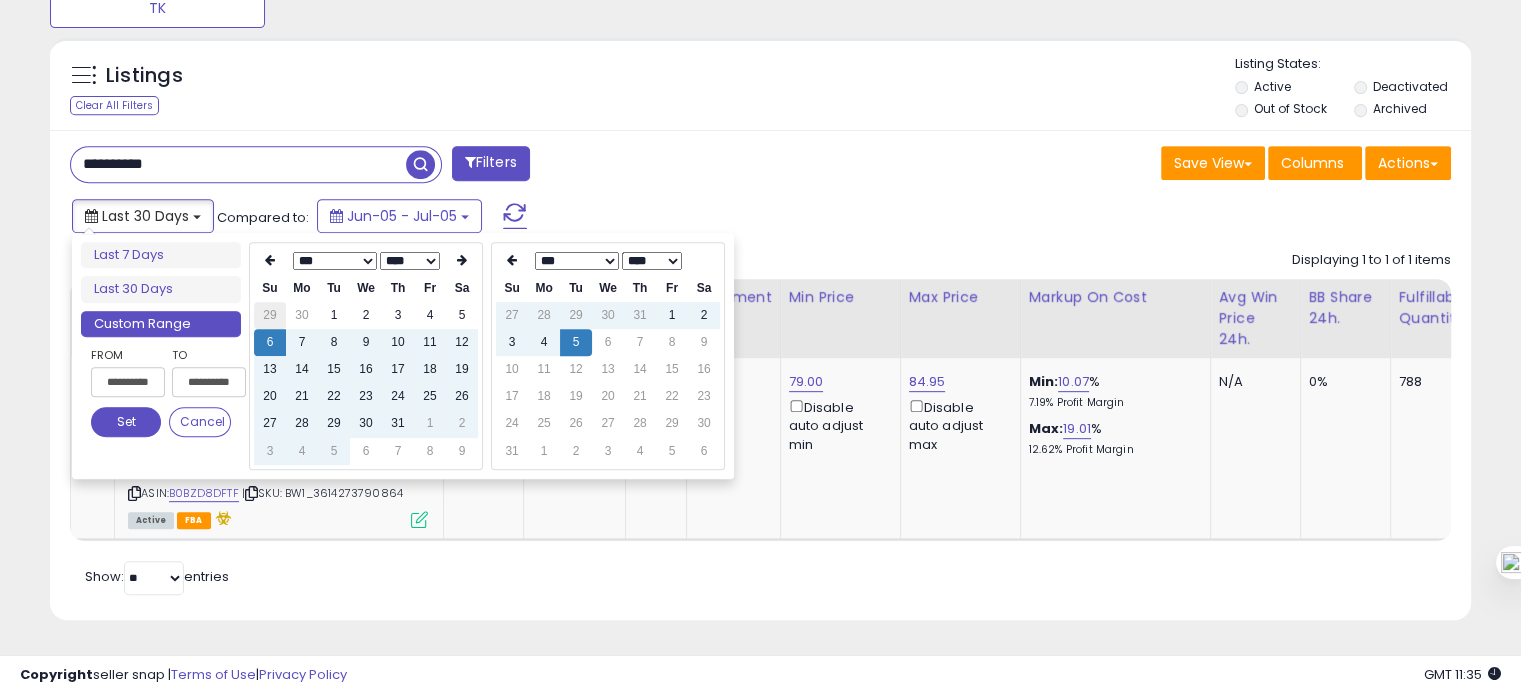 type on "**********" 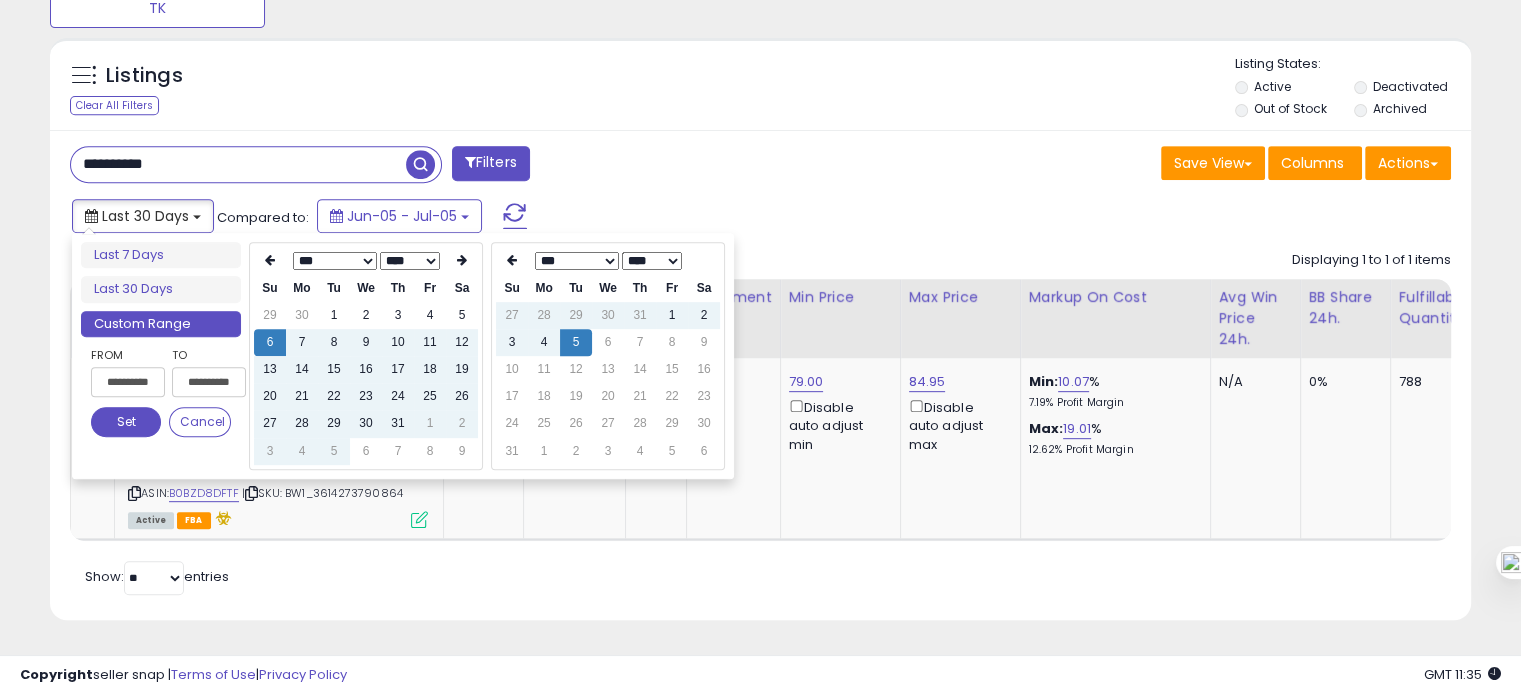 type on "**********" 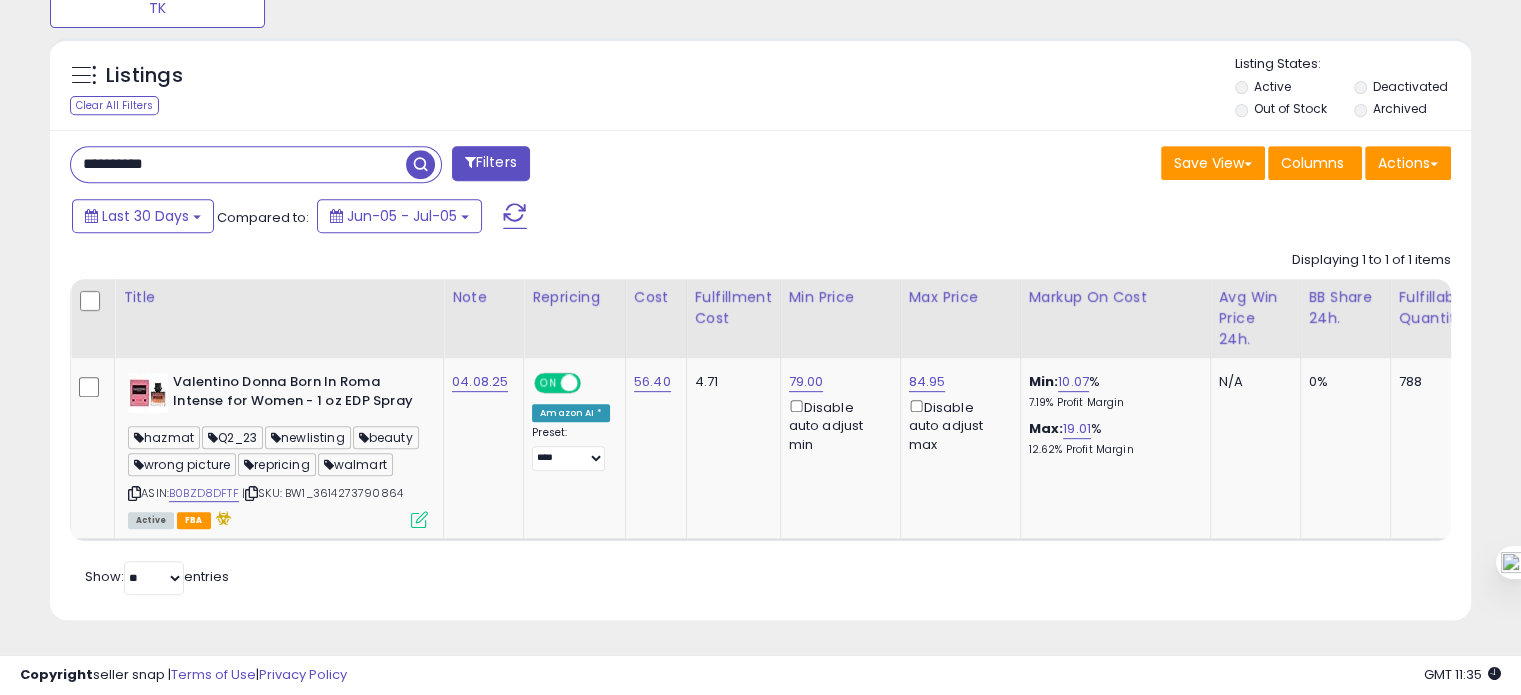 click on "Listings
Clear All Filters
Listing States:" at bounding box center (760, 89) 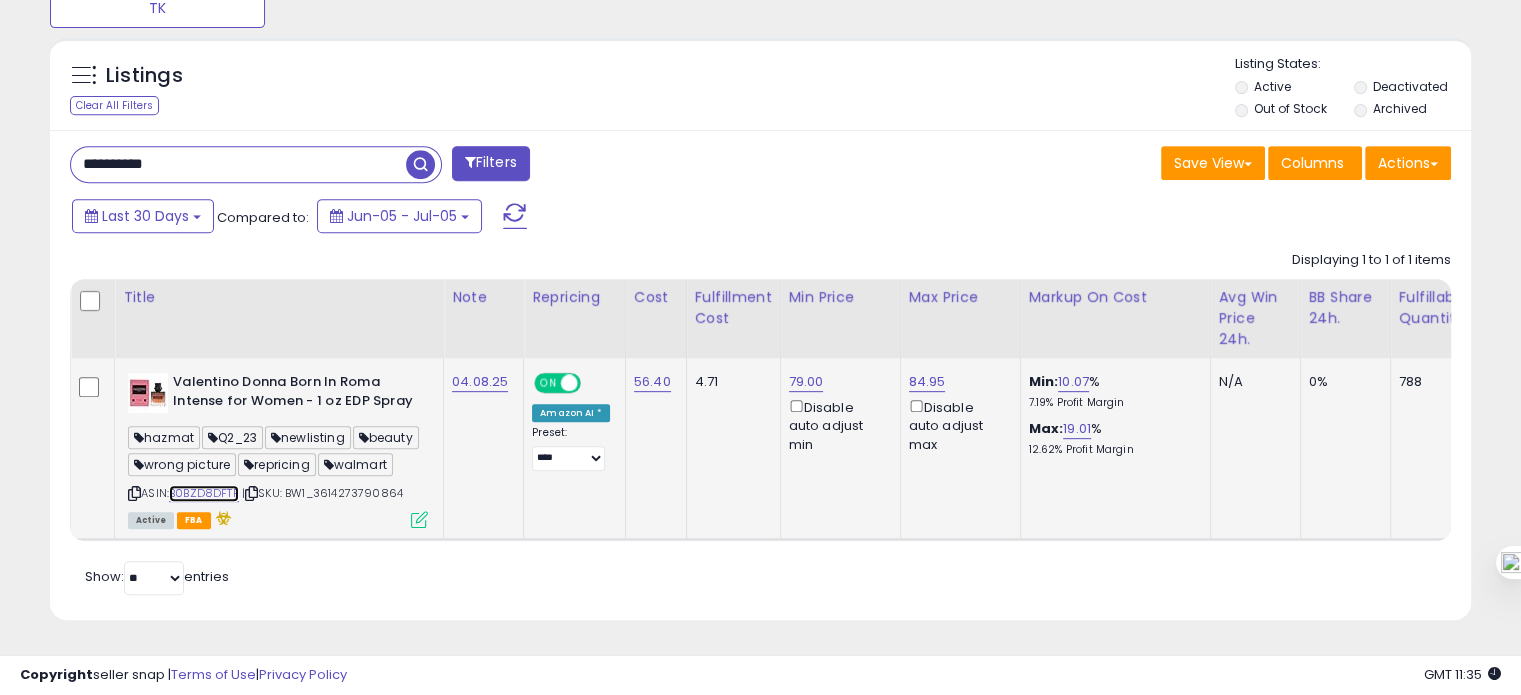 click on "B0BZD8DFTF" at bounding box center (204, 493) 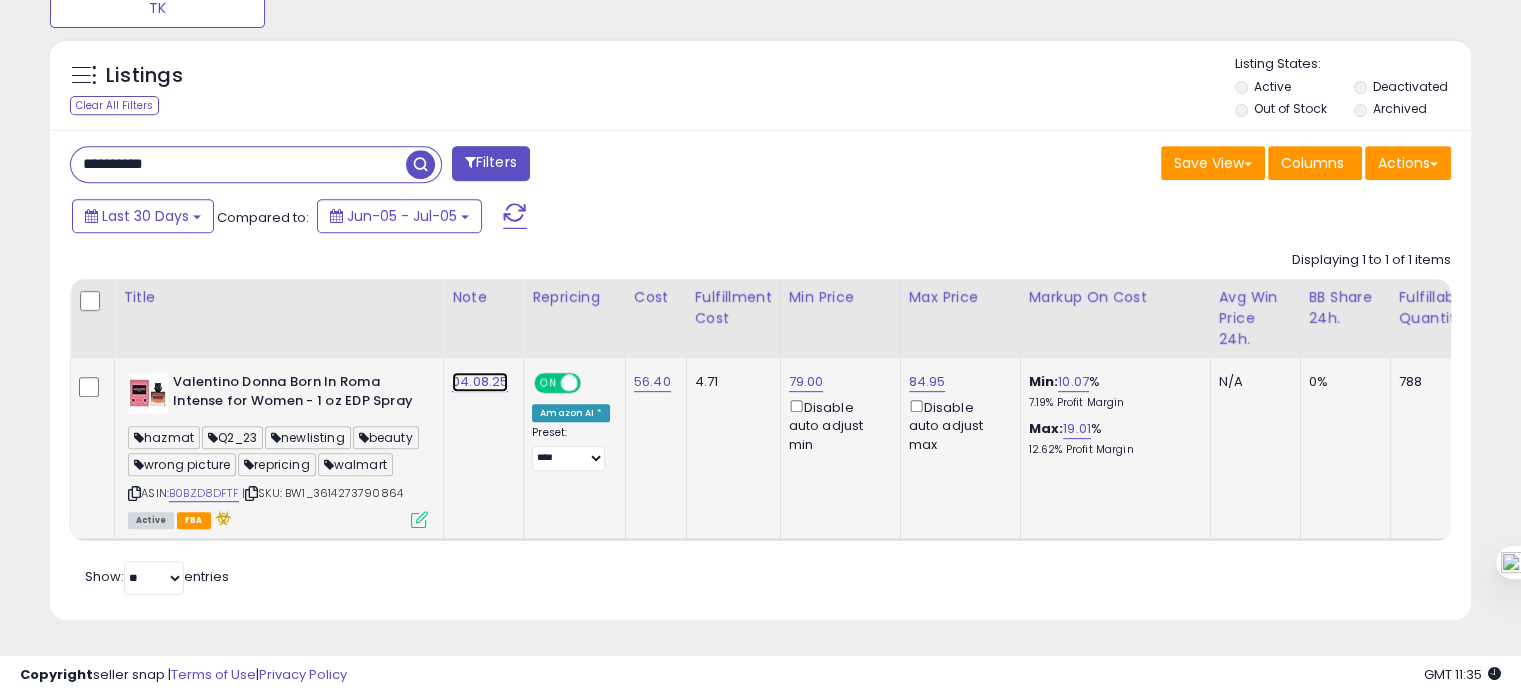 click on "04.08.25" at bounding box center (480, 382) 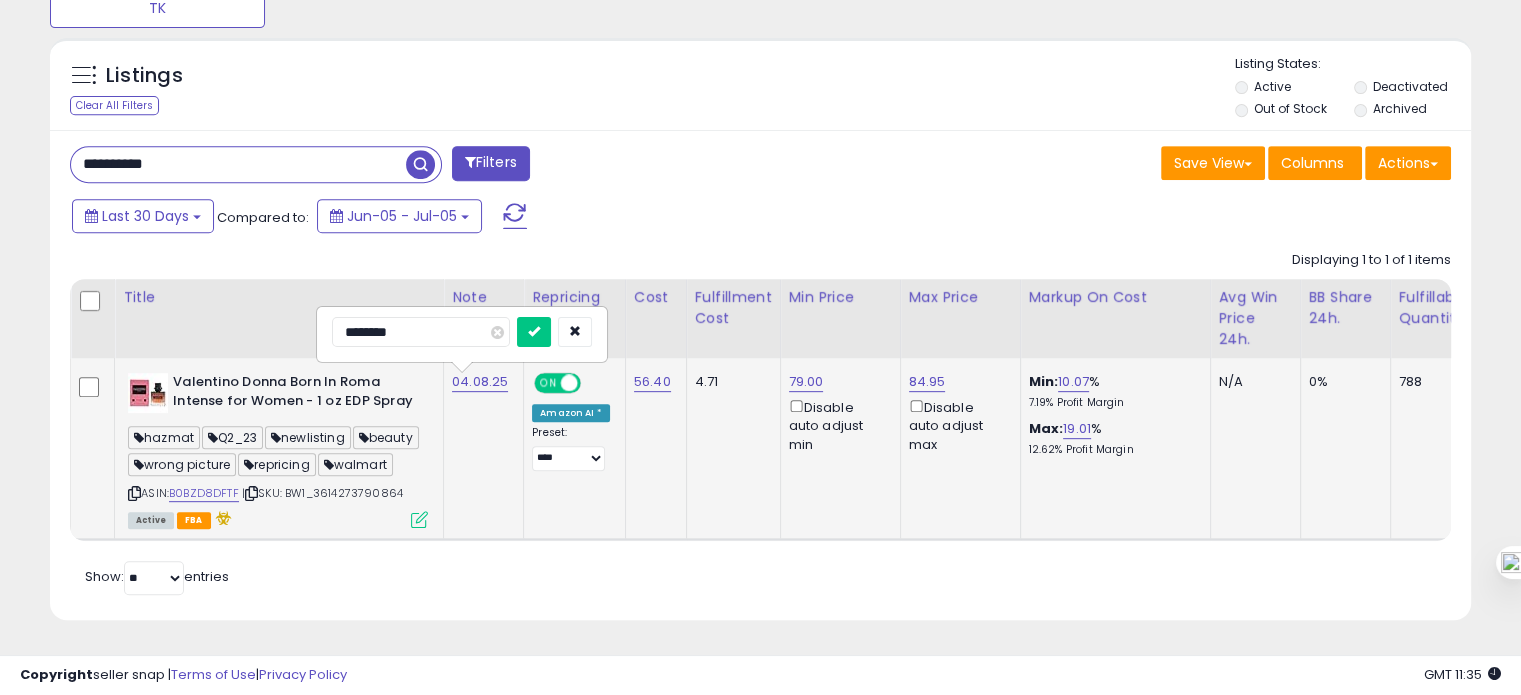 click on "********" at bounding box center (421, 332) 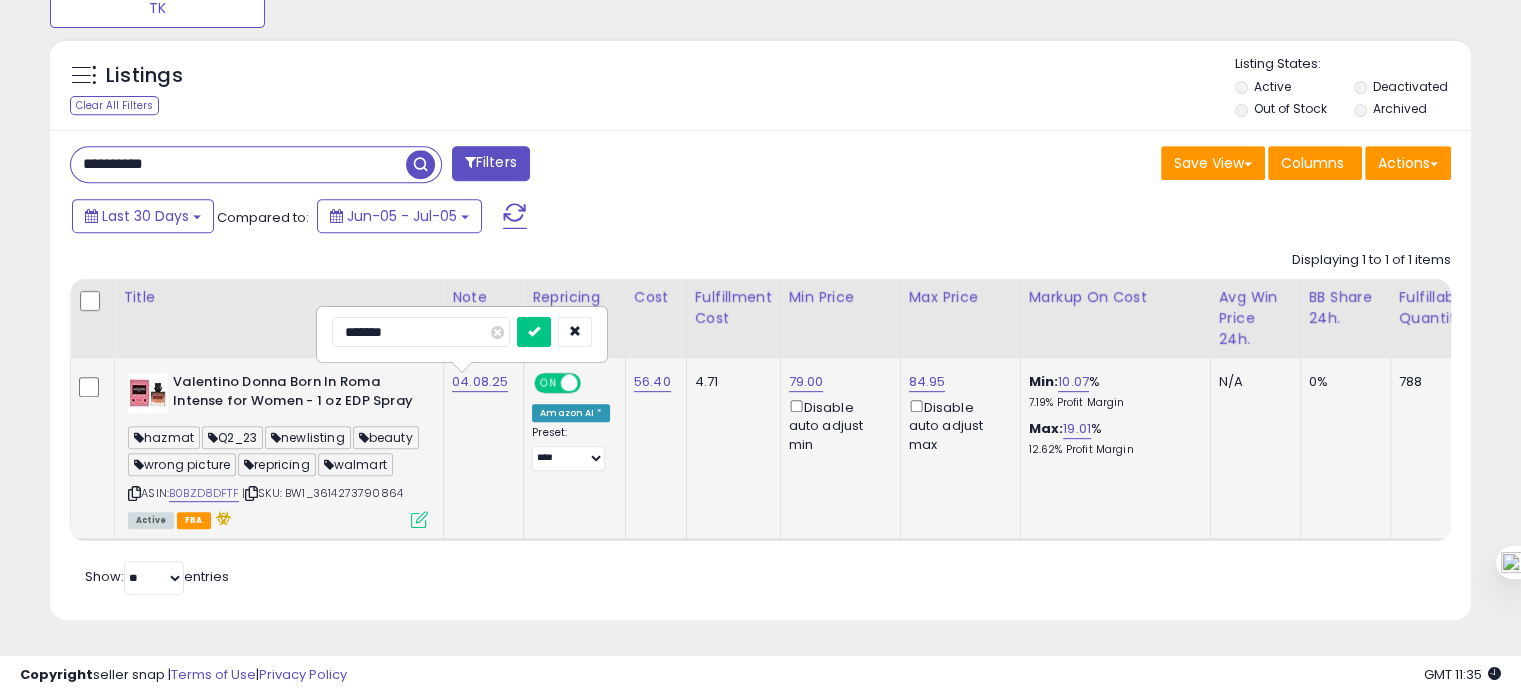 type on "********" 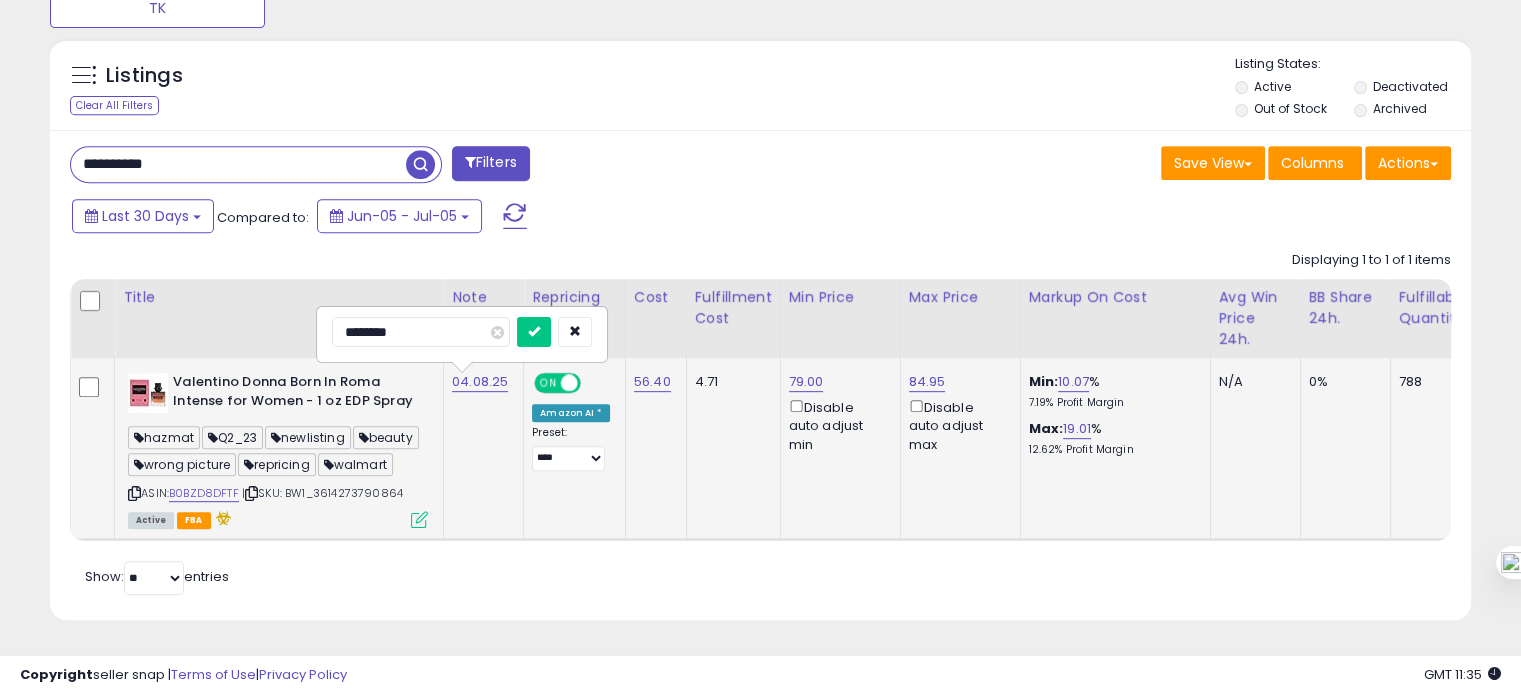 click at bounding box center [534, 332] 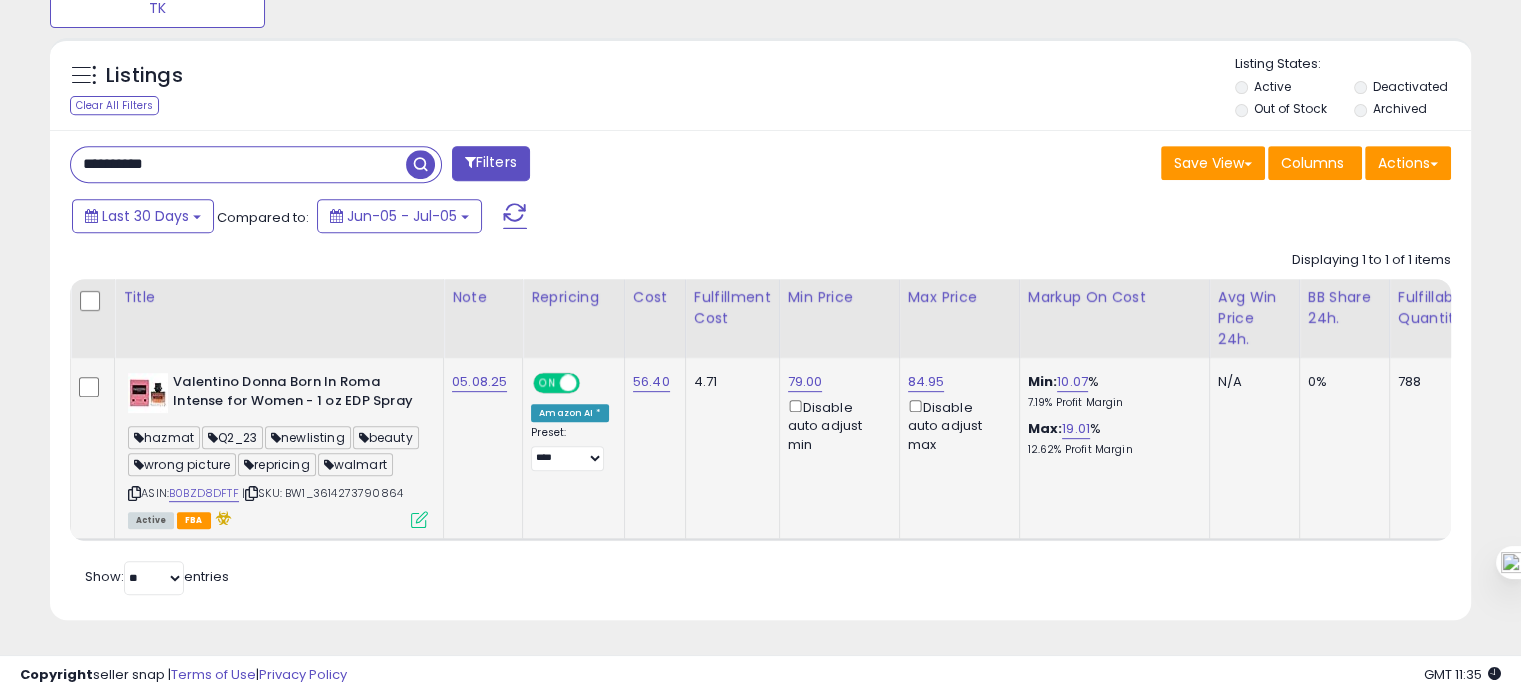 drag, startPoint x: 408, startPoint y: 475, endPoint x: 319, endPoint y: 480, distance: 89.140335 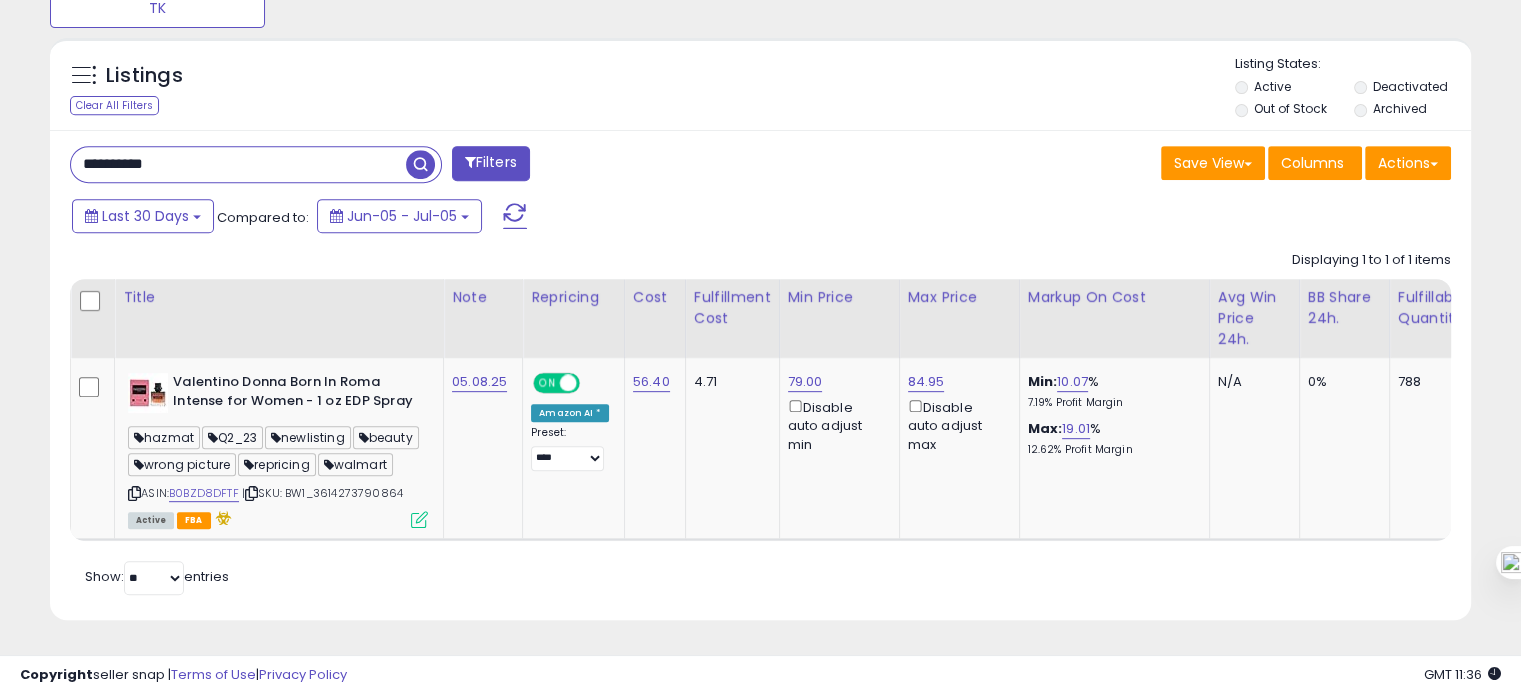 click on "**********" at bounding box center (238, 164) 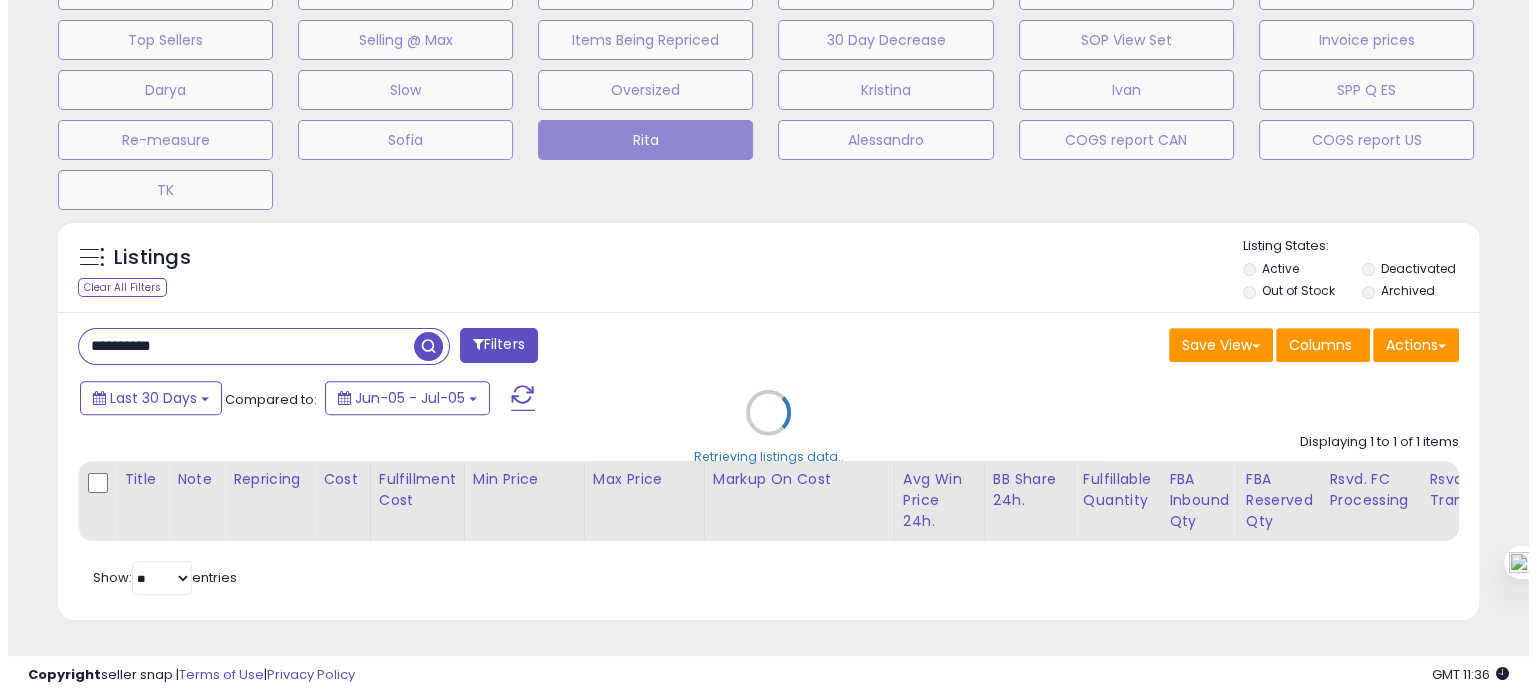 scroll, scrollTop: 674, scrollLeft: 0, axis: vertical 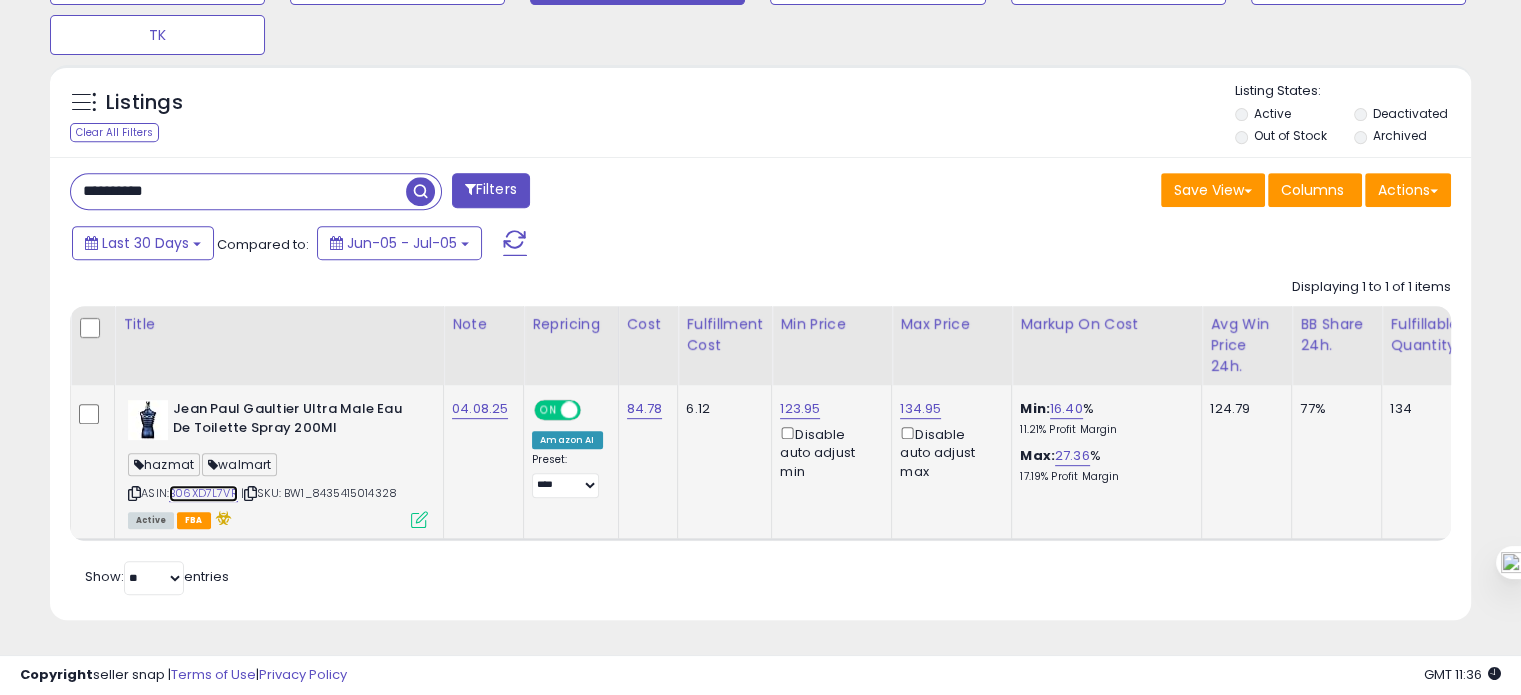 click on "B06XD7L7VR" at bounding box center (203, 493) 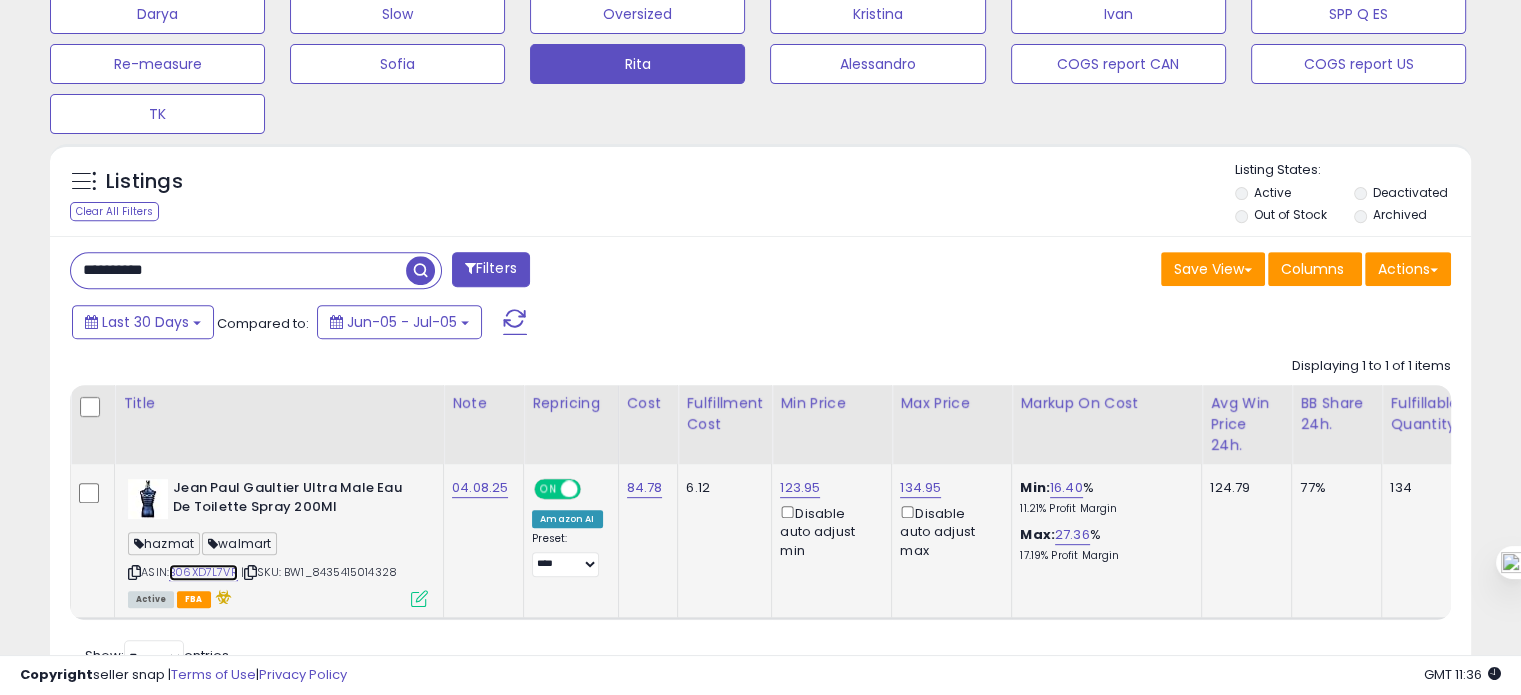 scroll, scrollTop: 828, scrollLeft: 0, axis: vertical 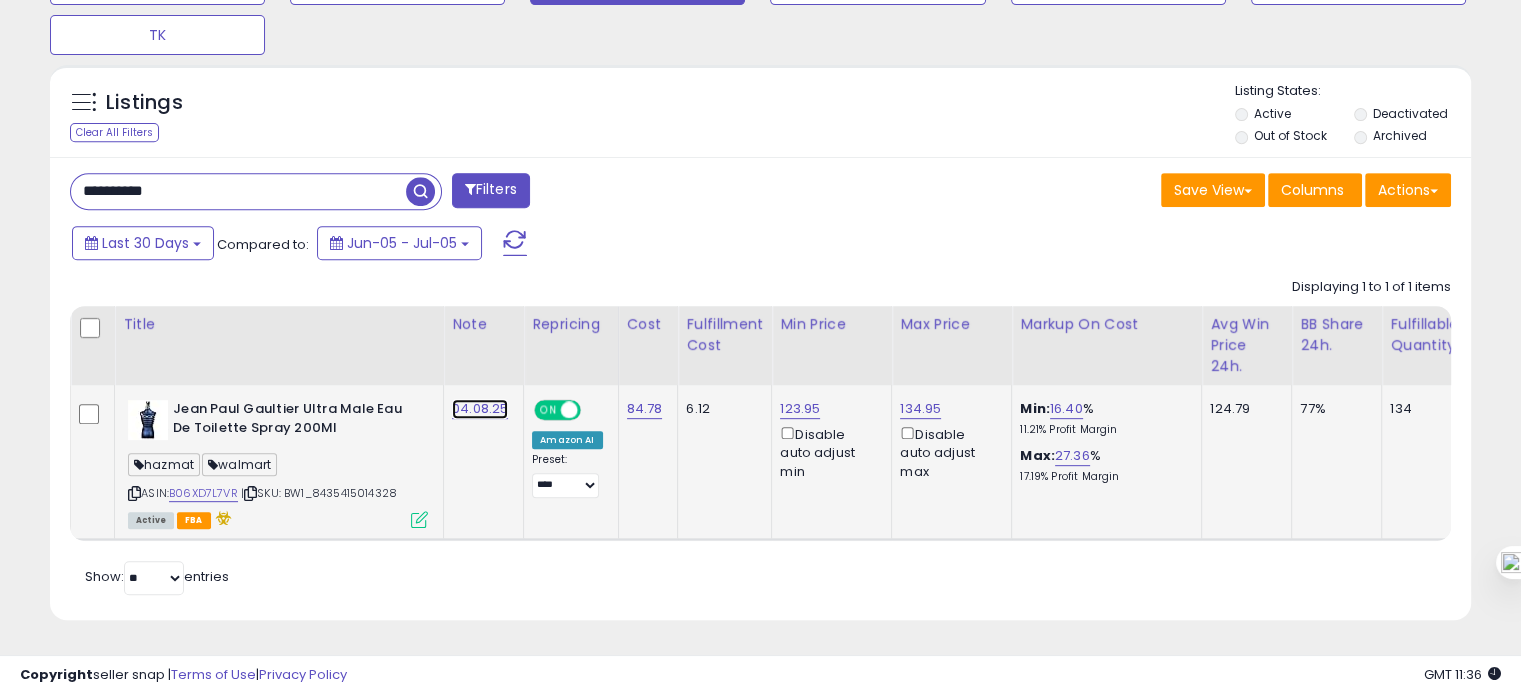 click on "04.08.25" at bounding box center (480, 409) 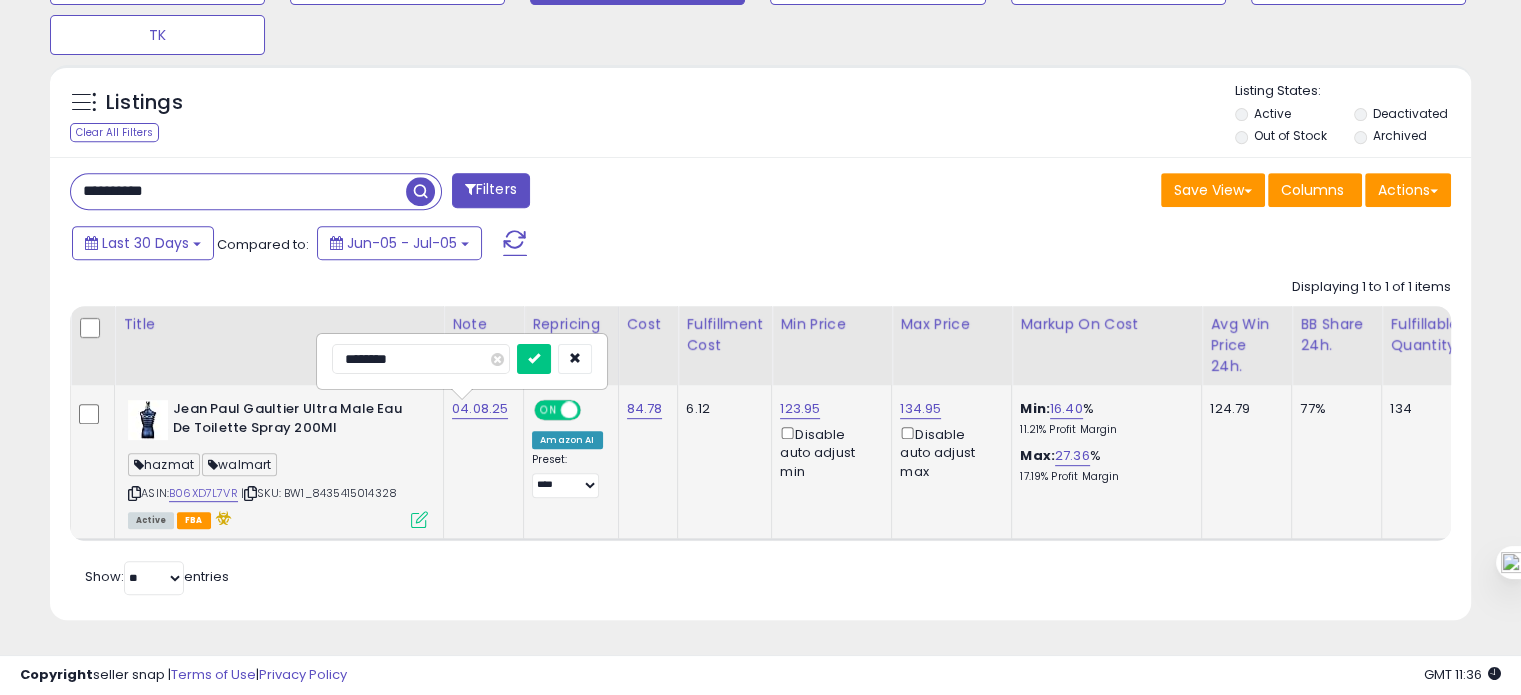 click on "********" at bounding box center [421, 359] 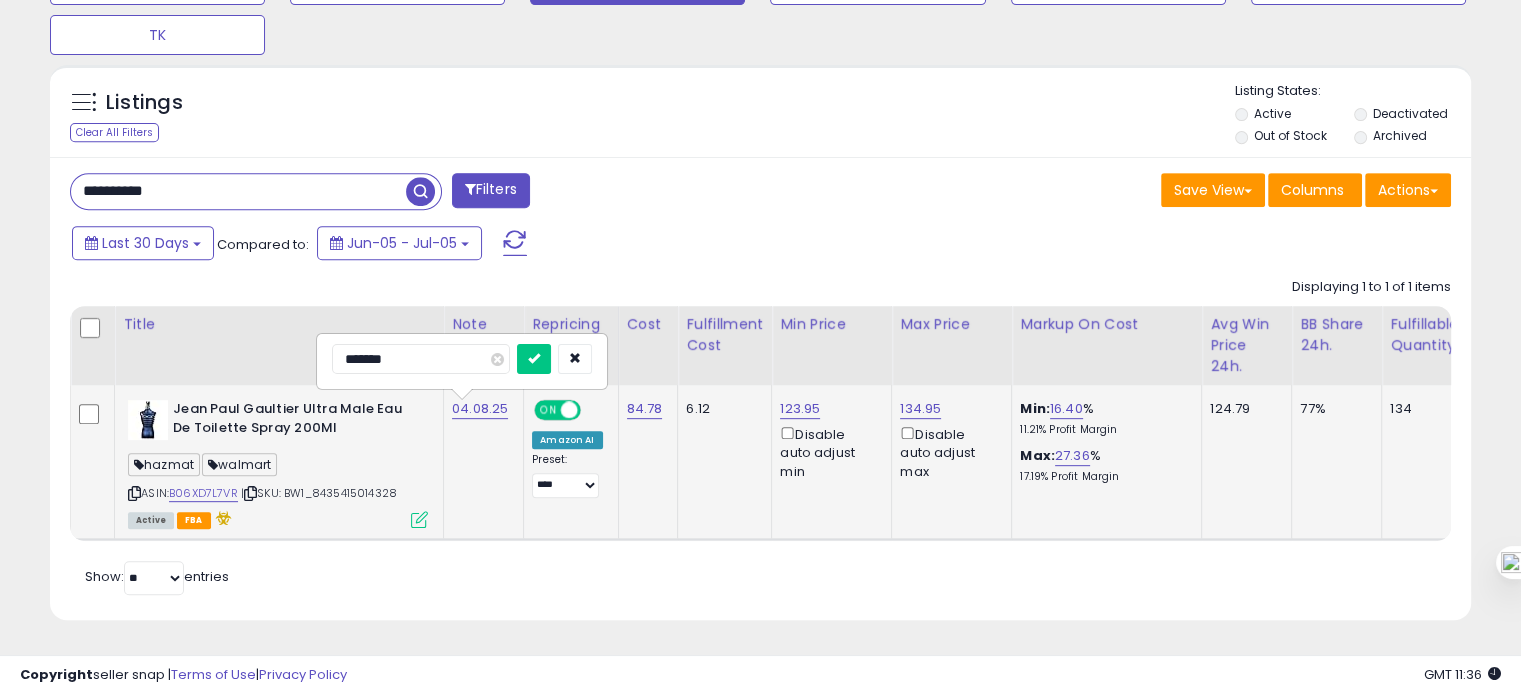 type on "********" 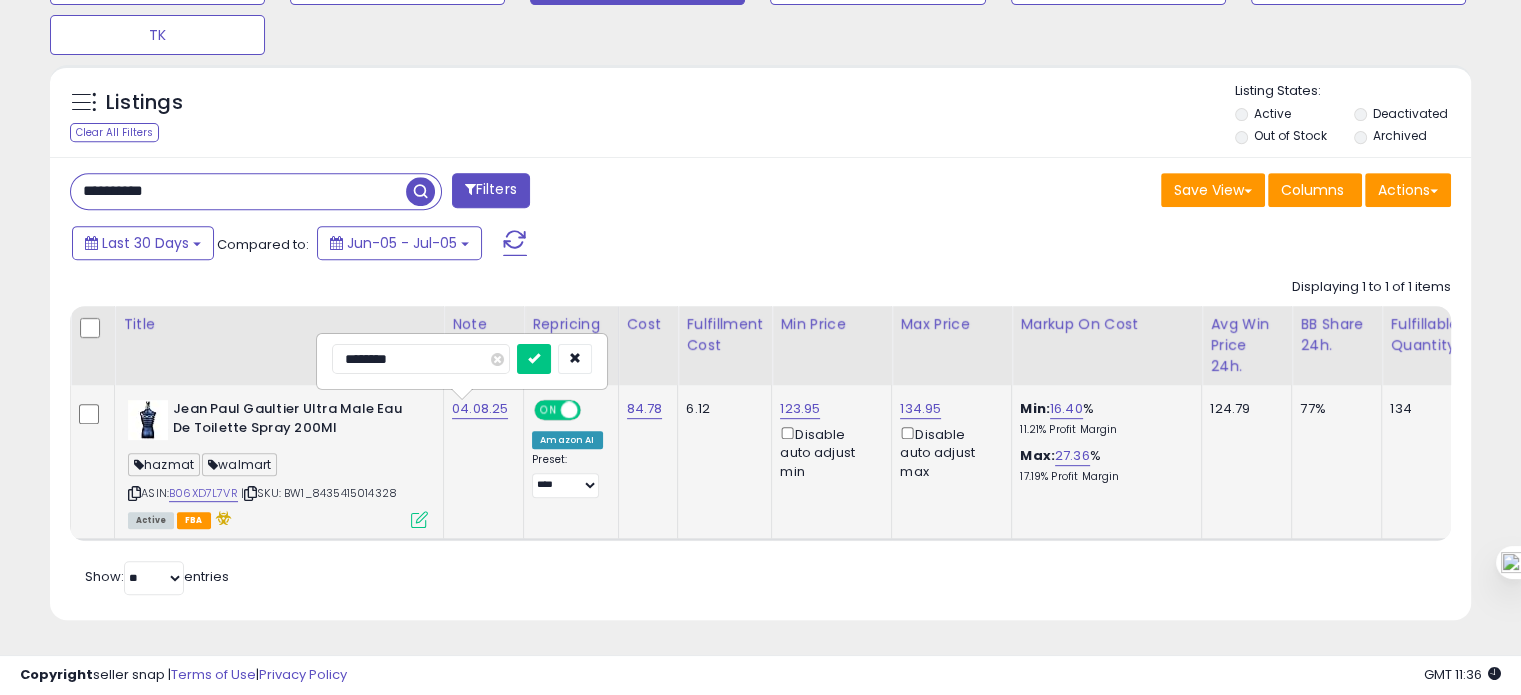 click at bounding box center [534, 359] 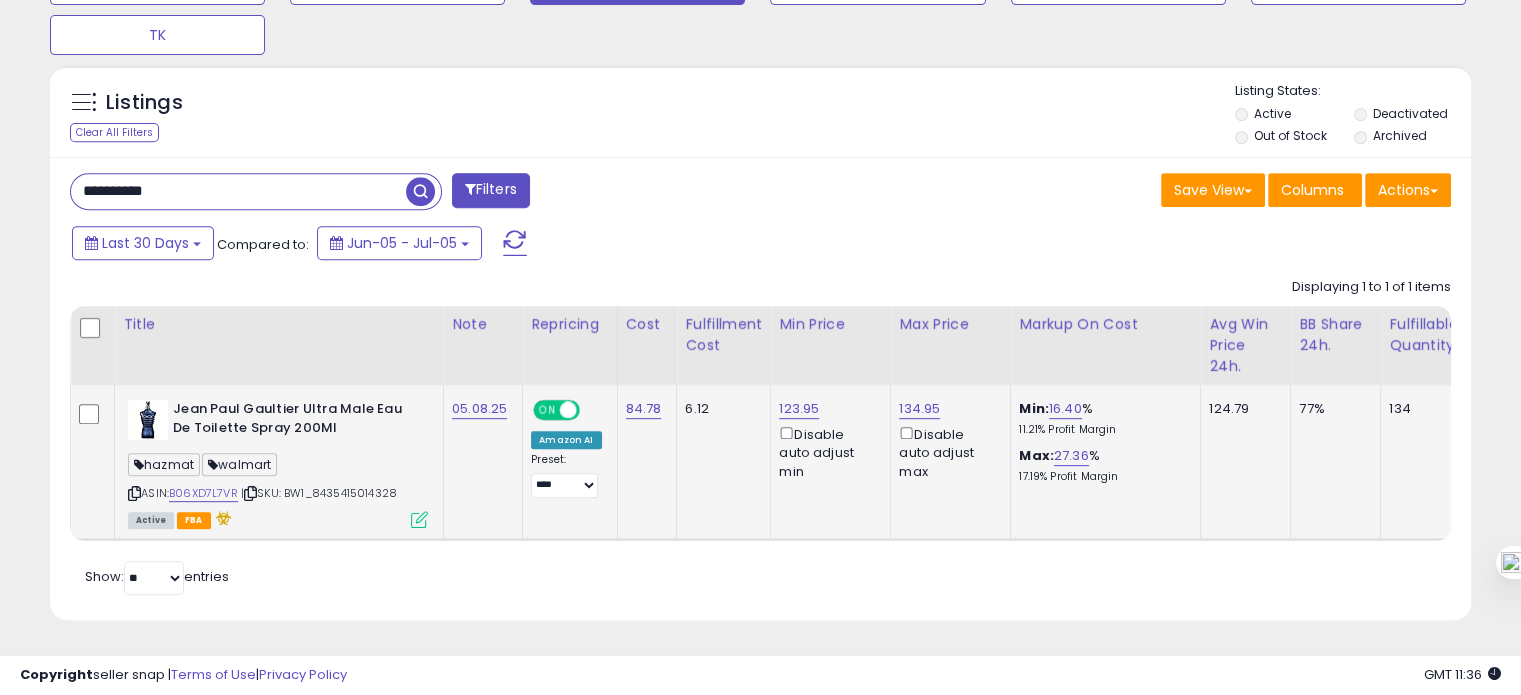 drag, startPoint x: 408, startPoint y: 482, endPoint x: 318, endPoint y: 478, distance: 90.088844 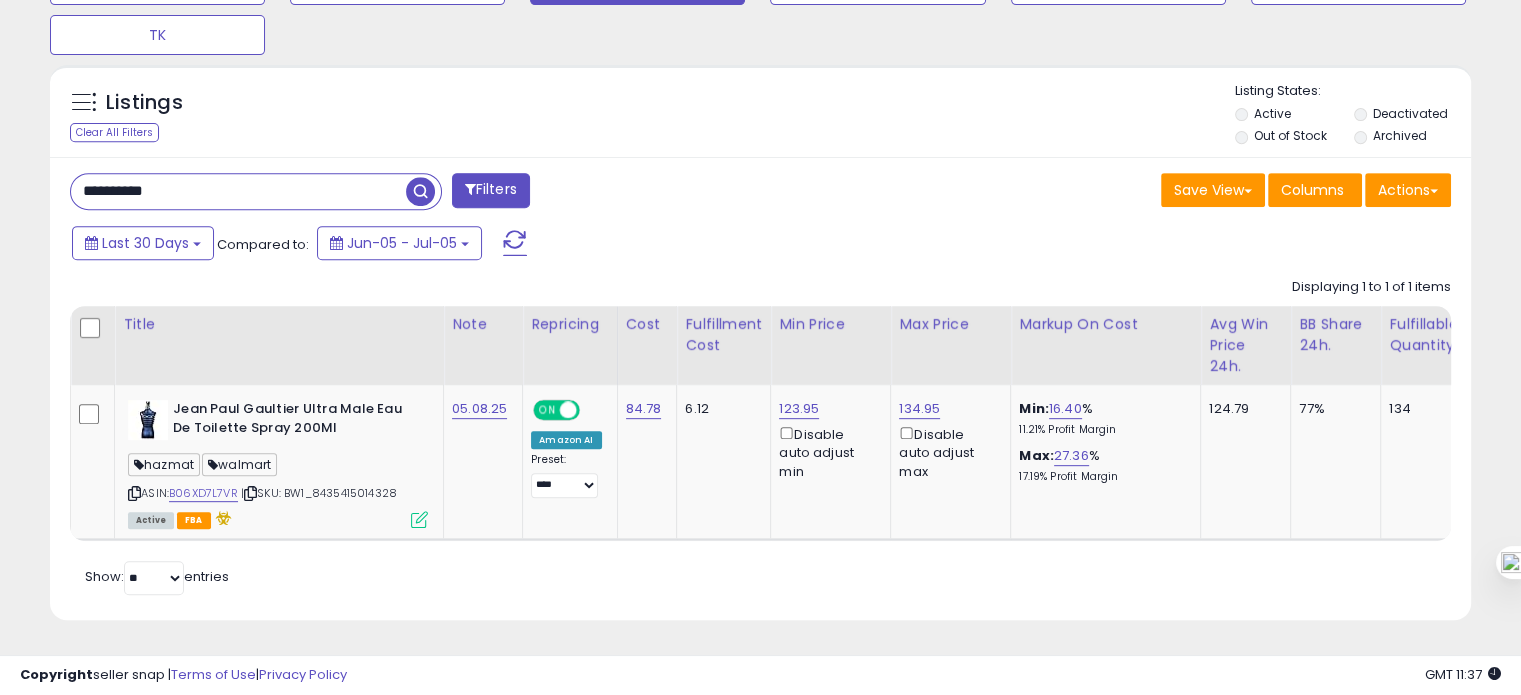 click on "**********" at bounding box center (238, 191) 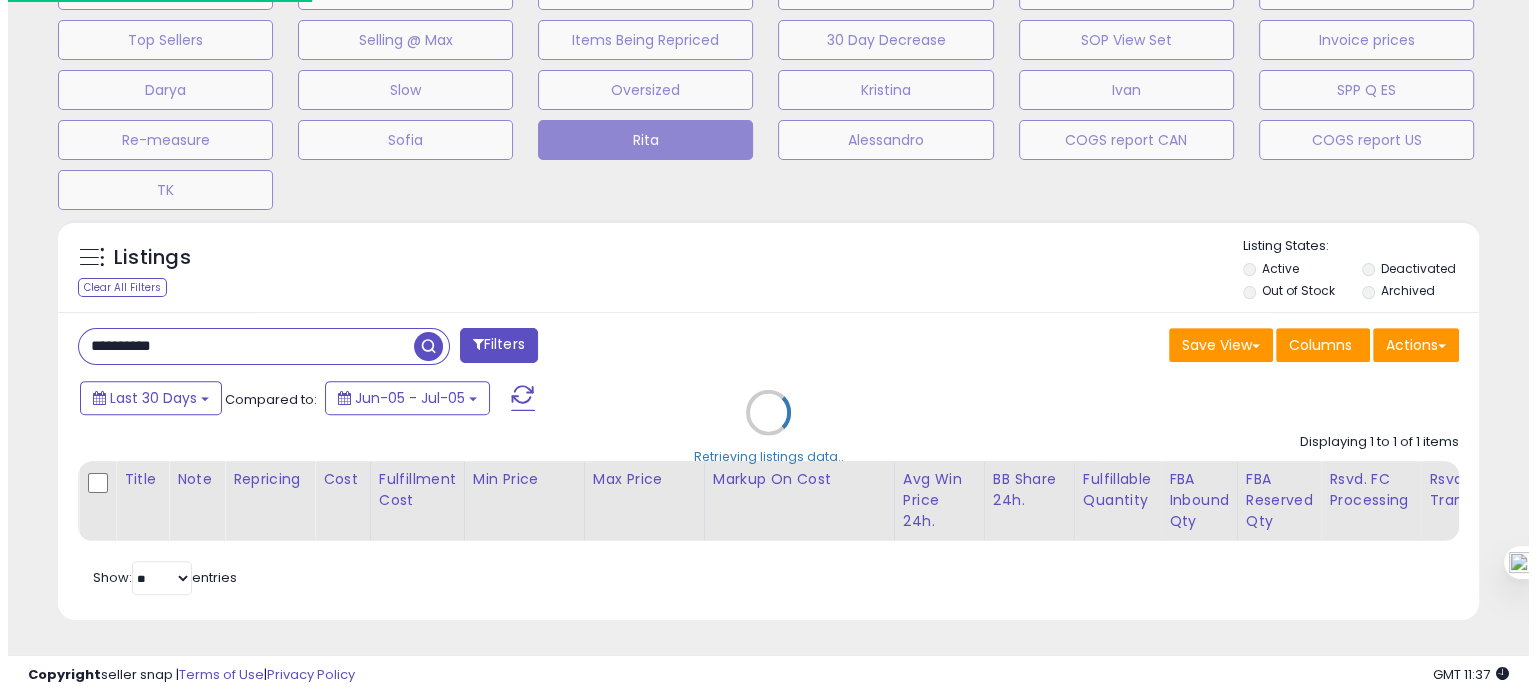 scroll, scrollTop: 674, scrollLeft: 0, axis: vertical 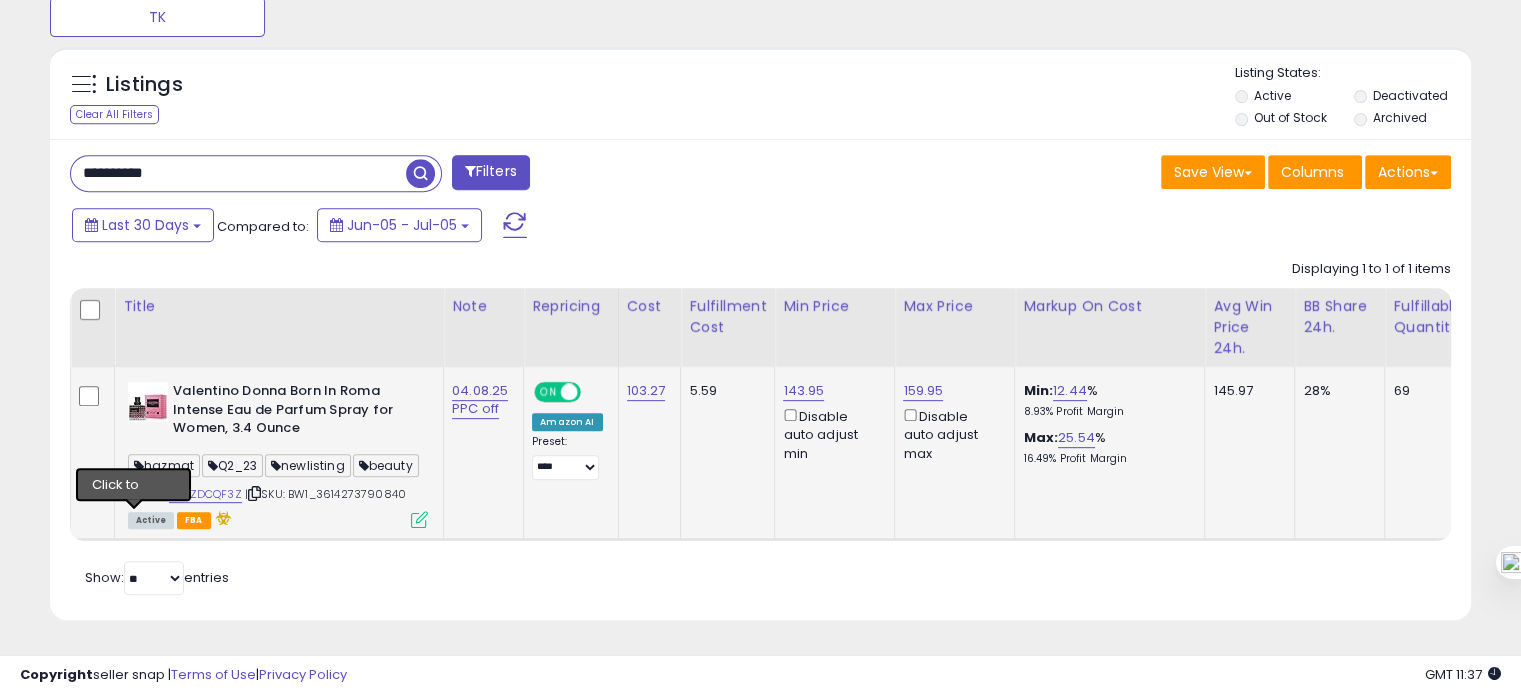 click at bounding box center (134, 493) 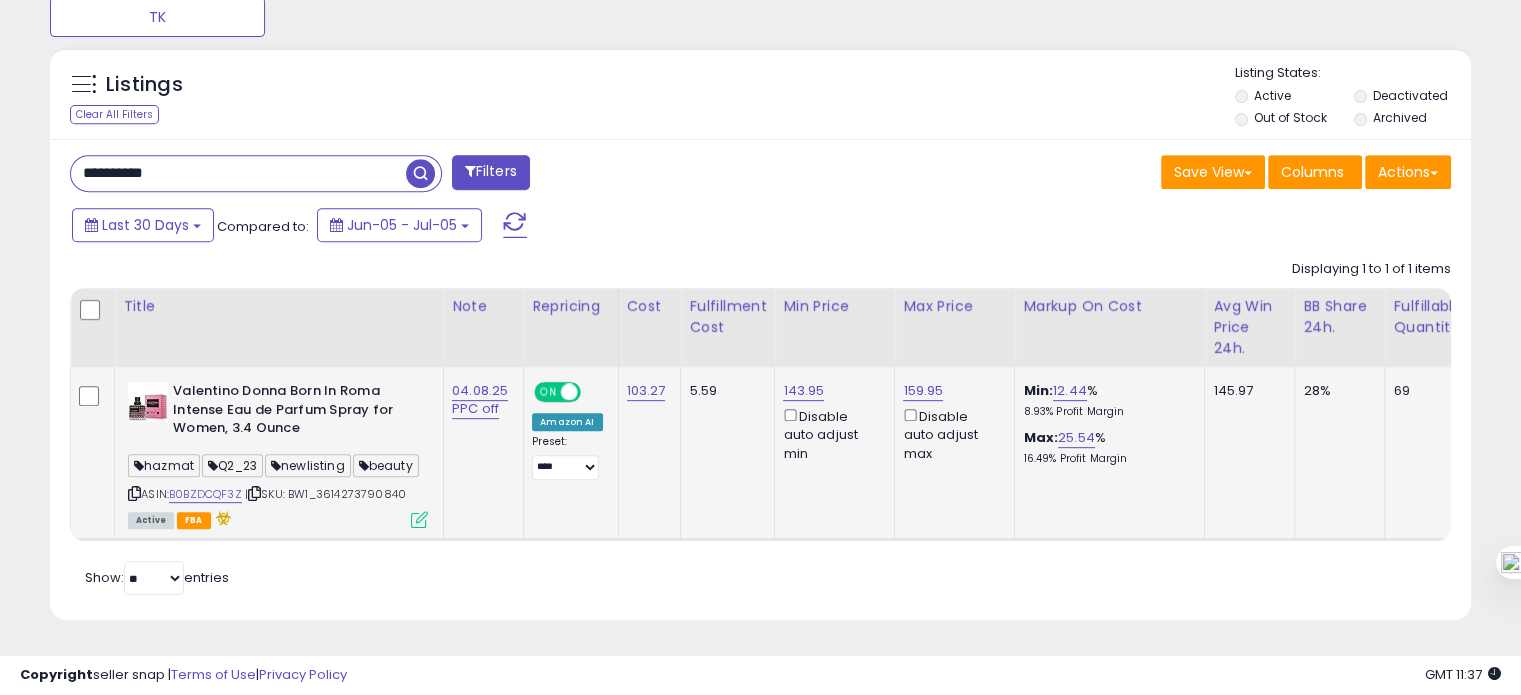 scroll, scrollTop: 864, scrollLeft: 0, axis: vertical 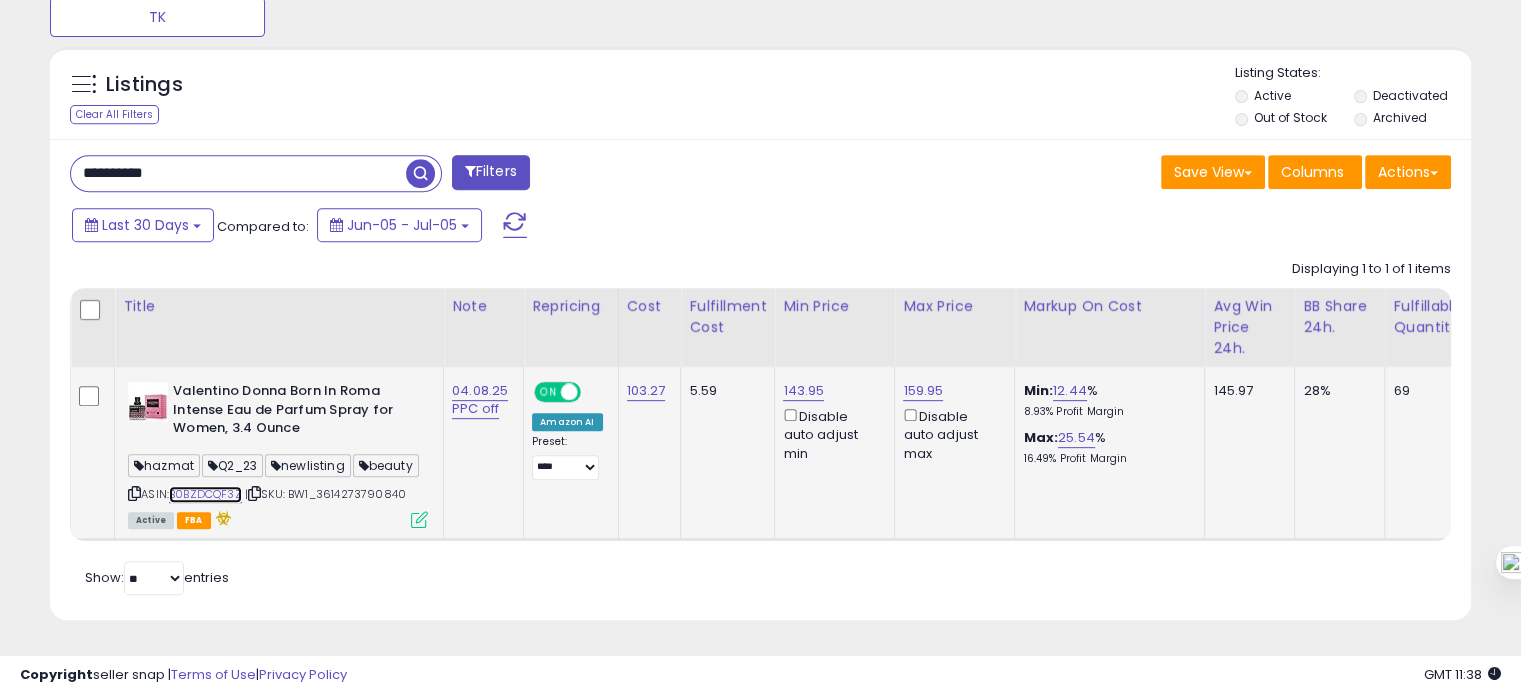 click on "B0BZDCQF3Z" at bounding box center (205, 494) 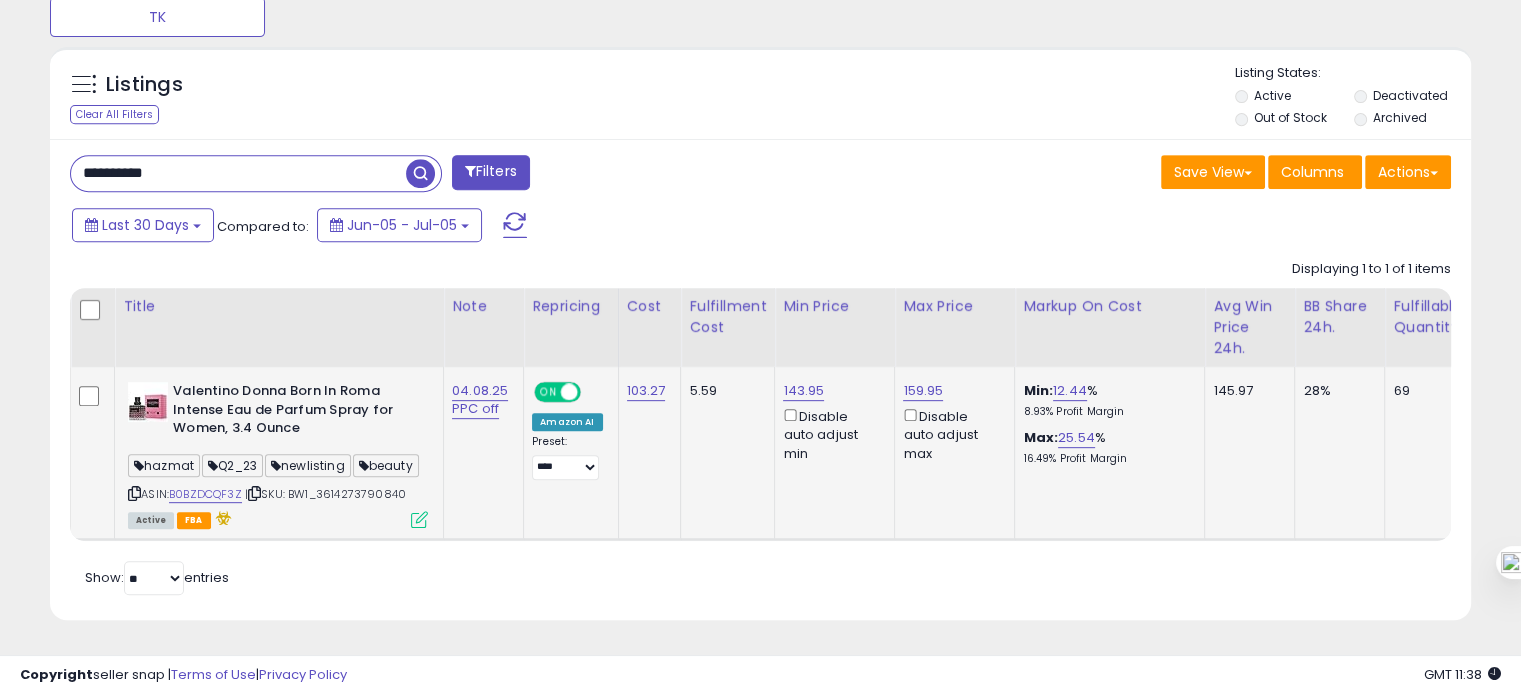 click at bounding box center (419, 519) 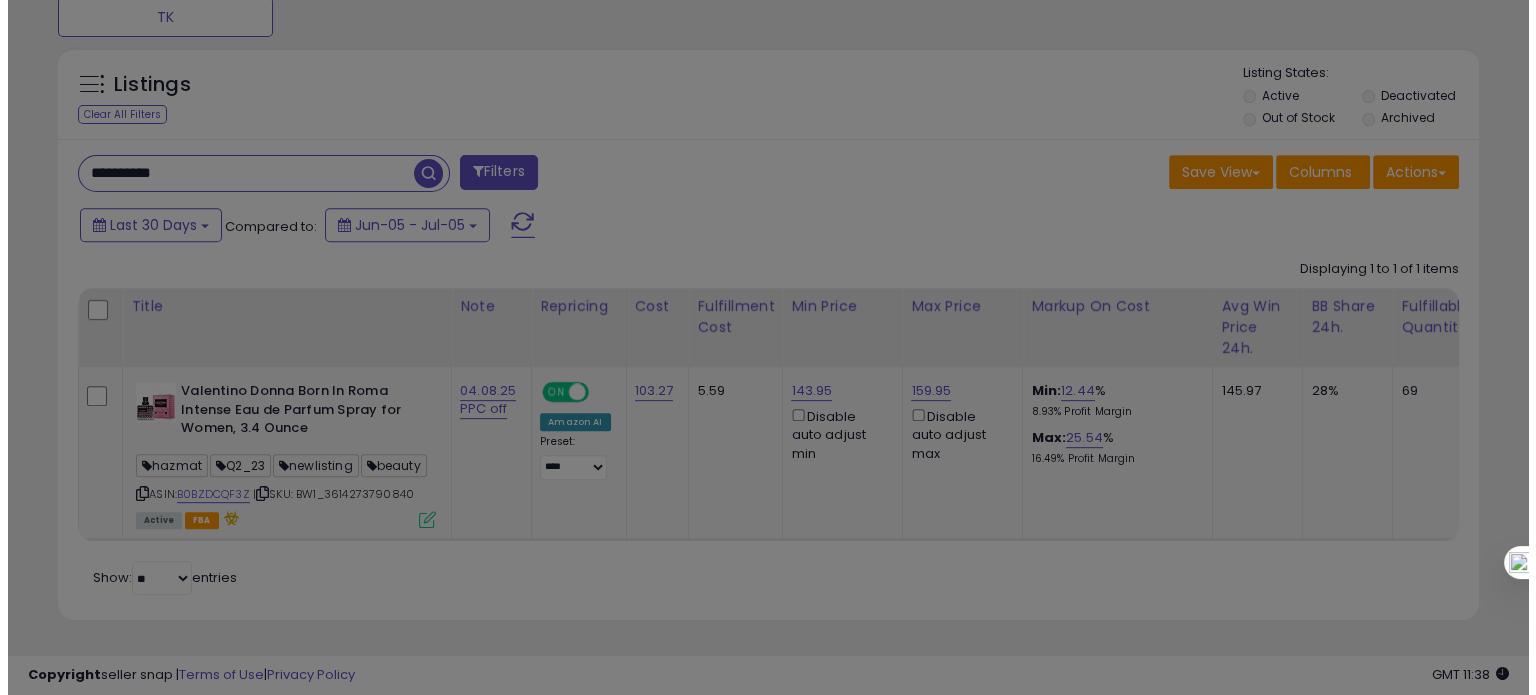 scroll, scrollTop: 999589, scrollLeft: 999168, axis: both 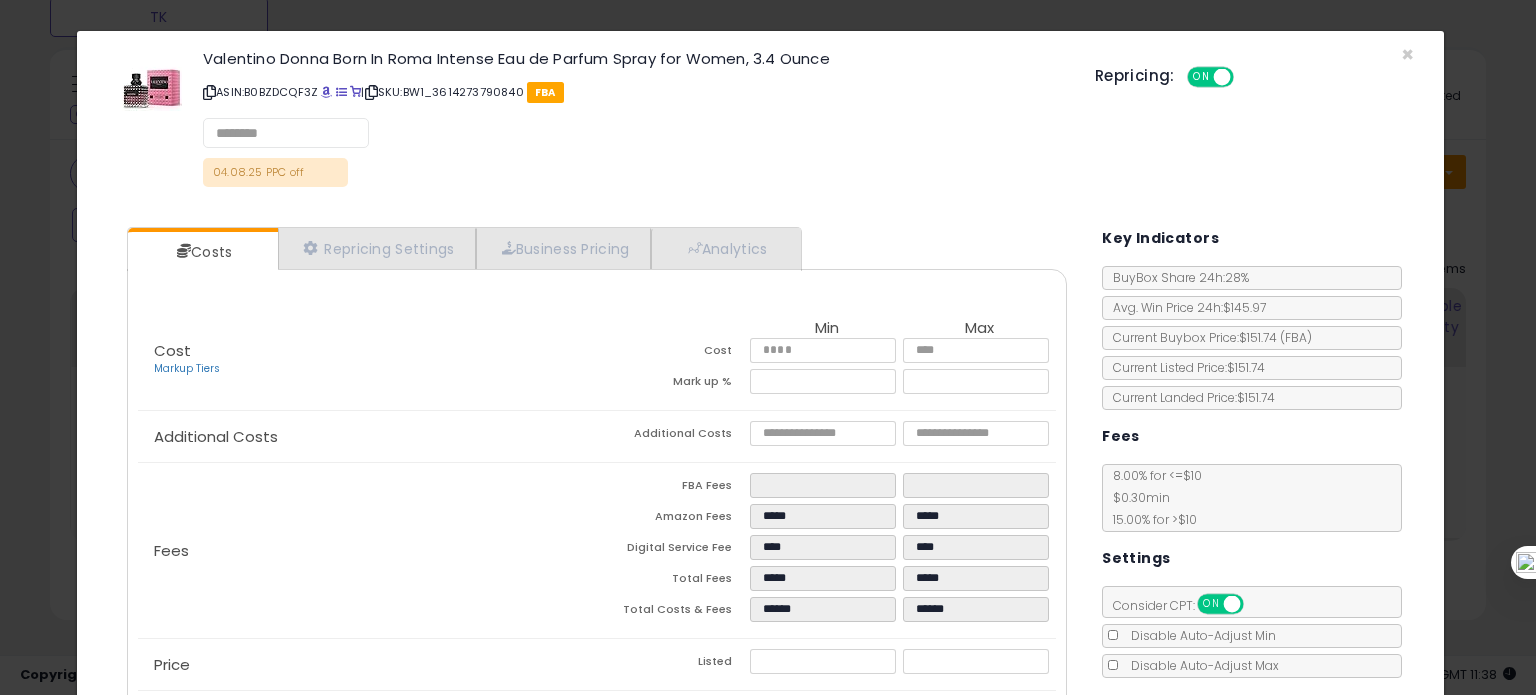 select on "*********" 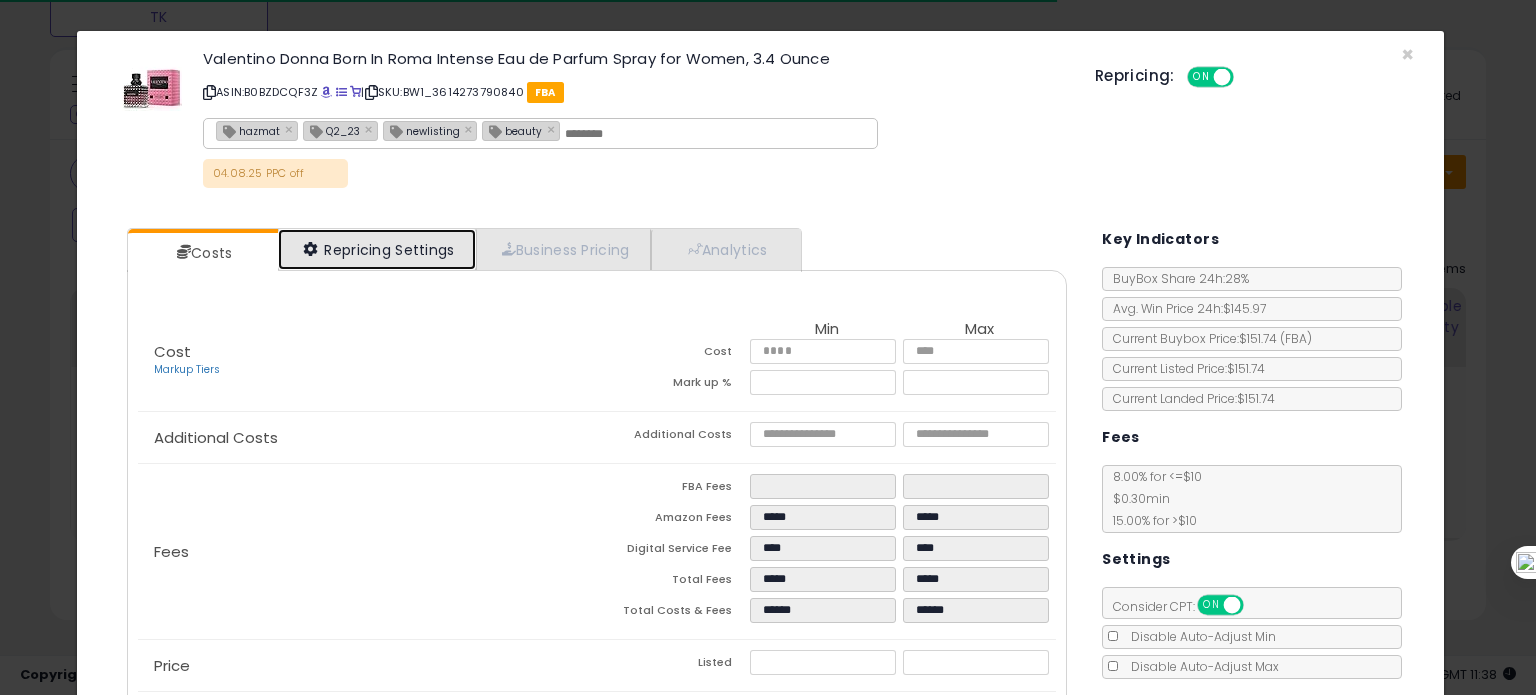 click on "Repricing Settings" at bounding box center [377, 249] 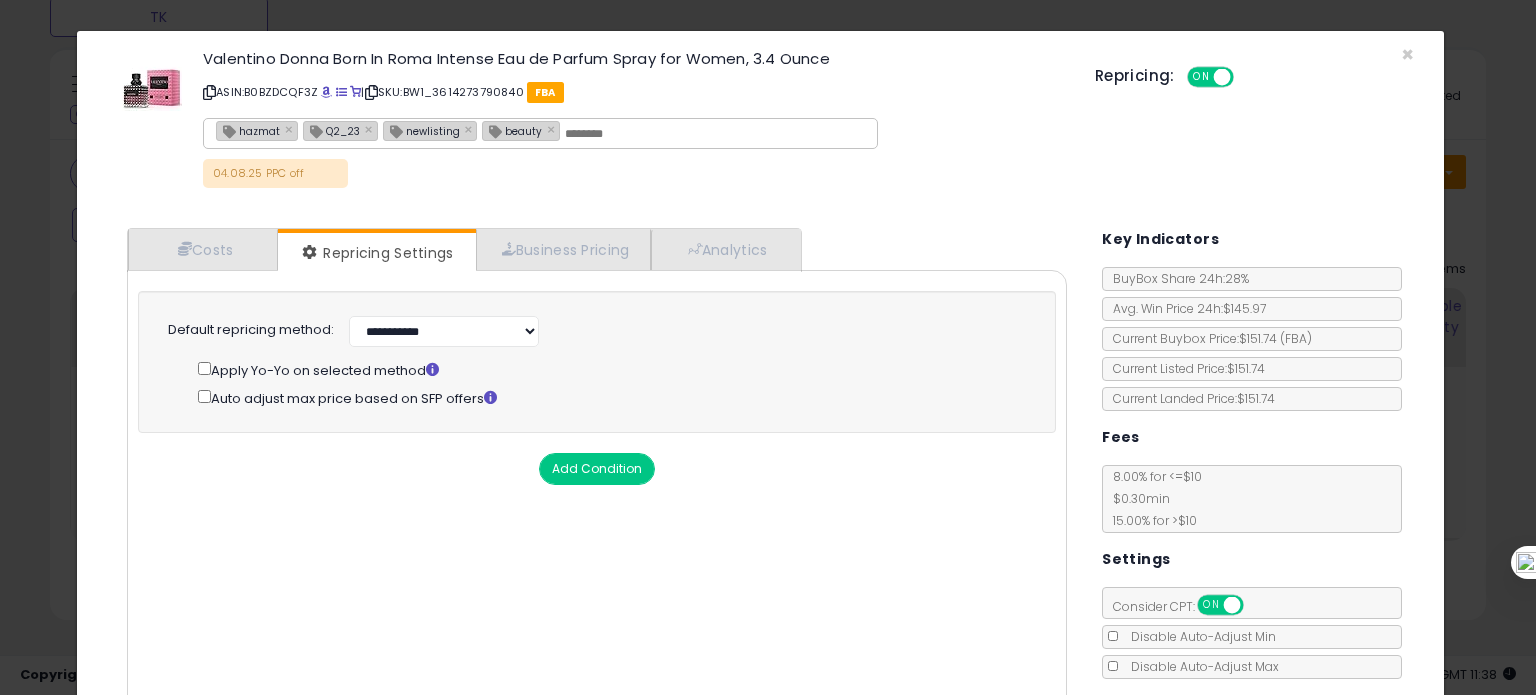 click on "× Close
Valentino Donna Born In Roma Intense Eau de Parfum Spray for Women, 3.4 Ounce
ASIN:  B0BZDCQF3Z
|
SKU:  BW1_3614273790840
FBA
hazmat × Q2_23 × newlisting × beauty ×
04.08.25 PPC off
Repricing:
ON   OFF" at bounding box center [760, 122] 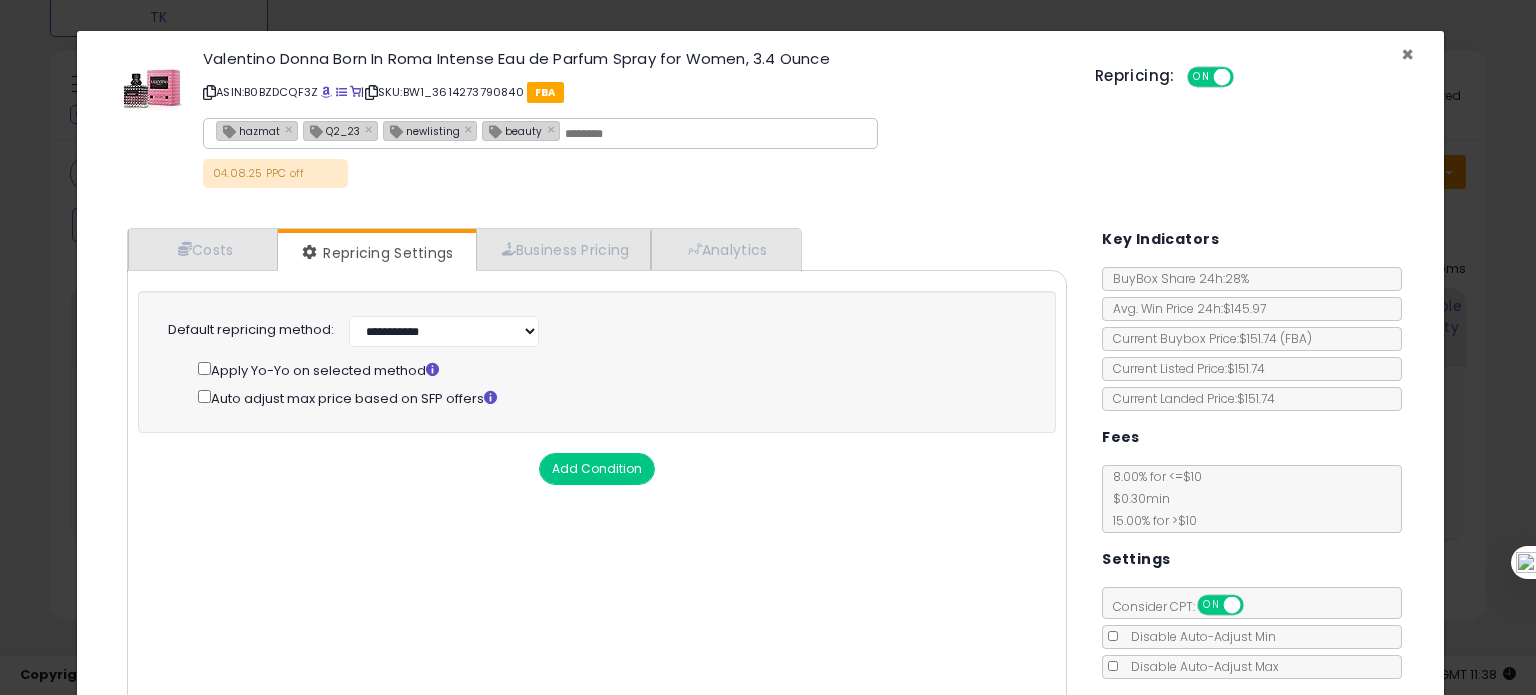 click on "×" at bounding box center [1407, 54] 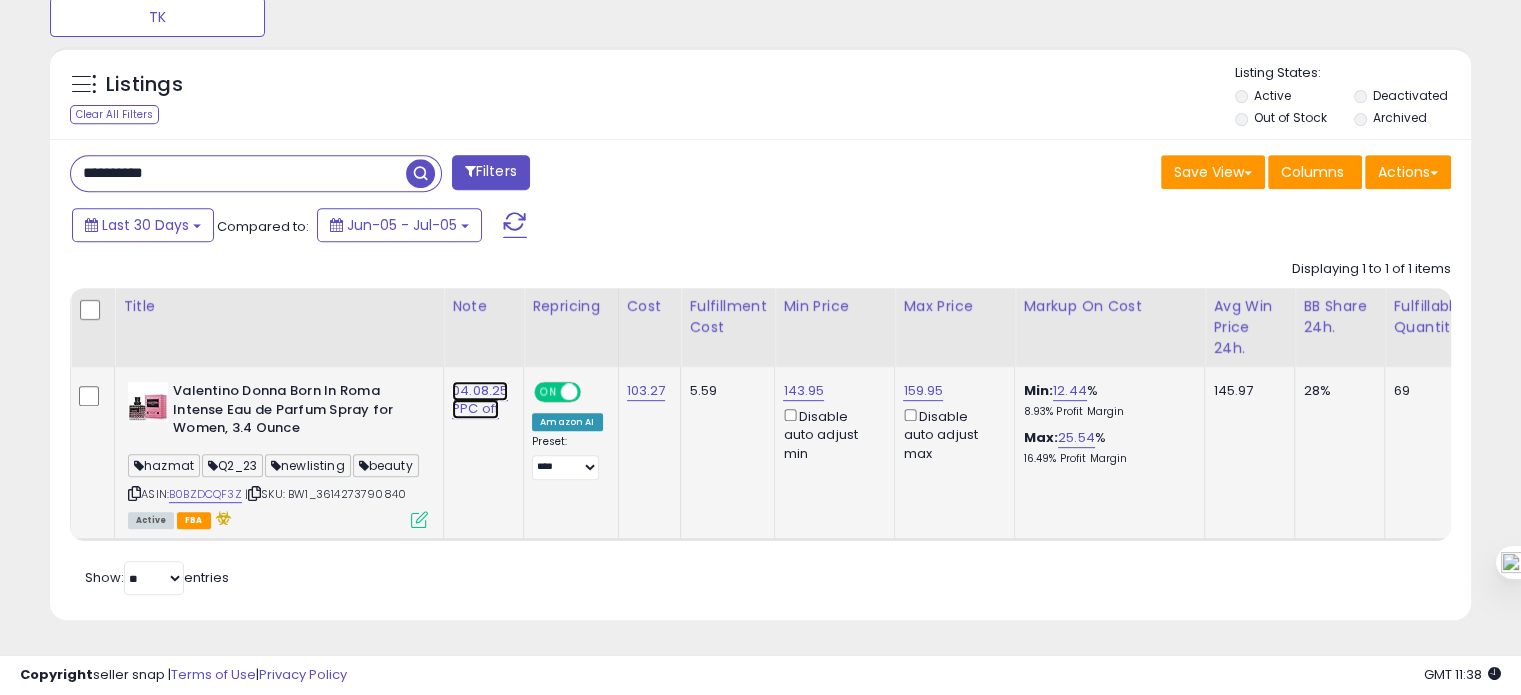 click on "04.08.25 PPC off" at bounding box center (480, 400) 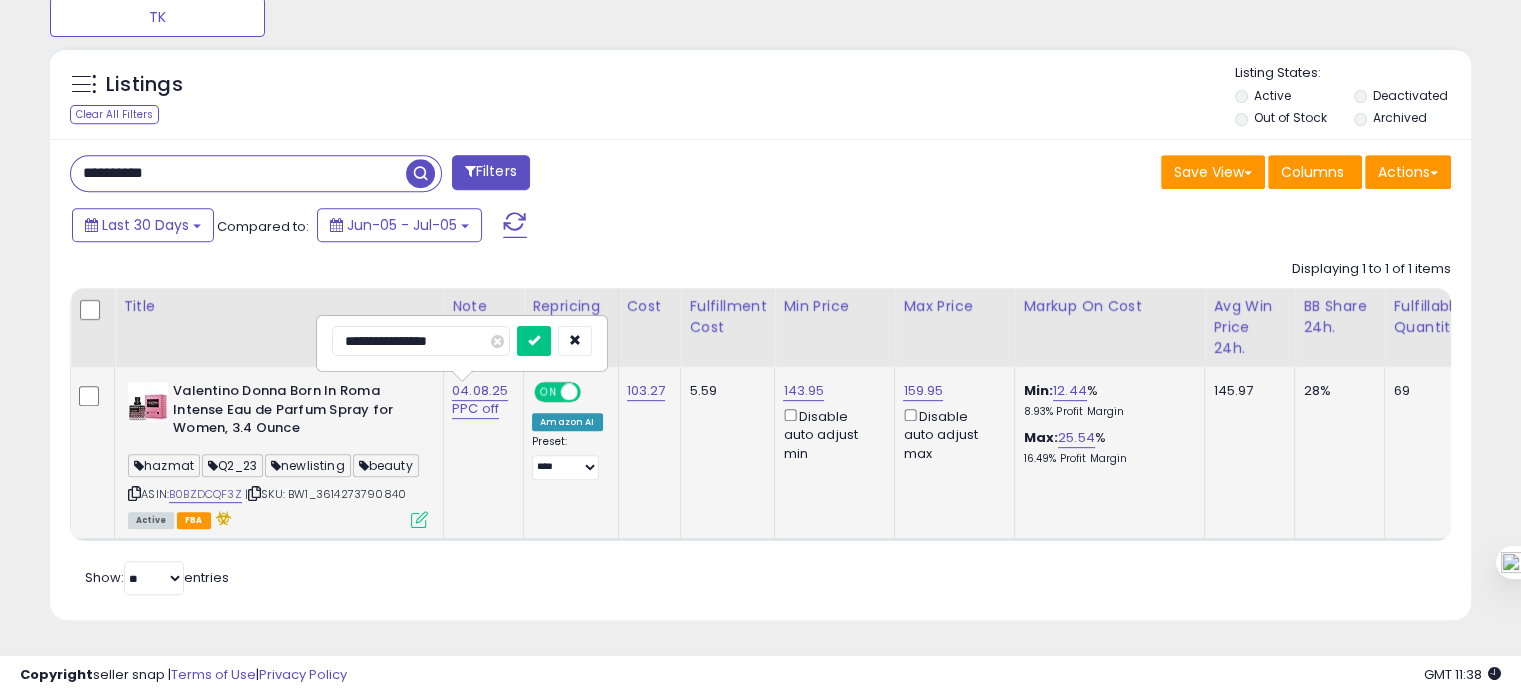 click on "**********" at bounding box center [421, 341] 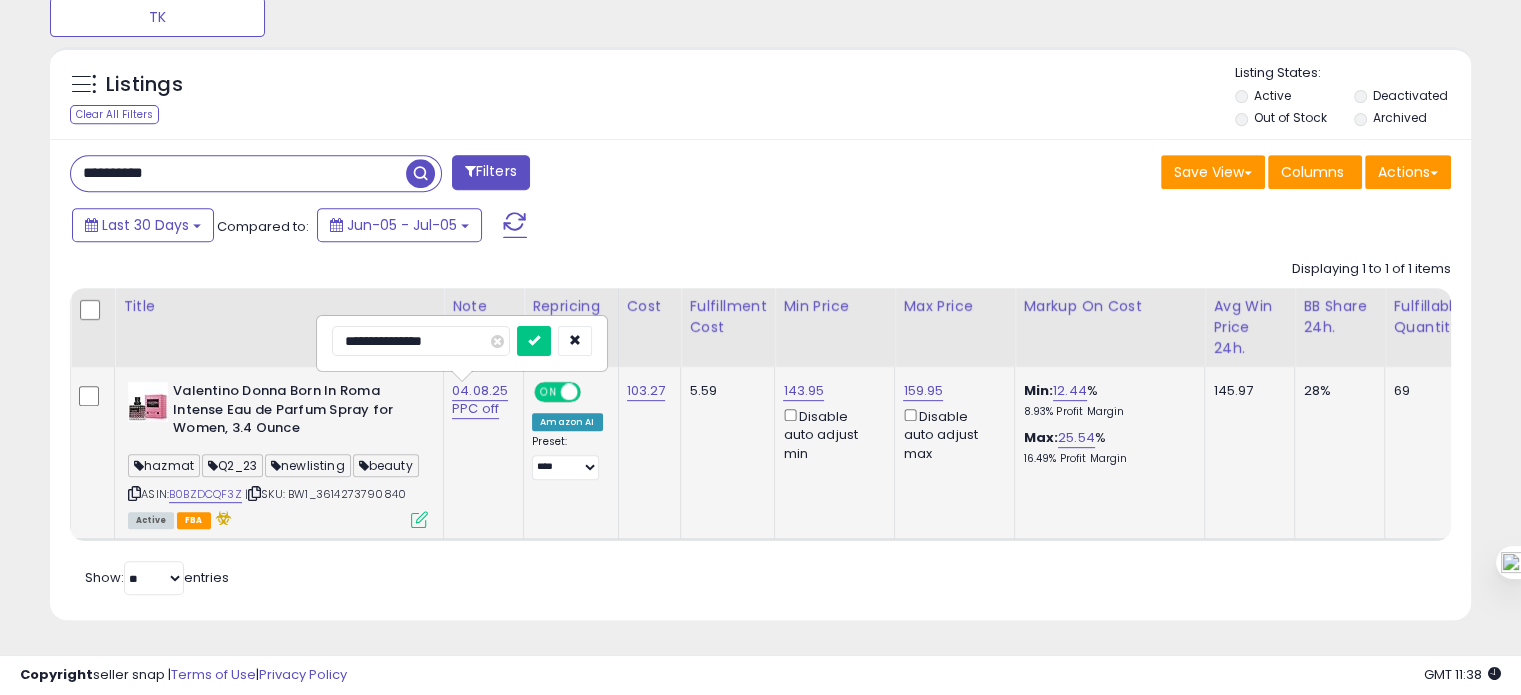 type on "**********" 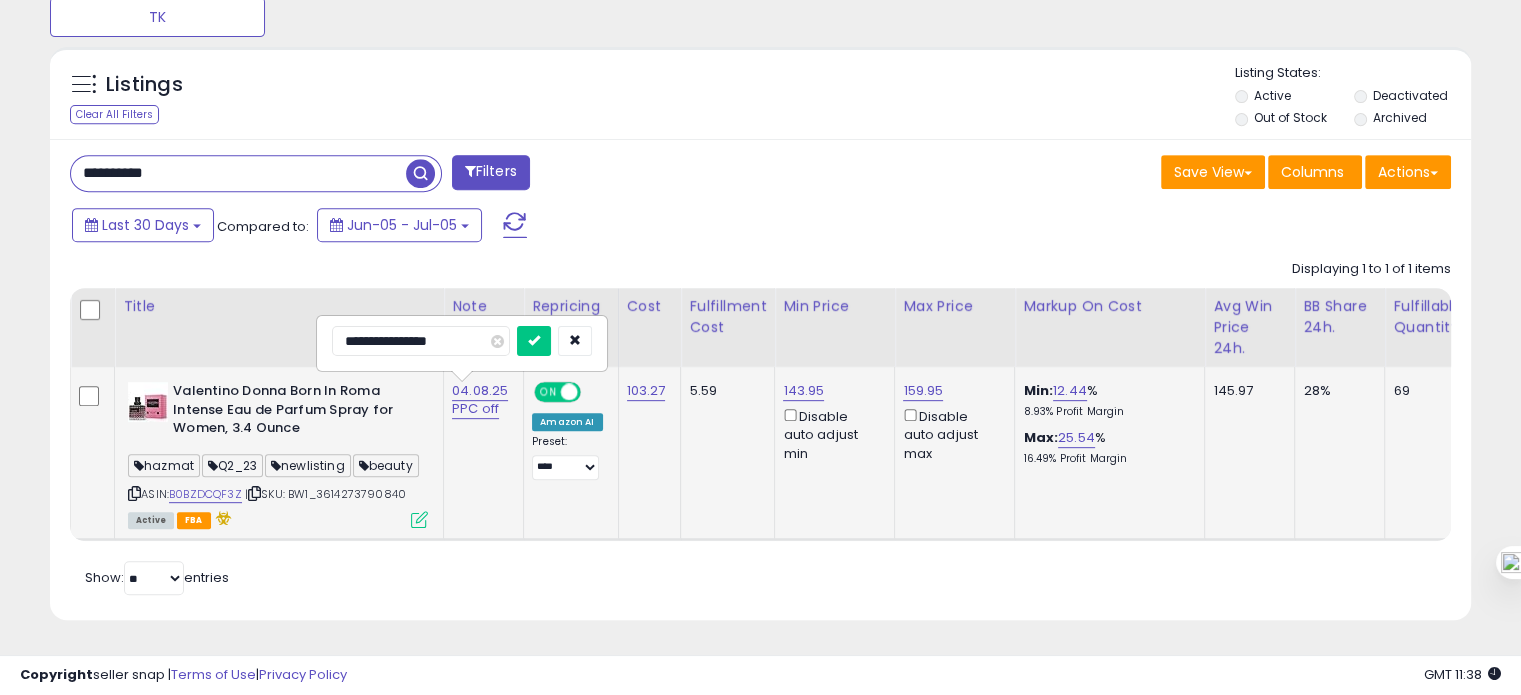 click at bounding box center [534, 341] 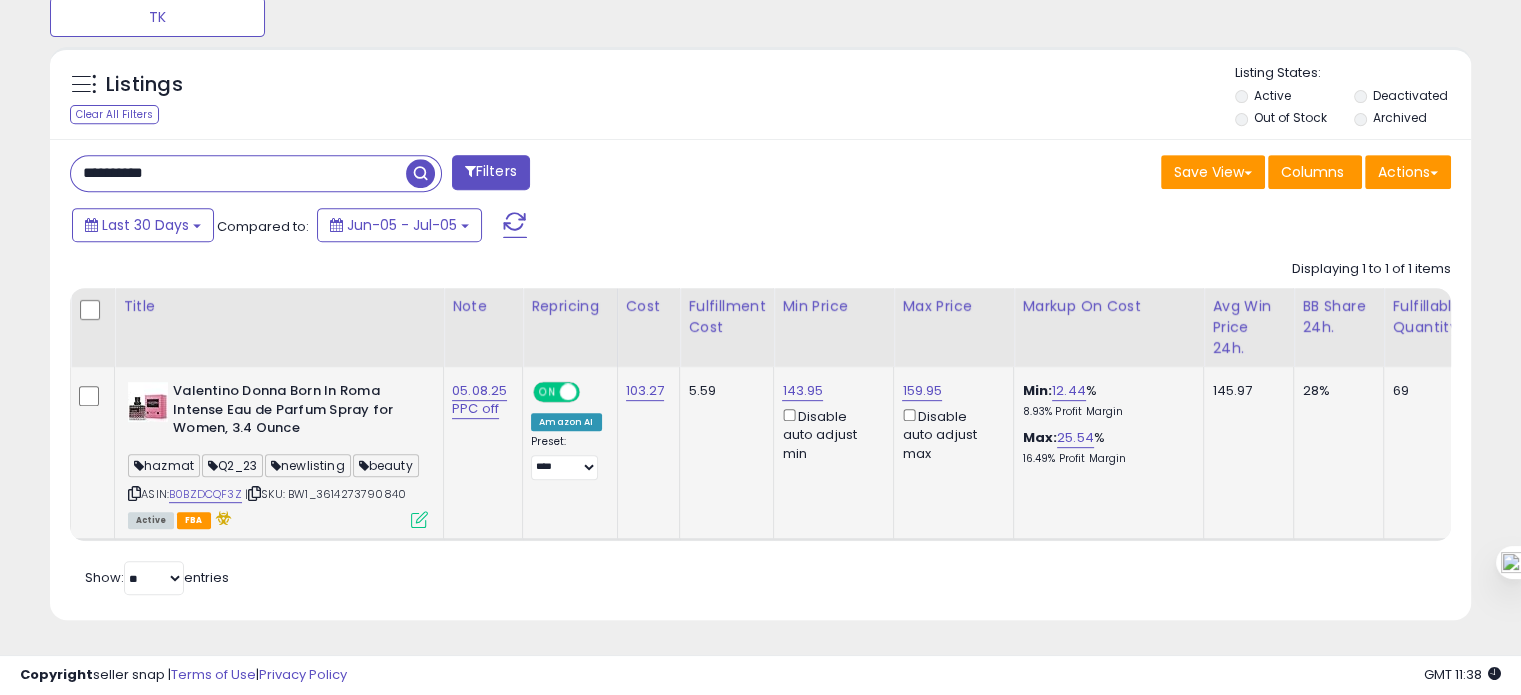 click on "**********" at bounding box center (238, 173) 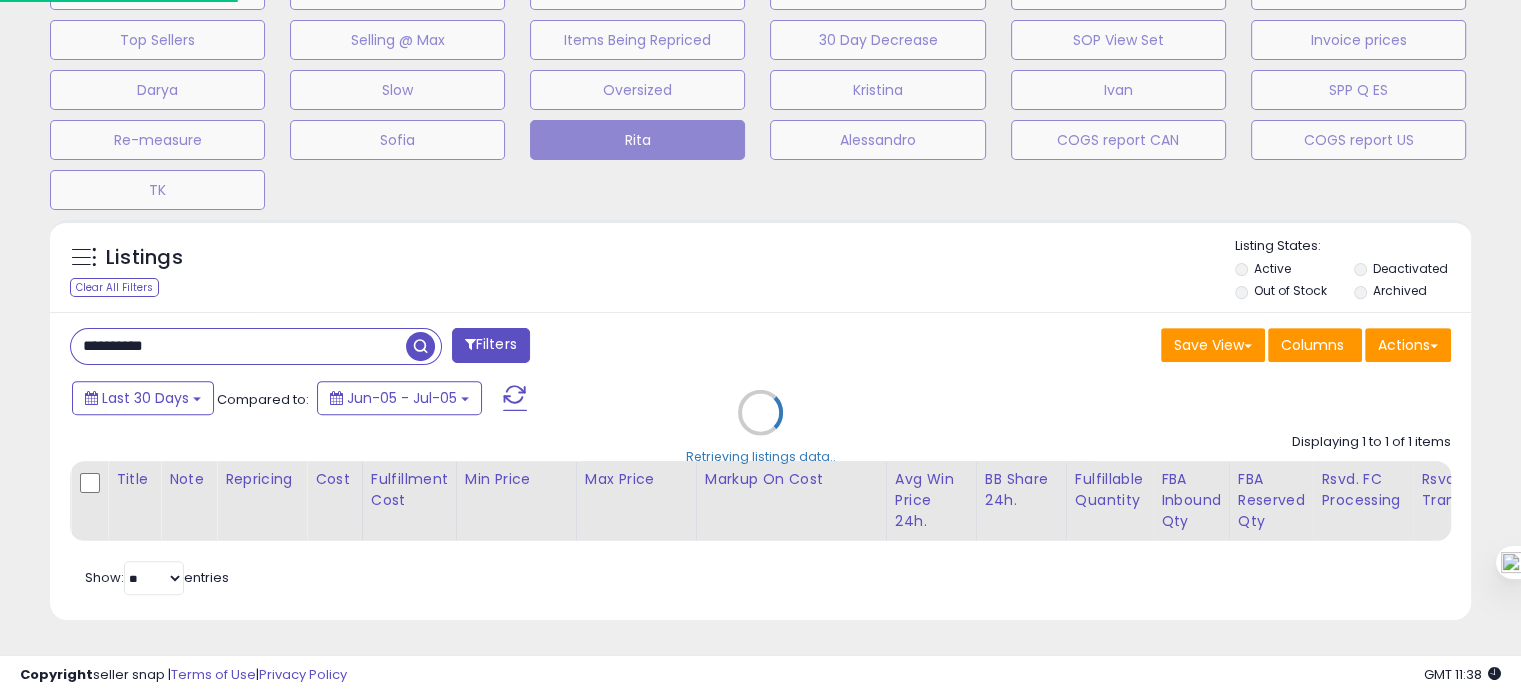 scroll, scrollTop: 999589, scrollLeft: 999168, axis: both 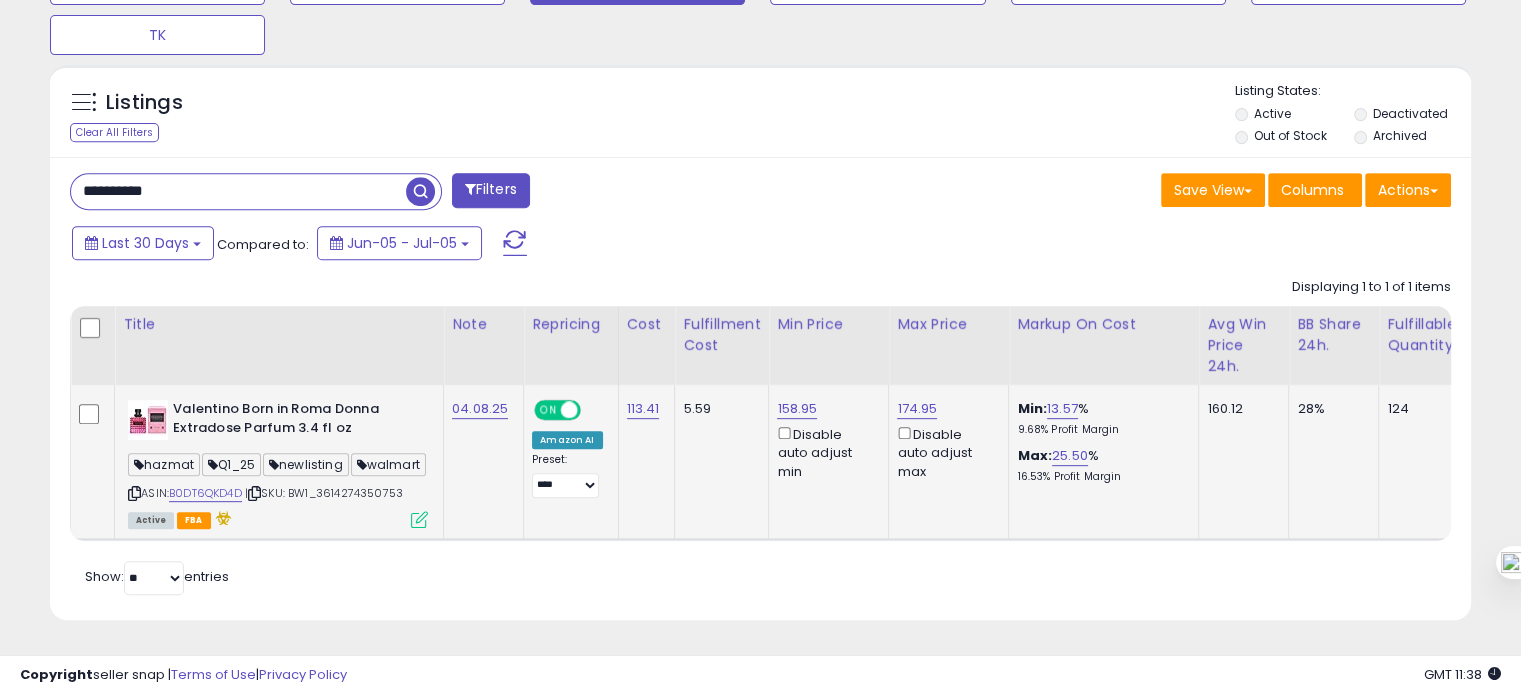 click on "04.08.25" 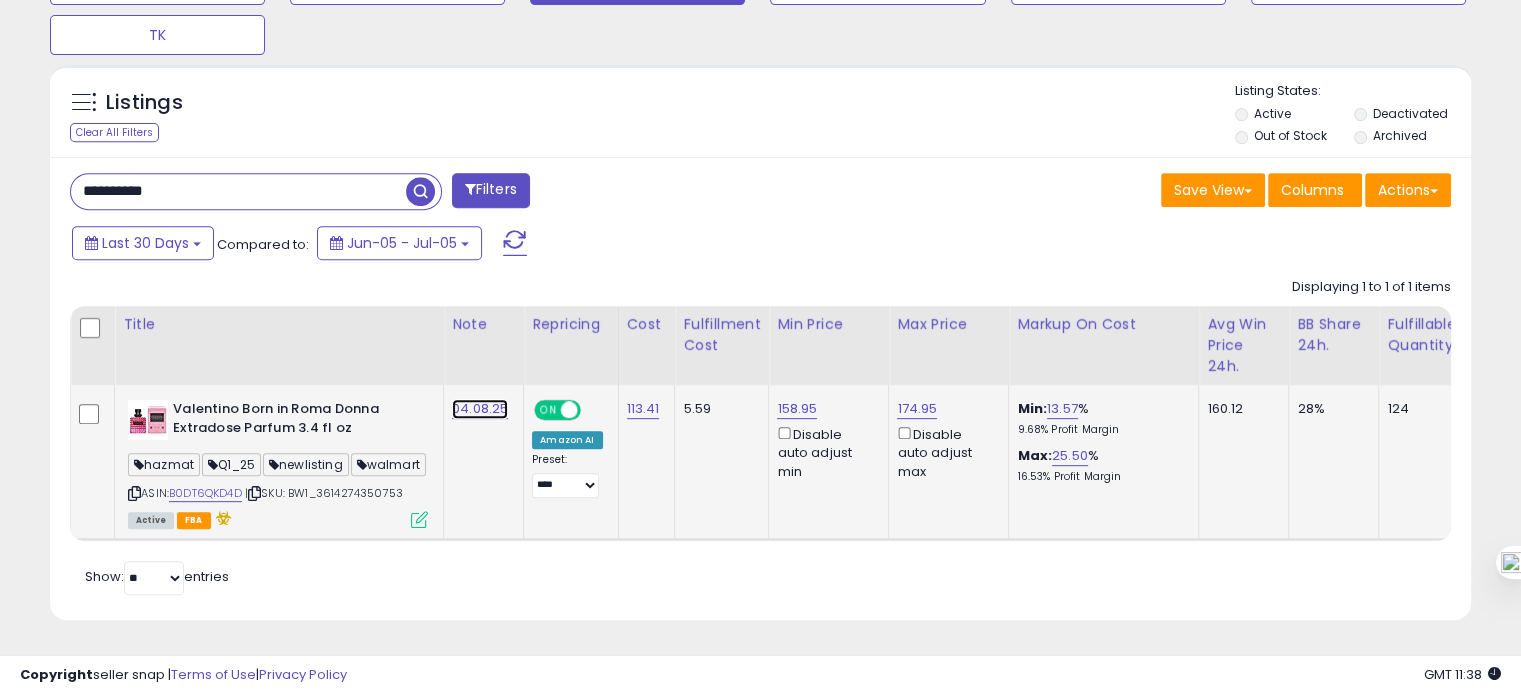 click on "04.08.25" at bounding box center (480, 409) 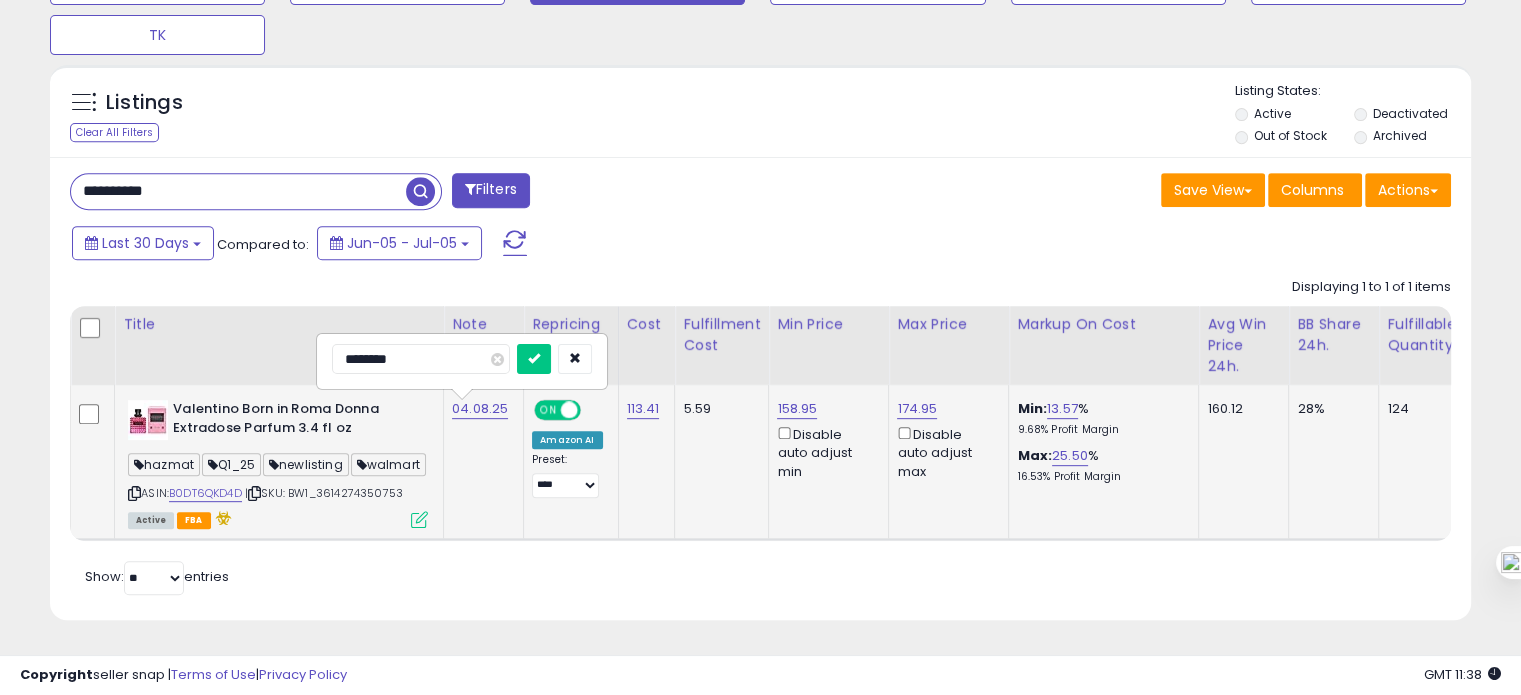 click on "********" at bounding box center (421, 359) 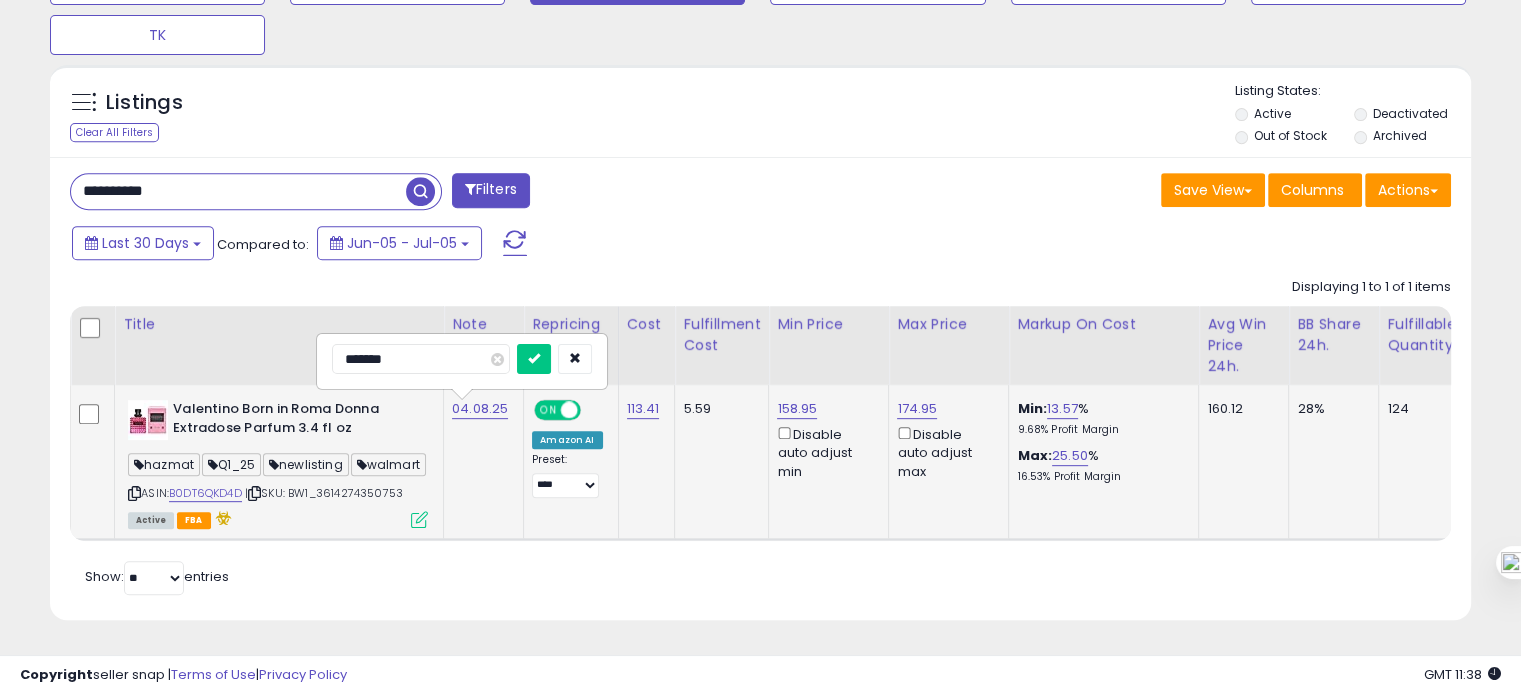 type on "********" 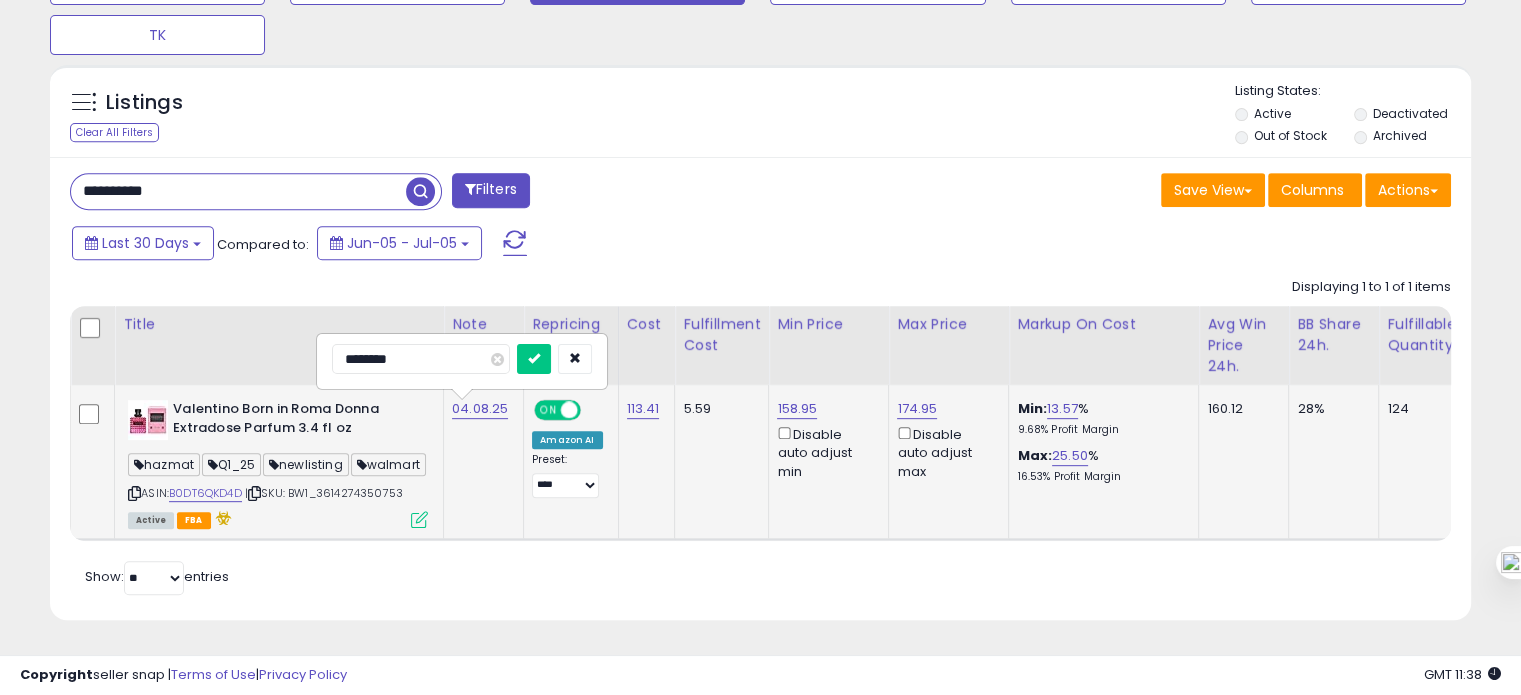 click at bounding box center [534, 359] 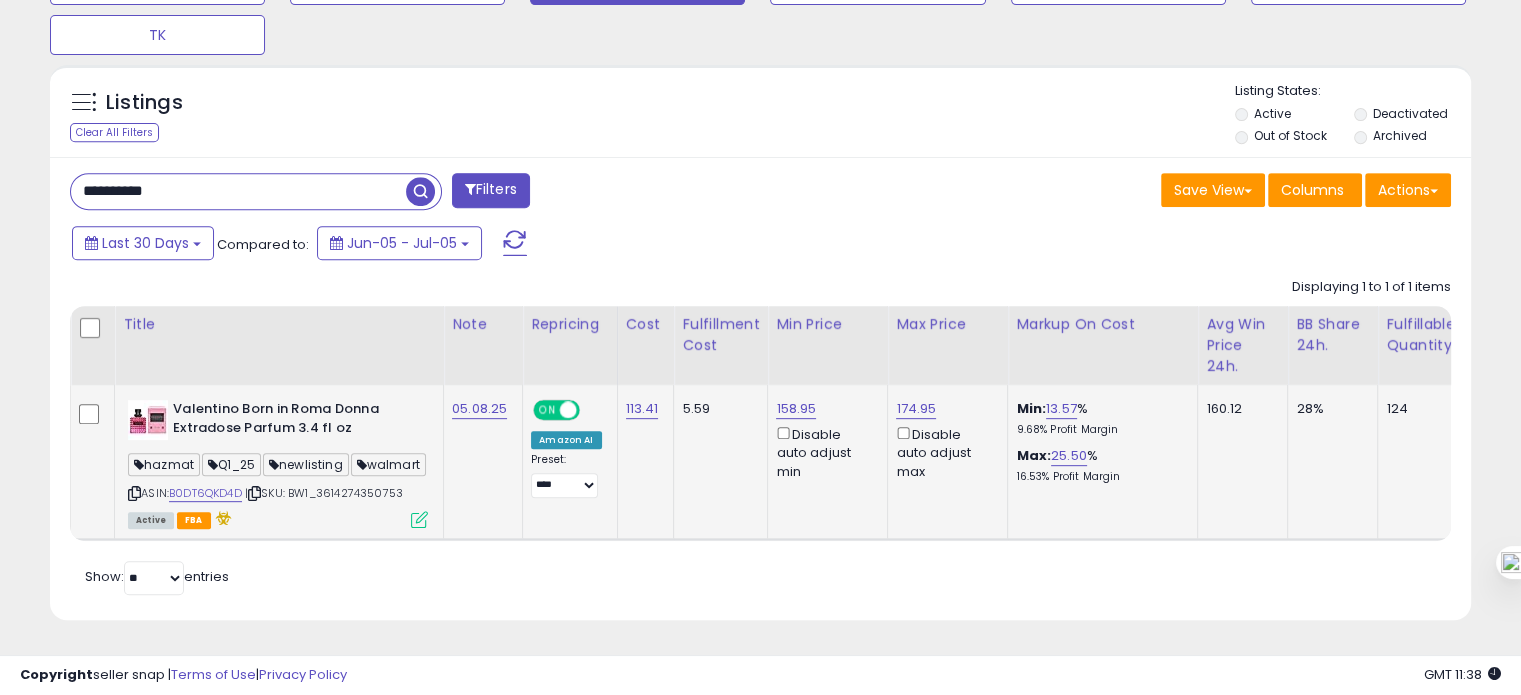 drag, startPoint x: 410, startPoint y: 470, endPoint x: 327, endPoint y: 485, distance: 84.34453 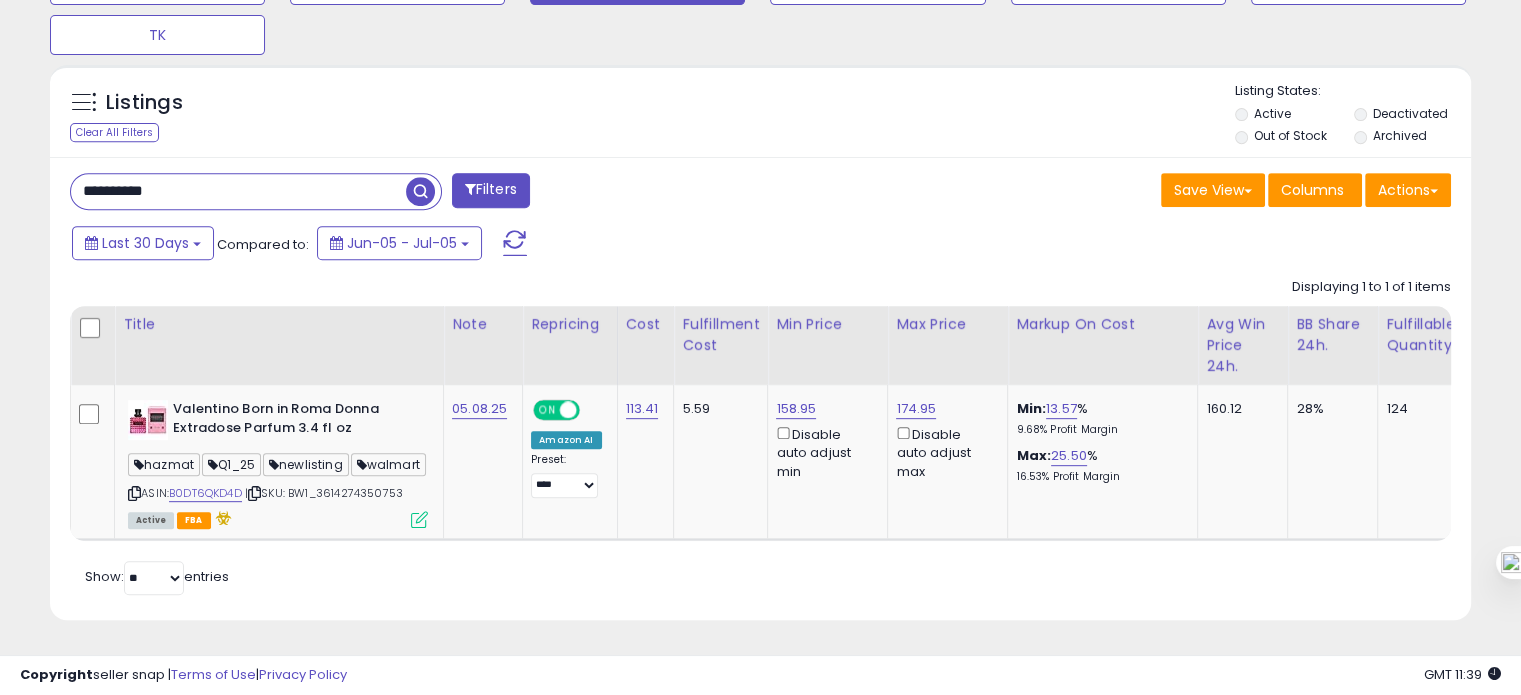 drag, startPoint x: 188, startPoint y: 141, endPoint x: 191, endPoint y: 126, distance: 15.297058 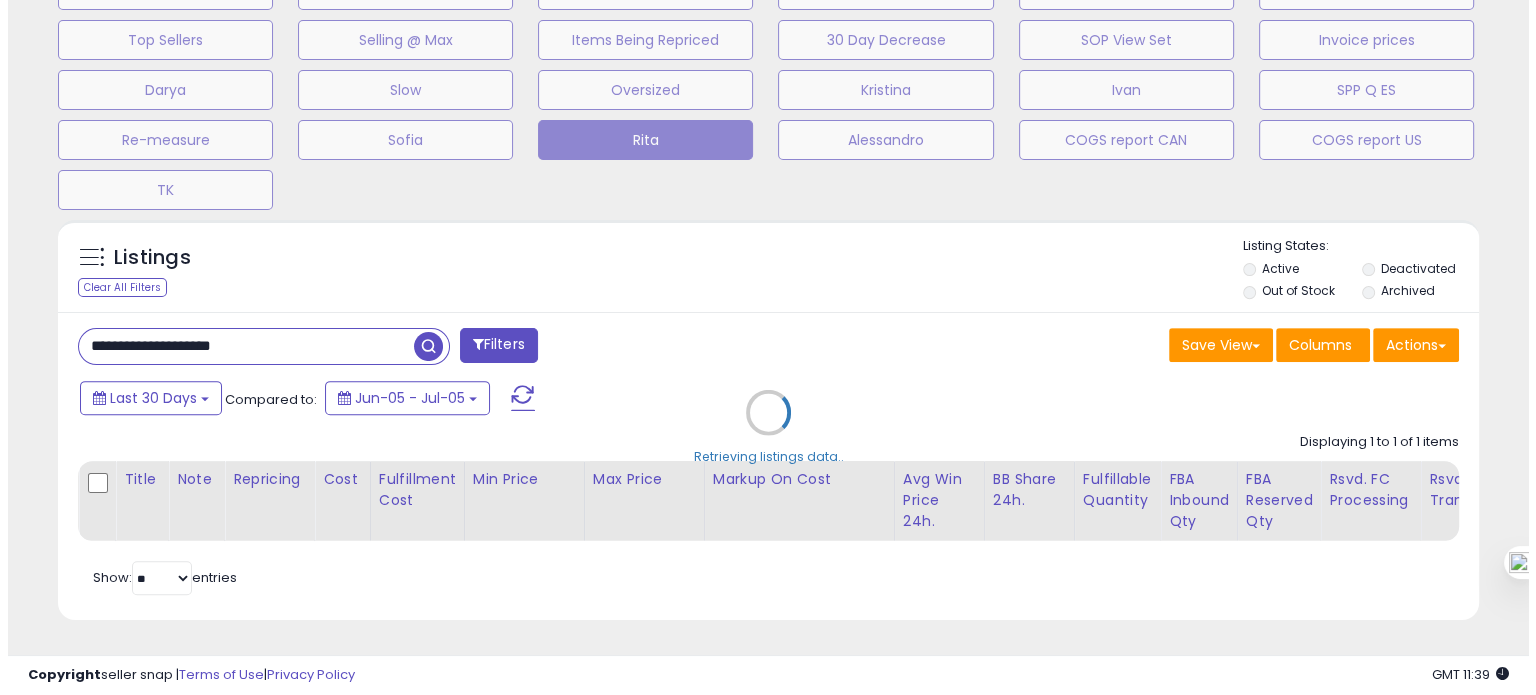 scroll, scrollTop: 674, scrollLeft: 0, axis: vertical 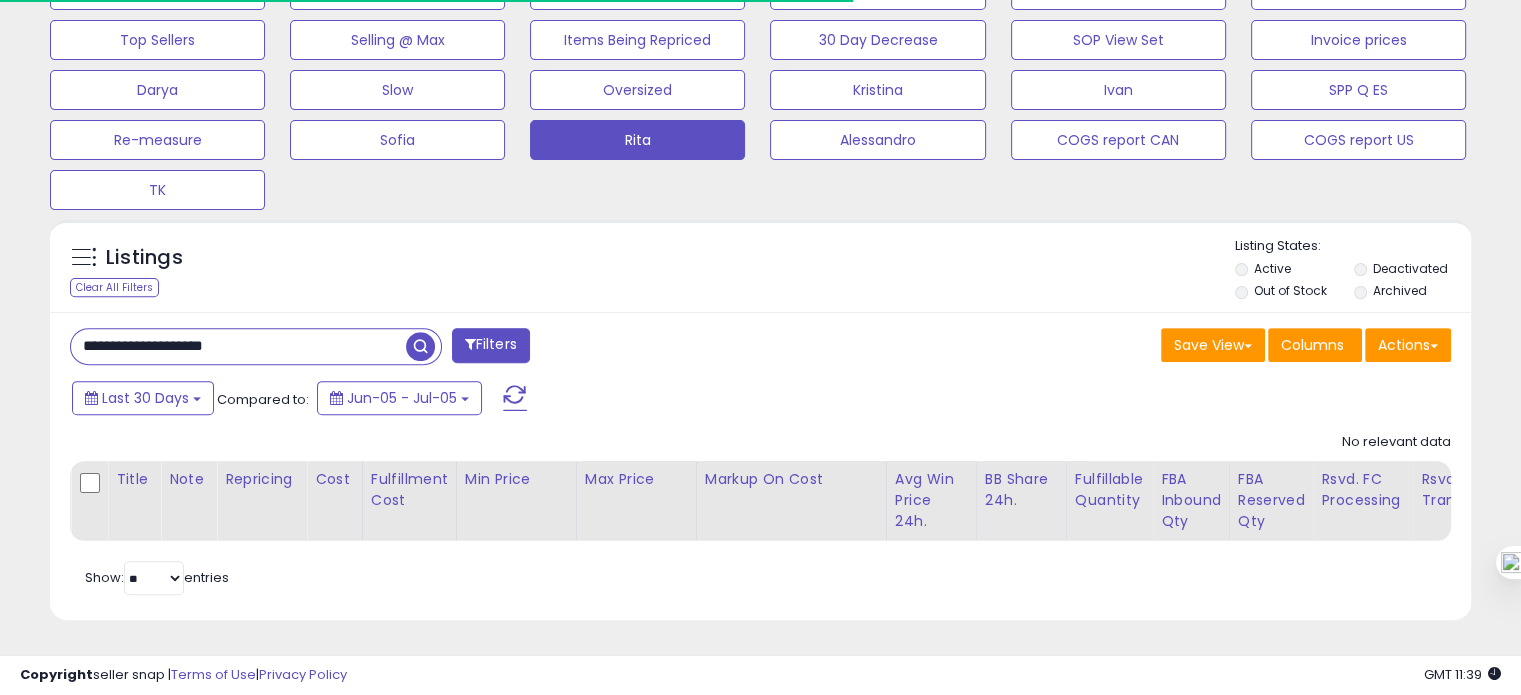 click on "**********" at bounding box center (238, 346) 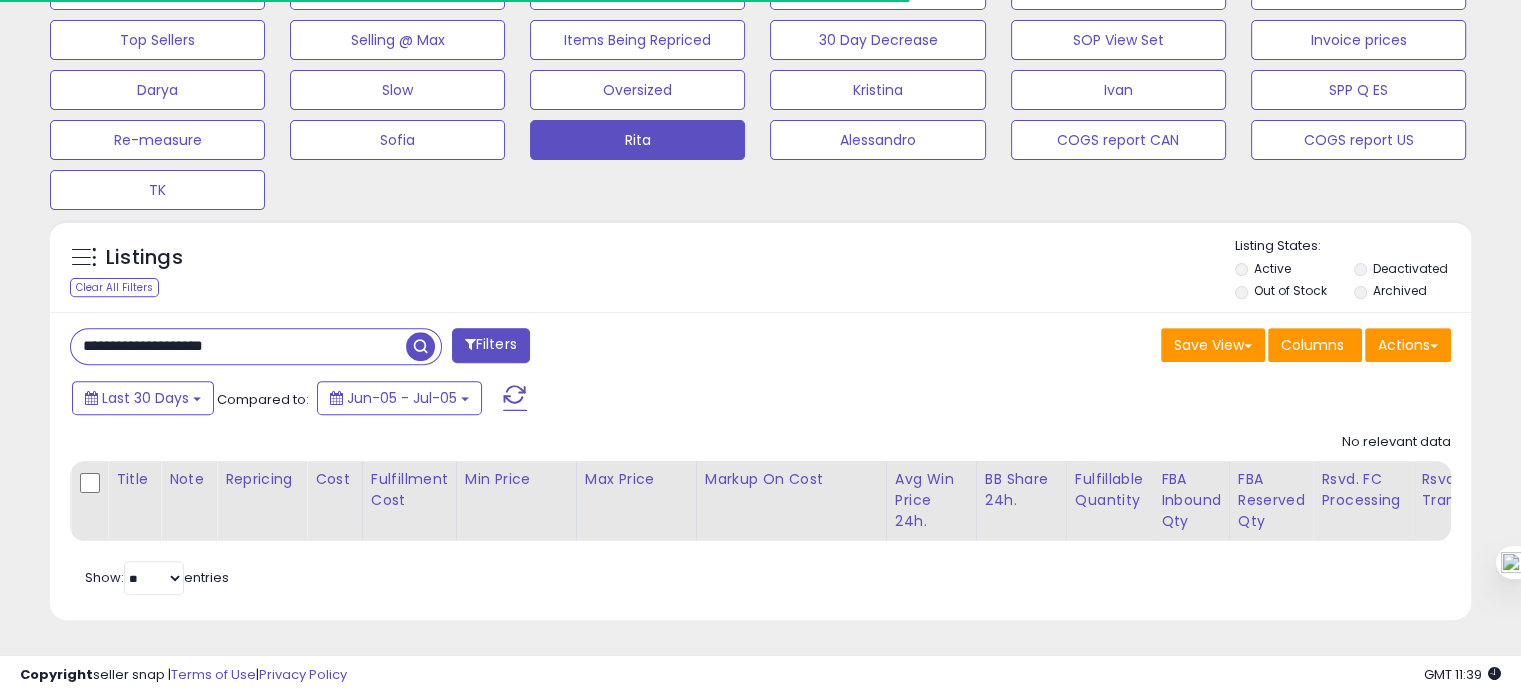 paste 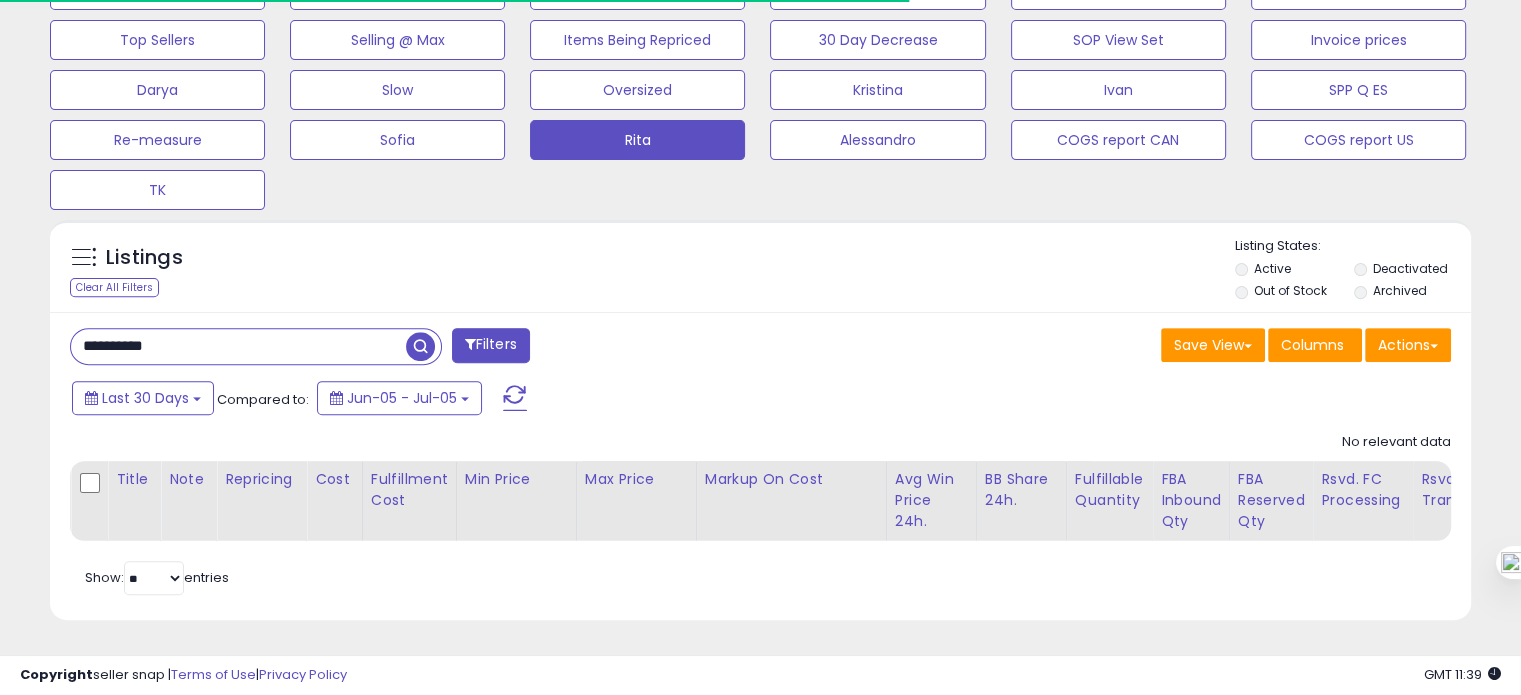 click on "**********" at bounding box center (238, 346) 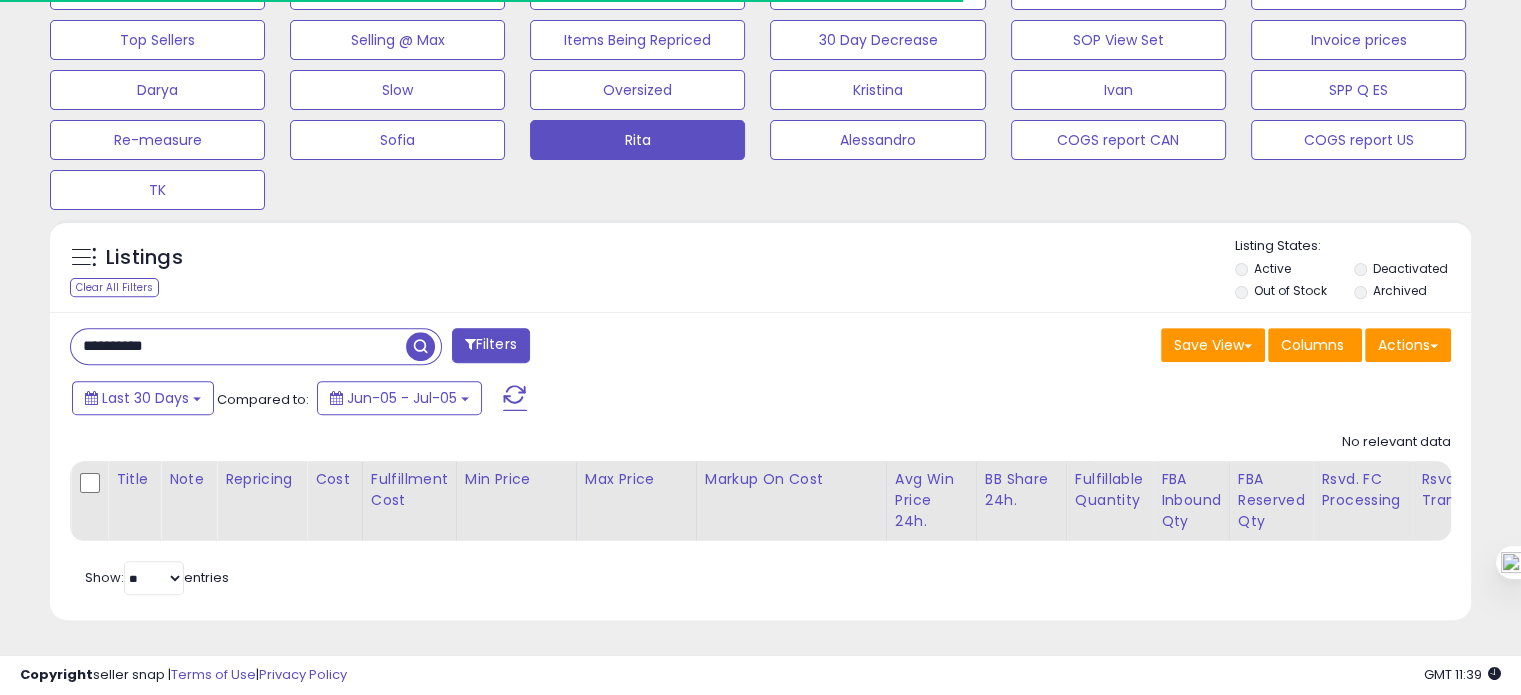 type on "**********" 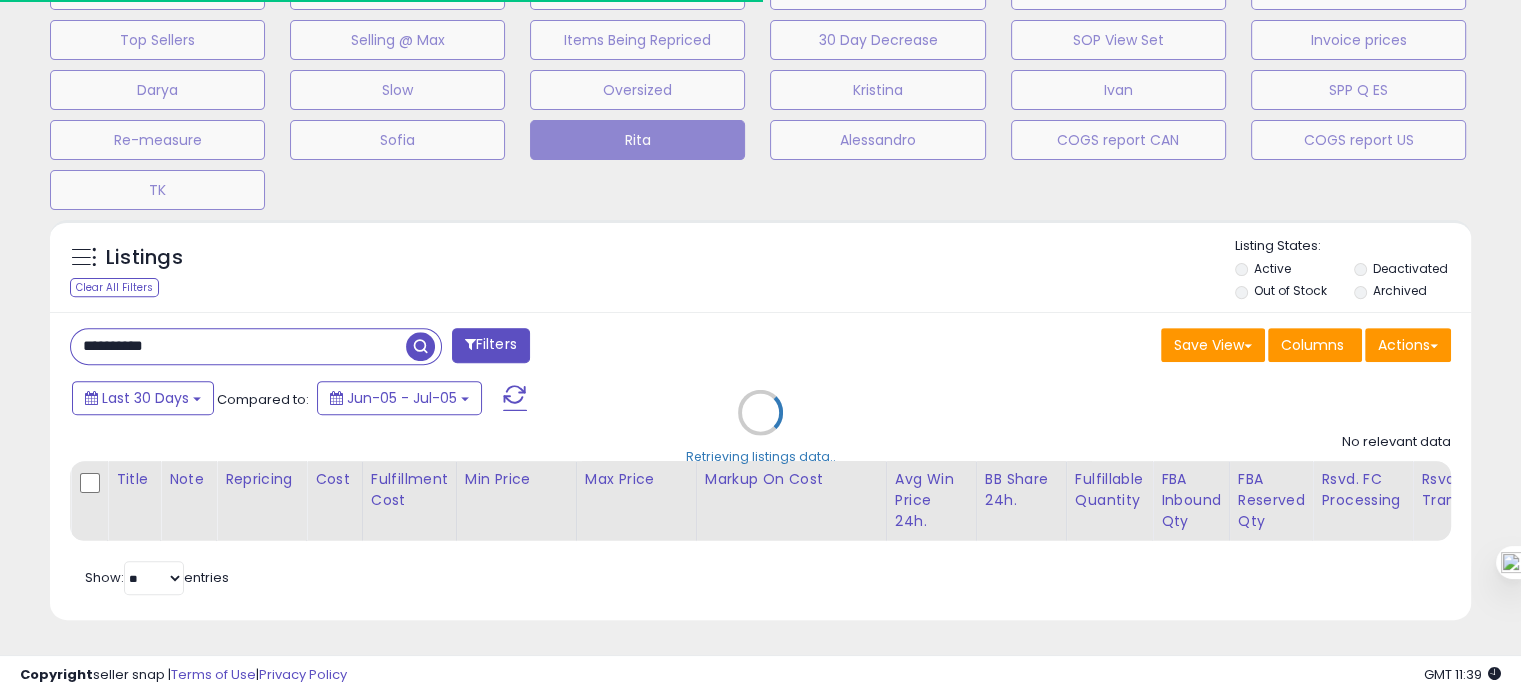 scroll, scrollTop: 999589, scrollLeft: 999176, axis: both 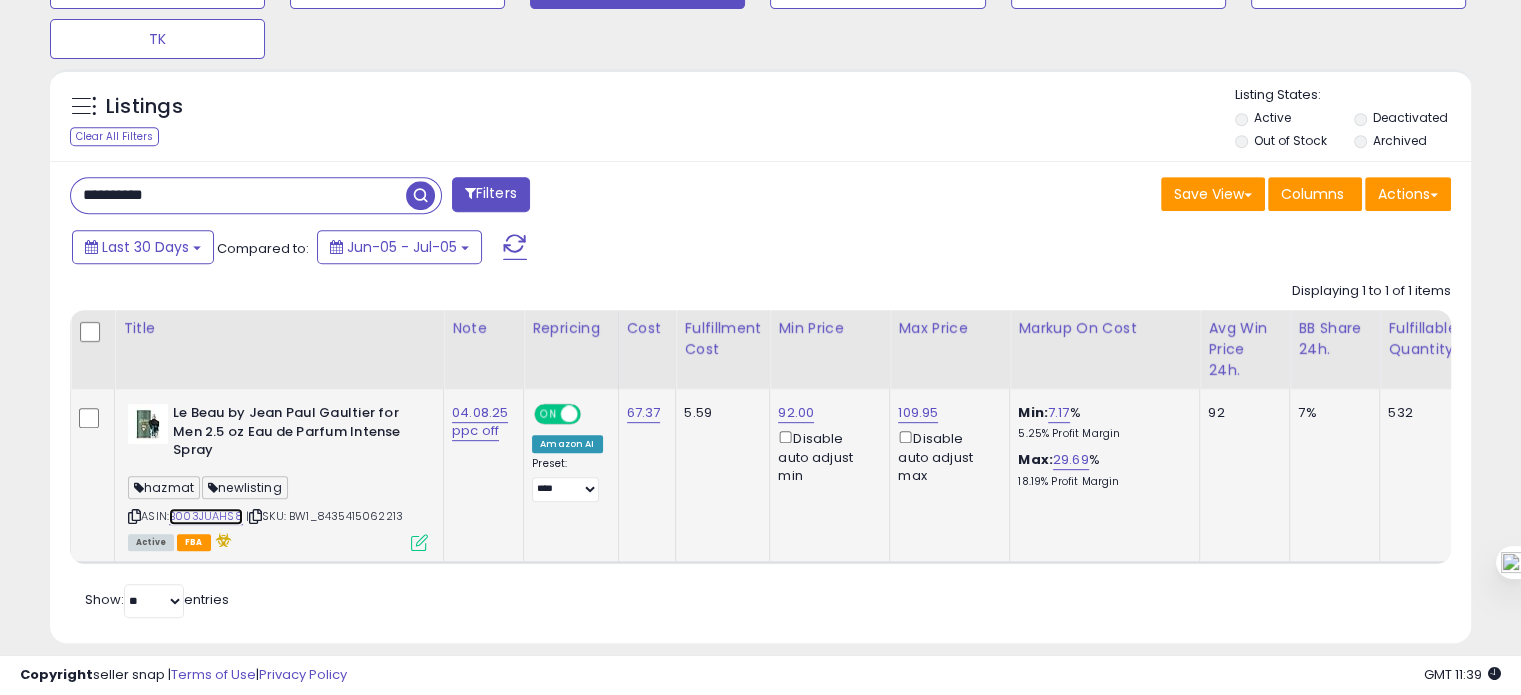 click on "B003JUAHS8" at bounding box center (206, 516) 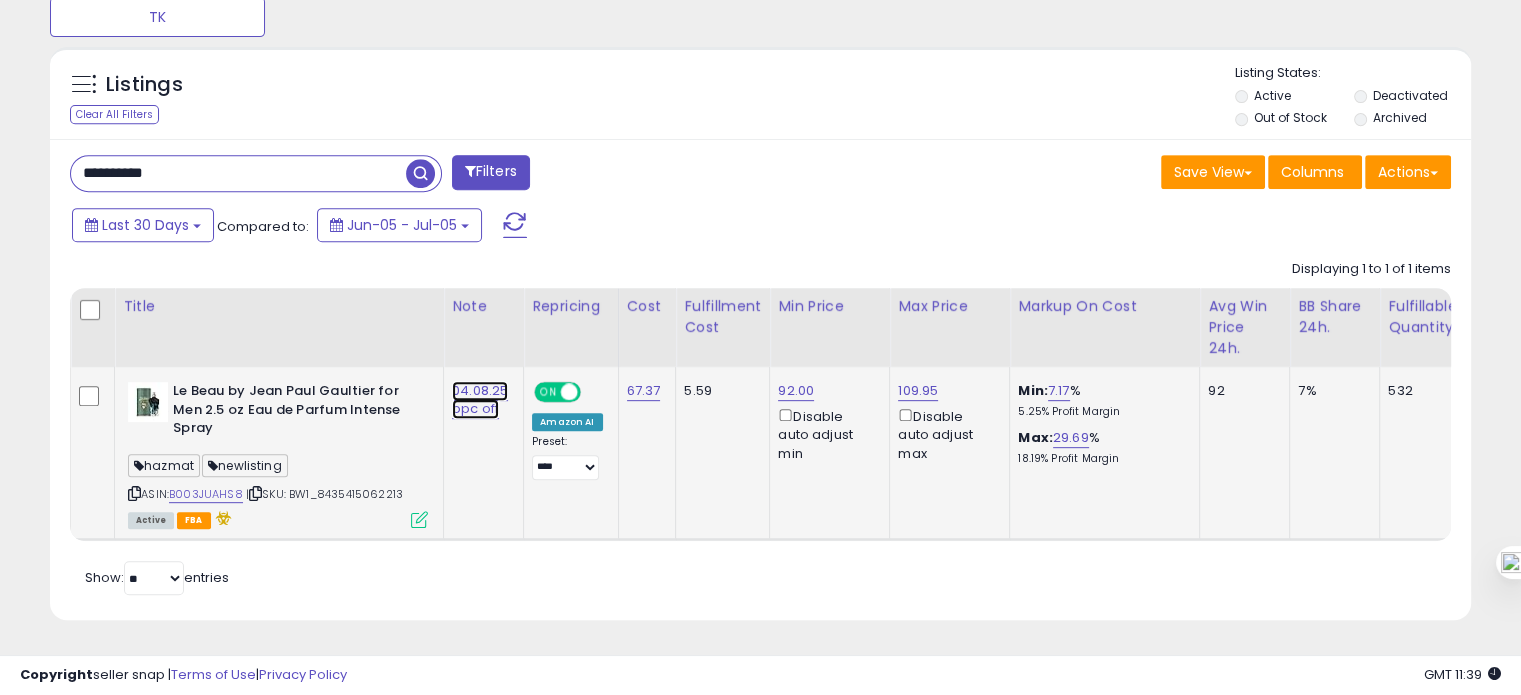 click on "04.08.25 ppc off" at bounding box center [480, 400] 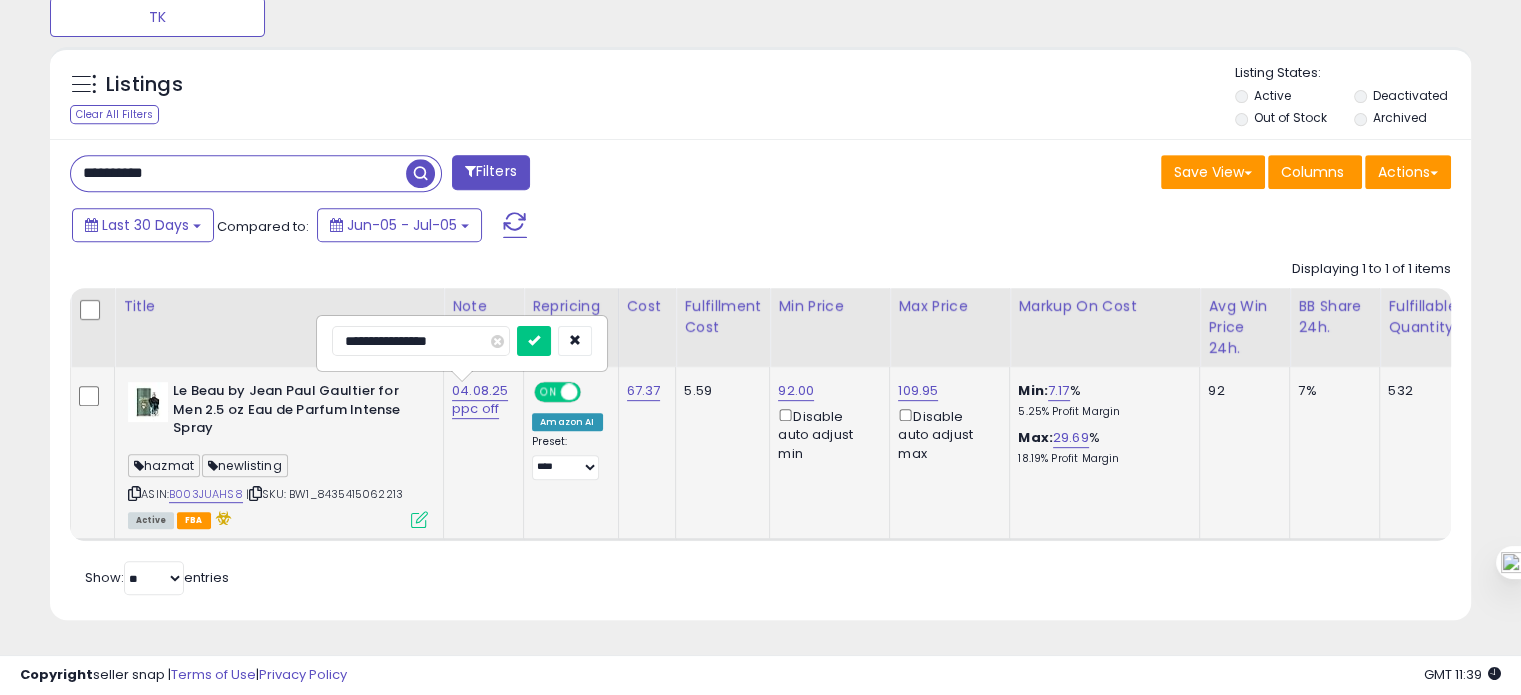click on "**********" at bounding box center (421, 341) 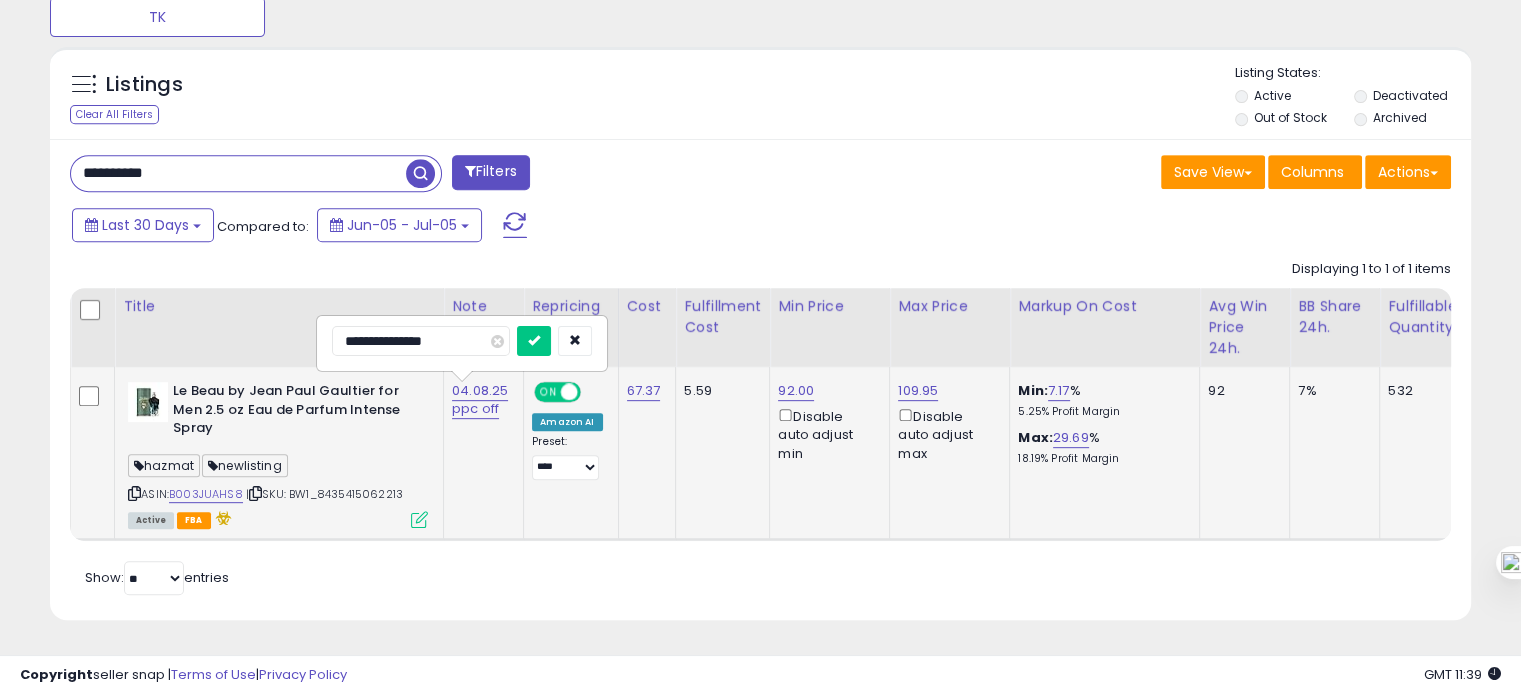 type on "**********" 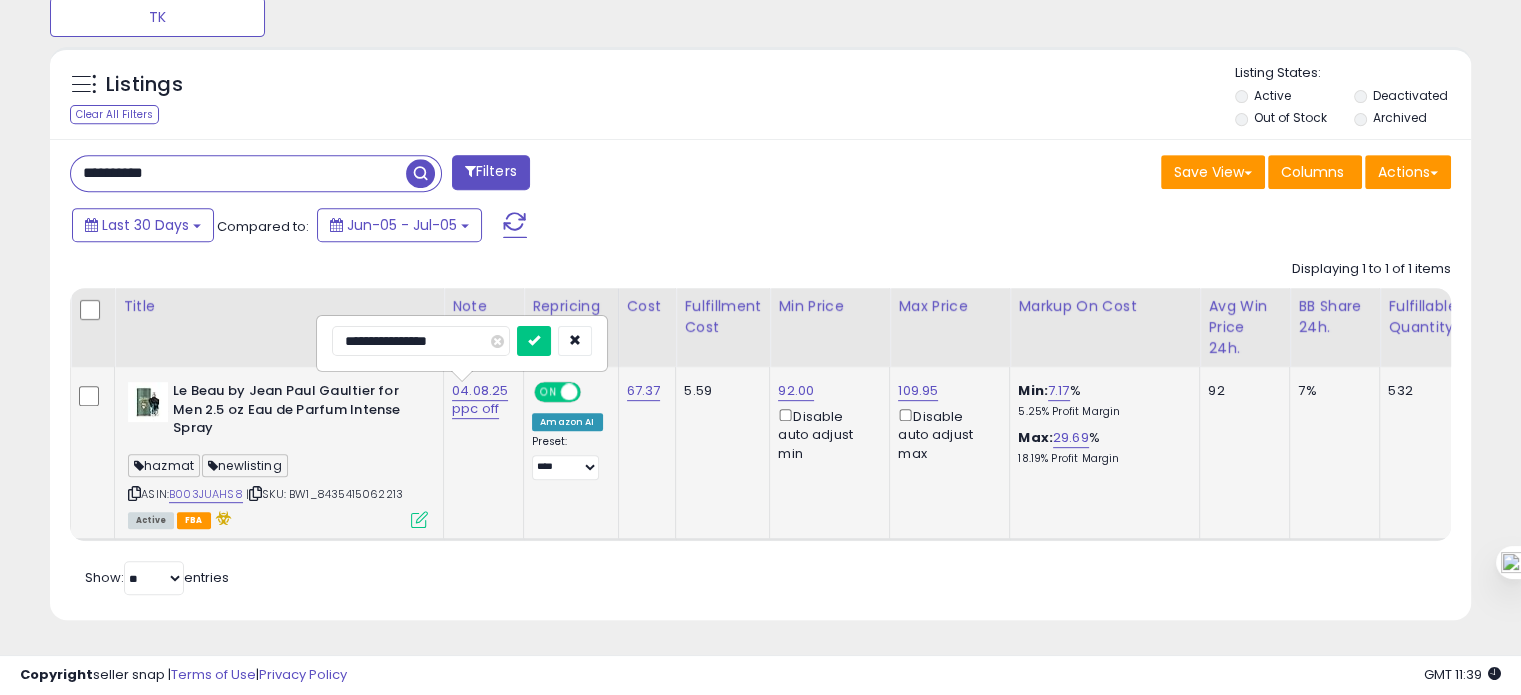 click at bounding box center (534, 341) 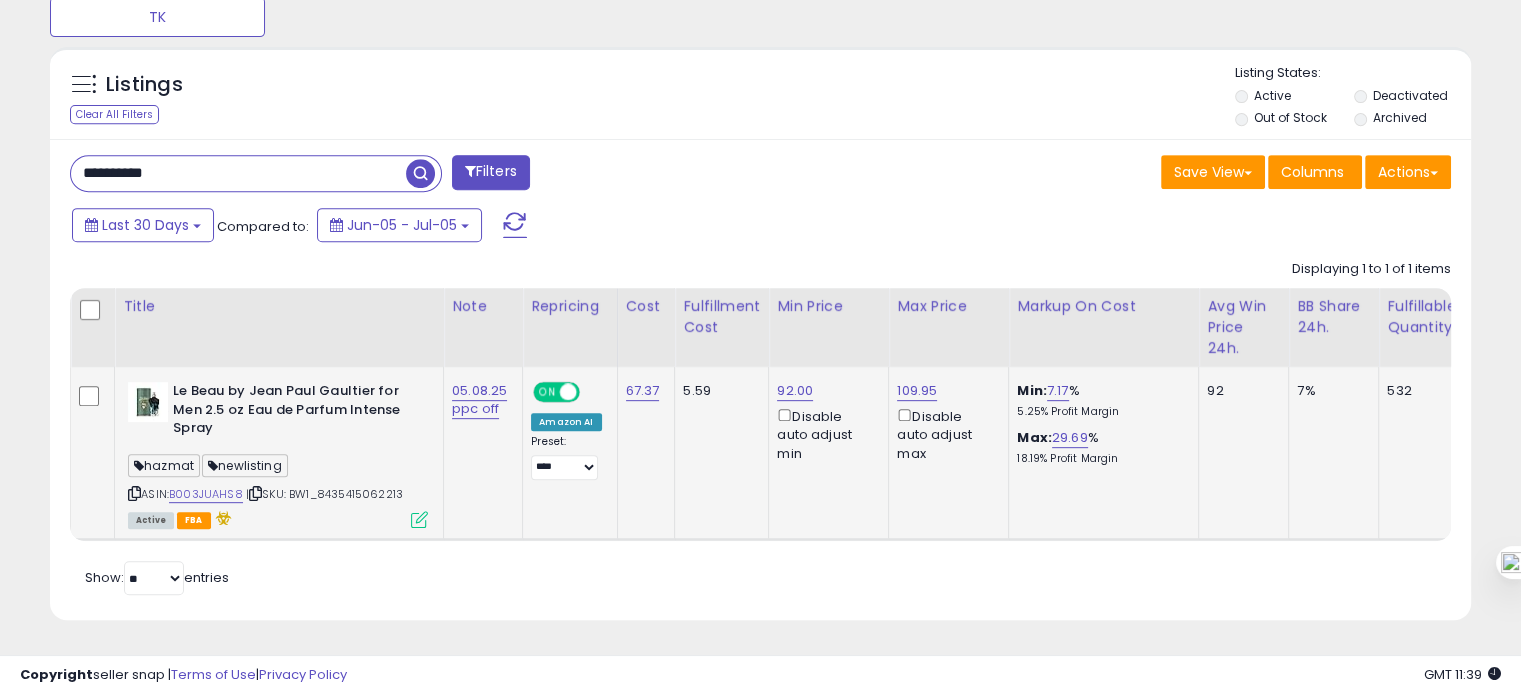 scroll, scrollTop: 0, scrollLeft: 339, axis: horizontal 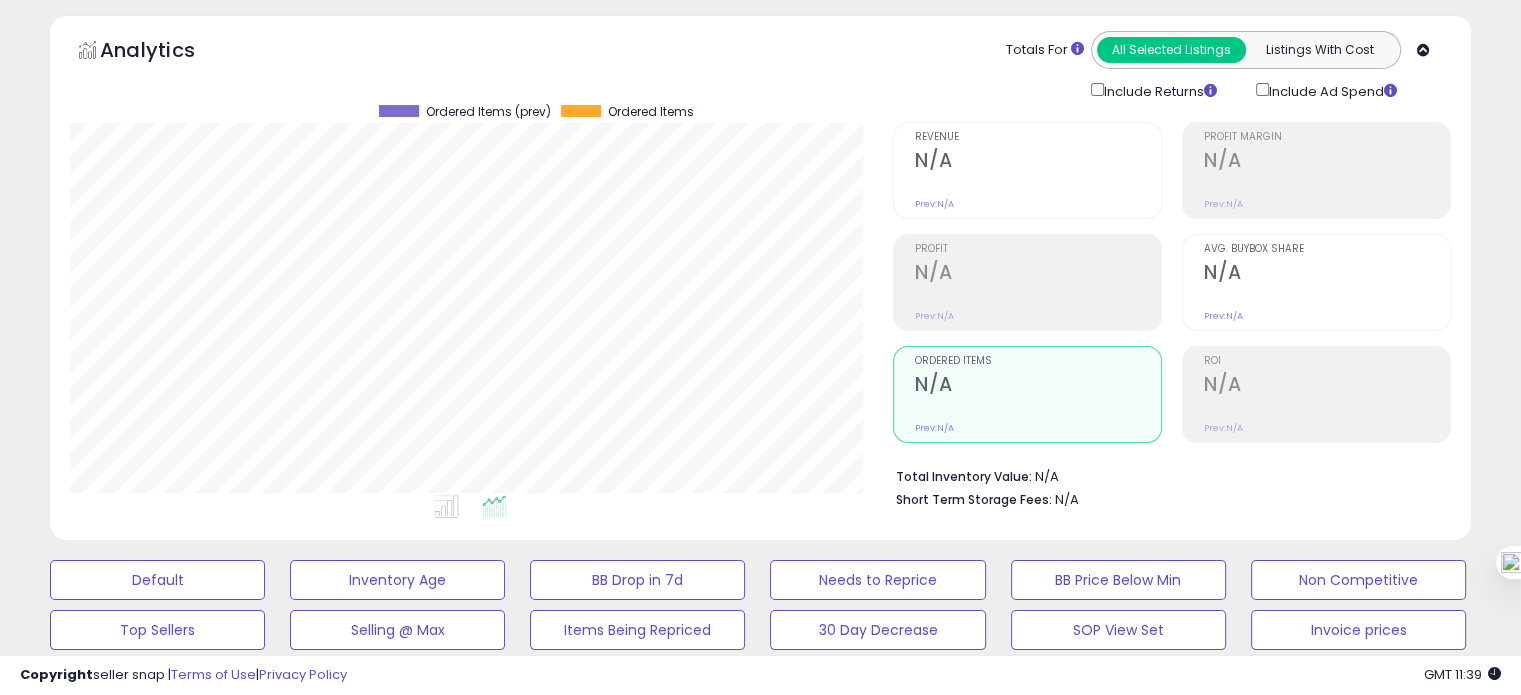 click on "Avg. Buybox Share
N/A
Prev:  N/A" at bounding box center (1327, 280) 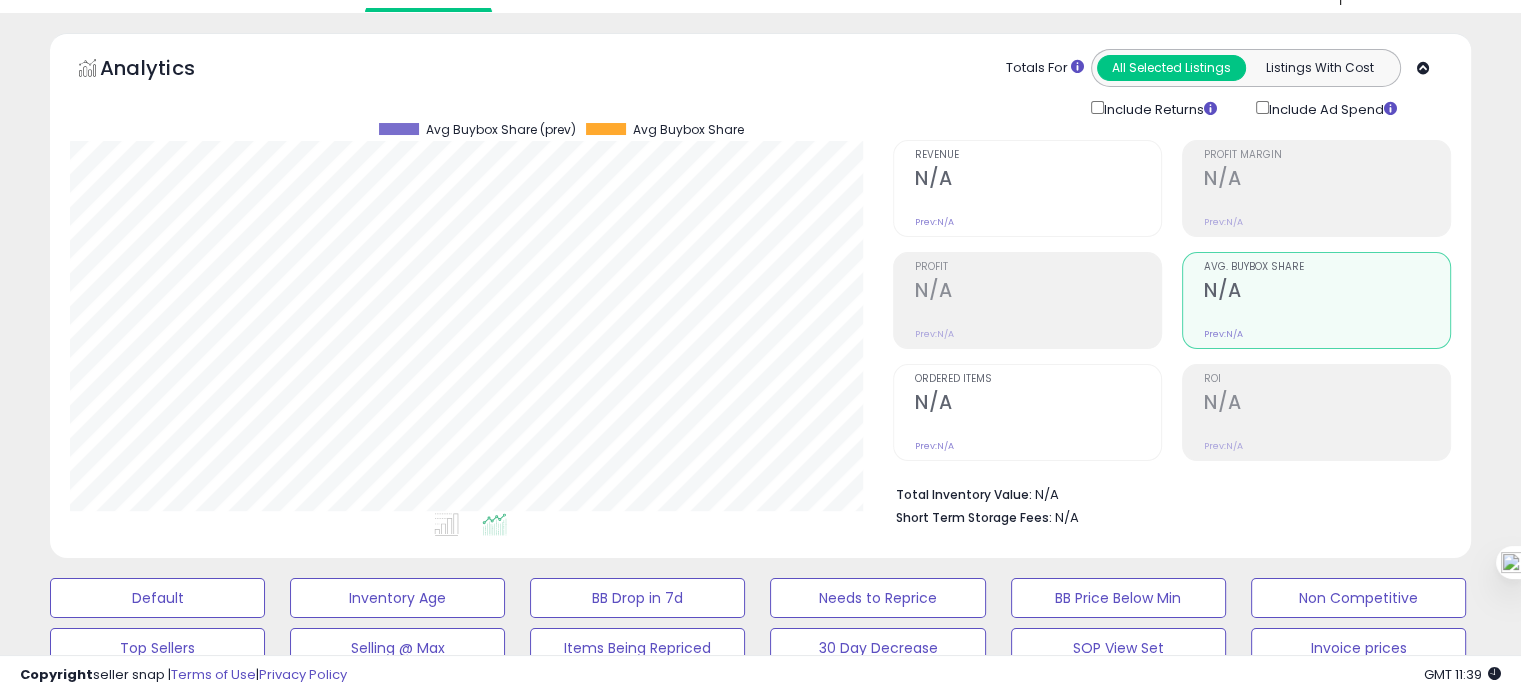 click on "Profit" at bounding box center (1038, 267) 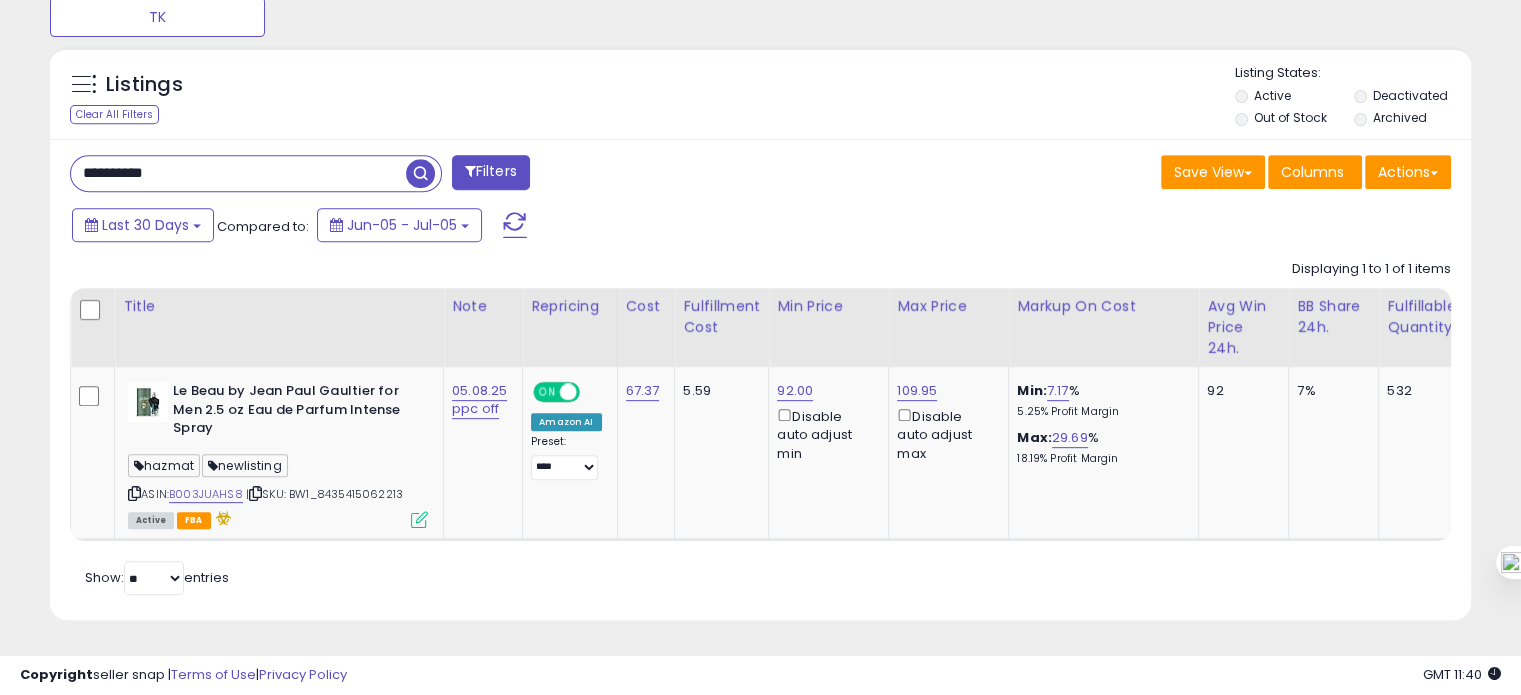 click on "**********" at bounding box center [238, 173] 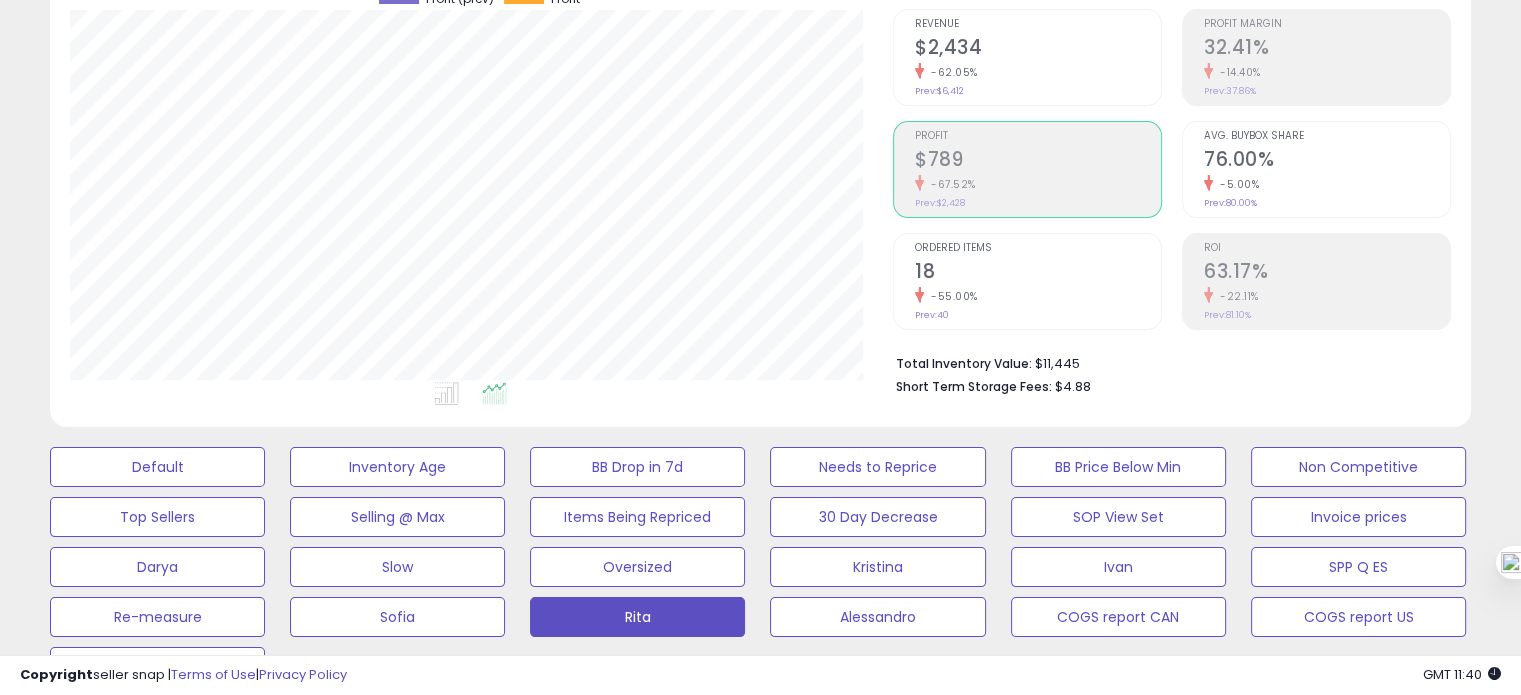 click on "18" at bounding box center [1038, 273] 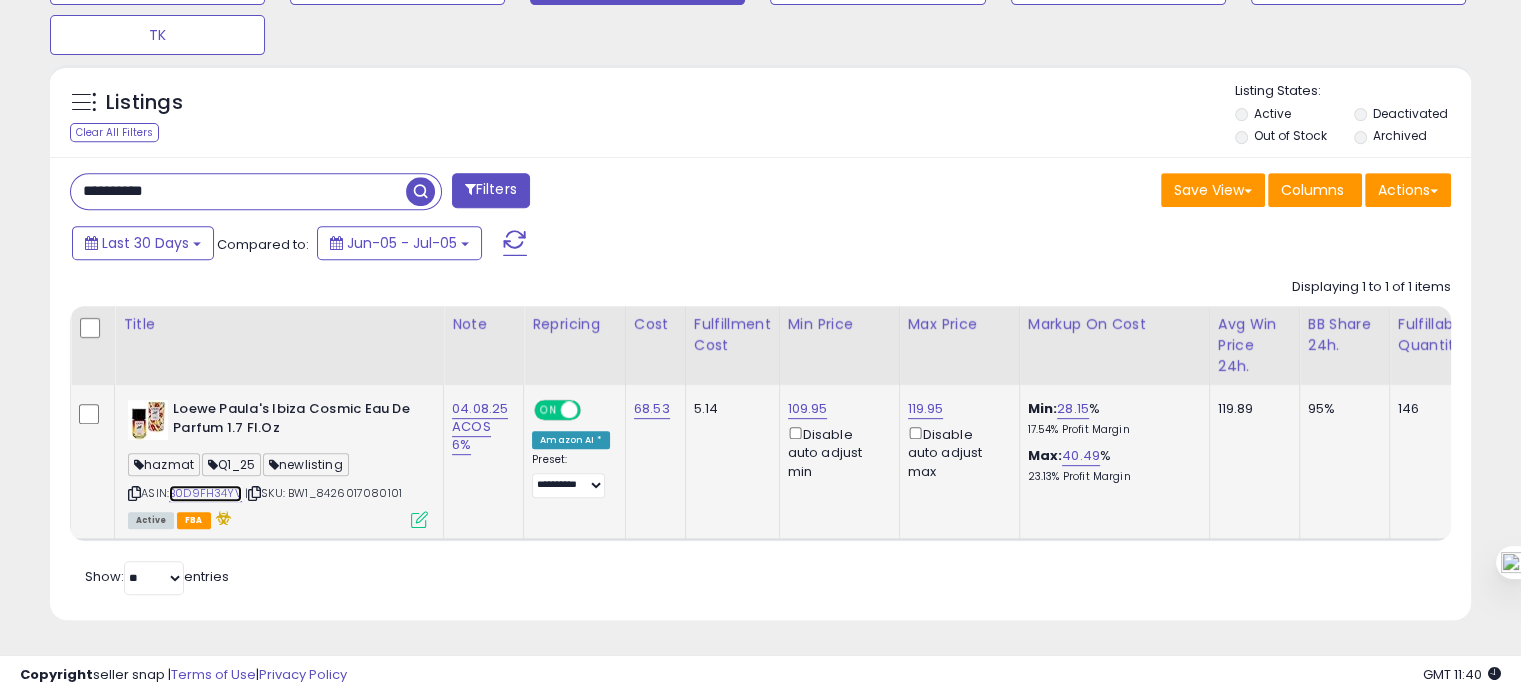 click on "B0D9FH34YV" at bounding box center [205, 493] 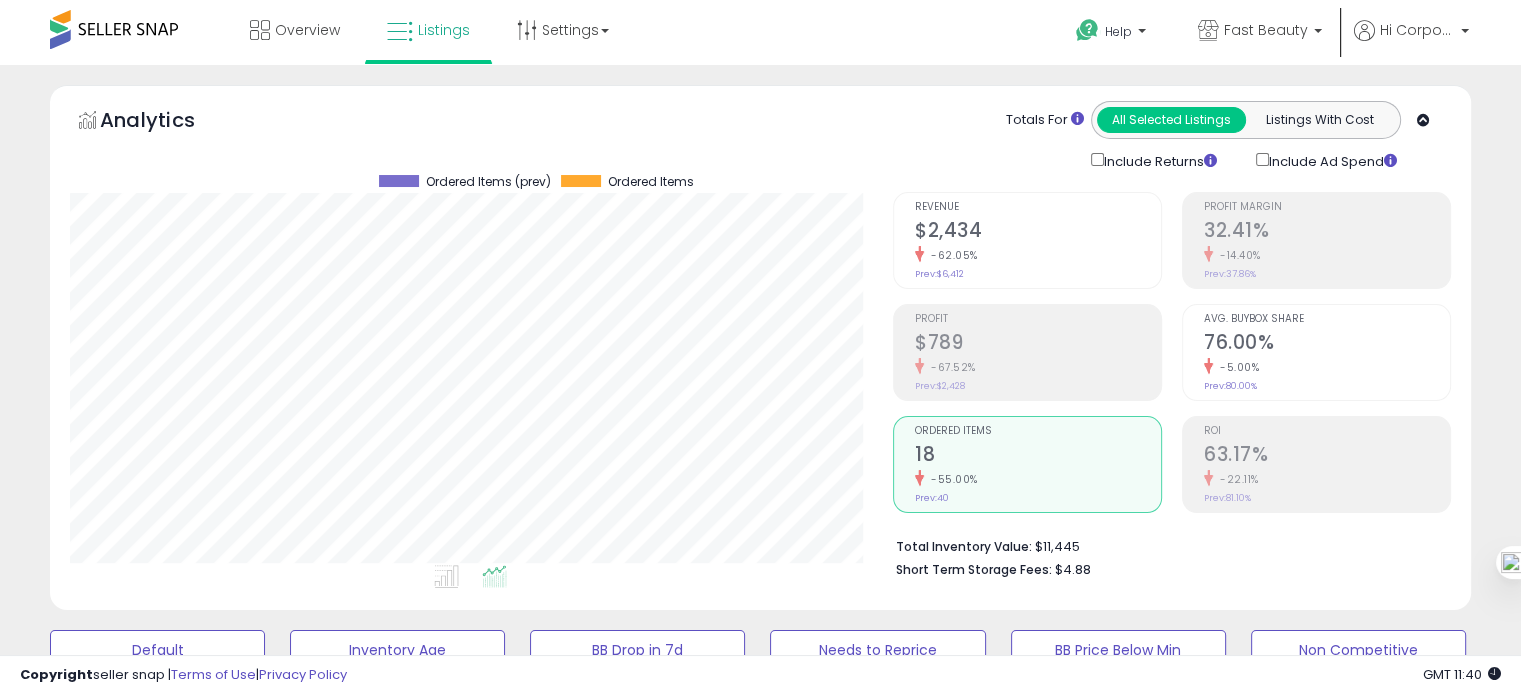 click on "ROI
63.17%
-22.11%
Prev: 81.10%" at bounding box center [1327, 462] 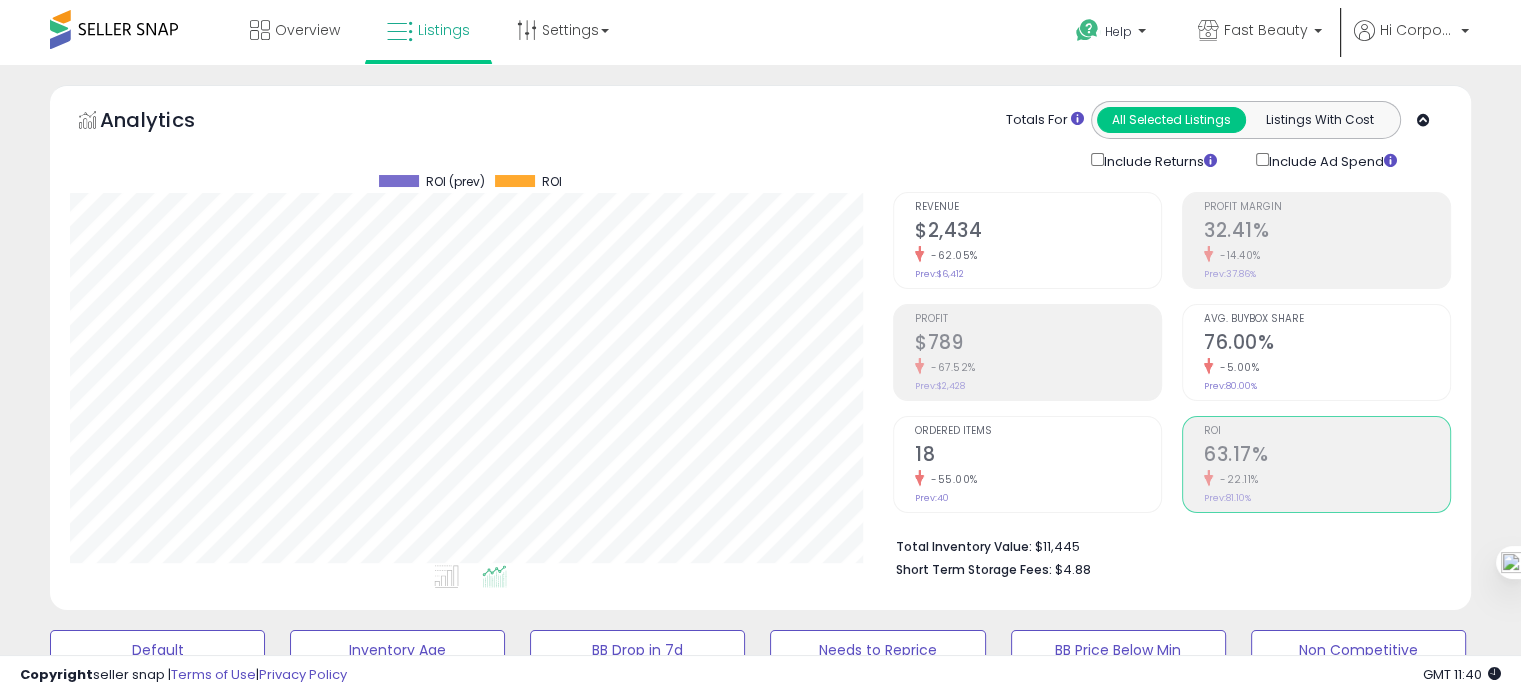 click on "-55.00%" at bounding box center (1038, 479) 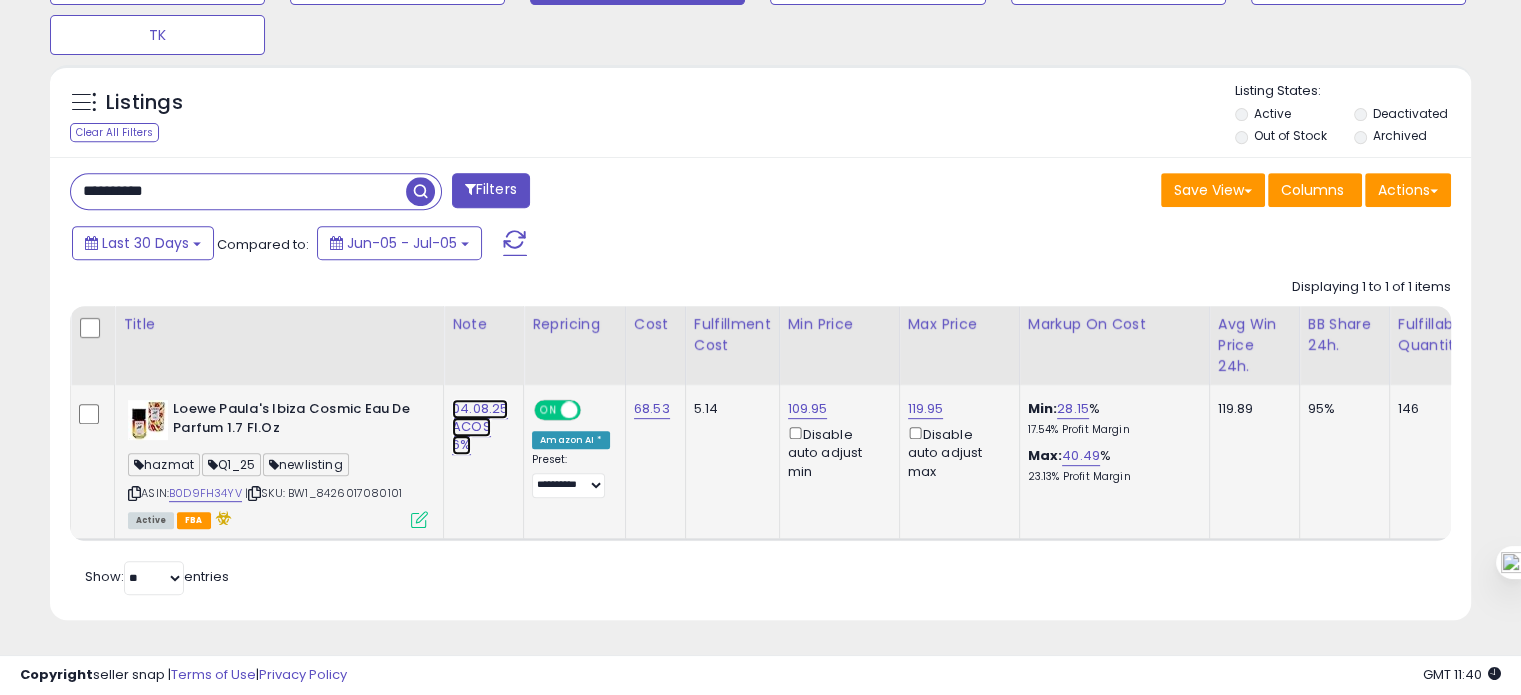 click on "04.08.25 ACOS 6%" at bounding box center (480, 427) 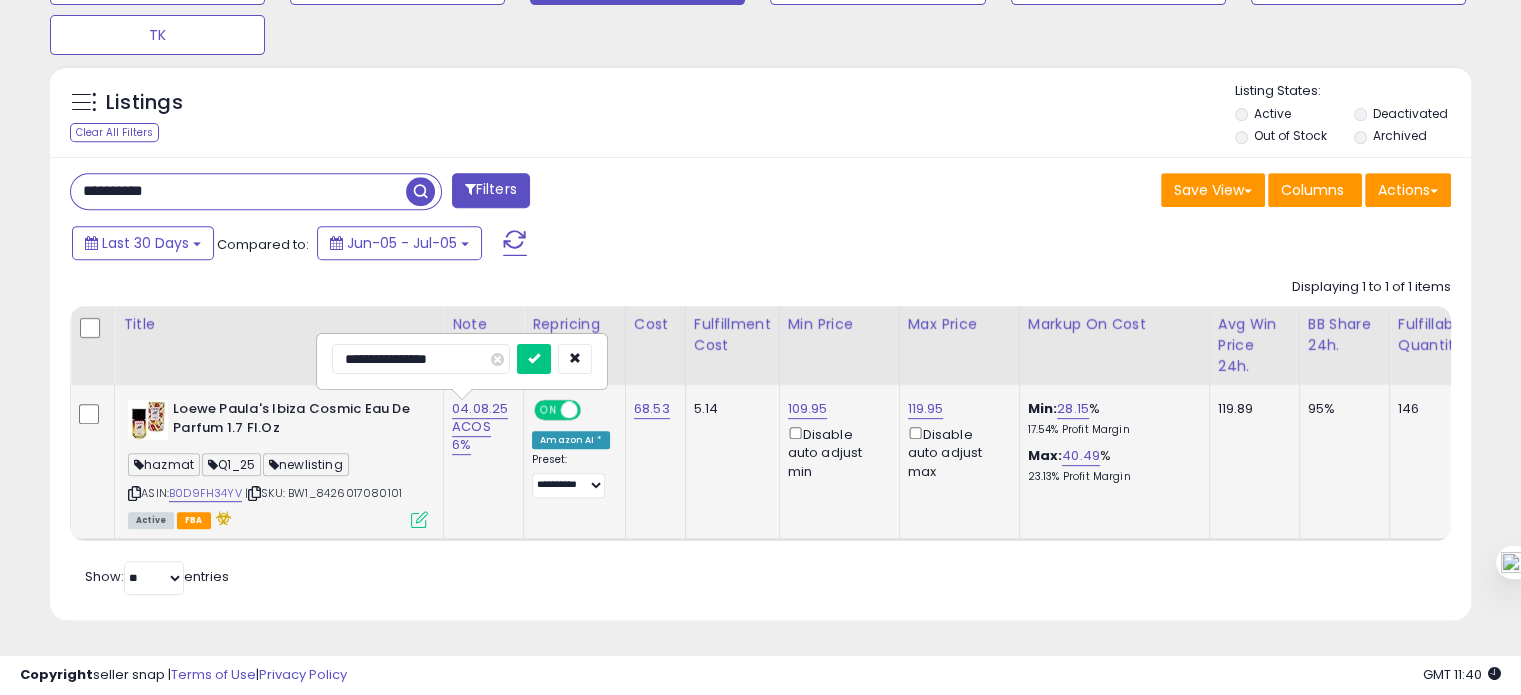 click on "**********" at bounding box center [421, 359] 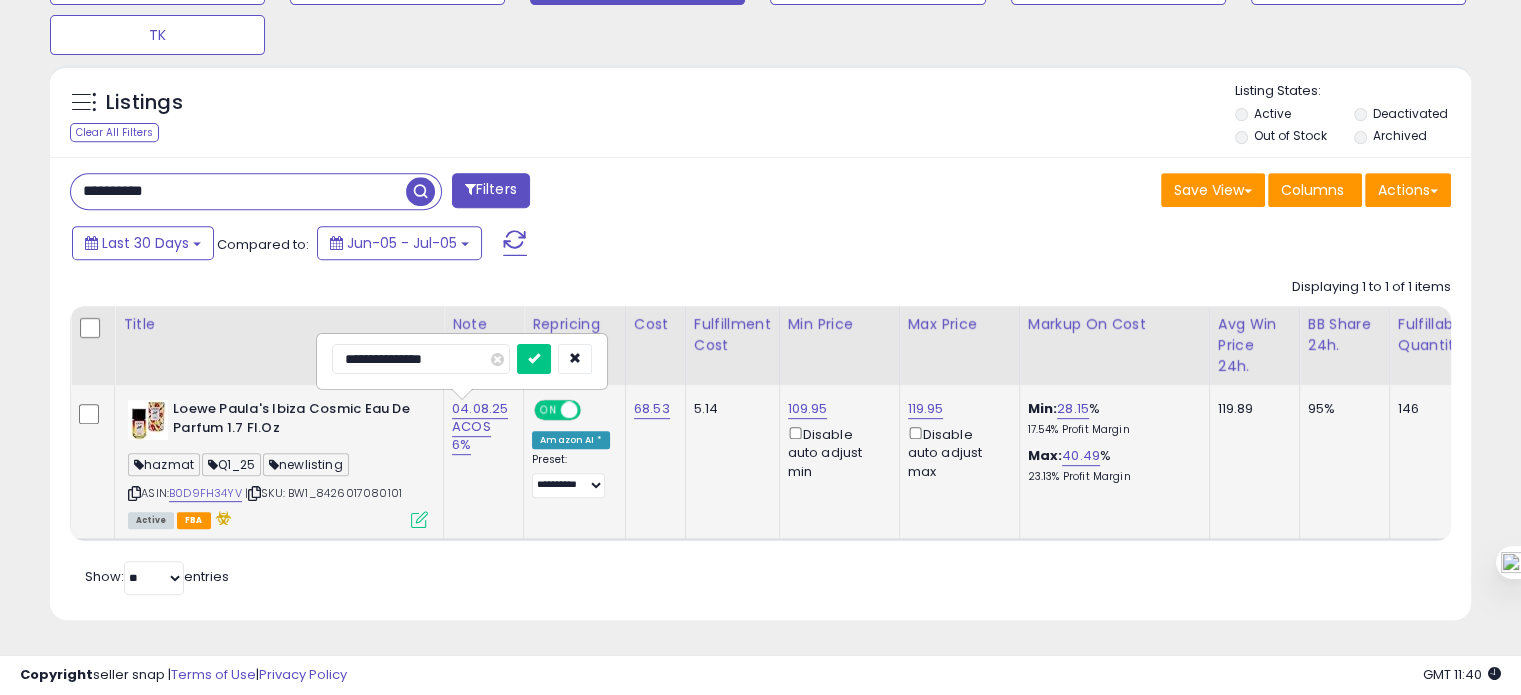 type on "**********" 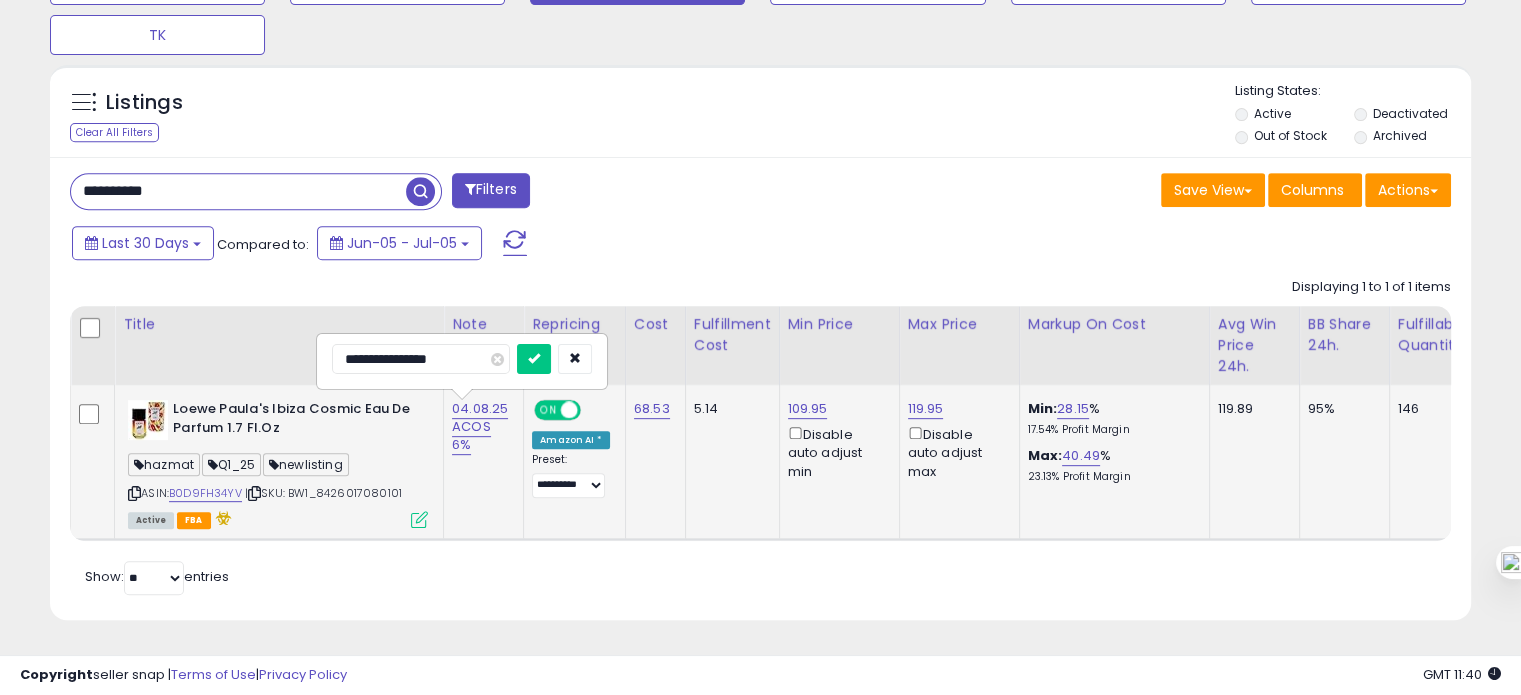 click at bounding box center [534, 359] 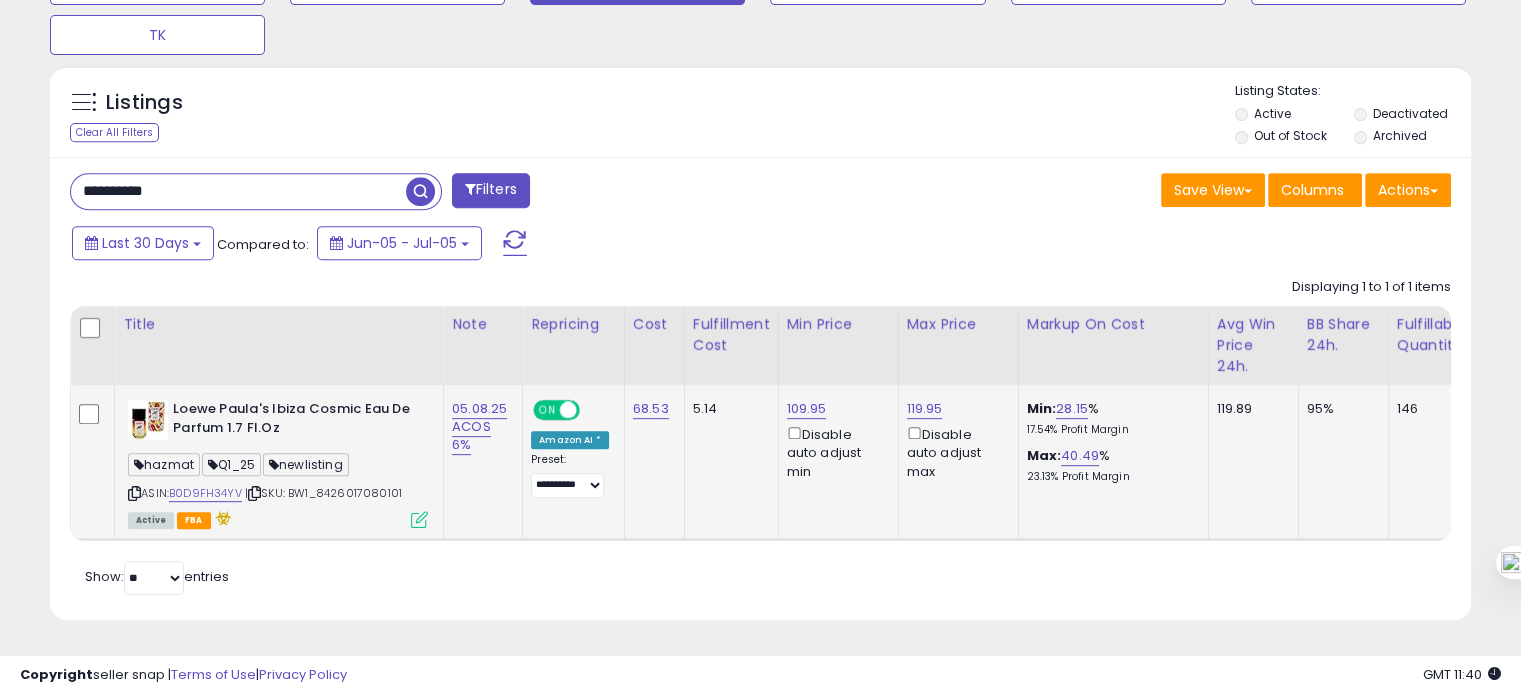 click on "**********" at bounding box center [238, 191] 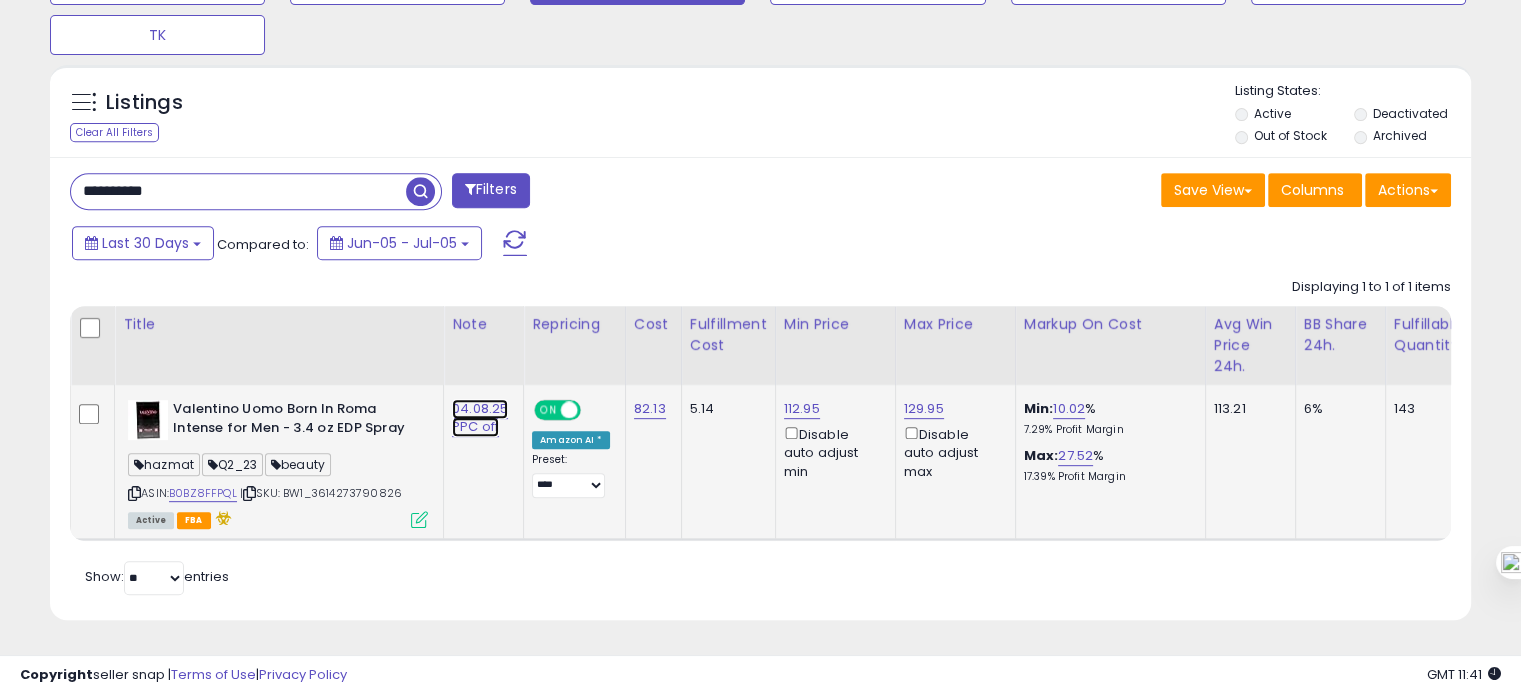 click on "04.08.25 PPC off" at bounding box center [480, 418] 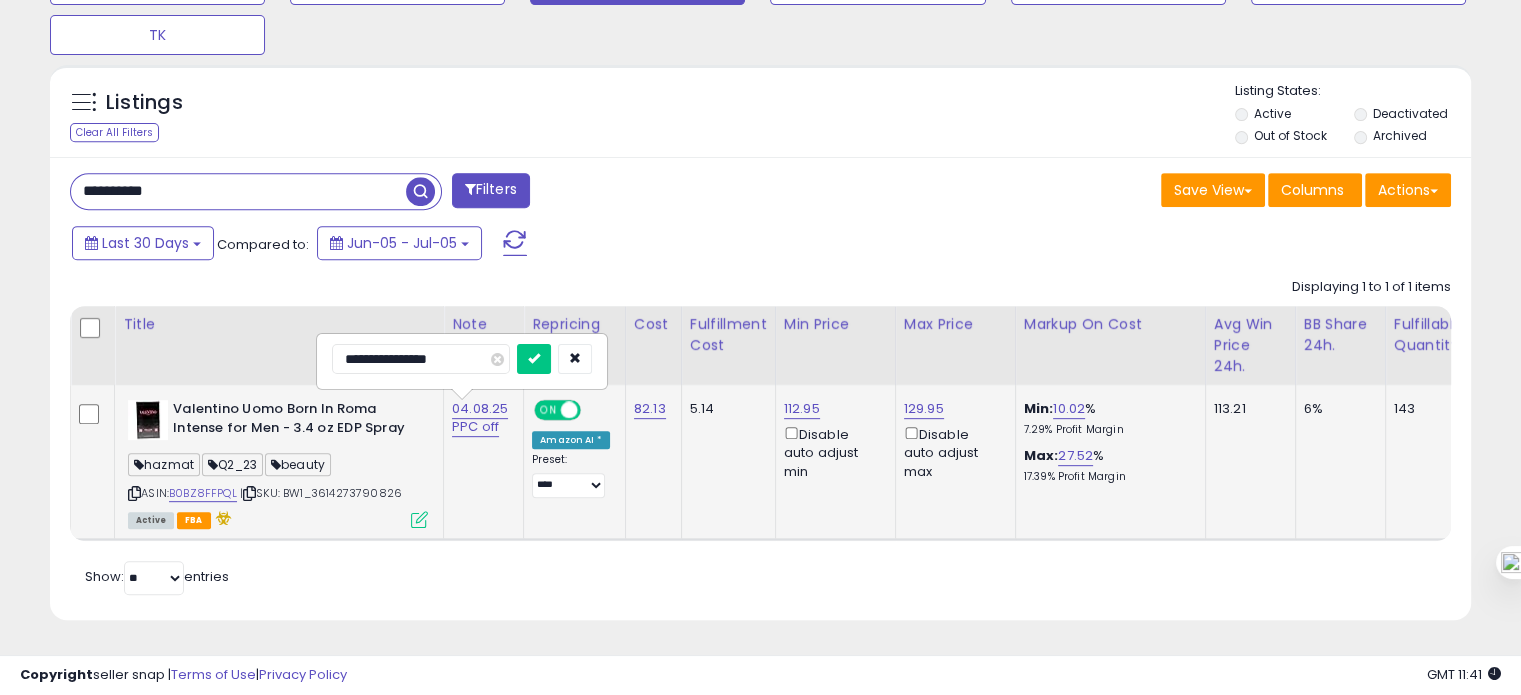 click on "**********" at bounding box center [421, 359] 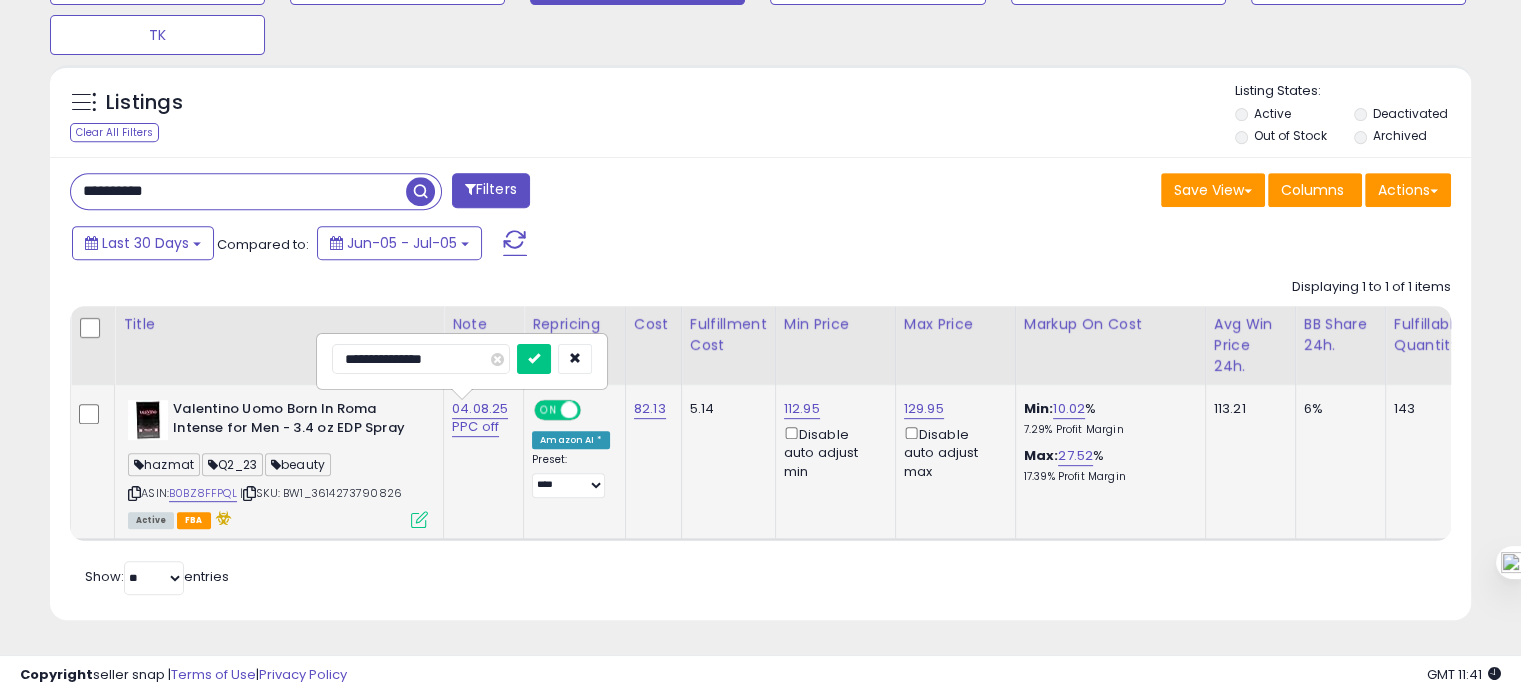 type on "**********" 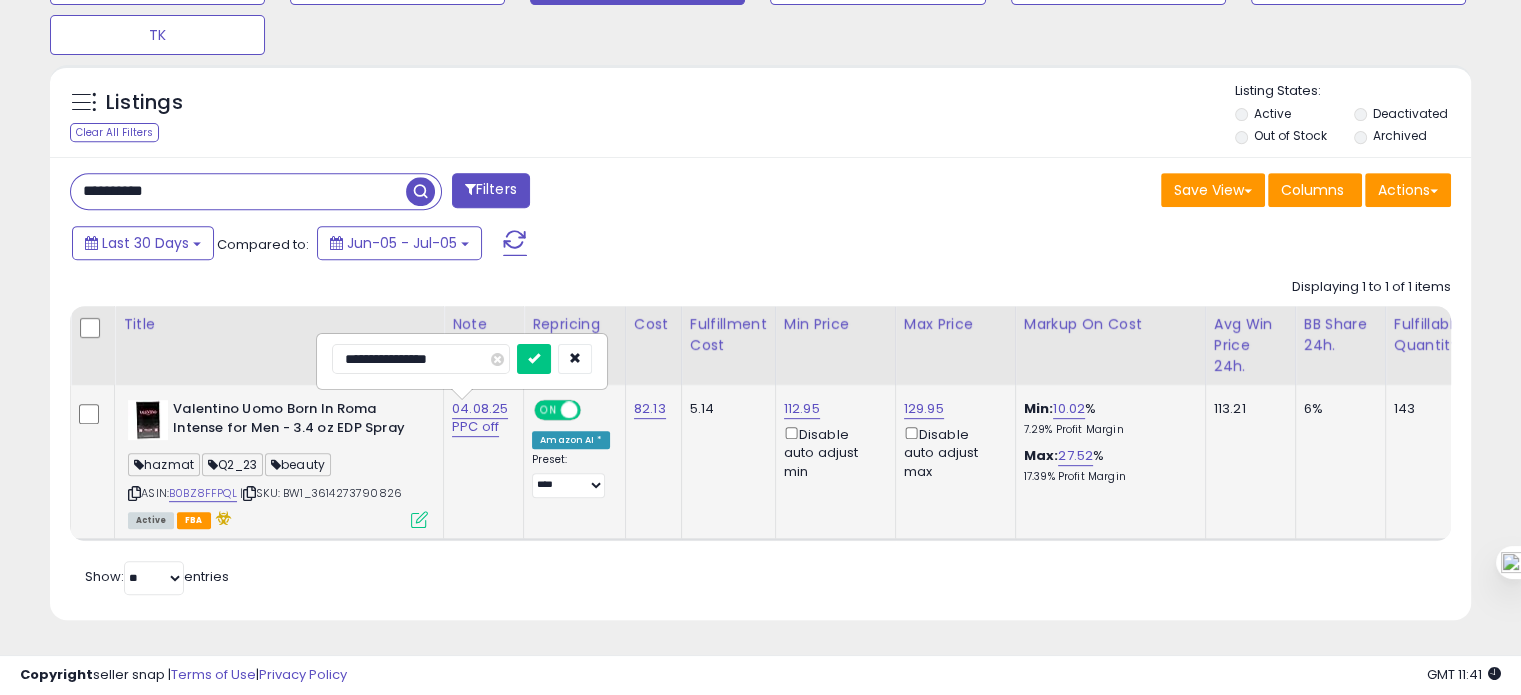click at bounding box center [534, 359] 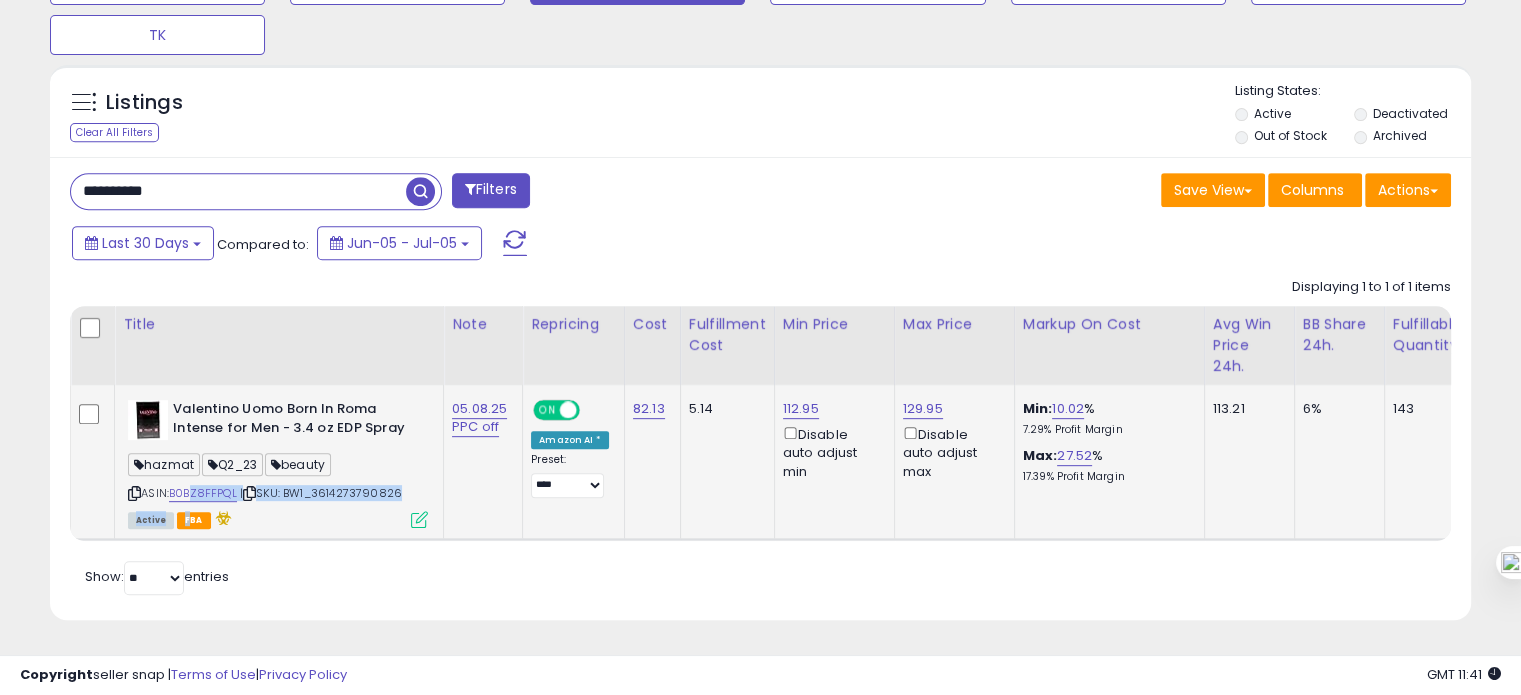 drag, startPoint x: 186, startPoint y: 487, endPoint x: 195, endPoint y: 482, distance: 10.29563 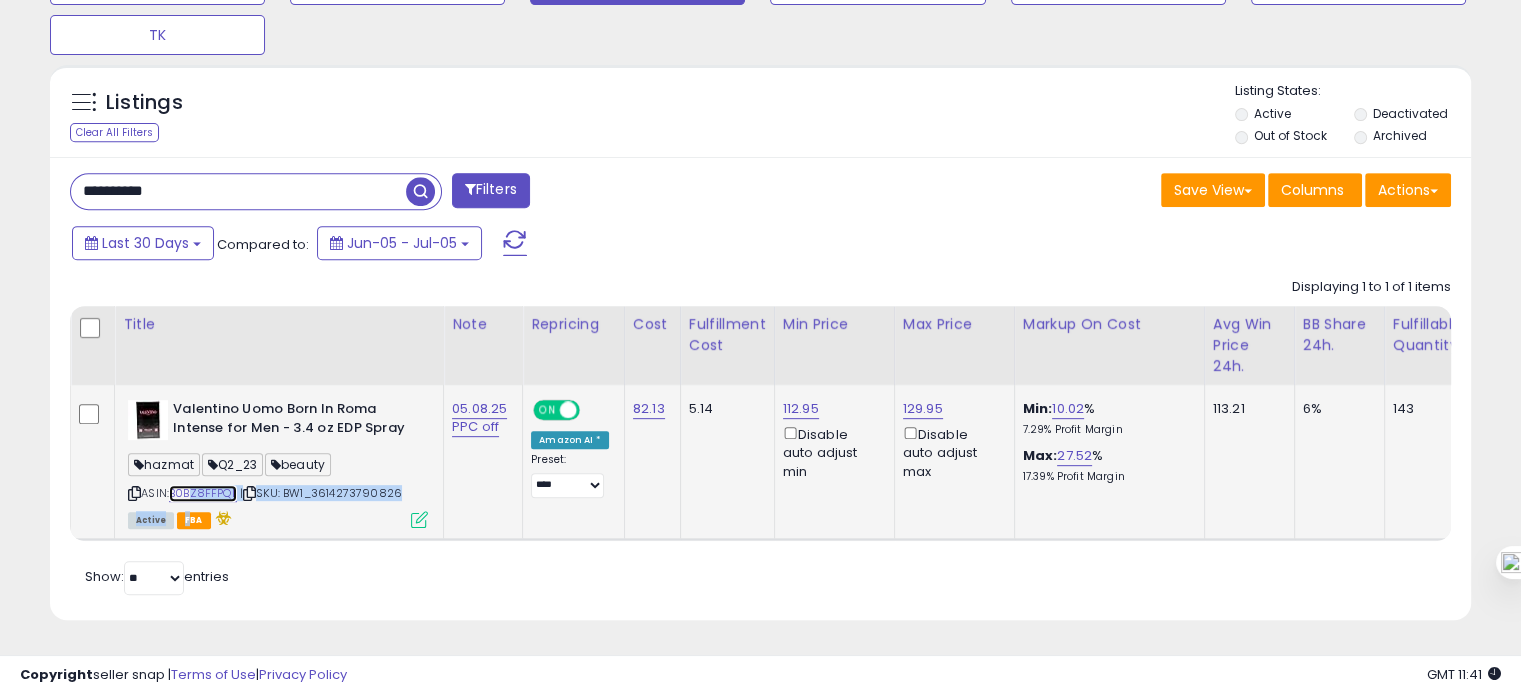 click on "B0BZ8FFPQL" at bounding box center [203, 493] 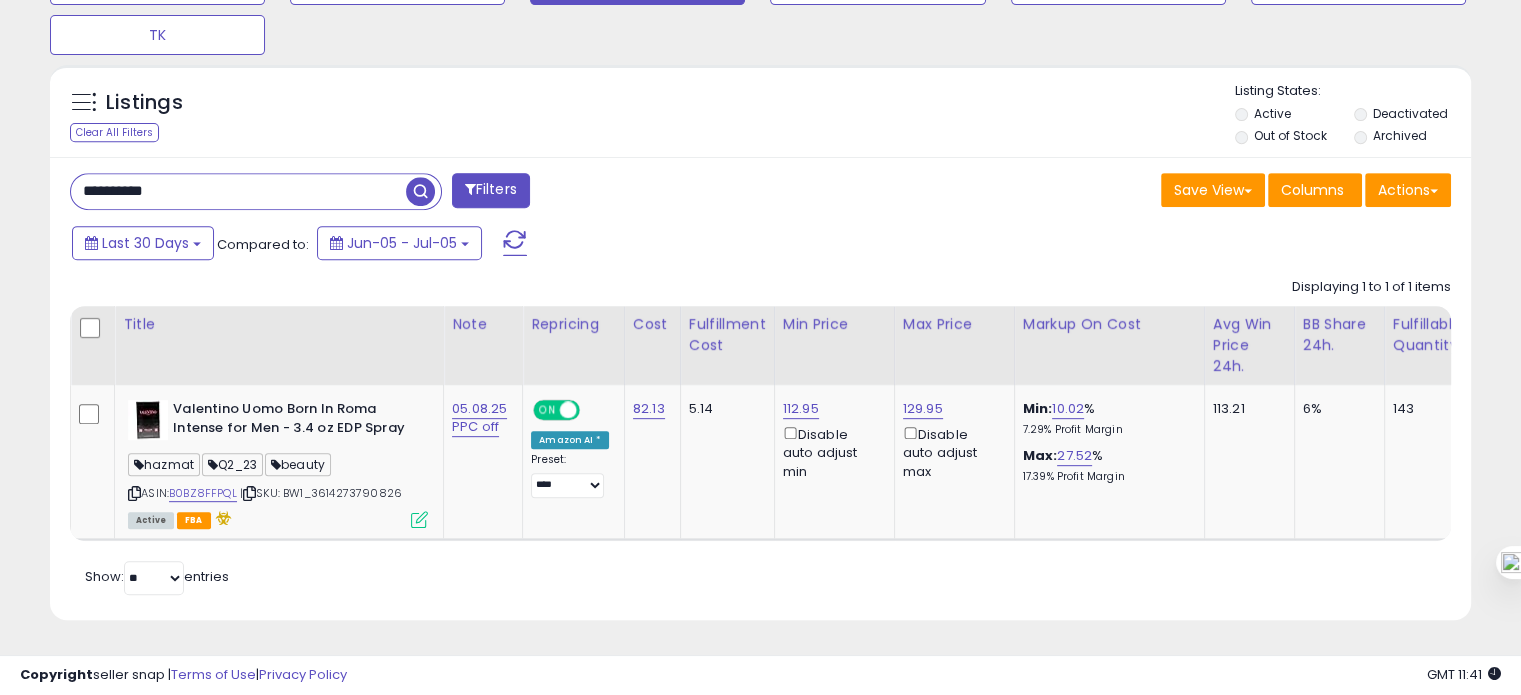 click on "**********" at bounding box center [238, 191] 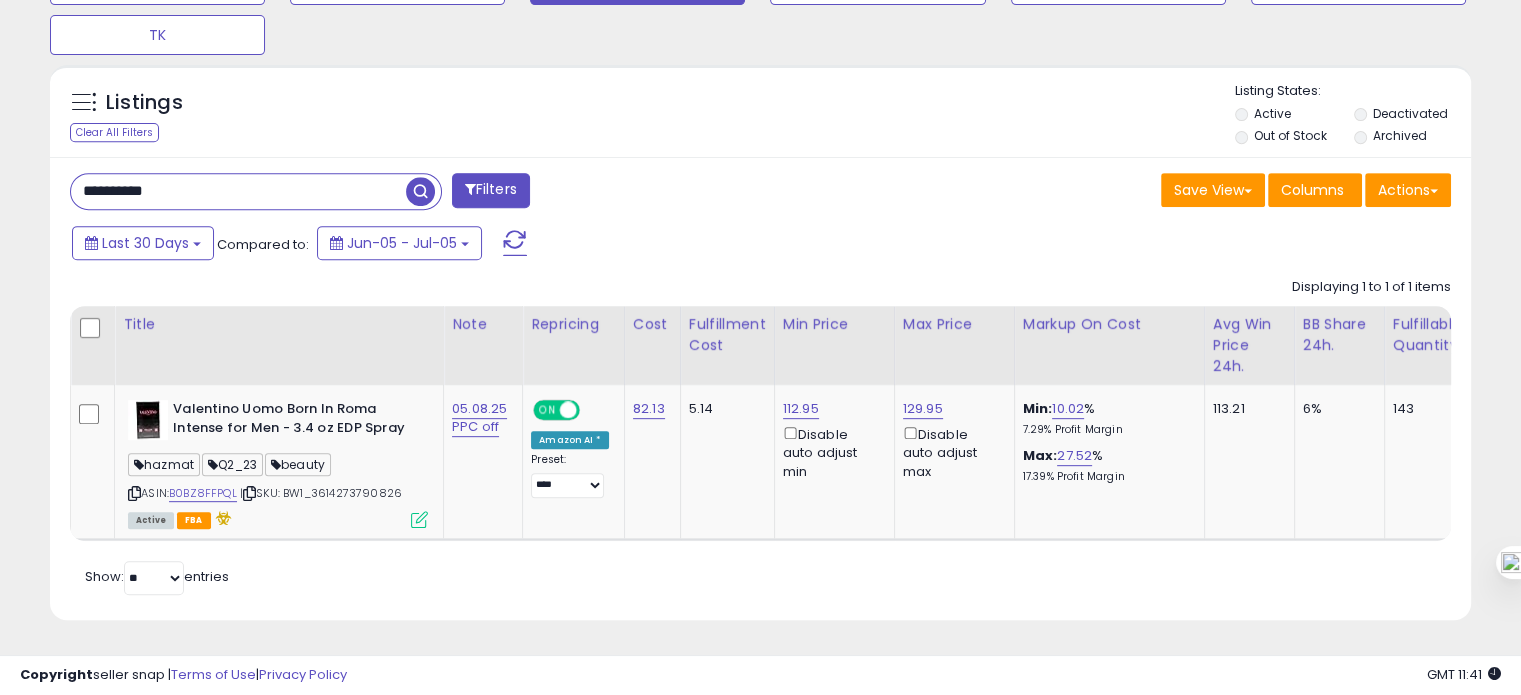 paste 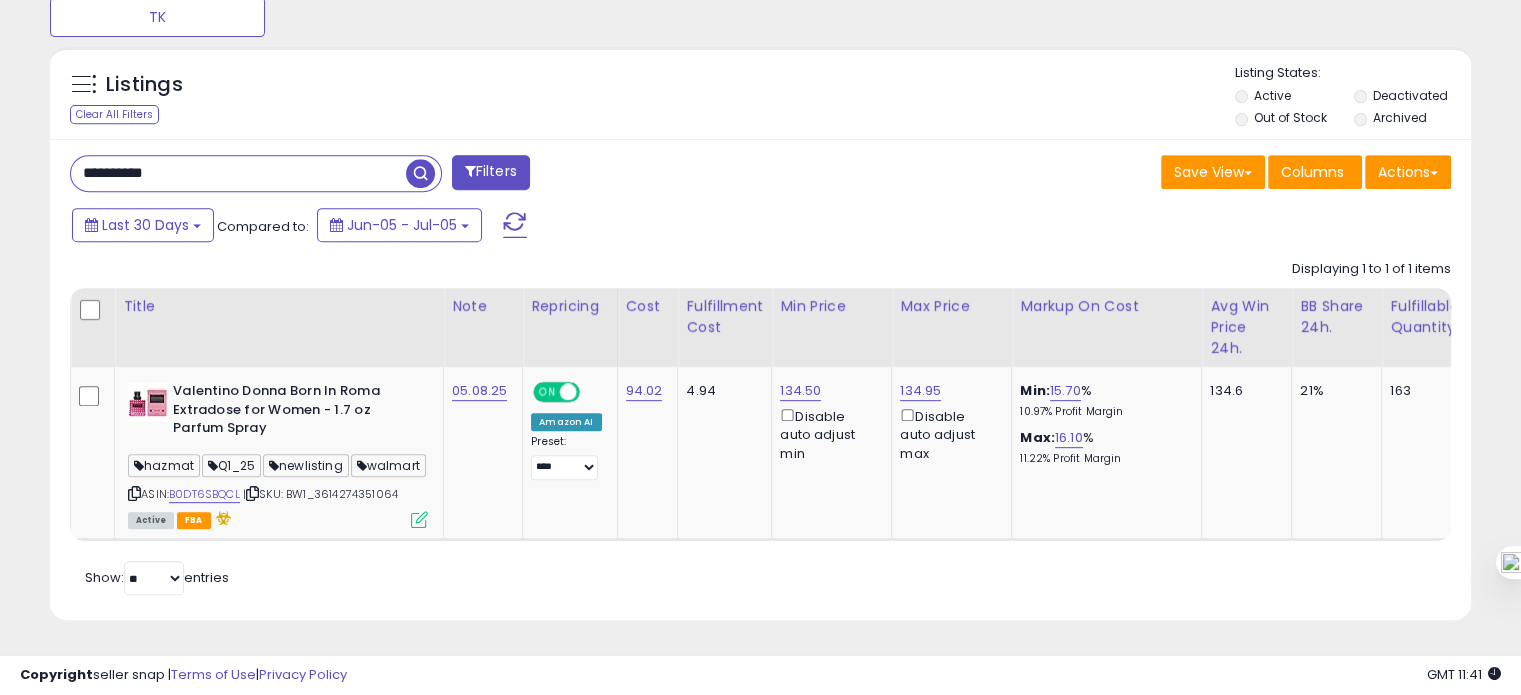 click on "**********" at bounding box center [238, 173] 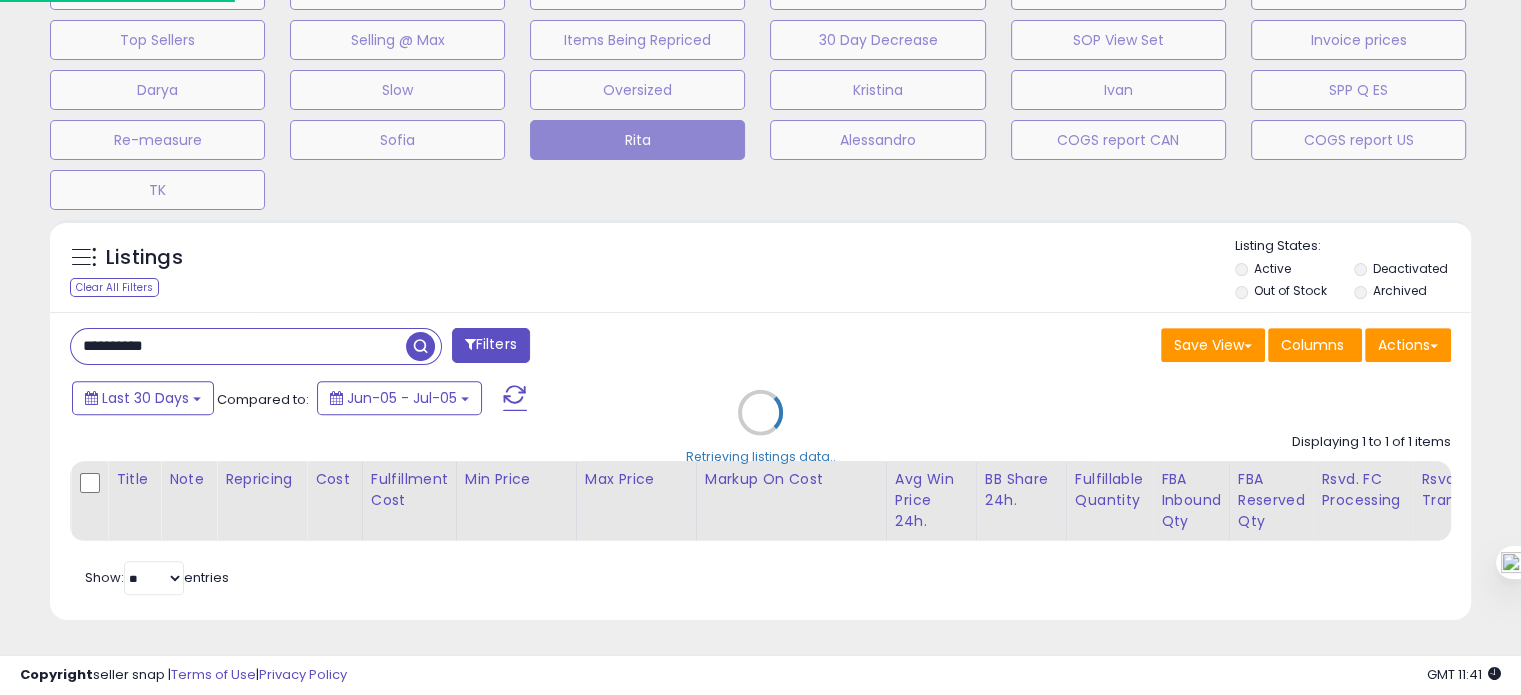 scroll, scrollTop: 999589, scrollLeft: 999168, axis: both 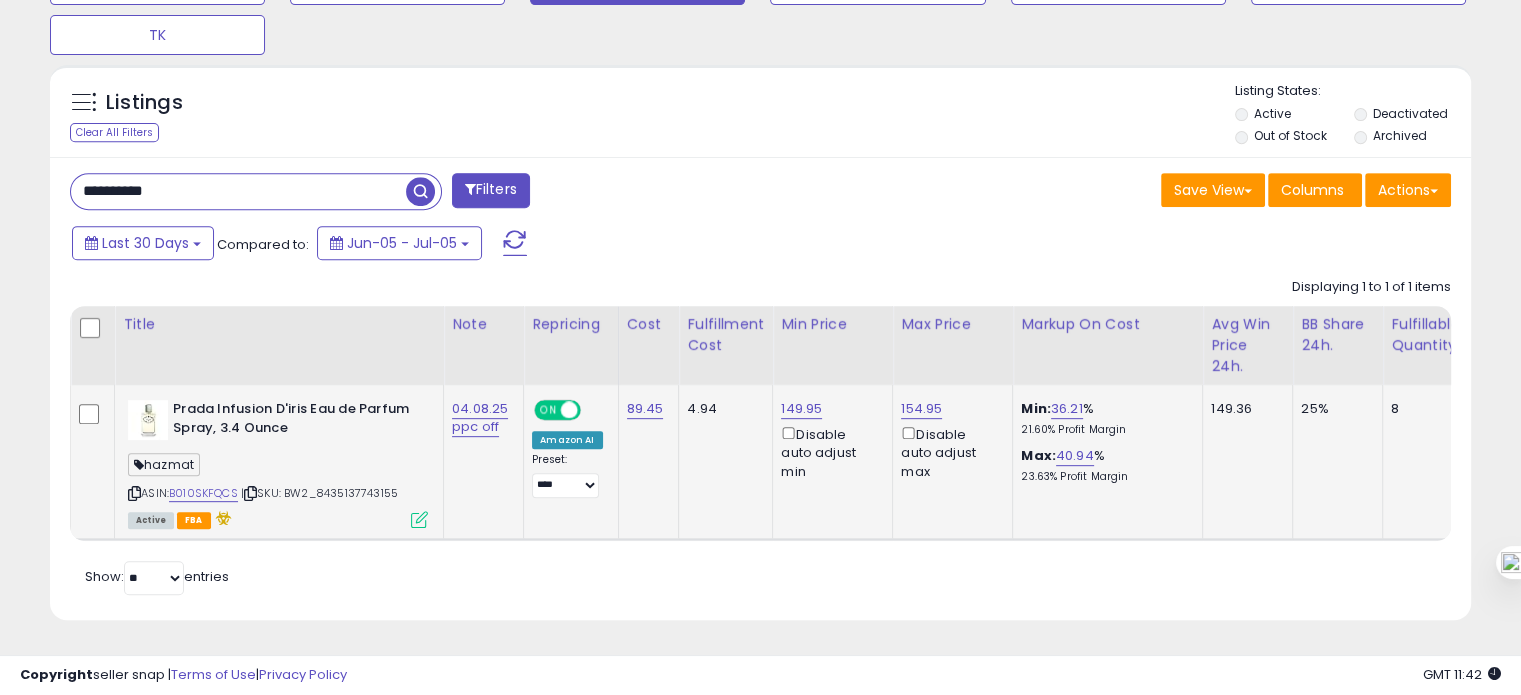 click on "ASIN:  B010SKFQCS    |   SKU: BW2_8435137743155 Active FBA" at bounding box center (278, 463) 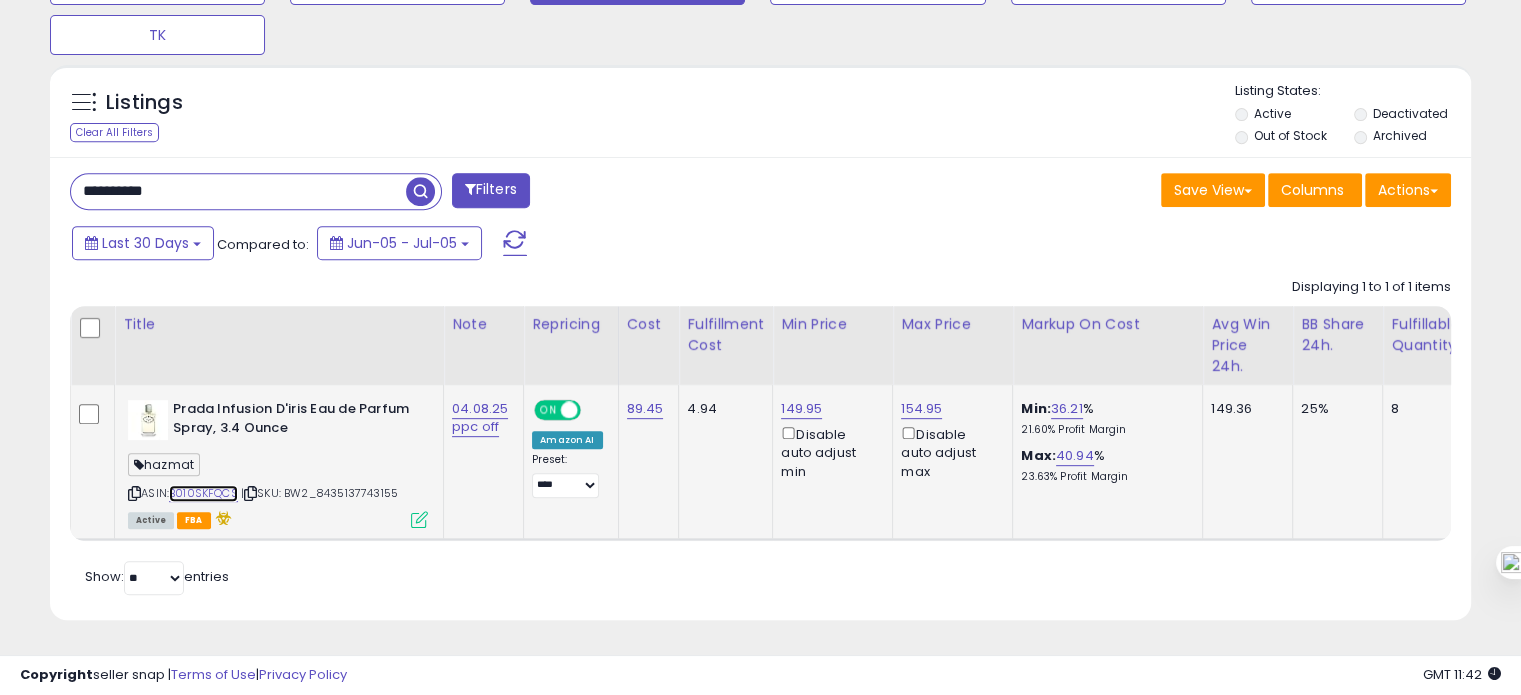 click on "B010SKFQCS" at bounding box center [203, 493] 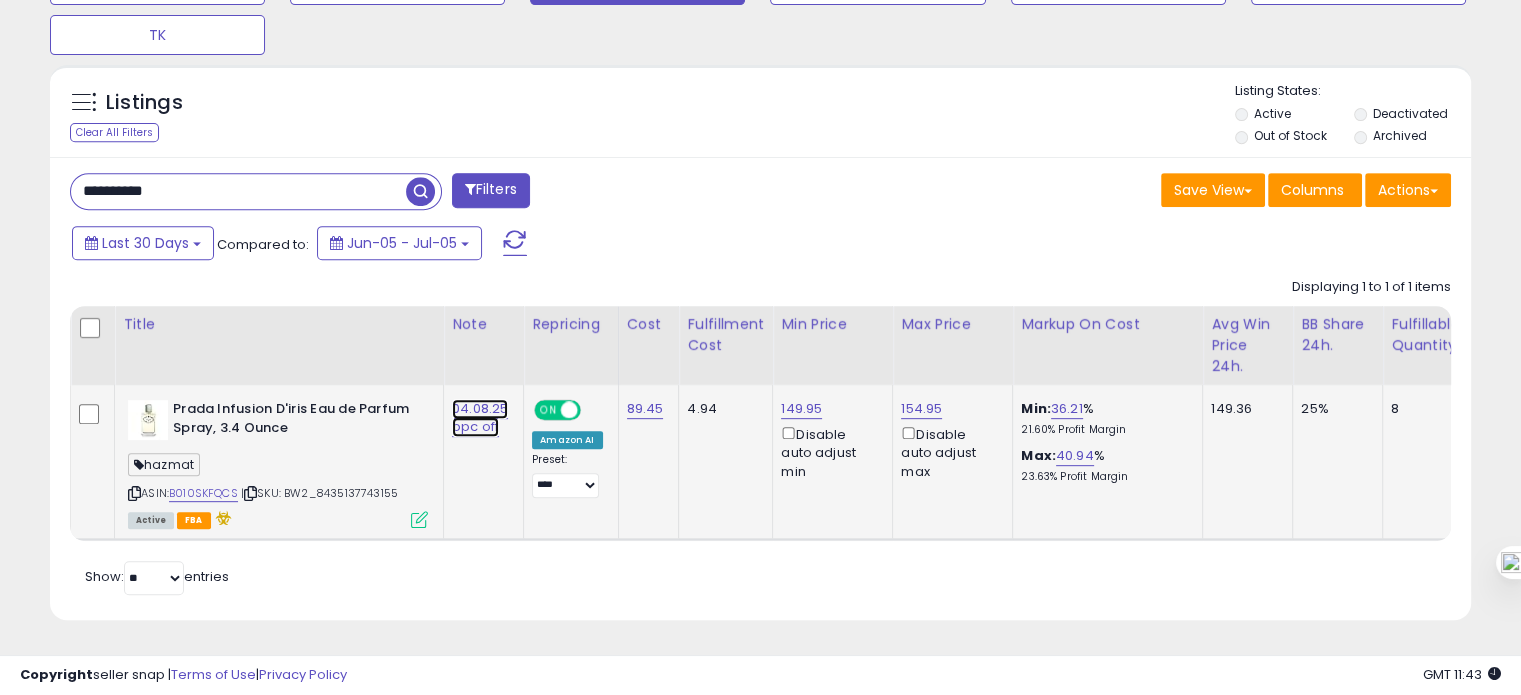 click on "04.08.25 ppc off" at bounding box center (480, 418) 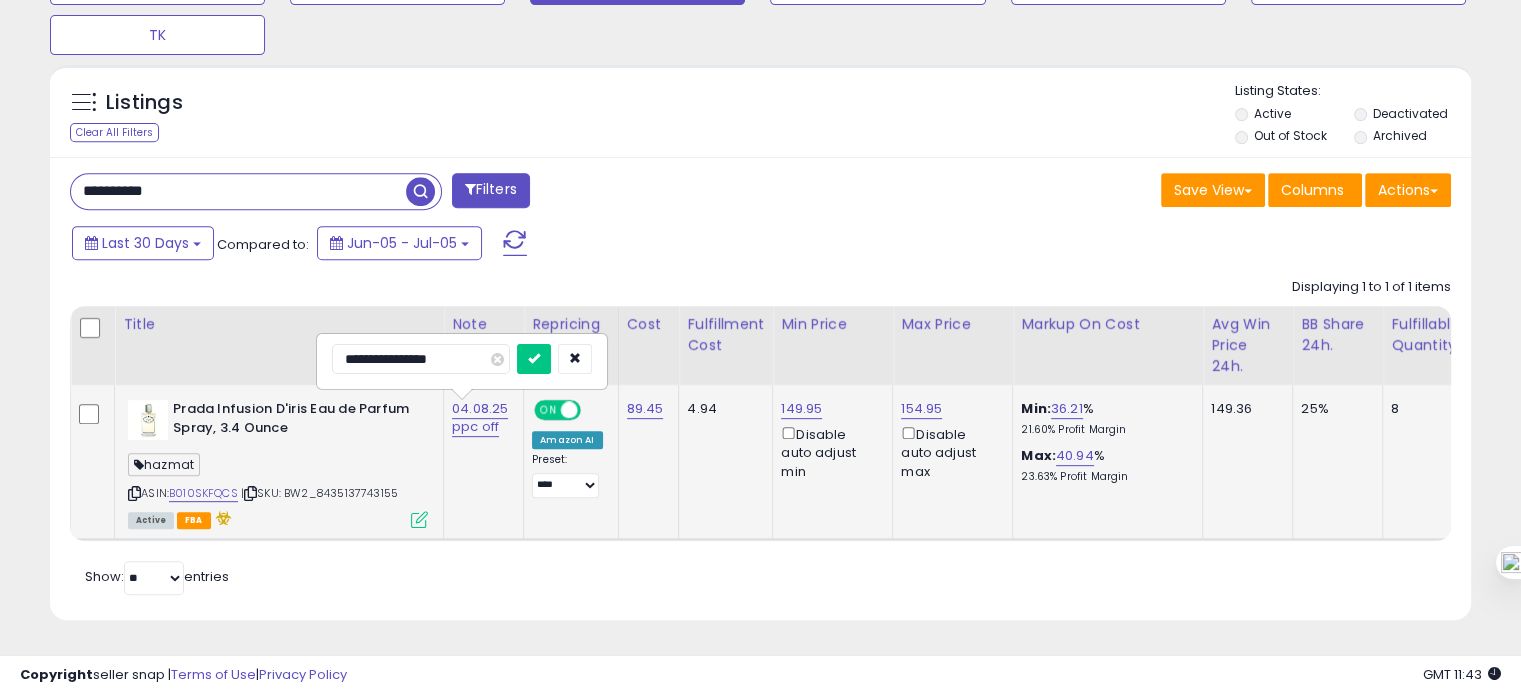 click on "**********" at bounding box center (421, 359) 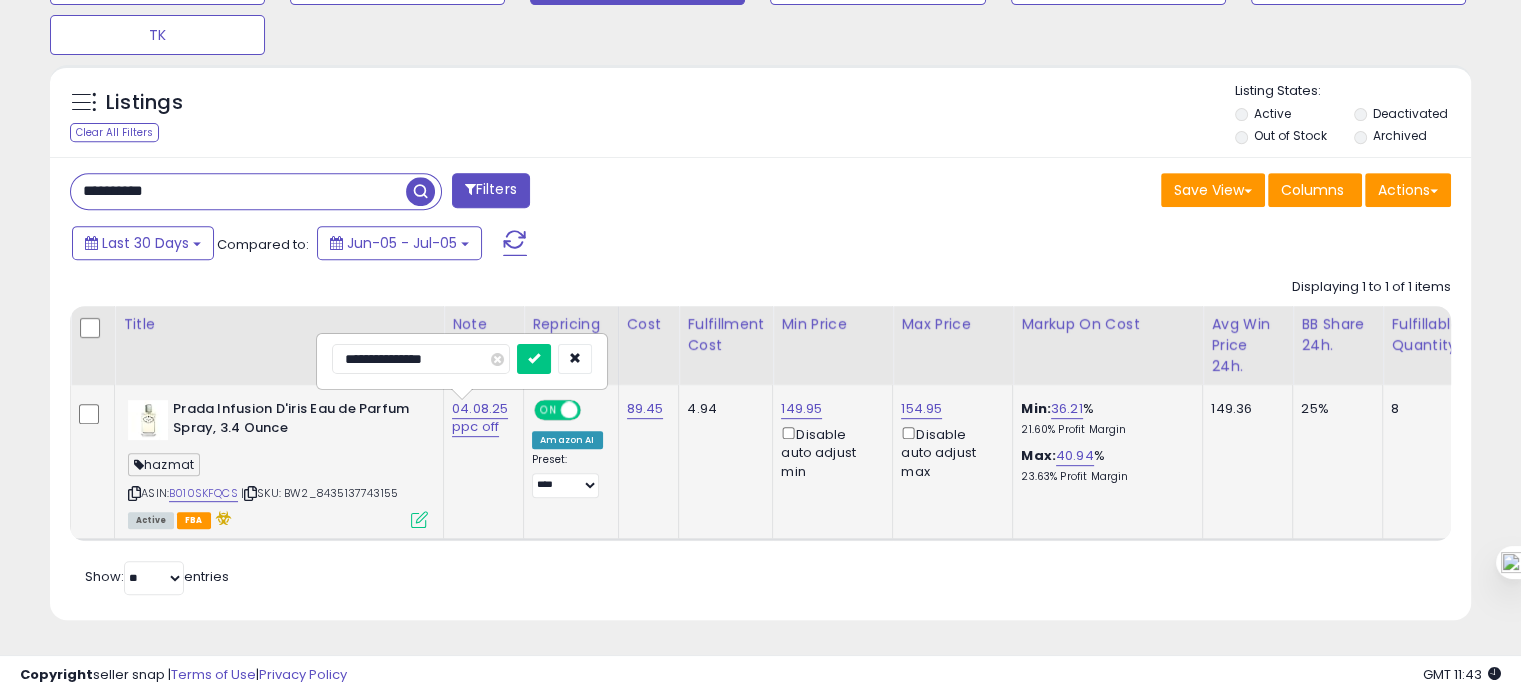 type on "**********" 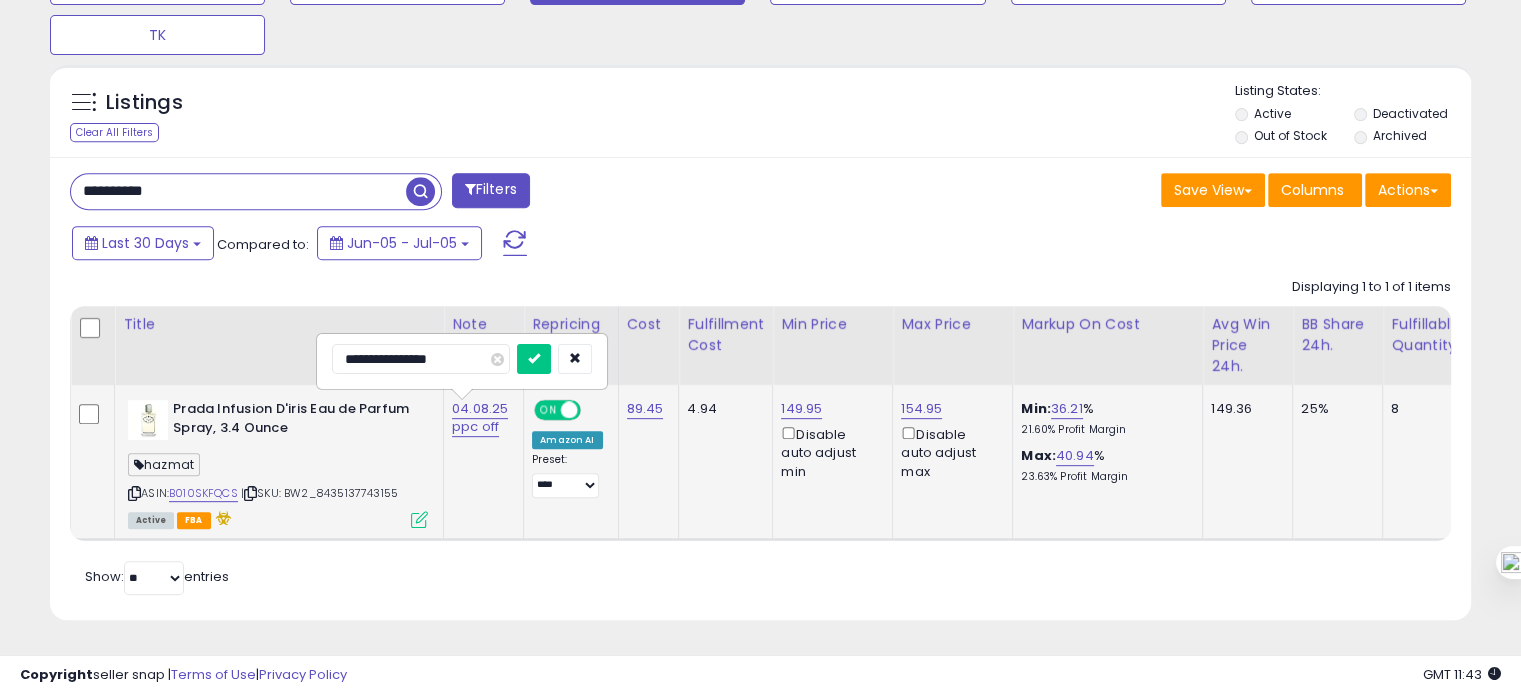 click at bounding box center (534, 359) 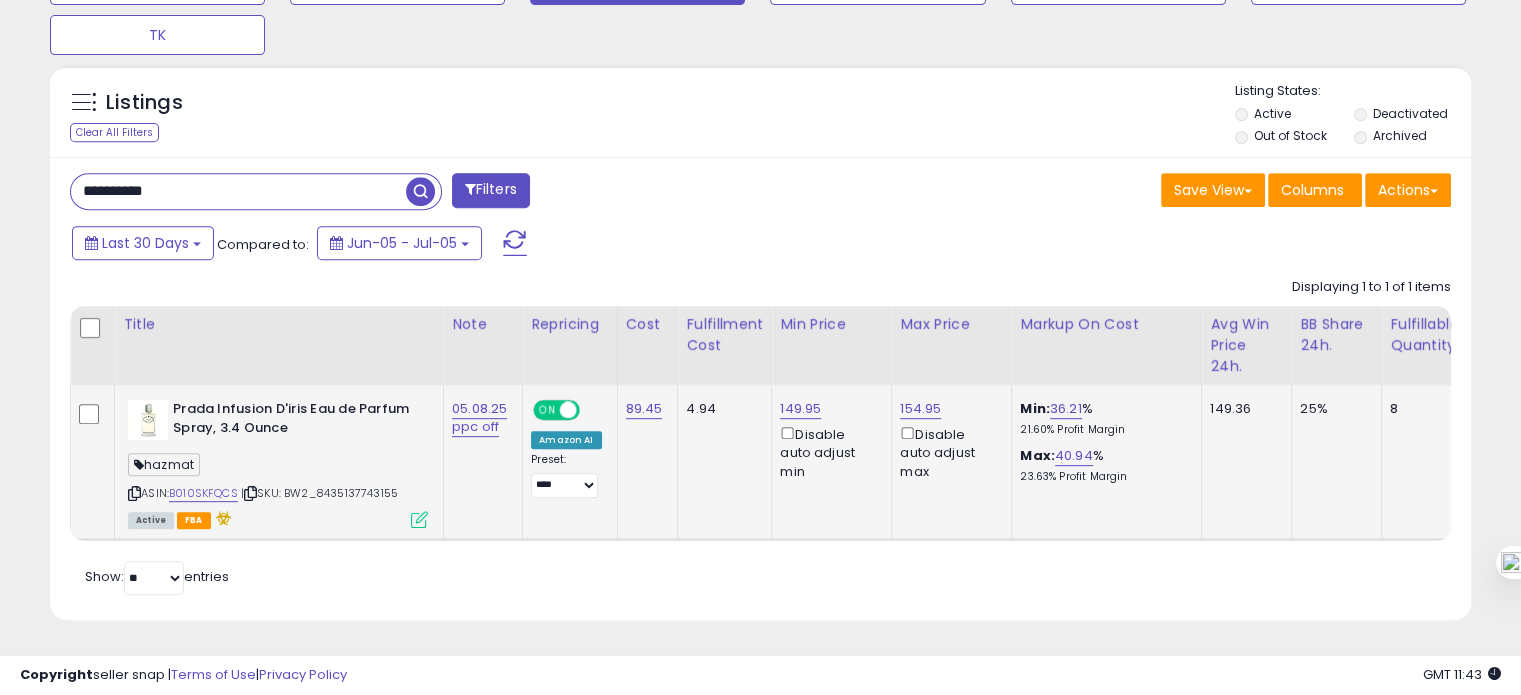 drag, startPoint x: 403, startPoint y: 468, endPoint x: 324, endPoint y: 479, distance: 79.762146 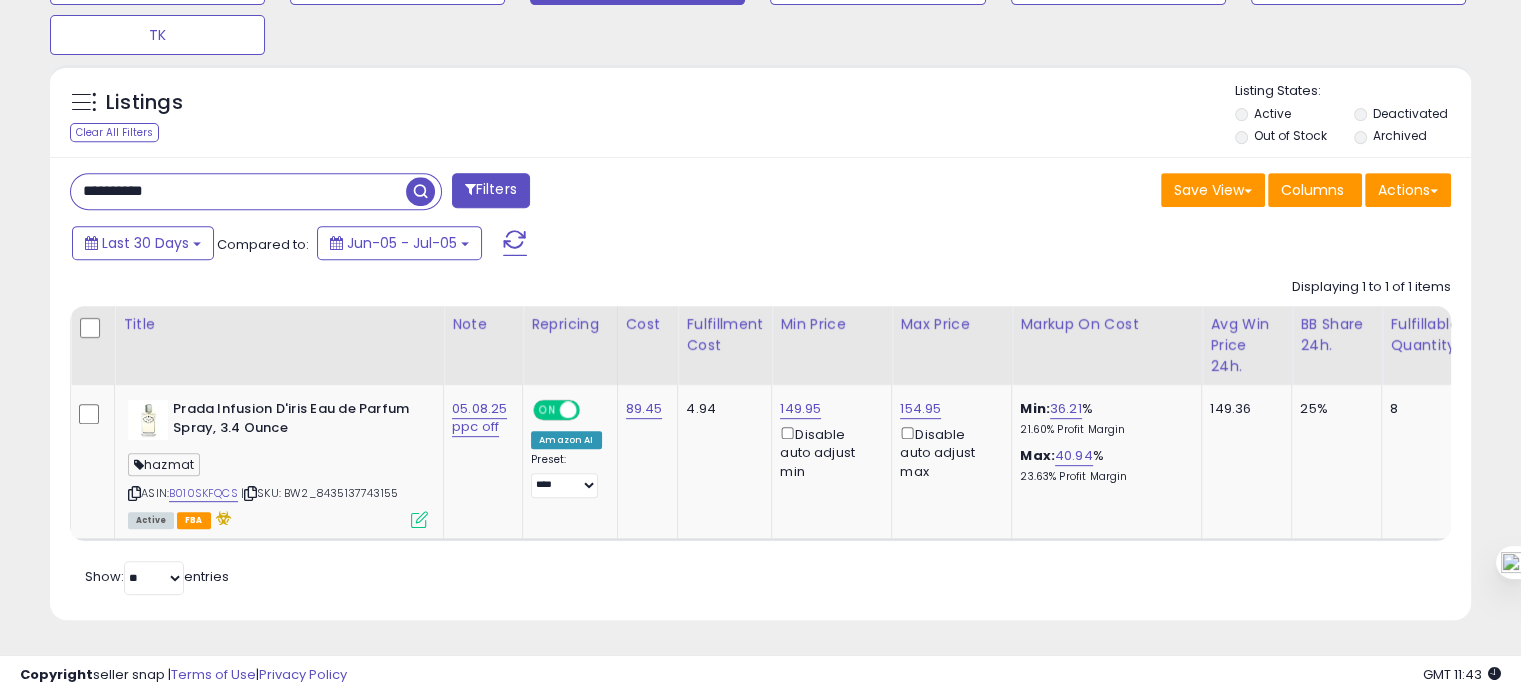 drag, startPoint x: 150, startPoint y: 180, endPoint x: 155, endPoint y: 155, distance: 25.495098 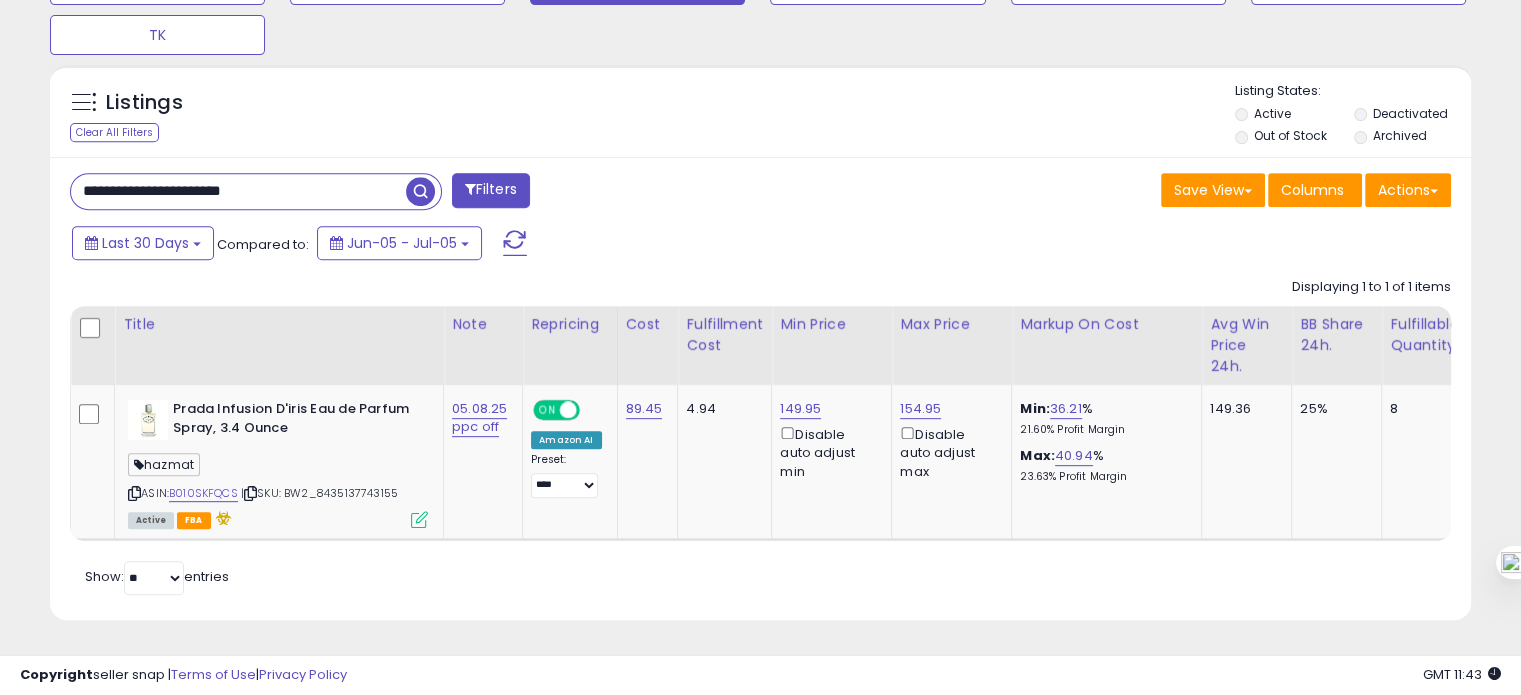 click on "**********" at bounding box center (238, 191) 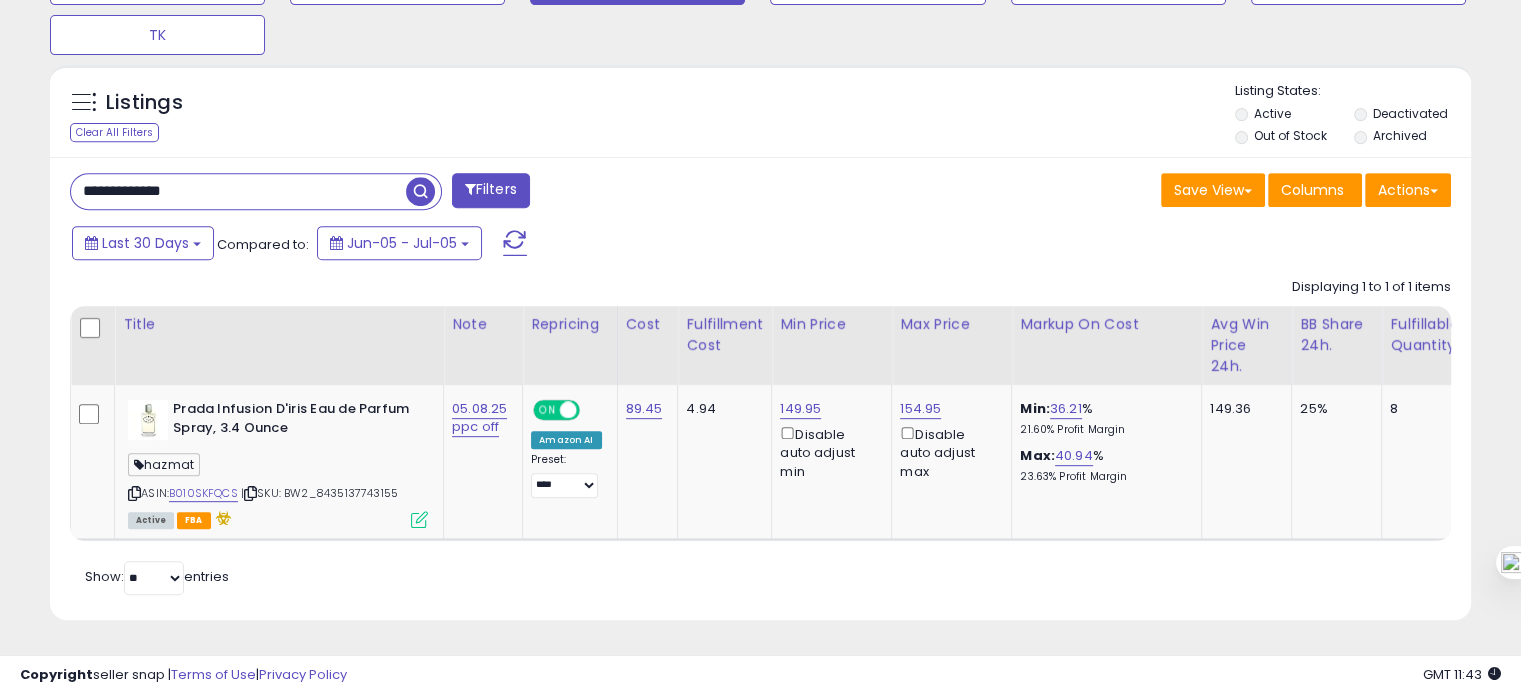 type on "**********" 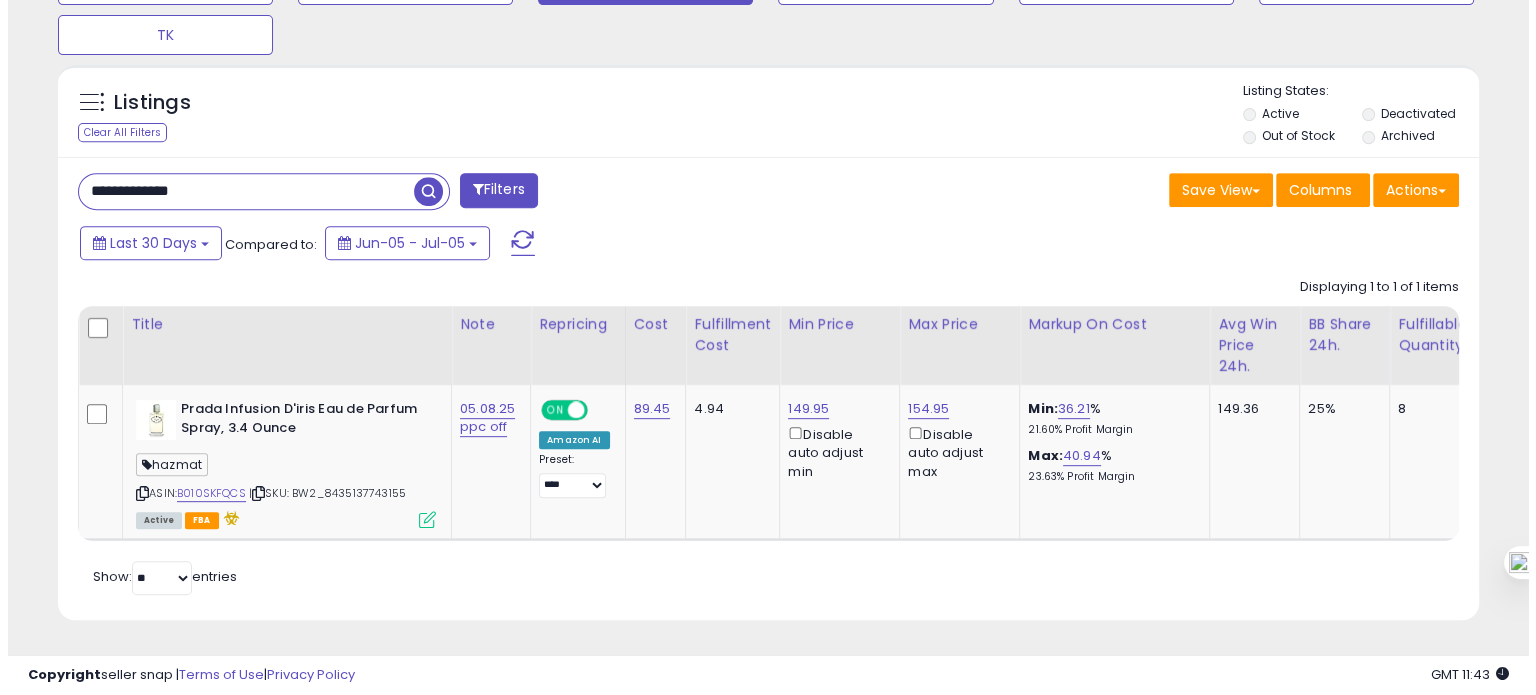 scroll, scrollTop: 674, scrollLeft: 0, axis: vertical 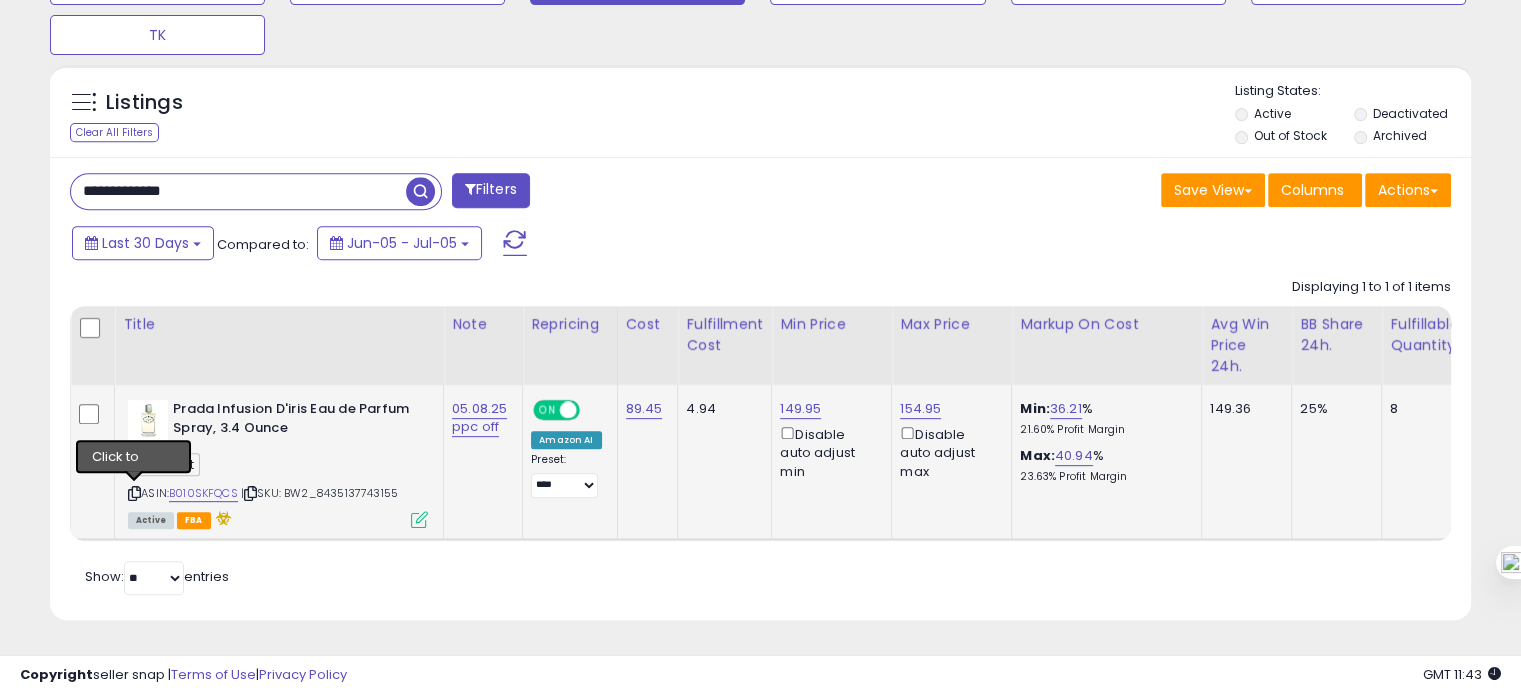 click at bounding box center [134, 493] 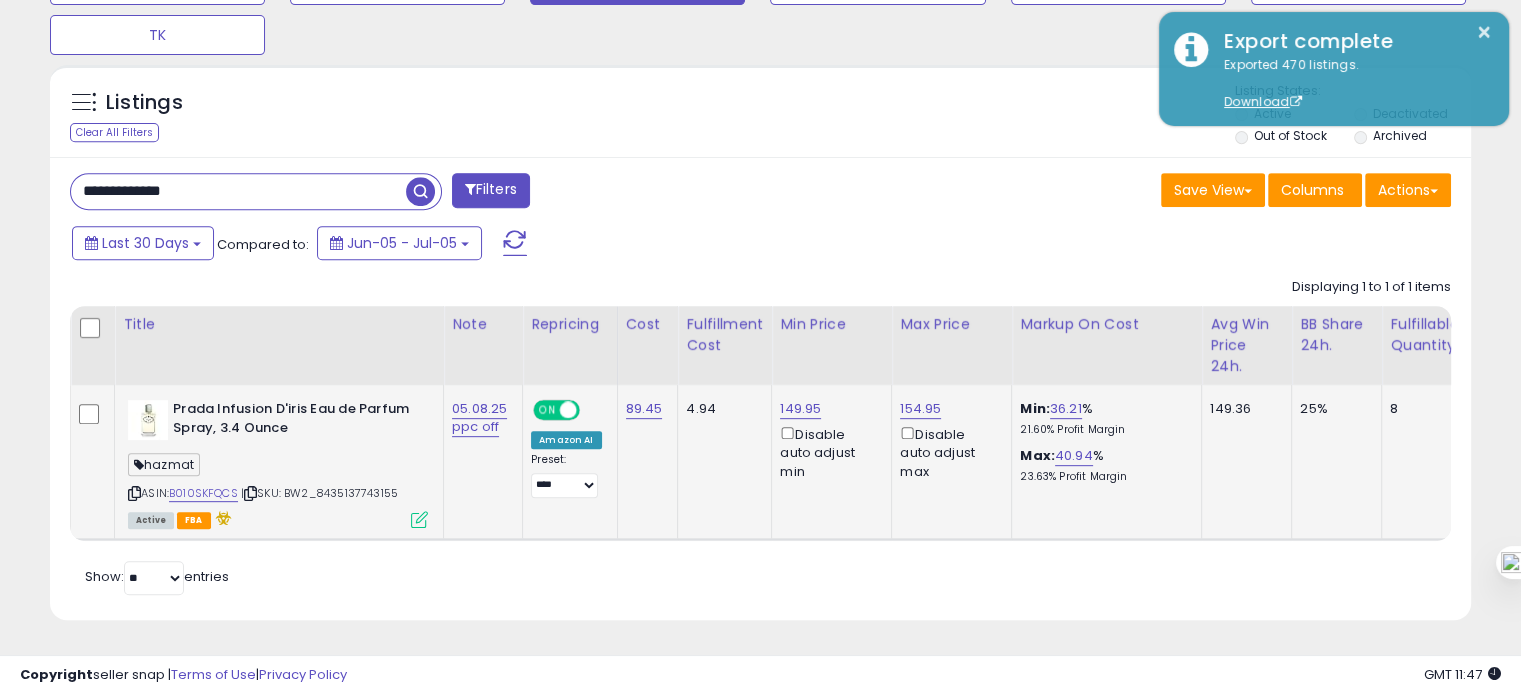 click at bounding box center [419, 519] 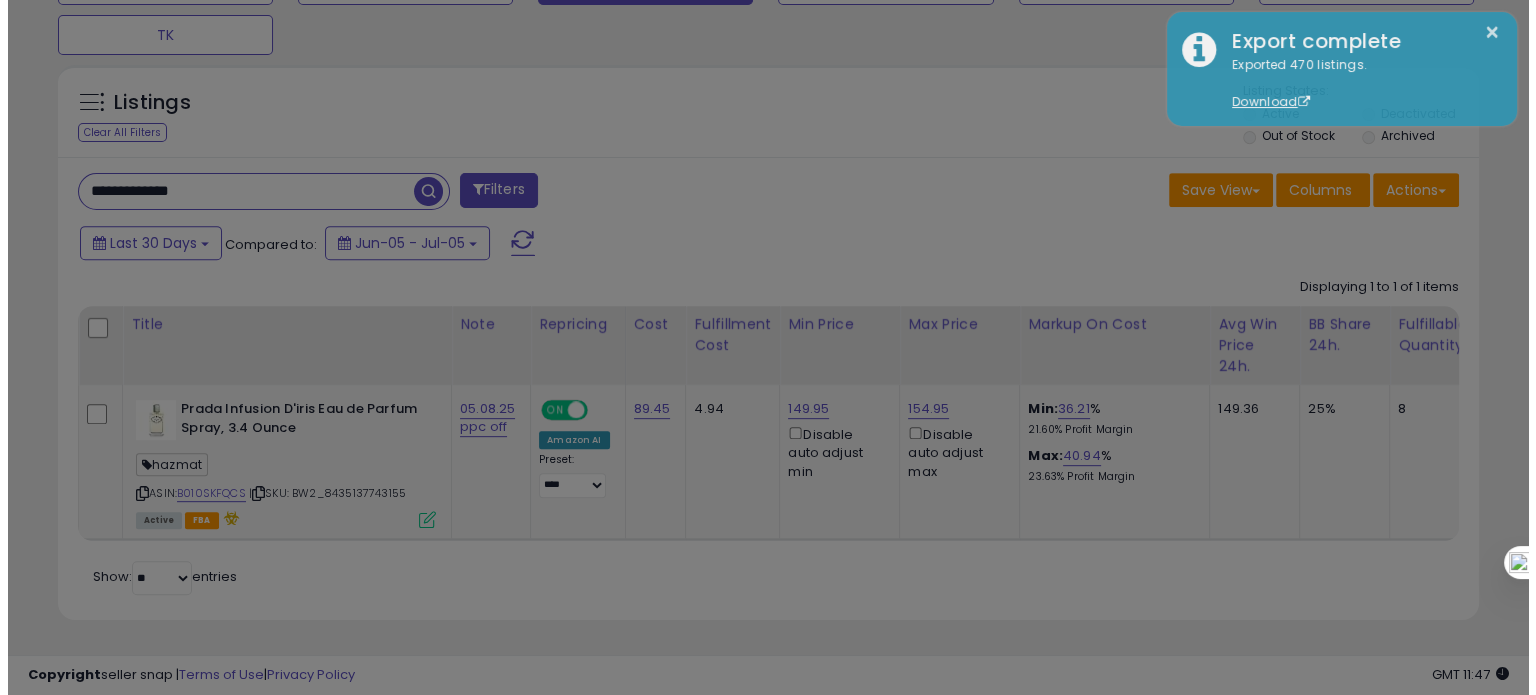 scroll, scrollTop: 999589, scrollLeft: 999168, axis: both 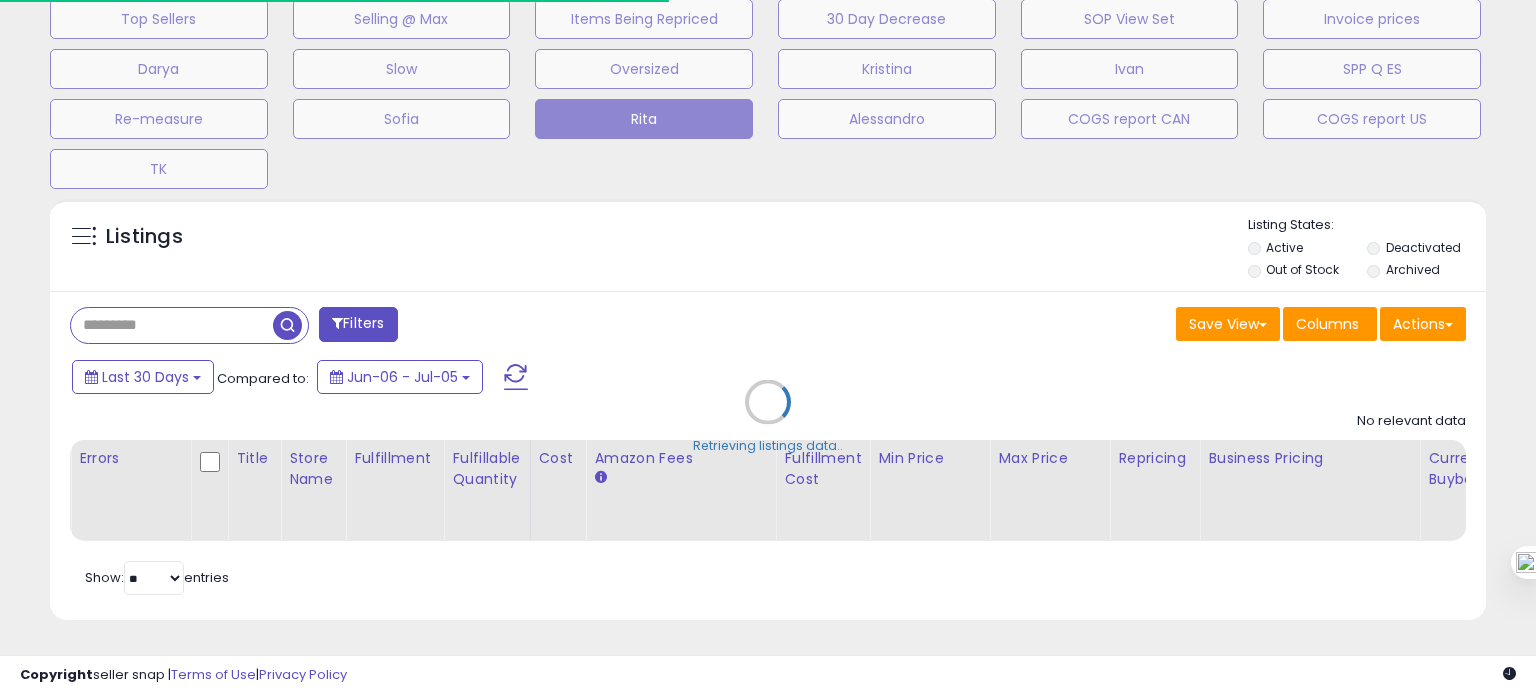 type on "**********" 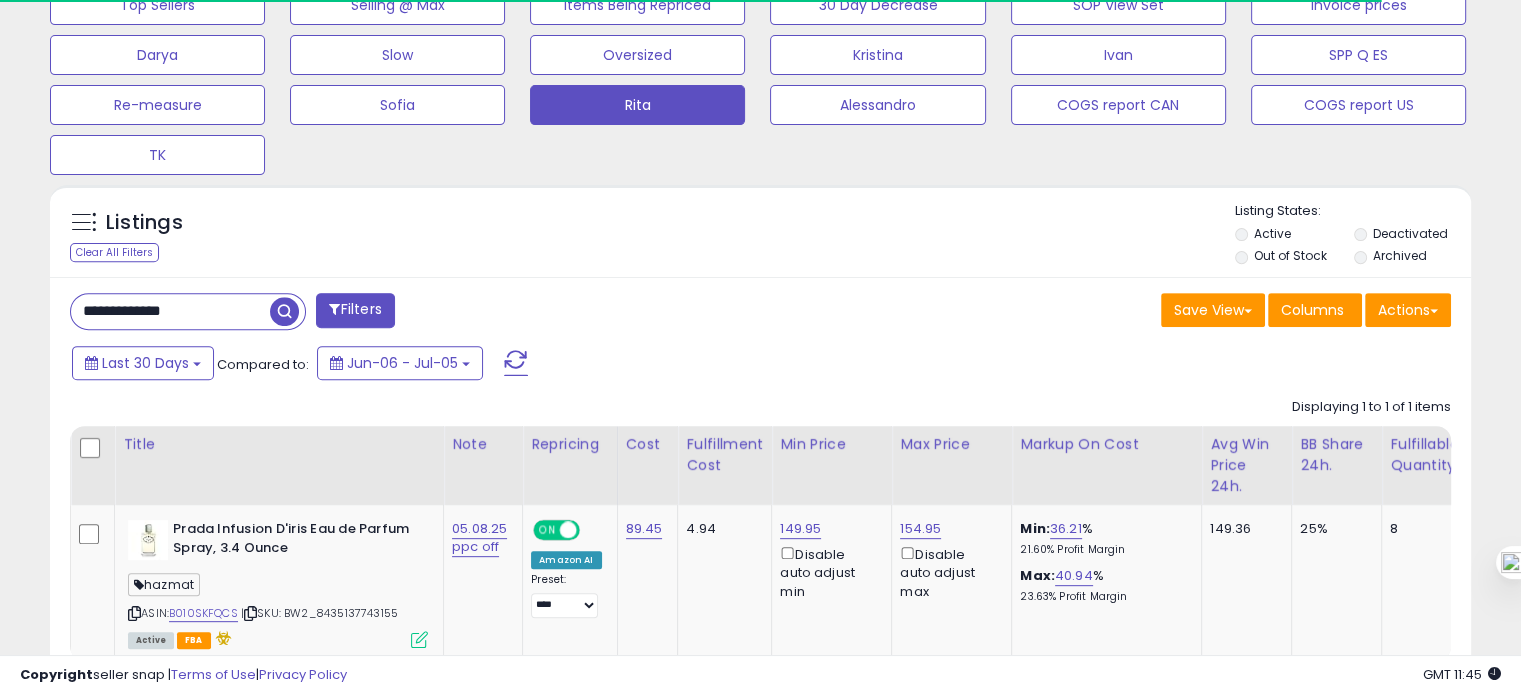 click on "**********" at bounding box center (170, 311) 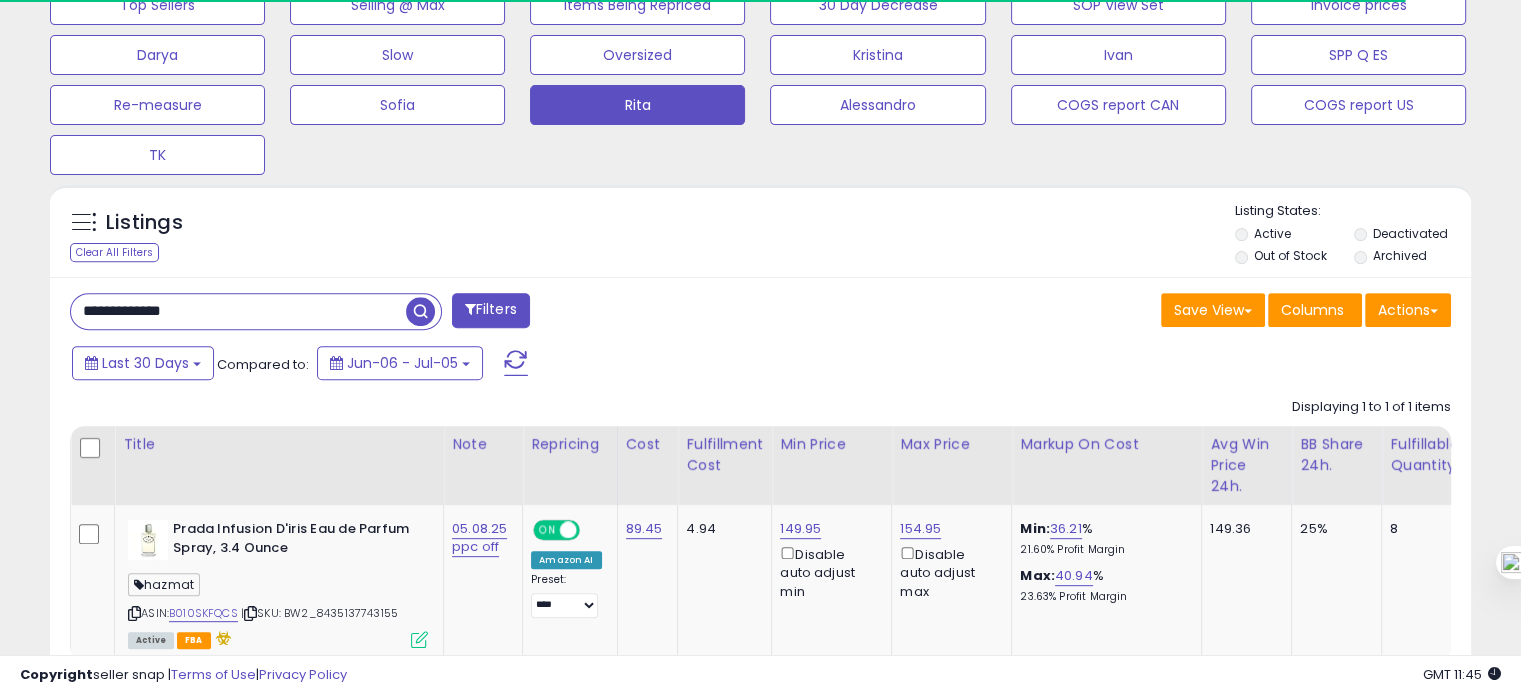 click on "**********" at bounding box center [238, 311] 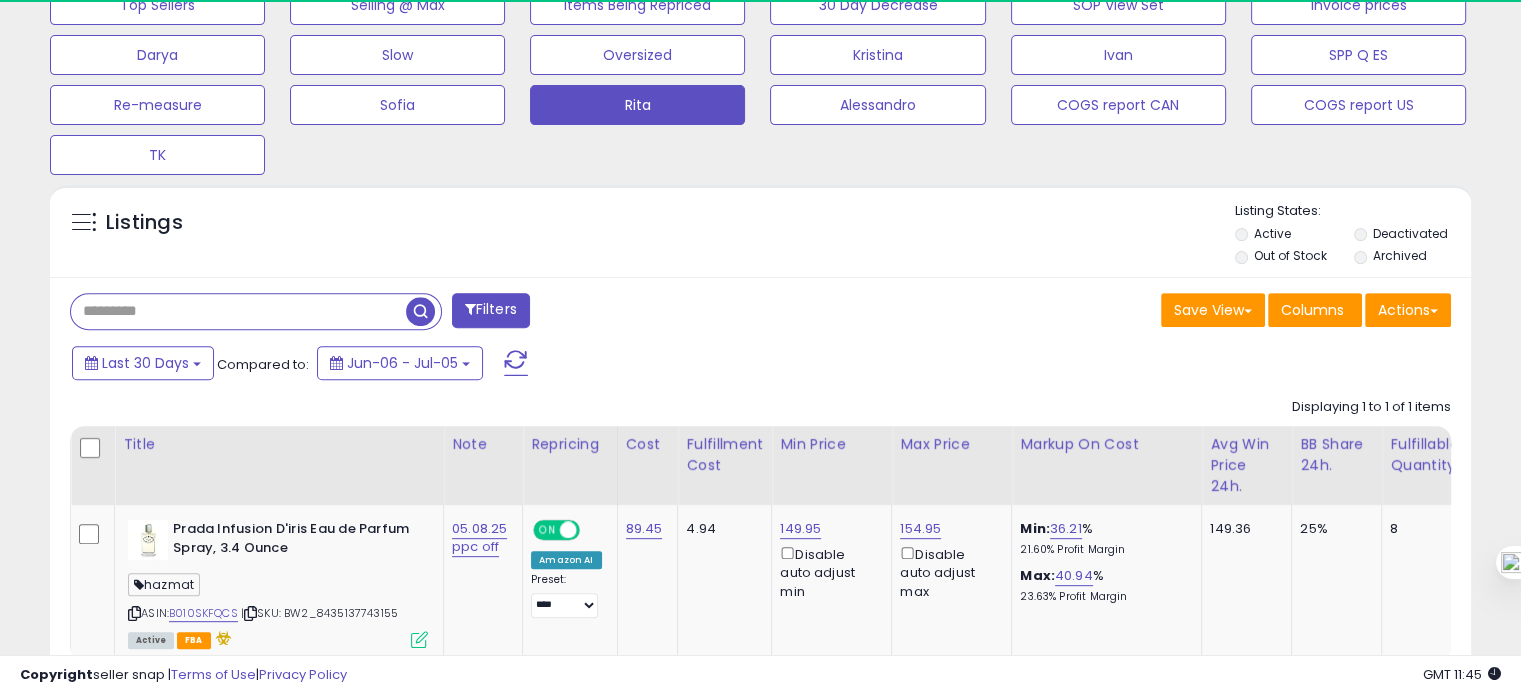 scroll, scrollTop: 999589, scrollLeft: 999176, axis: both 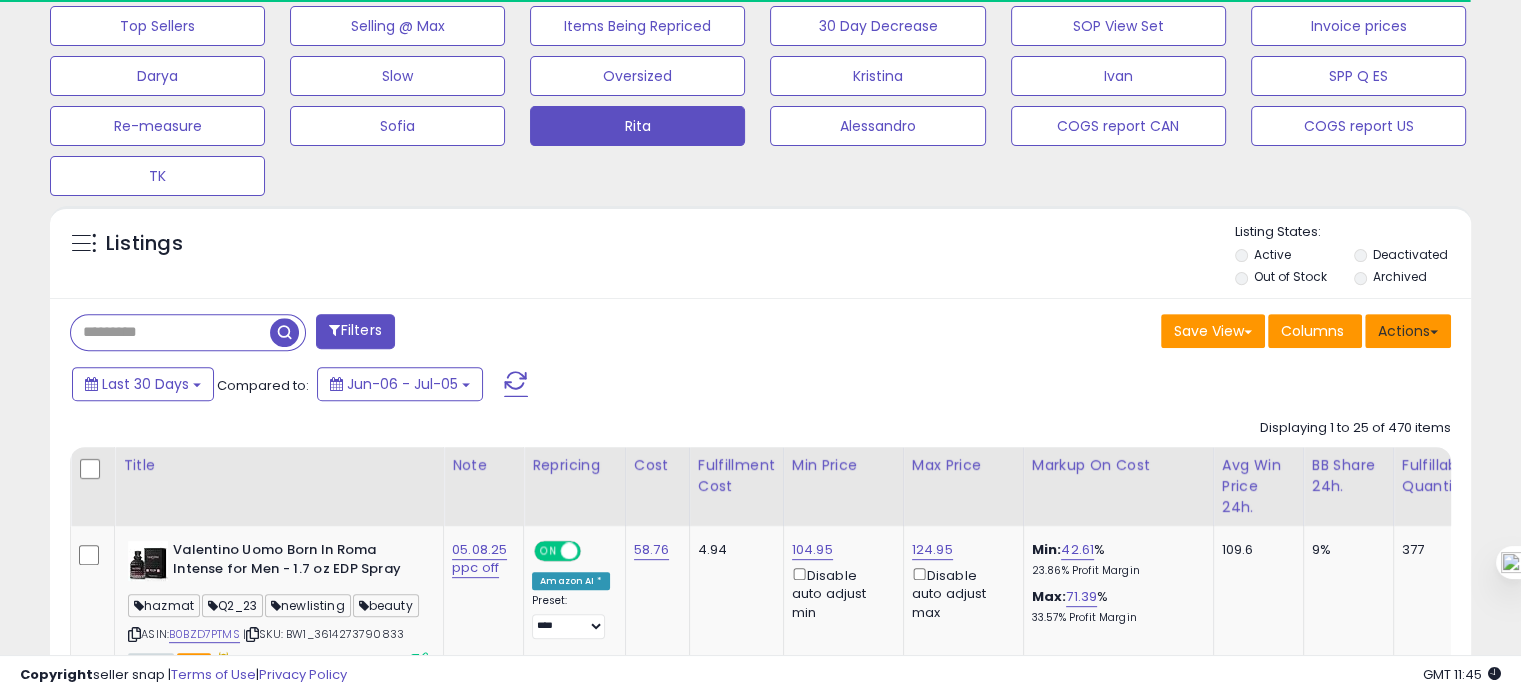 click on "Actions" at bounding box center (1408, 331) 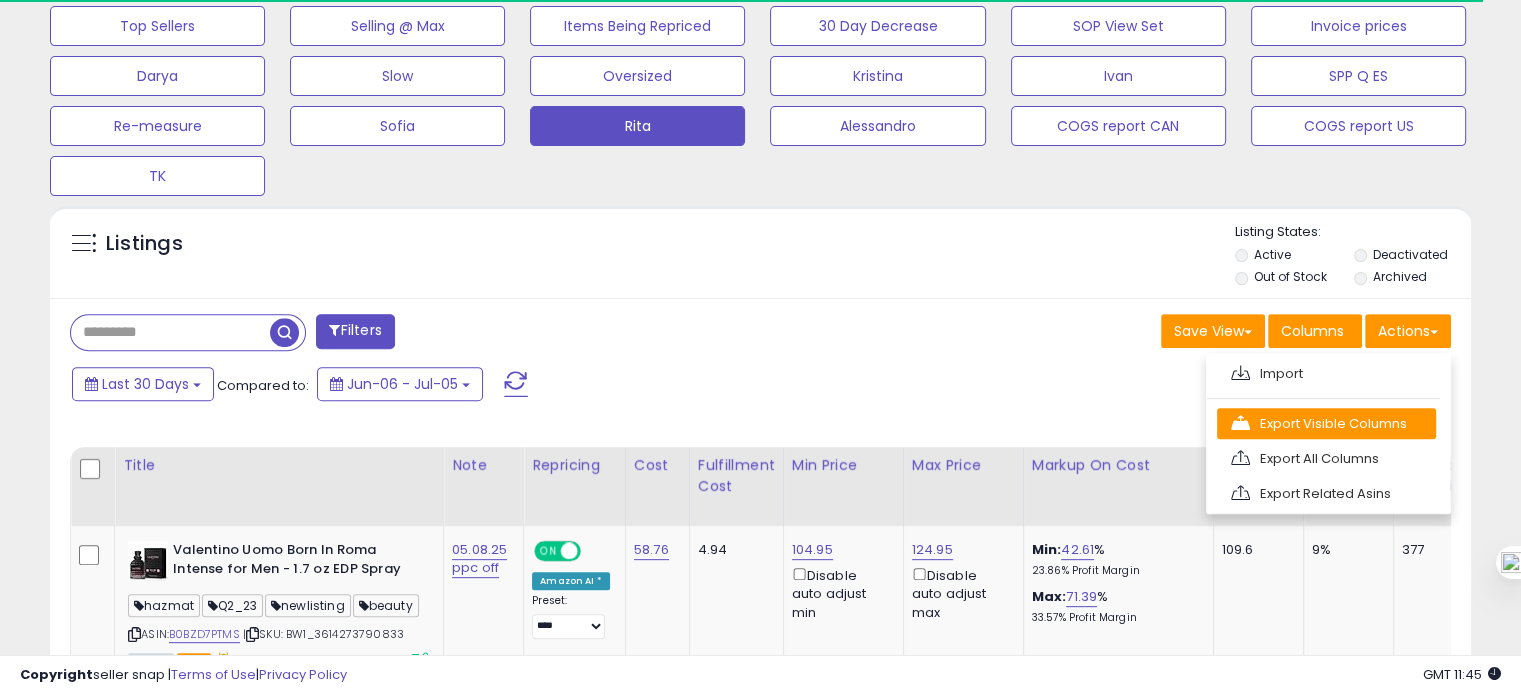 click on "Export Visible Columns" at bounding box center [1326, 423] 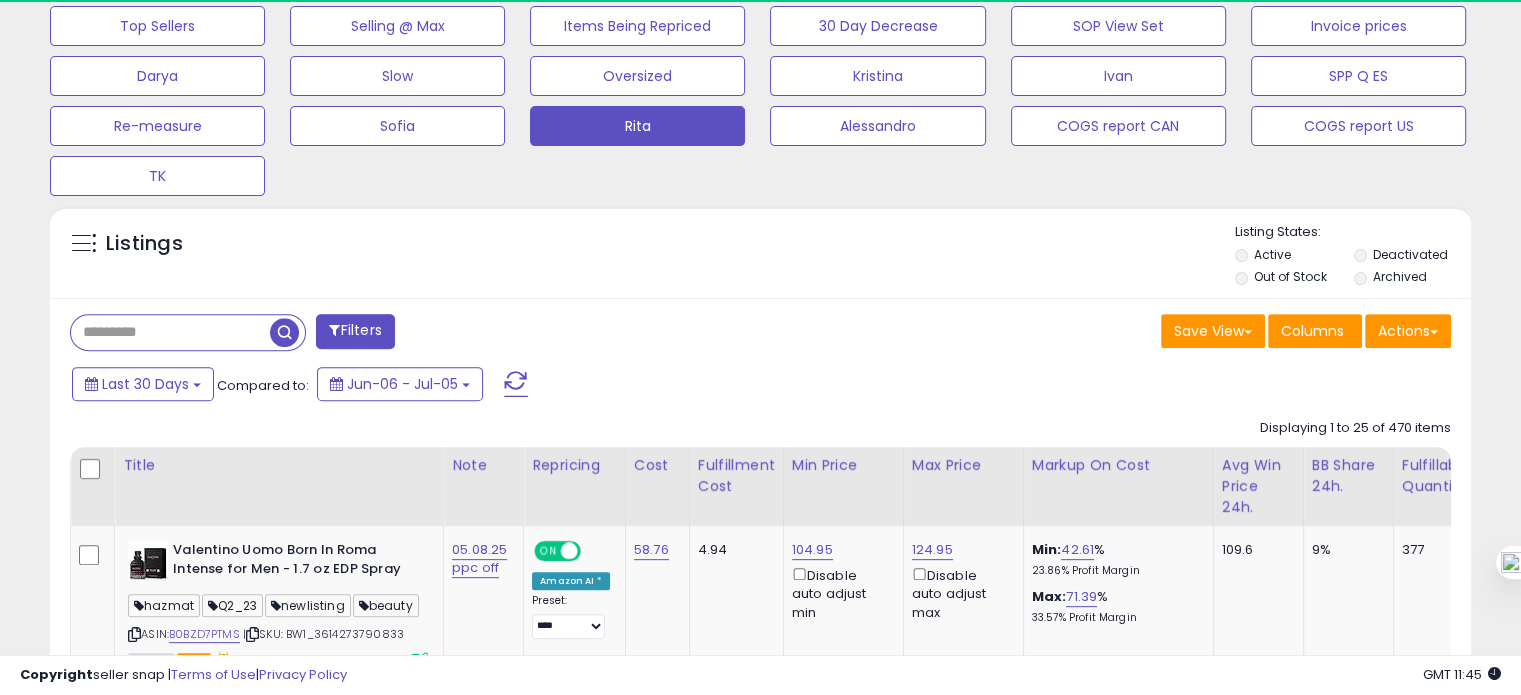 scroll, scrollTop: 999589, scrollLeft: 999176, axis: both 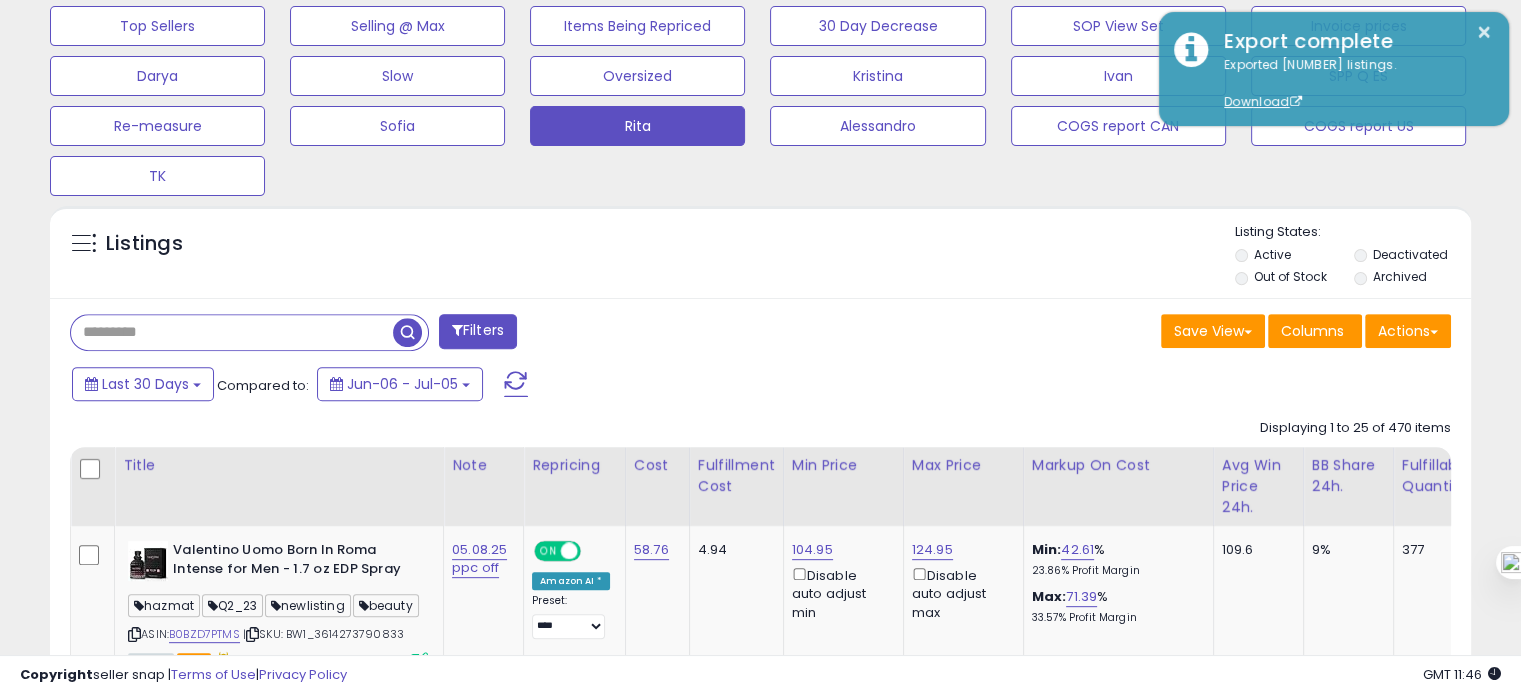 click at bounding box center [232, 332] 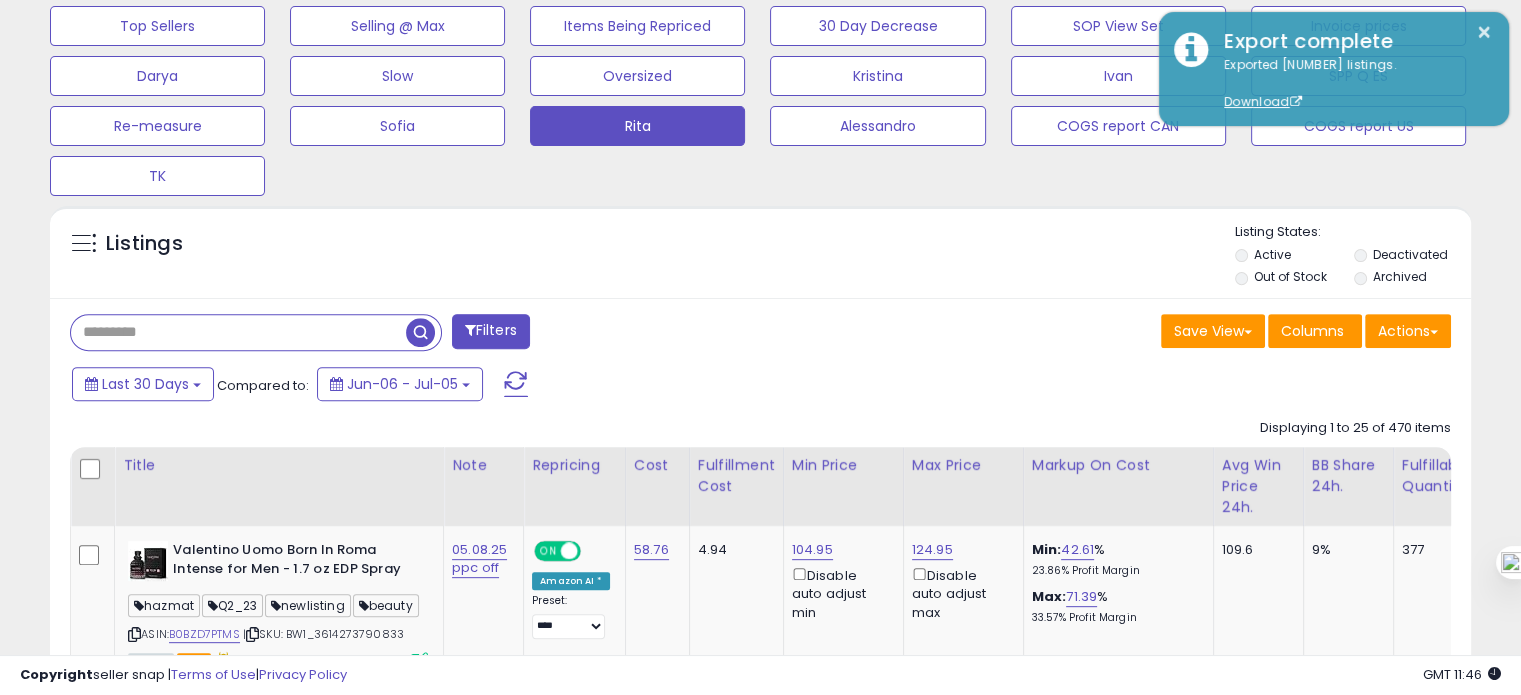 paste on "**********" 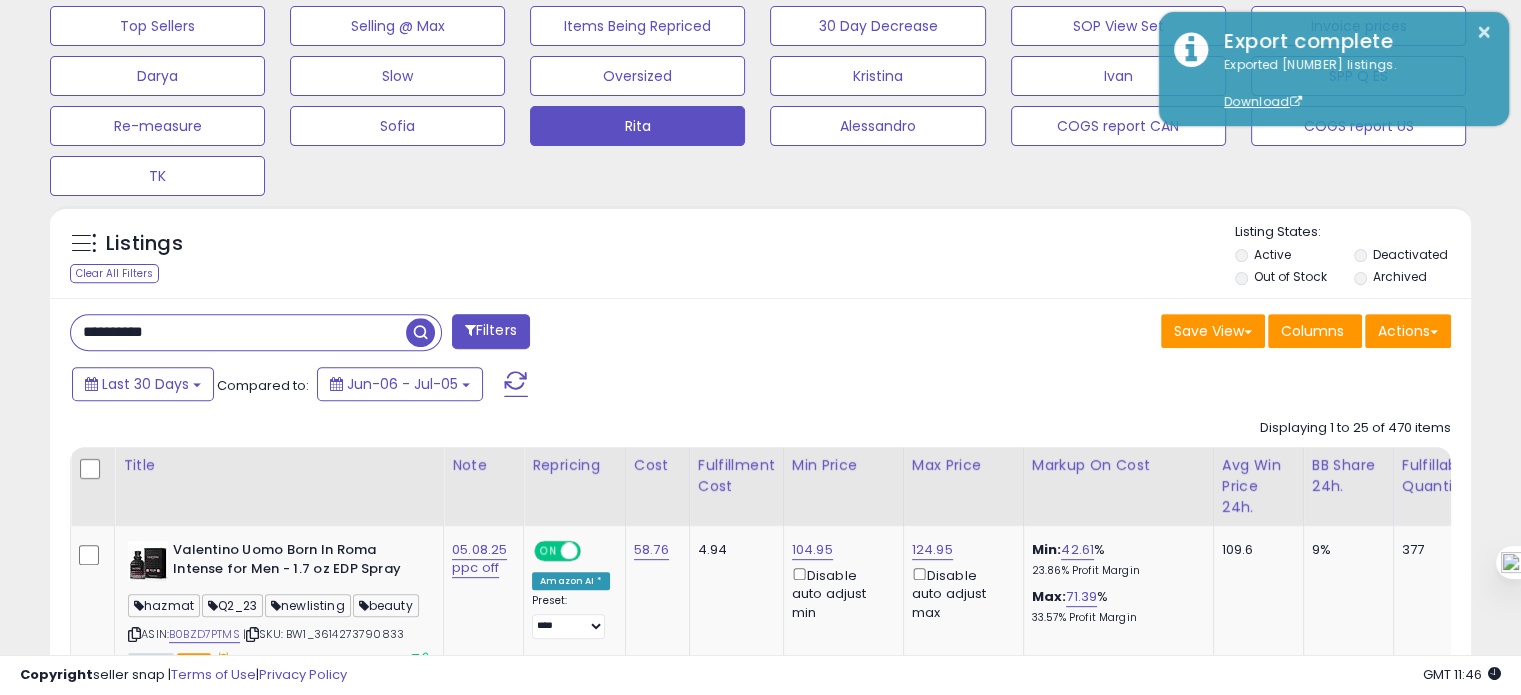 type on "**********" 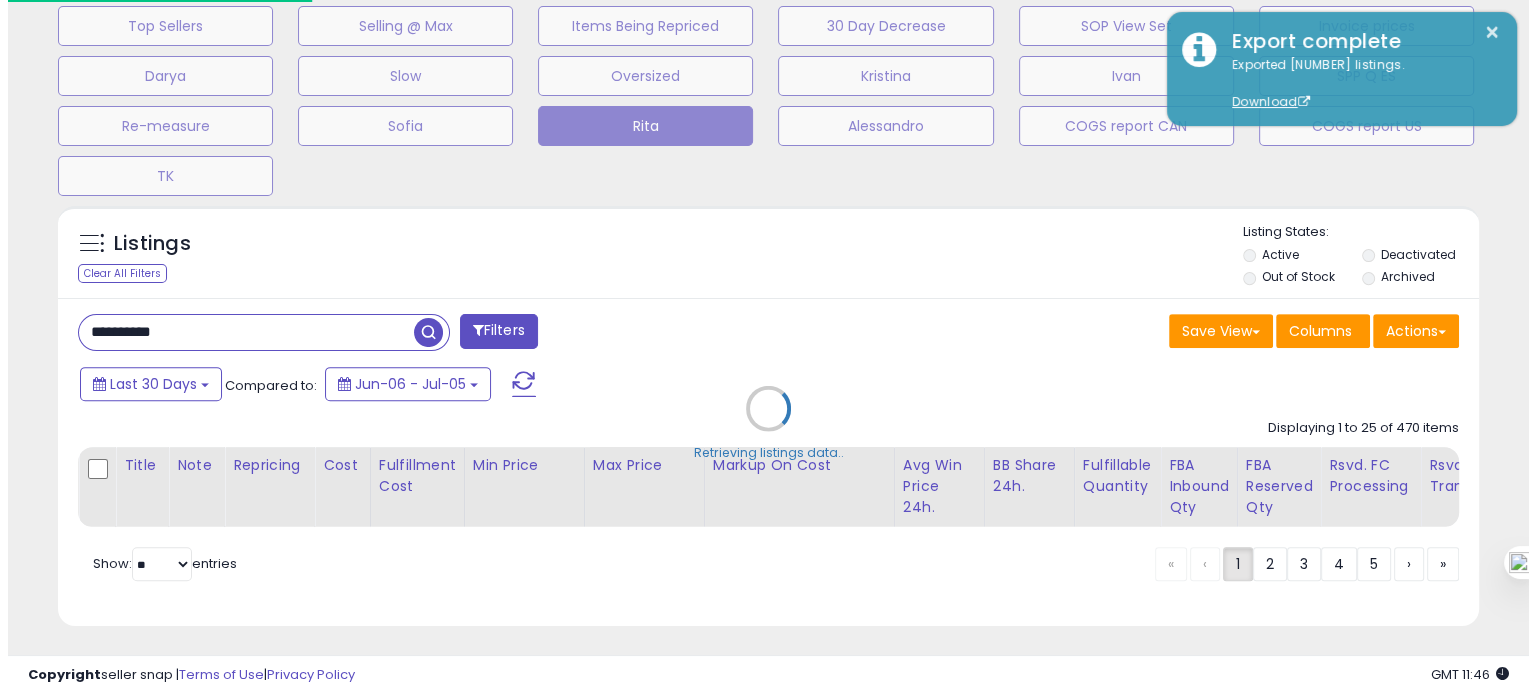 scroll, scrollTop: 999589, scrollLeft: 999168, axis: both 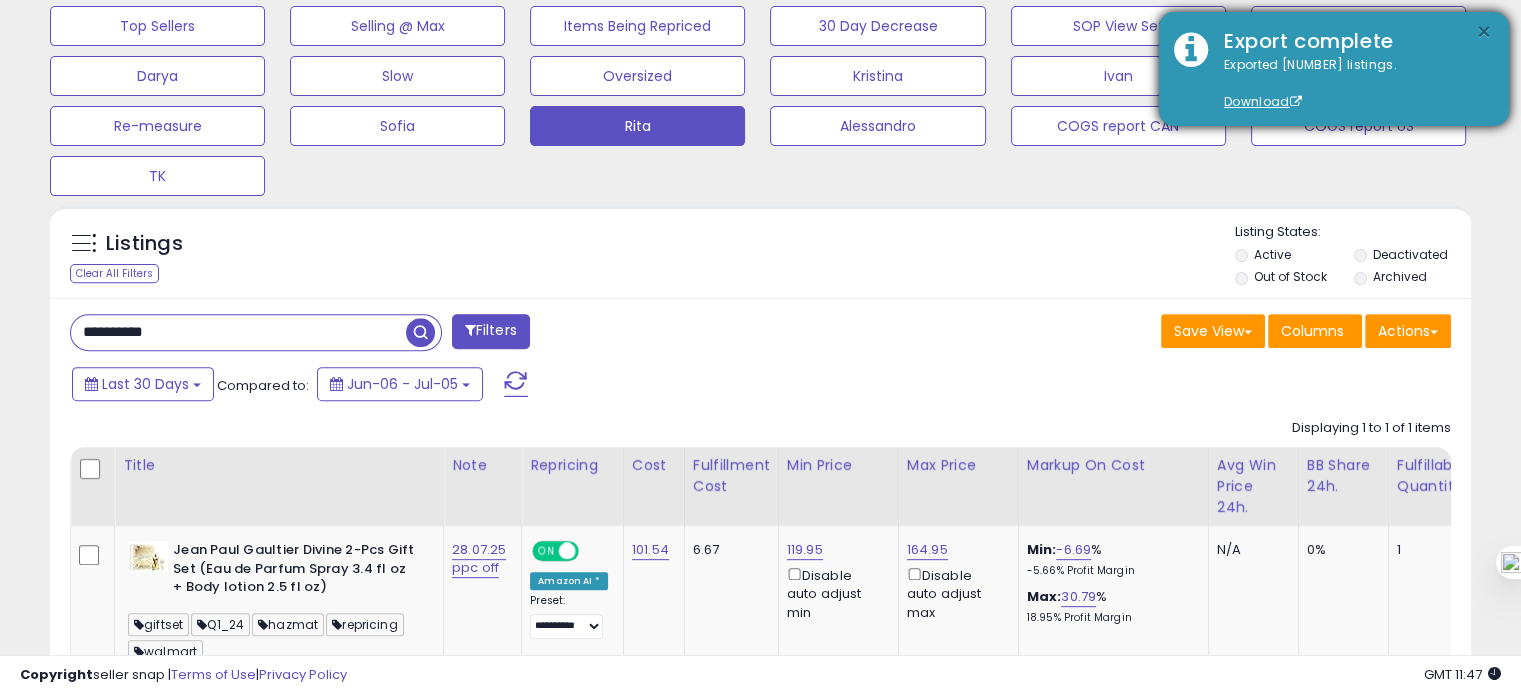 click on "×" at bounding box center (1484, 32) 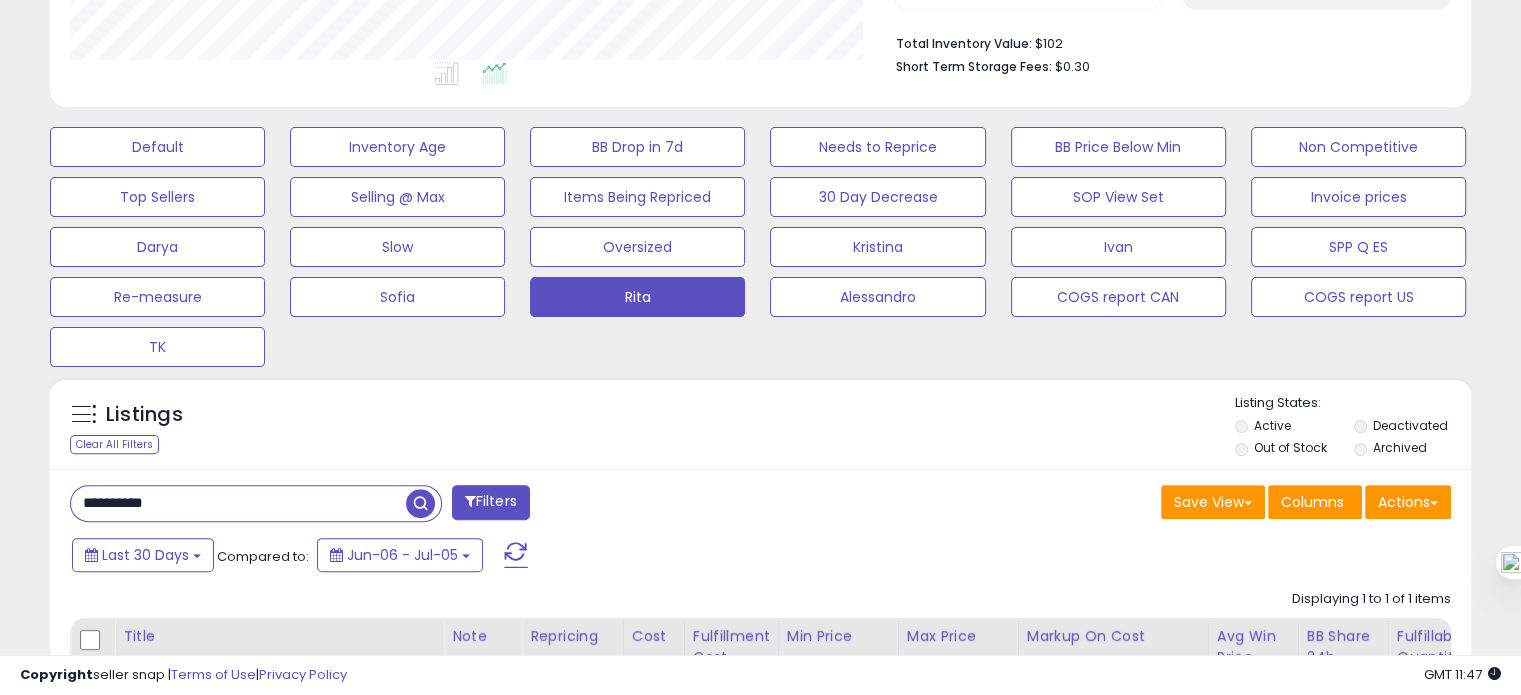 scroll, scrollTop: 874, scrollLeft: 0, axis: vertical 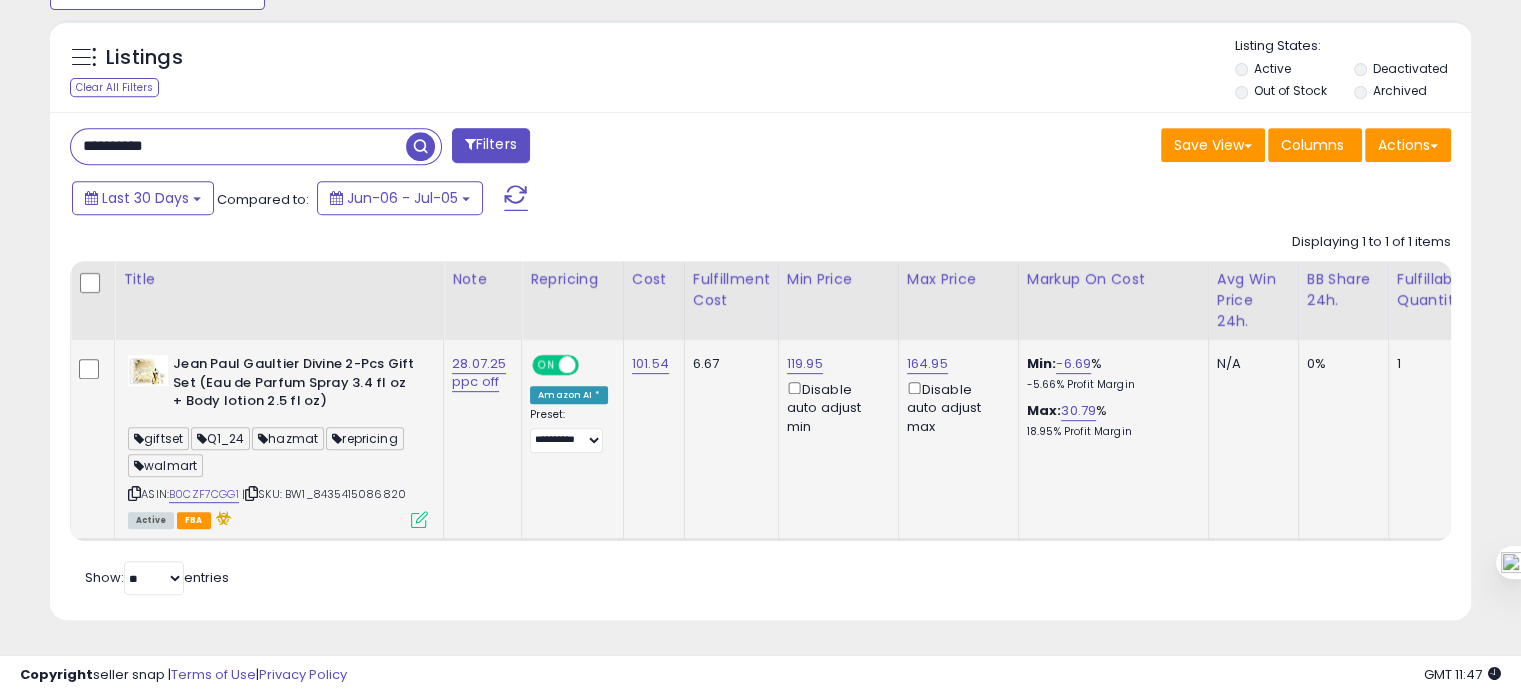 drag, startPoint x: 415, startPoint y: 479, endPoint x: 319, endPoint y: 476, distance: 96.04687 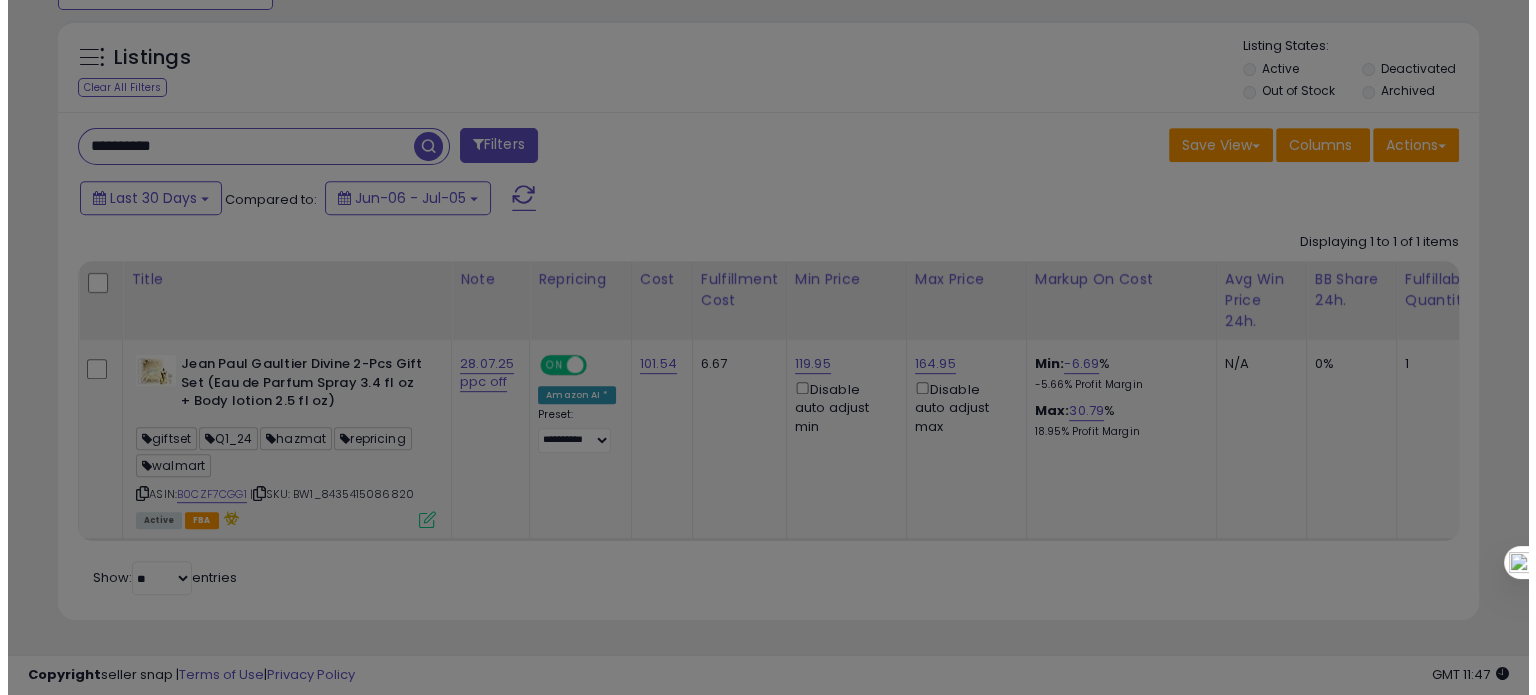 scroll, scrollTop: 999589, scrollLeft: 999168, axis: both 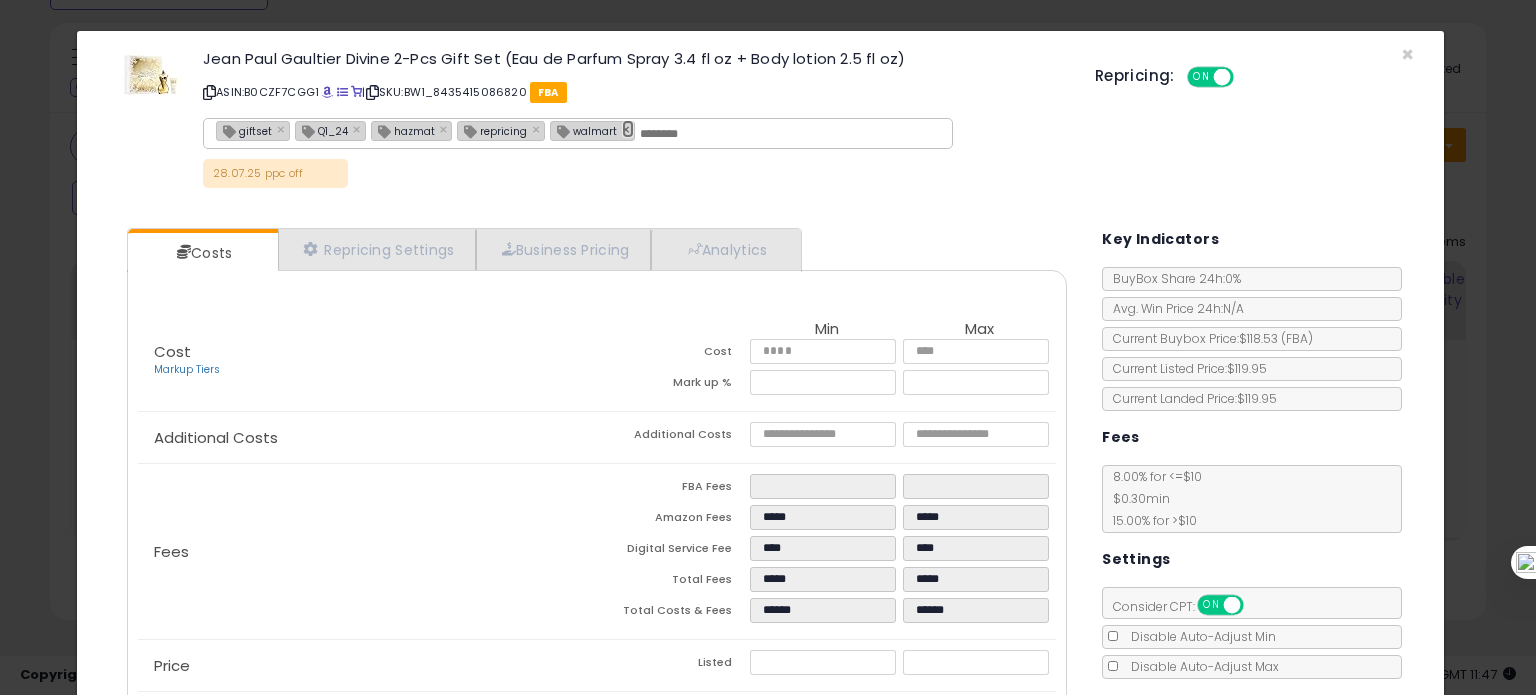 click on "×" at bounding box center (628, 129) 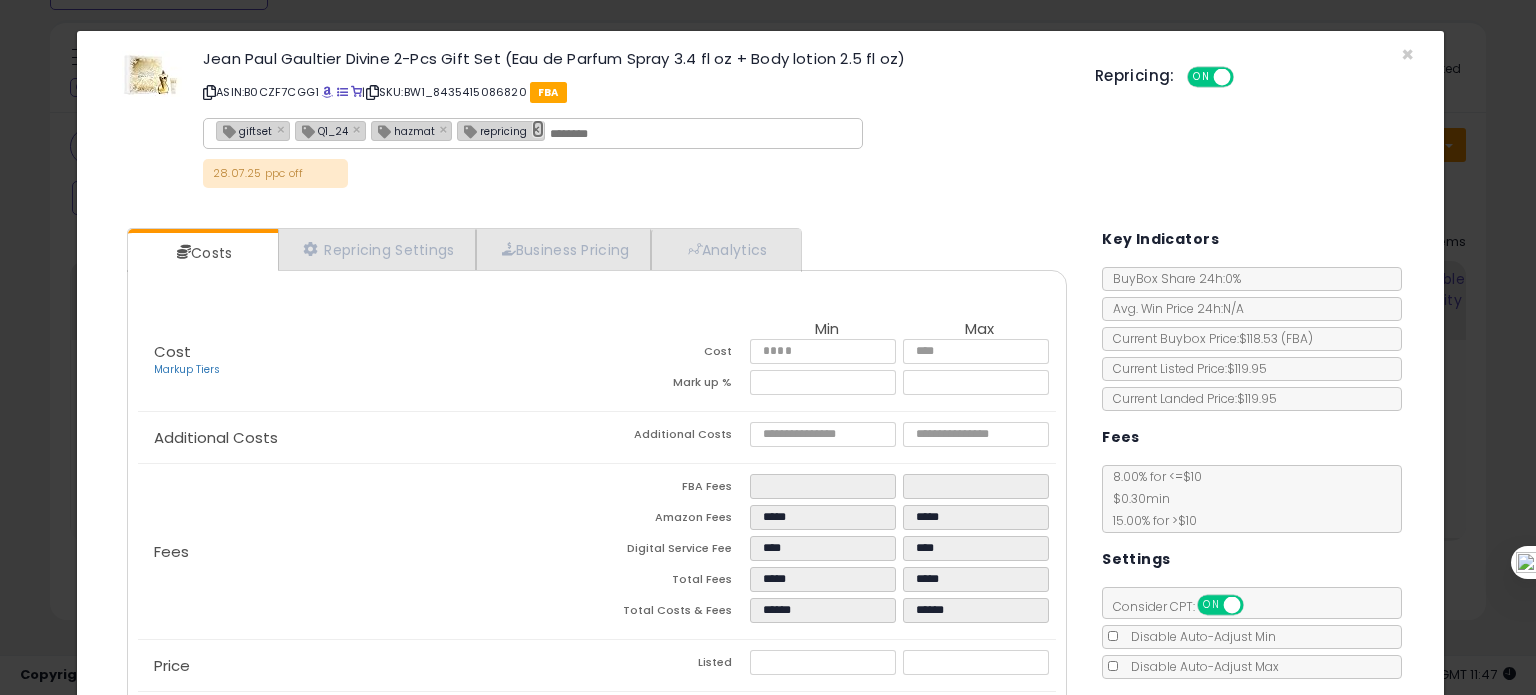 click on "×" at bounding box center [538, 129] 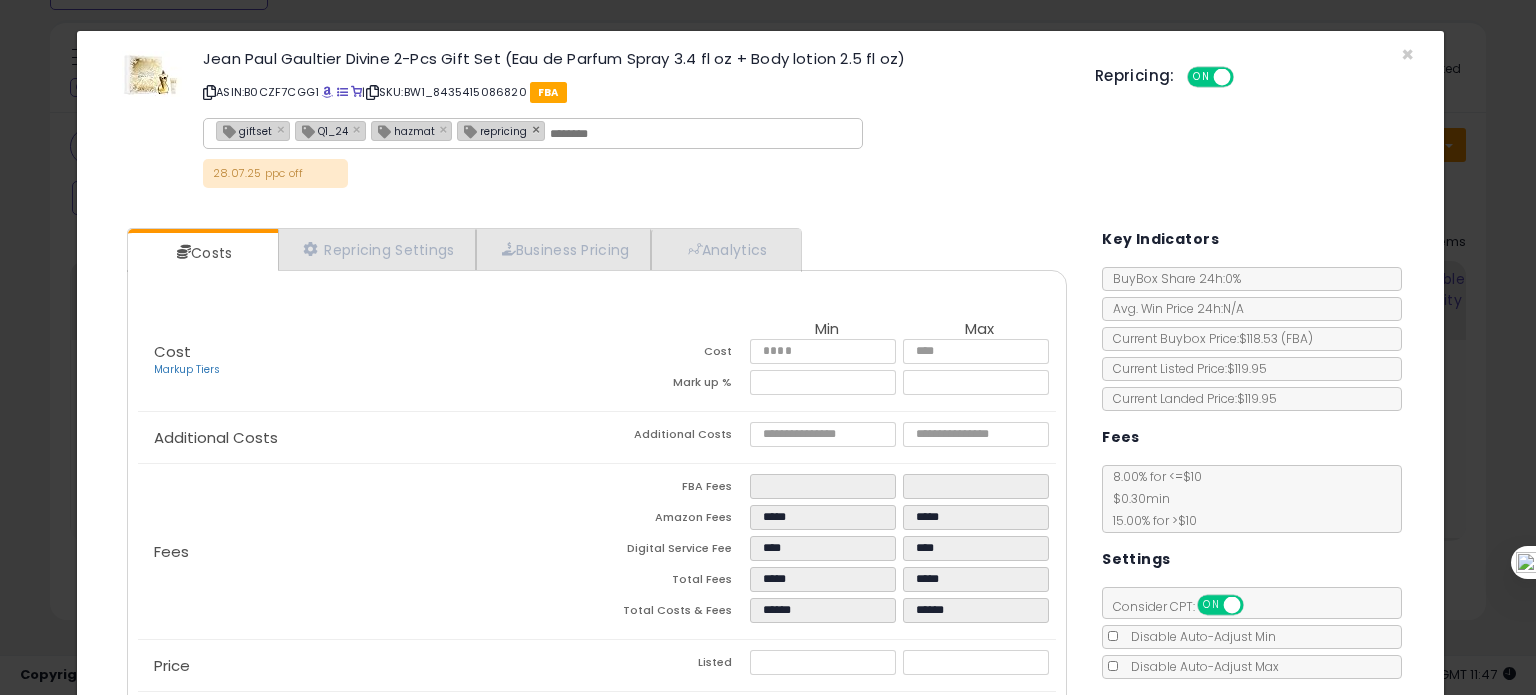 type on "**********" 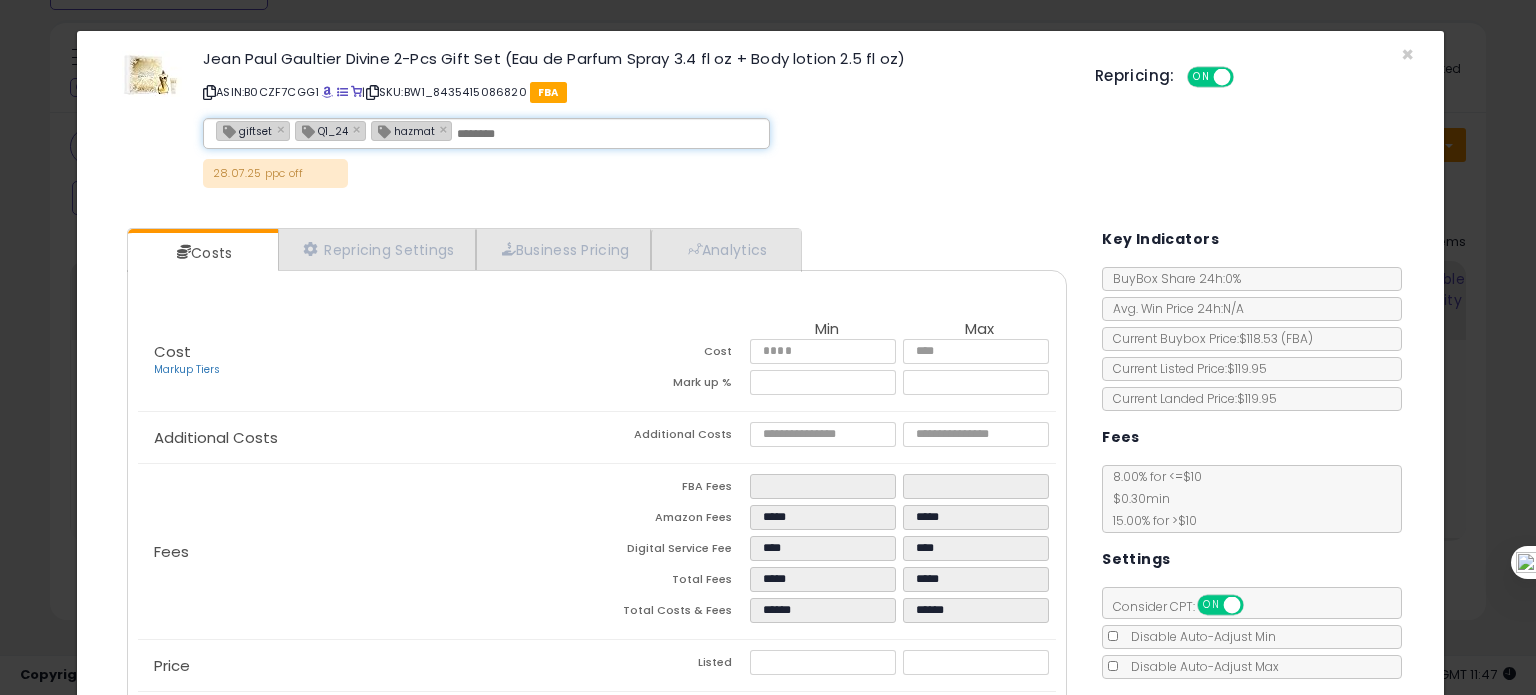 scroll, scrollTop: 182, scrollLeft: 0, axis: vertical 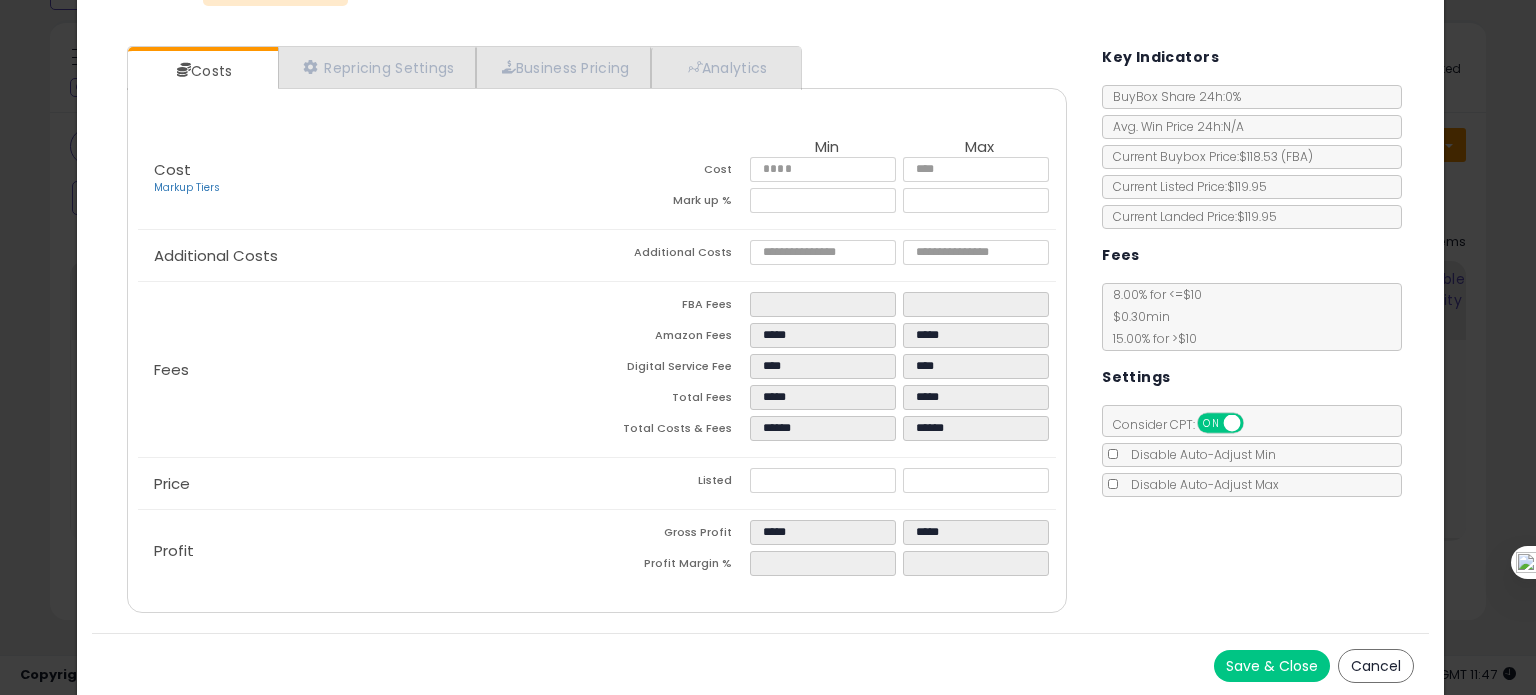 click on "Save & Close" at bounding box center [1272, 666] 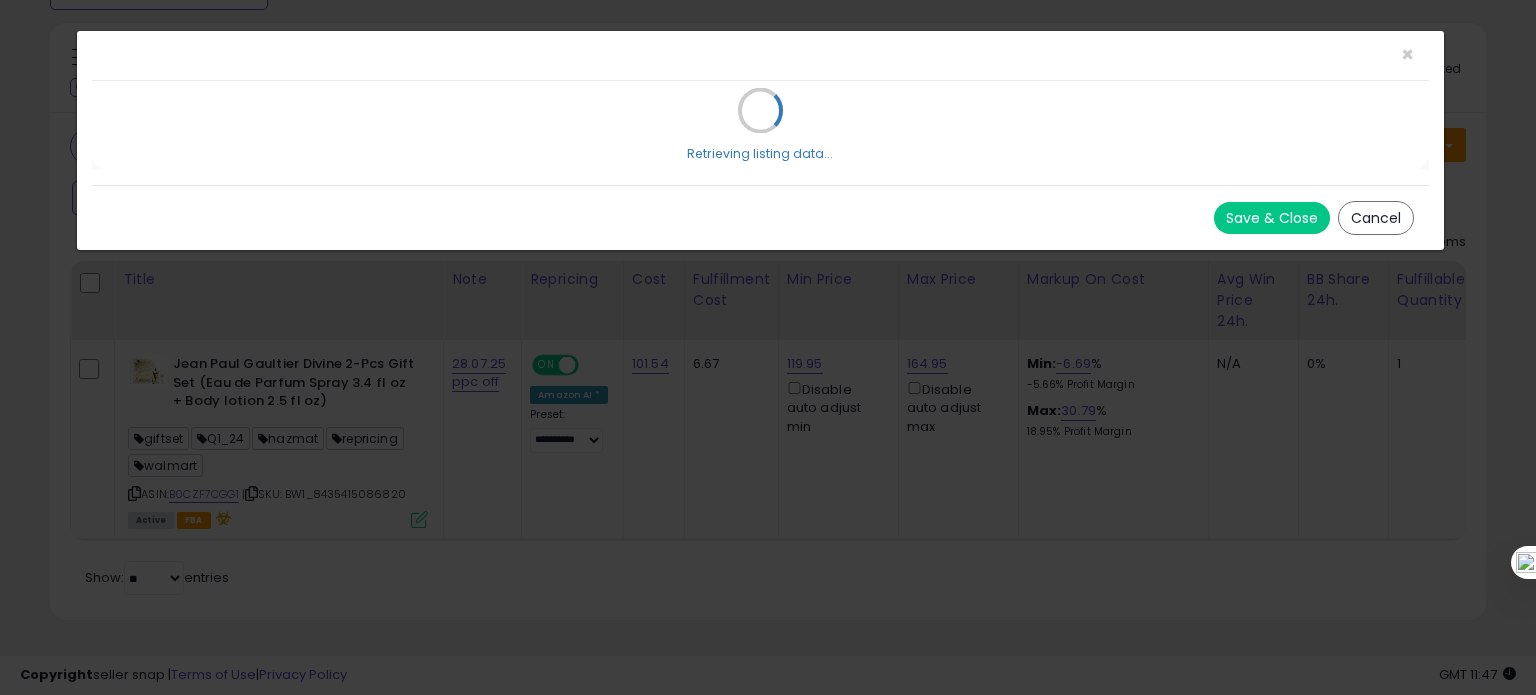 scroll, scrollTop: 0, scrollLeft: 0, axis: both 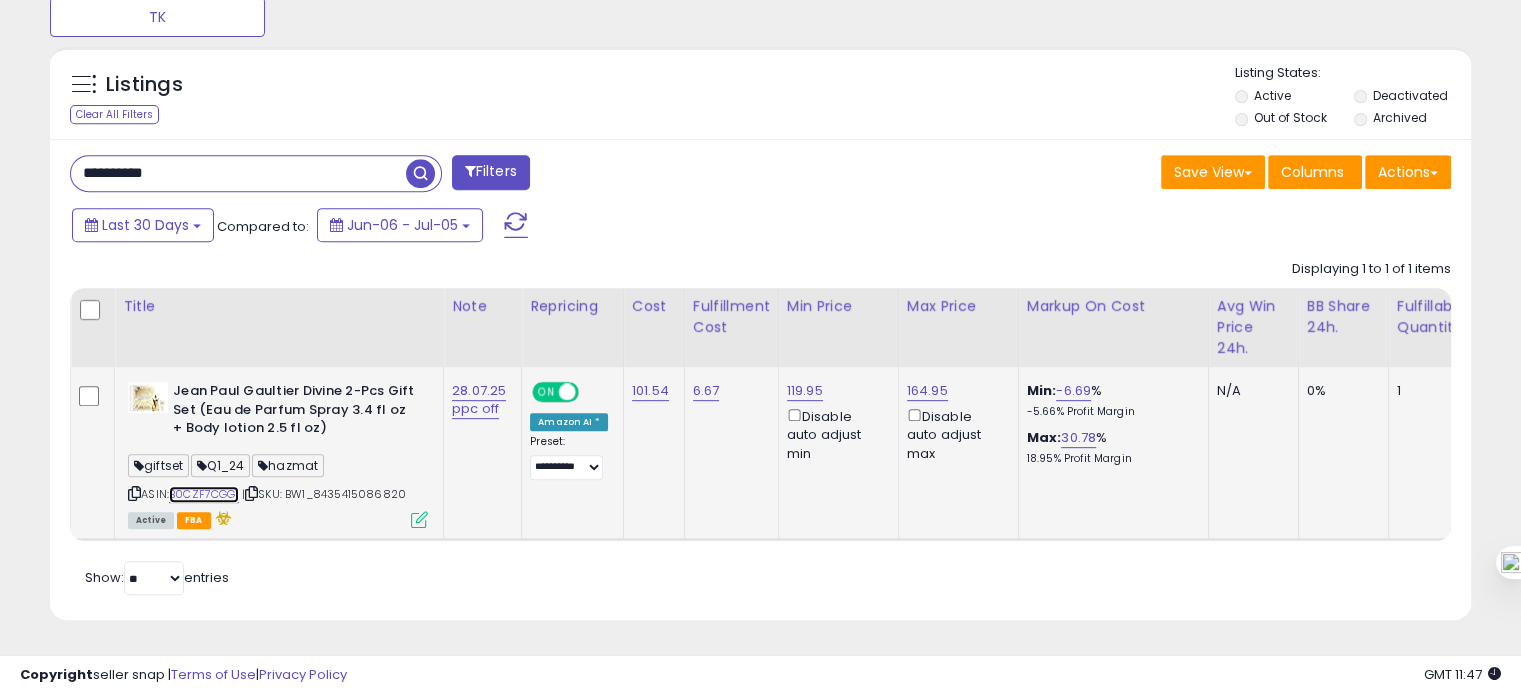 click on "B0CZF7CGG1" at bounding box center [204, 494] 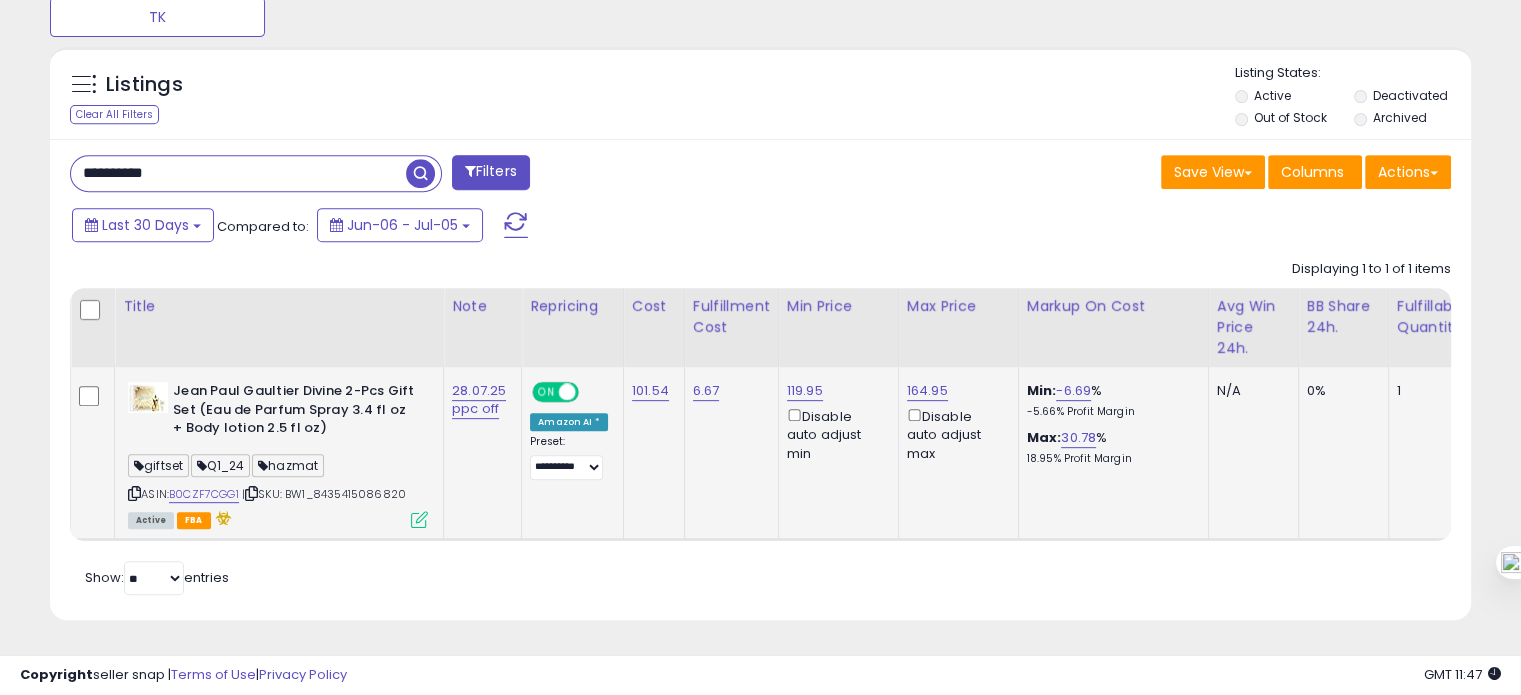click at bounding box center (134, 493) 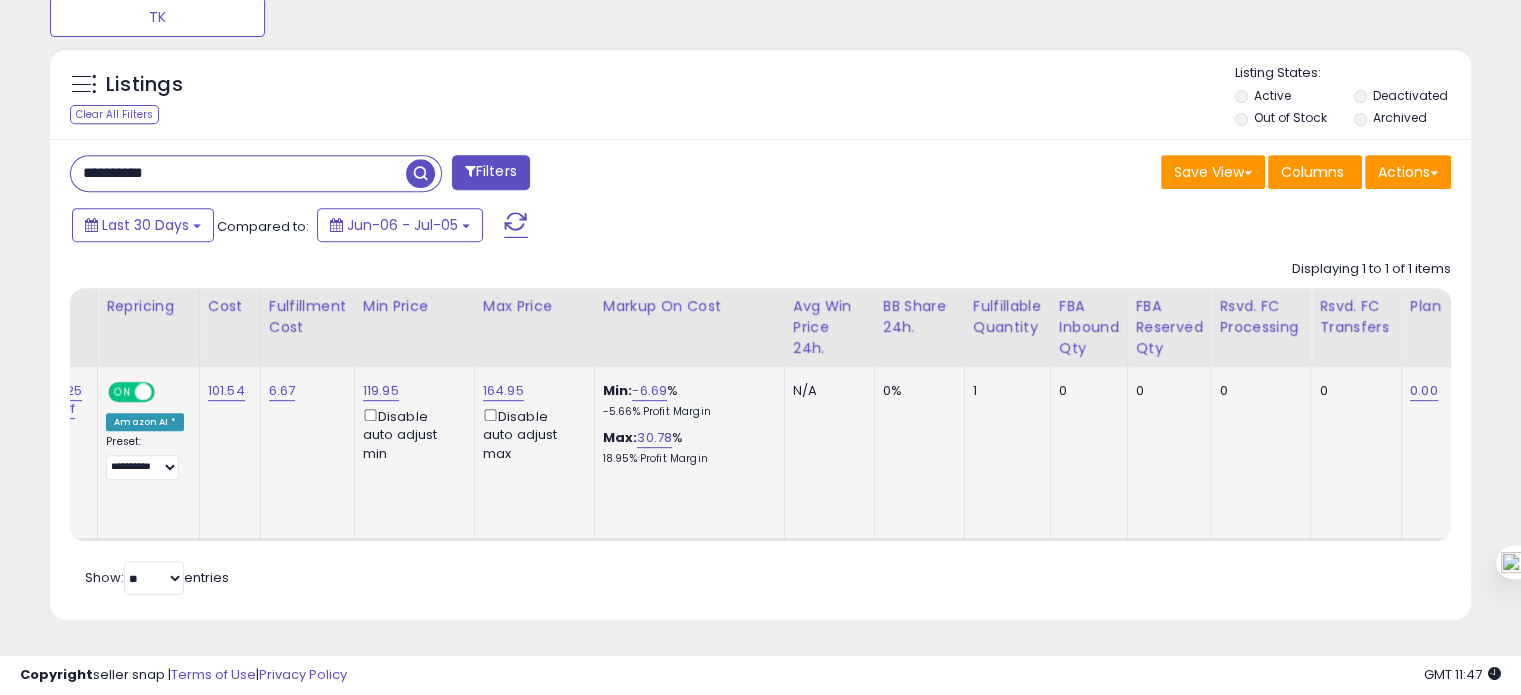 scroll, scrollTop: 0, scrollLeft: 612, axis: horizontal 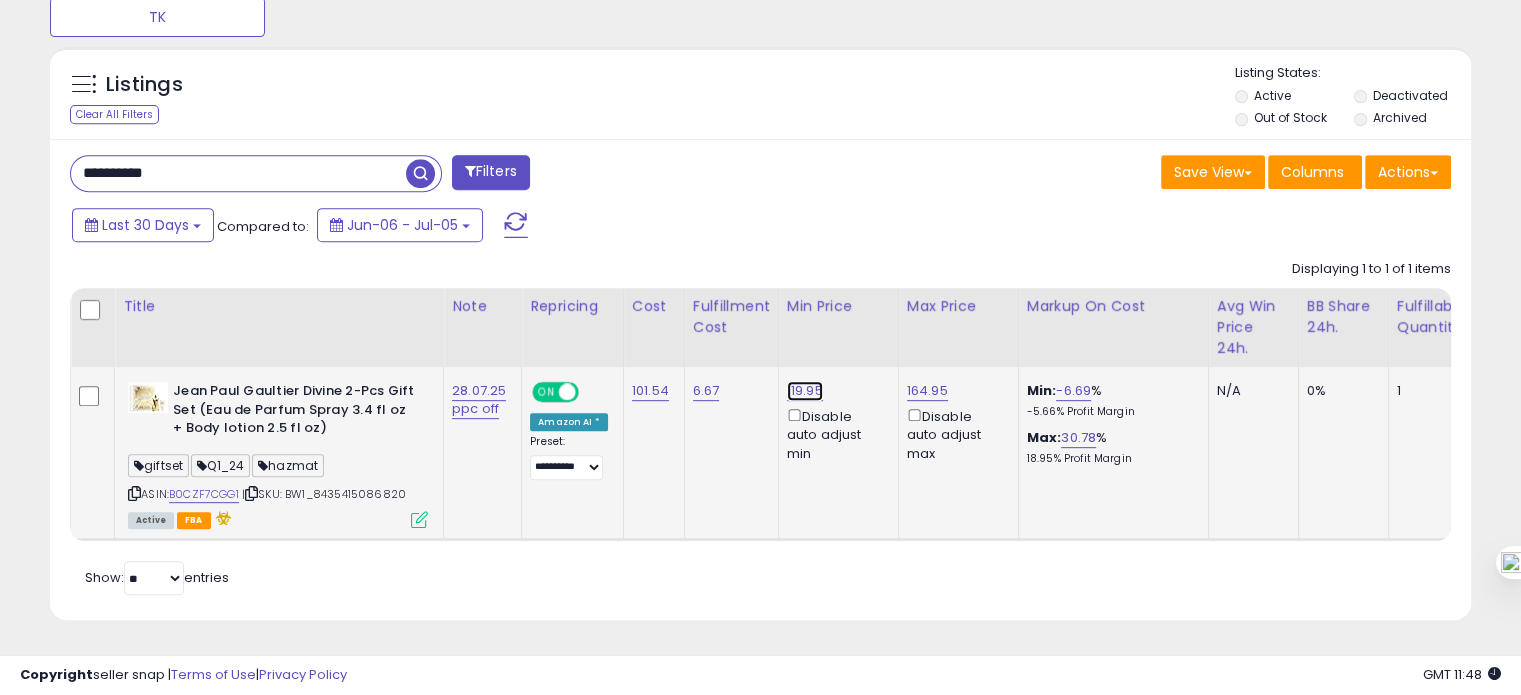 click on "119.95" at bounding box center [805, 391] 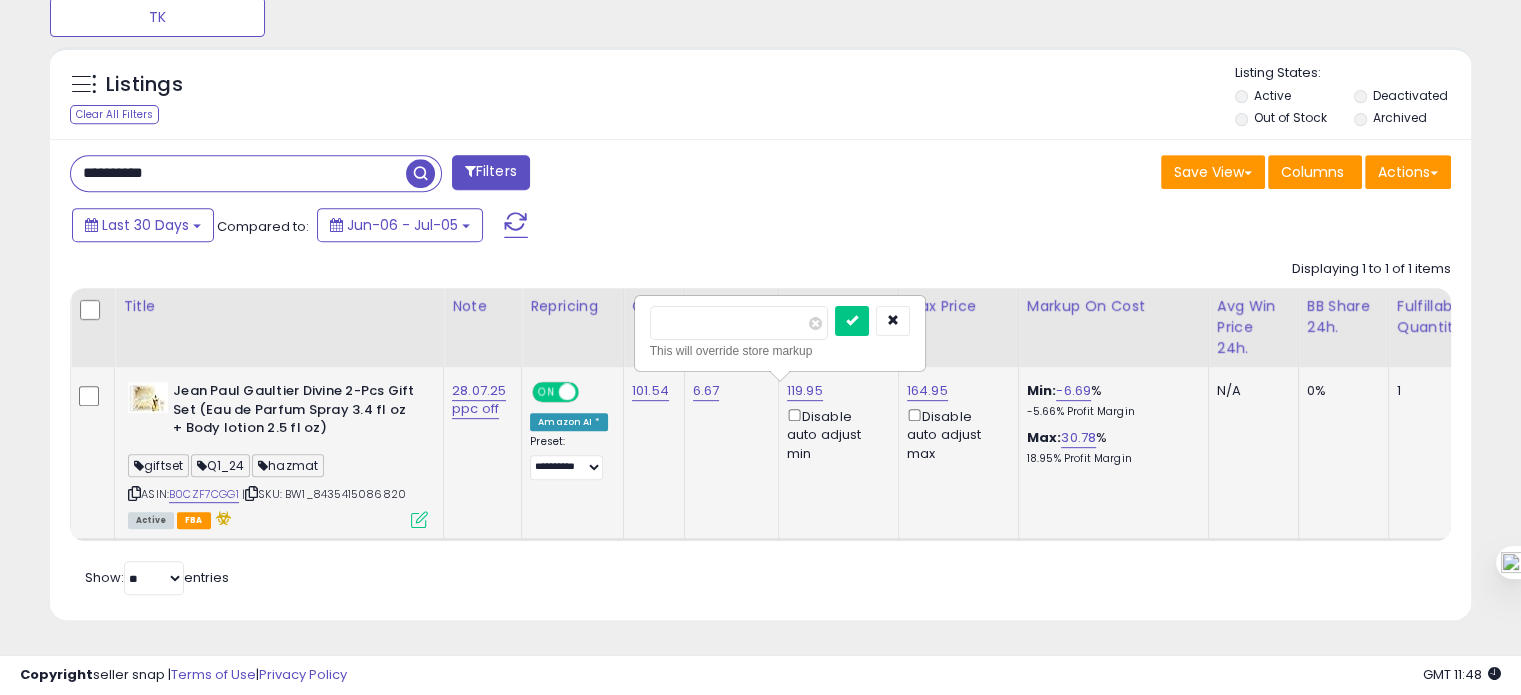 click on "******" at bounding box center [739, 323] 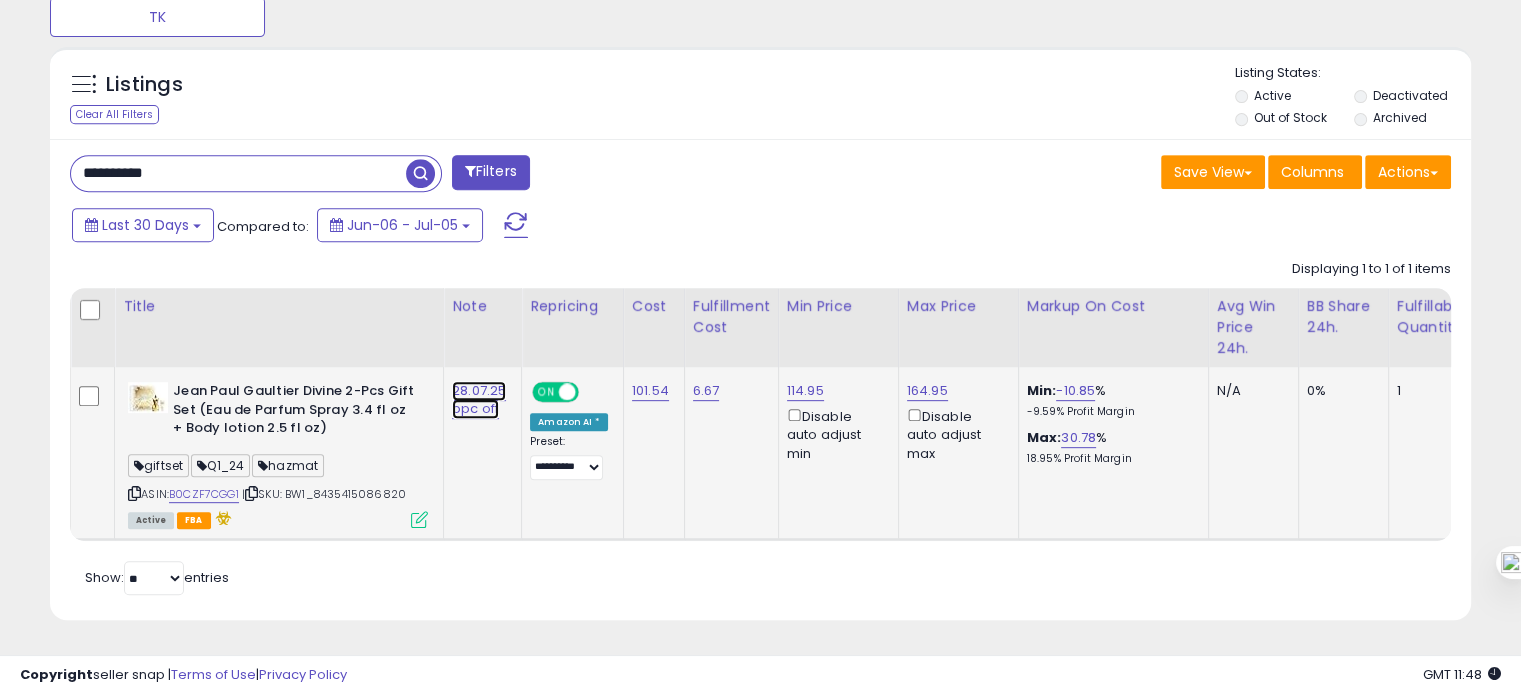 click on "28.07.25 ppc off" at bounding box center [479, 400] 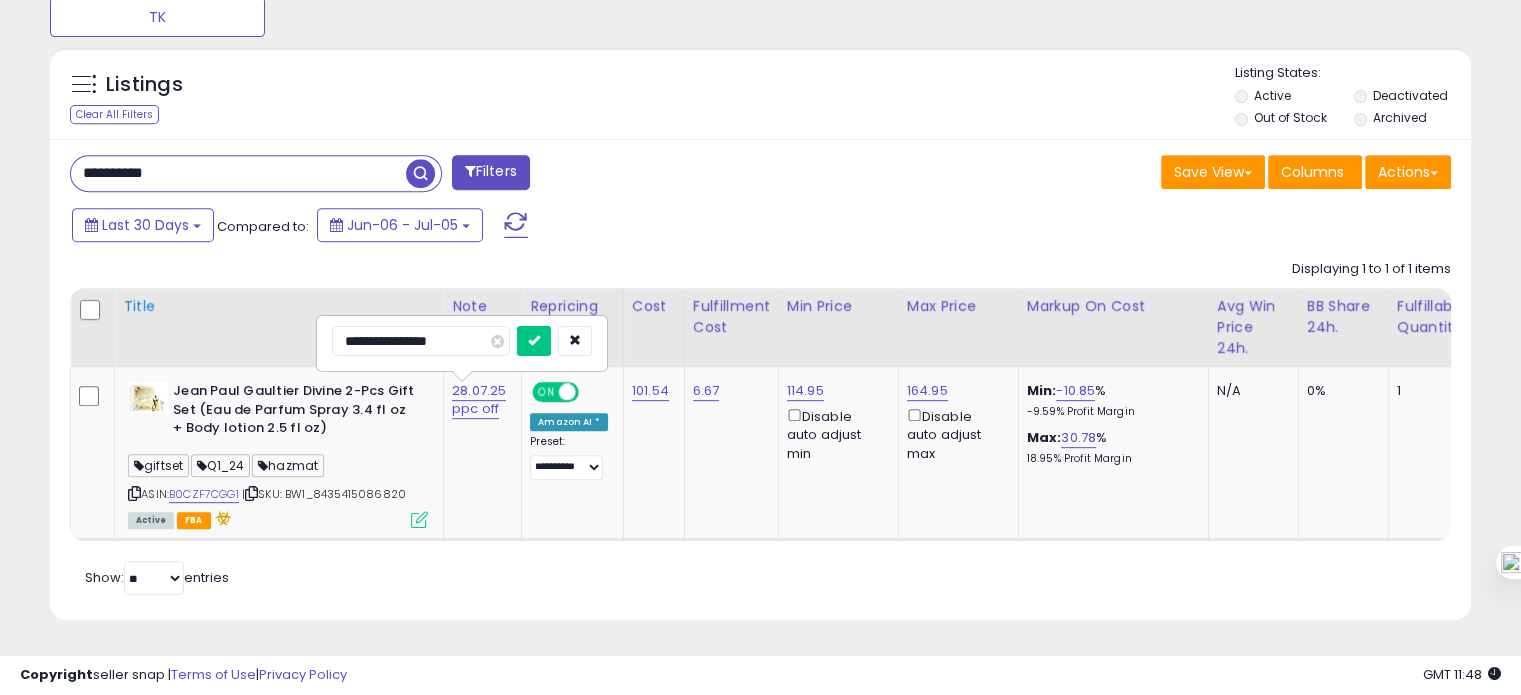 drag, startPoint x: 376, startPoint y: 326, endPoint x: 306, endPoint y: 339, distance: 71.19691 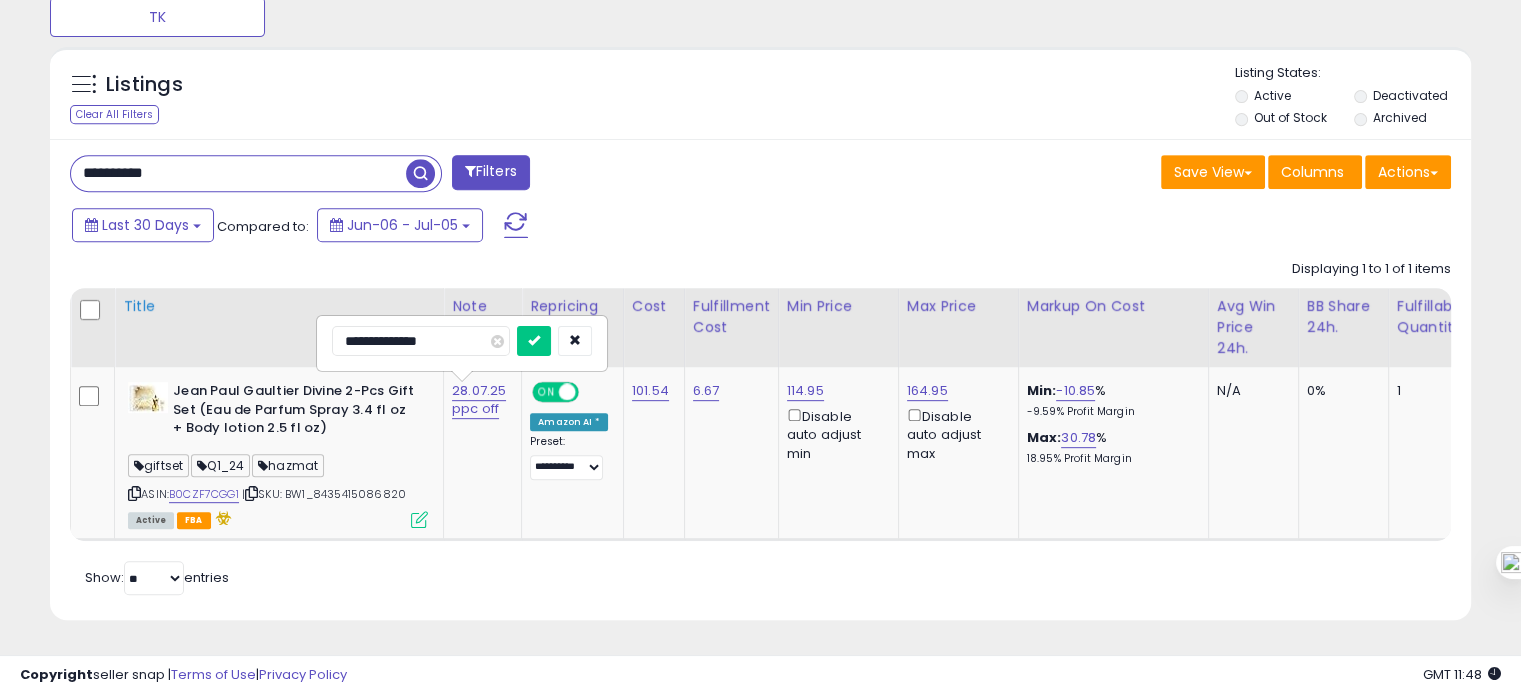 type on "**********" 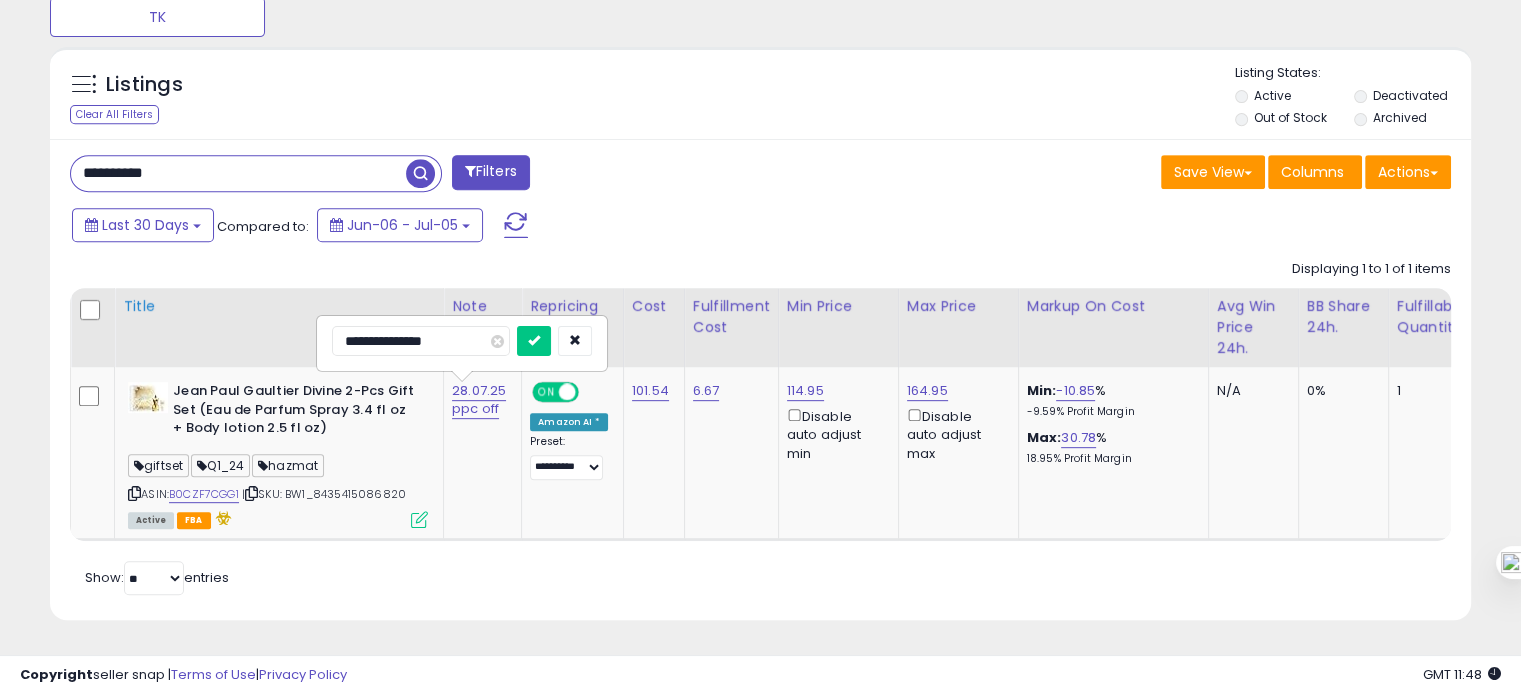 click at bounding box center (534, 341) 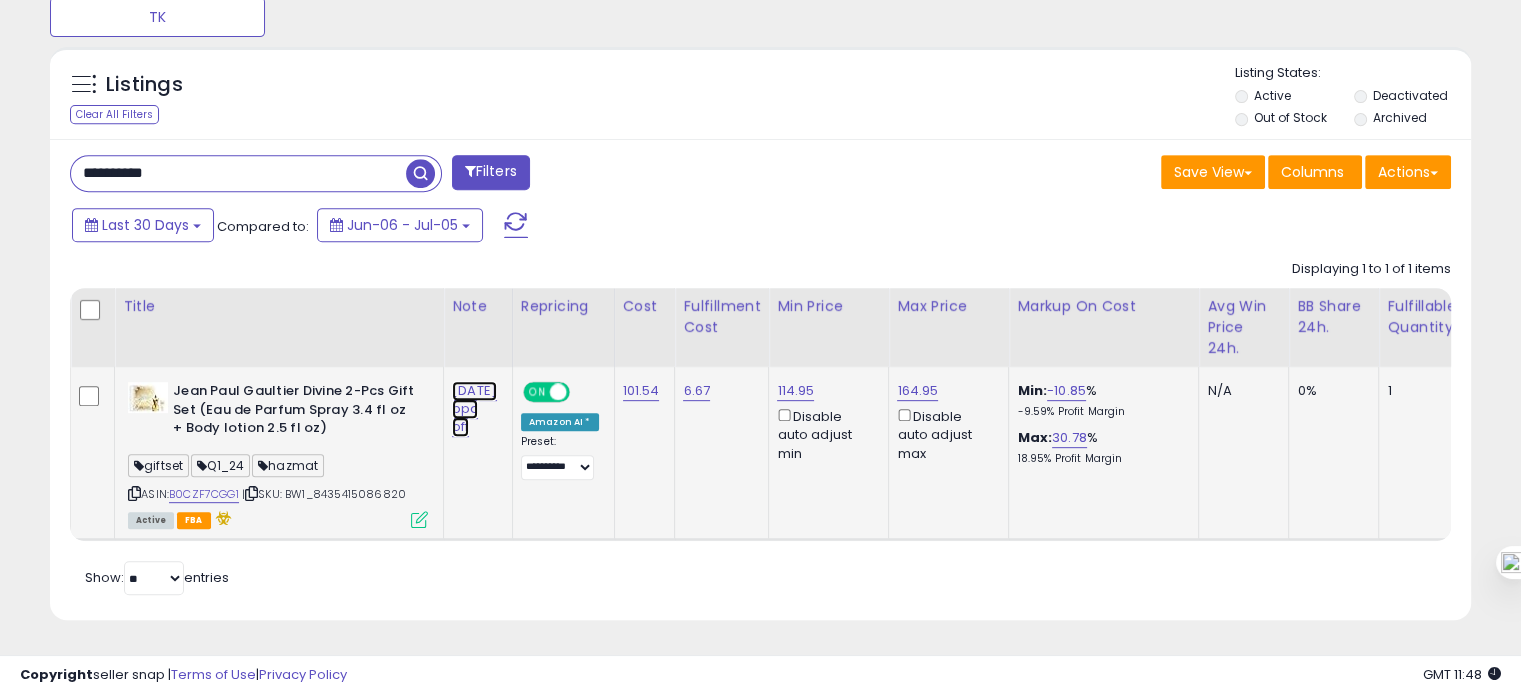 click on "05.8.25 ppc off" at bounding box center (474, 409) 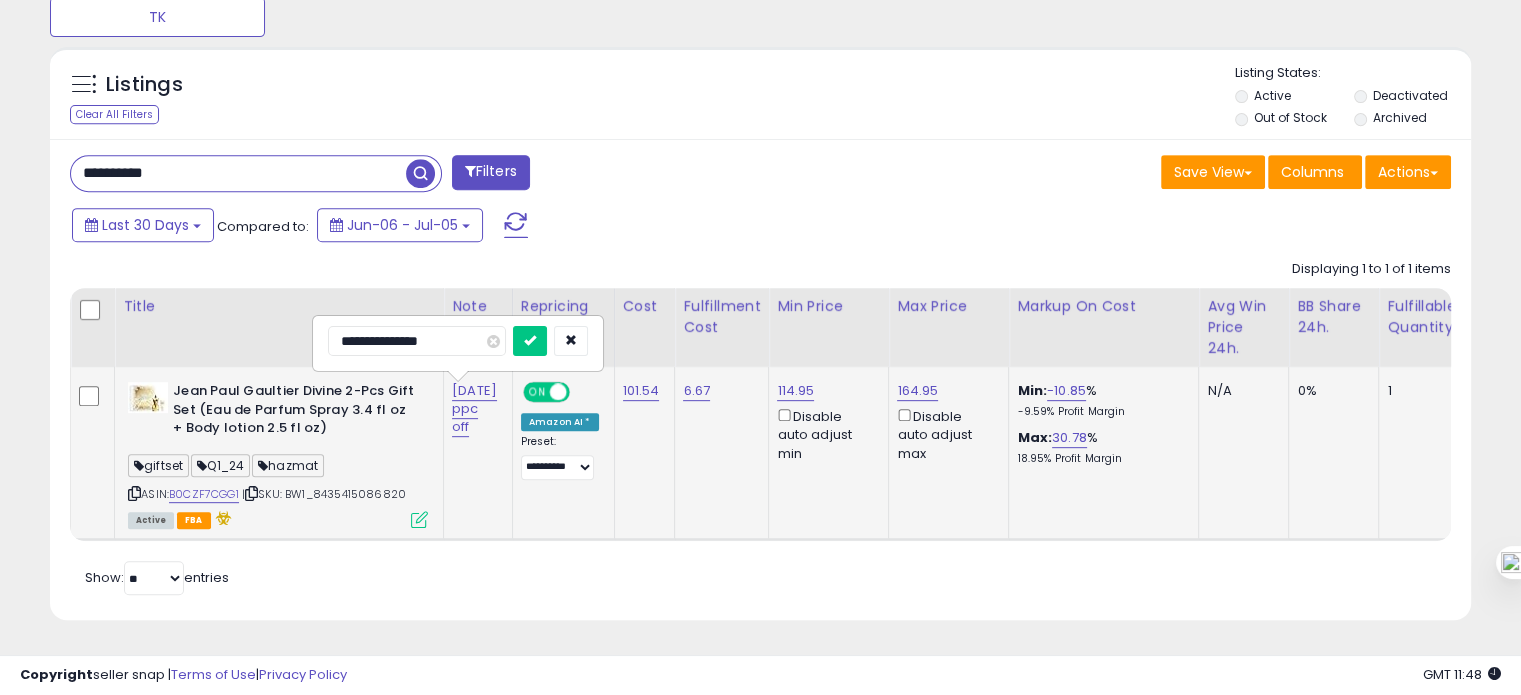 click on "**********" at bounding box center [417, 341] 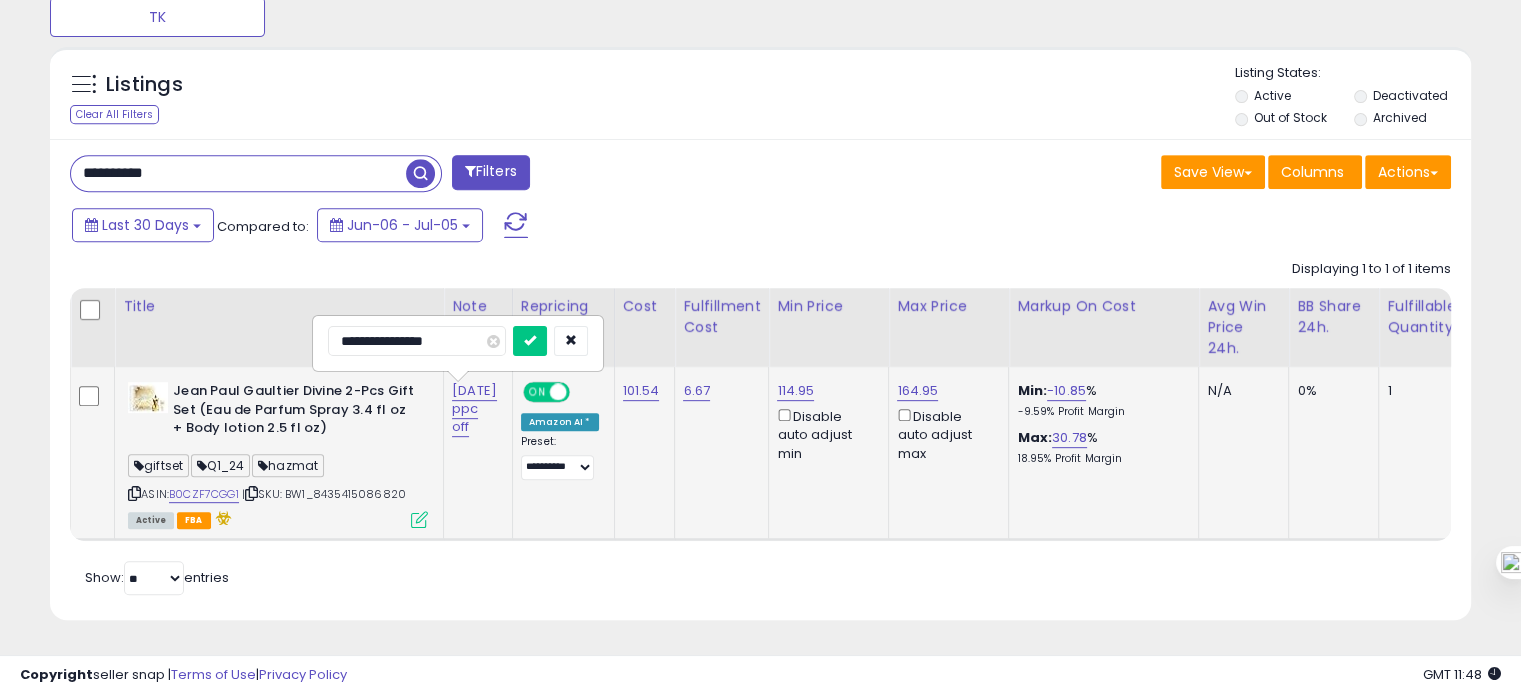 click at bounding box center [530, 341] 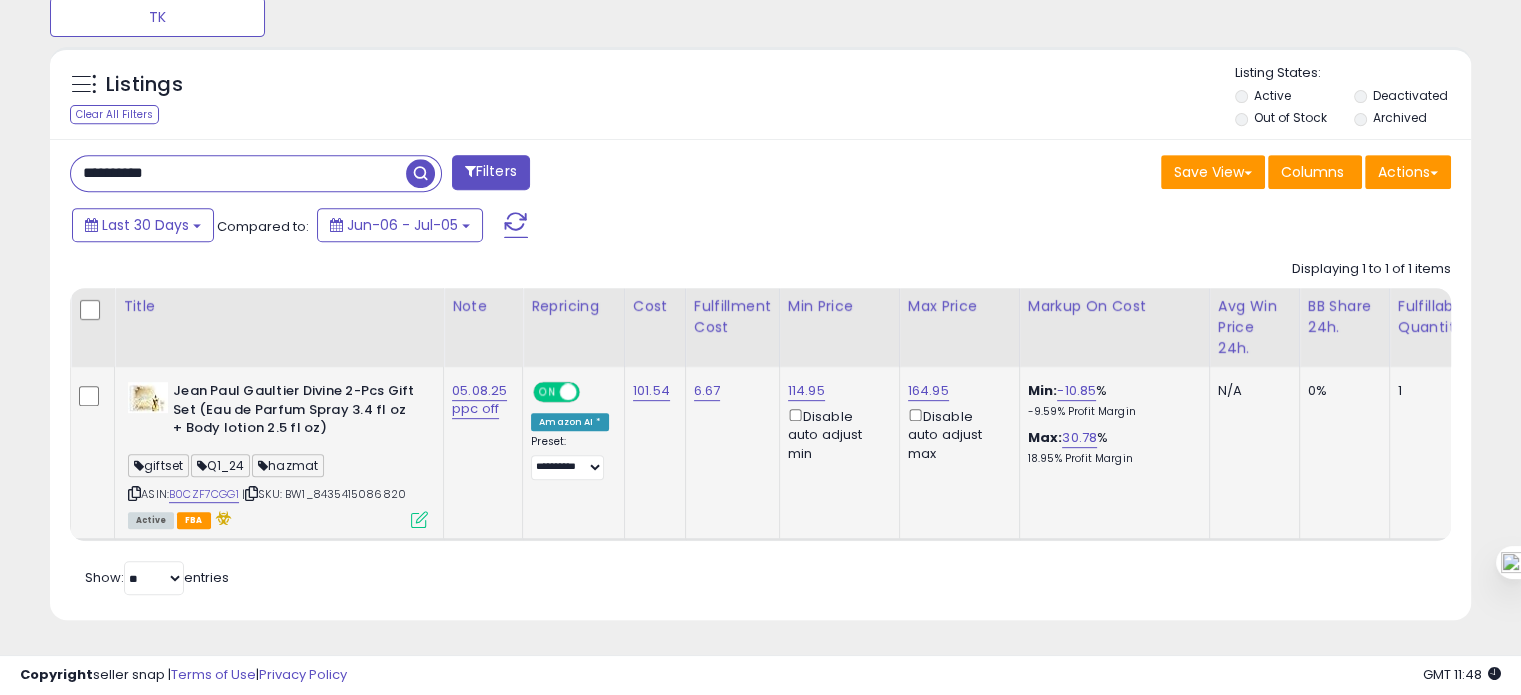 click on "**********" at bounding box center [238, 173] 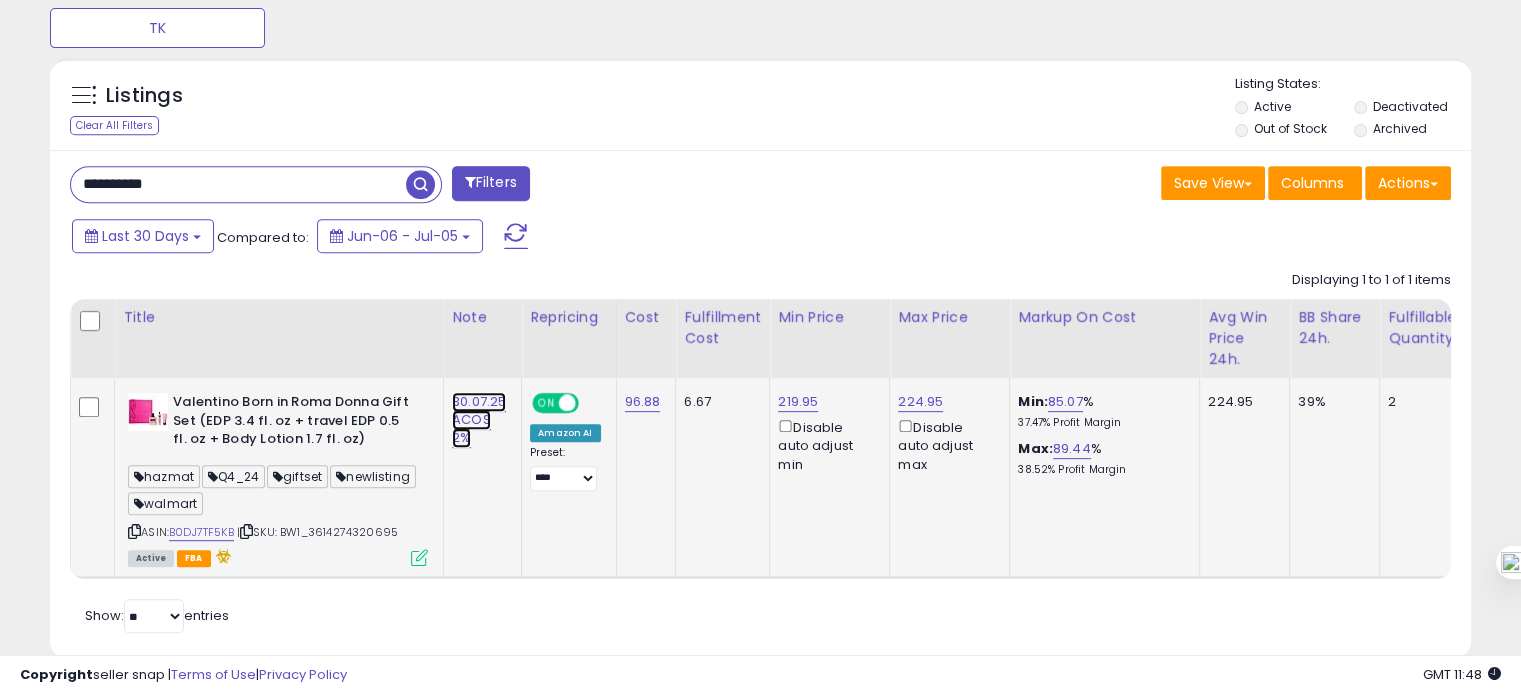 click on "30.07.25 ACOS 2%" at bounding box center (479, 420) 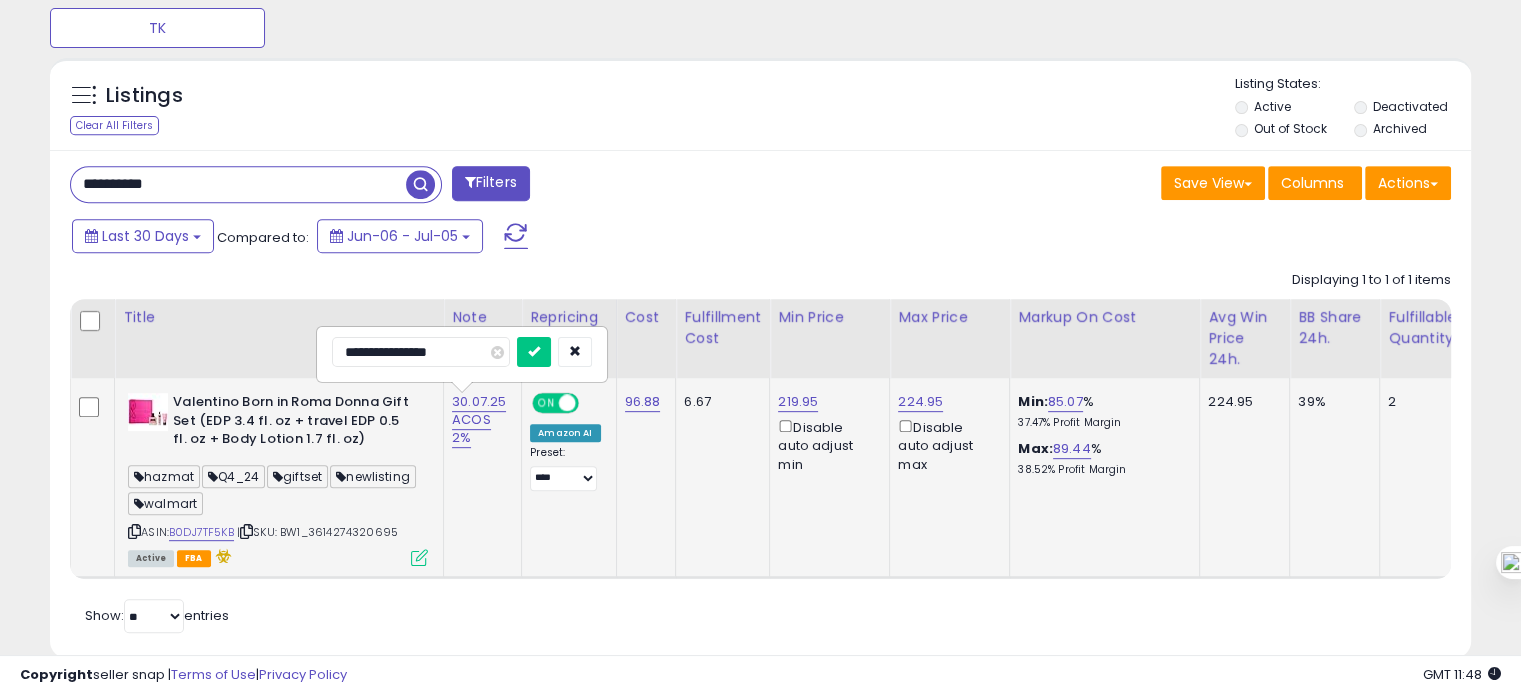 drag, startPoint x: 377, startPoint y: 347, endPoint x: 338, endPoint y: 347, distance: 39 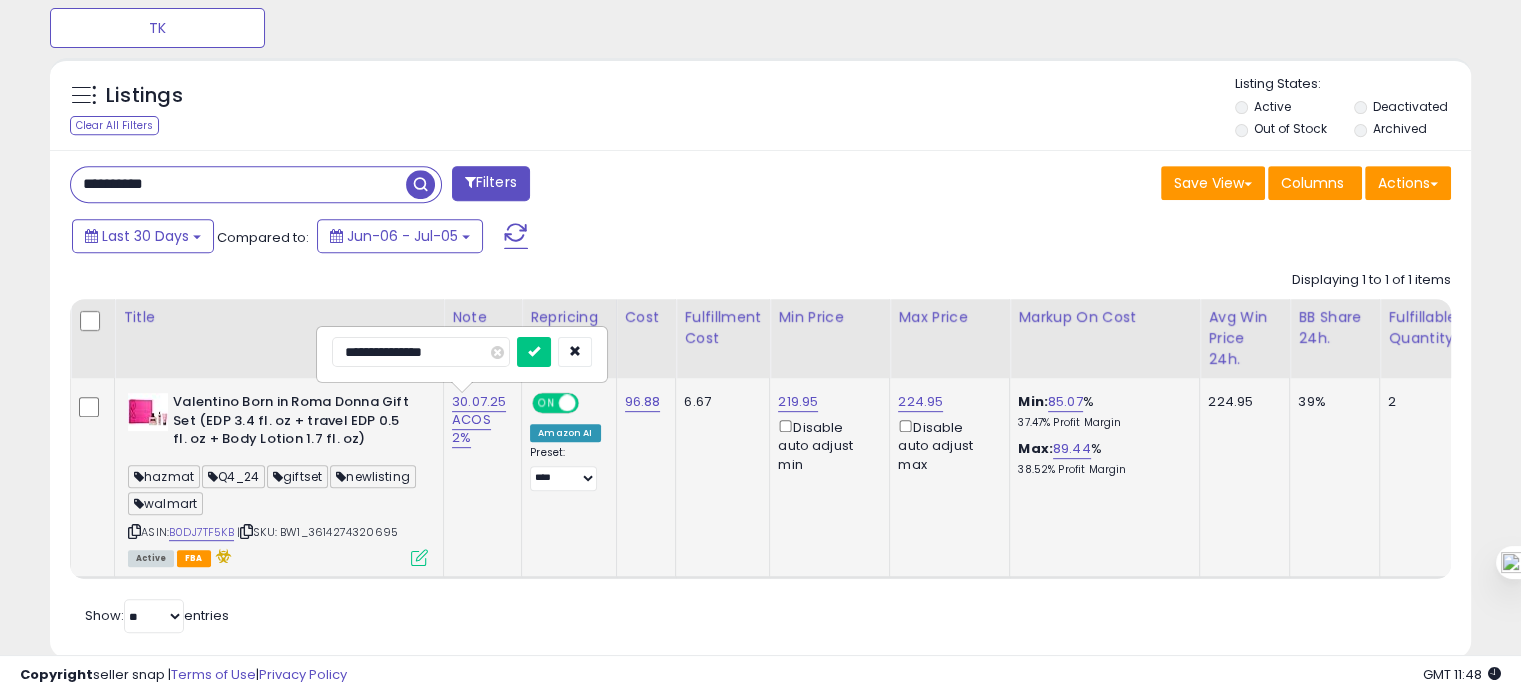 type on "**********" 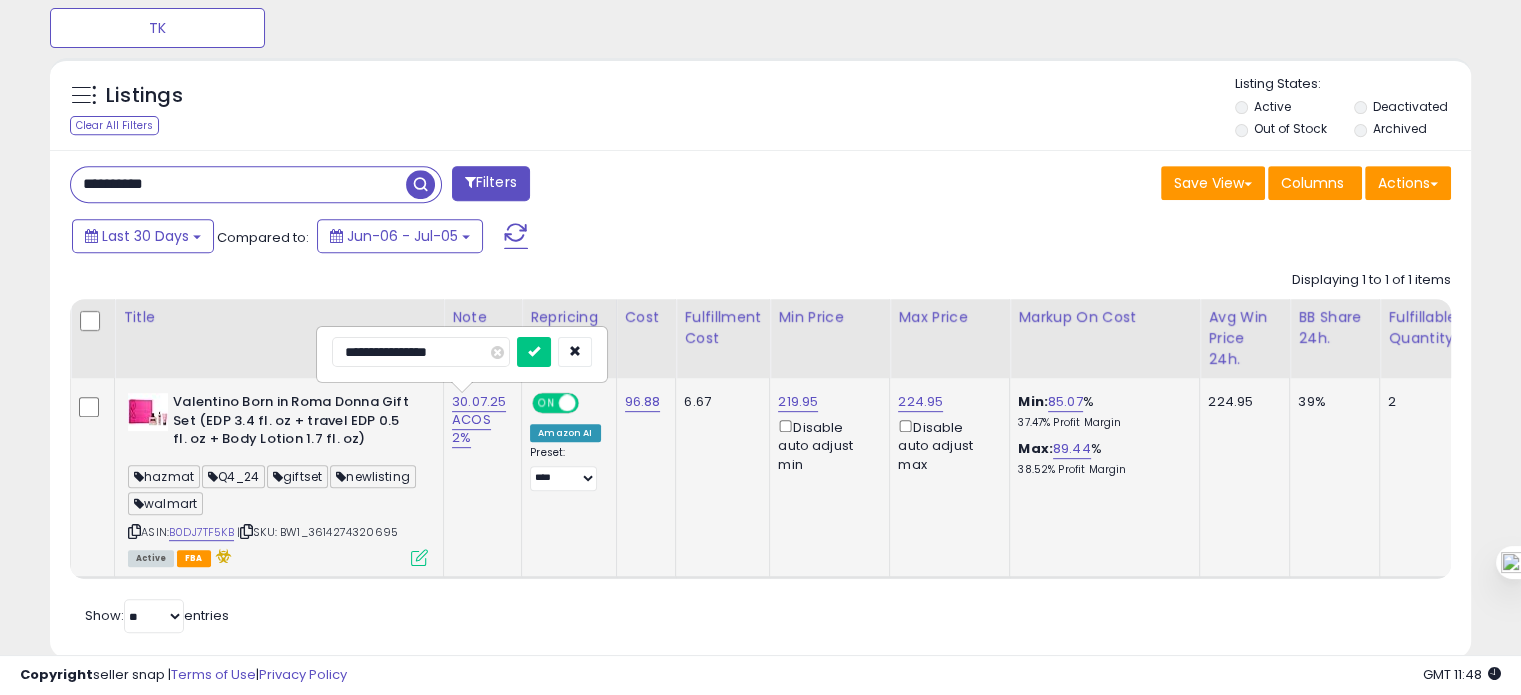 click at bounding box center [534, 352] 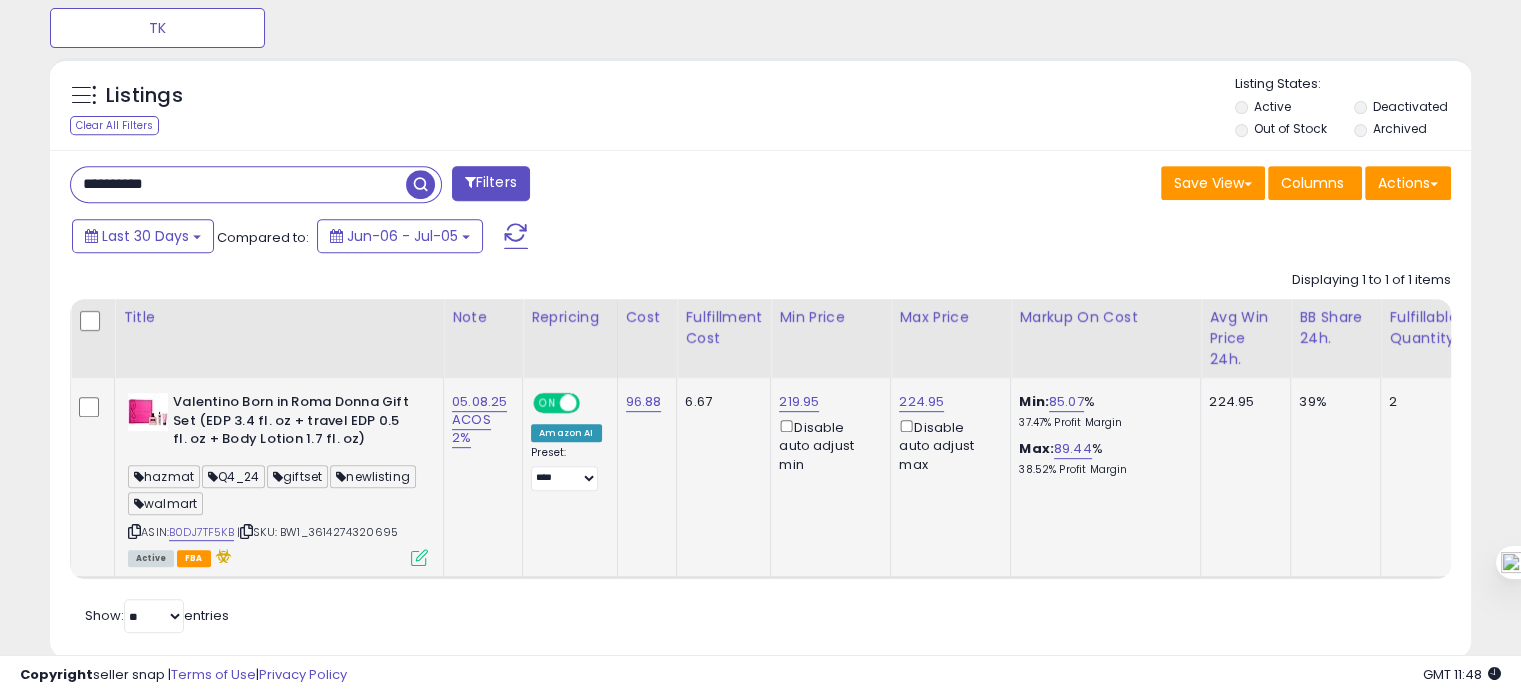 drag, startPoint x: 407, startPoint y: 529, endPoint x: 320, endPoint y: 531, distance: 87.02299 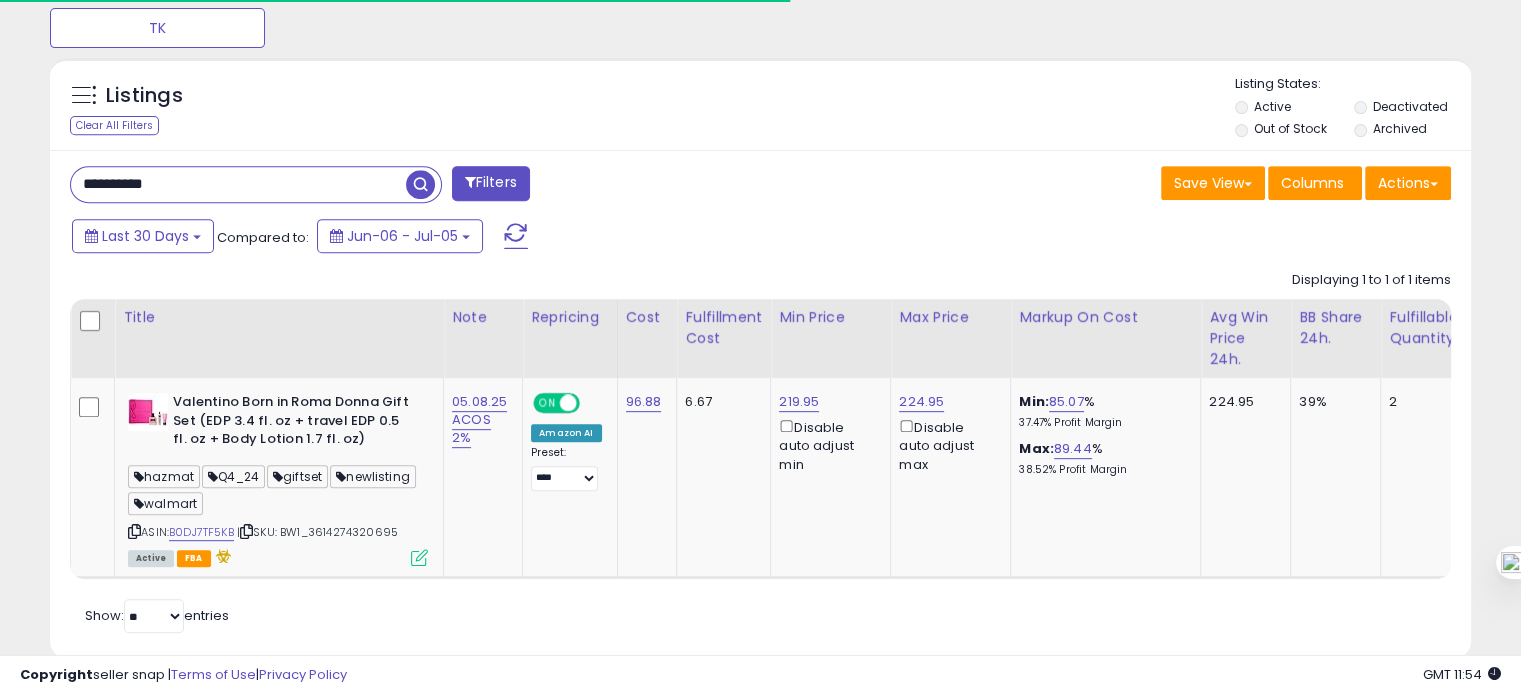 click on "**********" at bounding box center [238, 184] 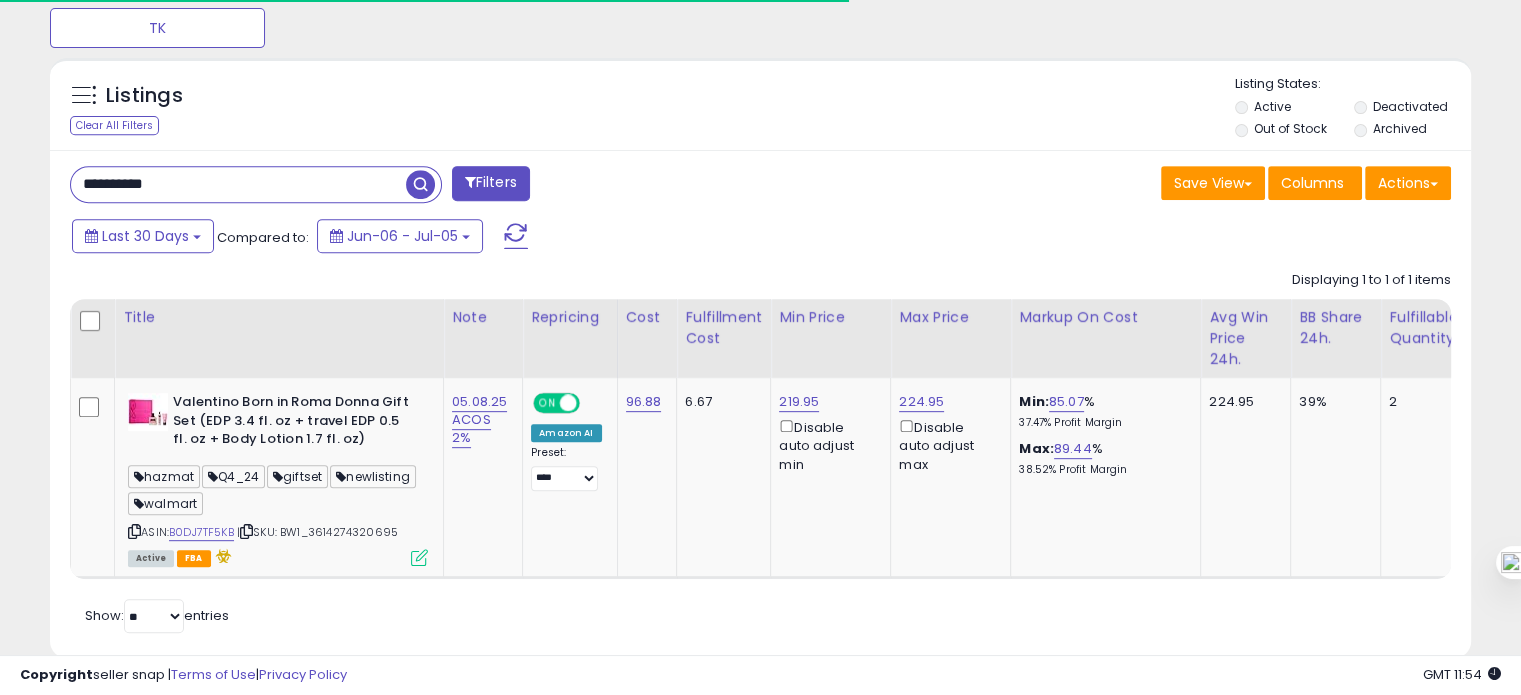 paste 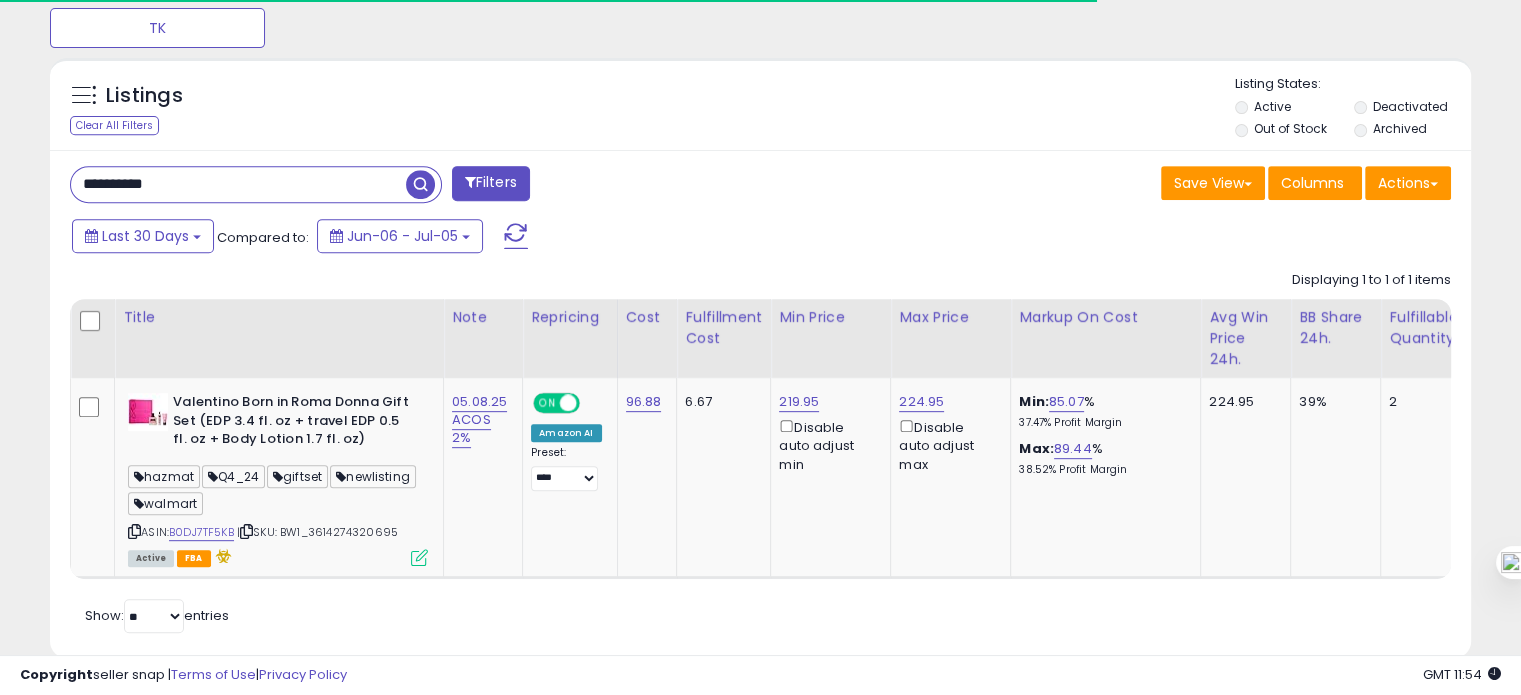 type on "**********" 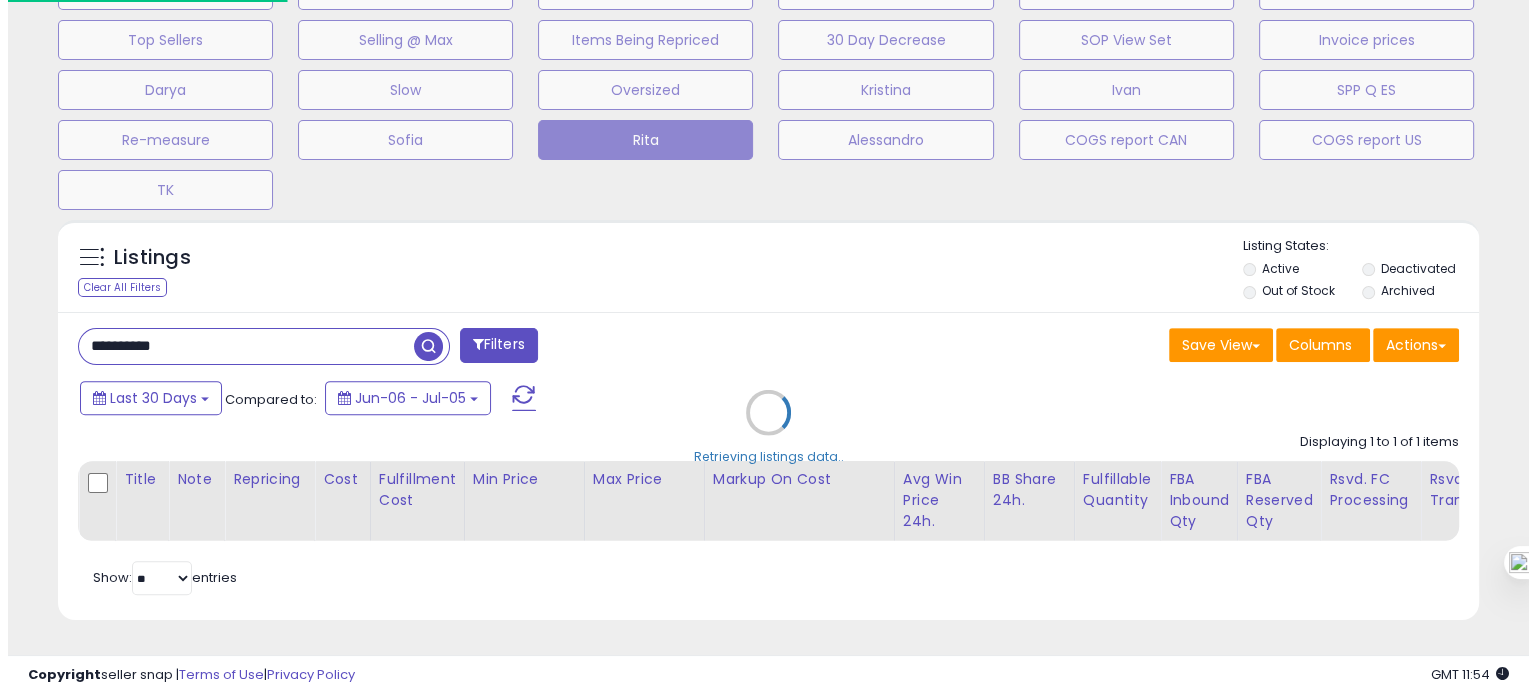 scroll, scrollTop: 674, scrollLeft: 0, axis: vertical 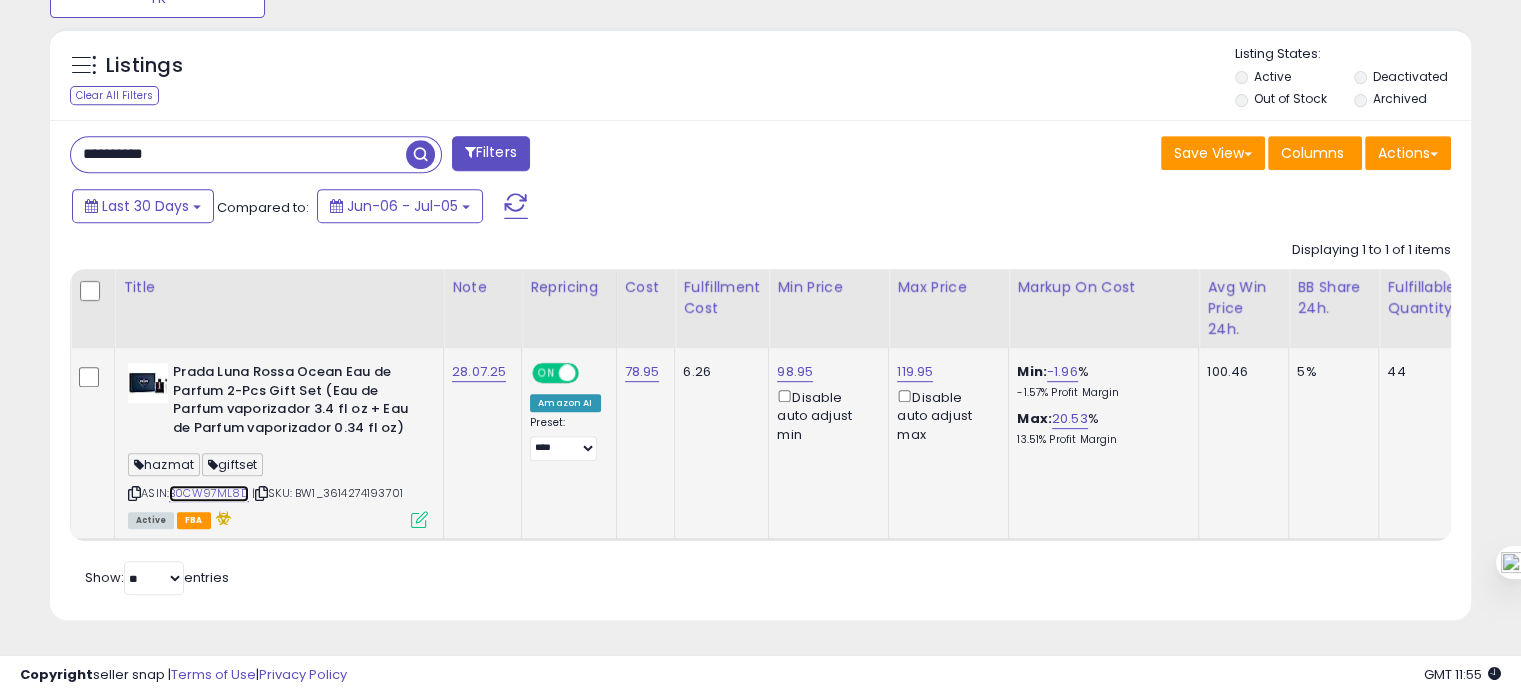 click on "B0CW97ML8D" at bounding box center [209, 493] 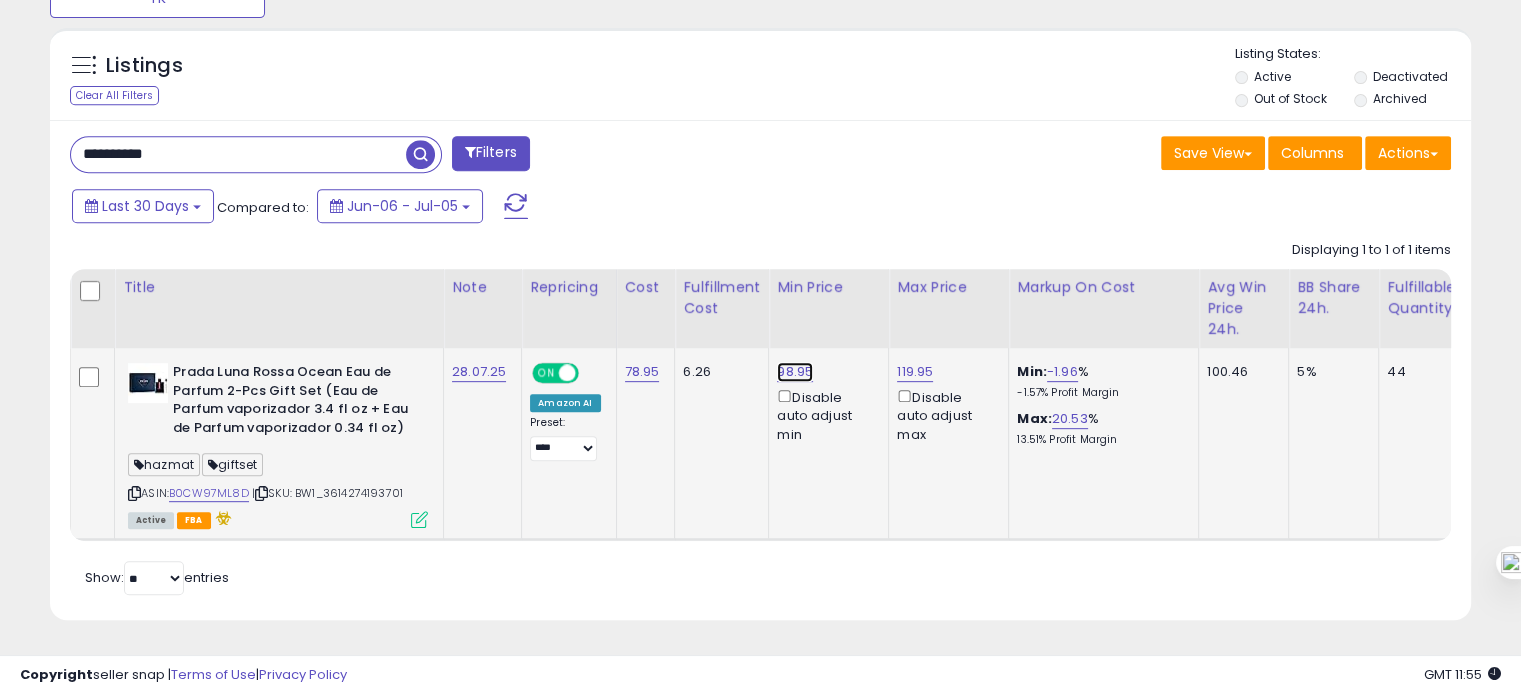 click on "98.95" at bounding box center (795, 372) 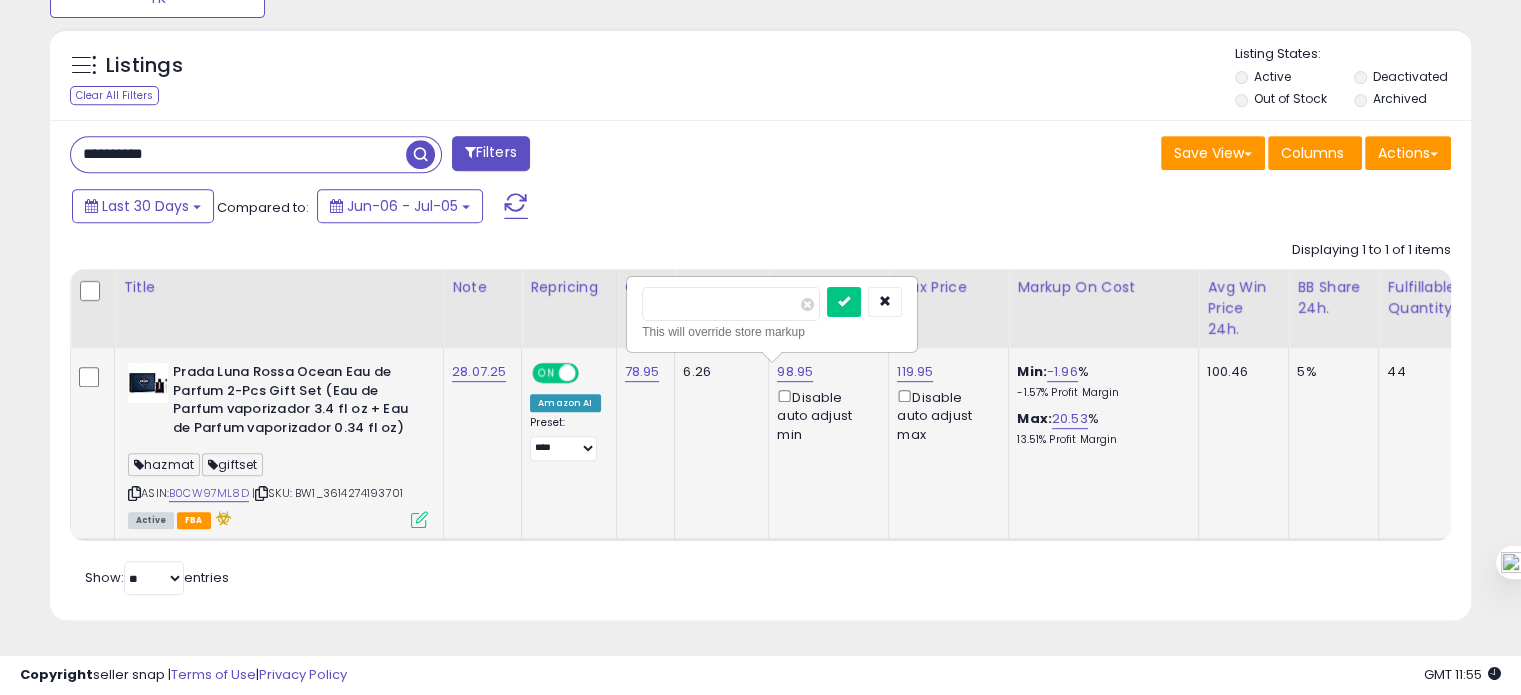 click on "*****" at bounding box center [731, 304] 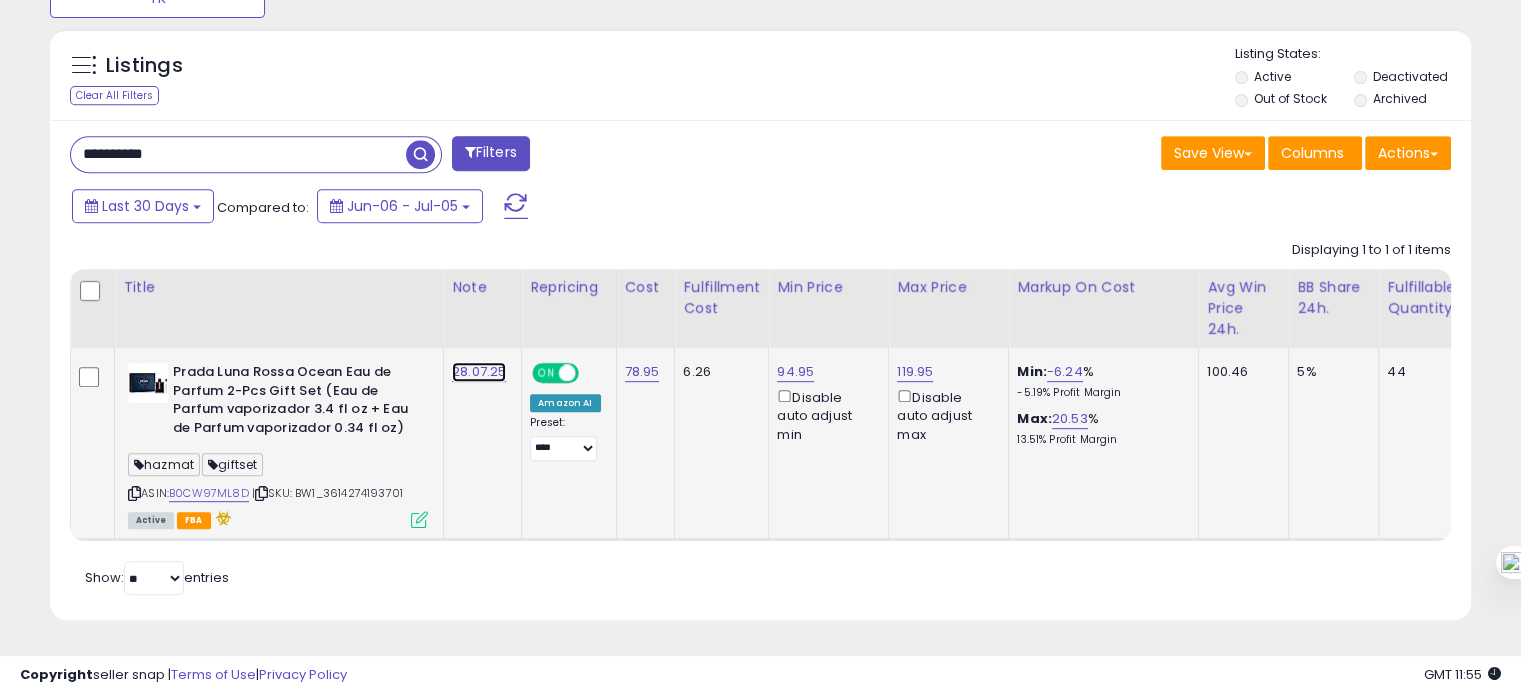 click on "28.07.25" at bounding box center [479, 372] 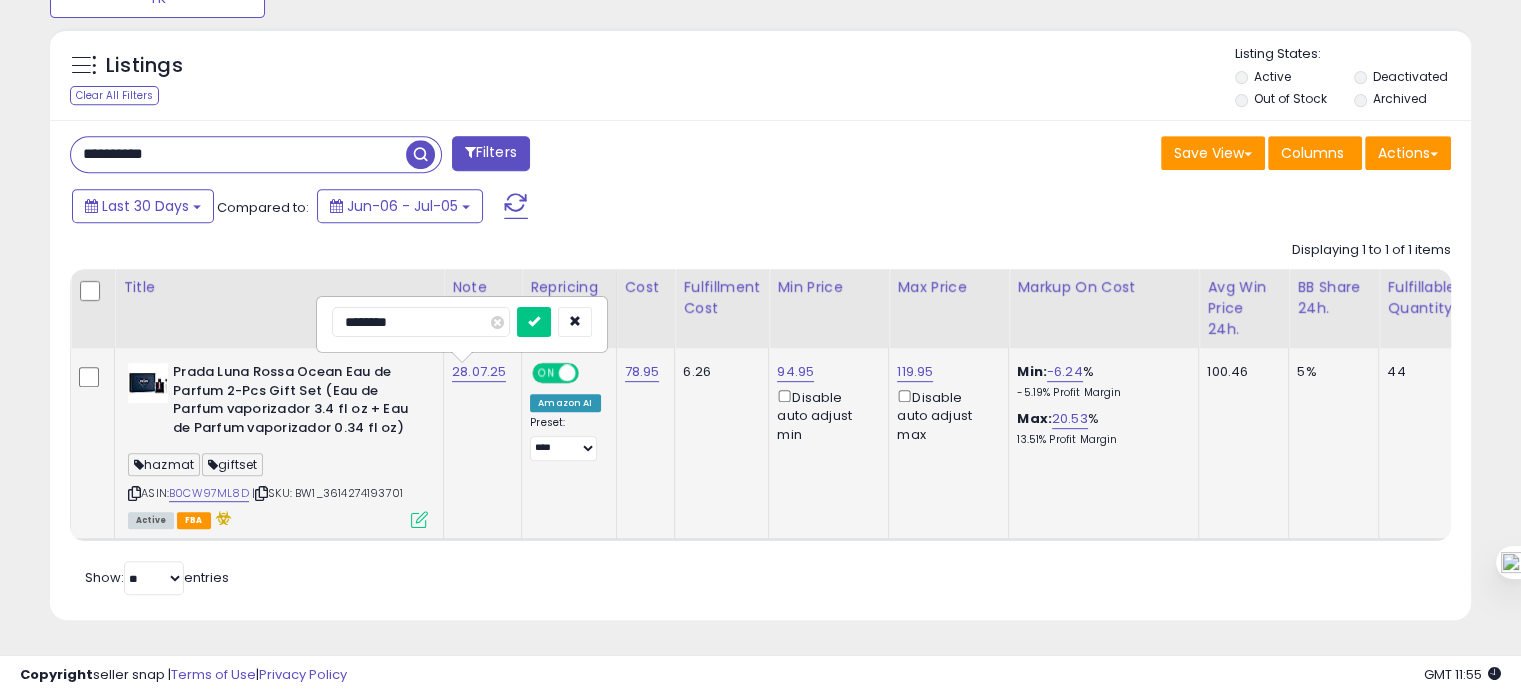 drag, startPoint x: 379, startPoint y: 318, endPoint x: 343, endPoint y: 313, distance: 36.345562 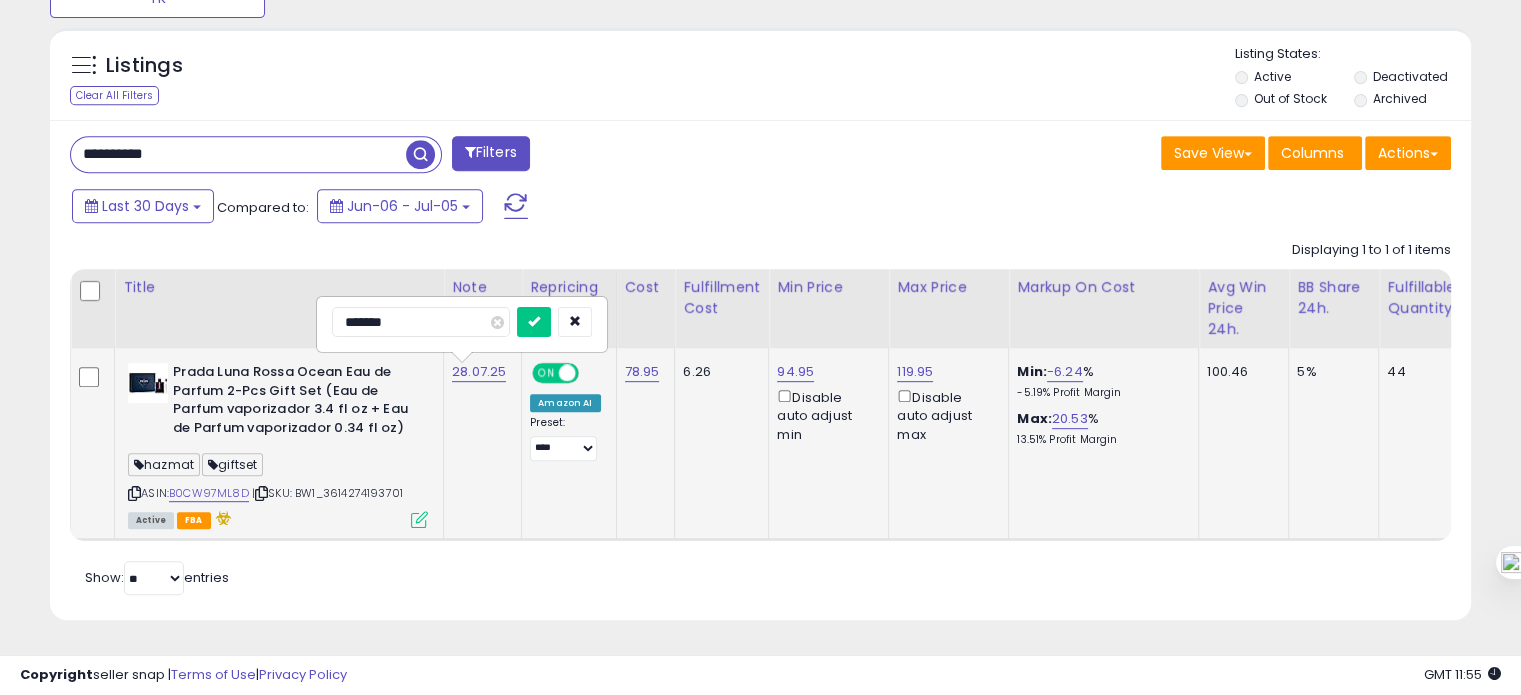 type on "********" 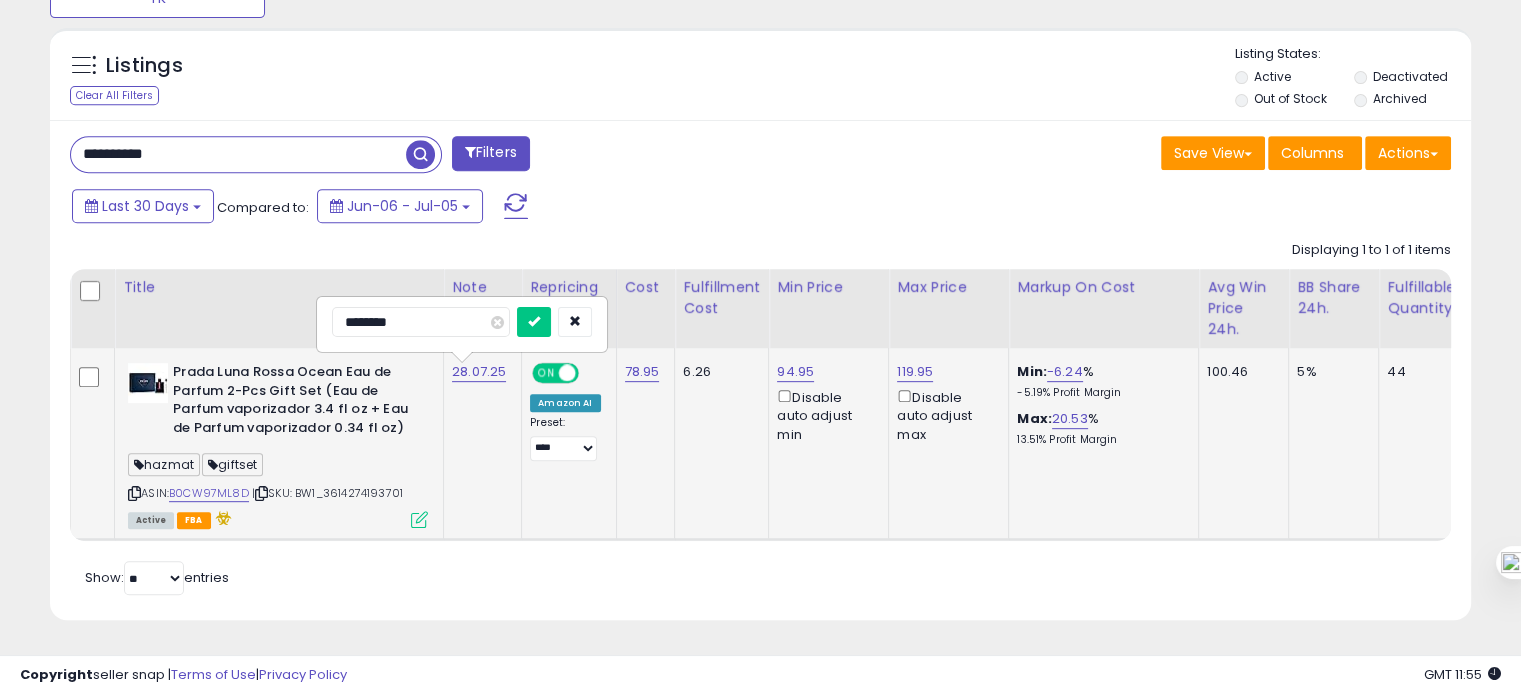 click at bounding box center [534, 322] 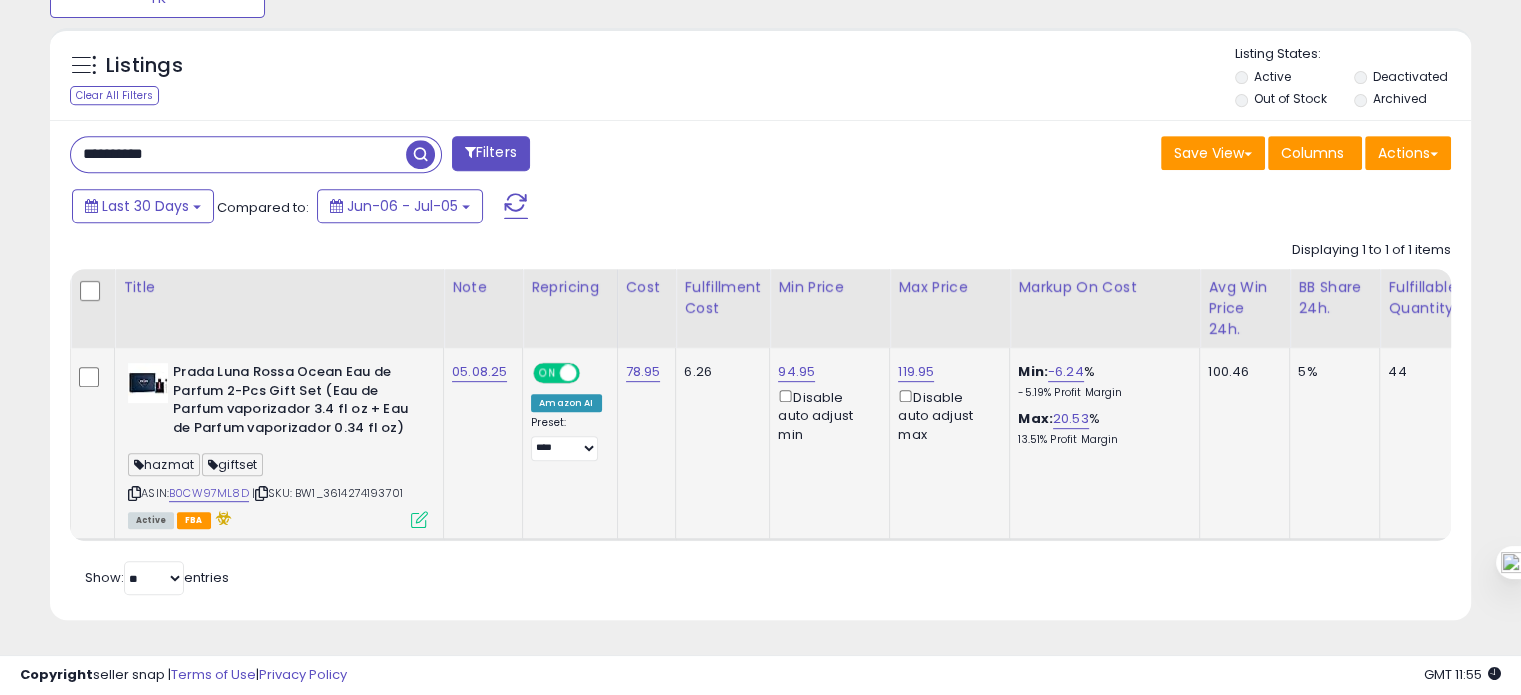 click on "**********" at bounding box center [238, 154] 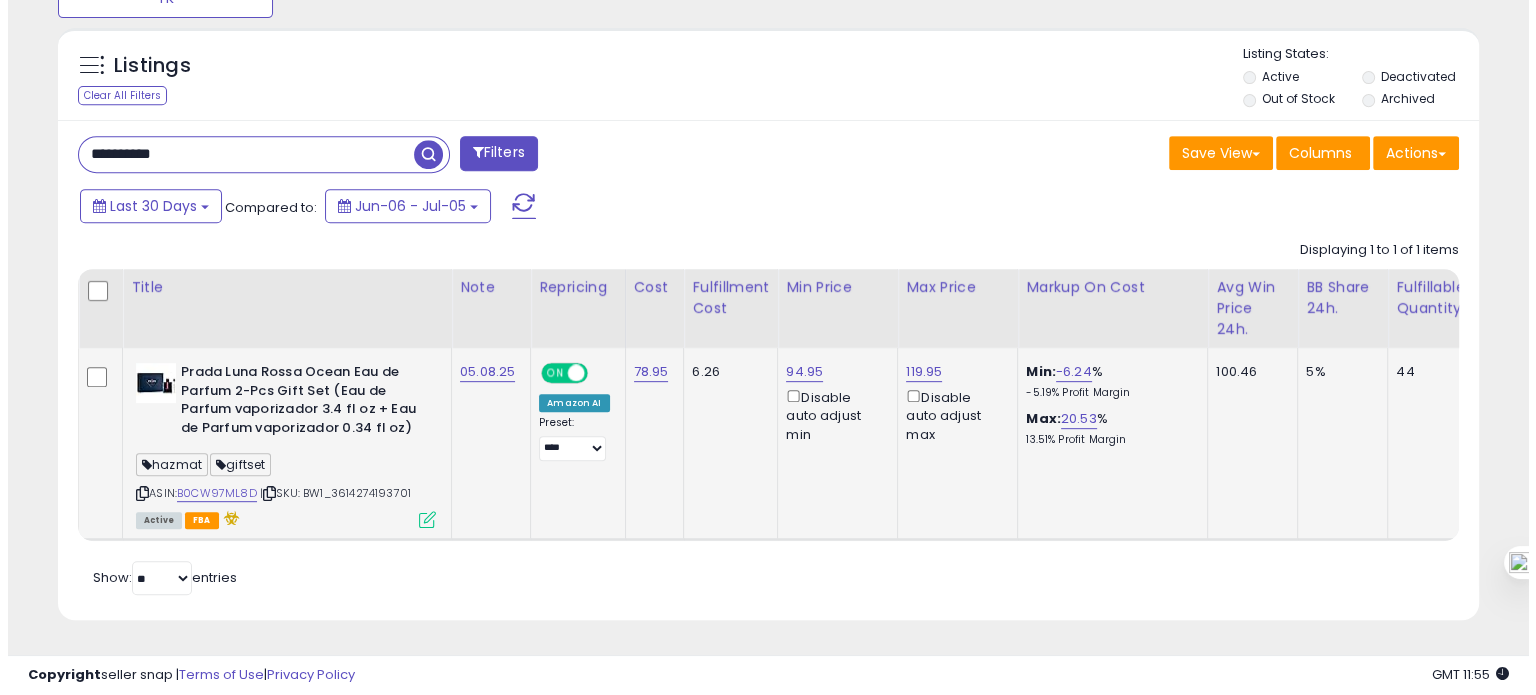 scroll, scrollTop: 674, scrollLeft: 0, axis: vertical 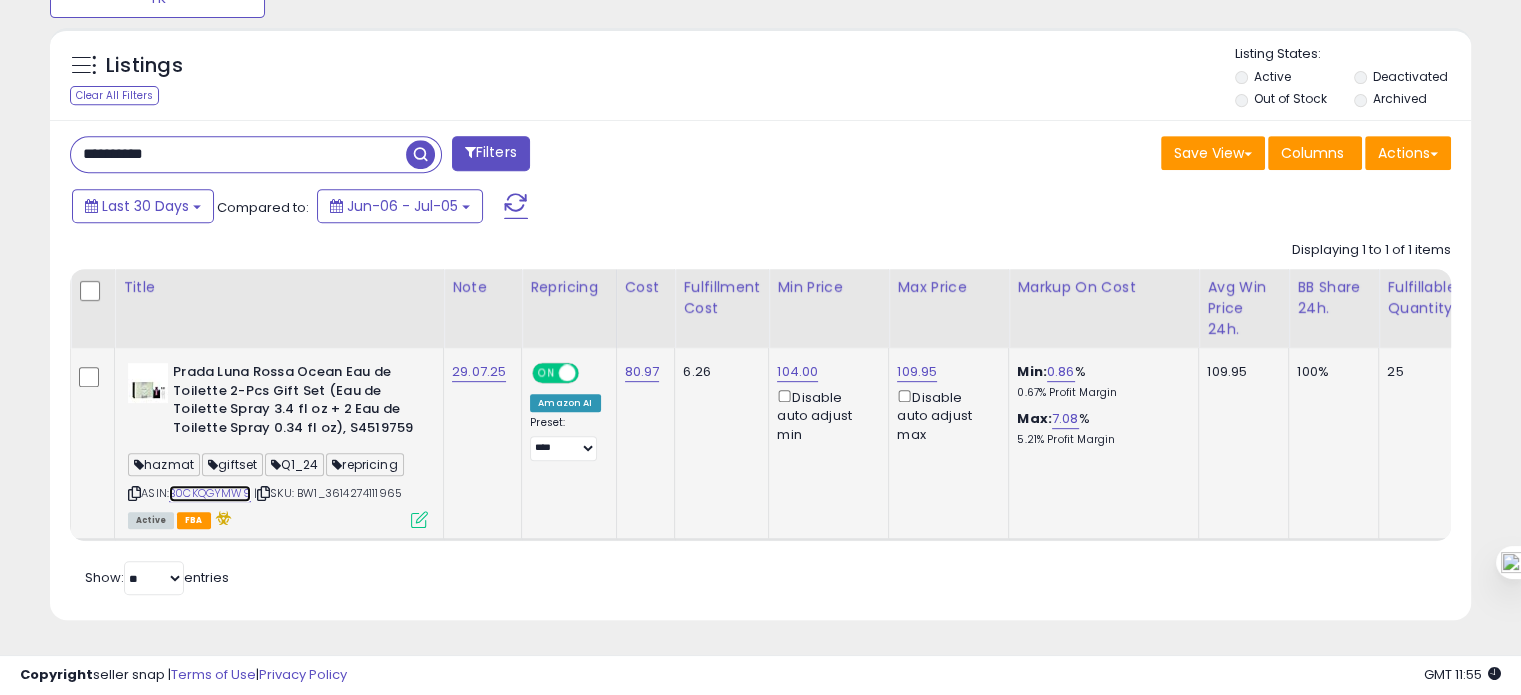 click on "B0CKQGYMW9" at bounding box center (210, 493) 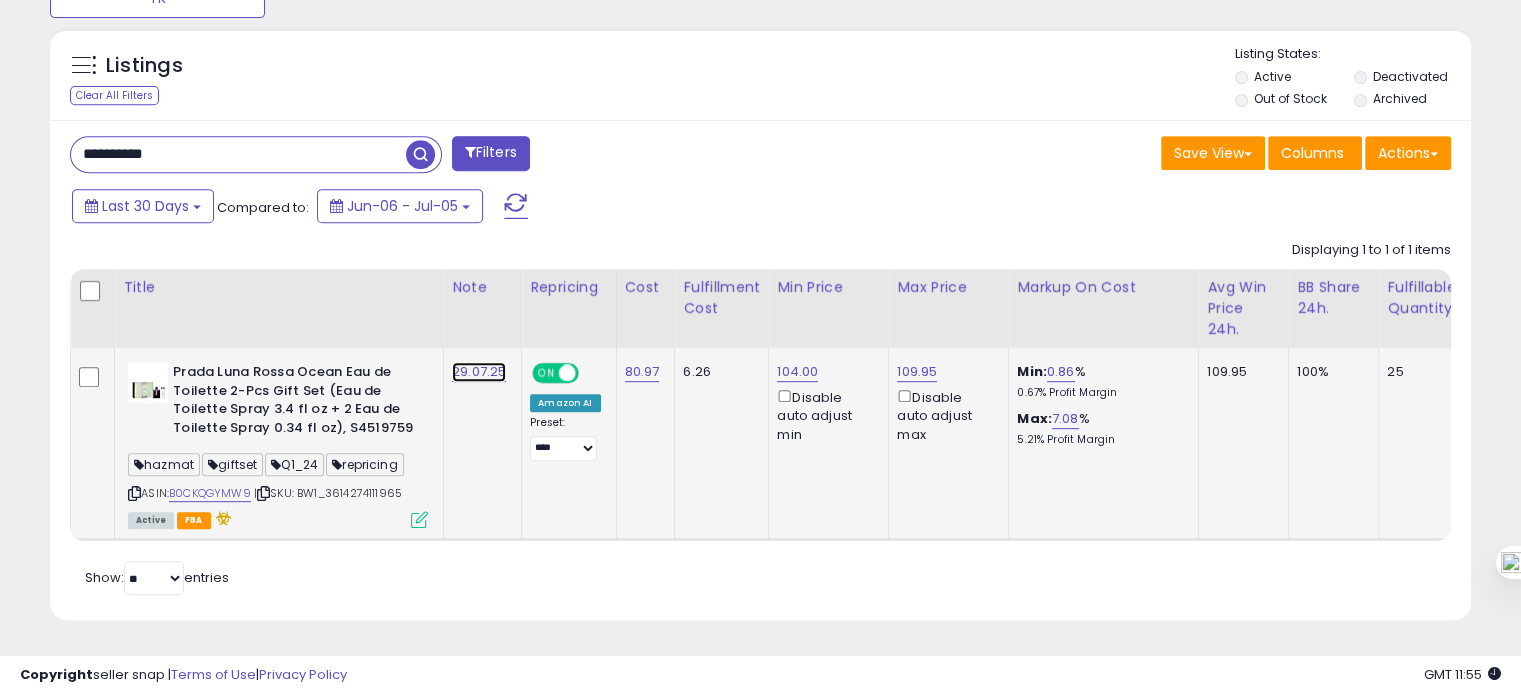 click on "29.07.25" at bounding box center (479, 372) 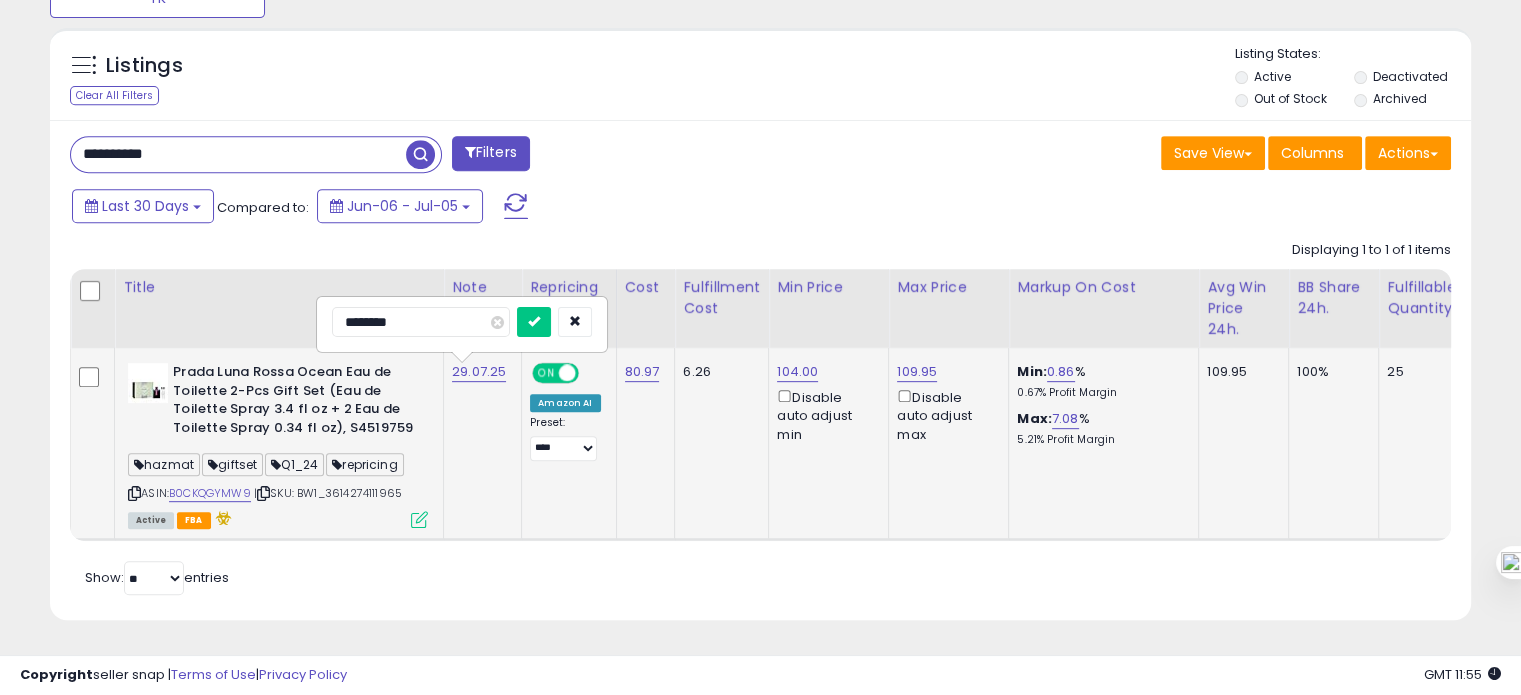 drag, startPoint x: 379, startPoint y: 304, endPoint x: 337, endPoint y: 305, distance: 42.0119 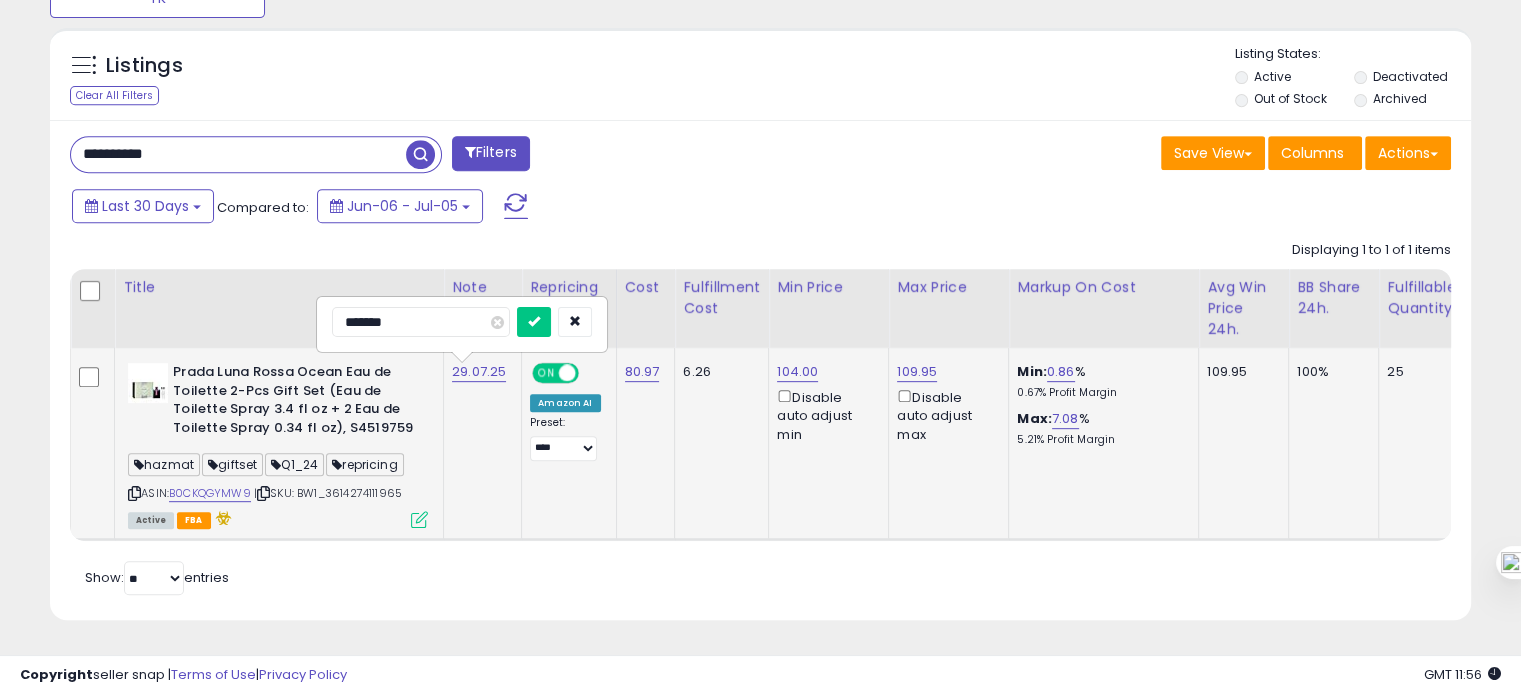 type on "********" 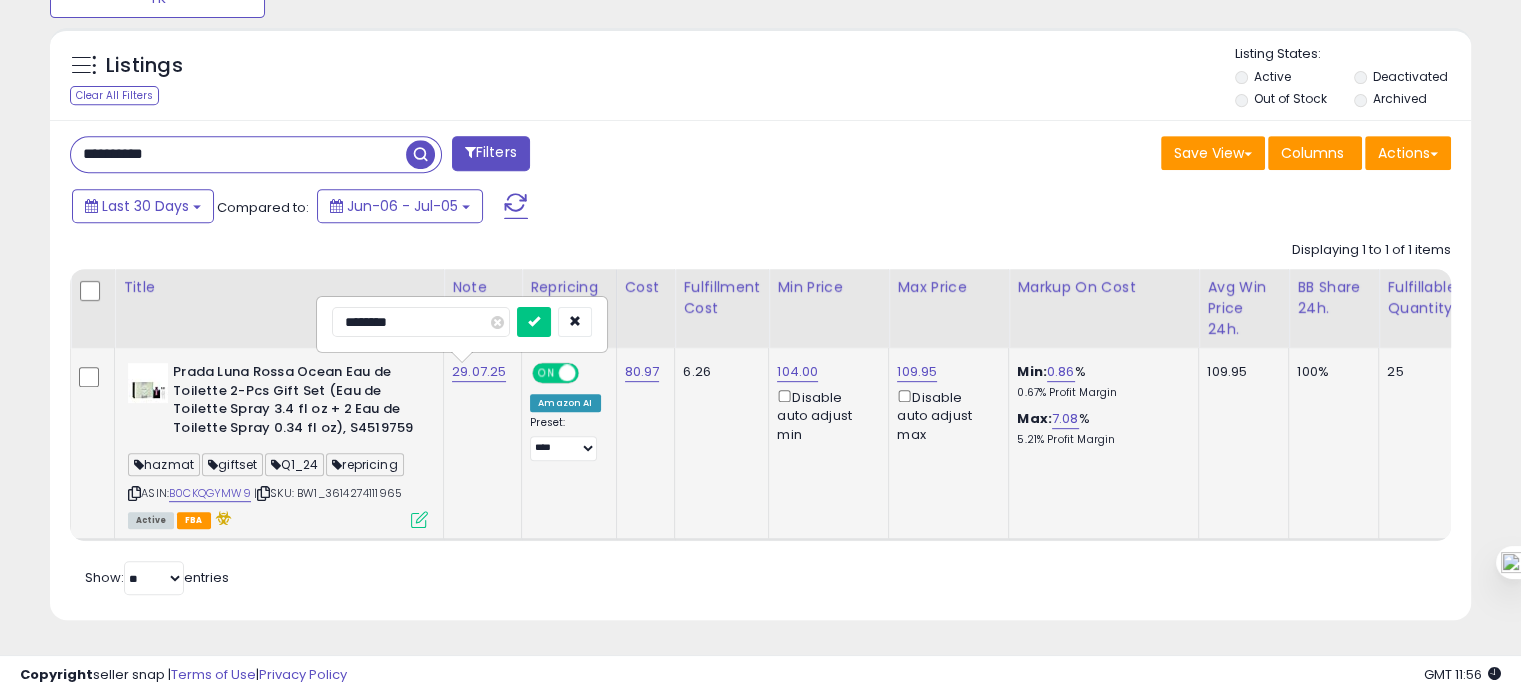 click at bounding box center [534, 322] 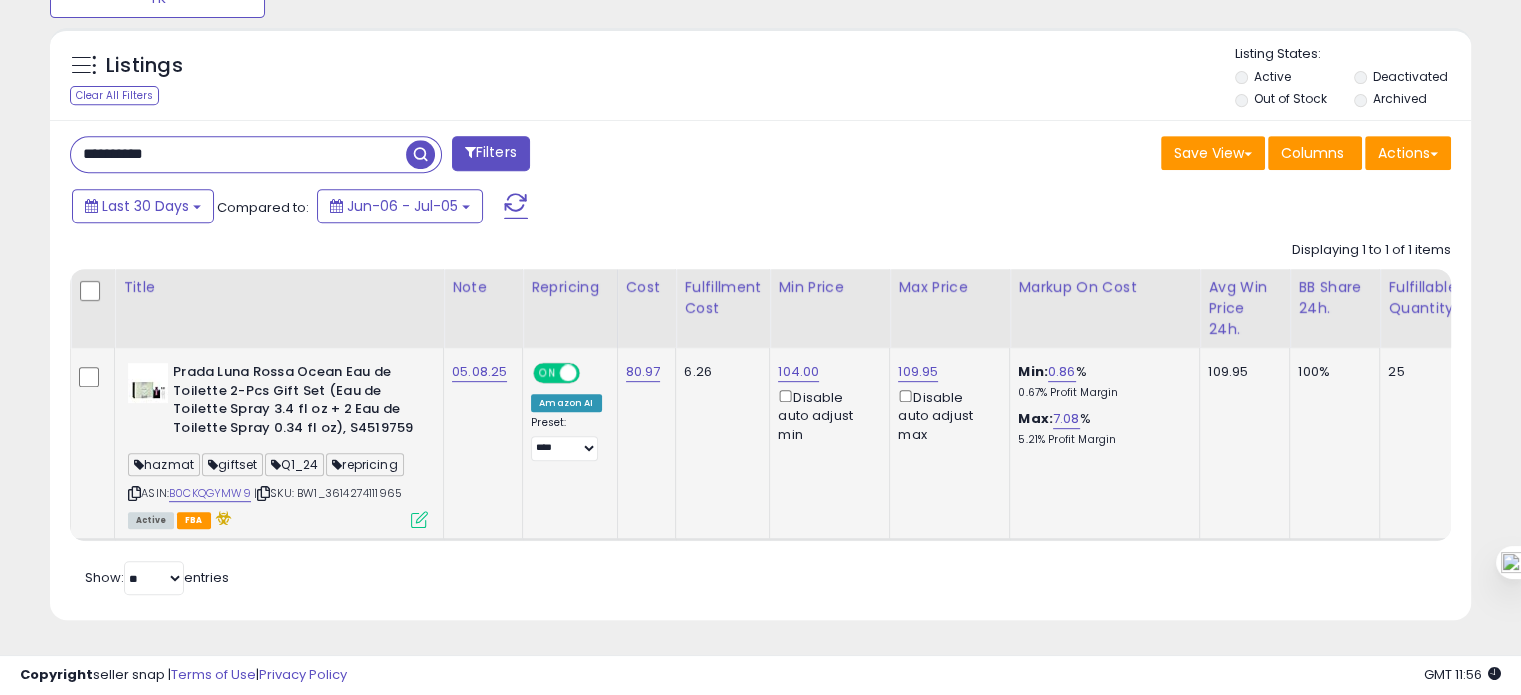 click on "**********" at bounding box center [238, 154] 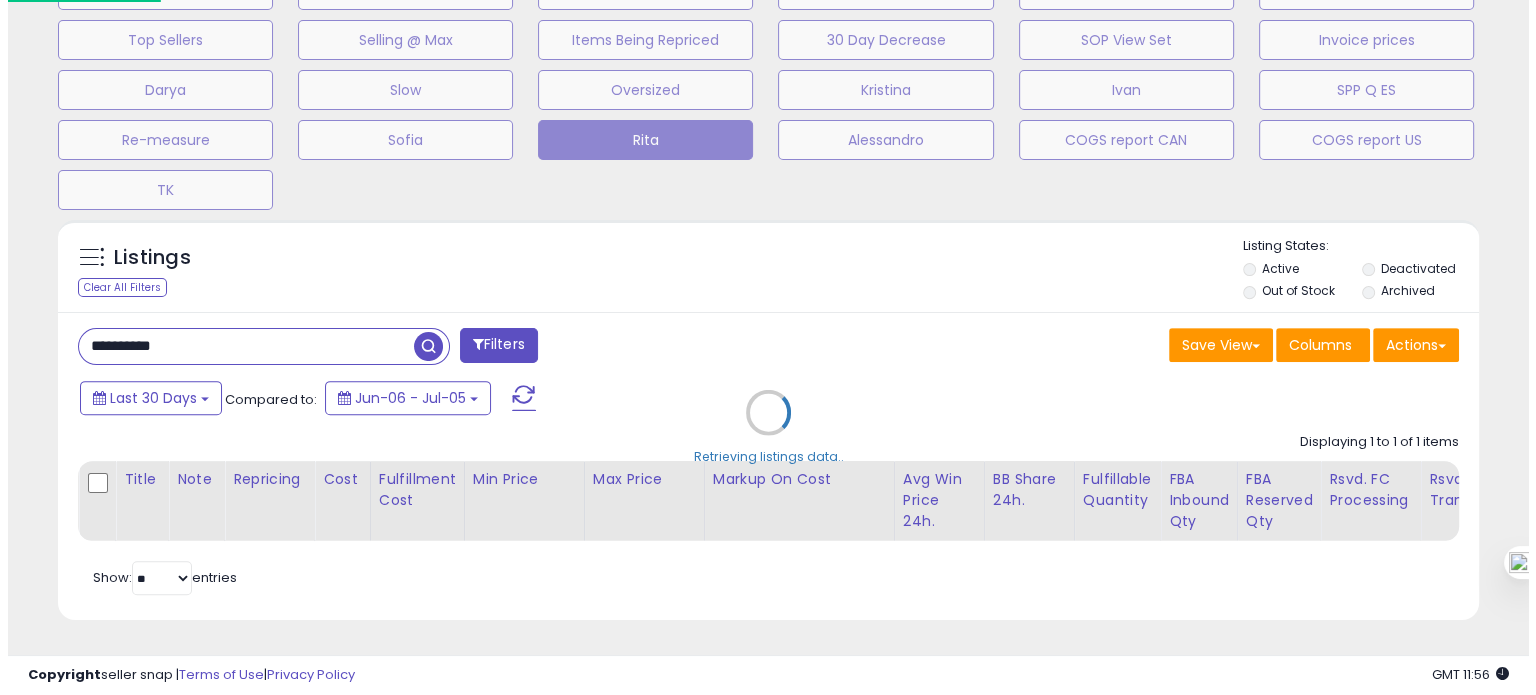 scroll, scrollTop: 674, scrollLeft: 0, axis: vertical 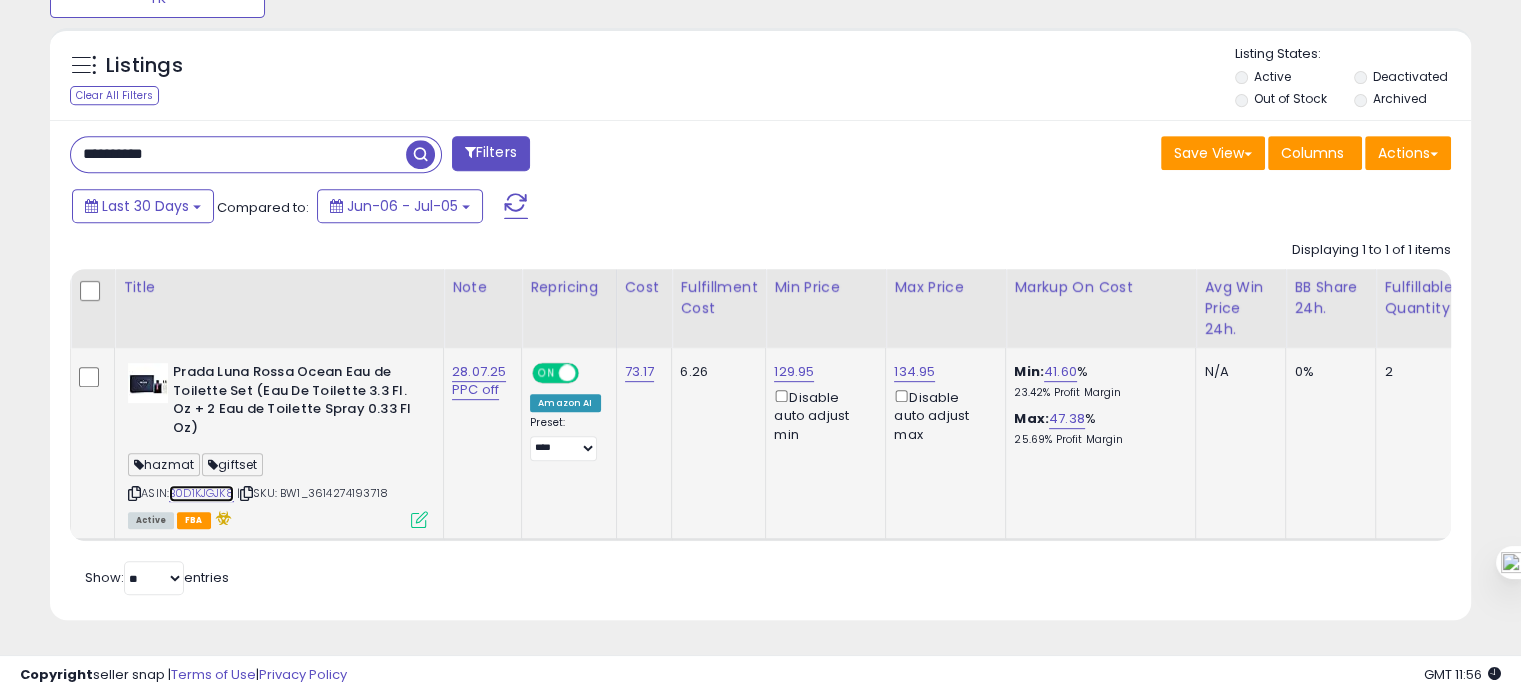 click on "B0D1KJGJK8" at bounding box center [201, 493] 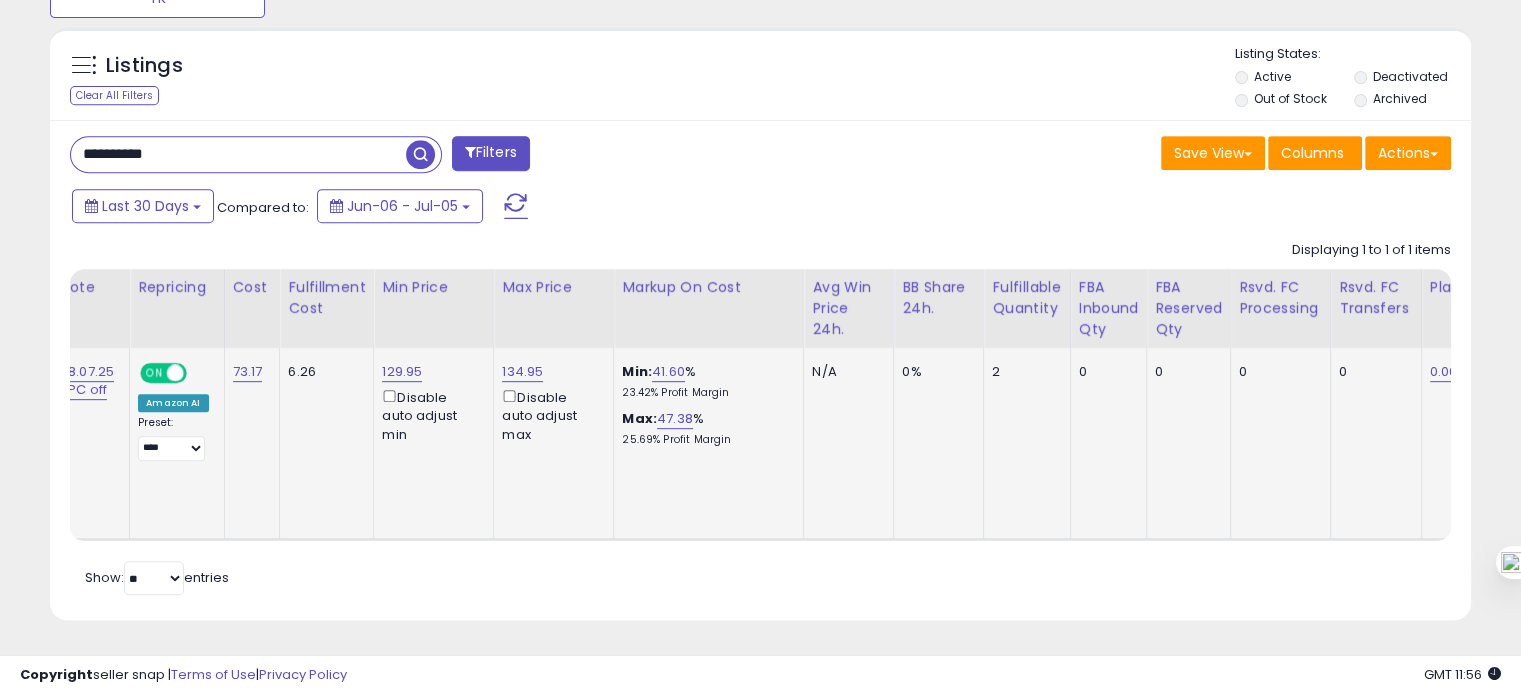 scroll, scrollTop: 0, scrollLeft: 491, axis: horizontal 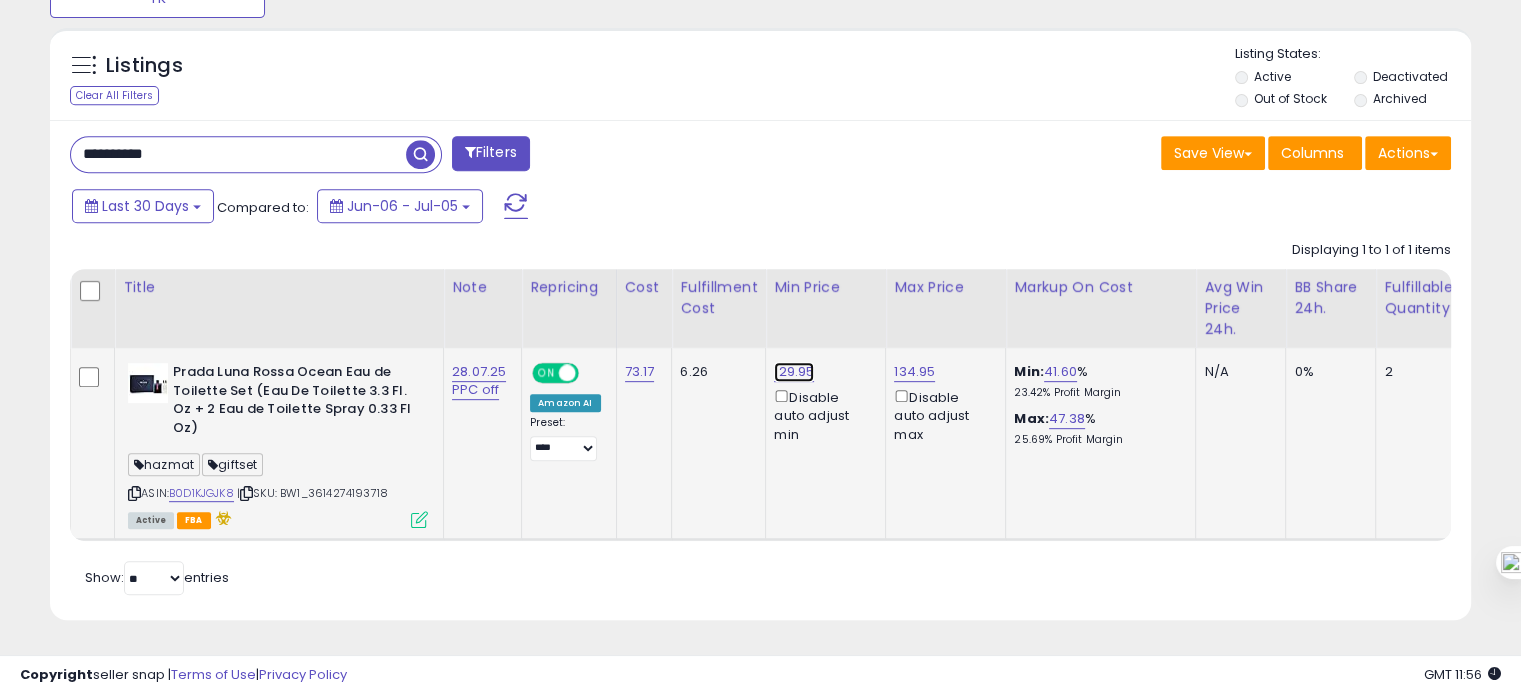 click on "129.95" at bounding box center [794, 372] 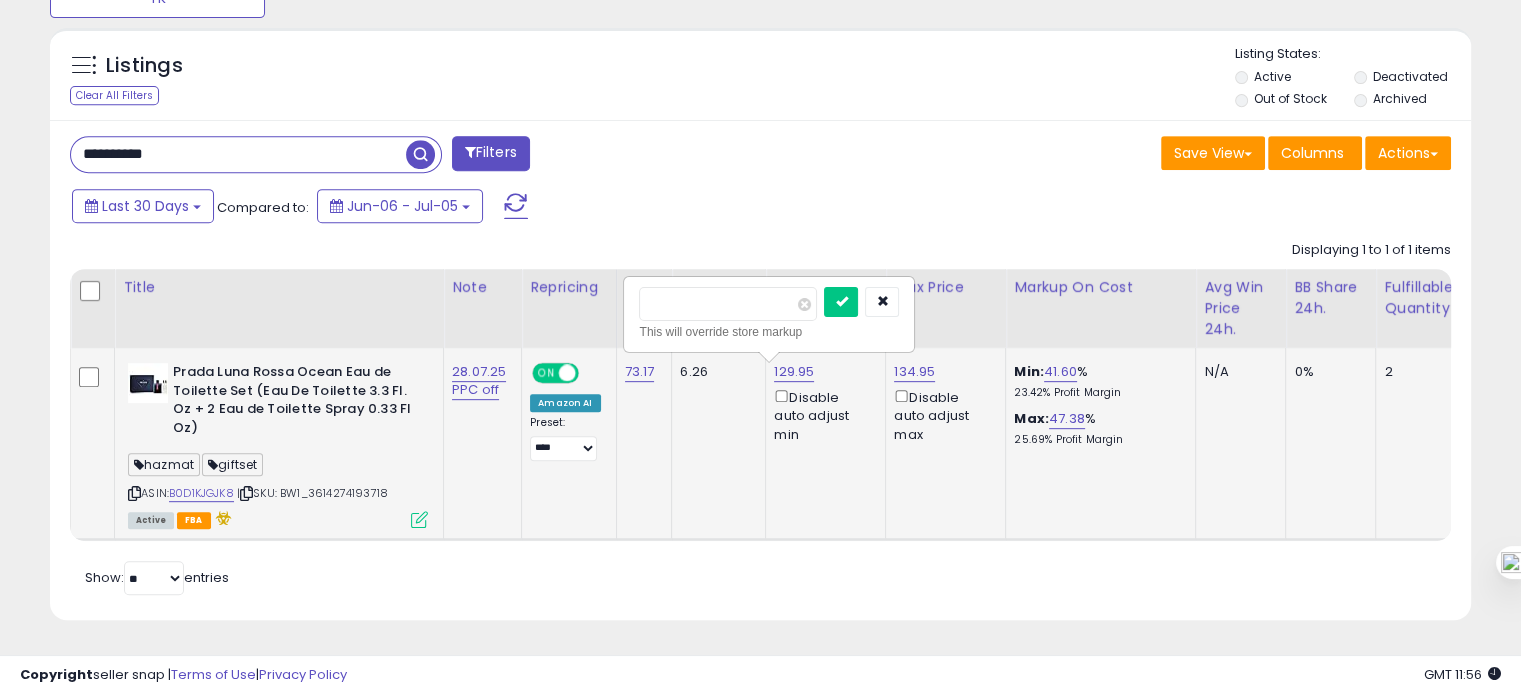 click on "******" at bounding box center [728, 304] 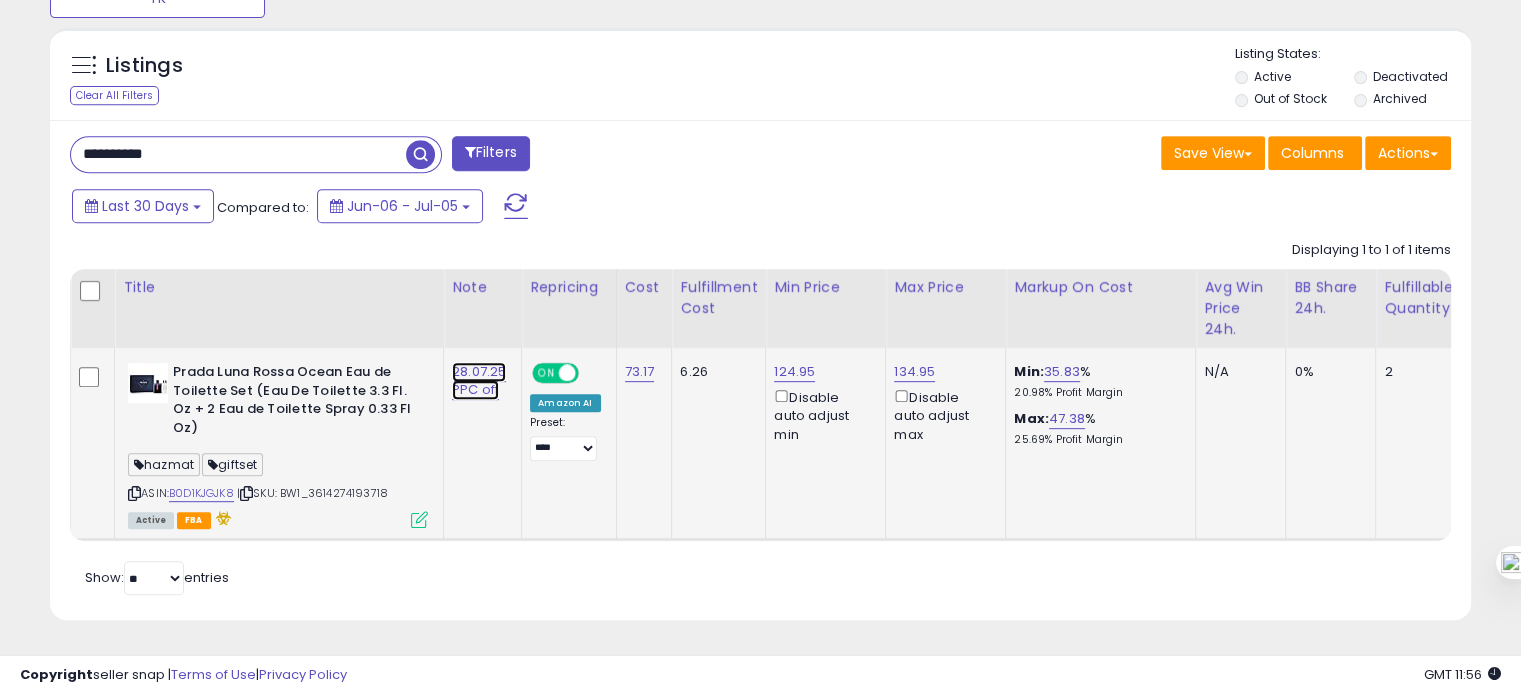 click on "28.07.25 PPC off" at bounding box center (479, 381) 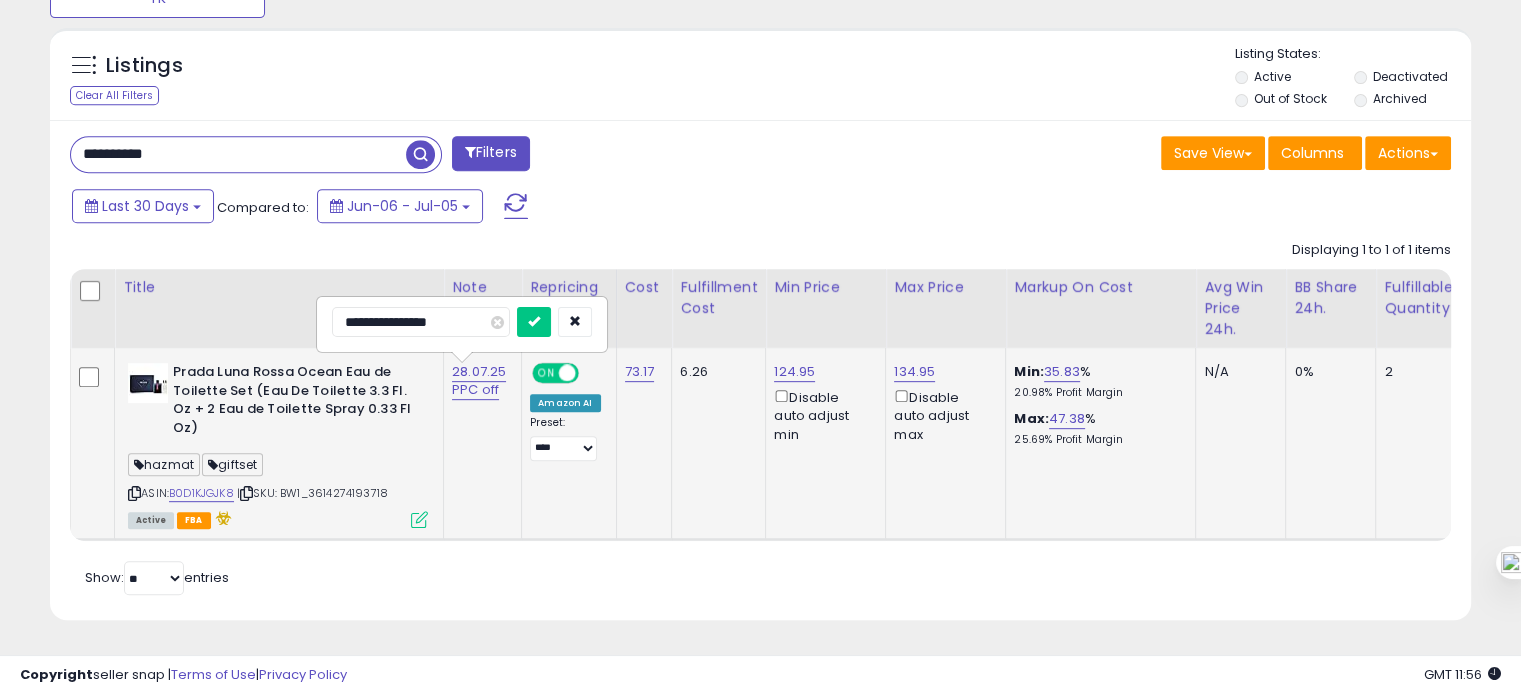 drag, startPoint x: 379, startPoint y: 315, endPoint x: 328, endPoint y: 318, distance: 51.088158 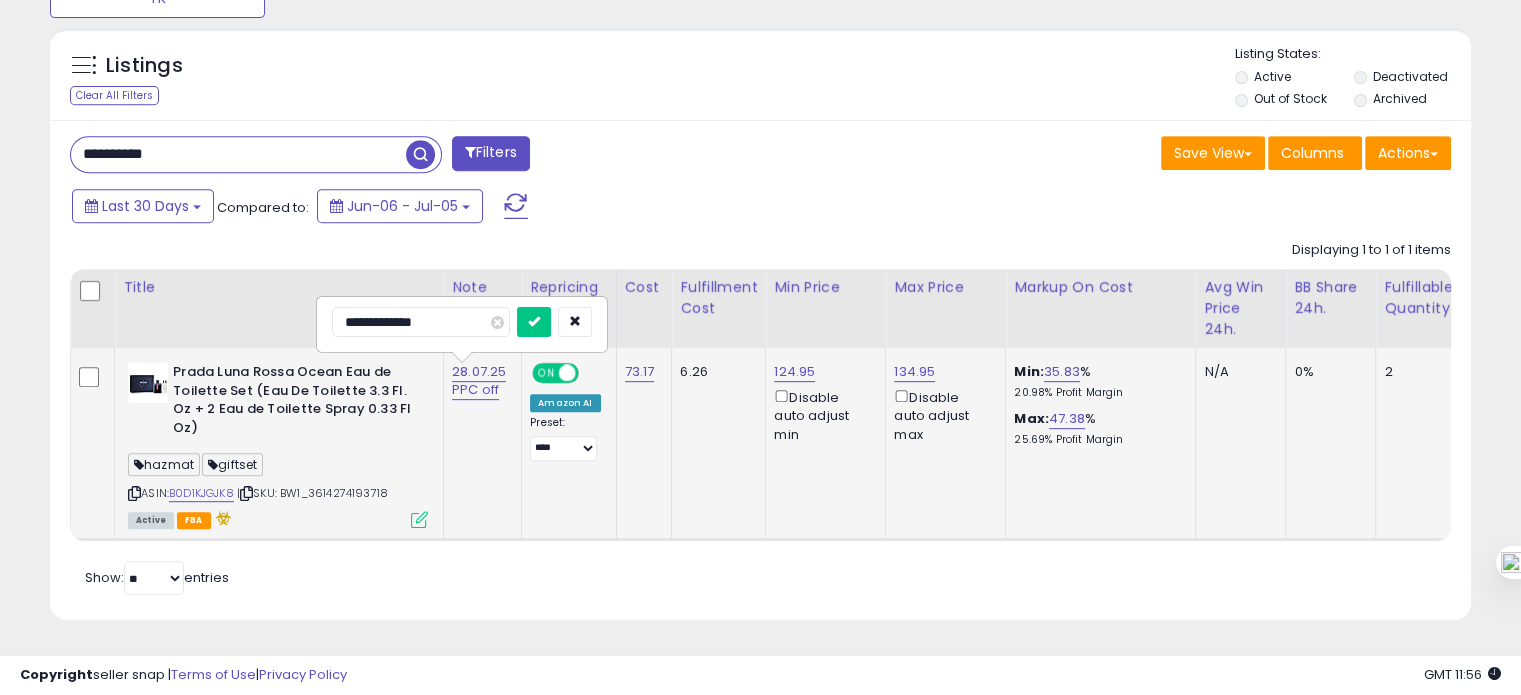 type on "**********" 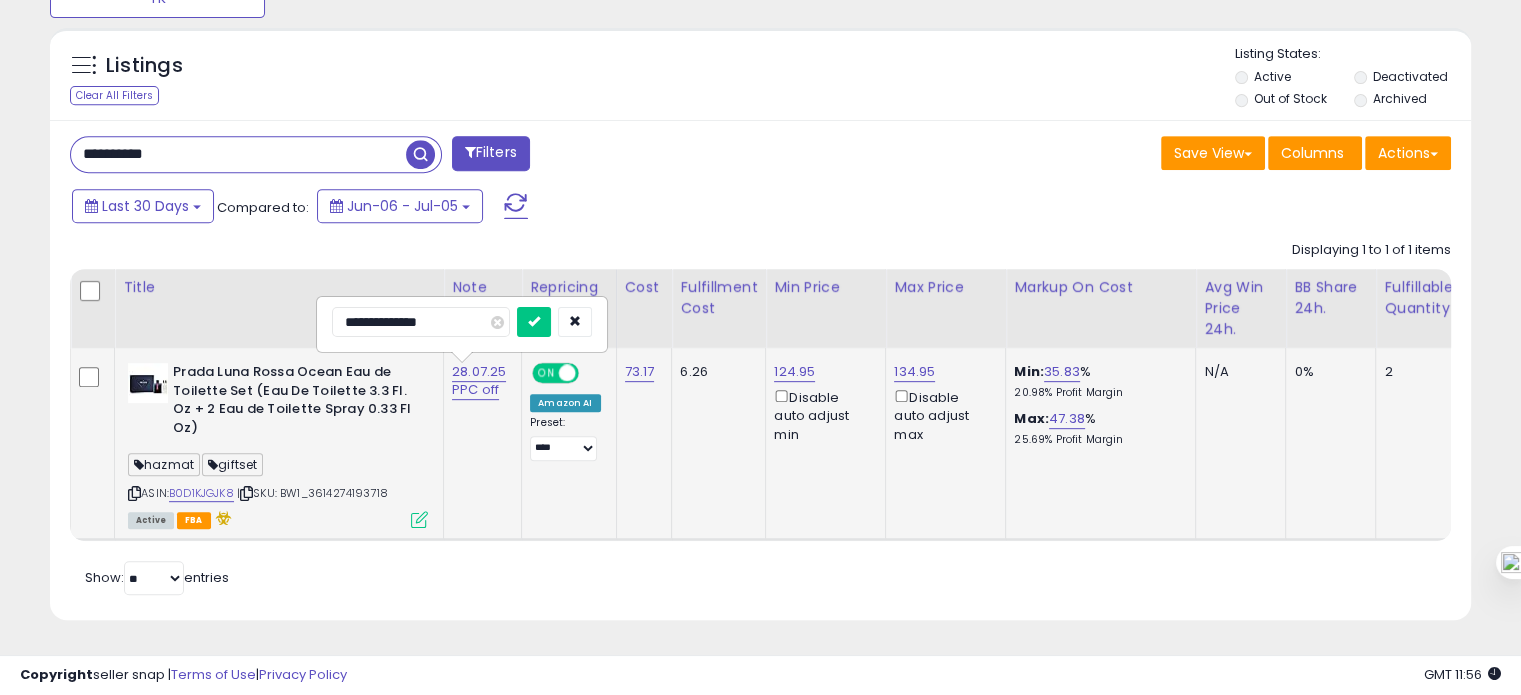 click at bounding box center (534, 322) 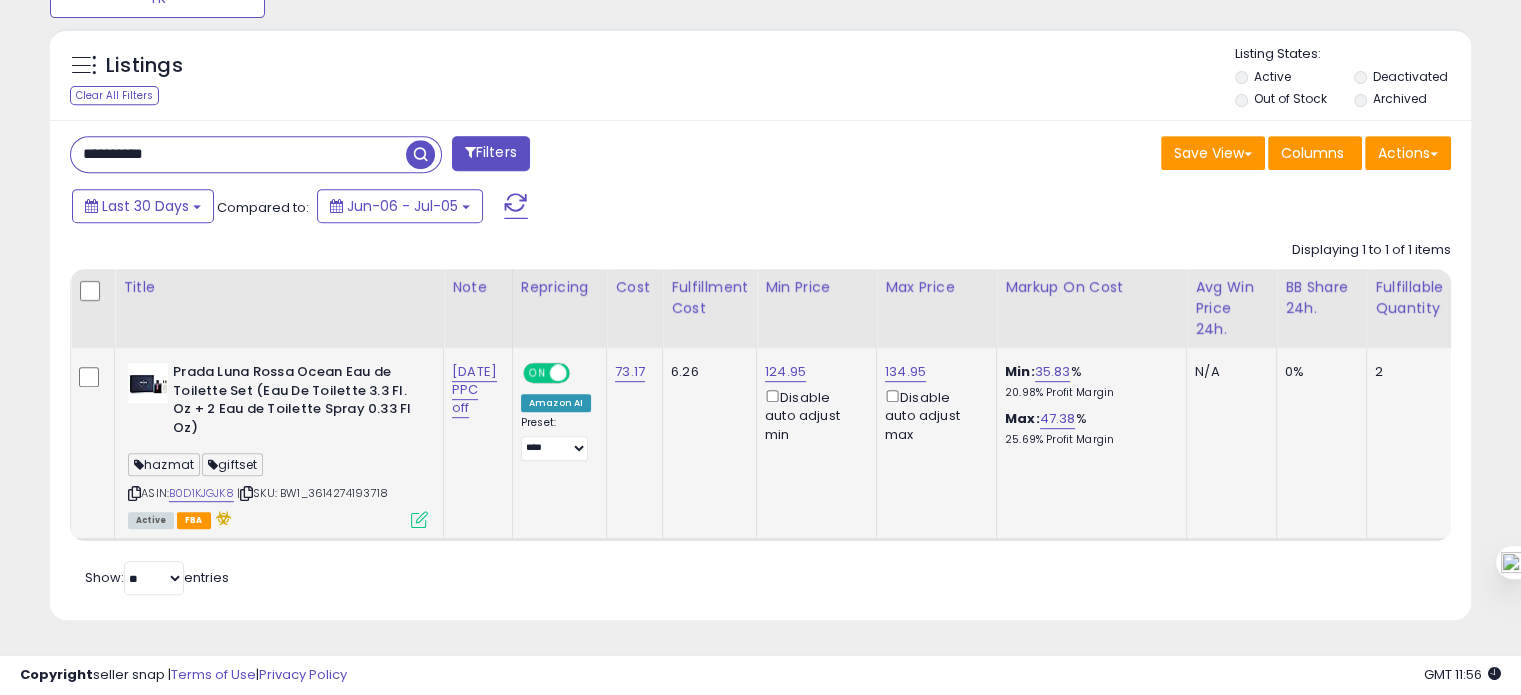 click on "5.8.25 PPC off" 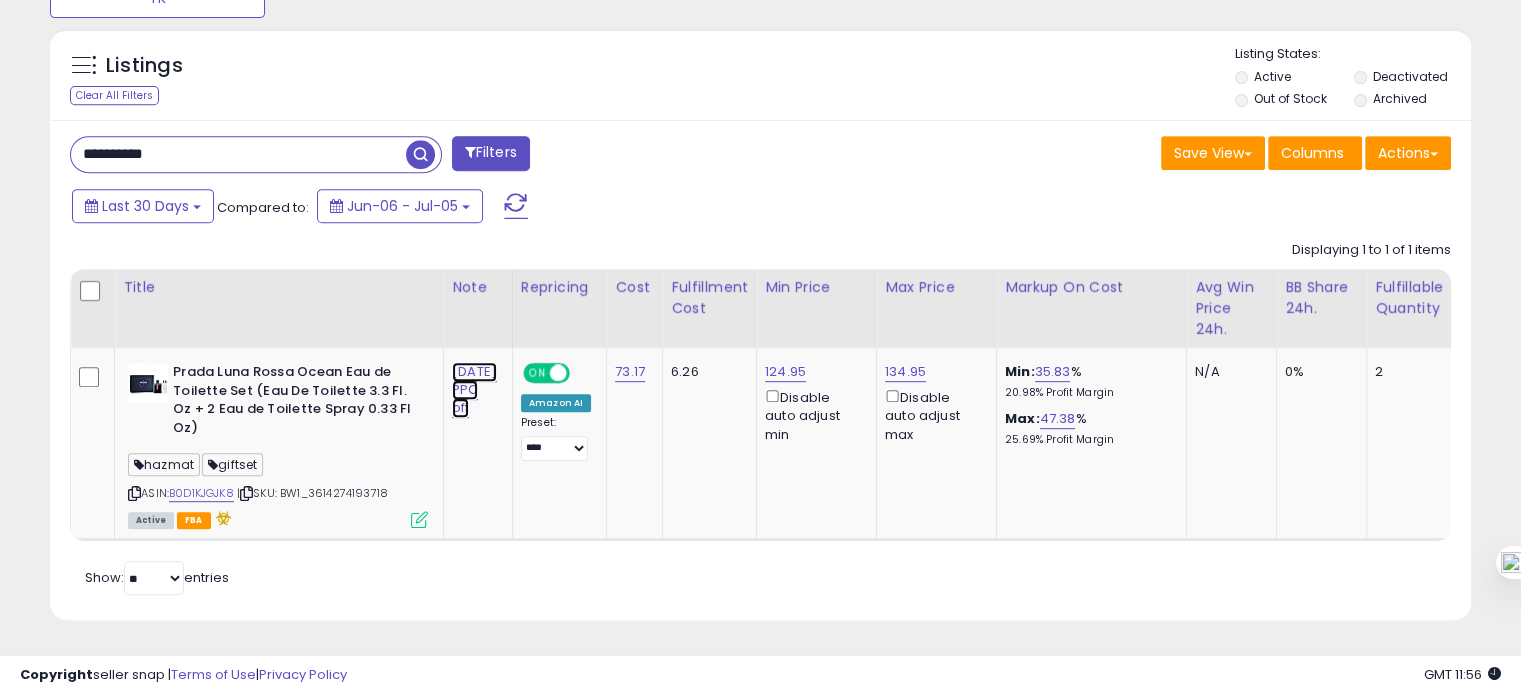 click on "5.8.25 PPC off" at bounding box center [474, 390] 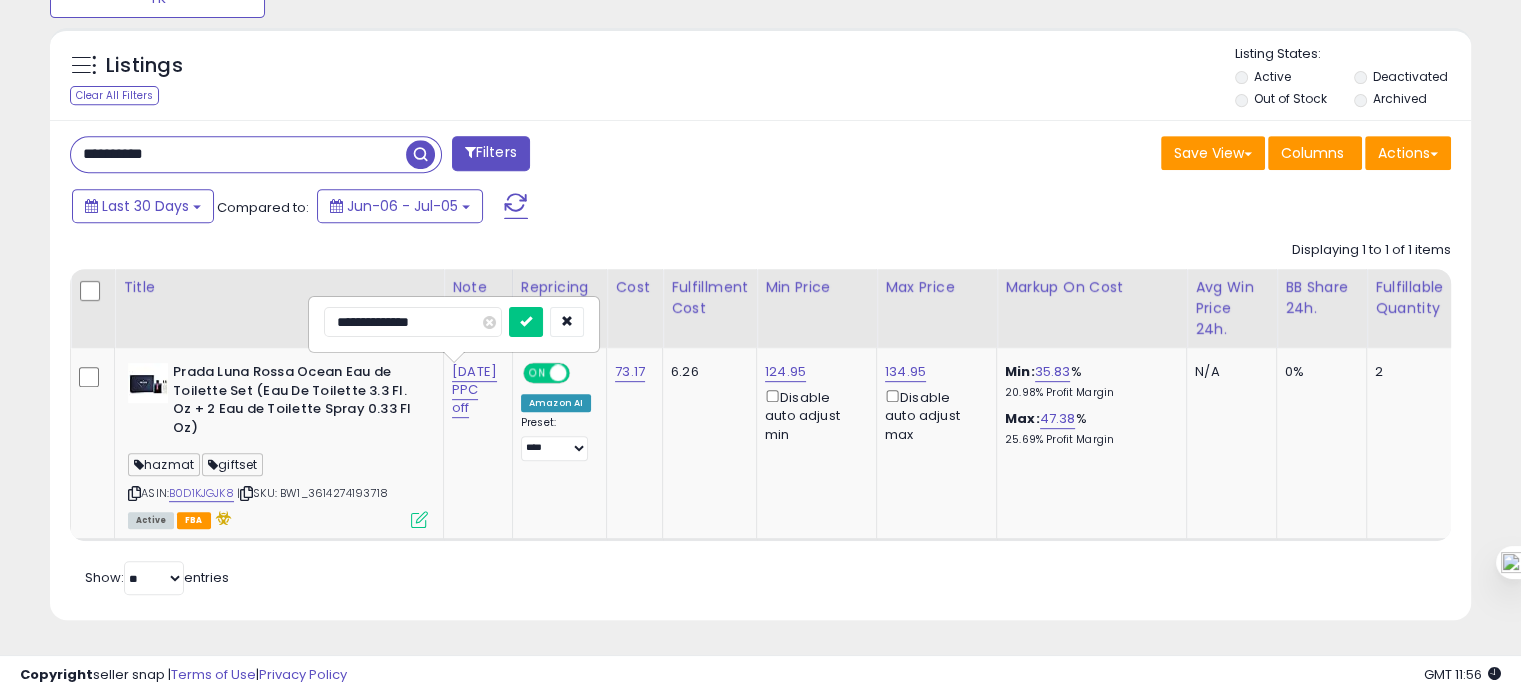drag, startPoint x: 355, startPoint y: 310, endPoint x: 326, endPoint y: 311, distance: 29.017237 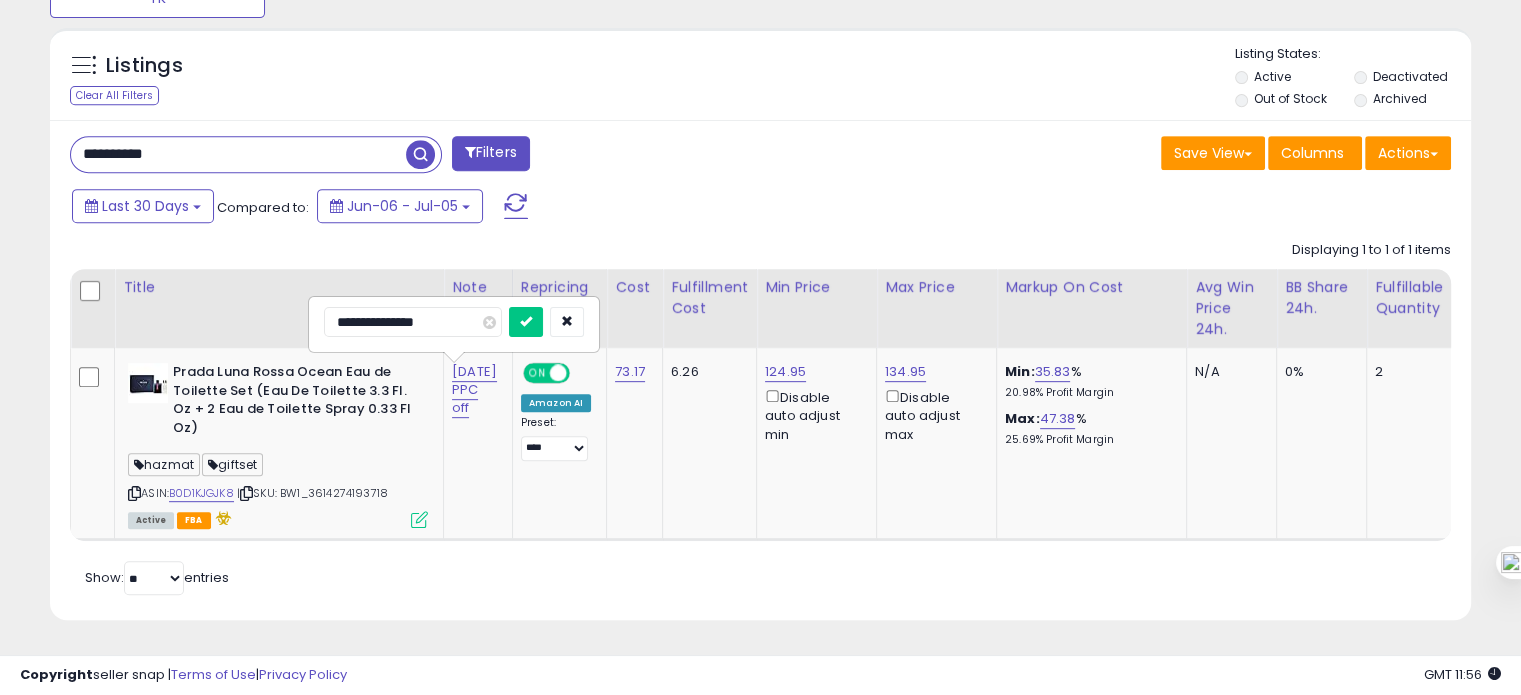 type on "**********" 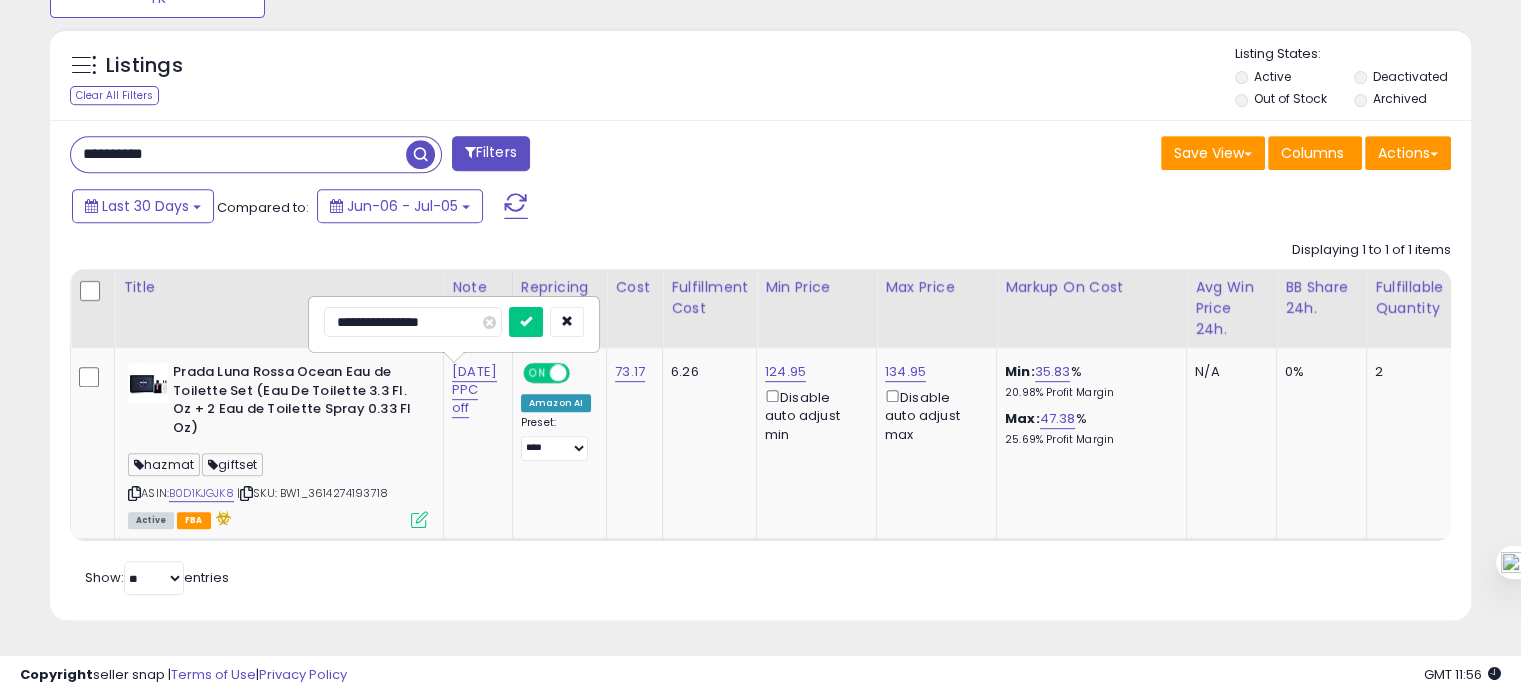 click at bounding box center (526, 322) 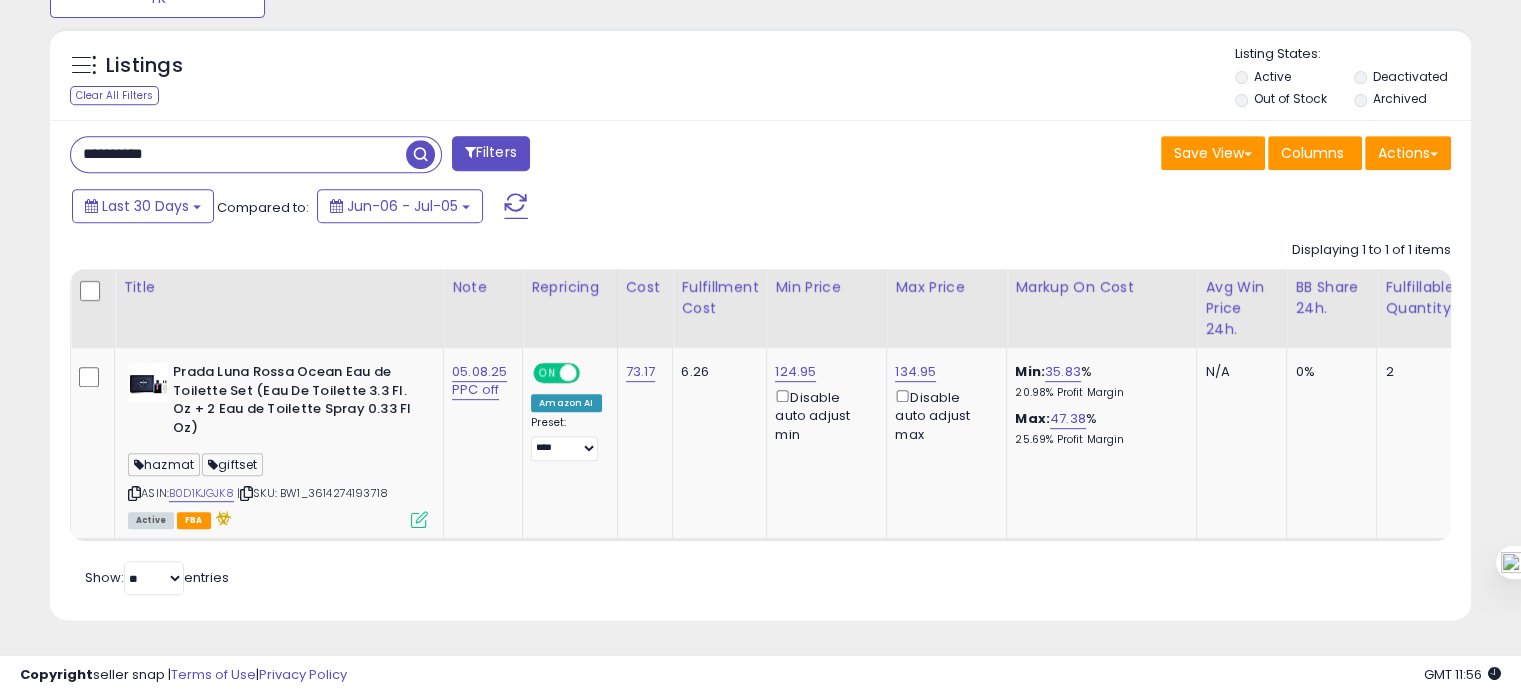 click on "**********" at bounding box center (238, 154) 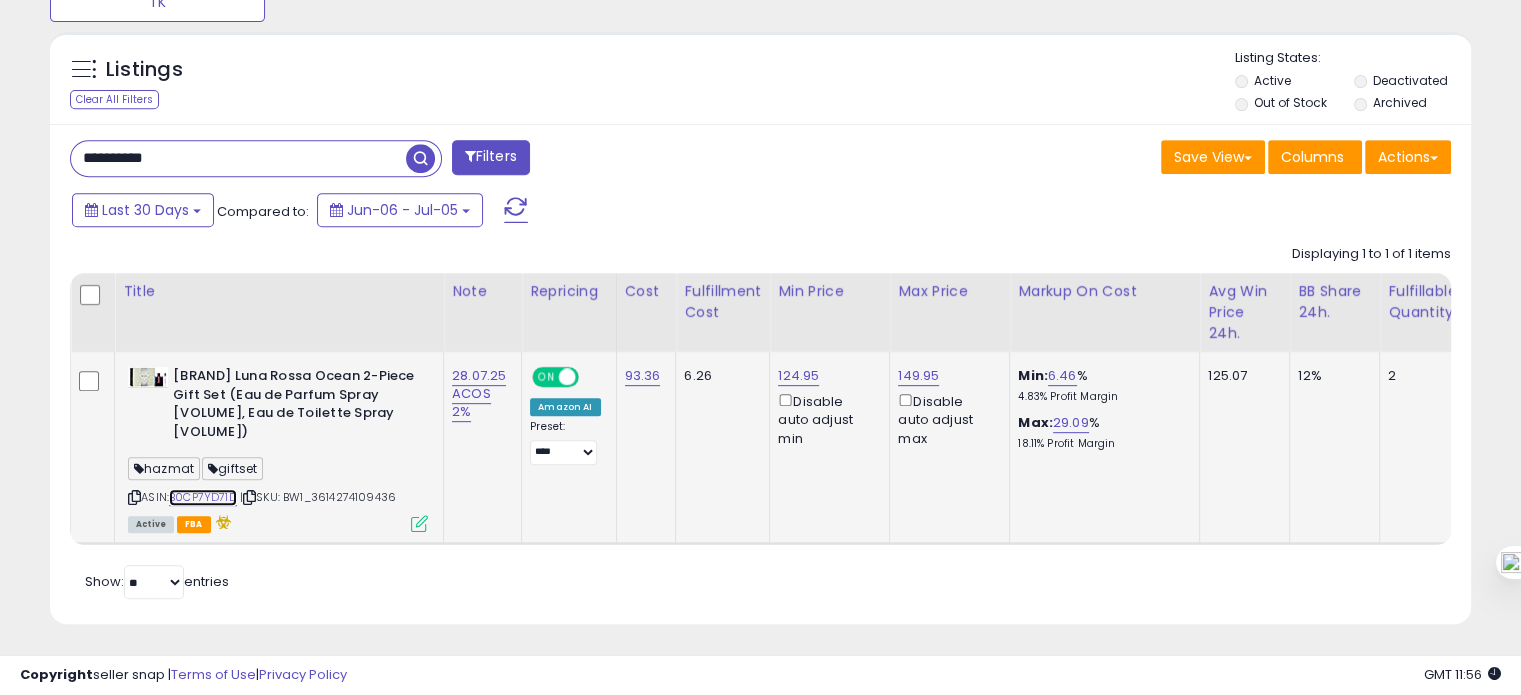 click on "B0CP7YD71D" at bounding box center (203, 497) 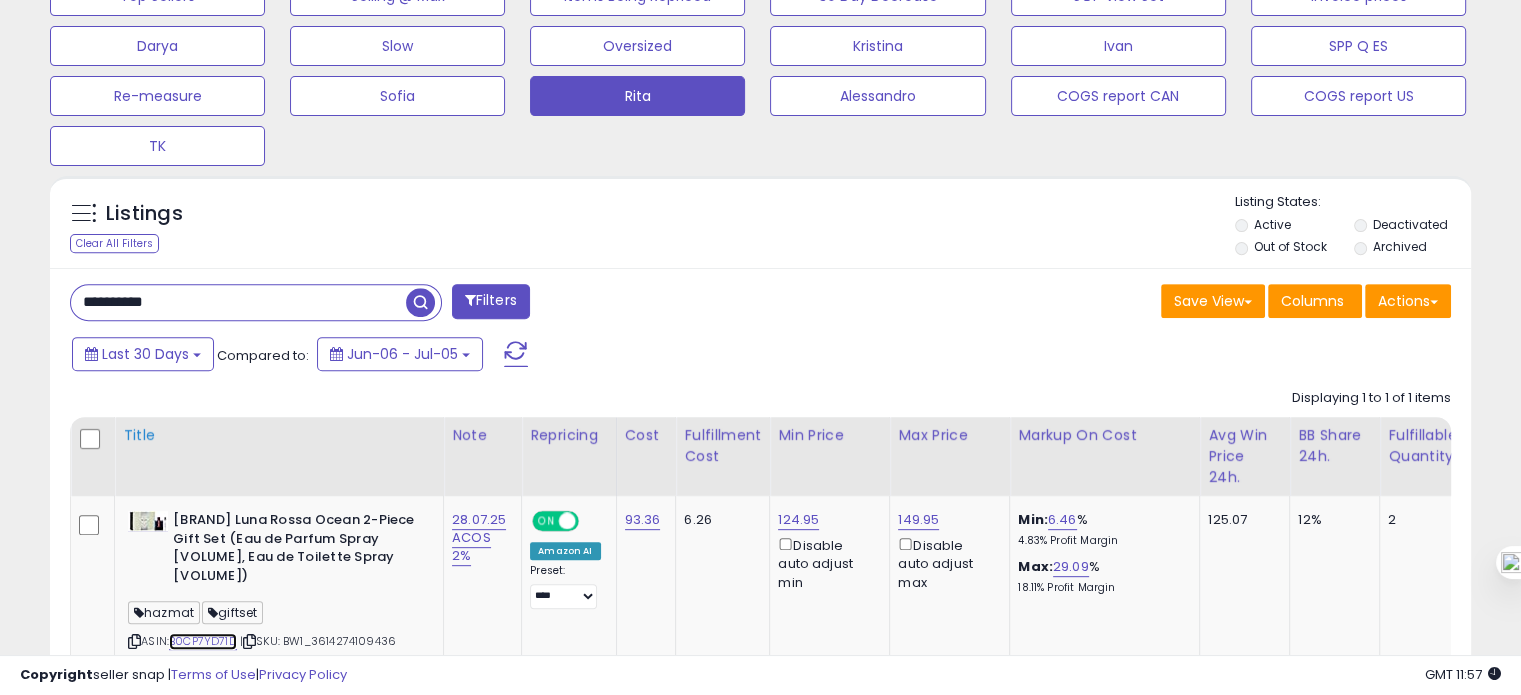 scroll, scrollTop: 848, scrollLeft: 0, axis: vertical 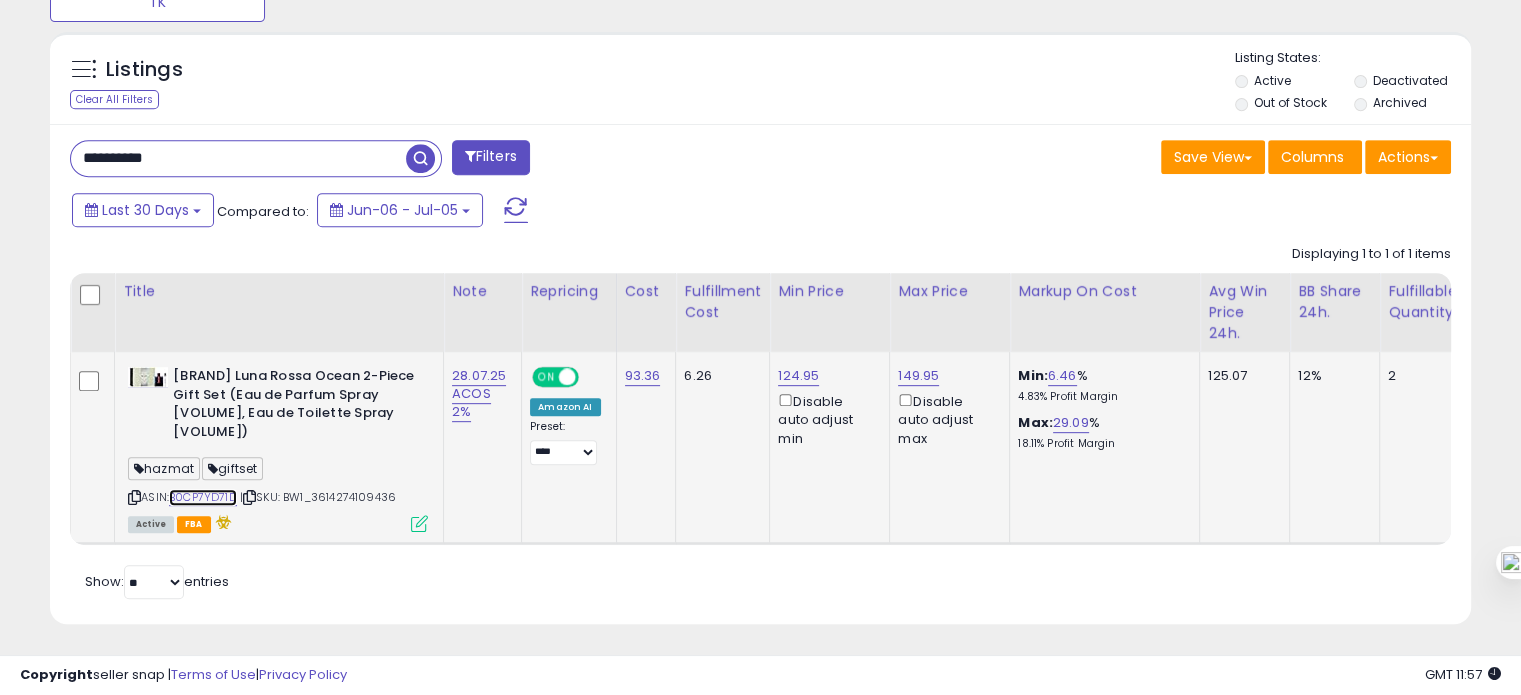 click on "B0CP7YD71D" at bounding box center [203, 497] 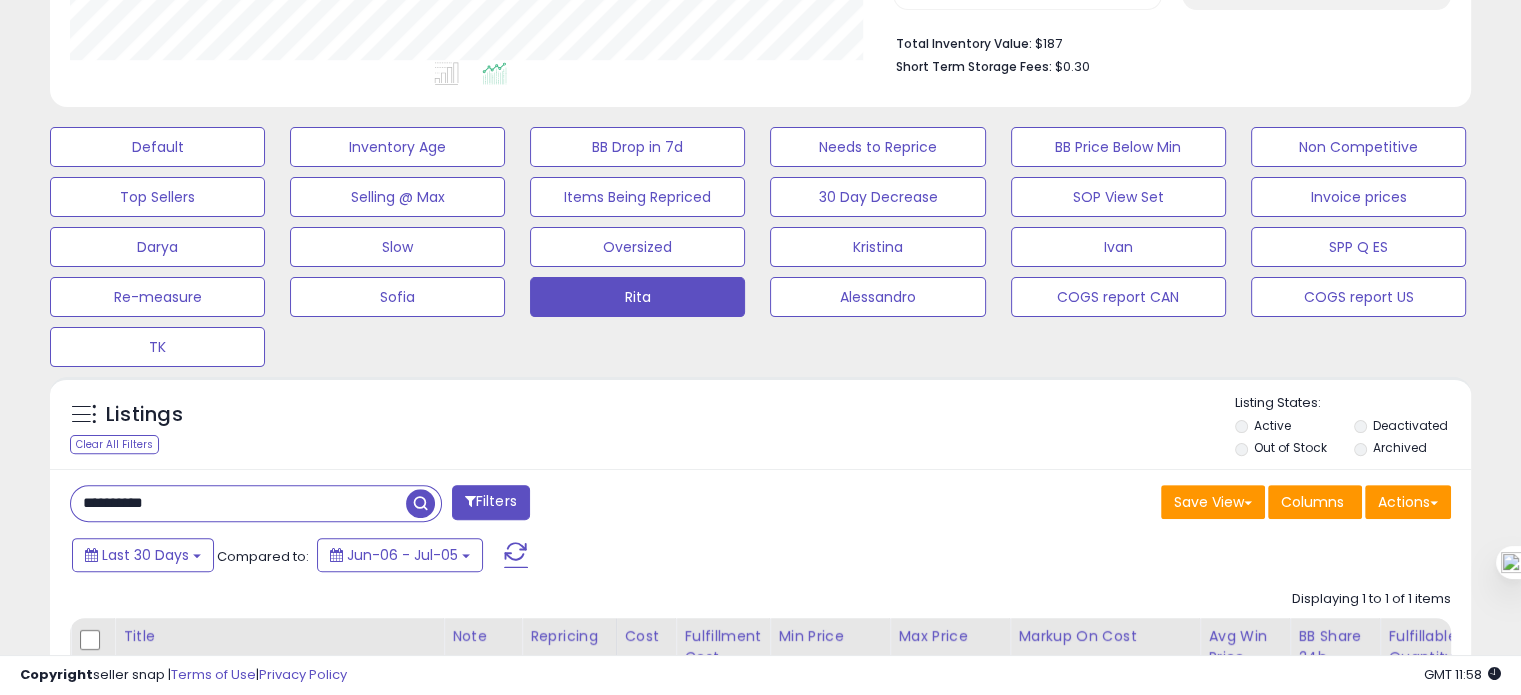 scroll, scrollTop: 848, scrollLeft: 0, axis: vertical 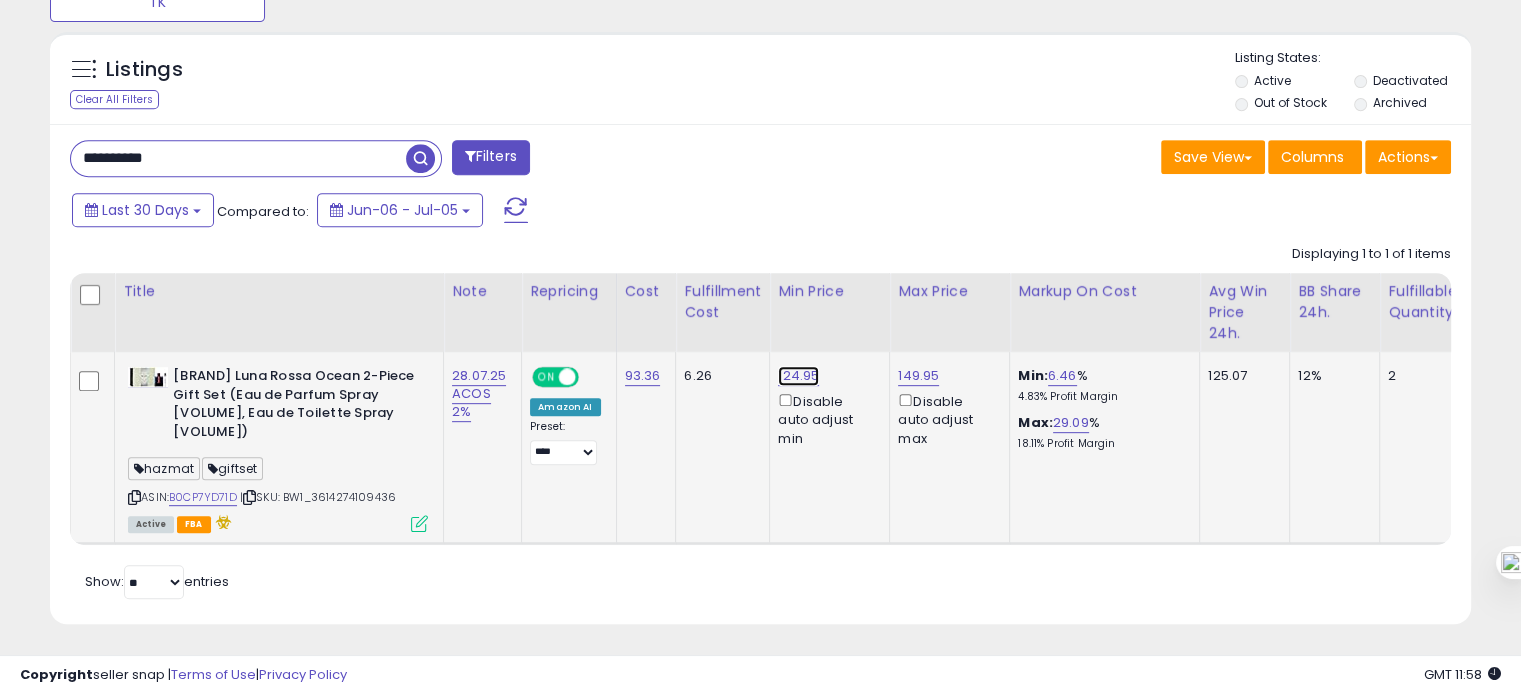 click on "124.95" at bounding box center [798, 376] 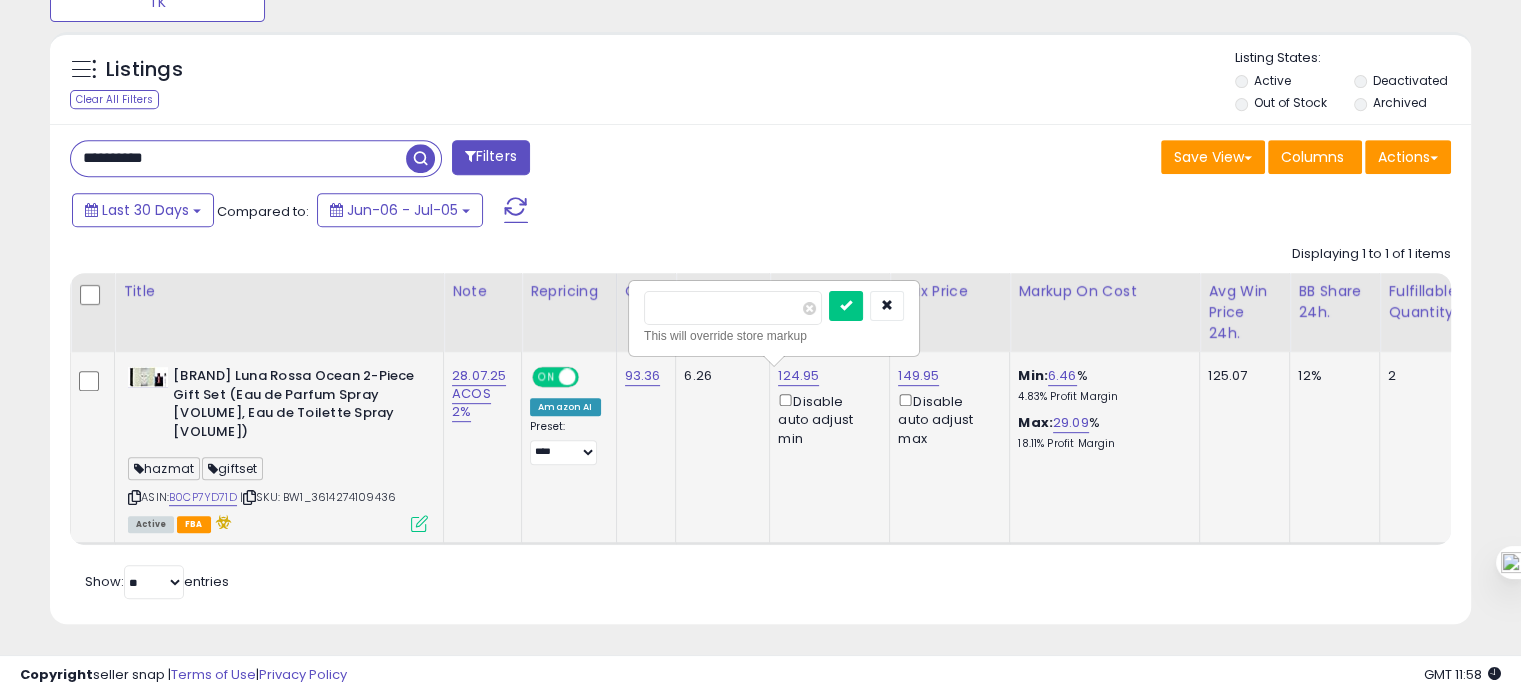 click on "******" at bounding box center [733, 308] 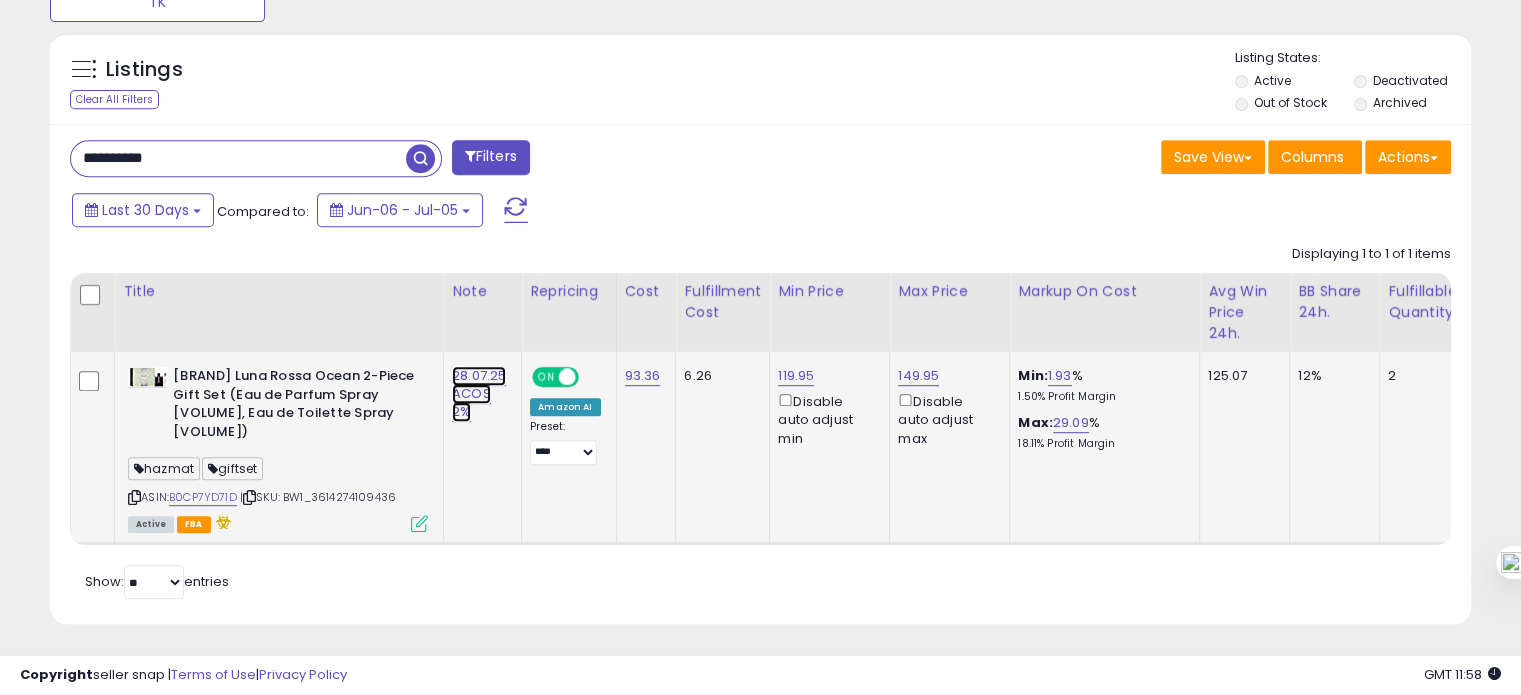 click on "28.07.25 ACOS 2%" at bounding box center [479, 394] 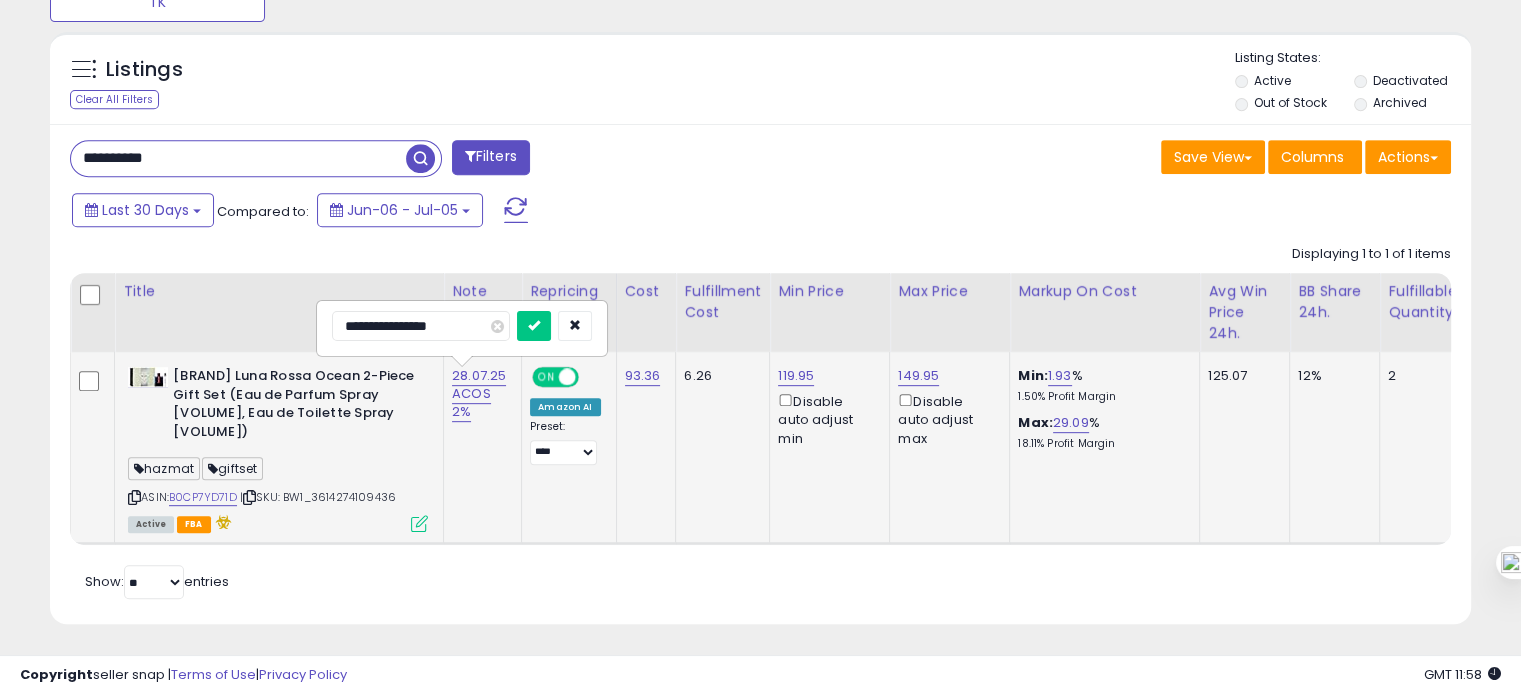 drag, startPoint x: 378, startPoint y: 323, endPoint x: 324, endPoint y: 323, distance: 54 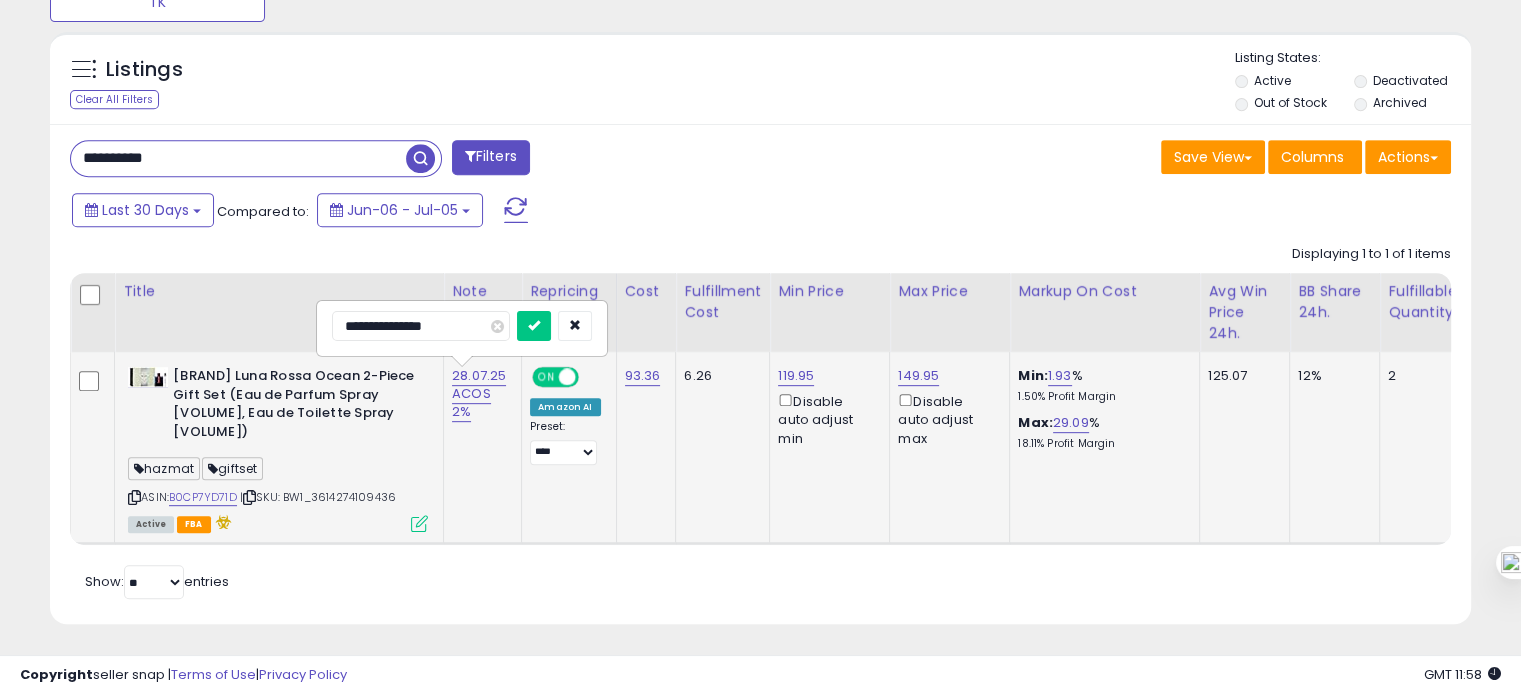 type on "**********" 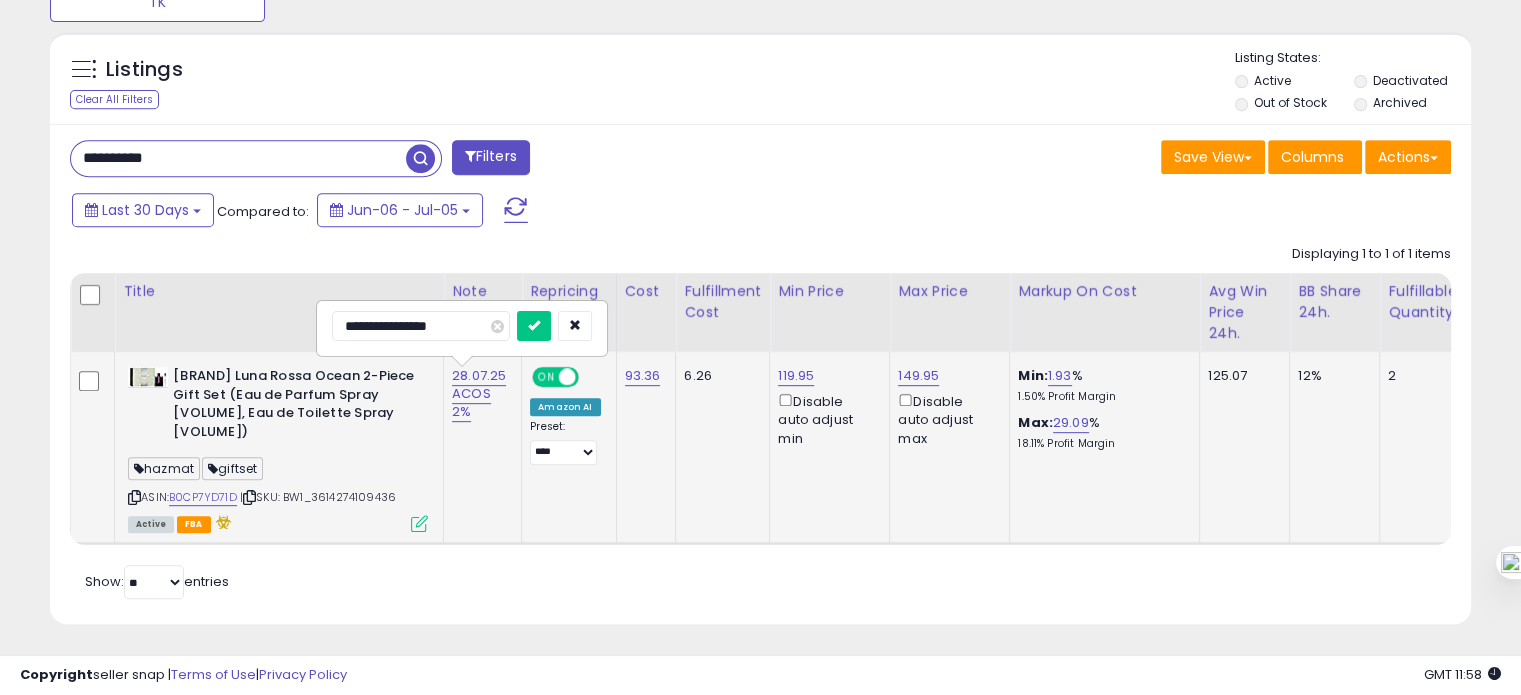 click at bounding box center [534, 326] 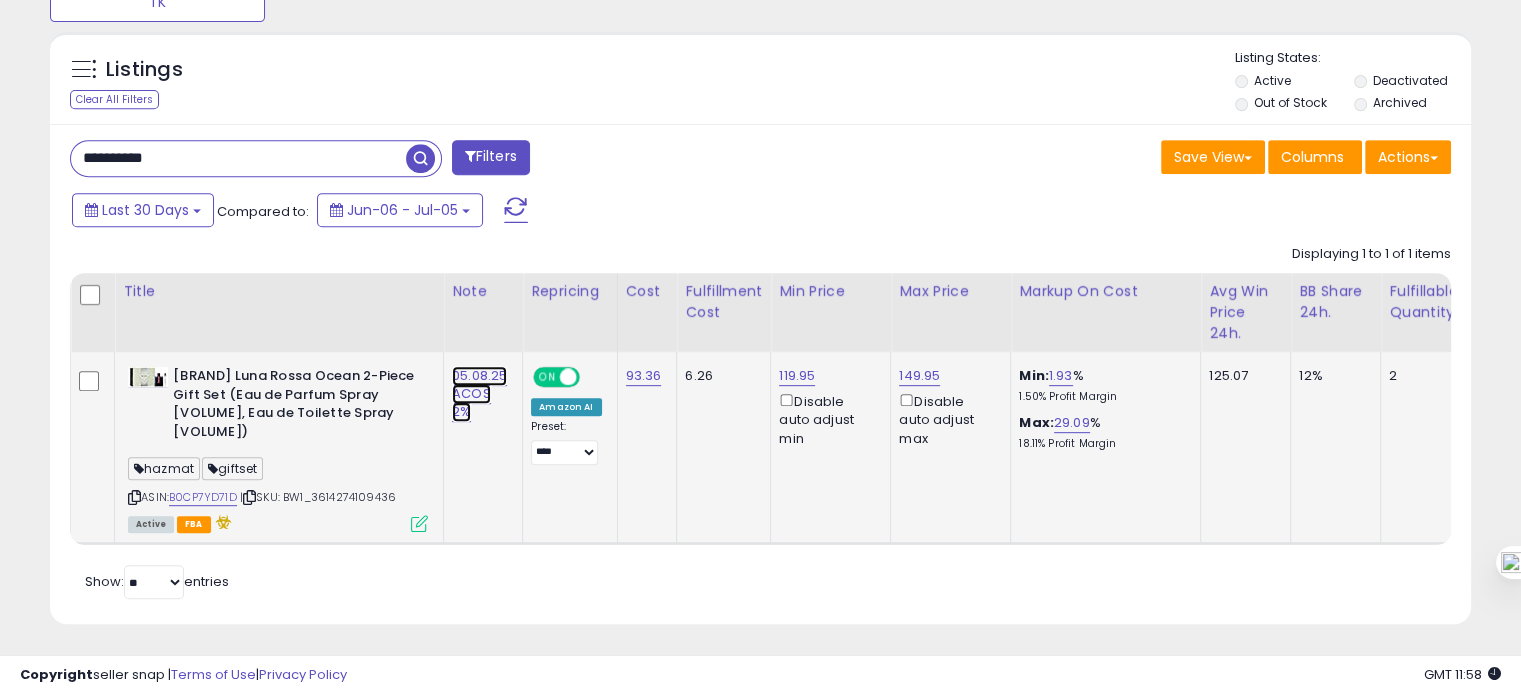 click on "05.08.25 ACOS 2%" at bounding box center [479, 394] 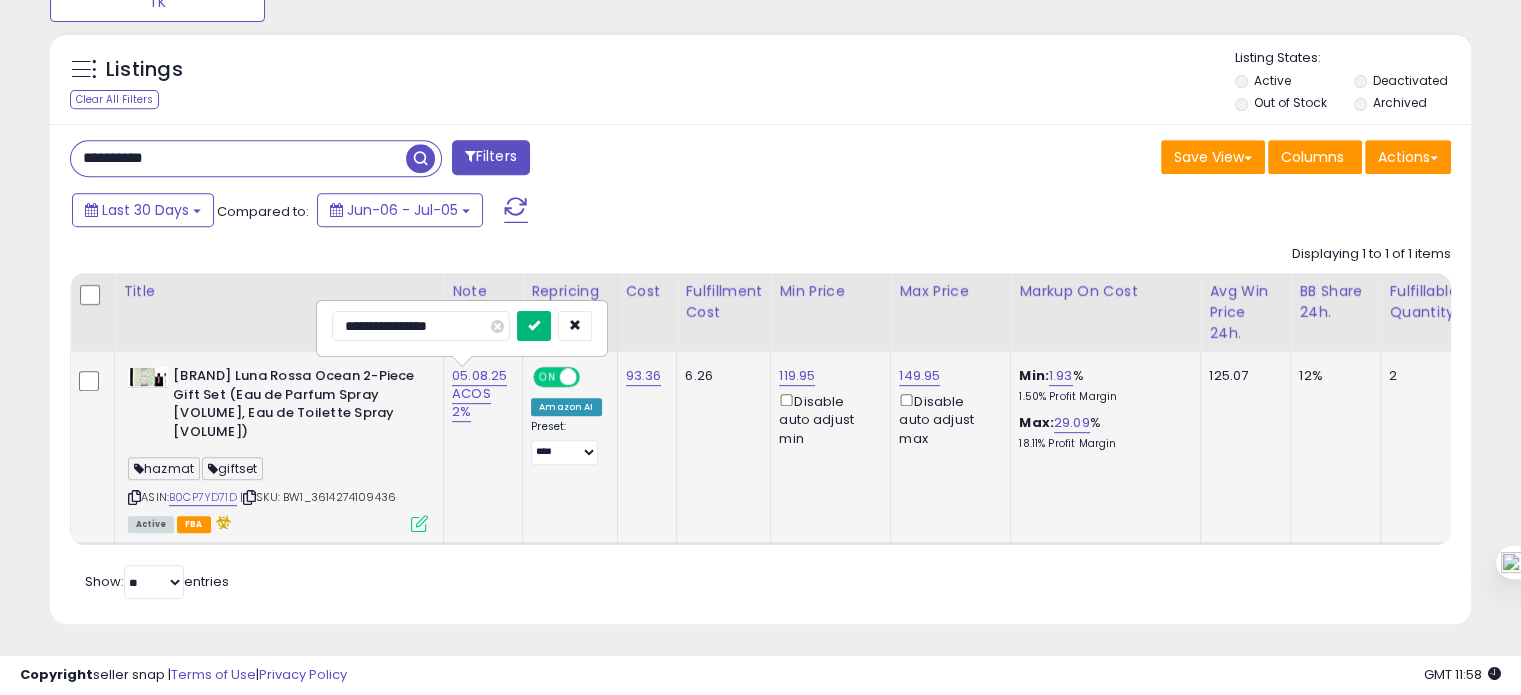click at bounding box center (534, 326) 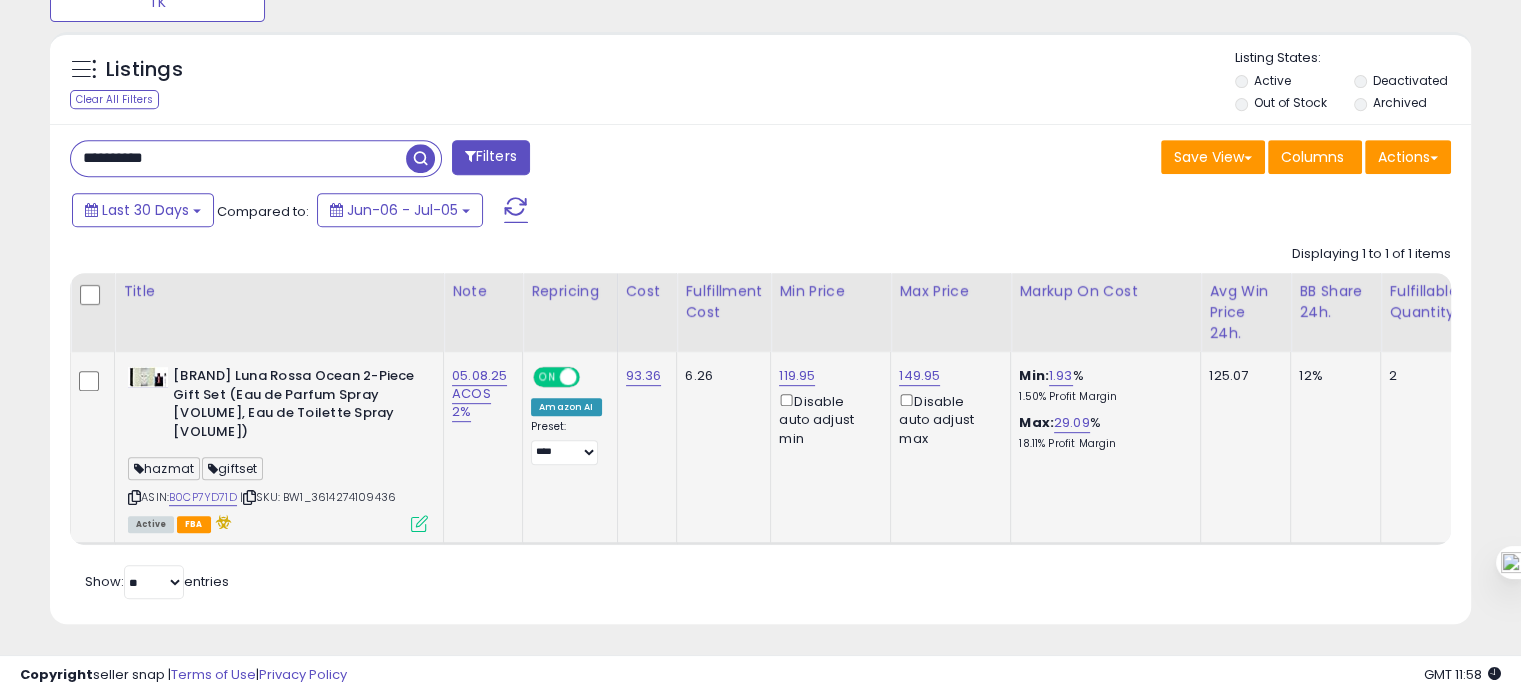click on "**********" at bounding box center (238, 158) 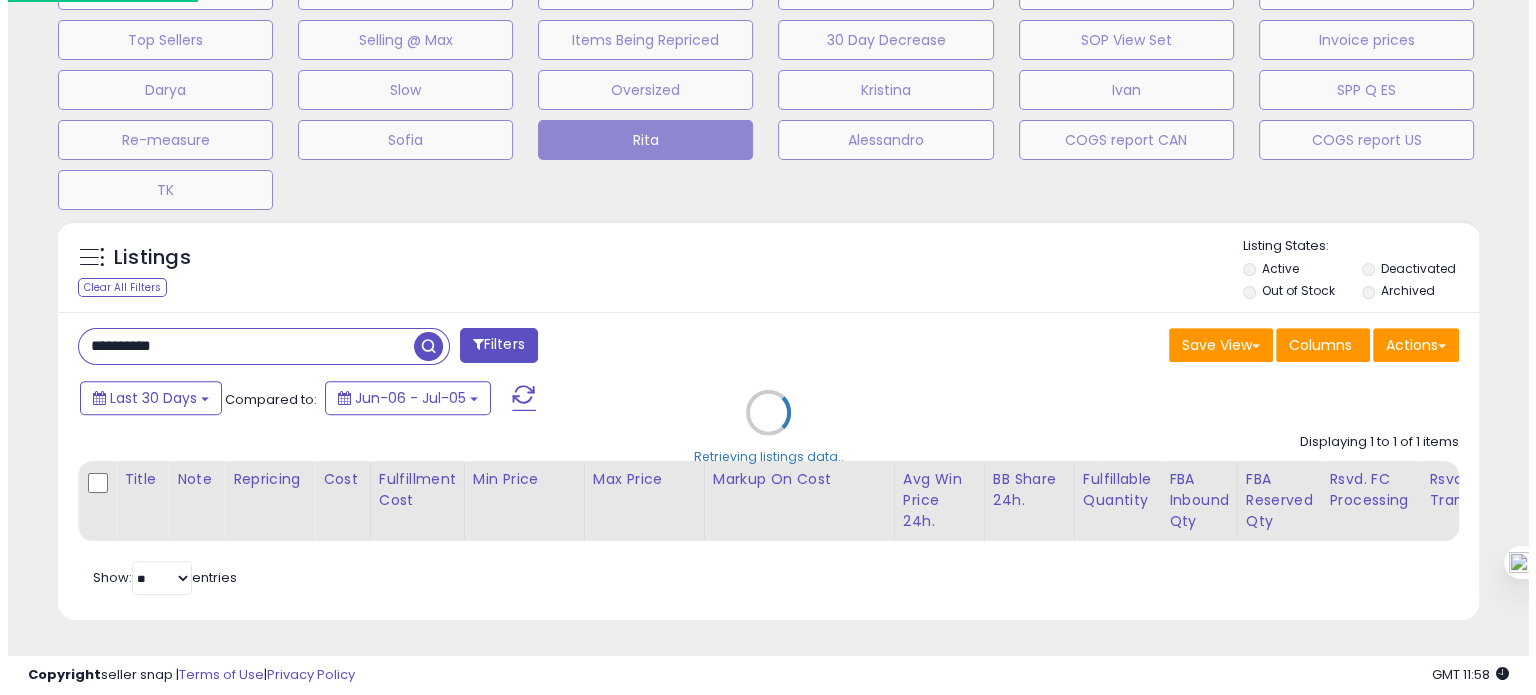 scroll, scrollTop: 674, scrollLeft: 0, axis: vertical 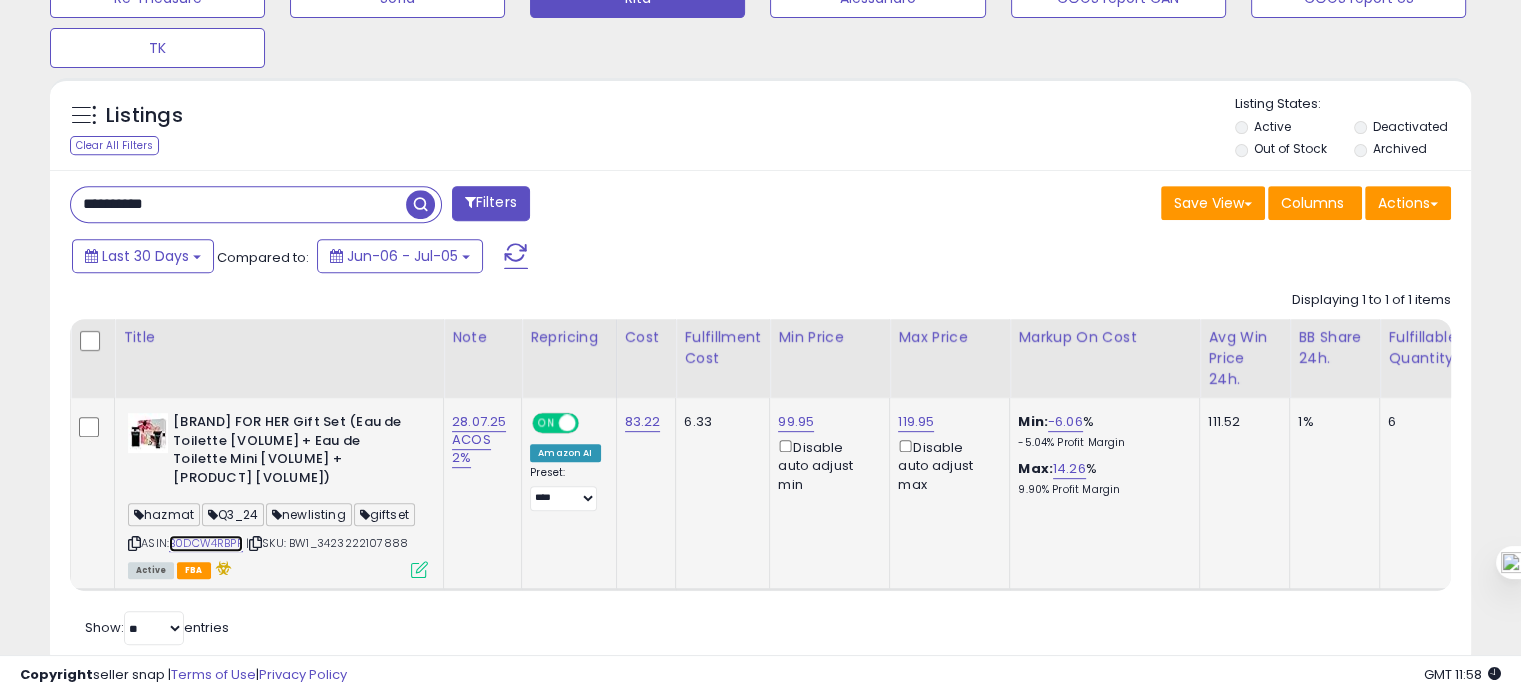 click on "B0DCW4RBPP" at bounding box center [206, 543] 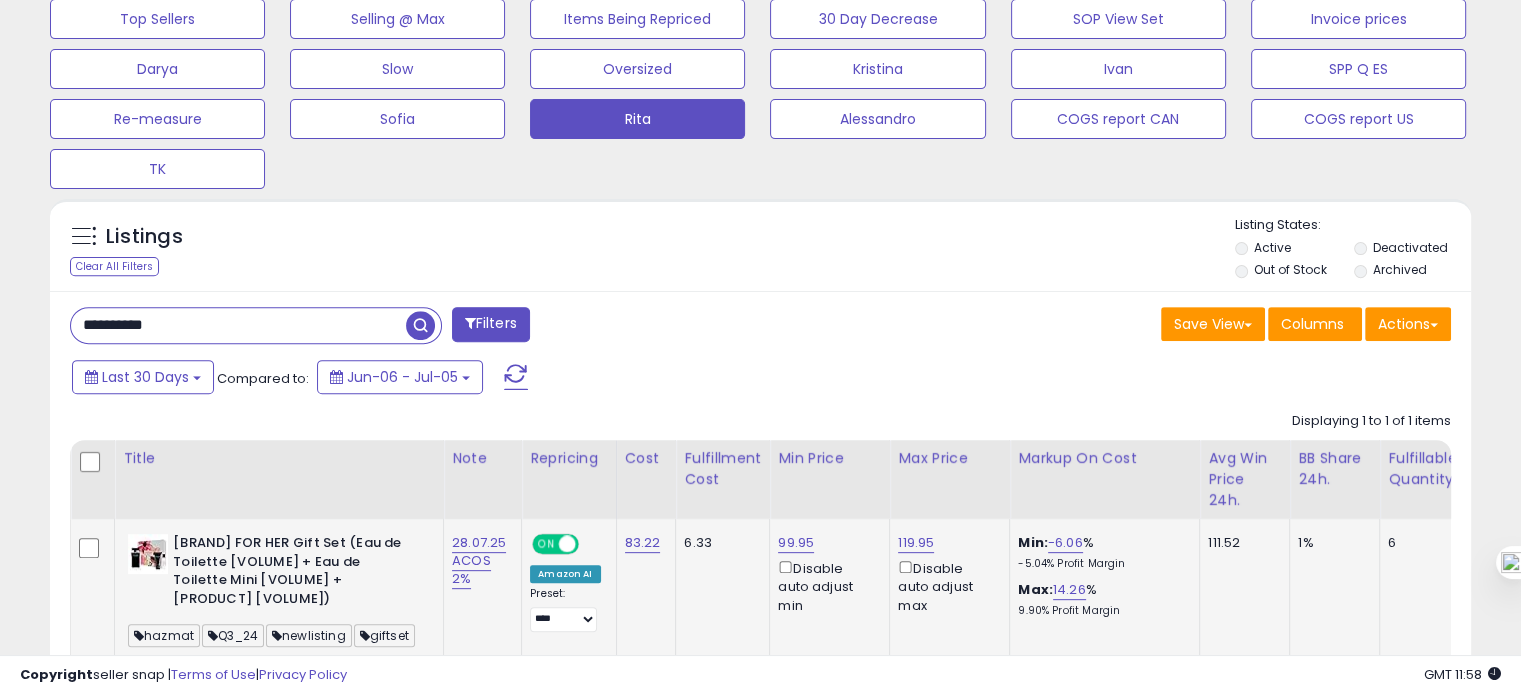 scroll, scrollTop: 866, scrollLeft: 0, axis: vertical 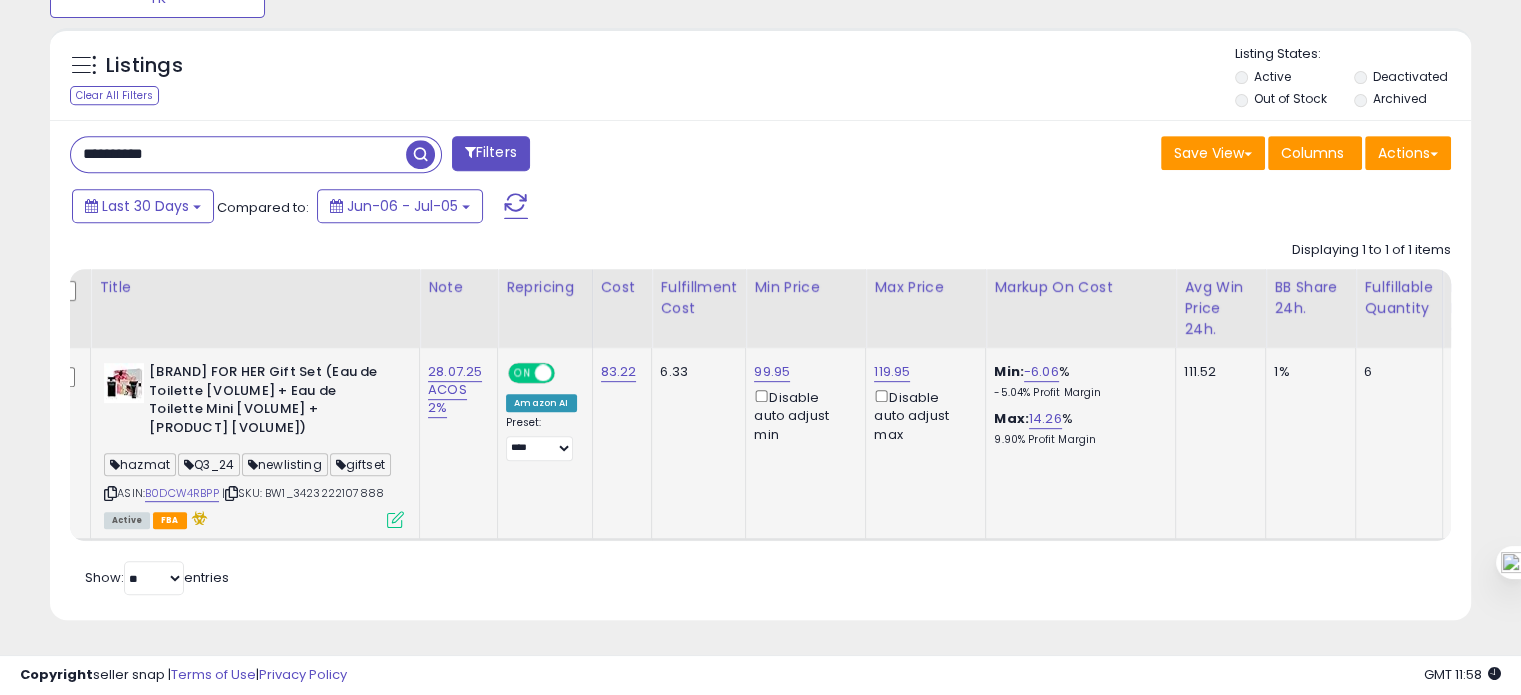 click on "99.95  Disable auto adjust min" 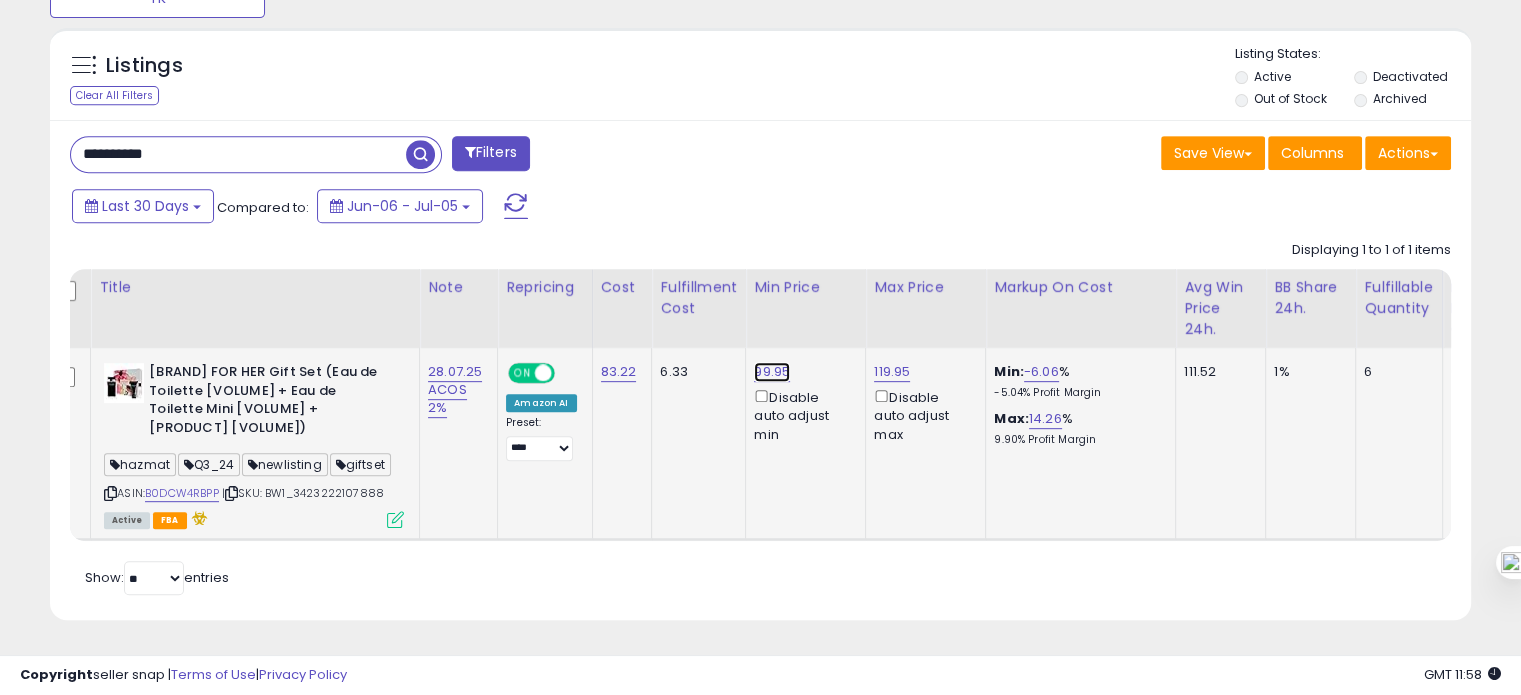 click on "99.95" at bounding box center (772, 372) 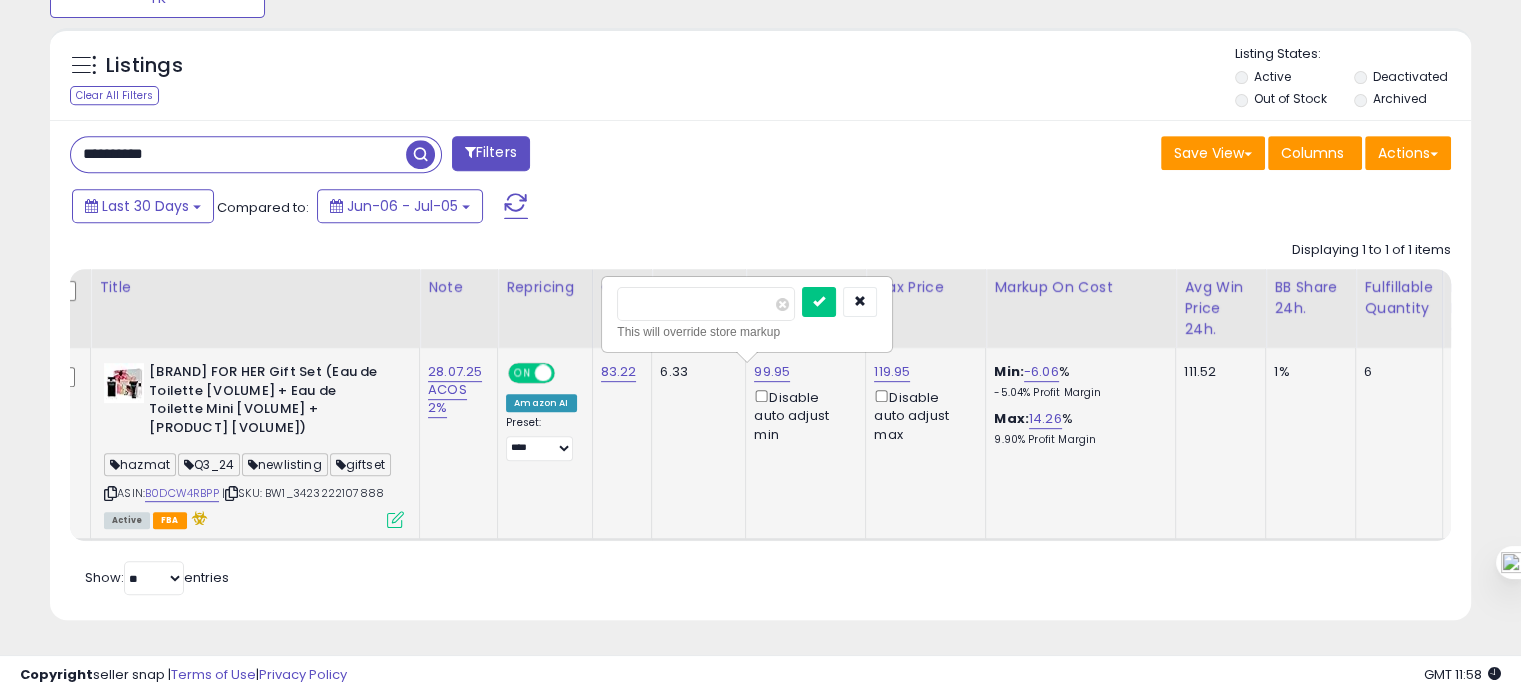 click on "*****" at bounding box center [706, 304] 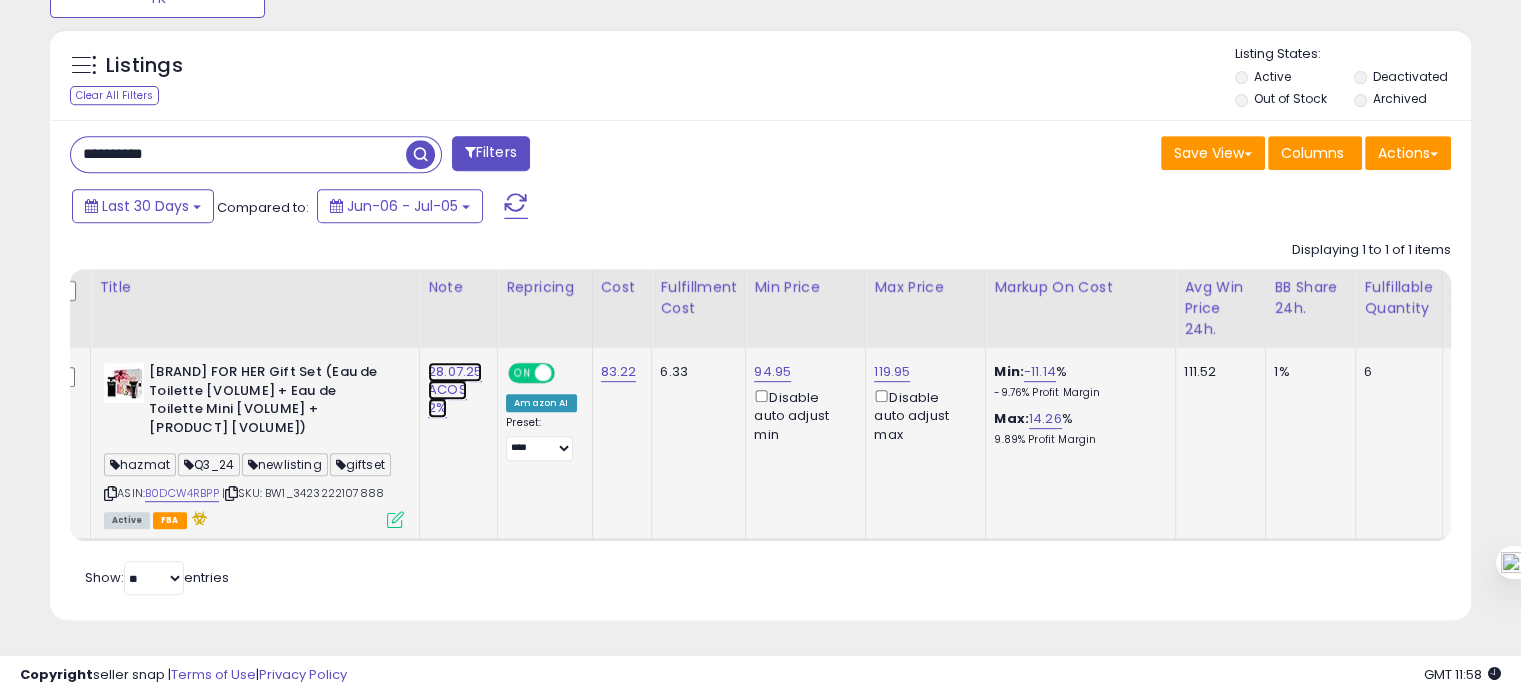 click on "28.07.25 ACOS 2%" at bounding box center [455, 390] 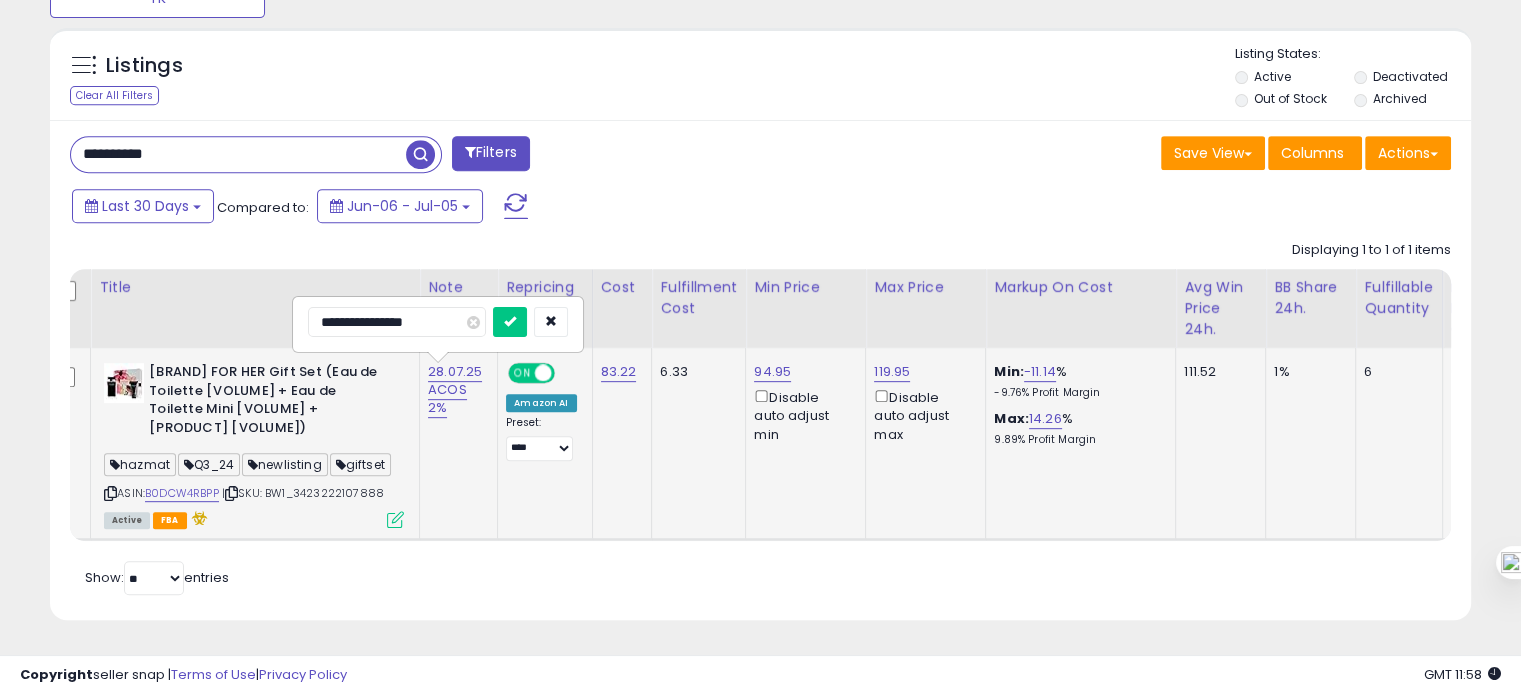 drag, startPoint x: 353, startPoint y: 305, endPoint x: 302, endPoint y: 305, distance: 51 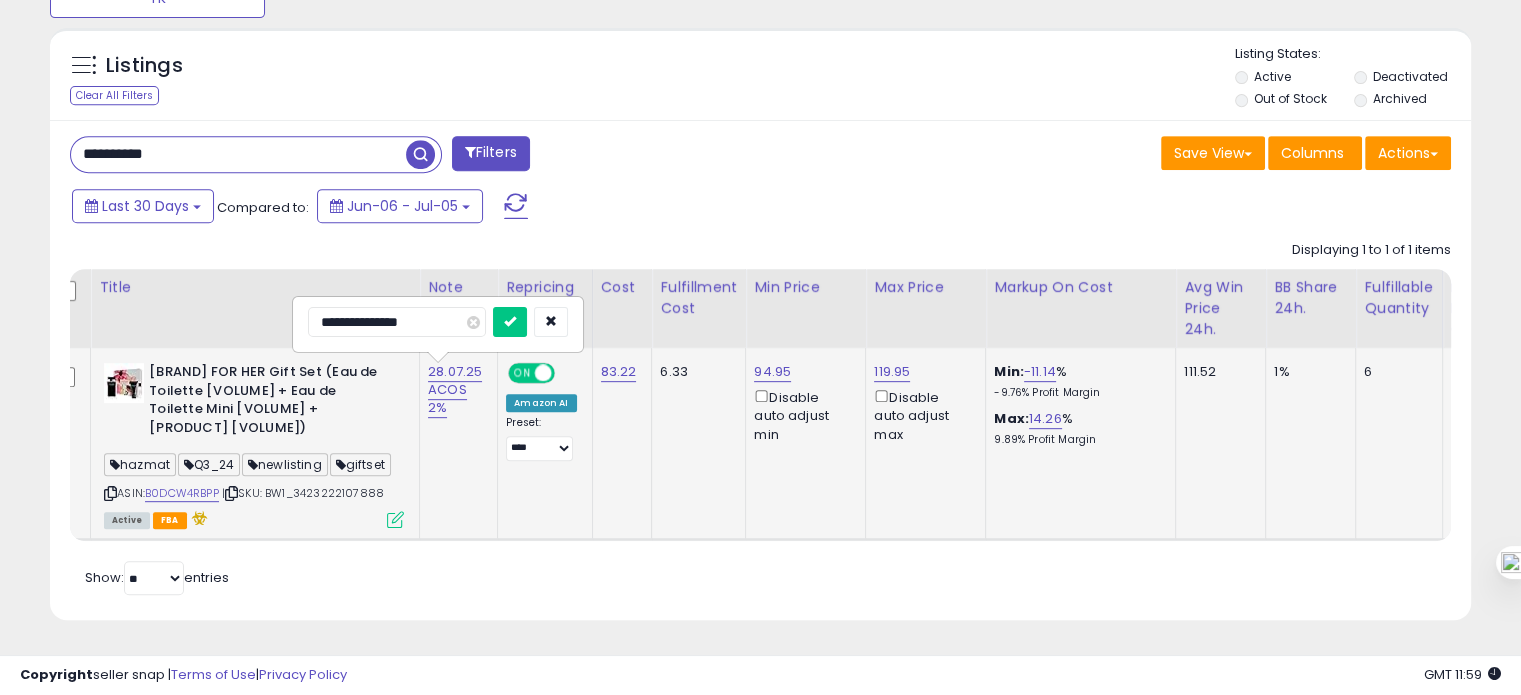 type on "**********" 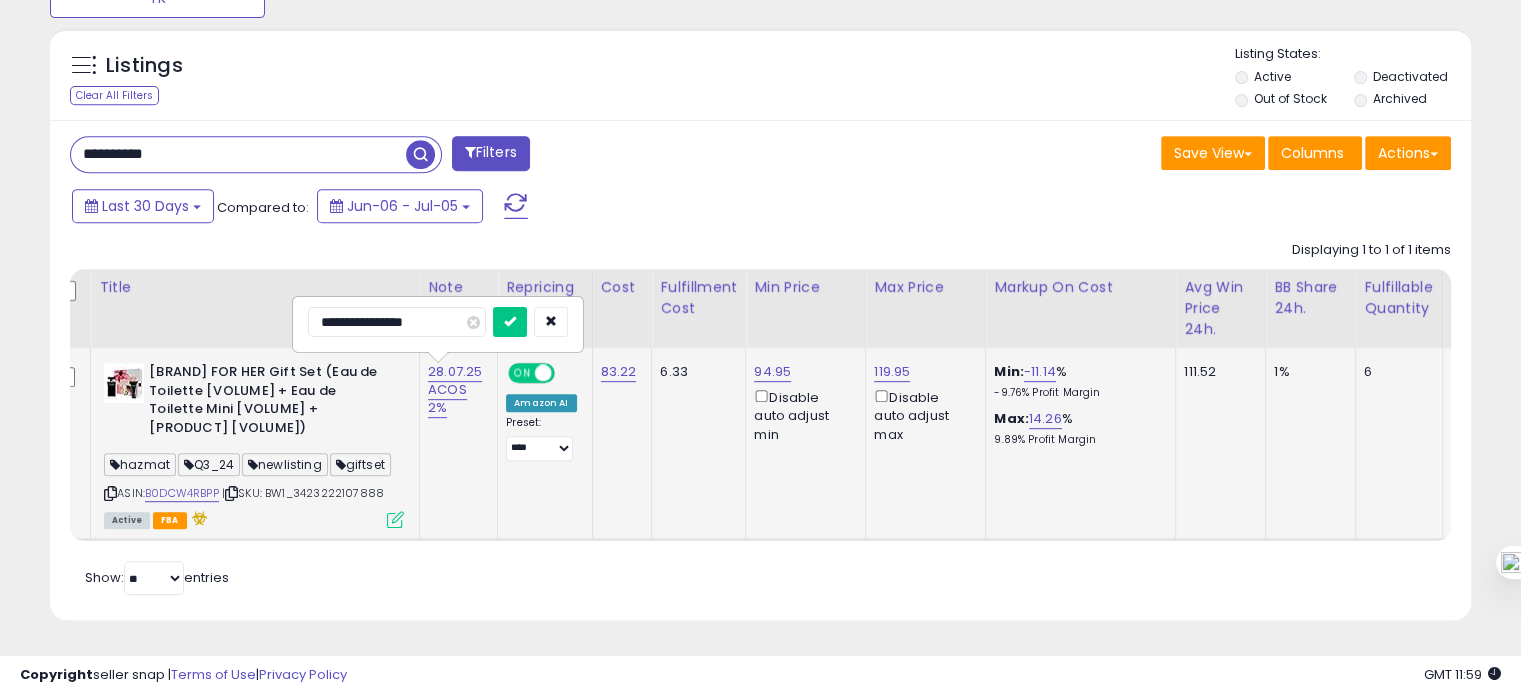 click at bounding box center (510, 322) 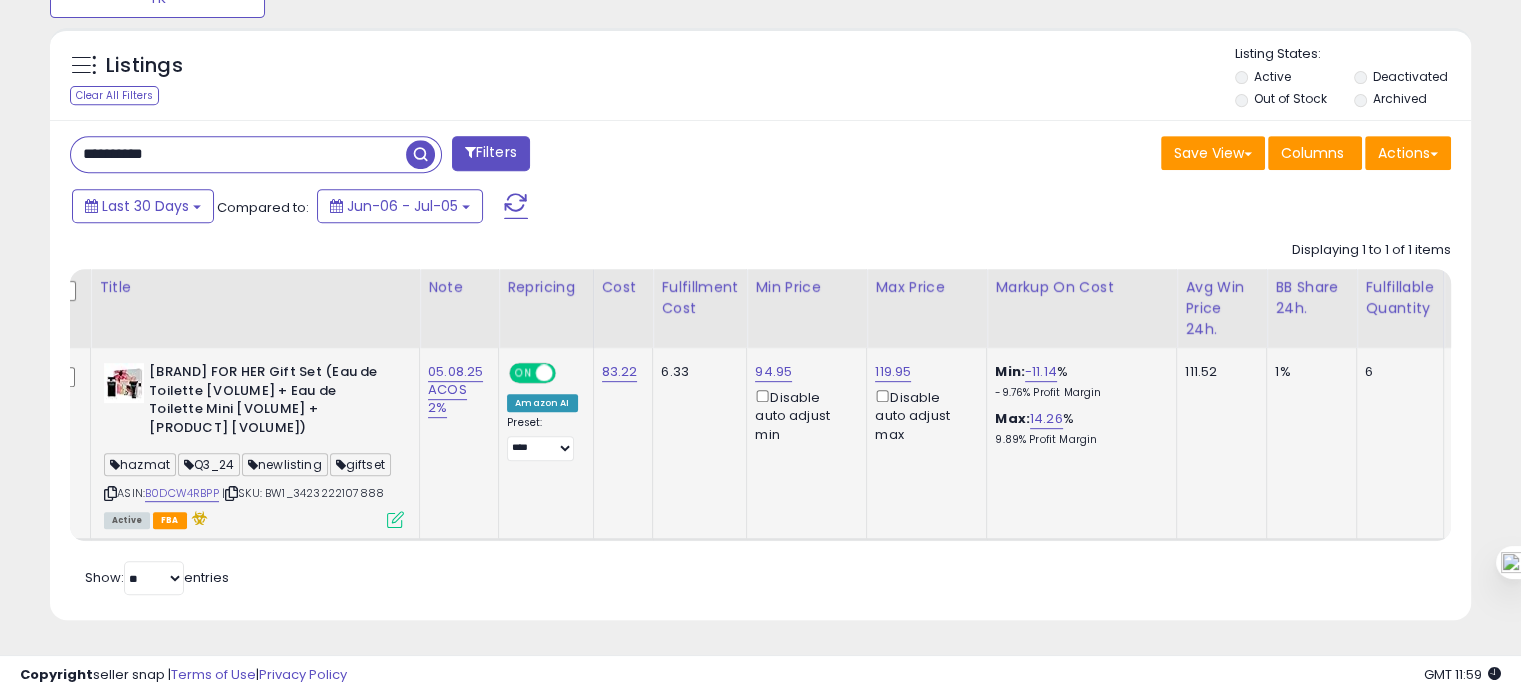 scroll, scrollTop: 0, scrollLeft: 323, axis: horizontal 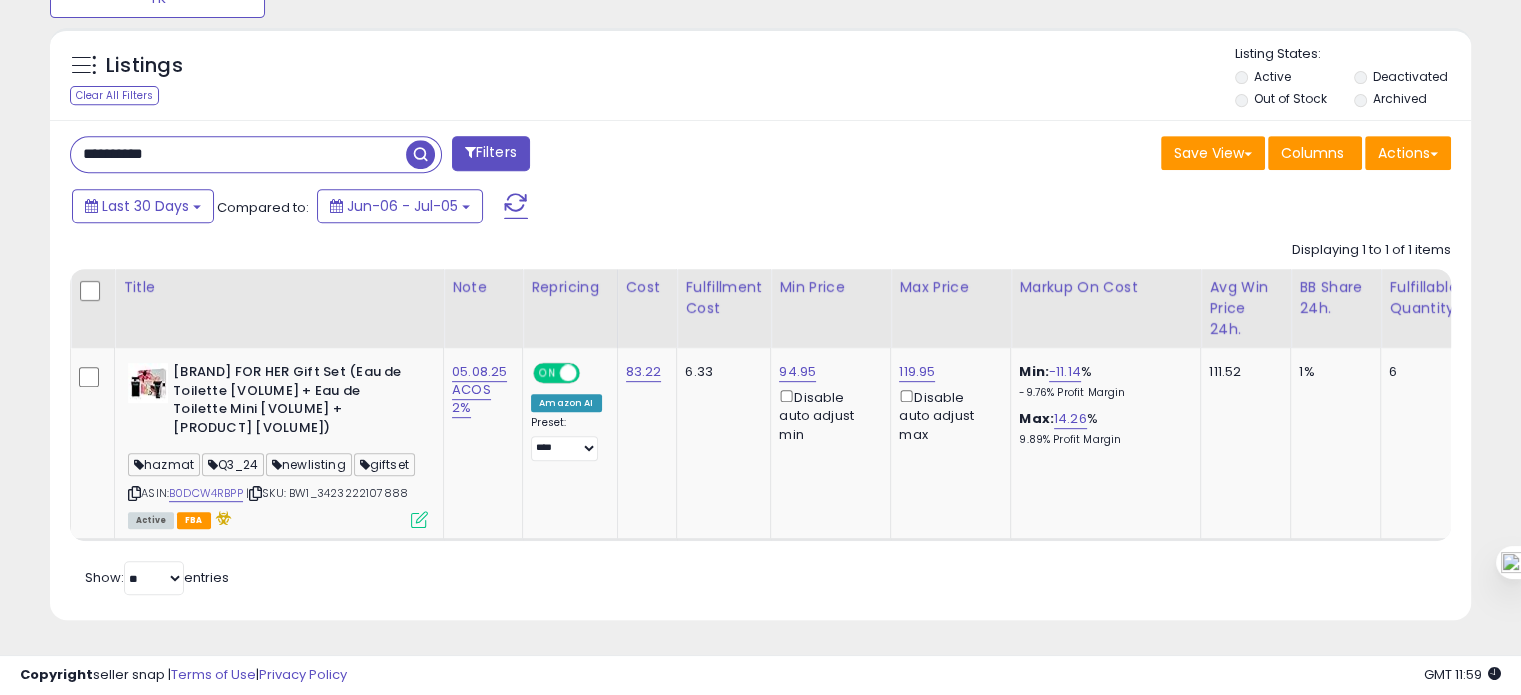 click on "**********" at bounding box center [238, 154] 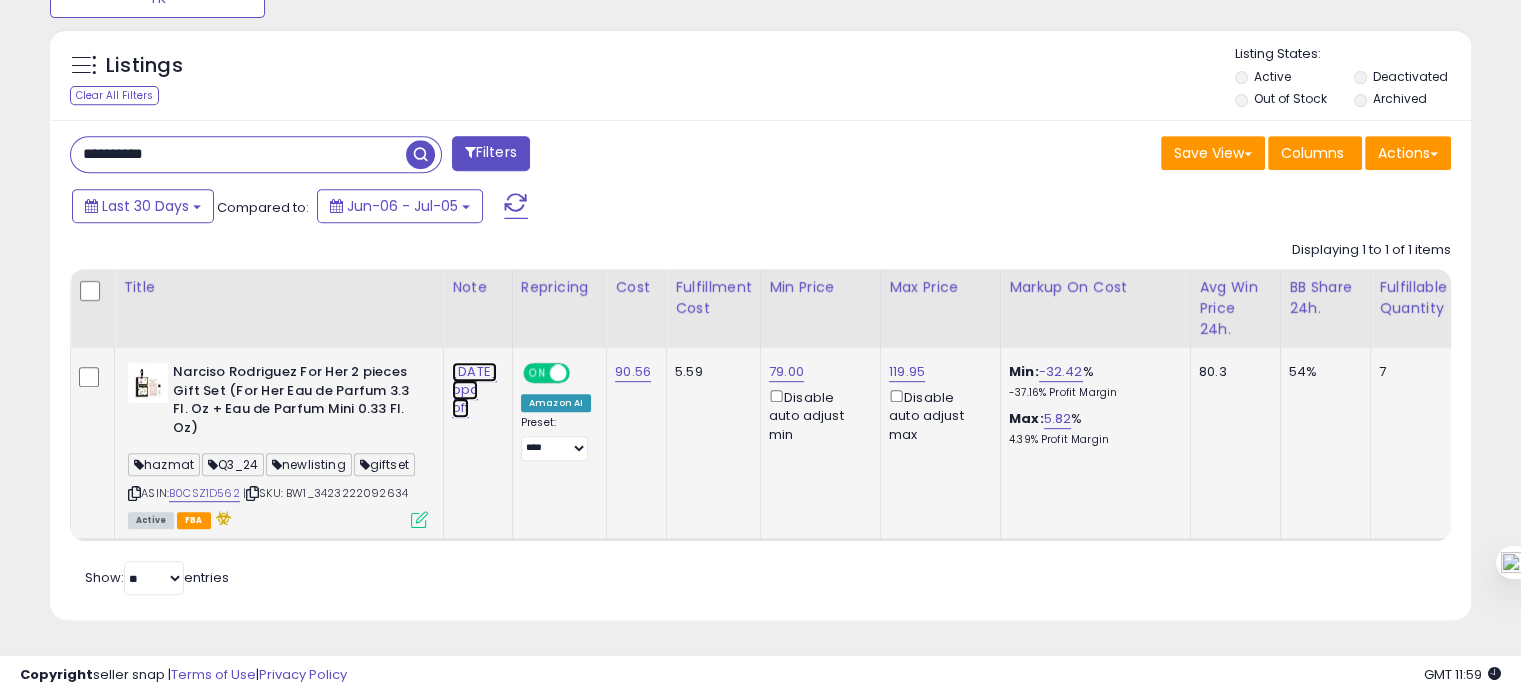 click on "01.08.05 ppc off" at bounding box center (474, 390) 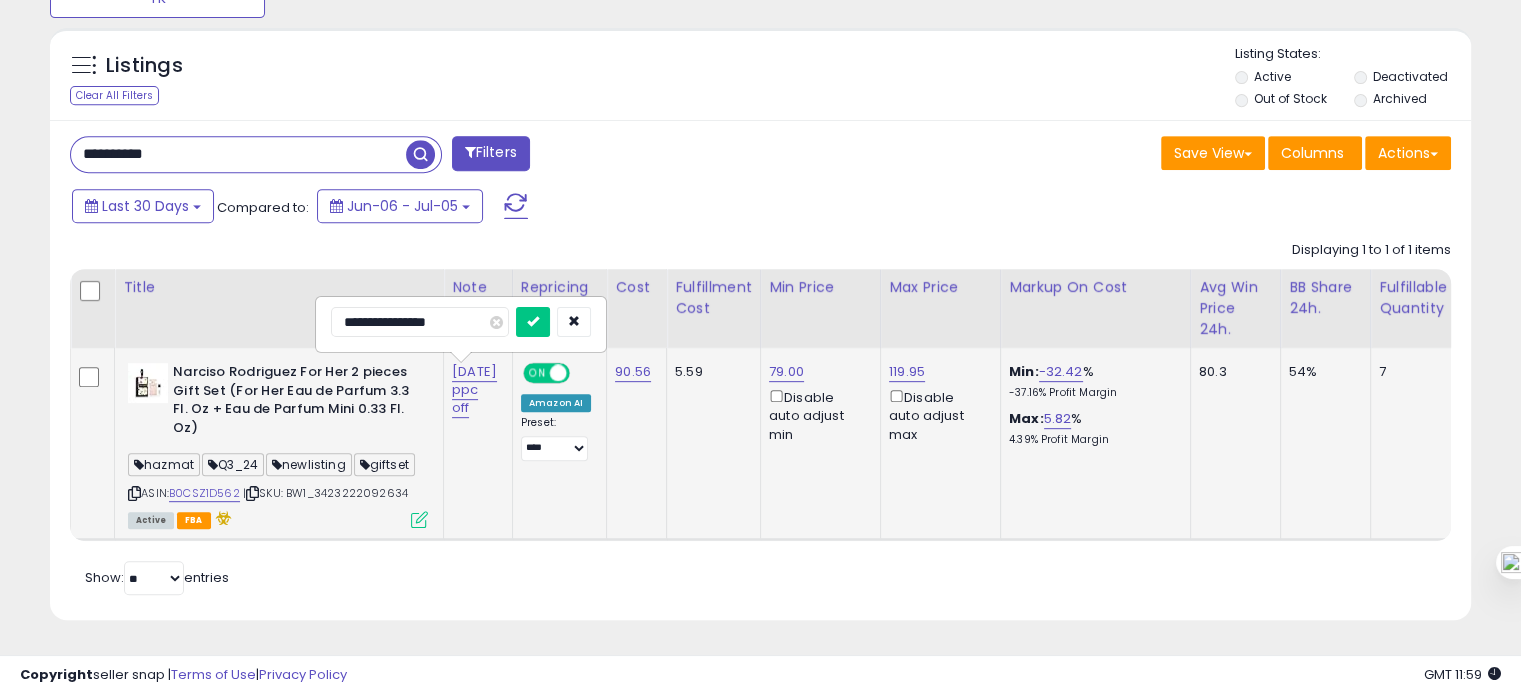 click on "**********" at bounding box center [420, 322] 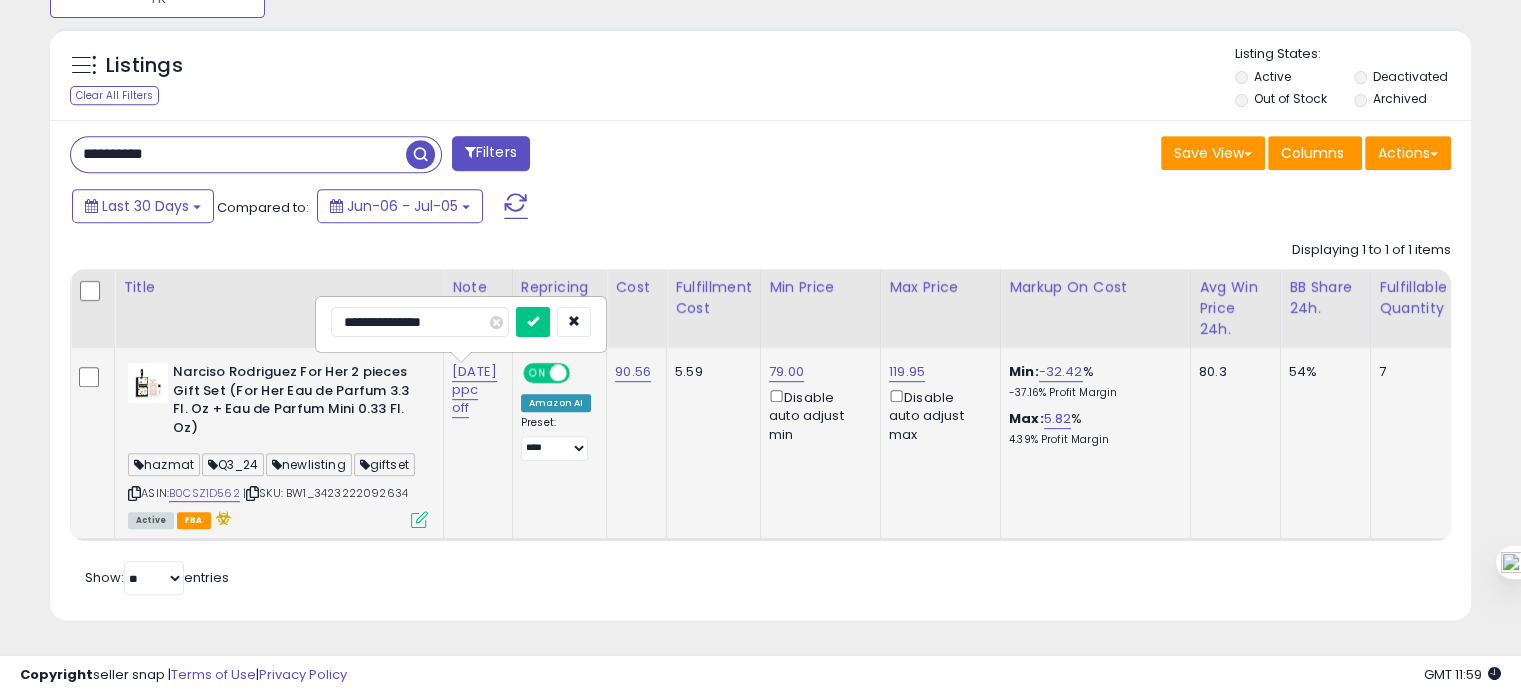 type on "**********" 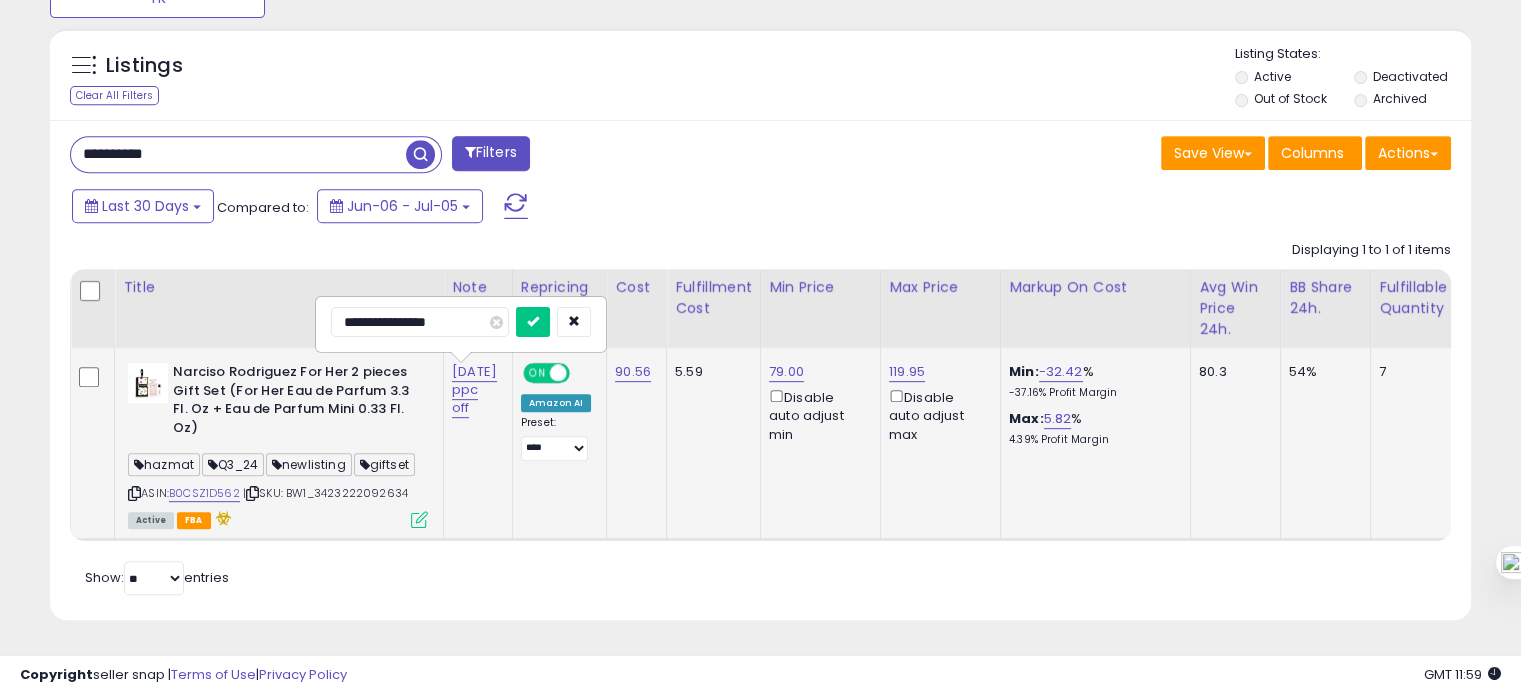 click at bounding box center [533, 322] 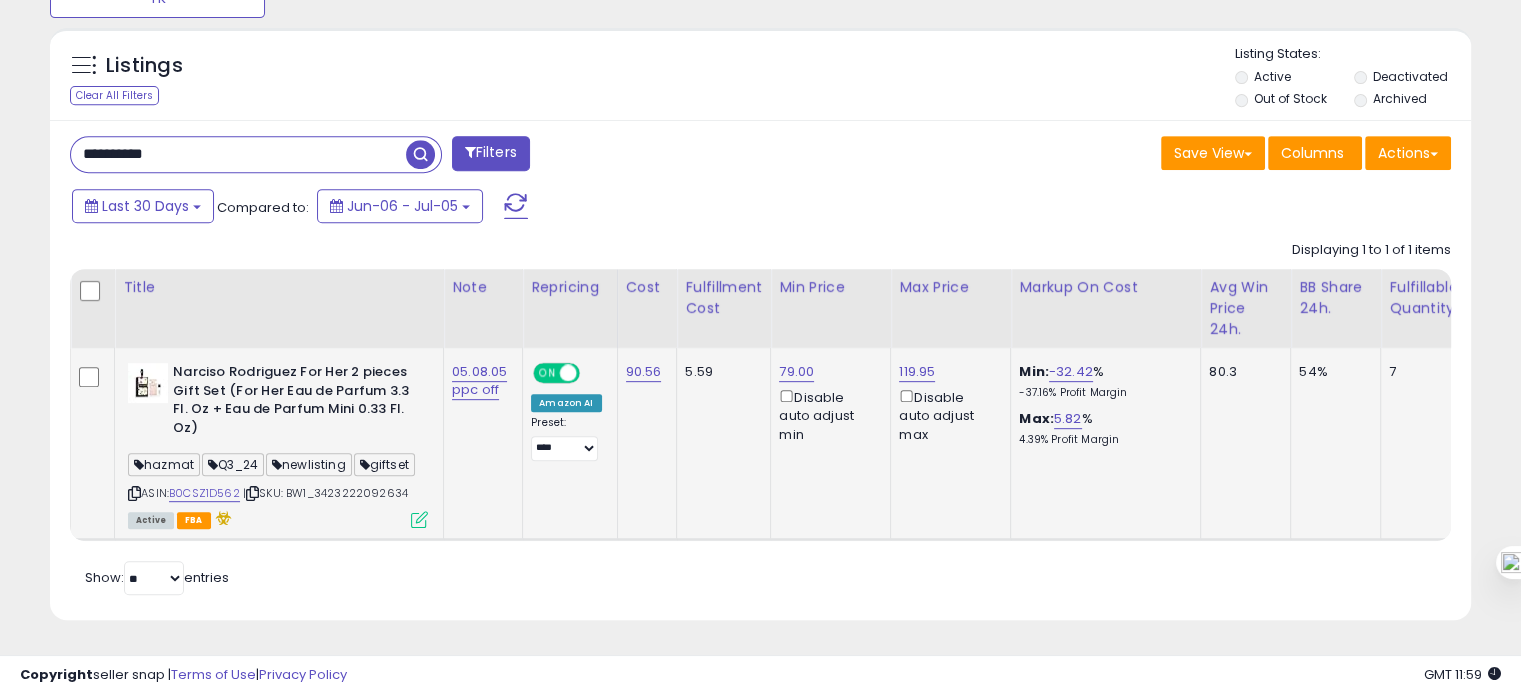 click on "**********" at bounding box center (238, 154) 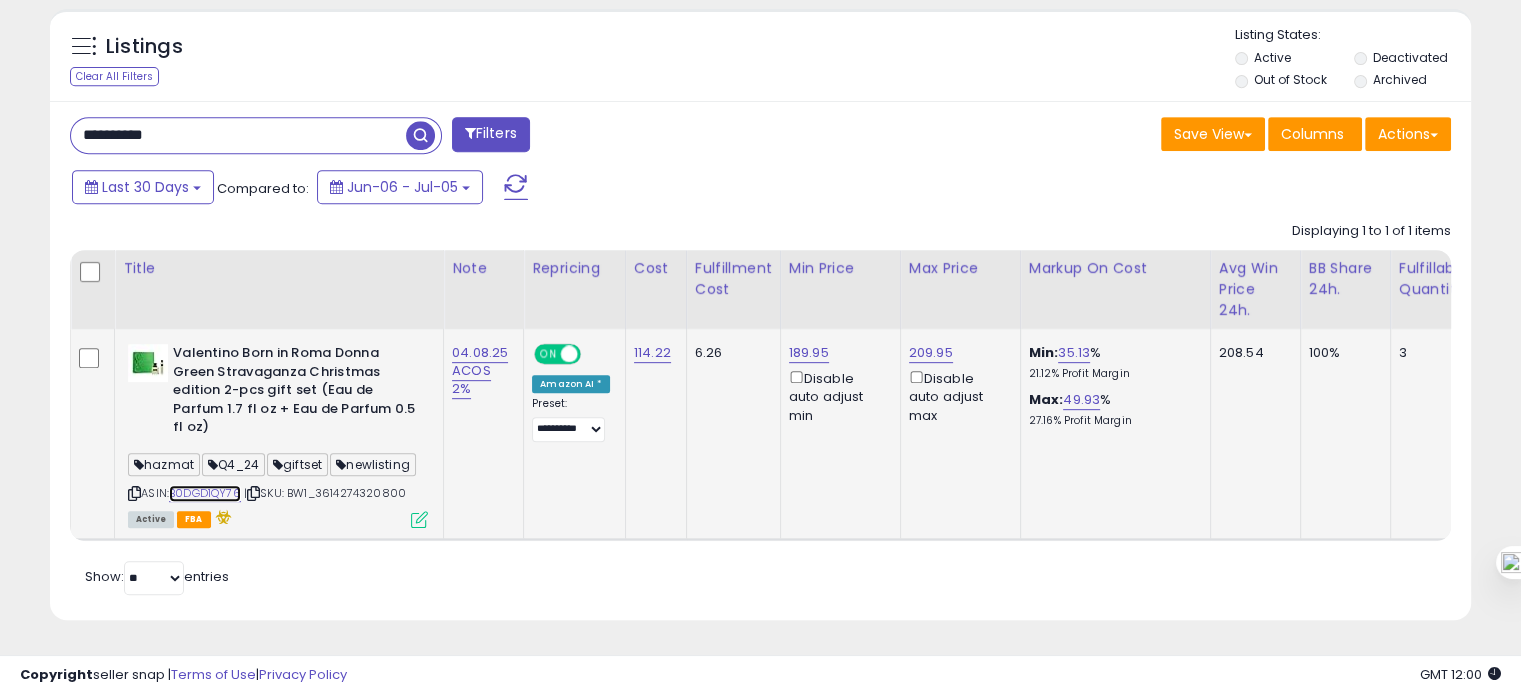 click on "B0DGD1QY76" at bounding box center [205, 493] 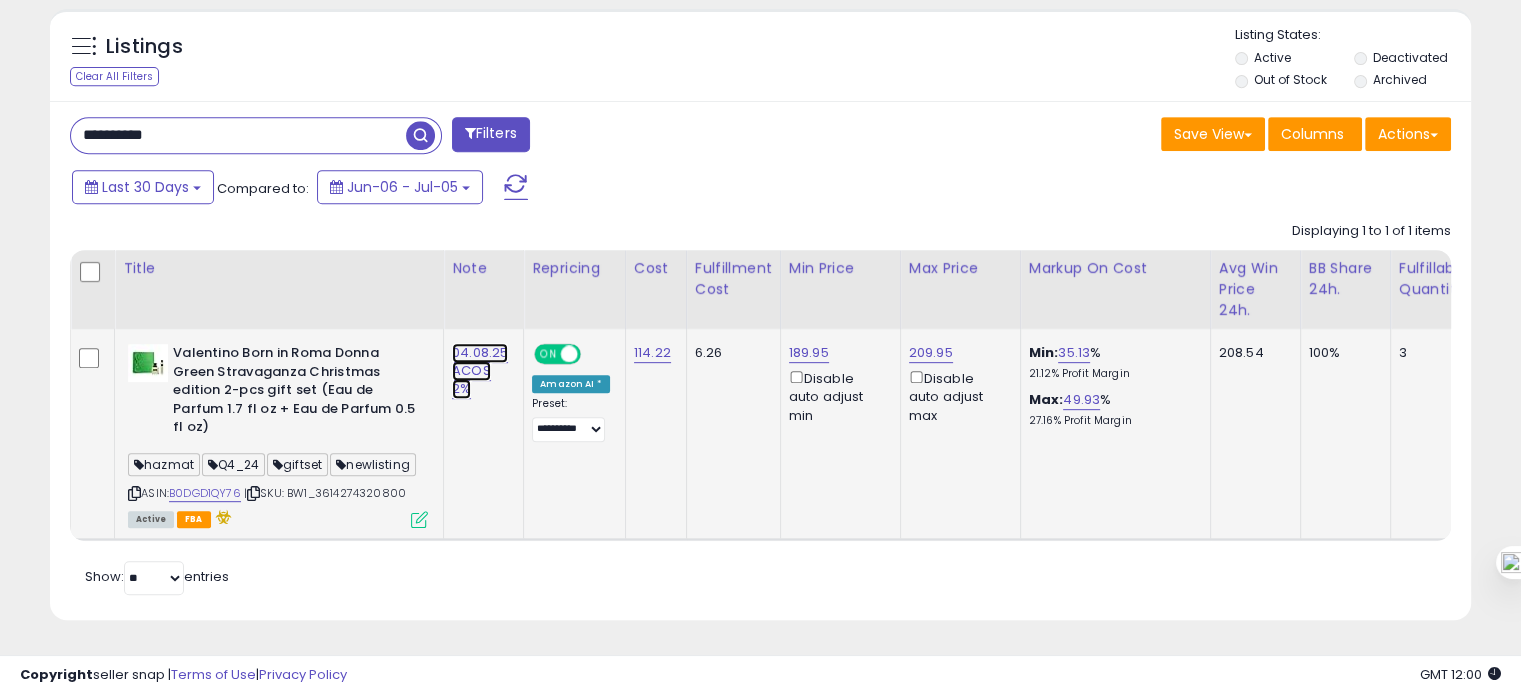 click on "04.08.25 ACOS 2%" at bounding box center [480, 371] 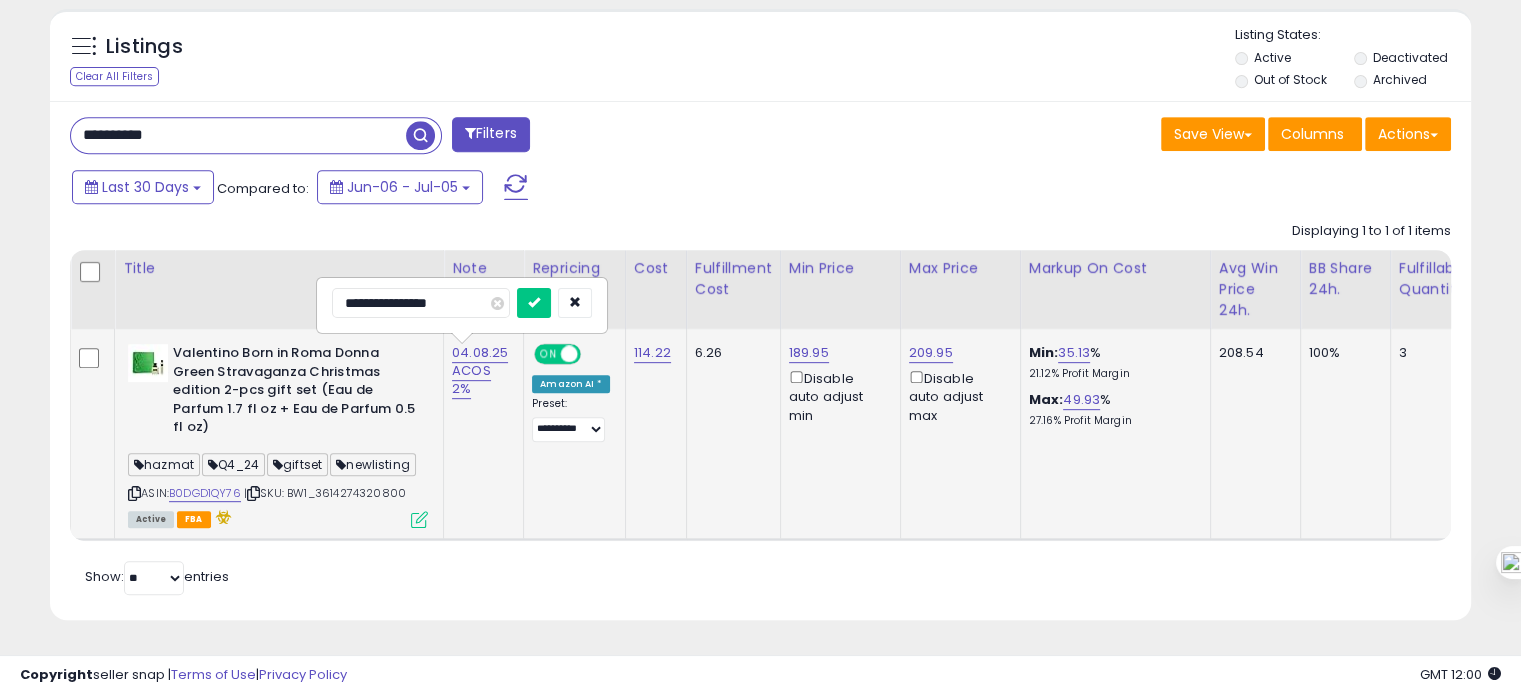 click on "**********" at bounding box center [421, 303] 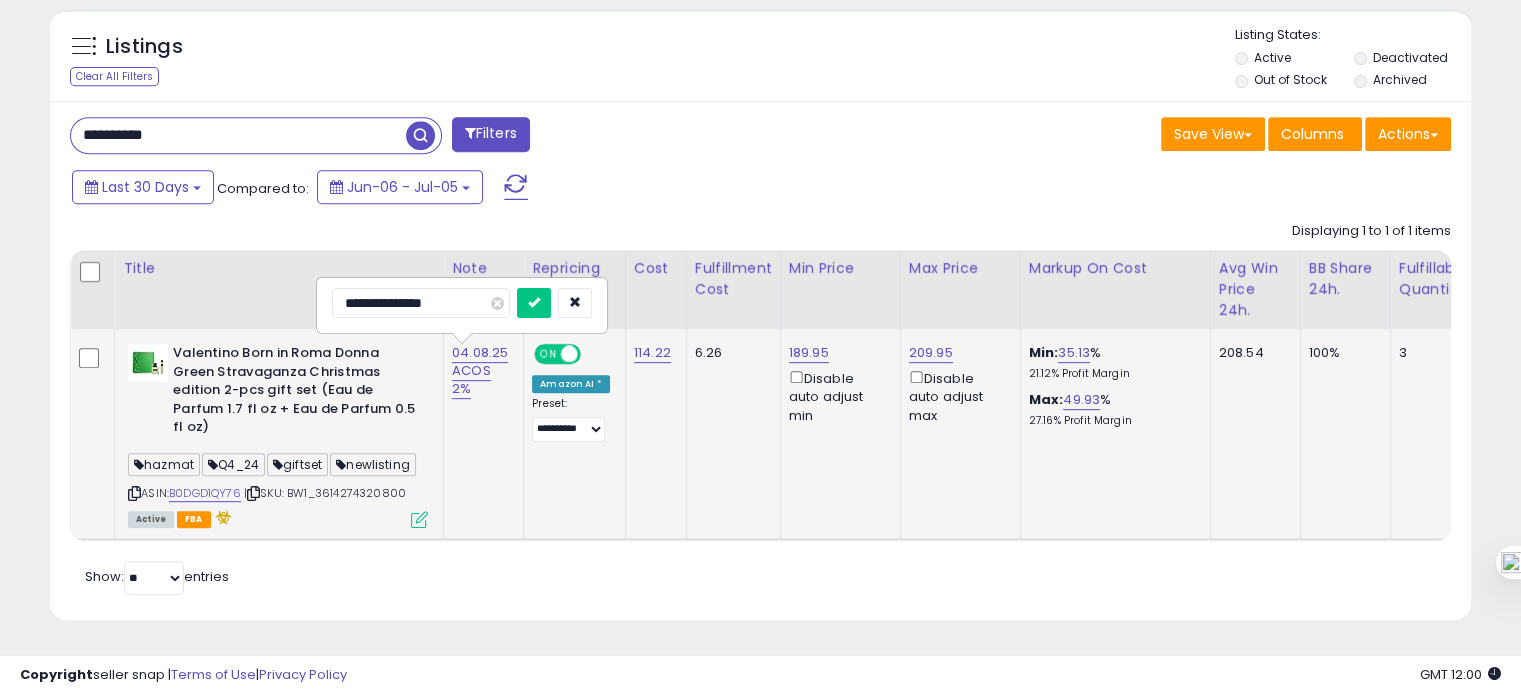 type on "**********" 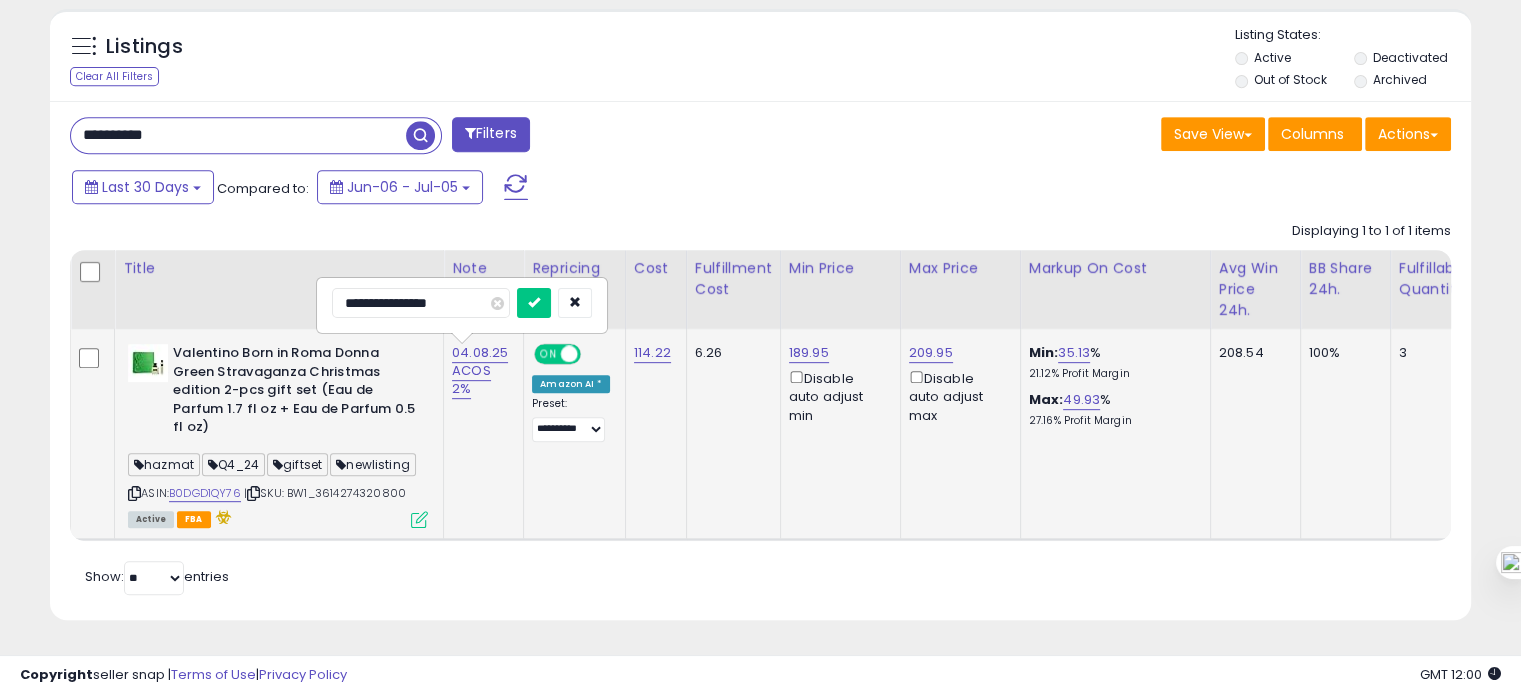 click at bounding box center (534, 303) 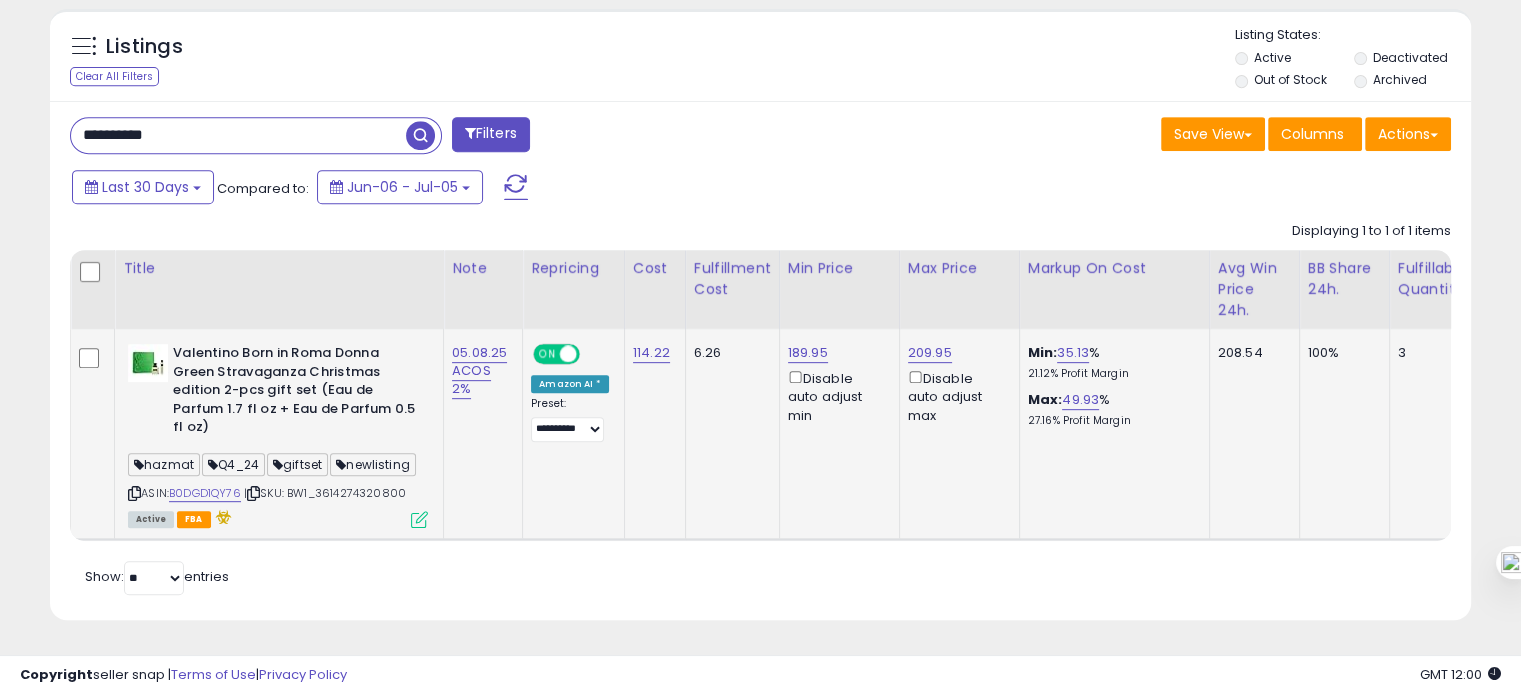 click on "**********" at bounding box center (238, 135) 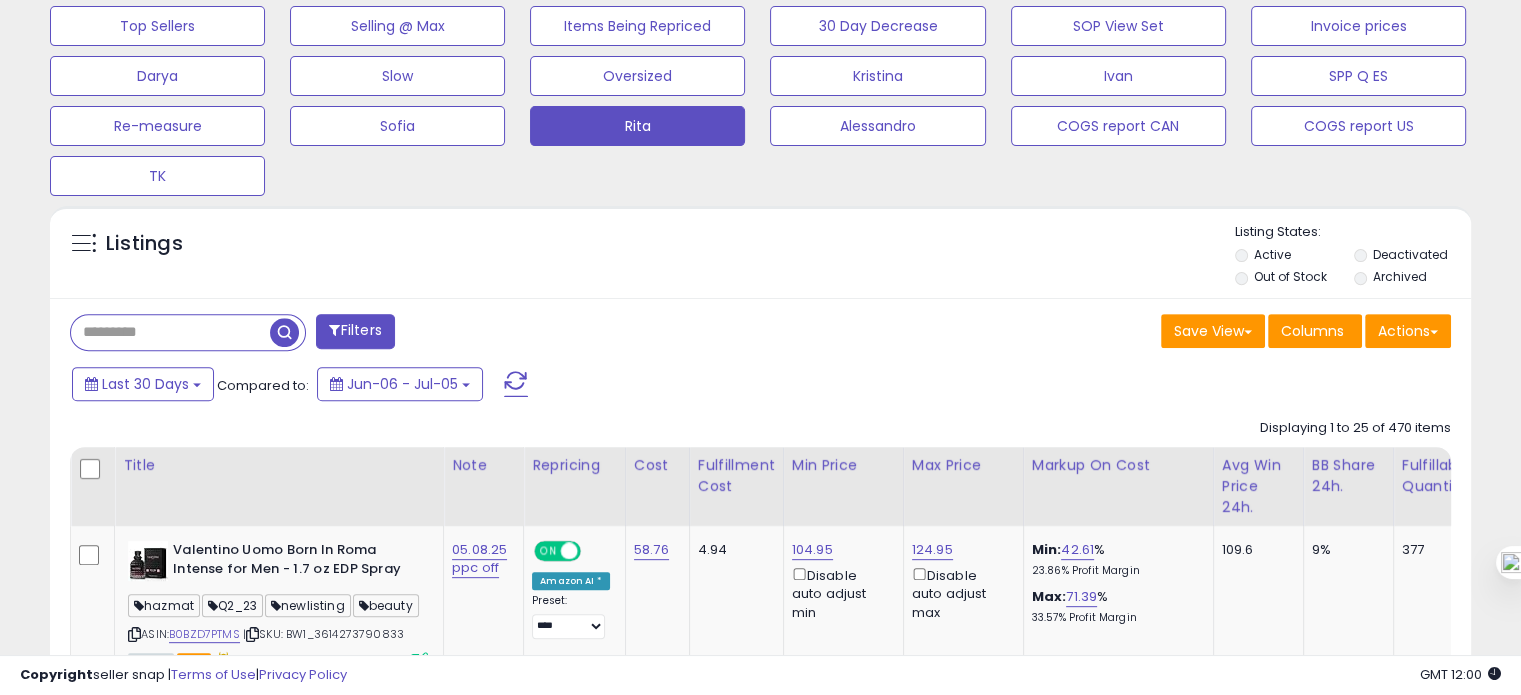 paste on "**********" 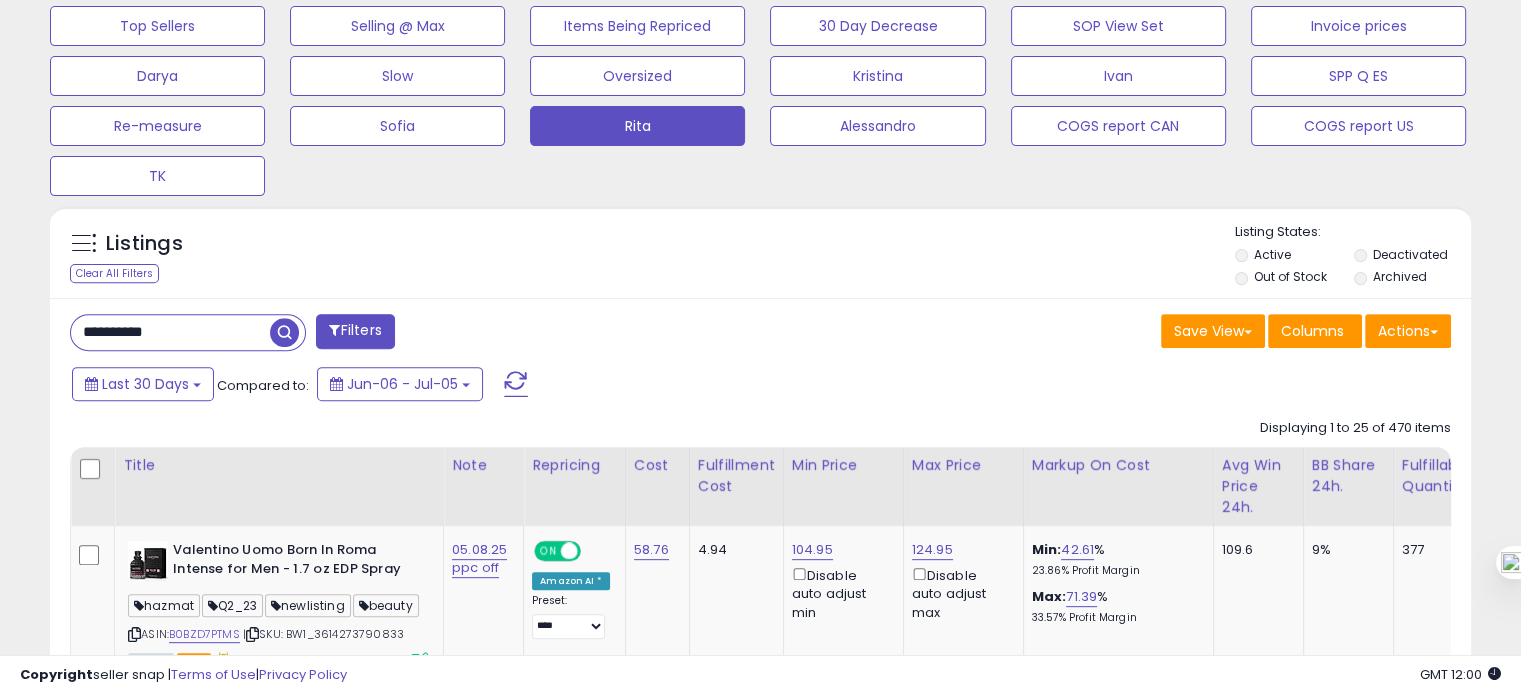 type on "**********" 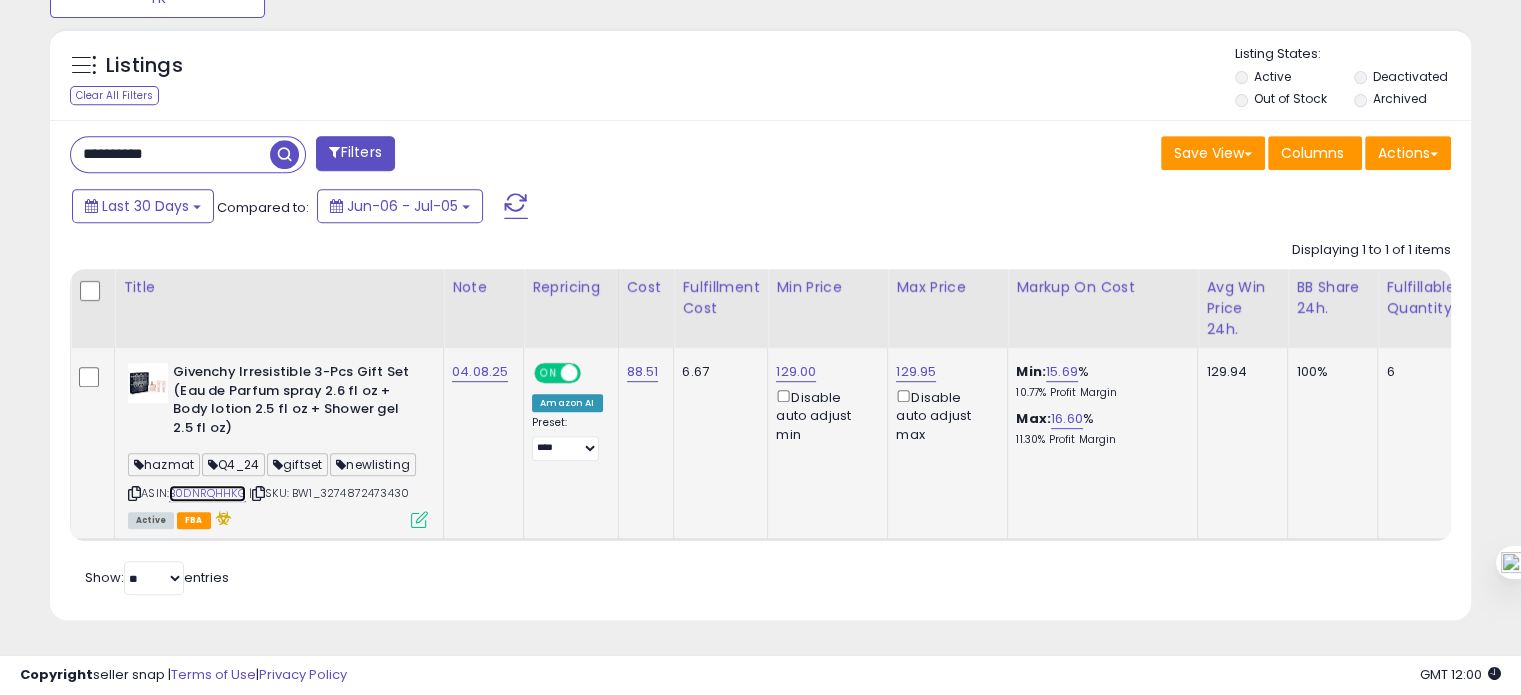 click on "B0DNRQHHKG" at bounding box center (207, 493) 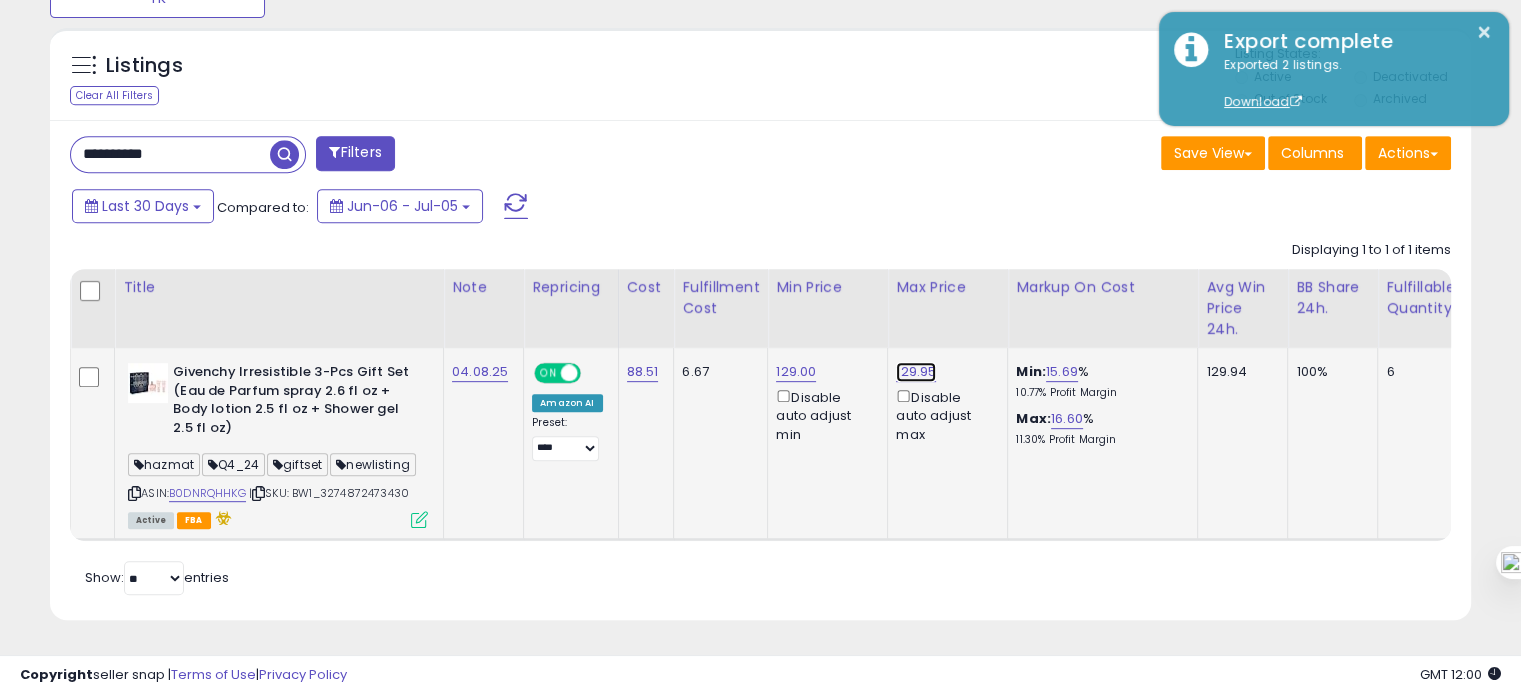click on "129.95" at bounding box center (916, 372) 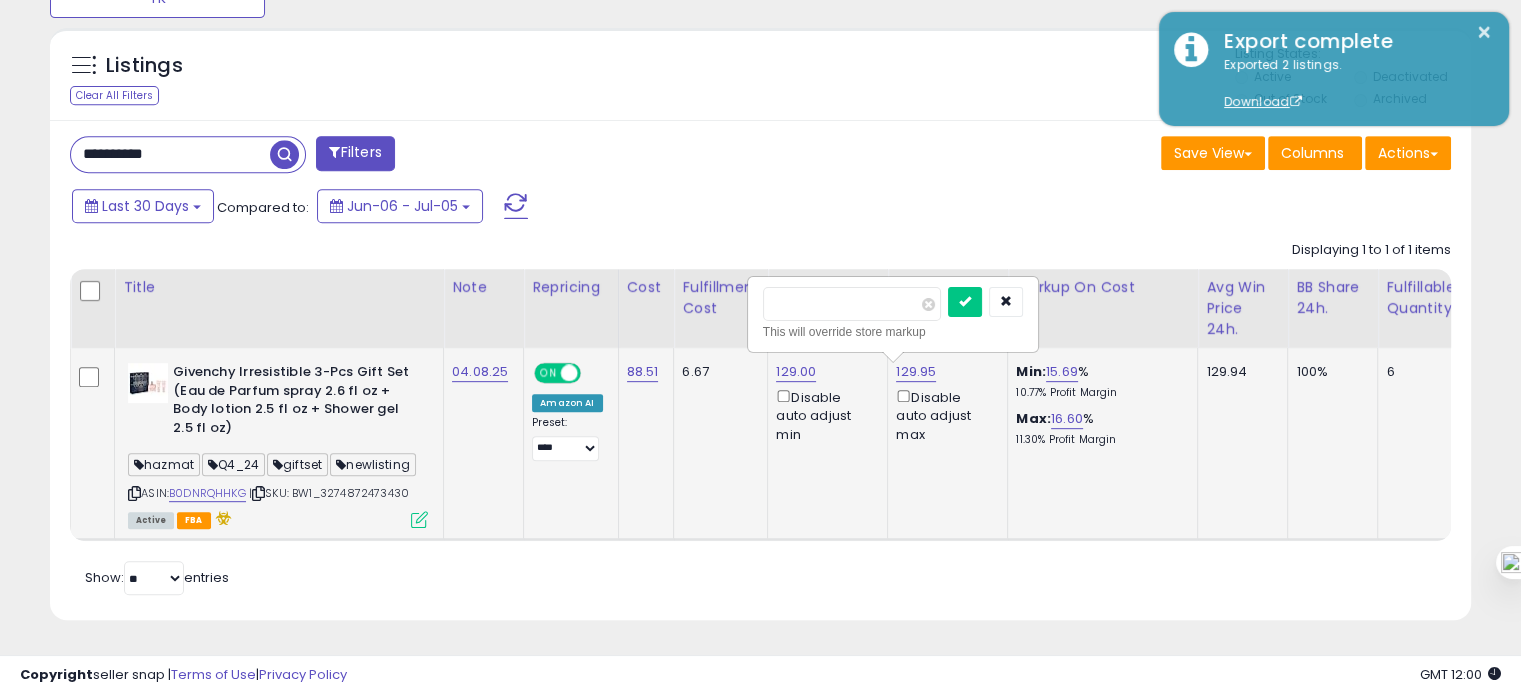 click on "******" at bounding box center (852, 304) 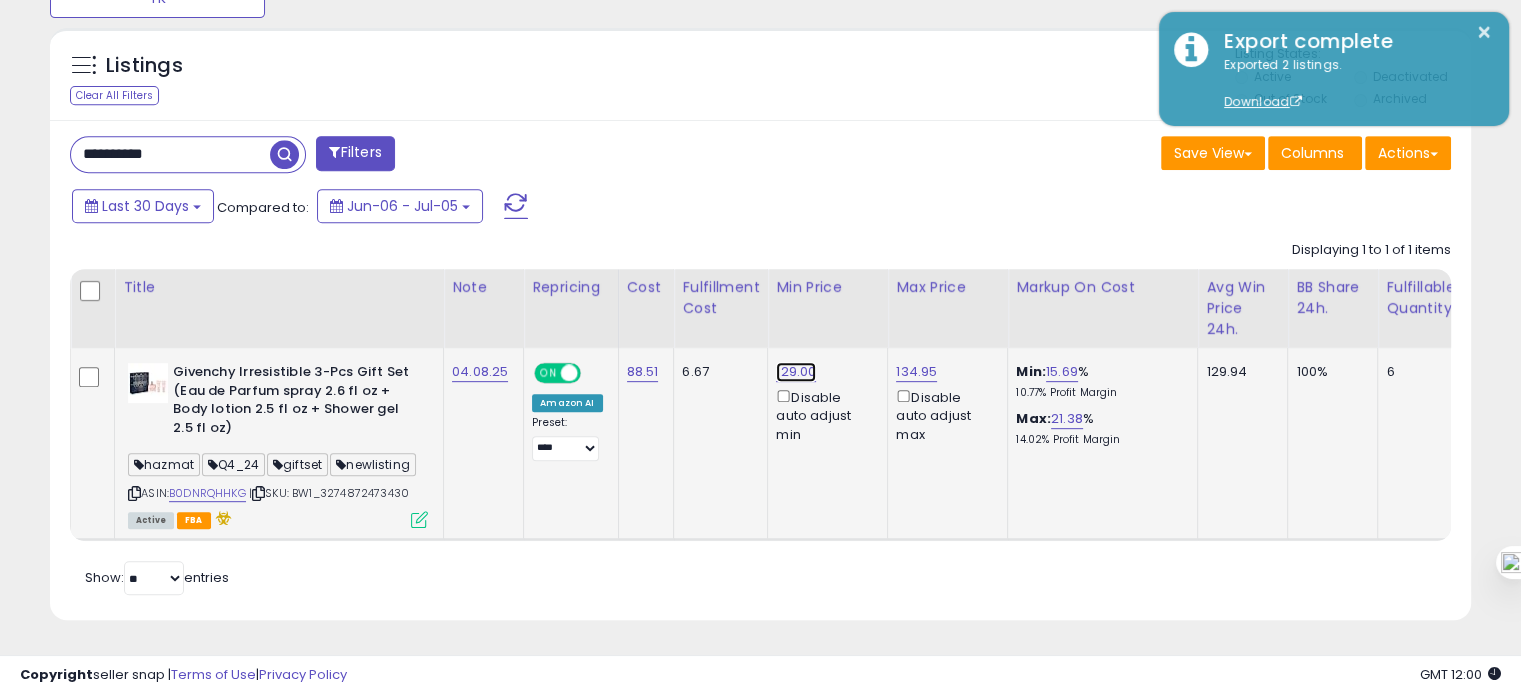 click on "129.00" at bounding box center [796, 372] 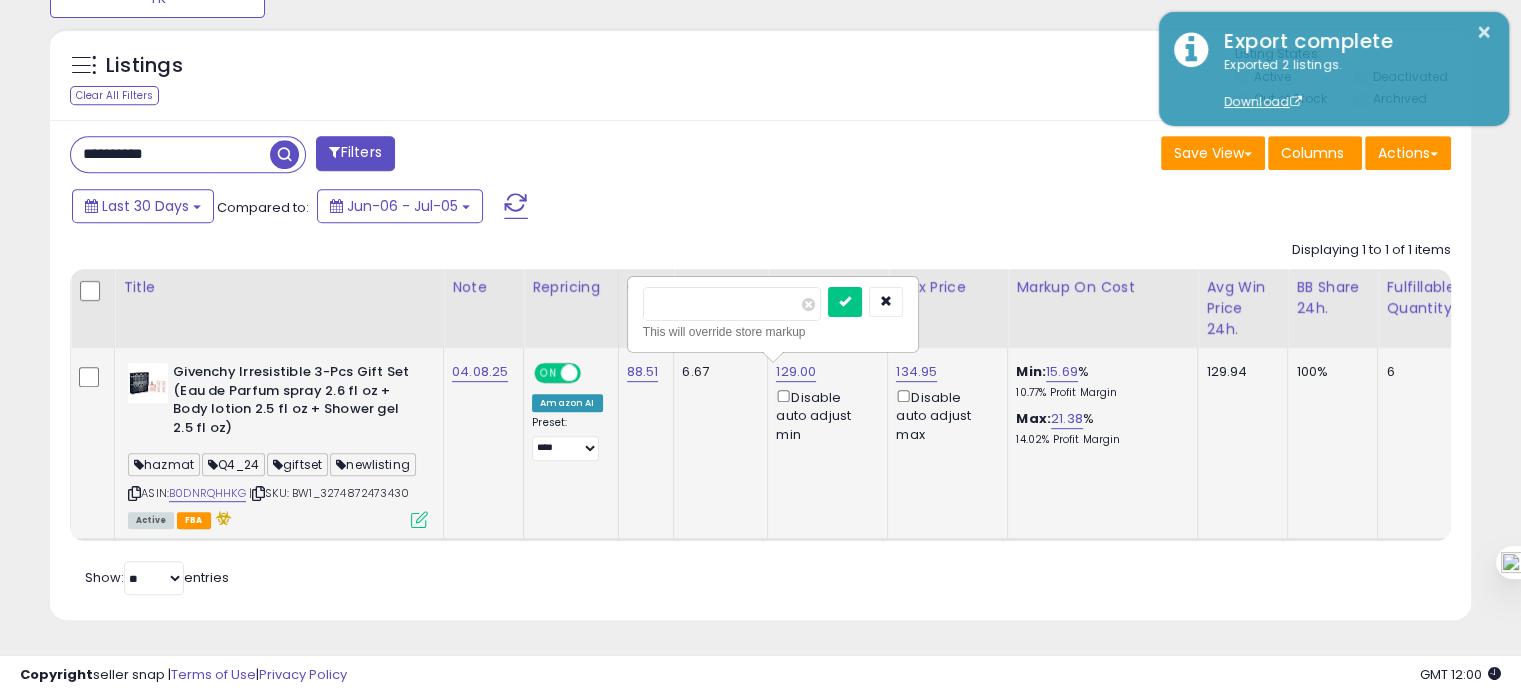 type on "******" 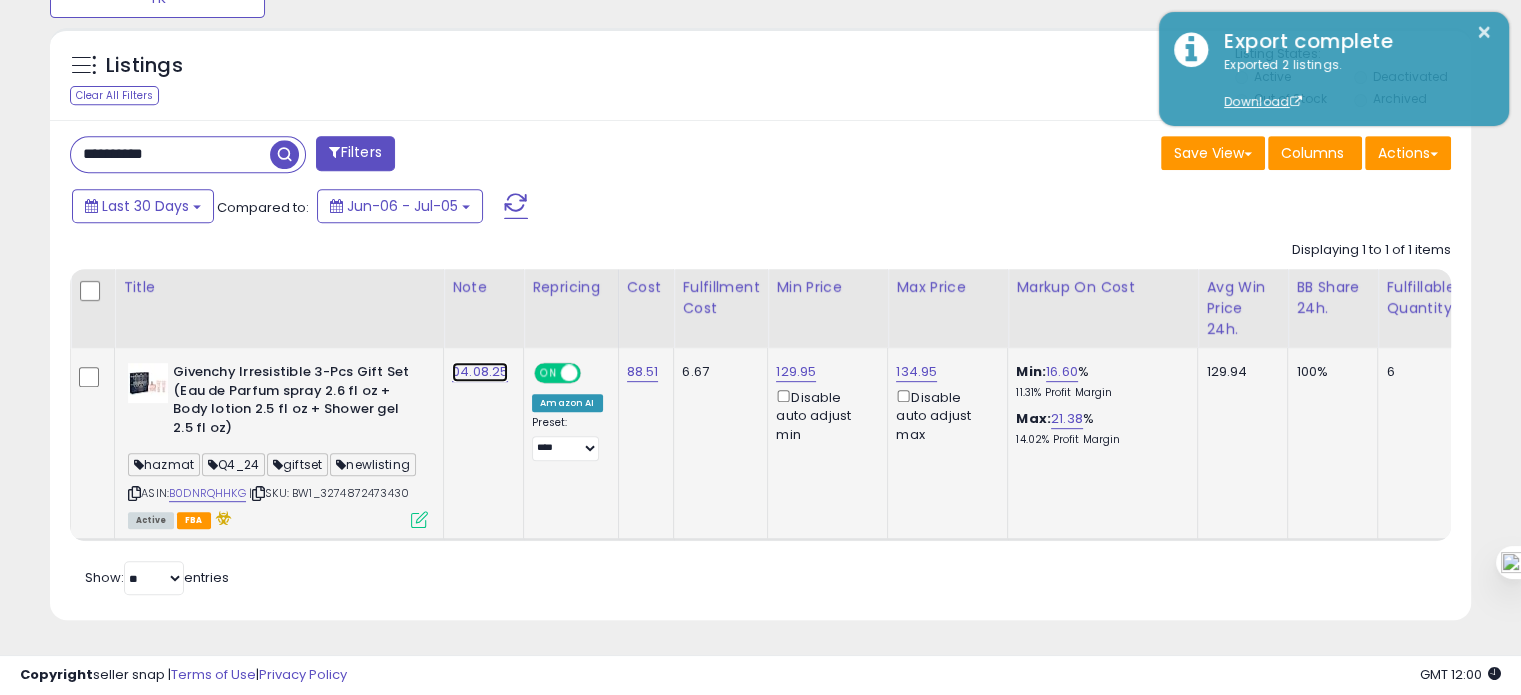 click on "04.08.25" at bounding box center (480, 372) 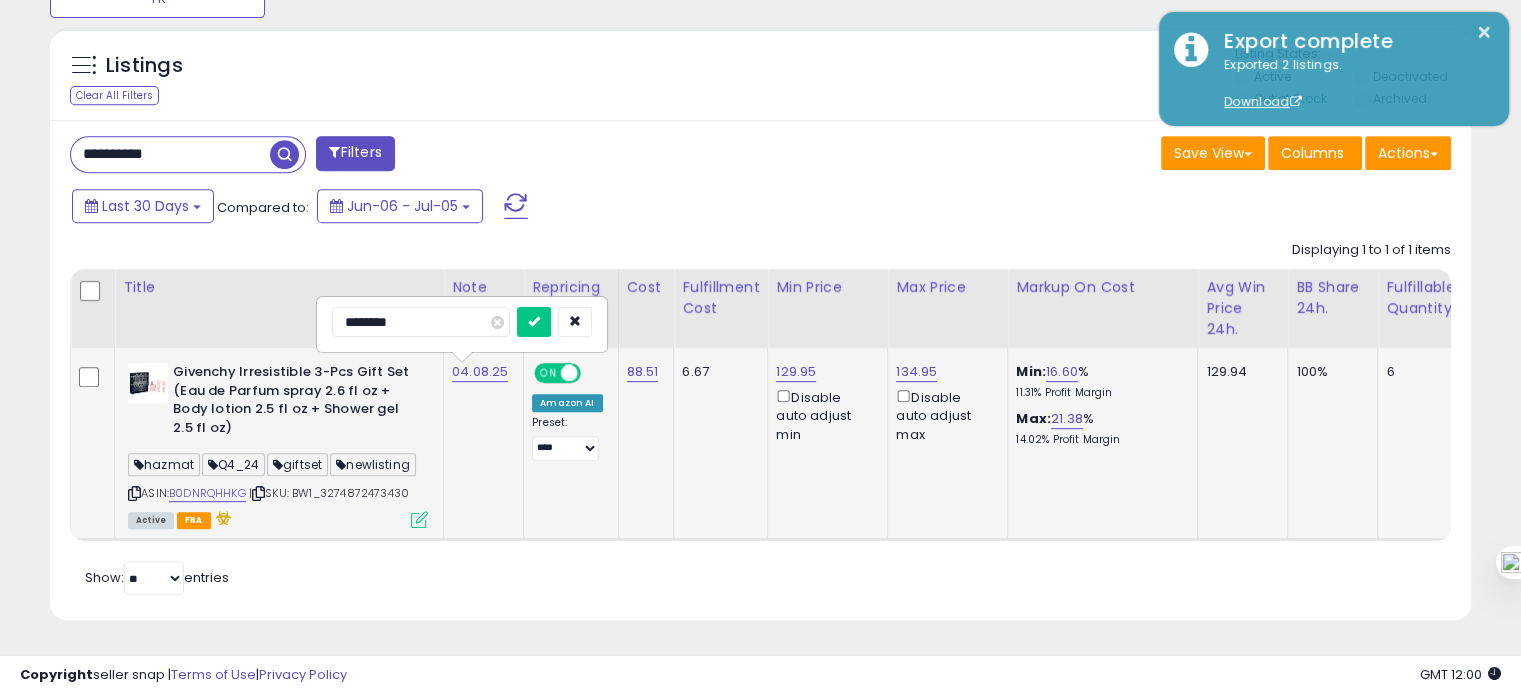 click on "********" at bounding box center [421, 322] 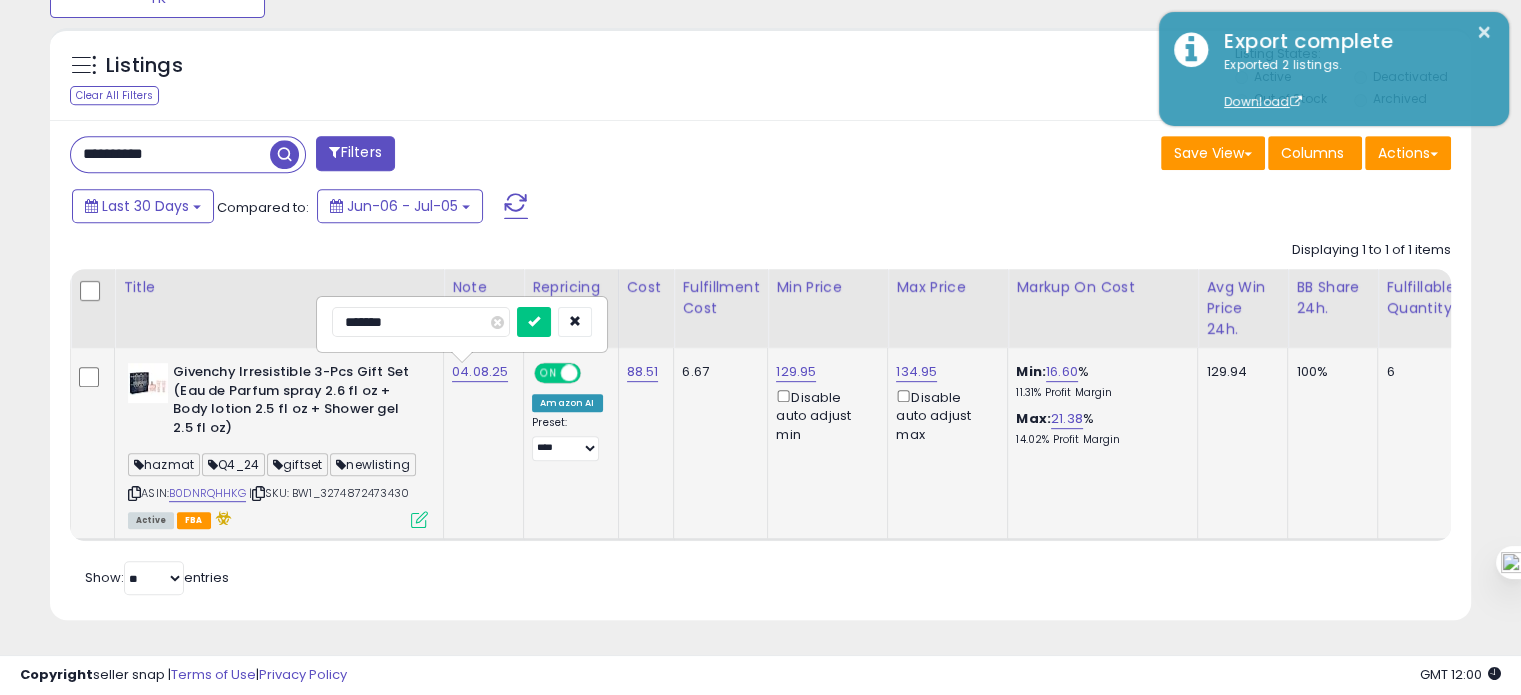 type on "********" 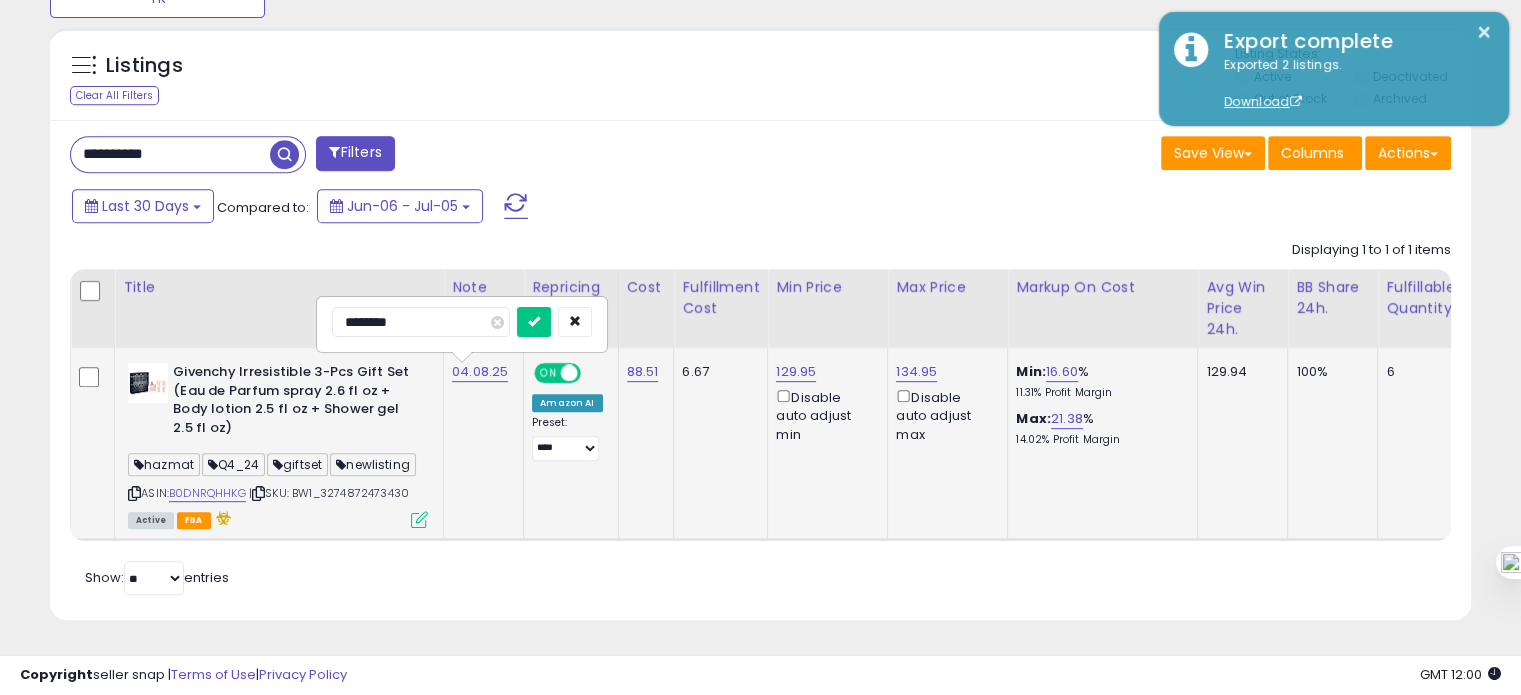 click at bounding box center (534, 322) 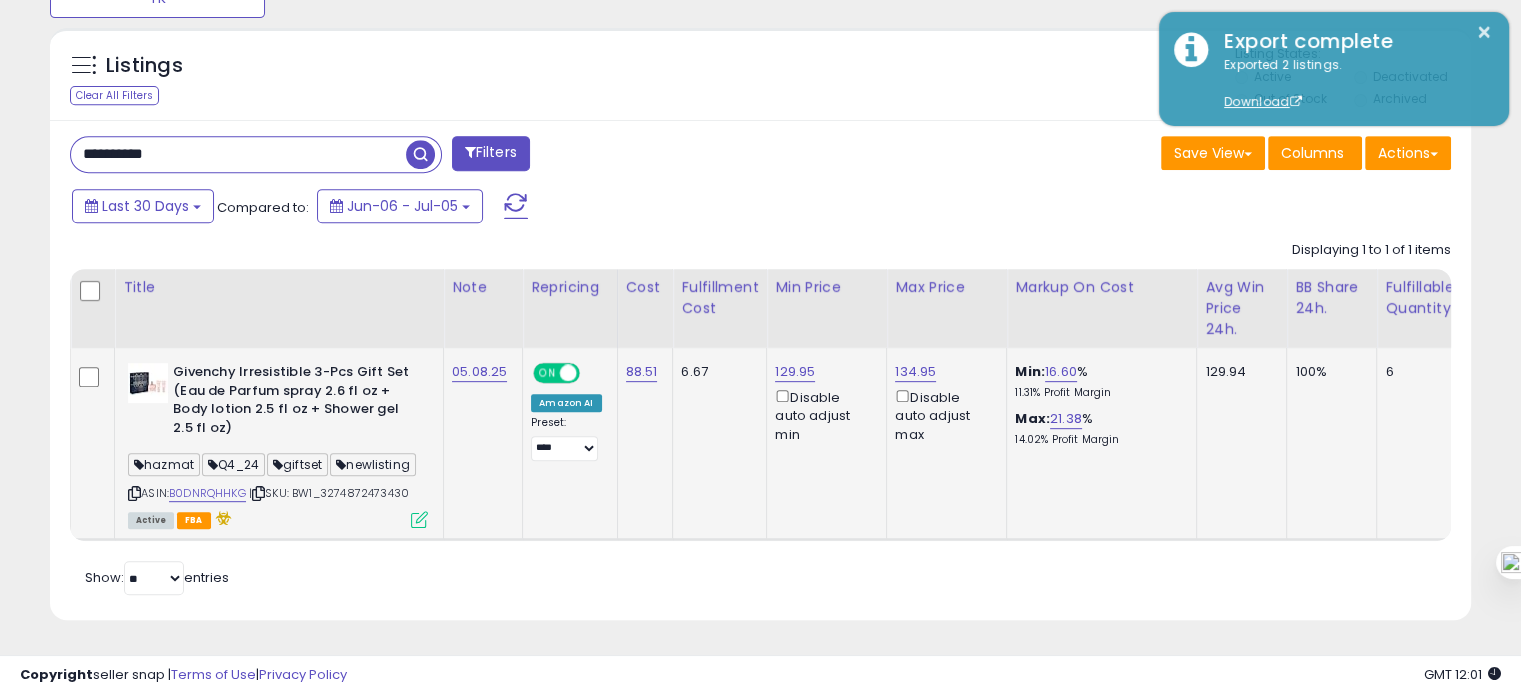 click on "**********" at bounding box center [238, 154] 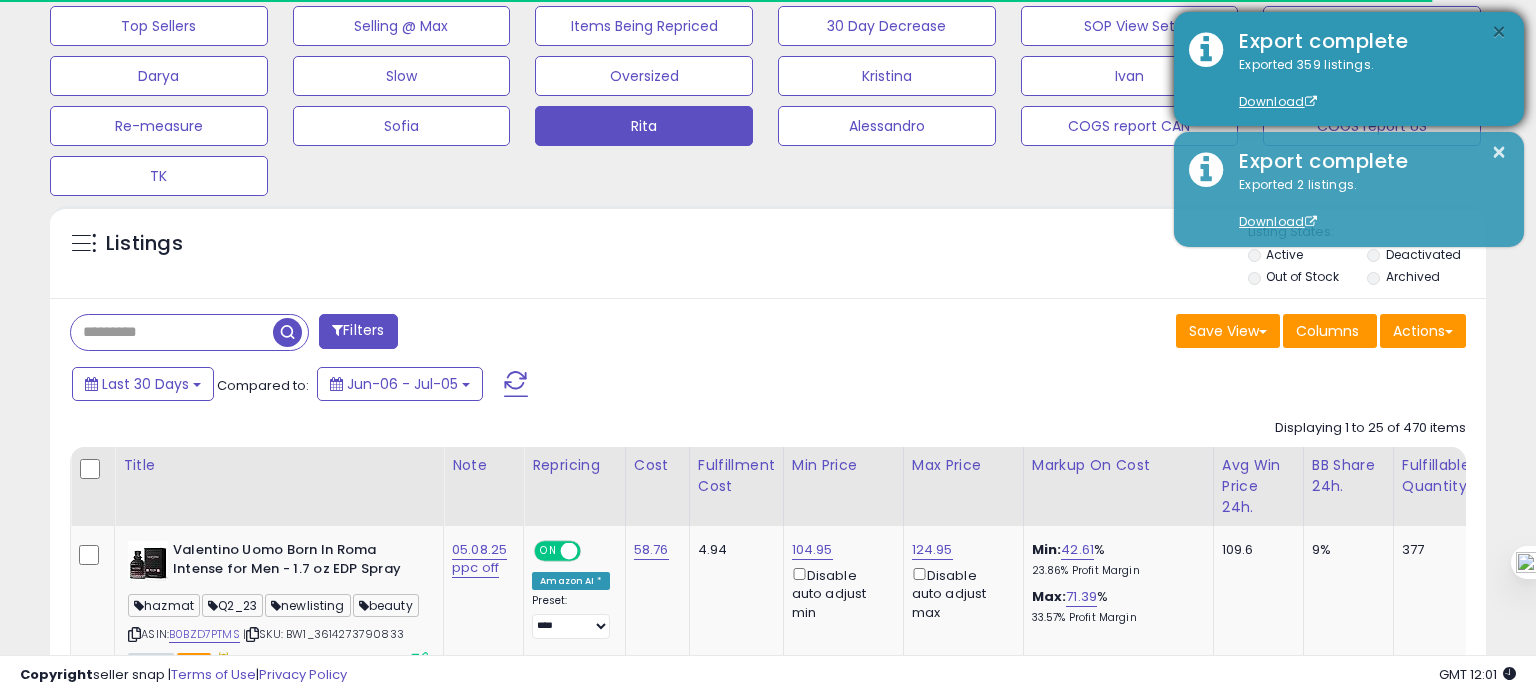 click on "×" at bounding box center [1499, 32] 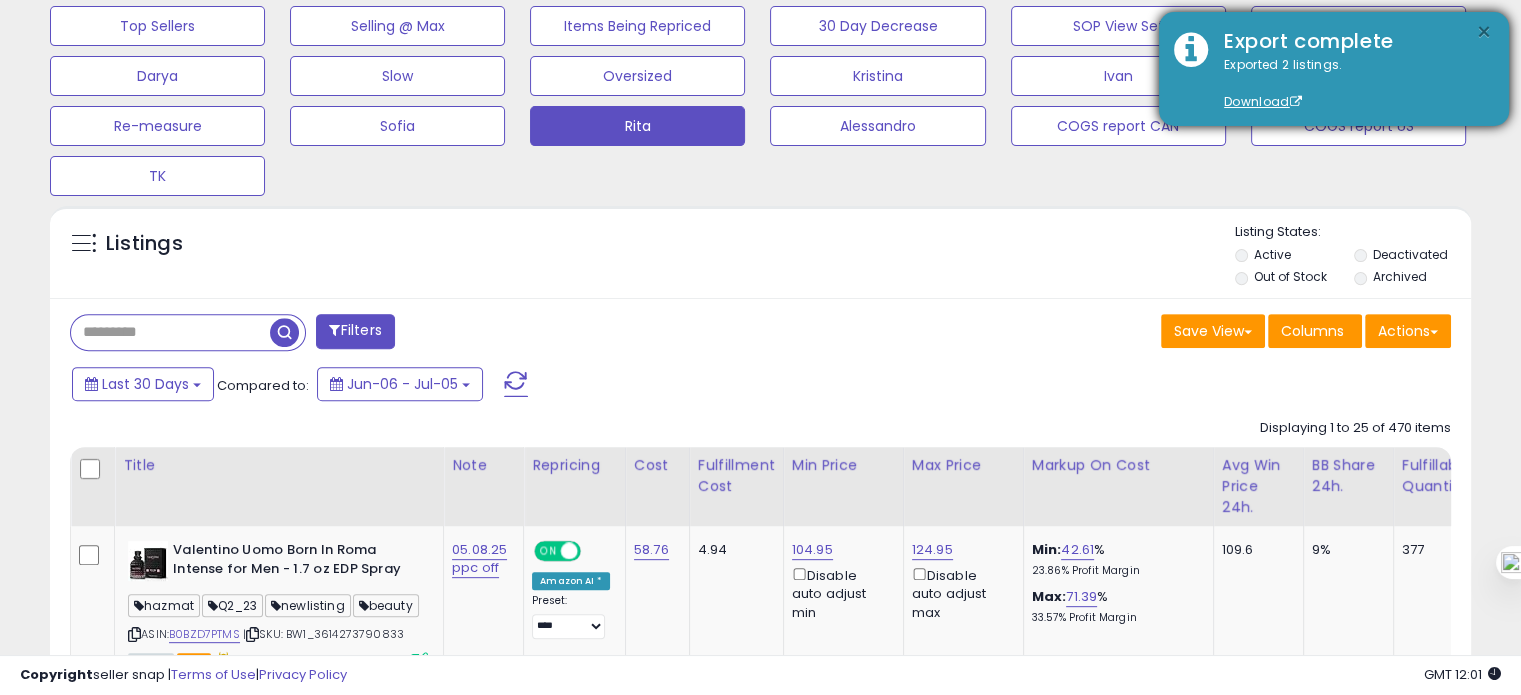 click on "×" at bounding box center (1484, 32) 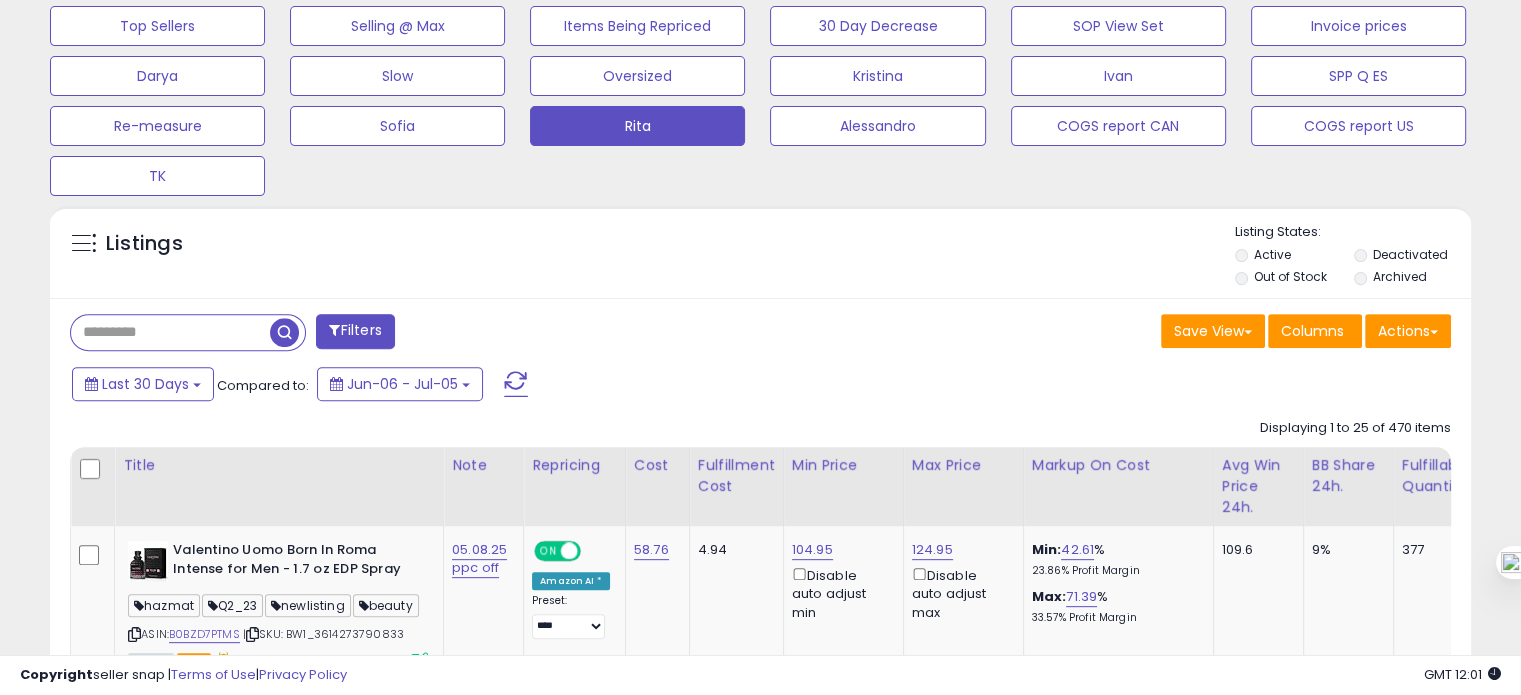 click at bounding box center (170, 332) 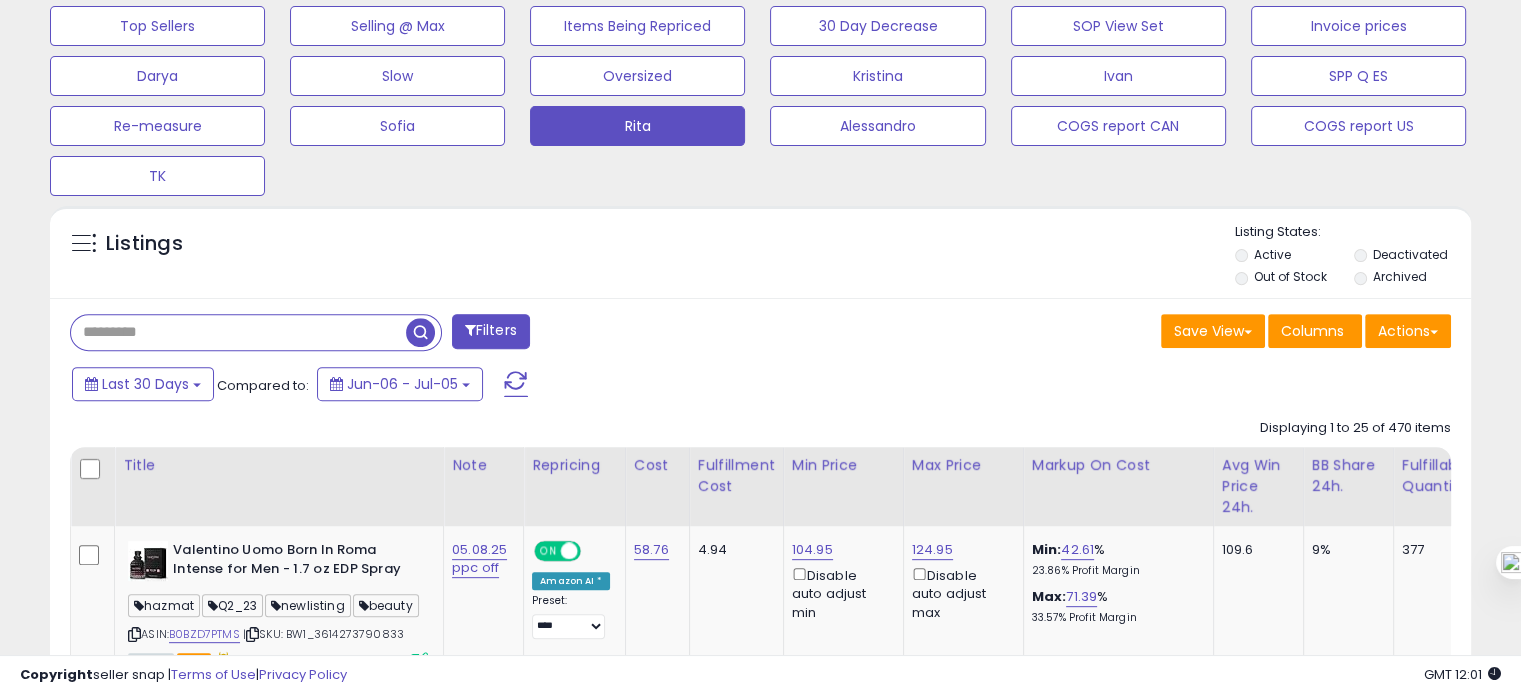 paste on "**********" 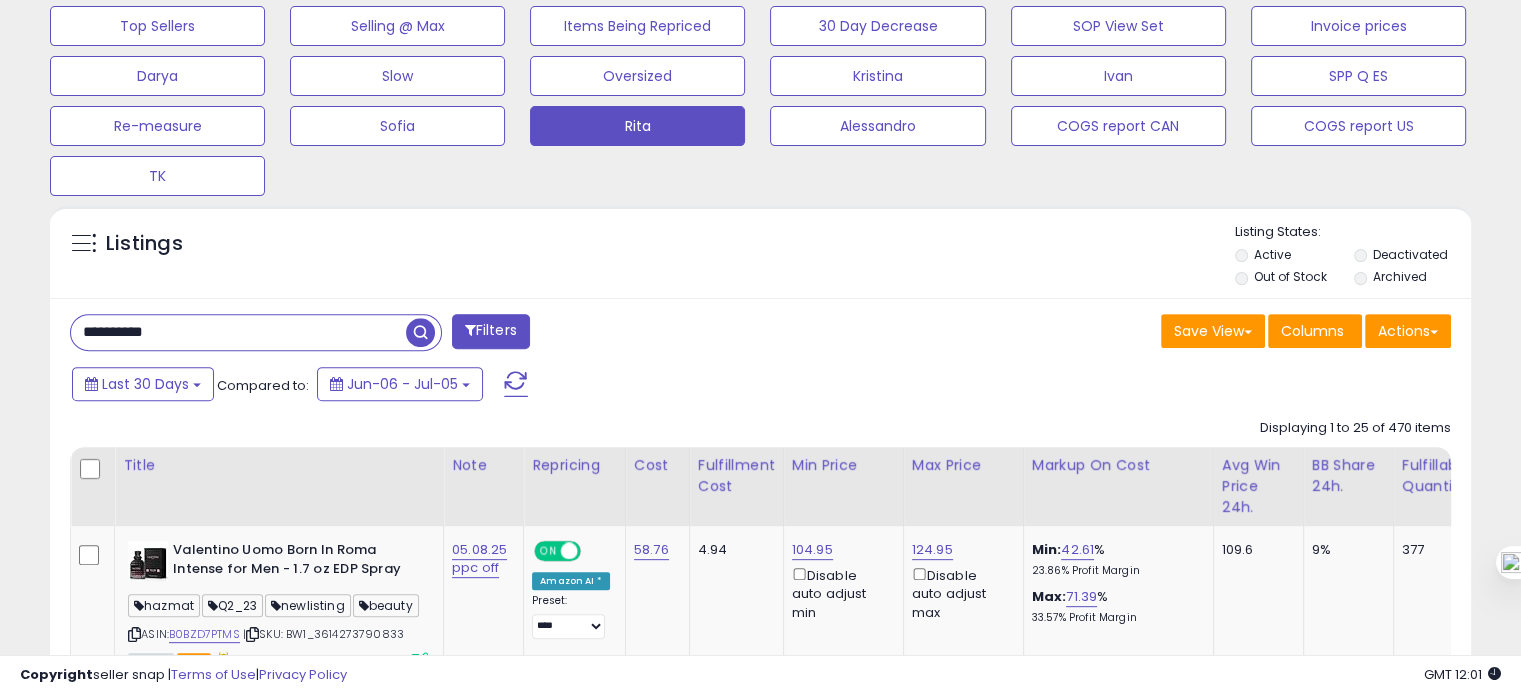 type on "**********" 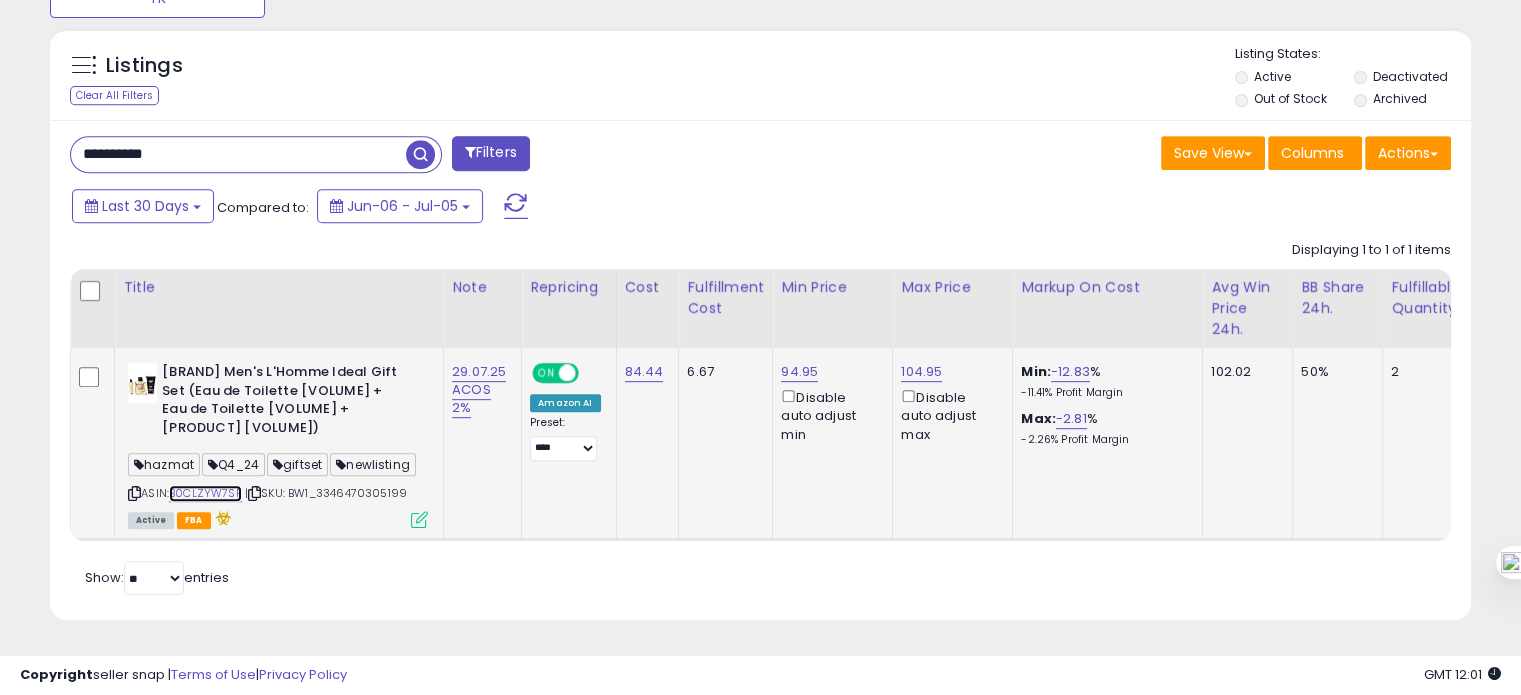 click on "B0CLZYW7SF" at bounding box center (205, 493) 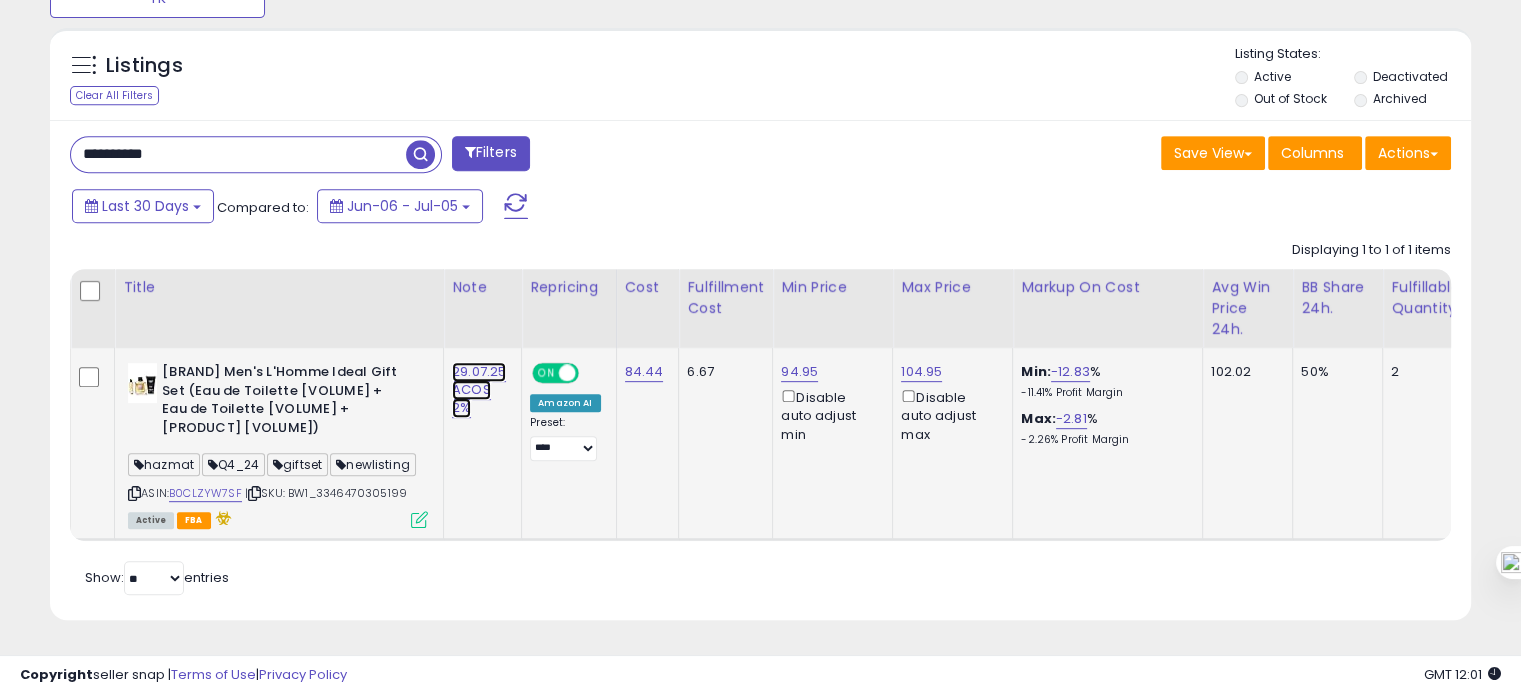 click on "29.07.25 ACOS 2%" at bounding box center [479, 390] 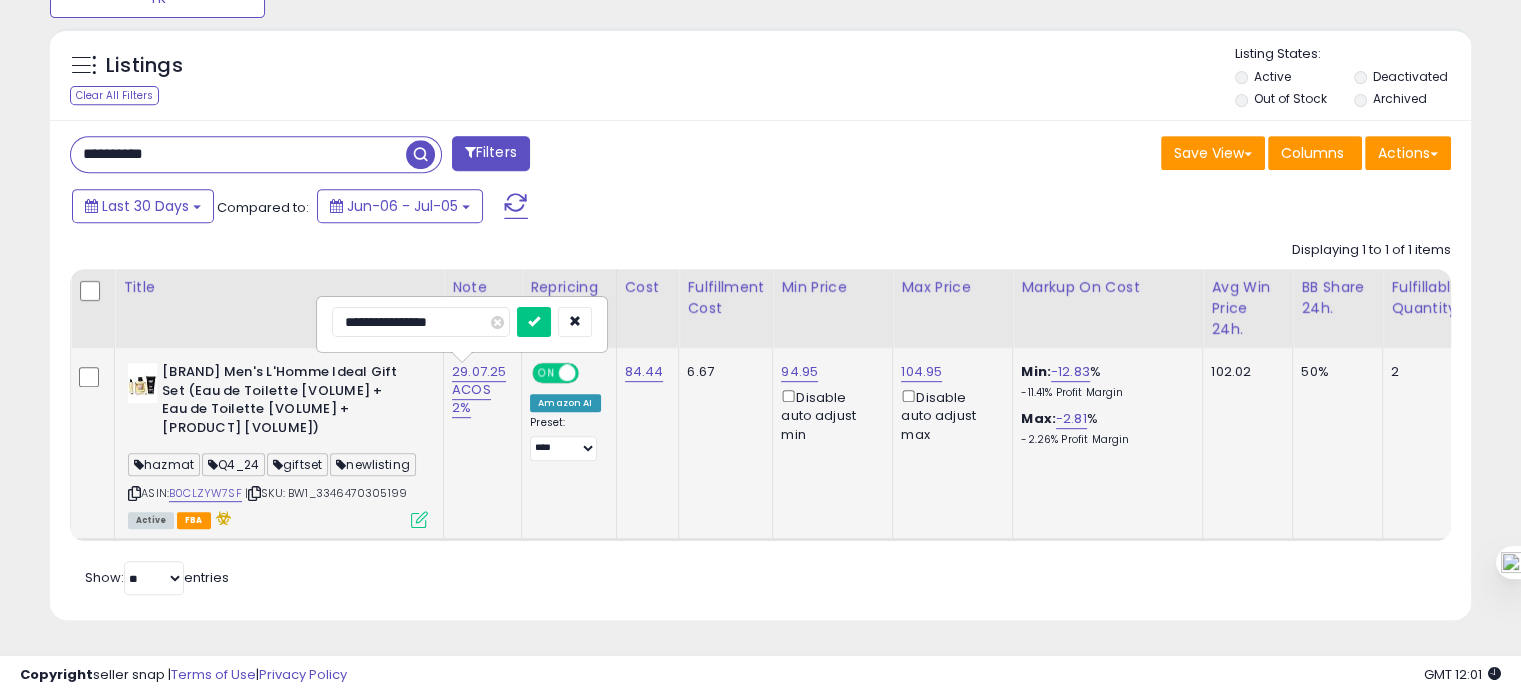 drag, startPoint x: 402, startPoint y: 316, endPoint x: 508, endPoint y: 302, distance: 106.92053 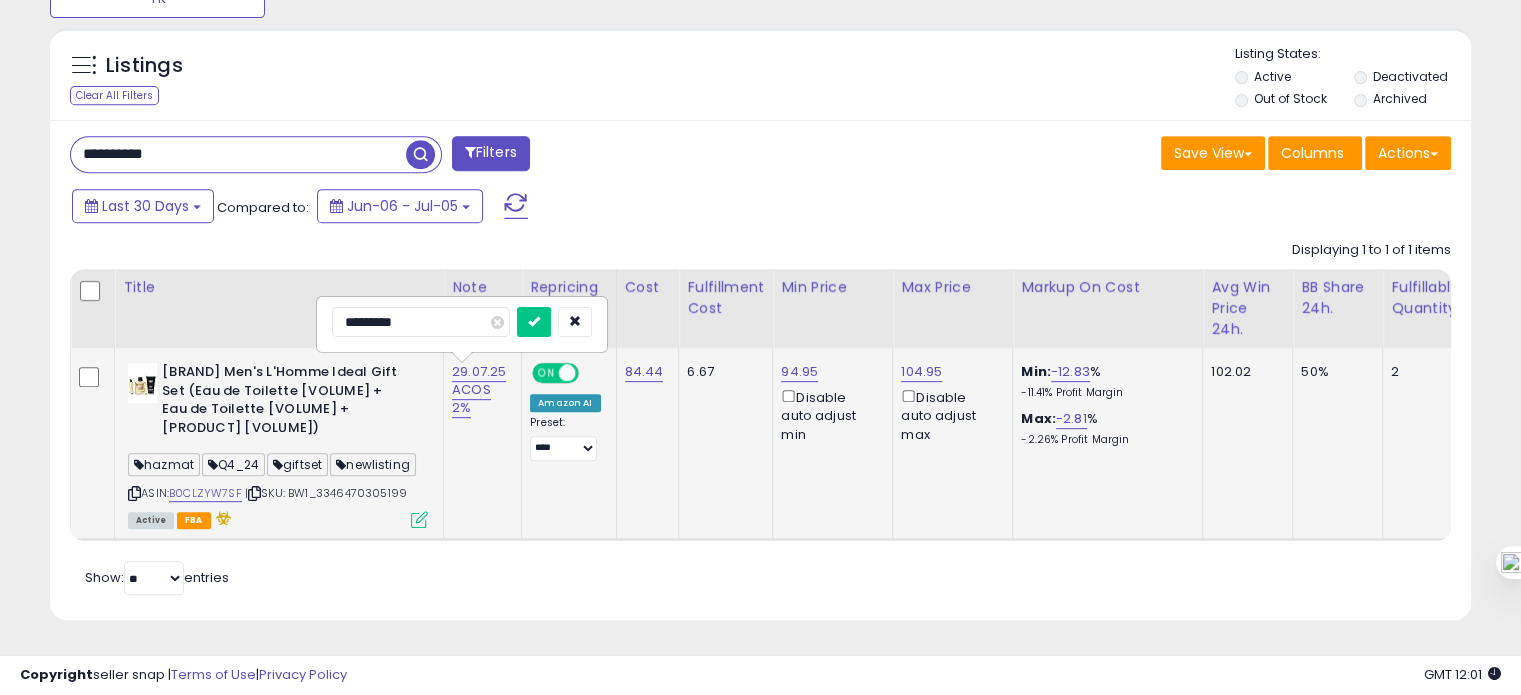 drag, startPoint x: 380, startPoint y: 308, endPoint x: 340, endPoint y: 319, distance: 41.484936 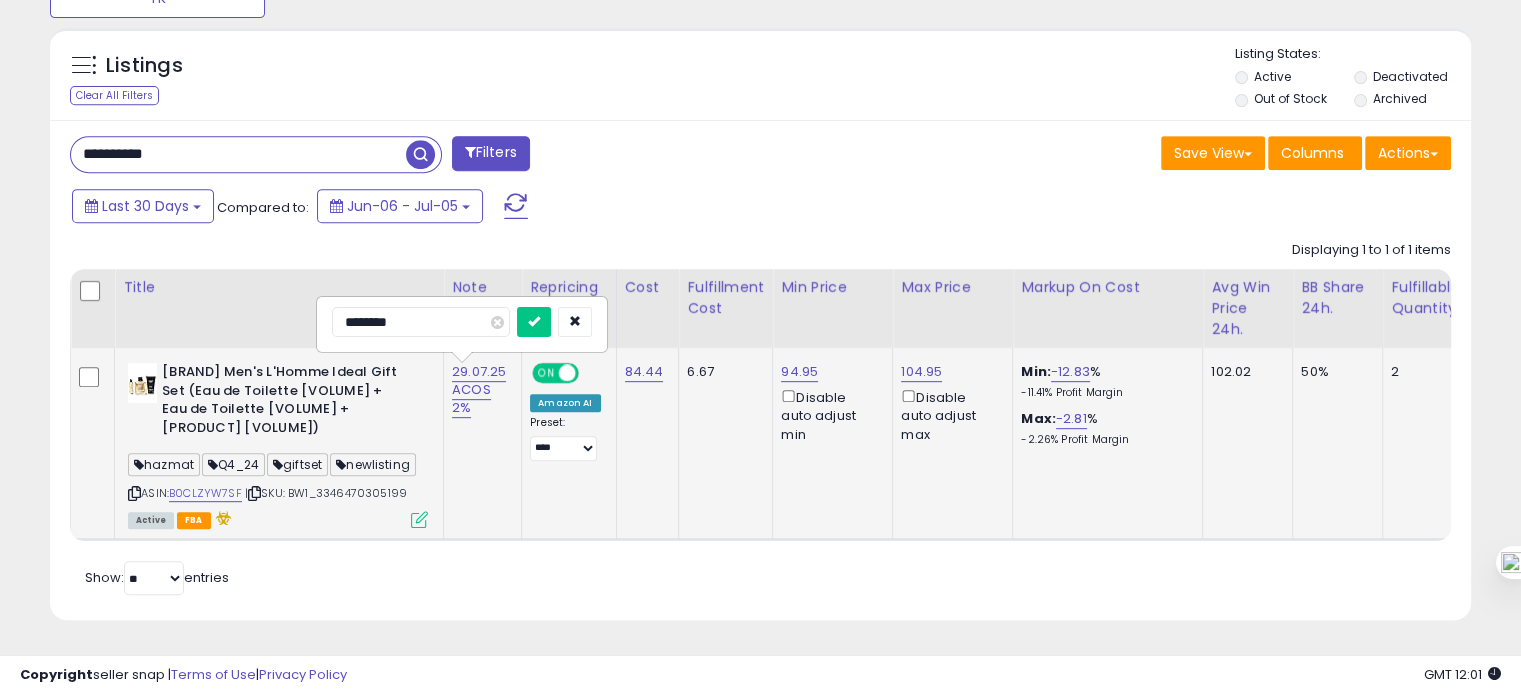 type on "********" 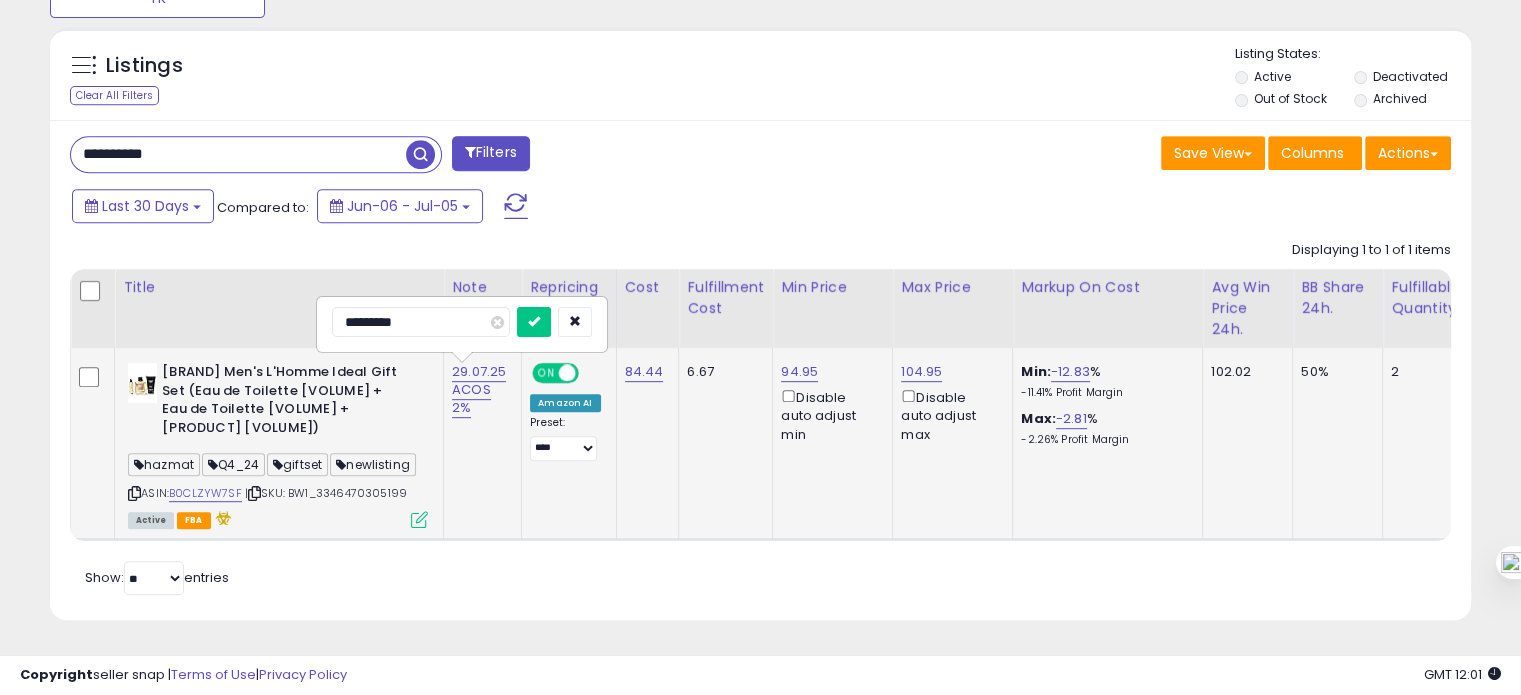 click at bounding box center [534, 322] 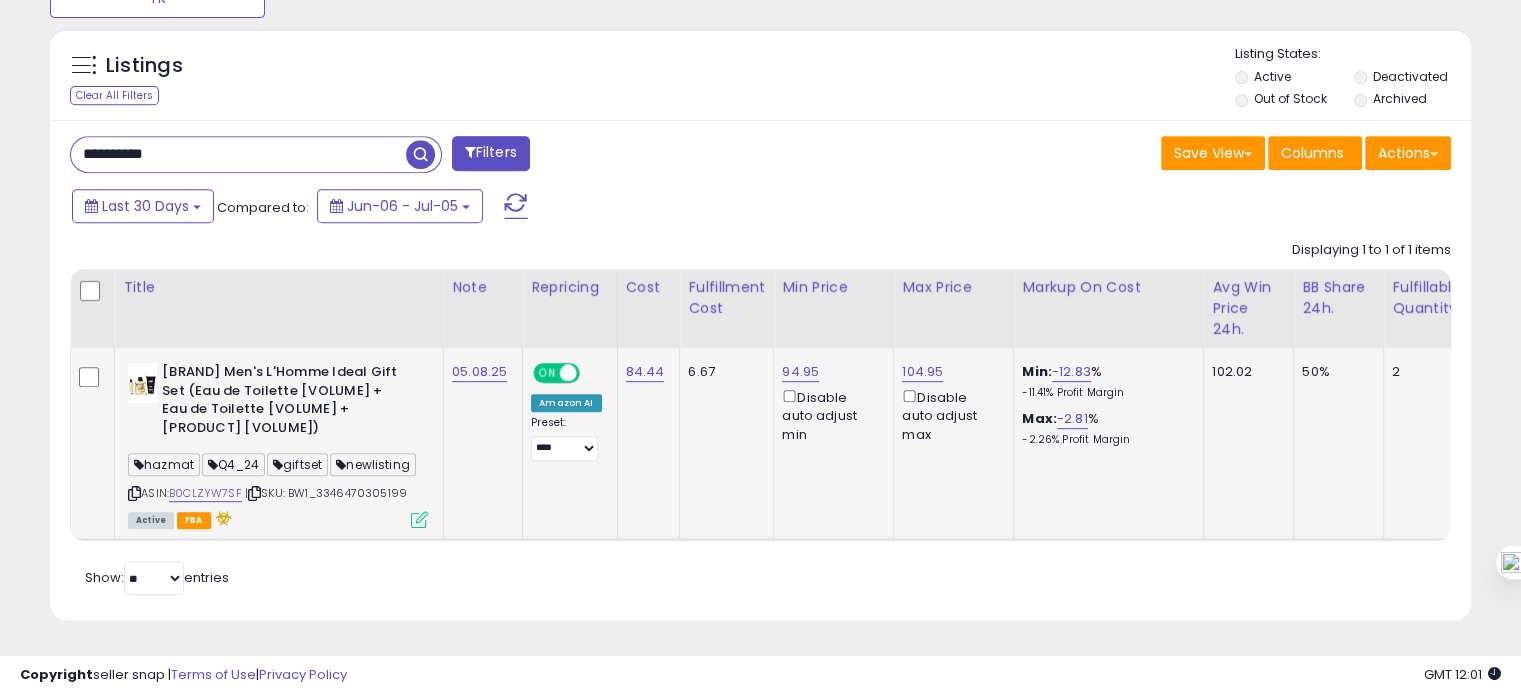 click on "**********" at bounding box center (238, 154) 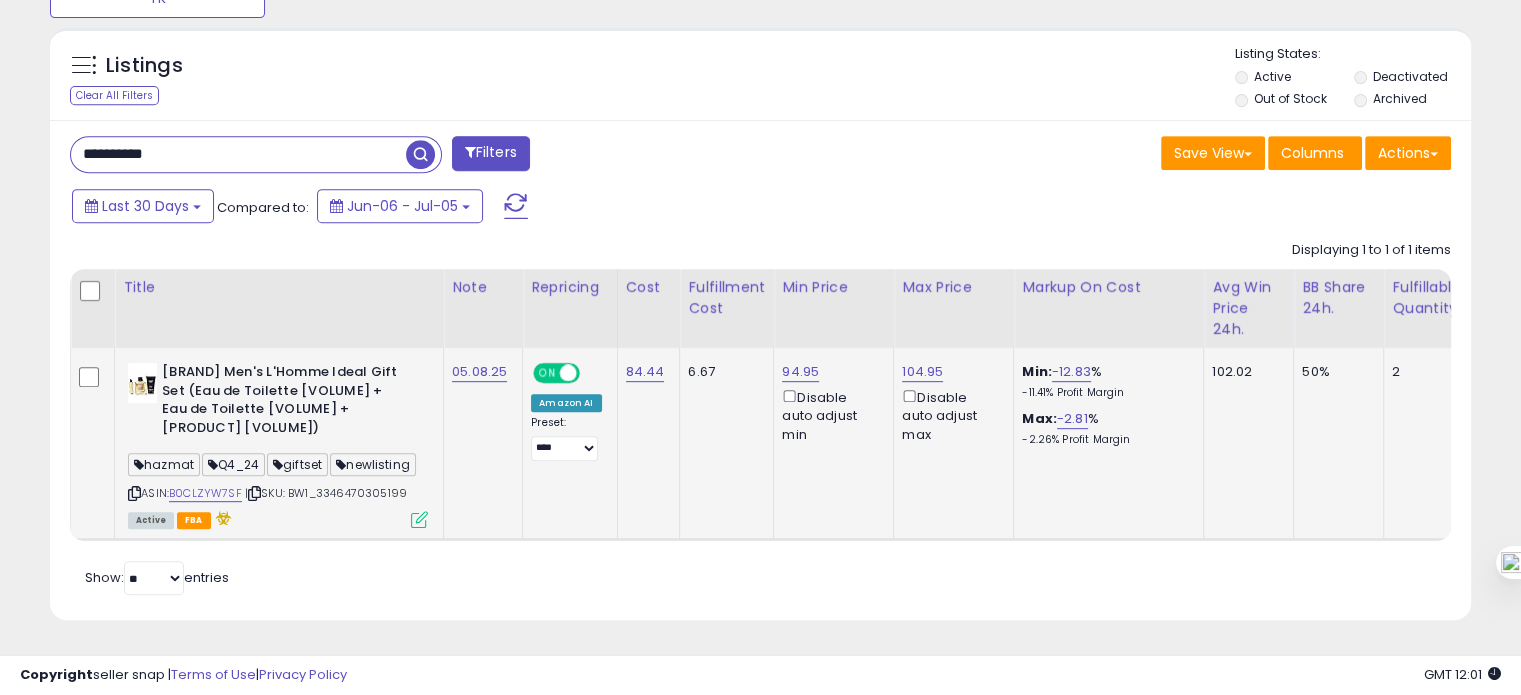 click on "**********" at bounding box center (238, 154) 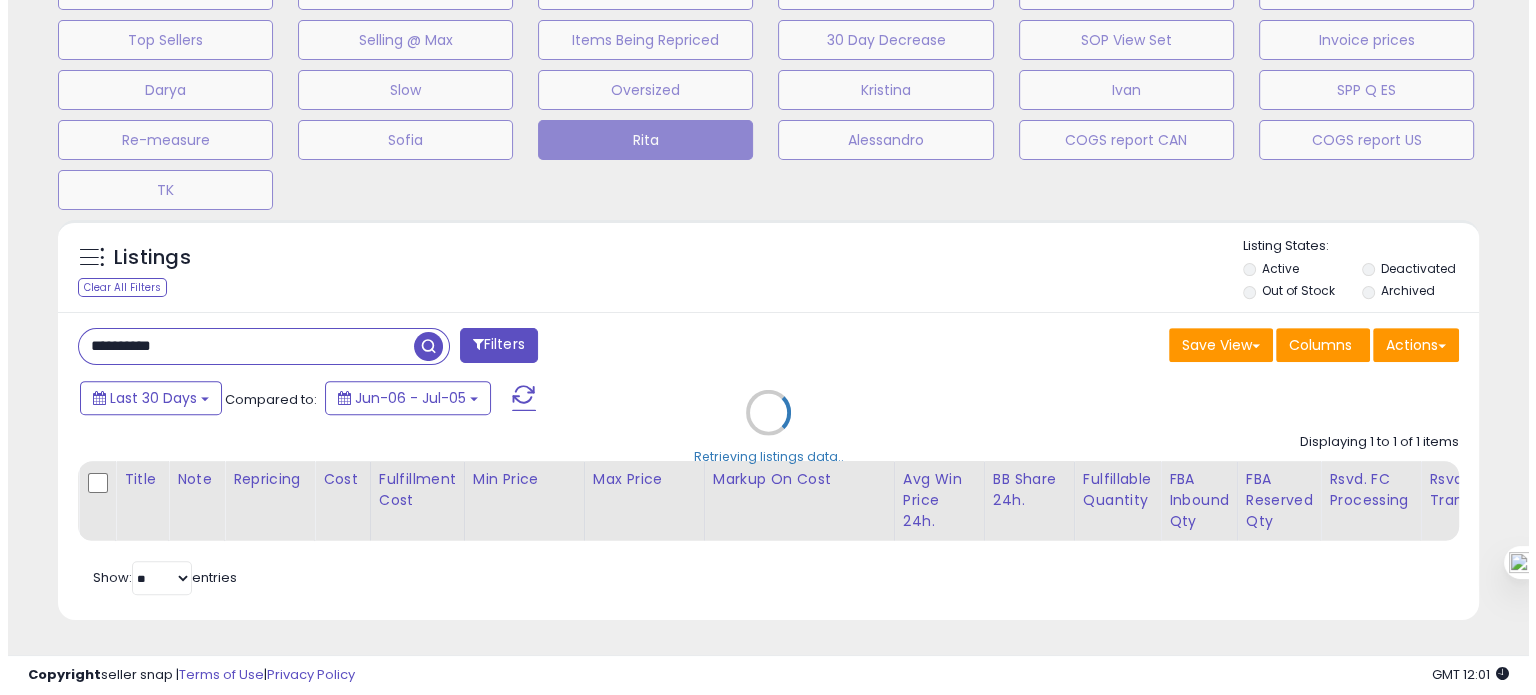 scroll, scrollTop: 674, scrollLeft: 0, axis: vertical 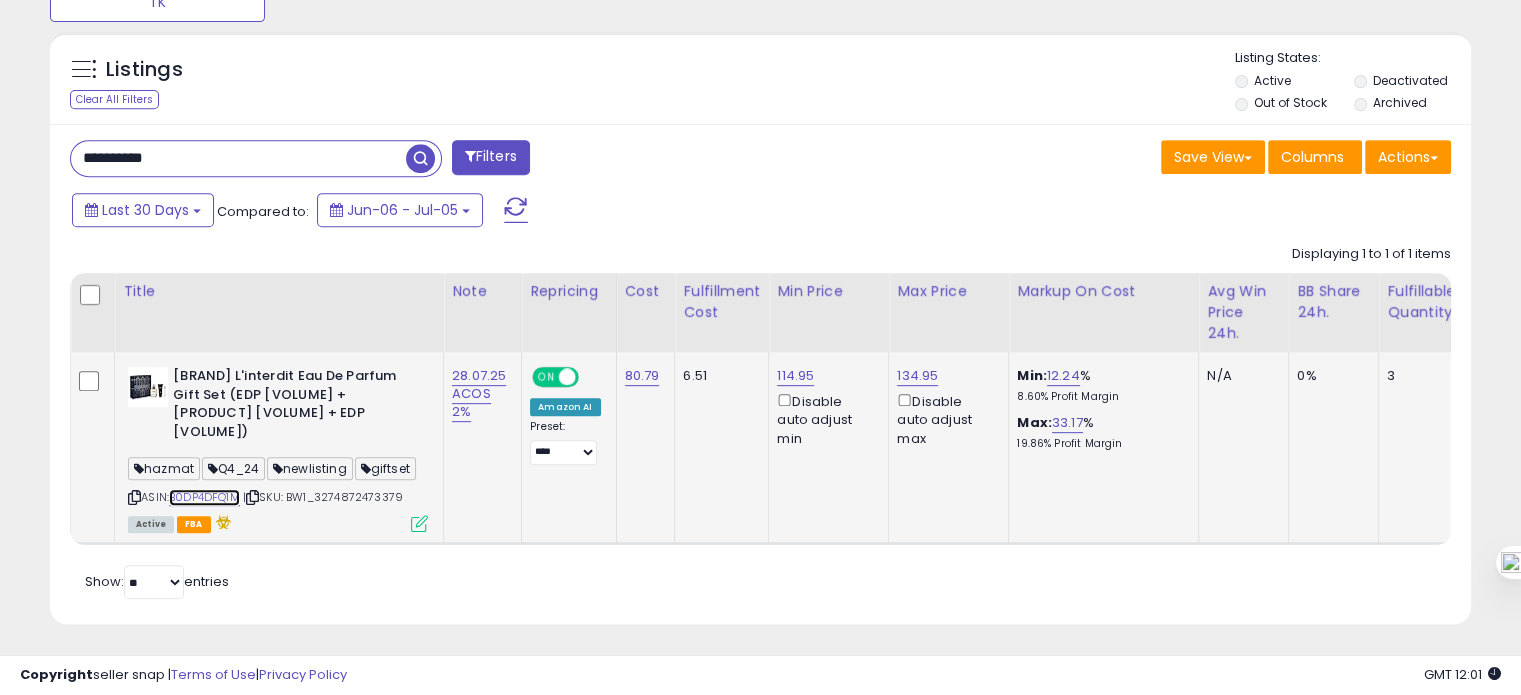 click on "B0DP4DFQ1M" at bounding box center (204, 497) 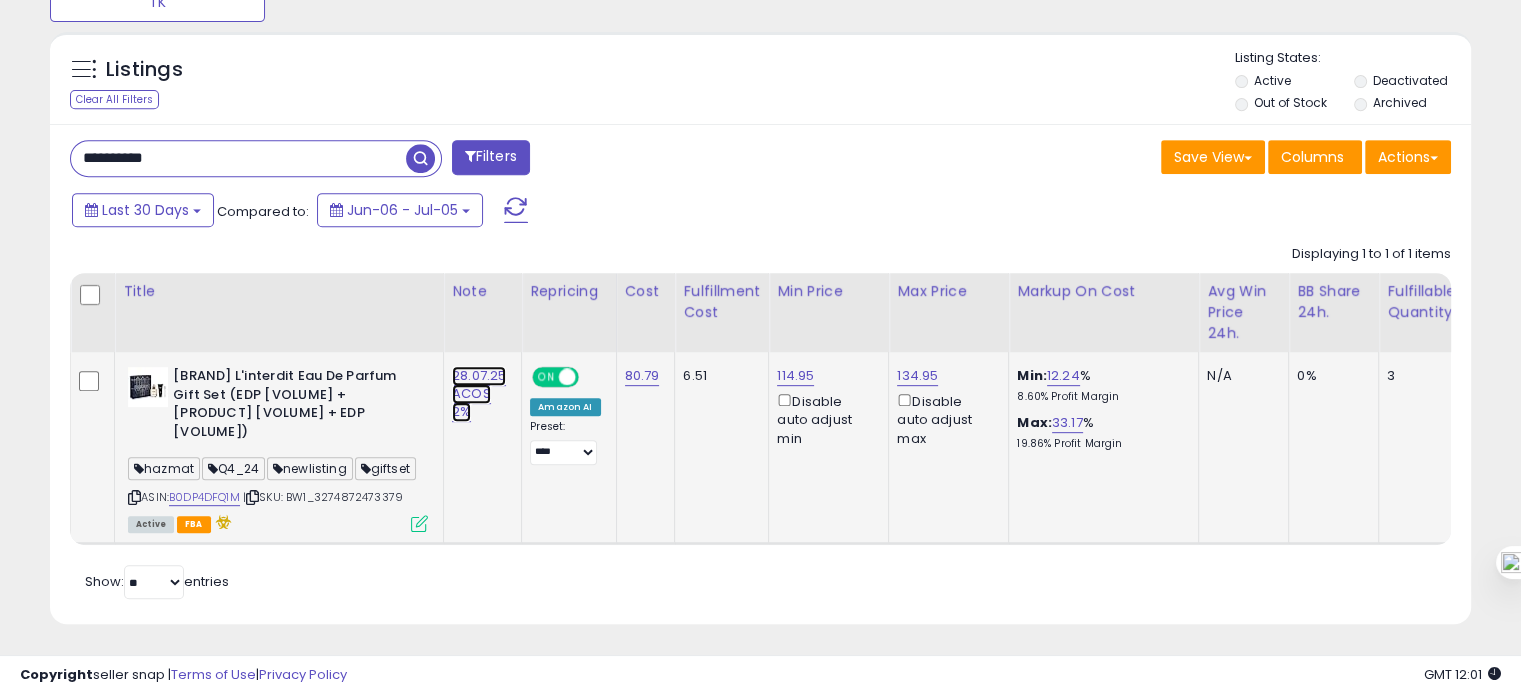 click on "28.07.25 ACOS 2%" at bounding box center (479, 394) 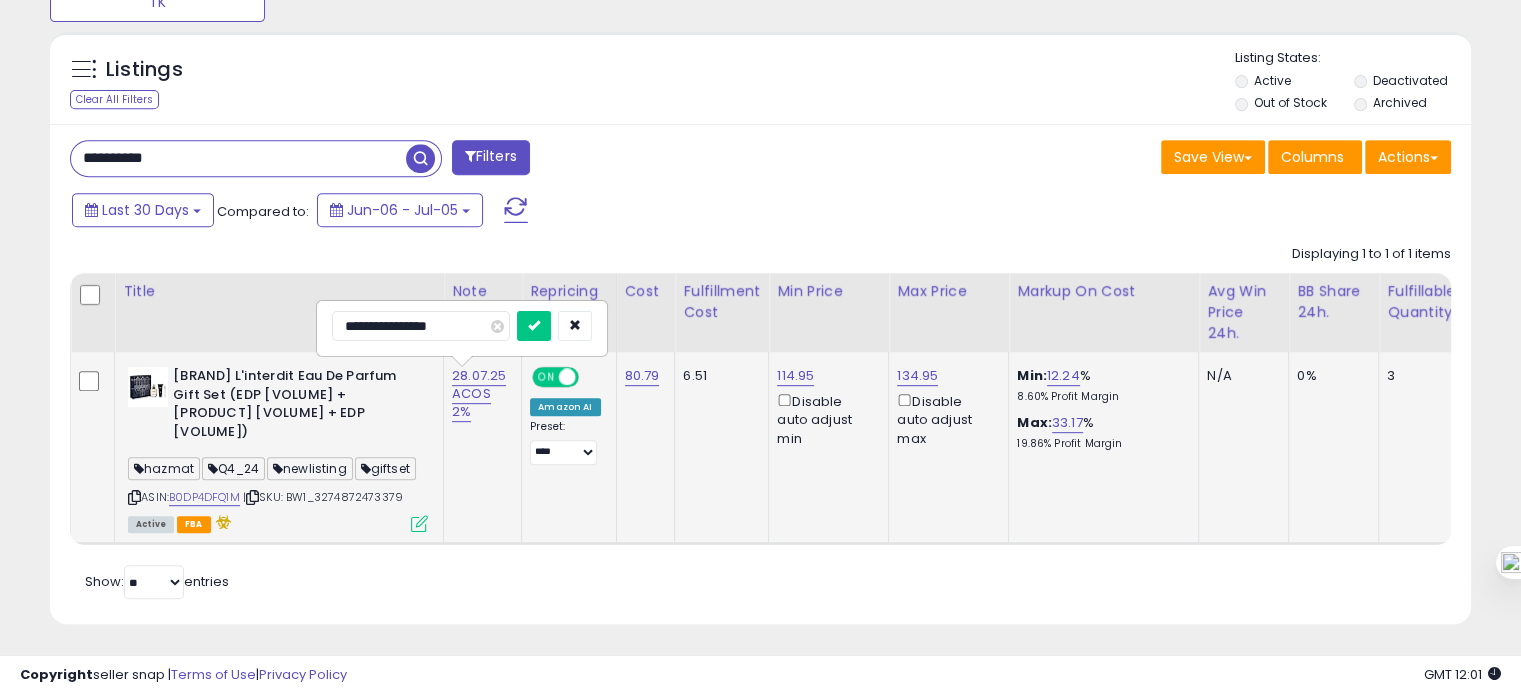 drag, startPoint x: 380, startPoint y: 323, endPoint x: 320, endPoint y: 331, distance: 60.530983 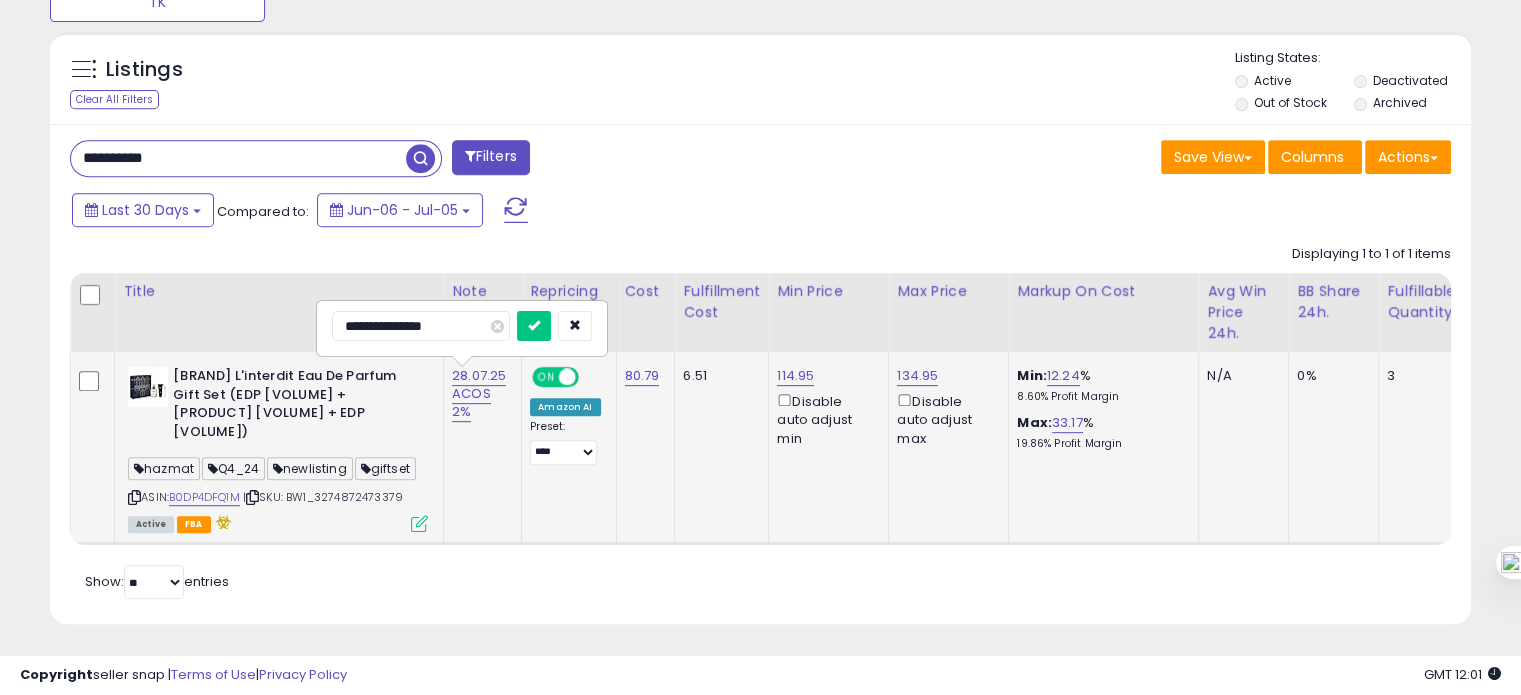 type on "**********" 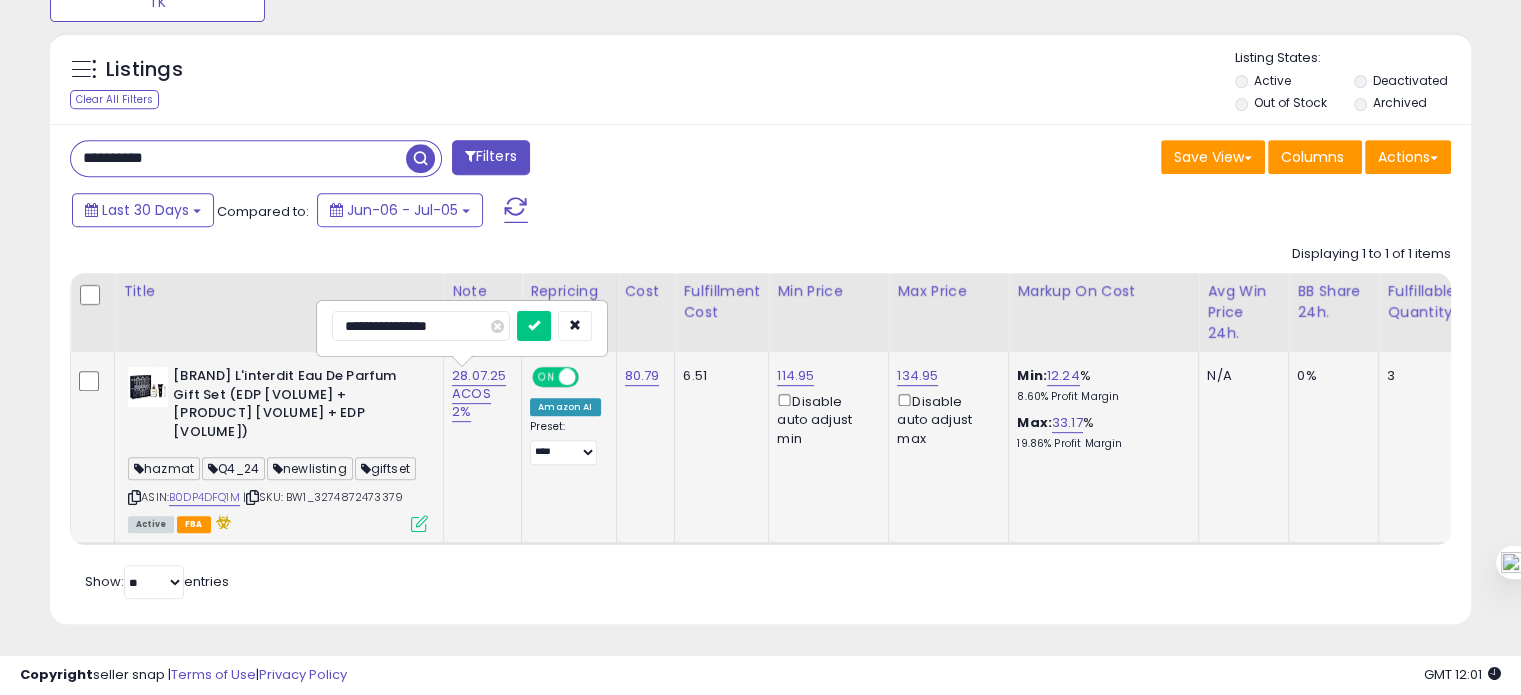 click at bounding box center [534, 326] 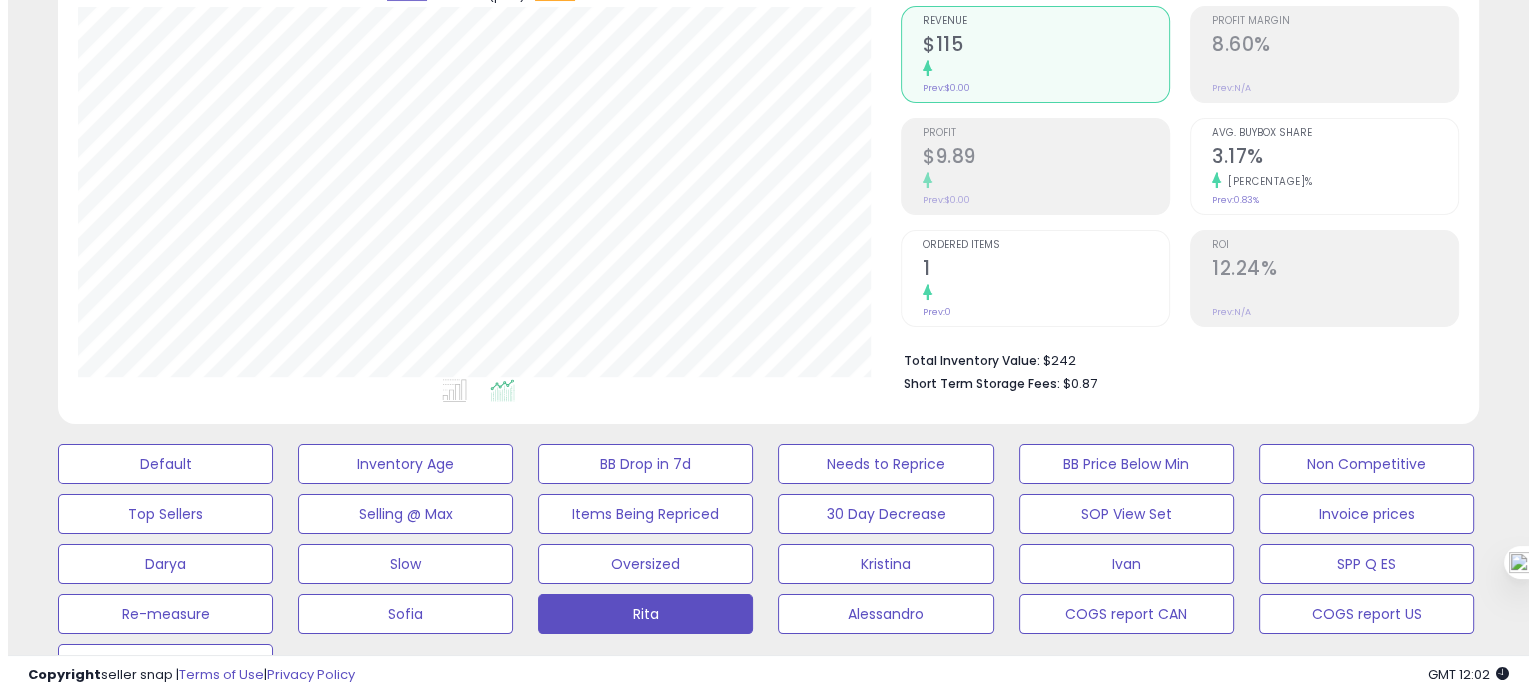 scroll, scrollTop: 184, scrollLeft: 0, axis: vertical 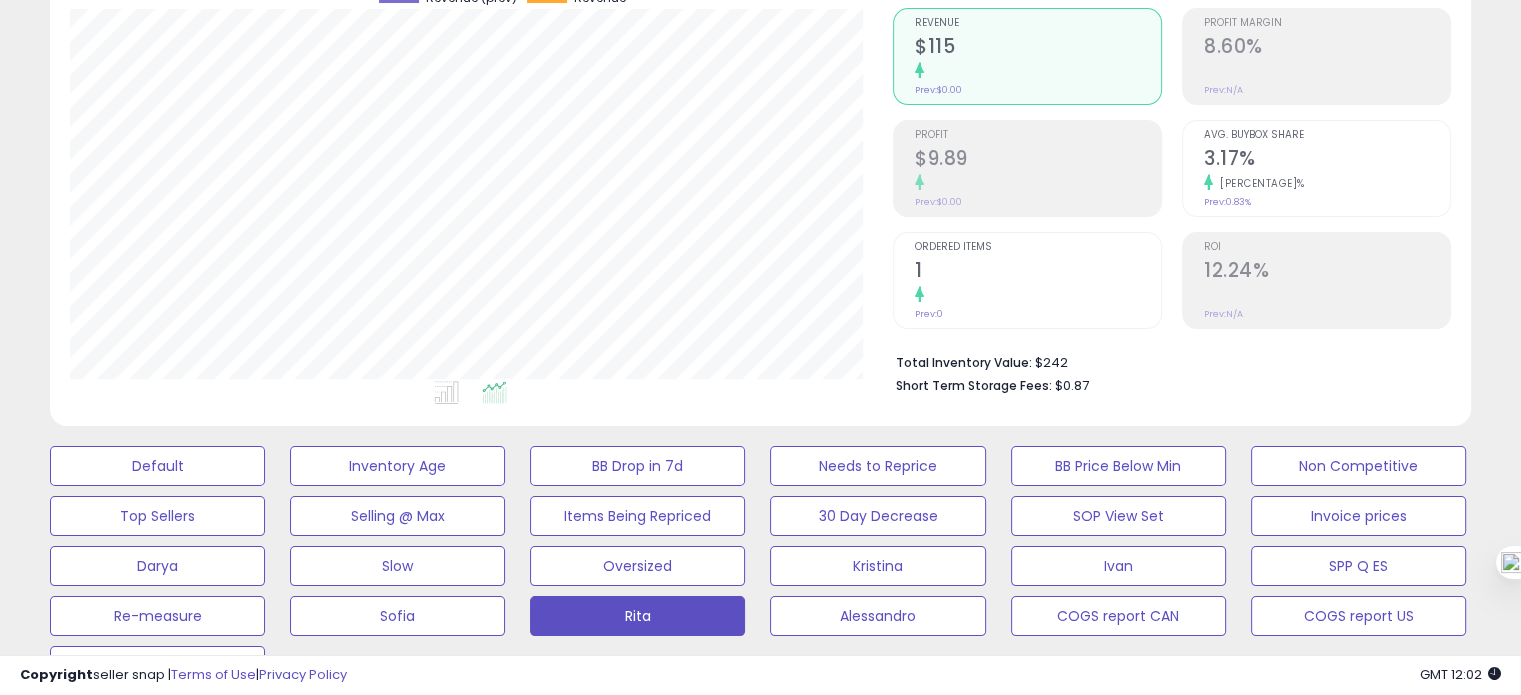 click on "Avg. Buybox Share
3.17%
281.93%
Prev:  0.83%" at bounding box center [1316, 168] 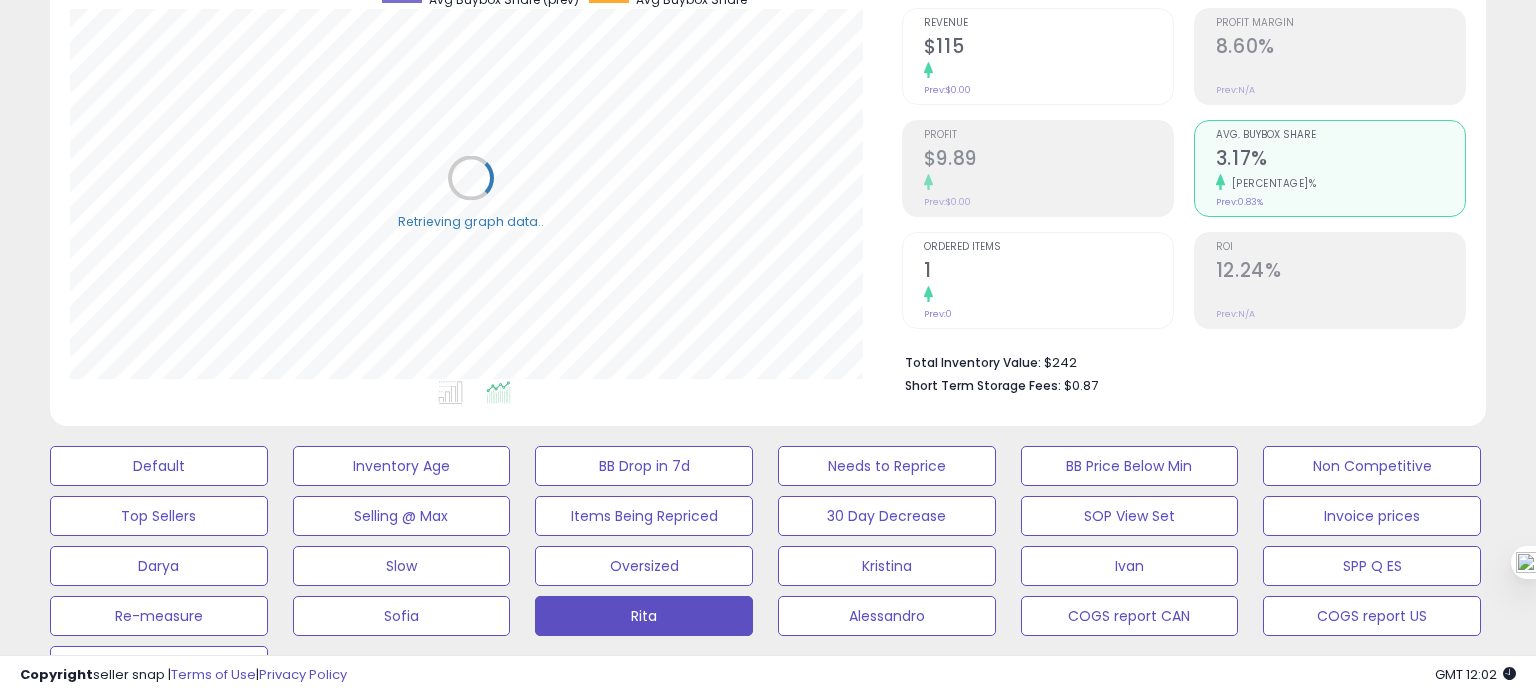 scroll, scrollTop: 999589, scrollLeft: 999168, axis: both 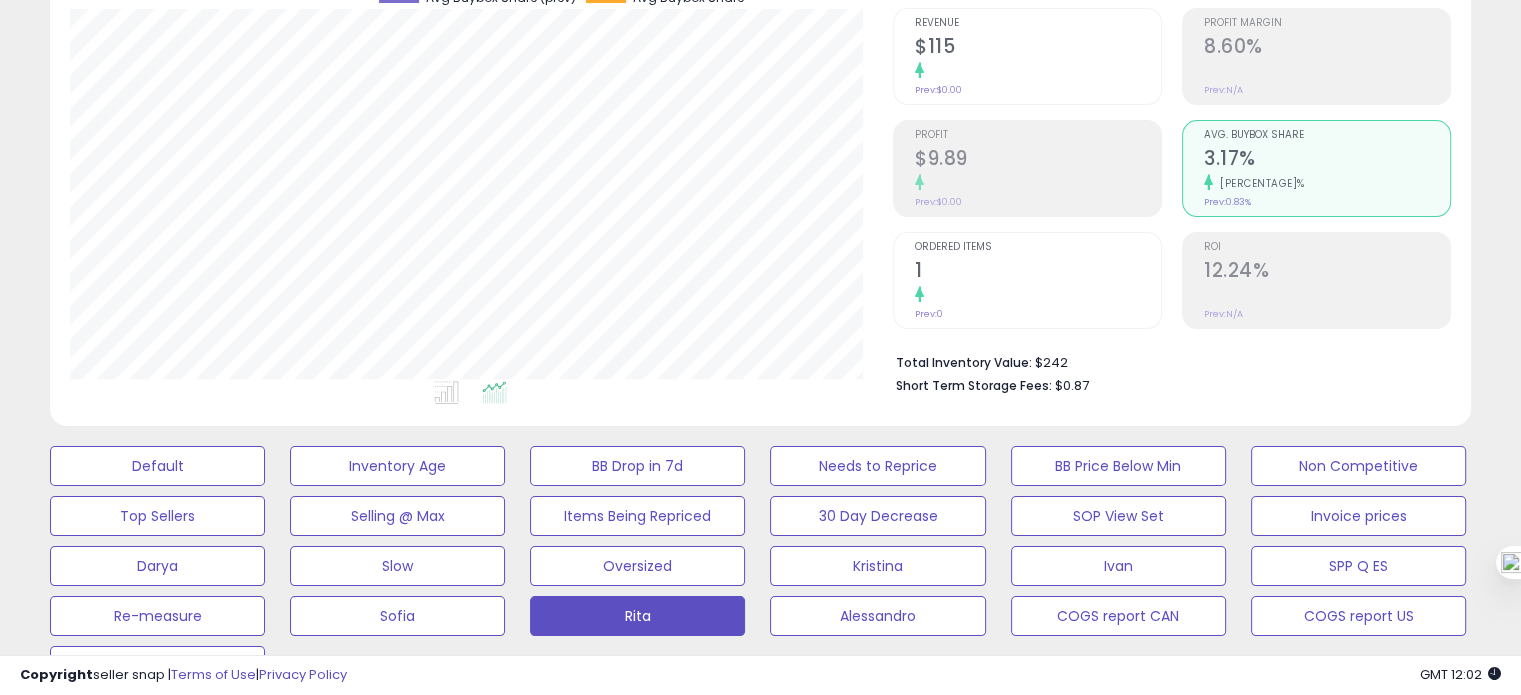 click on "1" at bounding box center [1038, 272] 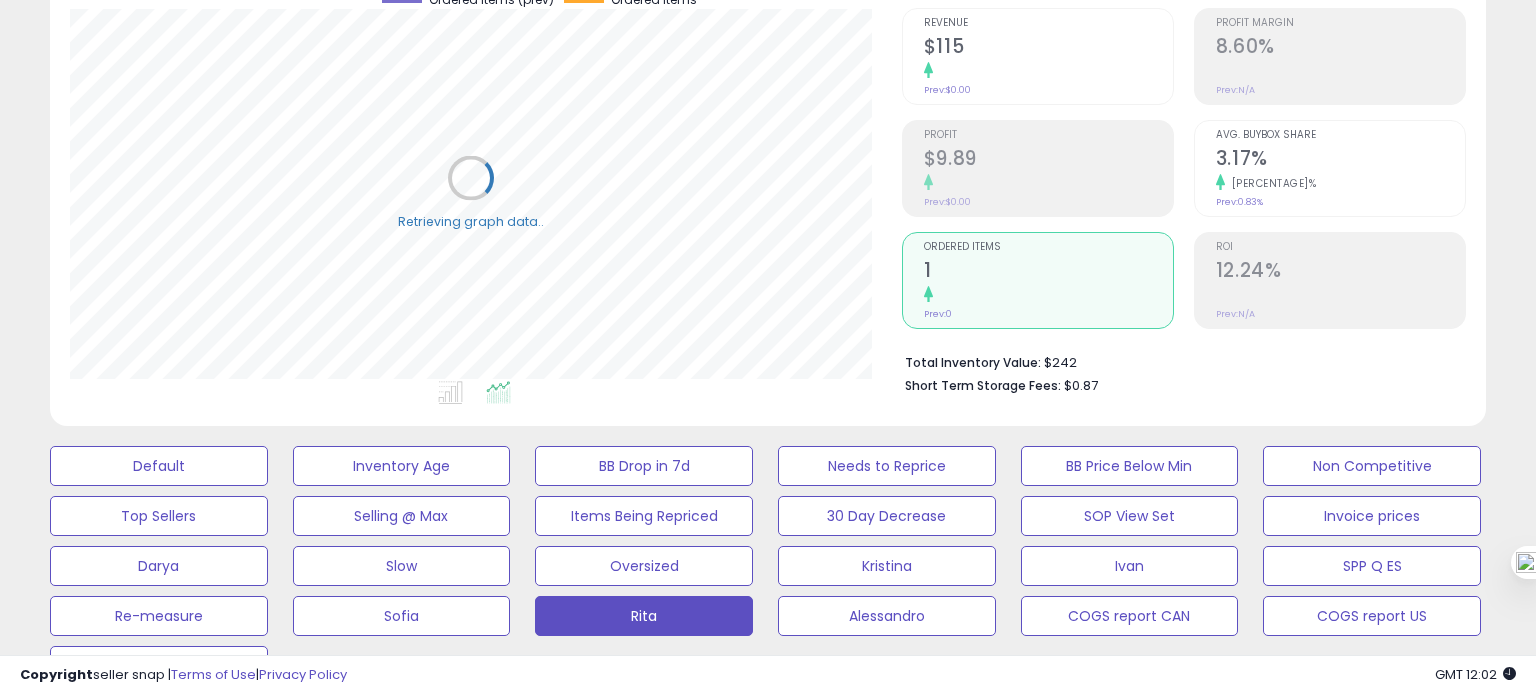 scroll, scrollTop: 999589, scrollLeft: 999168, axis: both 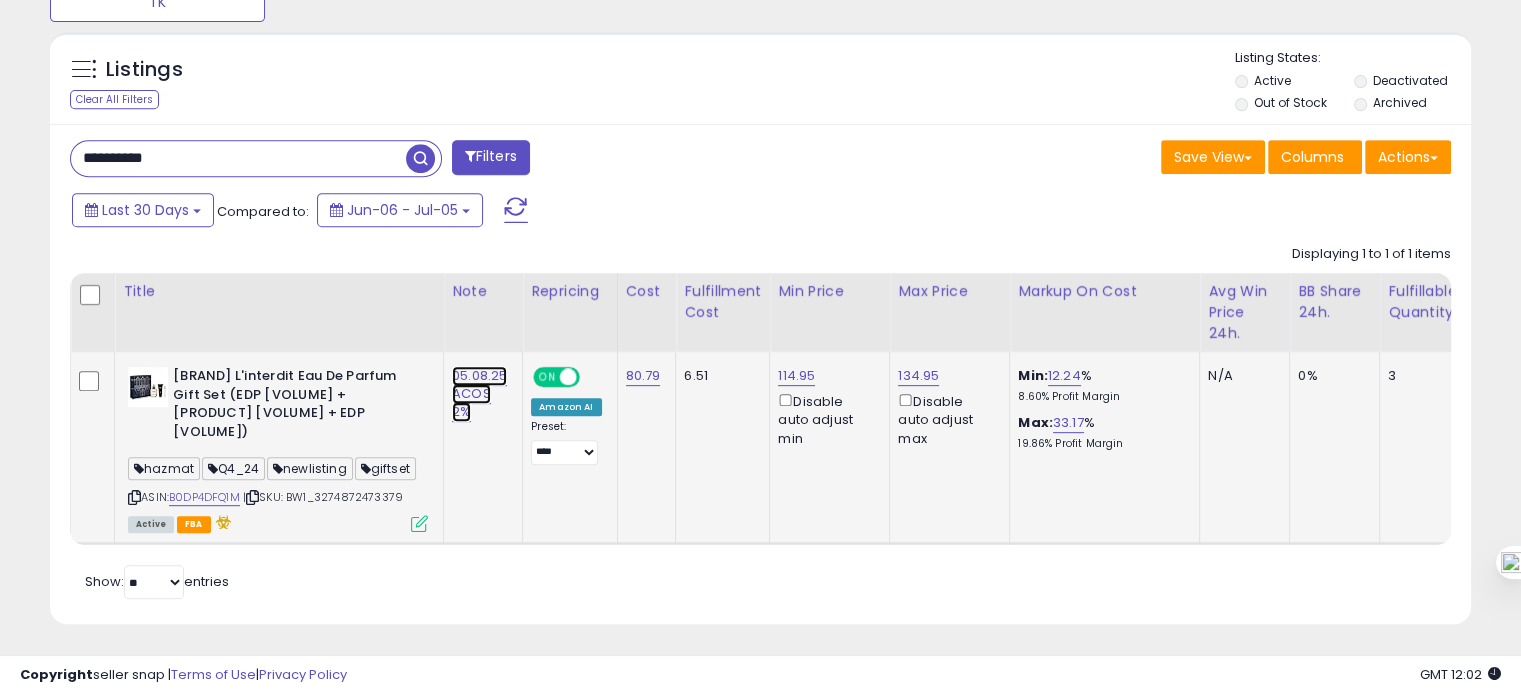 click on "05.08.25 ACOS 2%" at bounding box center (479, 394) 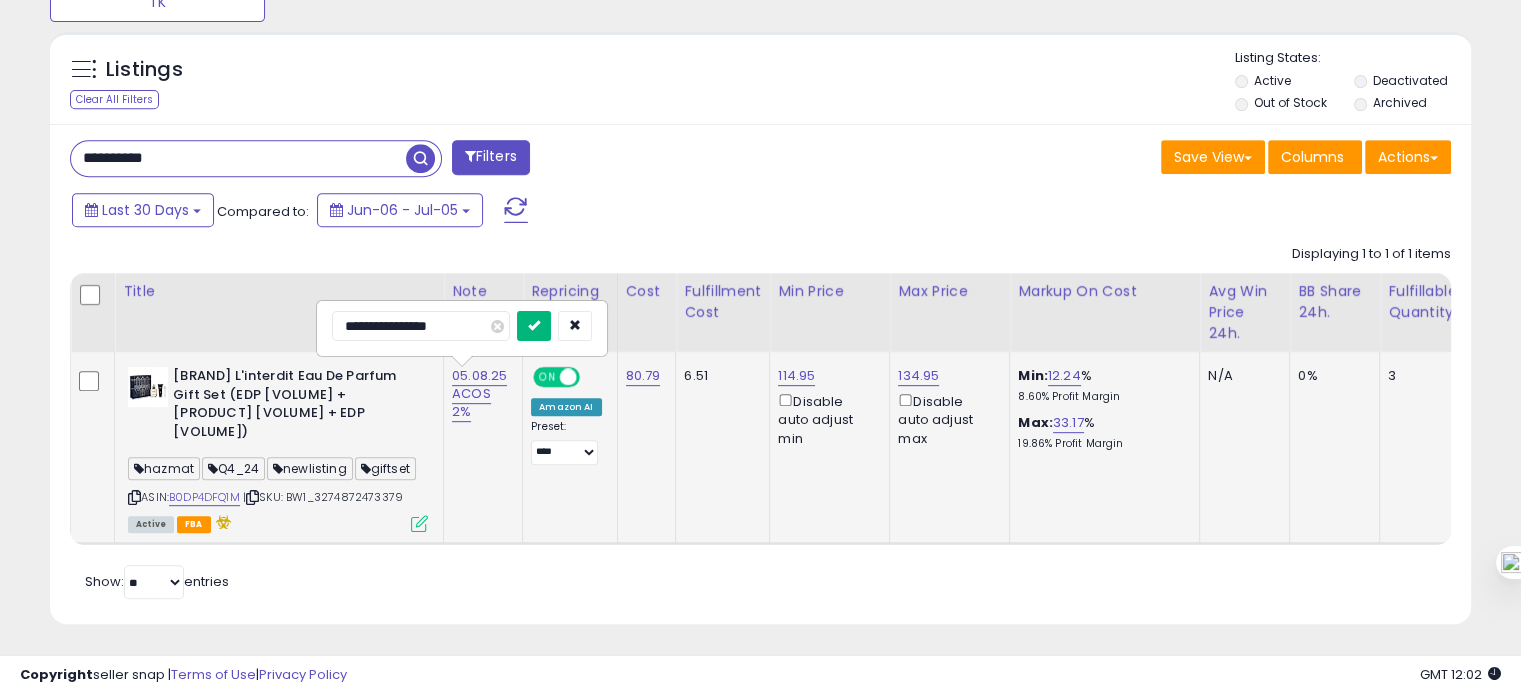 click at bounding box center [534, 326] 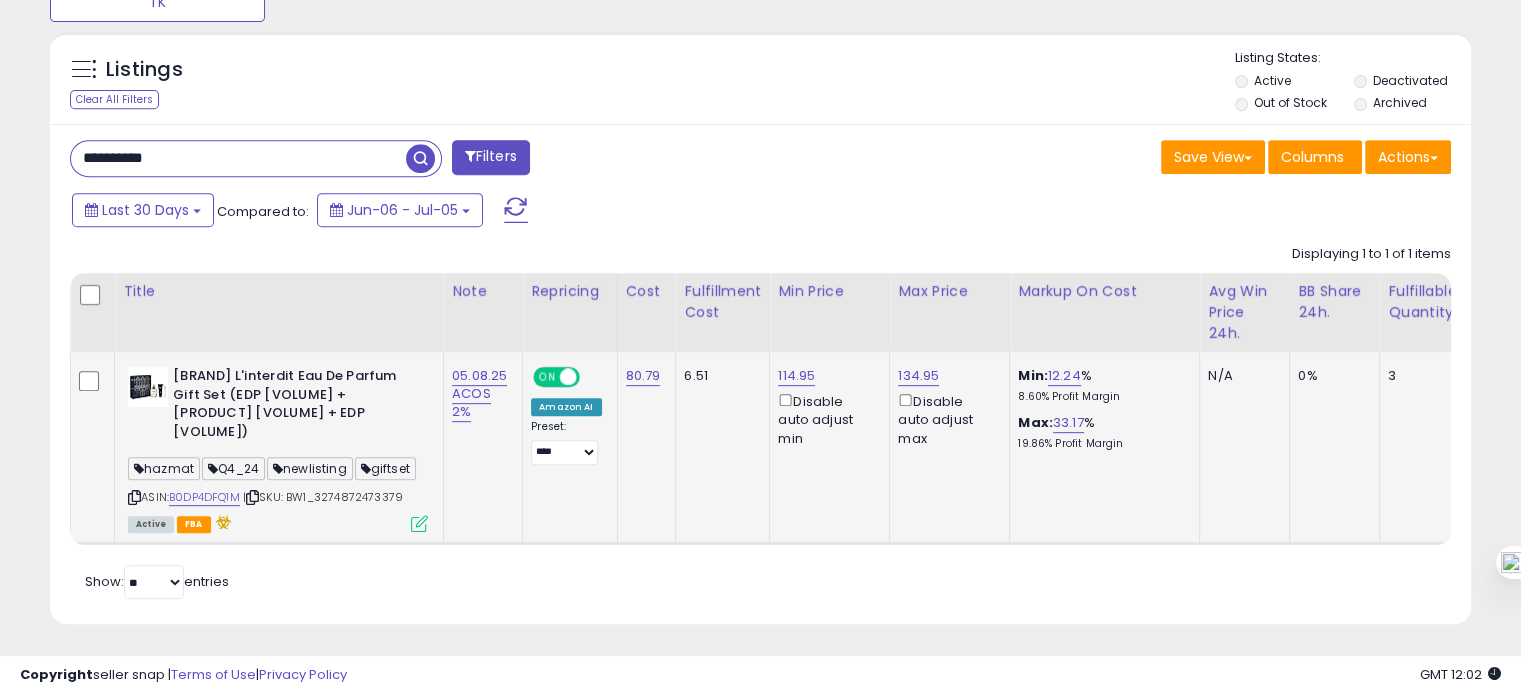 click on "**********" at bounding box center [238, 158] 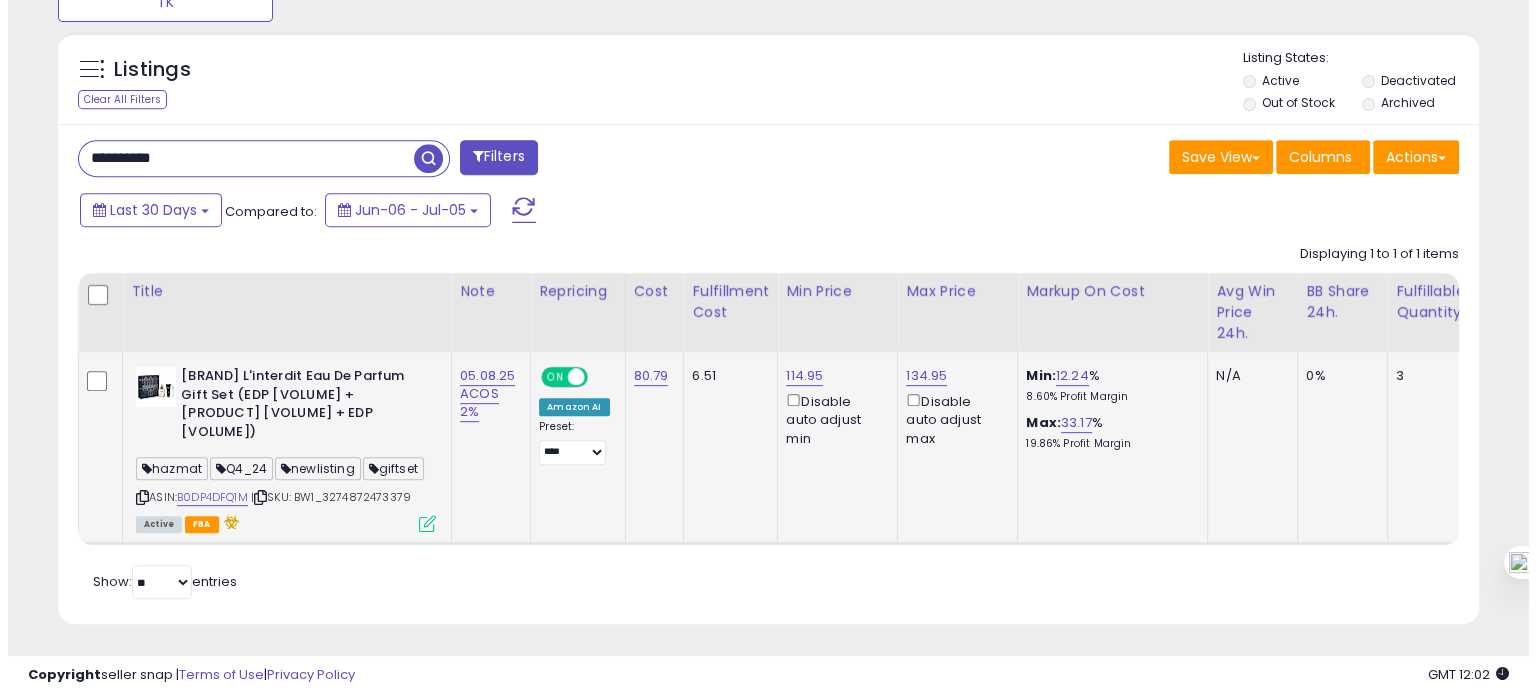 scroll, scrollTop: 674, scrollLeft: 0, axis: vertical 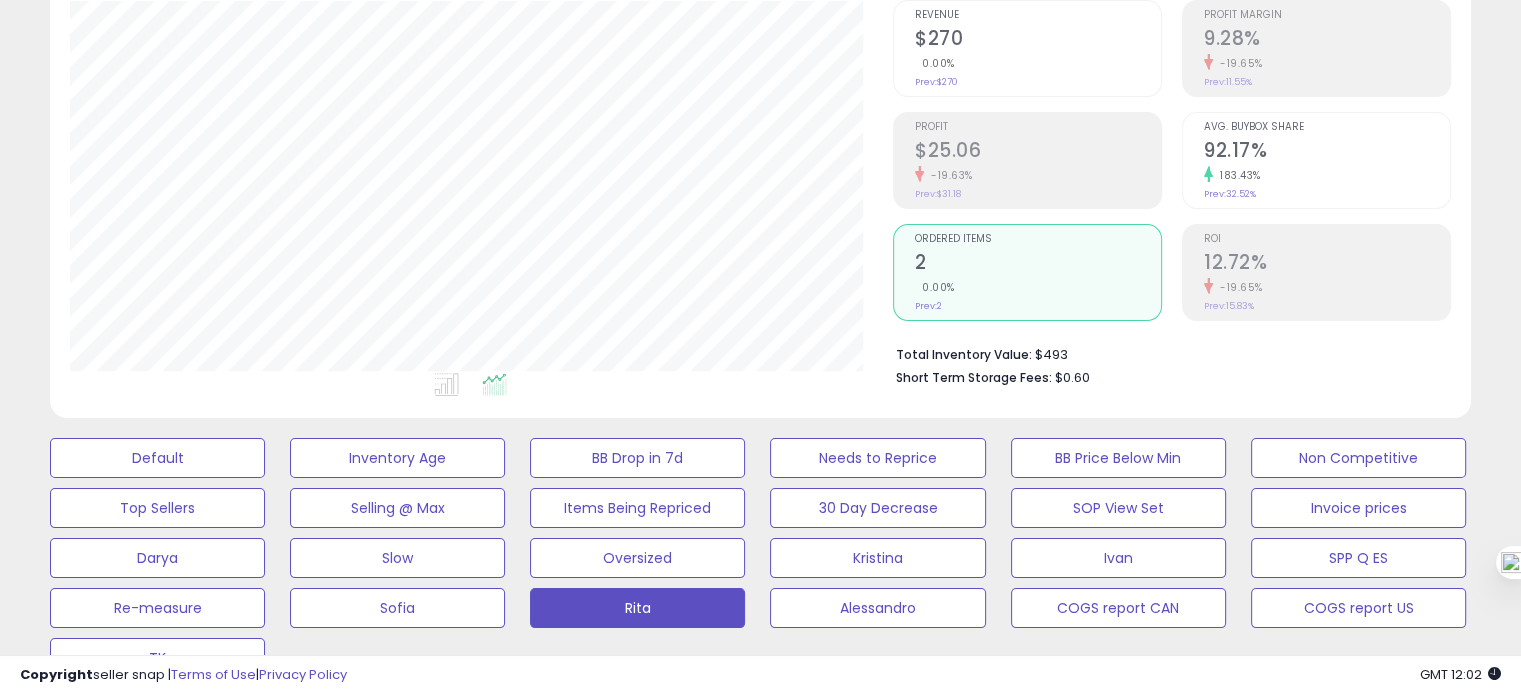 click on "$270" 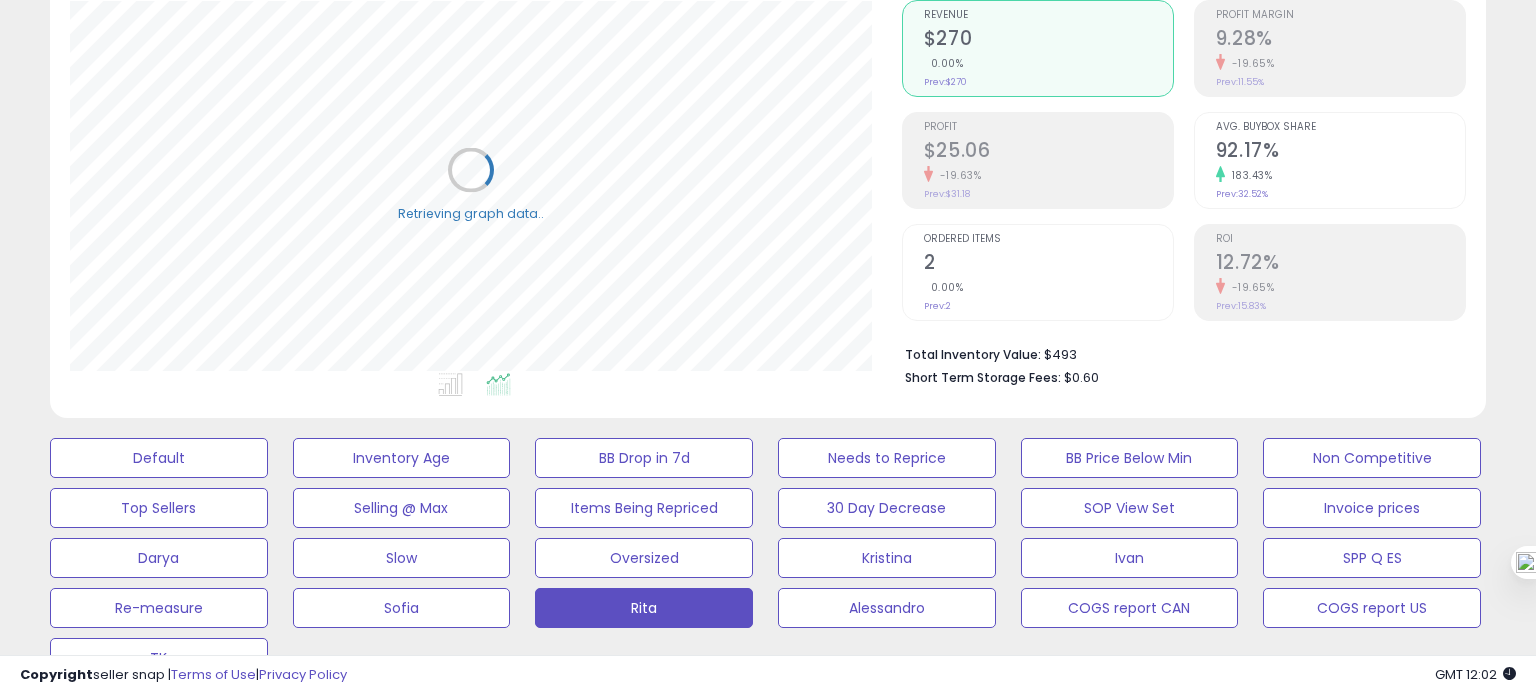 scroll, scrollTop: 999589, scrollLeft: 999168, axis: both 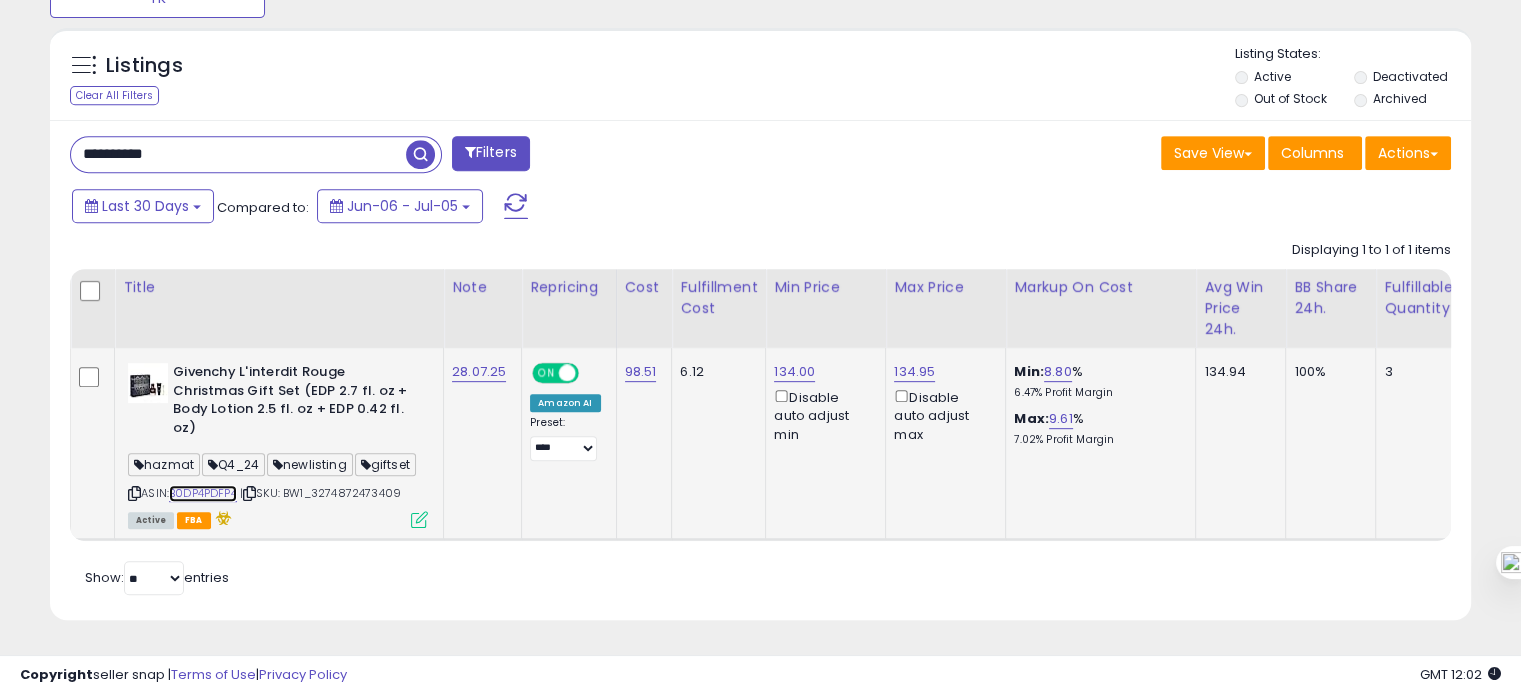 click on "B0DP4PDFP4" at bounding box center (203, 493) 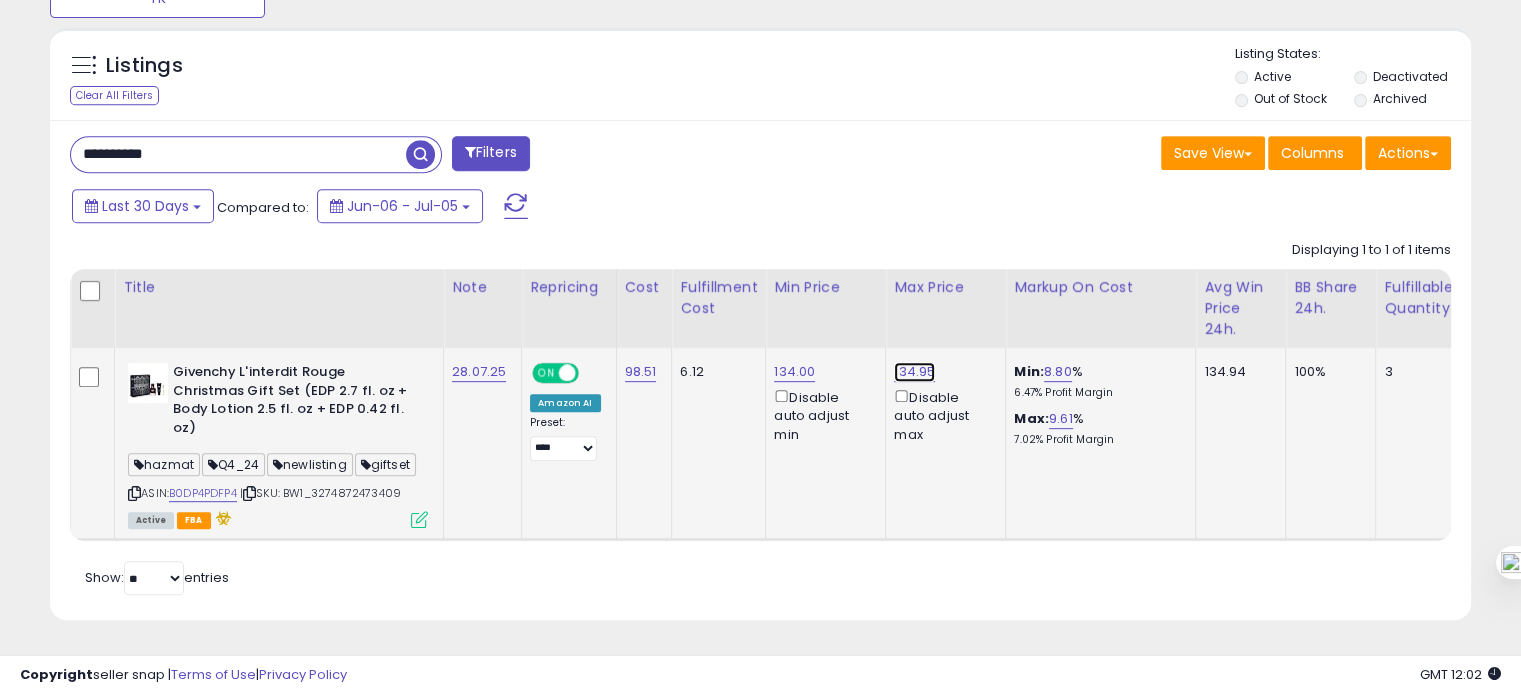 click on "134.95" at bounding box center (914, 372) 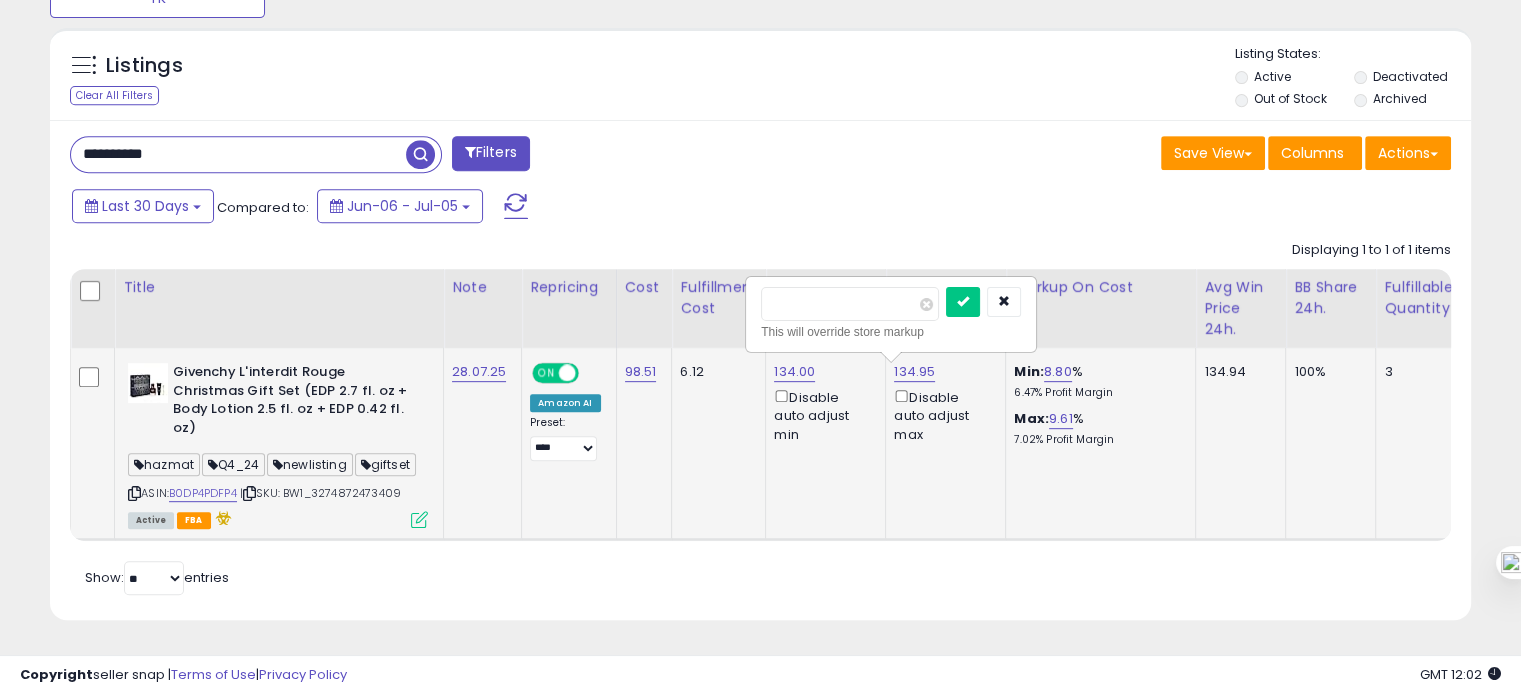 click on "******" at bounding box center (850, 304) 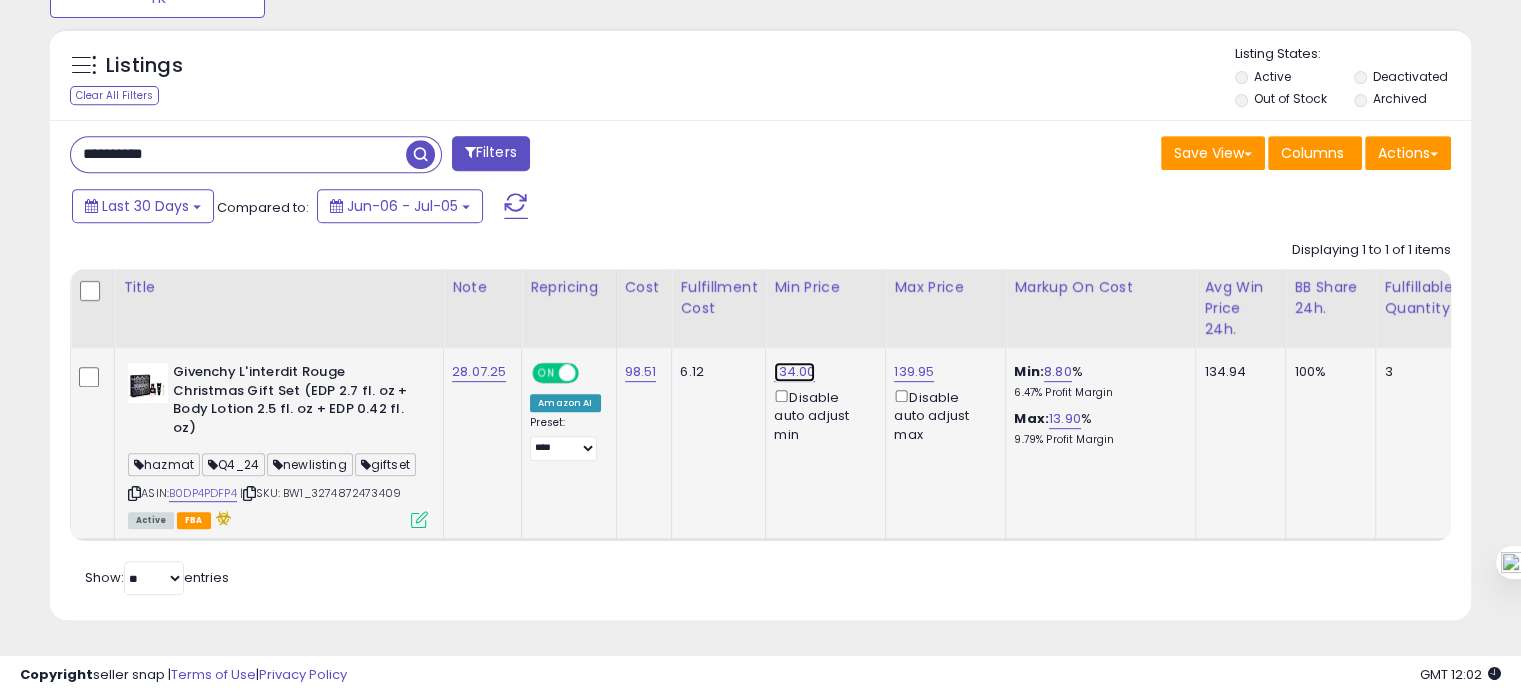 click on "134.00" at bounding box center [794, 372] 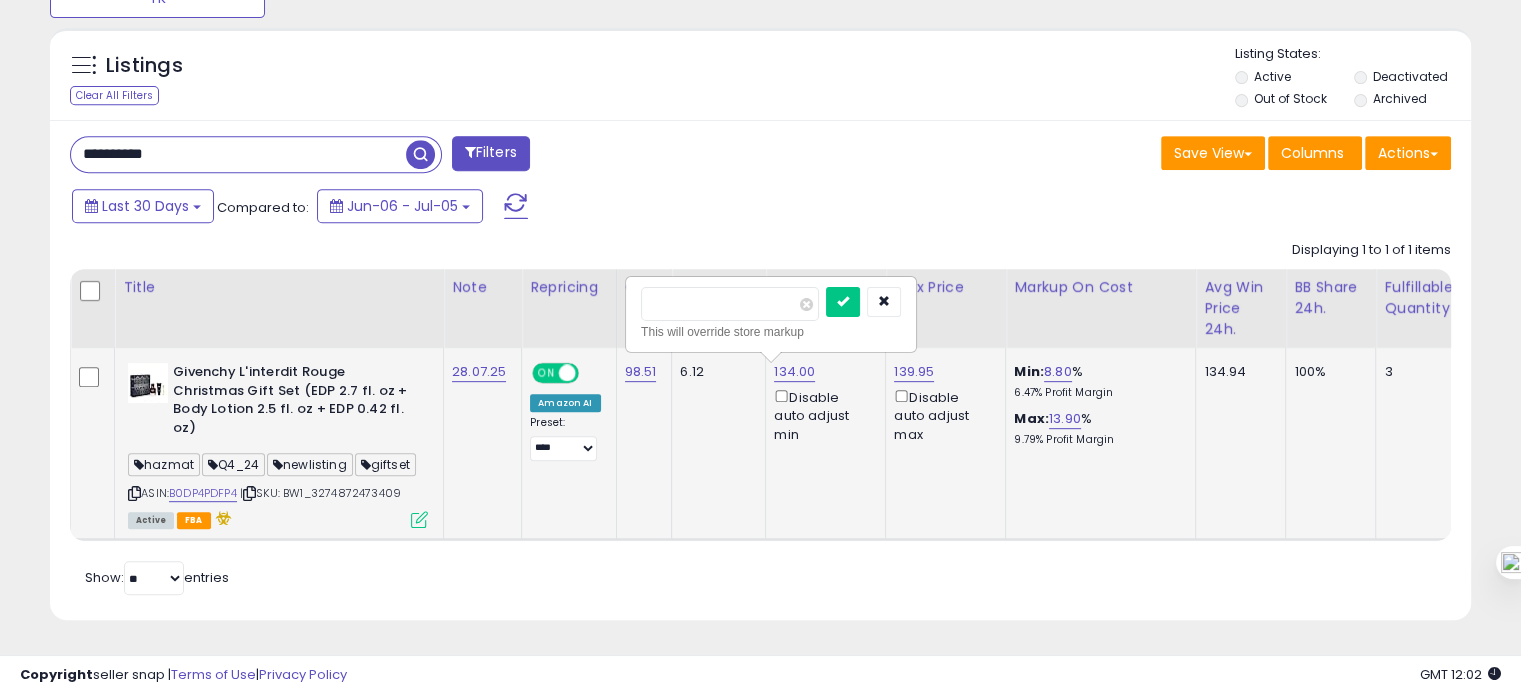 type on "******" 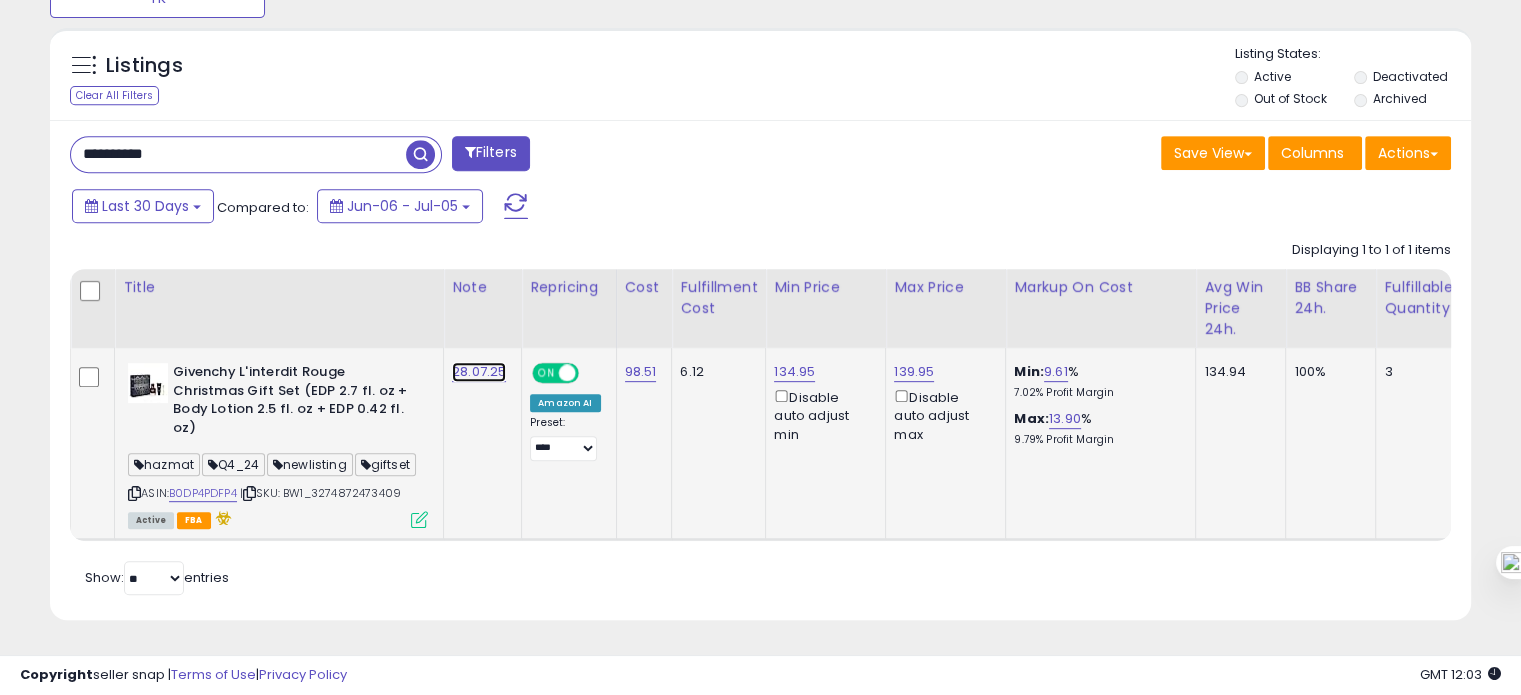 click on "28.07.25" at bounding box center [479, 372] 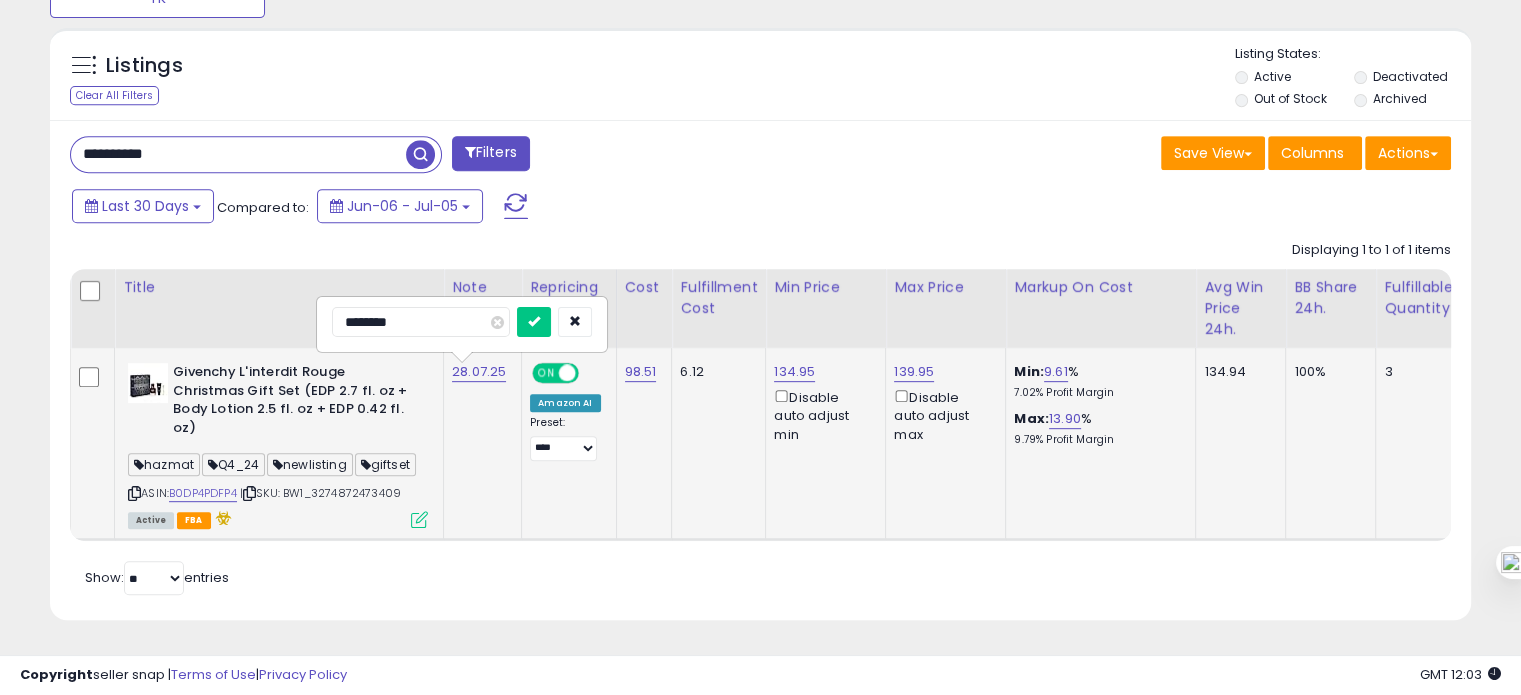 drag, startPoint x: 378, startPoint y: 309, endPoint x: 319, endPoint y: 314, distance: 59.211487 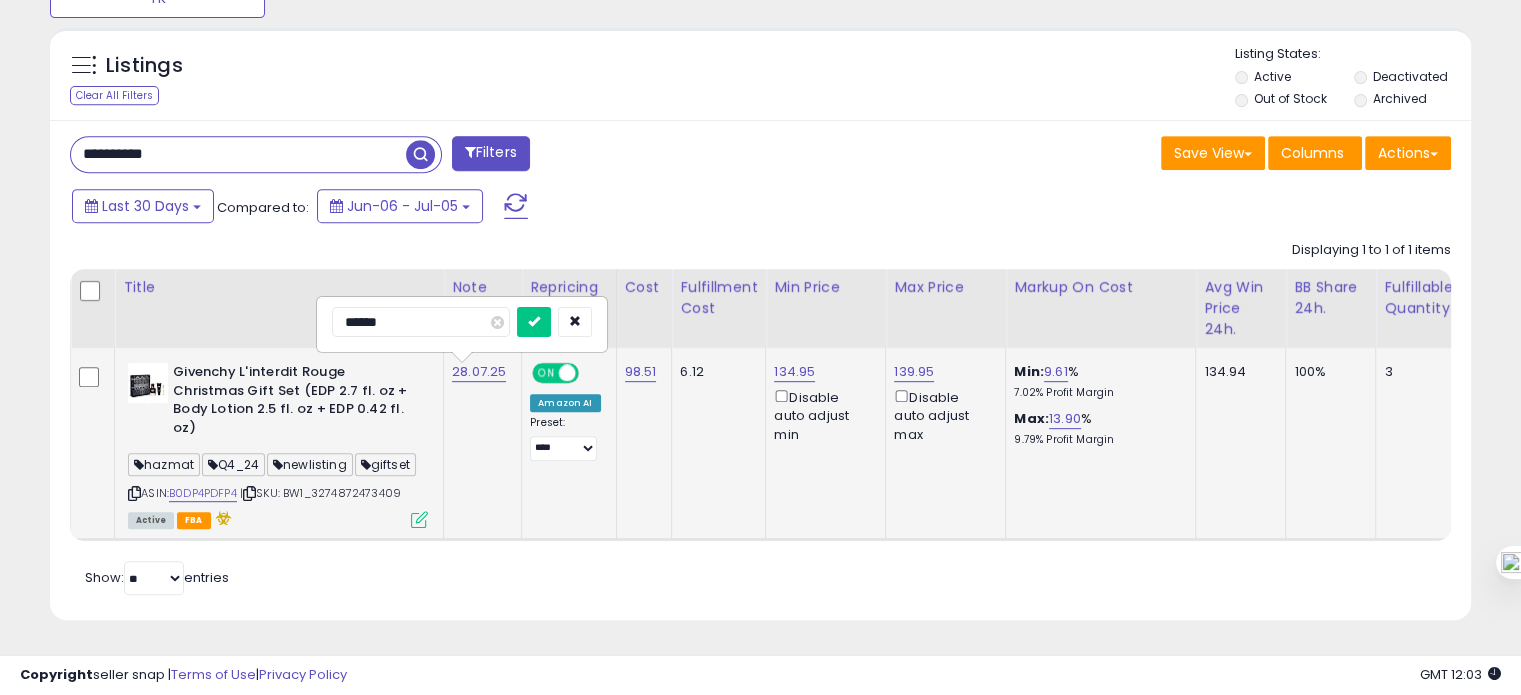 type on "*******" 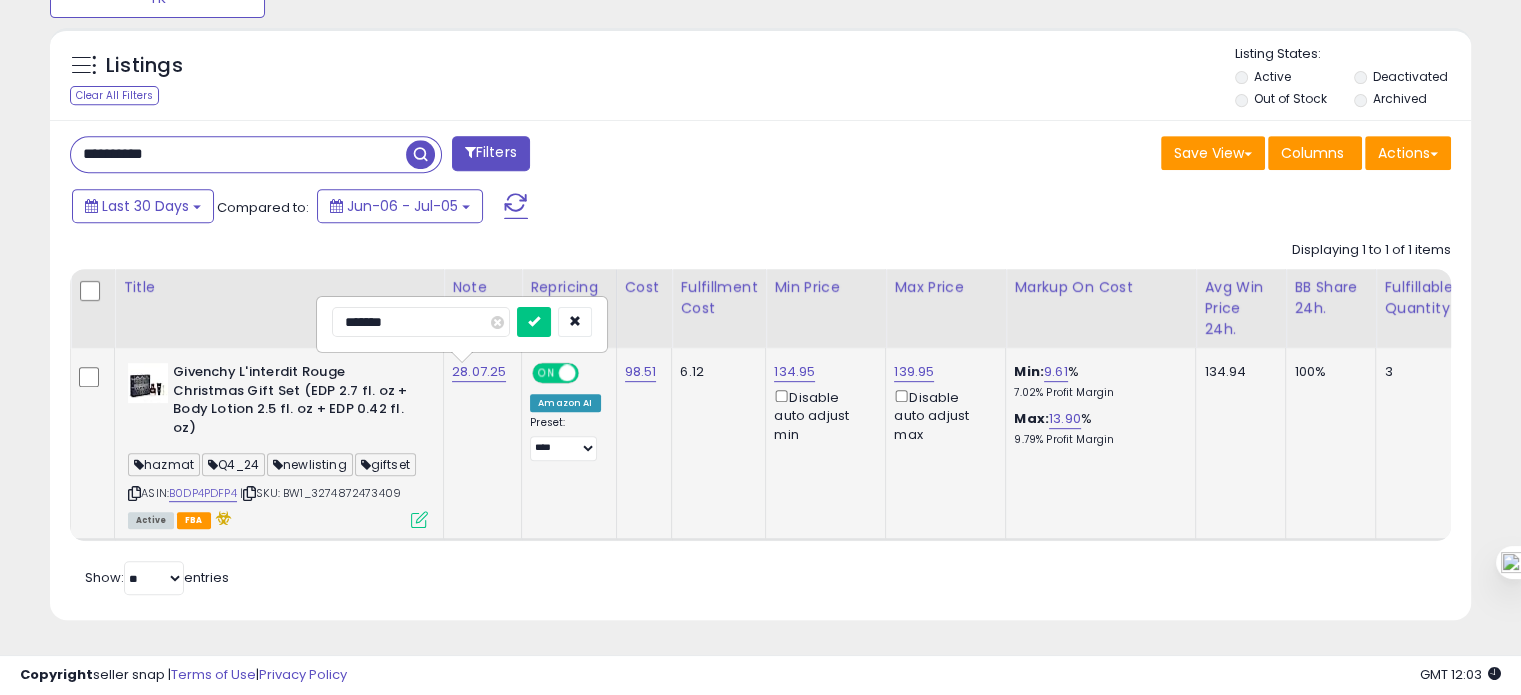 click at bounding box center (534, 322) 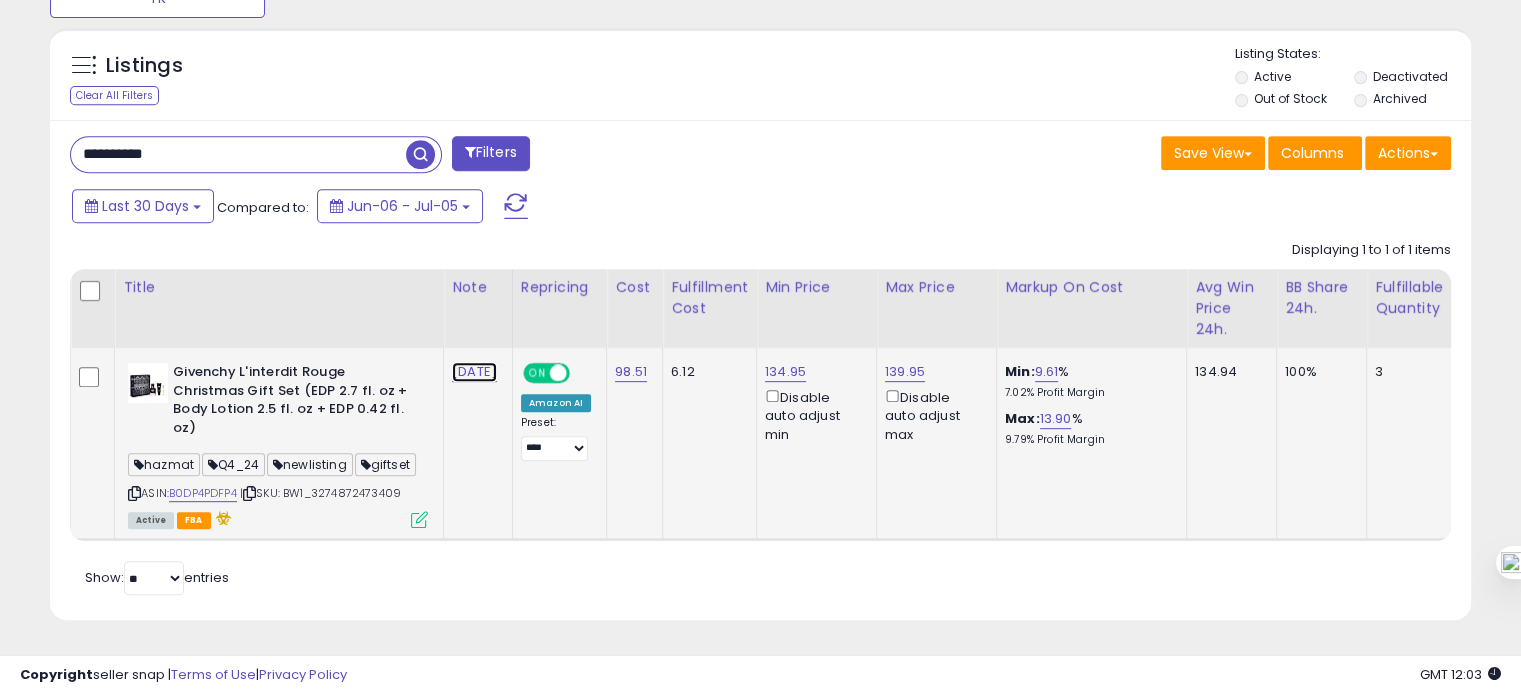 click on "05.0.25" at bounding box center (474, 372) 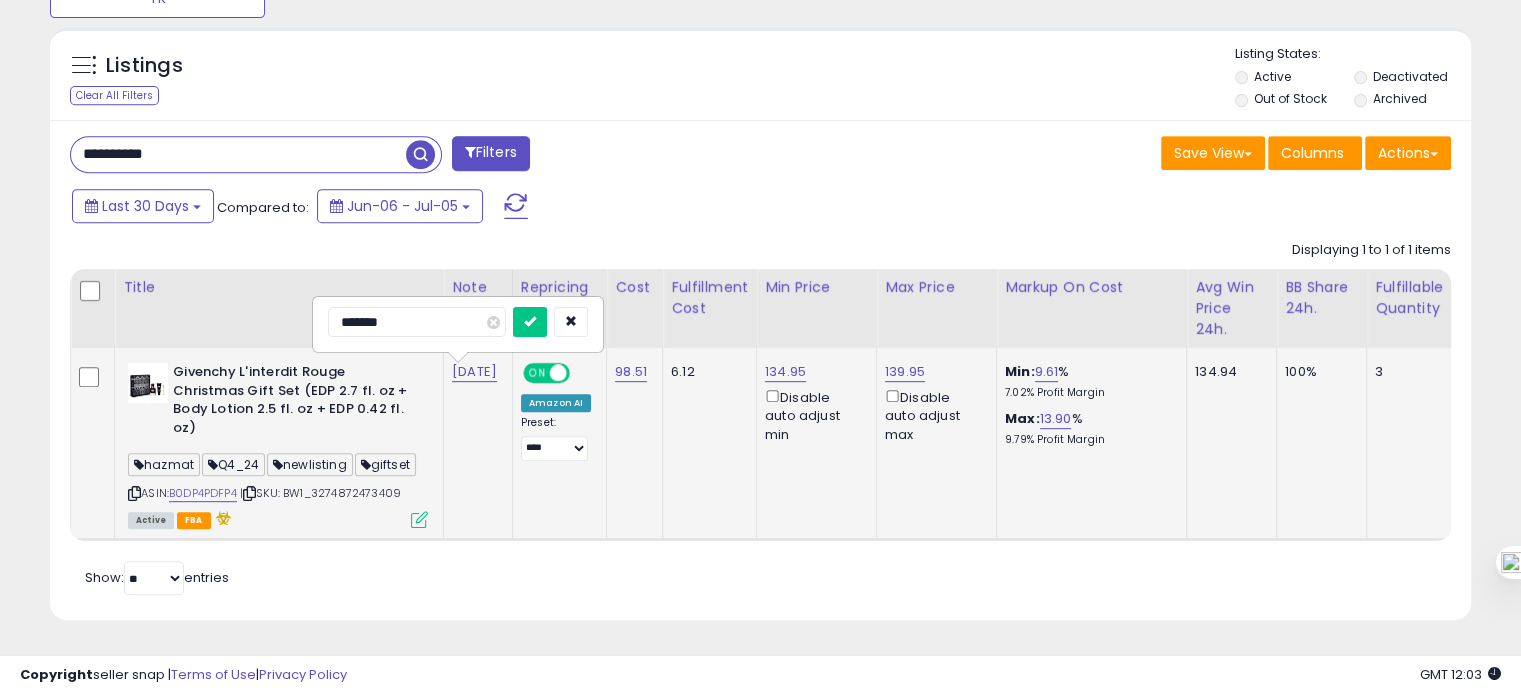 click on "*******" at bounding box center (417, 322) 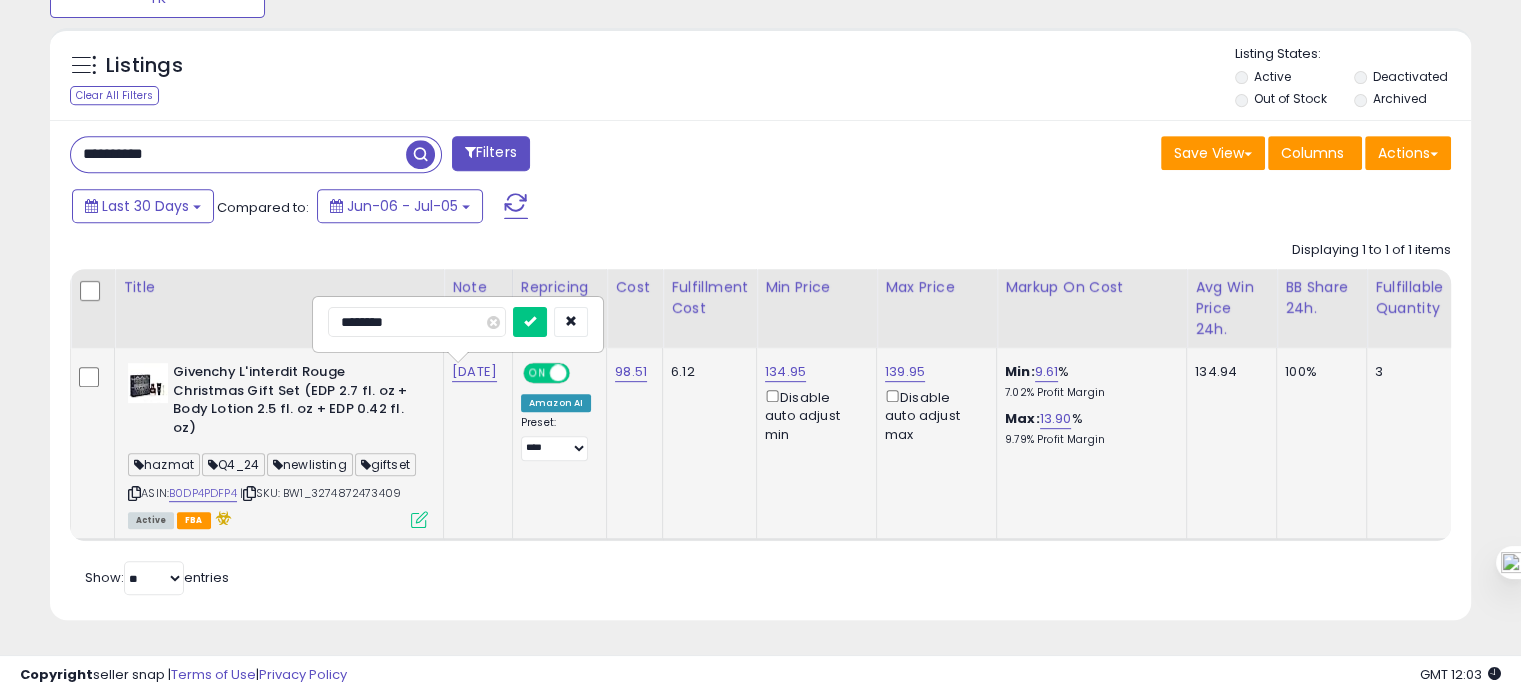 click at bounding box center (530, 322) 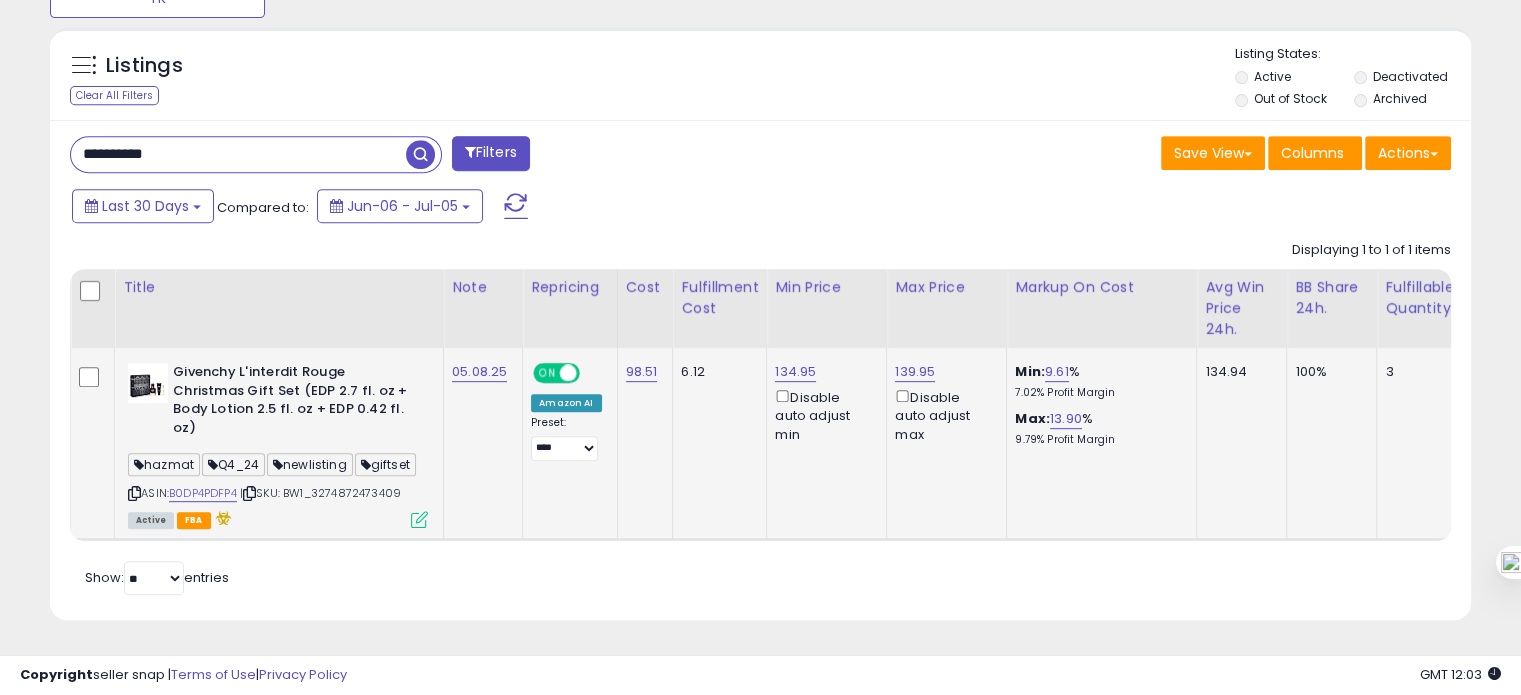 click on "**********" at bounding box center [238, 154] 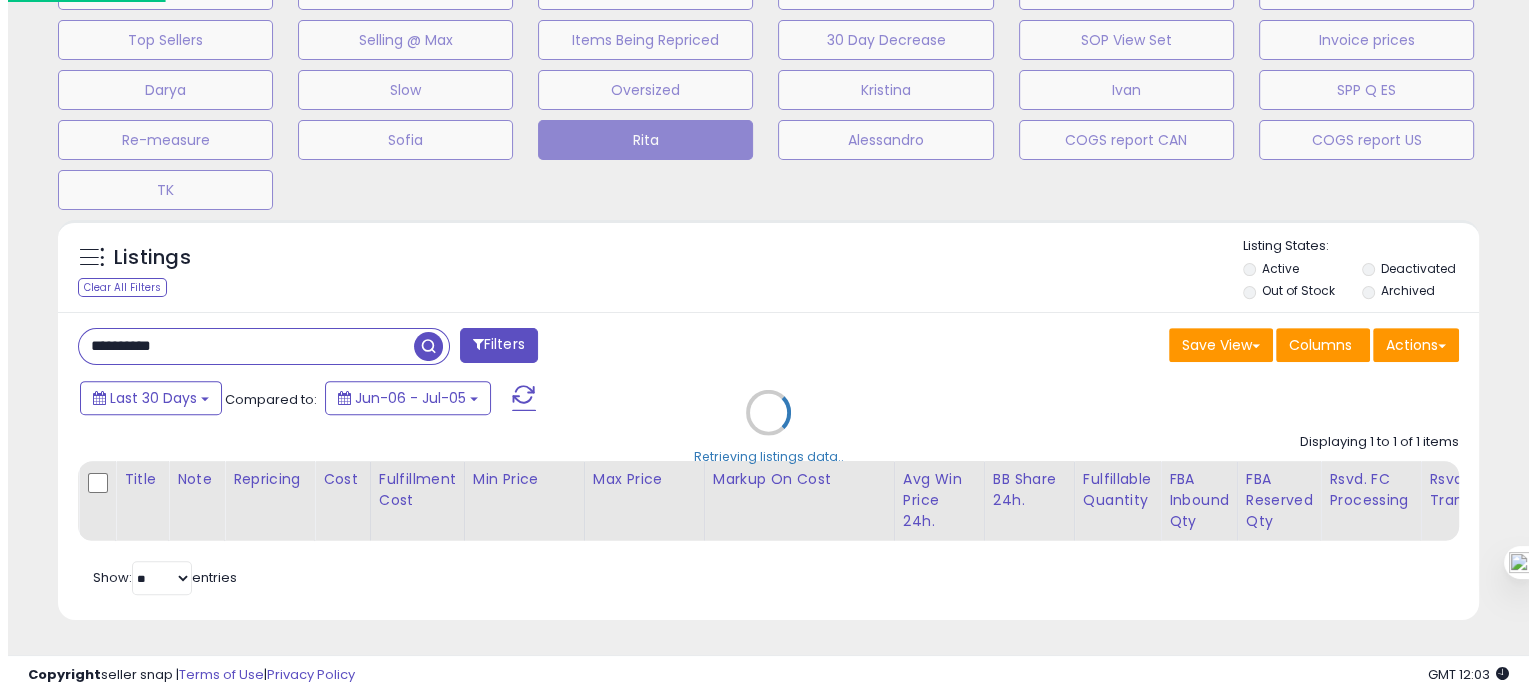 scroll, scrollTop: 674, scrollLeft: 0, axis: vertical 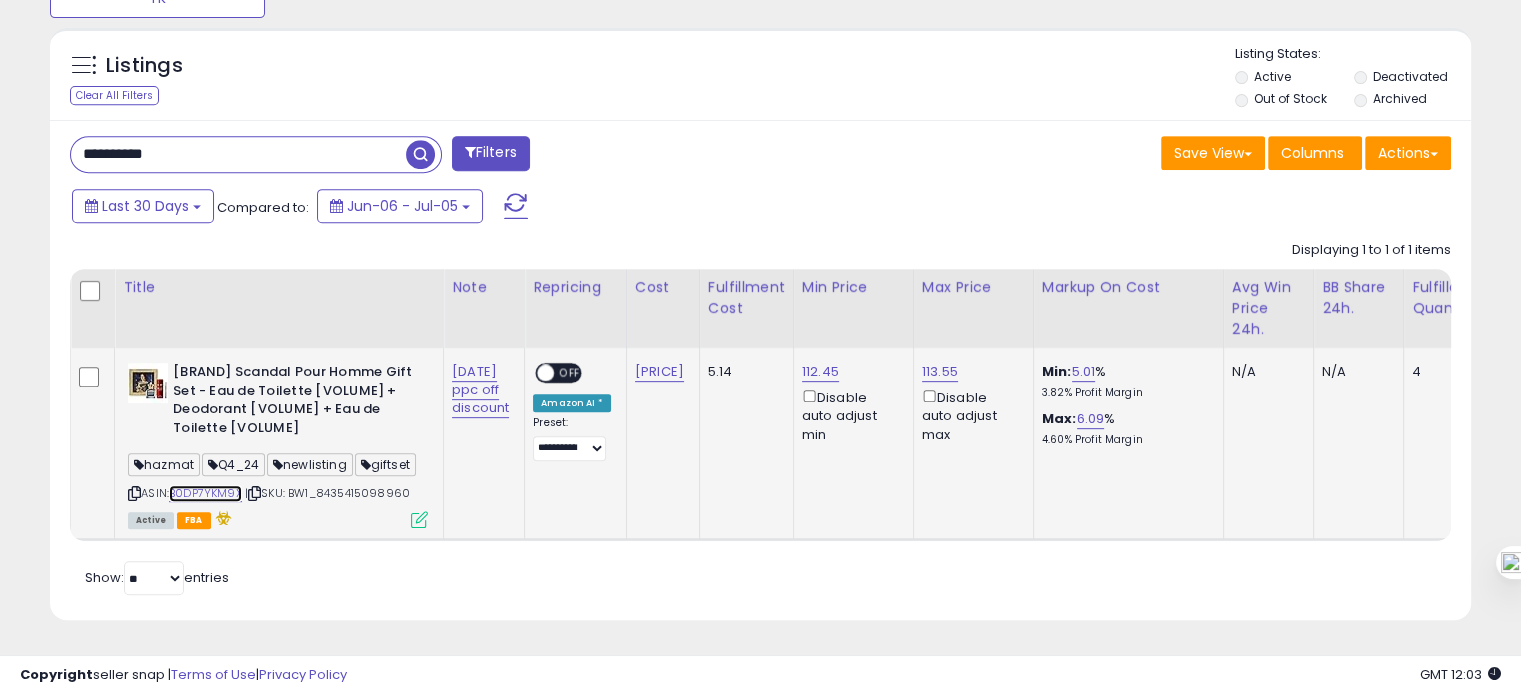 click on "B0DP7YKM9X" at bounding box center [205, 493] 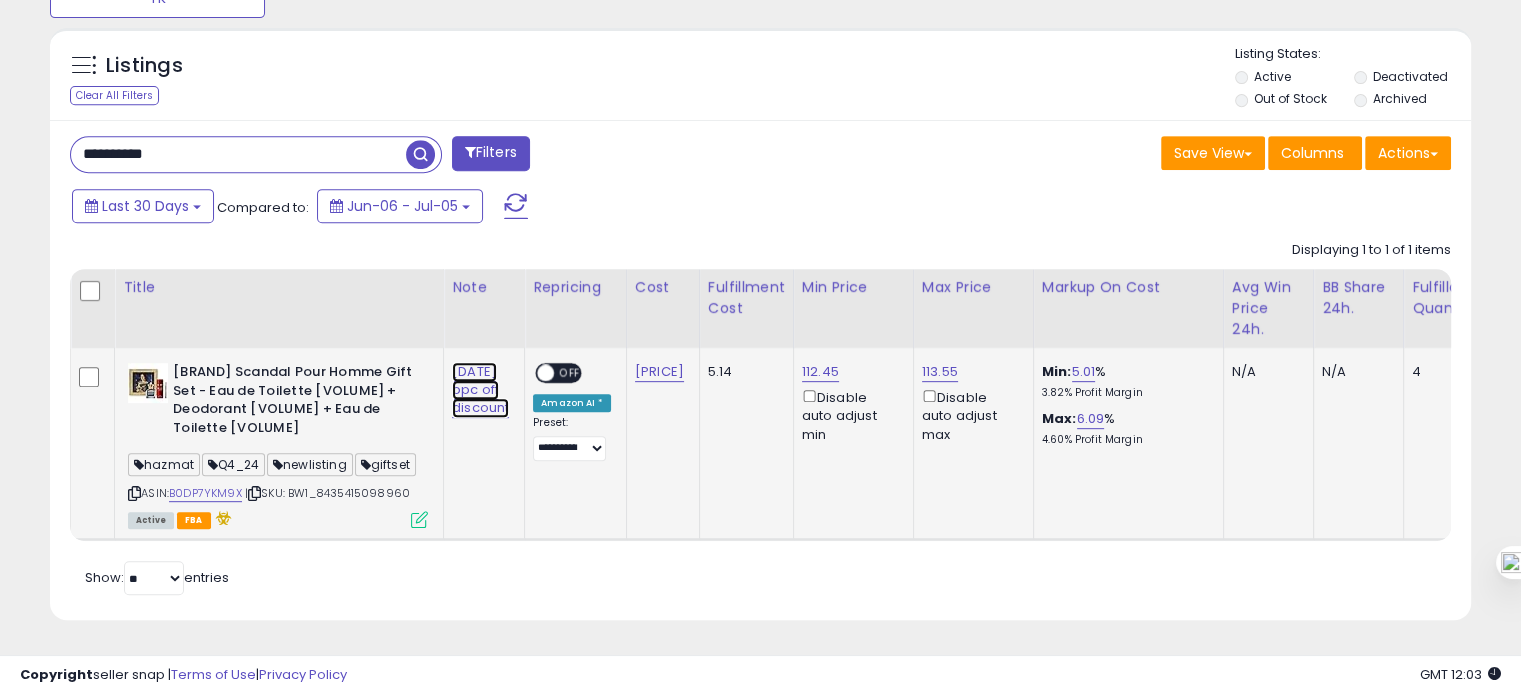 click on "28.07.25 ppc off discount" at bounding box center (480, 390) 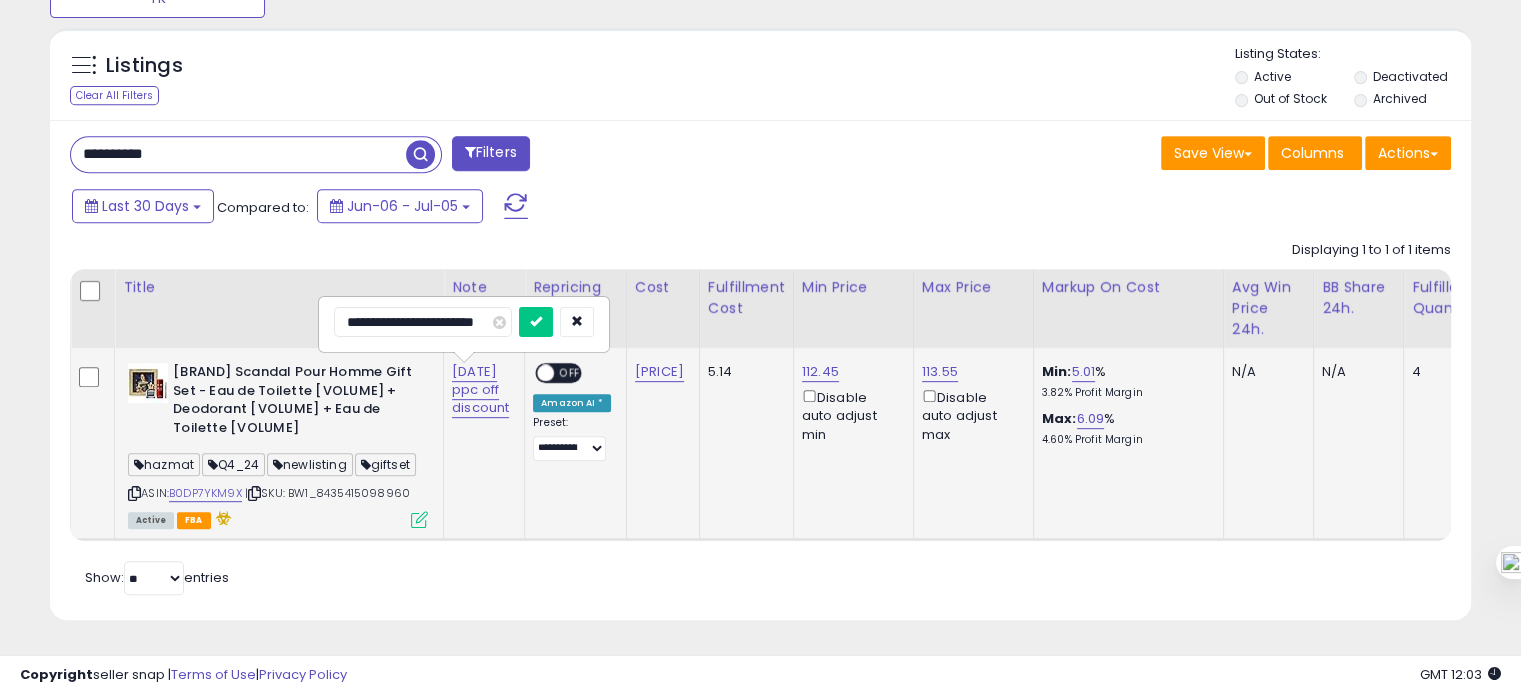 drag, startPoint x: 383, startPoint y: 307, endPoint x: 332, endPoint y: 311, distance: 51.156624 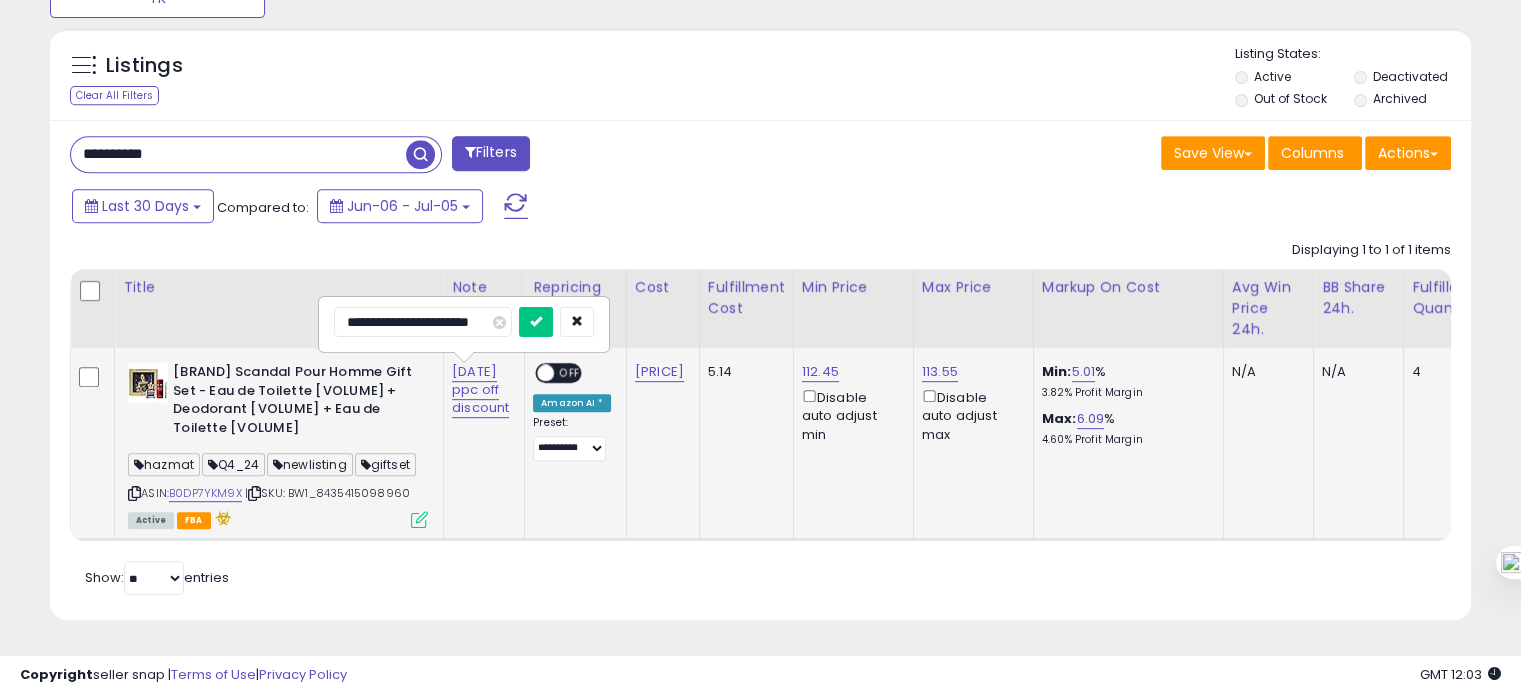 type on "**********" 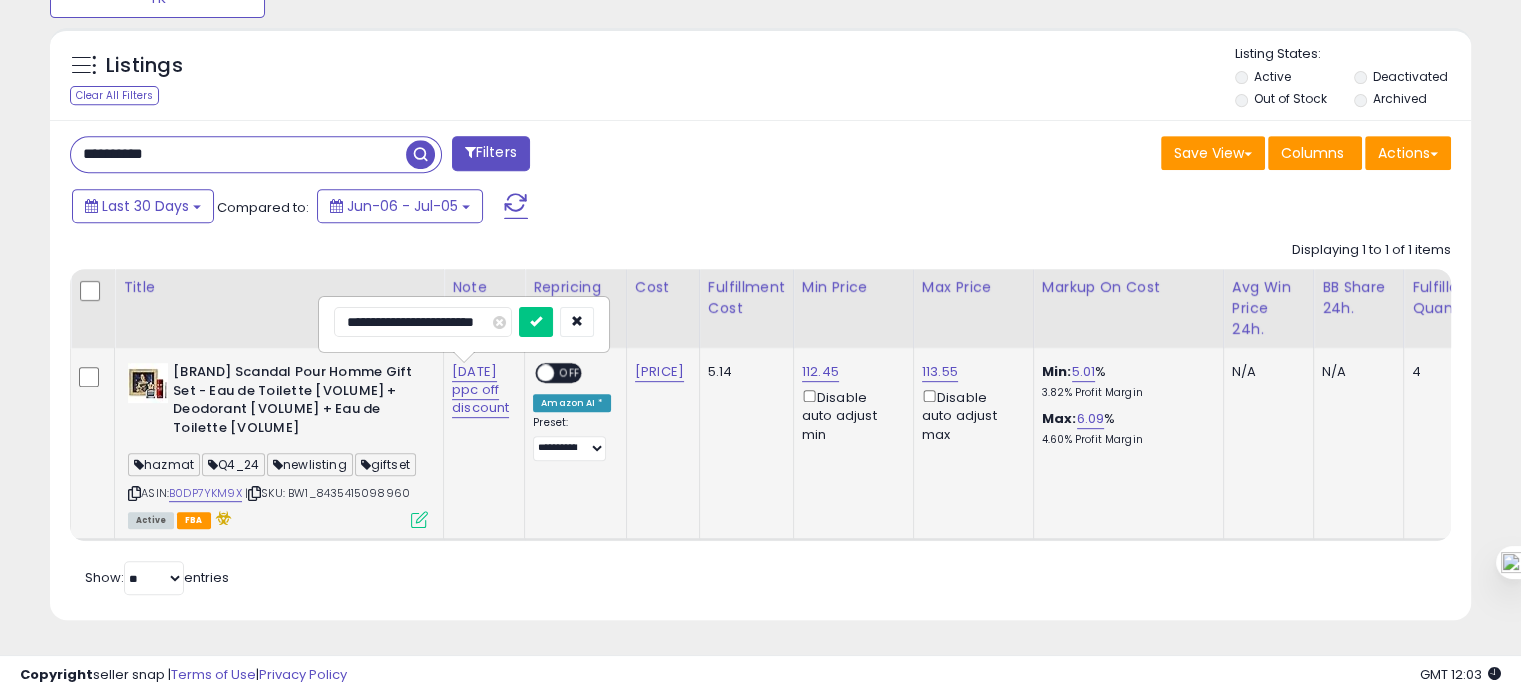 click at bounding box center (536, 322) 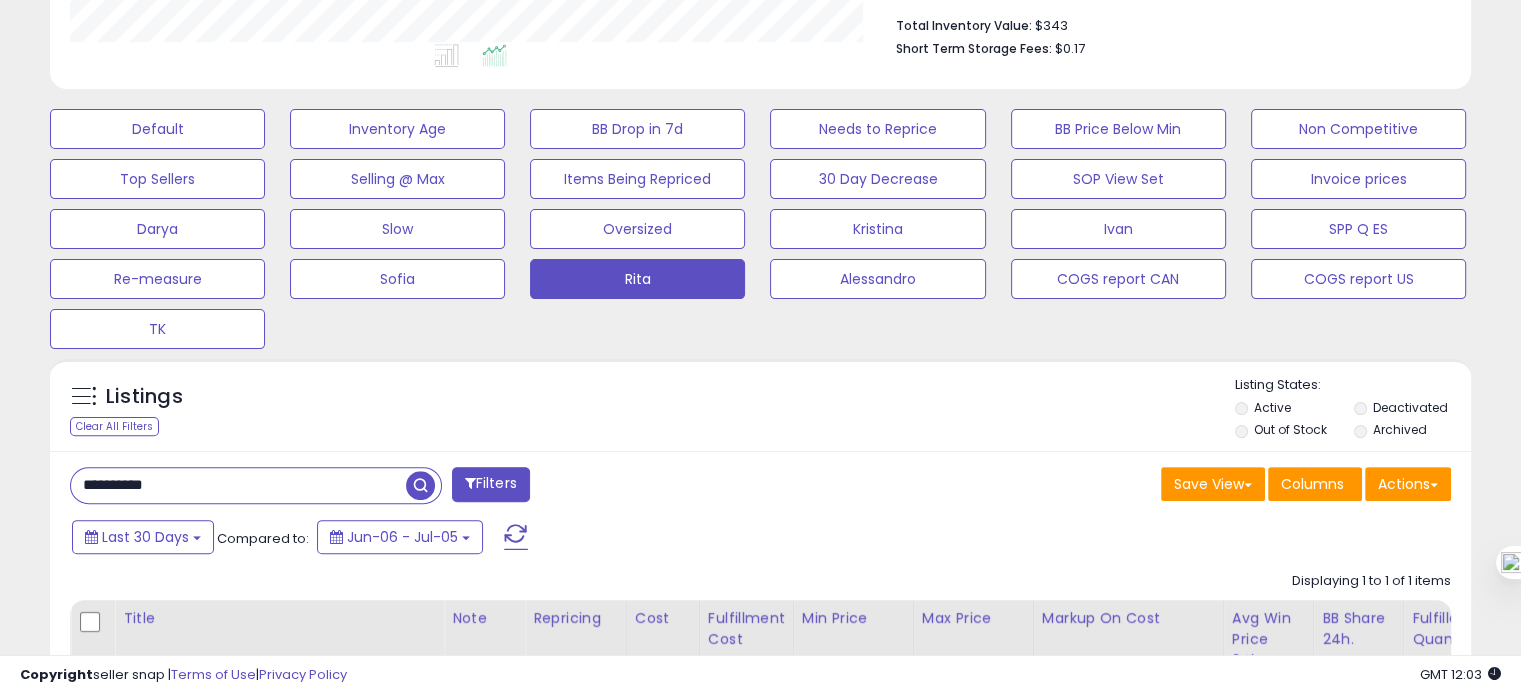 scroll, scrollTop: 866, scrollLeft: 0, axis: vertical 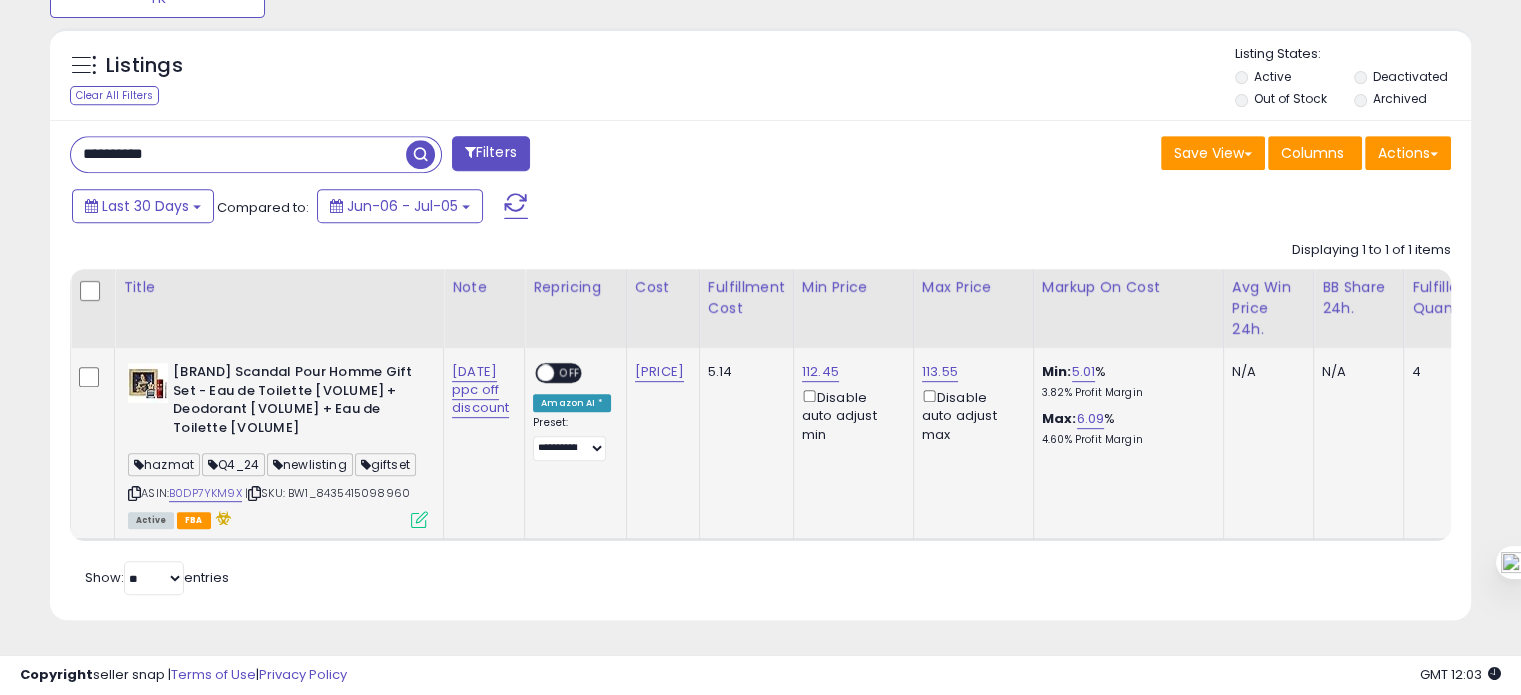 click on "**********" at bounding box center (238, 154) 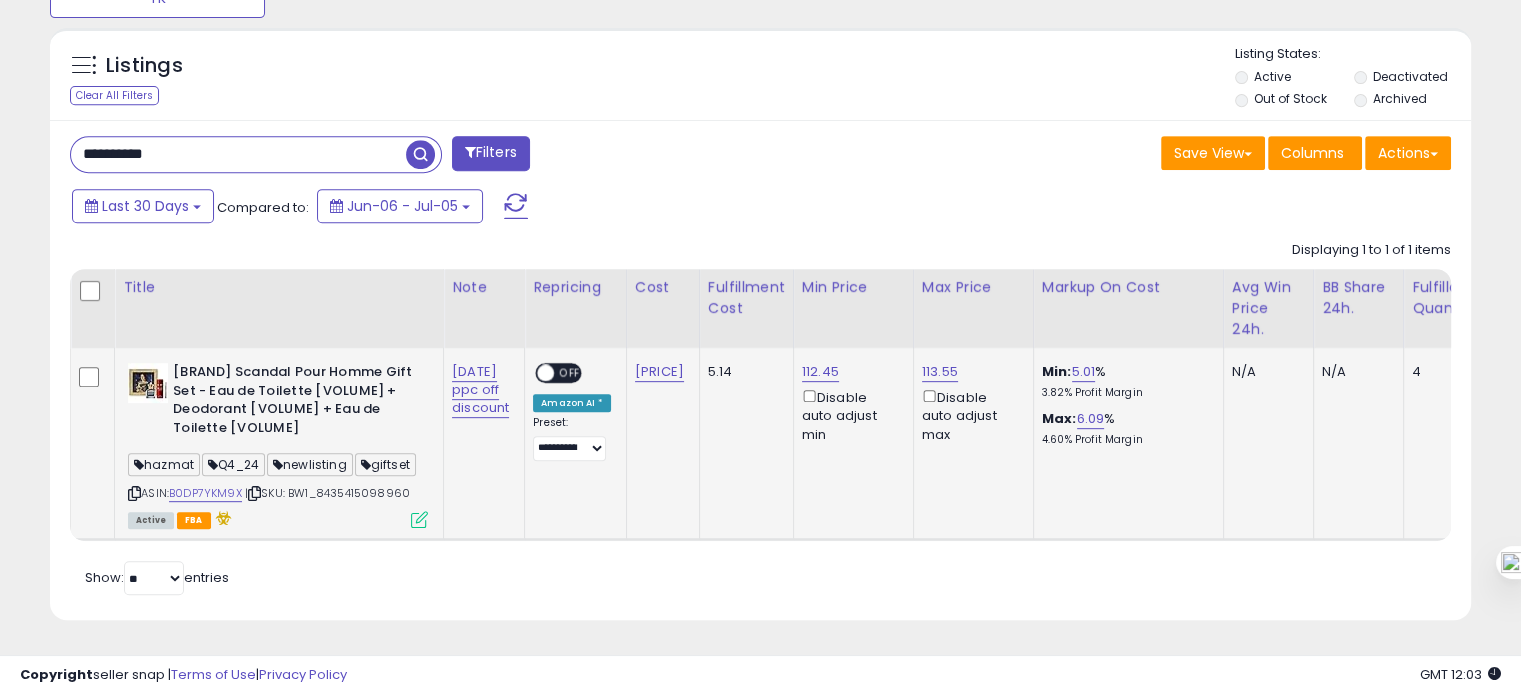 paste 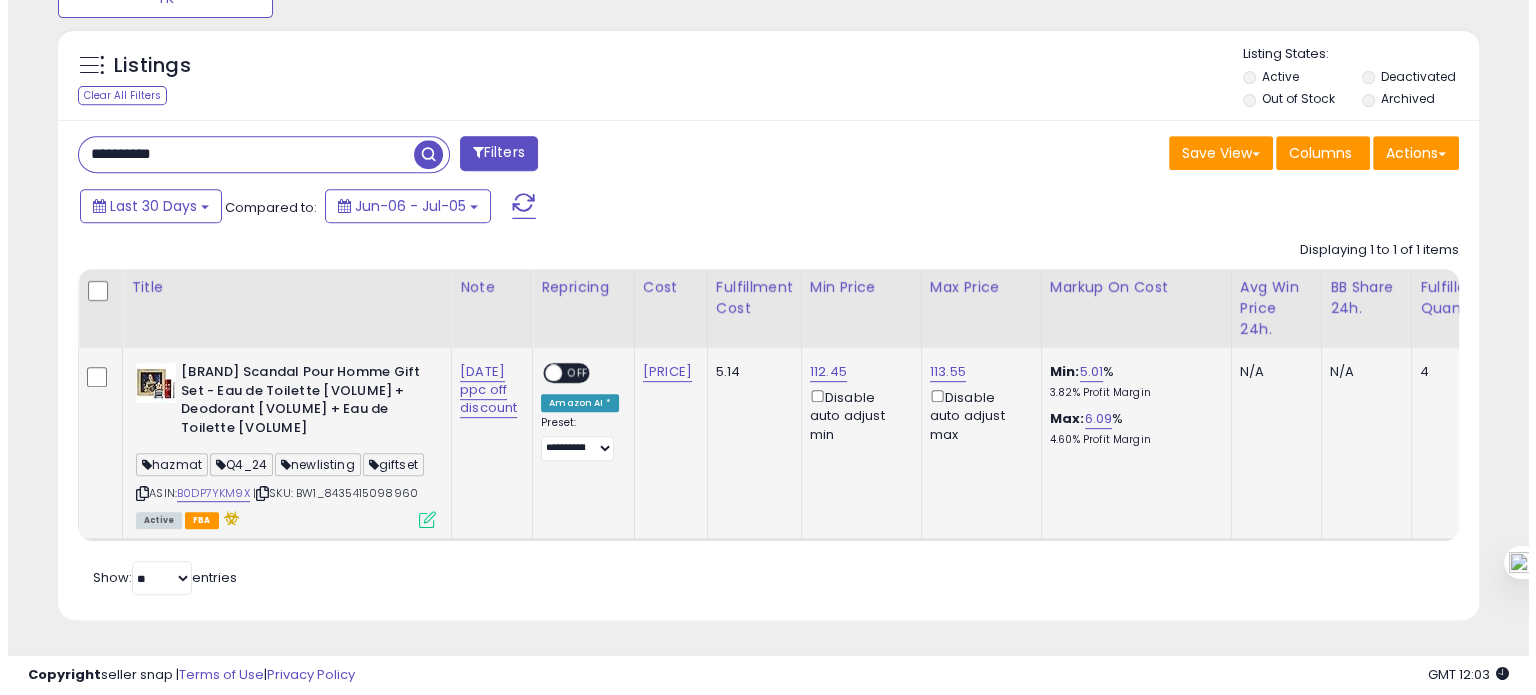 scroll, scrollTop: 674, scrollLeft: 0, axis: vertical 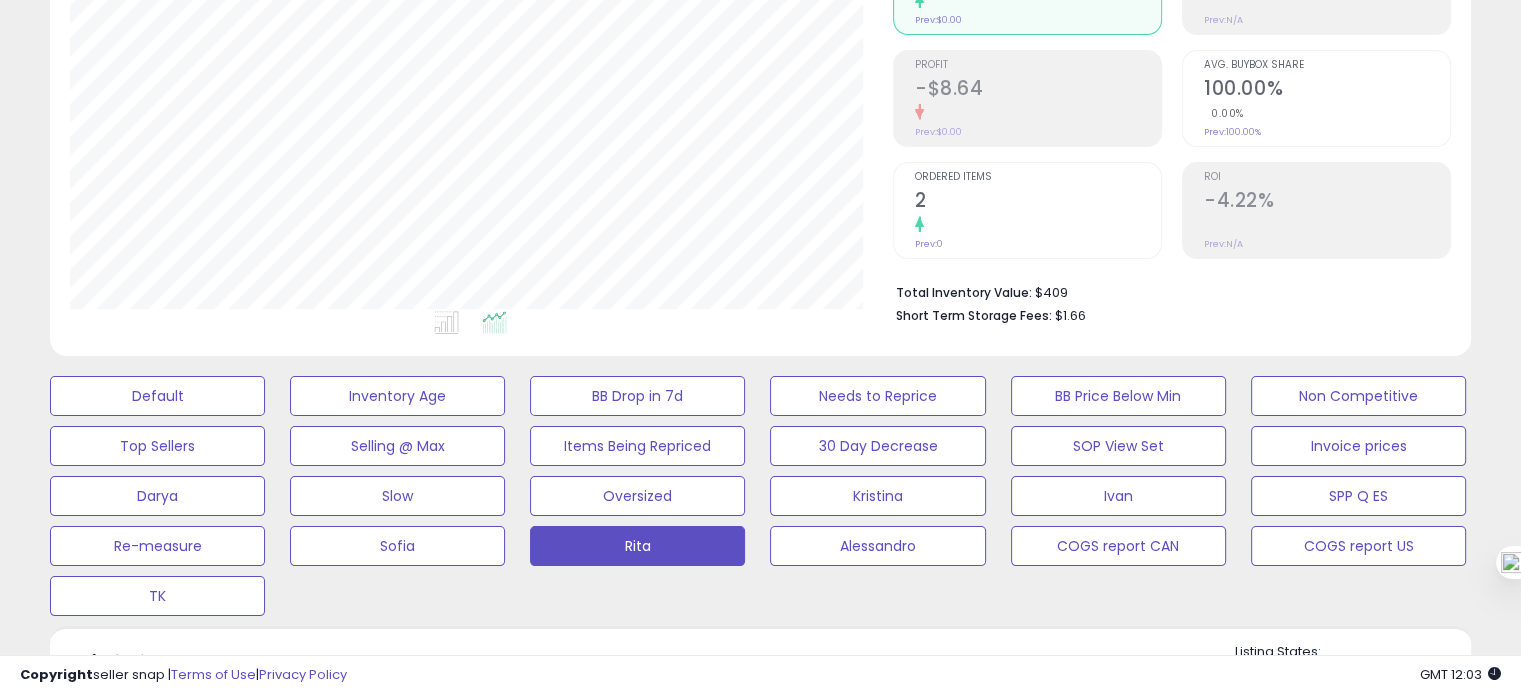 click on "100.00%" at bounding box center [1327, 90] 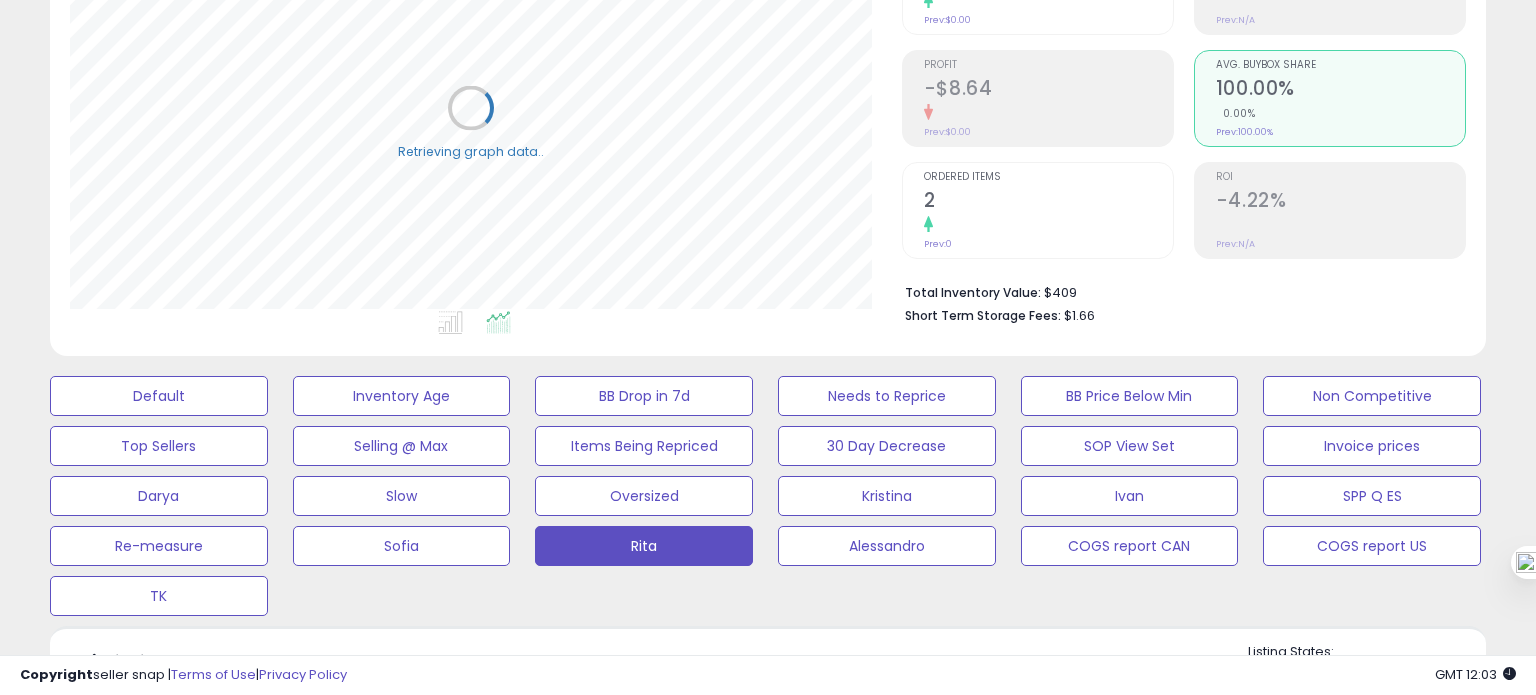 scroll, scrollTop: 999589, scrollLeft: 999168, axis: both 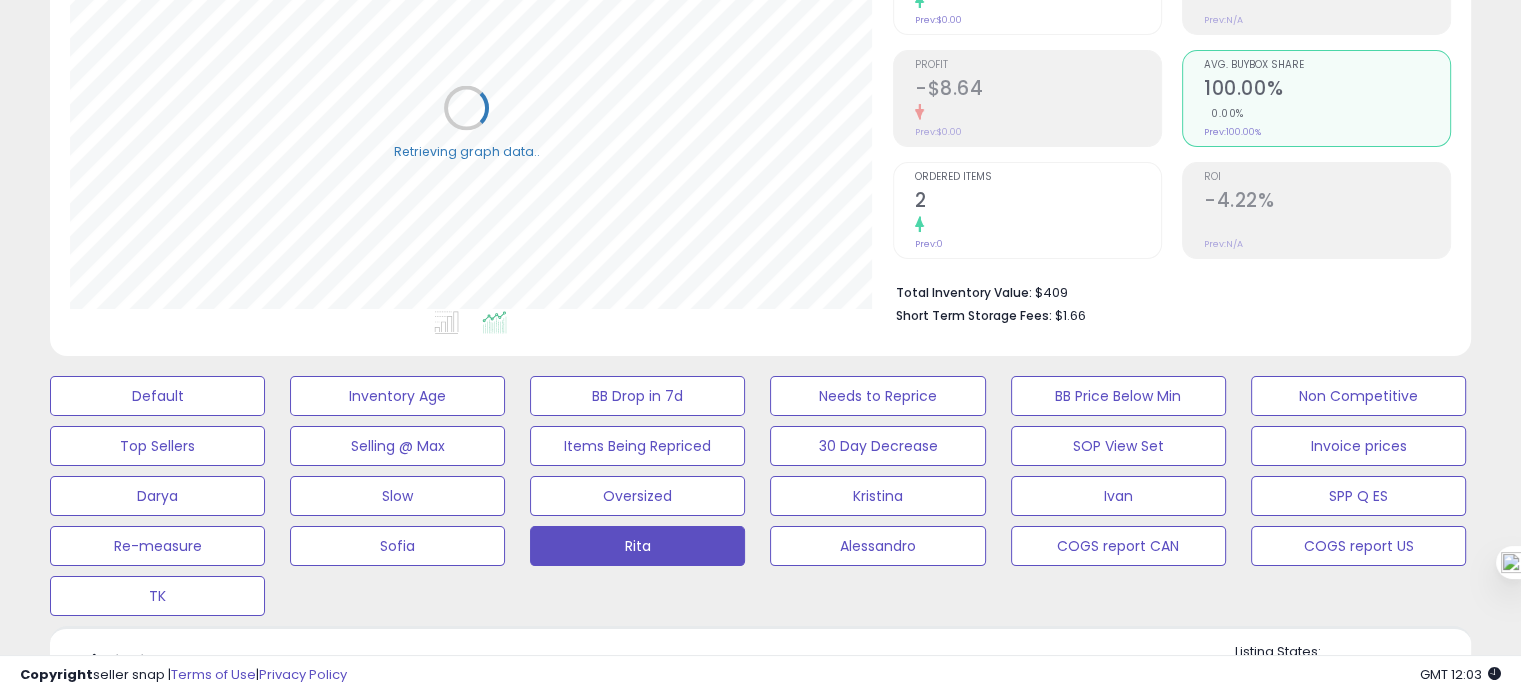 click on "2" at bounding box center (1038, 202) 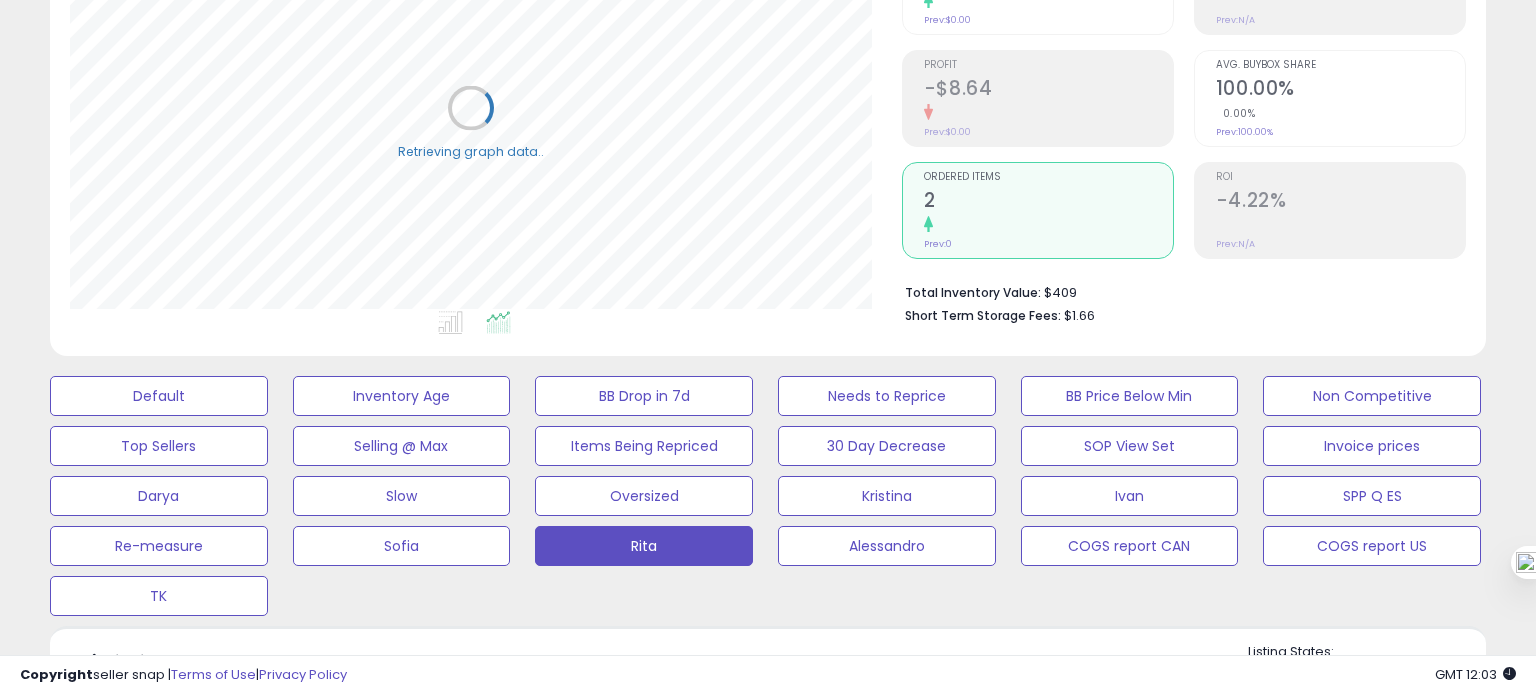scroll, scrollTop: 999589, scrollLeft: 999168, axis: both 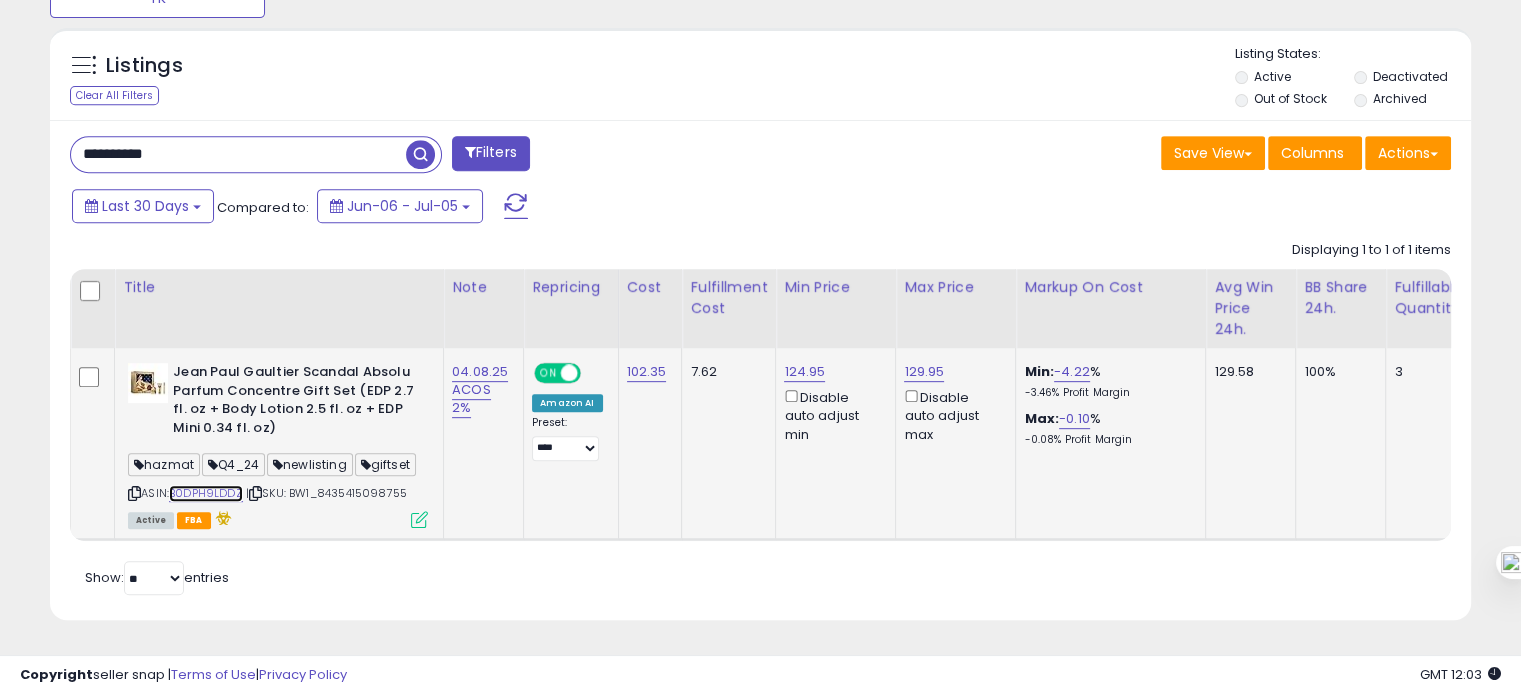 click on "B0DPH9LDDZ" at bounding box center (206, 493) 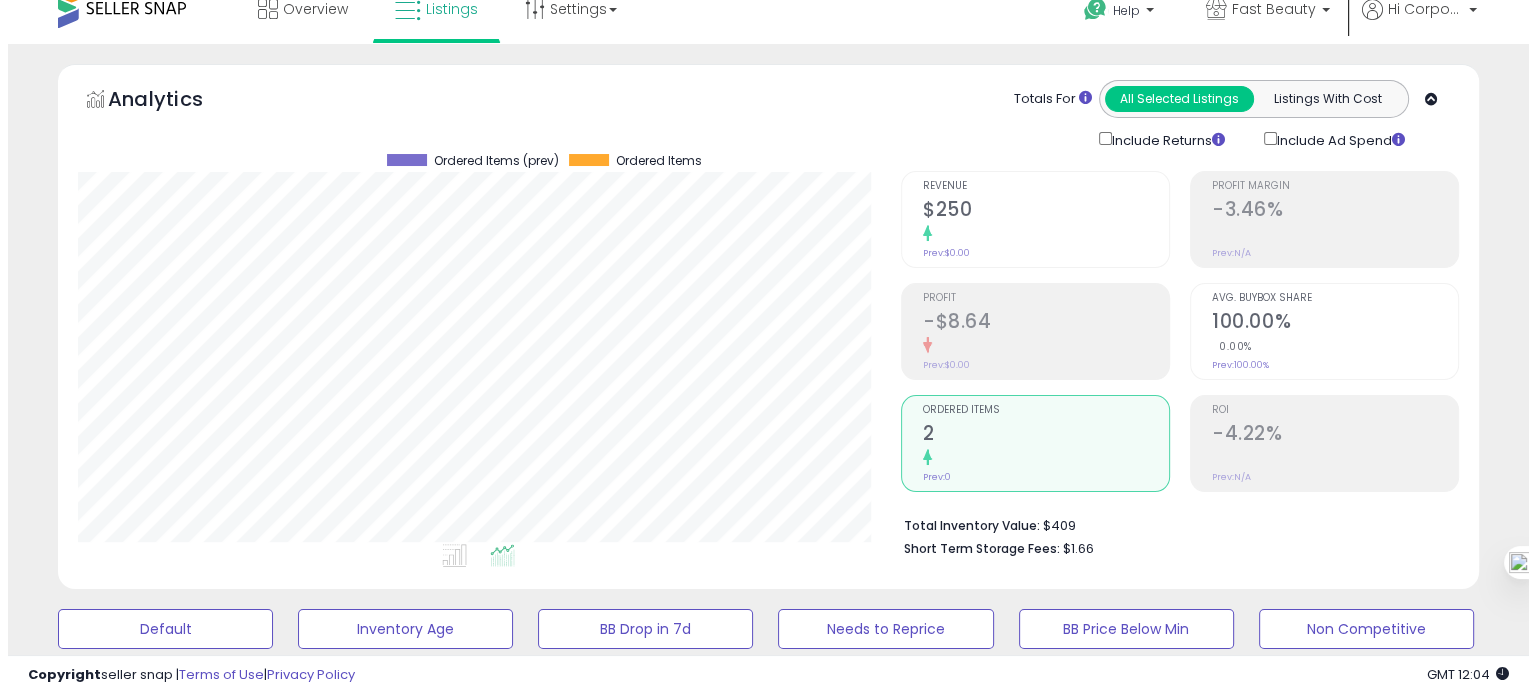 scroll, scrollTop: 9, scrollLeft: 0, axis: vertical 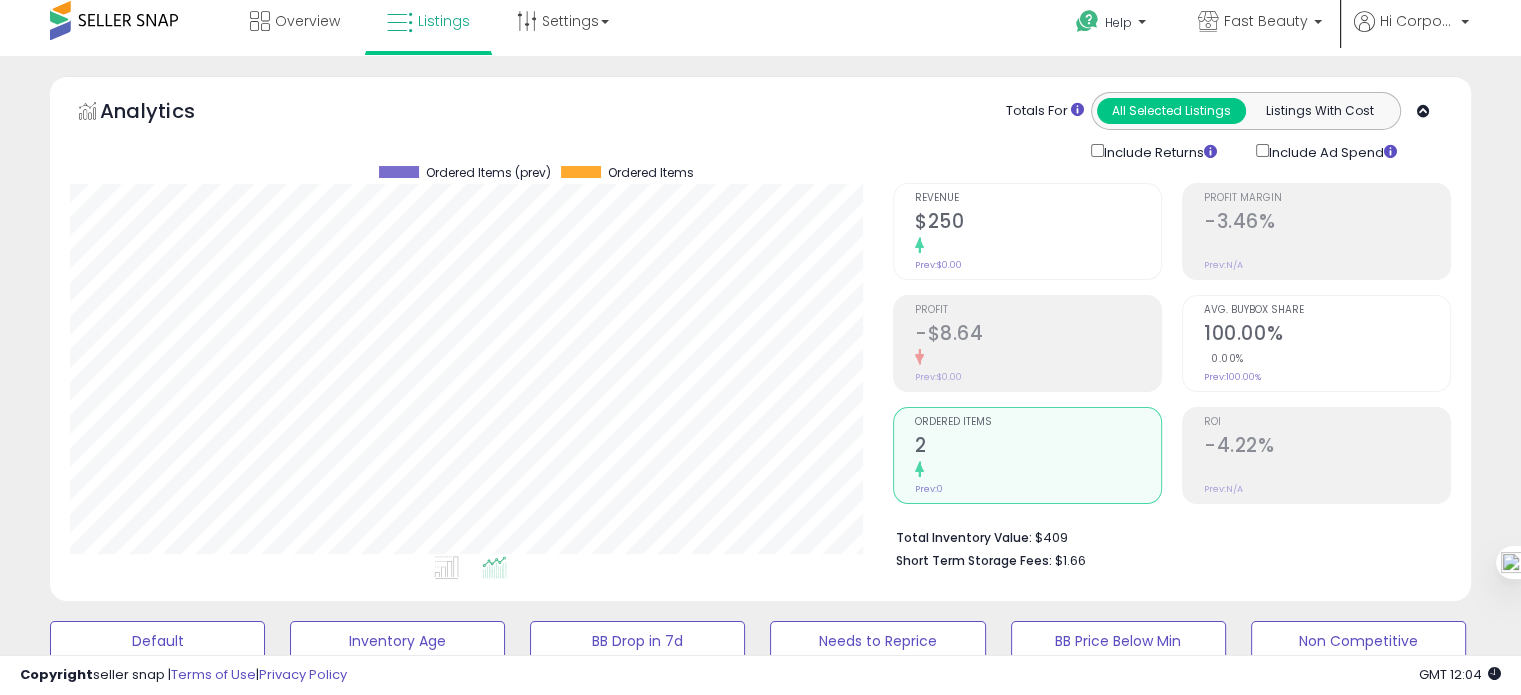 click on "$250" 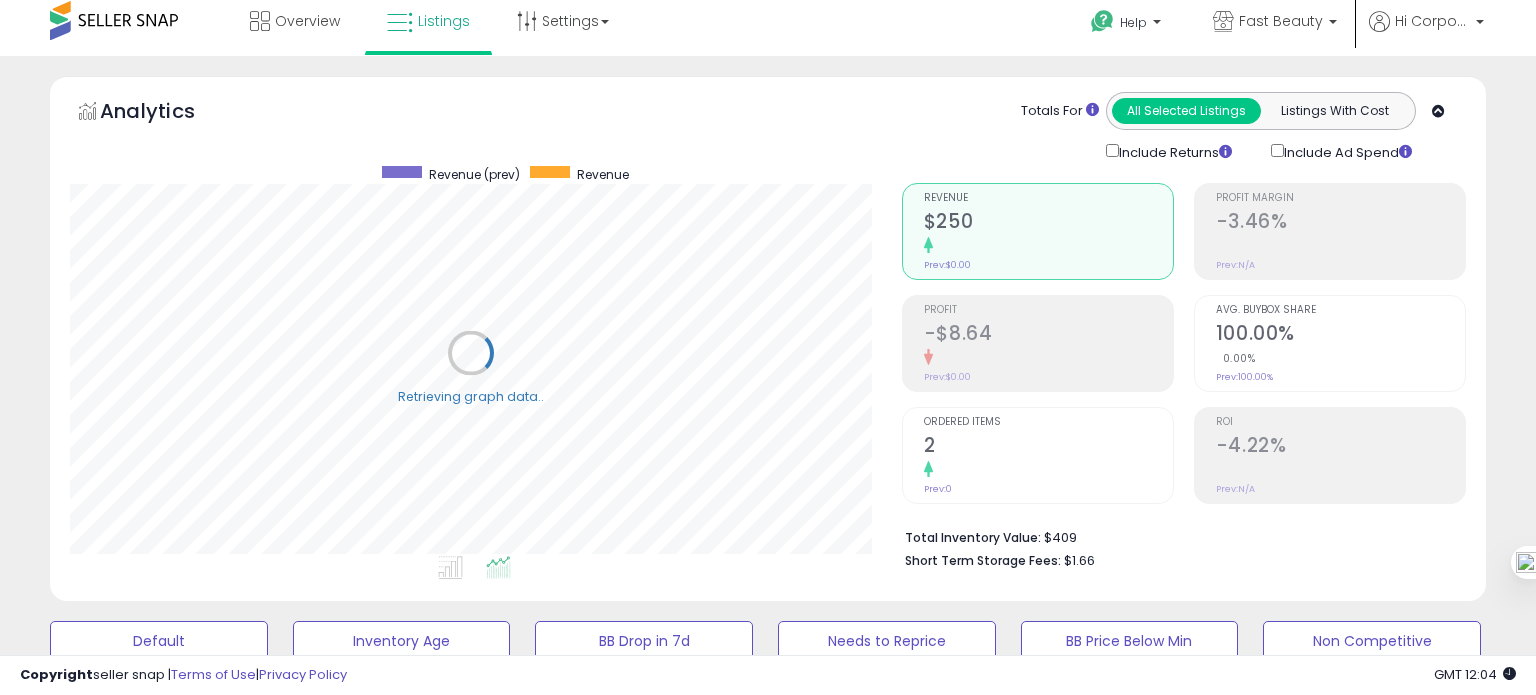 scroll, scrollTop: 999589, scrollLeft: 999168, axis: both 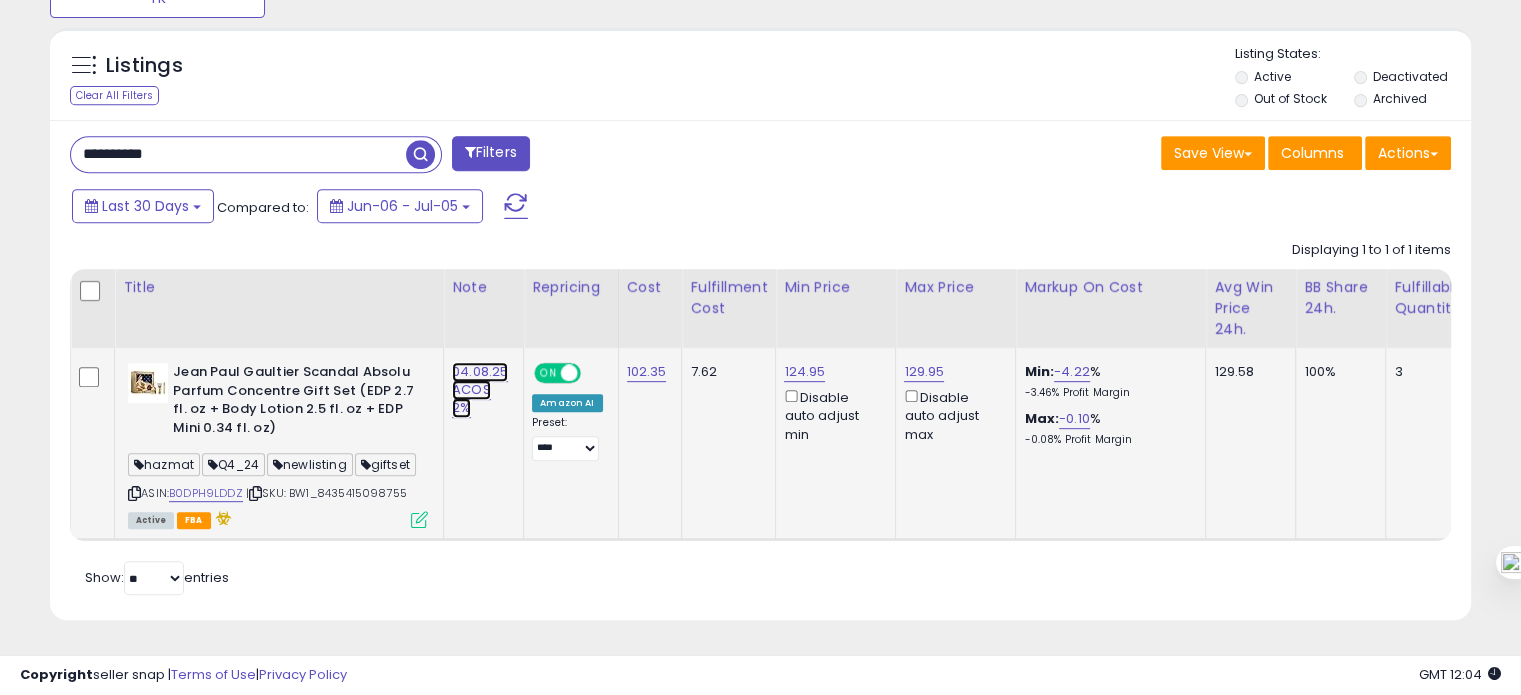 click on "04.08.25 ACOS 2%" at bounding box center (480, 390) 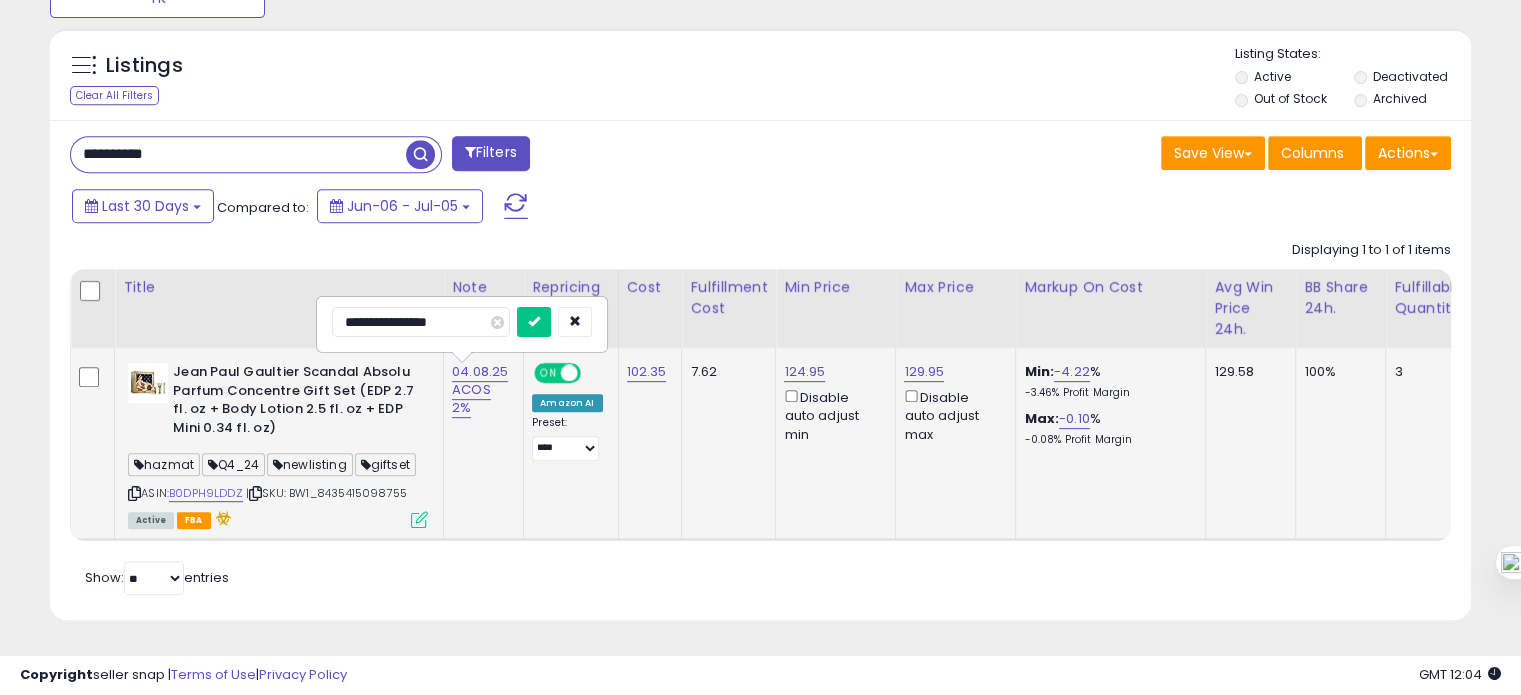 click on "**********" at bounding box center (421, 322) 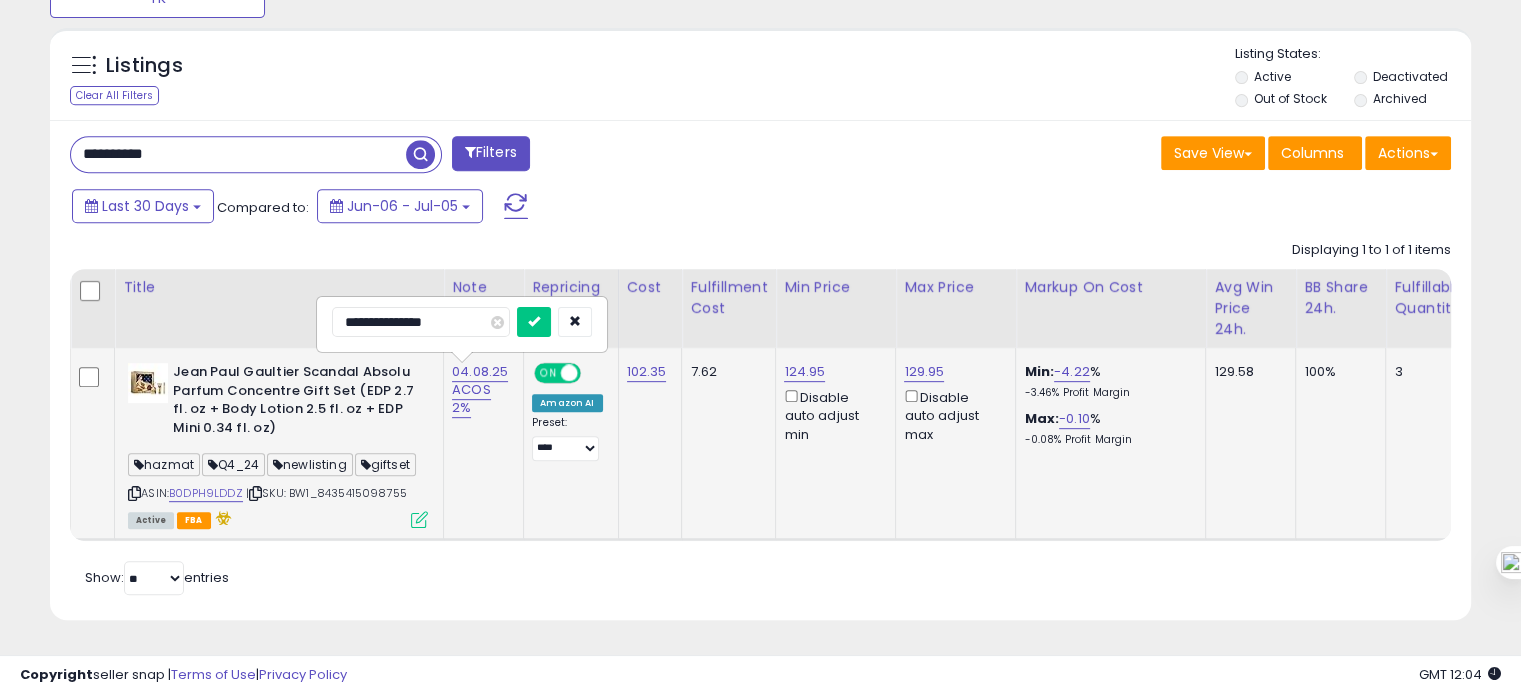 type on "**********" 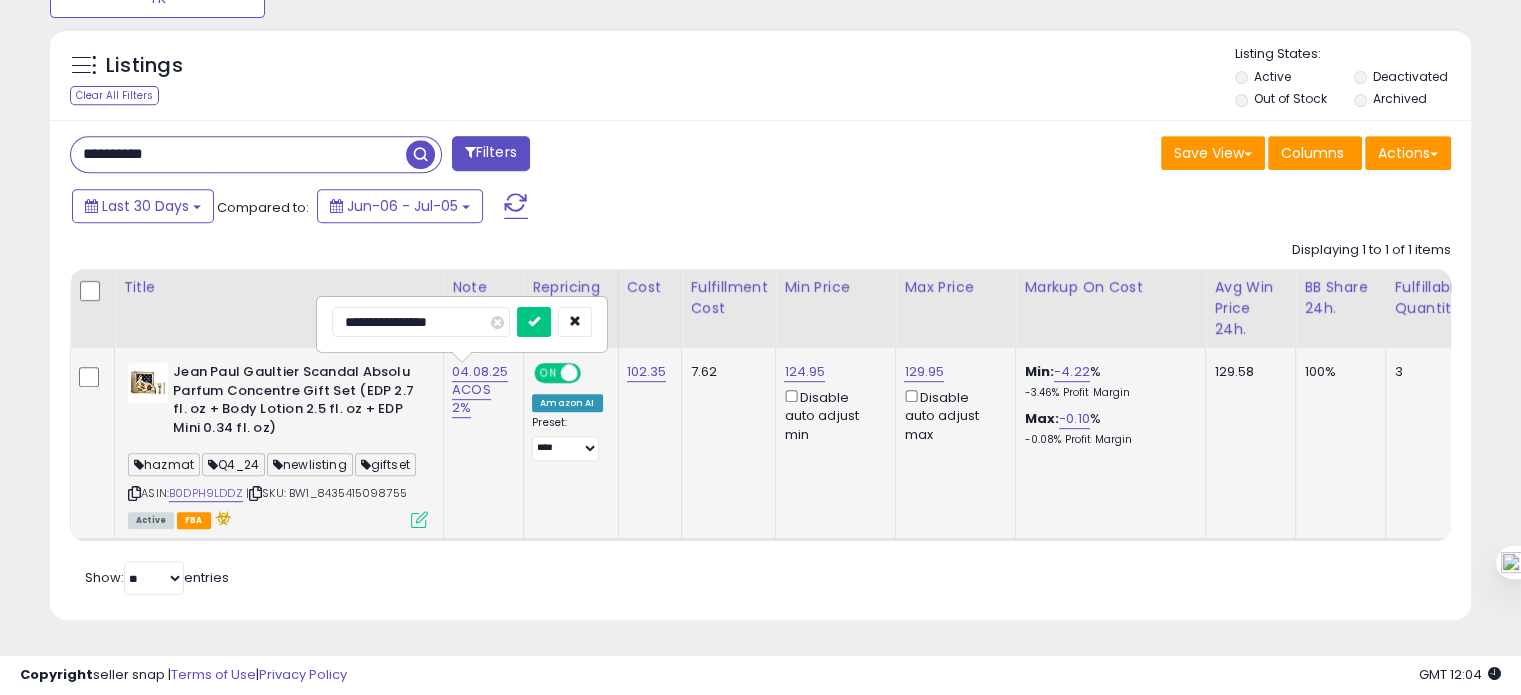 click at bounding box center (534, 322) 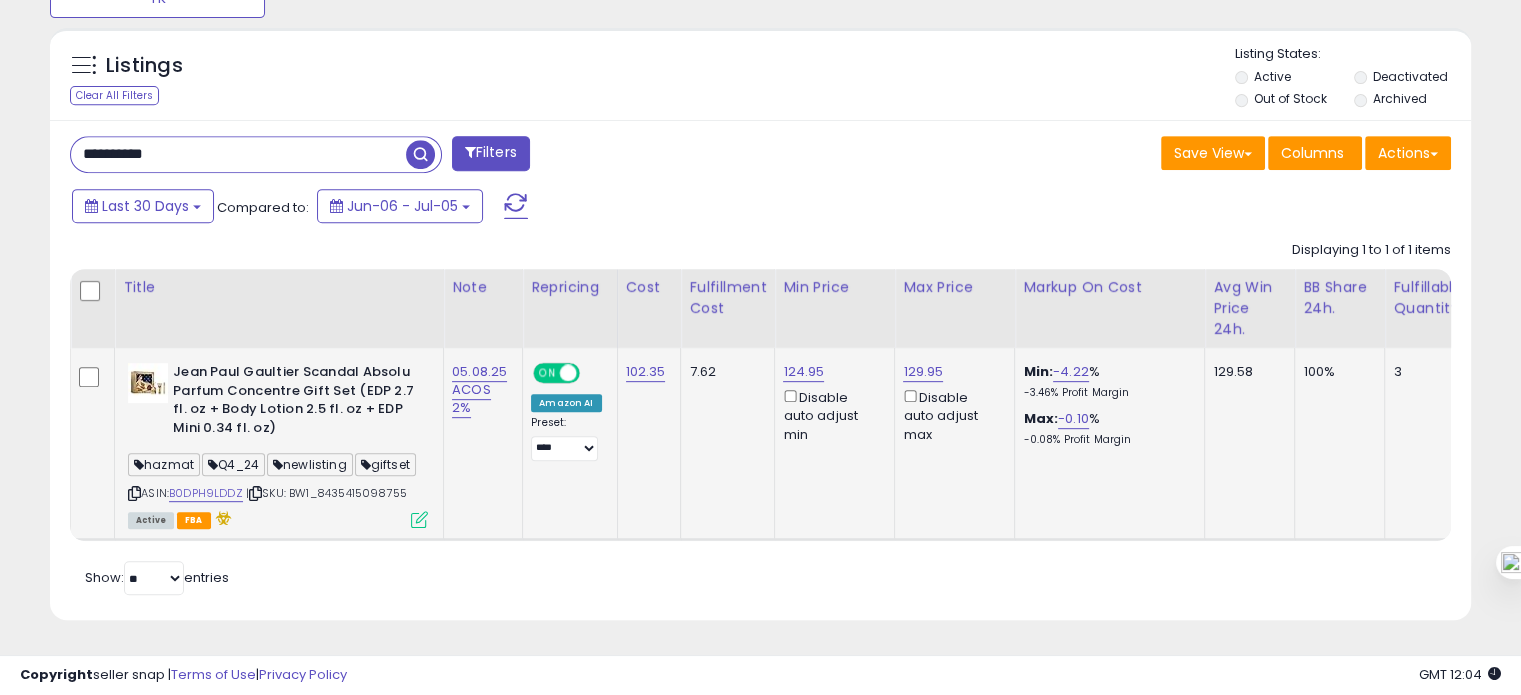 click on "**********" at bounding box center (238, 154) 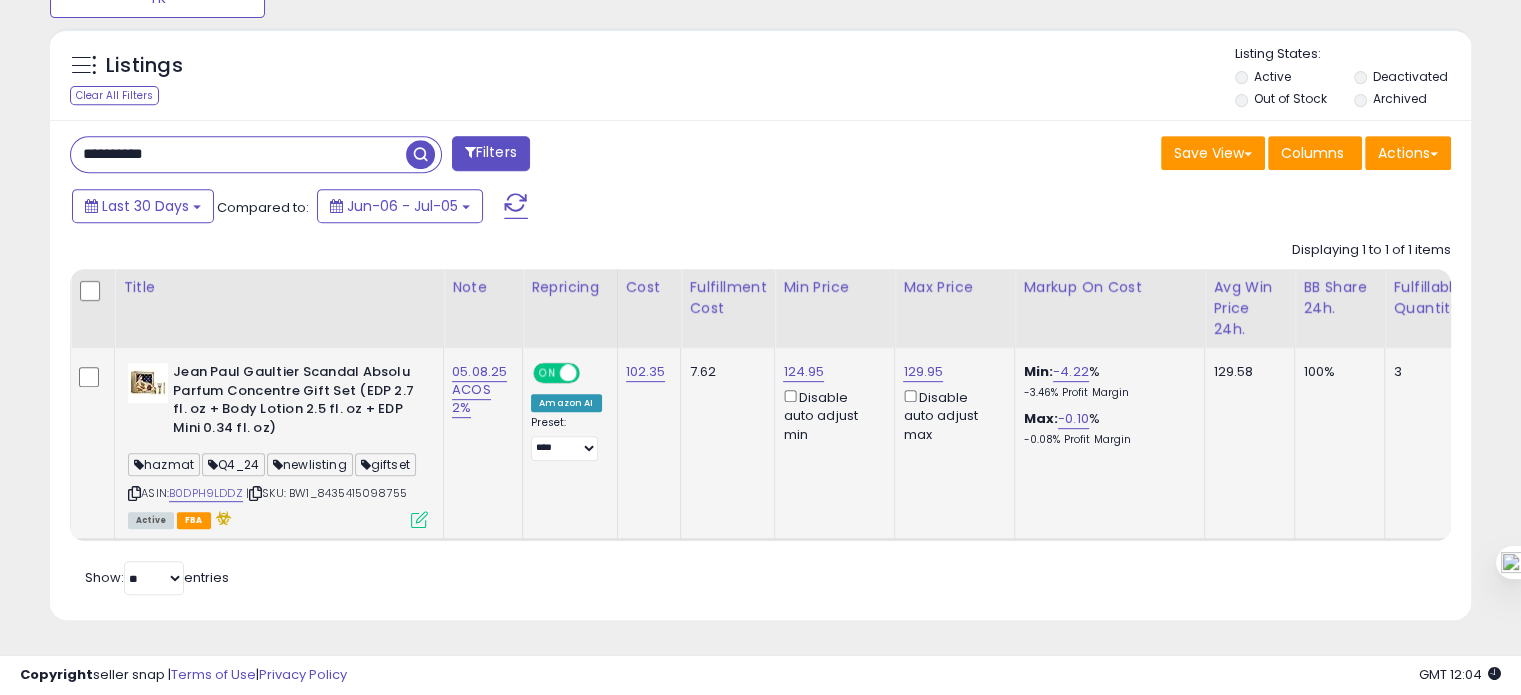 paste 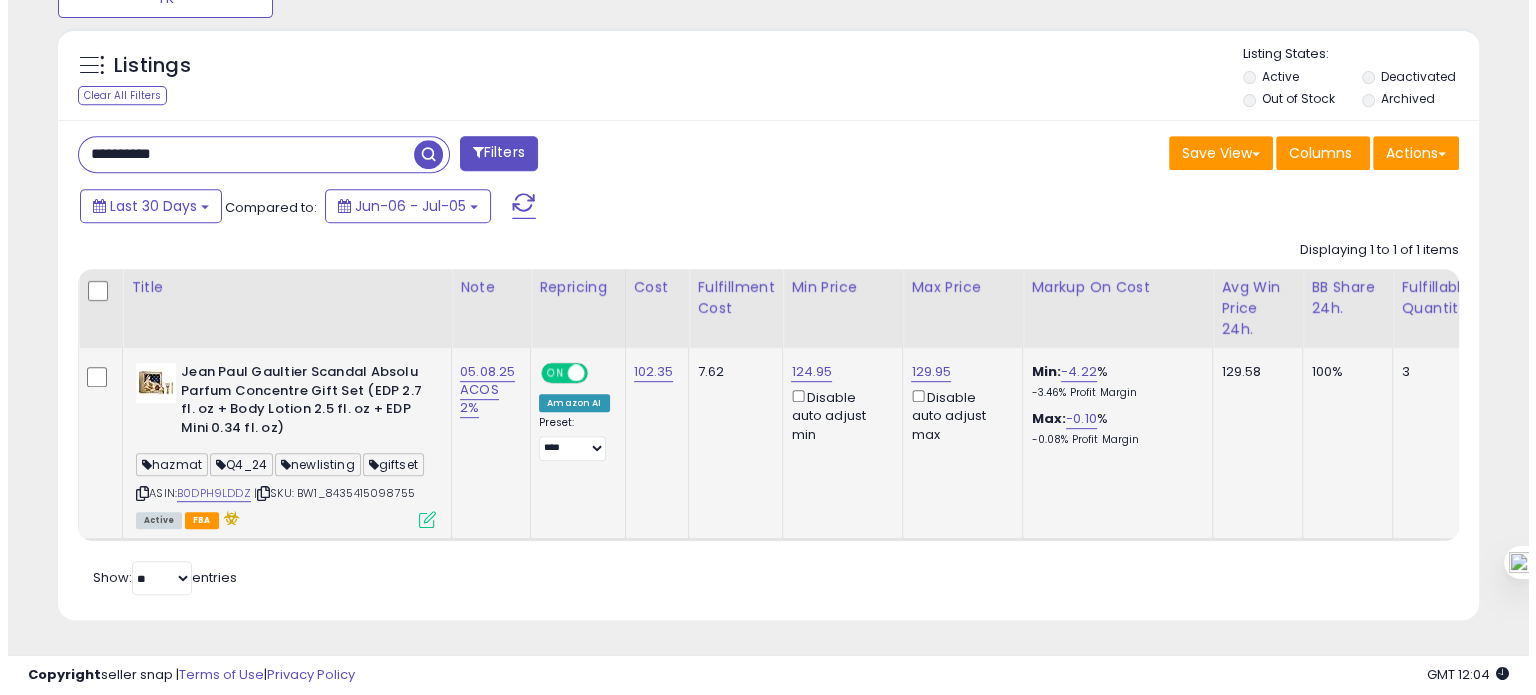 scroll, scrollTop: 674, scrollLeft: 0, axis: vertical 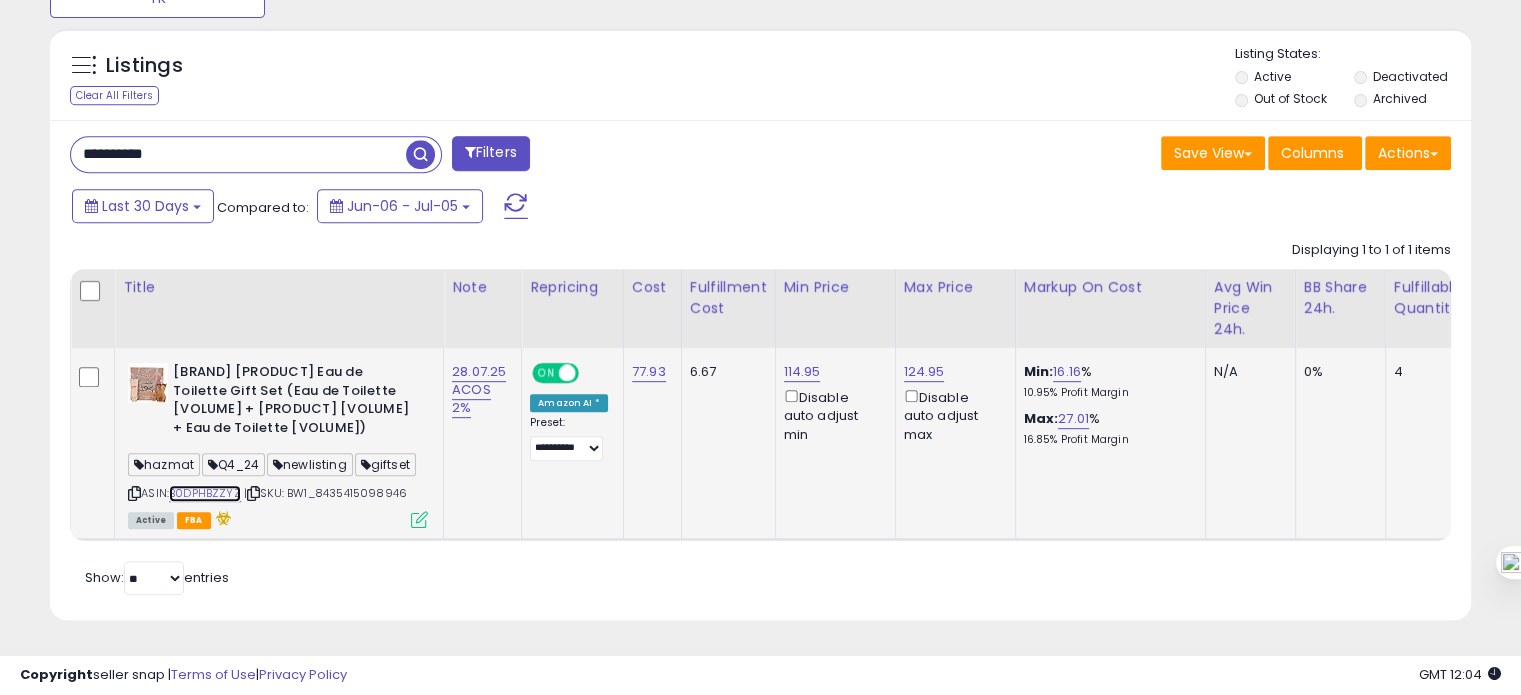 click on "B0DPHBZZYZ" at bounding box center (205, 493) 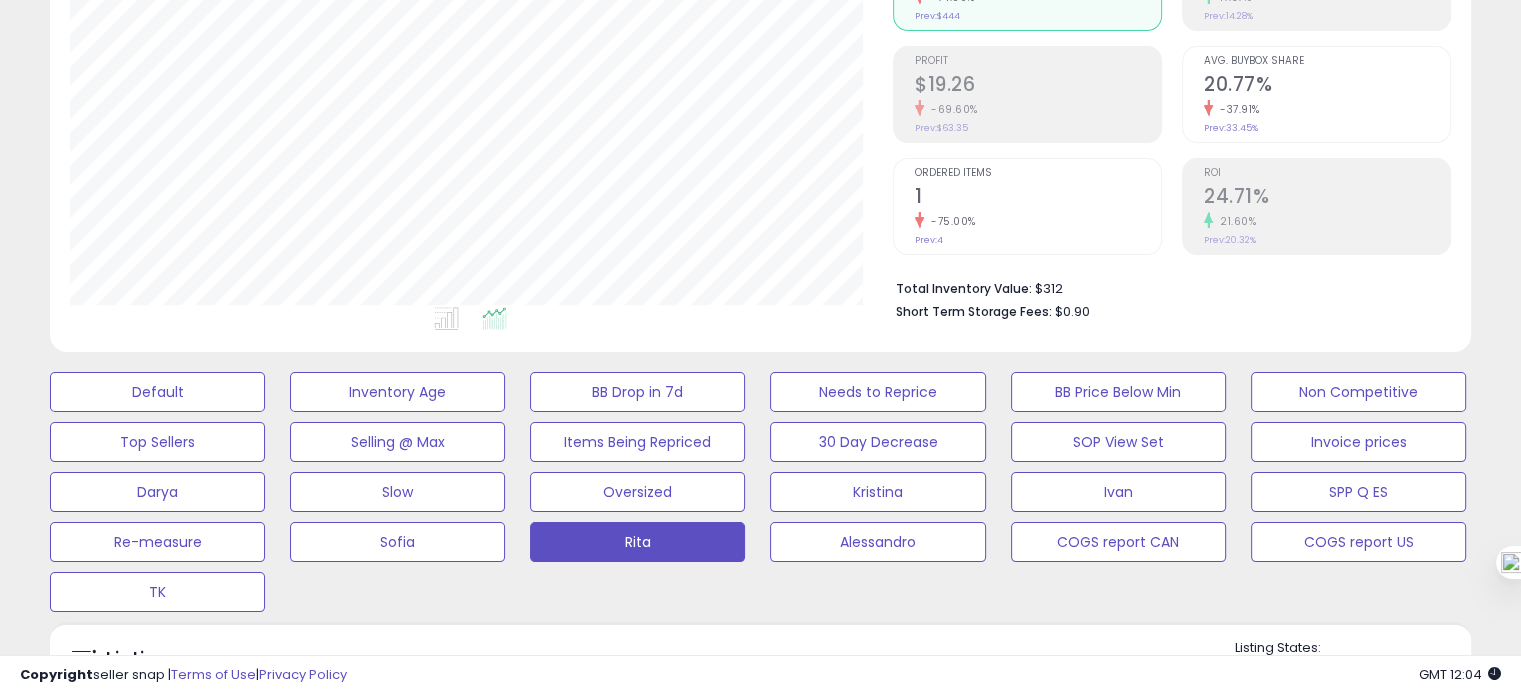 scroll, scrollTop: 152, scrollLeft: 0, axis: vertical 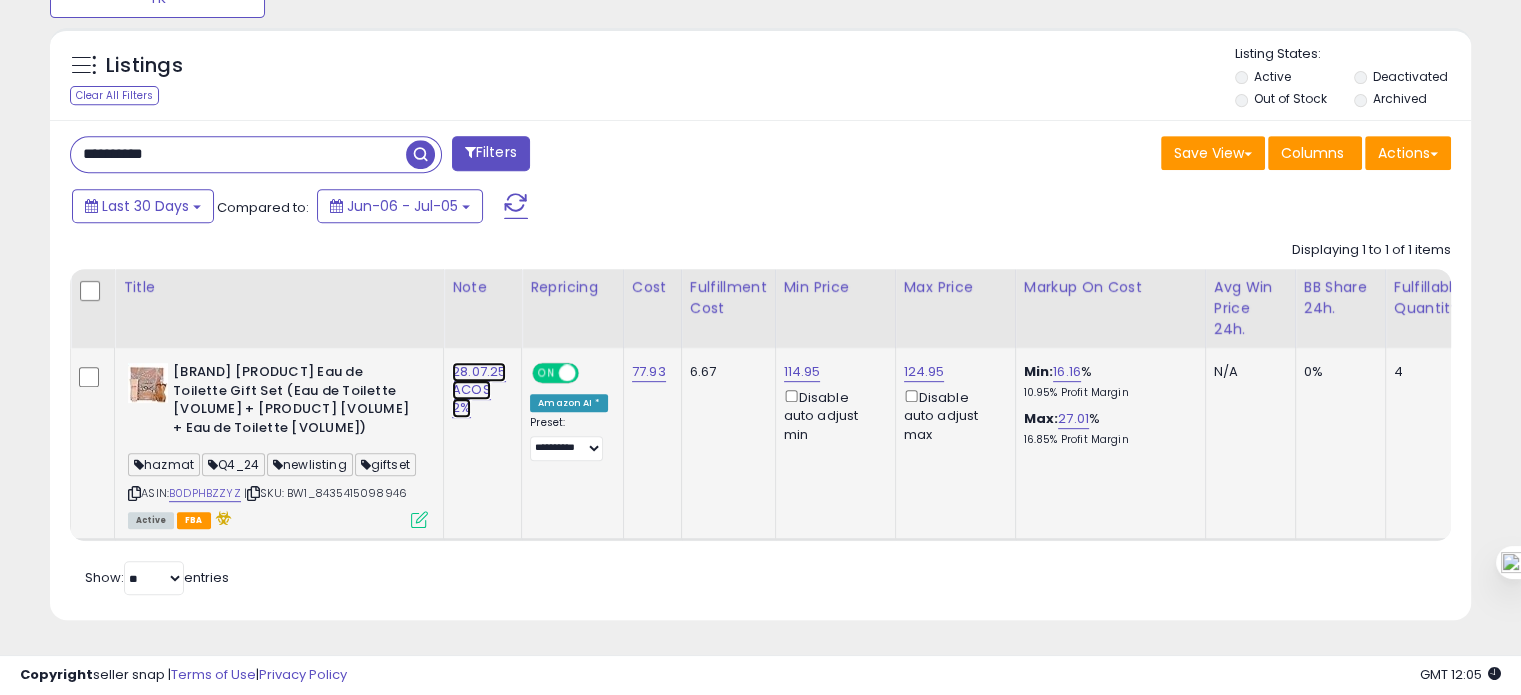 click on "28.07.25 ACOS 2%" at bounding box center [479, 390] 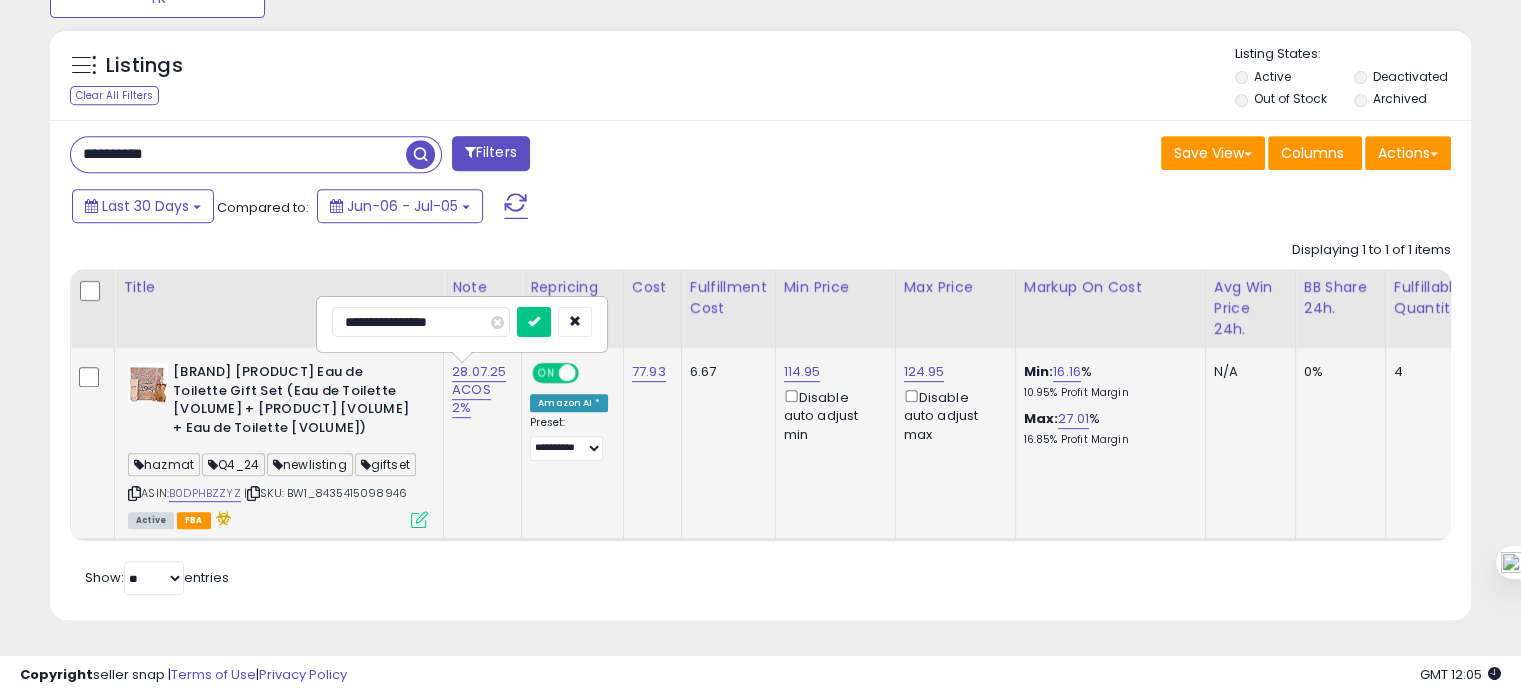 drag, startPoint x: 374, startPoint y: 312, endPoint x: 339, endPoint y: 313, distance: 35.014282 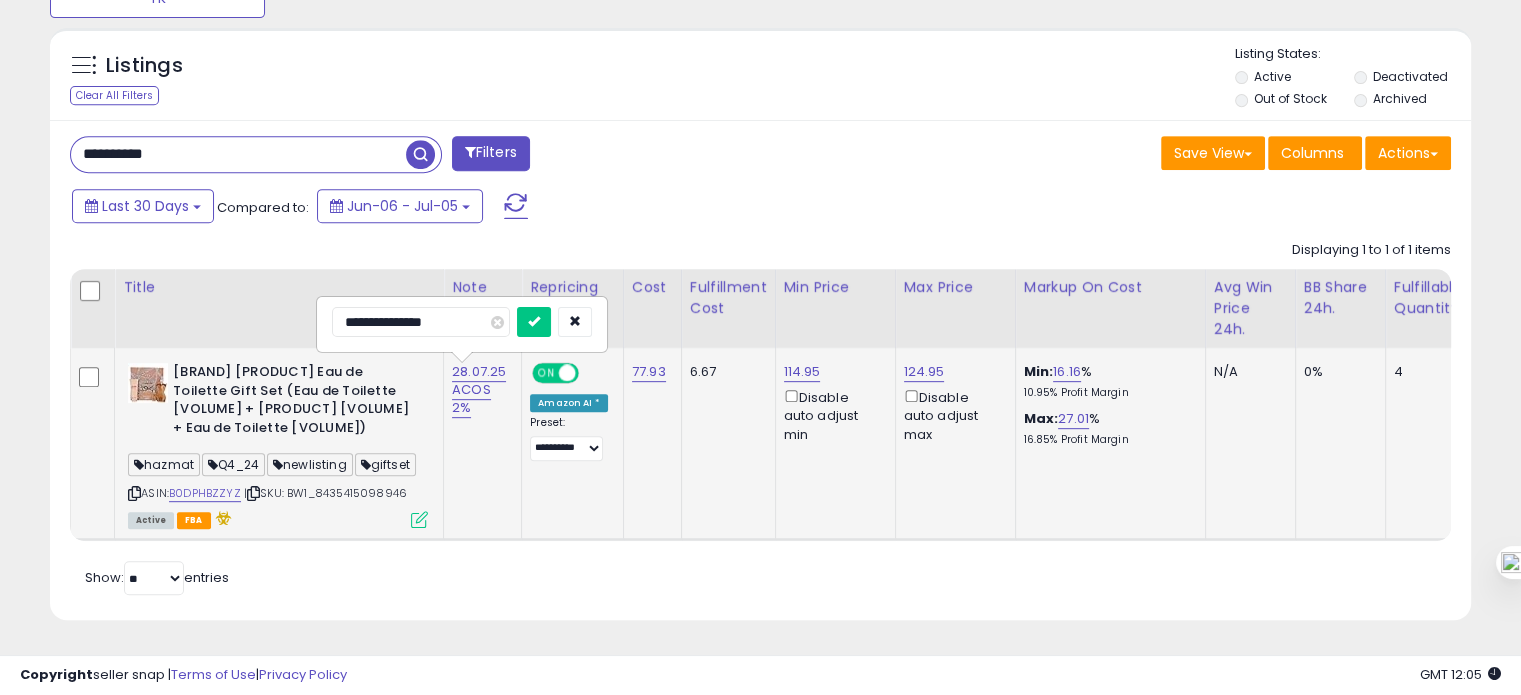 type on "**********" 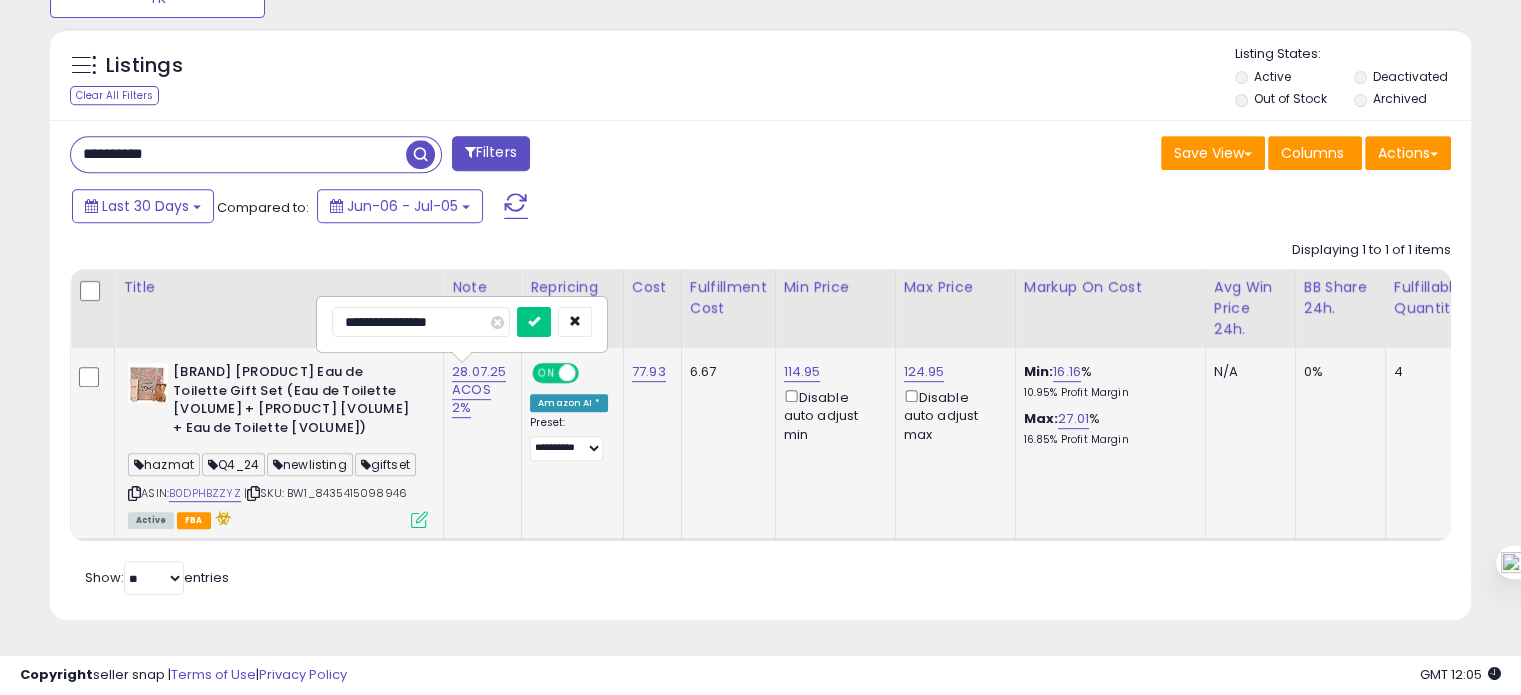 click at bounding box center (534, 322) 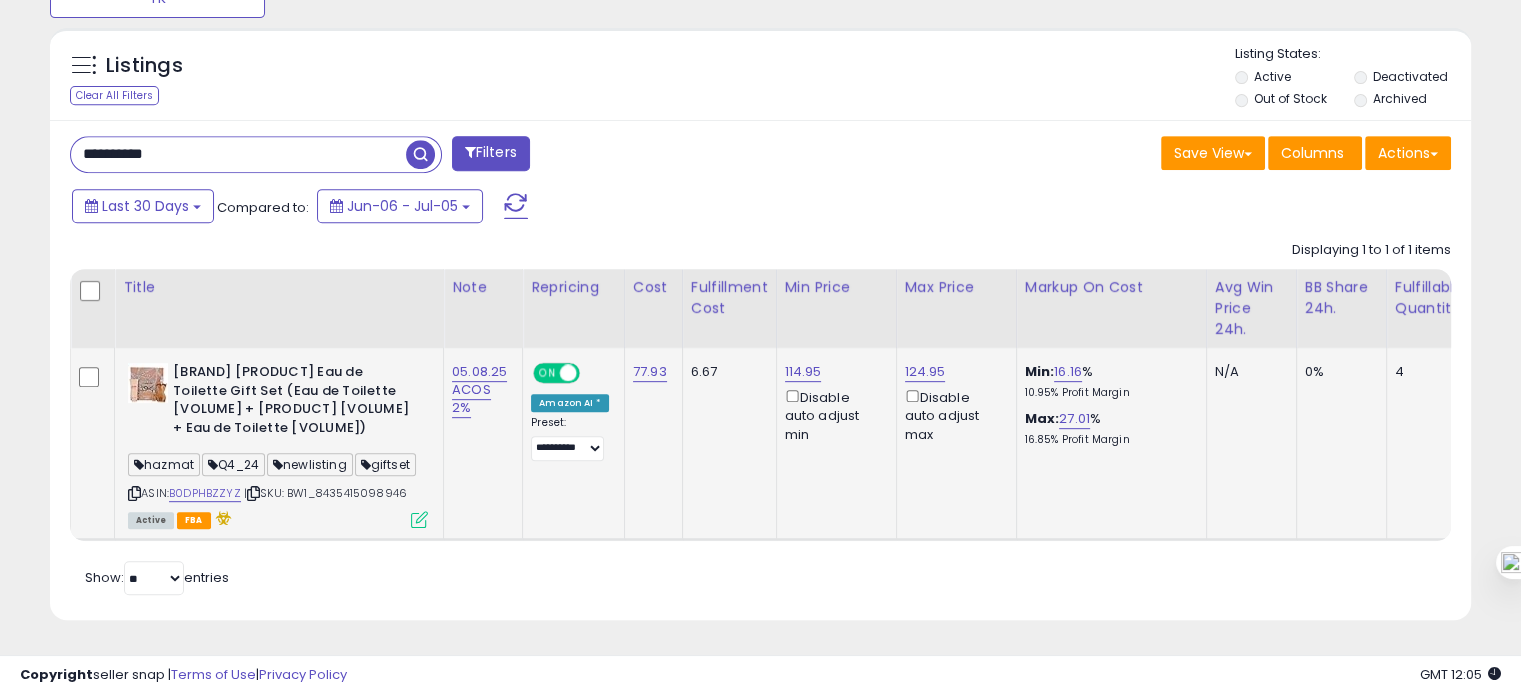 click on "**********" at bounding box center (238, 154) 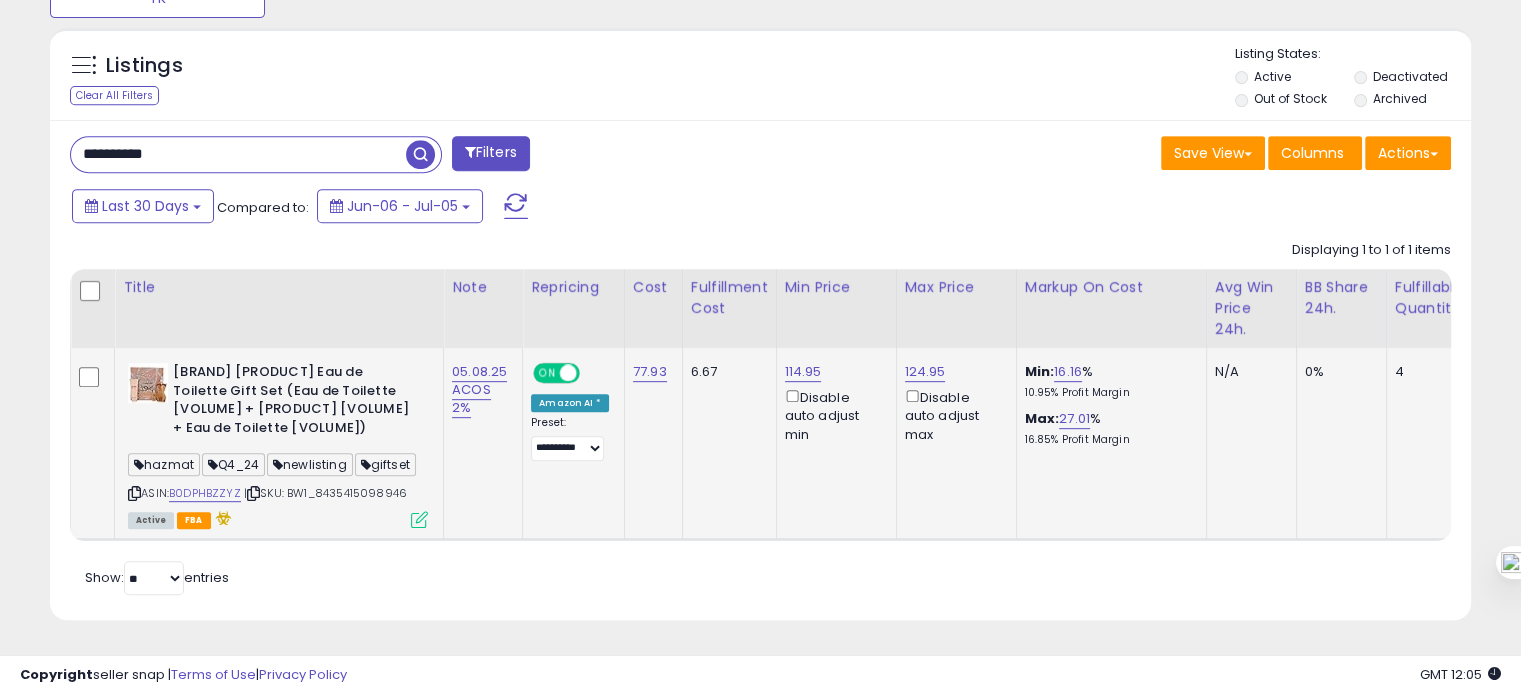 paste 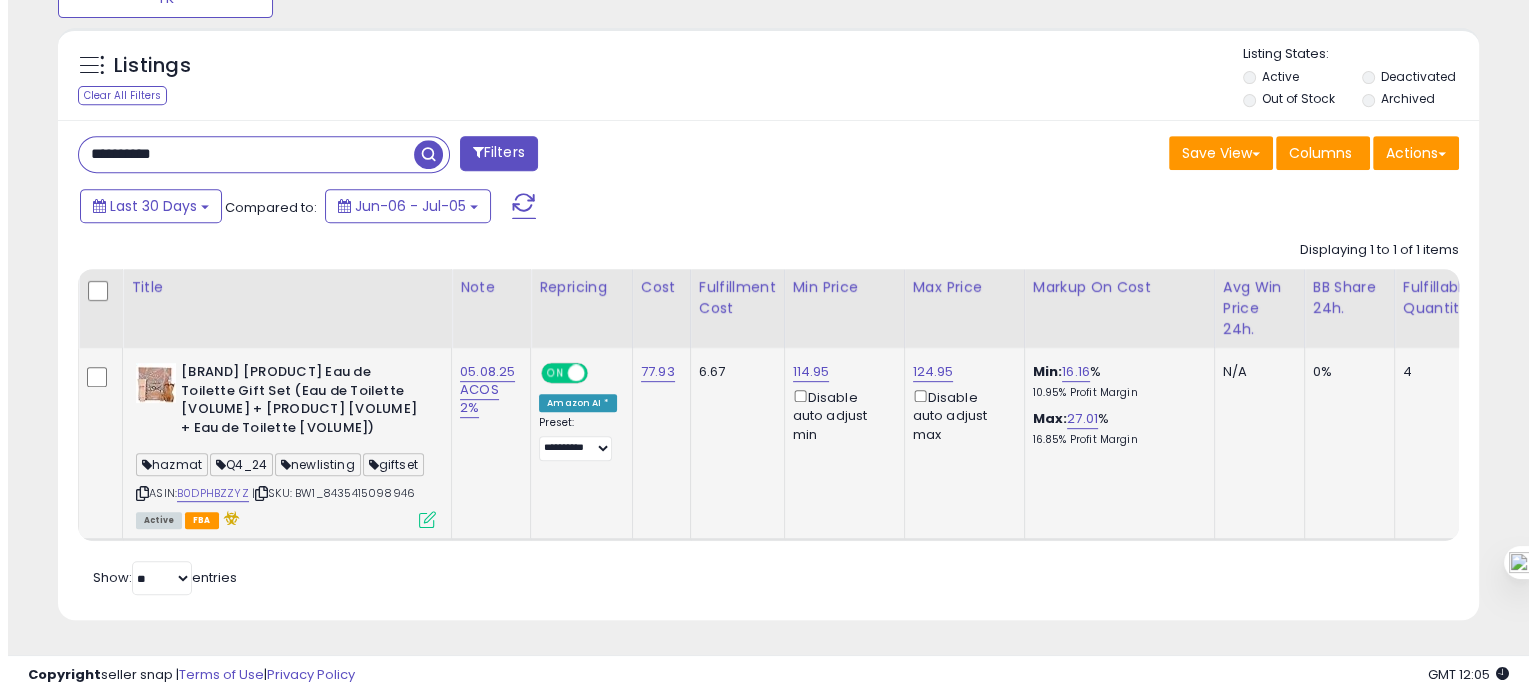 scroll, scrollTop: 674, scrollLeft: 0, axis: vertical 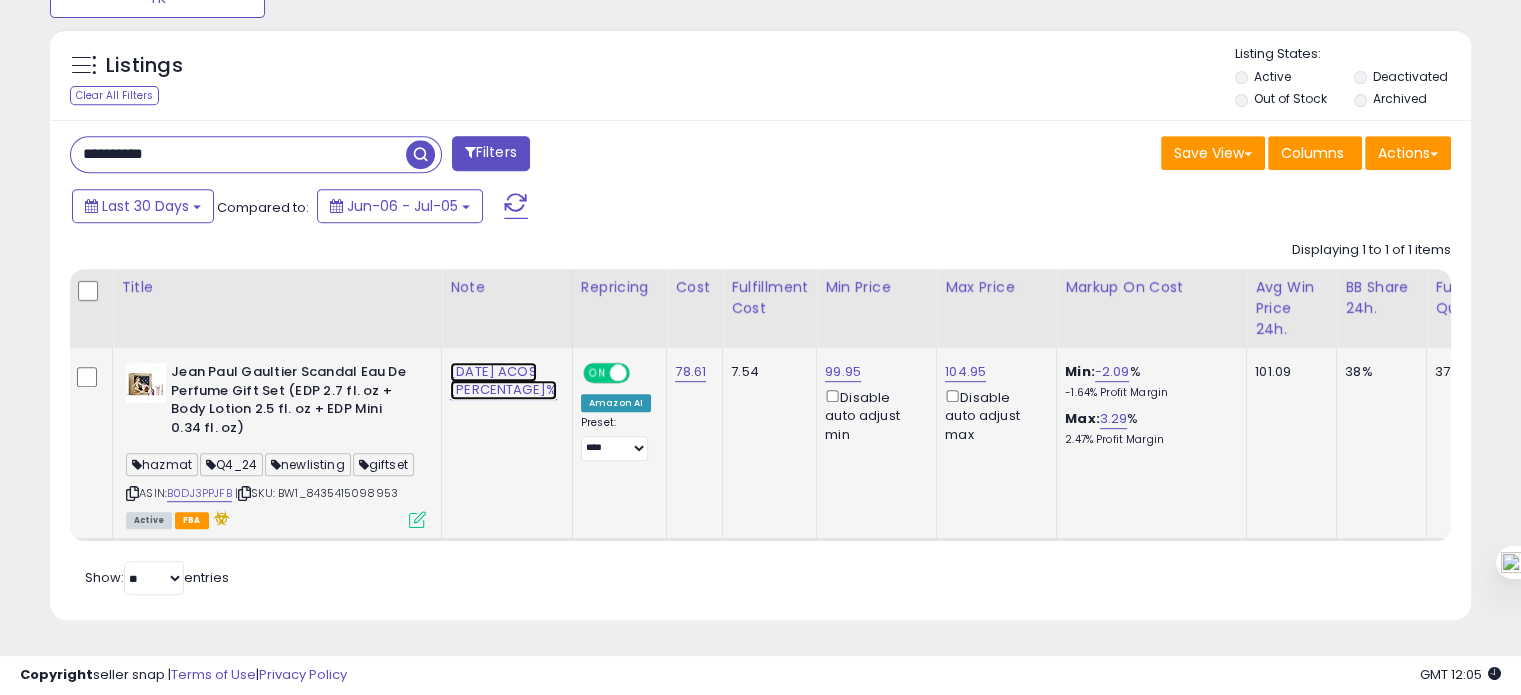 click on "28.07.25 ACOS 6%" at bounding box center (503, 381) 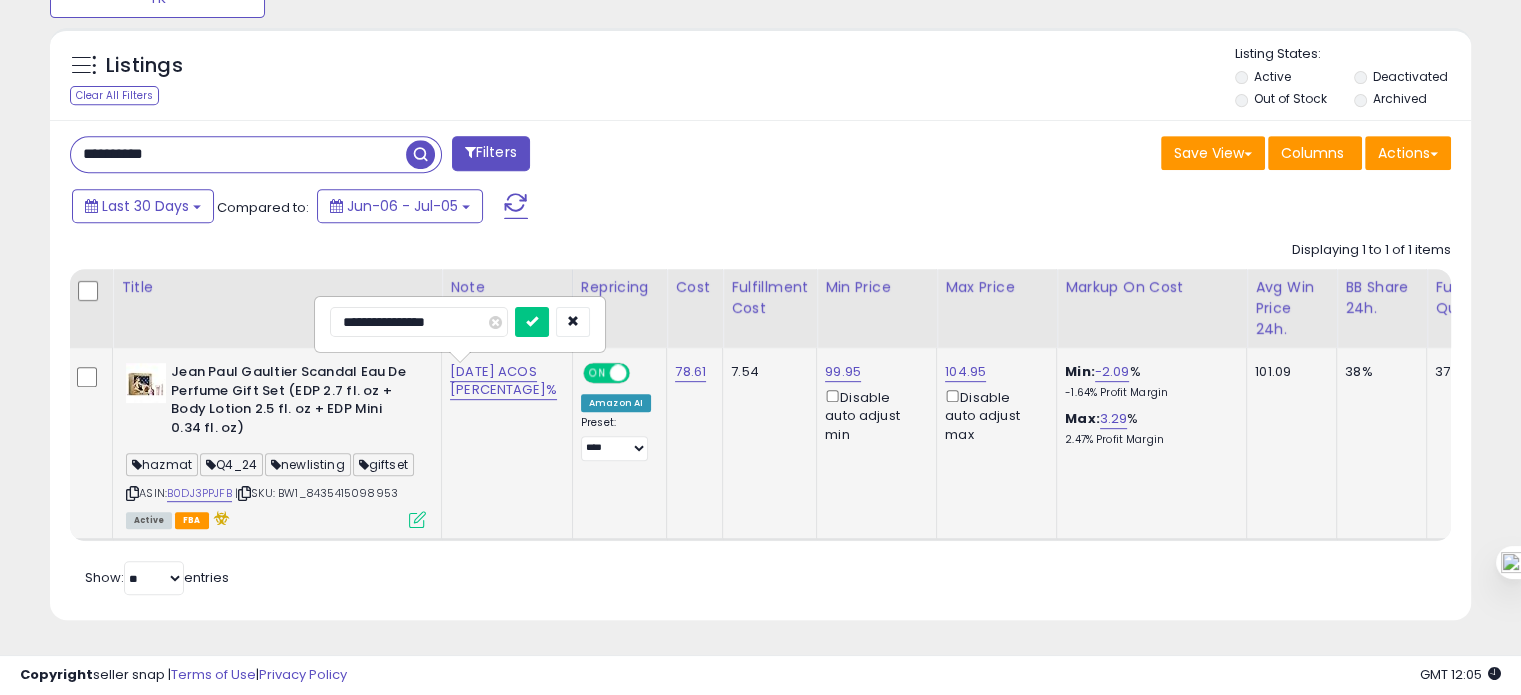 drag, startPoint x: 379, startPoint y: 310, endPoint x: 326, endPoint y: 303, distance: 53.460266 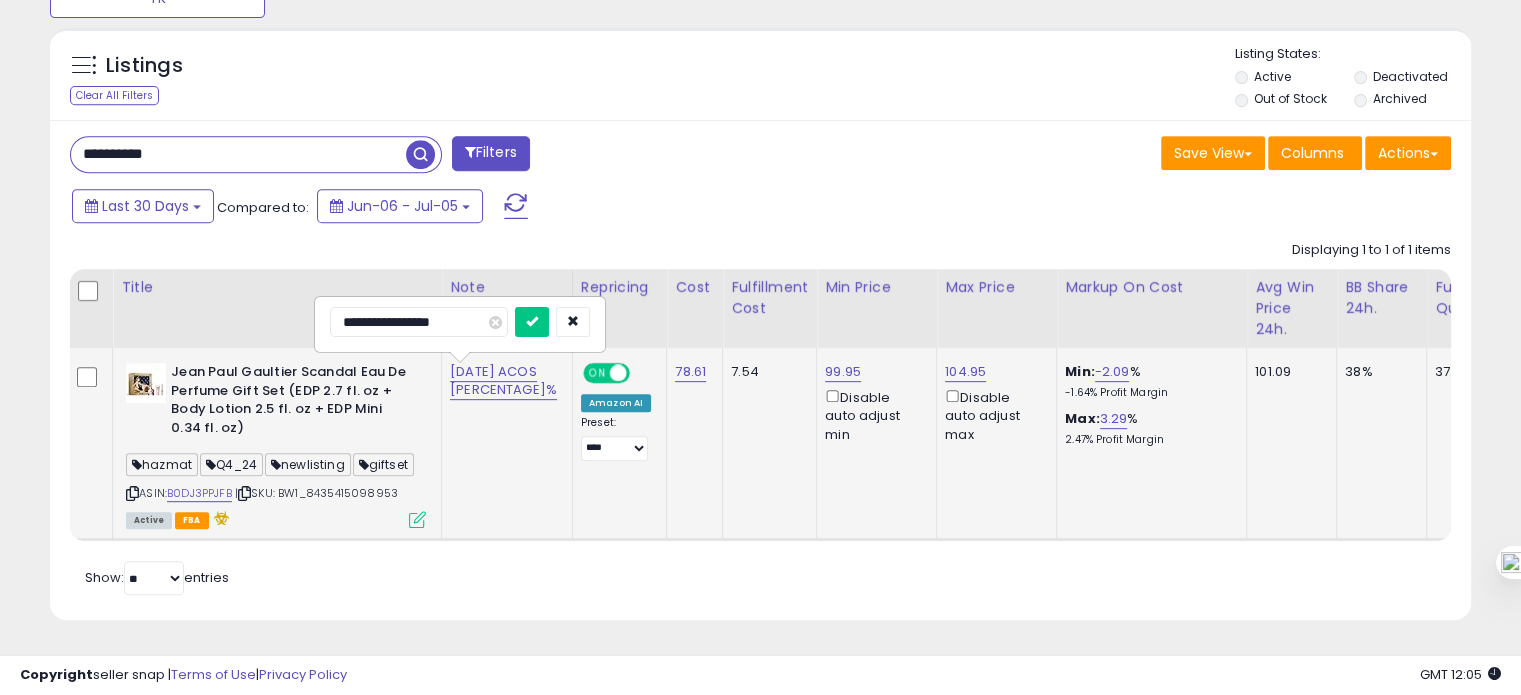 click on "**********" at bounding box center (419, 322) 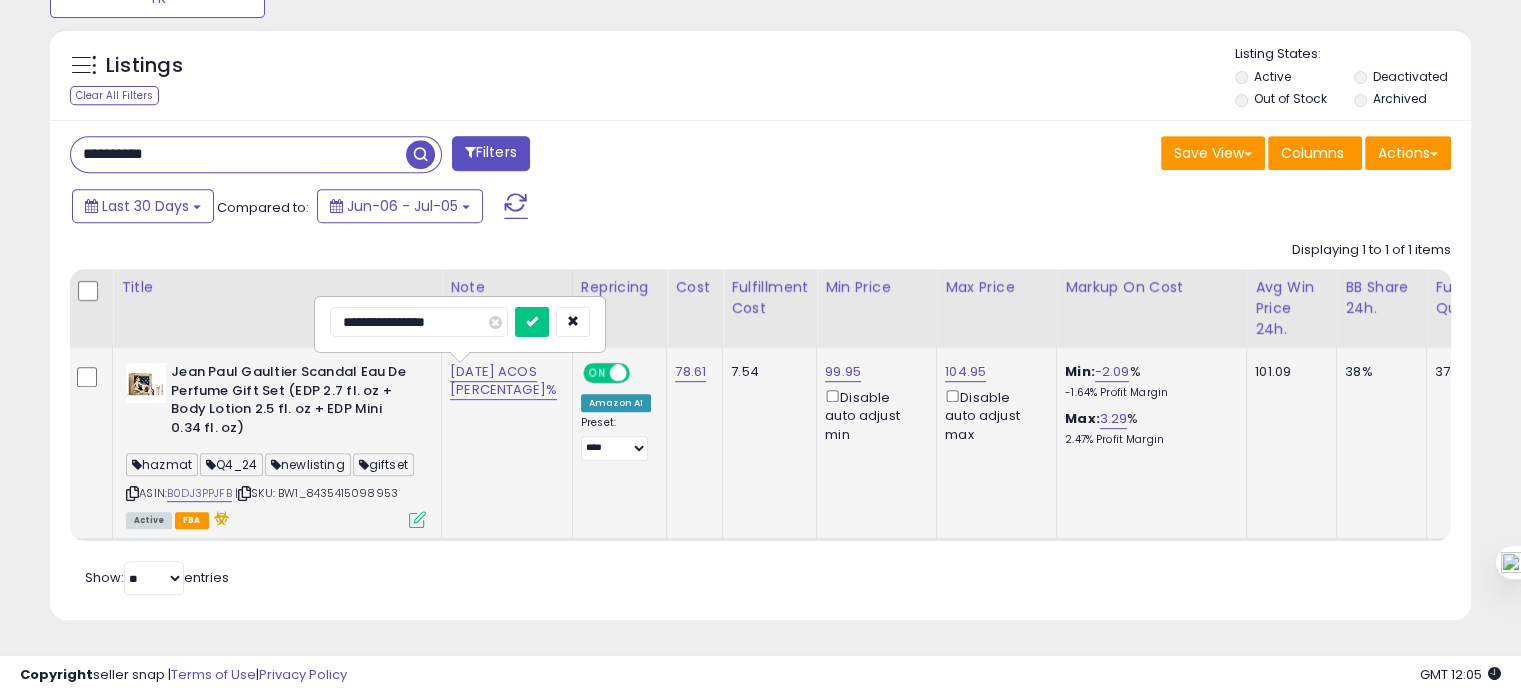 scroll, scrollTop: 0, scrollLeft: 423, axis: horizontal 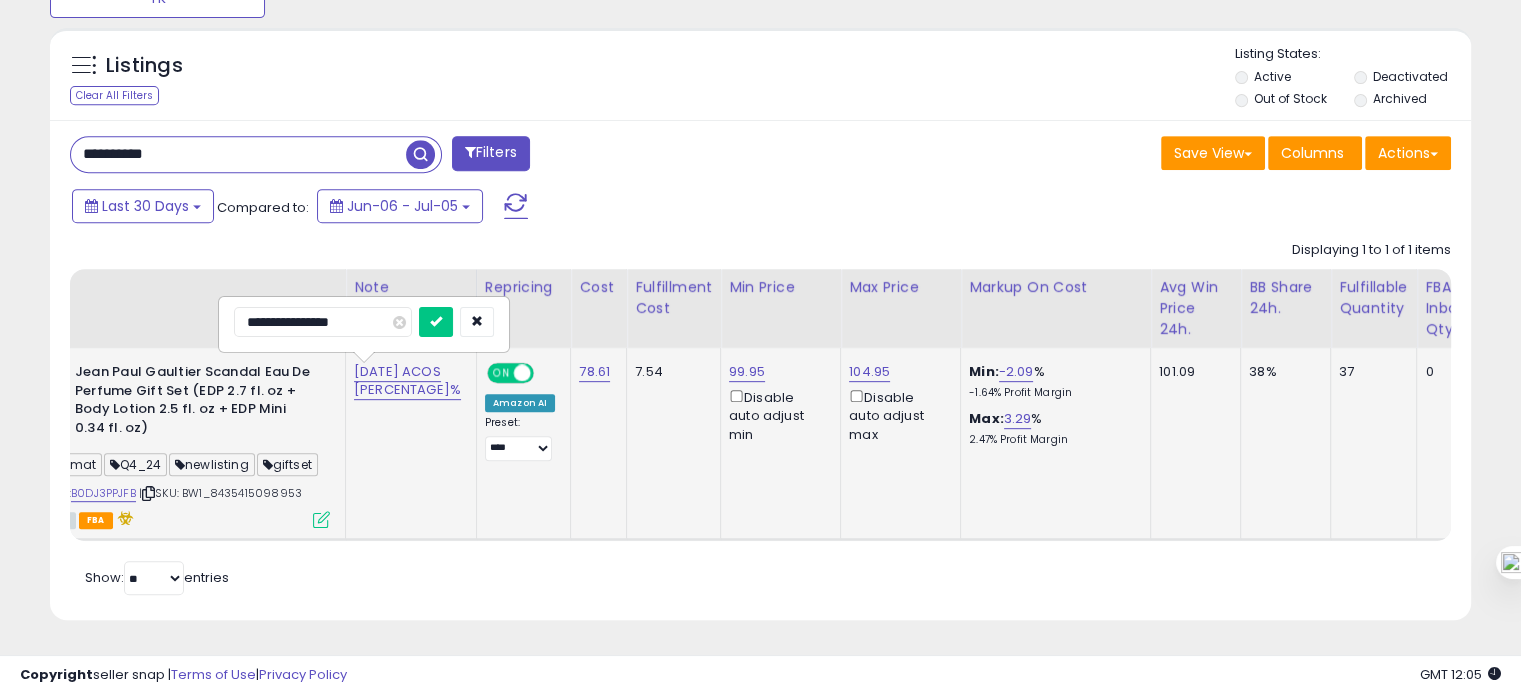 drag, startPoint x: 379, startPoint y: 304, endPoint x: 320, endPoint y: 304, distance: 59 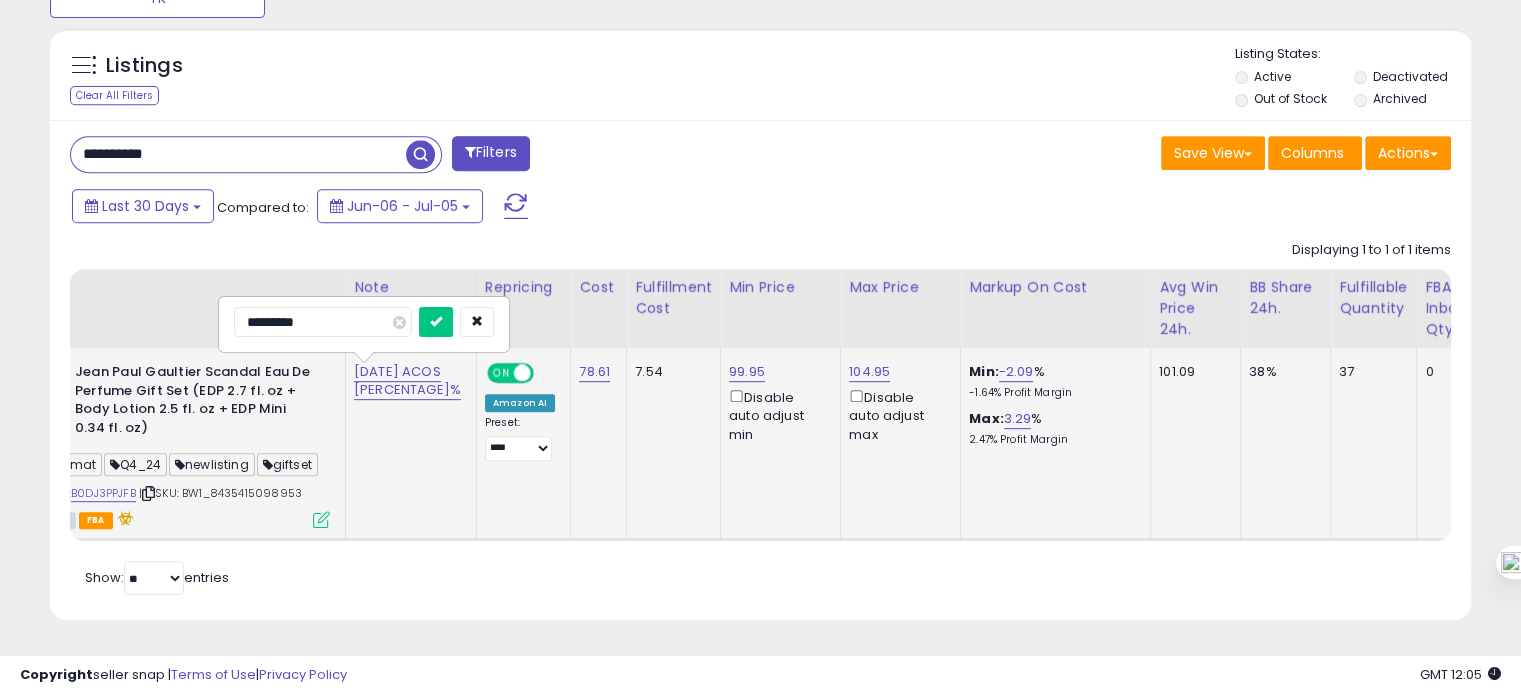 type on "********" 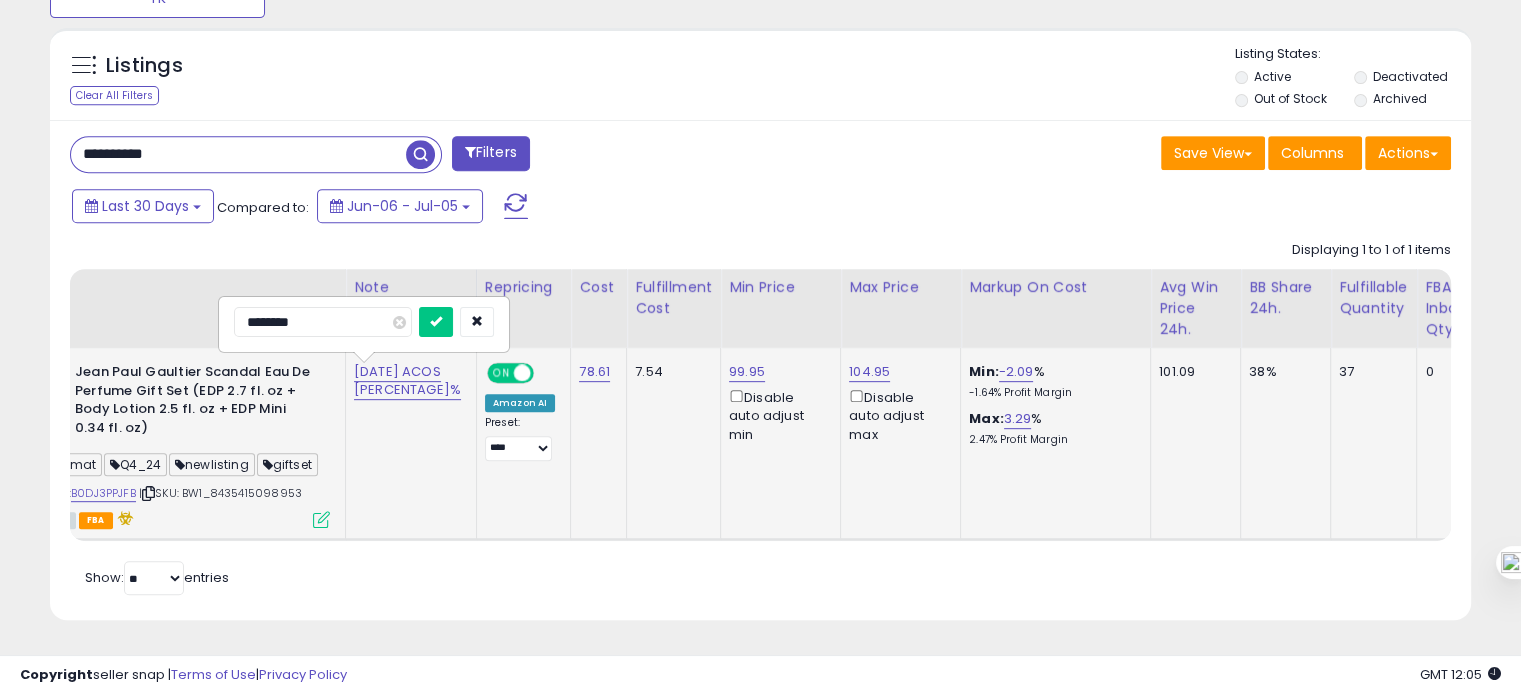 click at bounding box center (436, 322) 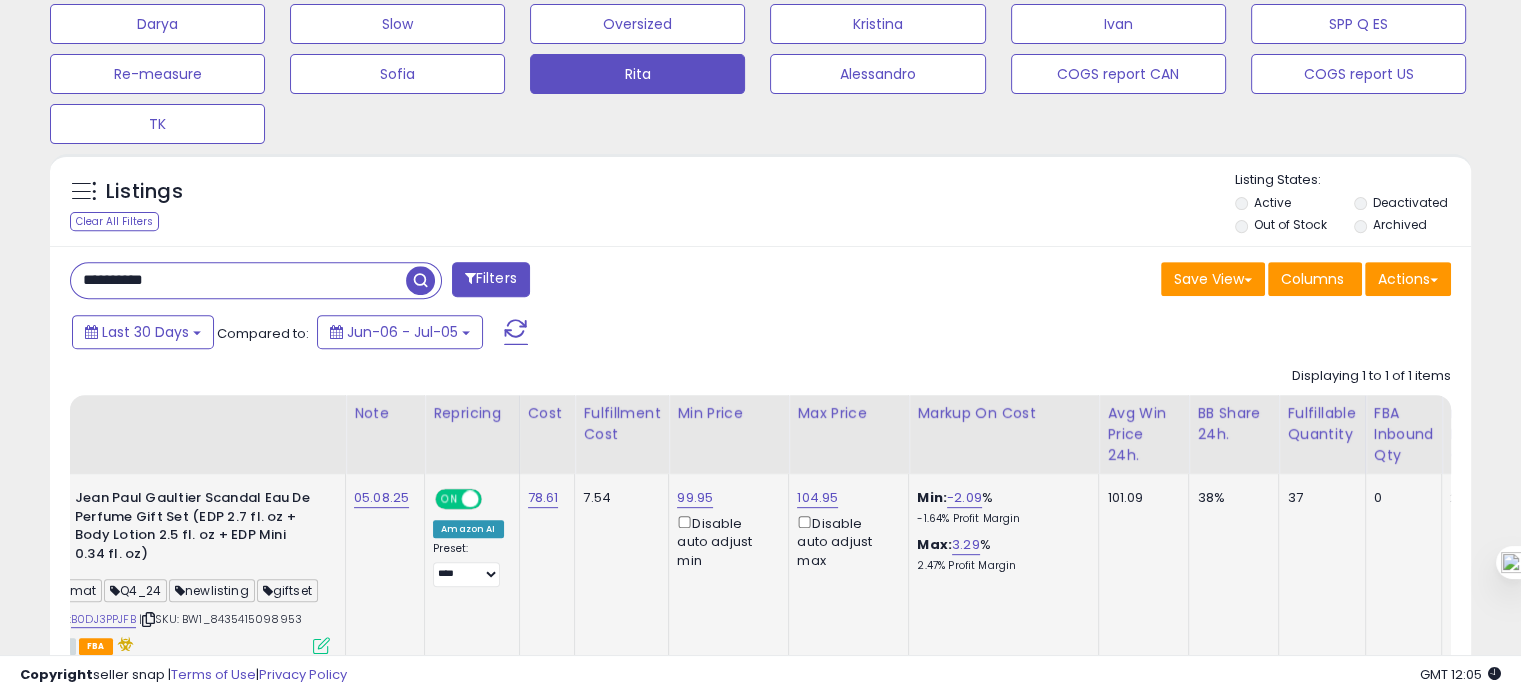 click on "**********" at bounding box center [256, 280] 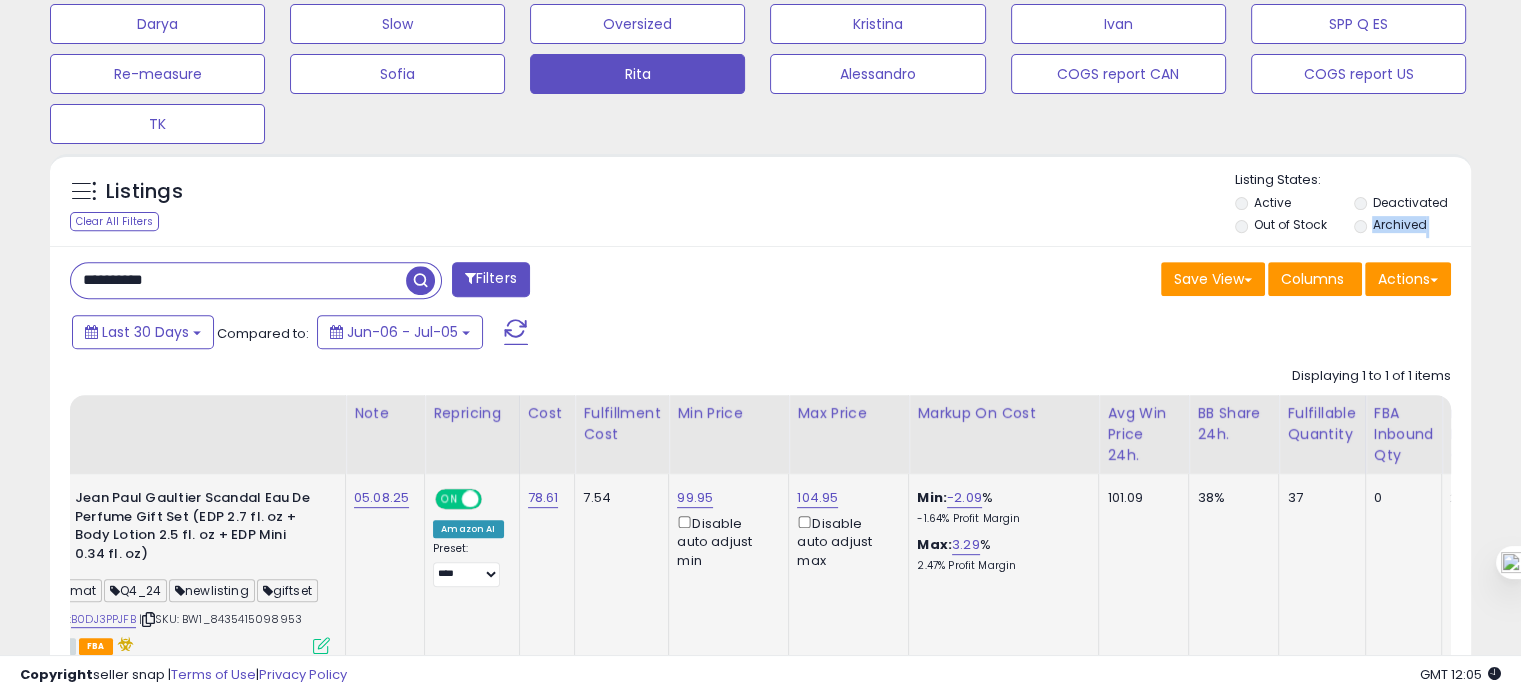 click on "**********" at bounding box center (256, 280) 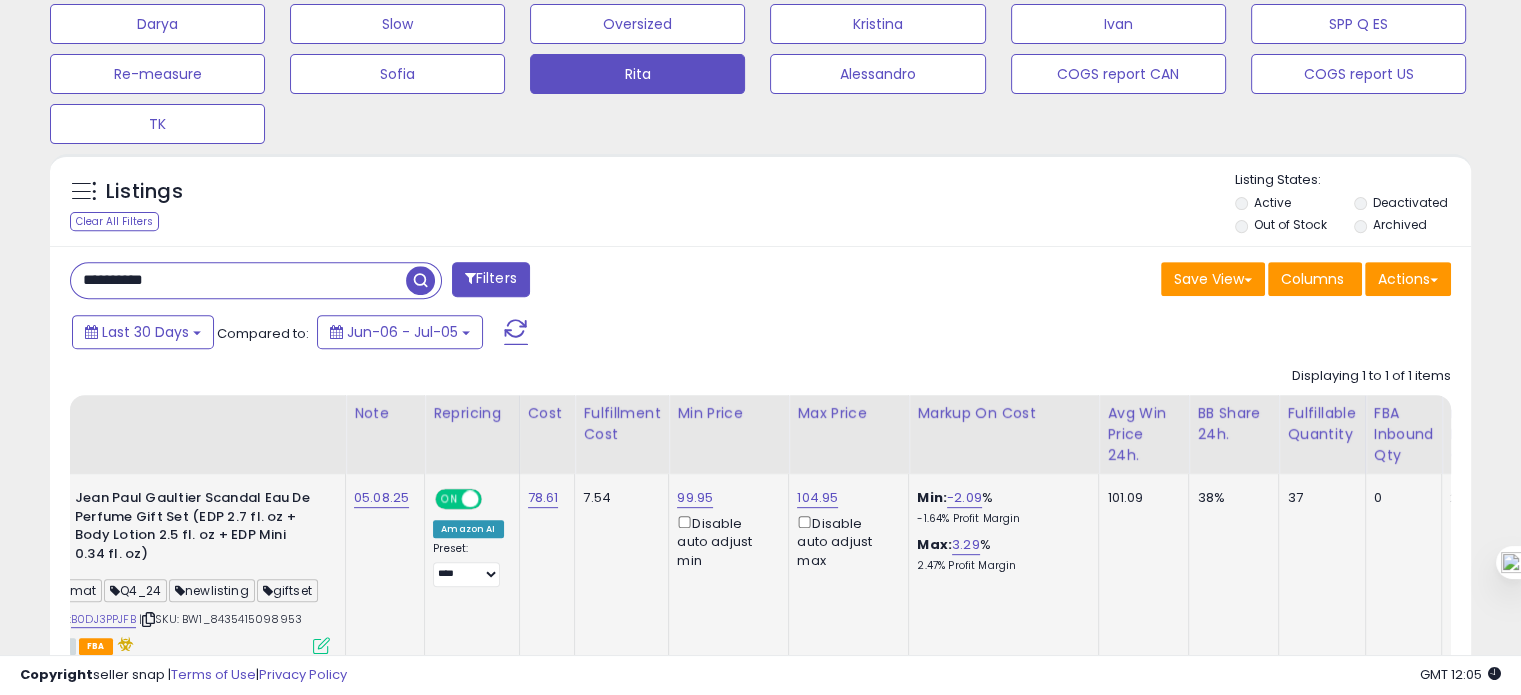 click on "**********" at bounding box center [238, 280] 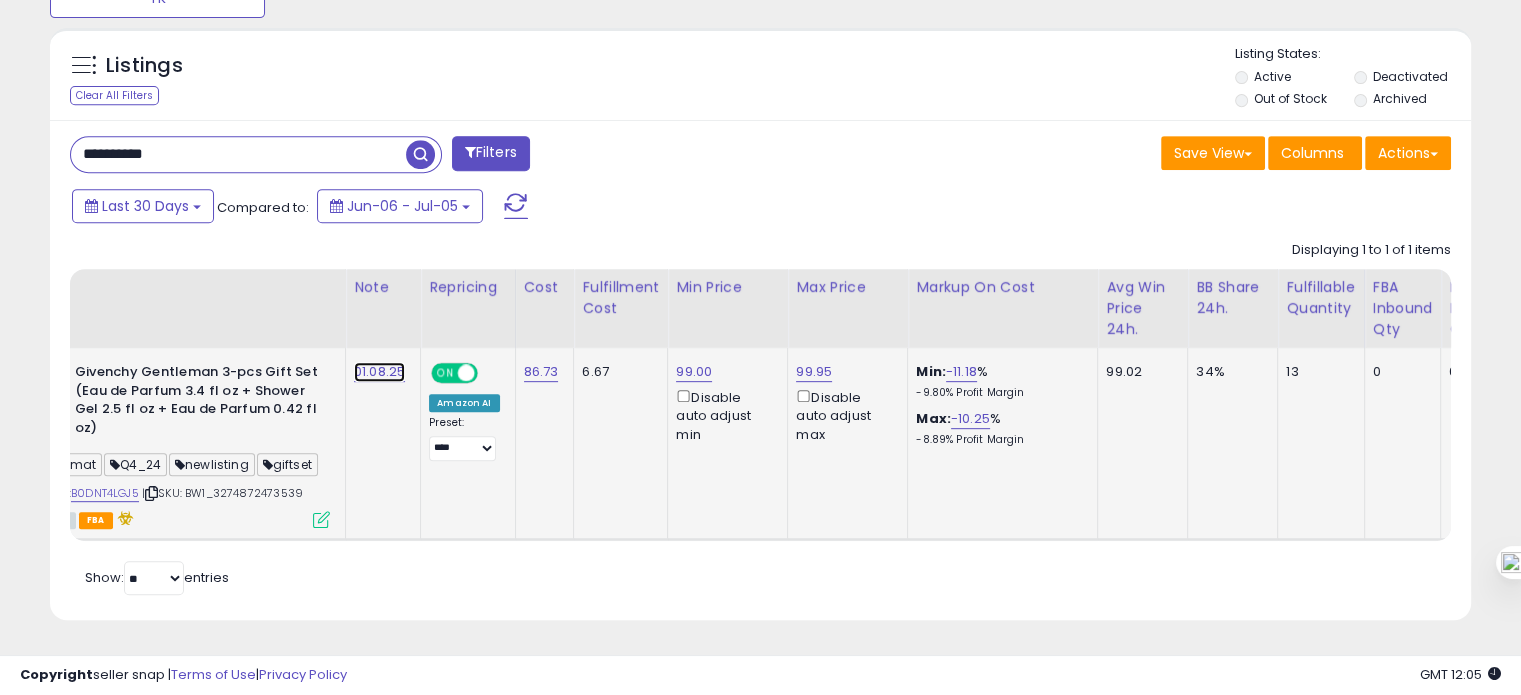 click on "01.08.25" at bounding box center (379, 372) 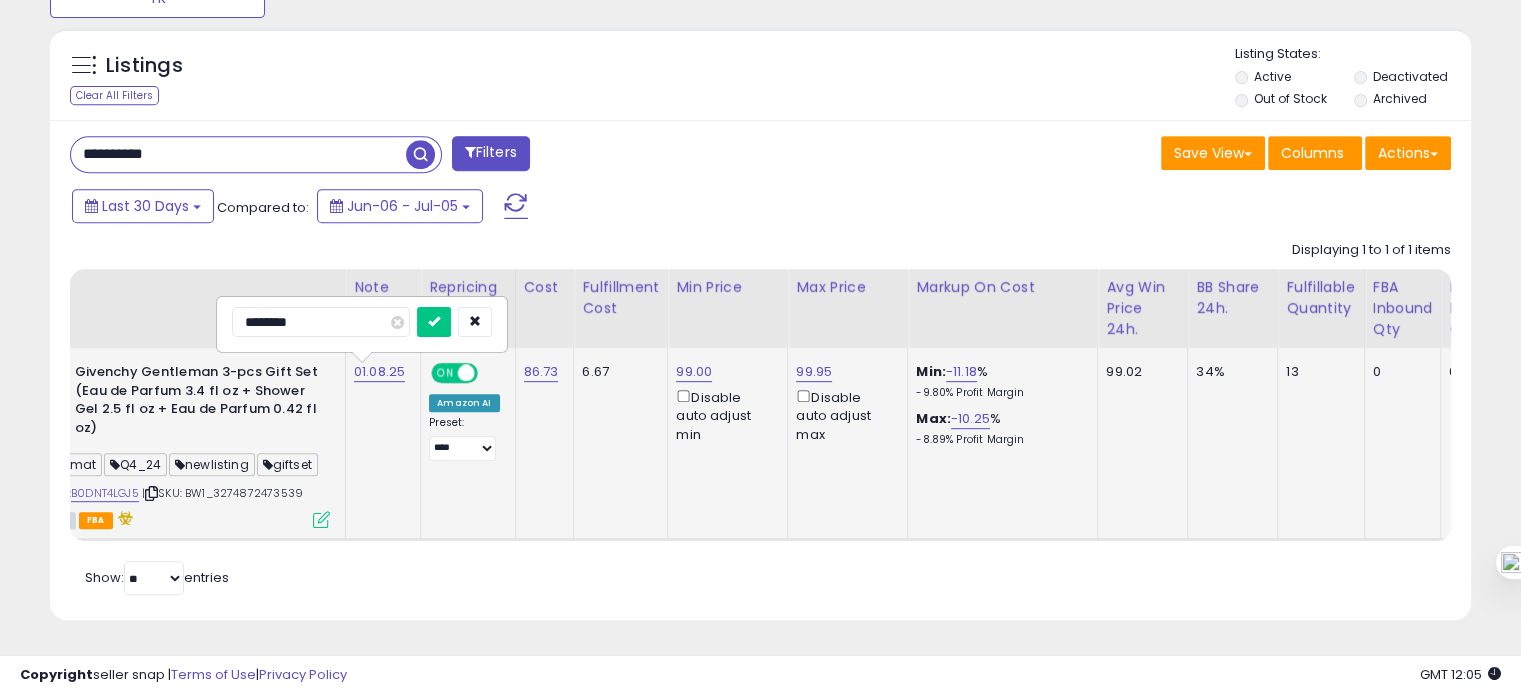 click on "********" at bounding box center [321, 322] 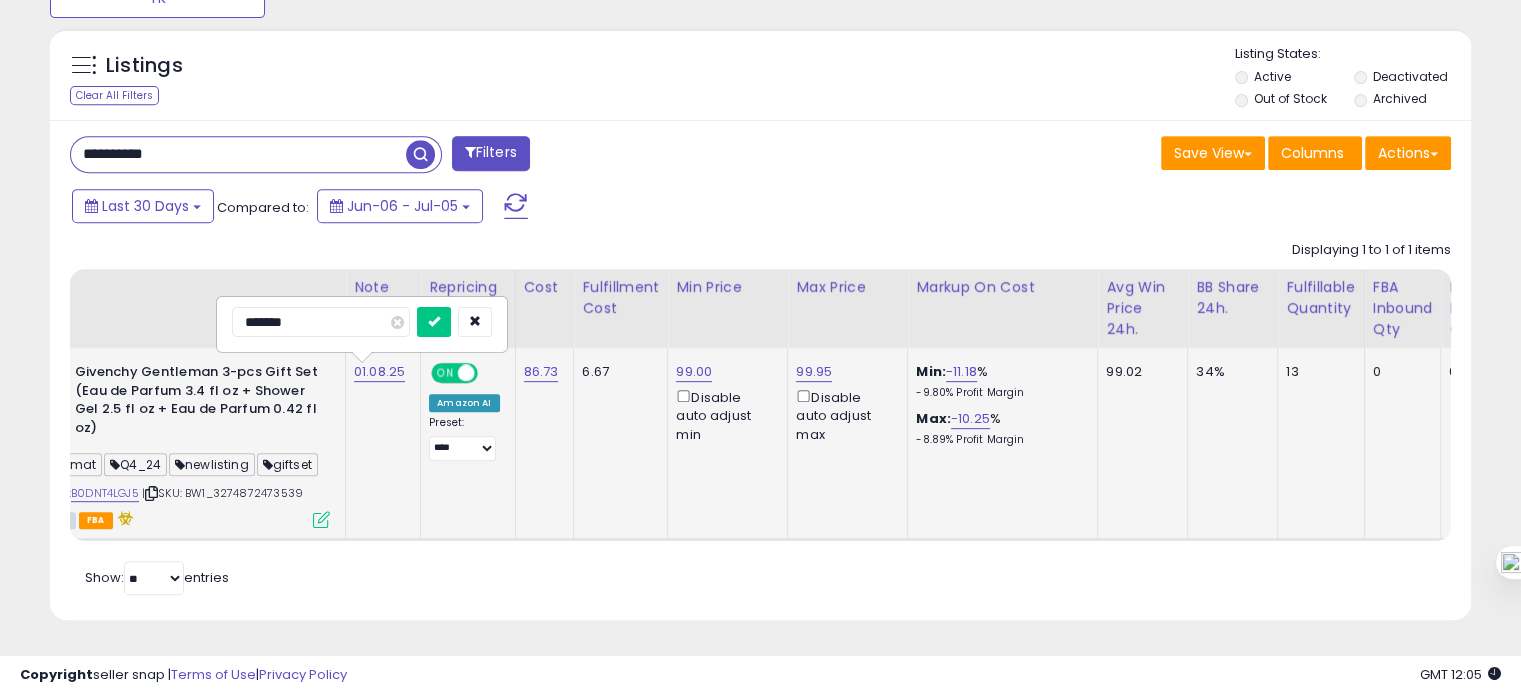 type on "********" 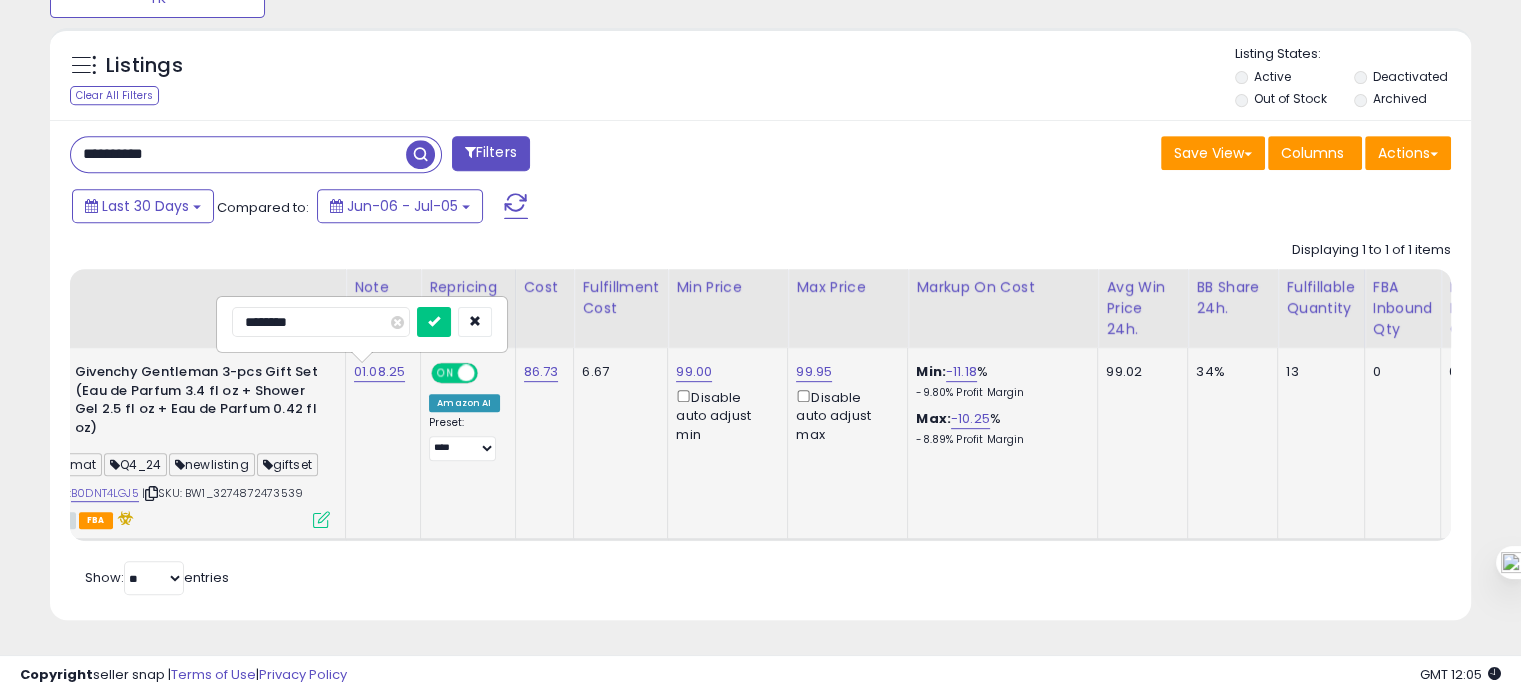 click at bounding box center (434, 322) 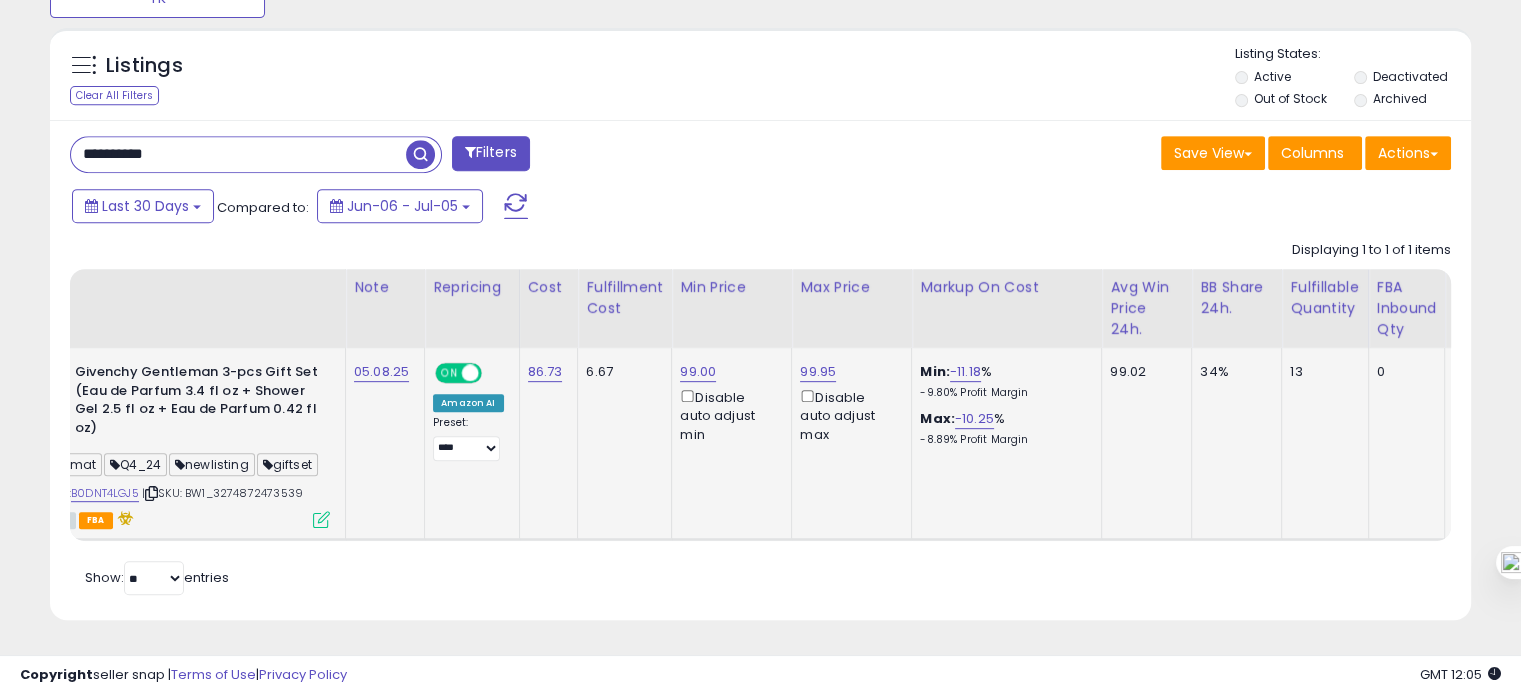 click on "**********" at bounding box center [238, 154] 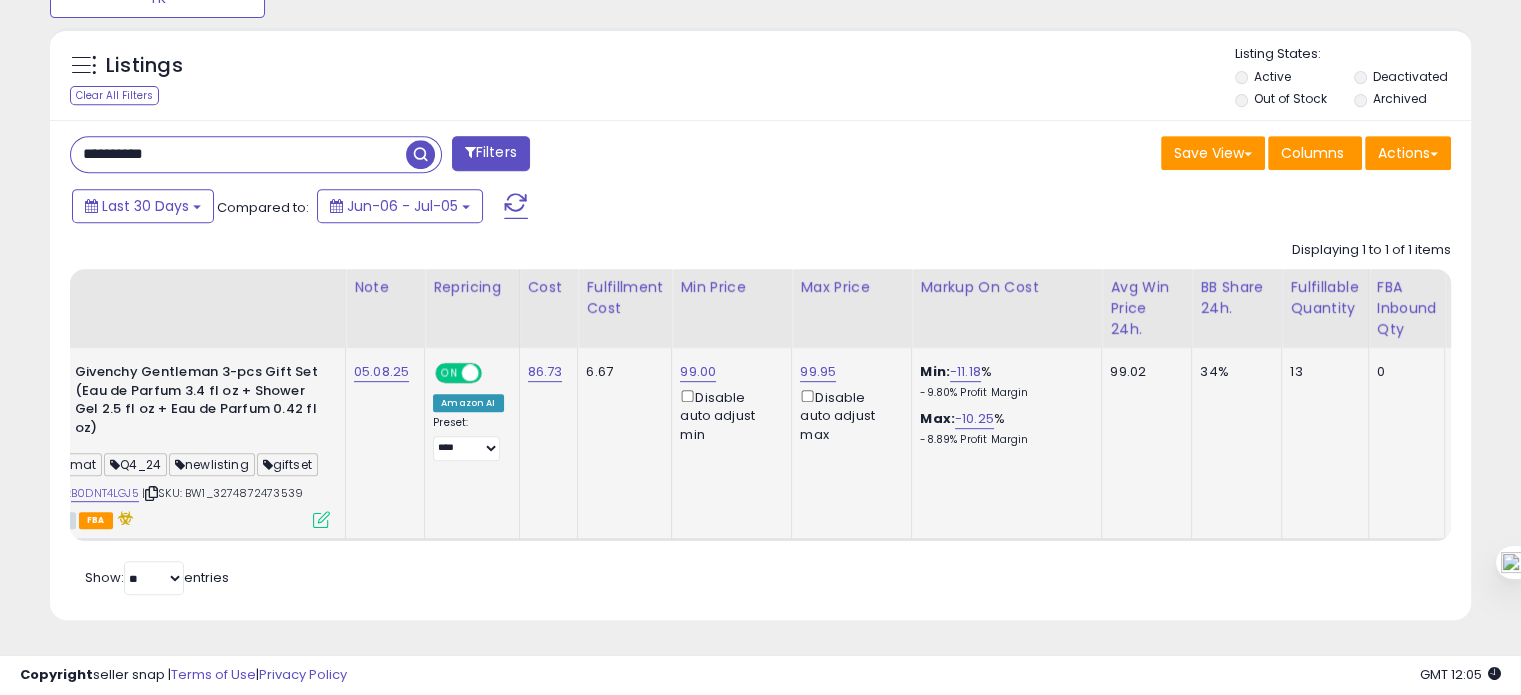 paste 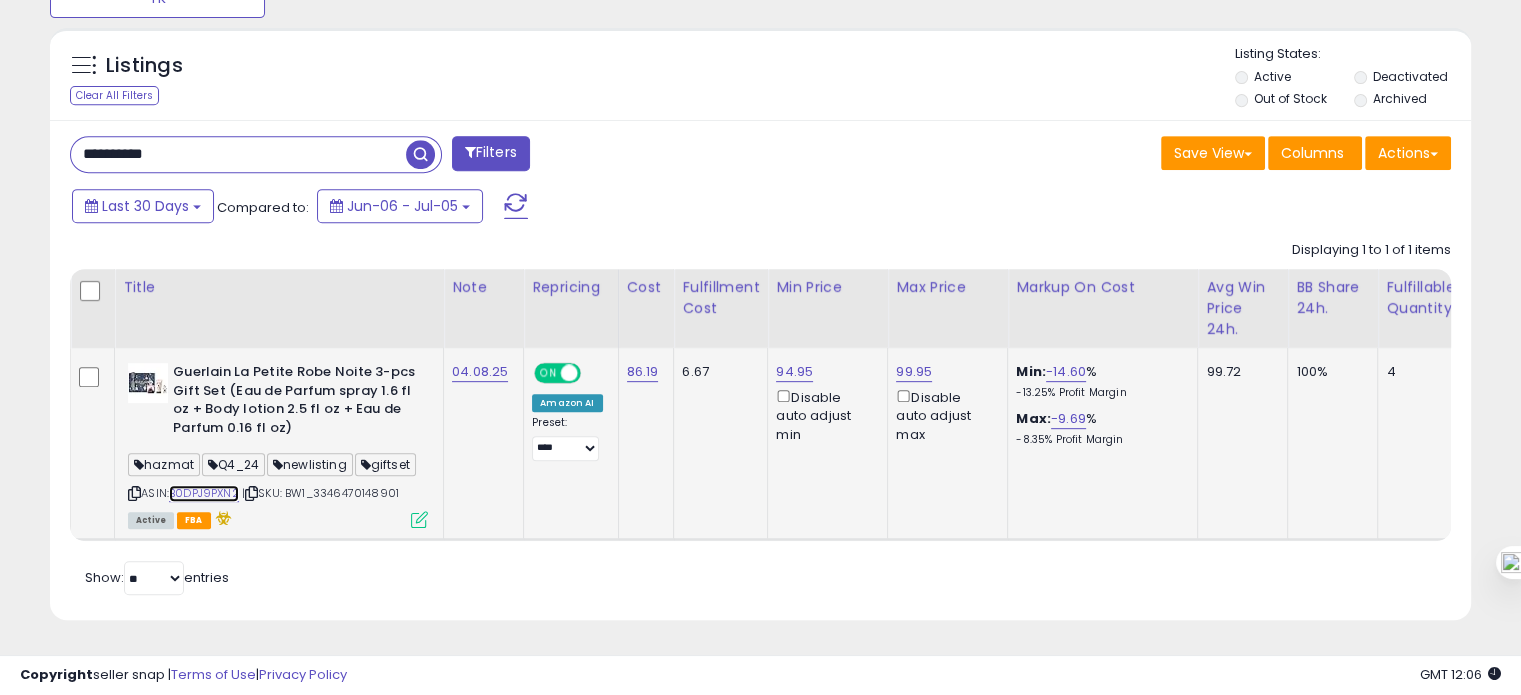 click on "B0DPJ9PXN2" at bounding box center [204, 493] 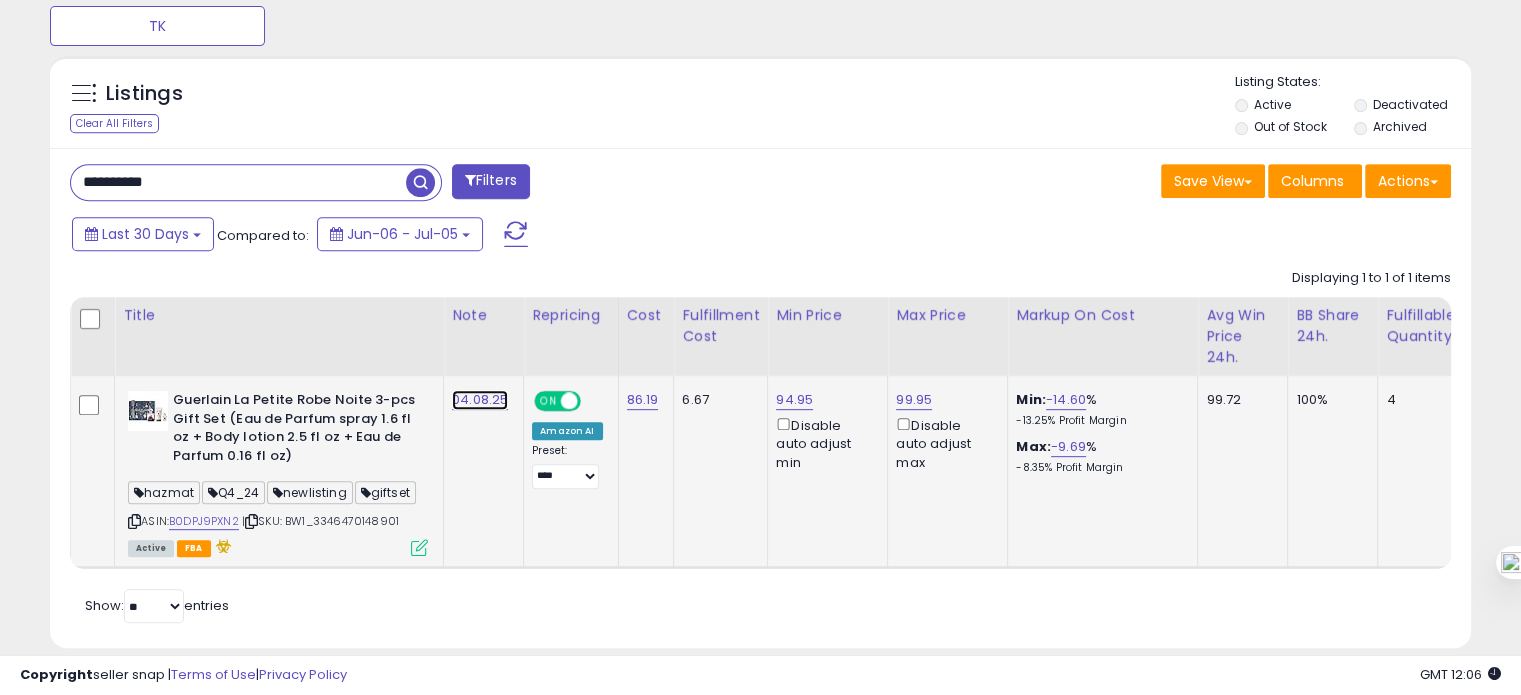 click on "04.08.25" at bounding box center (480, 400) 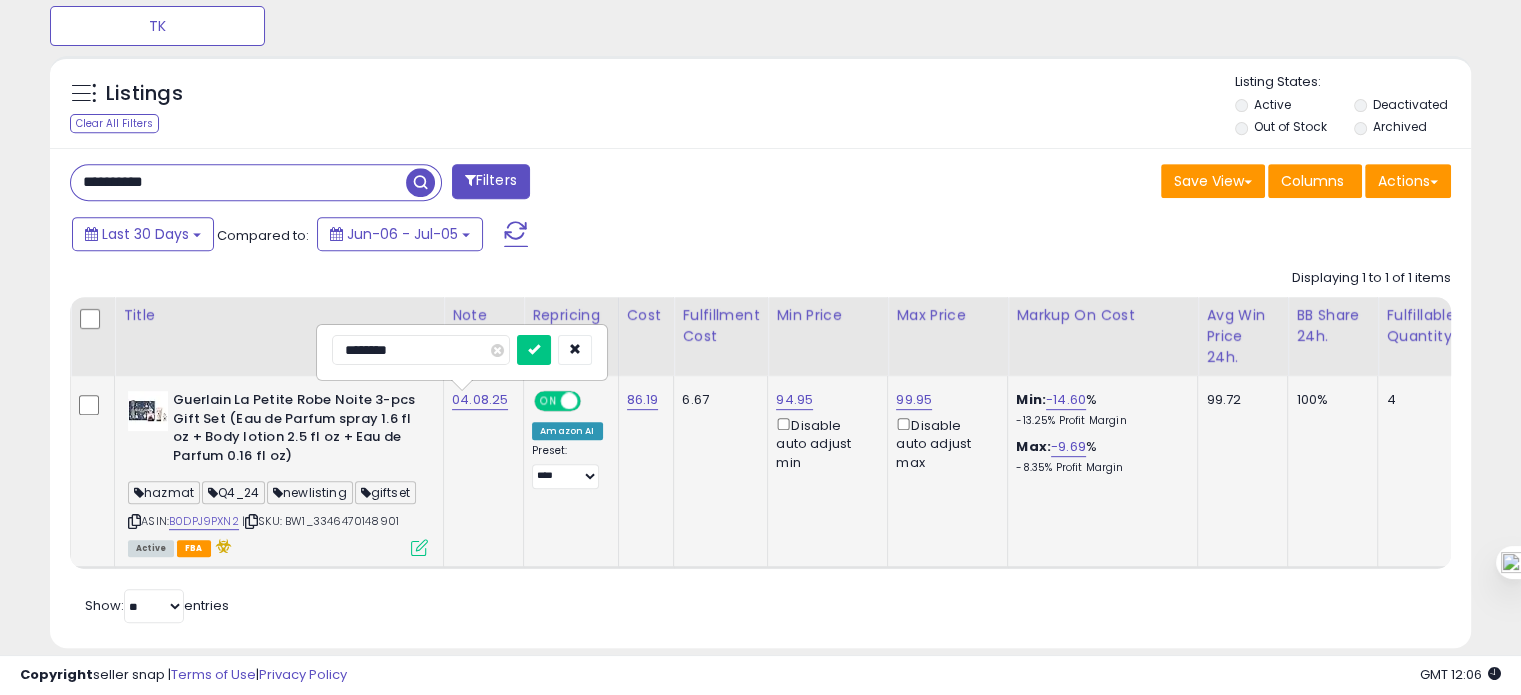 click on "********" at bounding box center (421, 350) 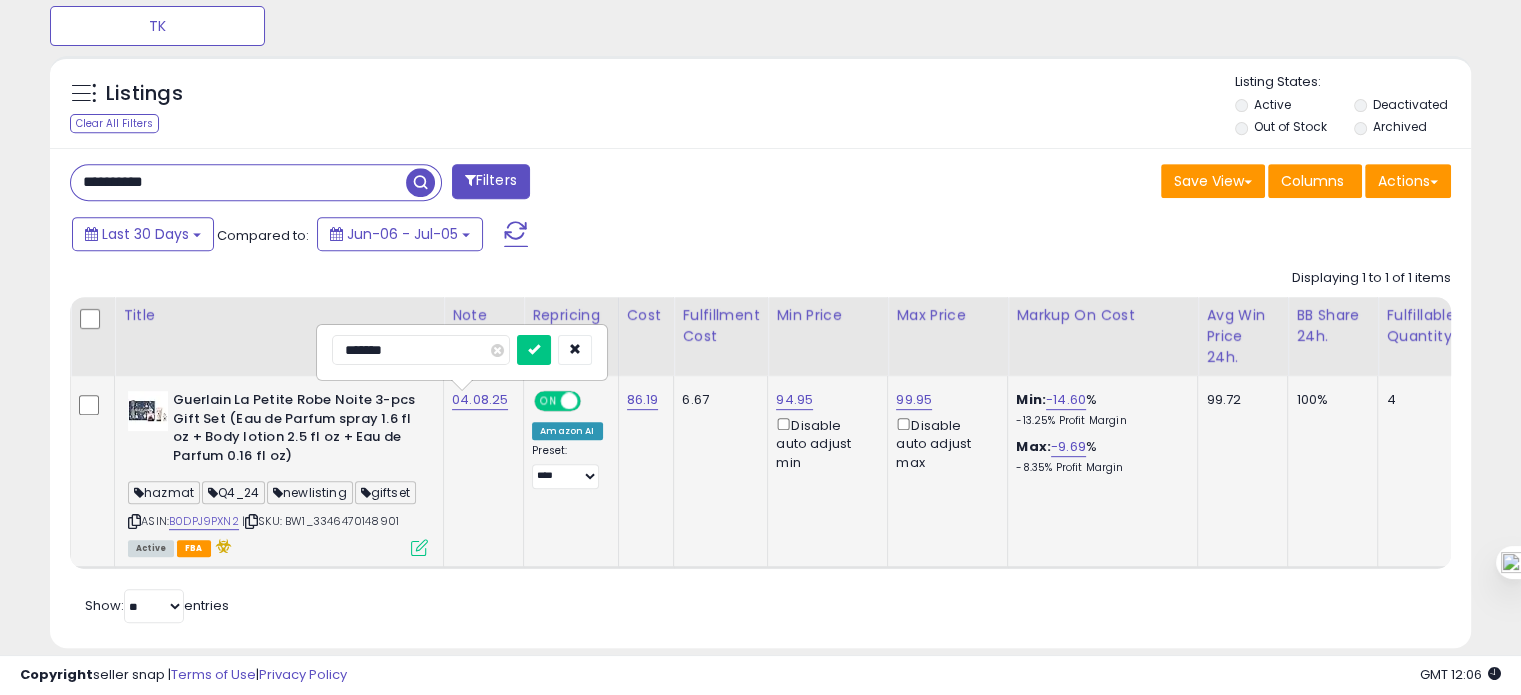 type on "********" 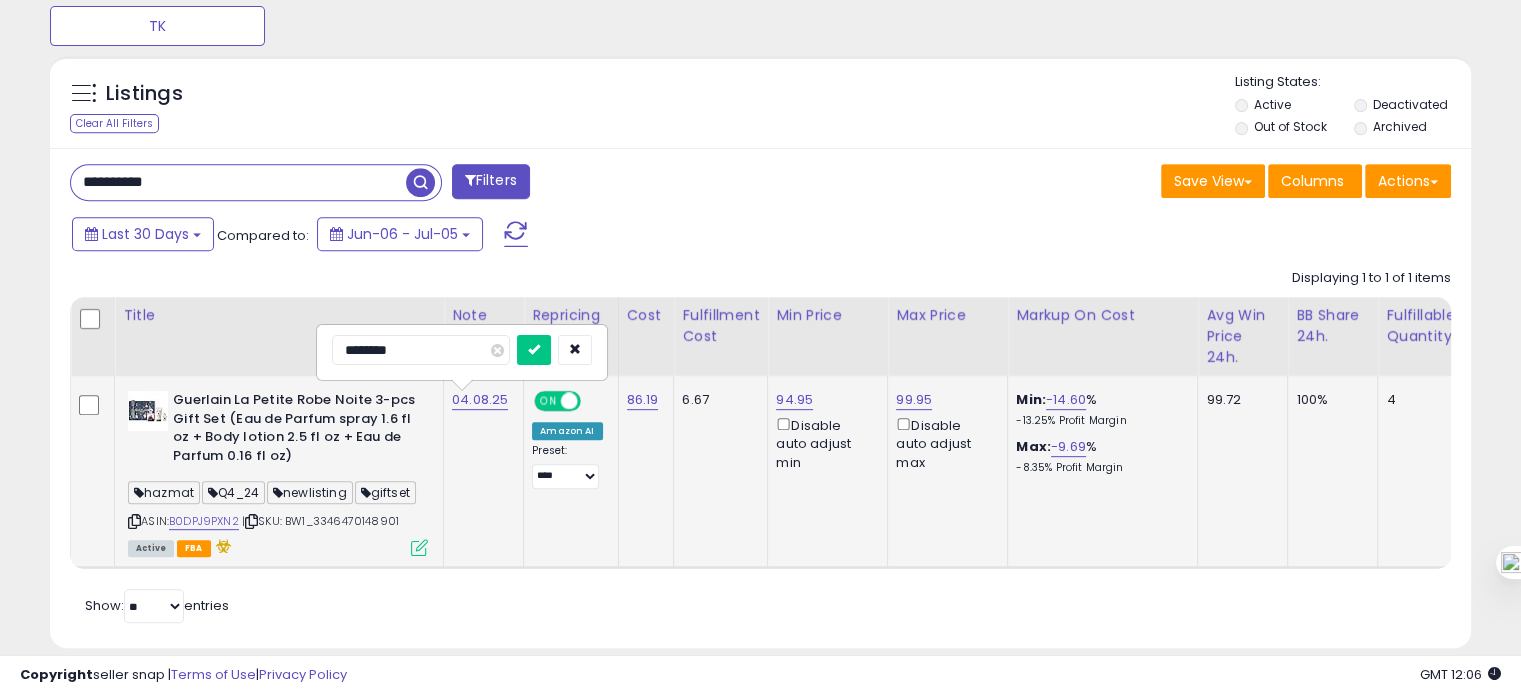 click at bounding box center [534, 350] 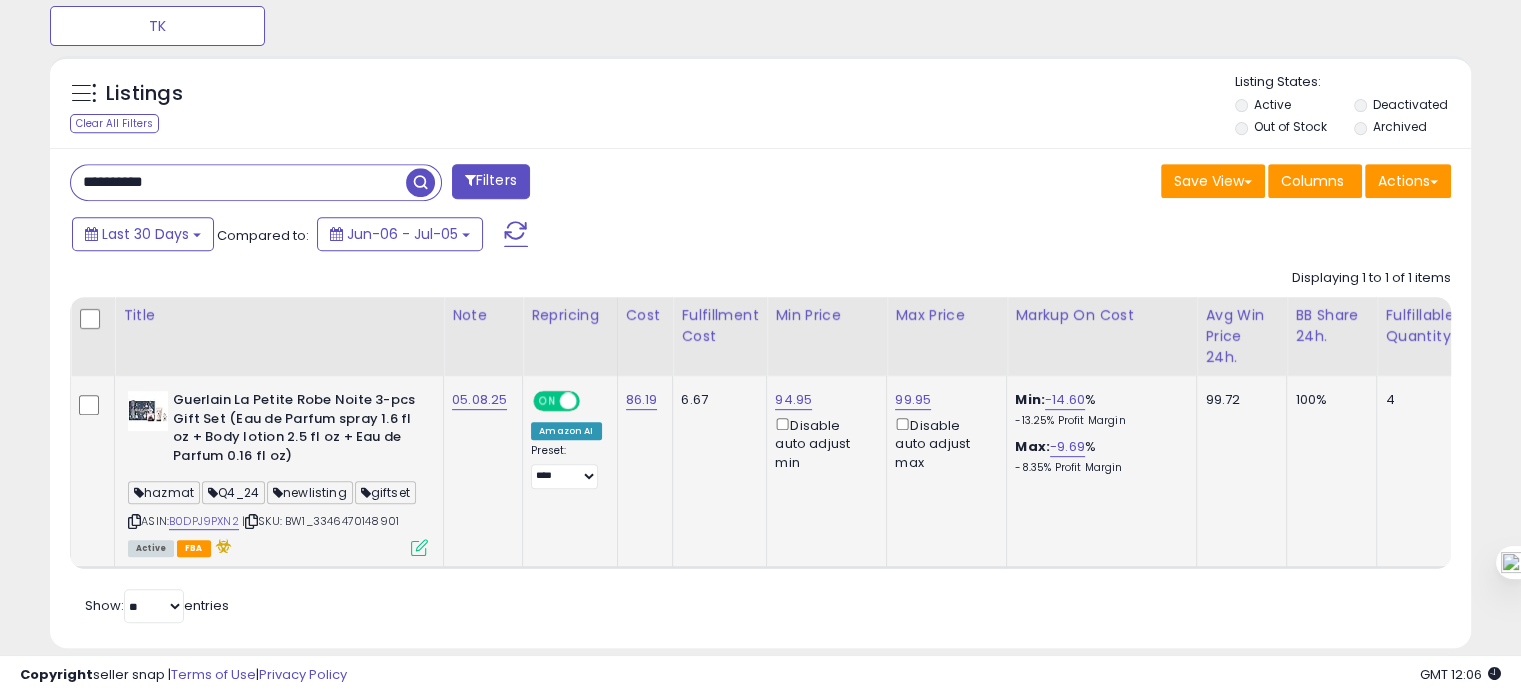 click on "**********" at bounding box center [238, 182] 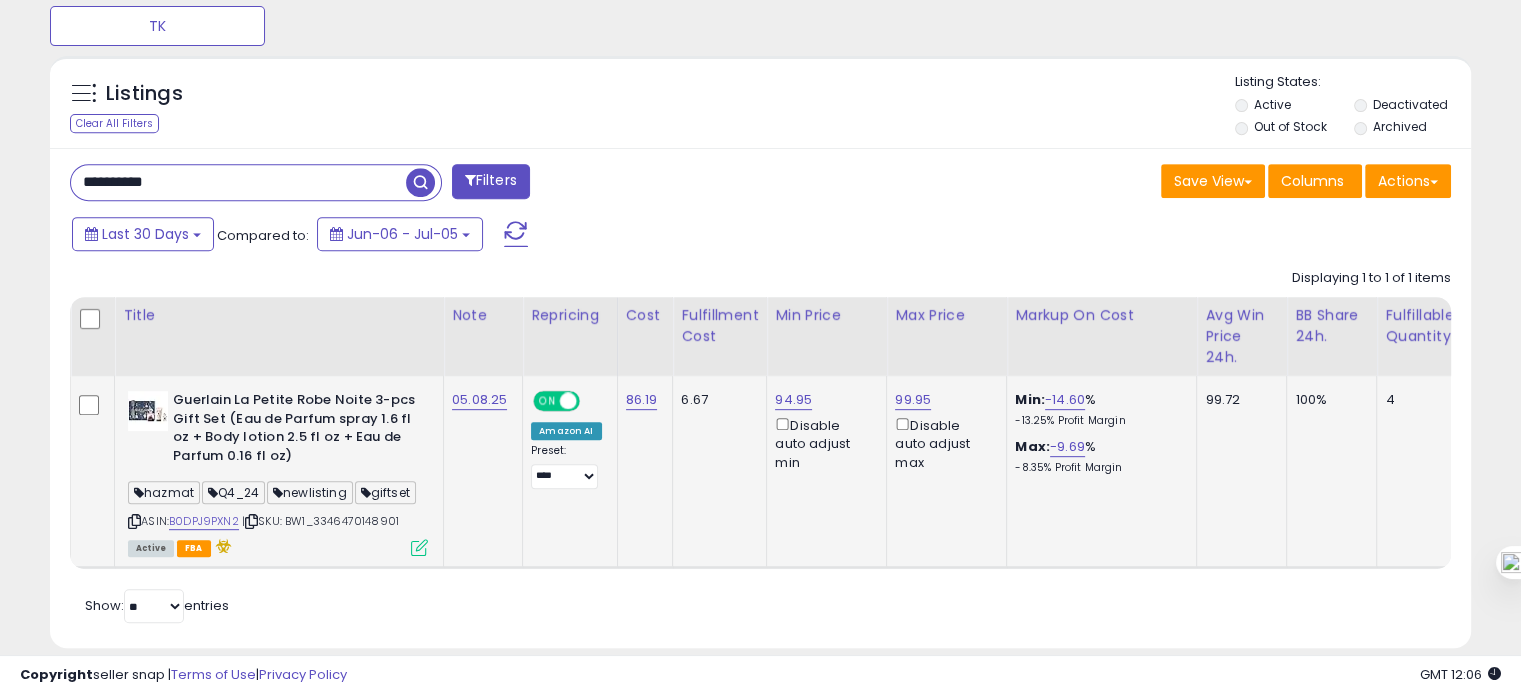 click on "**********" at bounding box center [238, 182] 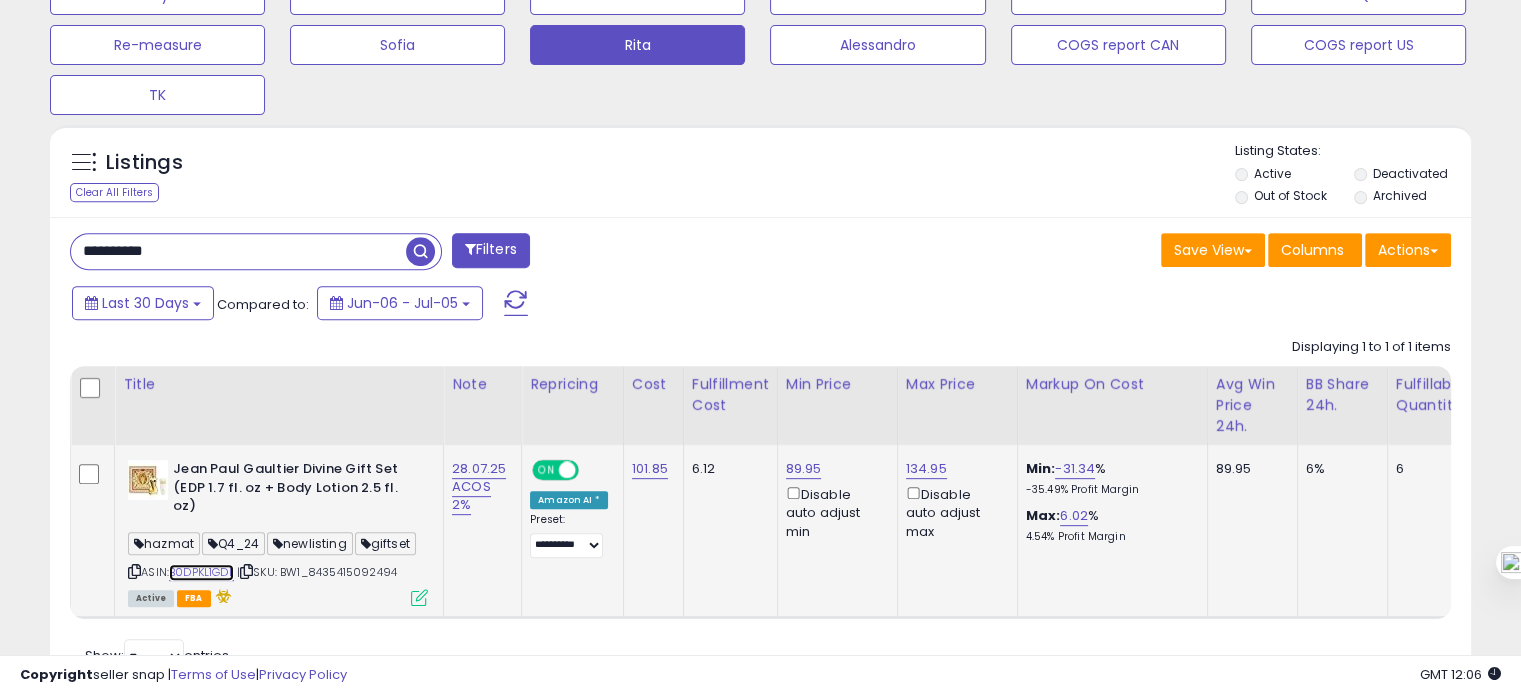 click on "B0DPKL1GDL" at bounding box center (201, 572) 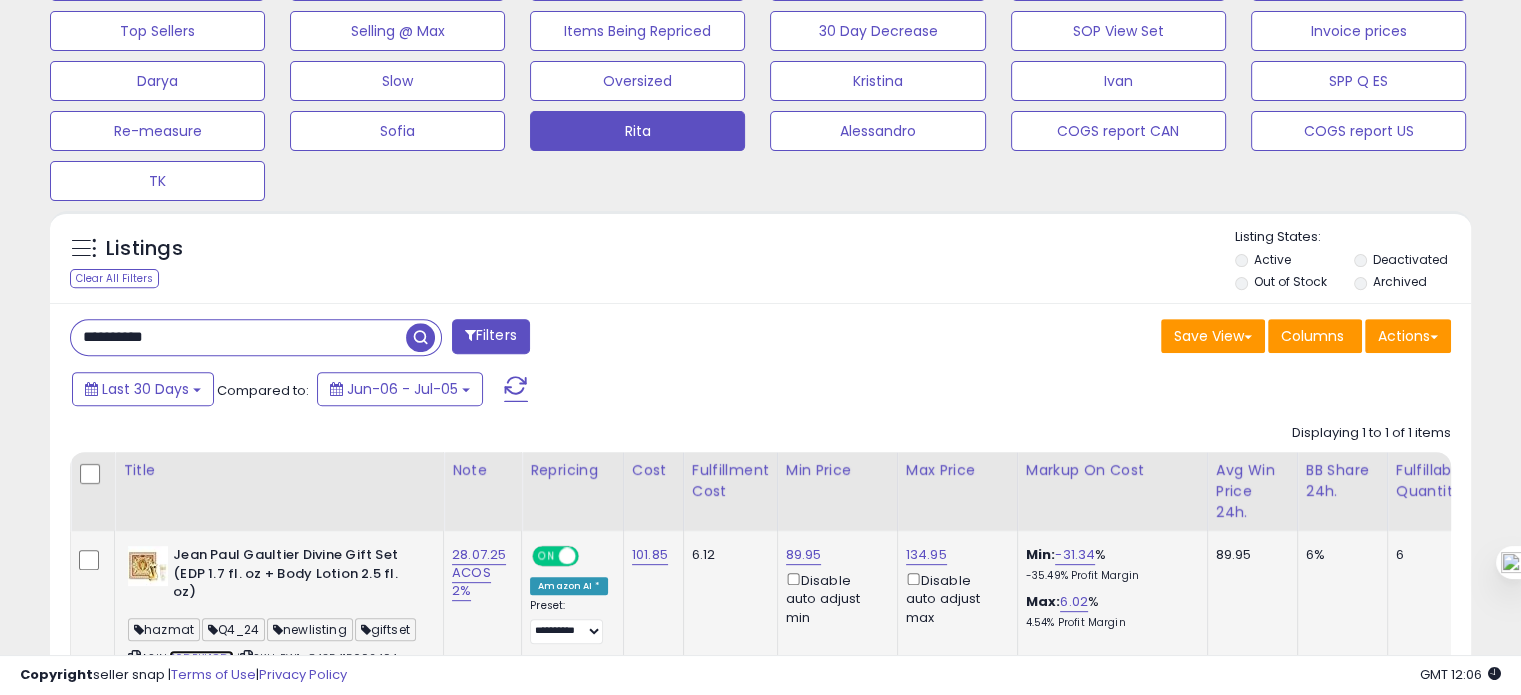 scroll, scrollTop: 828, scrollLeft: 0, axis: vertical 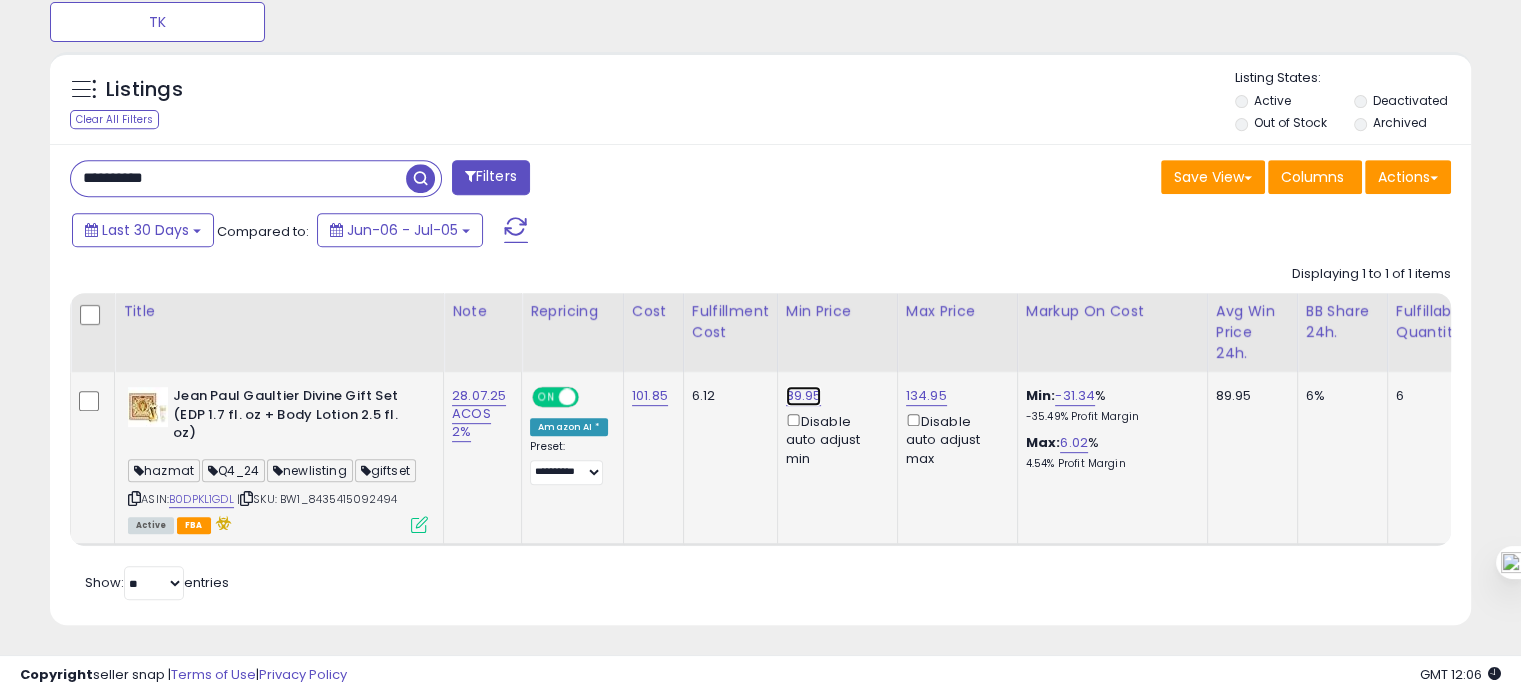 click on "89.95" at bounding box center [804, 396] 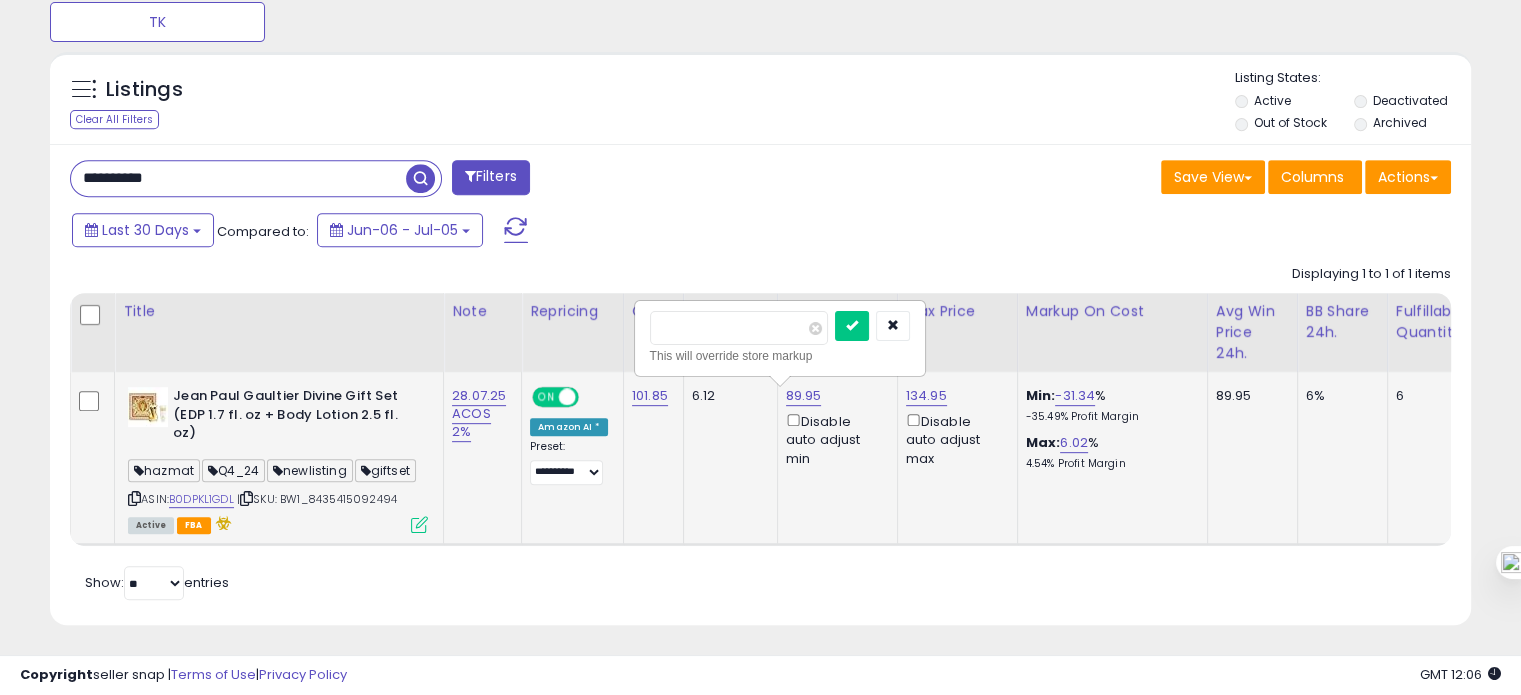 click on "*****" at bounding box center (739, 328) 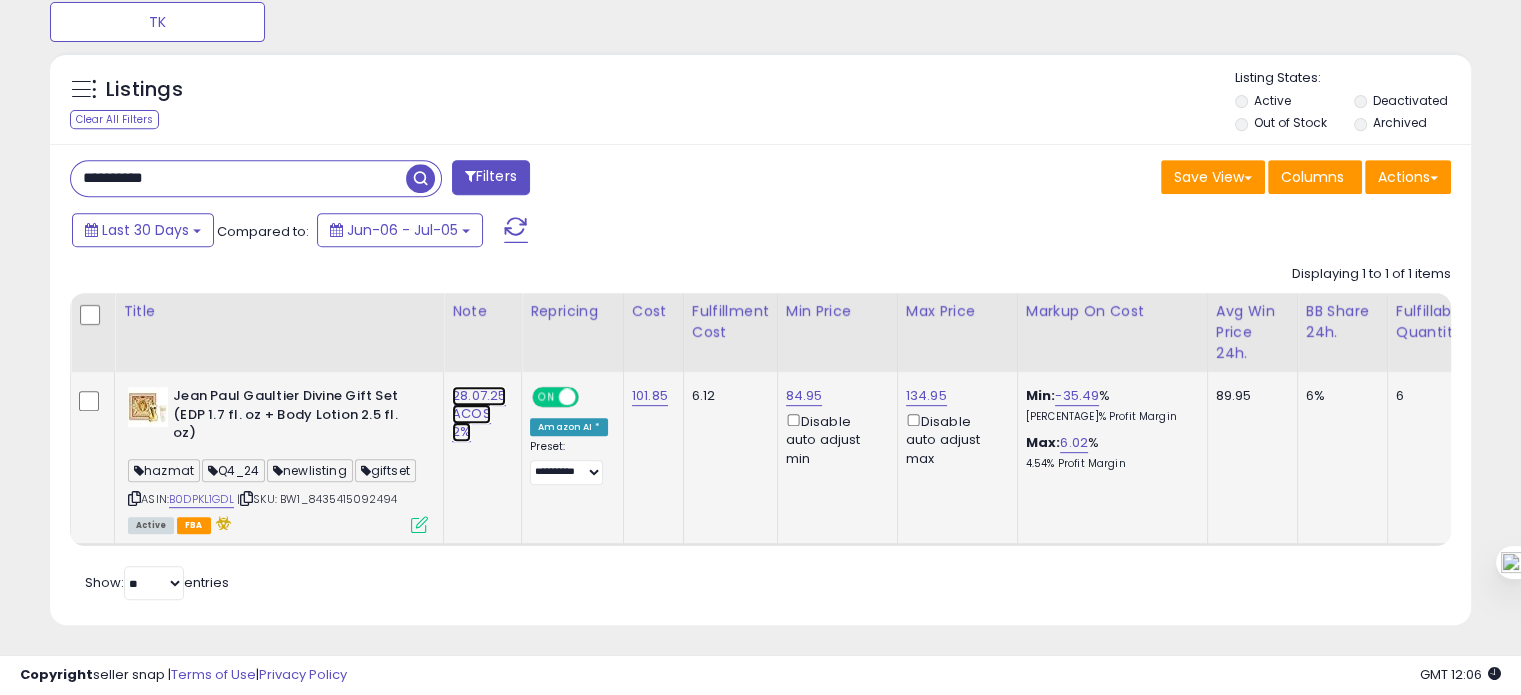 click on "28.07.25 ACOS 2%" at bounding box center (479, 414) 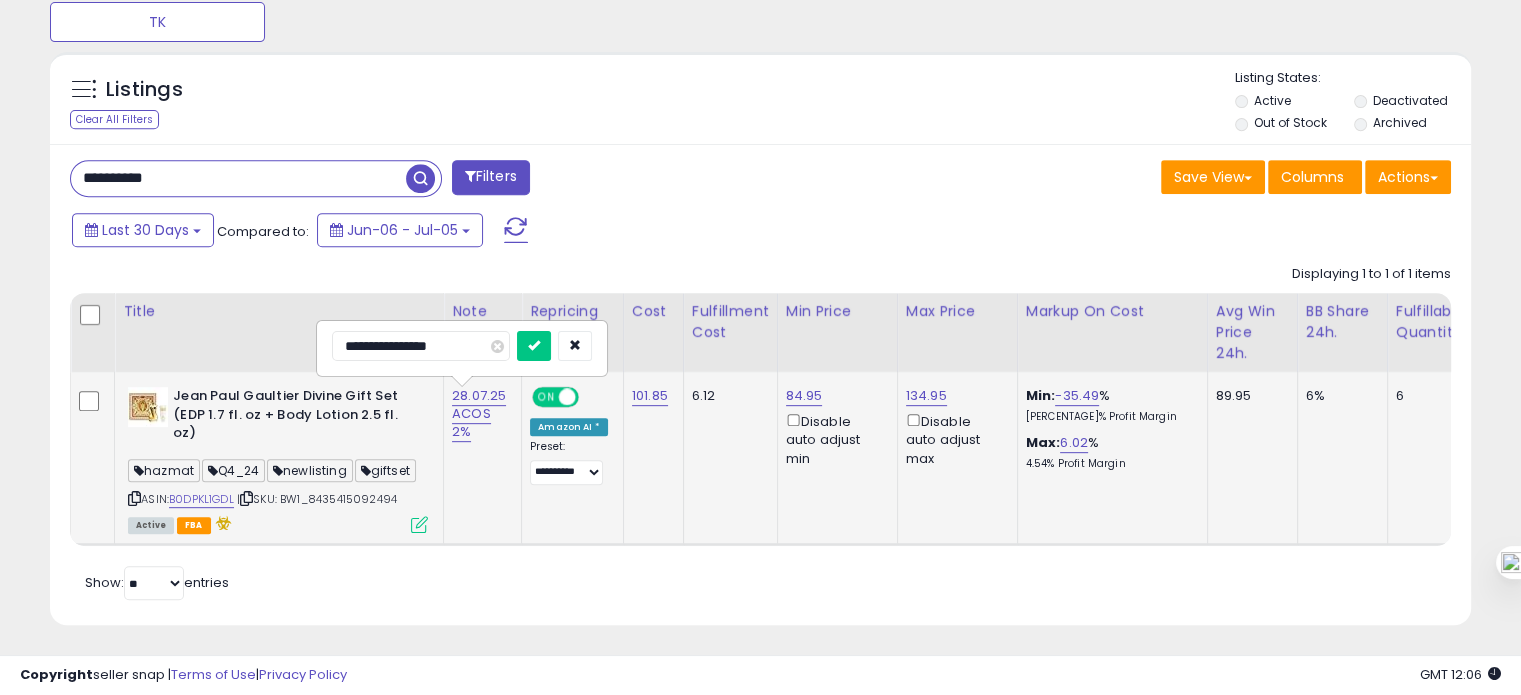 drag, startPoint x: 378, startPoint y: 340, endPoint x: 320, endPoint y: 355, distance: 59.908264 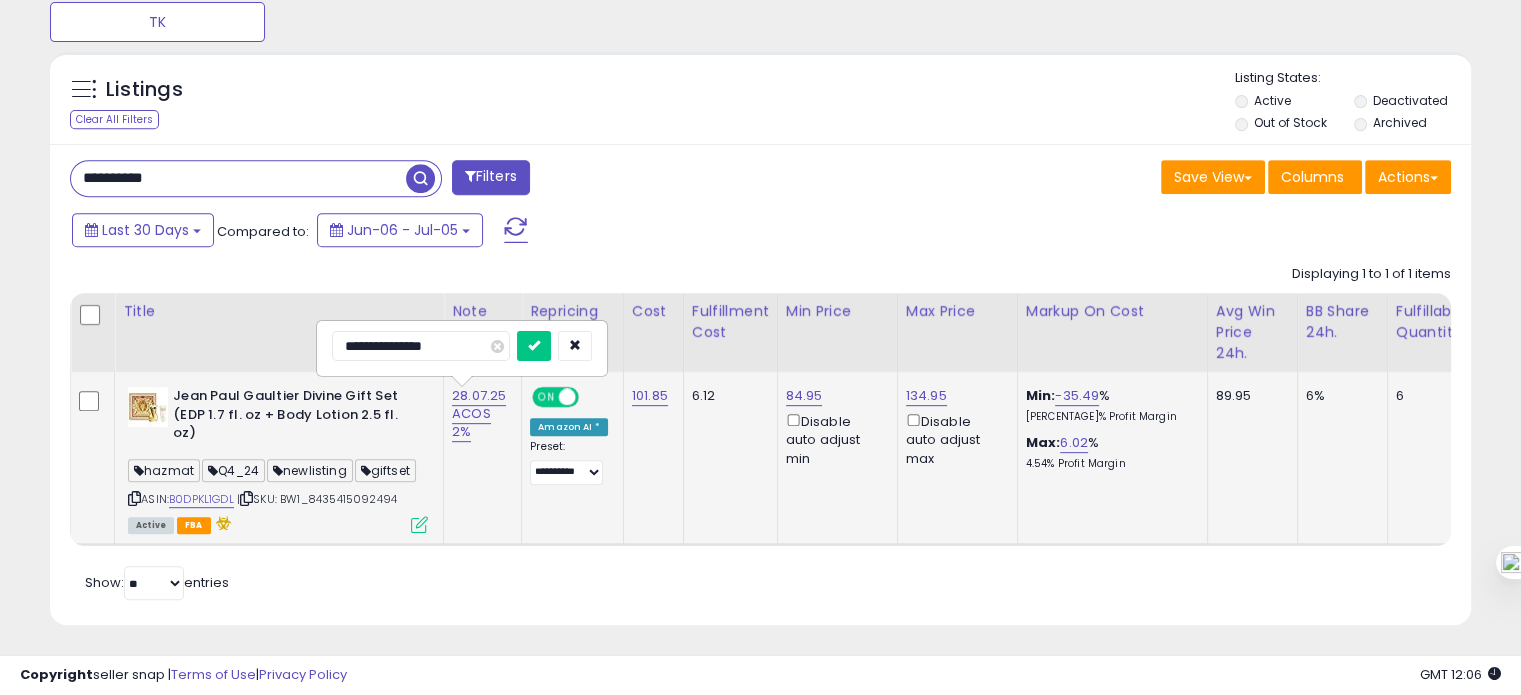 type on "**********" 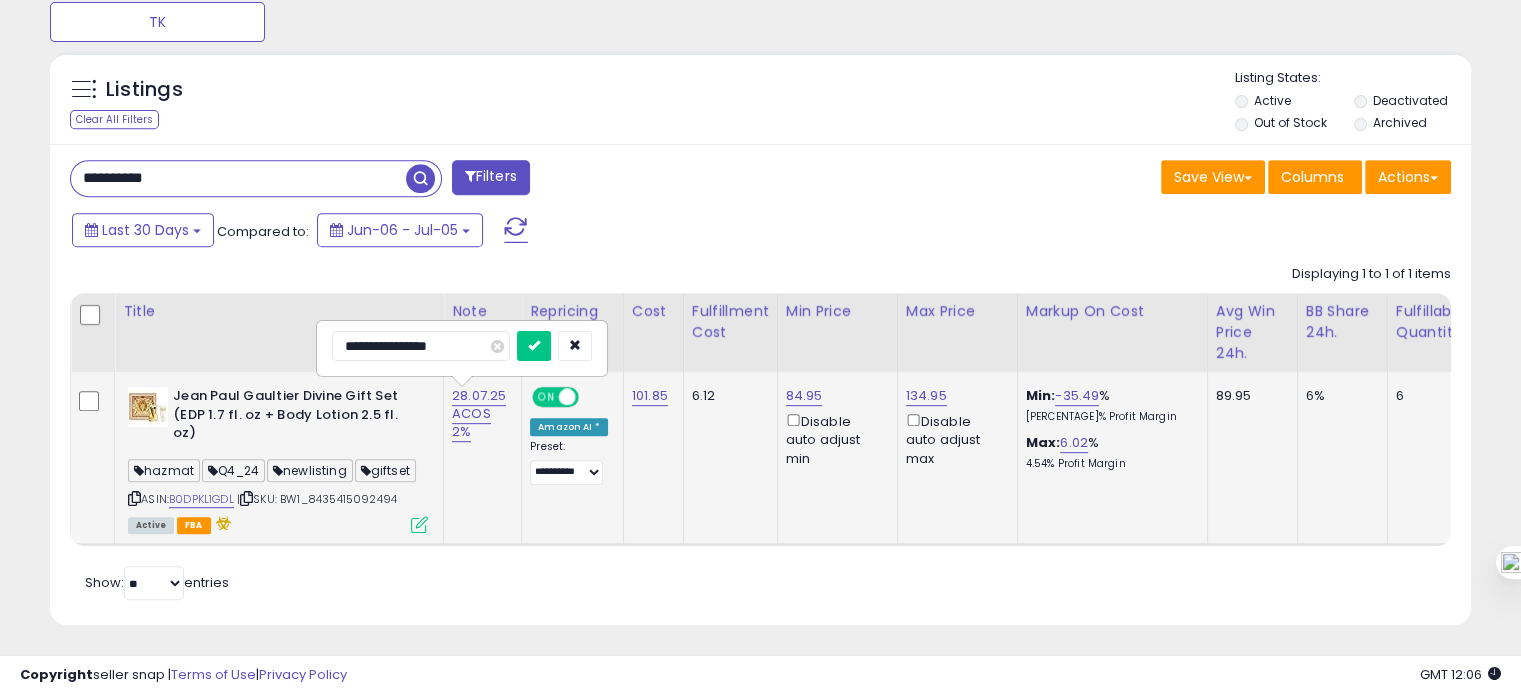 click at bounding box center (534, 346) 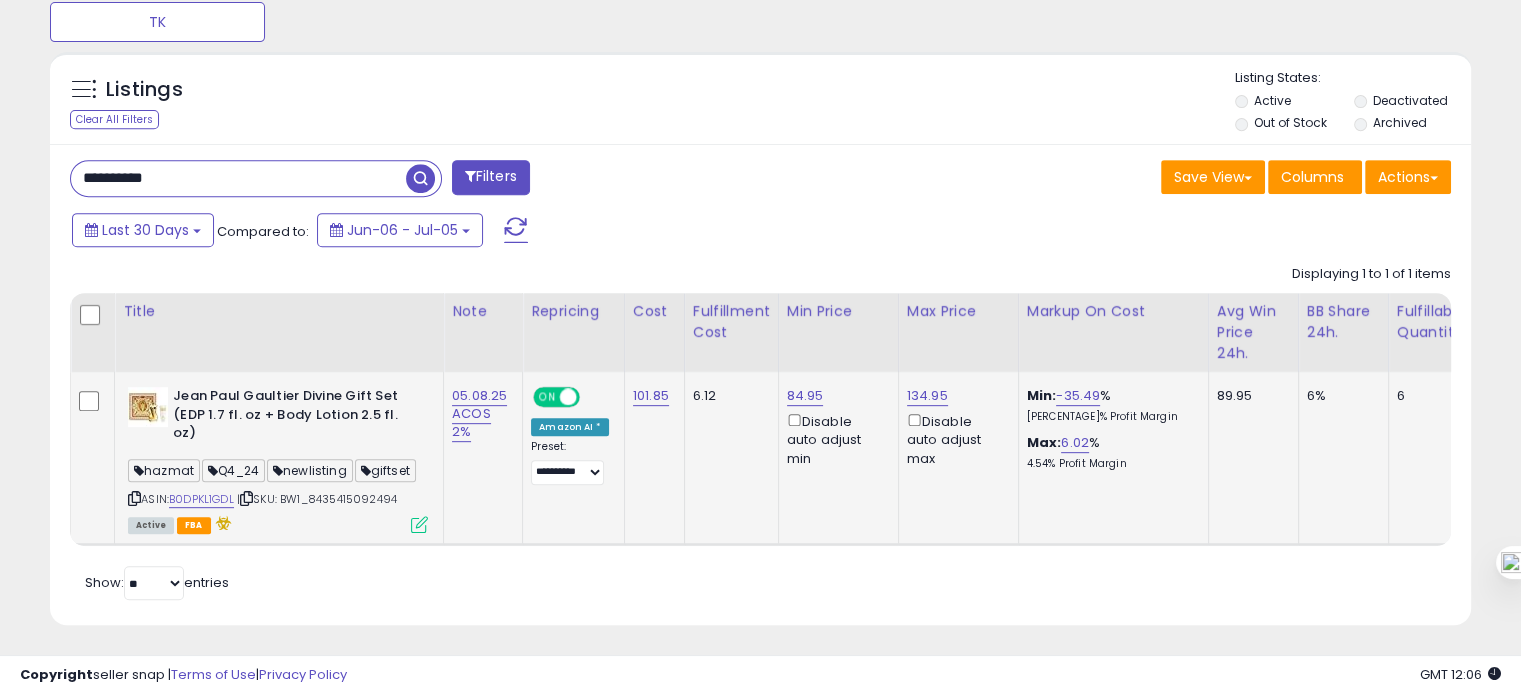 click on "**********" at bounding box center [238, 178] 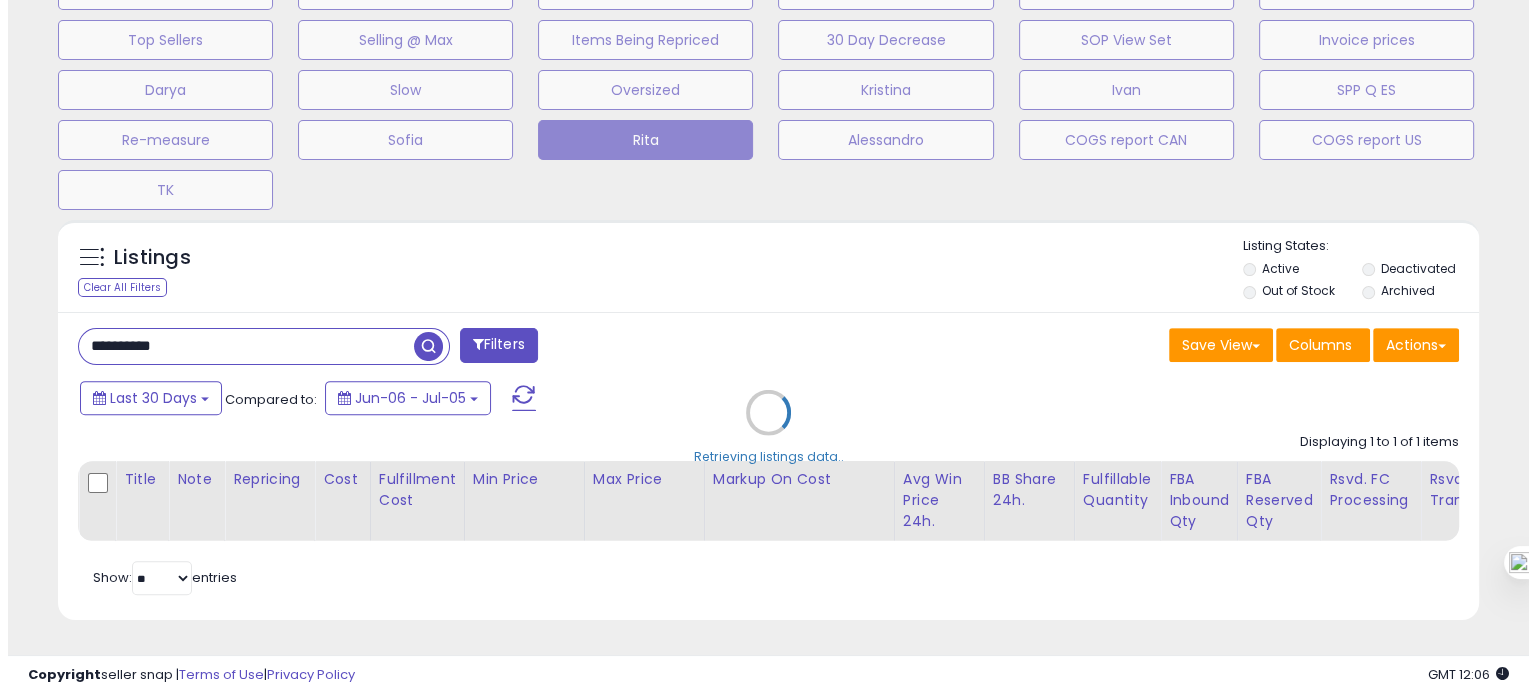 scroll, scrollTop: 674, scrollLeft: 0, axis: vertical 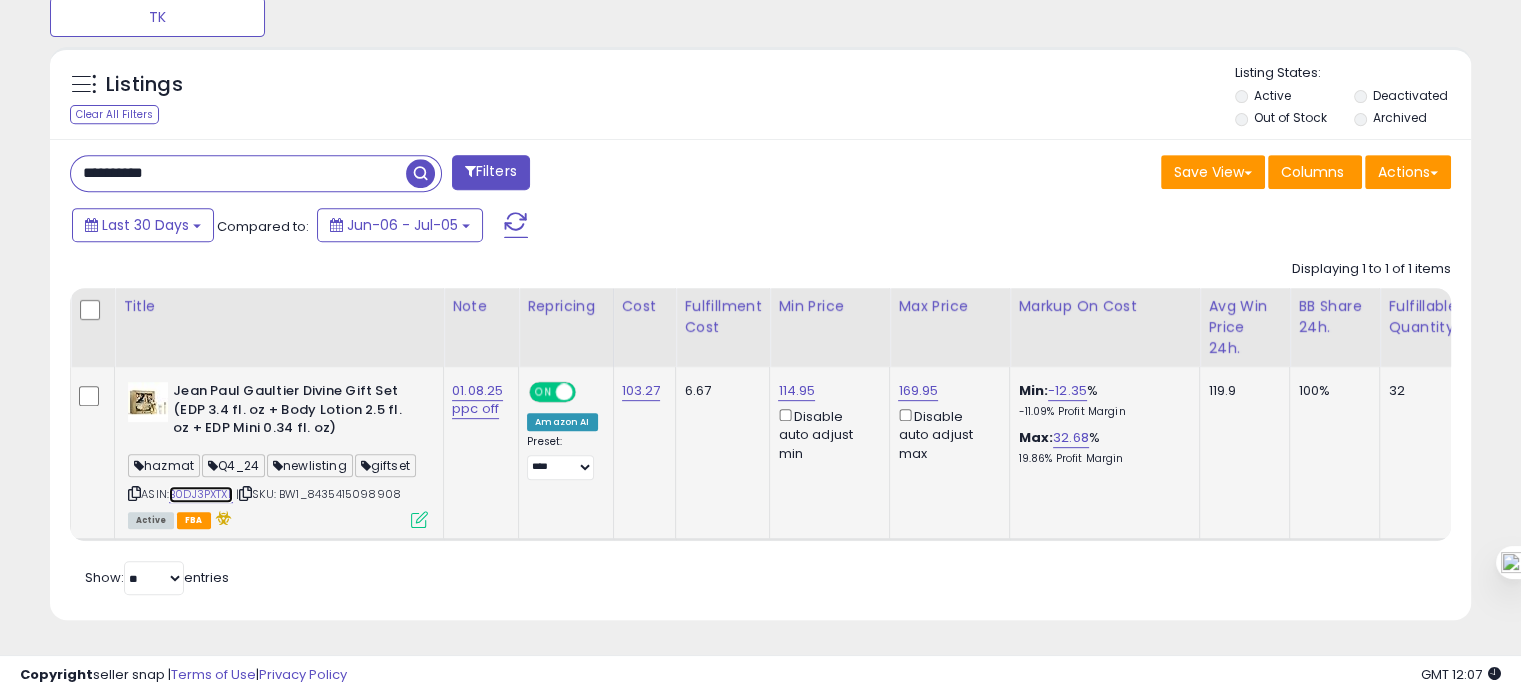 click on "B0DJ3PXTXL" at bounding box center [201, 494] 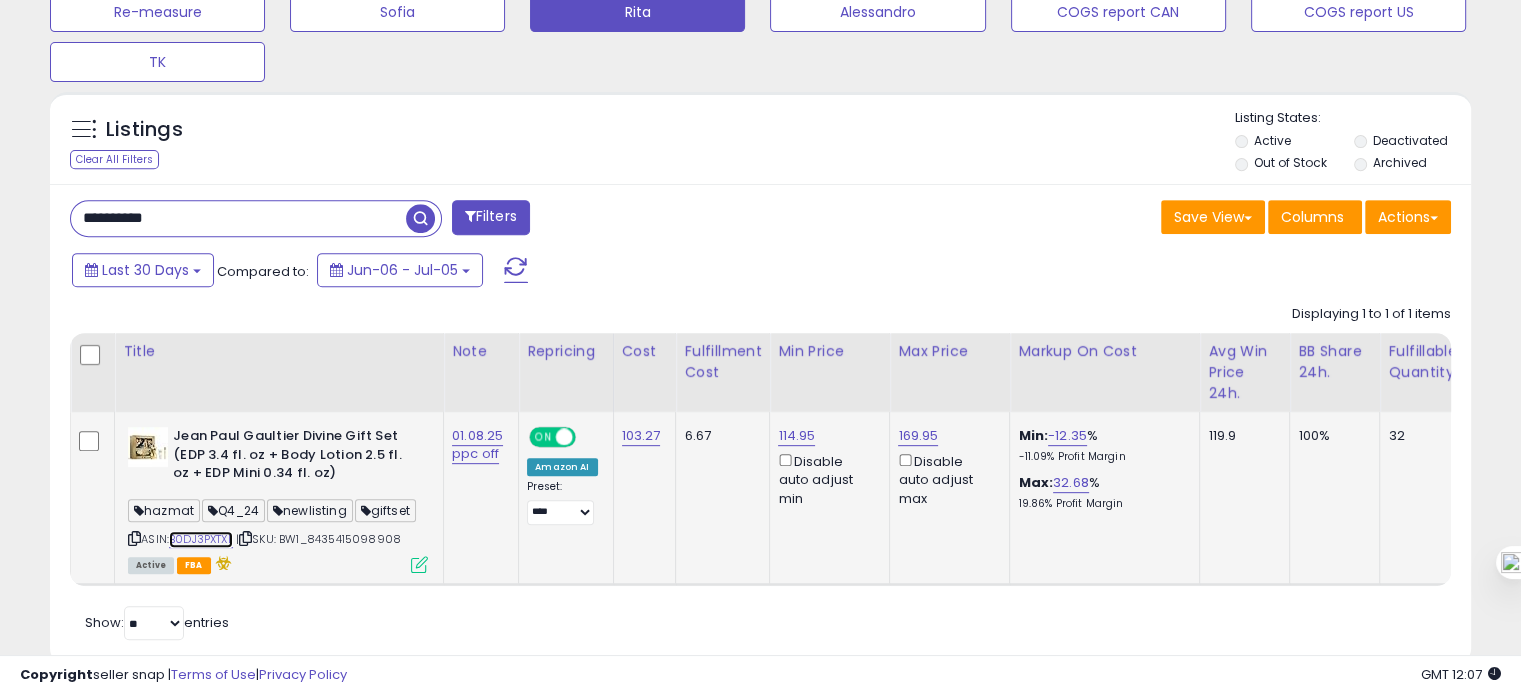 scroll, scrollTop: 848, scrollLeft: 0, axis: vertical 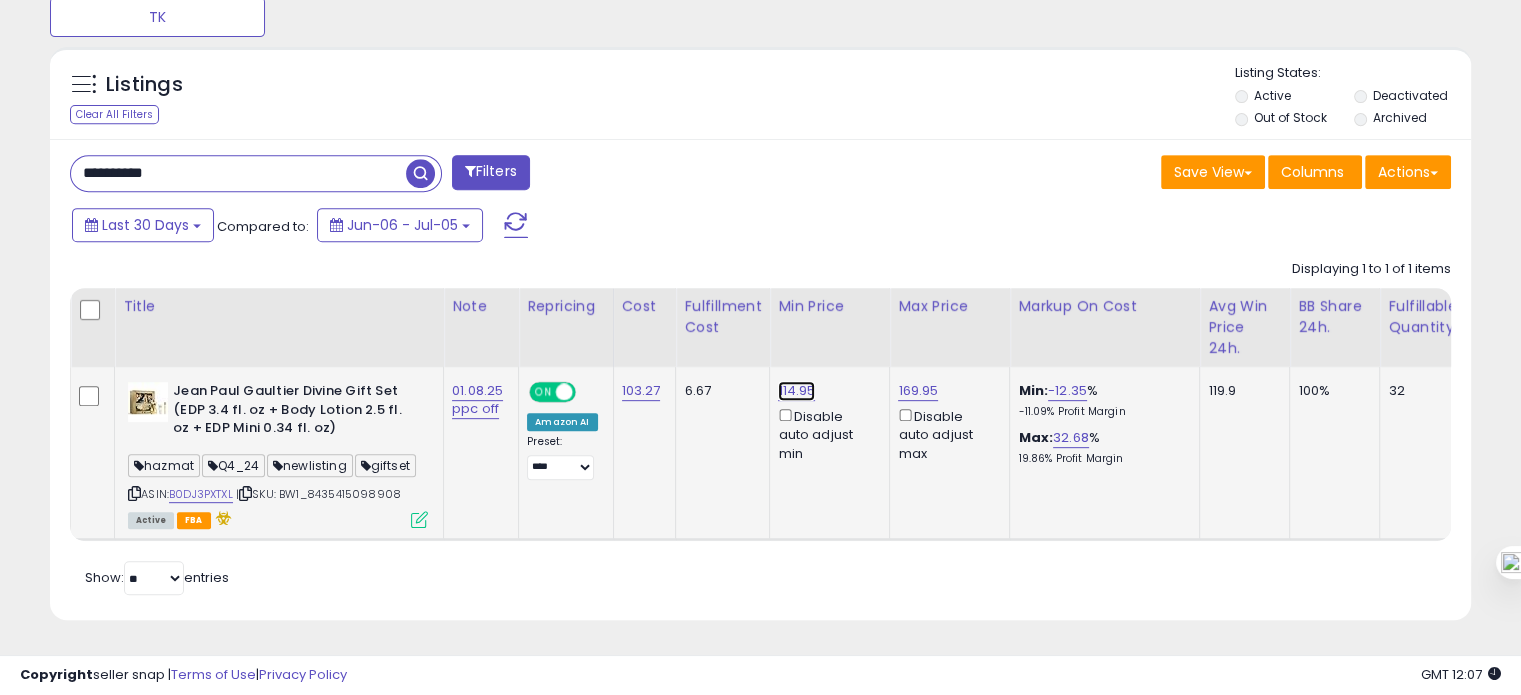 click on "114.95" at bounding box center (796, 391) 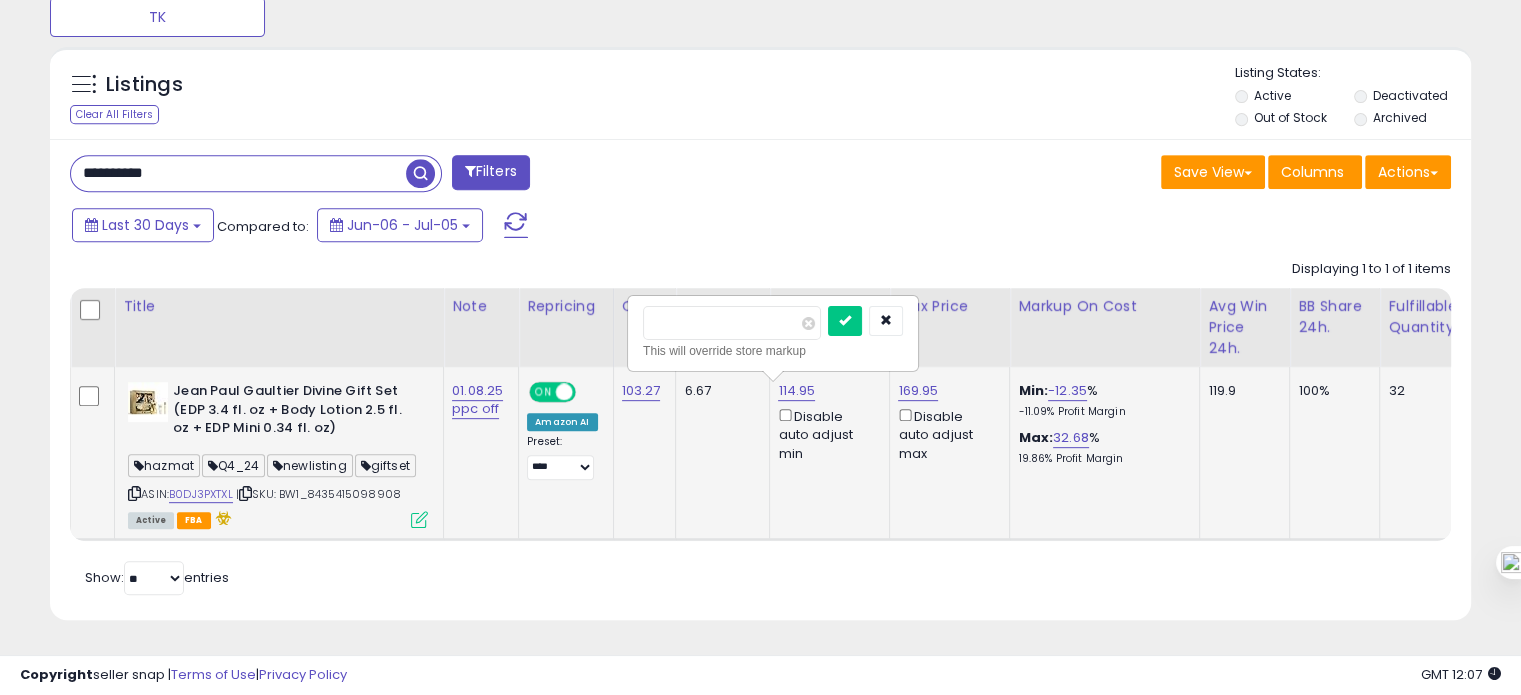 click on "******" at bounding box center (732, 323) 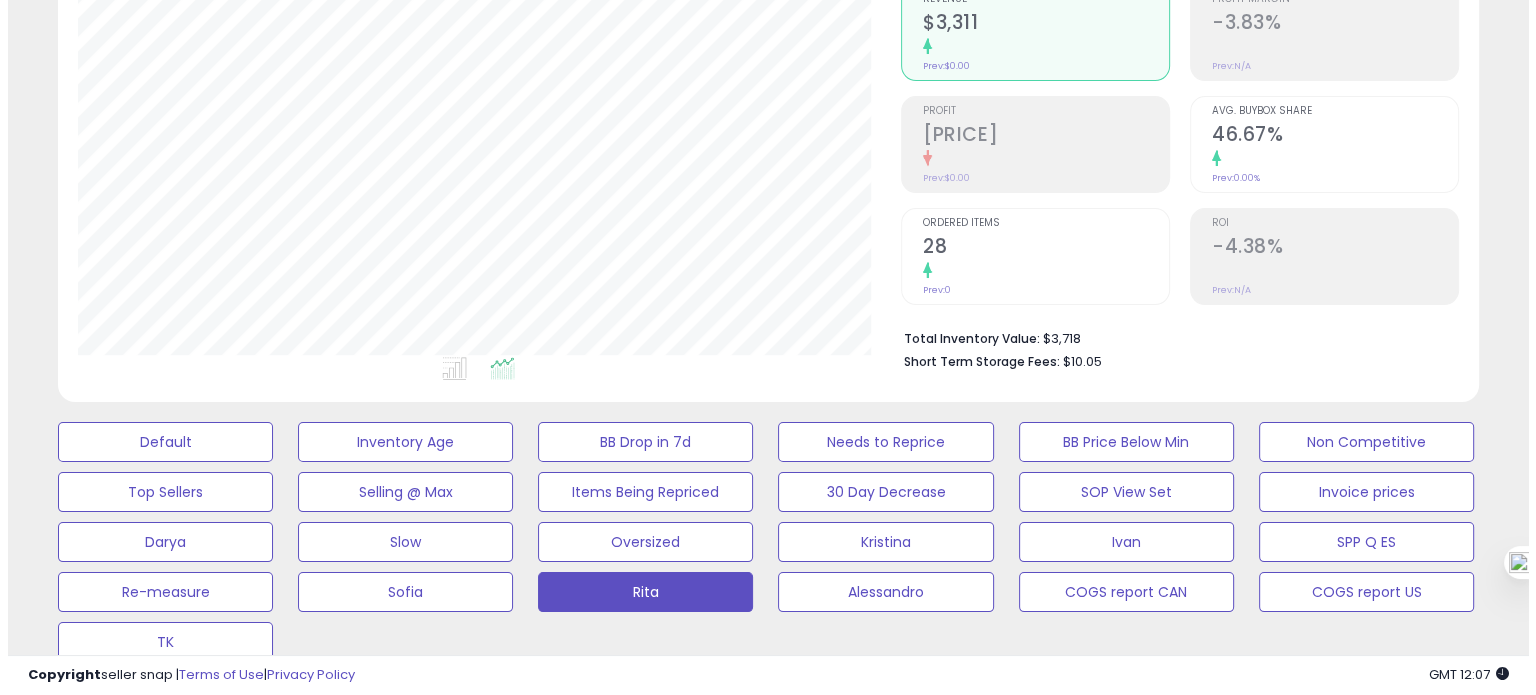 scroll, scrollTop: 170, scrollLeft: 0, axis: vertical 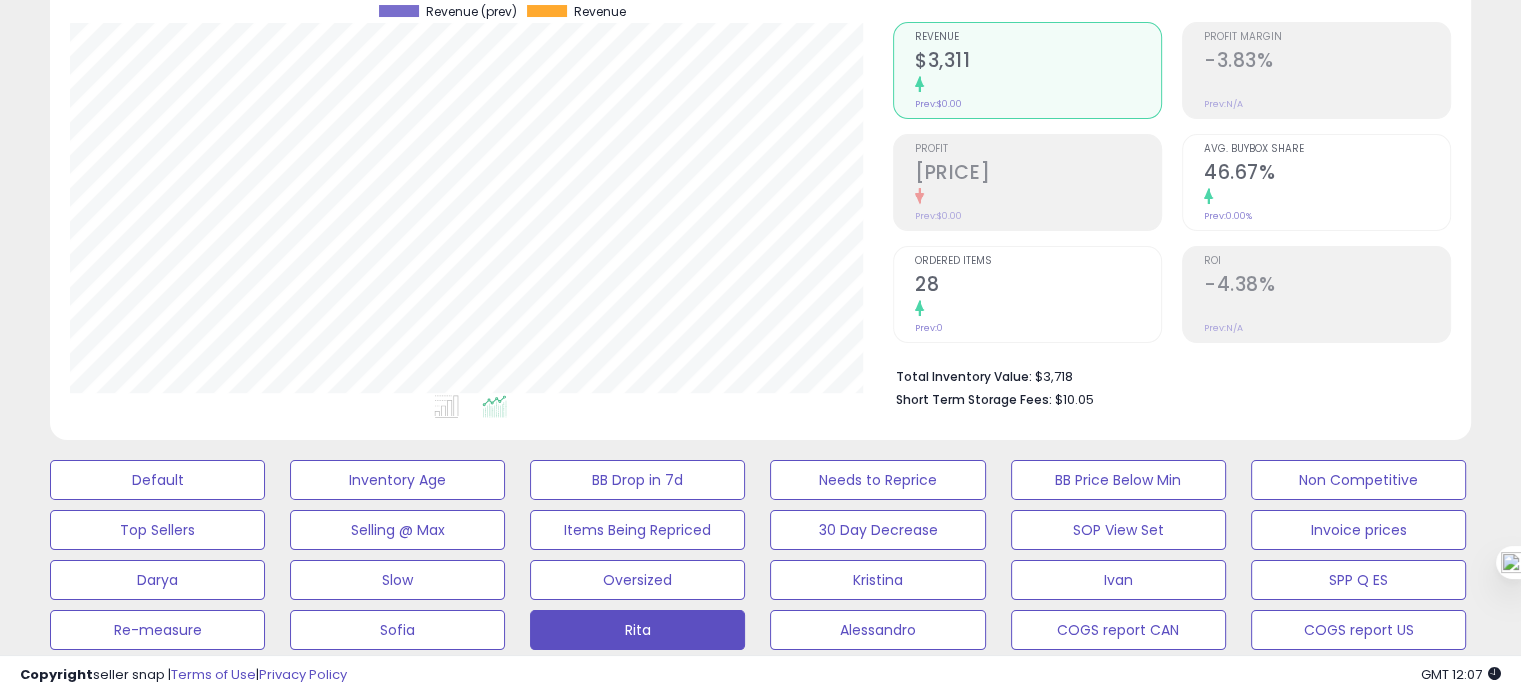 click on "-4.38%" at bounding box center (1327, 286) 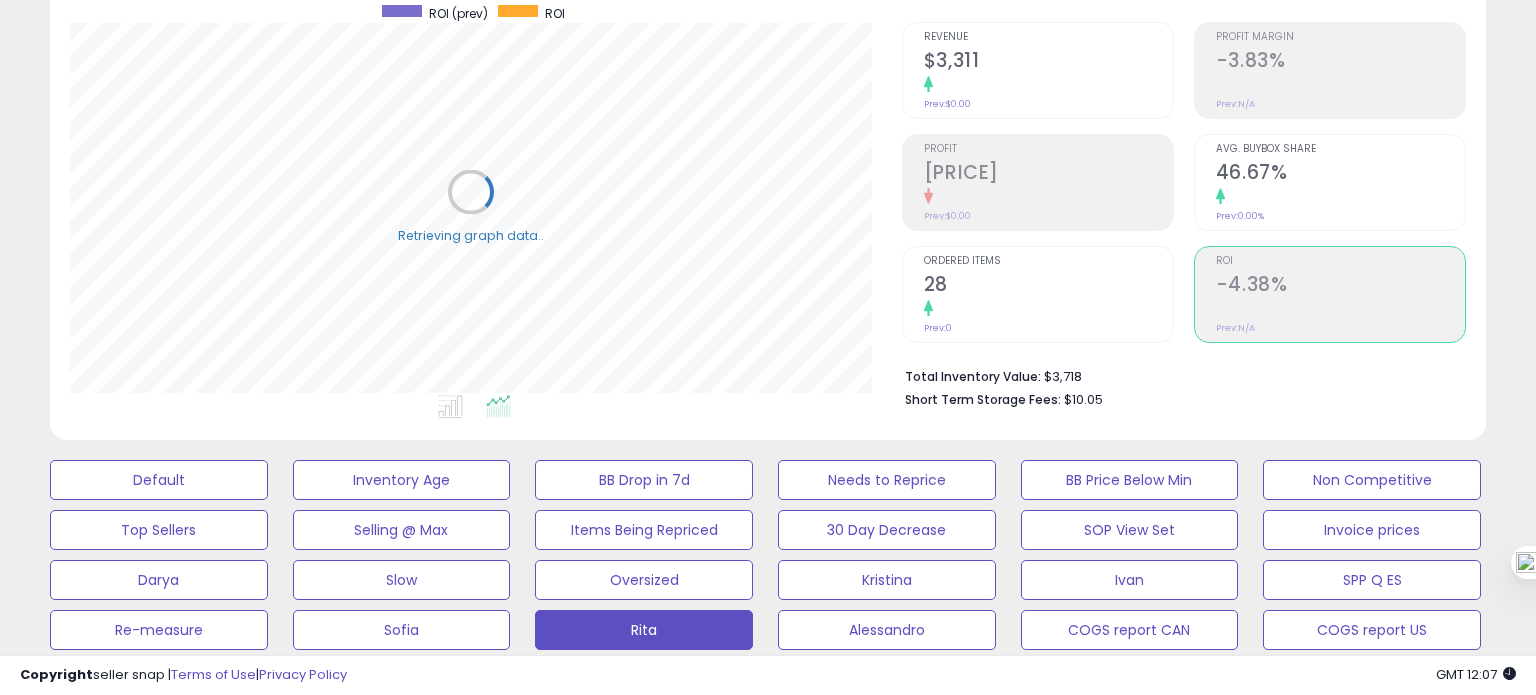 scroll, scrollTop: 999589, scrollLeft: 999168, axis: both 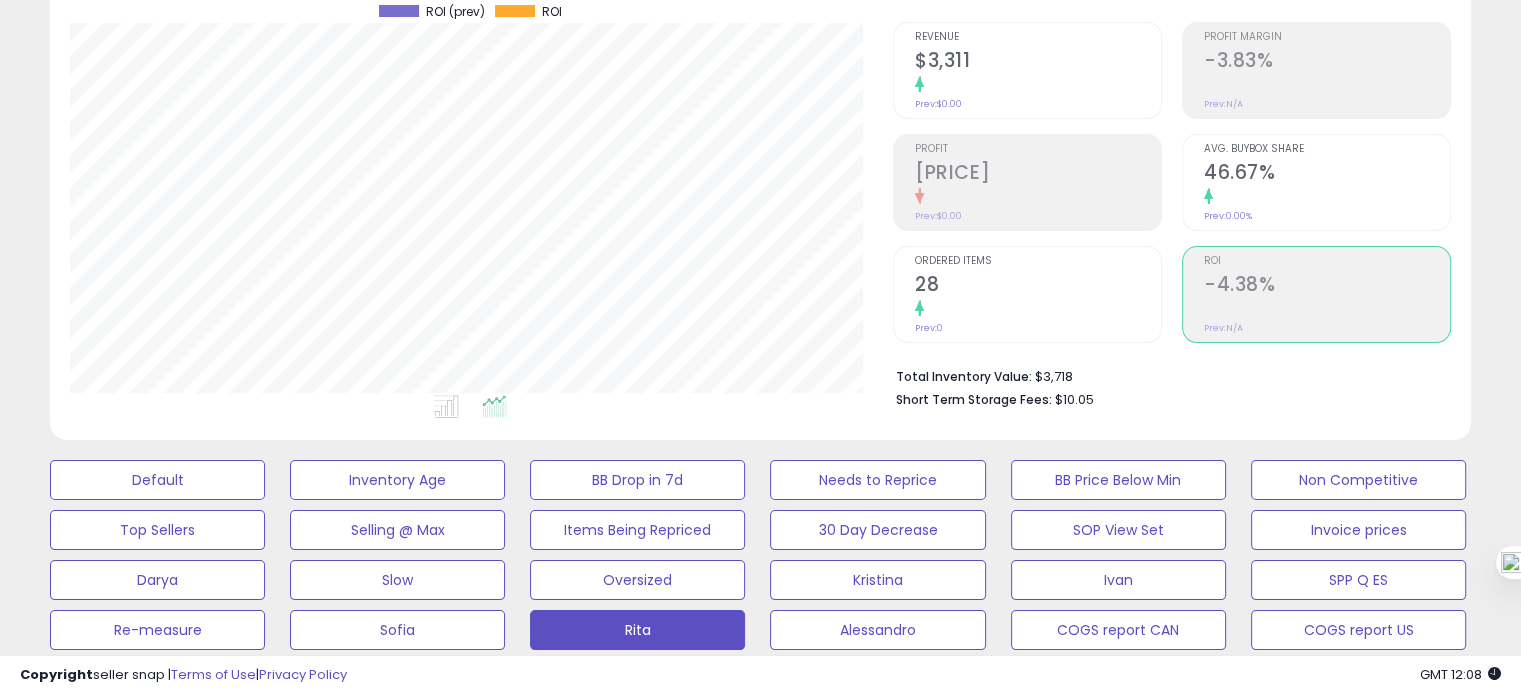 click on "28" at bounding box center [1038, 286] 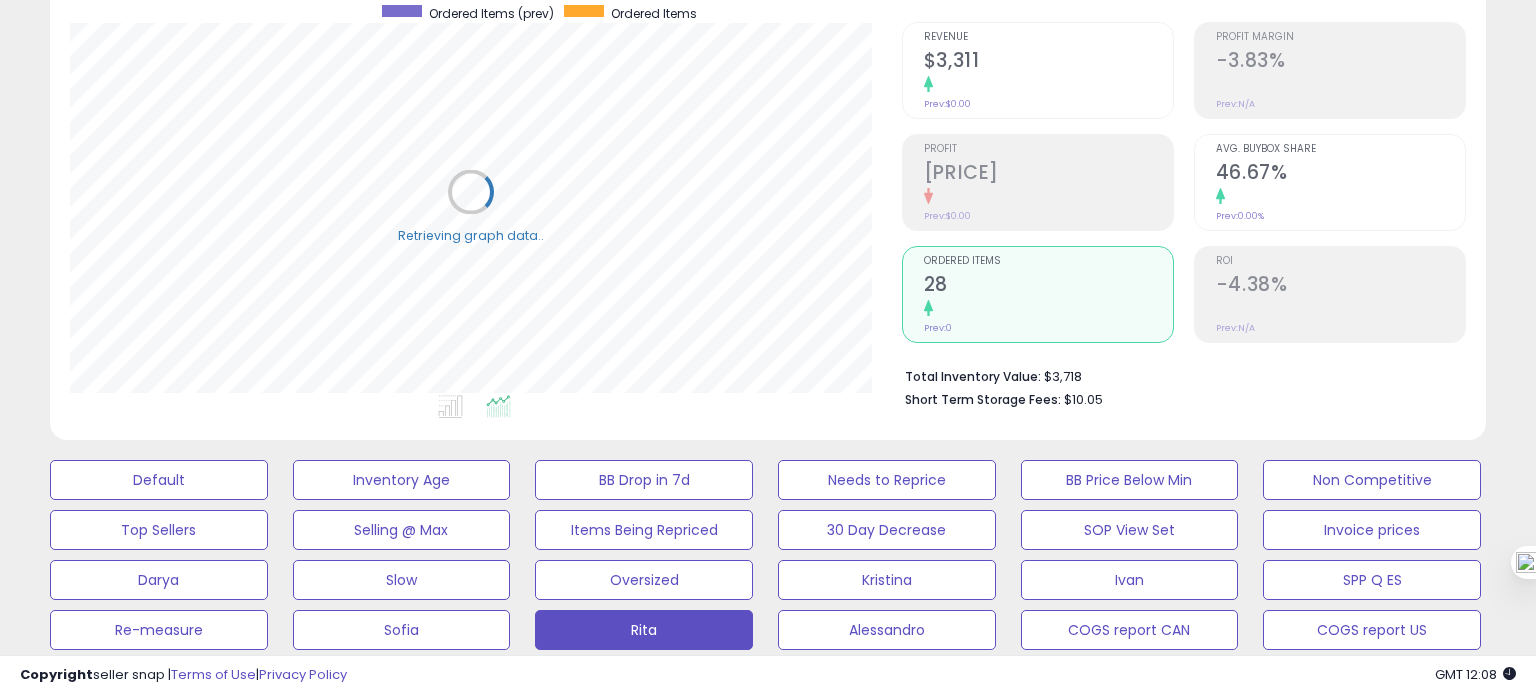 scroll, scrollTop: 999589, scrollLeft: 999168, axis: both 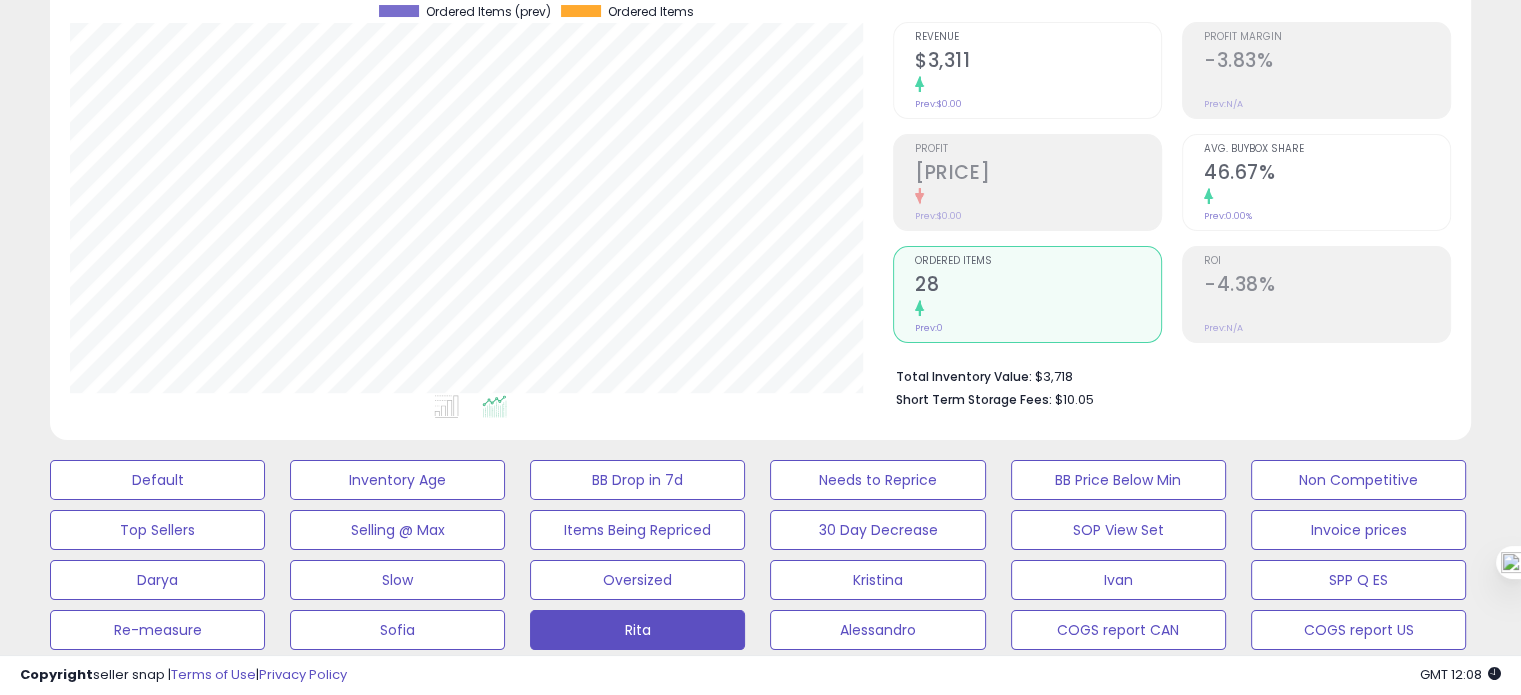 click on "Revenue
$3,311
Prev:  $0.00" at bounding box center (1027, 70) 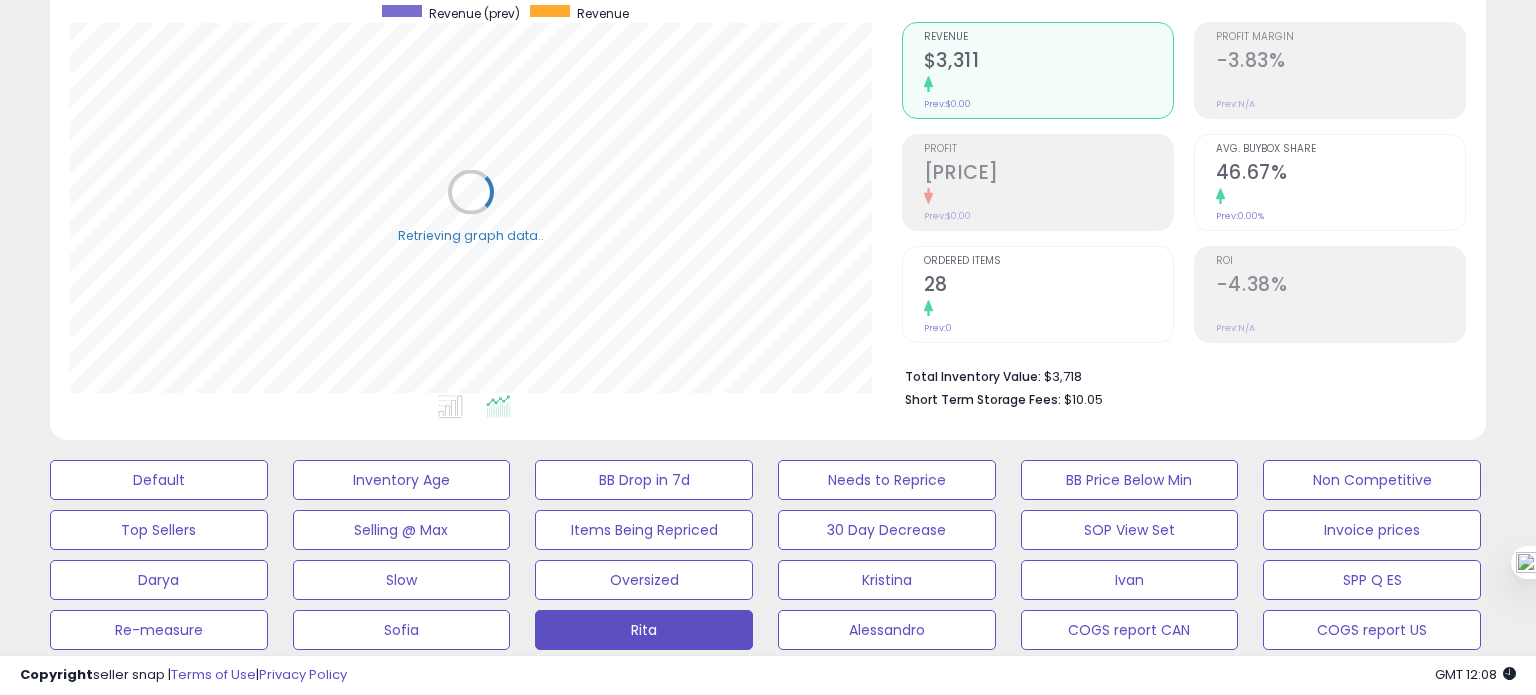 scroll, scrollTop: 999589, scrollLeft: 999168, axis: both 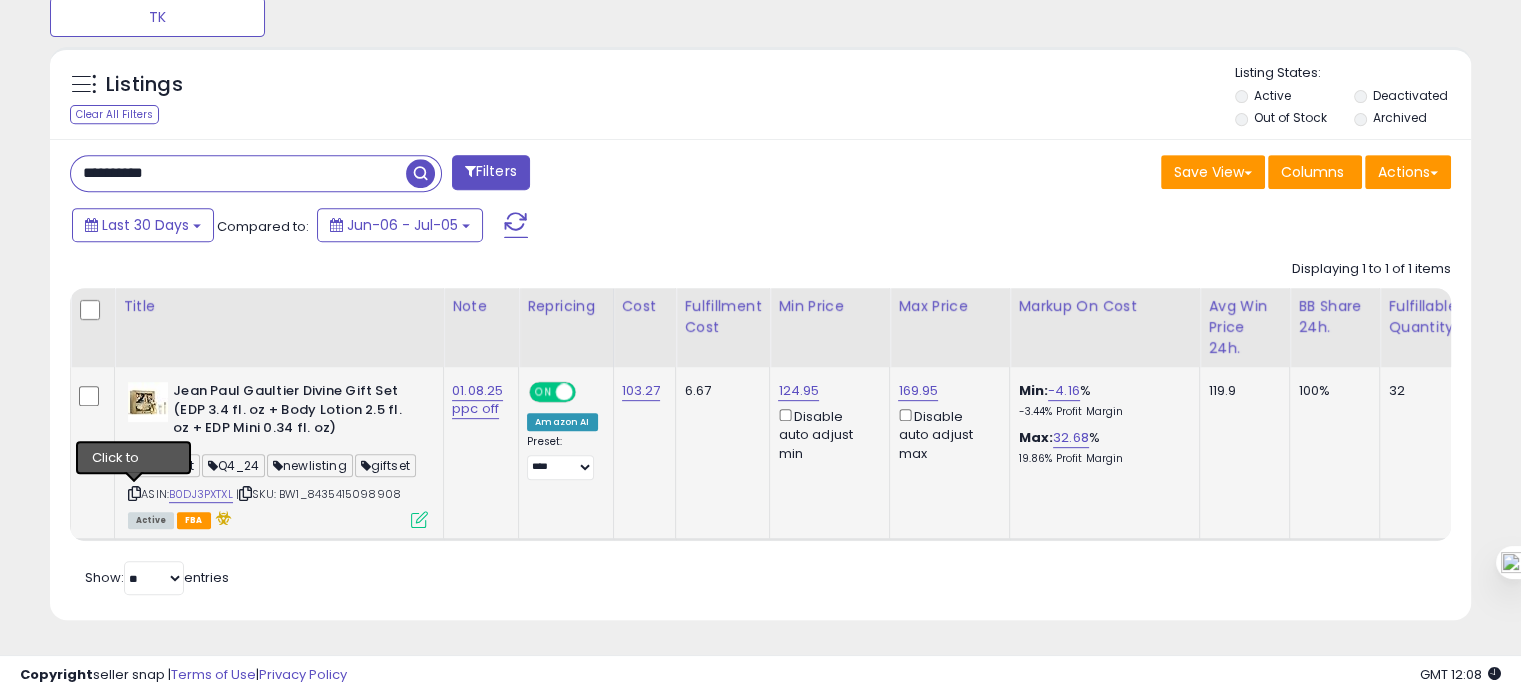 click at bounding box center (134, 493) 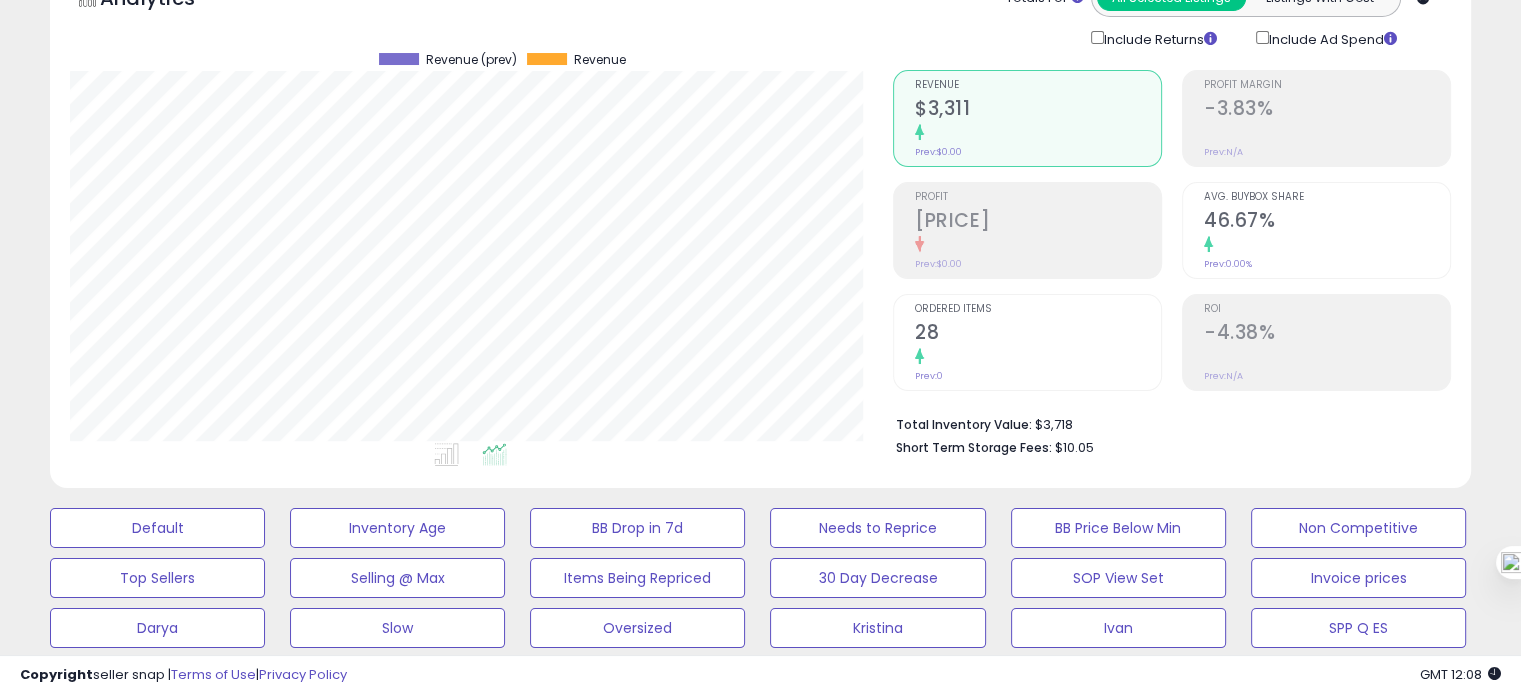 click on "ROI
-4.38%
Prev: N/A" at bounding box center [1316, 342] 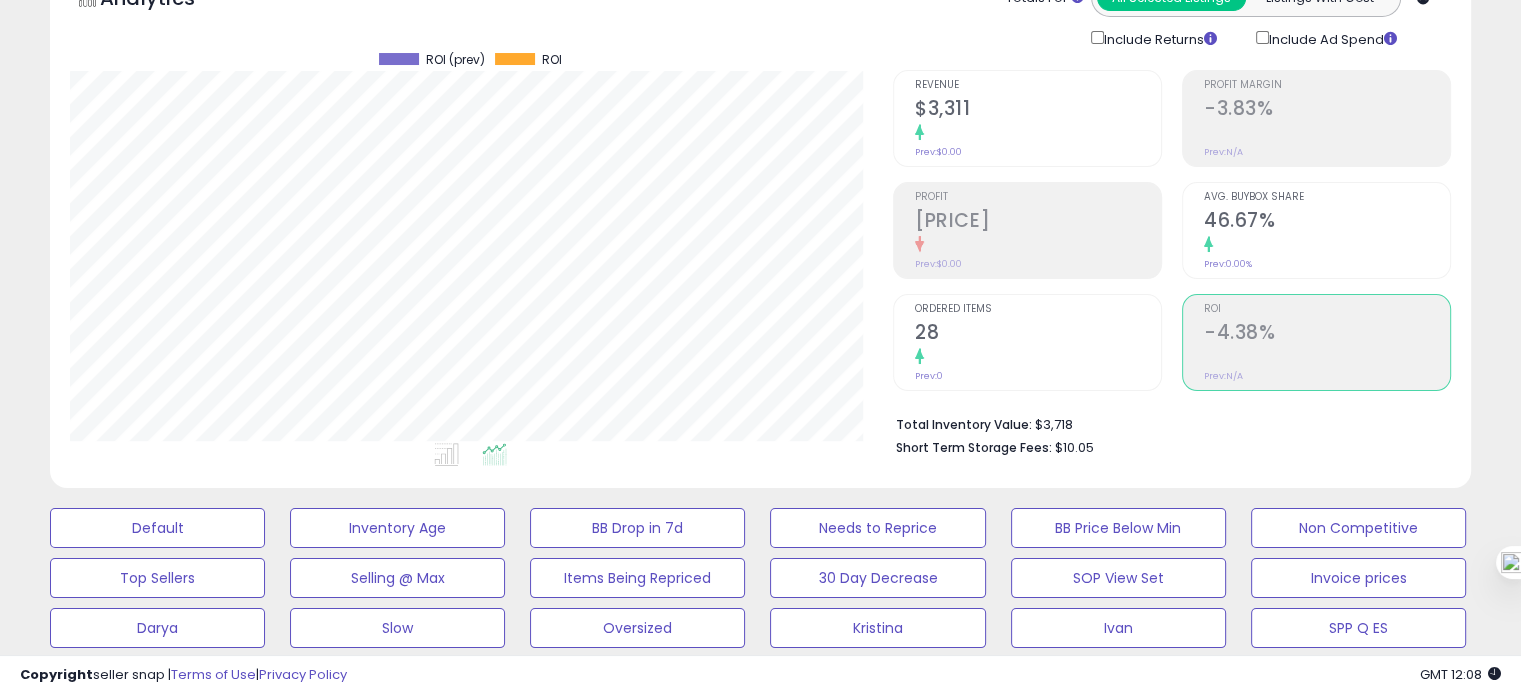 click on "Revenue
$3,311
Prev:  $0.00" at bounding box center (1027, 118) 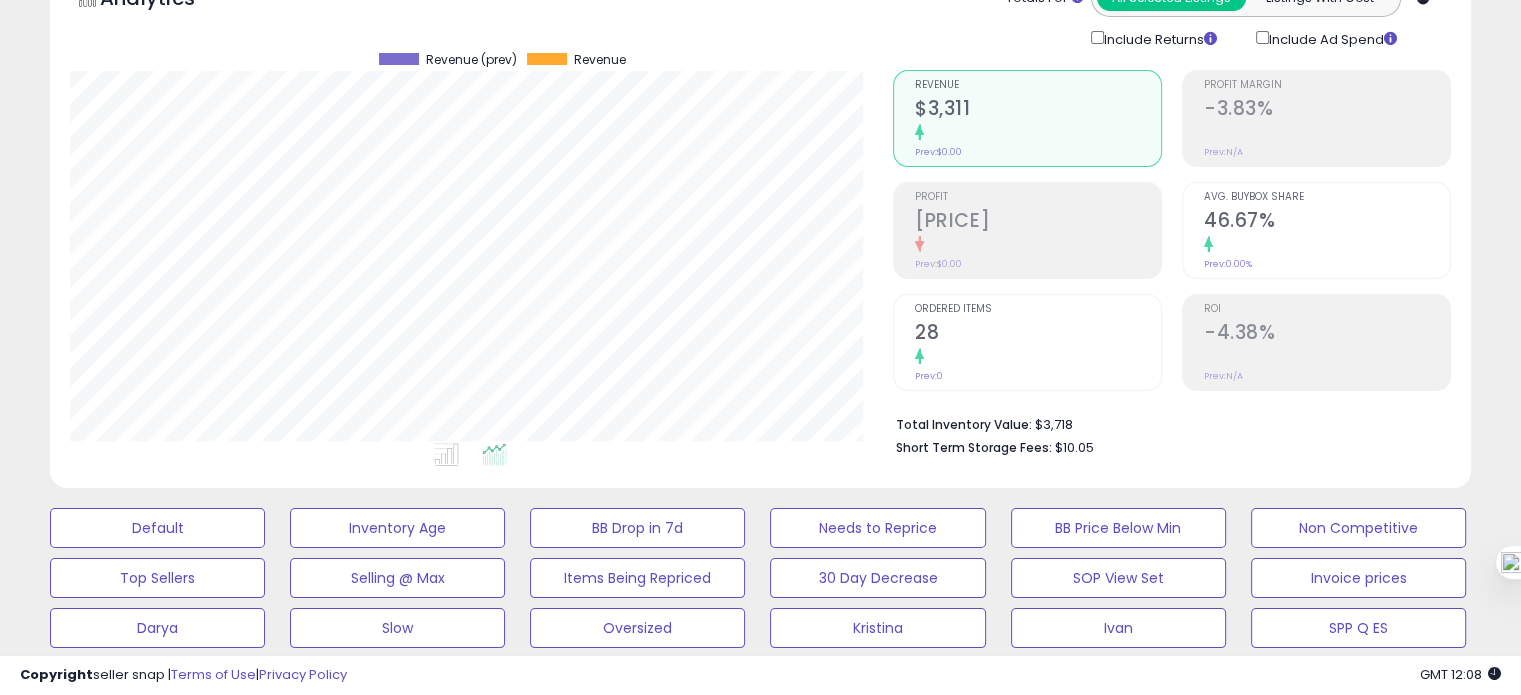 click on "Revenue
$3,311
Prev:  $0.00
Profit
-$126.74" at bounding box center (1027, 230) 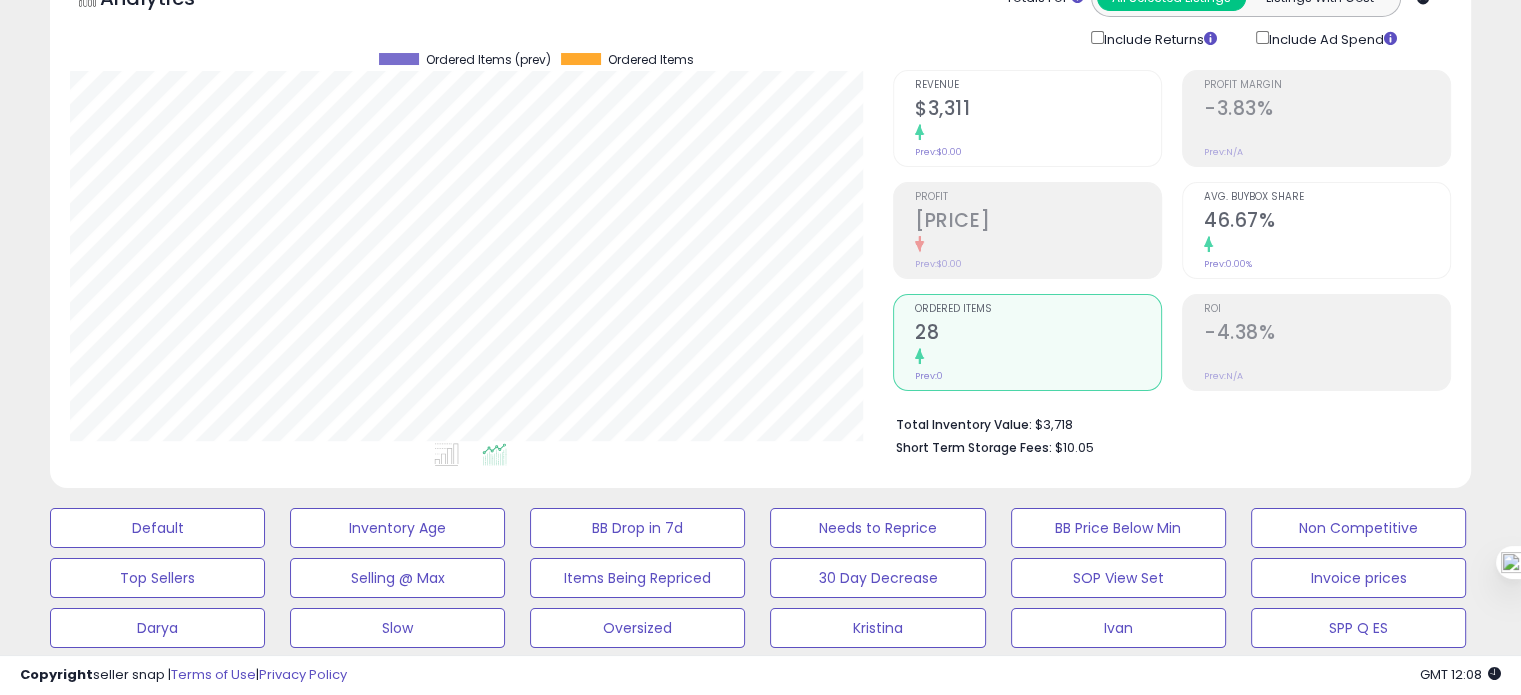 click on "$3,311" 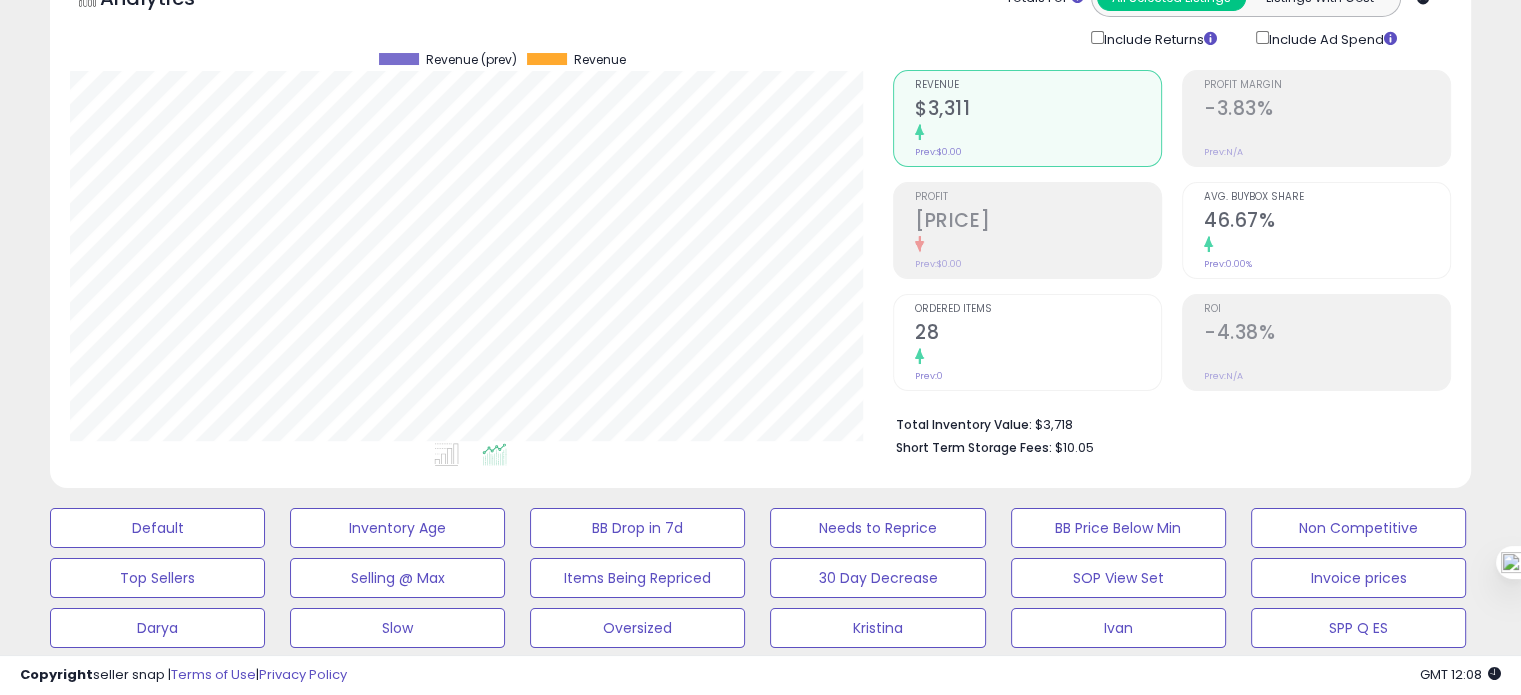 click on "28" at bounding box center (1038, 334) 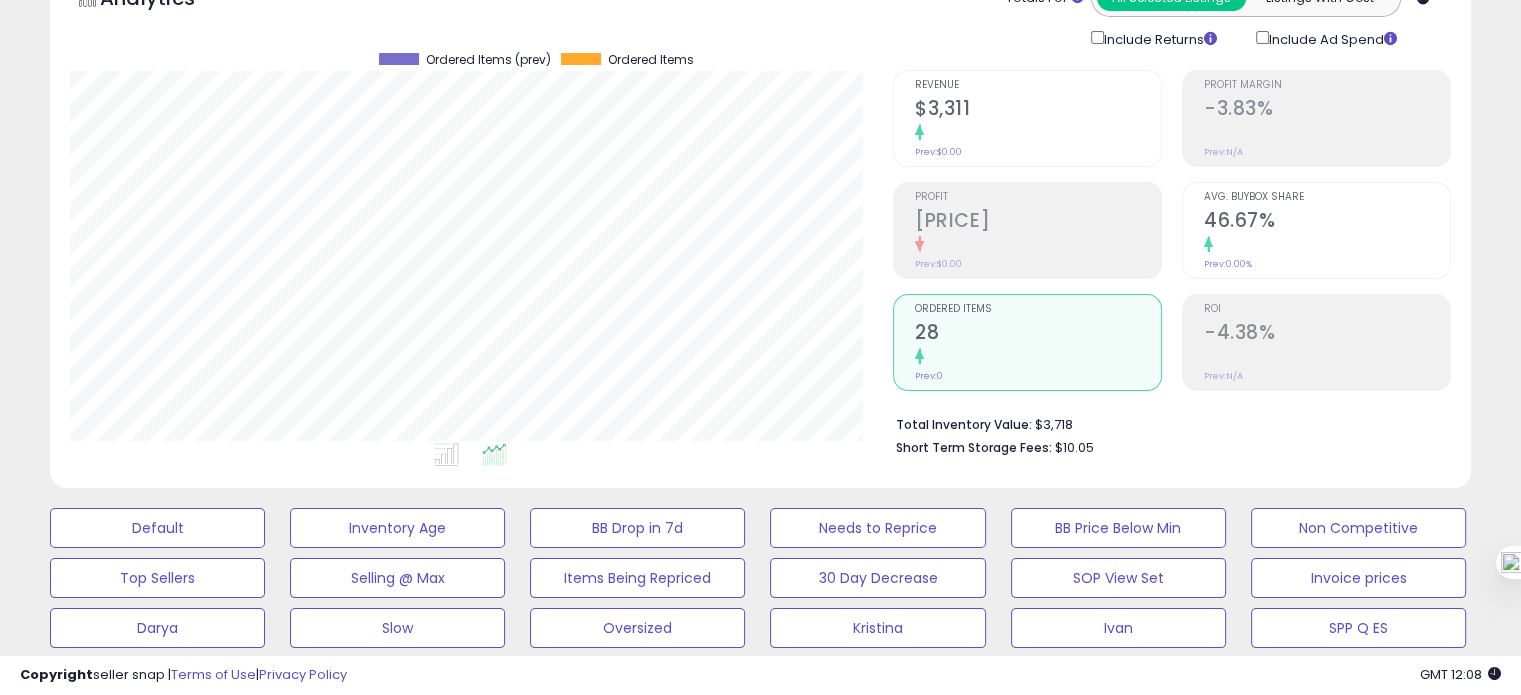 click on "-4.38%" at bounding box center [1327, 334] 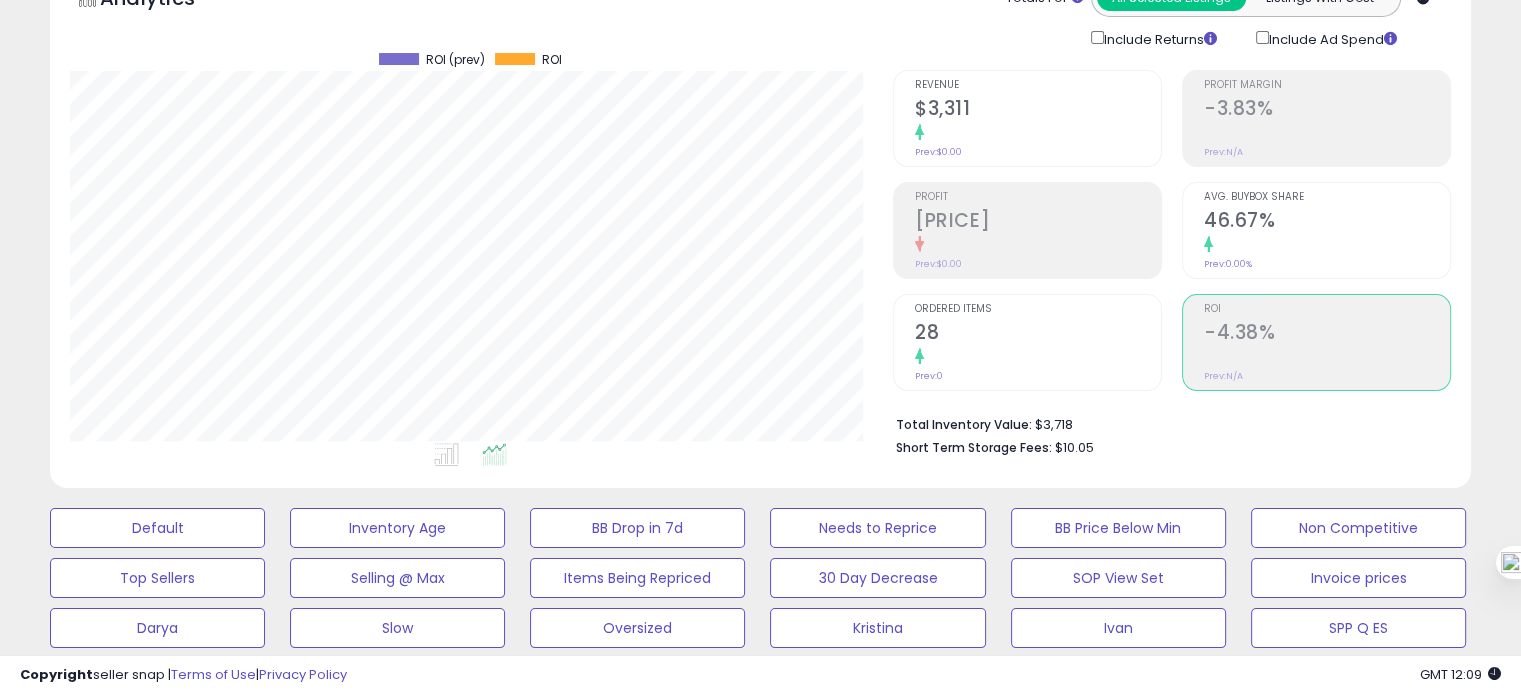 click on "28" at bounding box center (1038, 334) 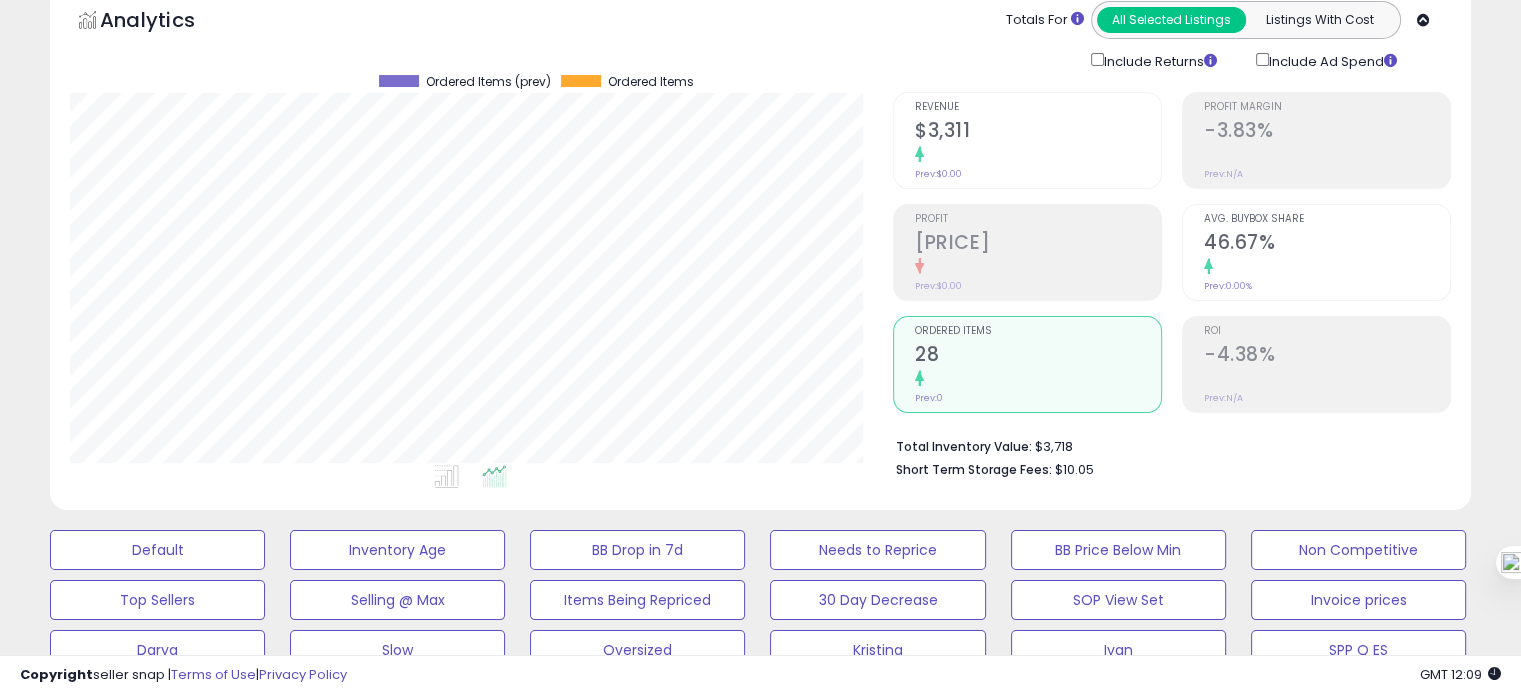 click 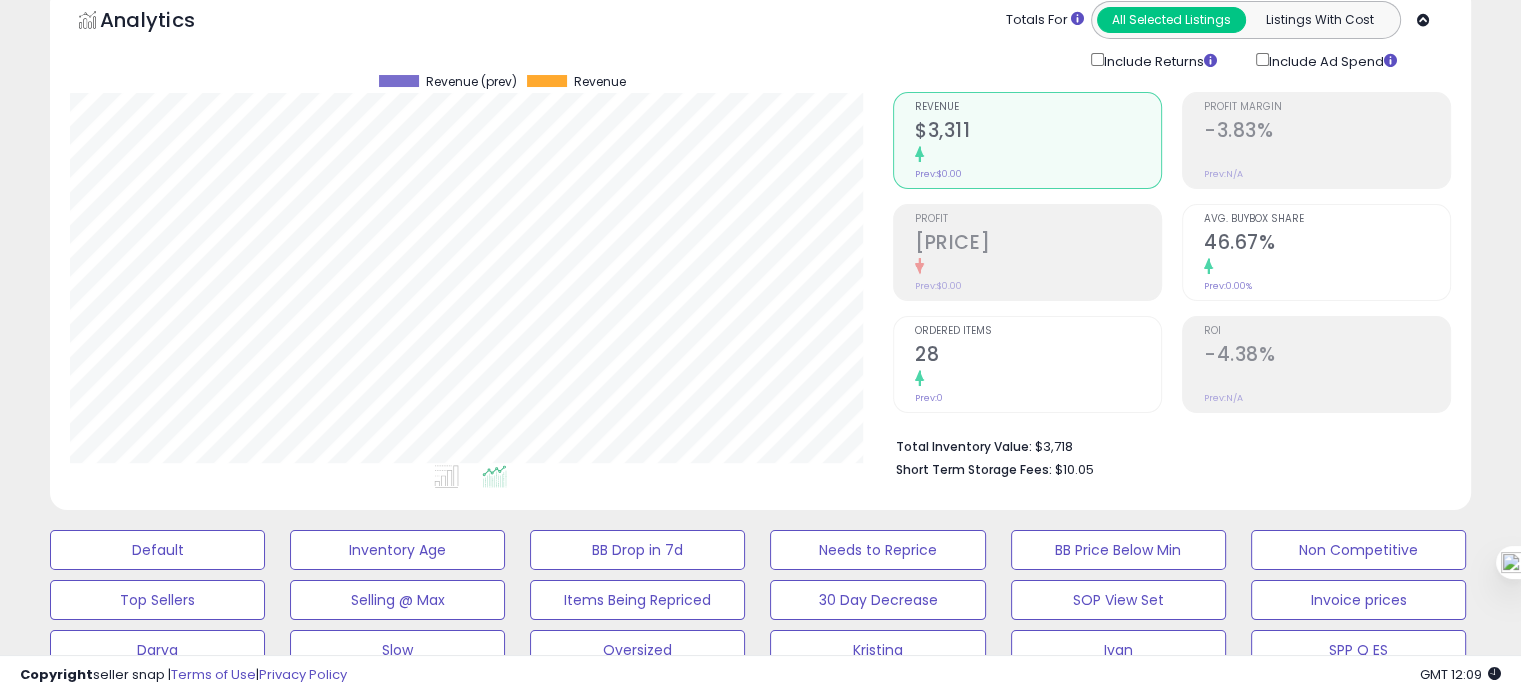 click at bounding box center [450, 480] 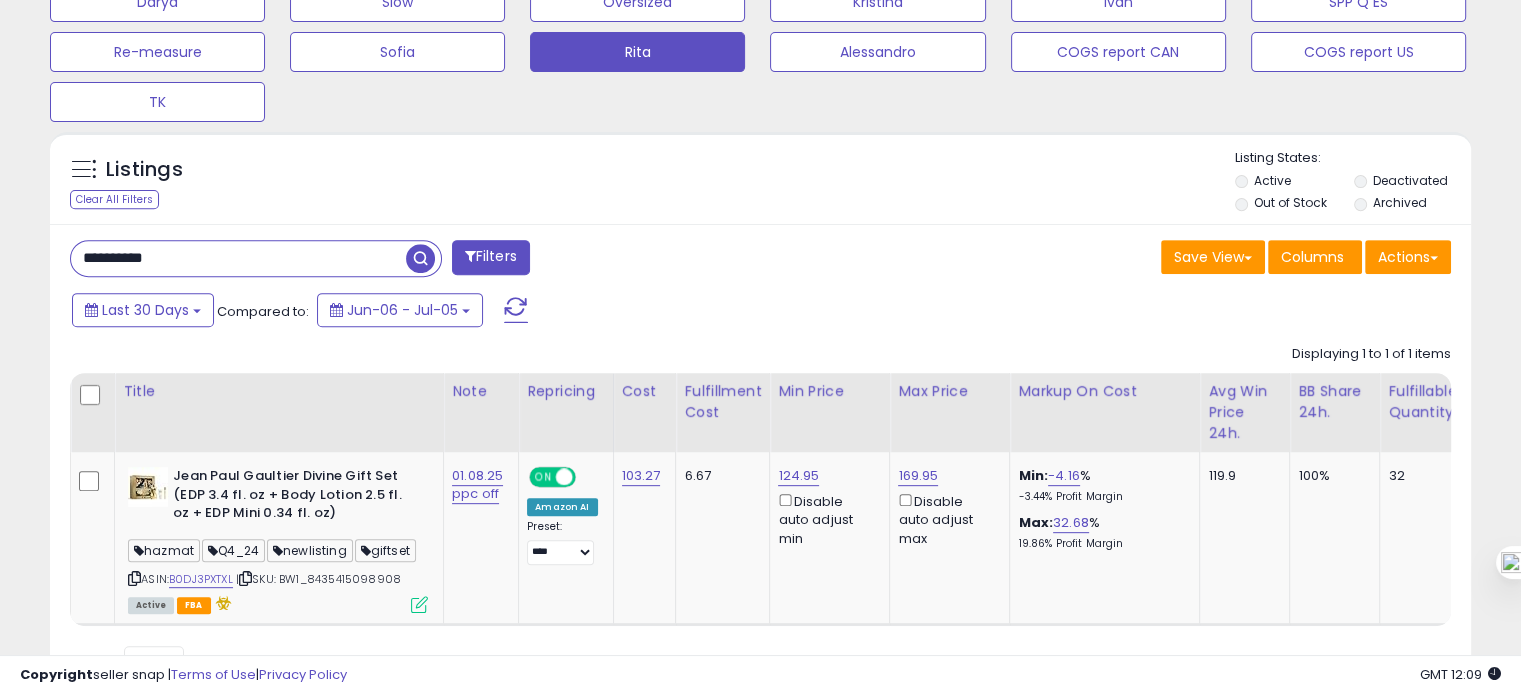 scroll, scrollTop: 848, scrollLeft: 0, axis: vertical 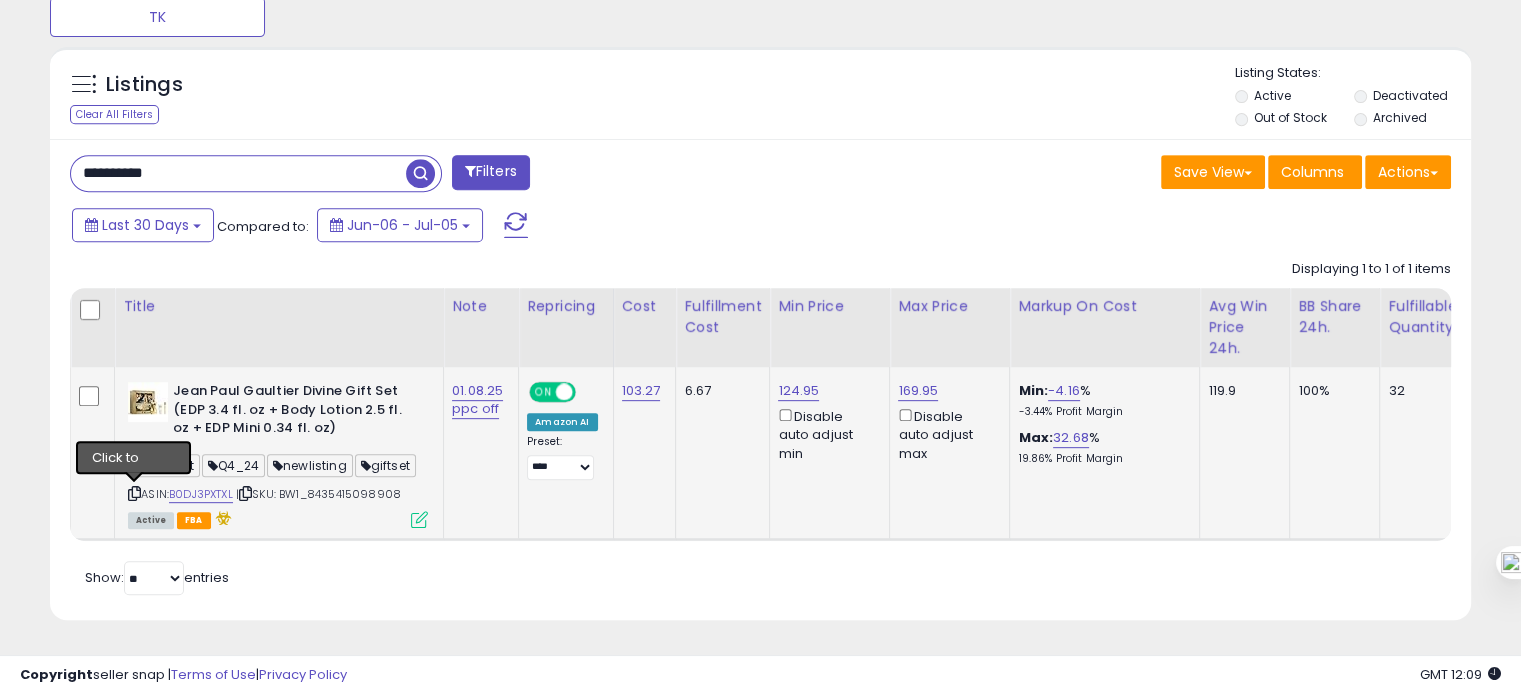 click at bounding box center (134, 493) 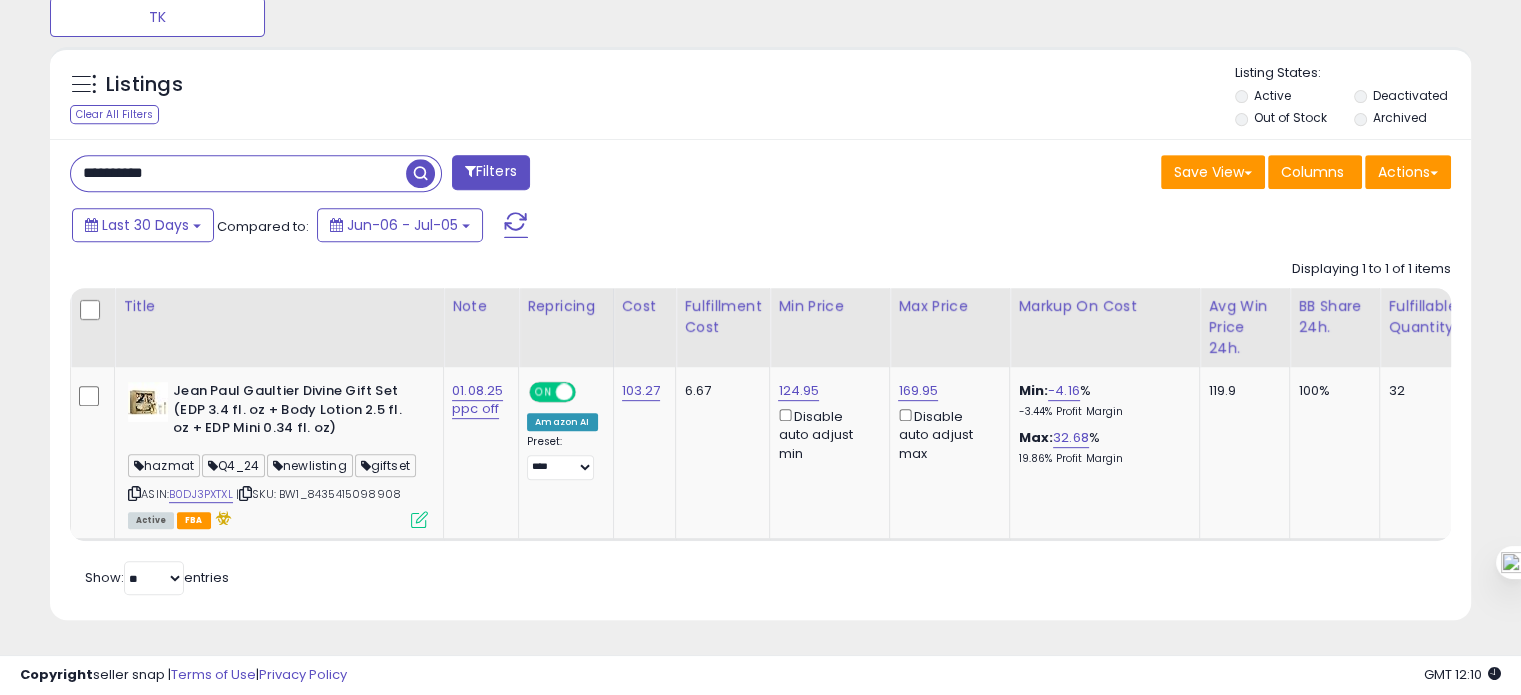 click on "124.95  Disable auto adjust min" 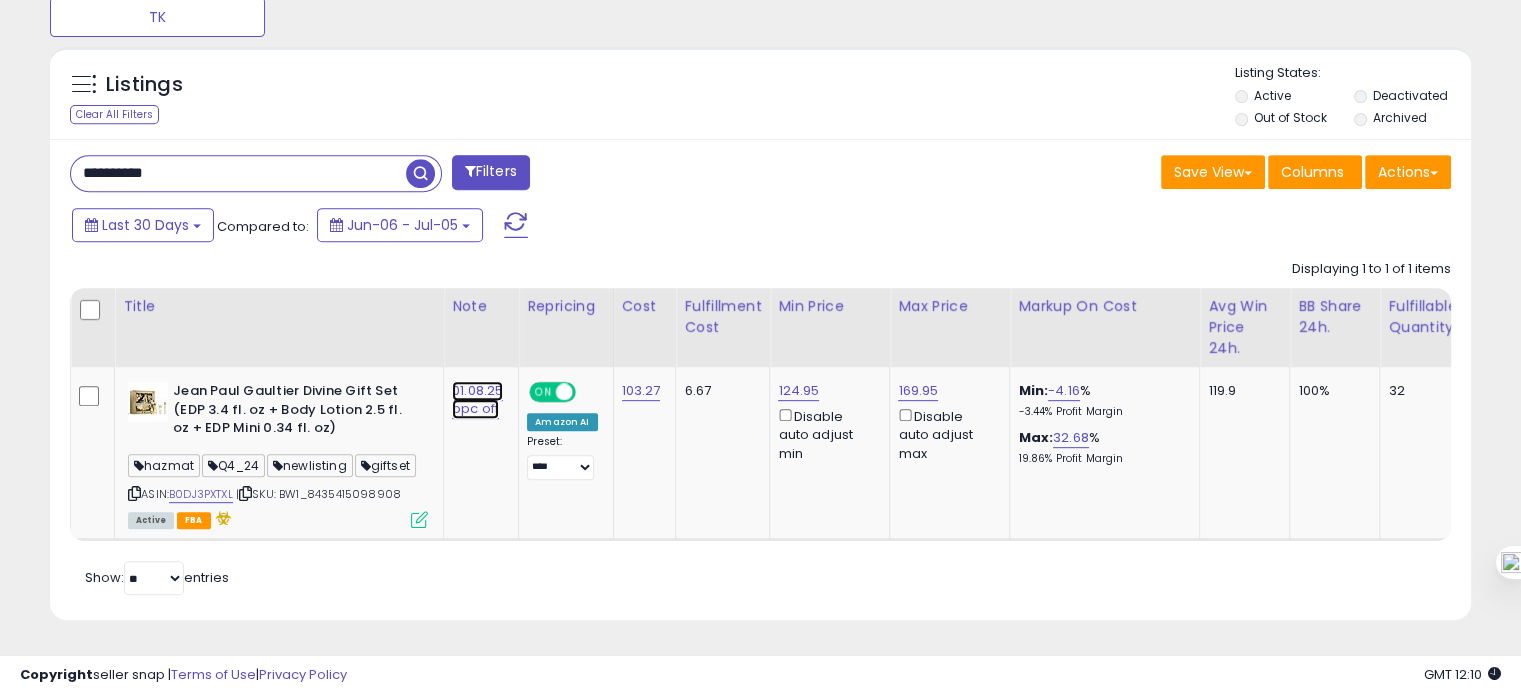 click on "01.08.25 ppc off" at bounding box center [477, 400] 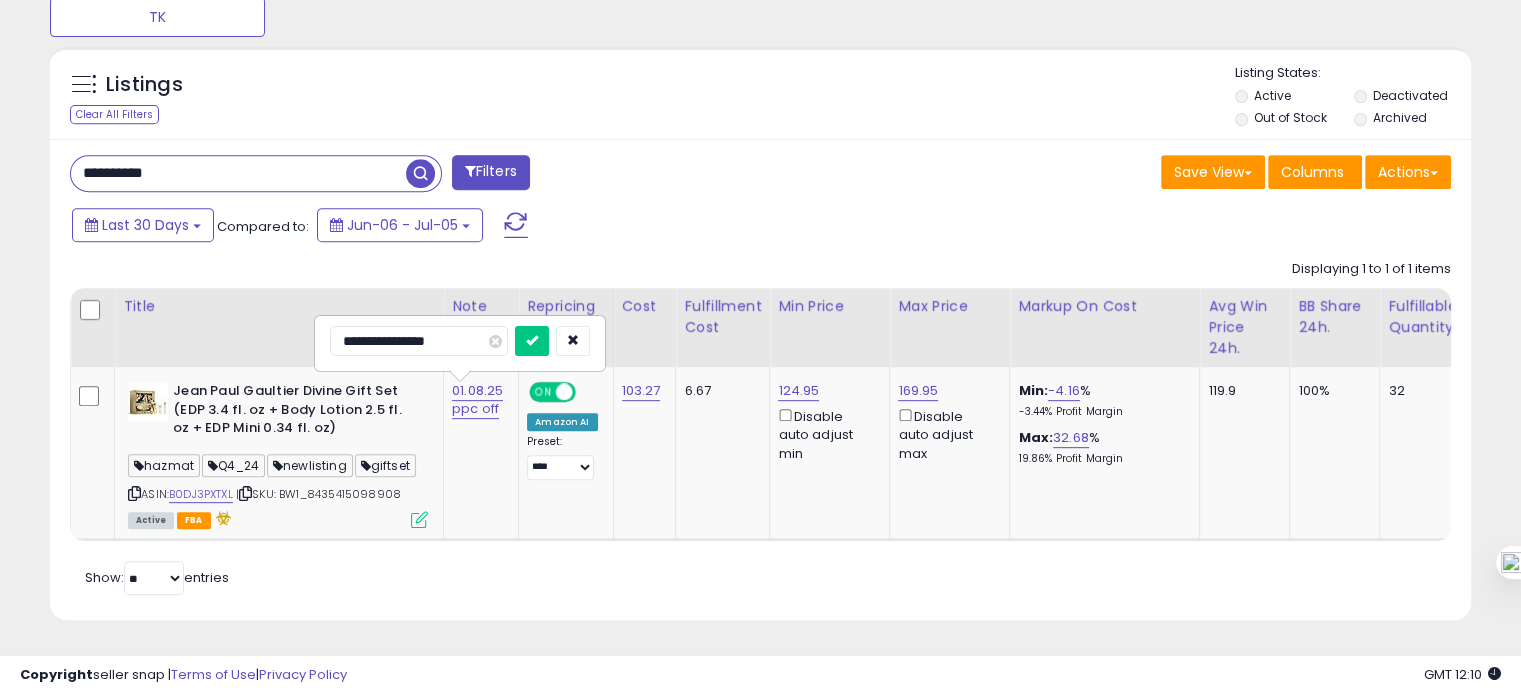 click on "**********" at bounding box center [419, 341] 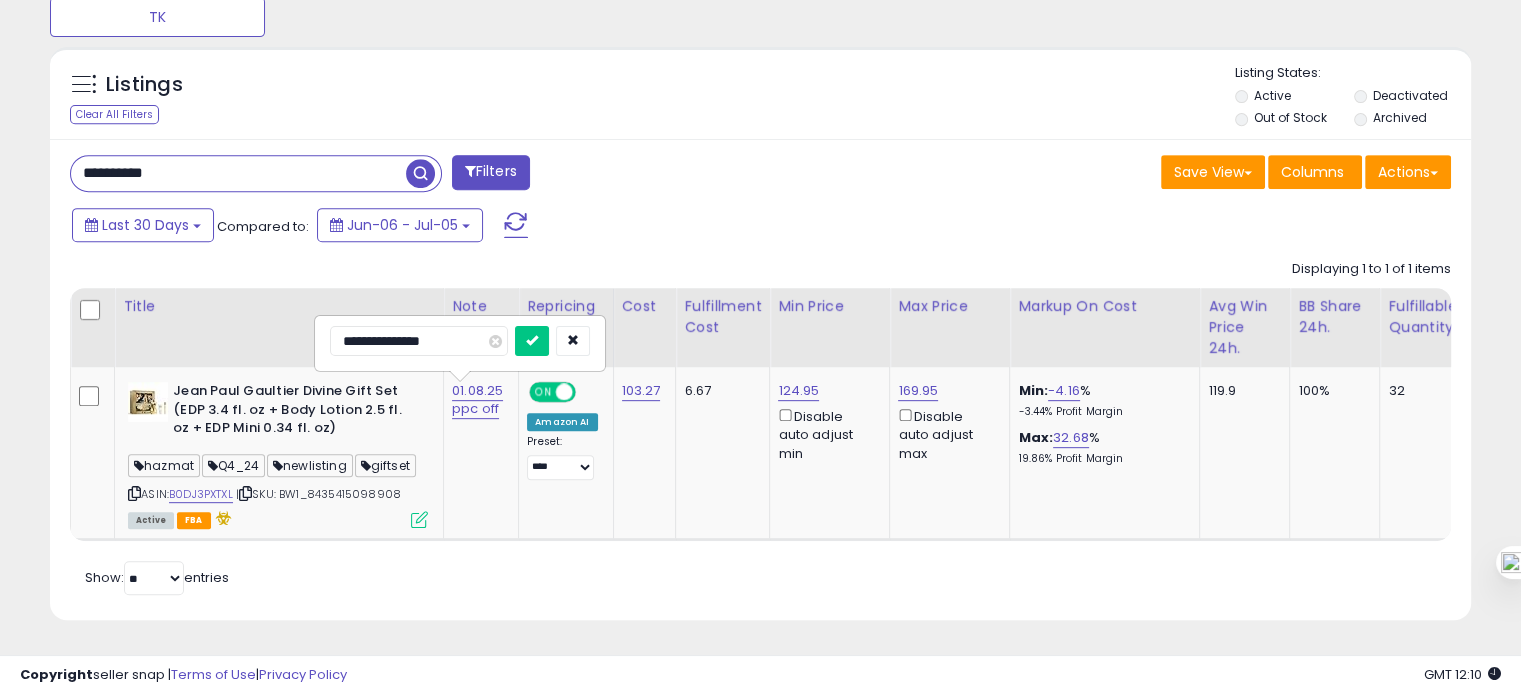 type on "**********" 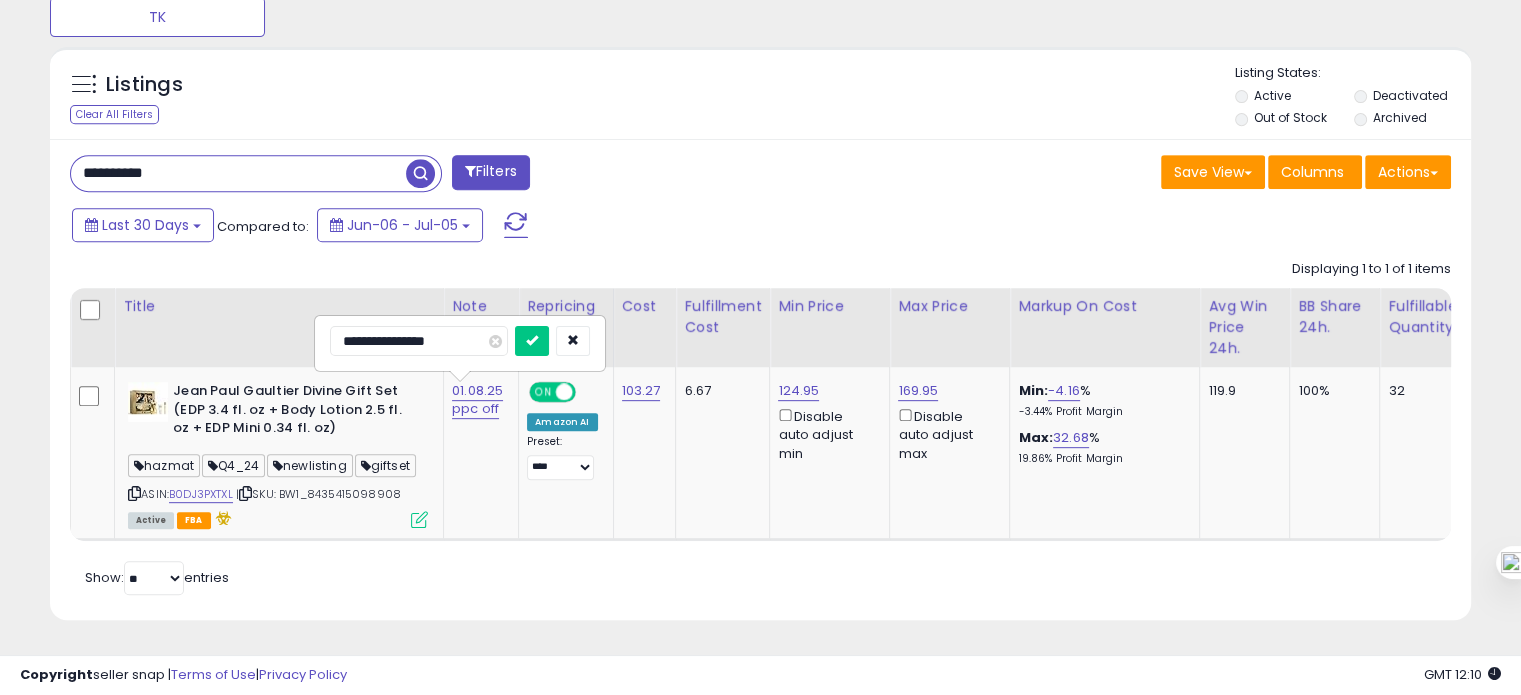 click at bounding box center [532, 341] 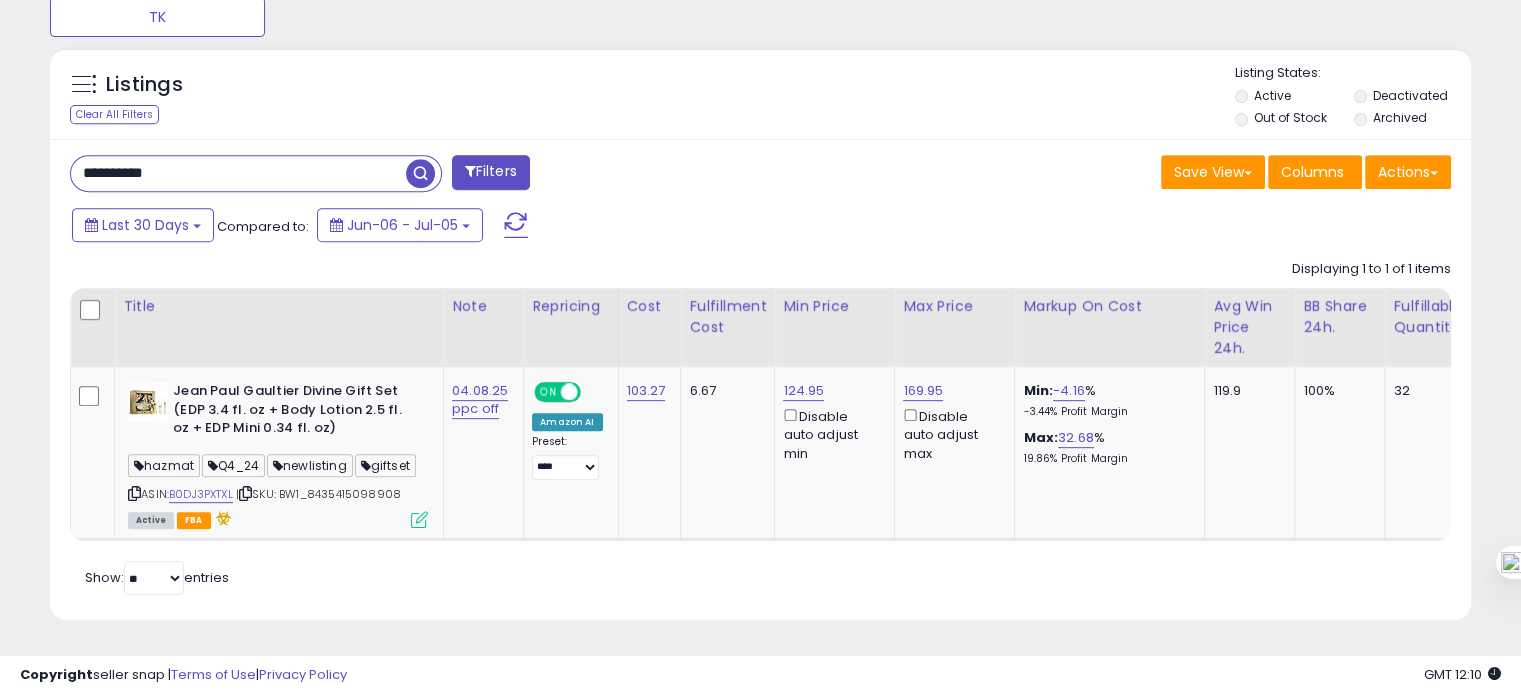 click on "**********" at bounding box center [238, 173] 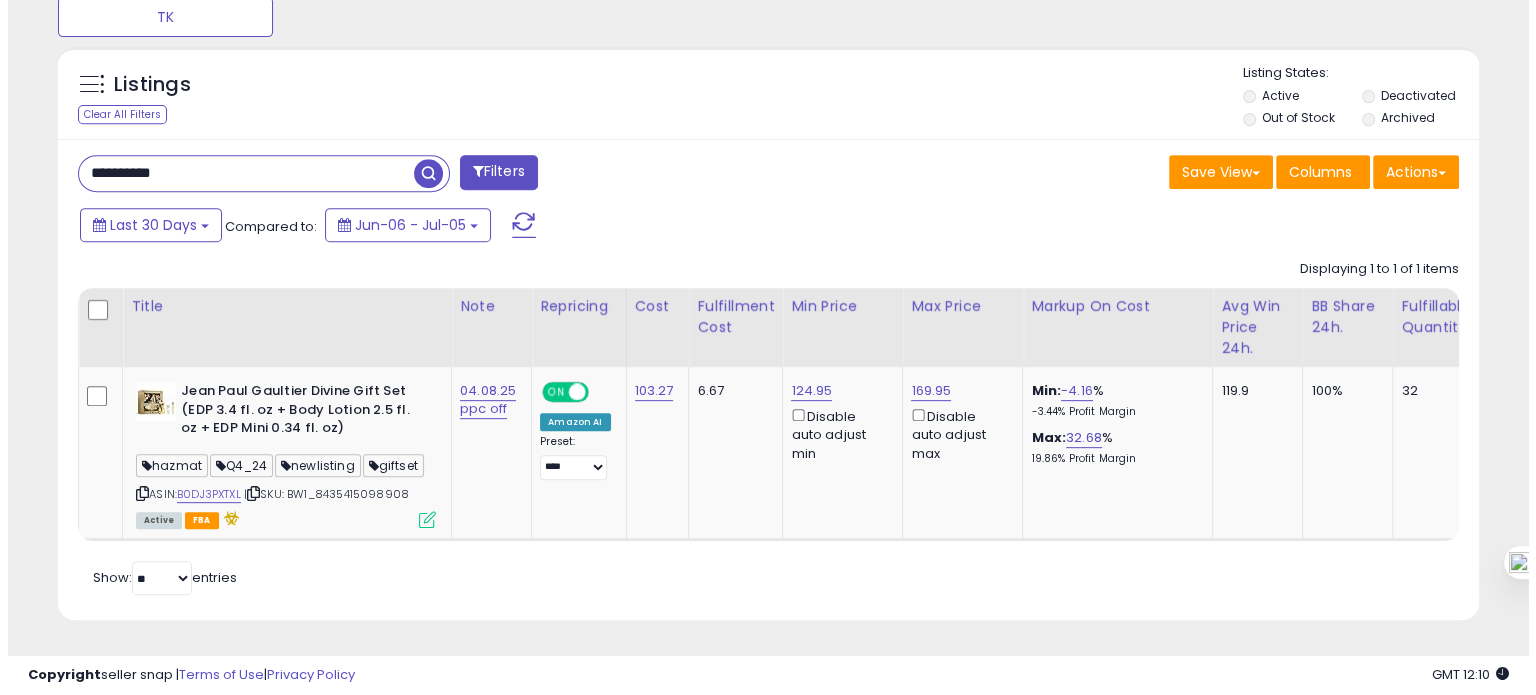 scroll, scrollTop: 674, scrollLeft: 0, axis: vertical 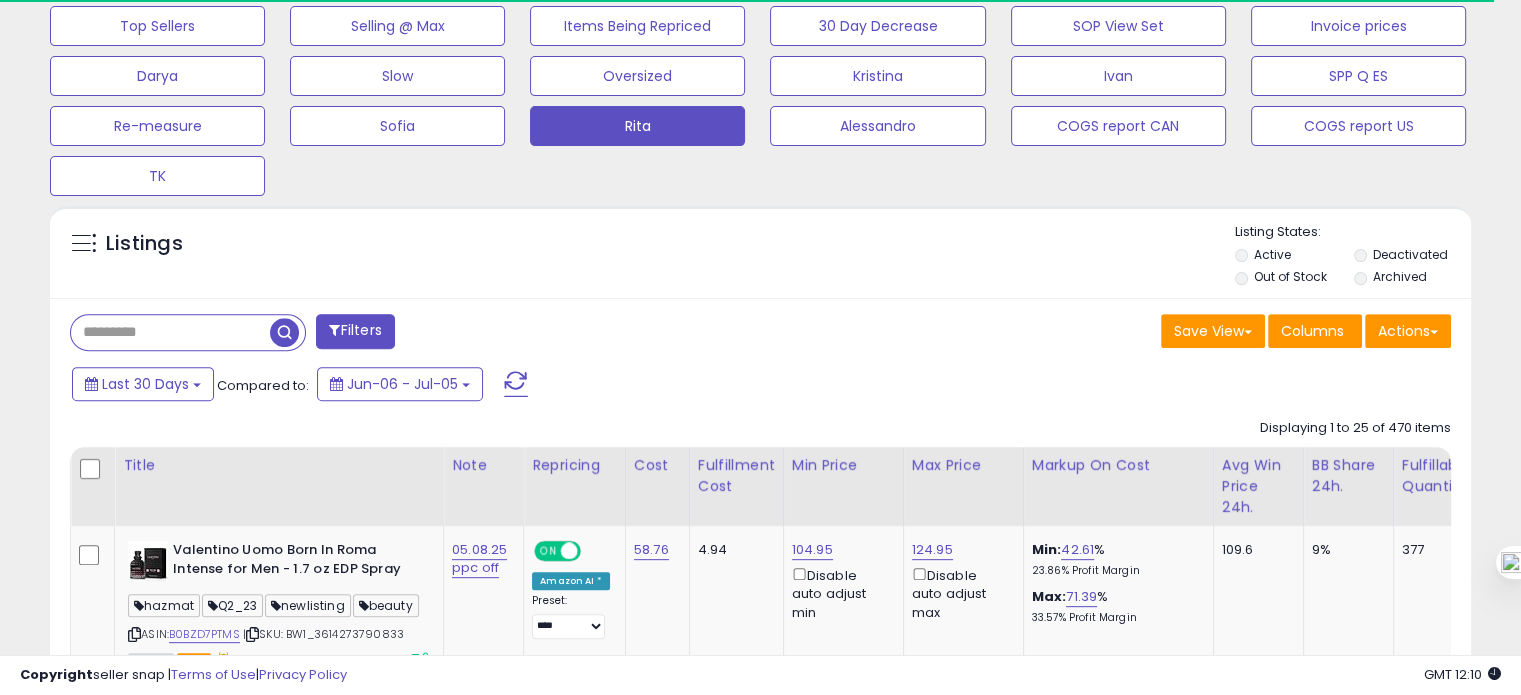 click at bounding box center (170, 332) 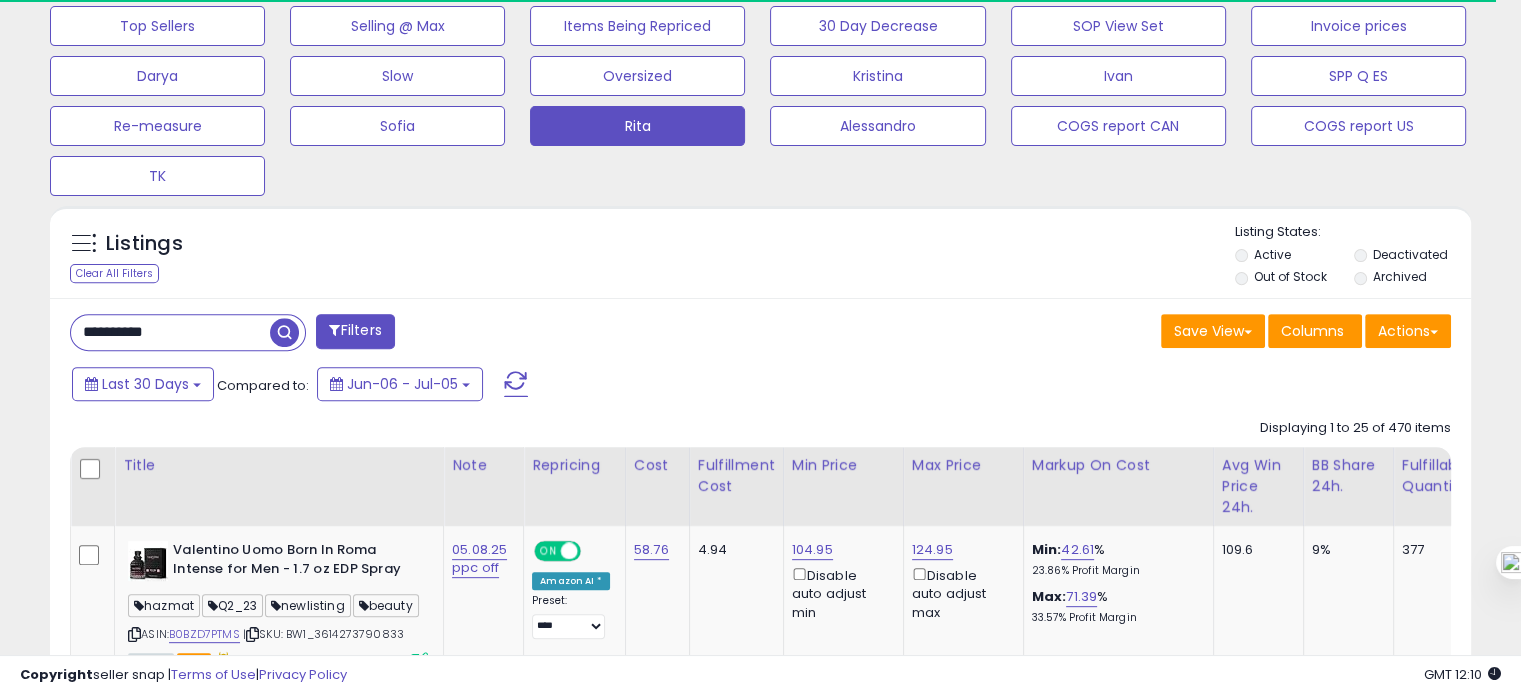 type on "**********" 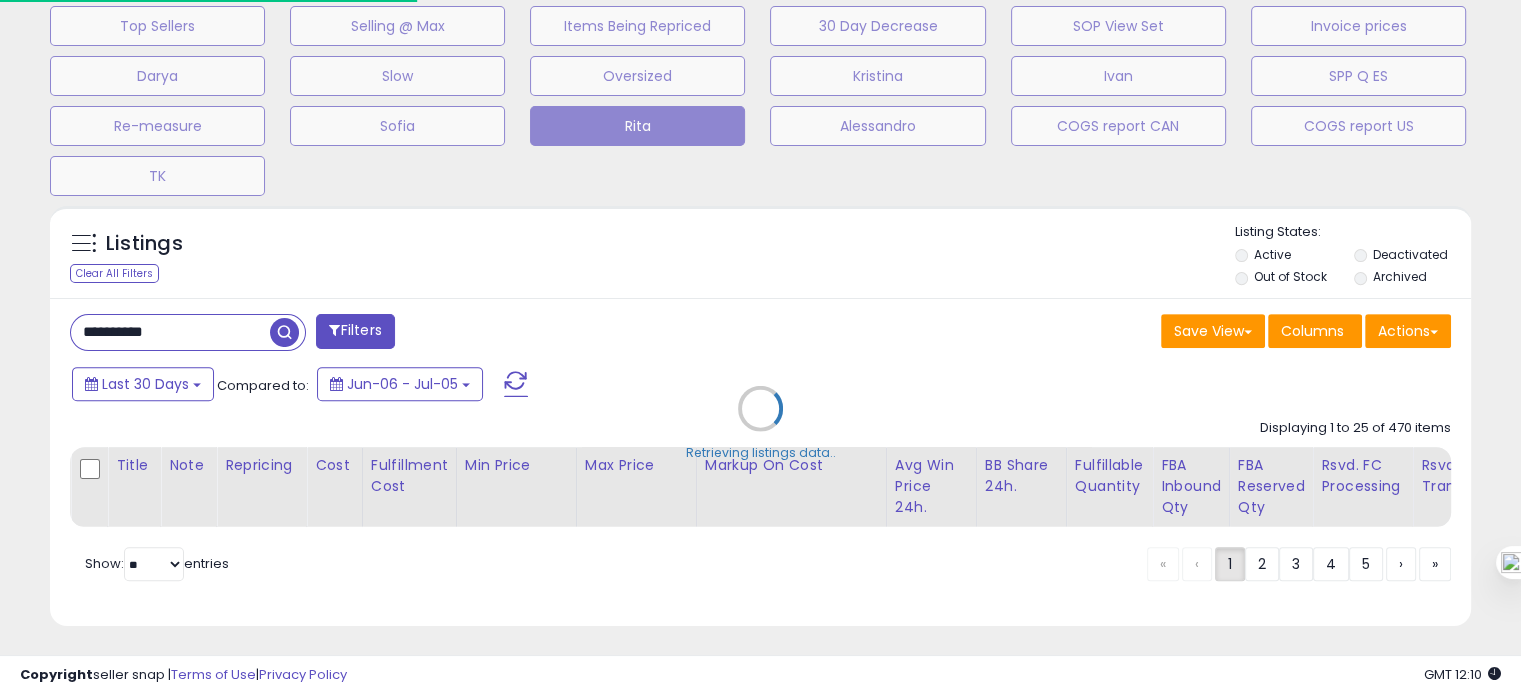 scroll, scrollTop: 0, scrollLeft: 0, axis: both 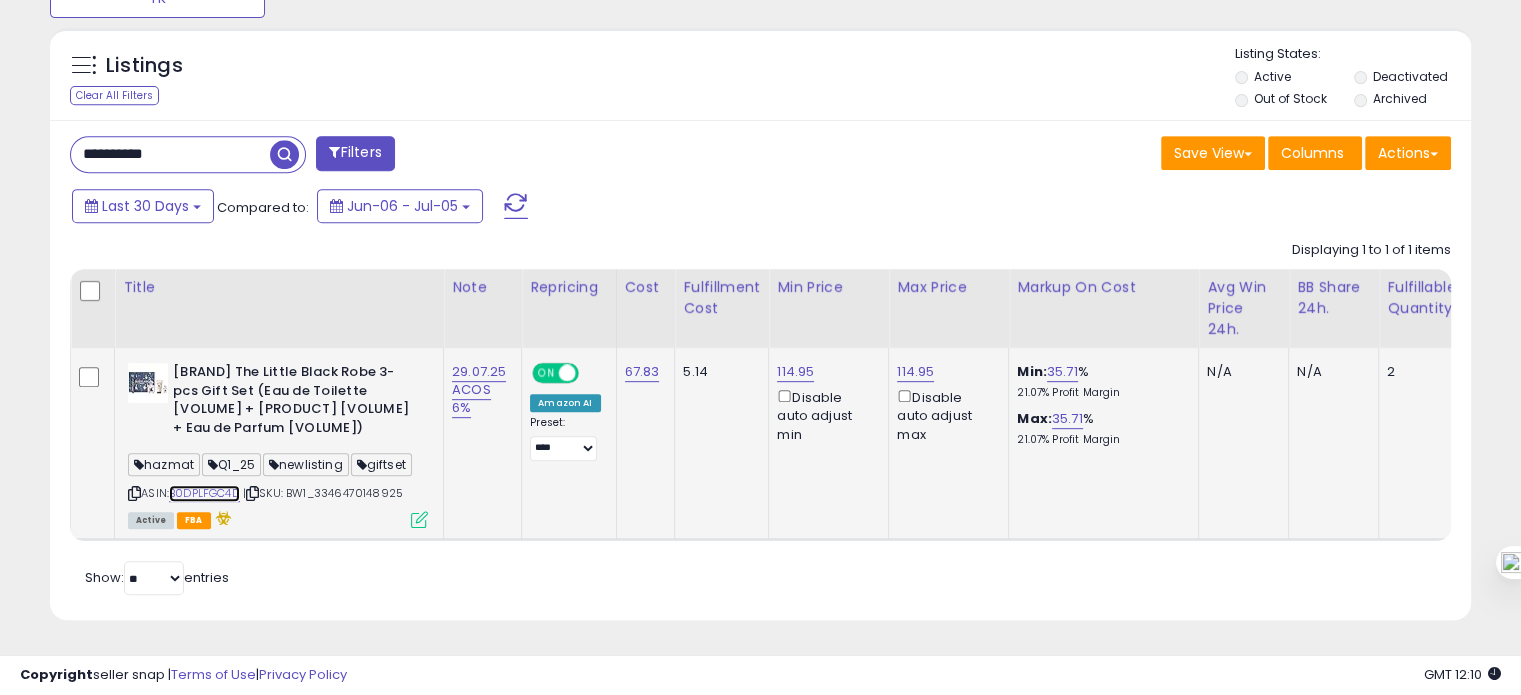 click on "B0DPLFGC4D" at bounding box center [204, 493] 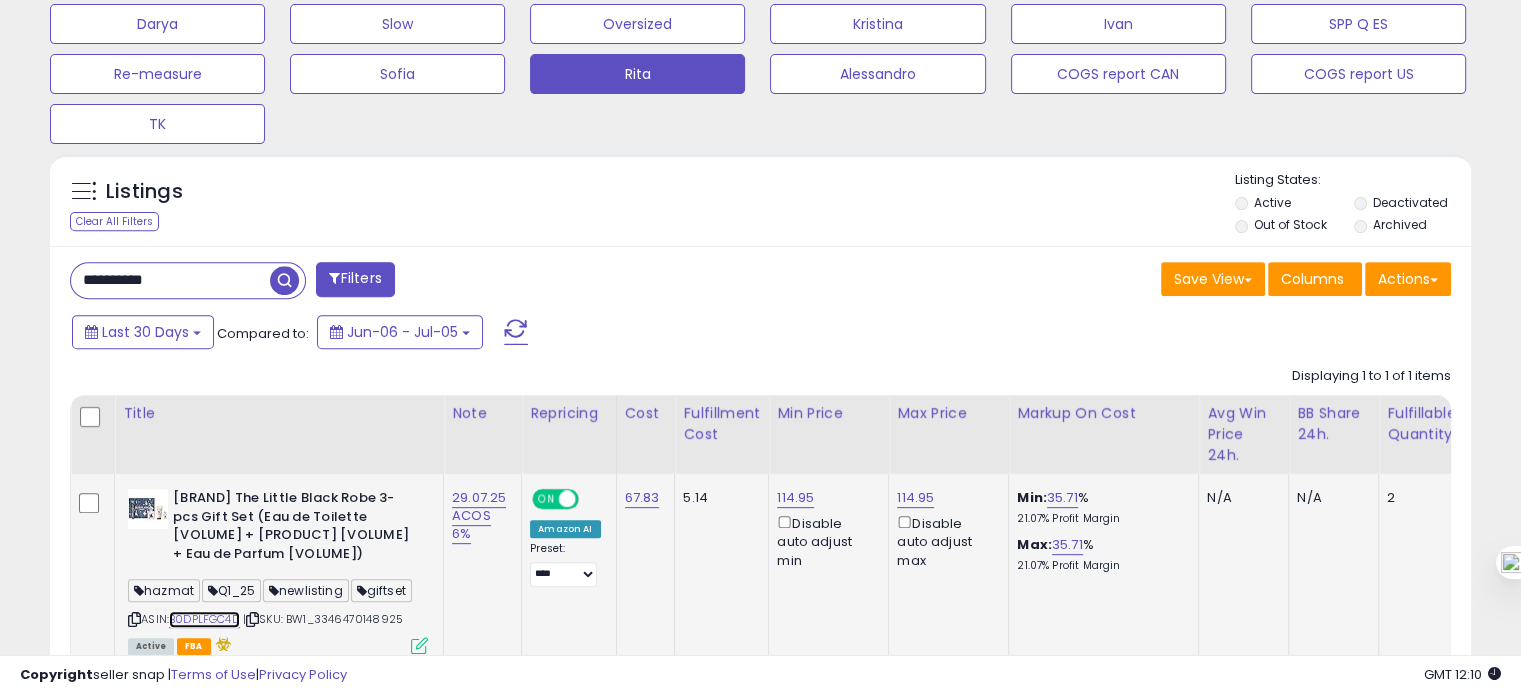 scroll, scrollTop: 866, scrollLeft: 0, axis: vertical 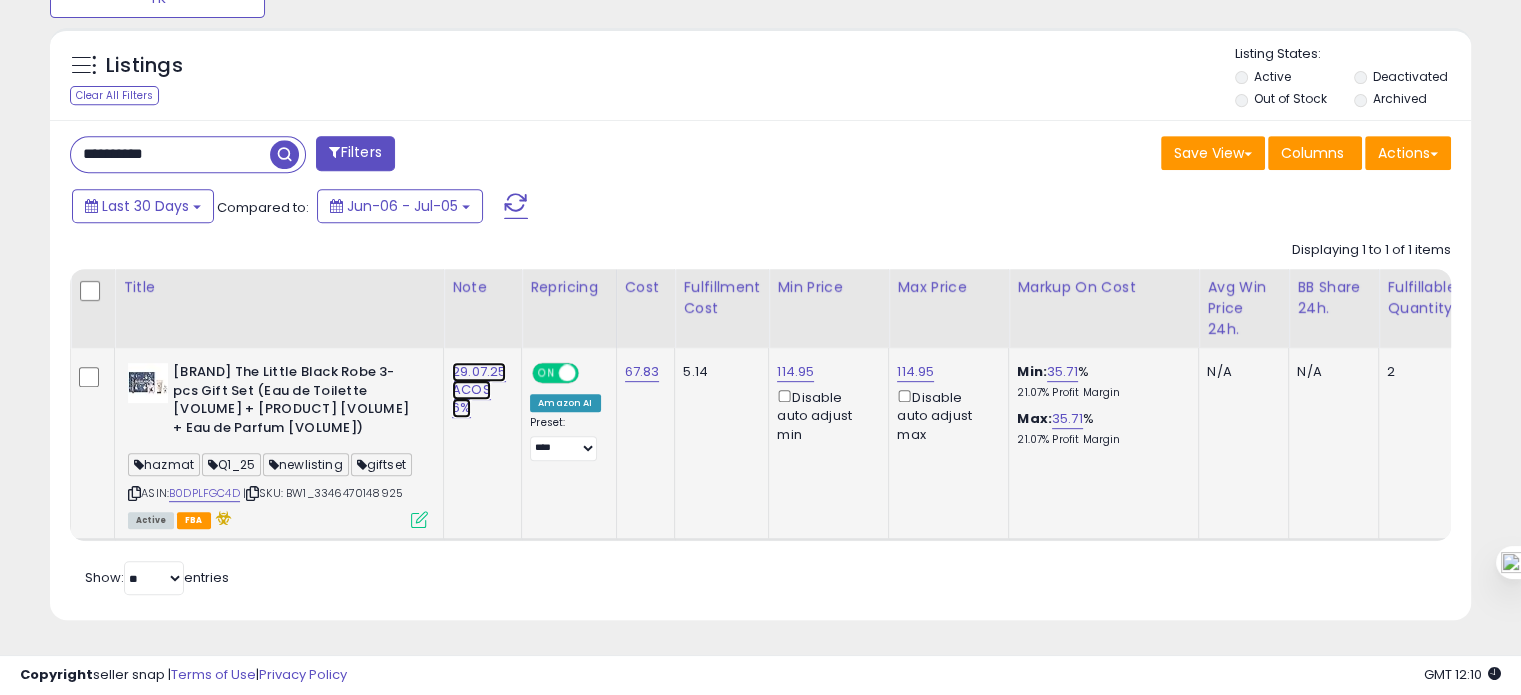 click on "29.07.25 ACOS 6%" at bounding box center (479, 390) 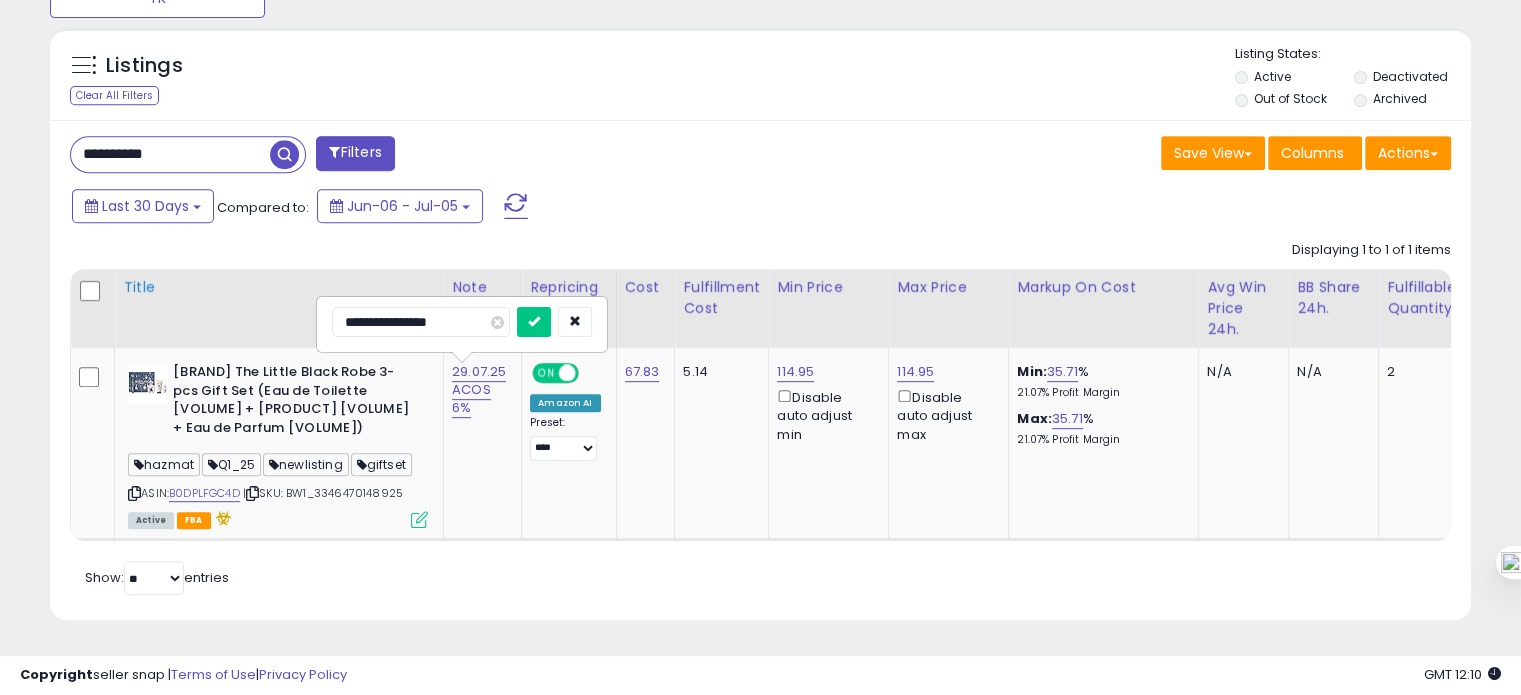 drag, startPoint x: 376, startPoint y: 305, endPoint x: 308, endPoint y: 302, distance: 68.06615 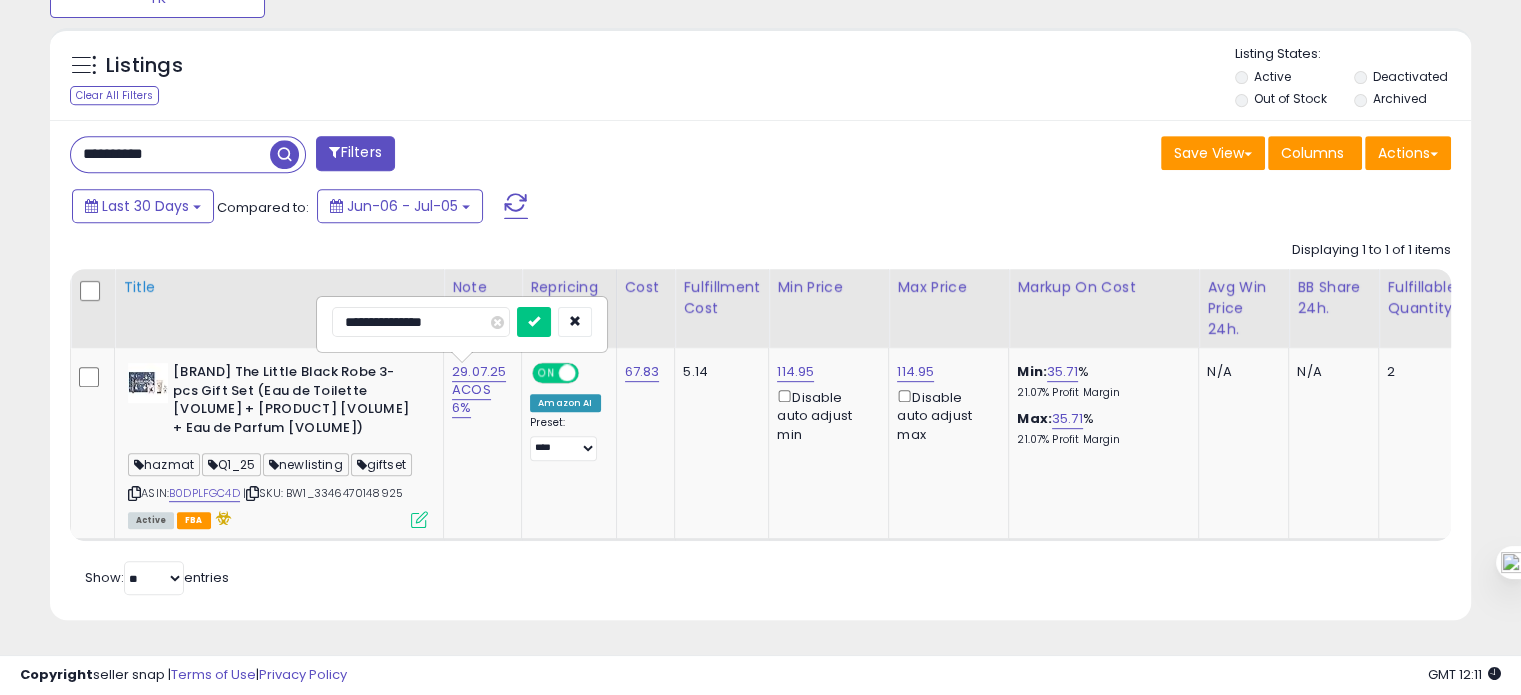 type on "**********" 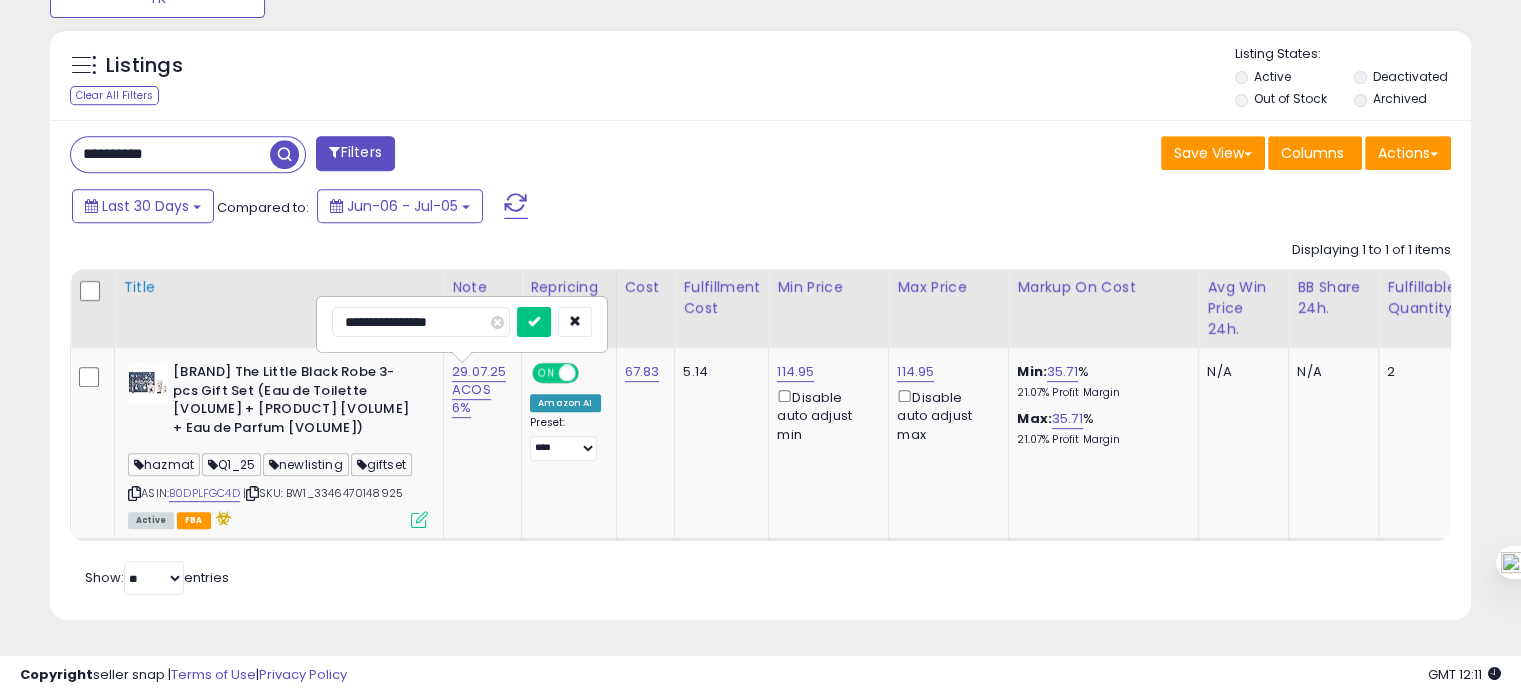 click at bounding box center [534, 322] 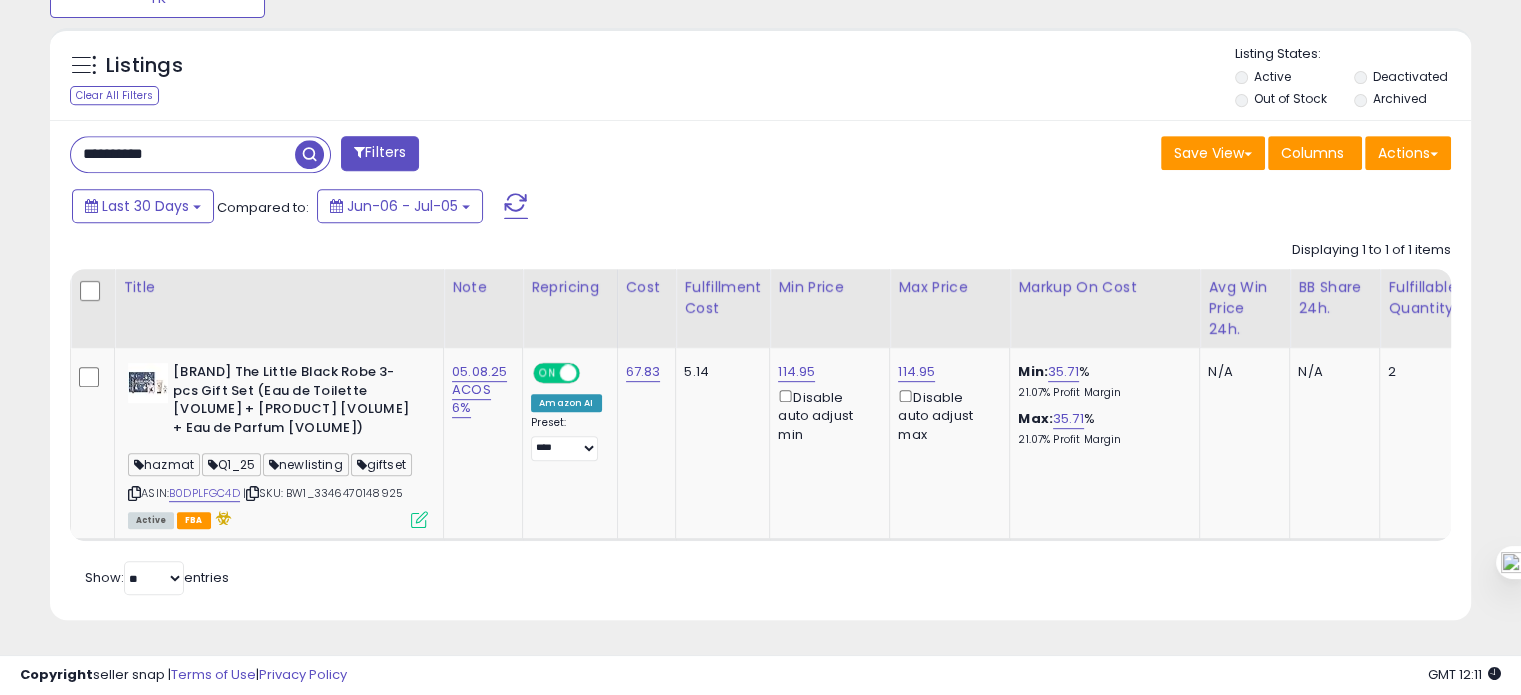 click on "**********" at bounding box center (183, 154) 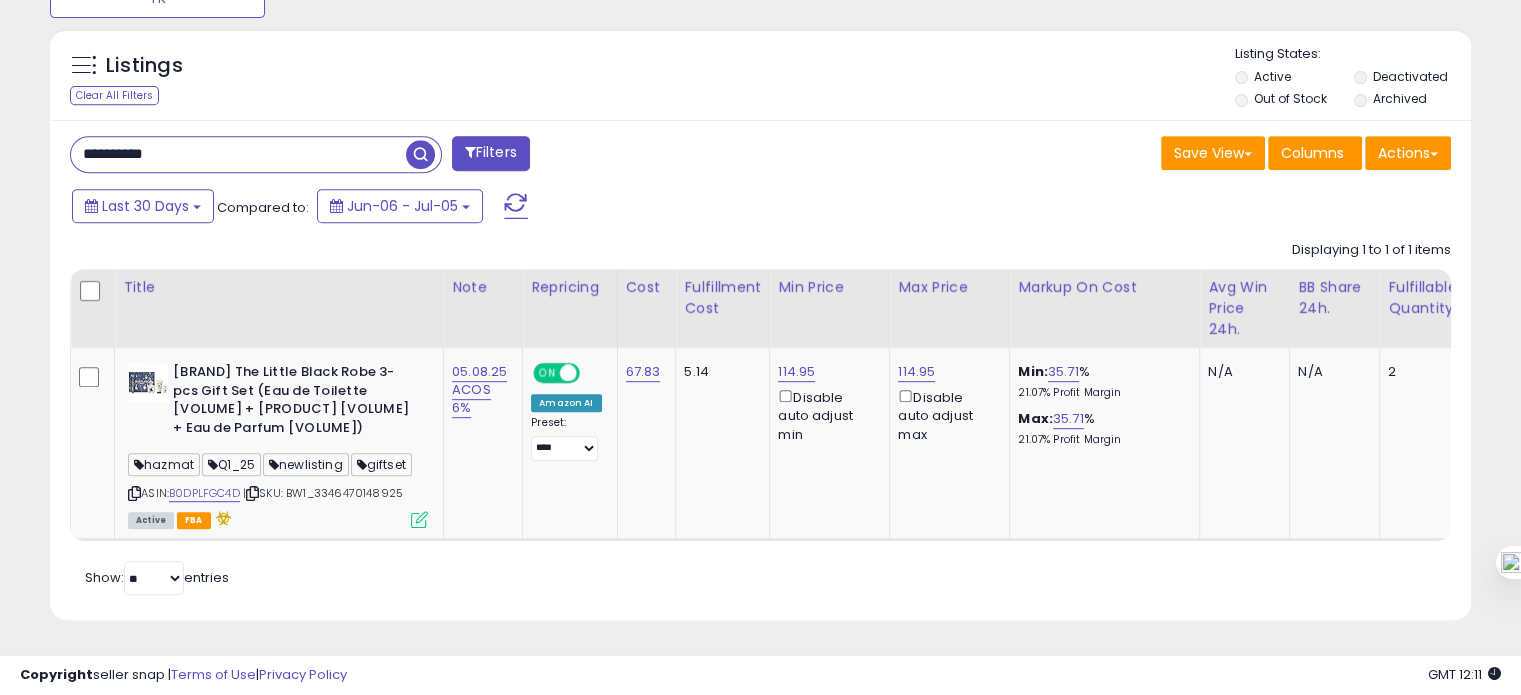 paste 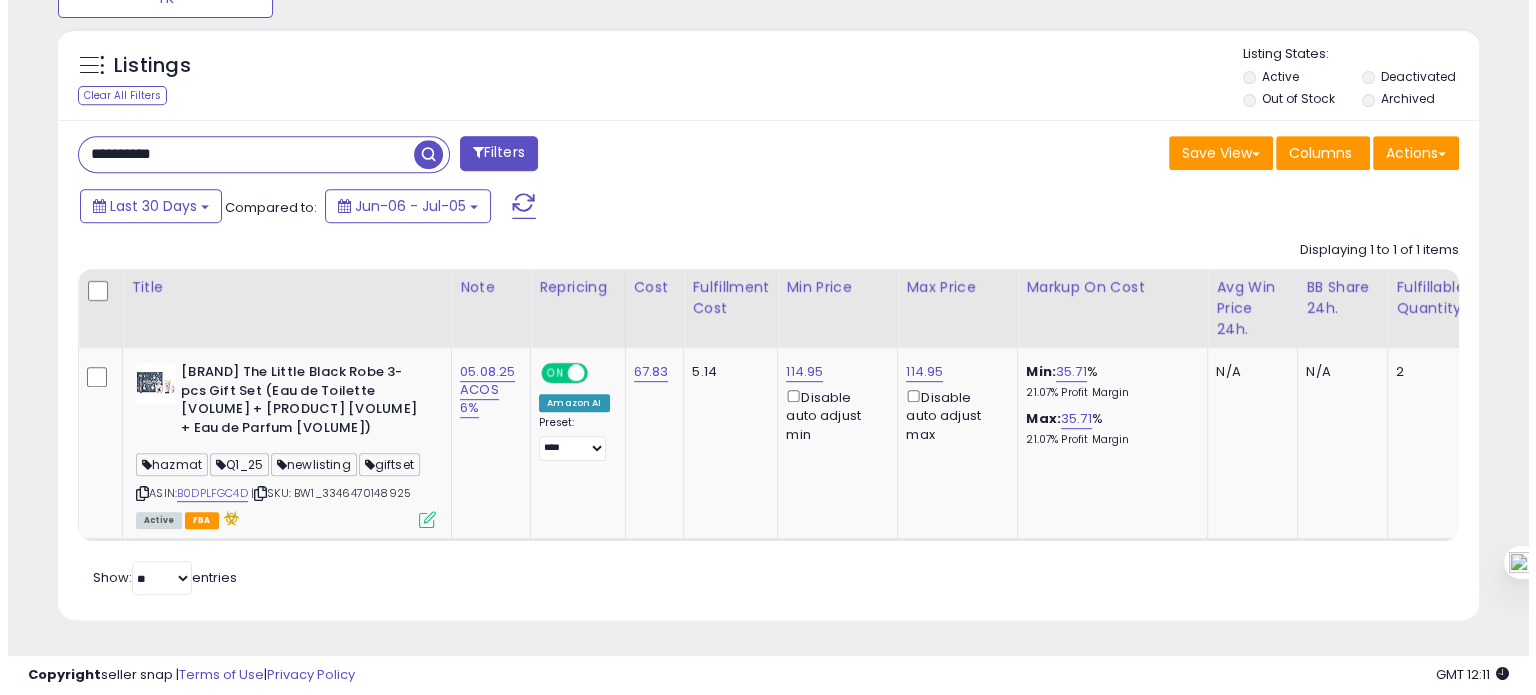 scroll, scrollTop: 674, scrollLeft: 0, axis: vertical 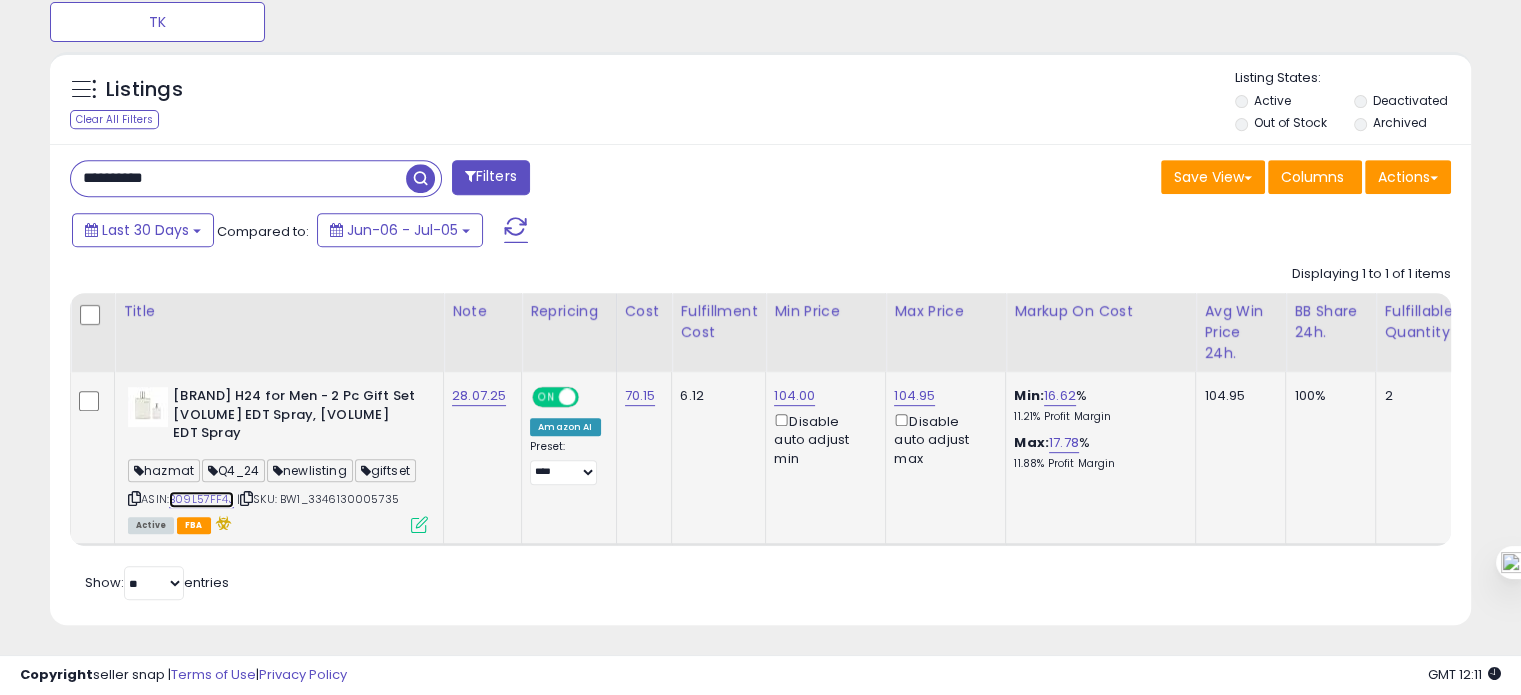click on "B09L57FF4J" at bounding box center (201, 499) 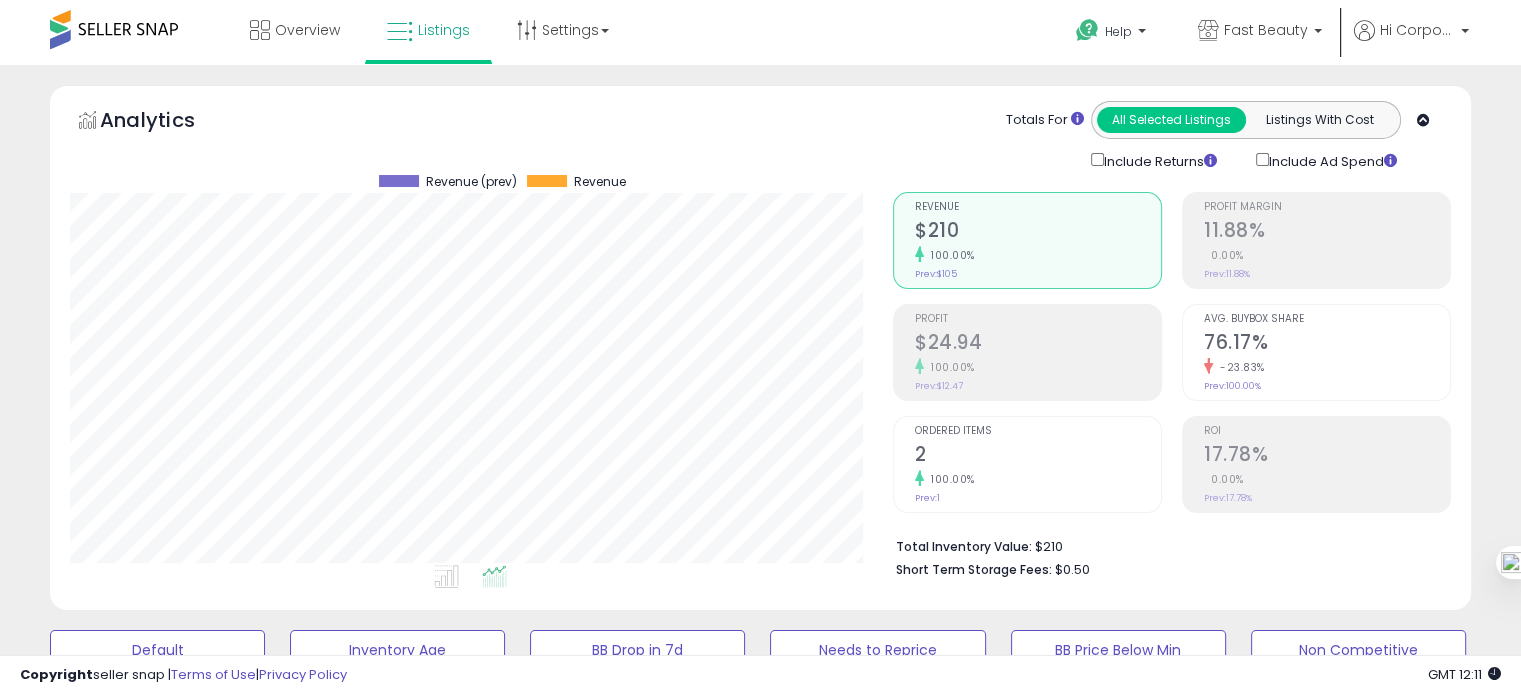 click on "76.17%" at bounding box center (1327, 344) 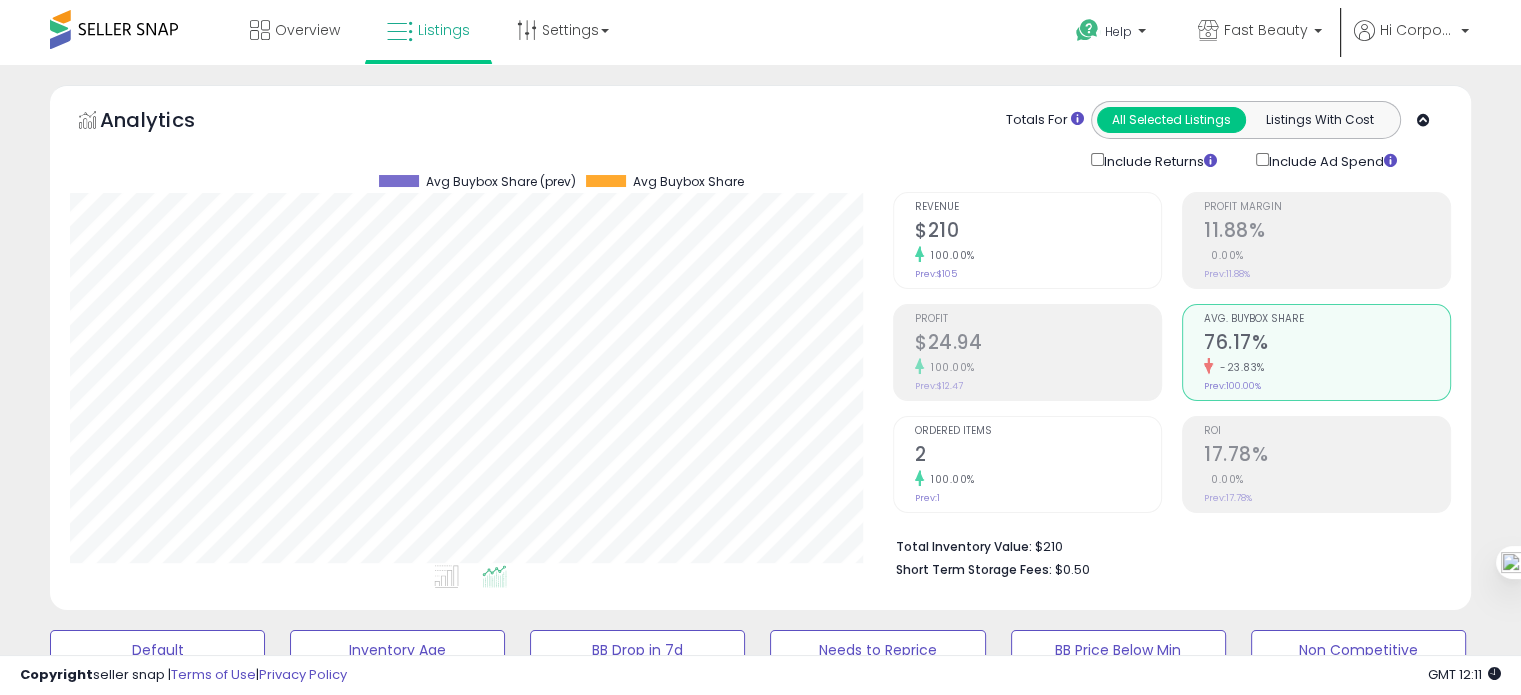 click on "2" at bounding box center [1038, 456] 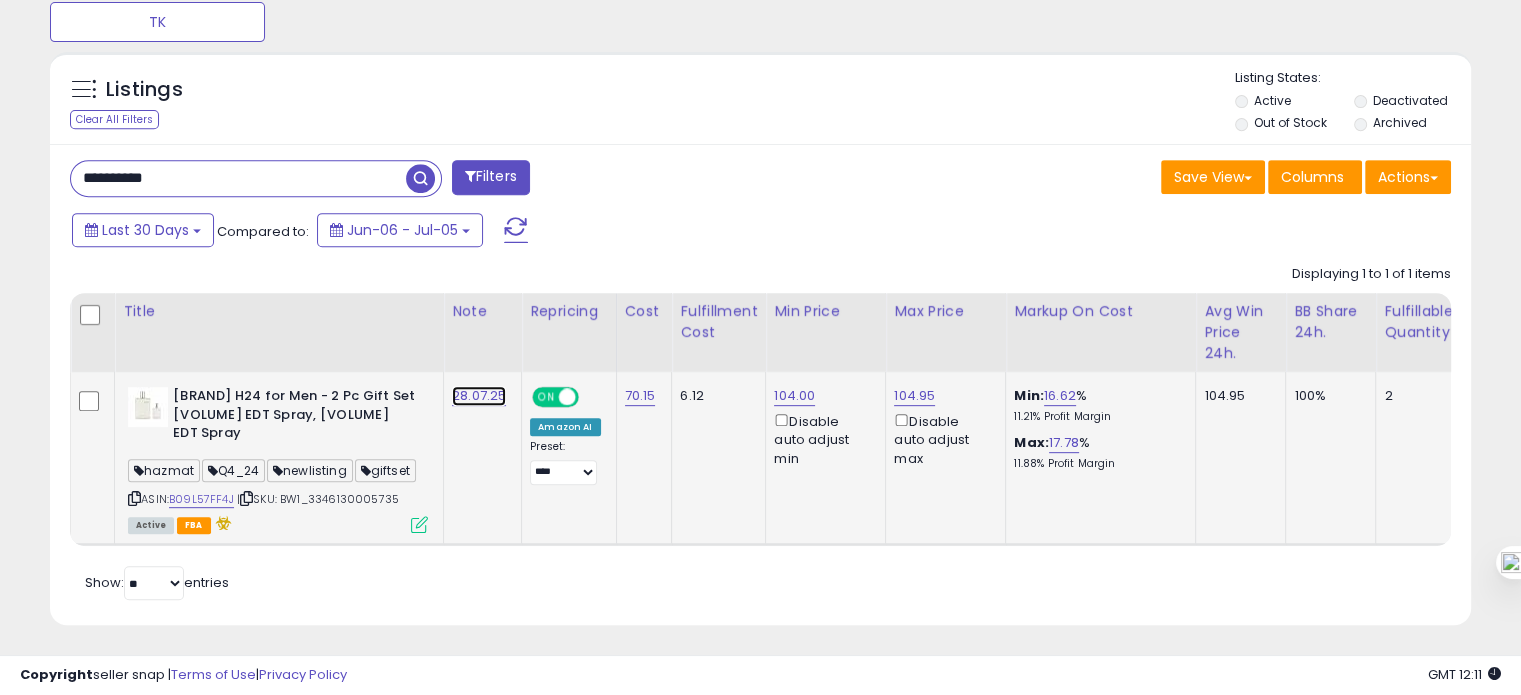 click on "28.07.25" at bounding box center (479, 396) 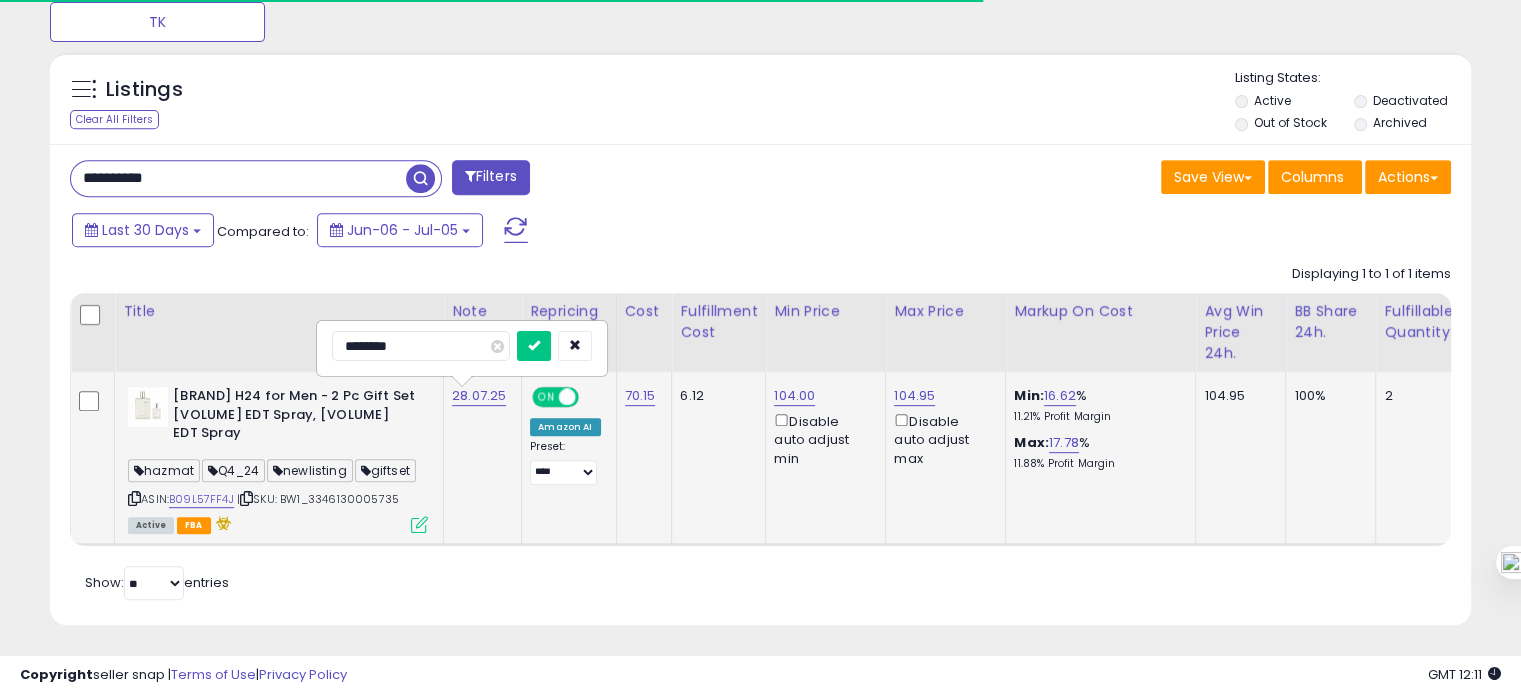 drag, startPoint x: 375, startPoint y: 347, endPoint x: 339, endPoint y: 359, distance: 37.94733 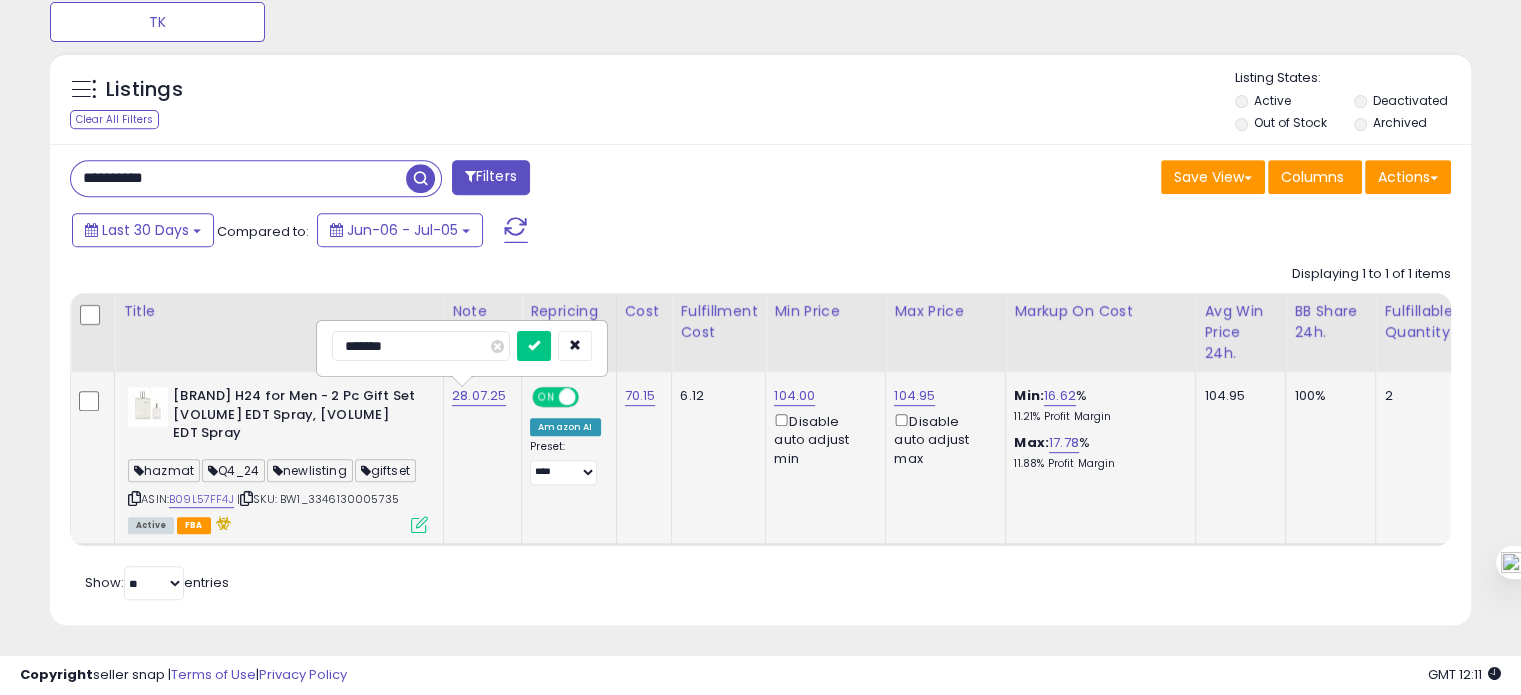 type on "********" 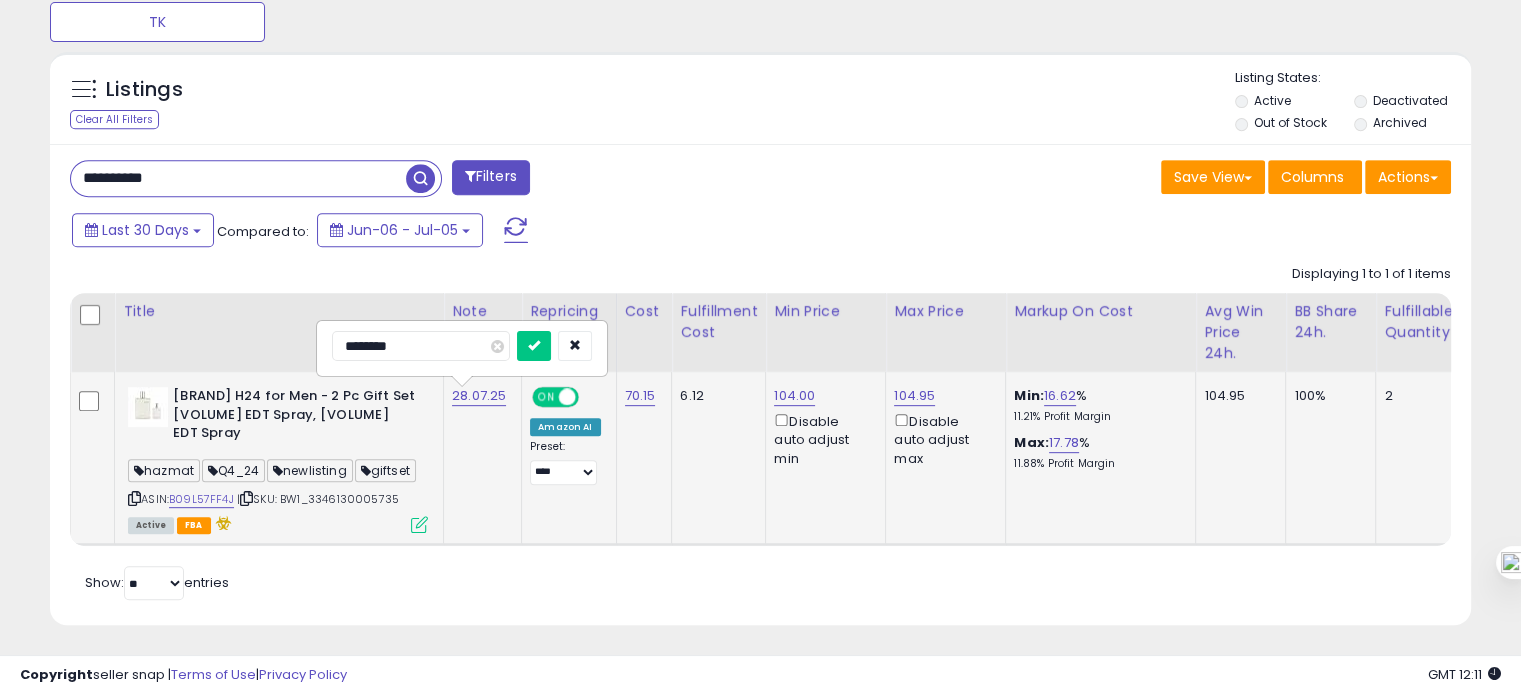 click at bounding box center (534, 346) 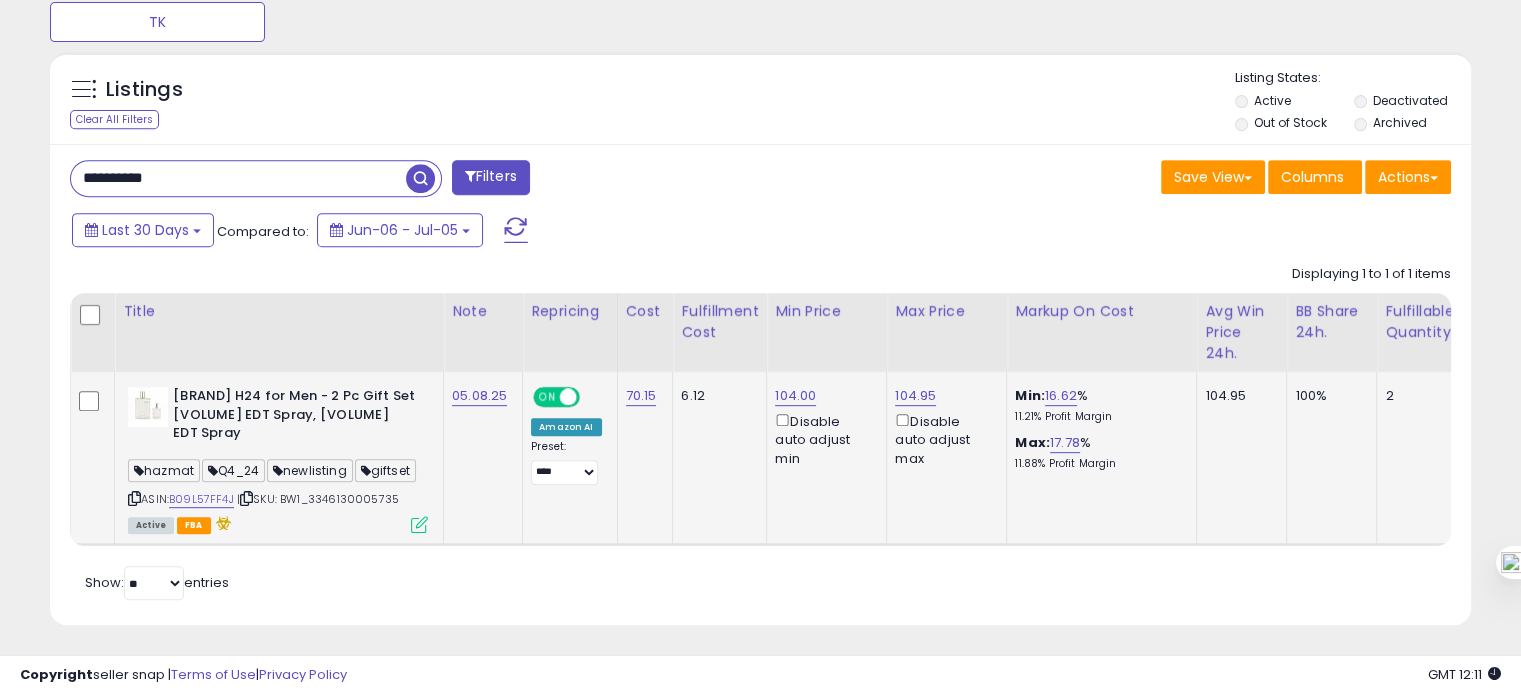 click on "**********" at bounding box center [238, 178] 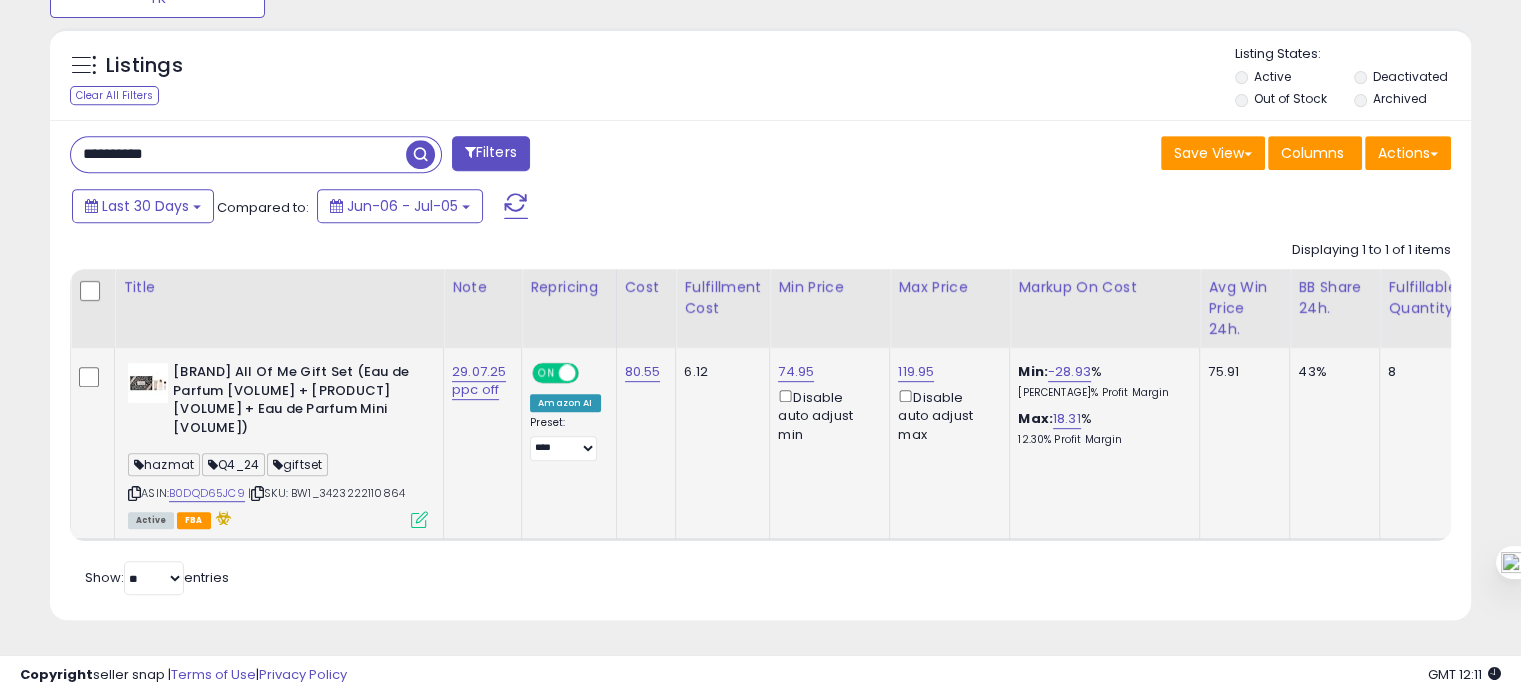 click on "ASIN:  B0DQD65JC9    |   SKU: BW1_3423222110864 Active FBA" at bounding box center [278, 444] 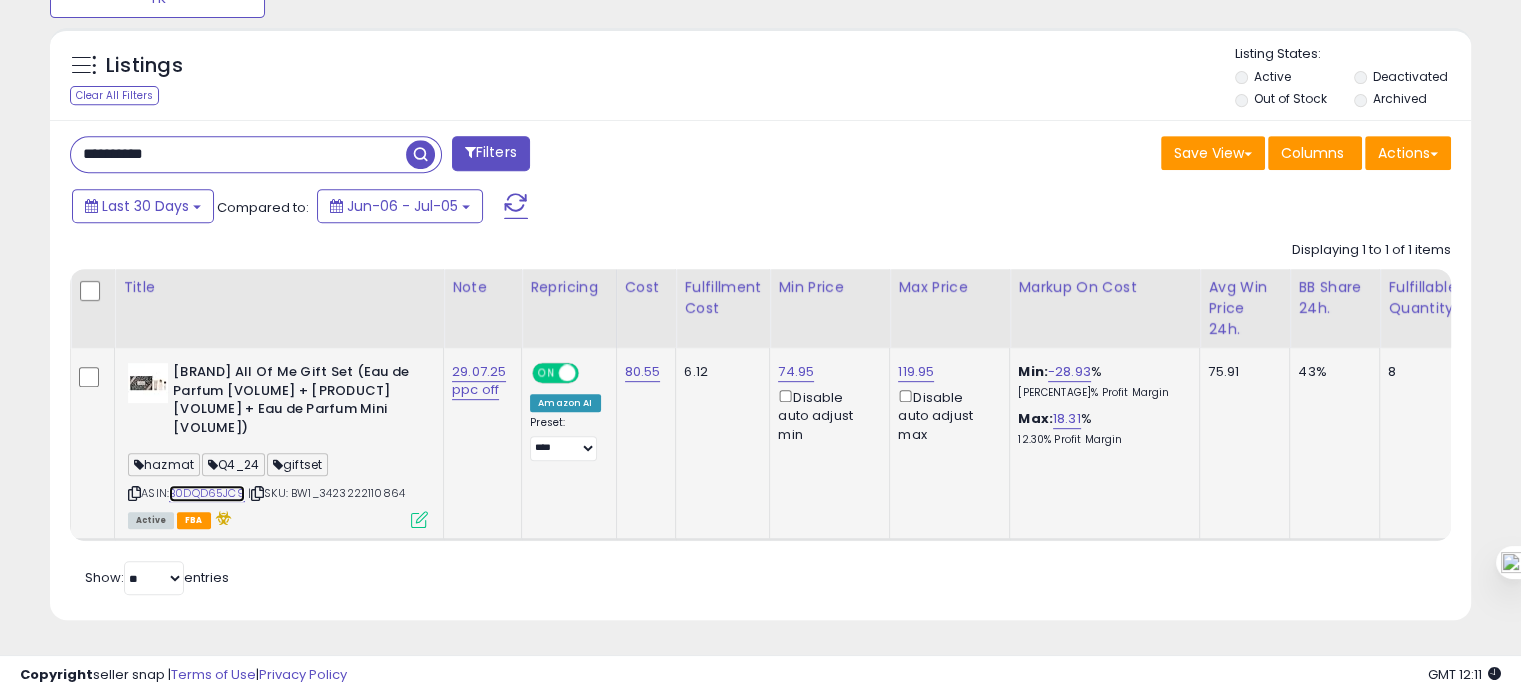click on "B0DQD65JC9" at bounding box center [207, 493] 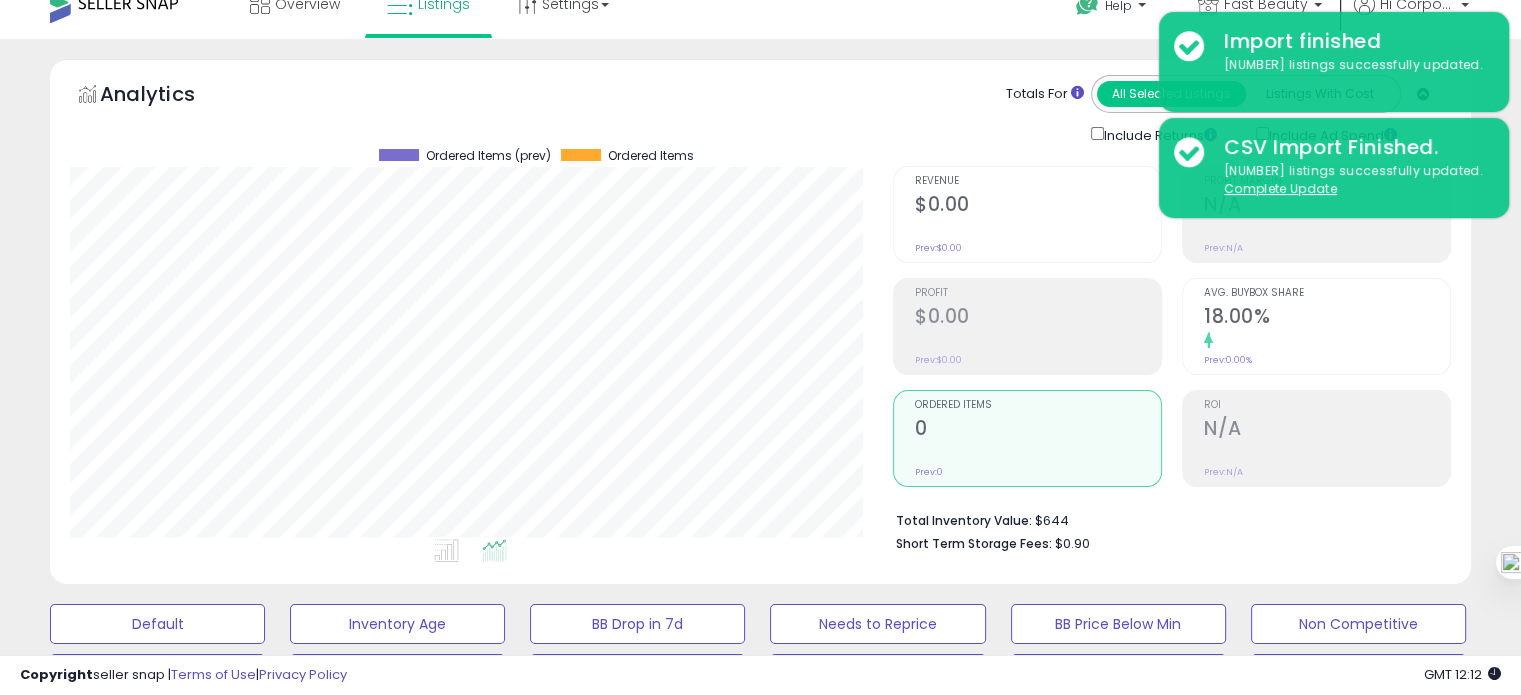 click at bounding box center (1327, 341) 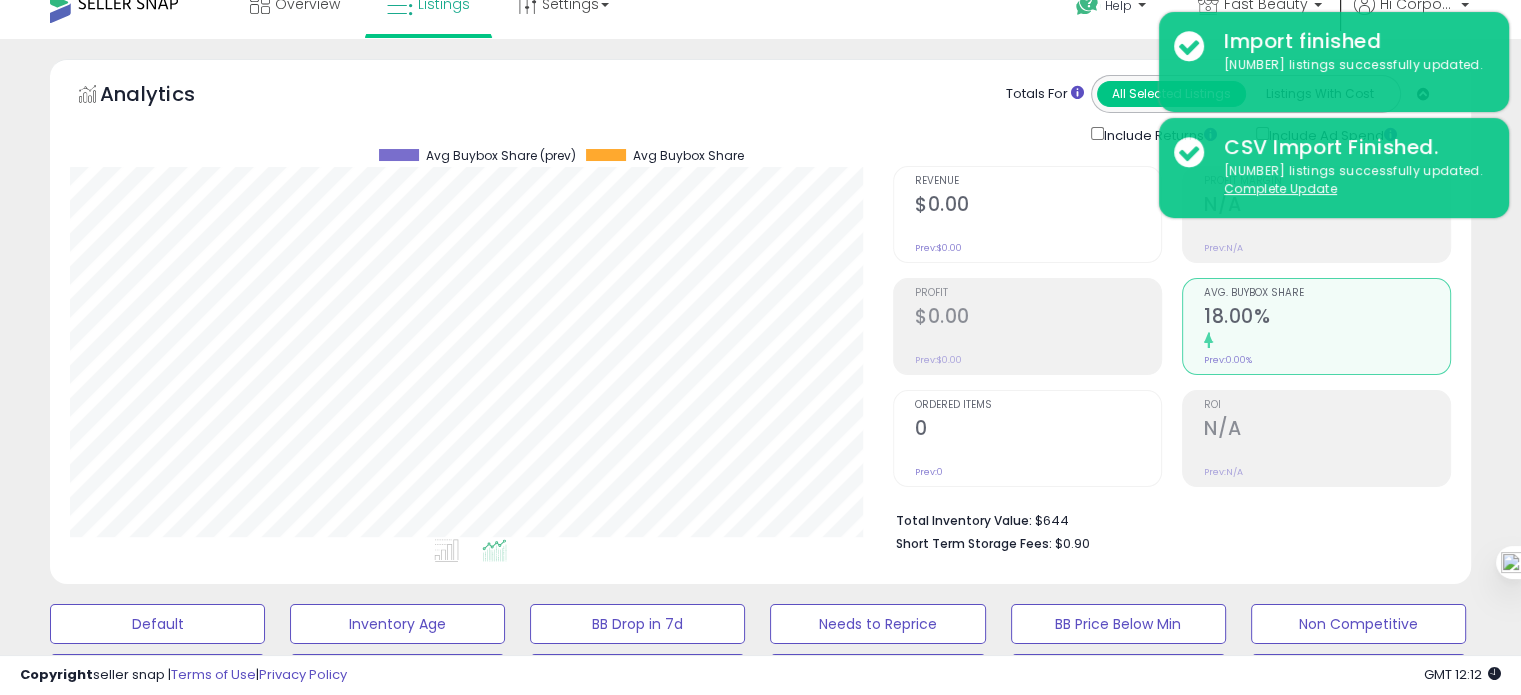 click on "0" at bounding box center [1038, 430] 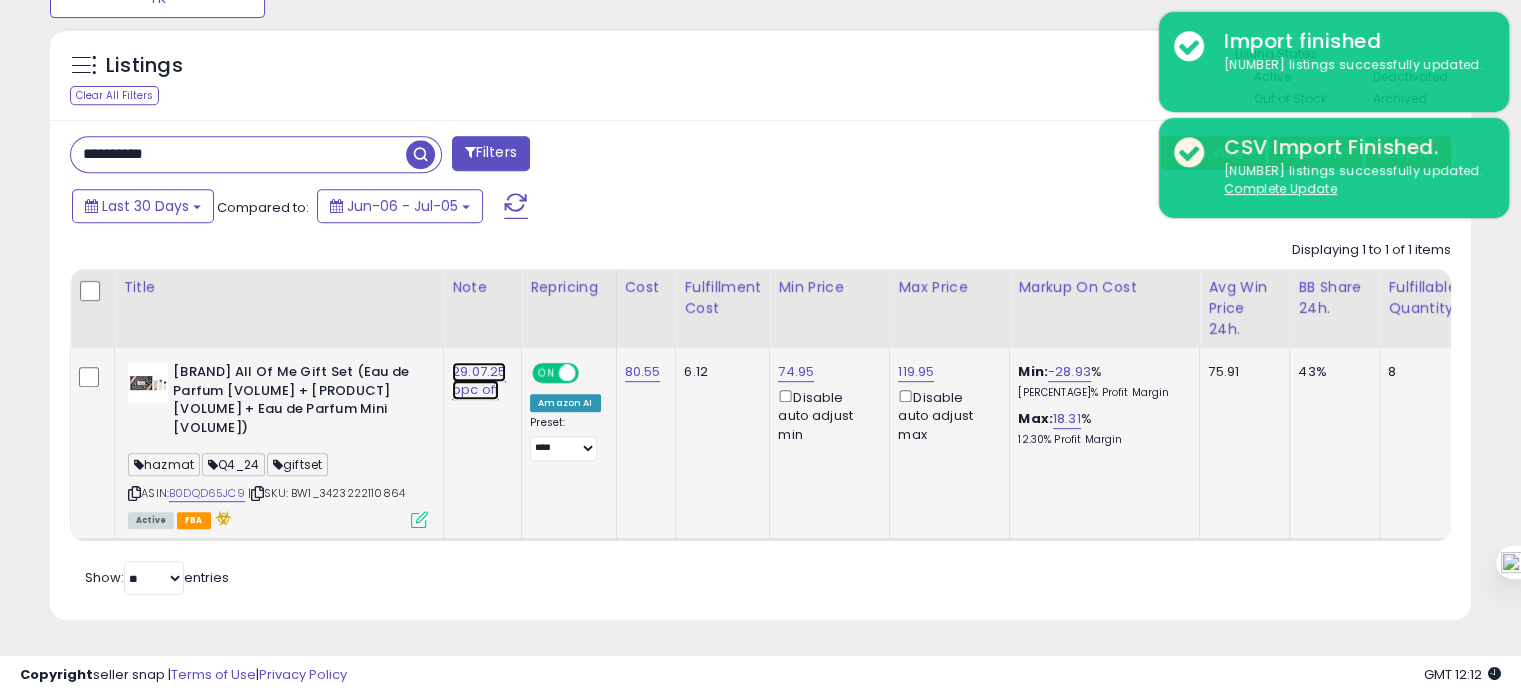 click on "29.07.25 ppc off" at bounding box center [479, 381] 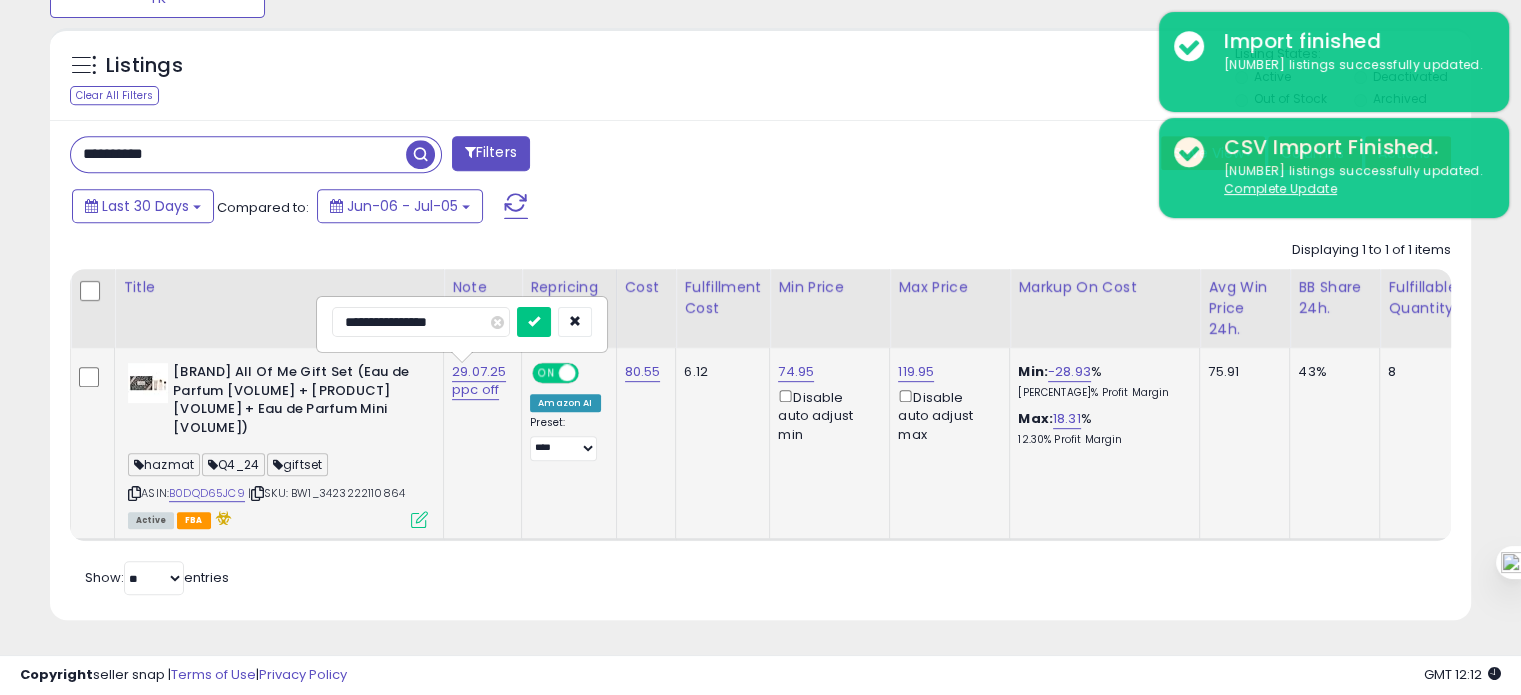 drag, startPoint x: 404, startPoint y: 310, endPoint x: 482, endPoint y: 309, distance: 78.00641 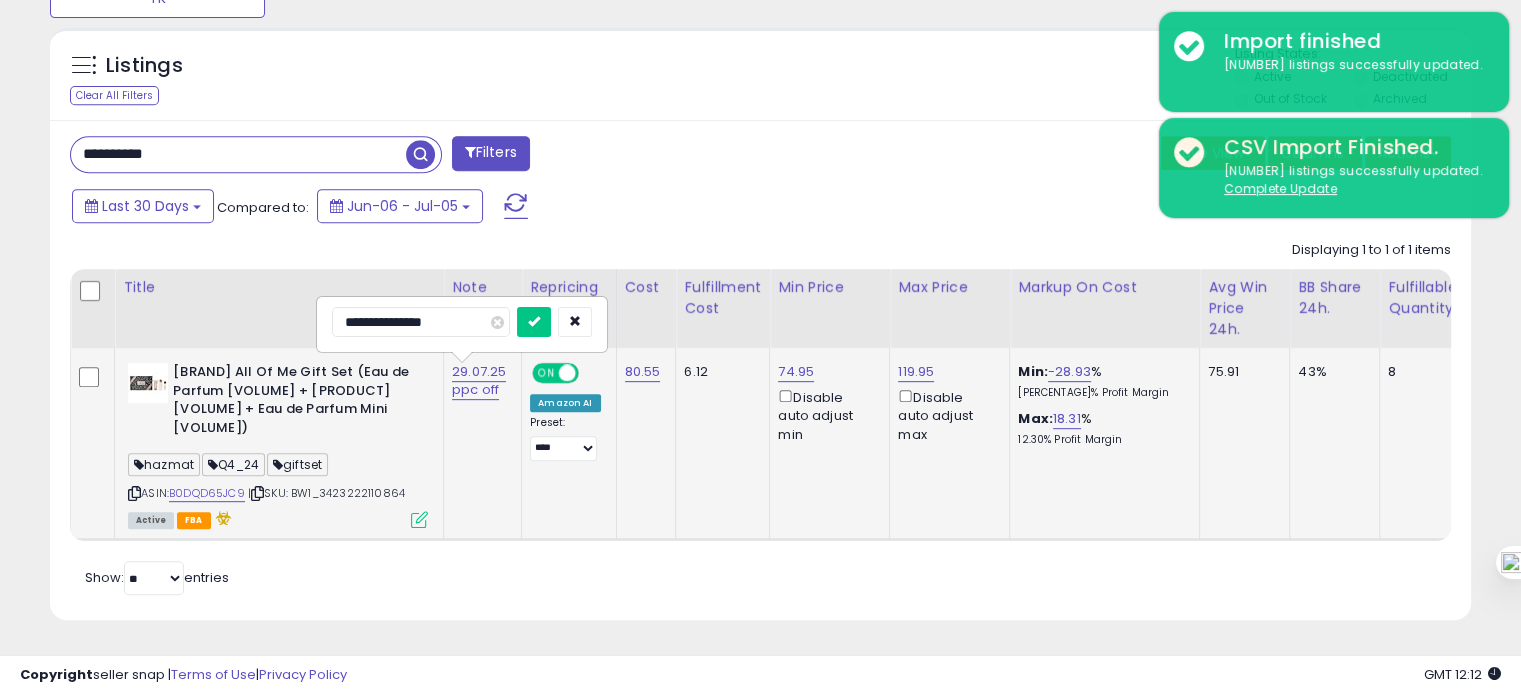 type on "**********" 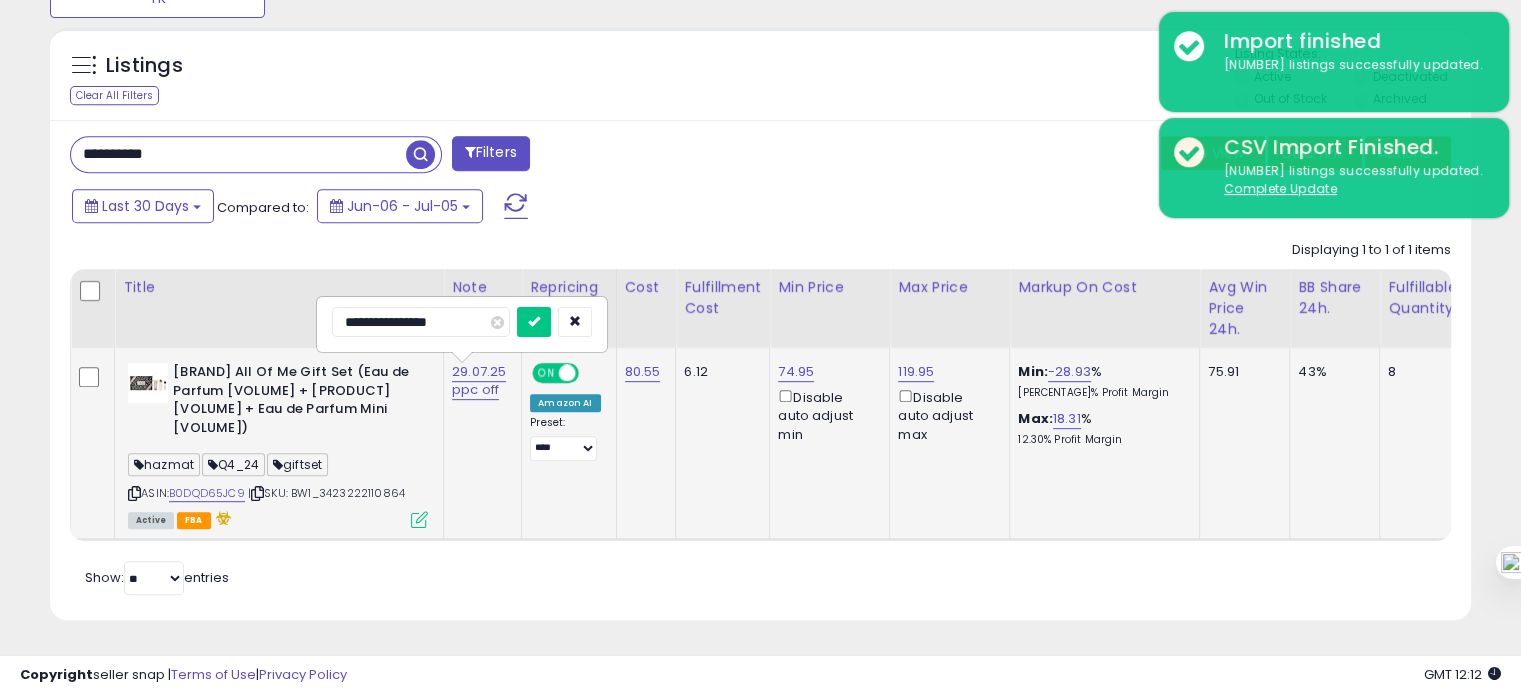 click at bounding box center (534, 322) 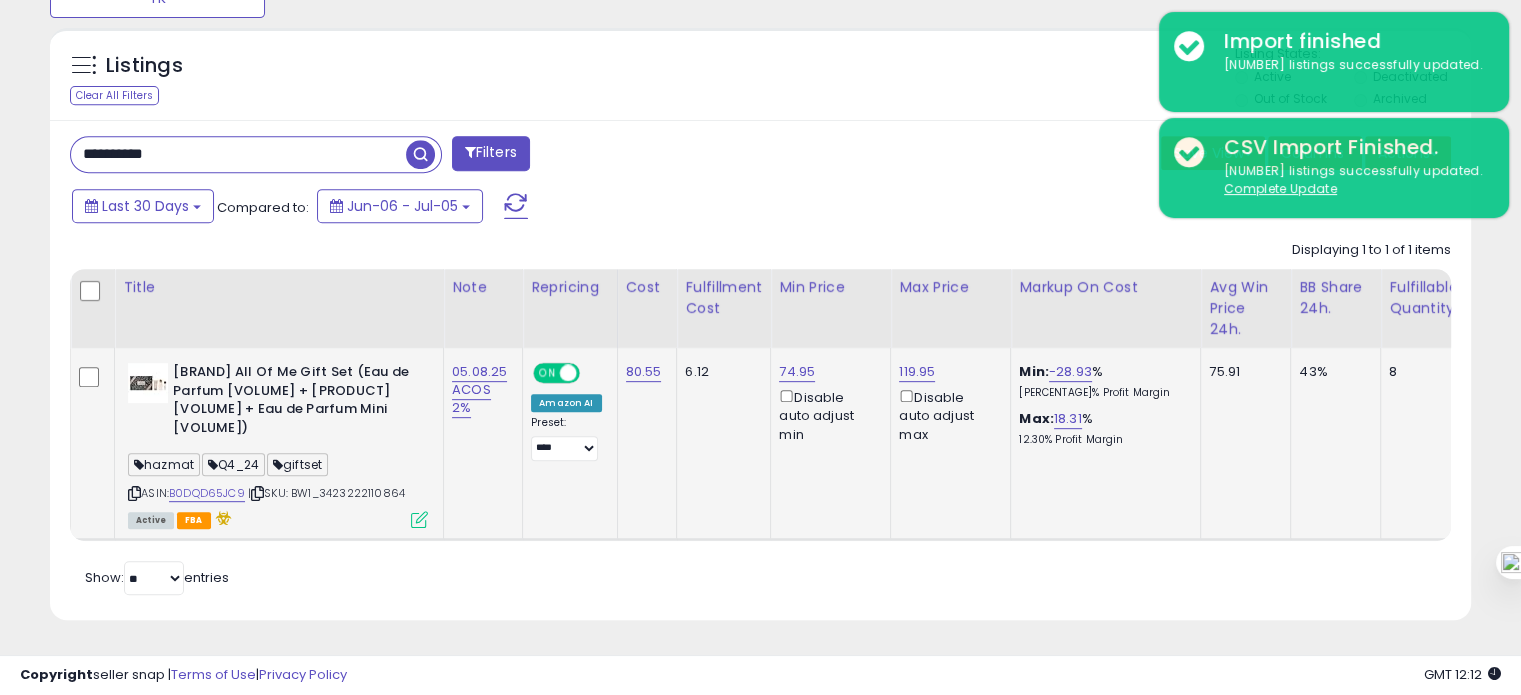 click on "**********" at bounding box center (238, 154) 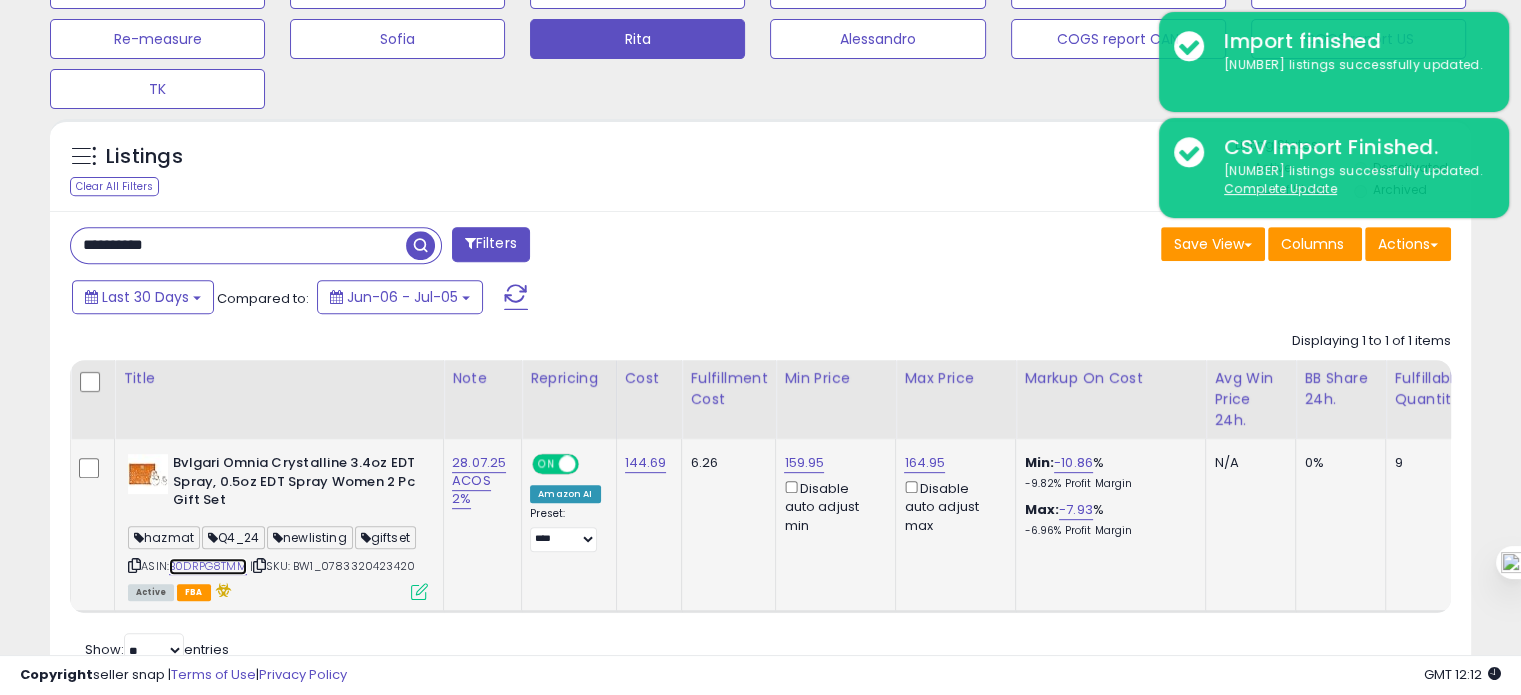 click on "B0DRPG8TMM" at bounding box center (208, 566) 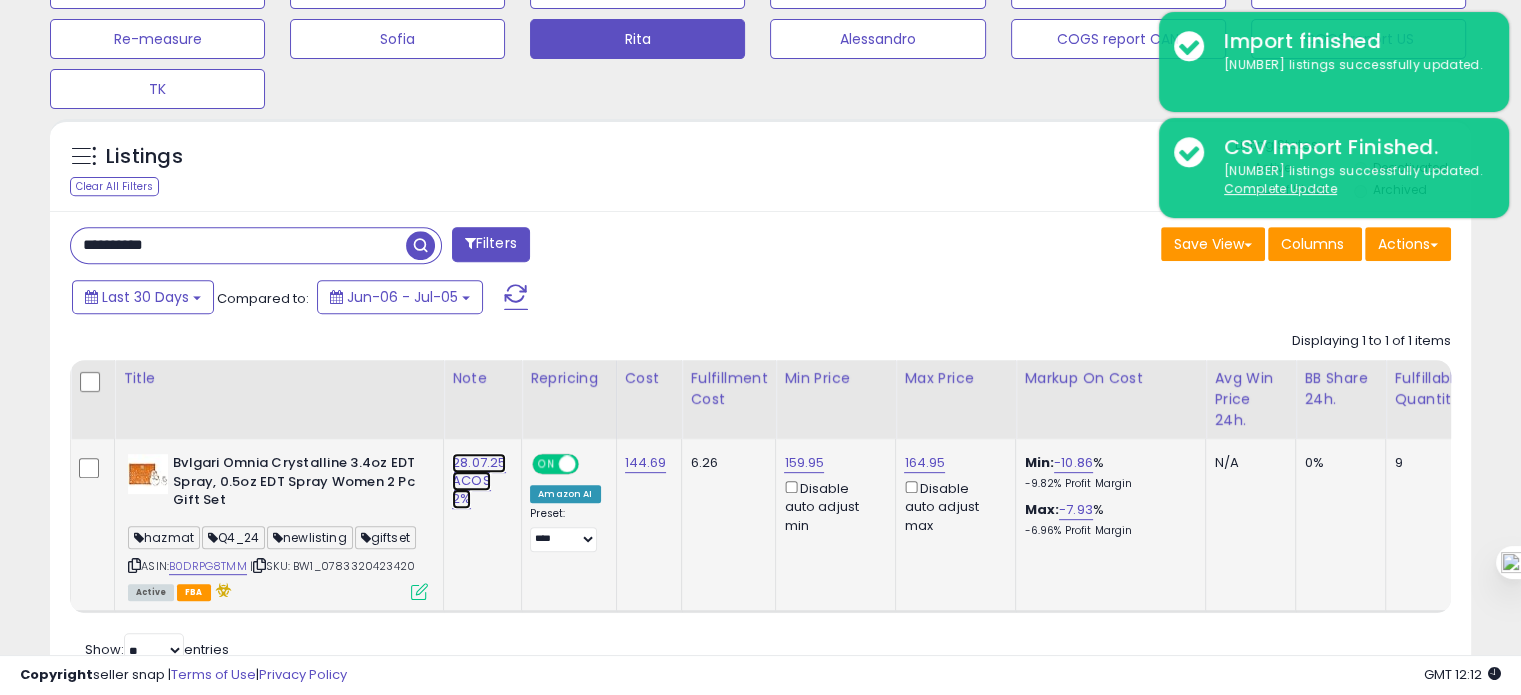click on "28.07.25 ACOS 2%" at bounding box center [479, 481] 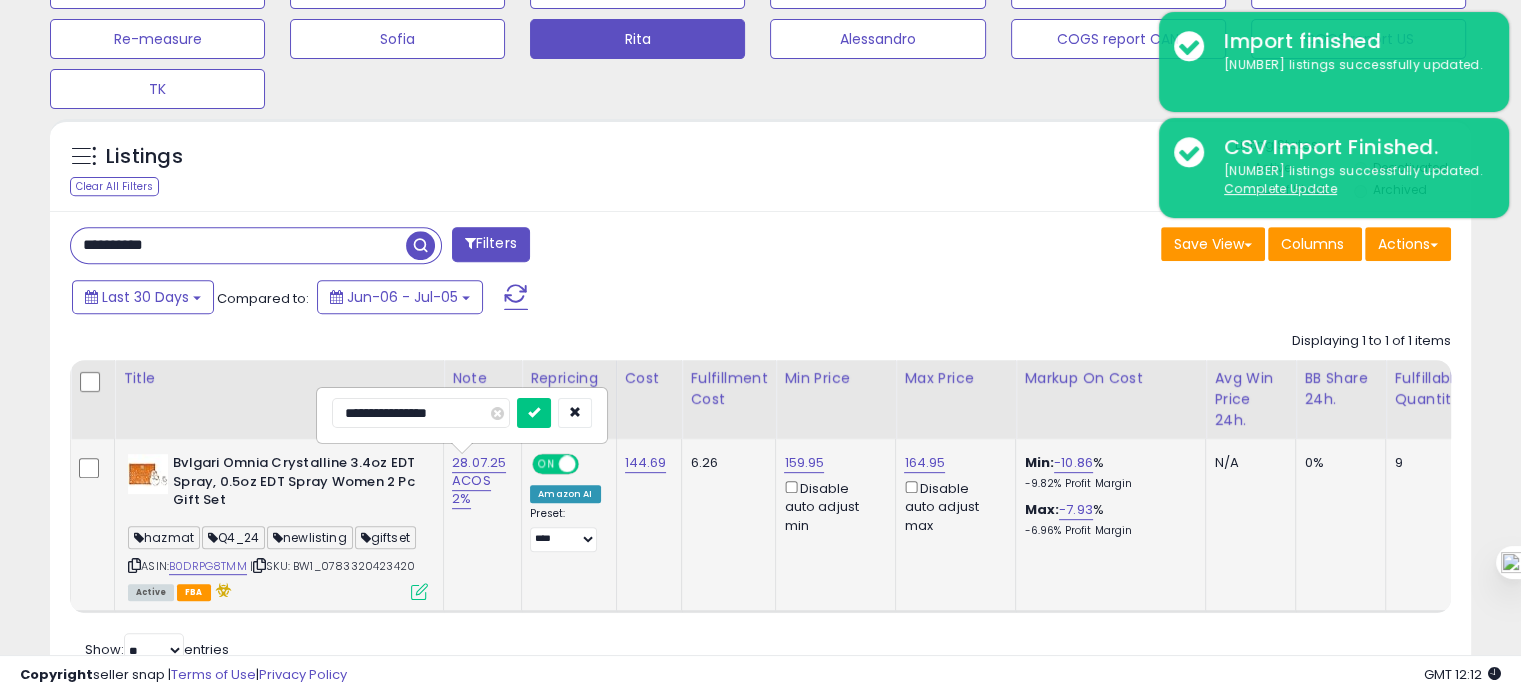 drag, startPoint x: 384, startPoint y: 413, endPoint x: 320, endPoint y: 427, distance: 65.51336 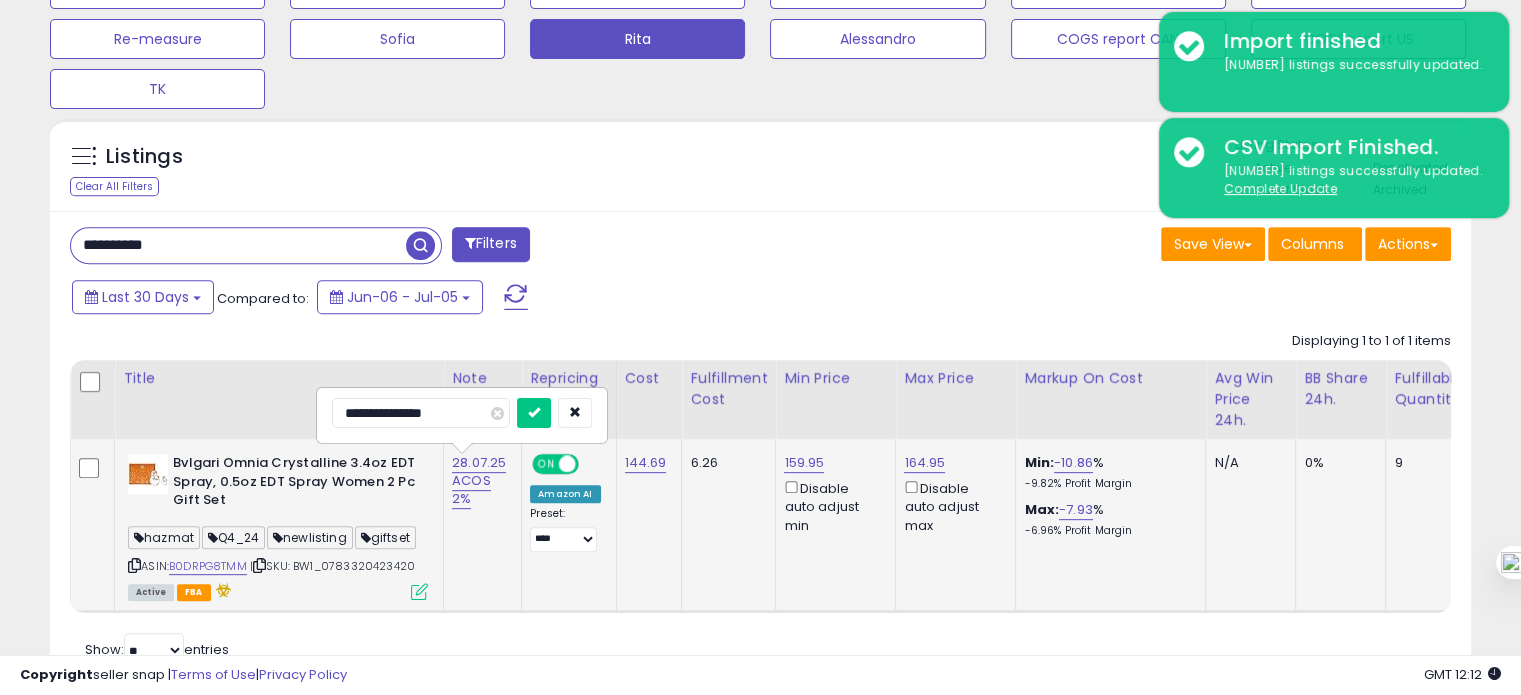 type on "**********" 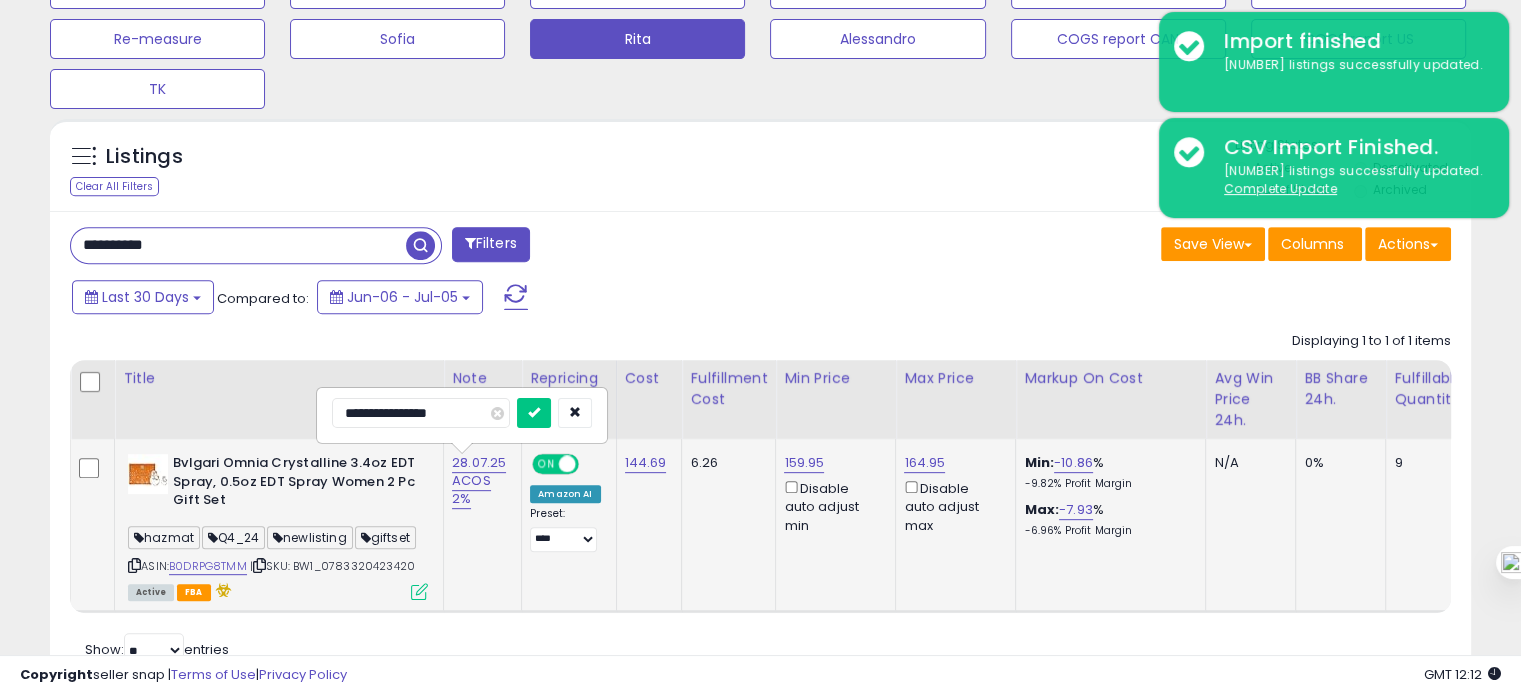 click at bounding box center [534, 413] 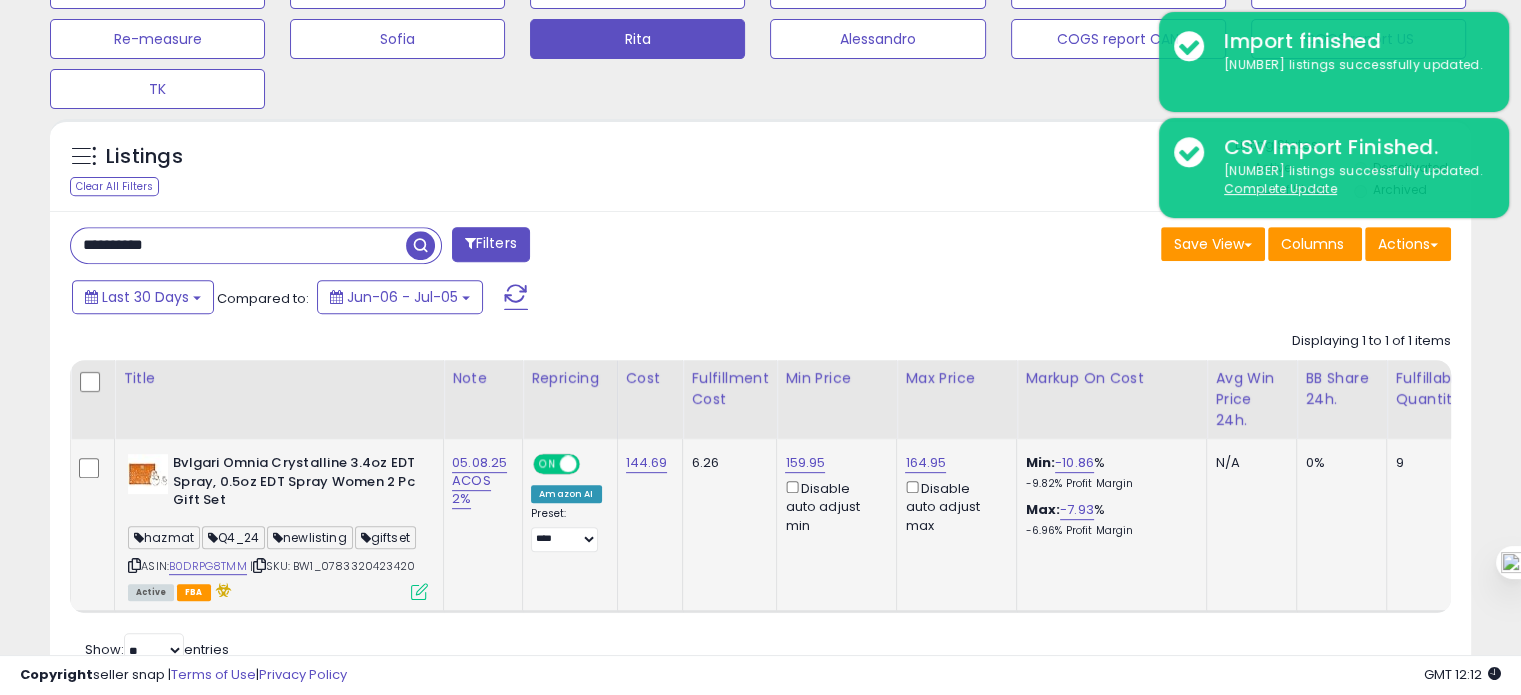 click on "**********" at bounding box center (238, 245) 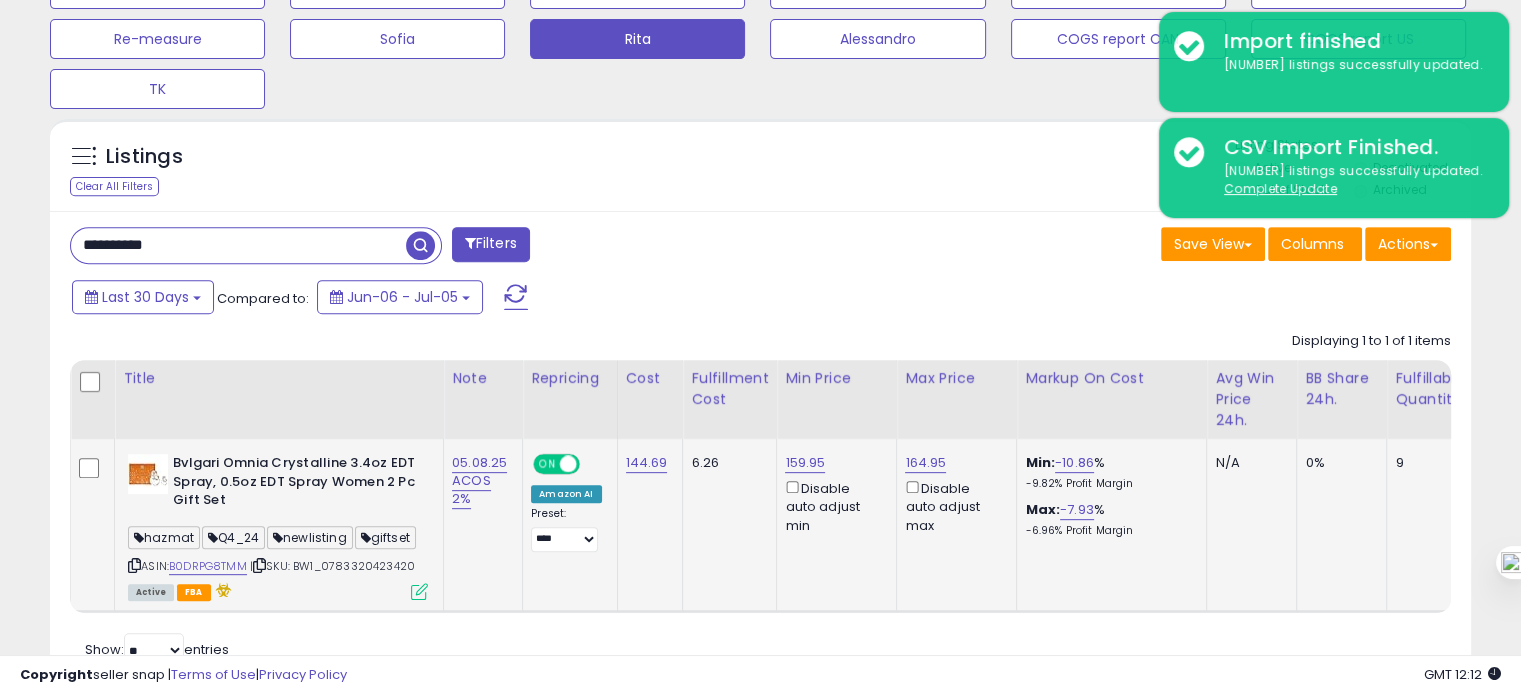 paste 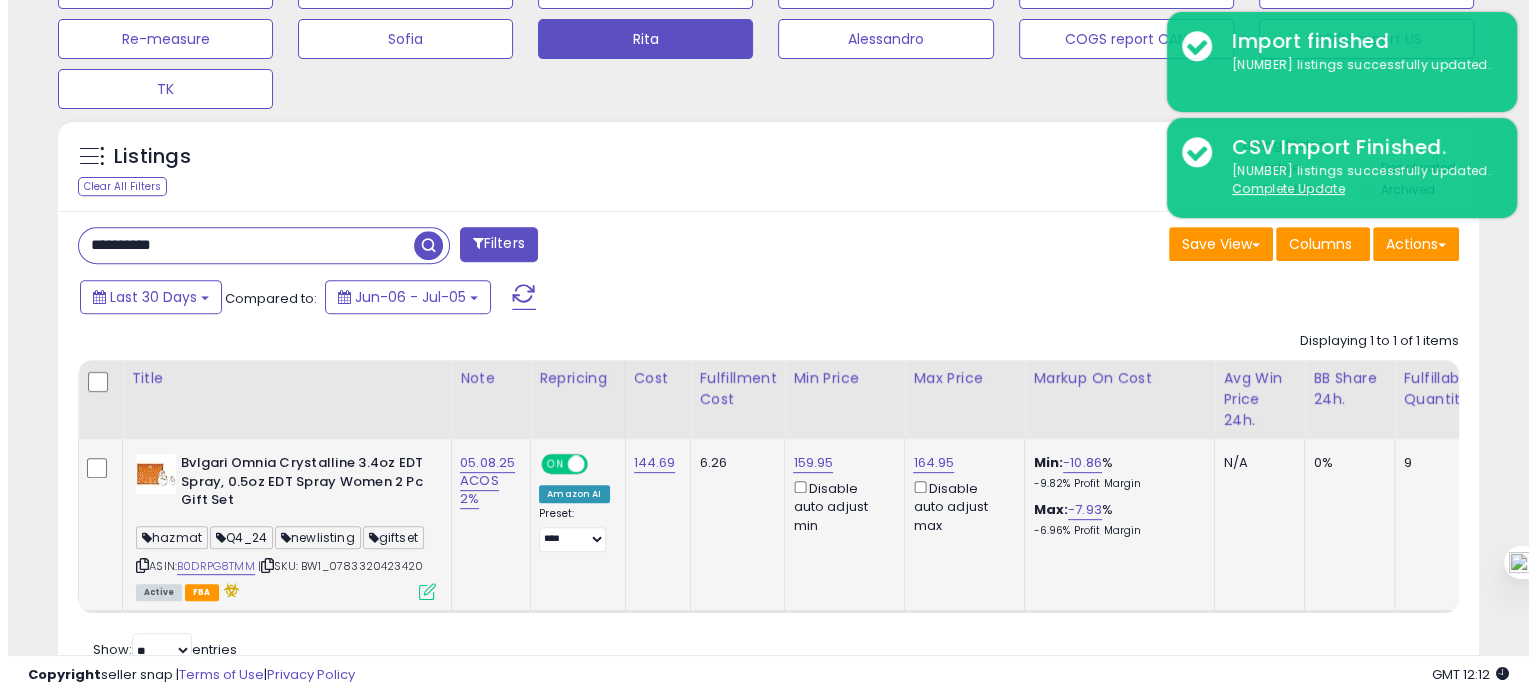 scroll, scrollTop: 674, scrollLeft: 0, axis: vertical 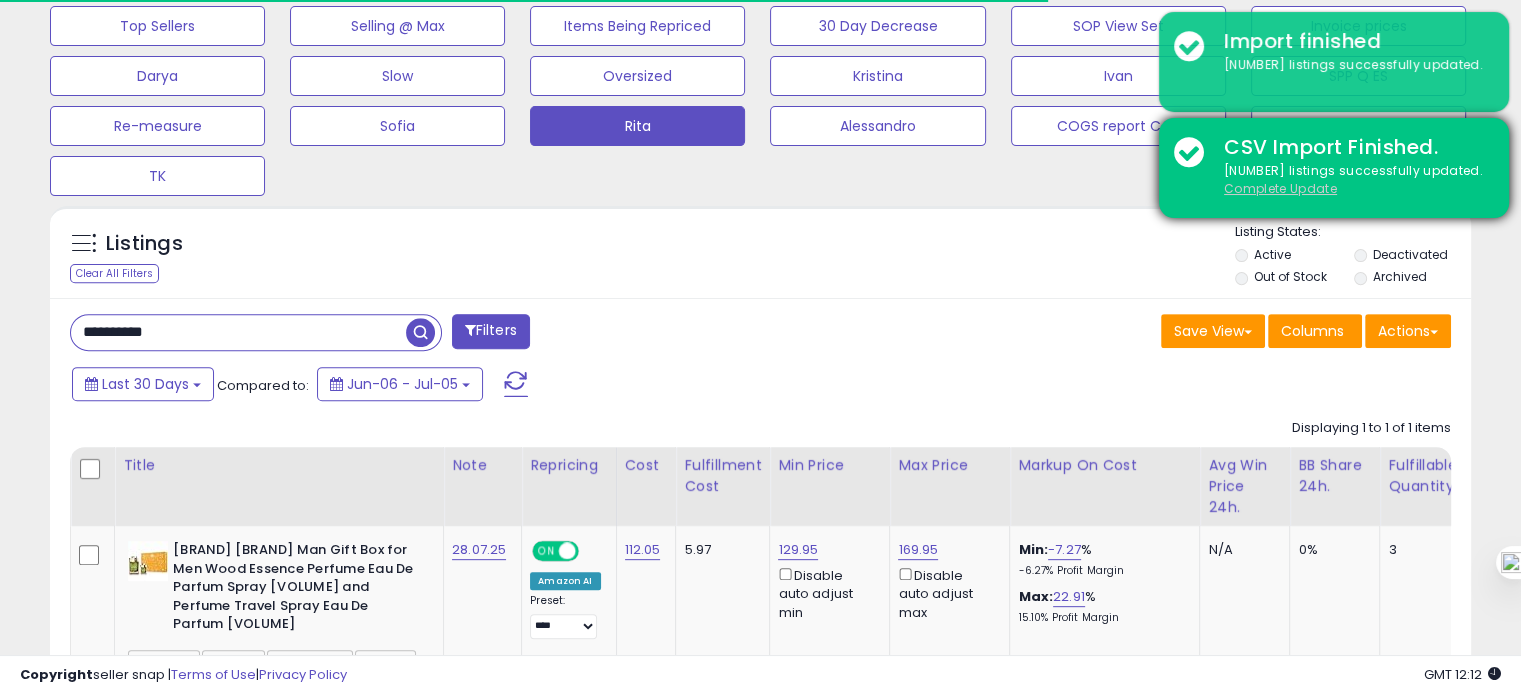 click on "Complete Update" at bounding box center (1280, 188) 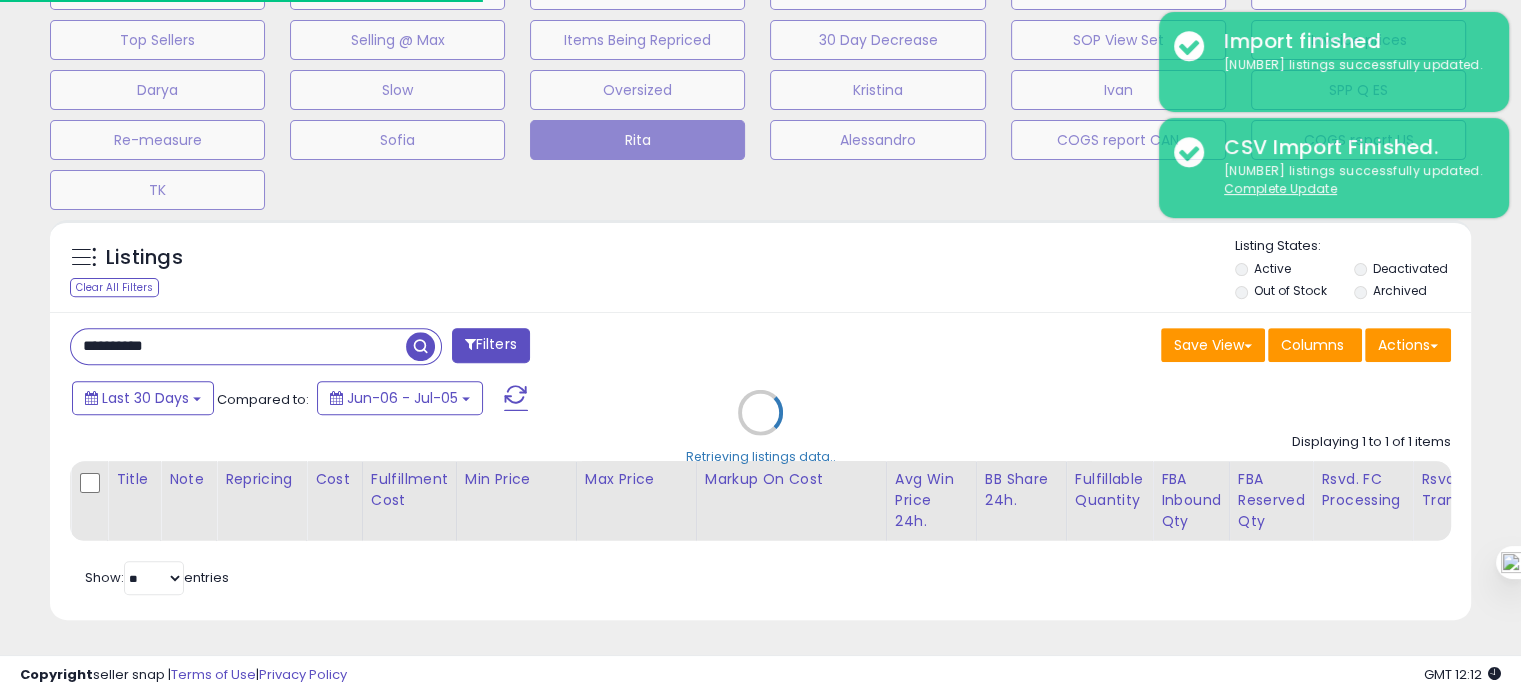 scroll, scrollTop: 999589, scrollLeft: 999176, axis: both 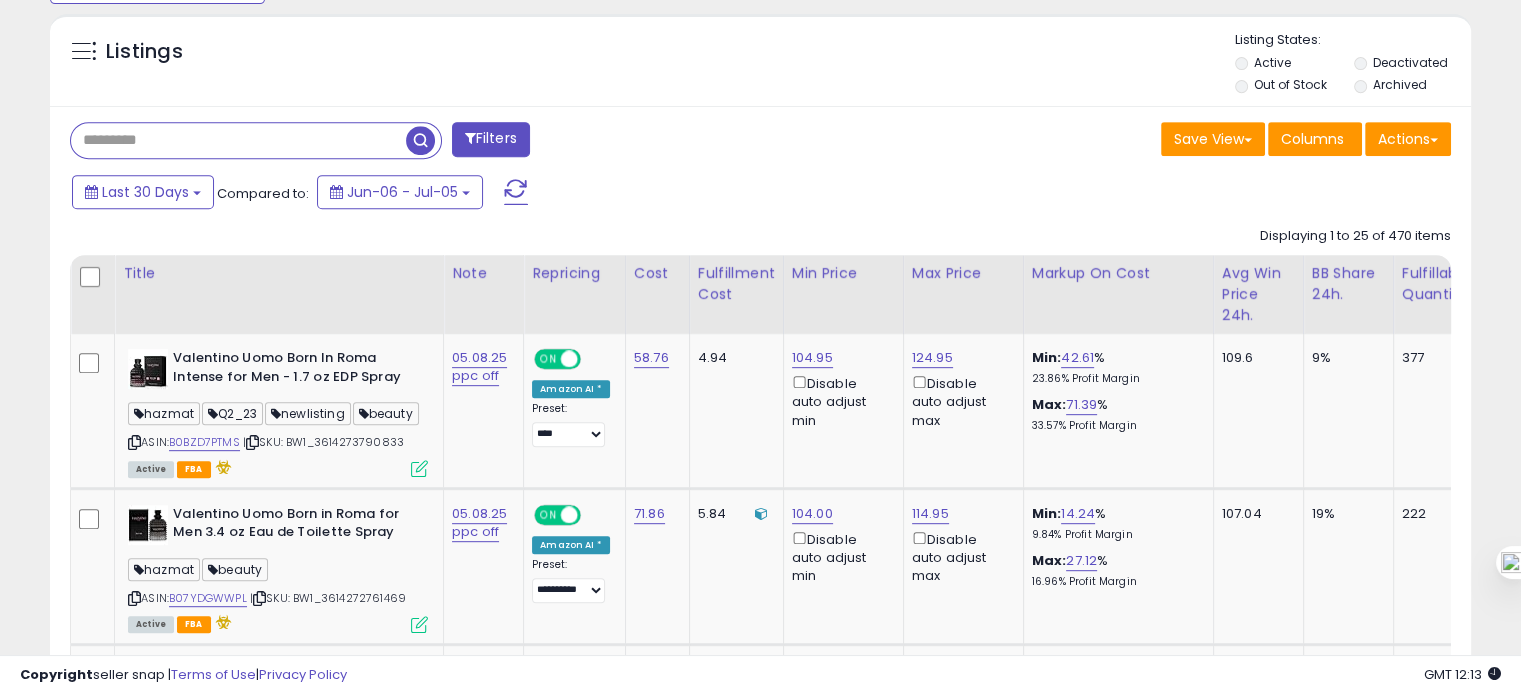 click at bounding box center (238, 140) 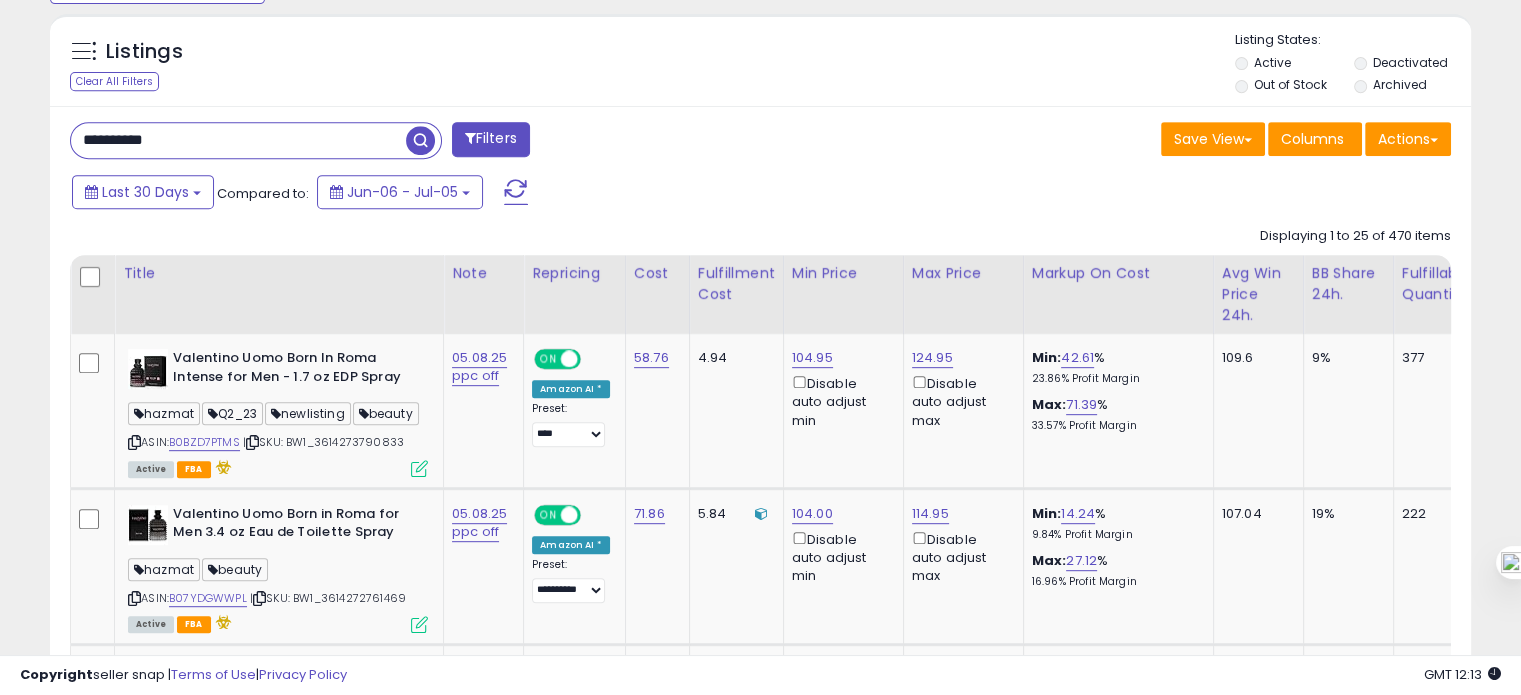 type on "**********" 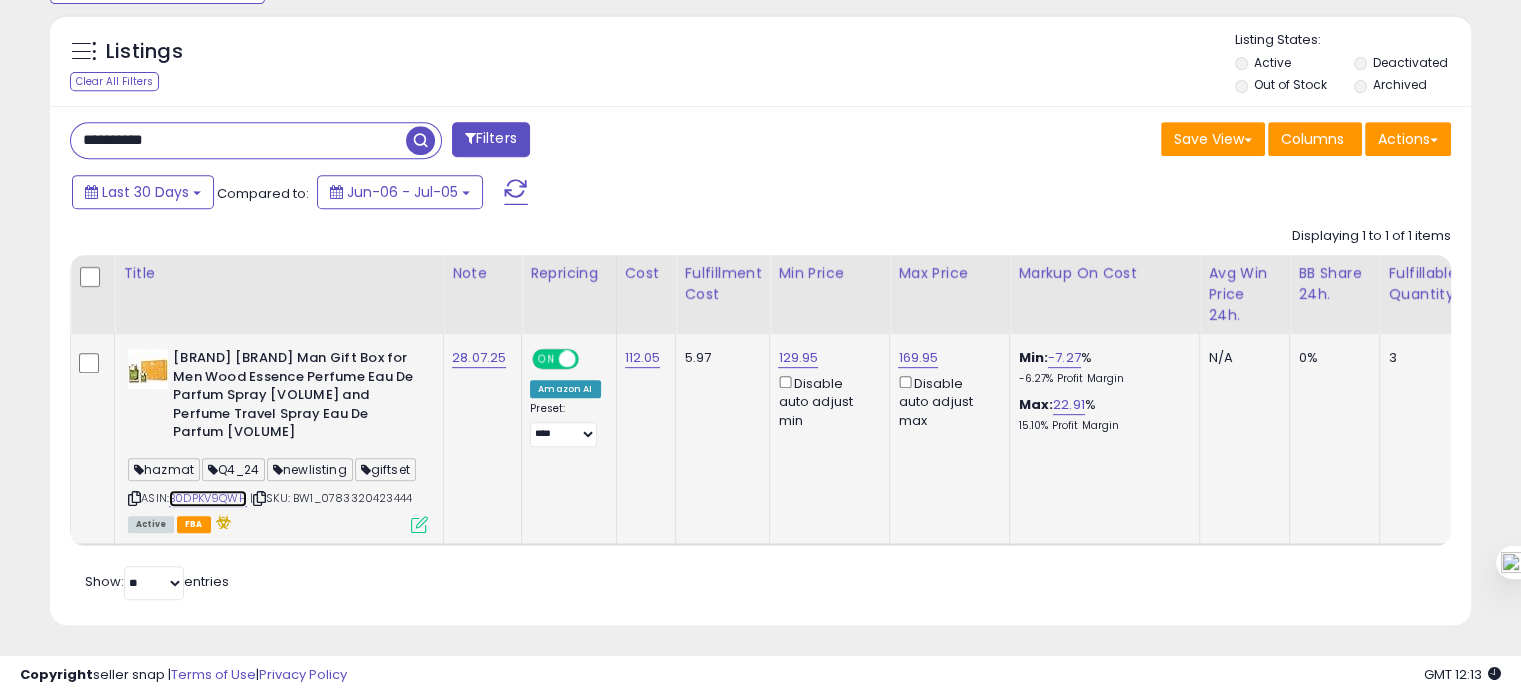 click on "B0DPKV9QWH" at bounding box center [208, 498] 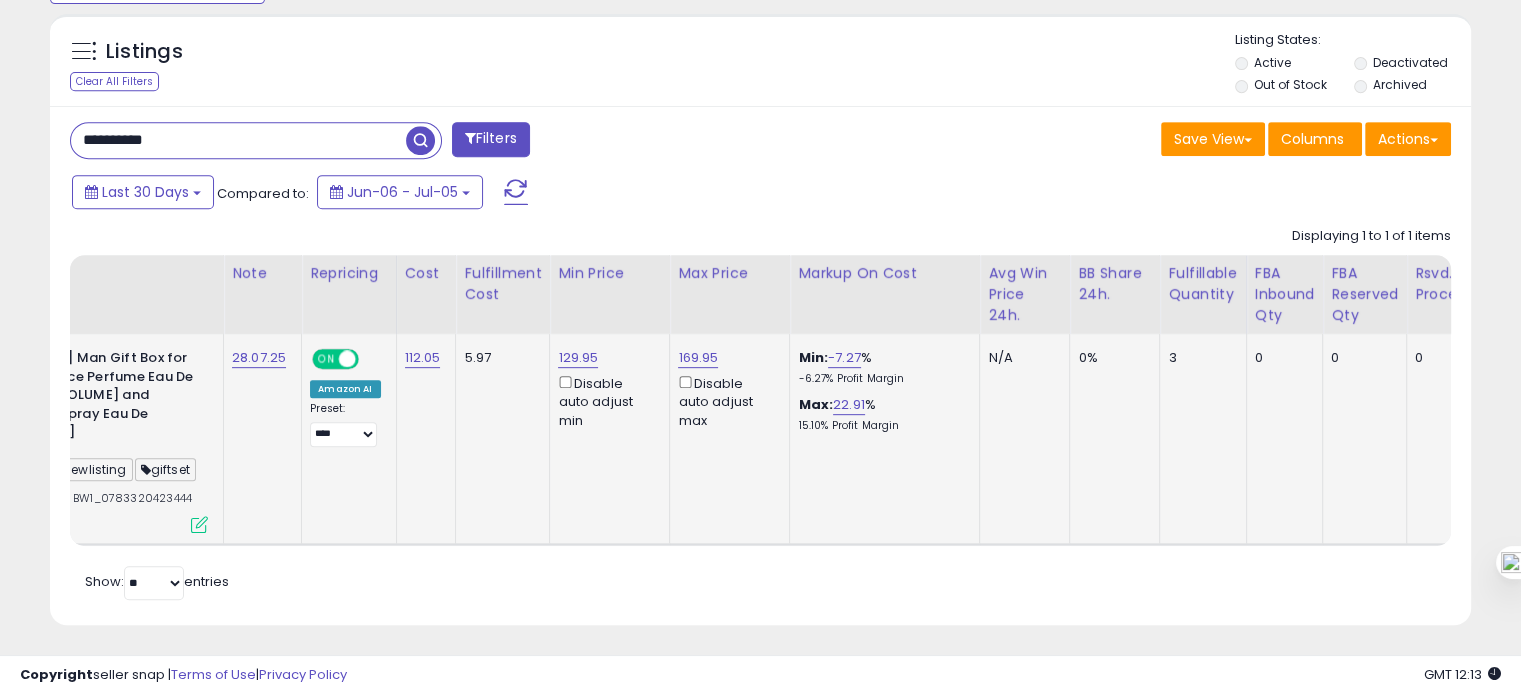 scroll, scrollTop: 0, scrollLeft: 332, axis: horizontal 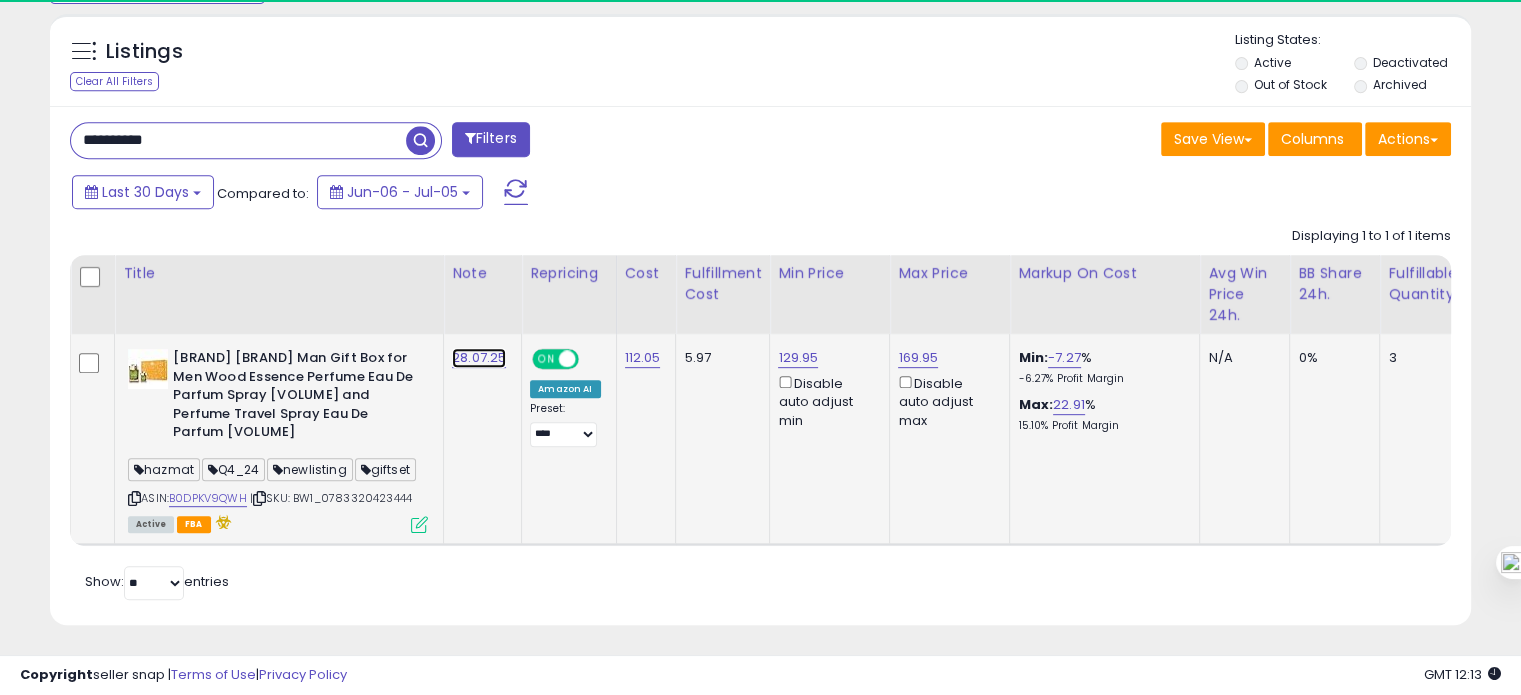 click on "28.07.25" at bounding box center [479, 358] 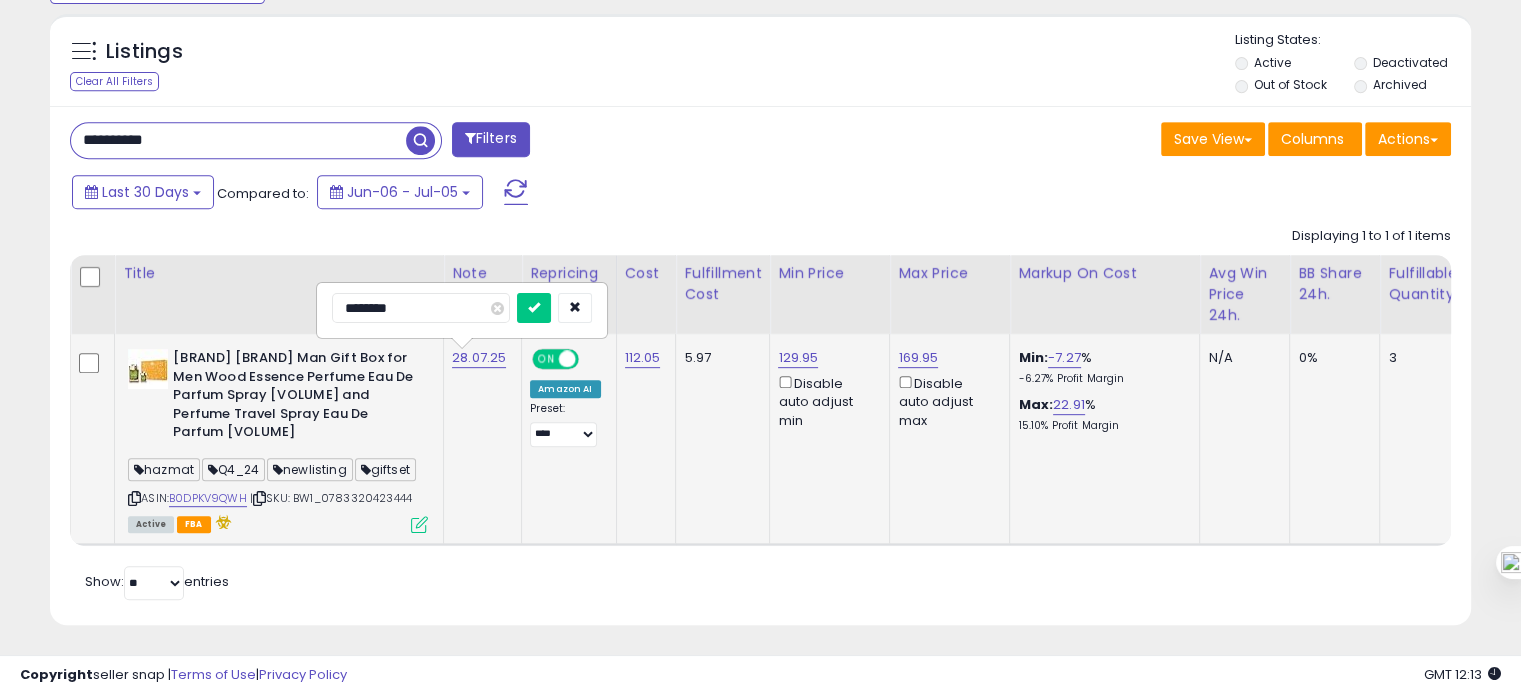 drag, startPoint x: 377, startPoint y: 309, endPoint x: 321, endPoint y: 311, distance: 56.0357 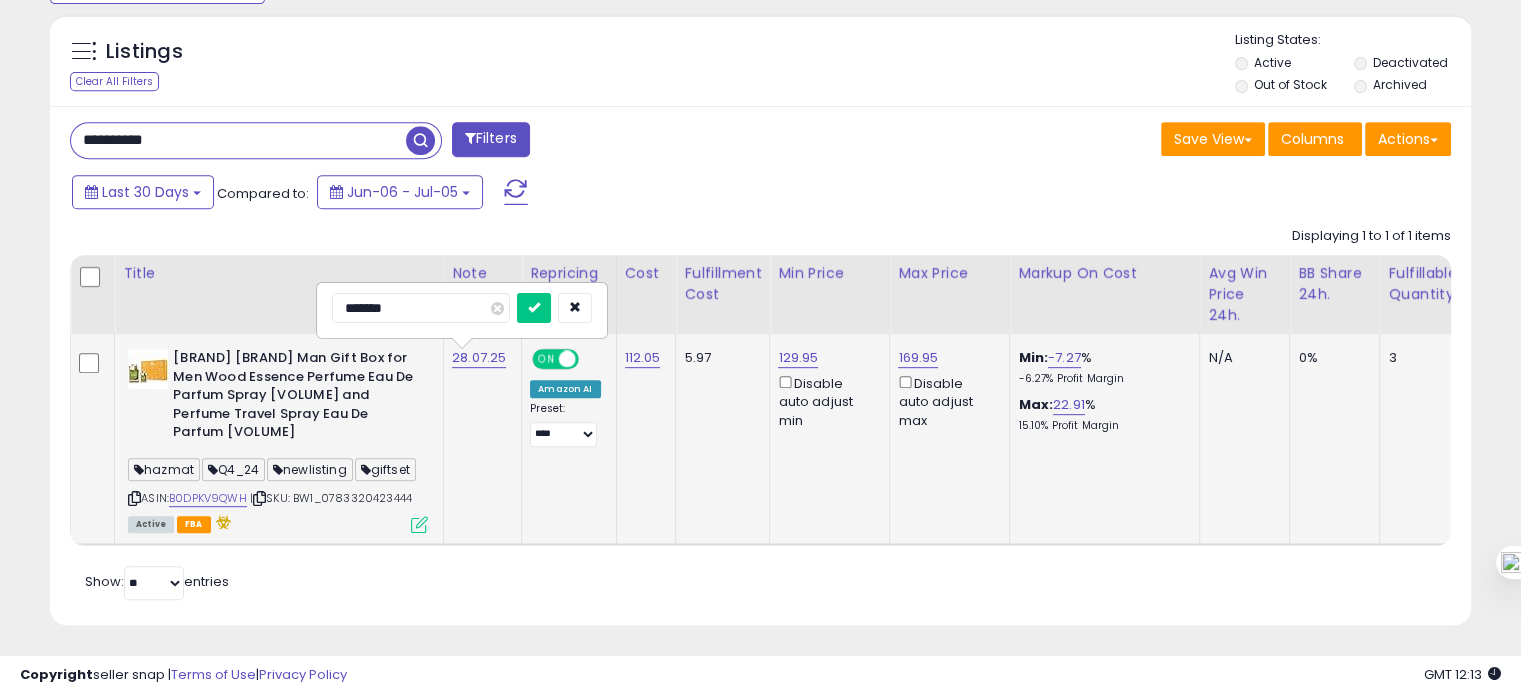 type on "********" 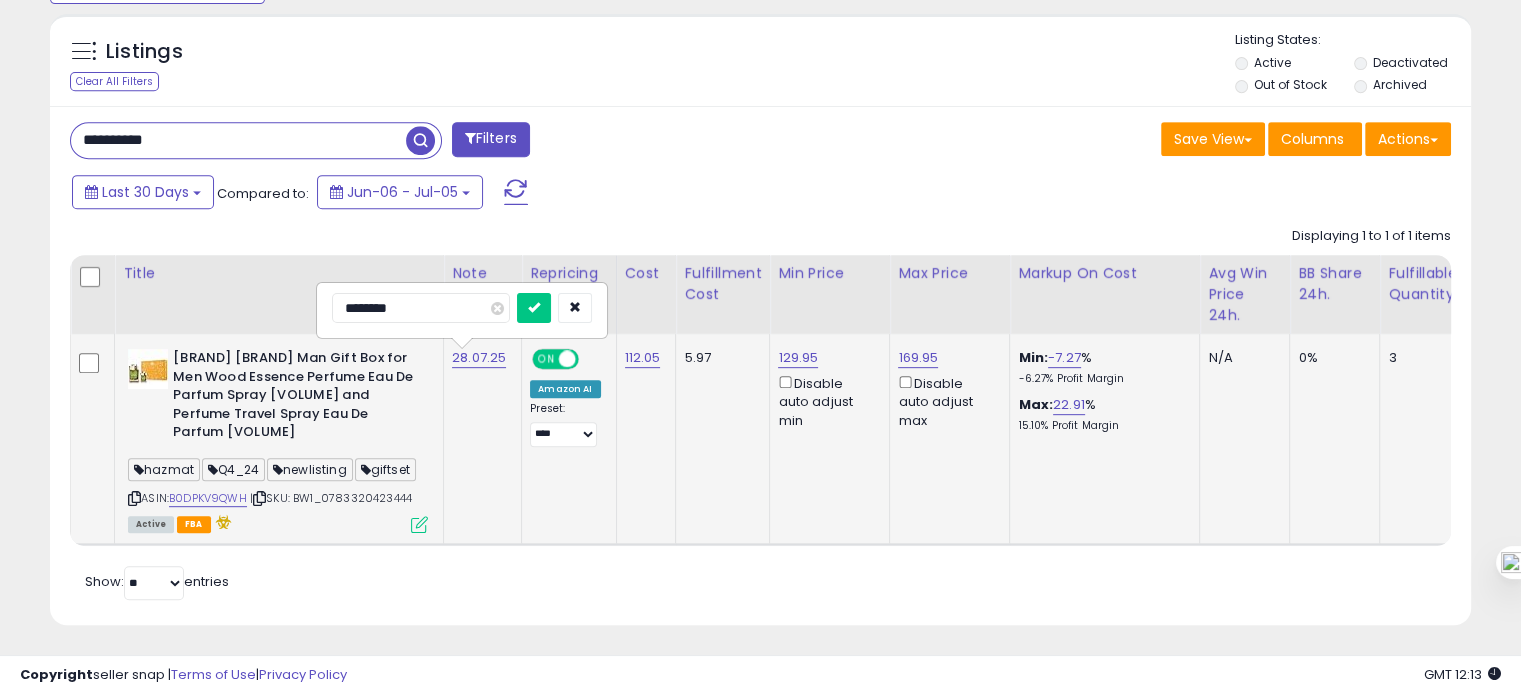 click at bounding box center (534, 308) 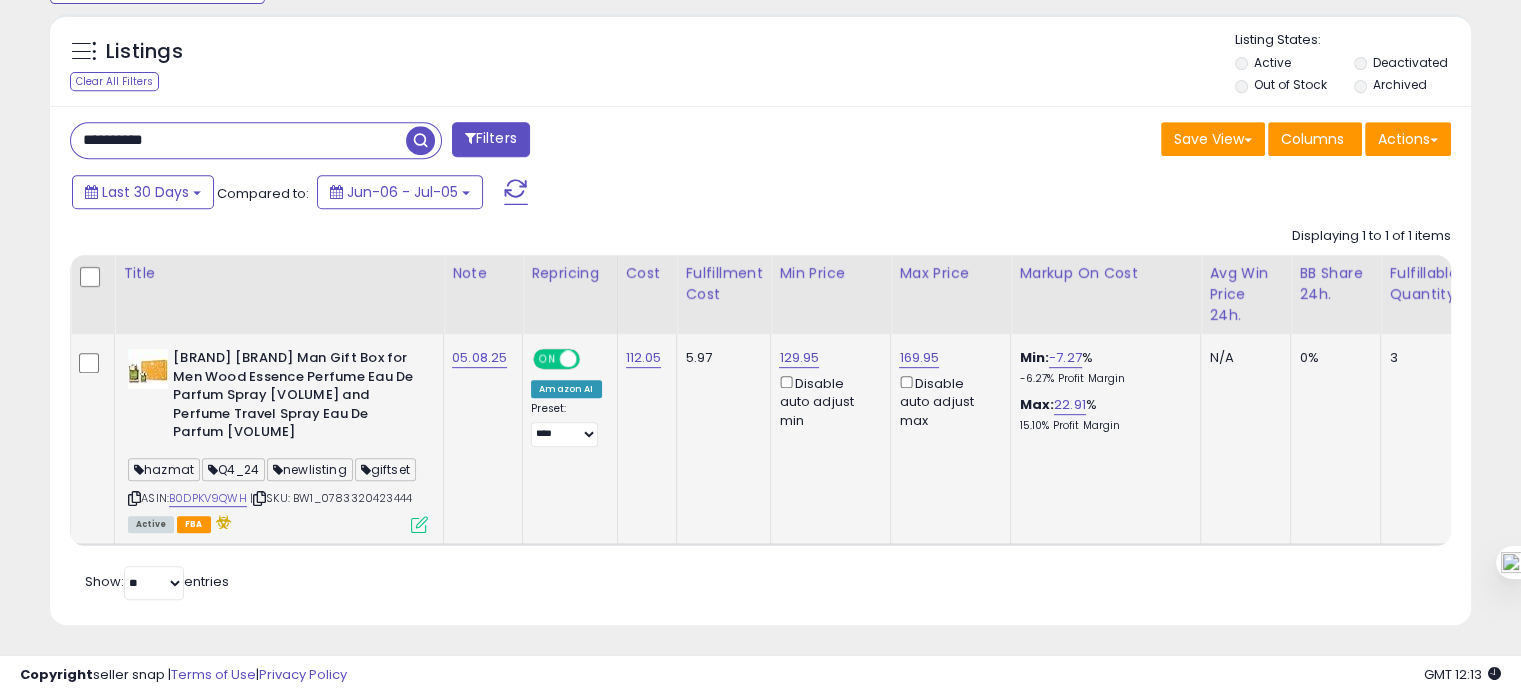 click on "**********" at bounding box center (238, 140) 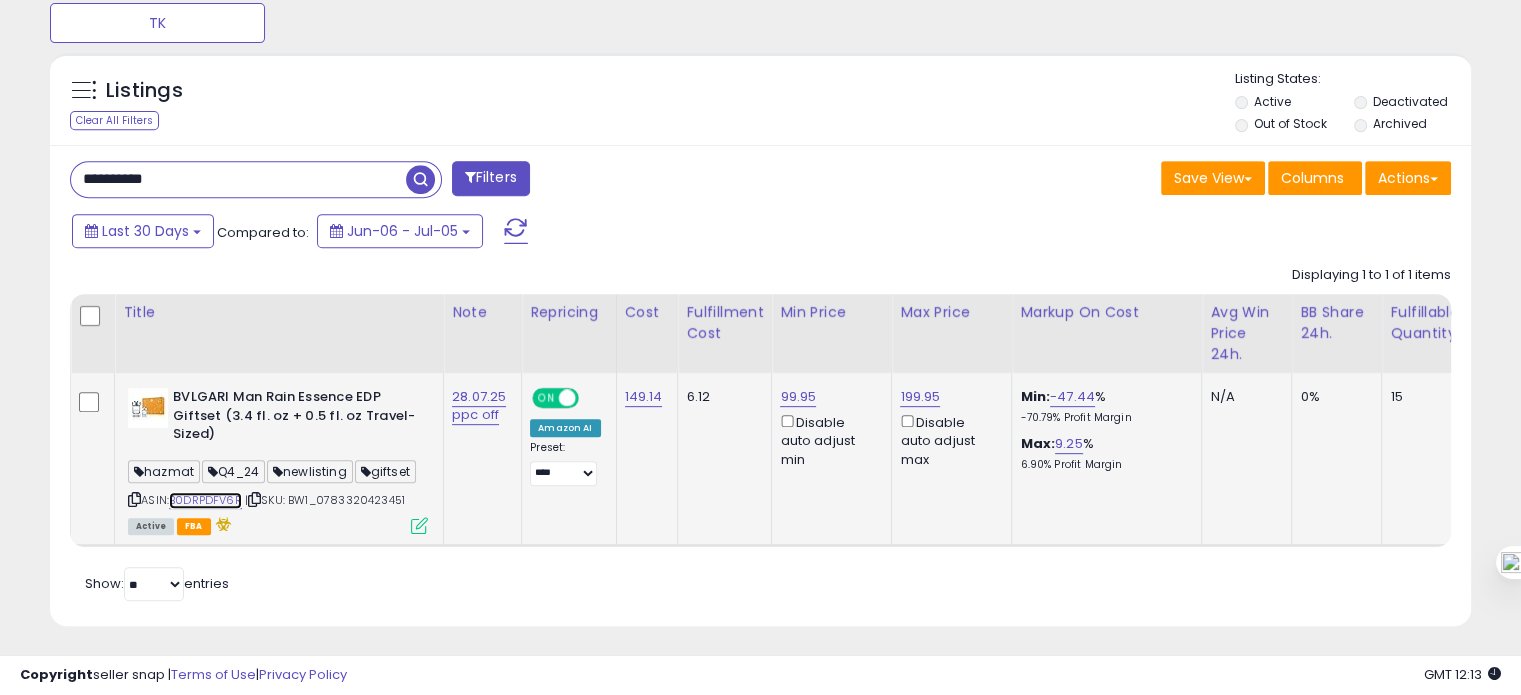 click on "B0DRPDFV6R" at bounding box center [205, 500] 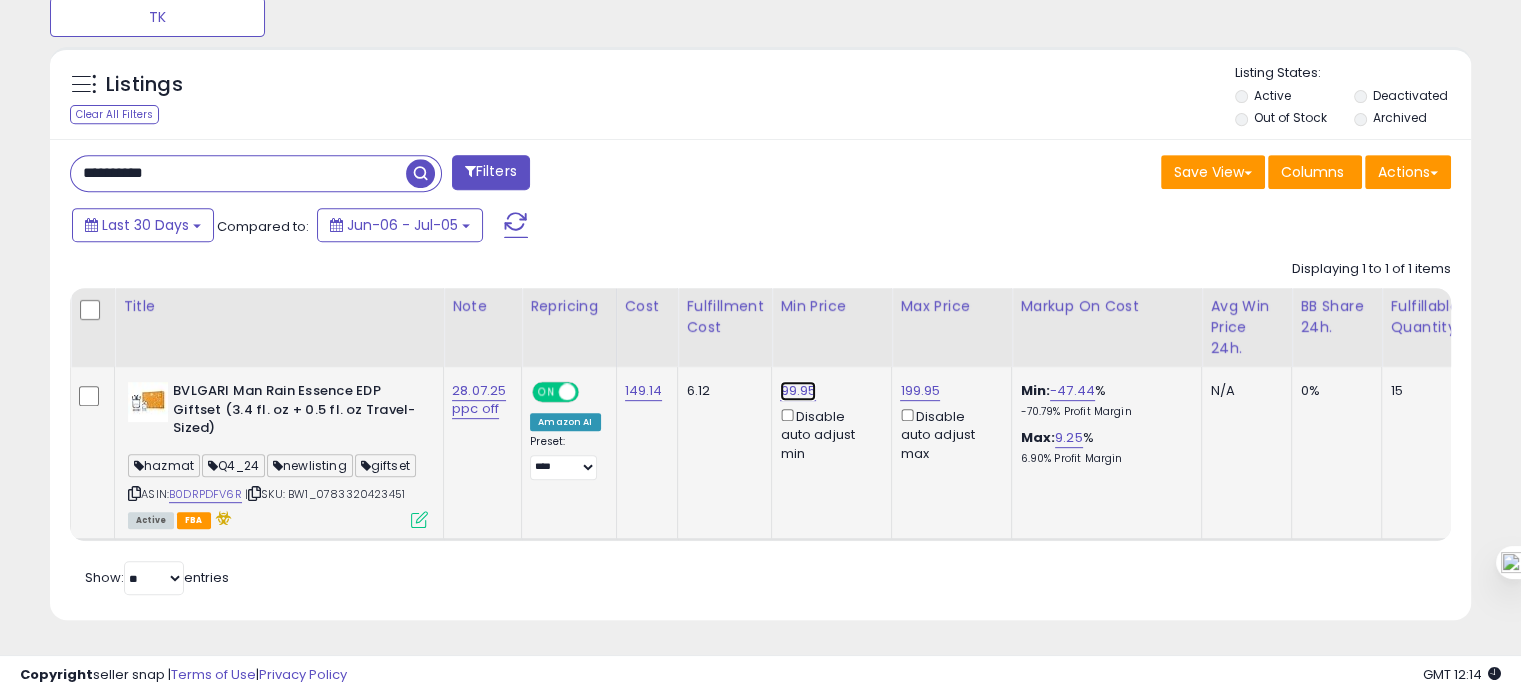 click on "99.95" at bounding box center [798, 391] 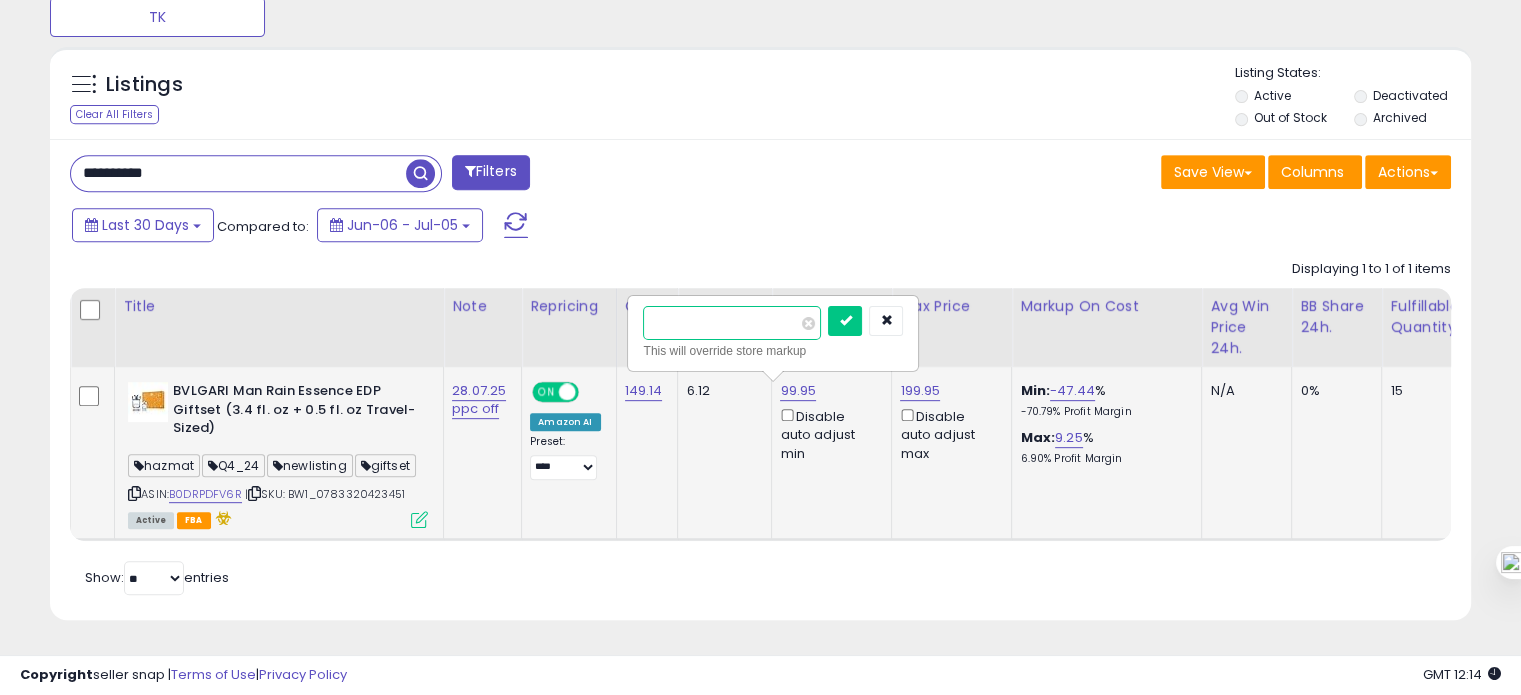 click on "*****" at bounding box center (732, 323) 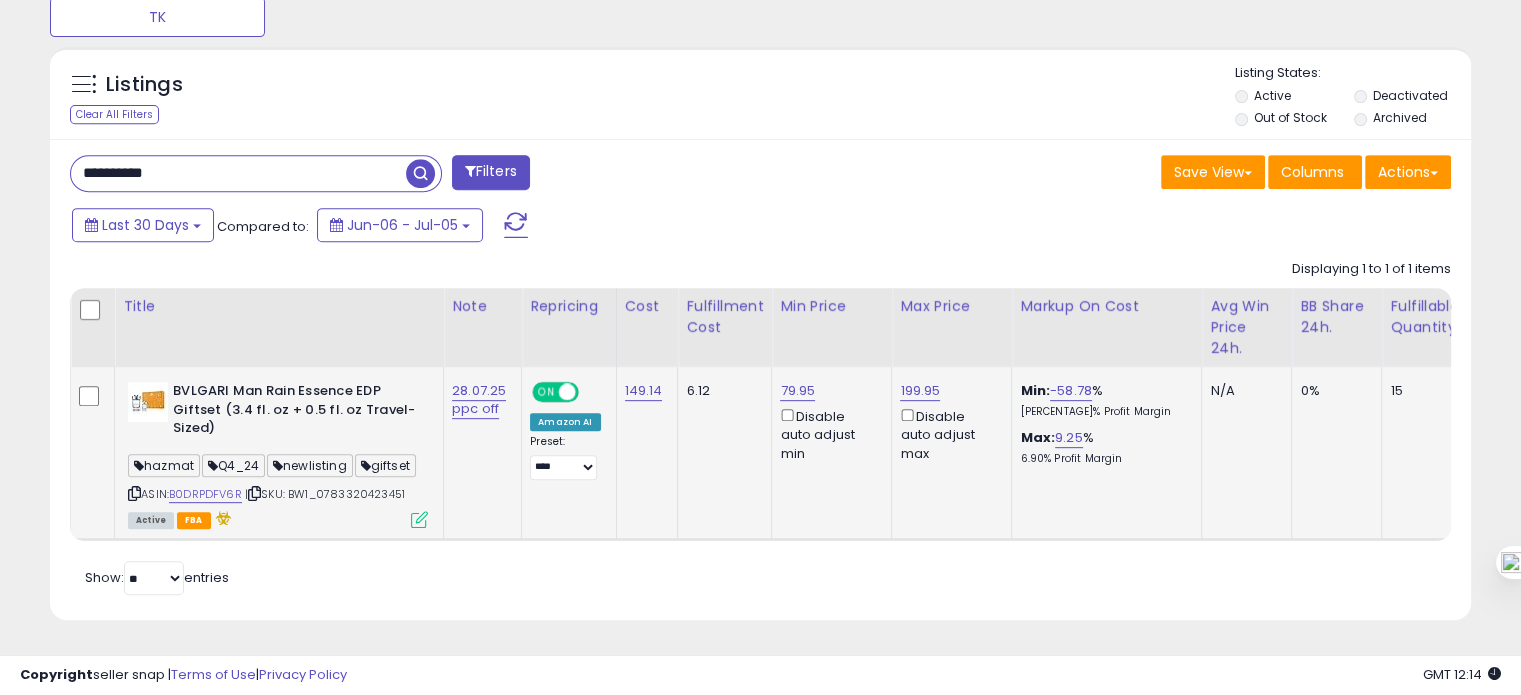 scroll, scrollTop: 0, scrollLeft: 311, axis: horizontal 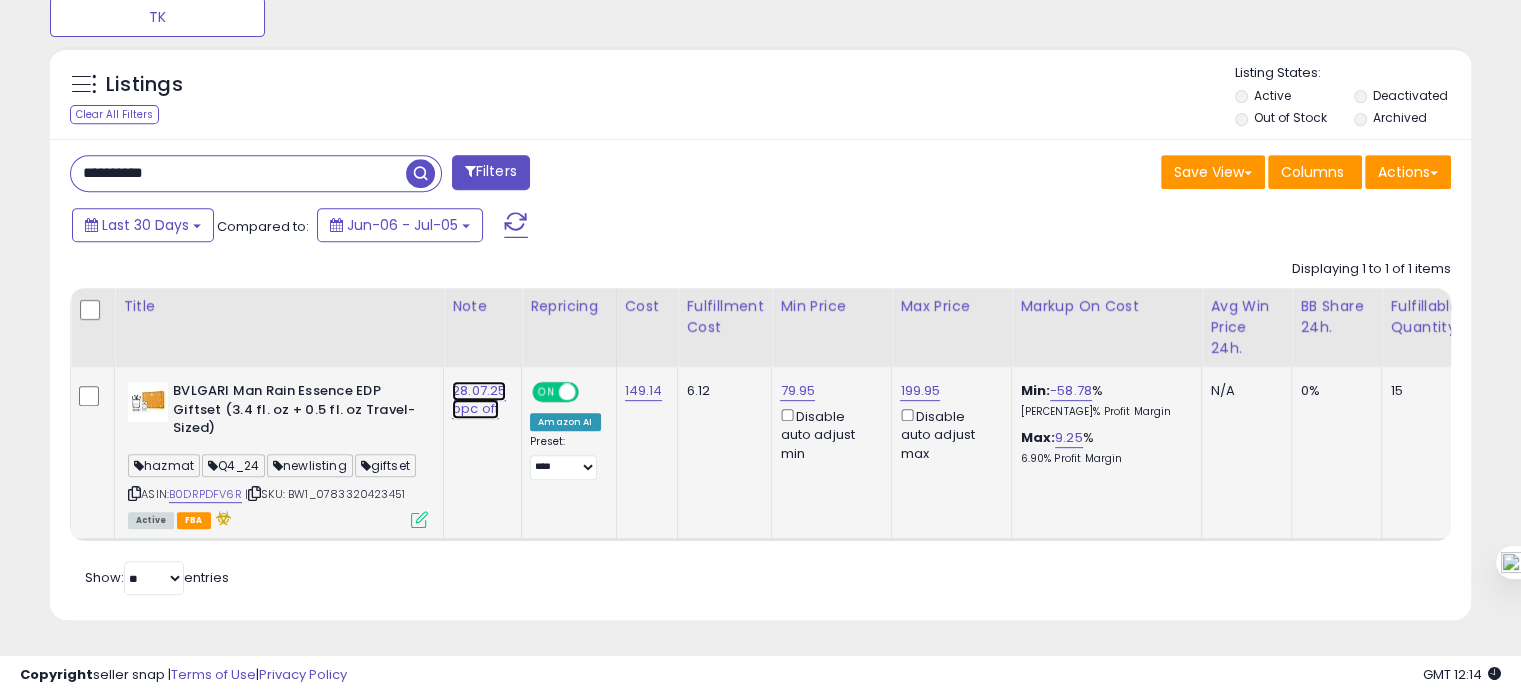 click on "28.07.25 ppc off" at bounding box center (479, 400) 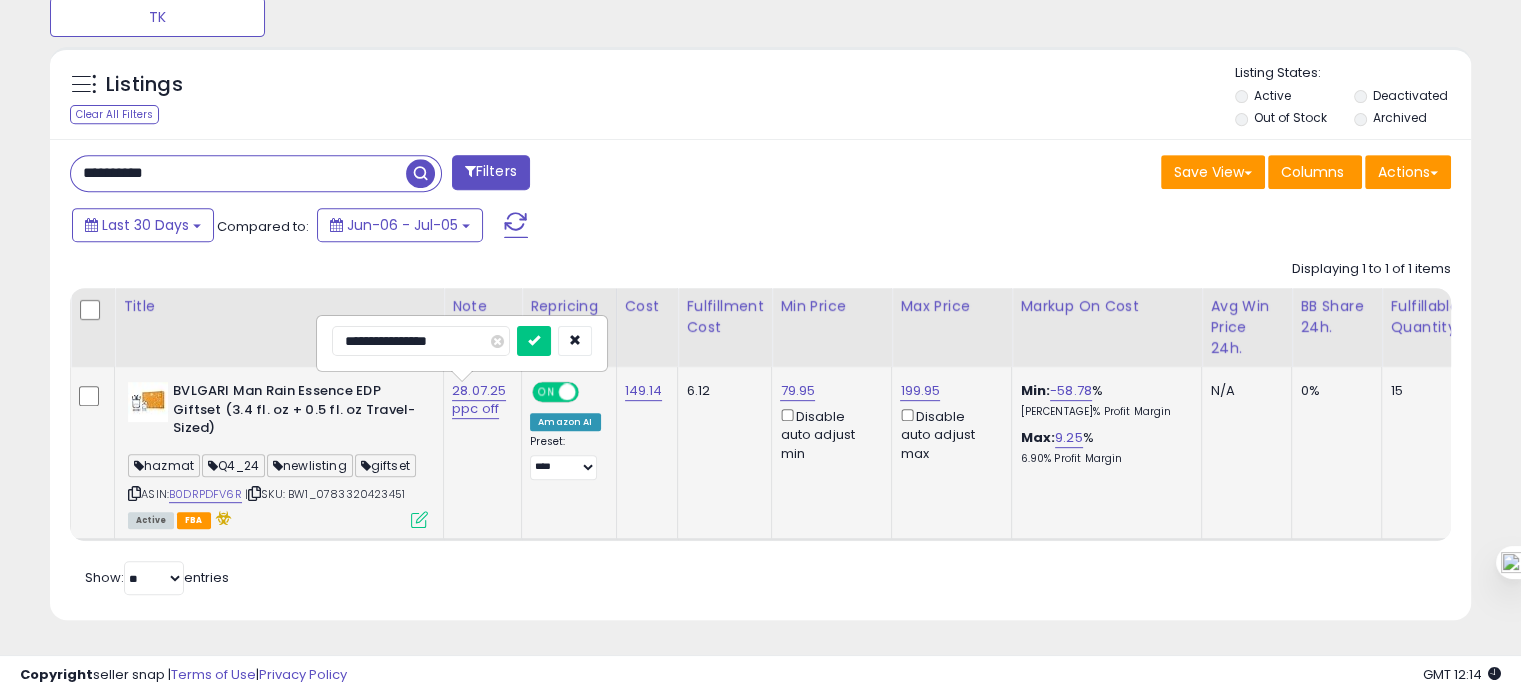 drag, startPoint x: 378, startPoint y: 323, endPoint x: 333, endPoint y: 326, distance: 45.099888 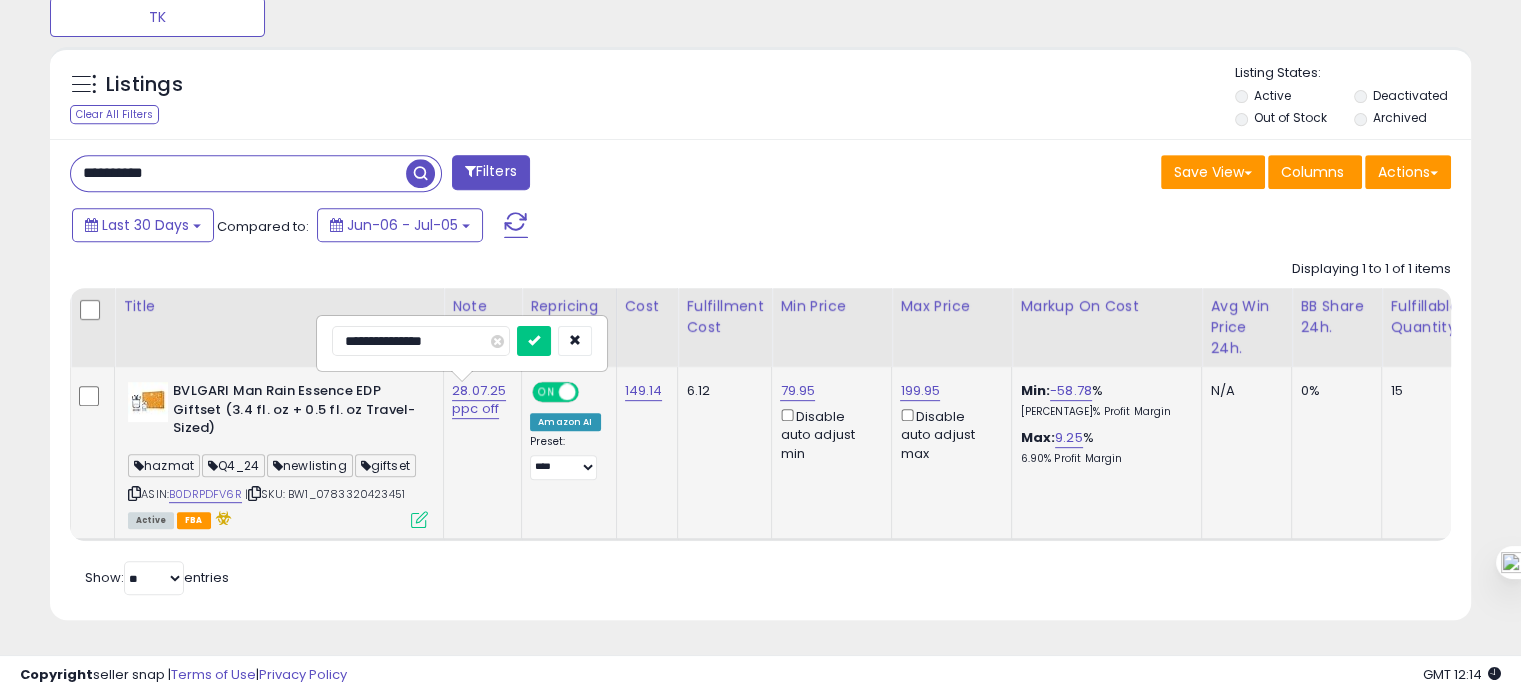 type on "**********" 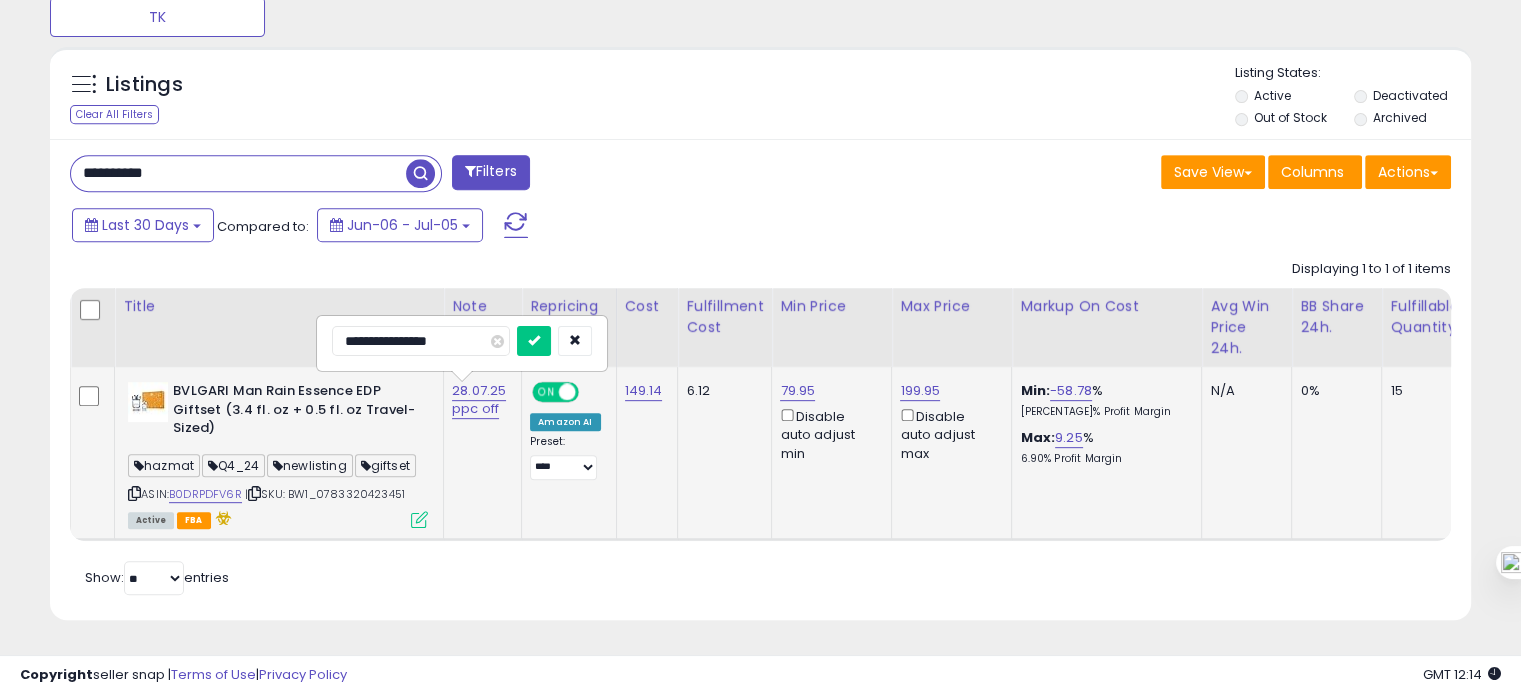 click at bounding box center (534, 341) 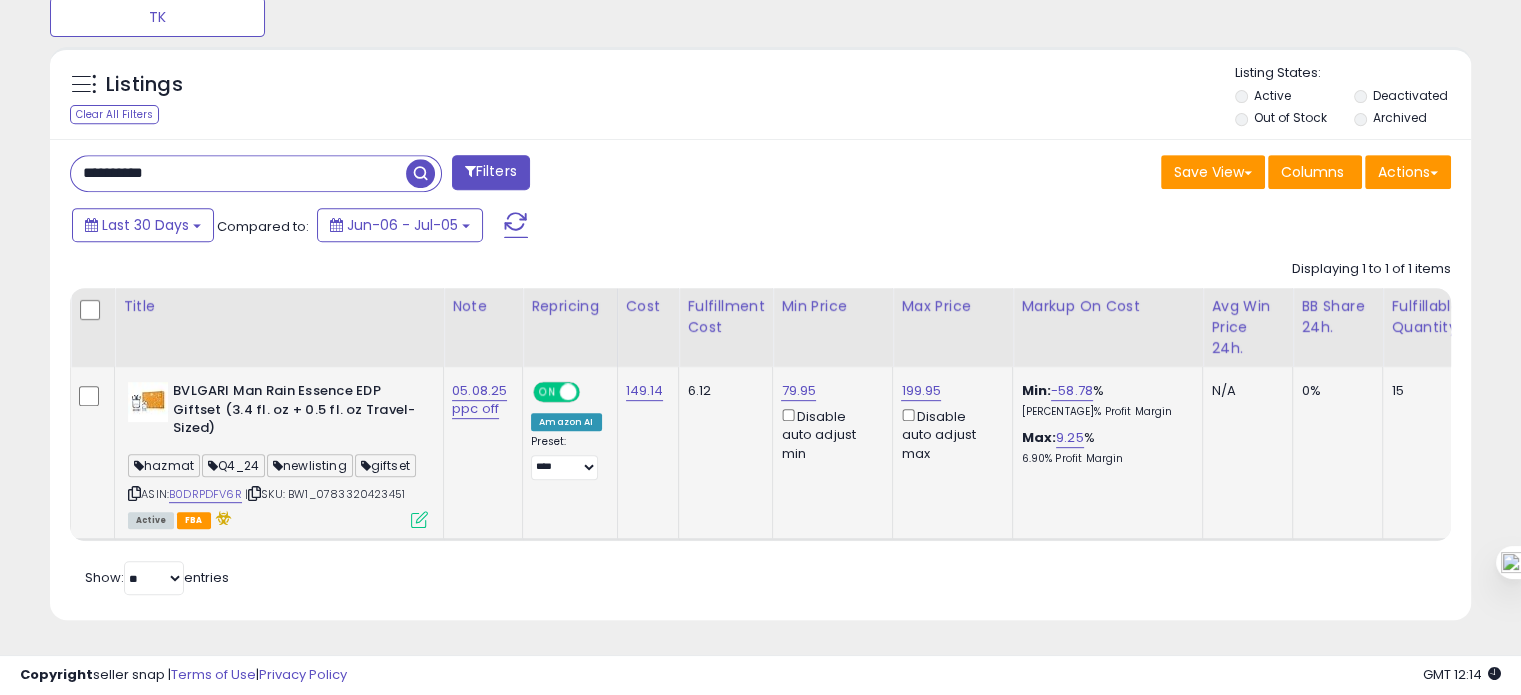 click on "**********" at bounding box center (238, 173) 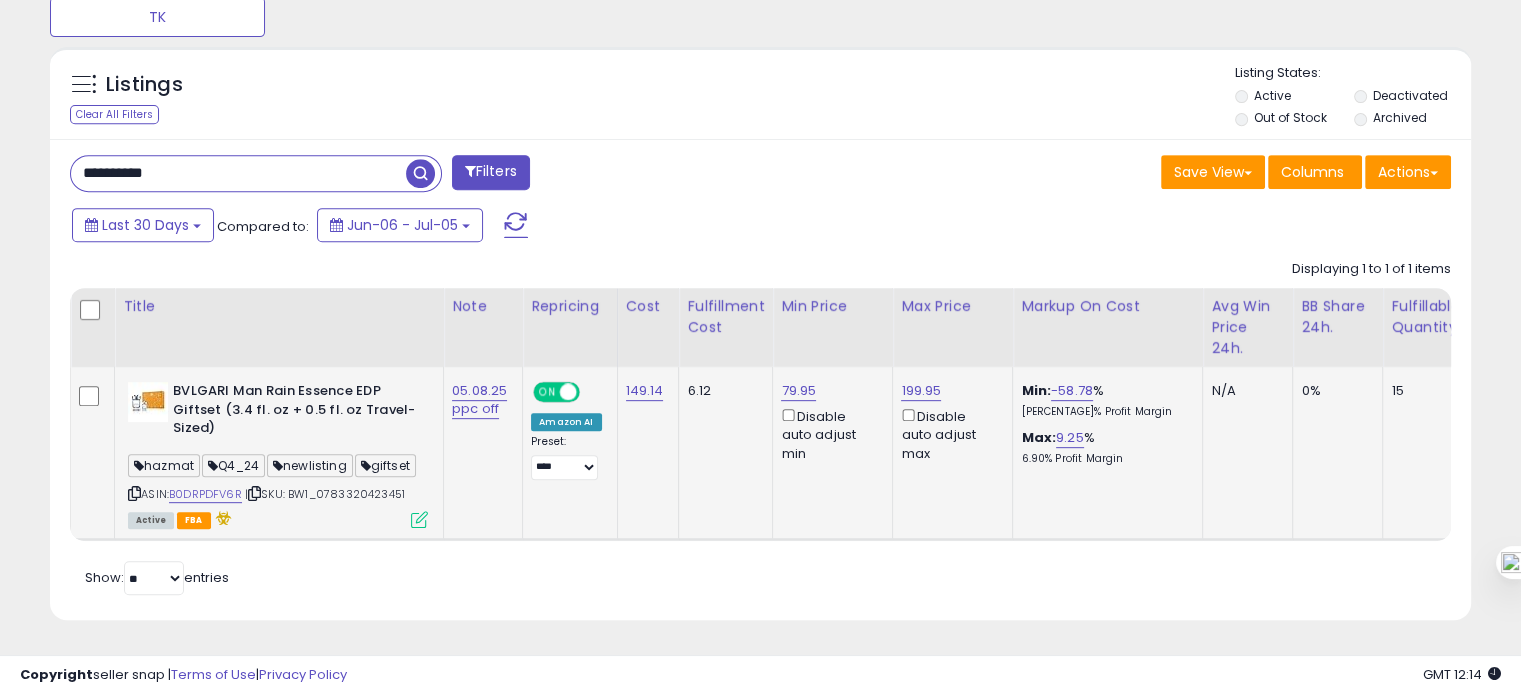 paste 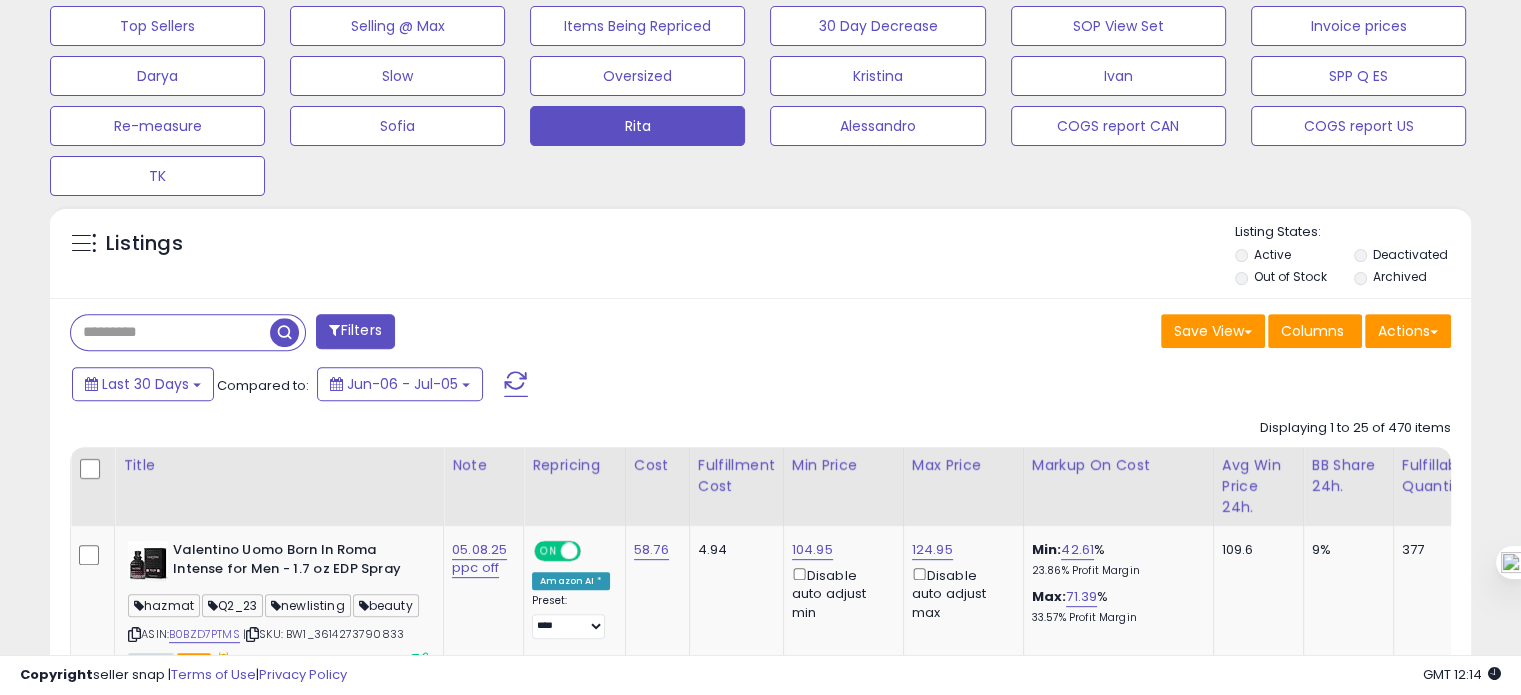 click at bounding box center [170, 332] 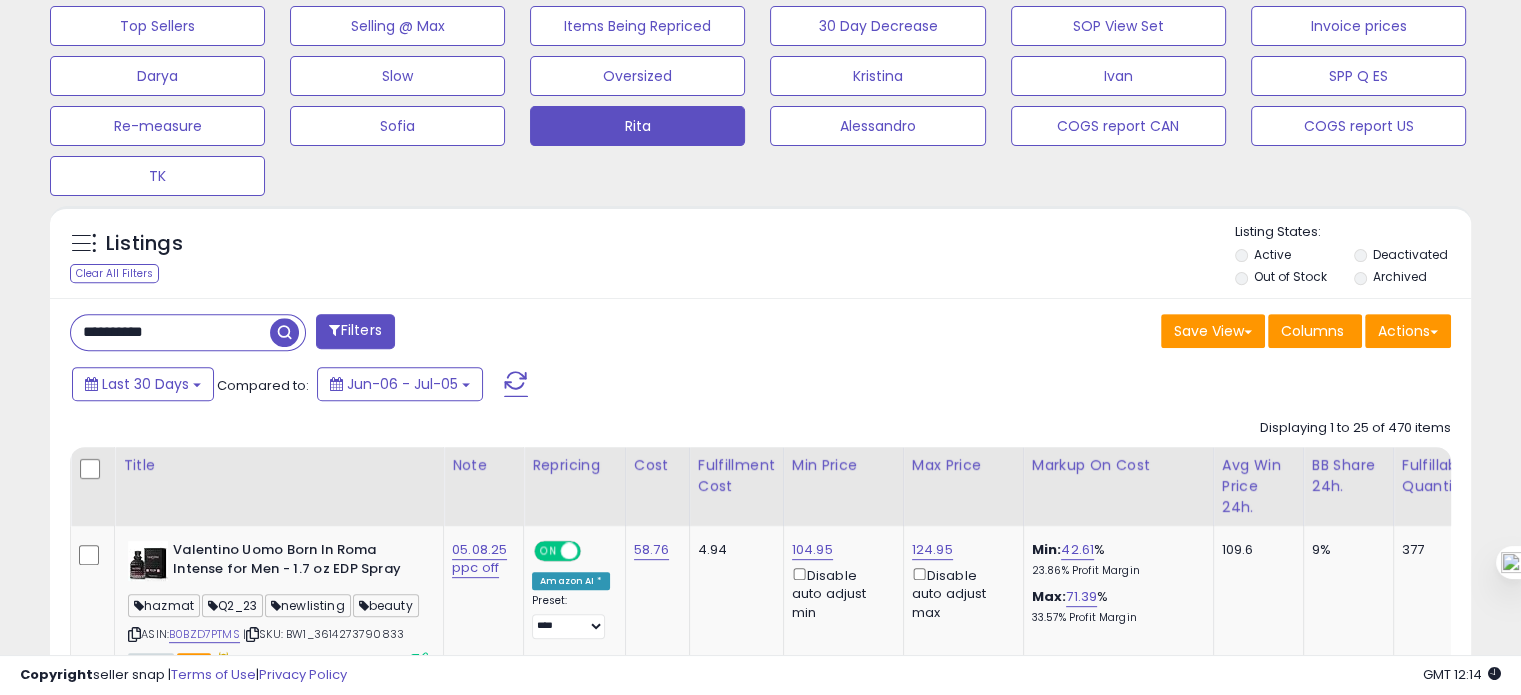type on "**********" 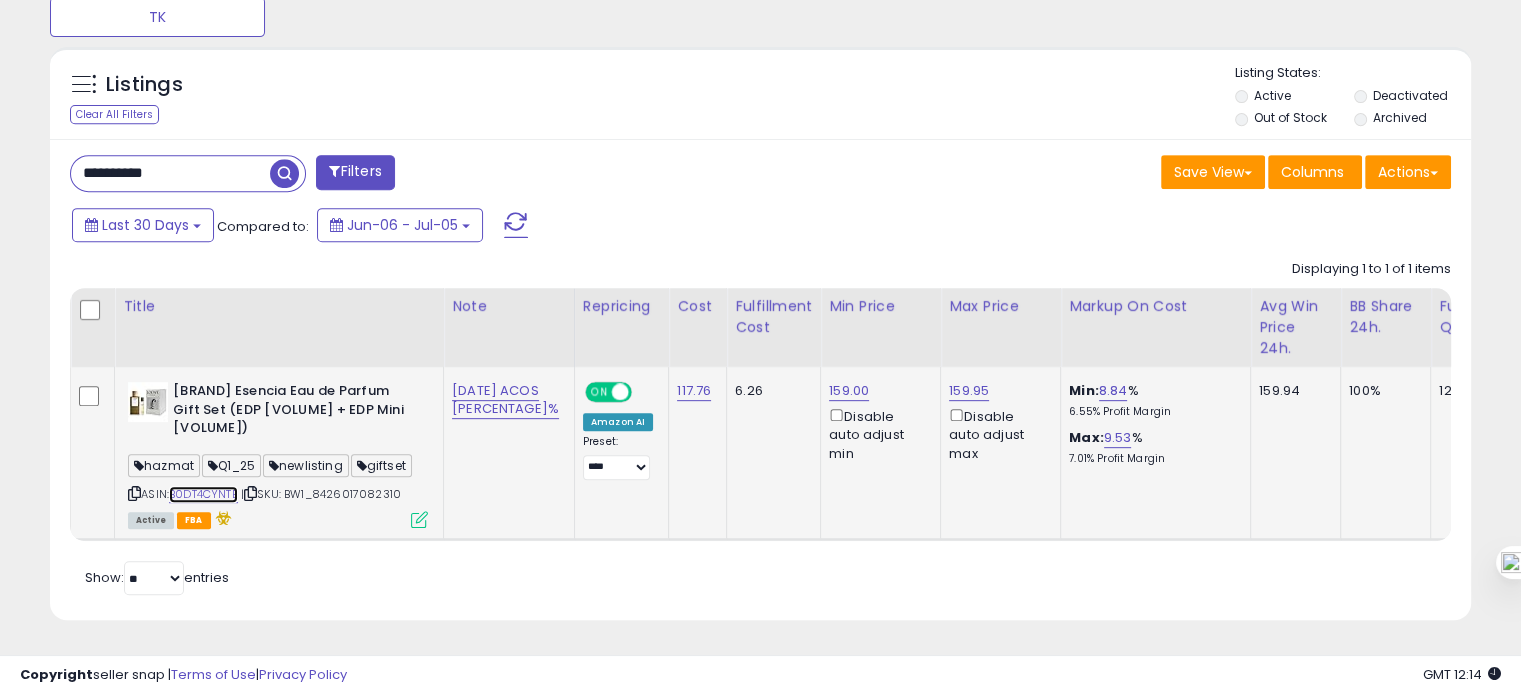 click on "B0DT4CYNTB" at bounding box center [203, 494] 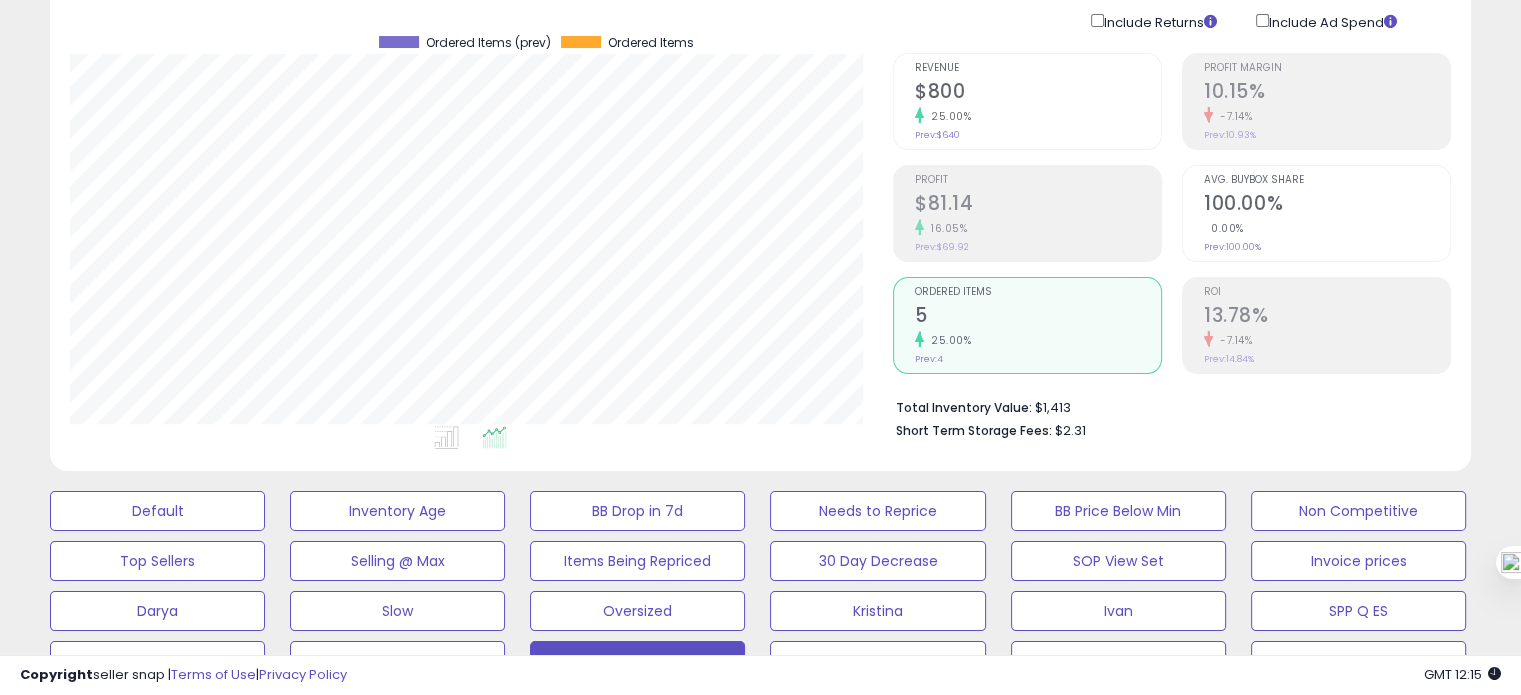 click on "$800" 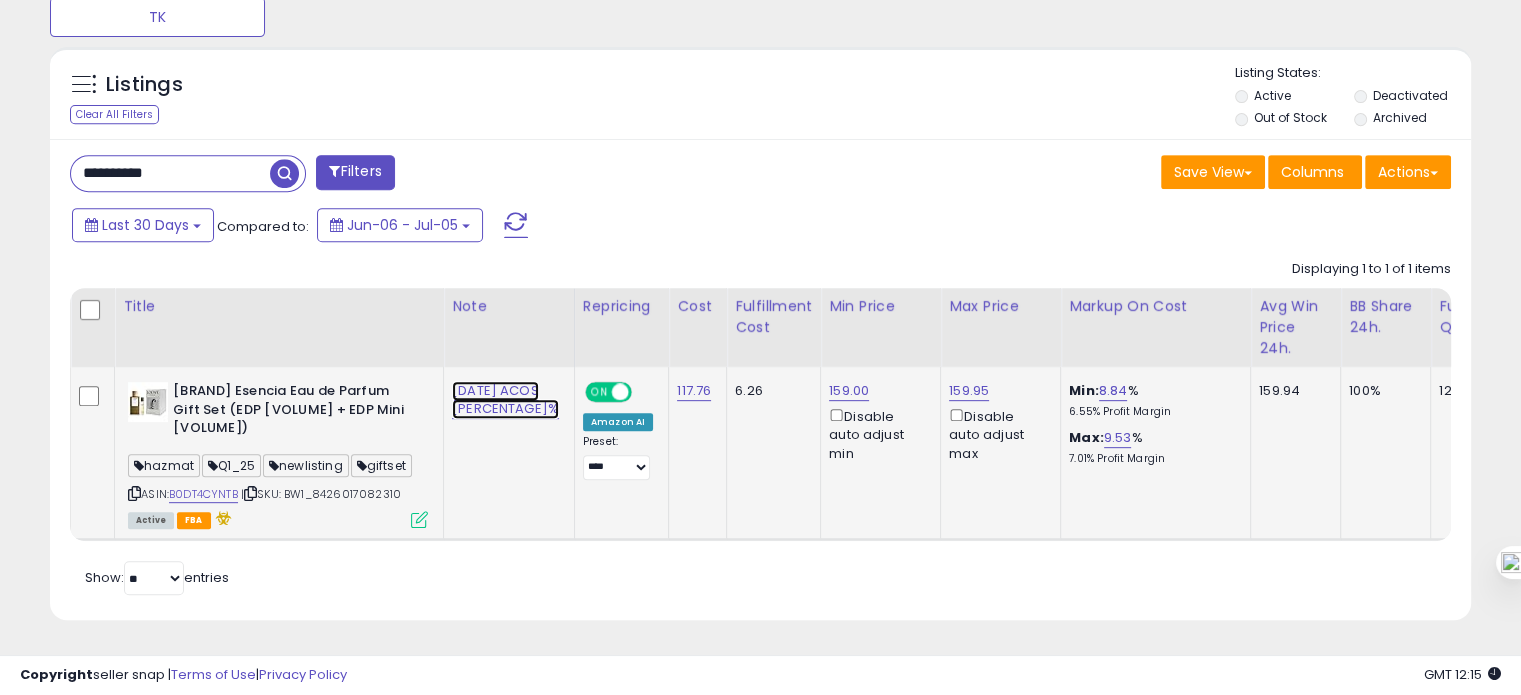 click on "28.07.25 ACOS 6%" at bounding box center (505, 400) 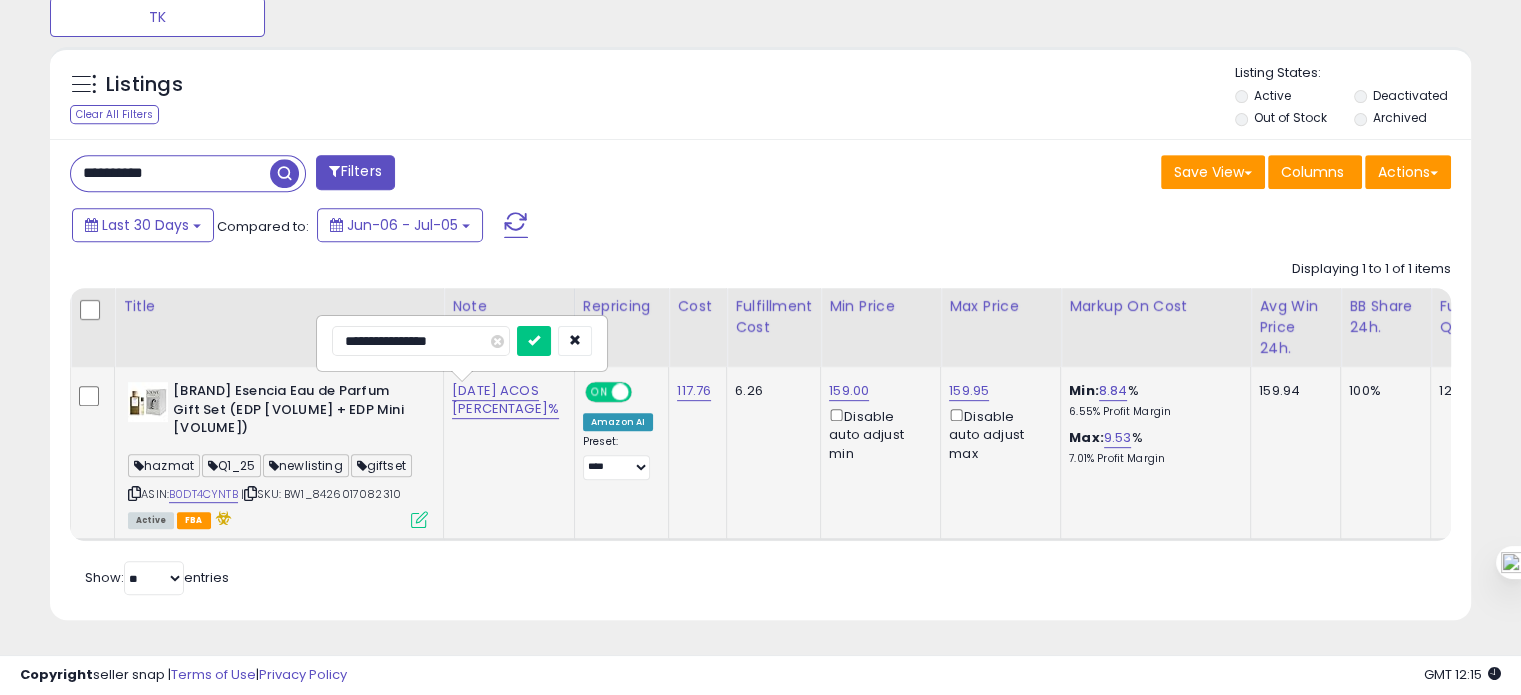 drag, startPoint x: 381, startPoint y: 329, endPoint x: 335, endPoint y: 335, distance: 46.389652 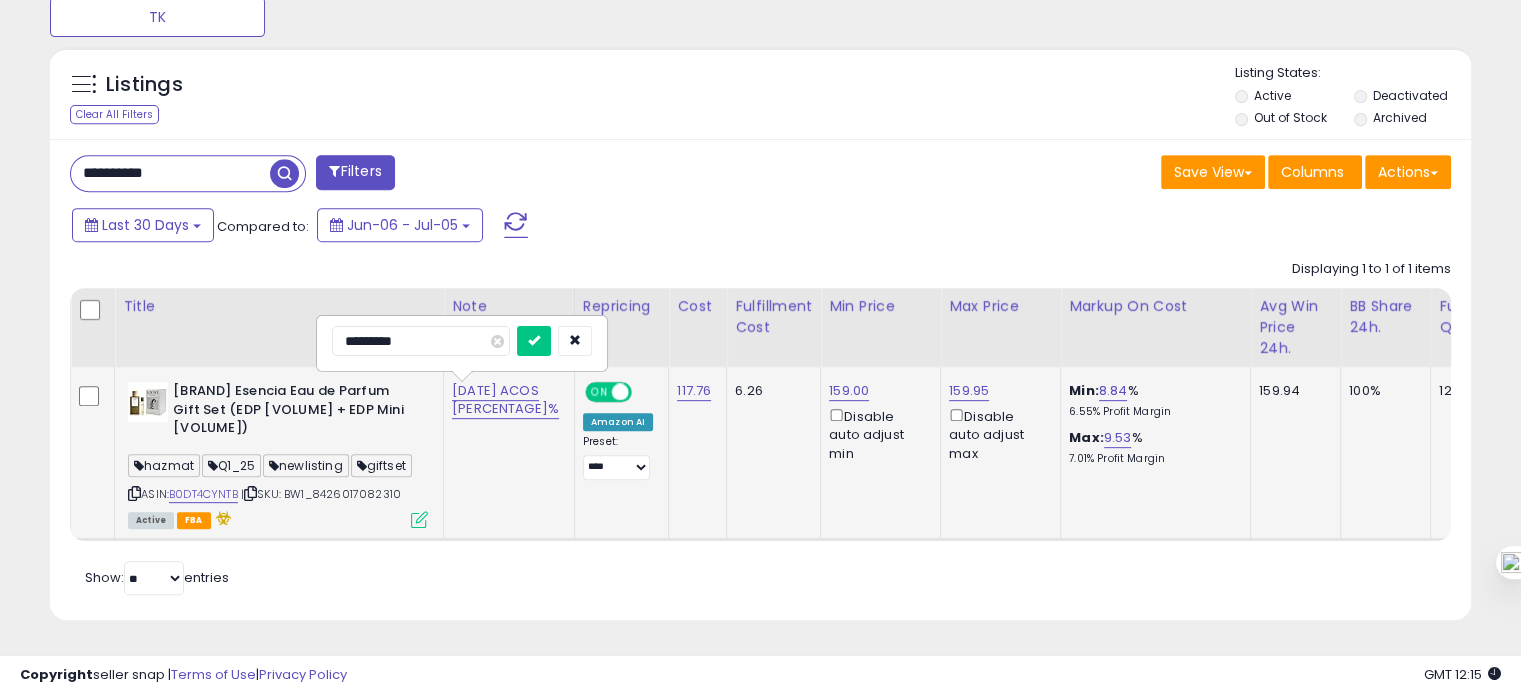 click at bounding box center (534, 341) 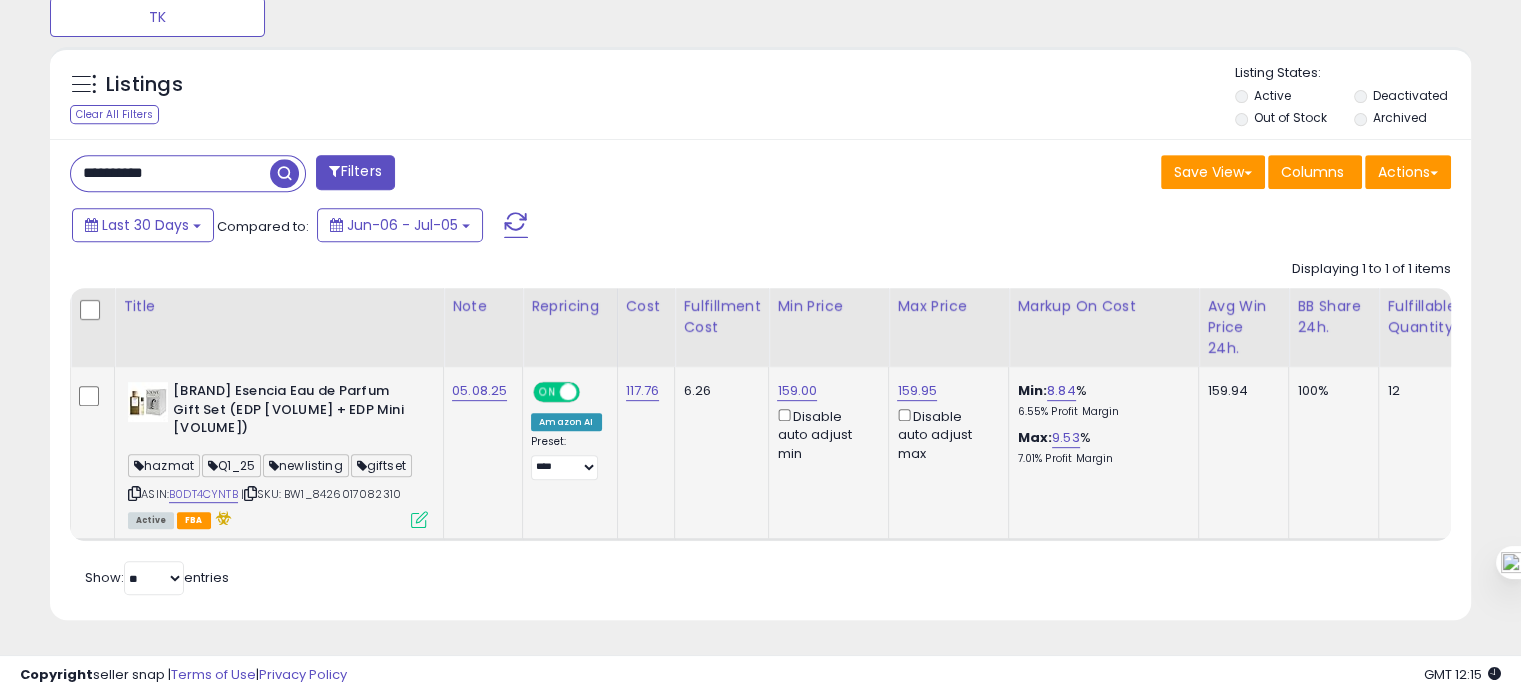 drag, startPoint x: 200, startPoint y: 175, endPoint x: 182, endPoint y: 167, distance: 19.697716 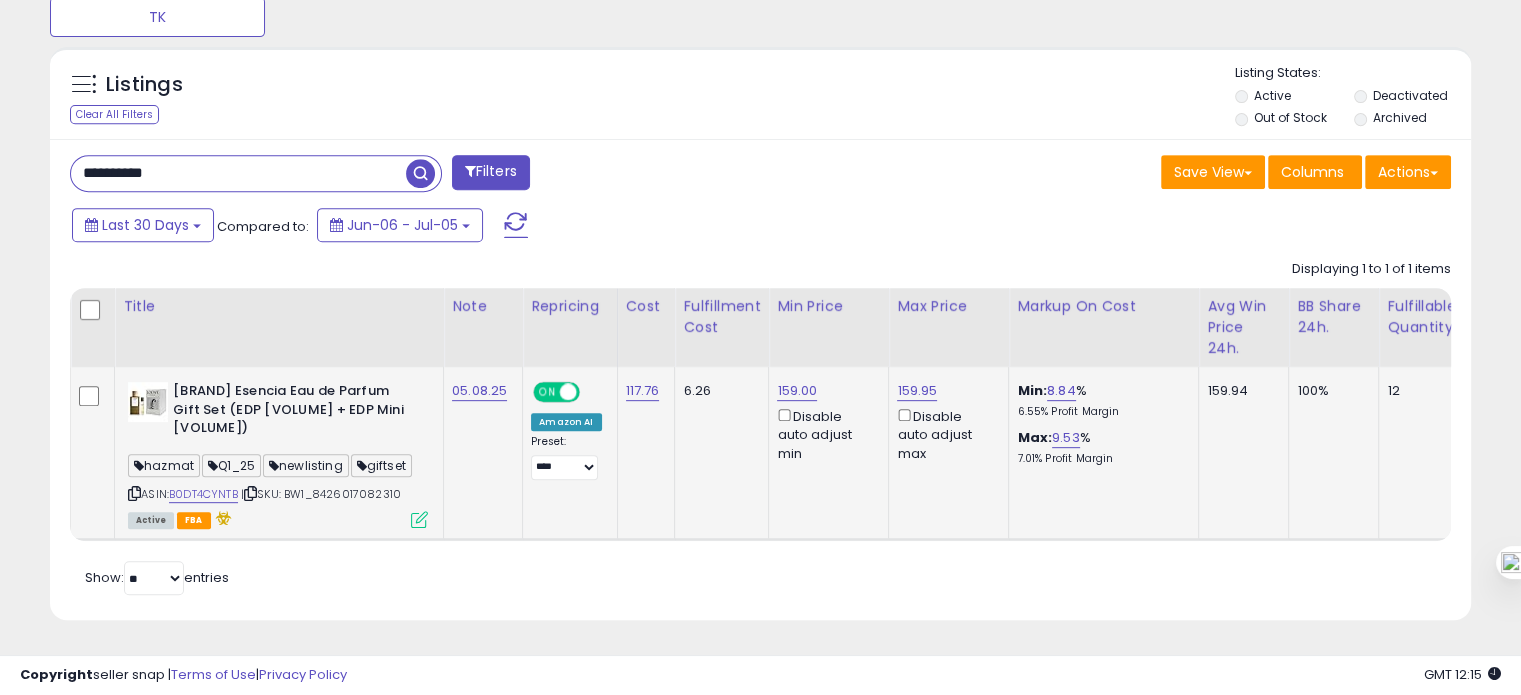 click on "**********" at bounding box center [238, 173] 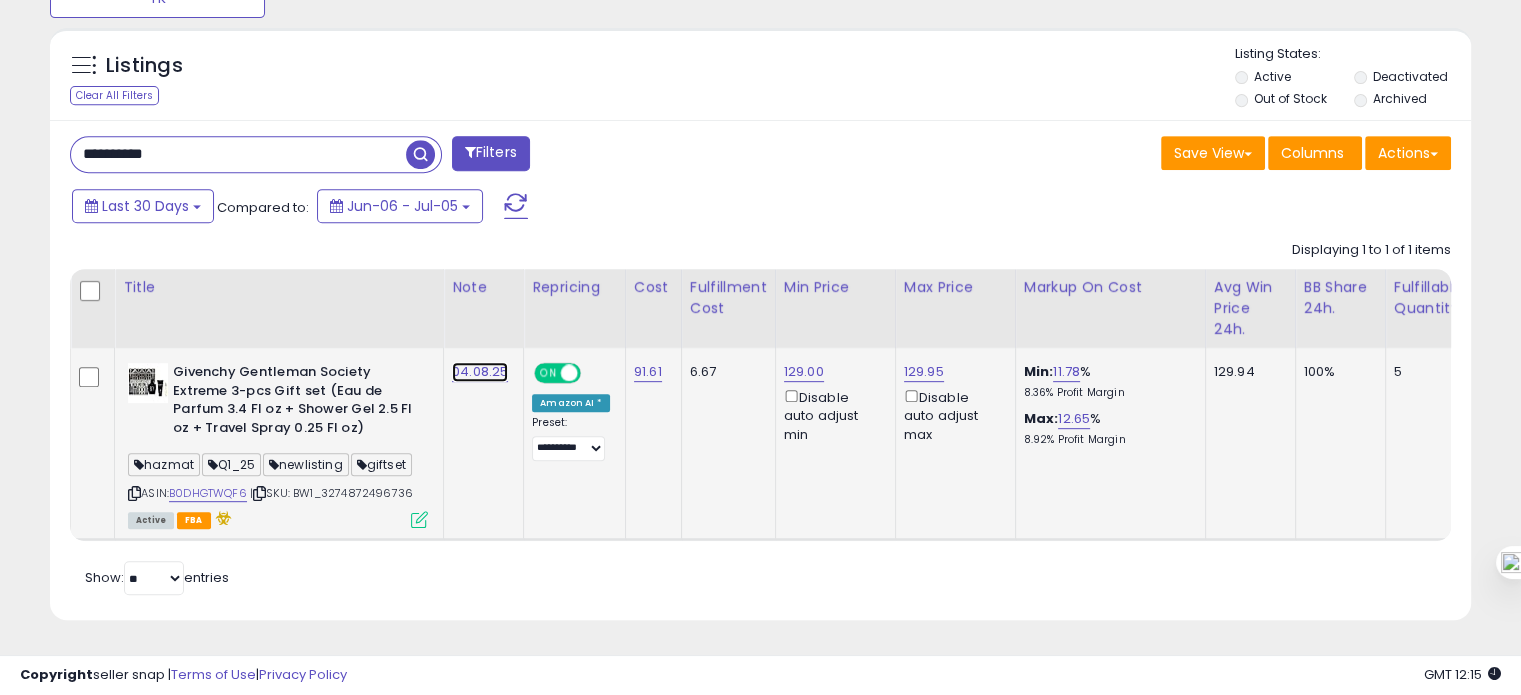 click on "04.08.25" at bounding box center [480, 372] 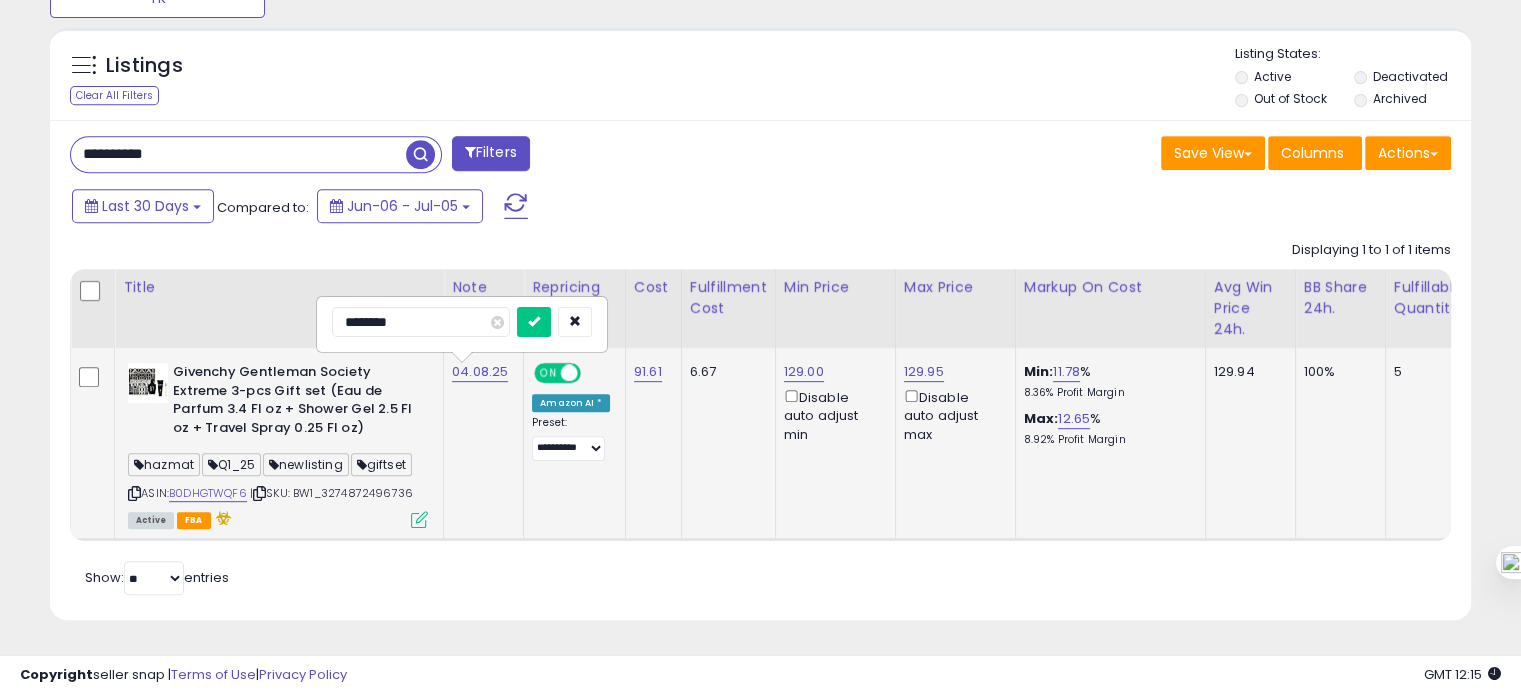 click on "********" at bounding box center (421, 322) 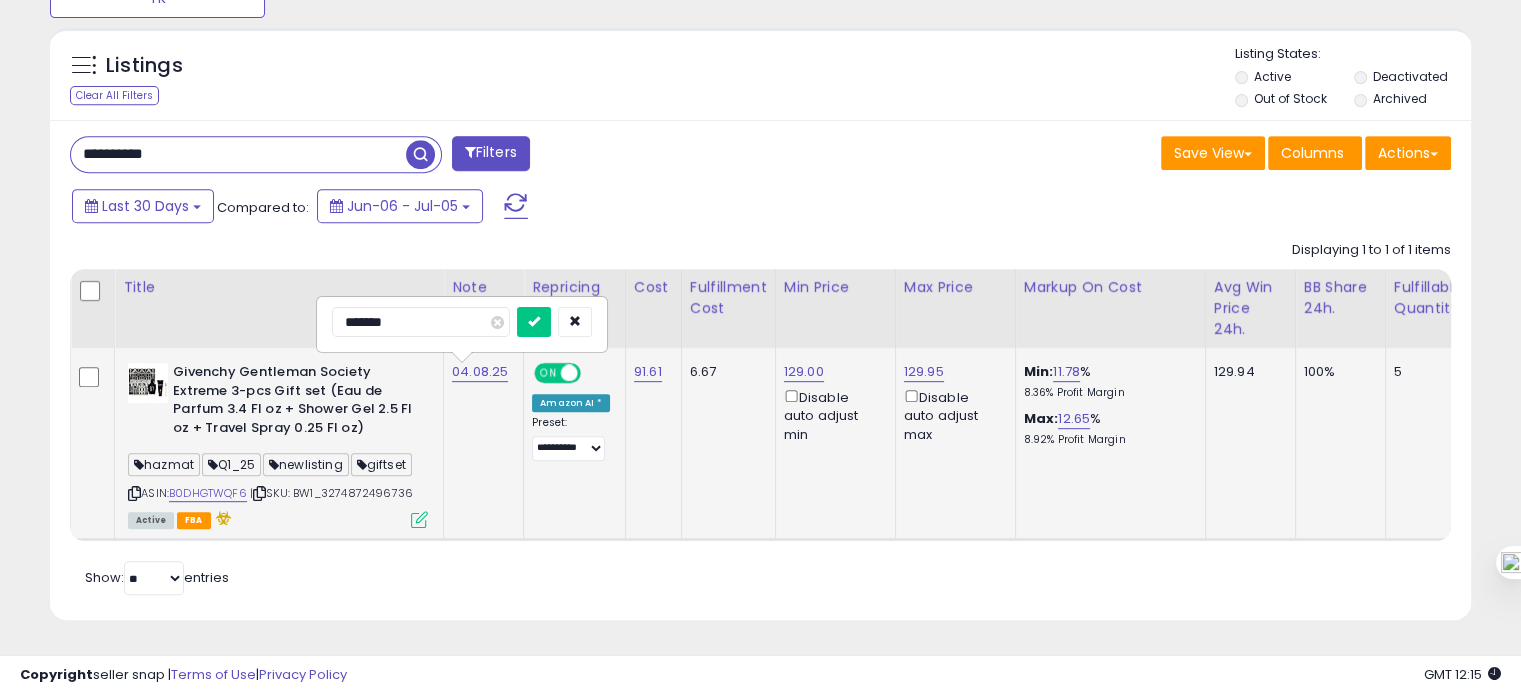 type on "********" 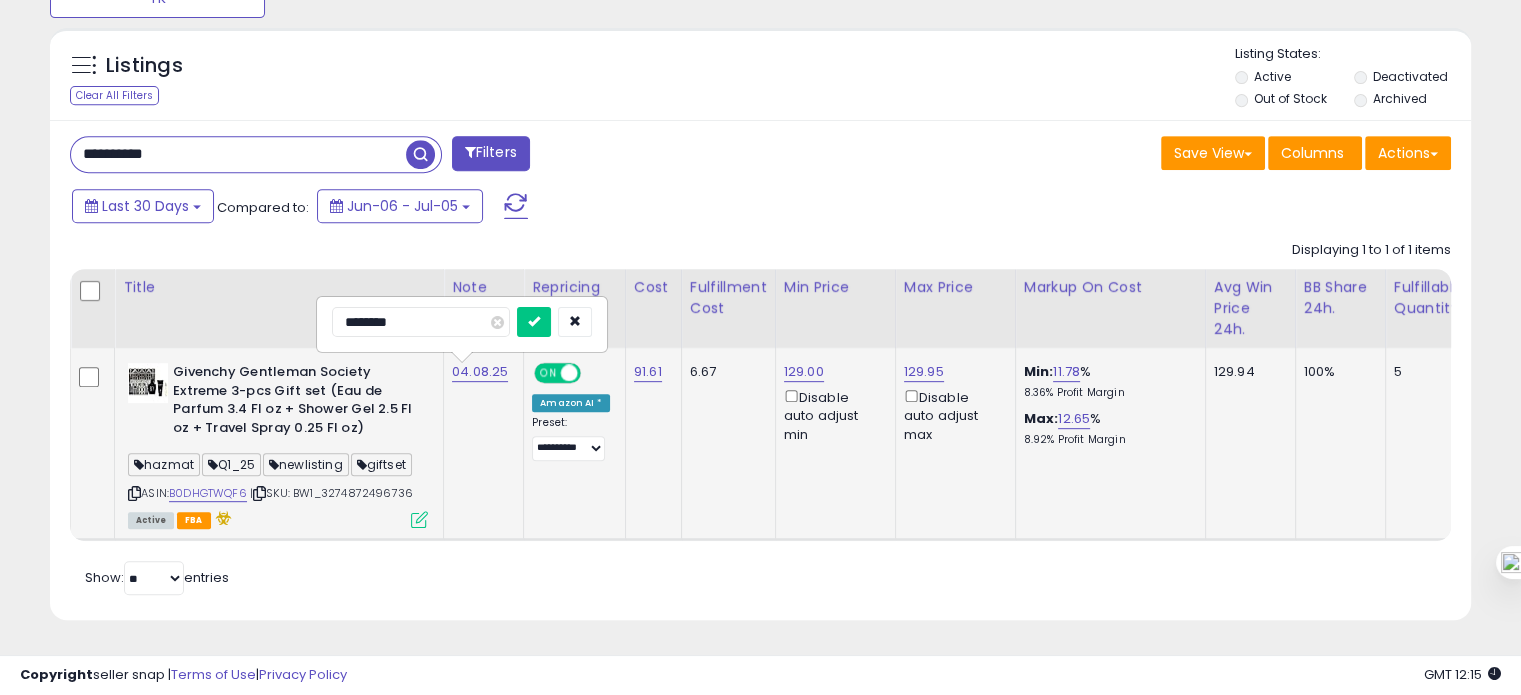 click at bounding box center (534, 322) 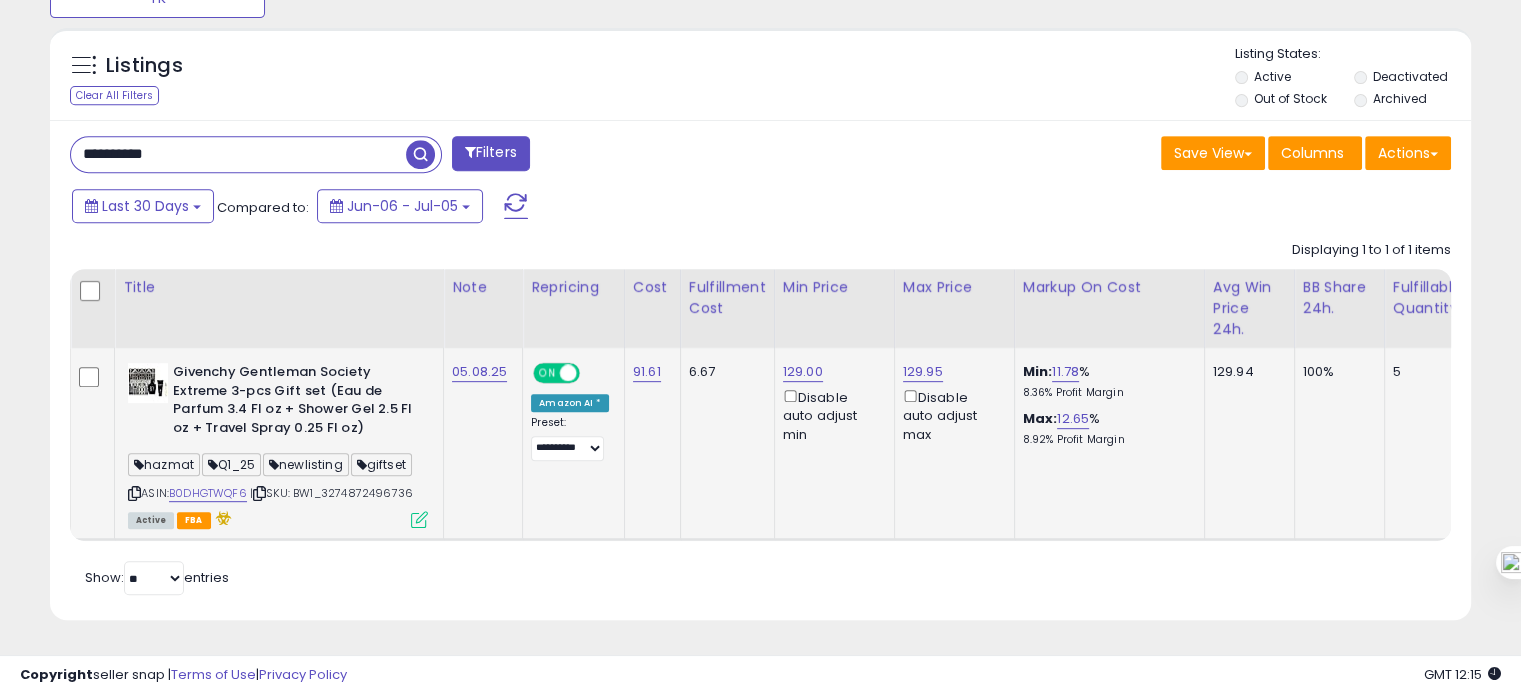 click on "**********" at bounding box center (238, 154) 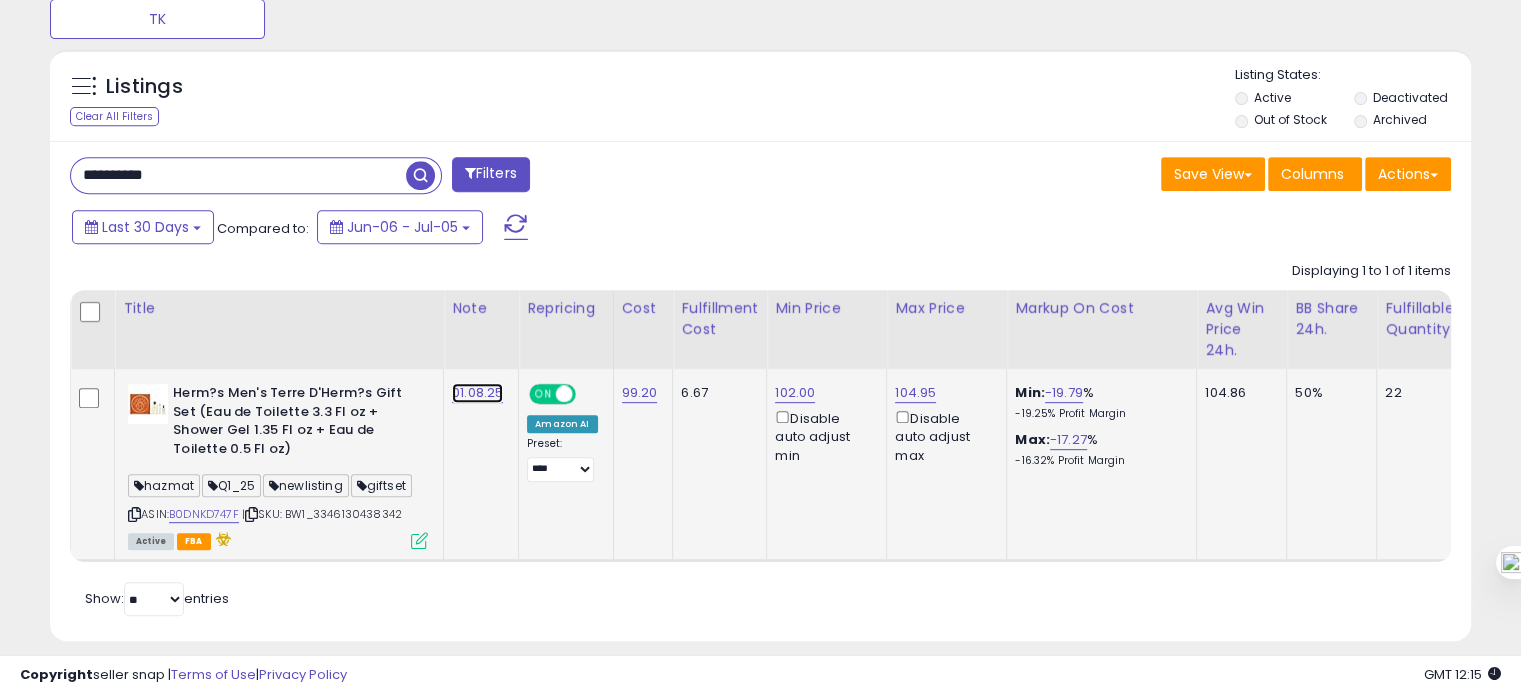 click on "01.08.25" at bounding box center (477, 393) 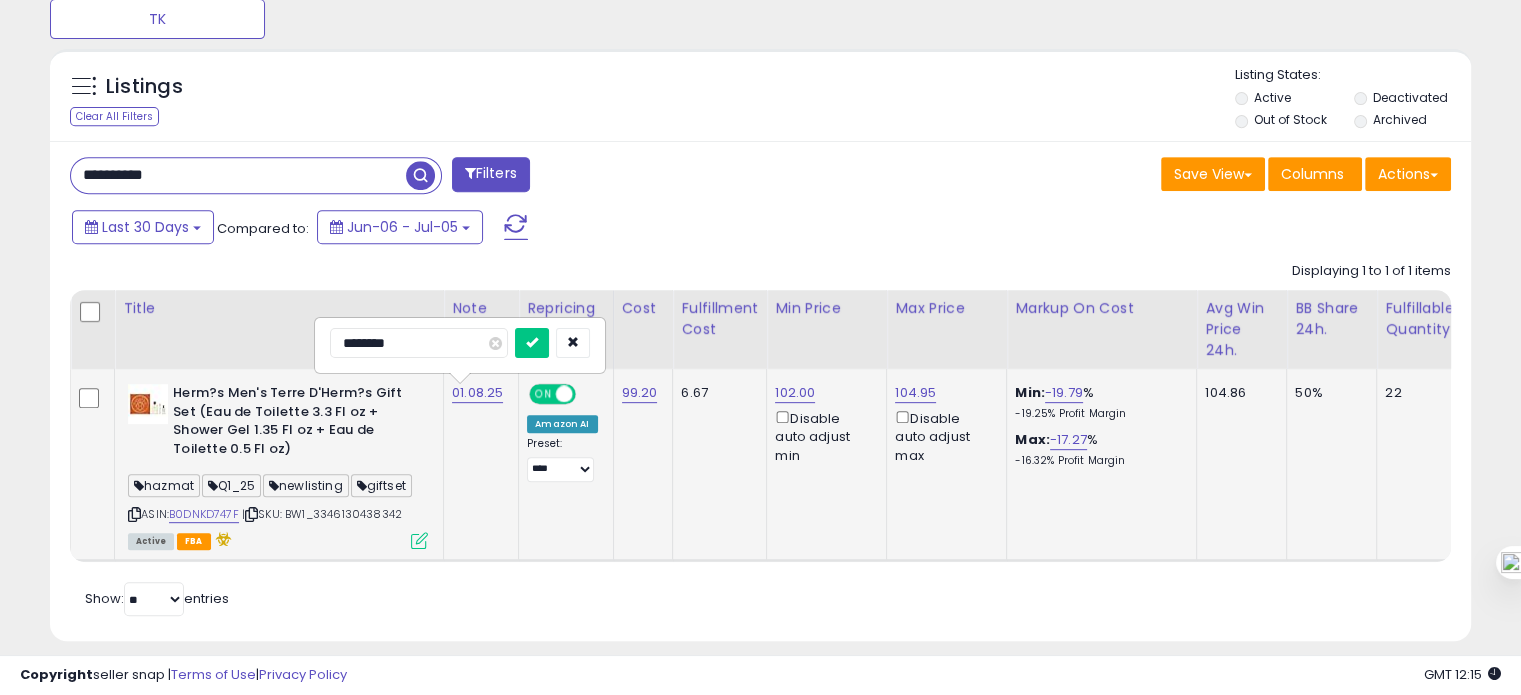 click on "********" at bounding box center [419, 343] 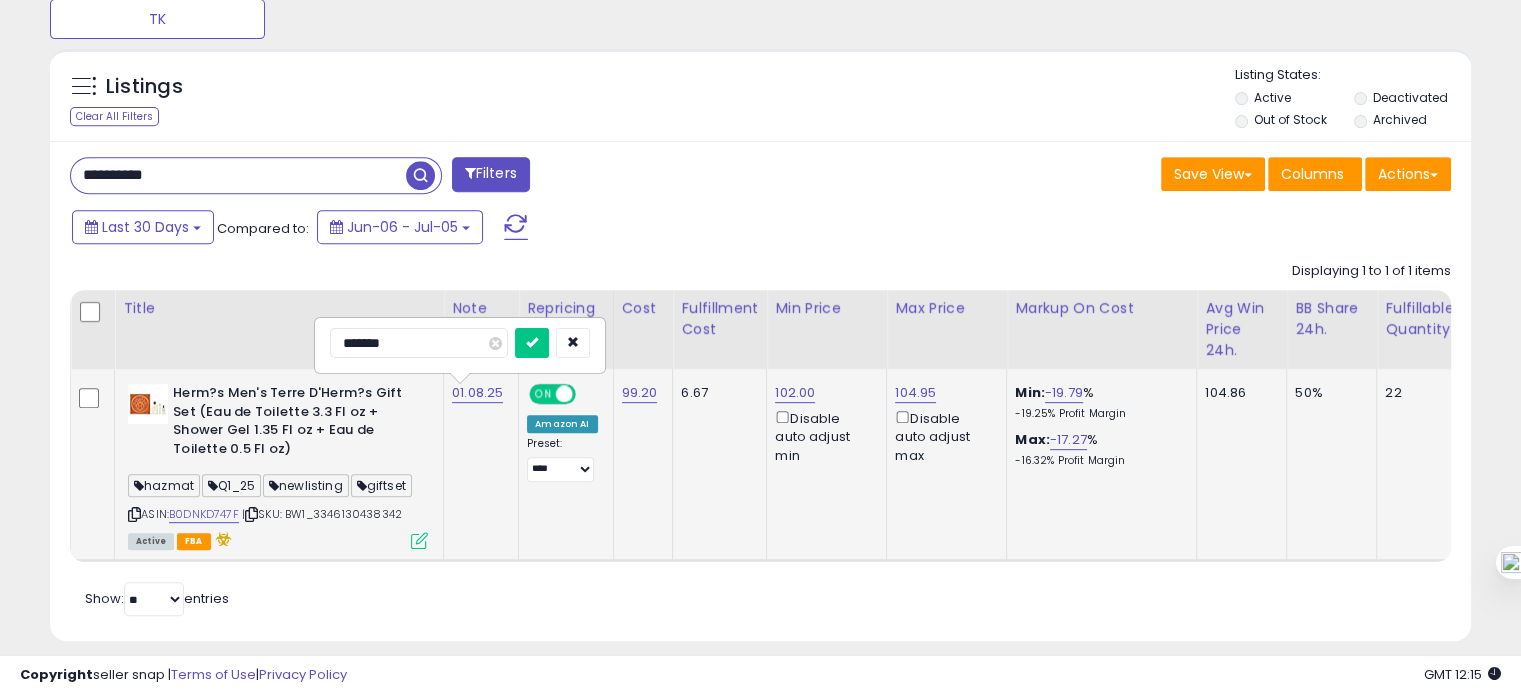 type on "********" 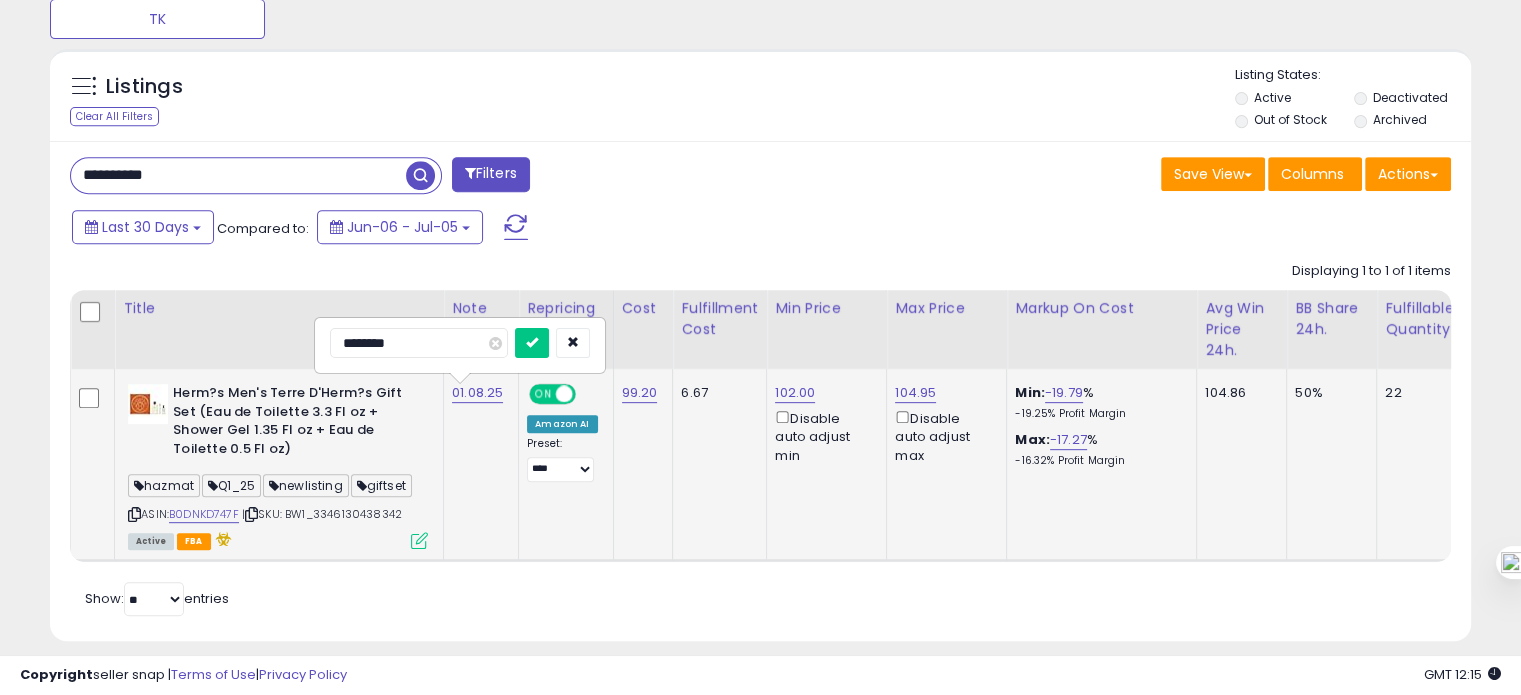 click at bounding box center (532, 343) 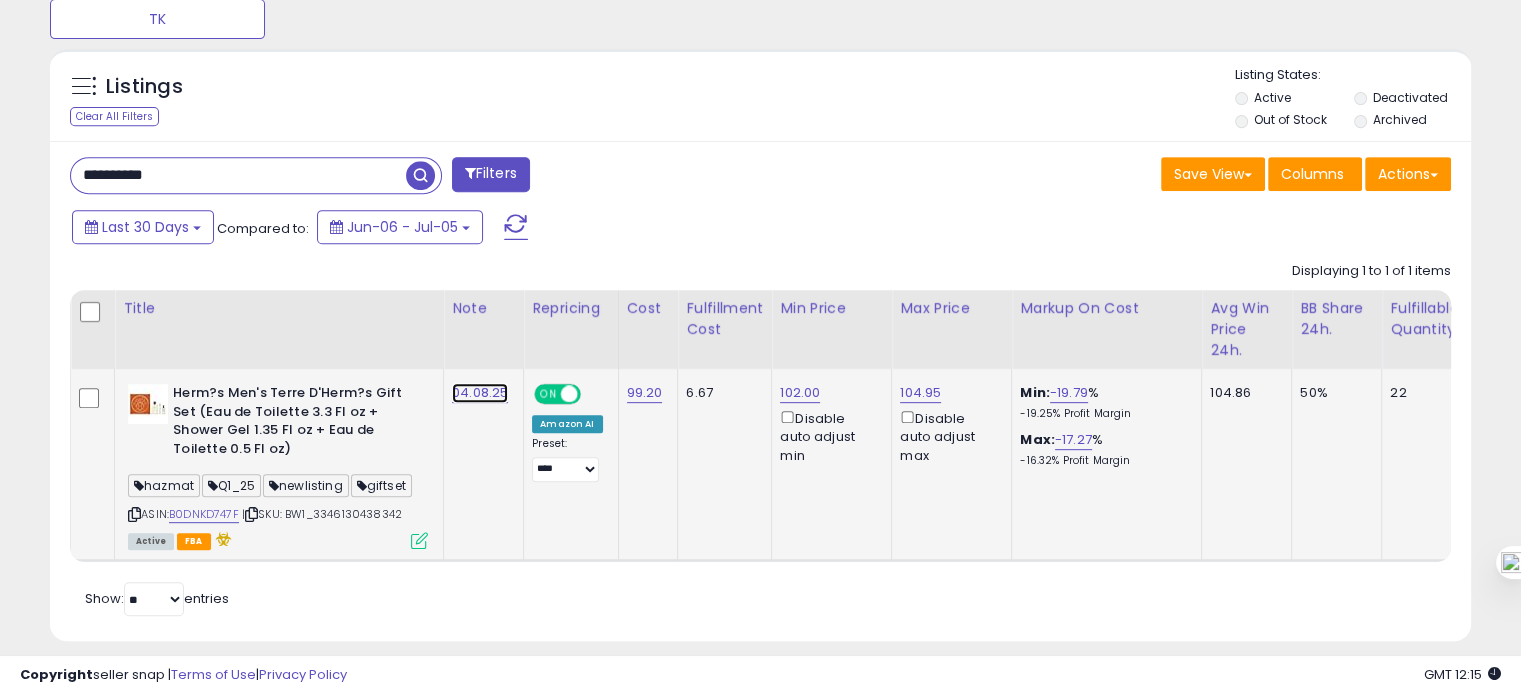click on "04.08.25" at bounding box center [480, 393] 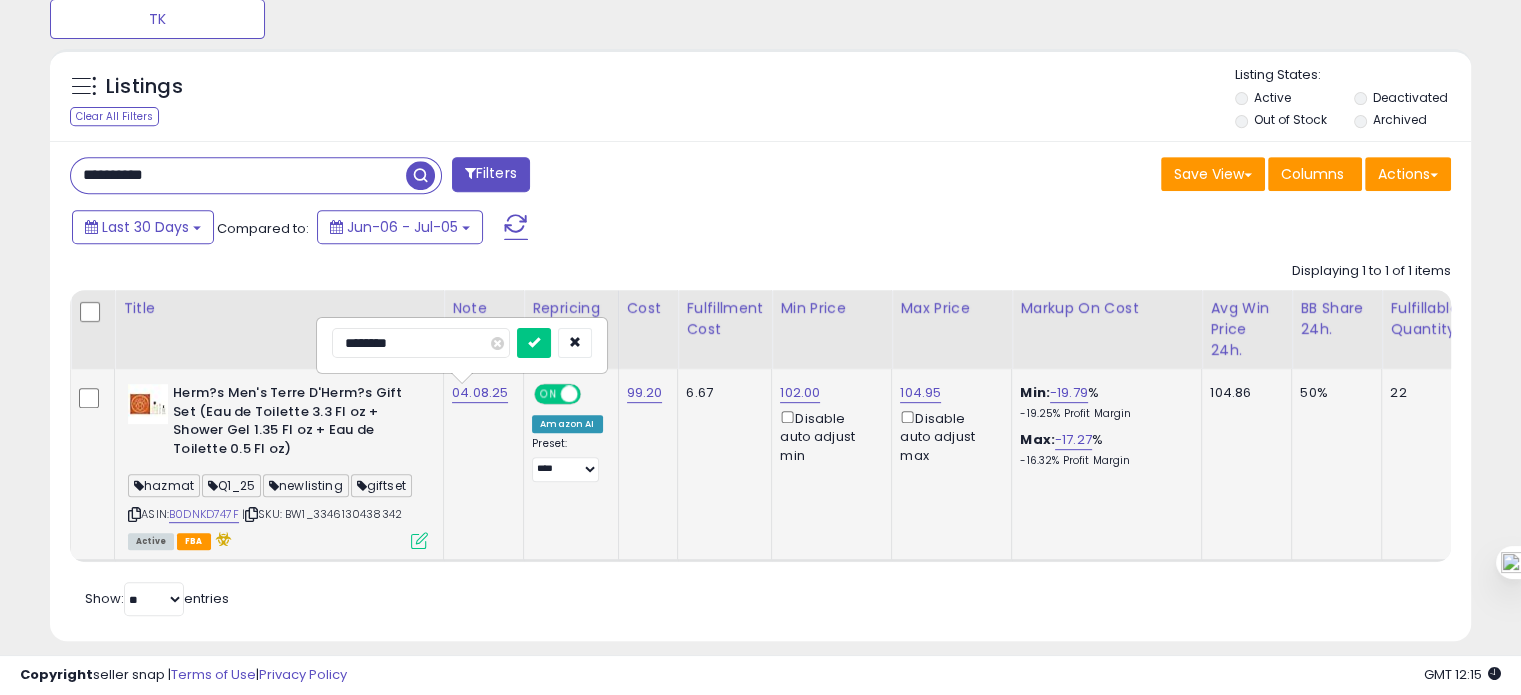 click on "********" at bounding box center [421, 343] 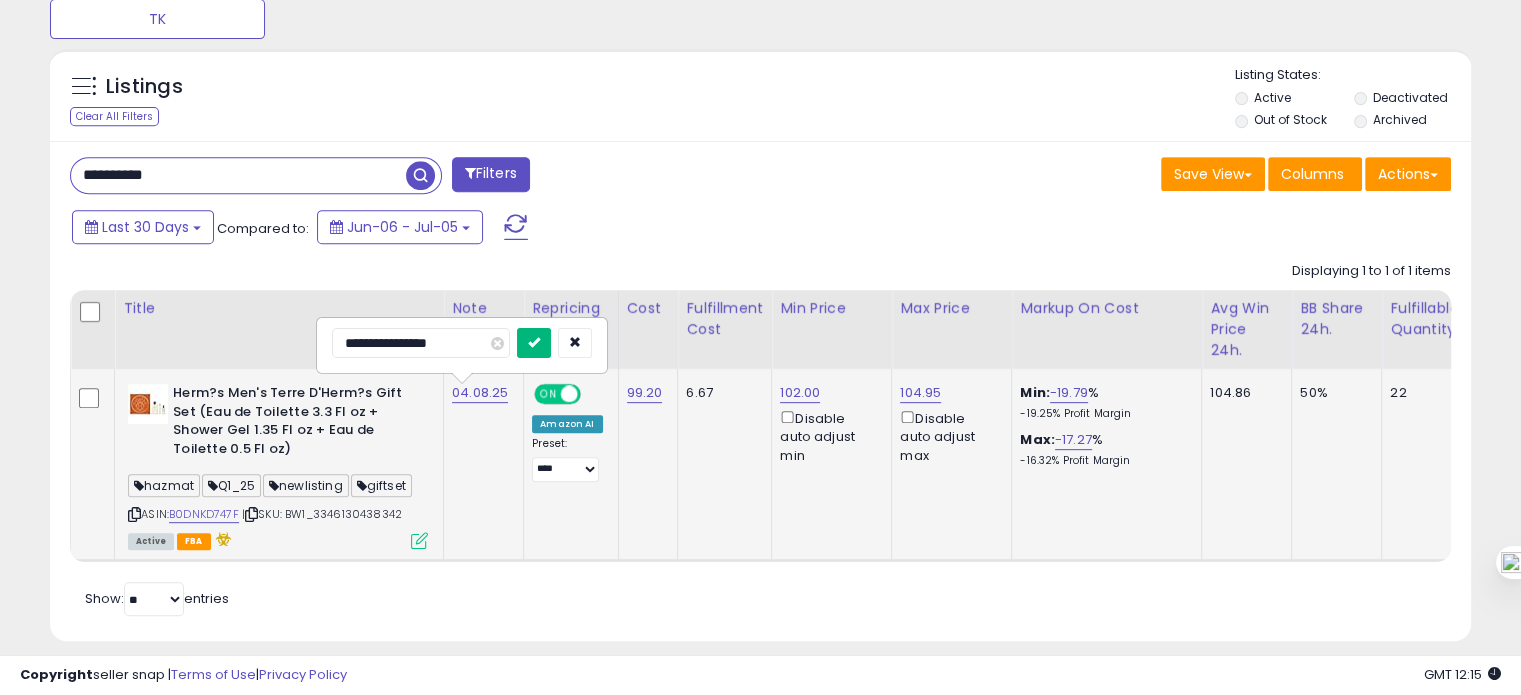 type on "**********" 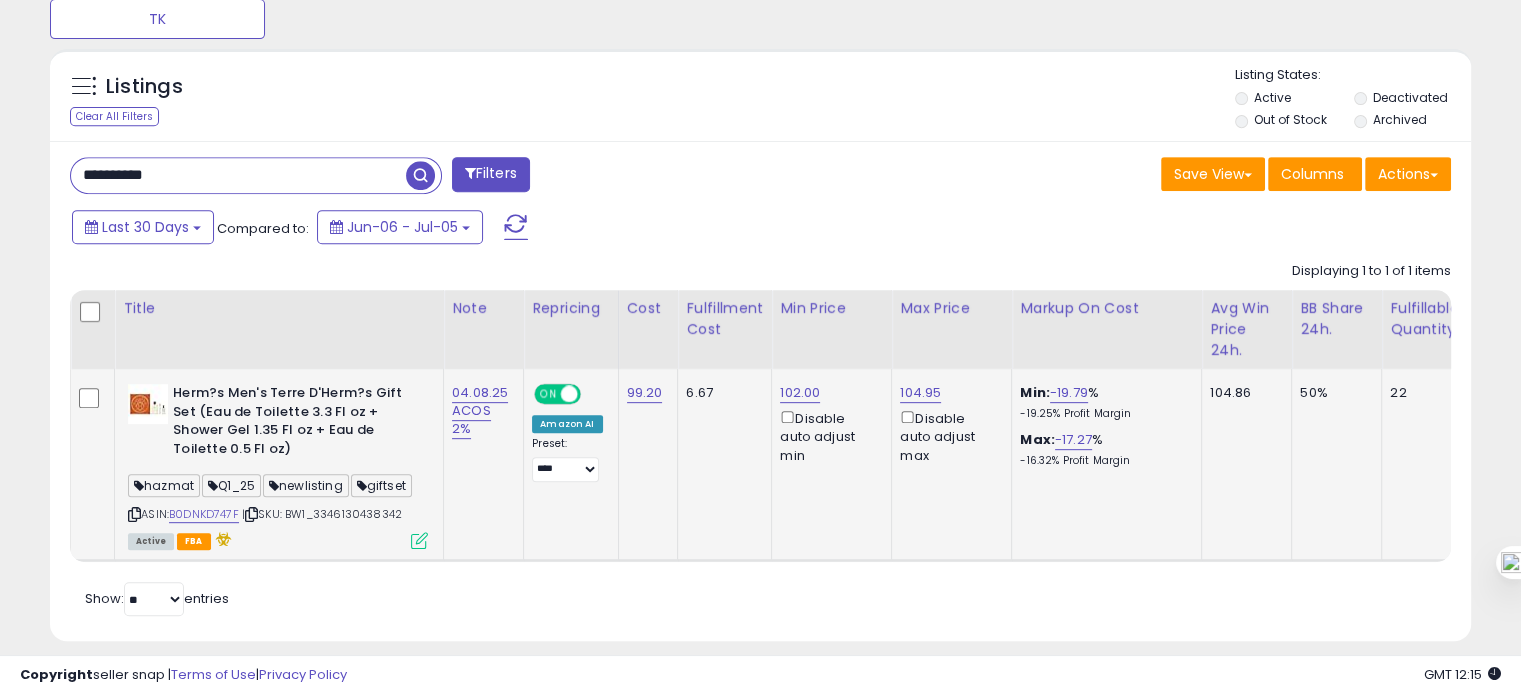 click on "**********" at bounding box center [238, 175] 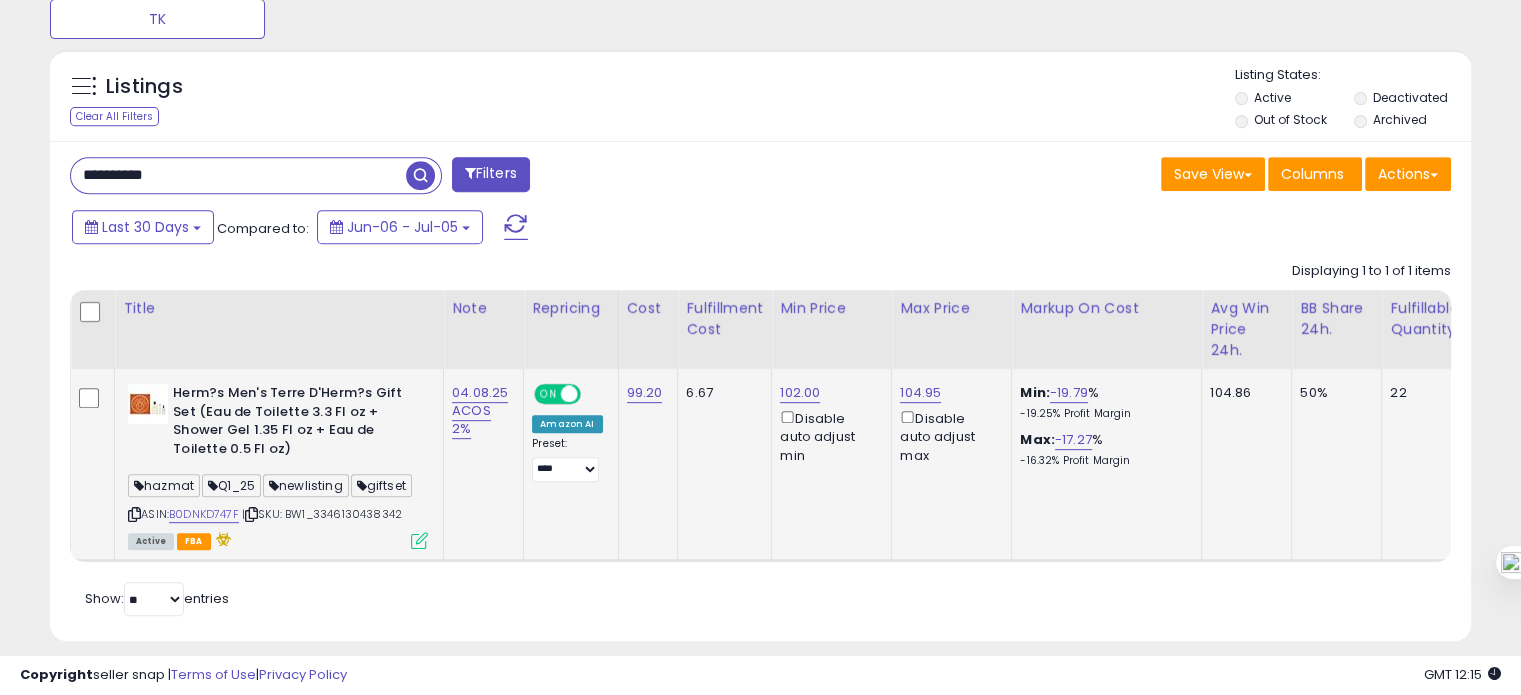 paste 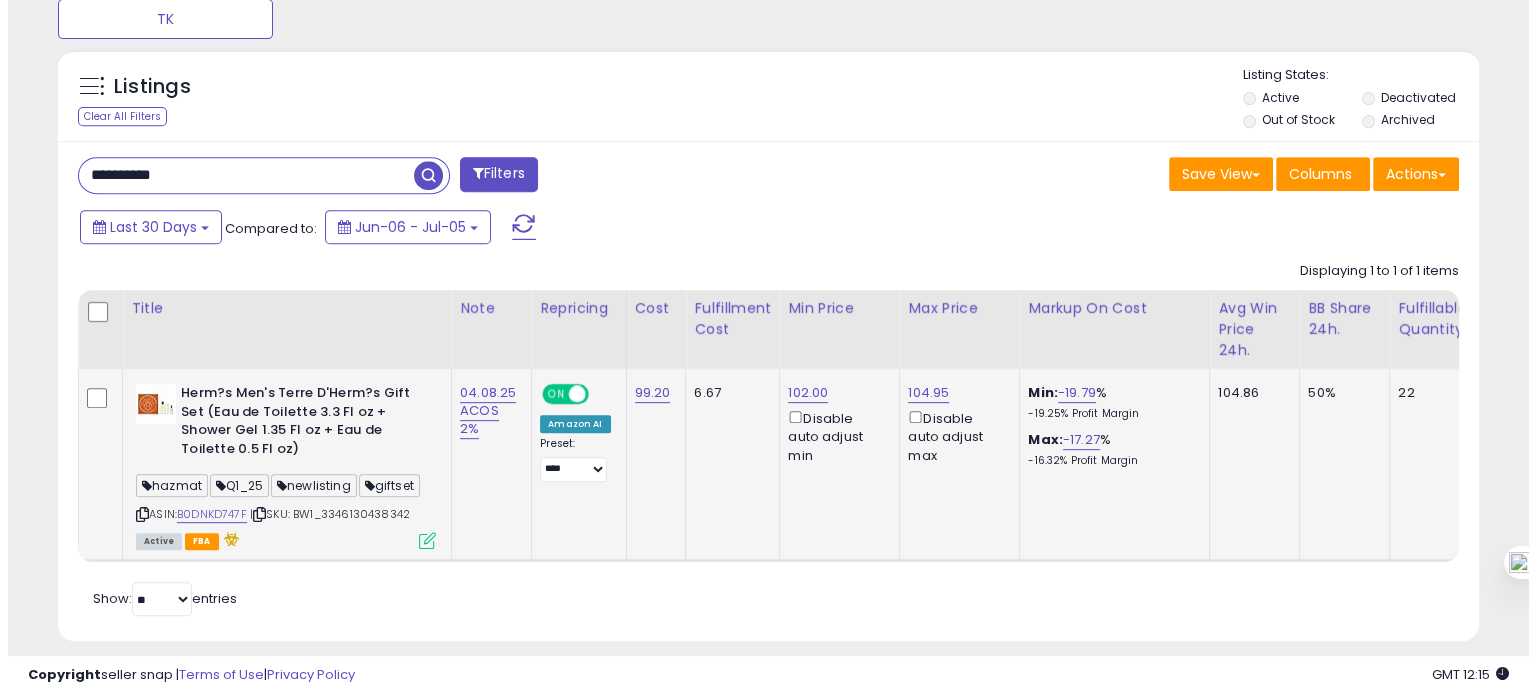 scroll, scrollTop: 674, scrollLeft: 0, axis: vertical 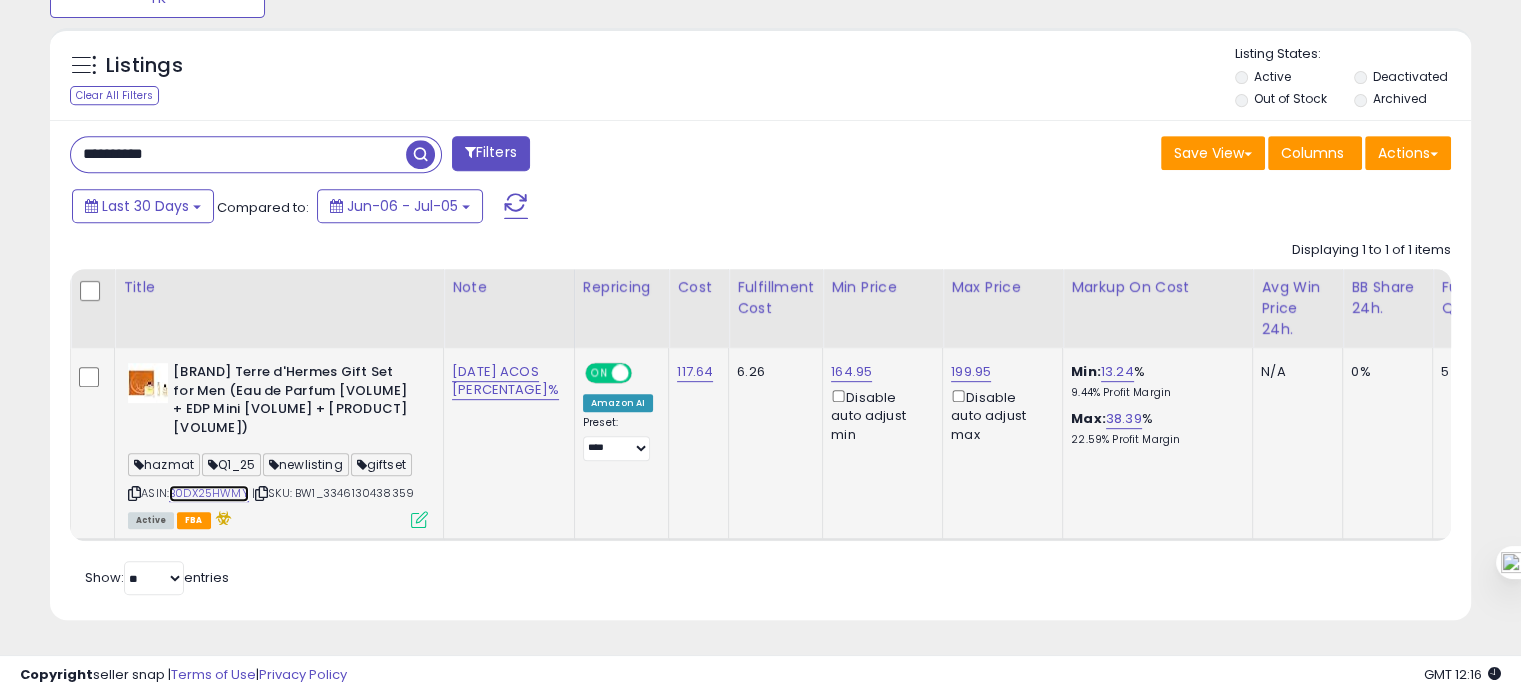 click on "B0DX25HWMY" at bounding box center [209, 493] 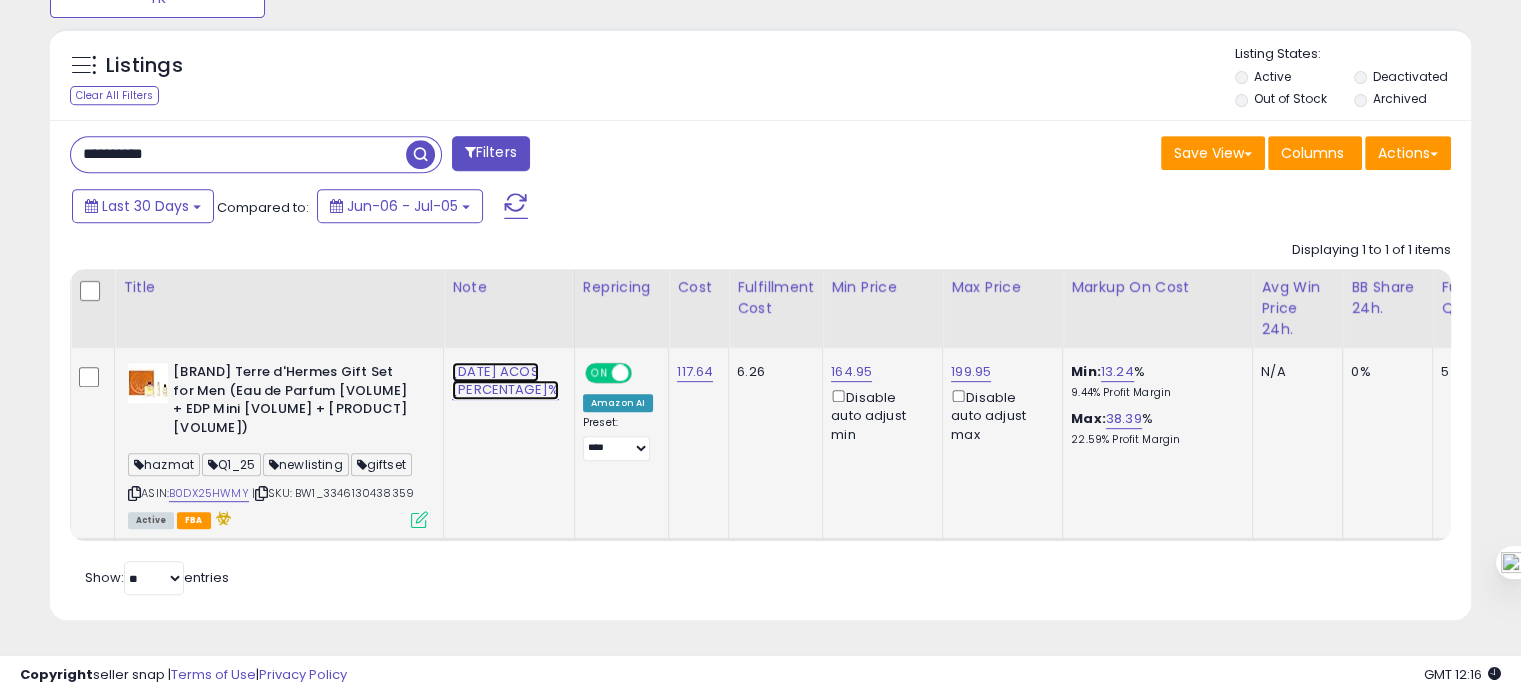 click on "22.07.25 ACOS 2%" at bounding box center [505, 381] 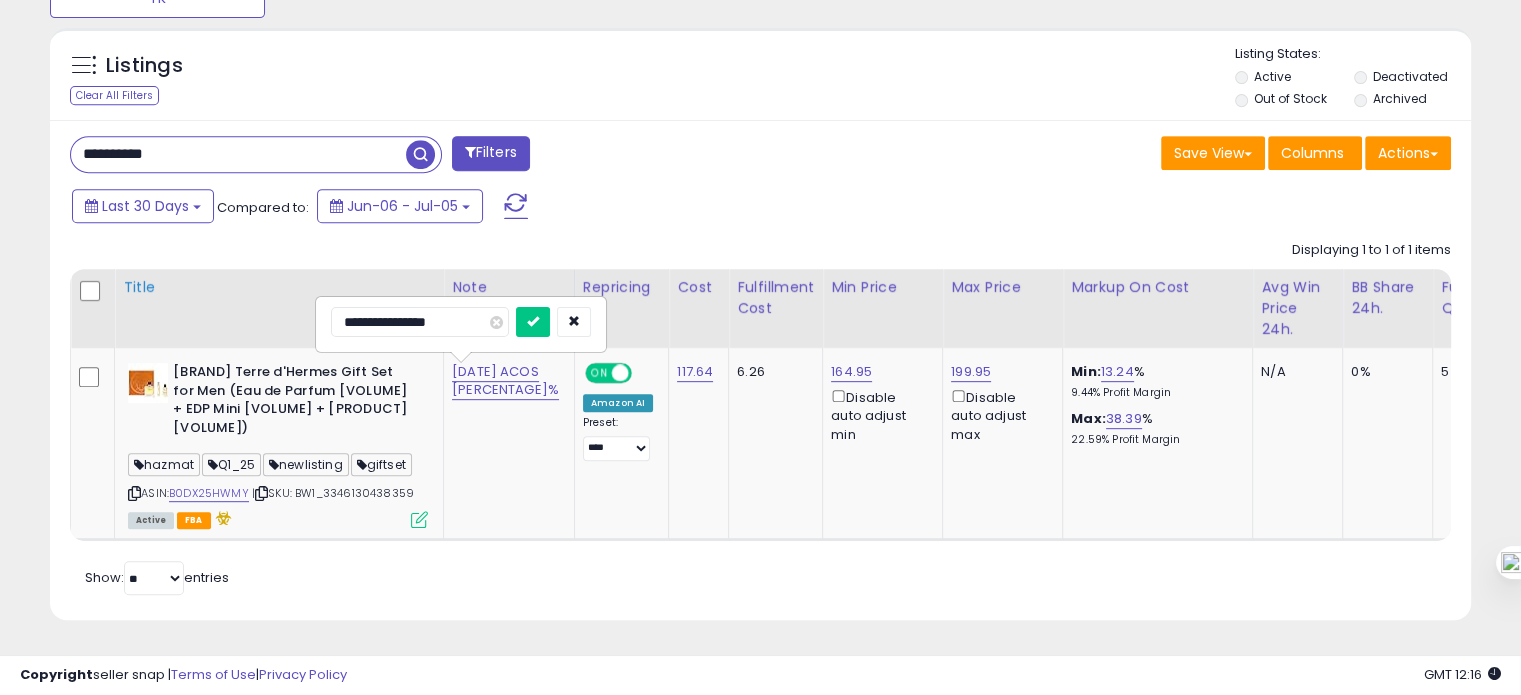 drag, startPoint x: 376, startPoint y: 307, endPoint x: 309, endPoint y: 315, distance: 67.47592 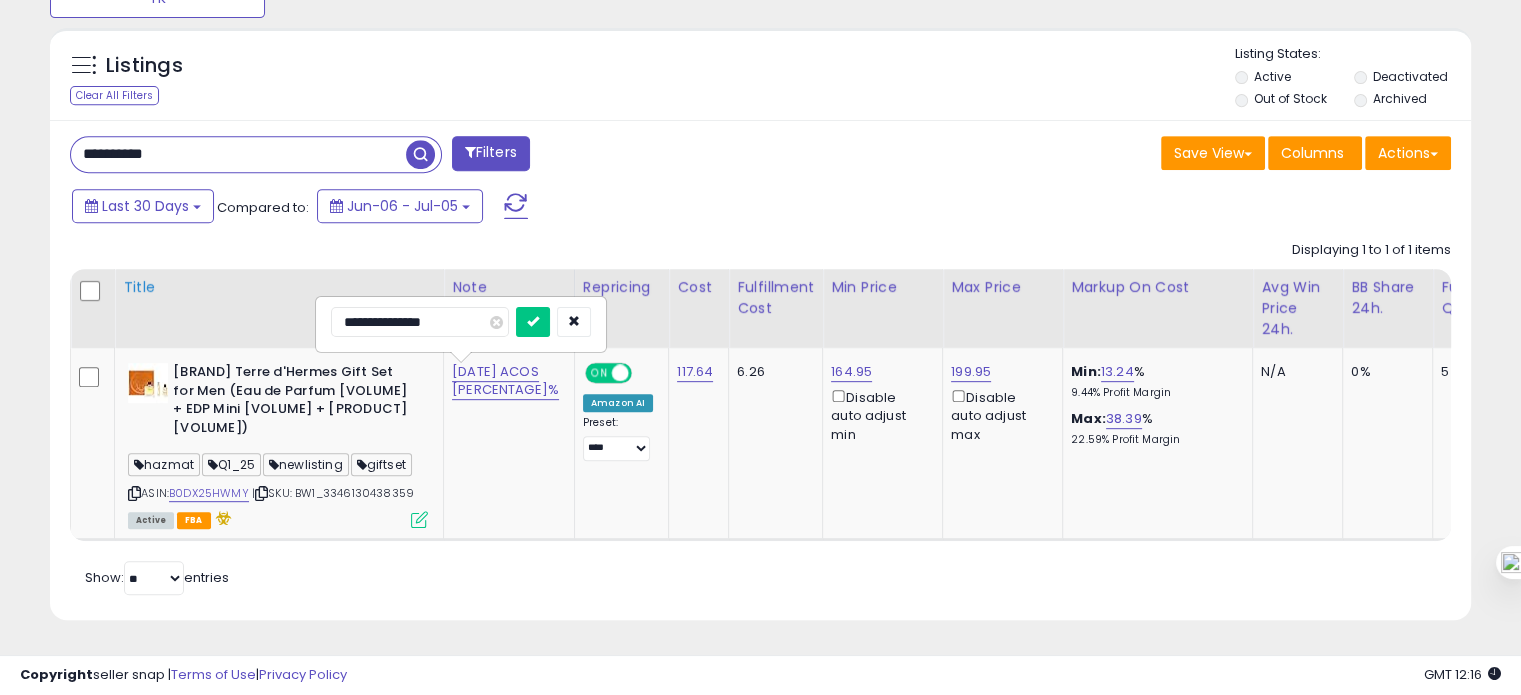 type on "**********" 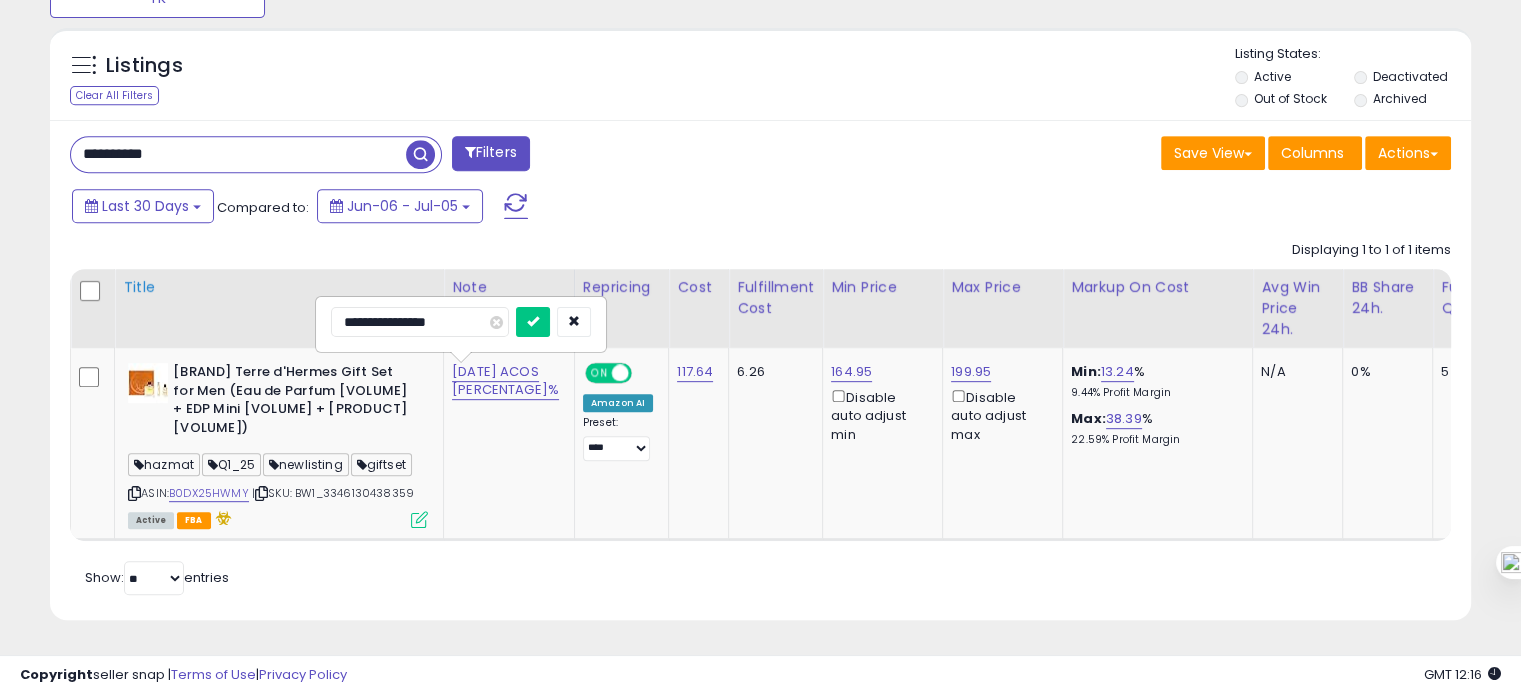 click at bounding box center (533, 322) 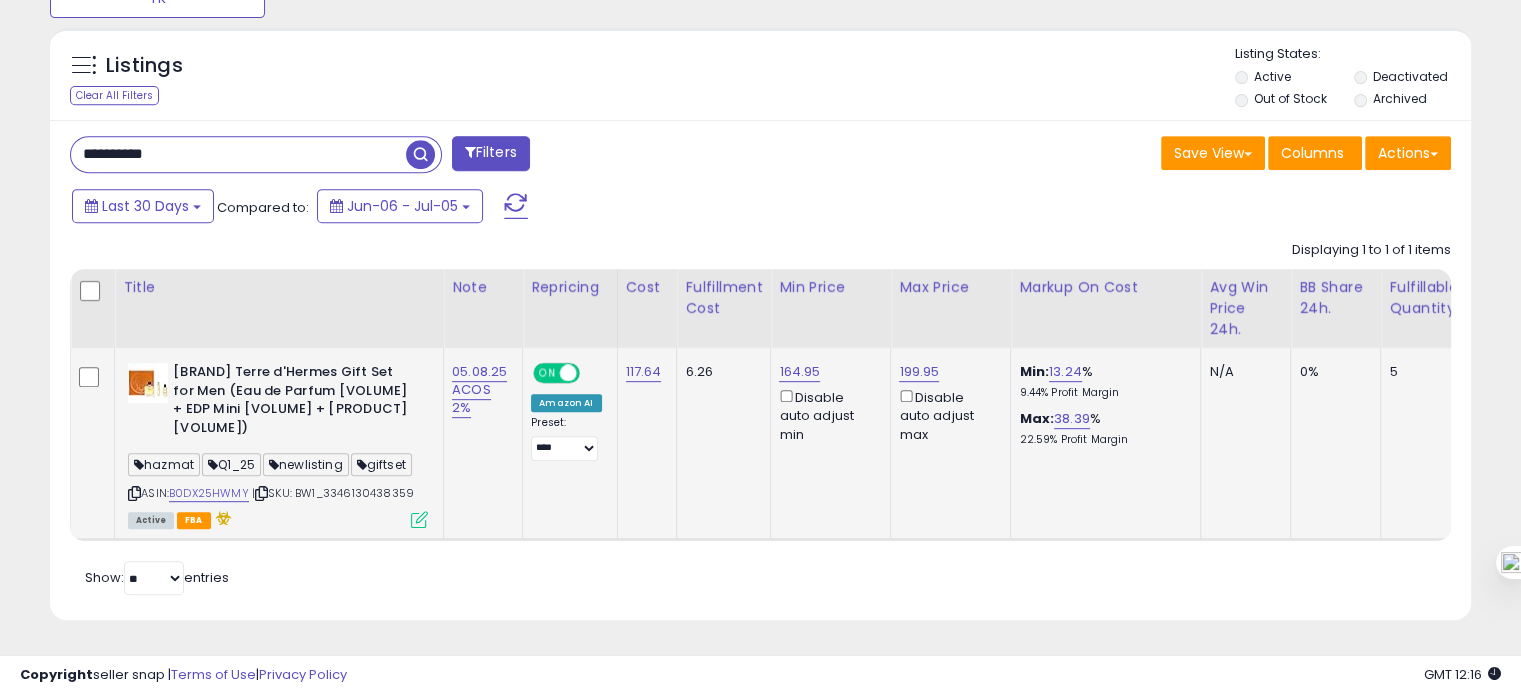 click on "164.95  Disable auto adjust min" at bounding box center (827, 403) 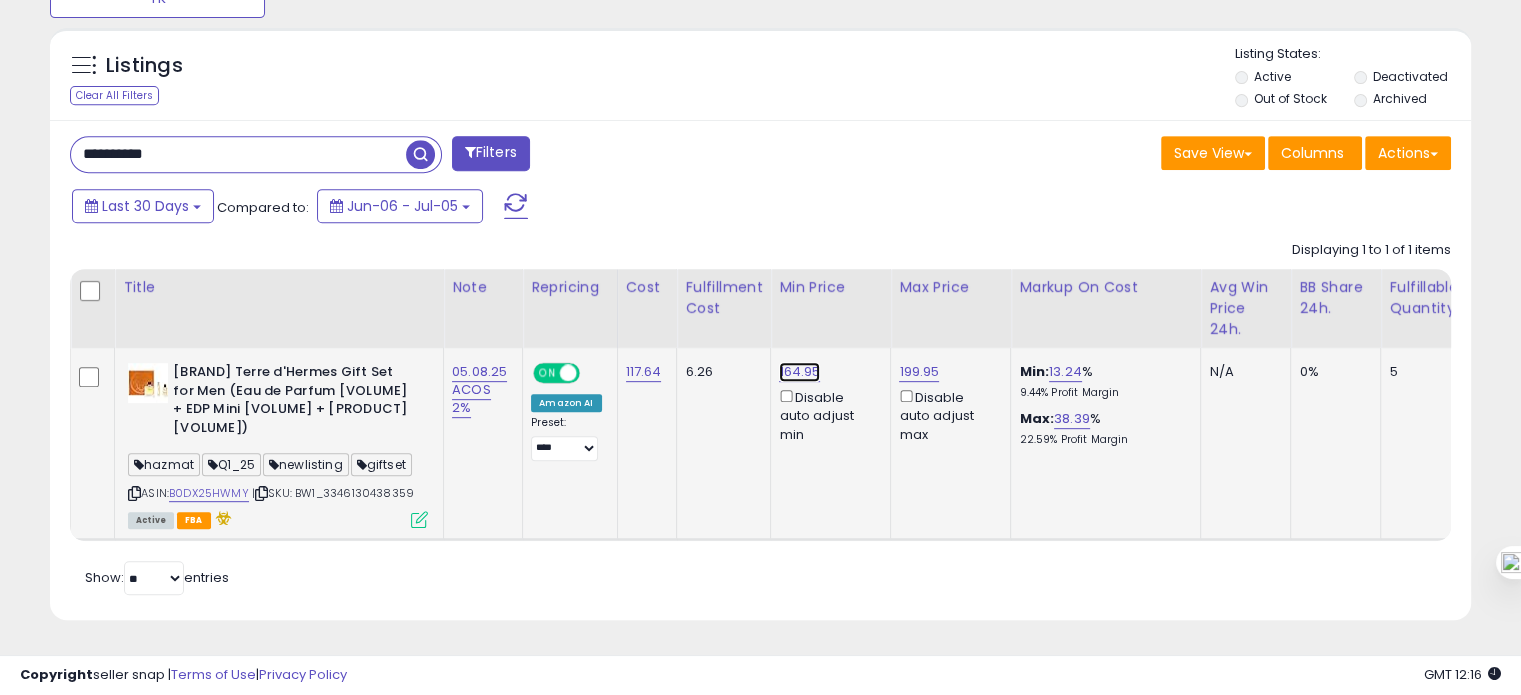 click on "164.95" at bounding box center (799, 372) 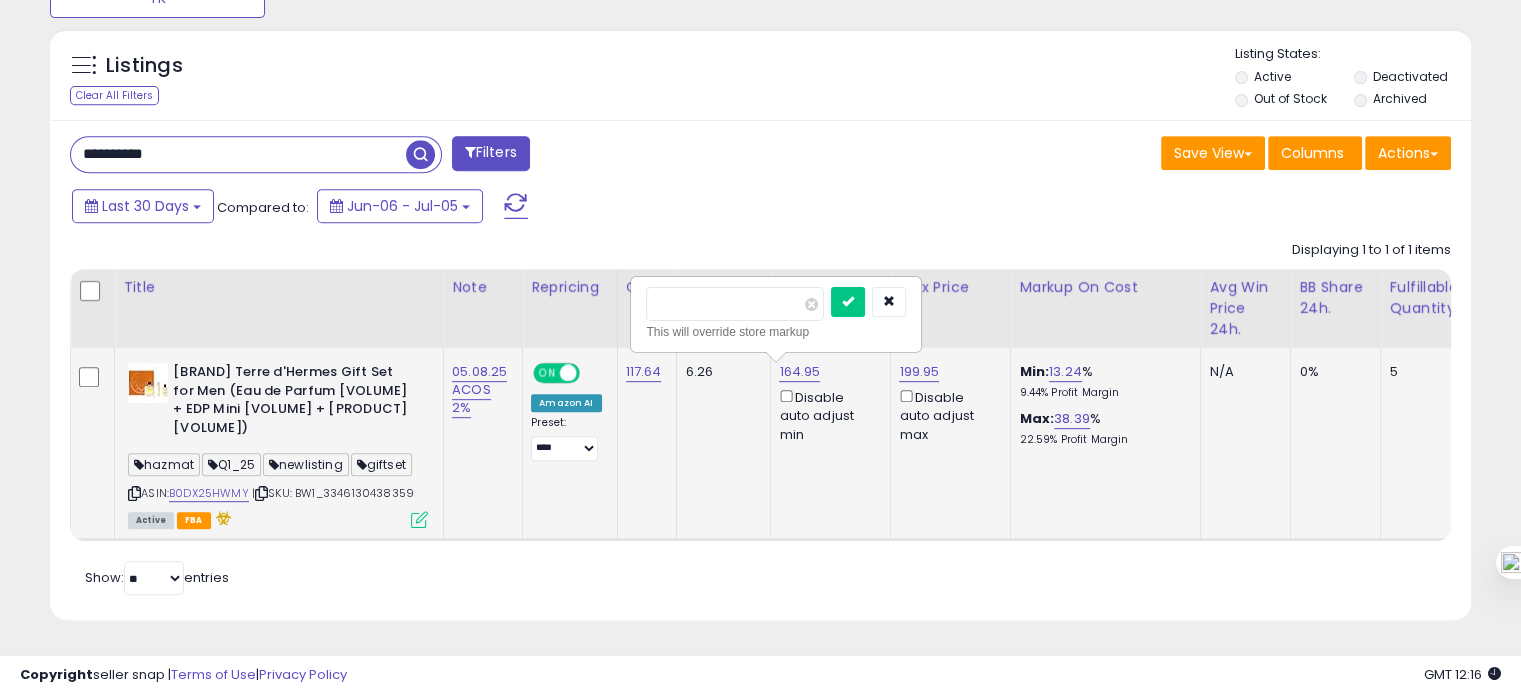 click on "******" at bounding box center [735, 304] 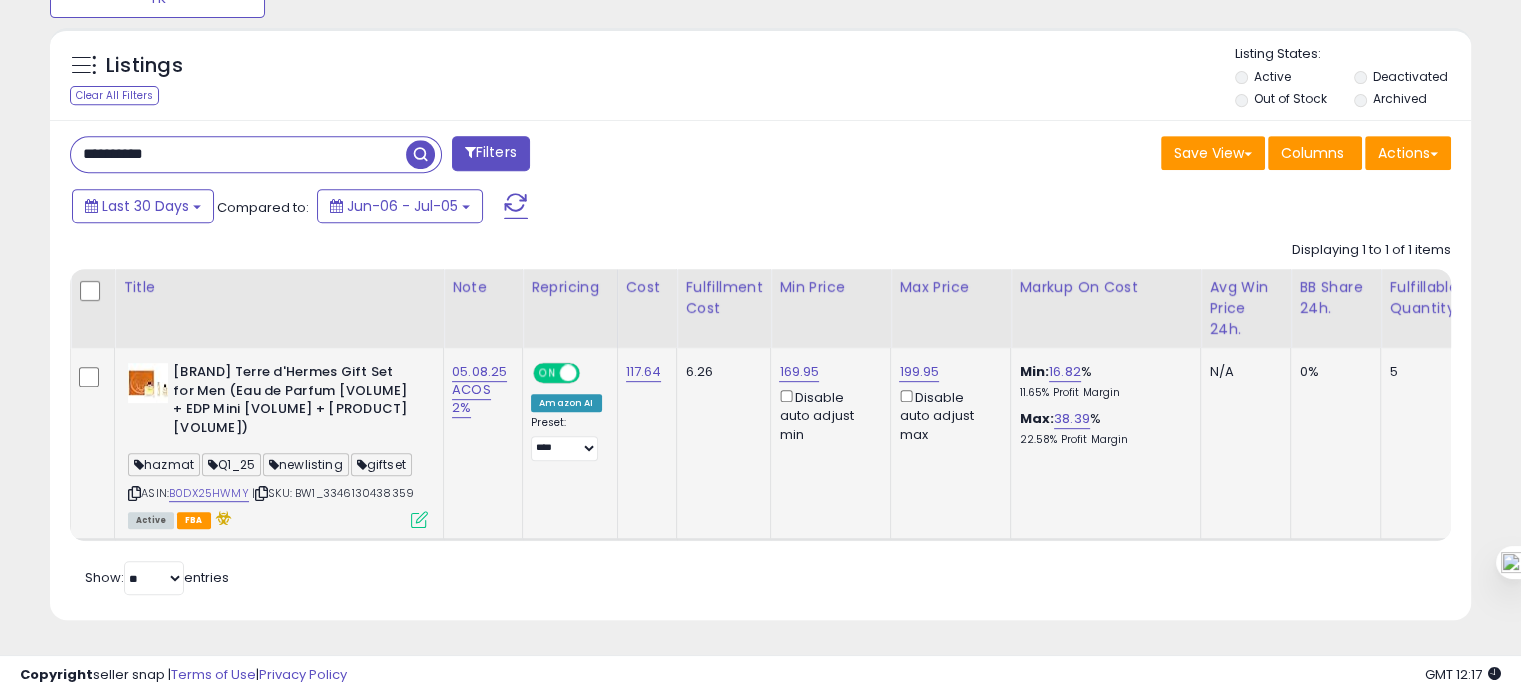 click on "**********" at bounding box center (238, 154) 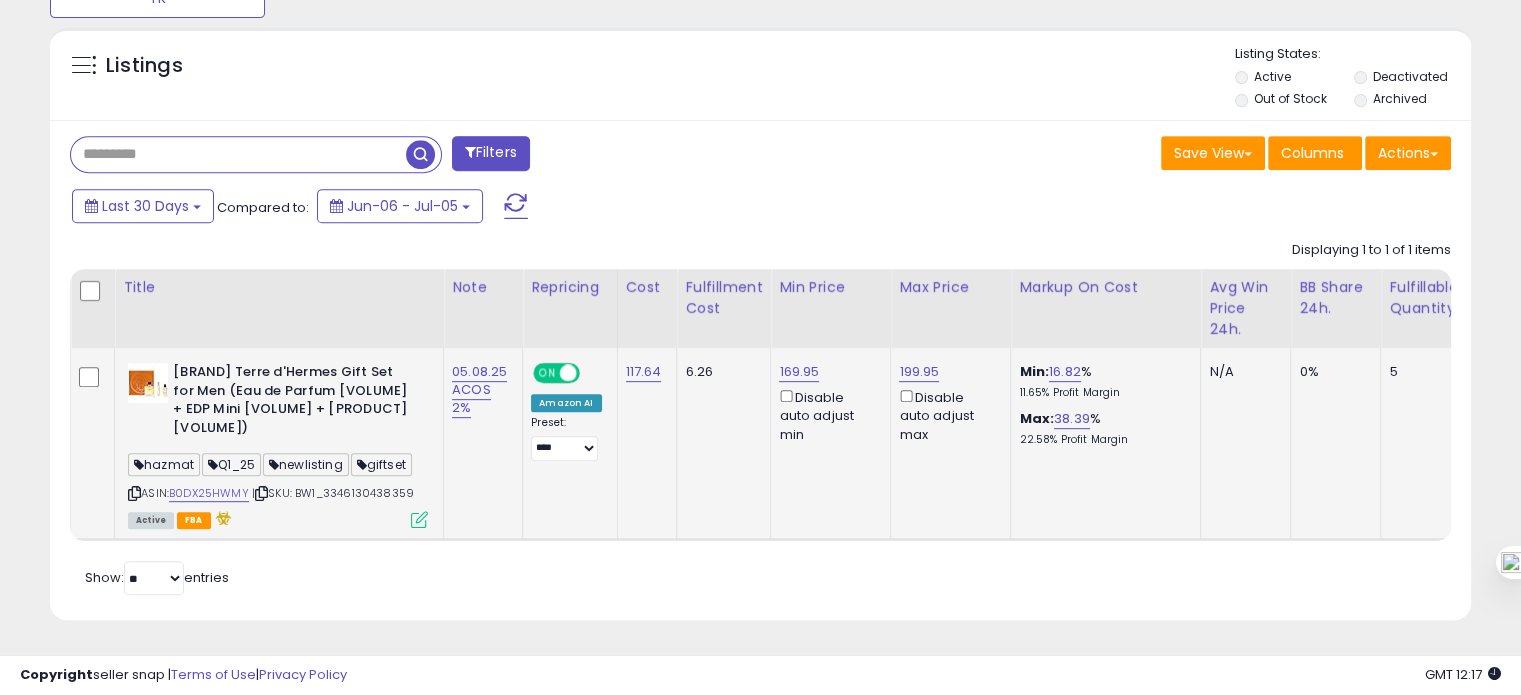 type 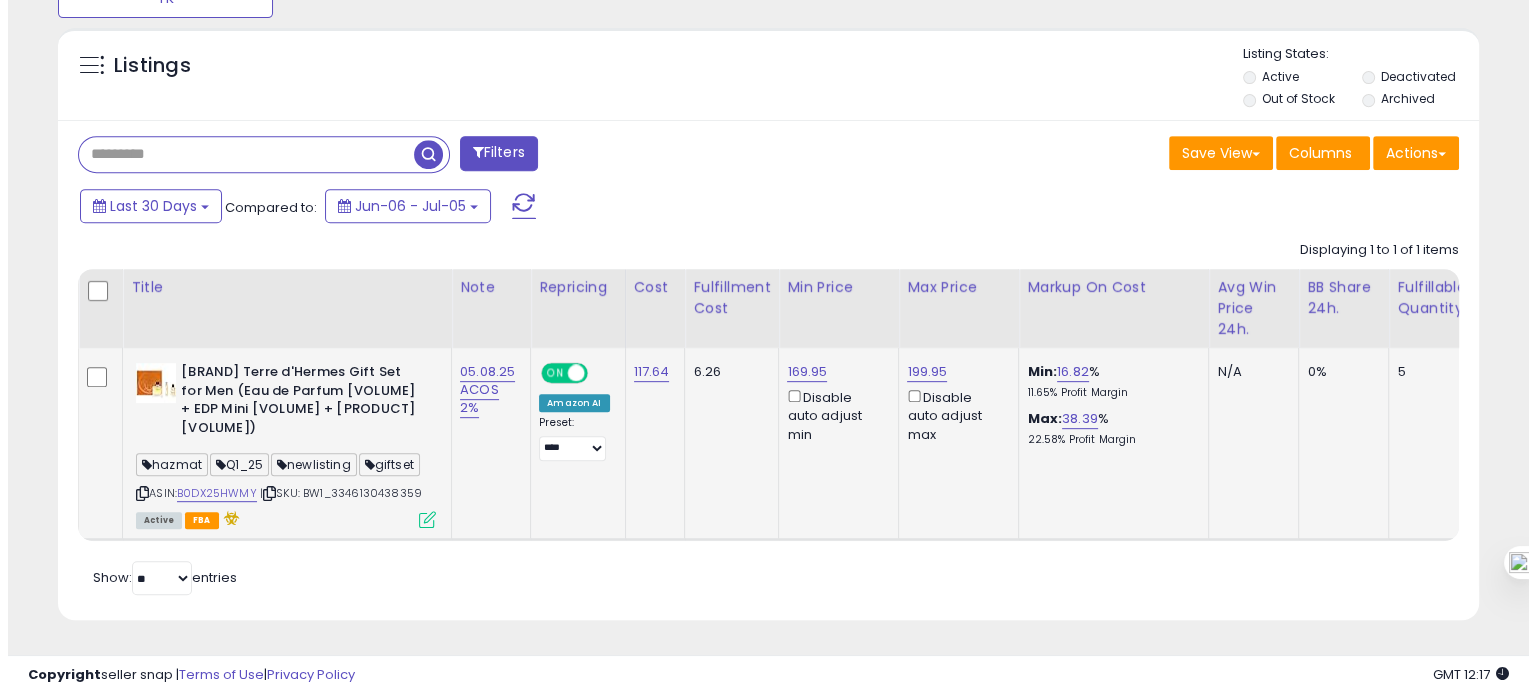 scroll, scrollTop: 674, scrollLeft: 0, axis: vertical 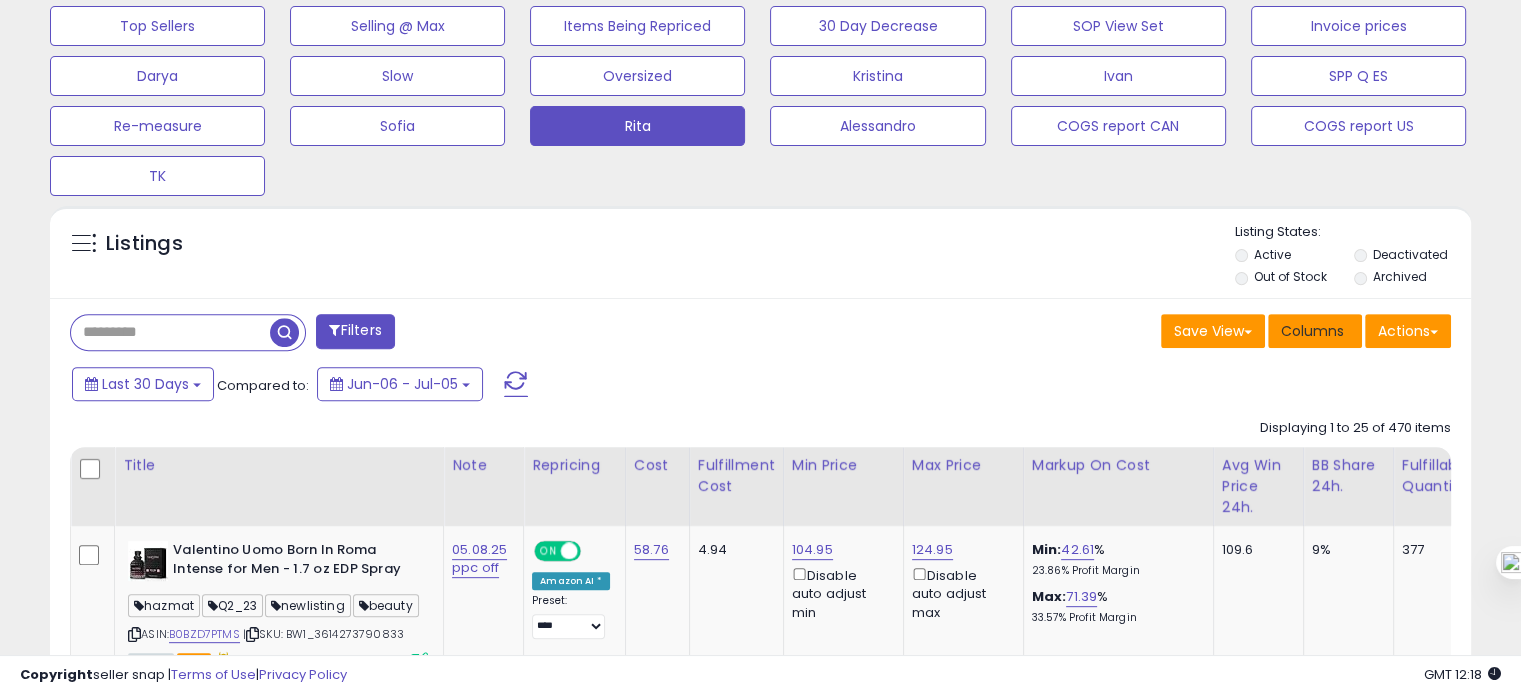 click on "Columns" at bounding box center [1312, 331] 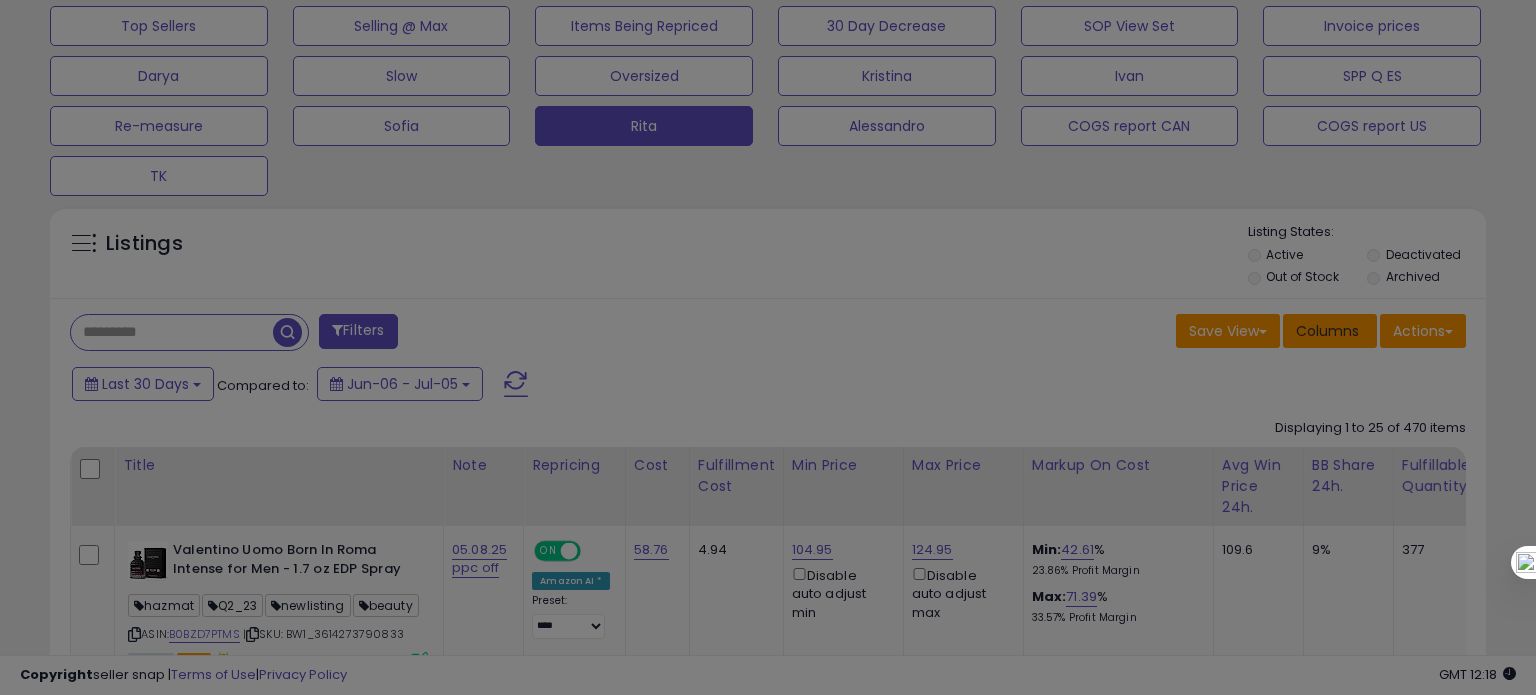 scroll, scrollTop: 999589, scrollLeft: 999168, axis: both 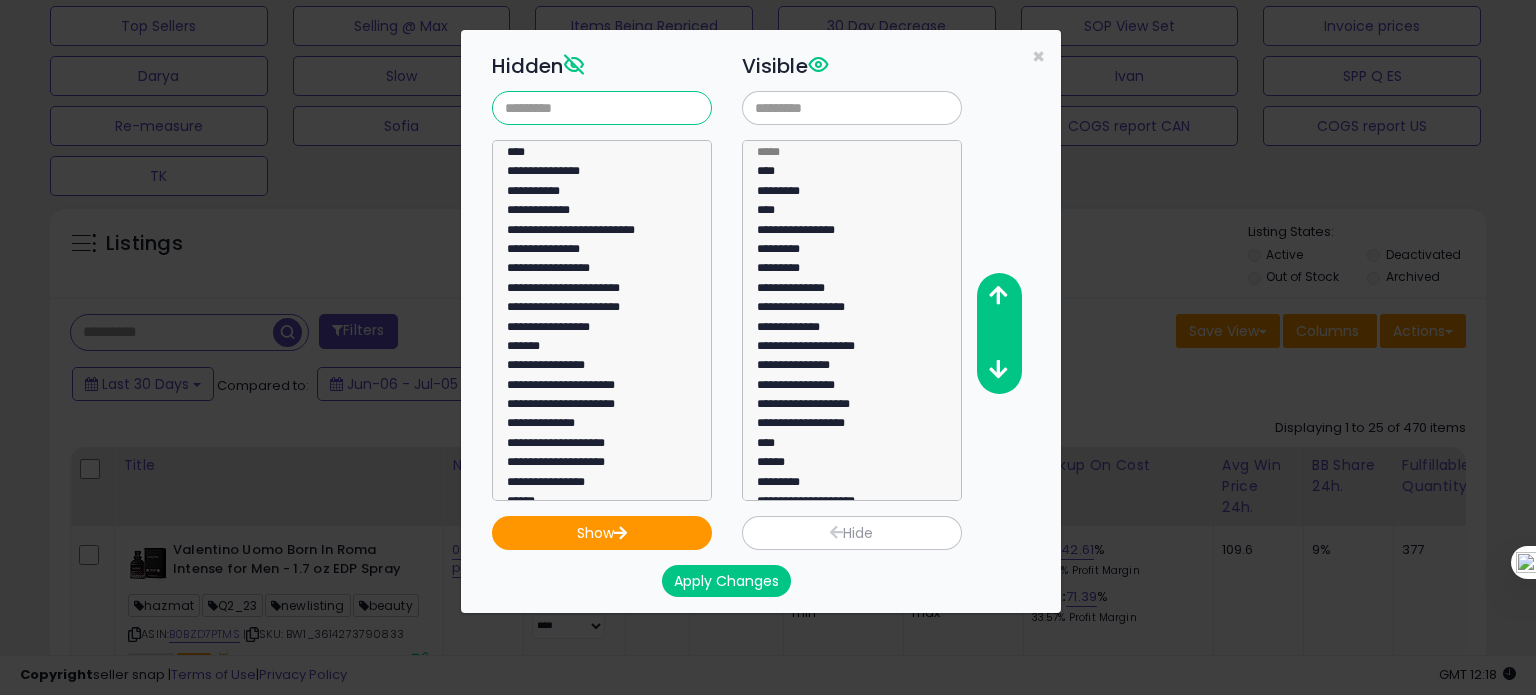 click at bounding box center (602, 108) 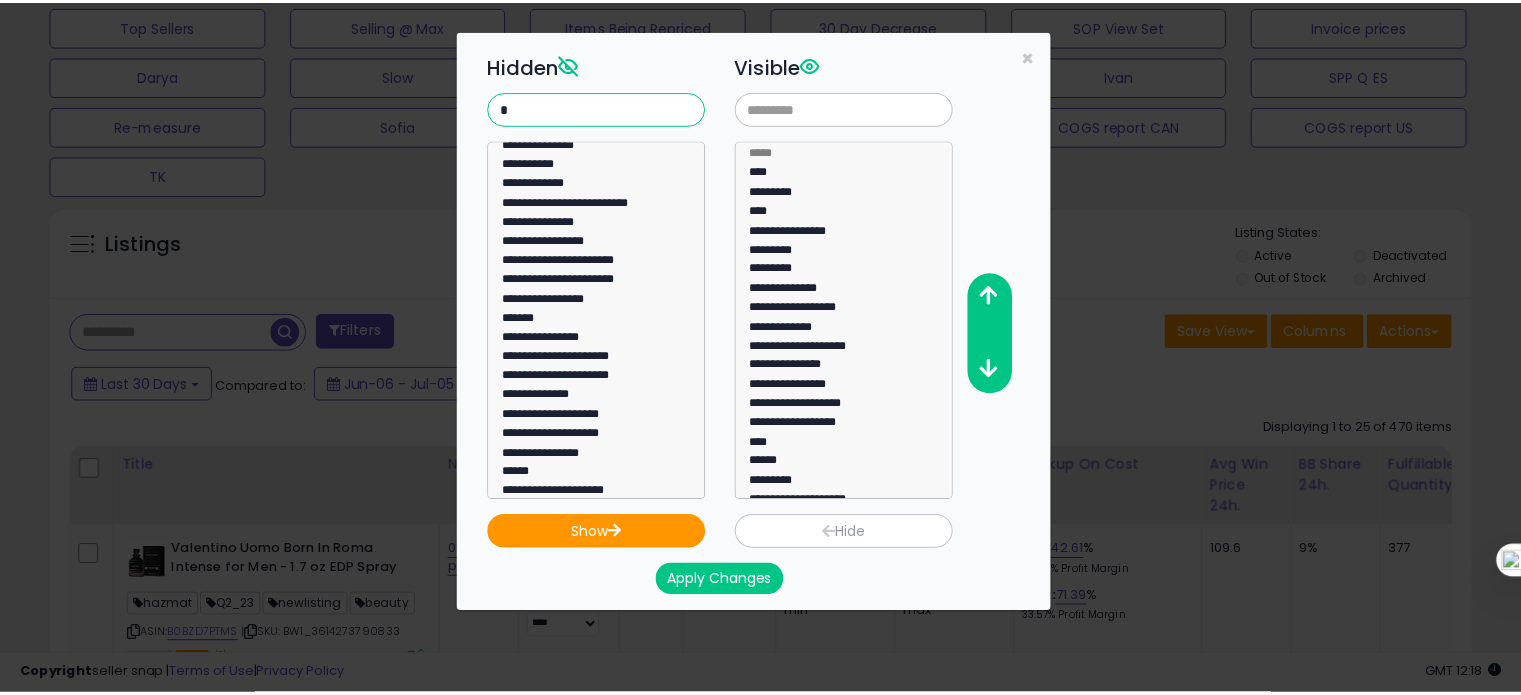 scroll, scrollTop: 32, scrollLeft: 0, axis: vertical 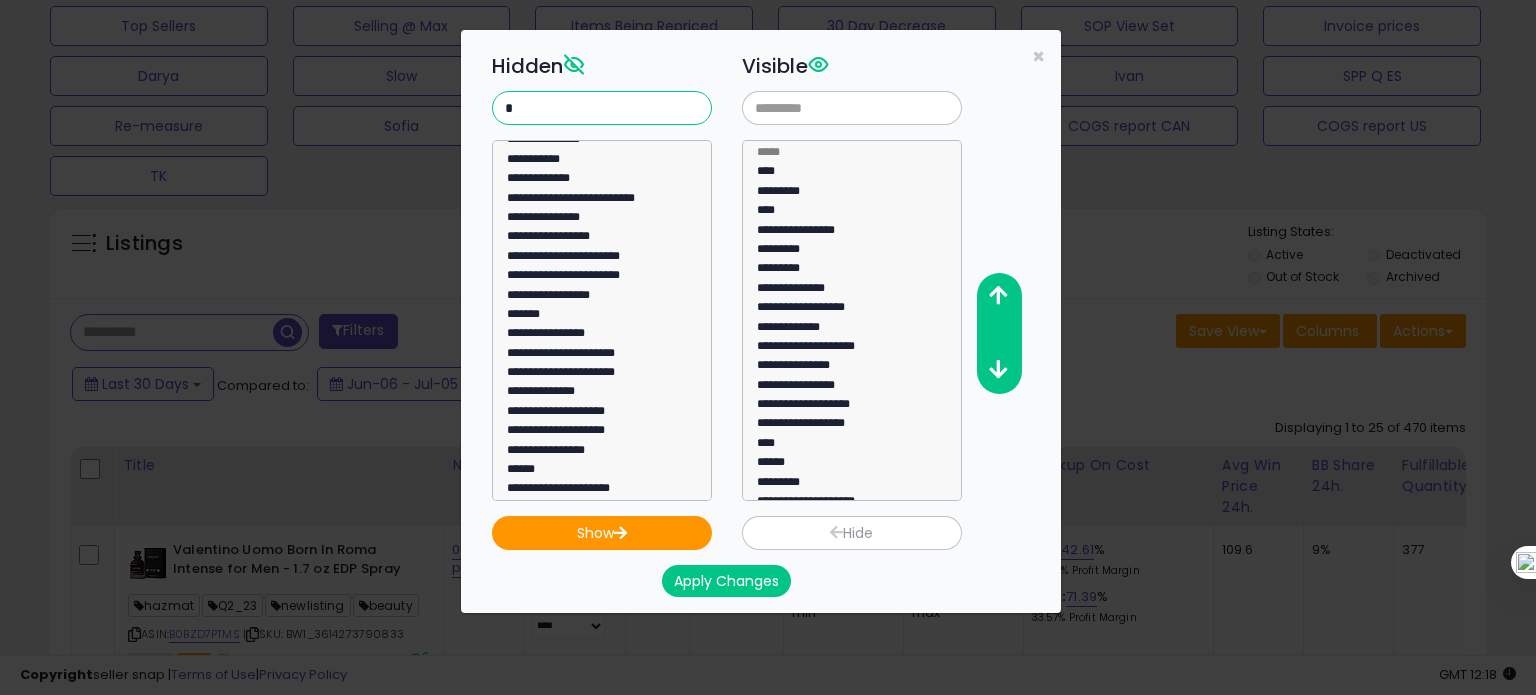 type on "*" 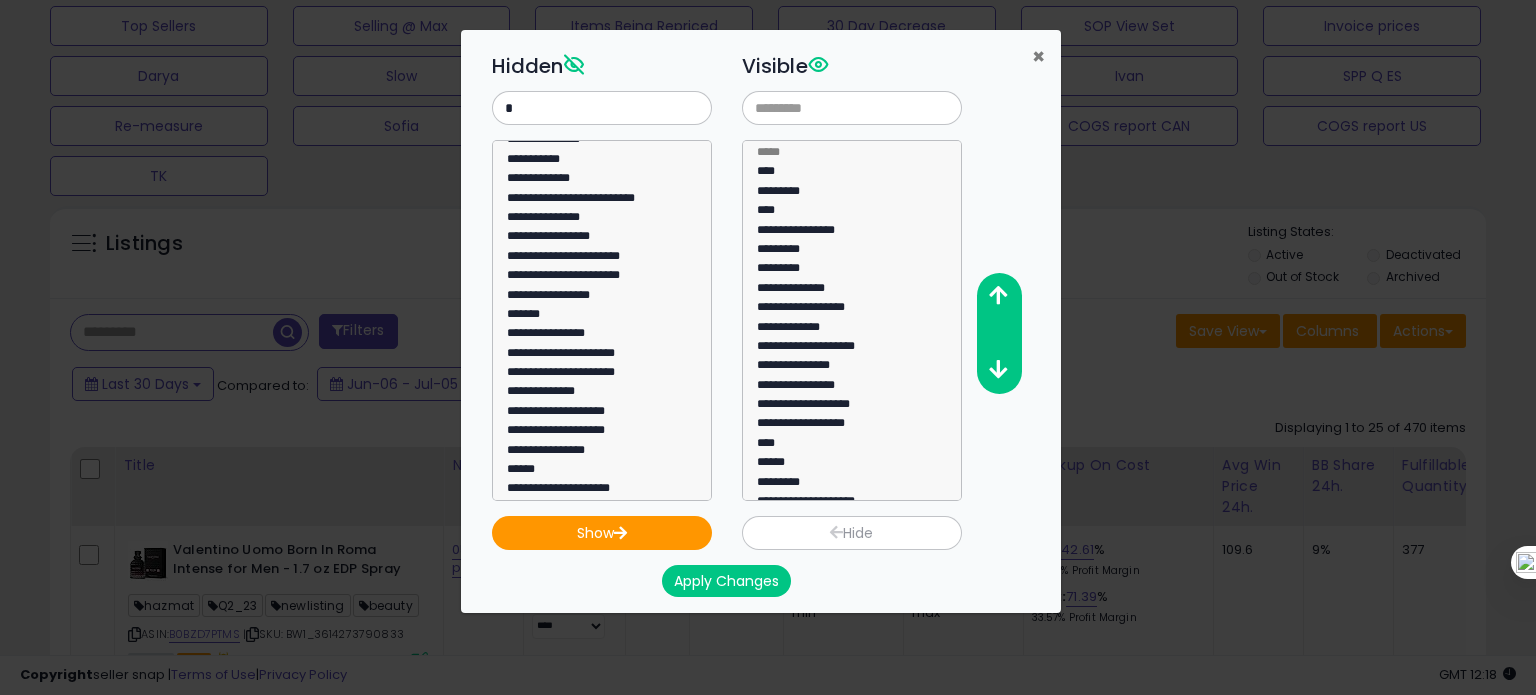 click on "×" at bounding box center [1038, 56] 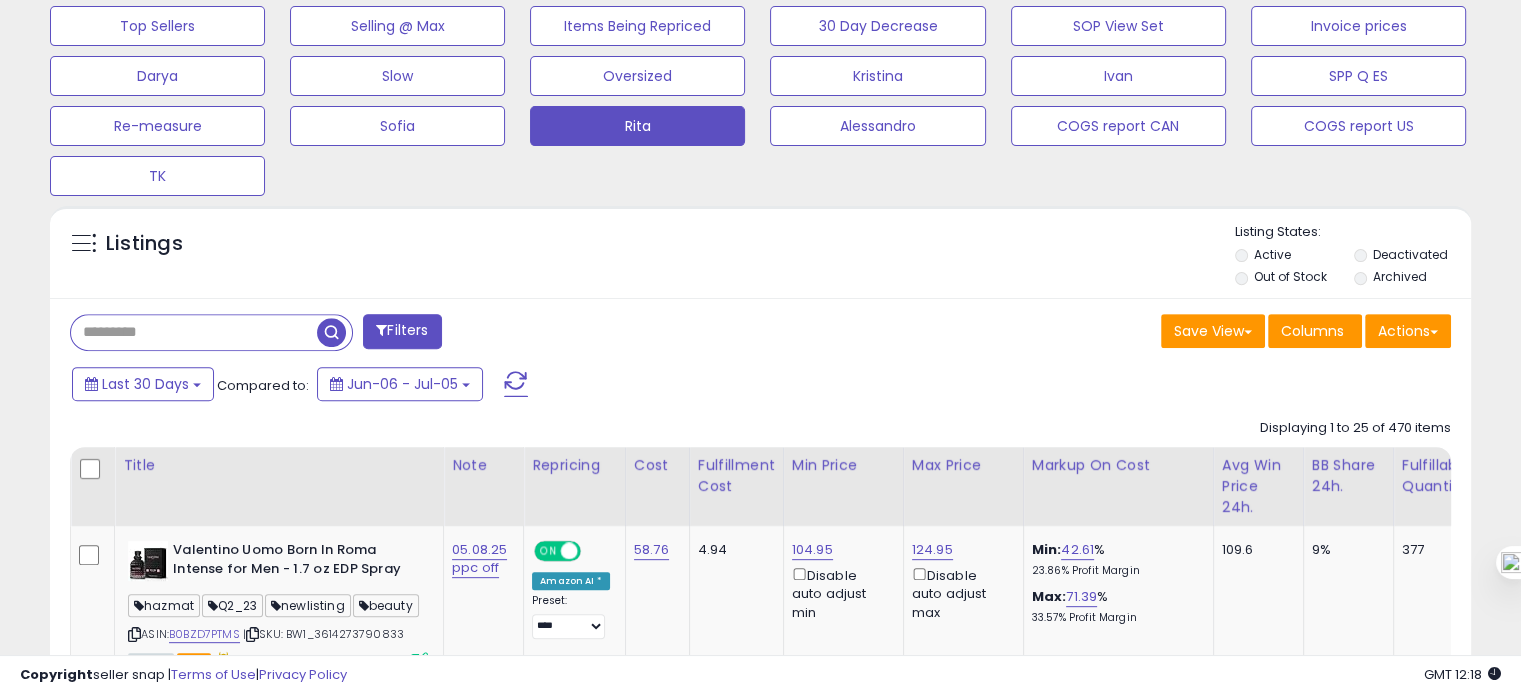 scroll, scrollTop: 409, scrollLeft: 822, axis: both 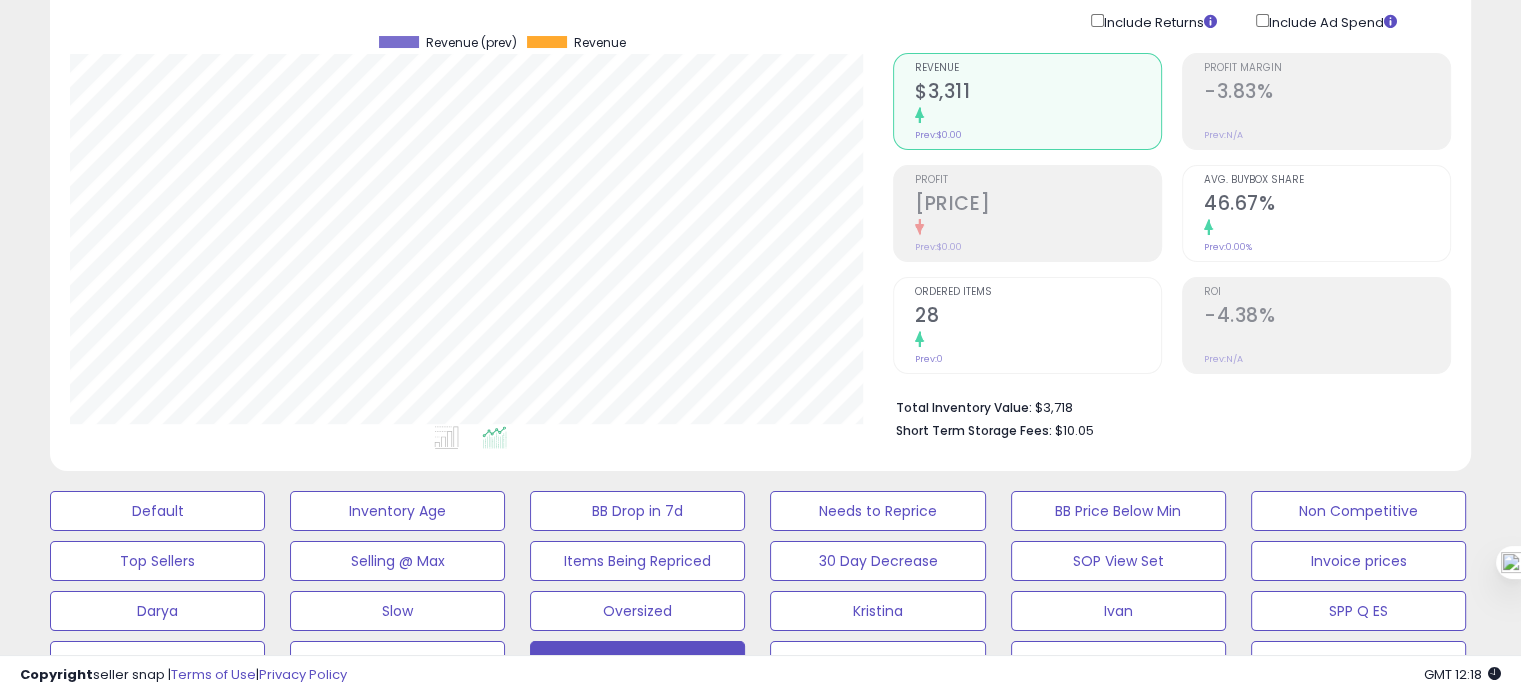 click on "-4.38%" at bounding box center (1327, 317) 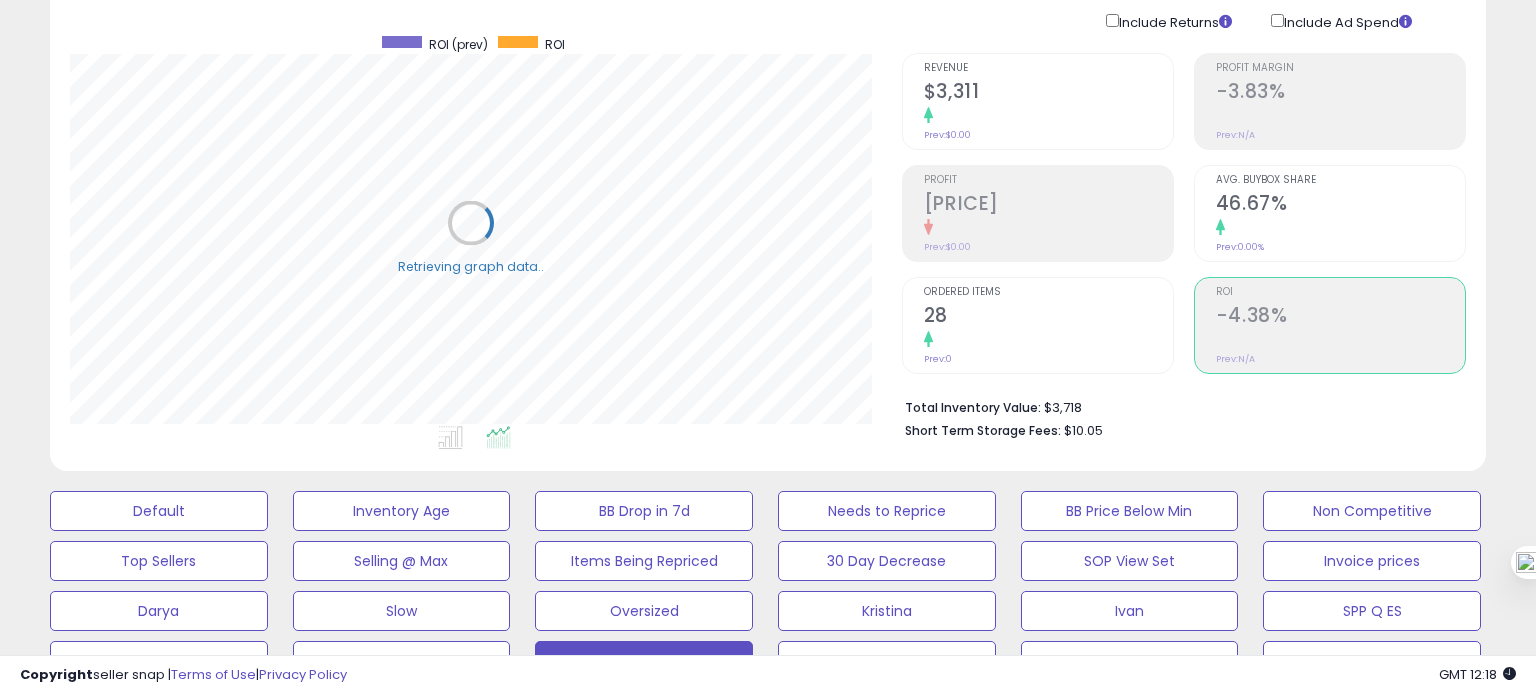 scroll, scrollTop: 999589, scrollLeft: 999168, axis: both 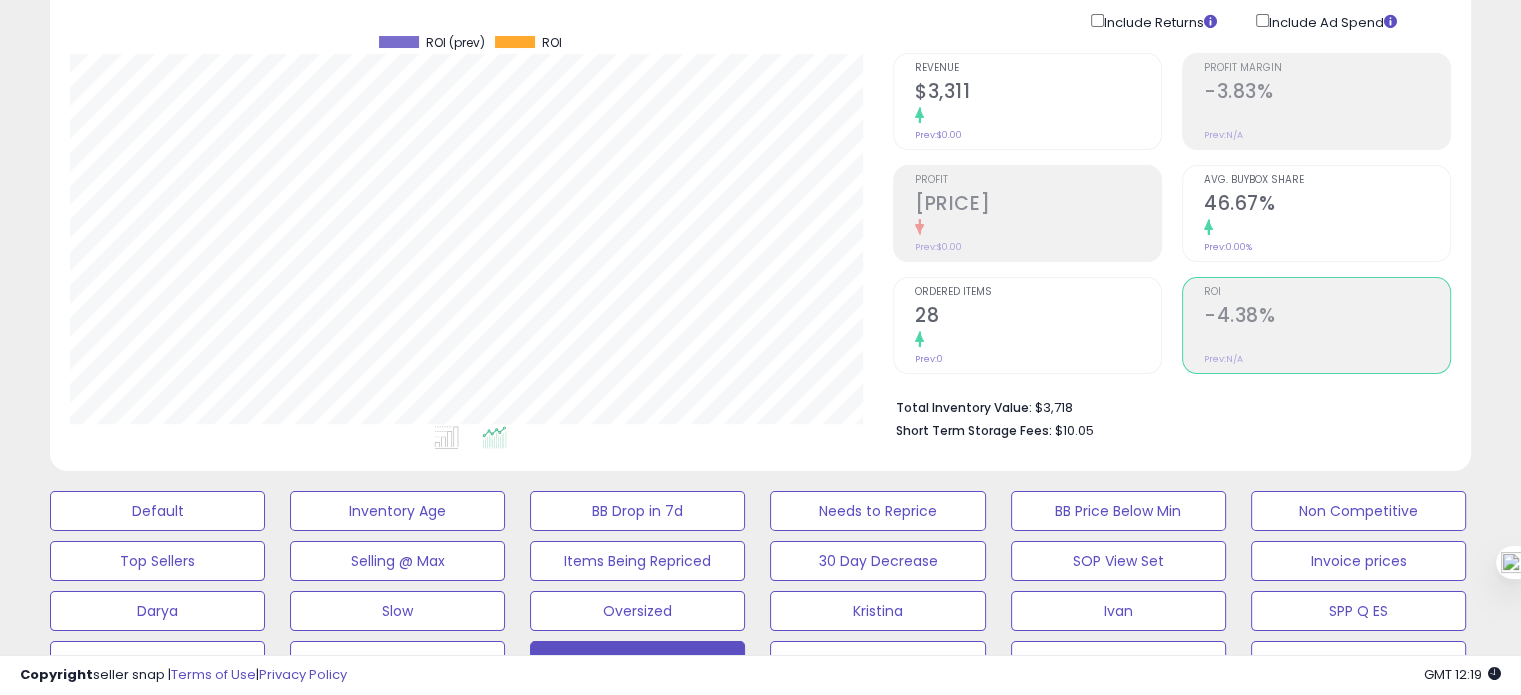 click on "Ordered Items
28
Prev:  0" at bounding box center [1038, 323] 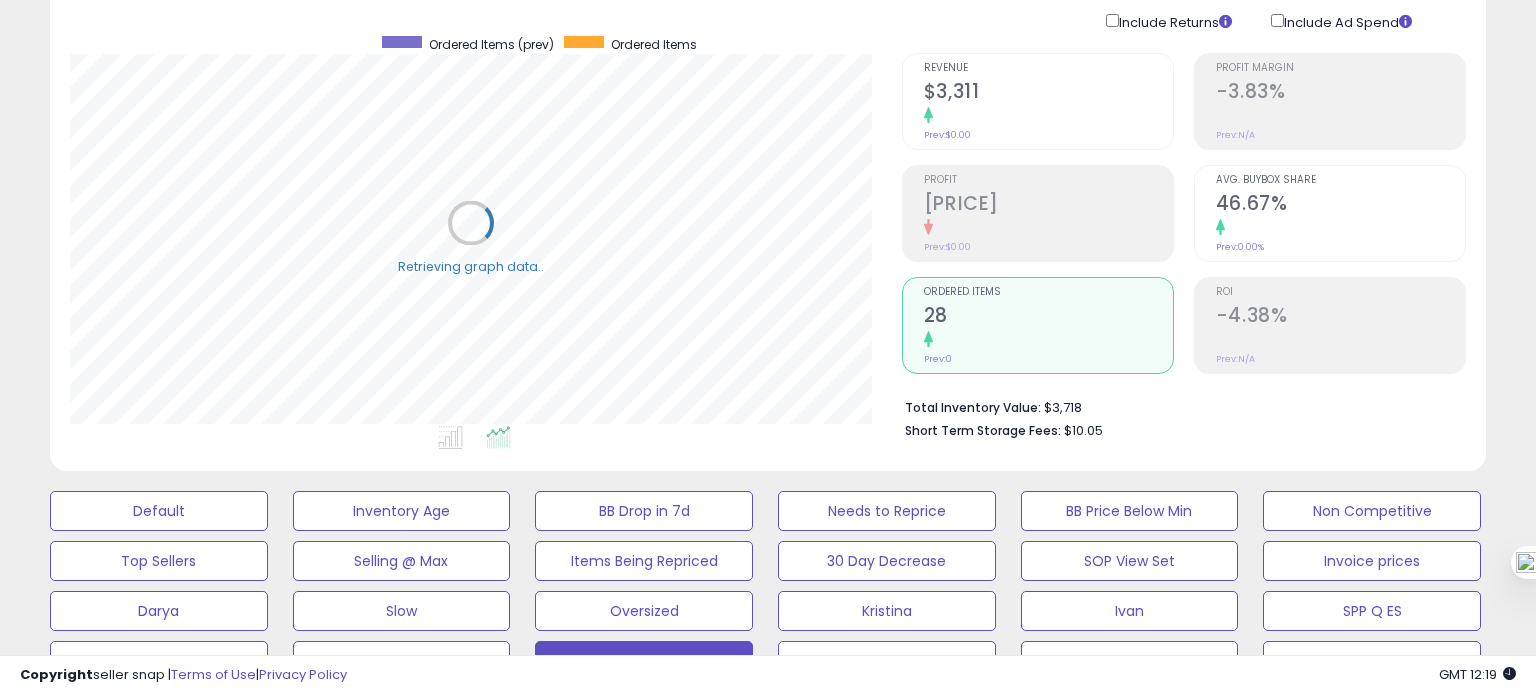 scroll, scrollTop: 999589, scrollLeft: 999168, axis: both 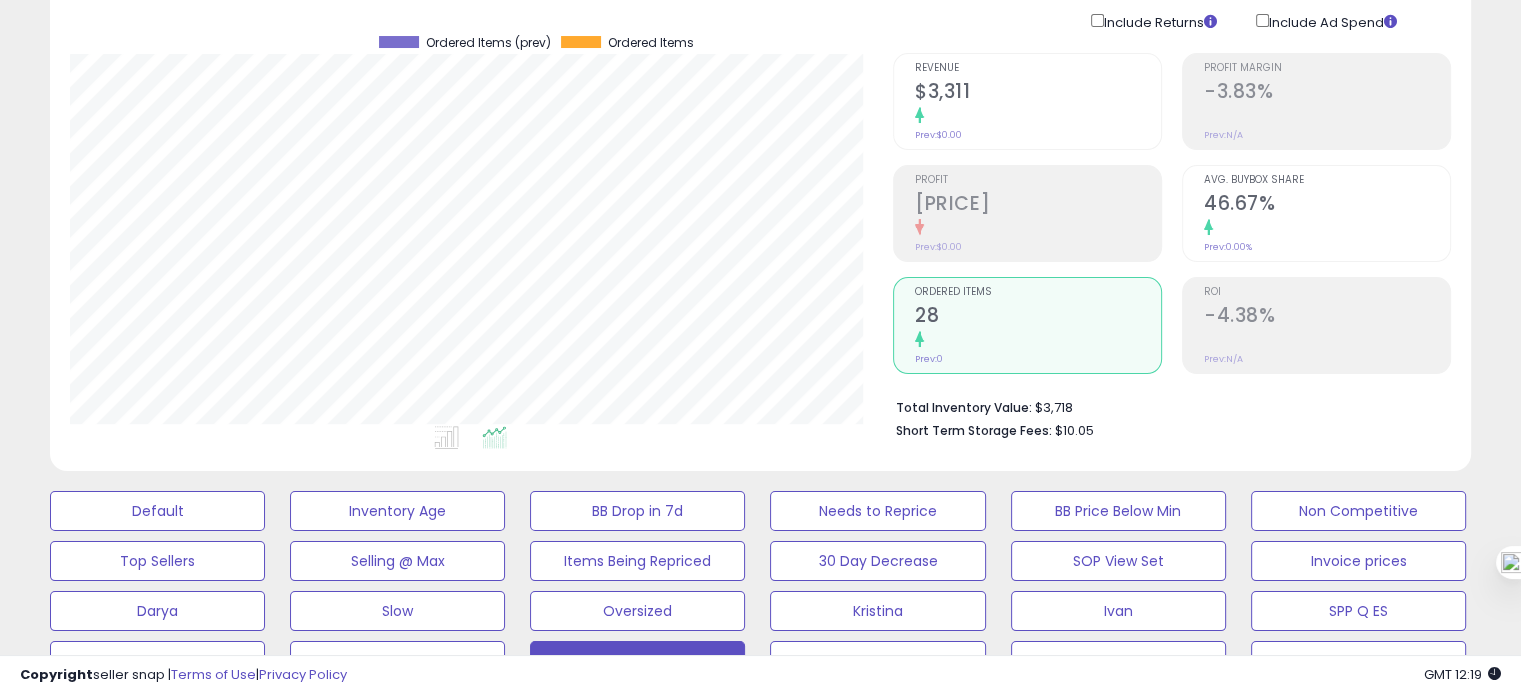 click on "Revenue
$3,311
Prev:  $0.00" at bounding box center [1027, 101] 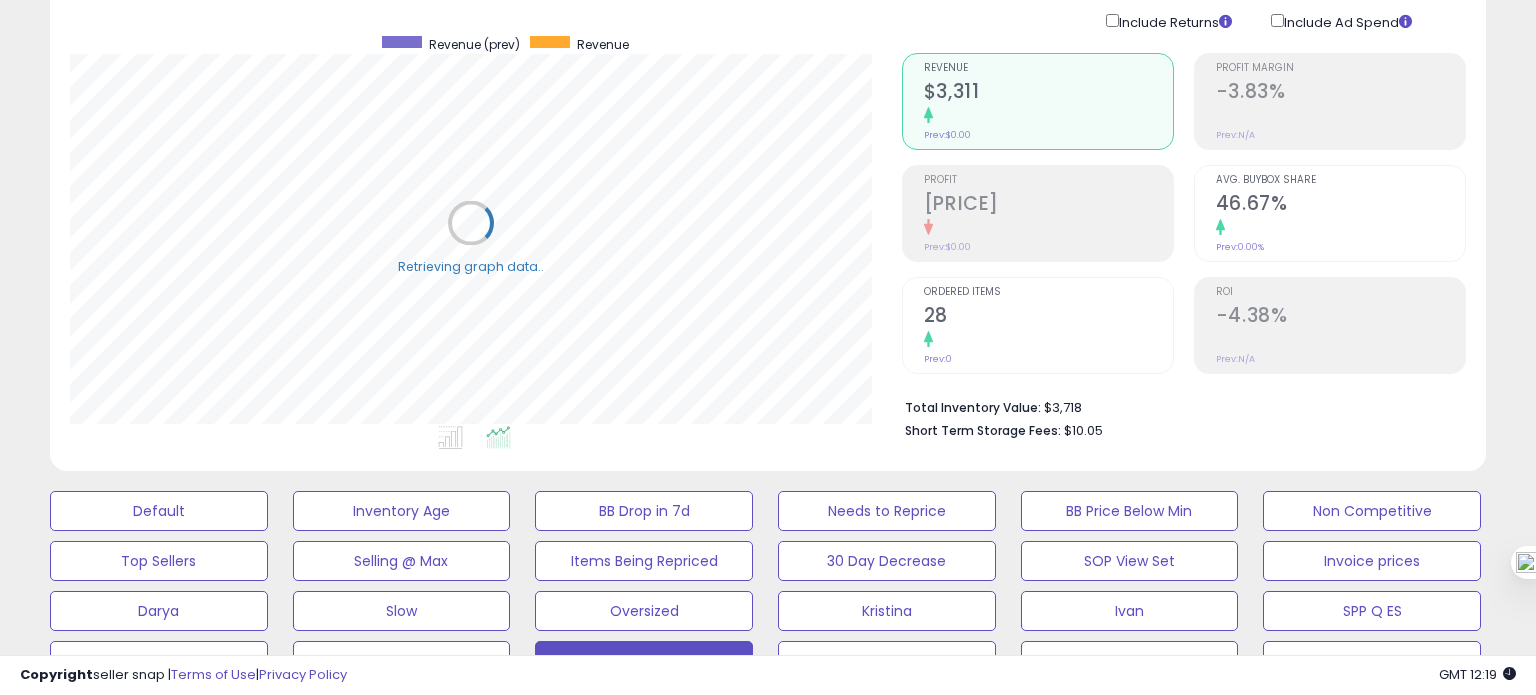 scroll, scrollTop: 999589, scrollLeft: 999168, axis: both 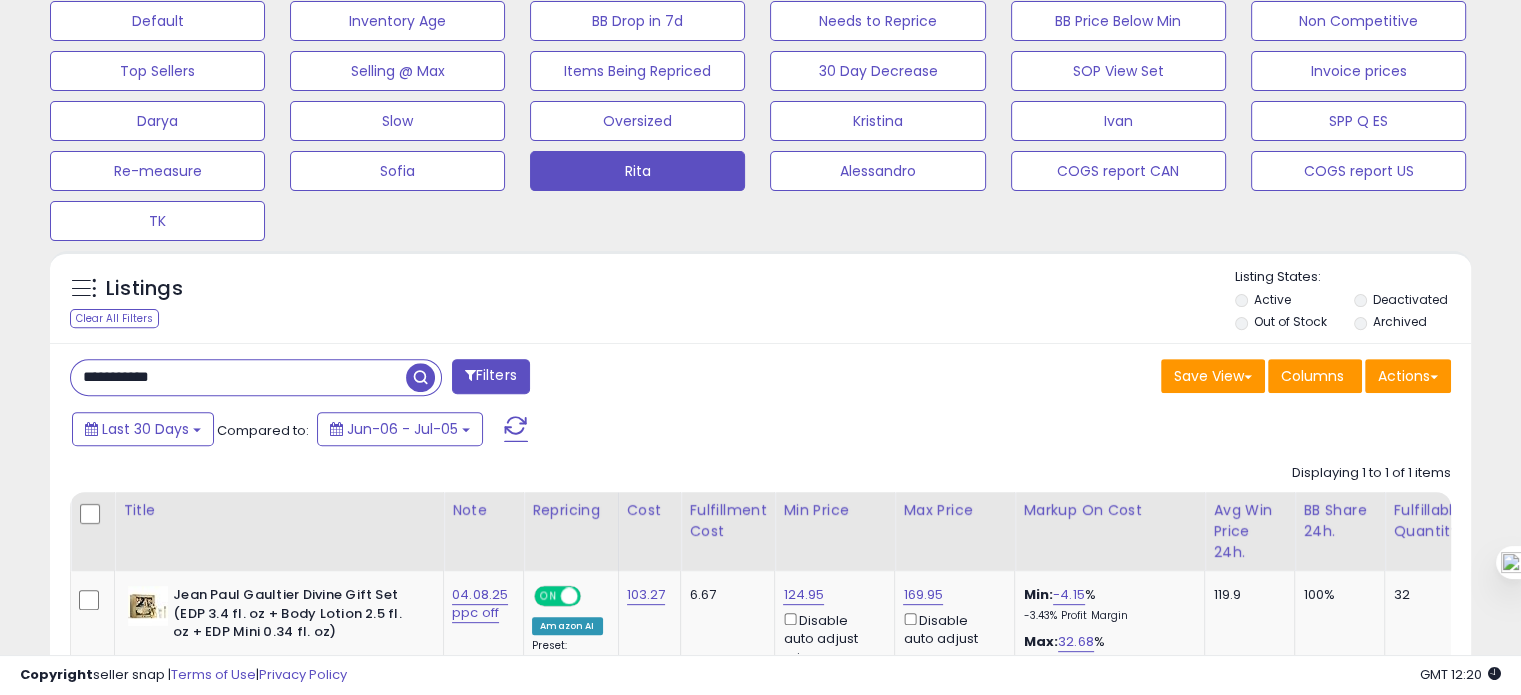 click on "**********" at bounding box center [238, 377] 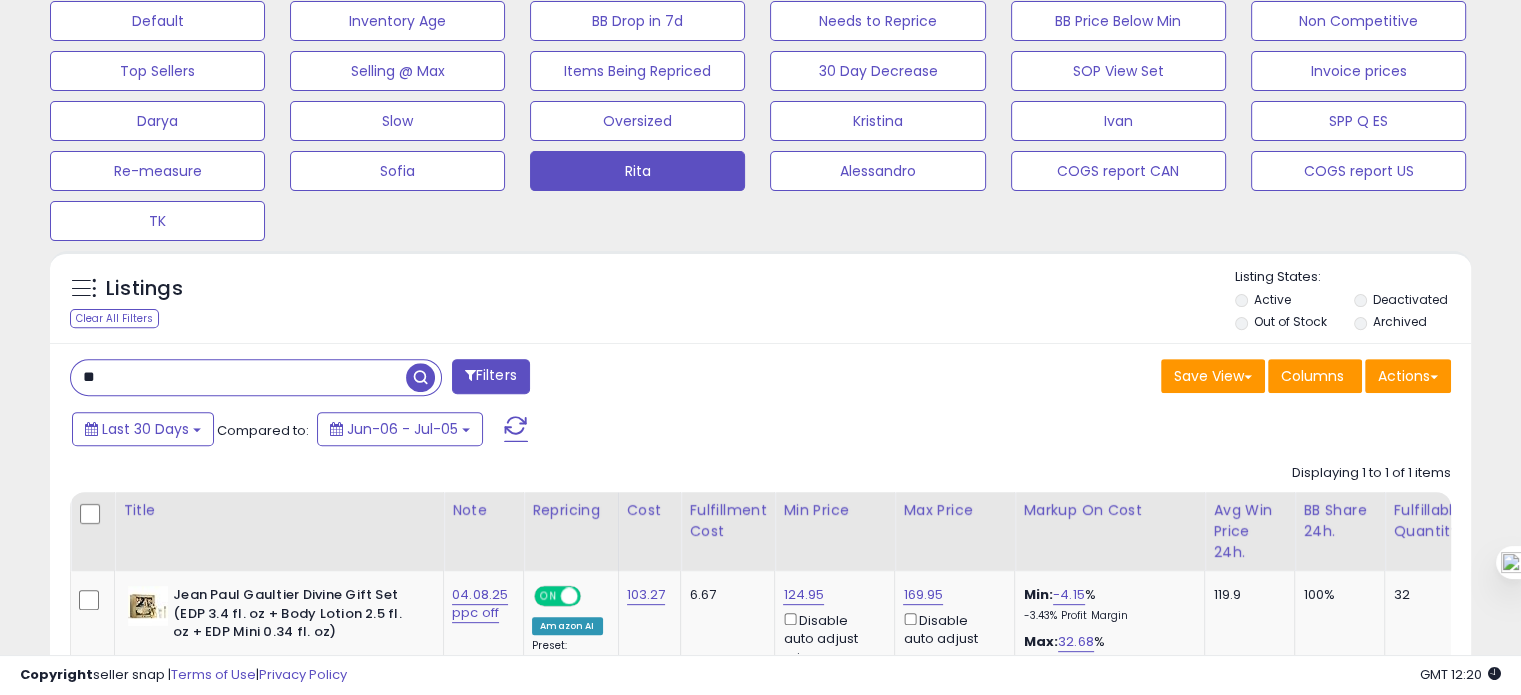 type on "*" 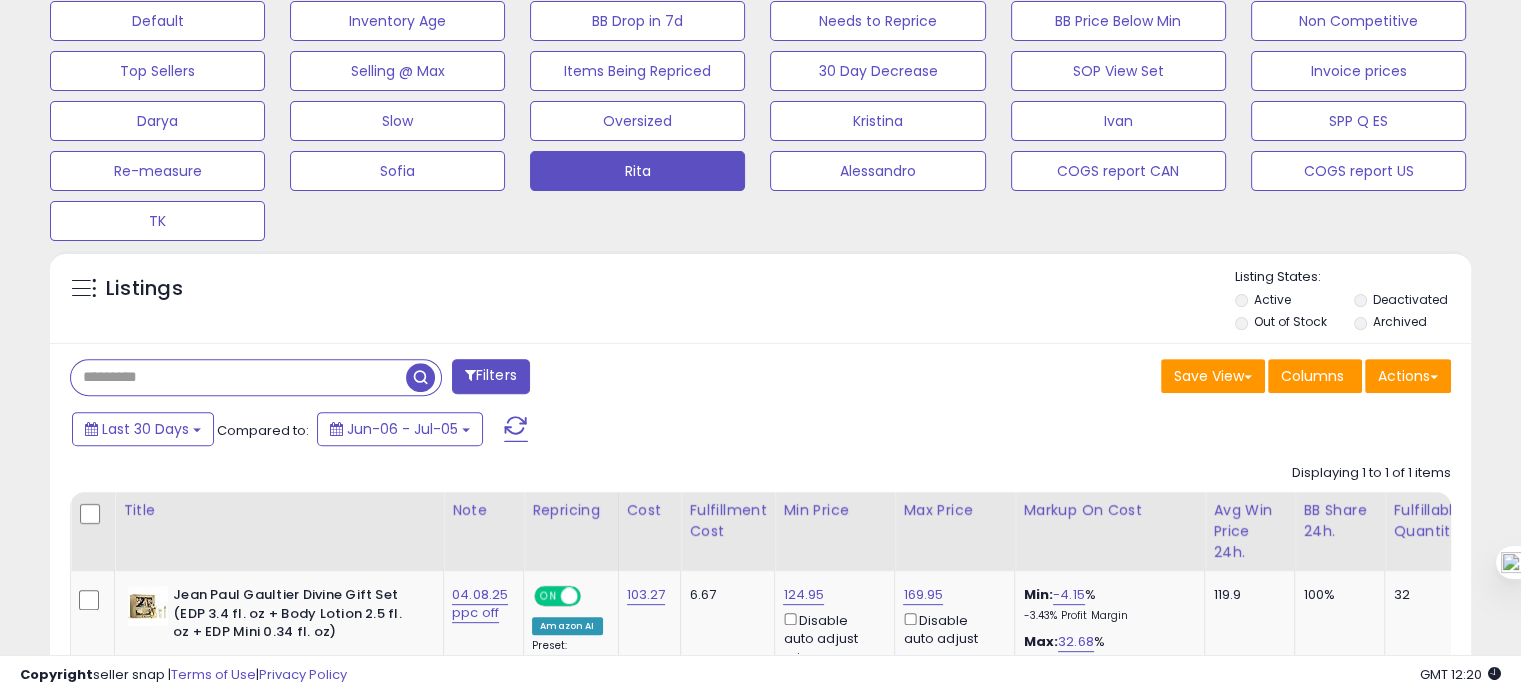 type 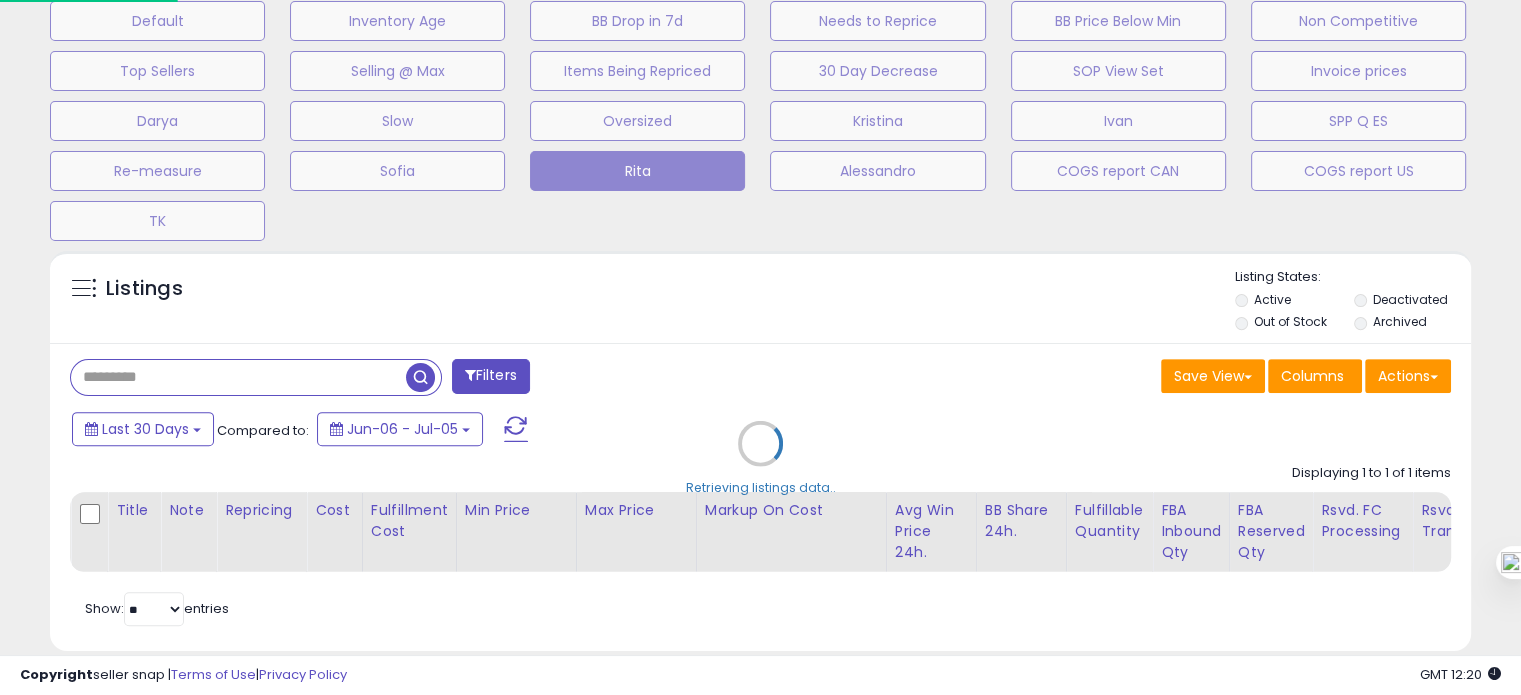 scroll, scrollTop: 999589, scrollLeft: 999168, axis: both 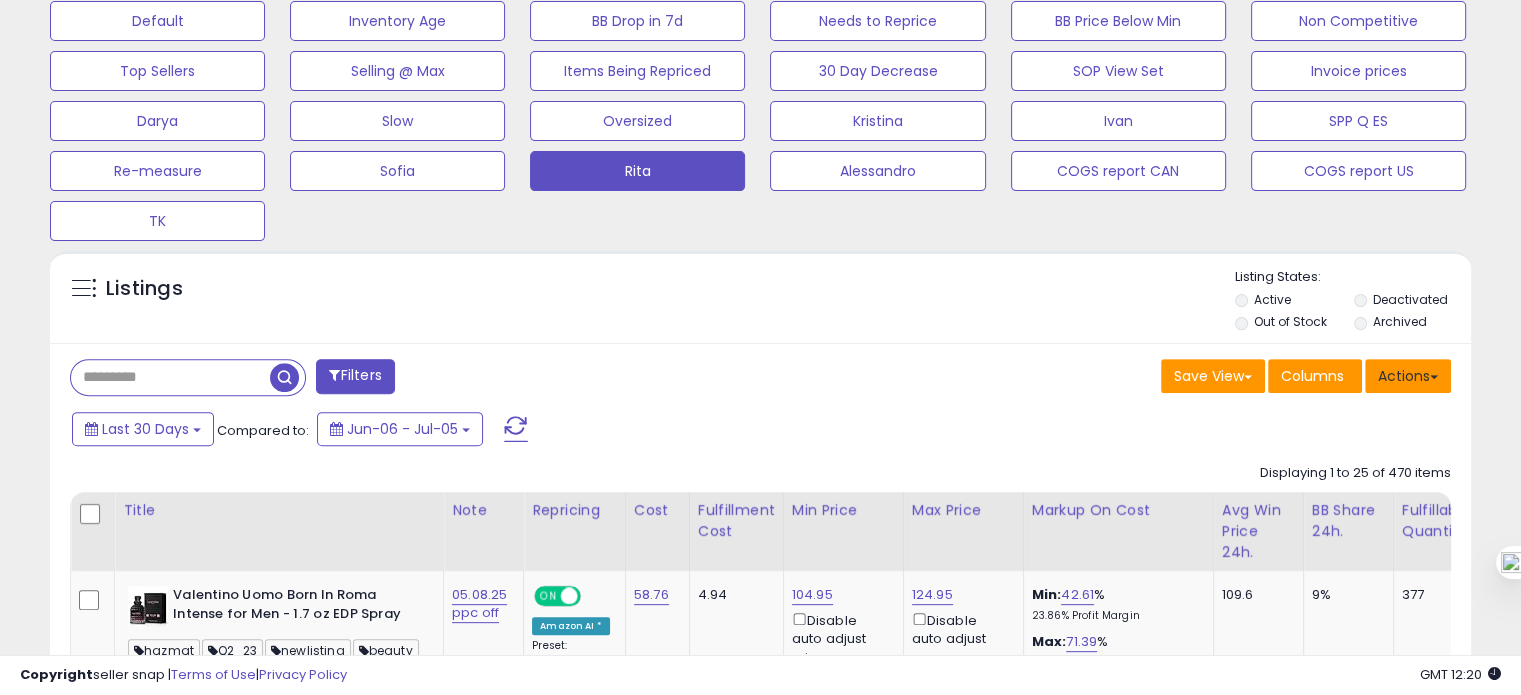 click on "Actions" at bounding box center (1408, 376) 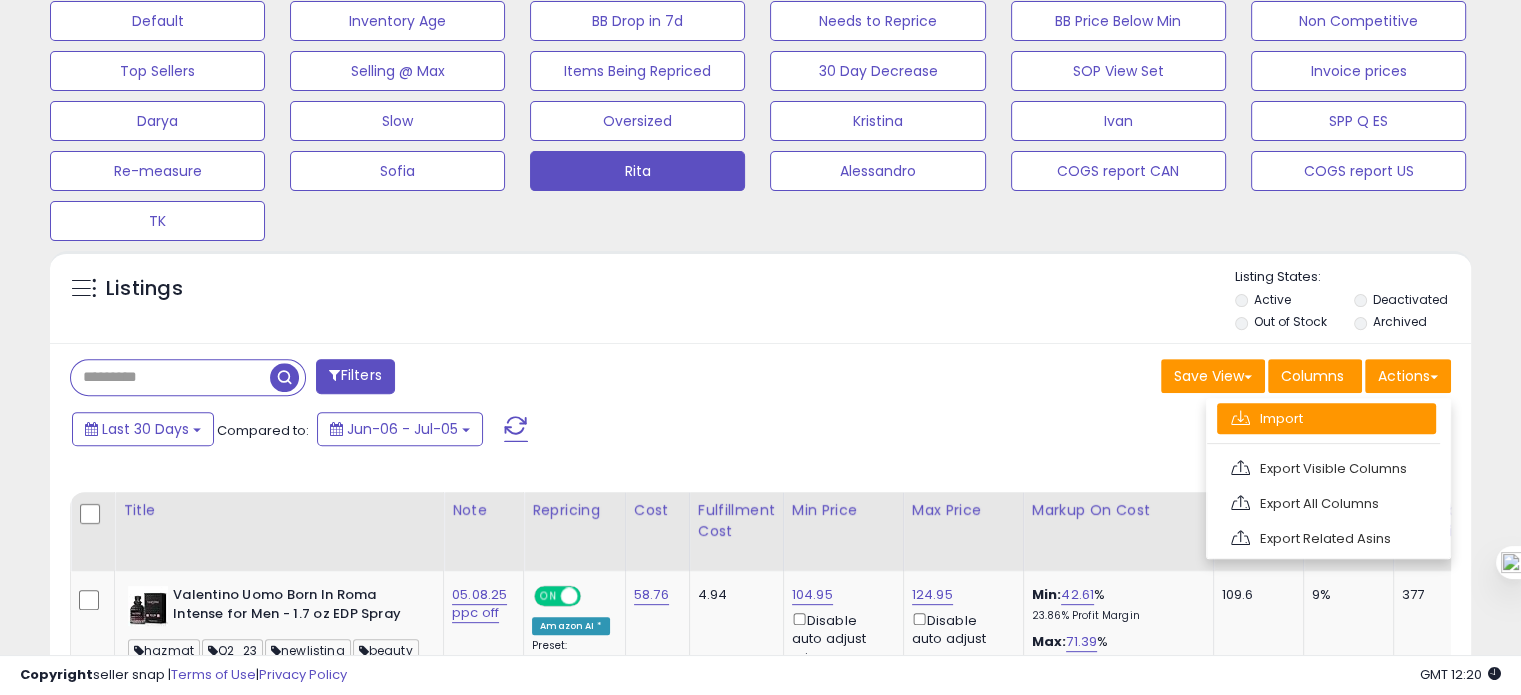 click on "Import" at bounding box center (1323, 418) 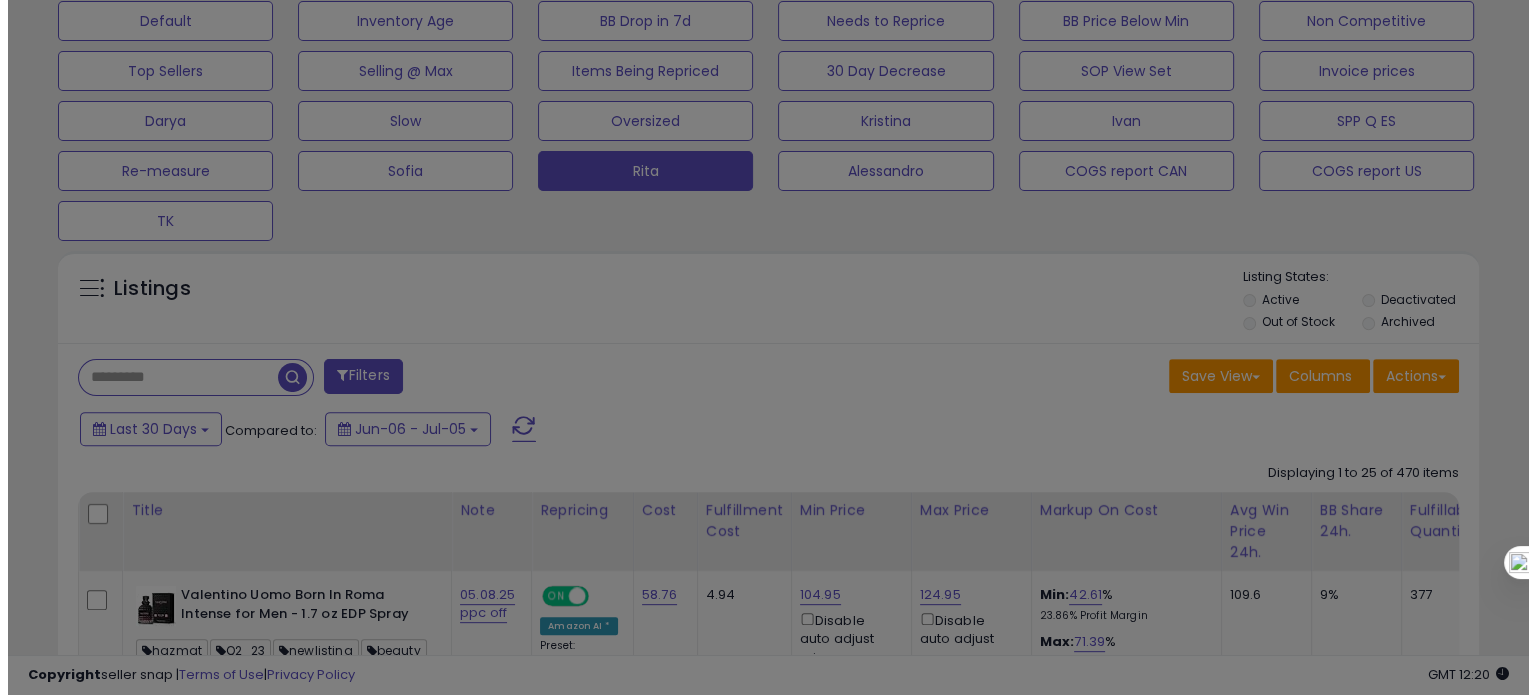 scroll, scrollTop: 999589, scrollLeft: 999168, axis: both 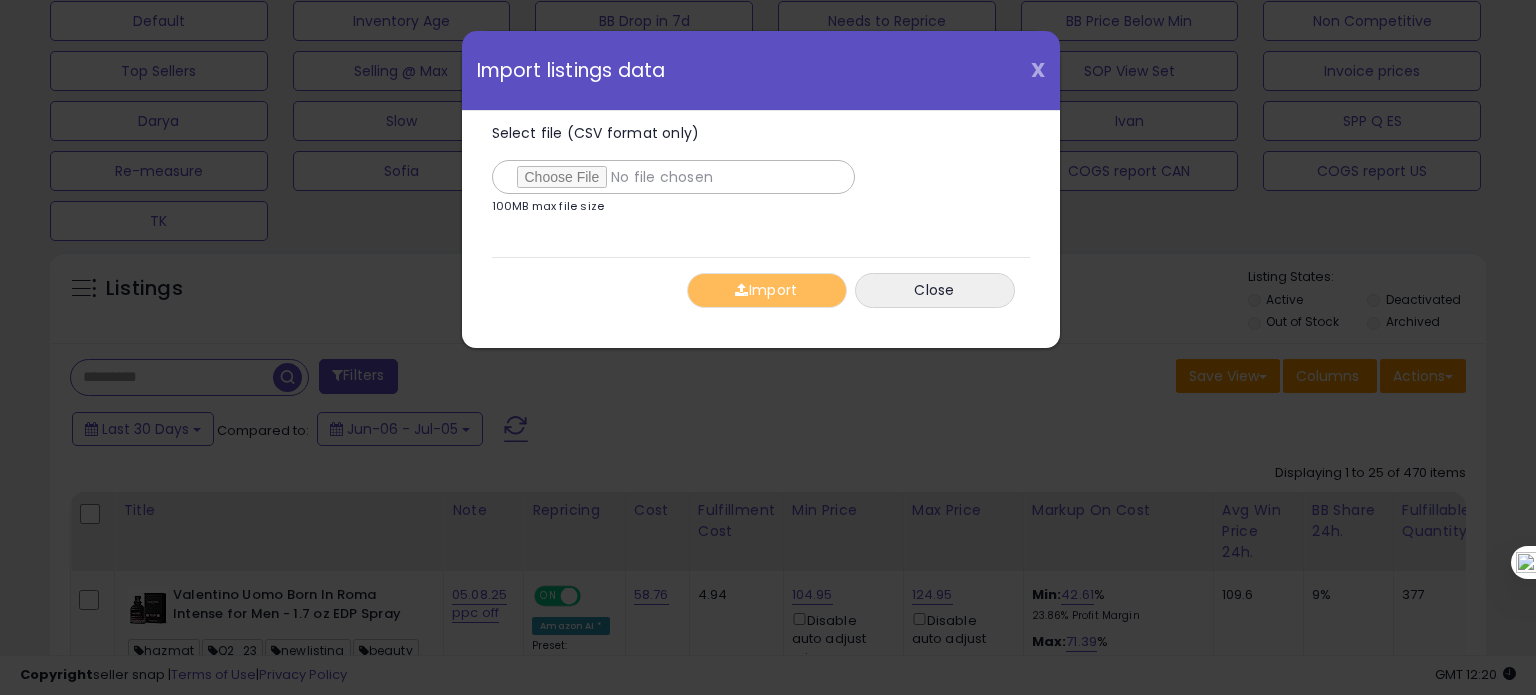 click on "X" at bounding box center [1038, 70] 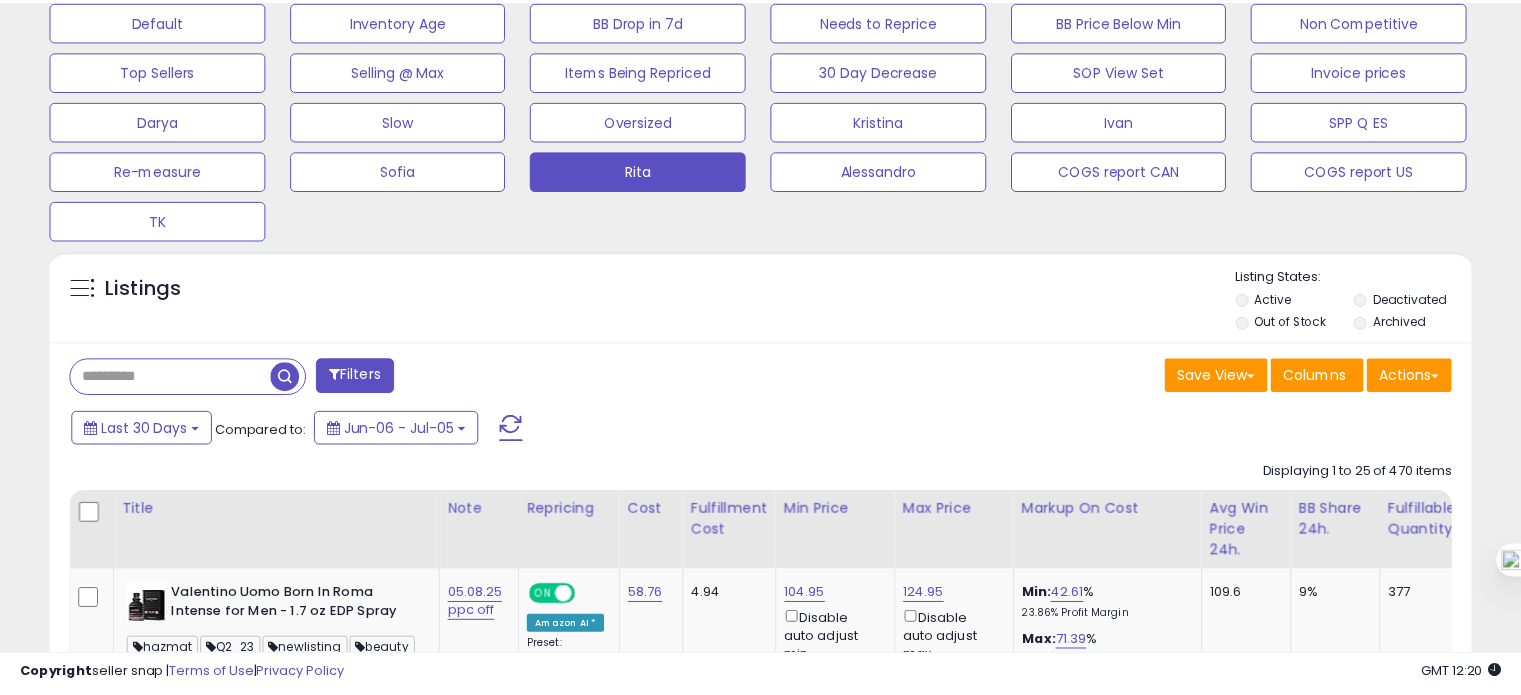 scroll, scrollTop: 409, scrollLeft: 822, axis: both 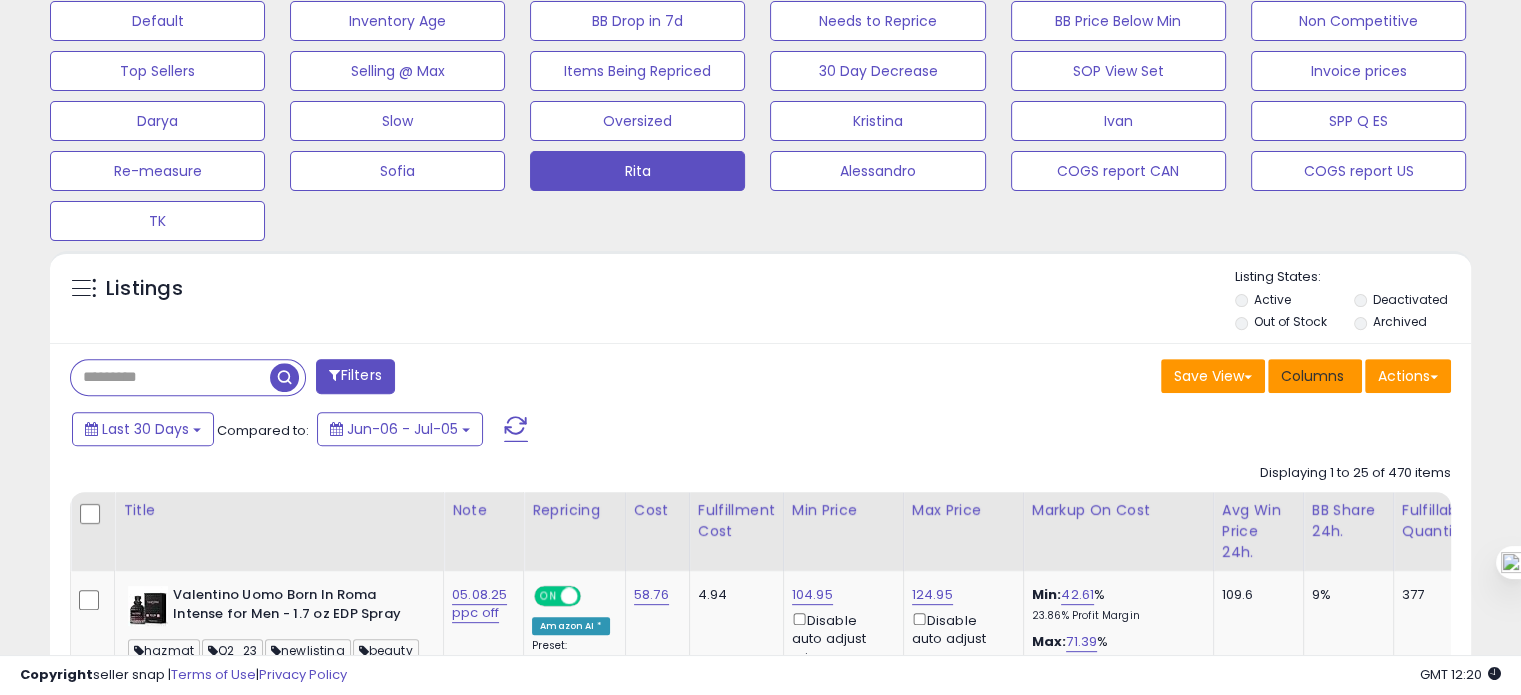 click on "Columns" at bounding box center [1312, 376] 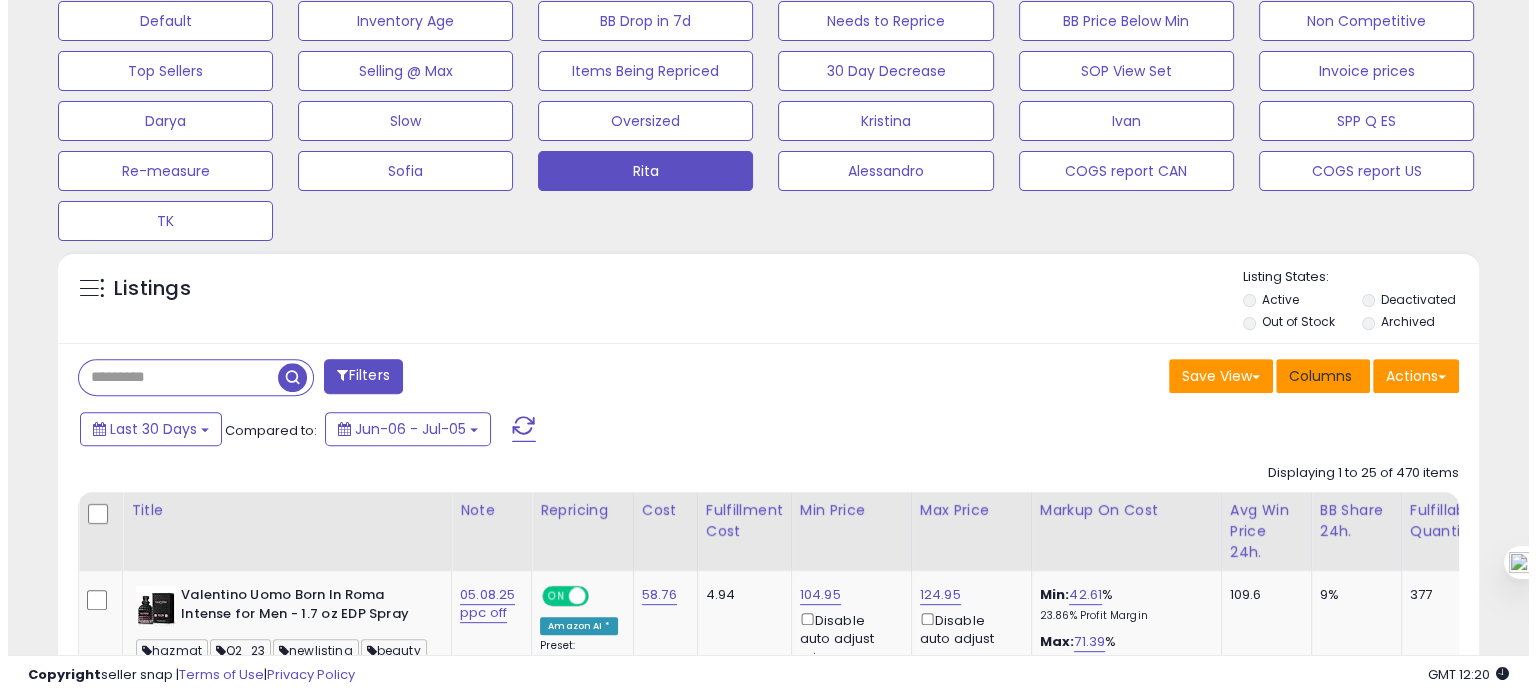 scroll, scrollTop: 999589, scrollLeft: 999168, axis: both 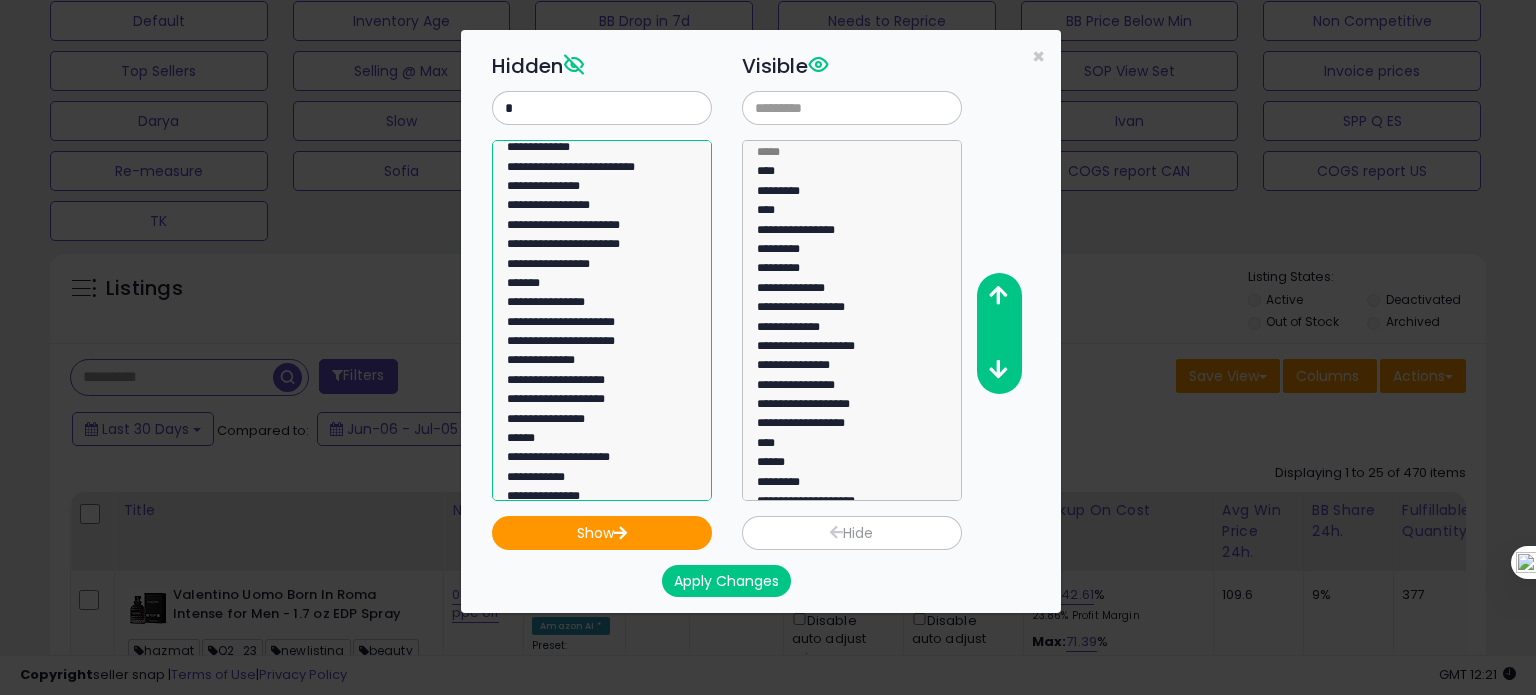 select on "**********" 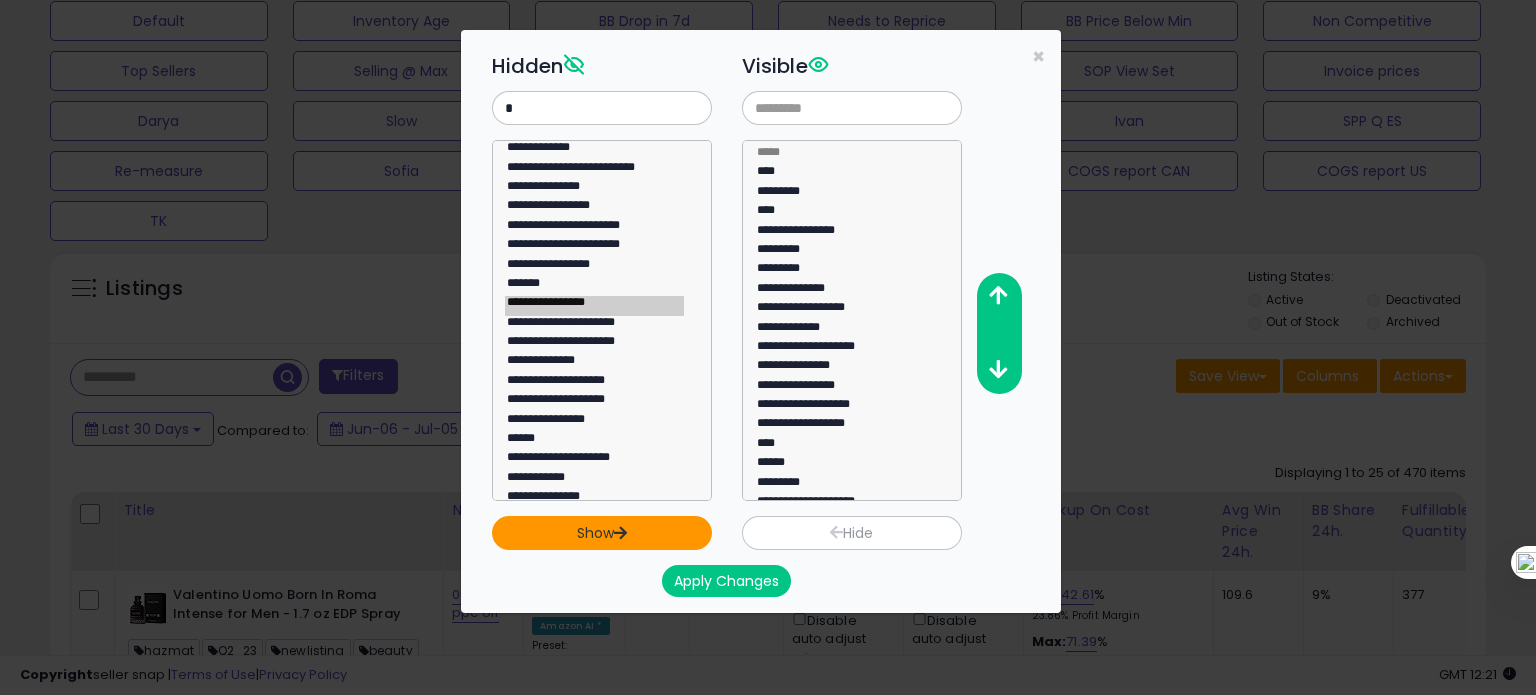 click on "Show" at bounding box center [602, 533] 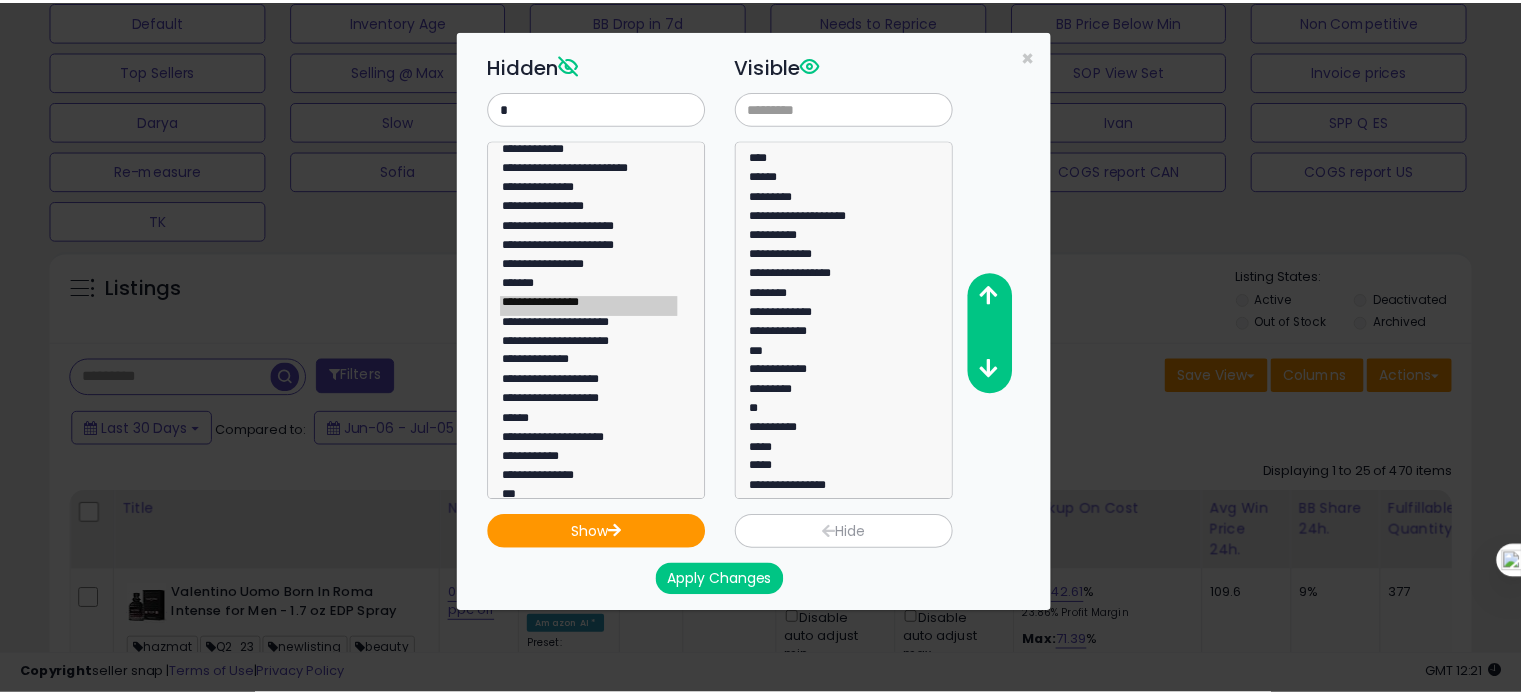 scroll, scrollTop: 291, scrollLeft: 0, axis: vertical 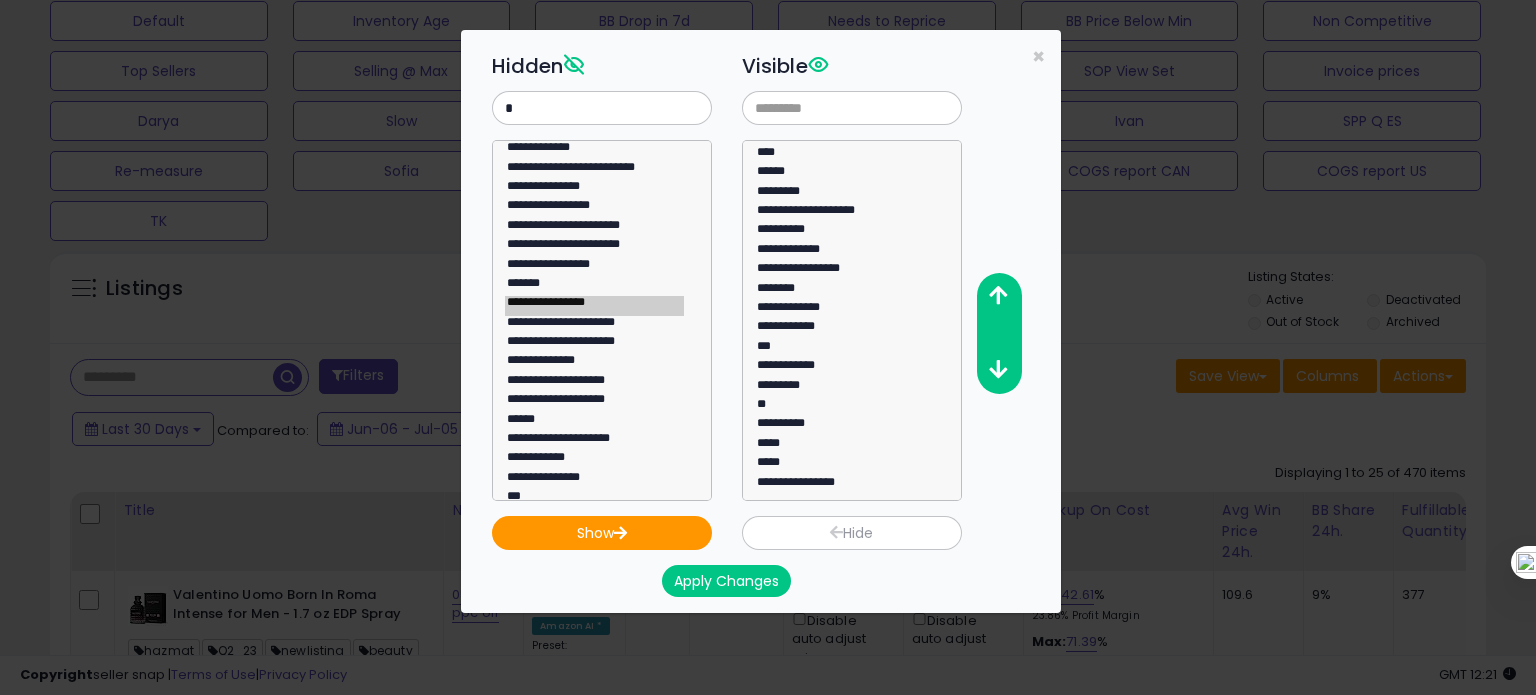 click on "Apply Changes" at bounding box center [726, 581] 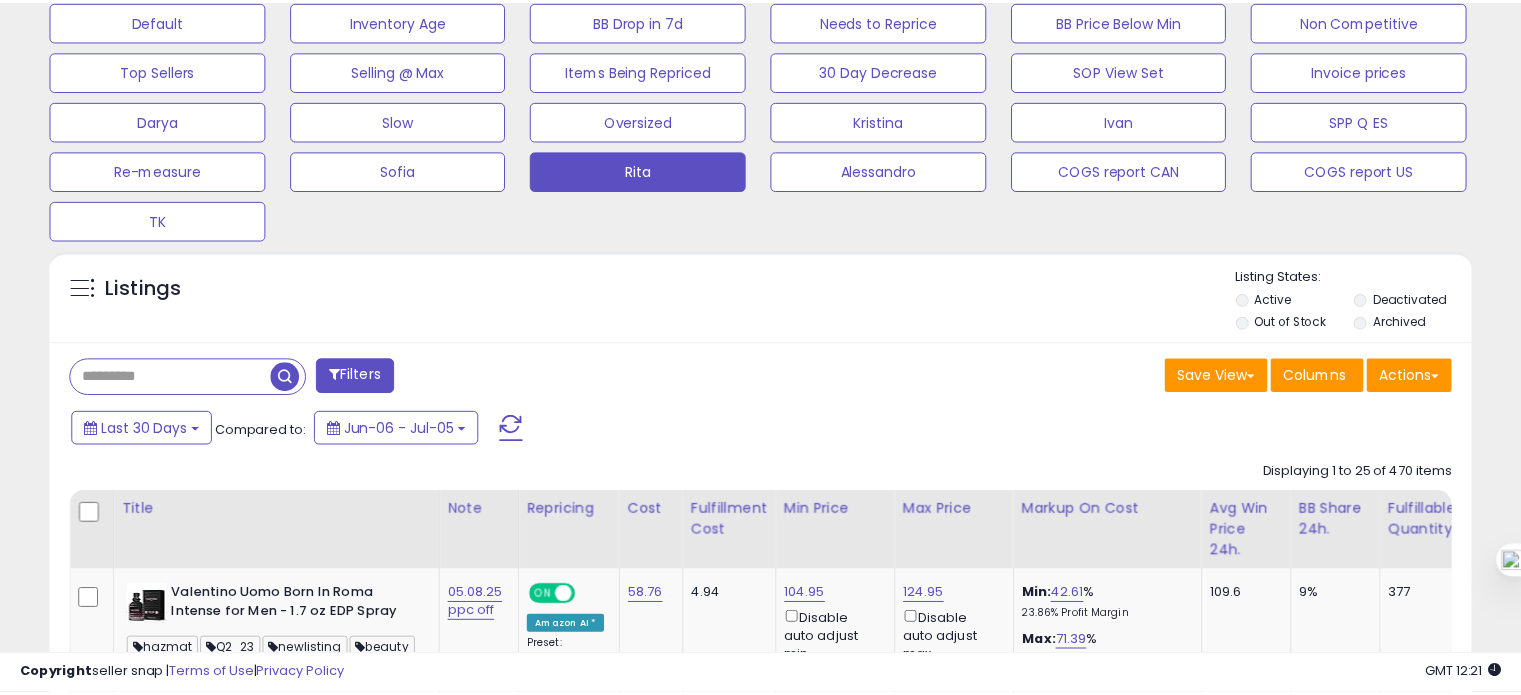 scroll, scrollTop: 409, scrollLeft: 822, axis: both 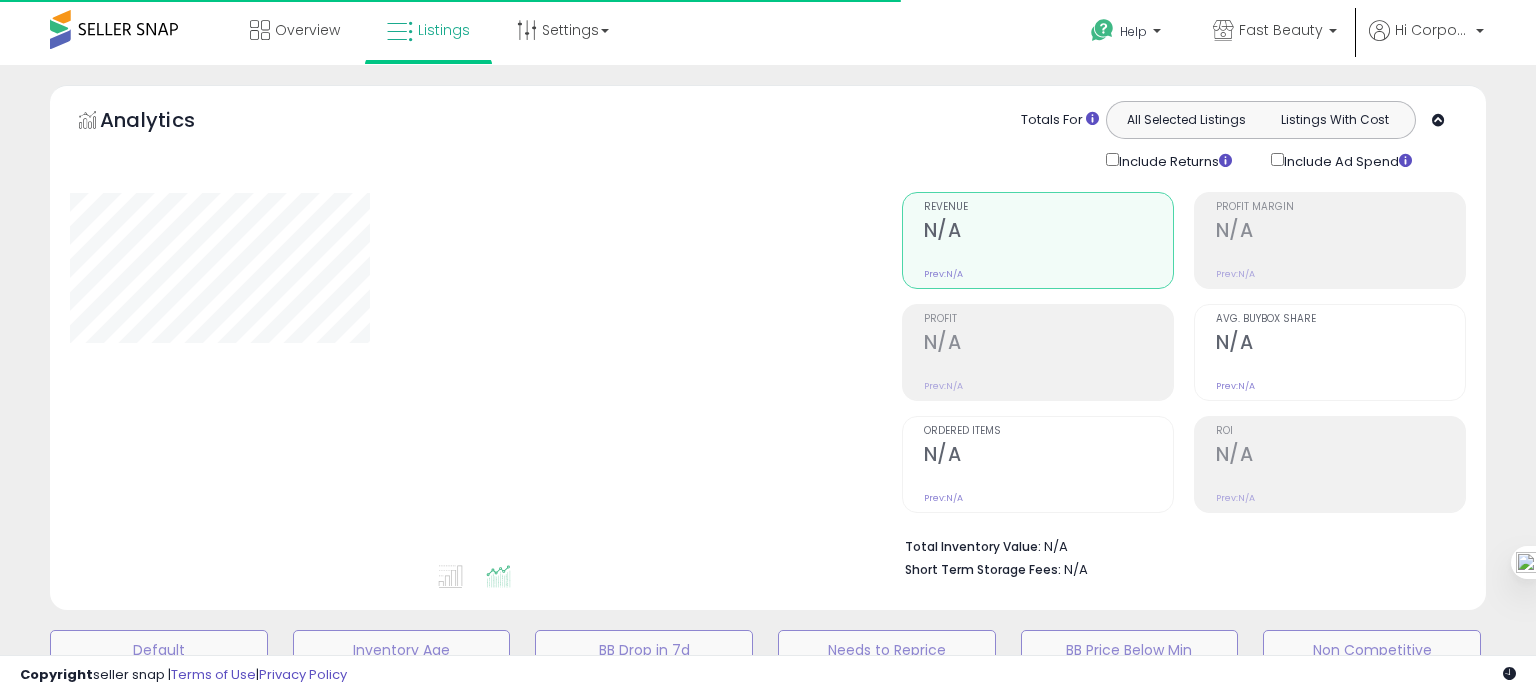 type on "**********" 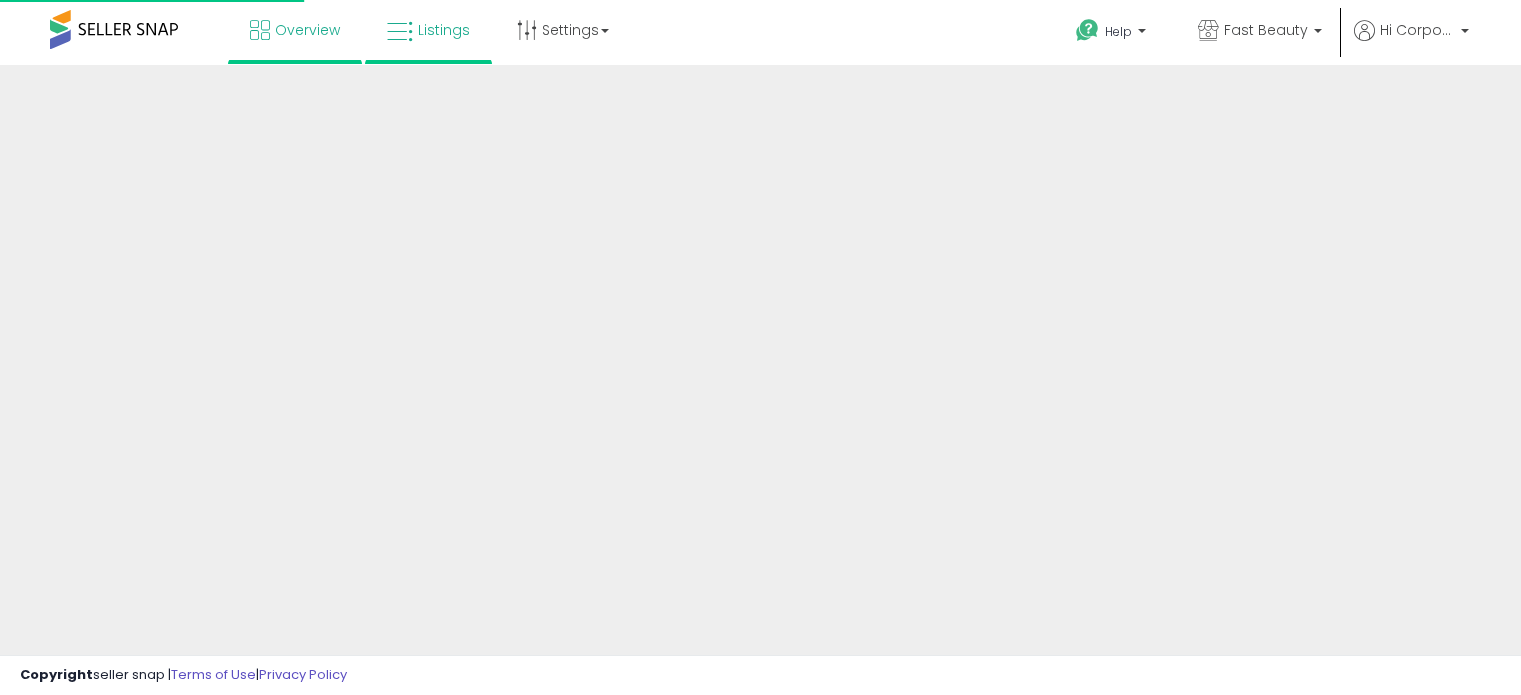 scroll, scrollTop: 0, scrollLeft: 0, axis: both 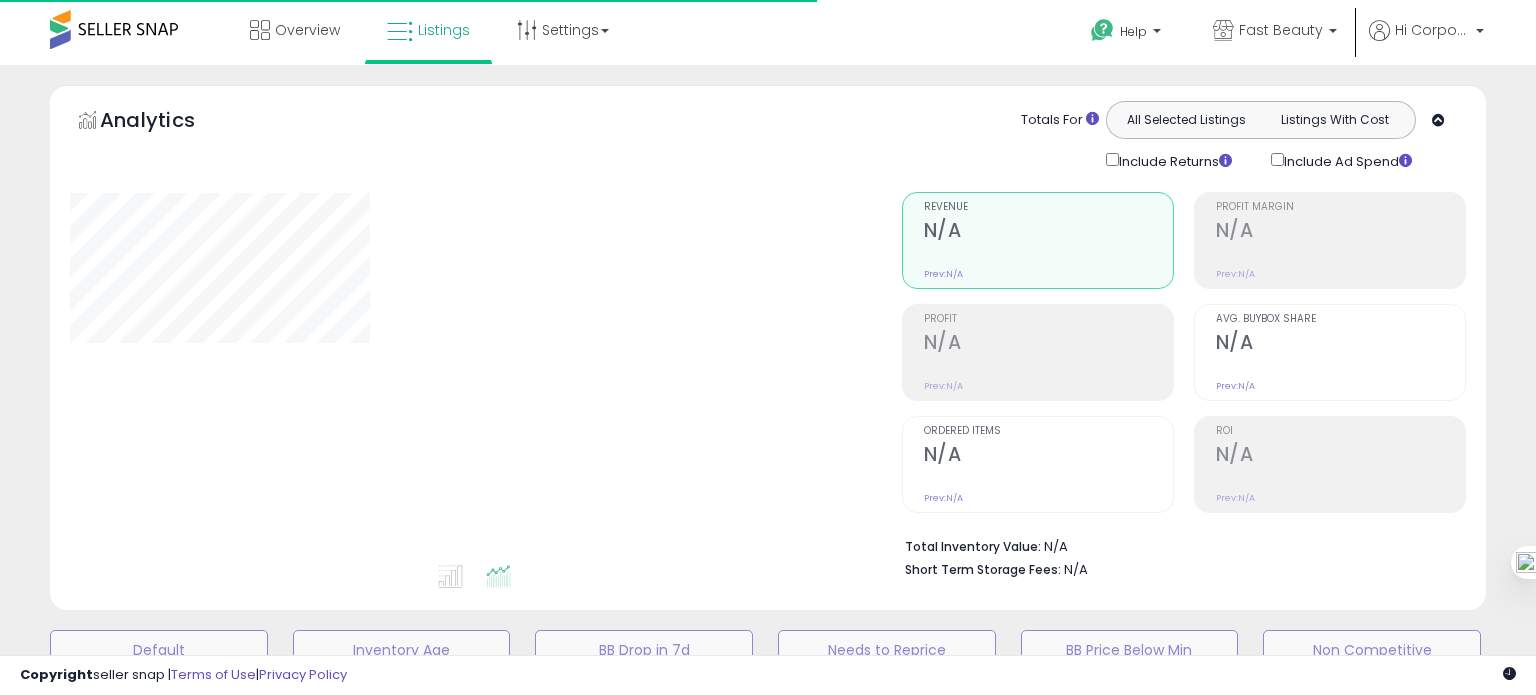 type on "**********" 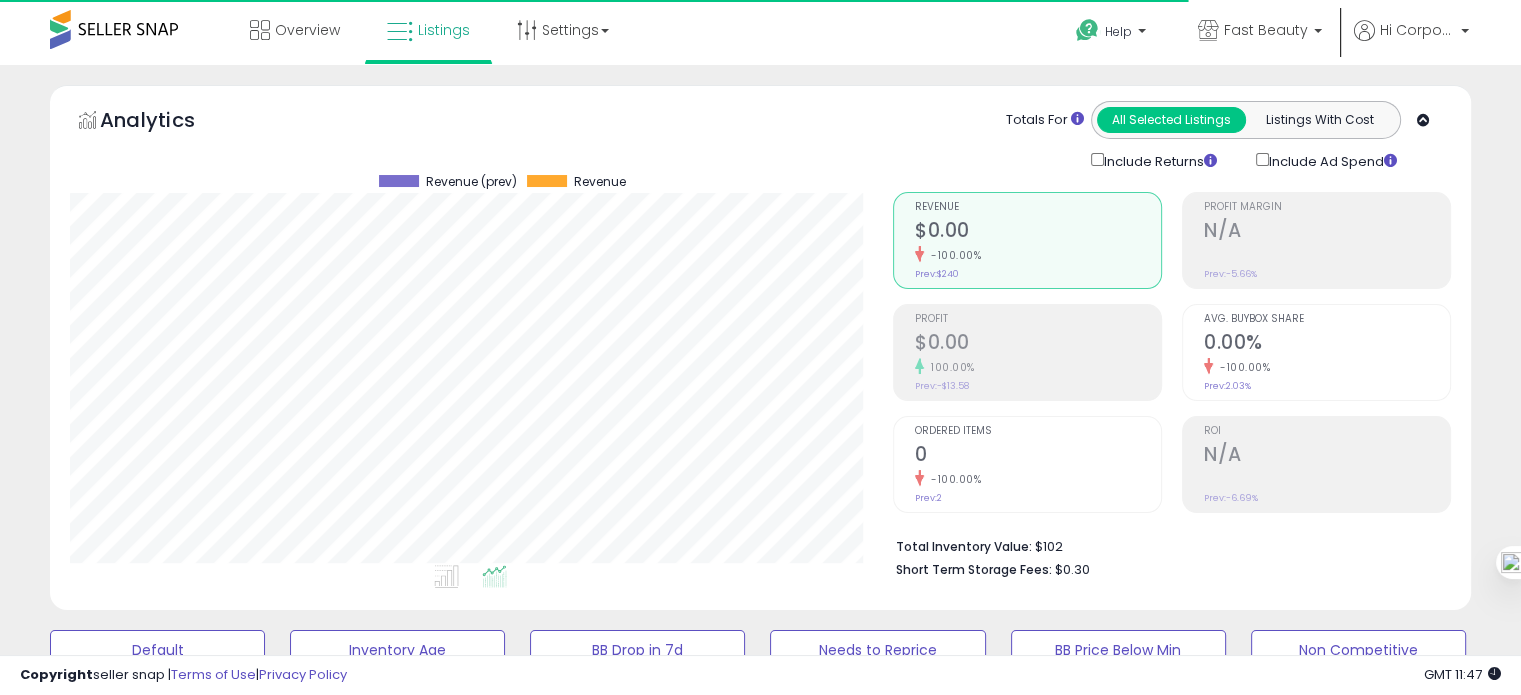 scroll, scrollTop: 999589, scrollLeft: 999176, axis: both 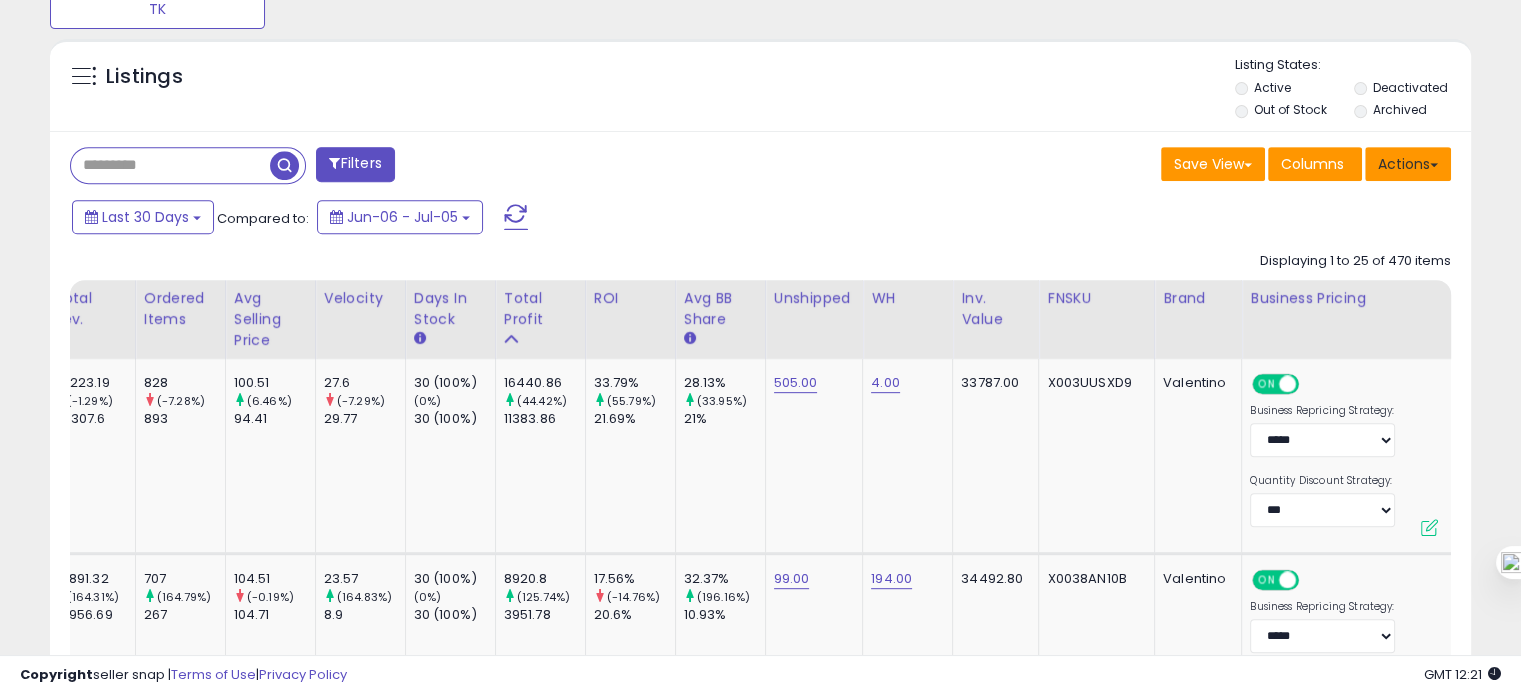 click on "Actions" at bounding box center (1408, 164) 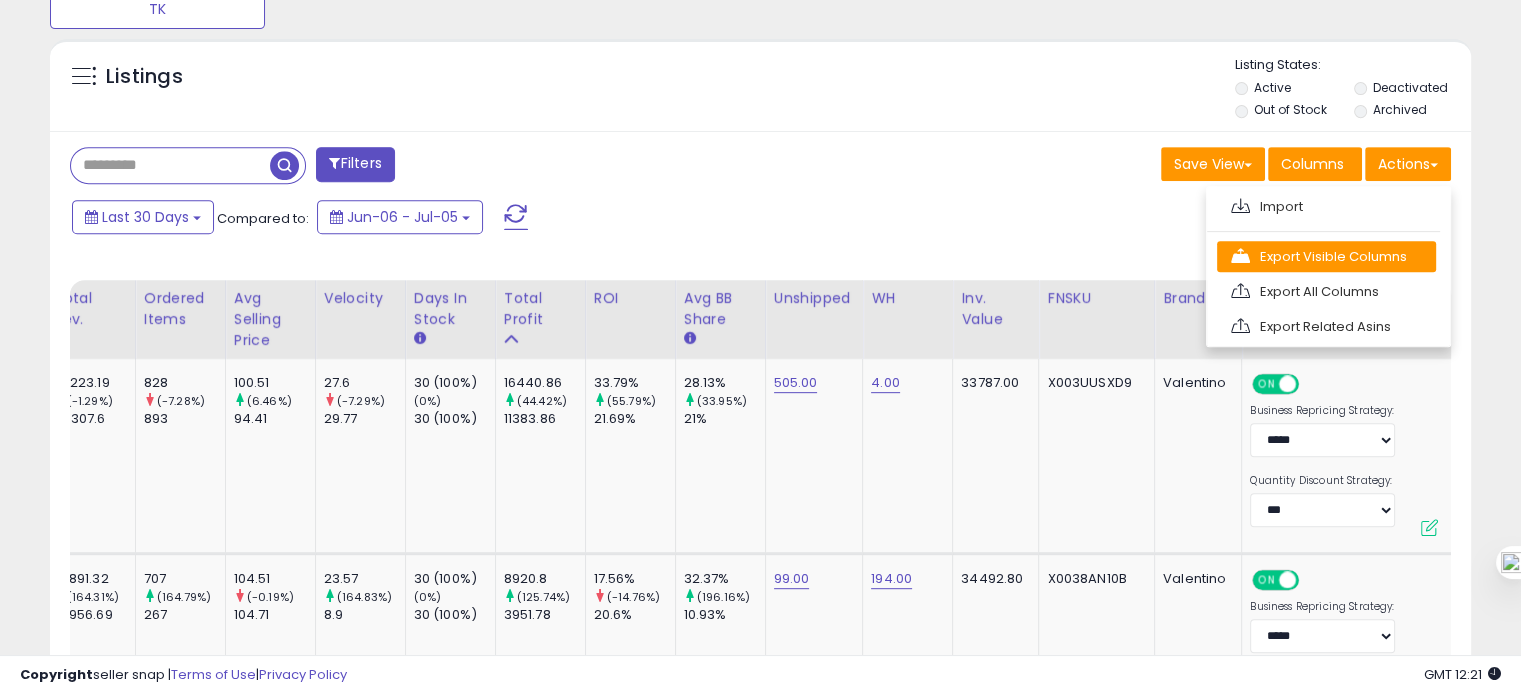 click on "Export Visible Columns" at bounding box center (1326, 256) 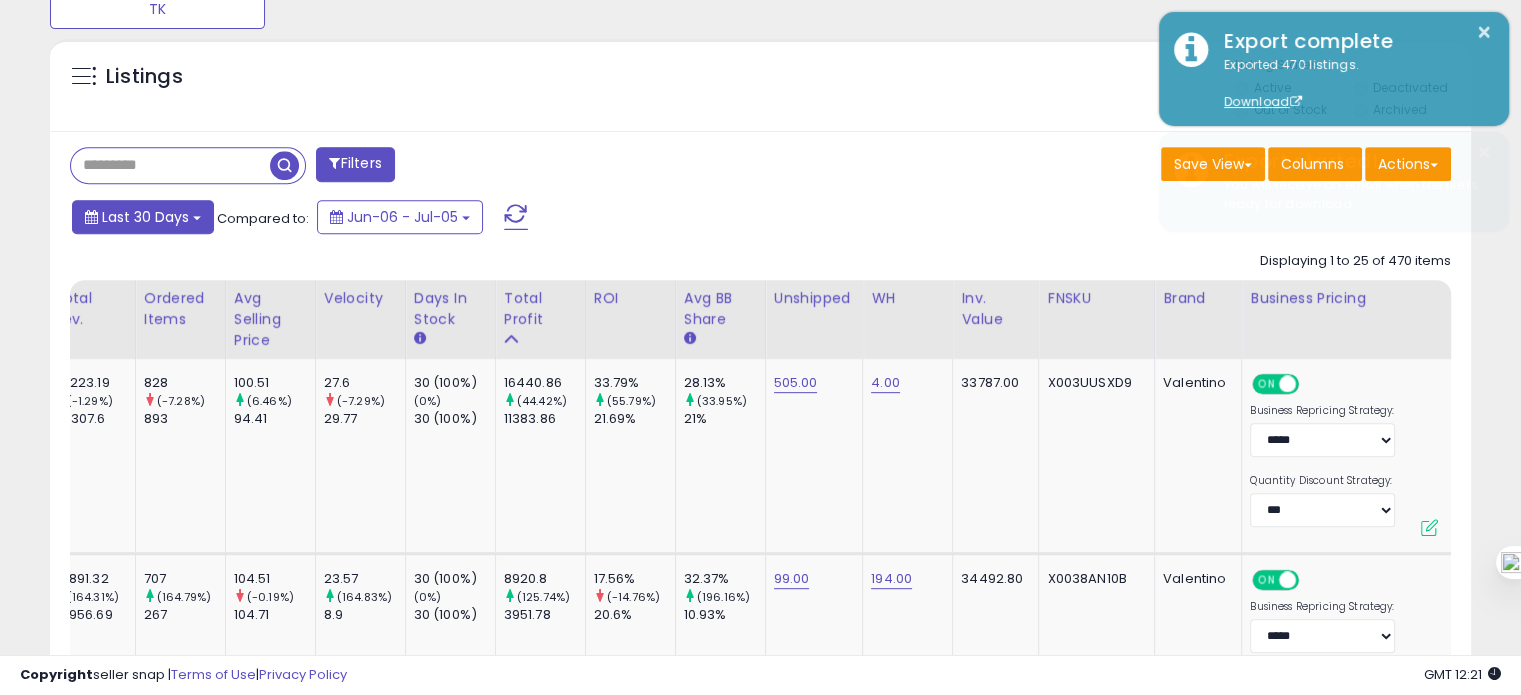 click on "Last 30 Days" at bounding box center [143, 217] 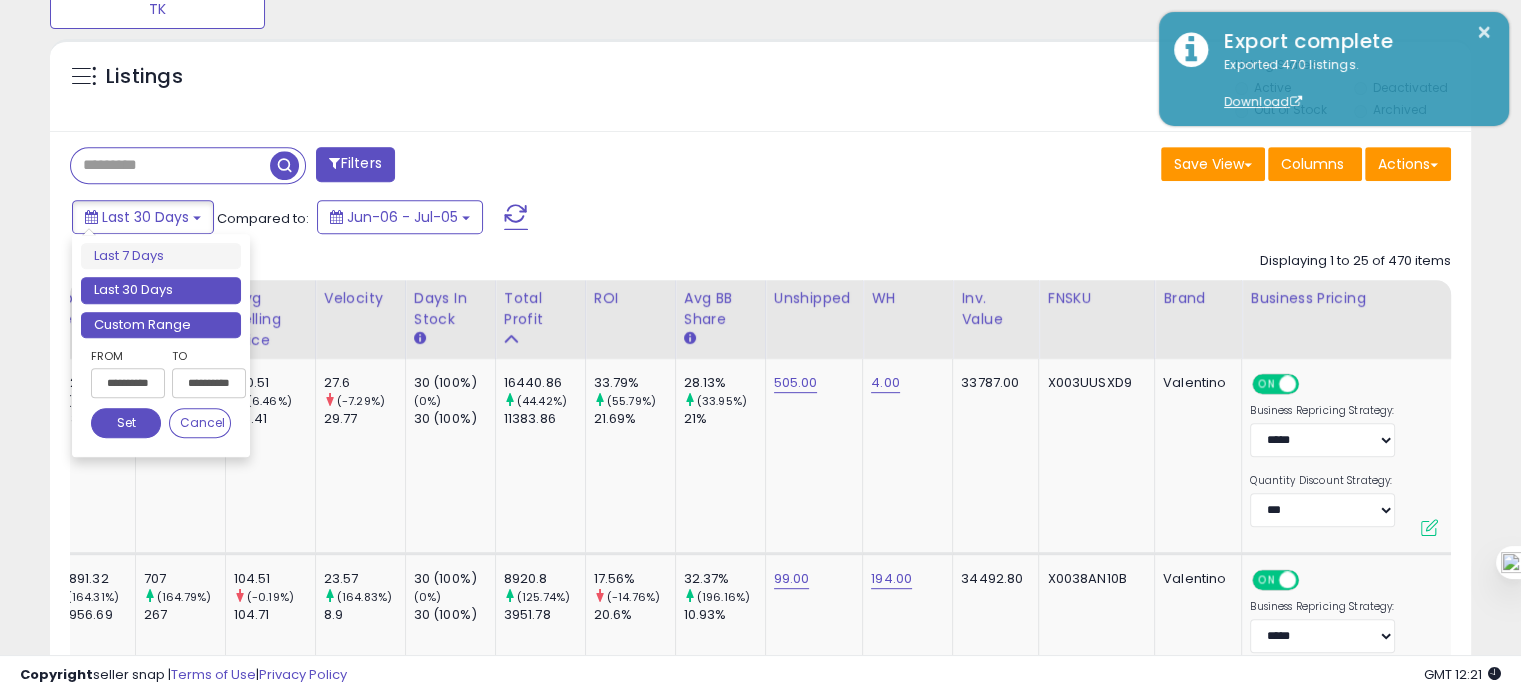 click on "Custom Range" at bounding box center (161, 325) 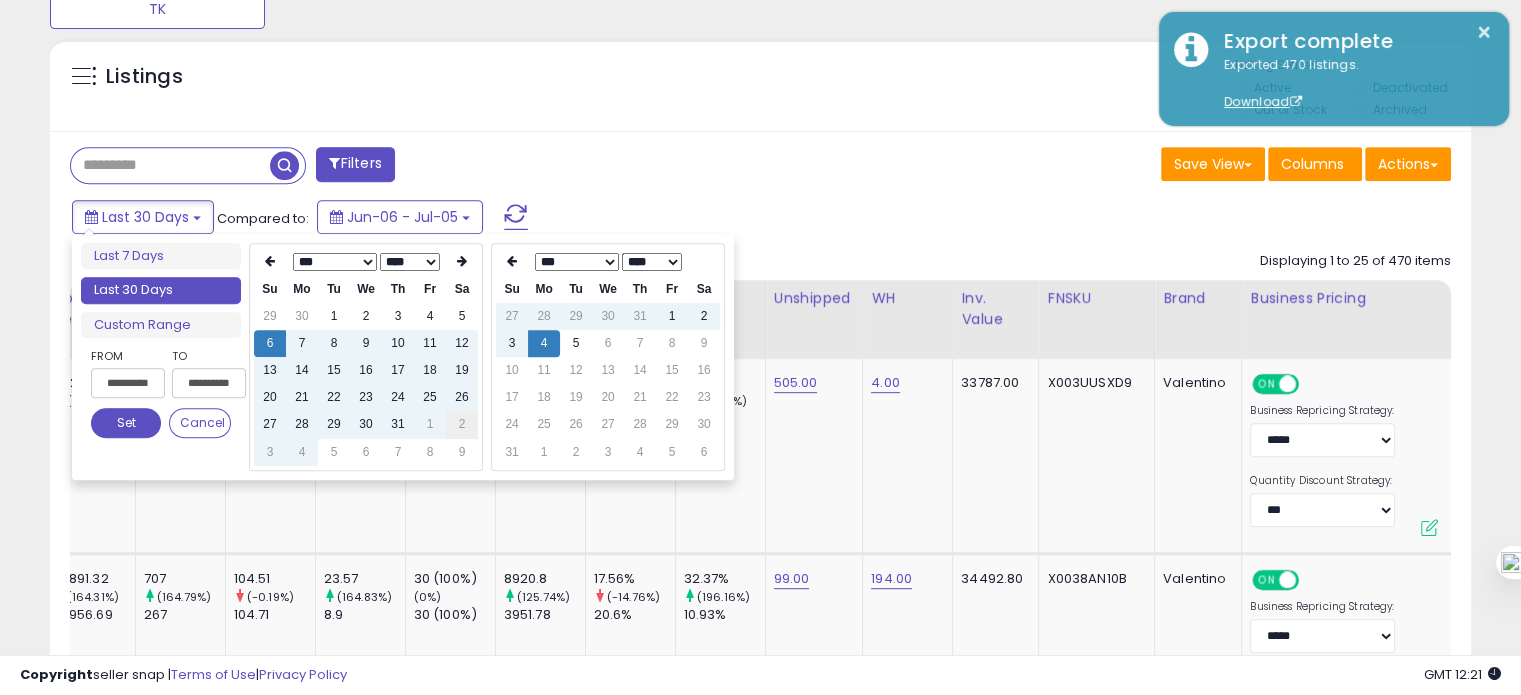 type on "**********" 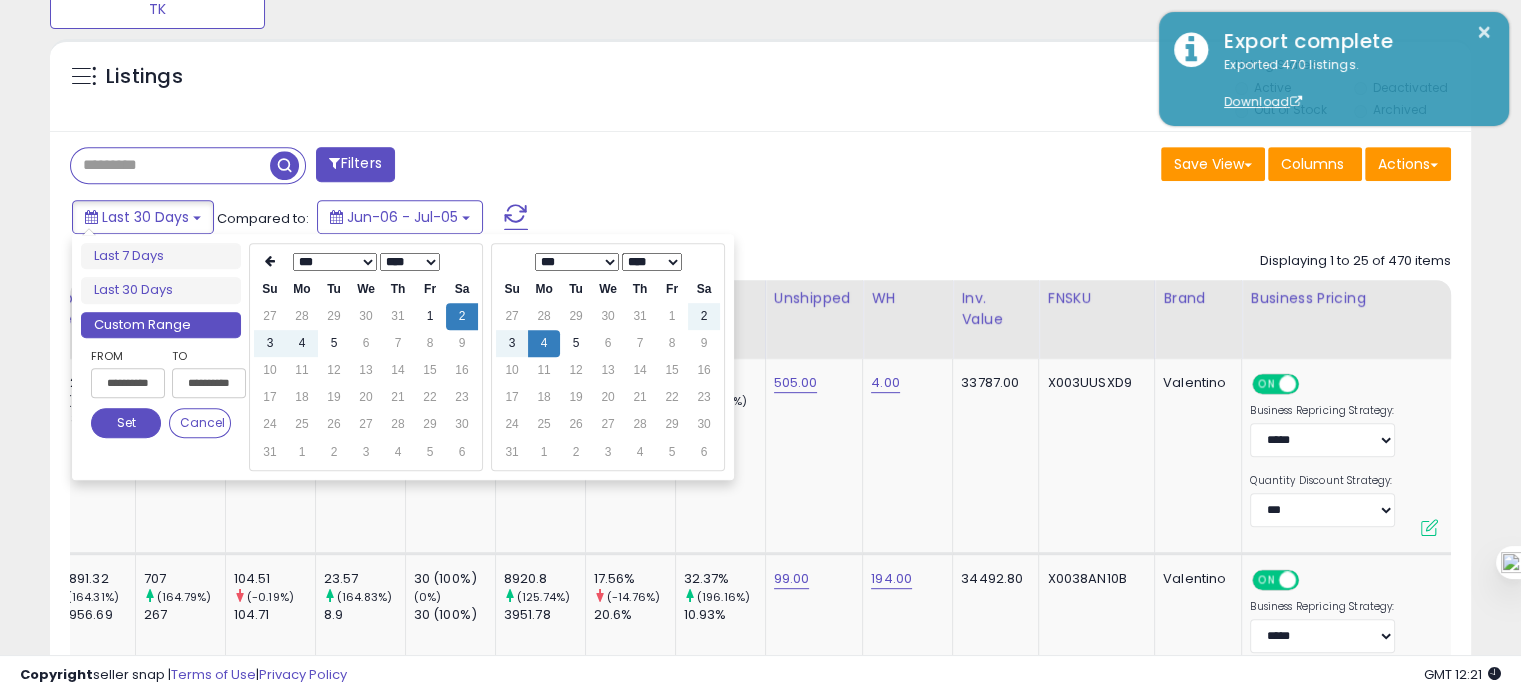 click on "Set" at bounding box center [126, 423] 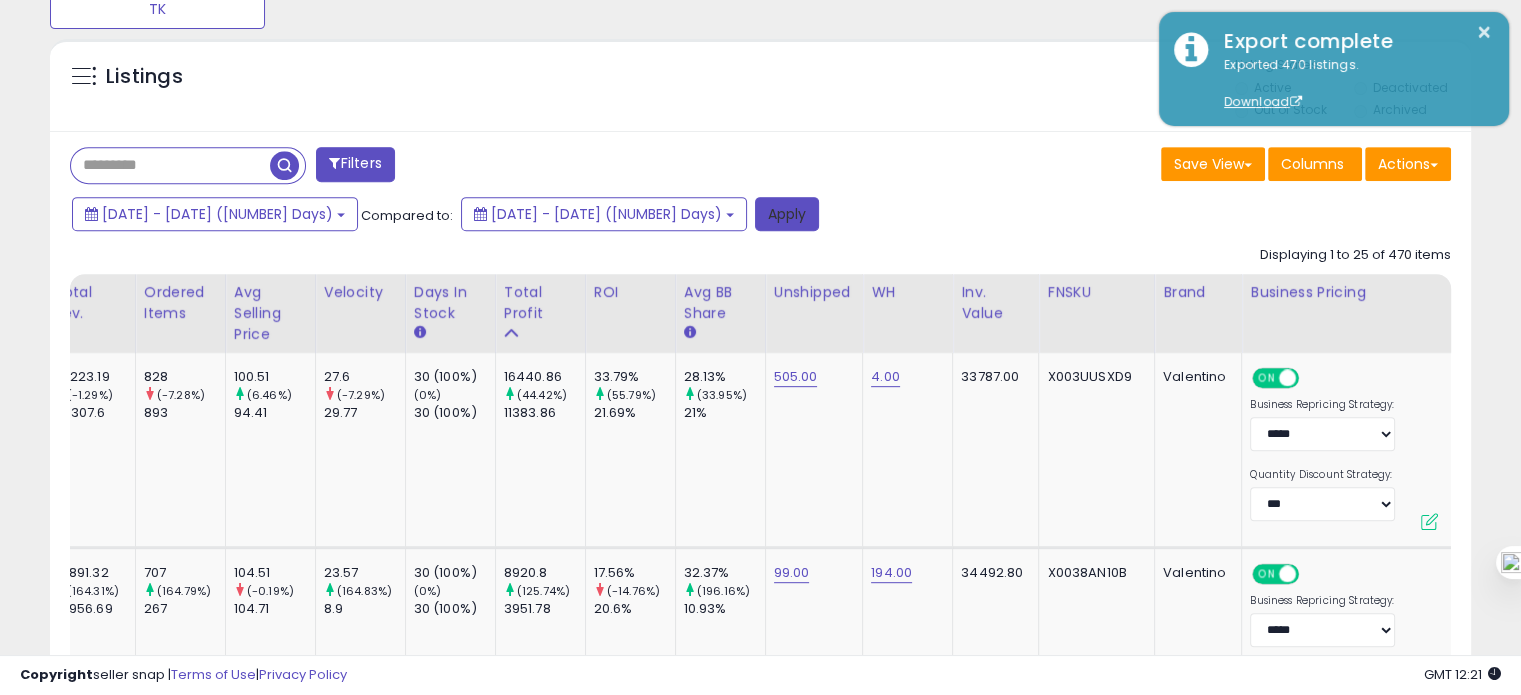 click on "Apply" at bounding box center (787, 214) 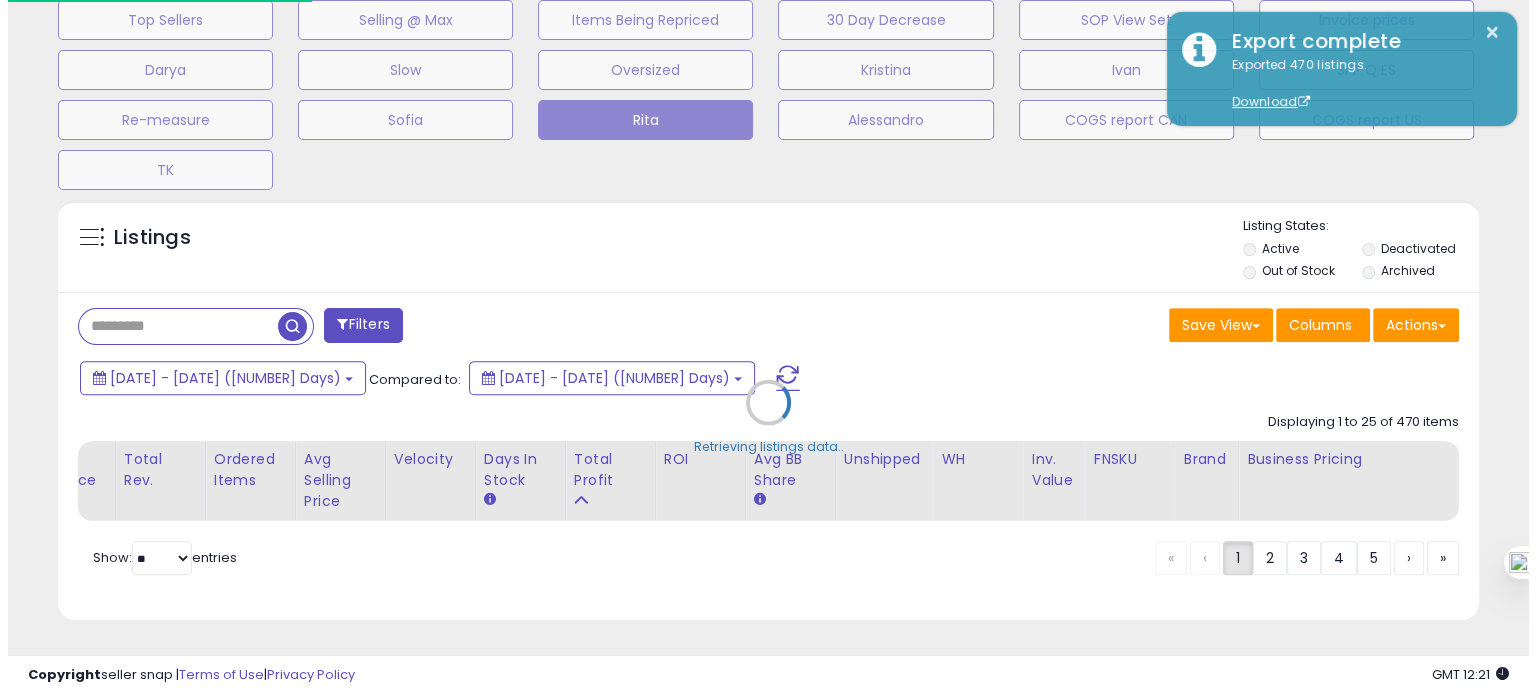 scroll, scrollTop: 693, scrollLeft: 0, axis: vertical 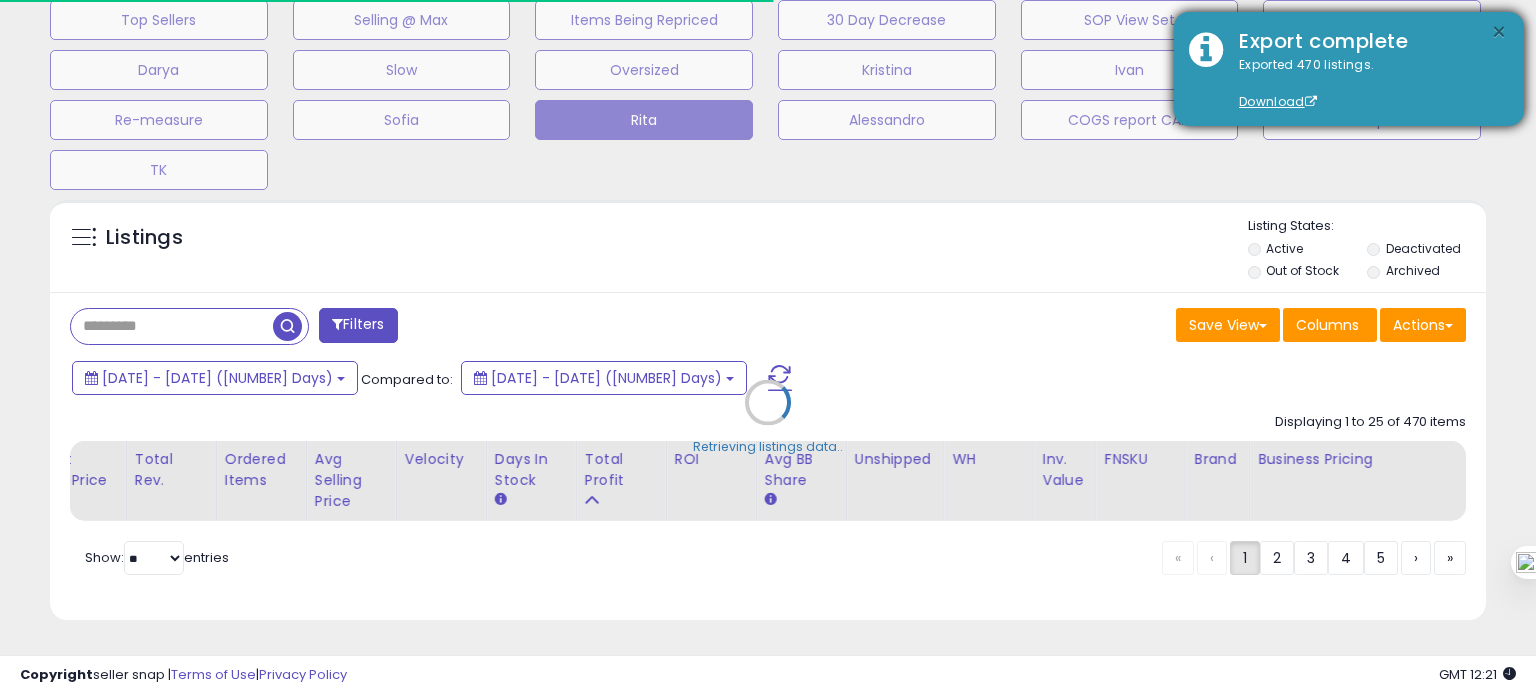 click on "×" at bounding box center [1499, 32] 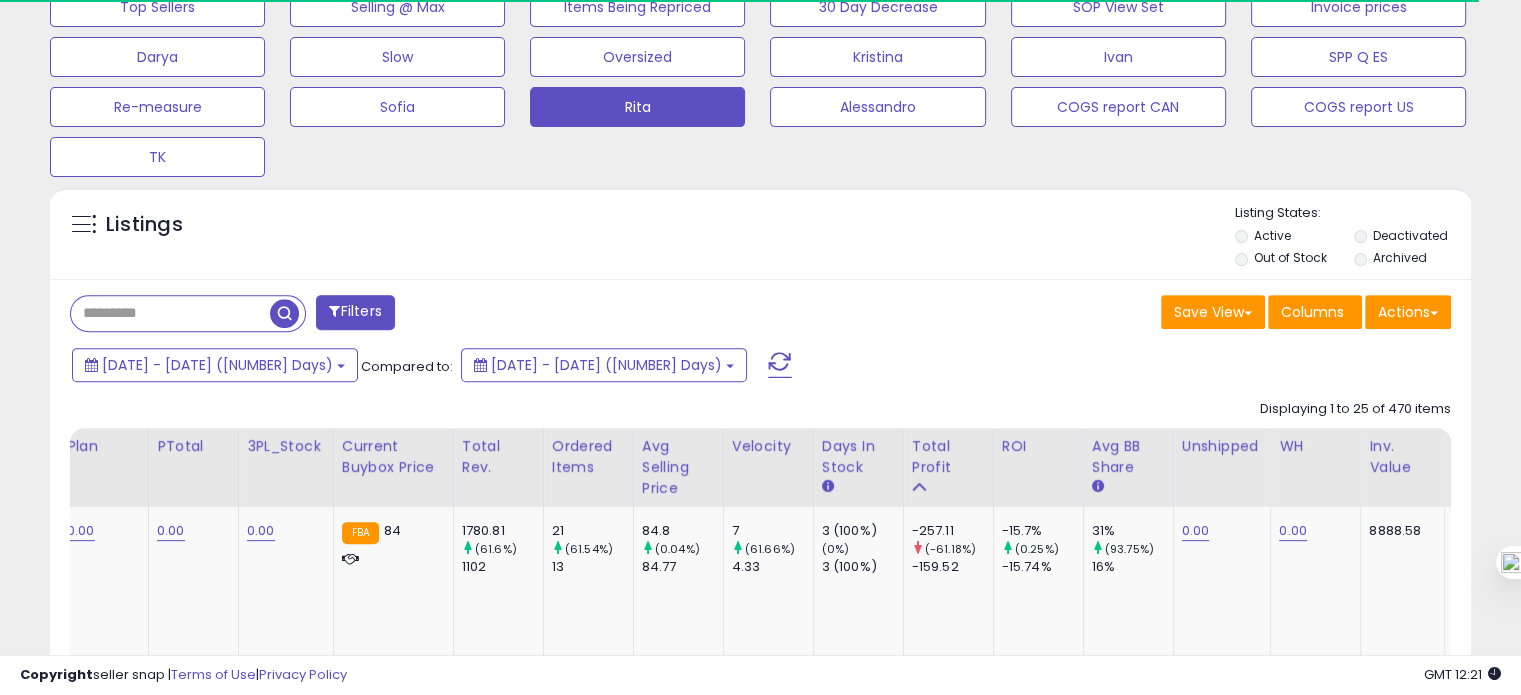 scroll, scrollTop: 409, scrollLeft: 822, axis: both 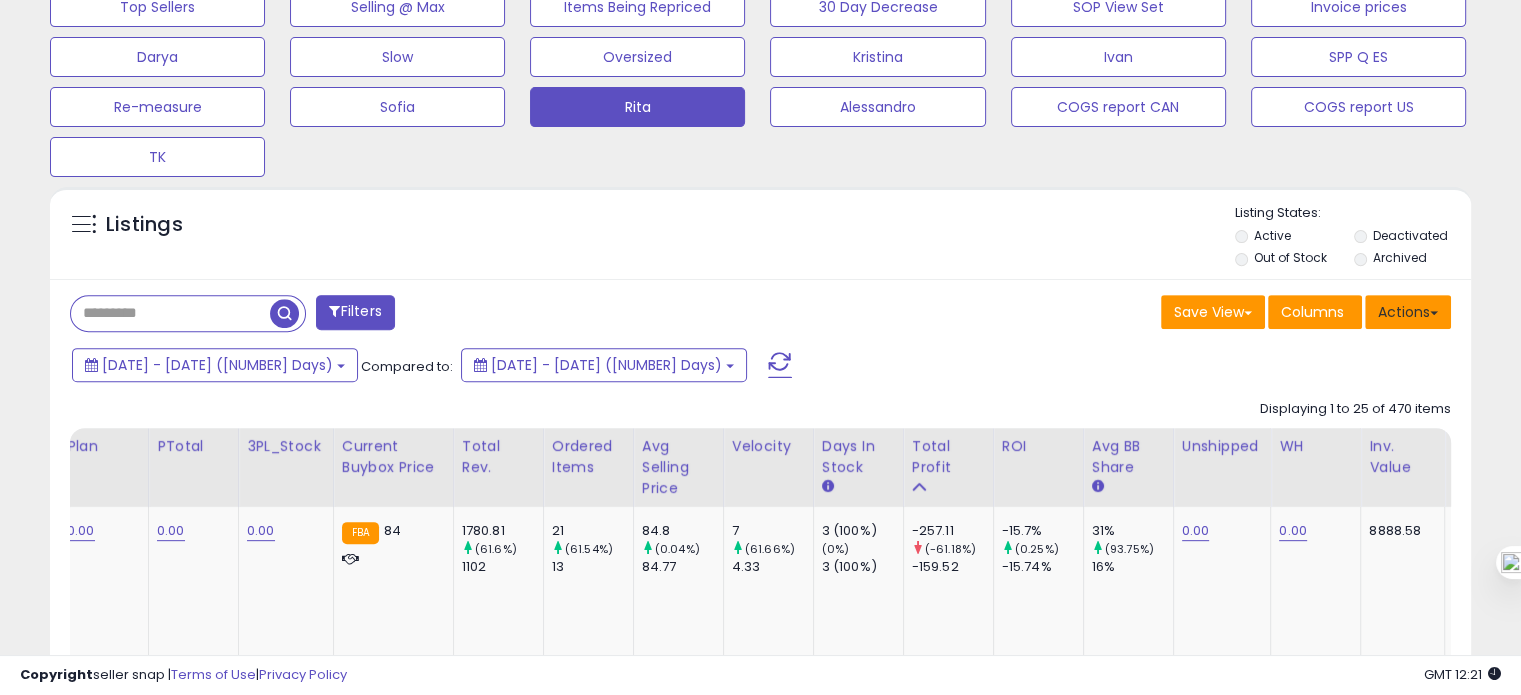 click on "Actions" at bounding box center [1408, 312] 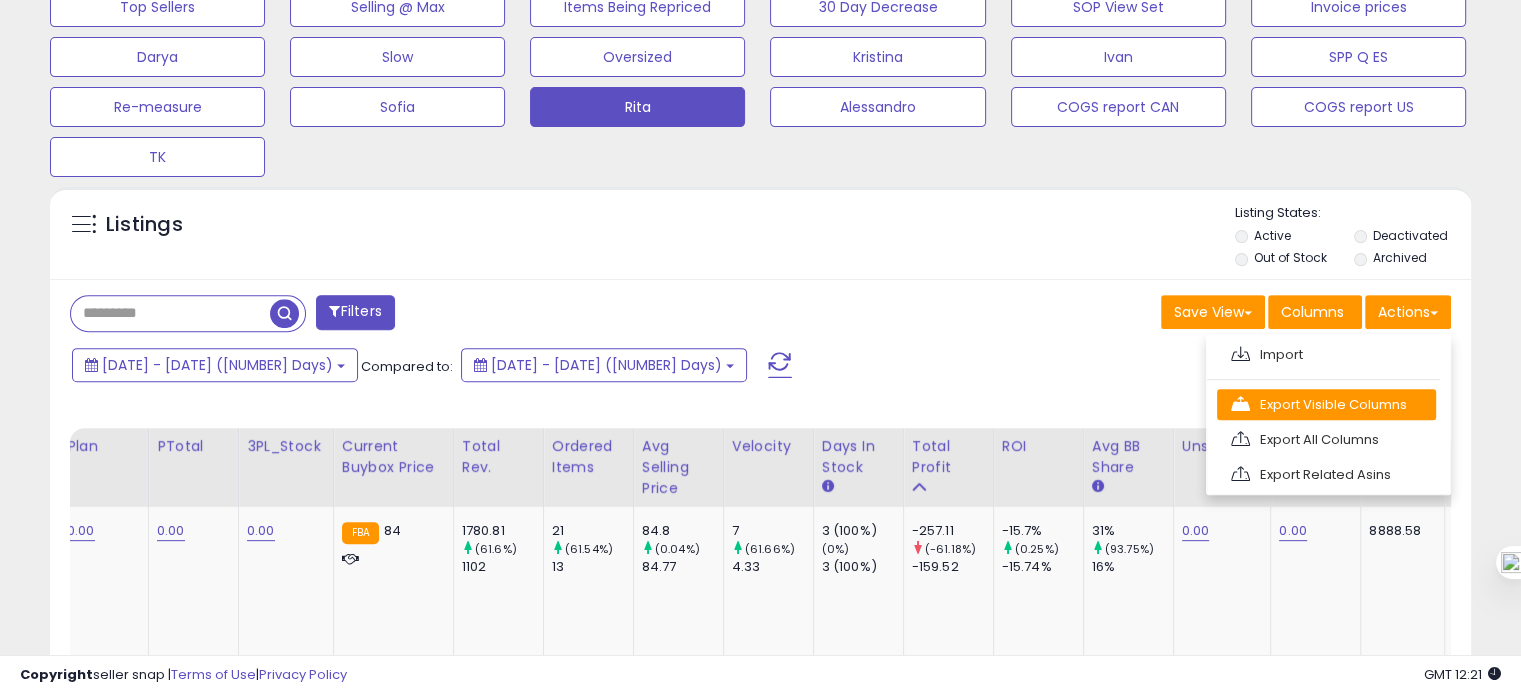 click on "Export Visible Columns" at bounding box center (1326, 404) 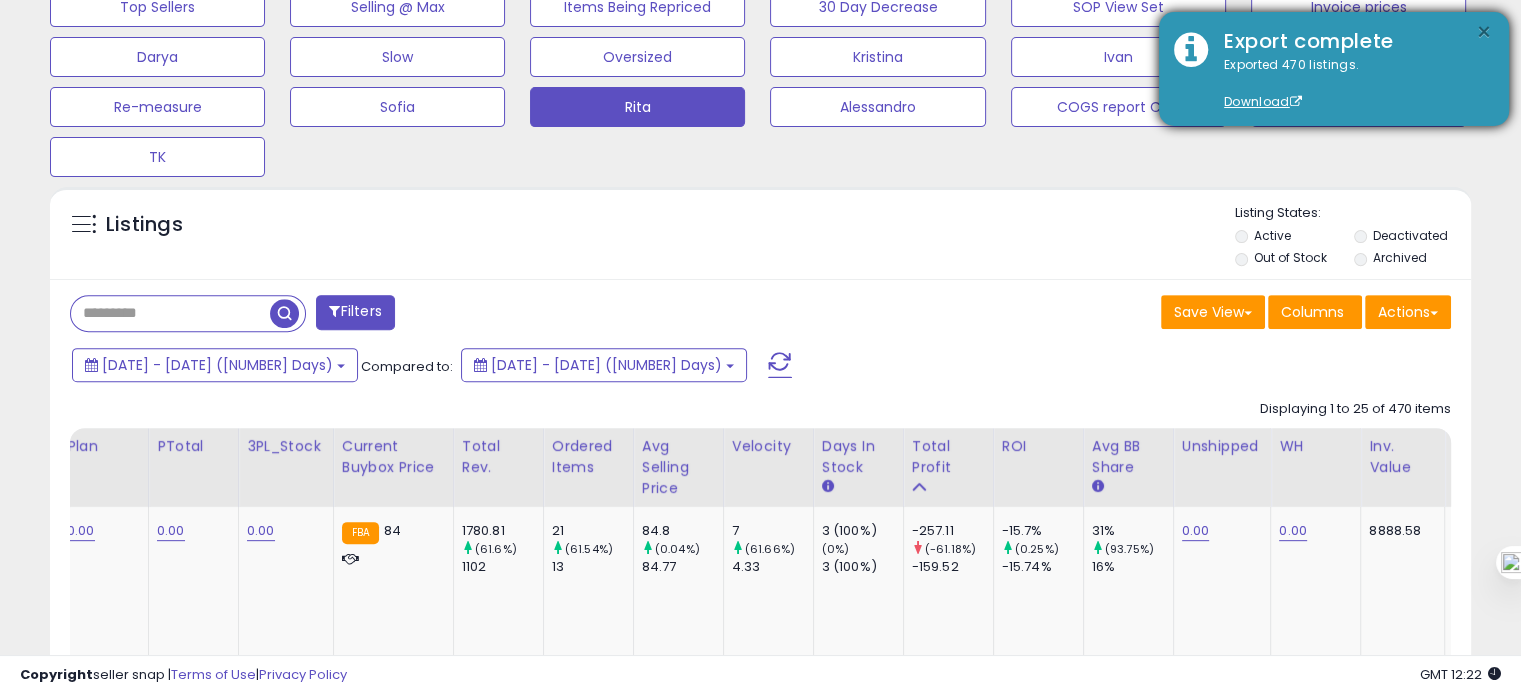 click on "×" at bounding box center (1484, 32) 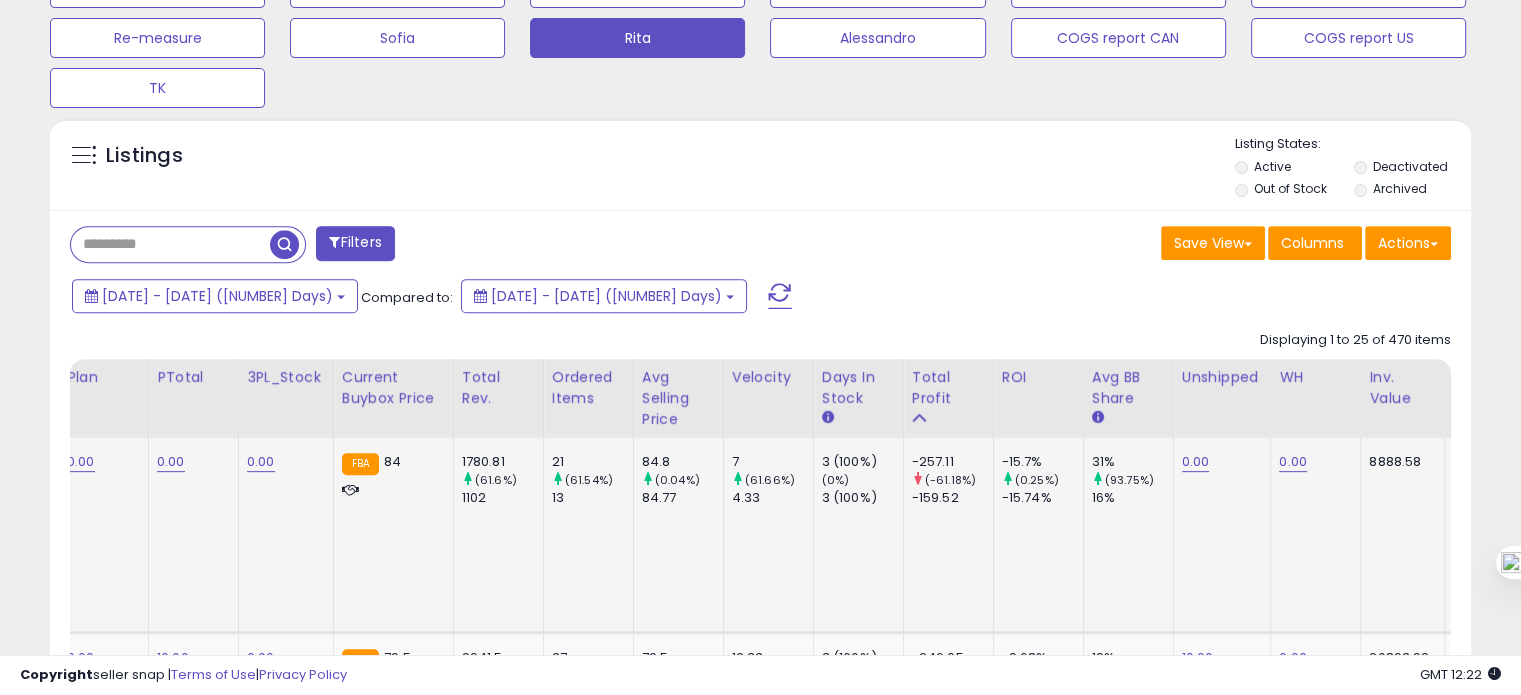 scroll, scrollTop: 782, scrollLeft: 0, axis: vertical 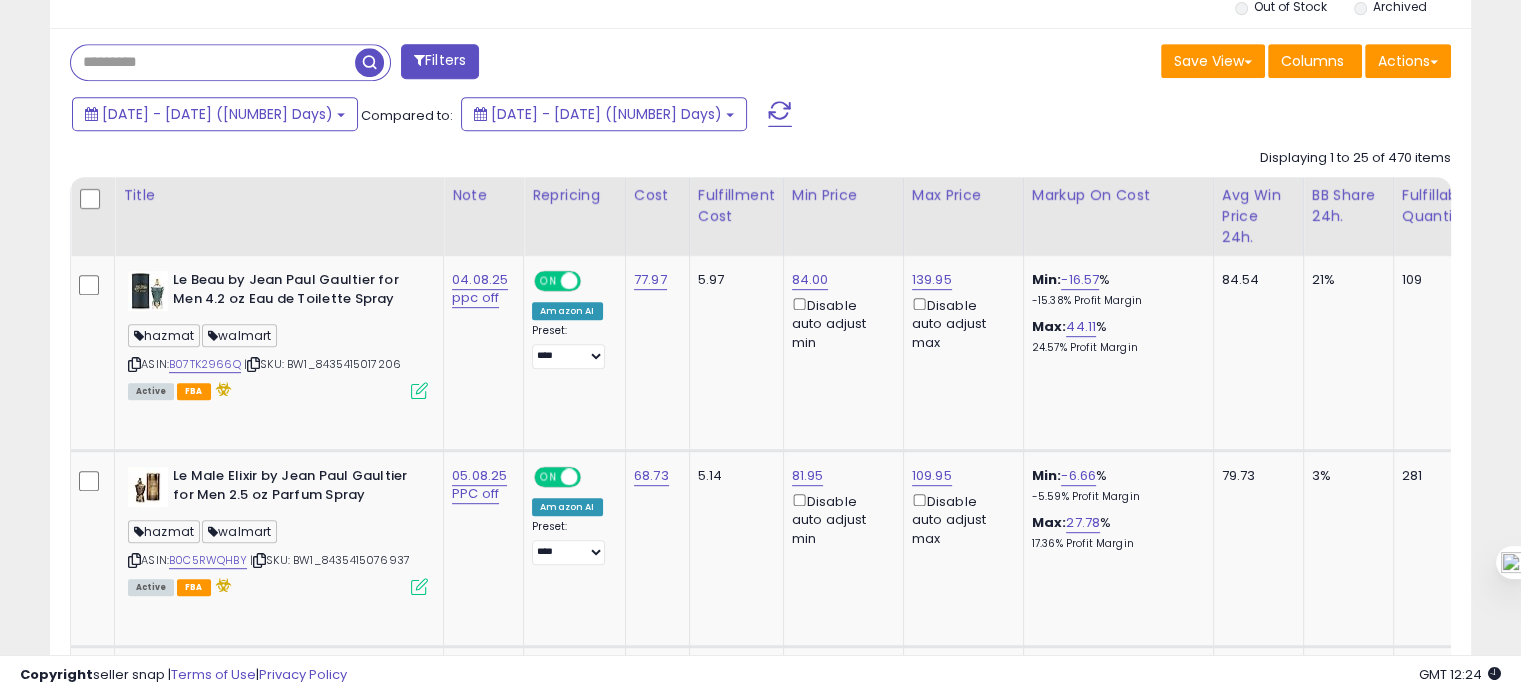 click at bounding box center (213, 62) 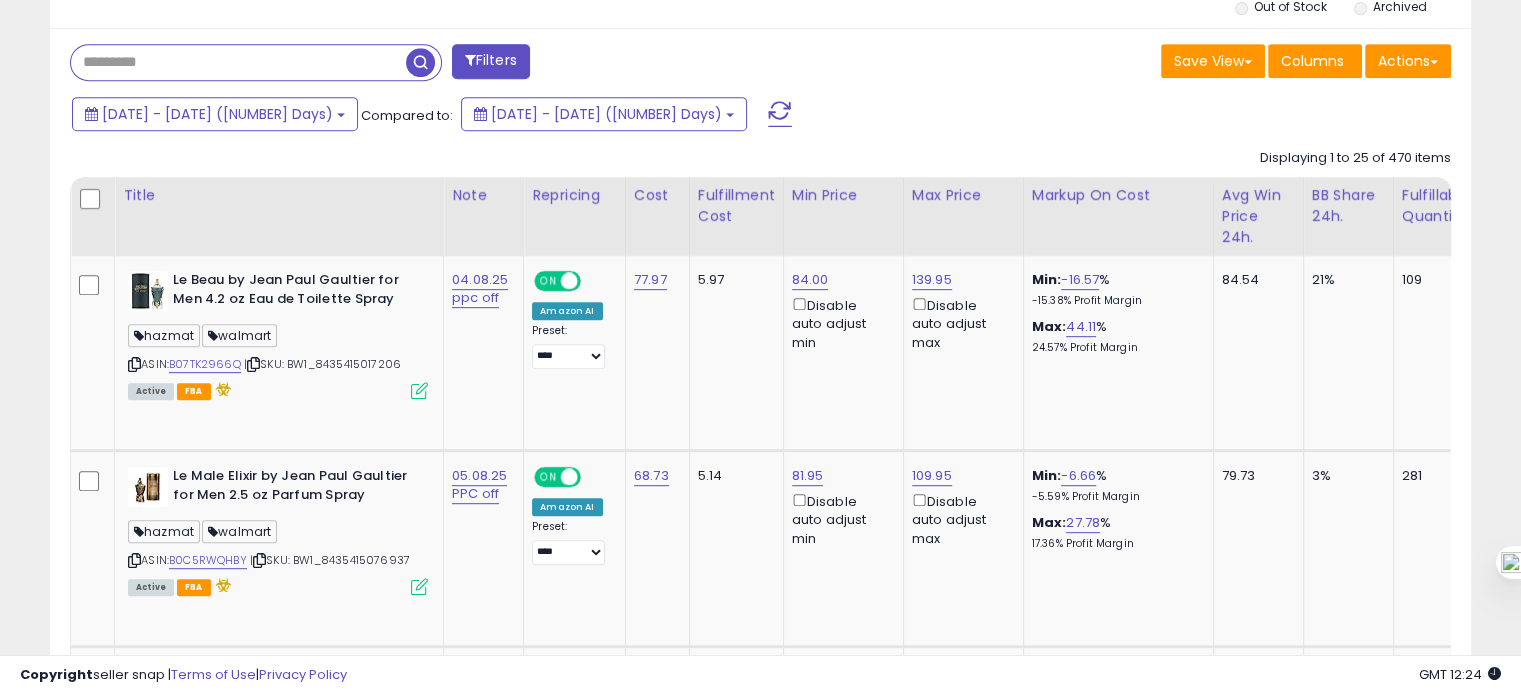 click at bounding box center (238, 62) 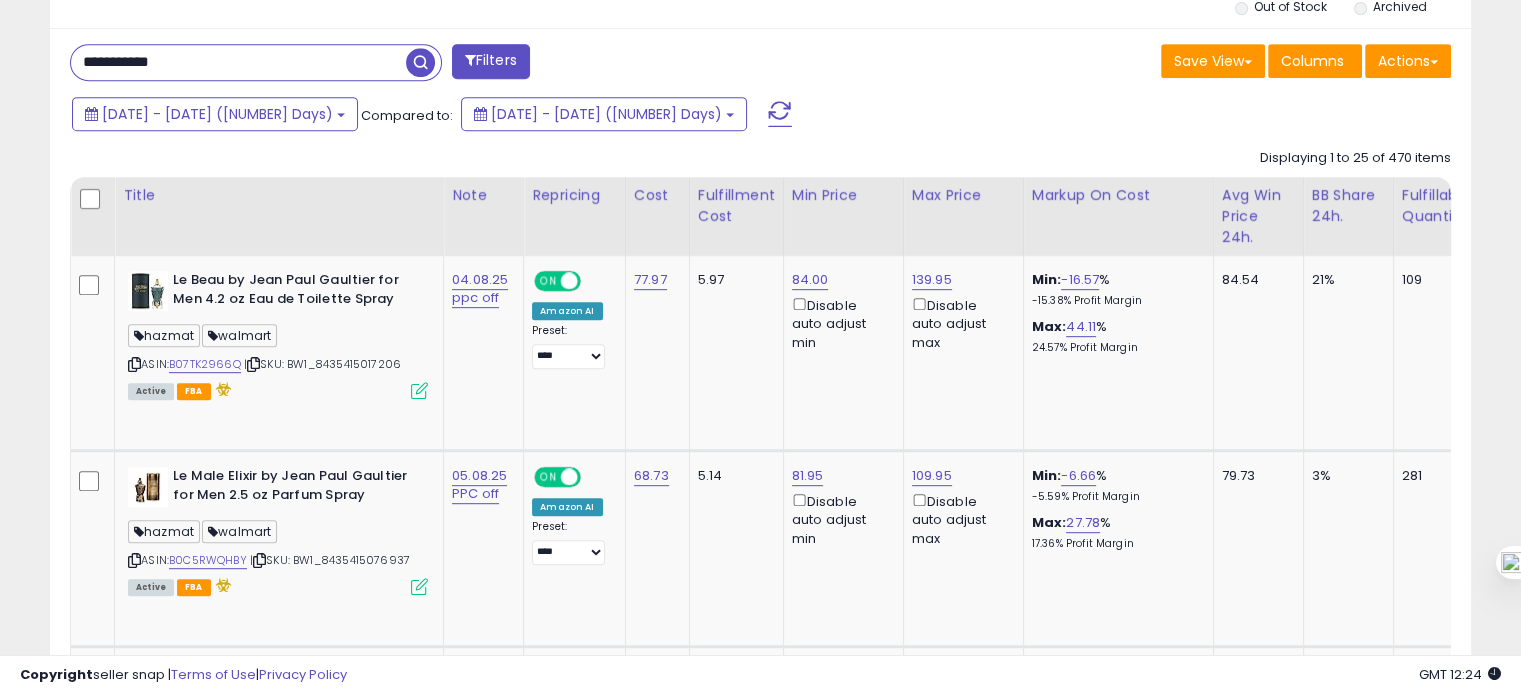 type on "**********" 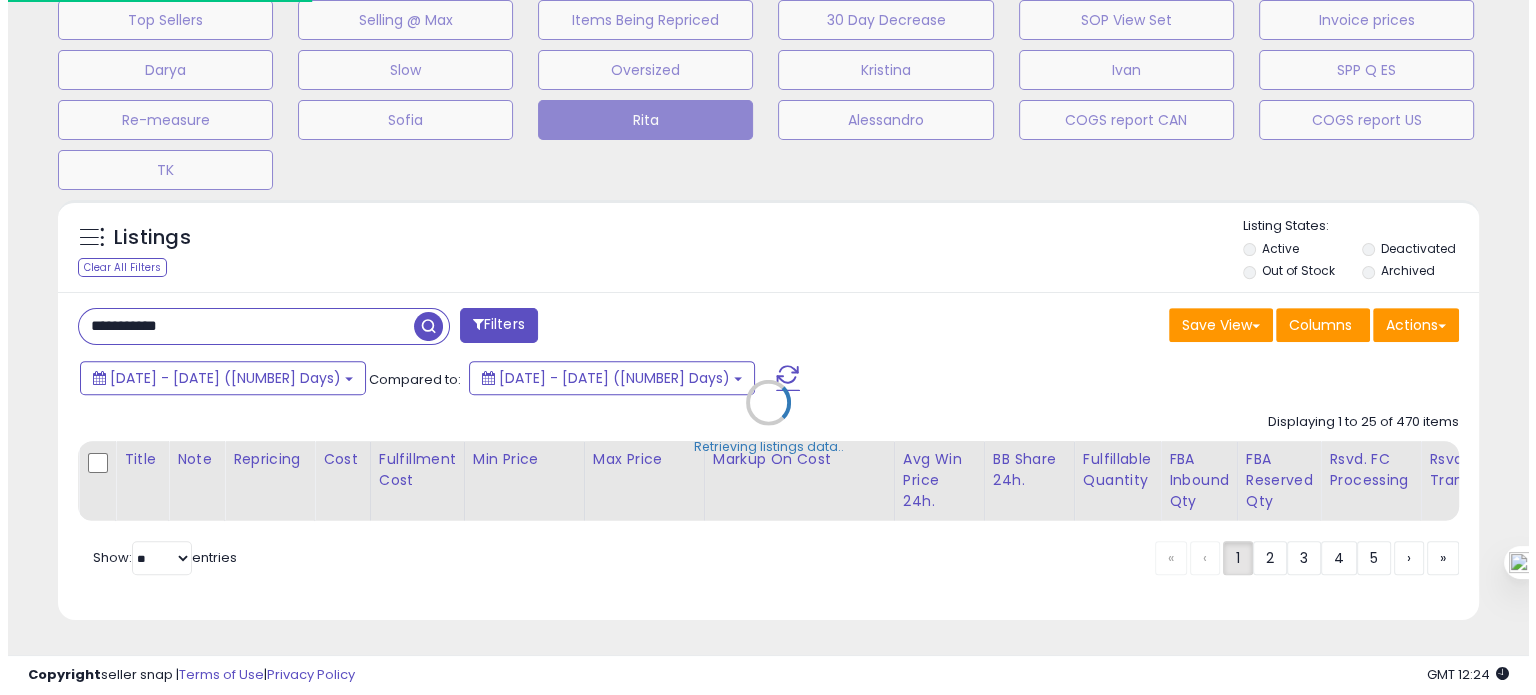 scroll, scrollTop: 693, scrollLeft: 0, axis: vertical 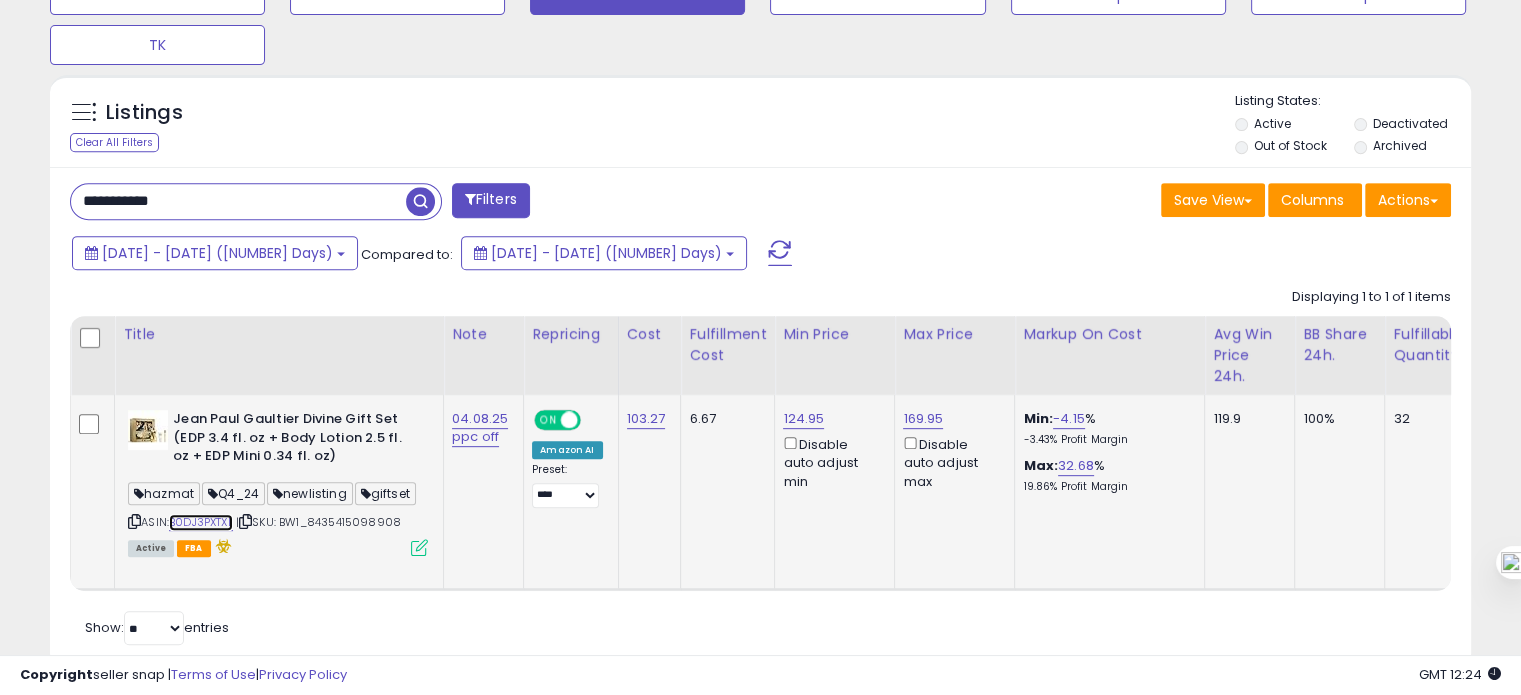 click on "B0DJ3PXTXL" at bounding box center (201, 522) 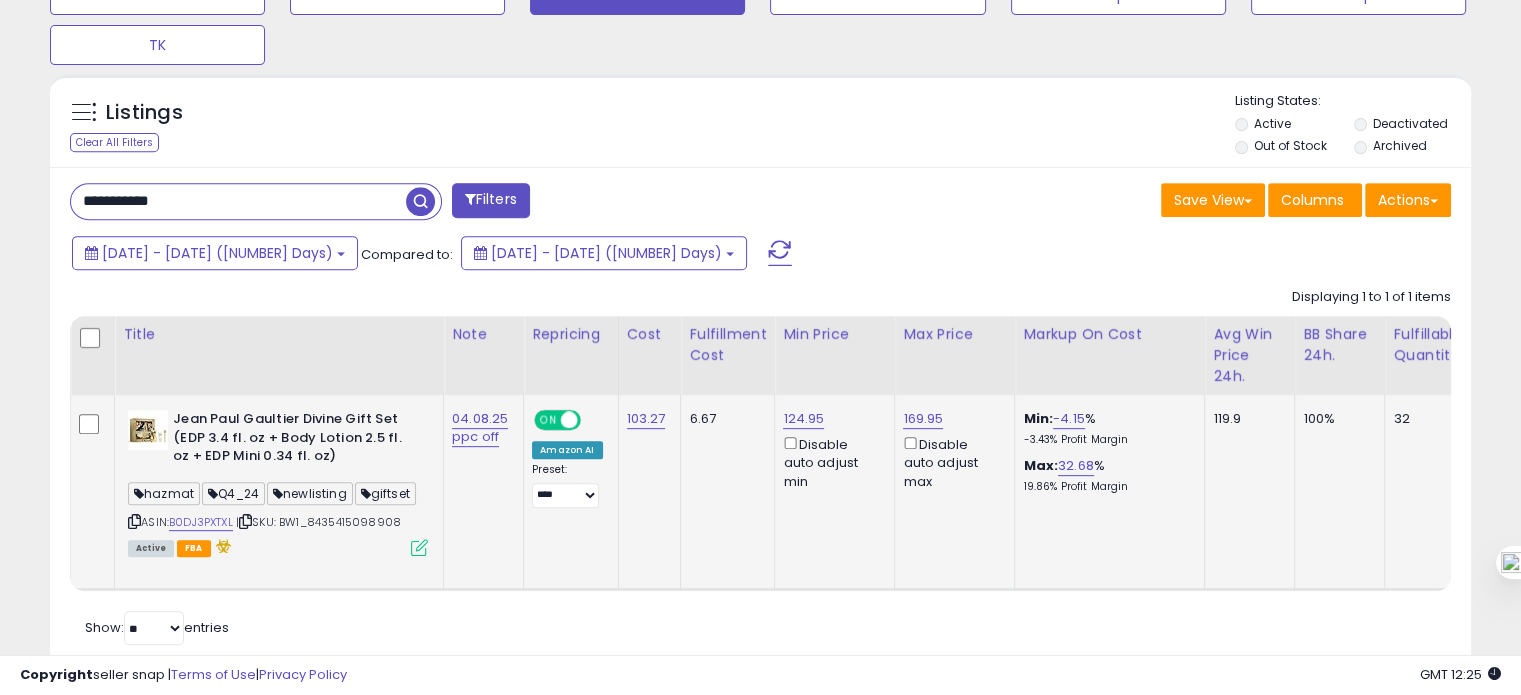 click on "124.95  Disable auto adjust min" 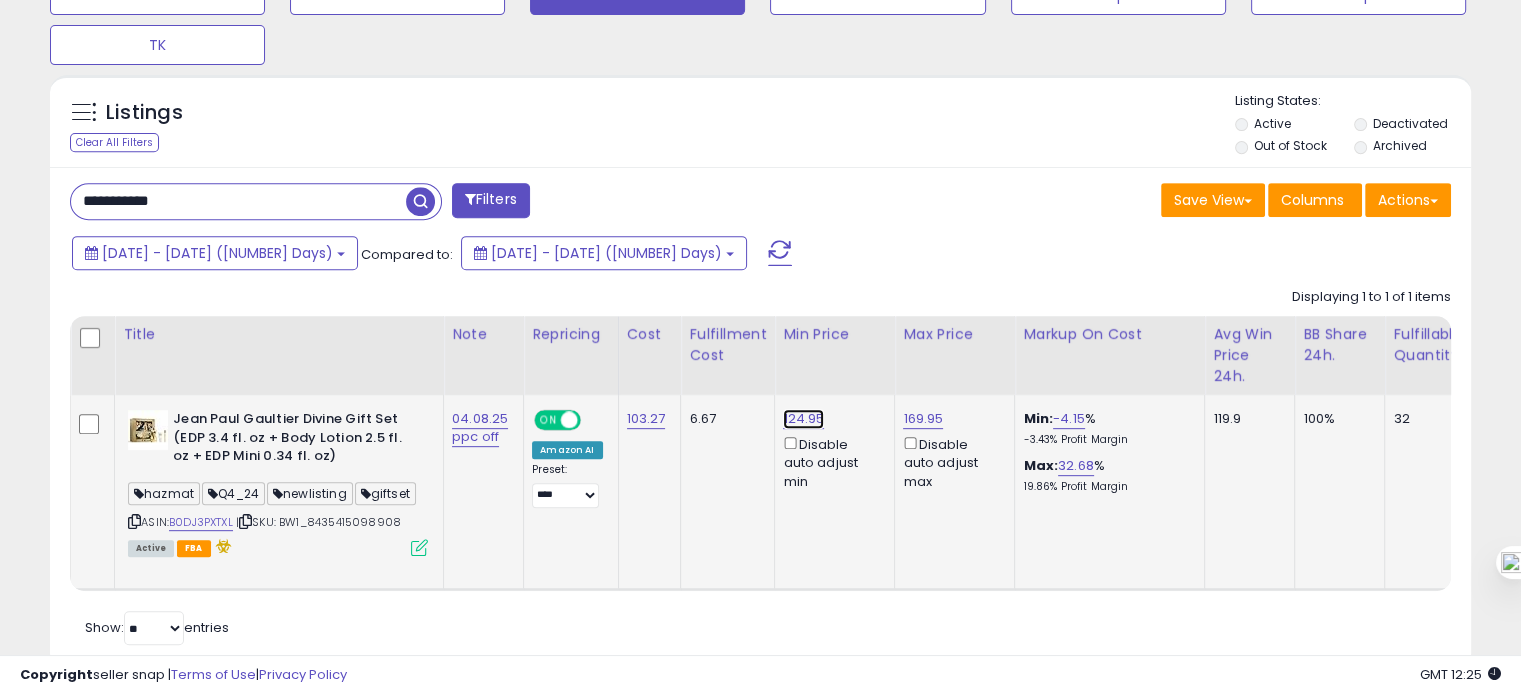click on "124.95" at bounding box center (803, 419) 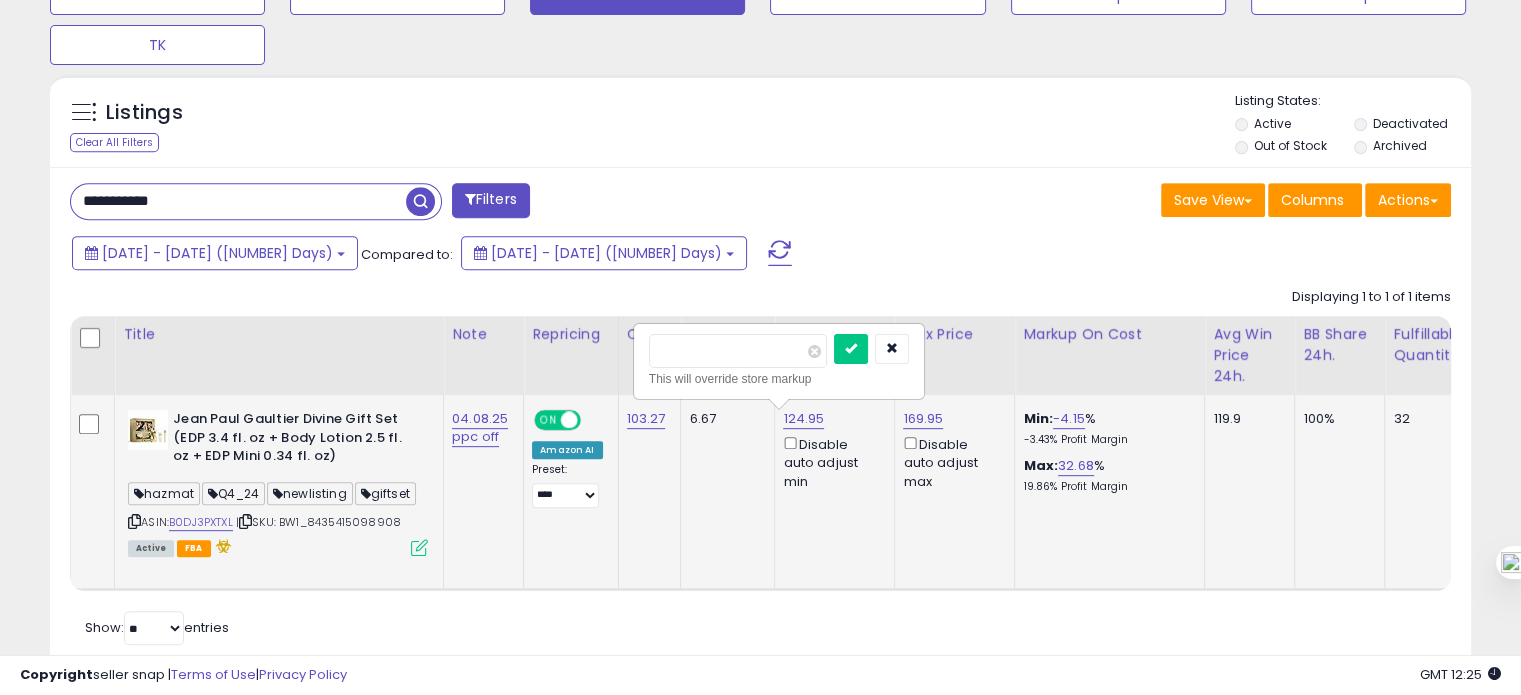 drag, startPoint x: 671, startPoint y: 349, endPoint x: 723, endPoint y: 352, distance: 52.086468 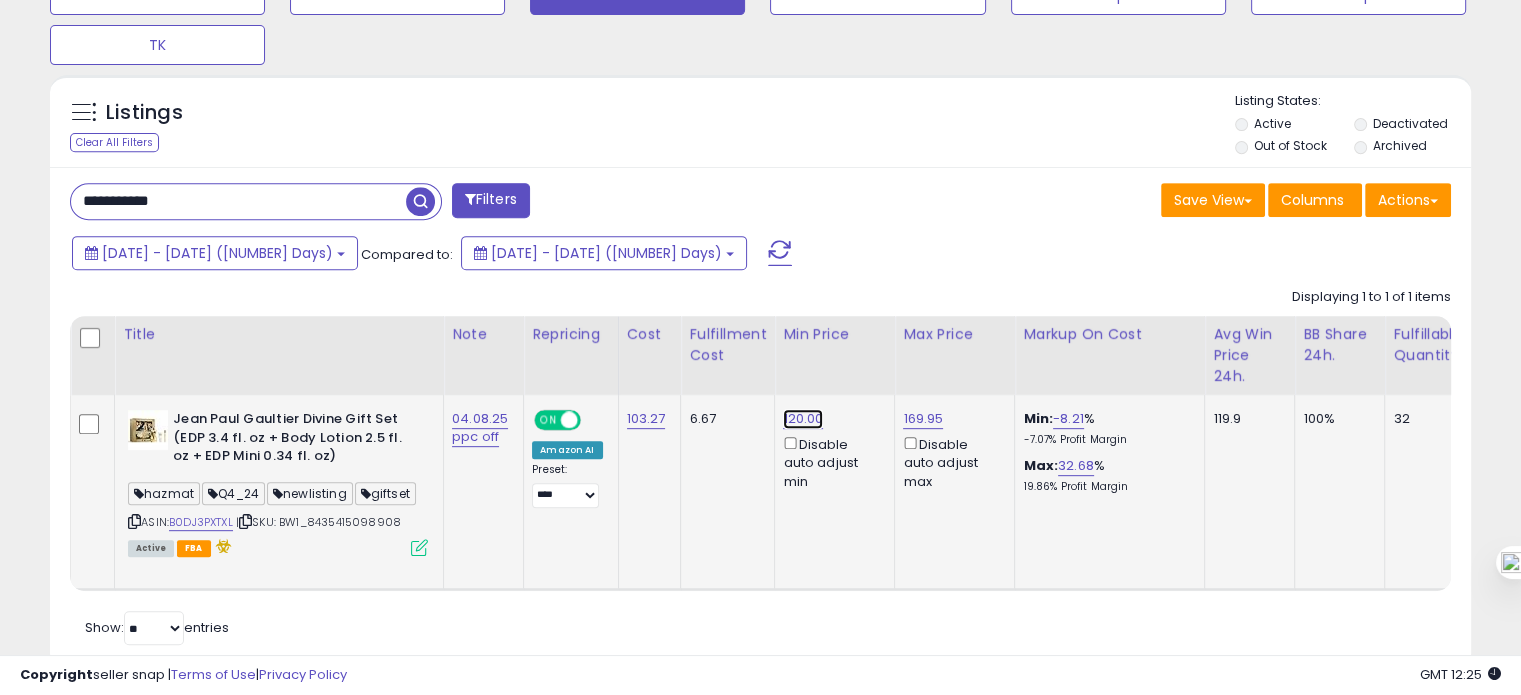 click on "120.00" at bounding box center (803, 419) 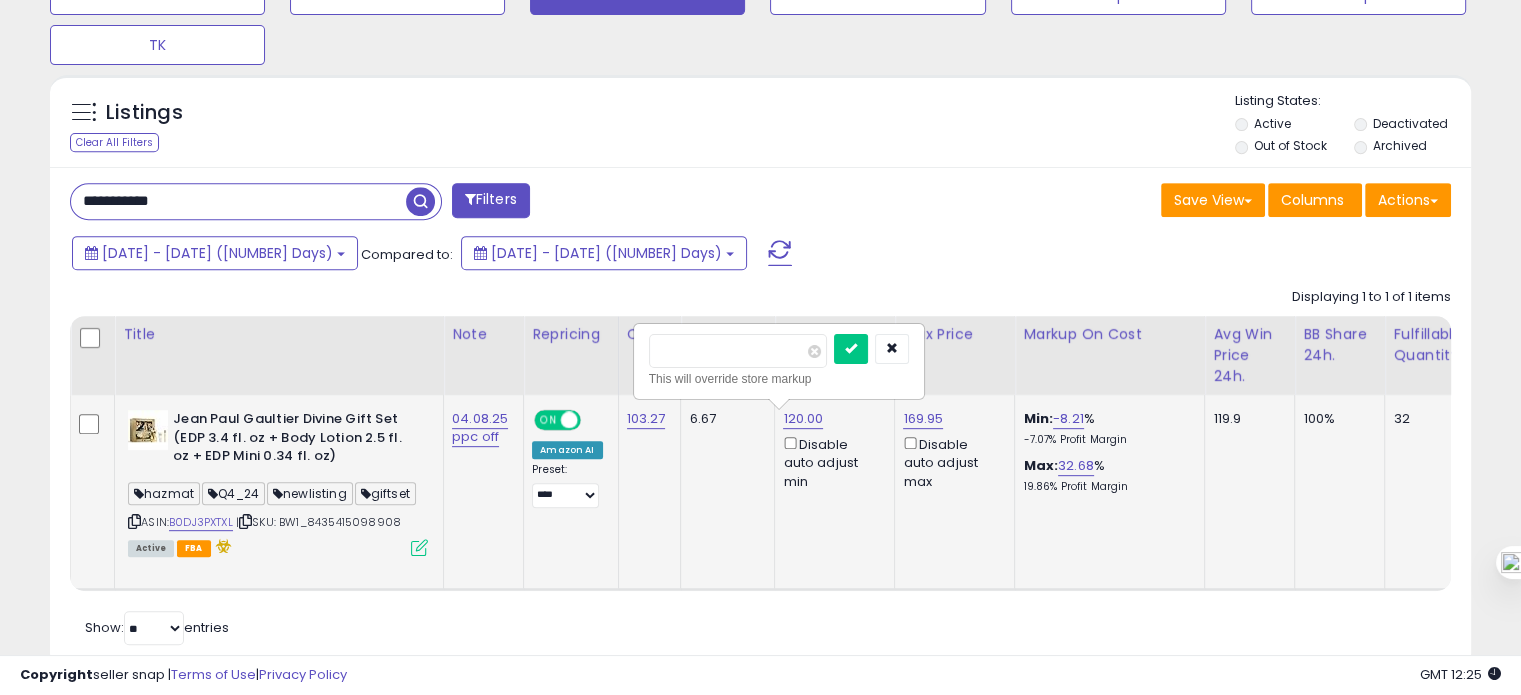 drag, startPoint x: 708, startPoint y: 355, endPoint x: 676, endPoint y: 353, distance: 32.06244 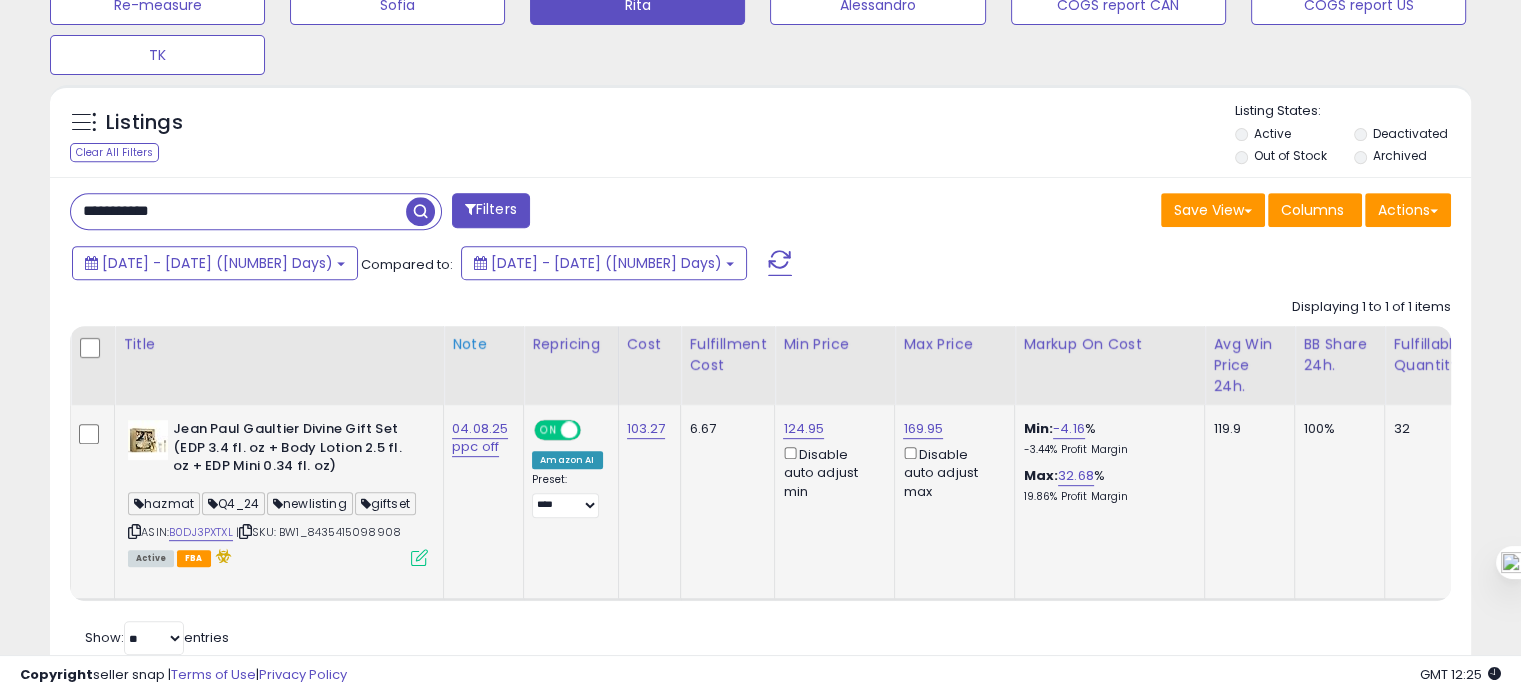 scroll, scrollTop: 868, scrollLeft: 0, axis: vertical 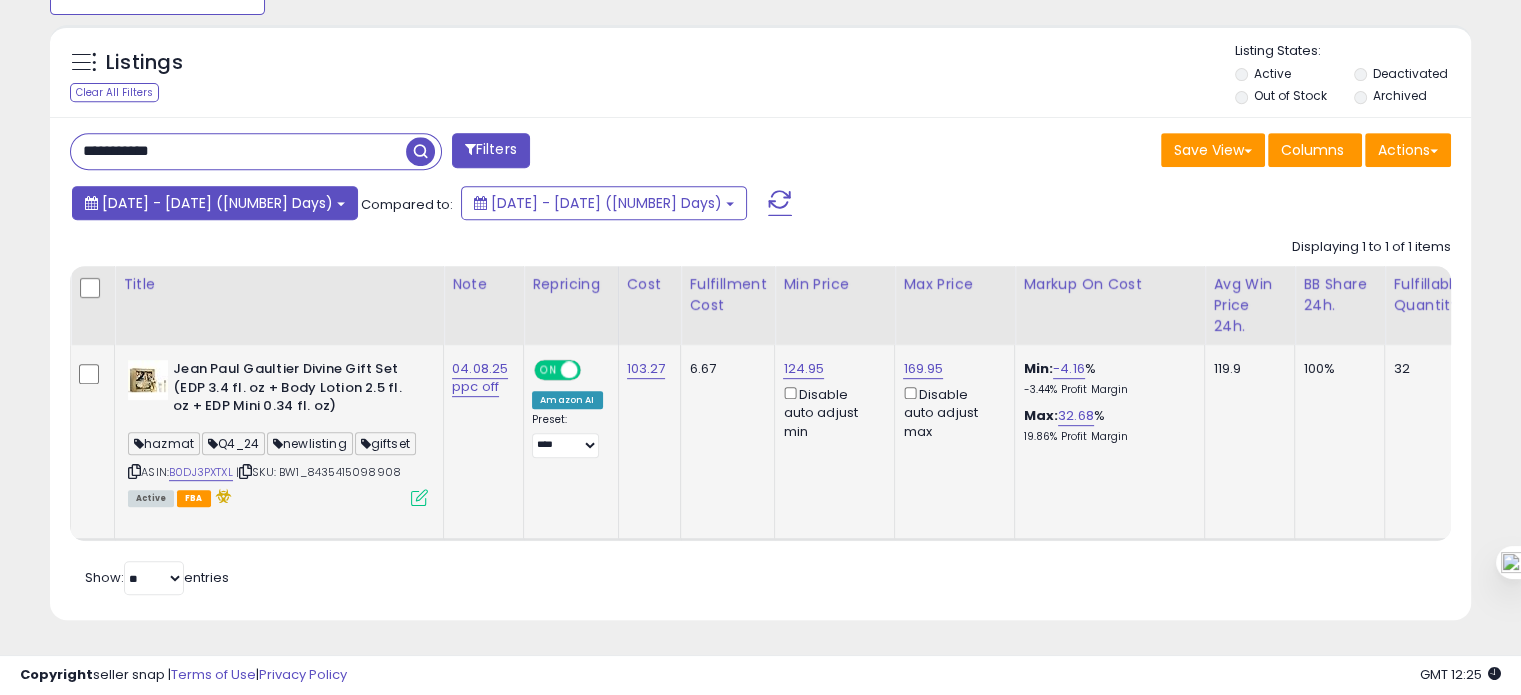 click on "[DATE] - [DATE] ([NUMBER] Days)" at bounding box center (215, 203) 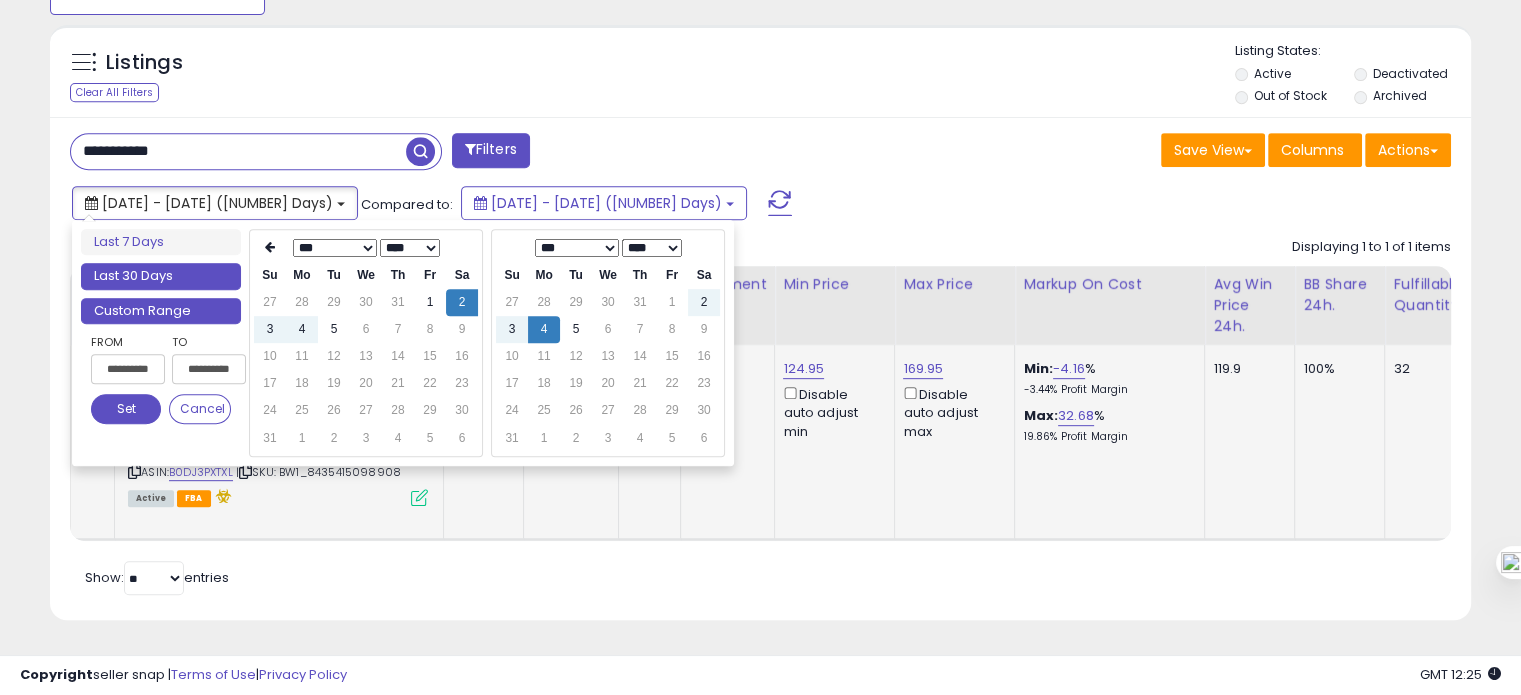 type on "**********" 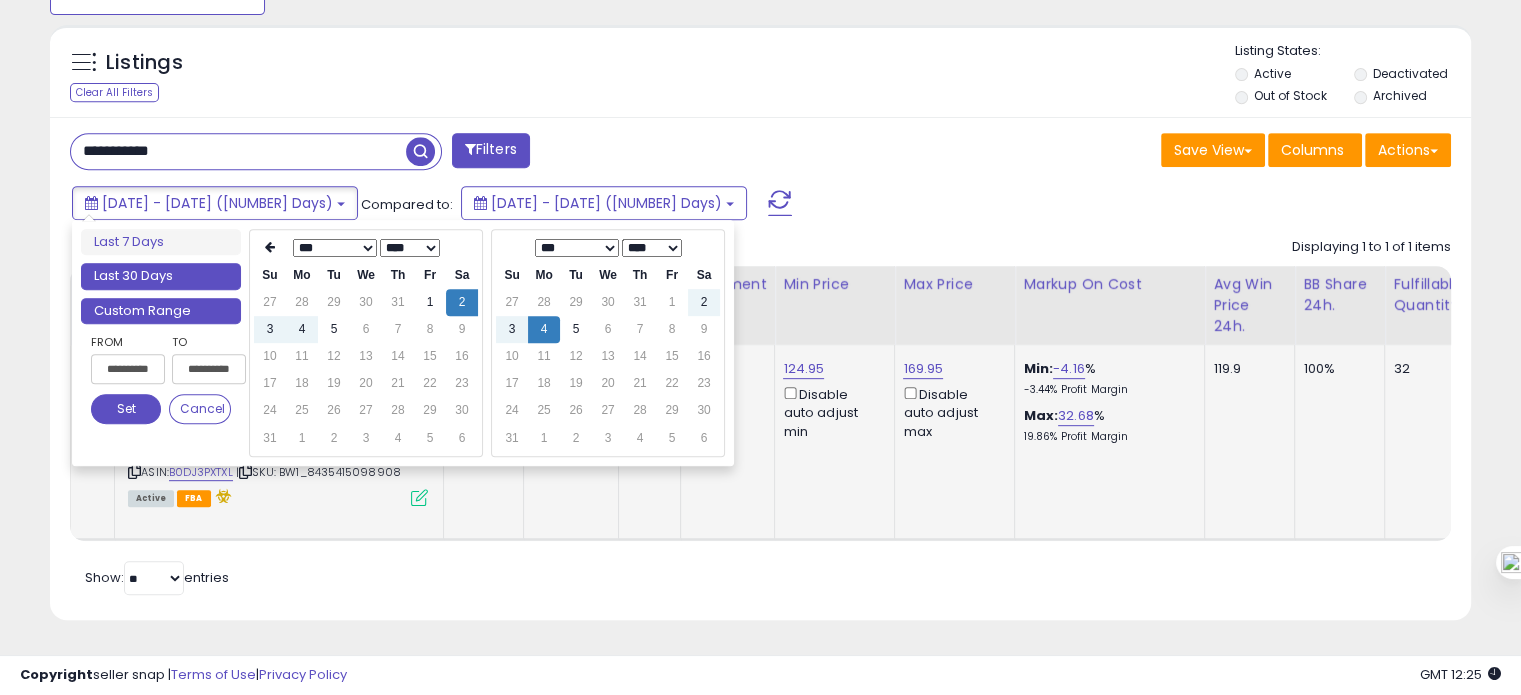 click on "Last 30 Days" at bounding box center [161, 276] 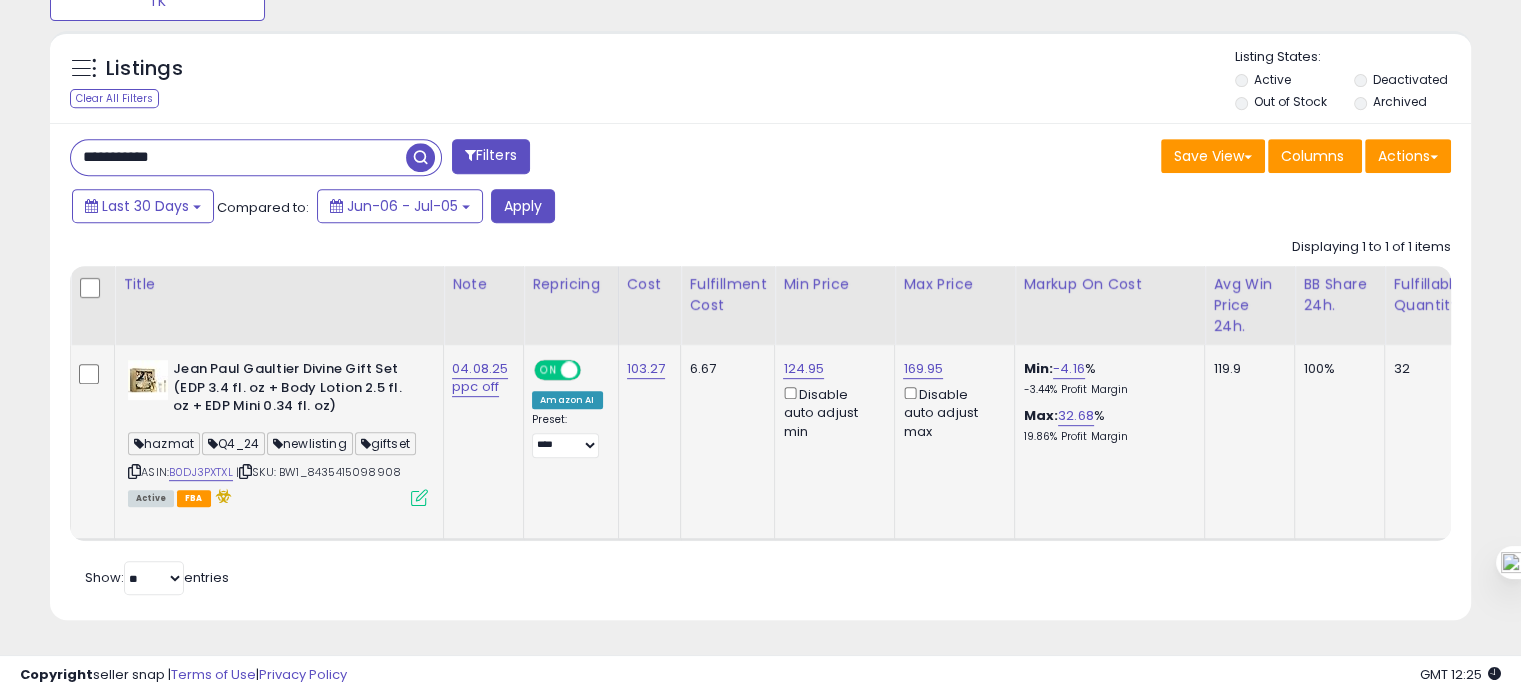 scroll, scrollTop: 862, scrollLeft: 0, axis: vertical 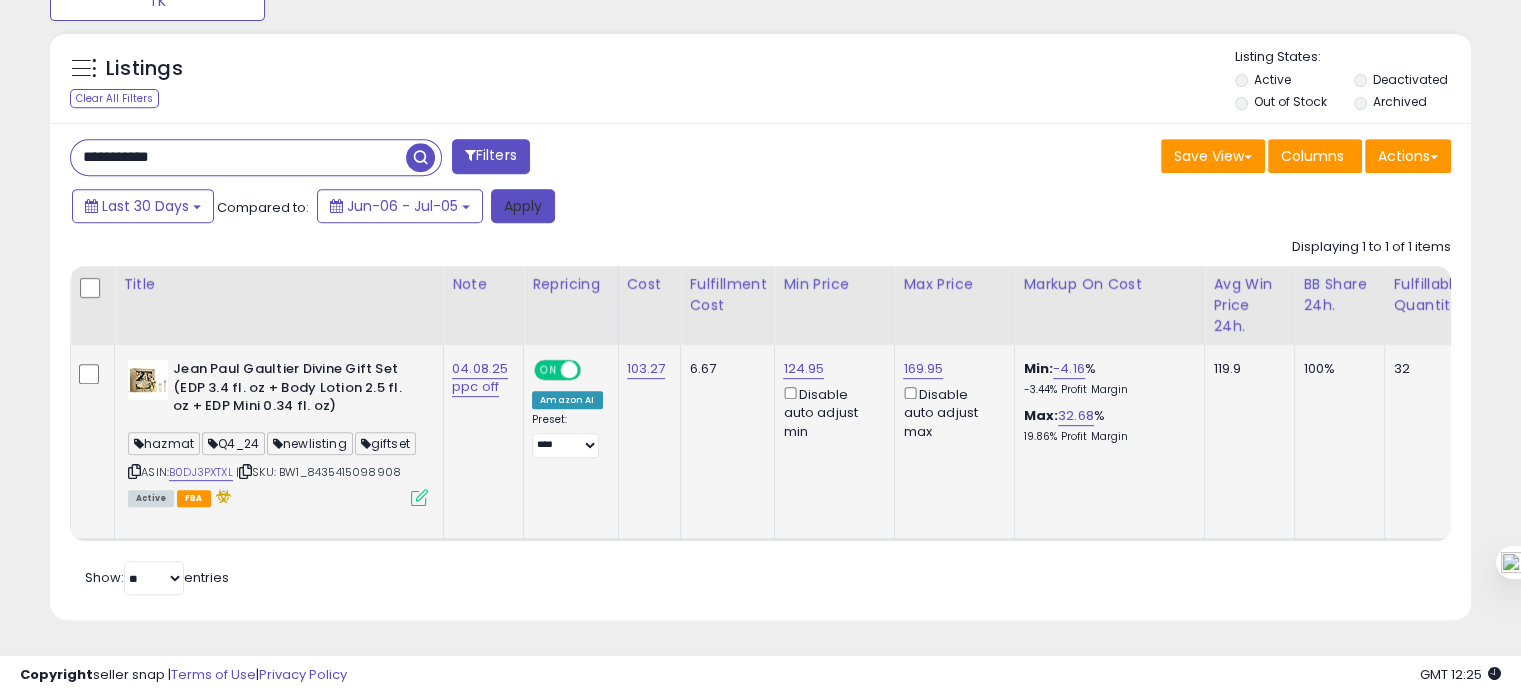 click on "Apply" at bounding box center [523, 206] 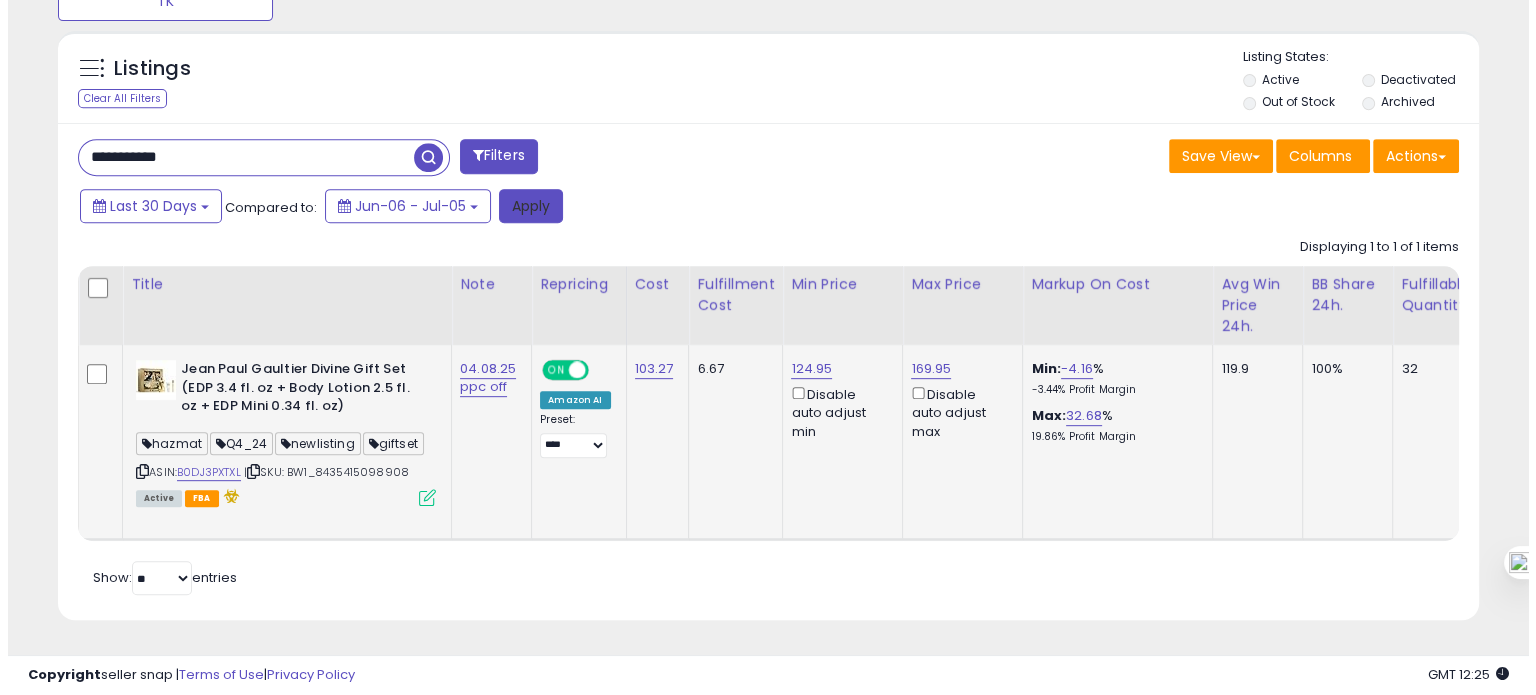 scroll, scrollTop: 674, scrollLeft: 0, axis: vertical 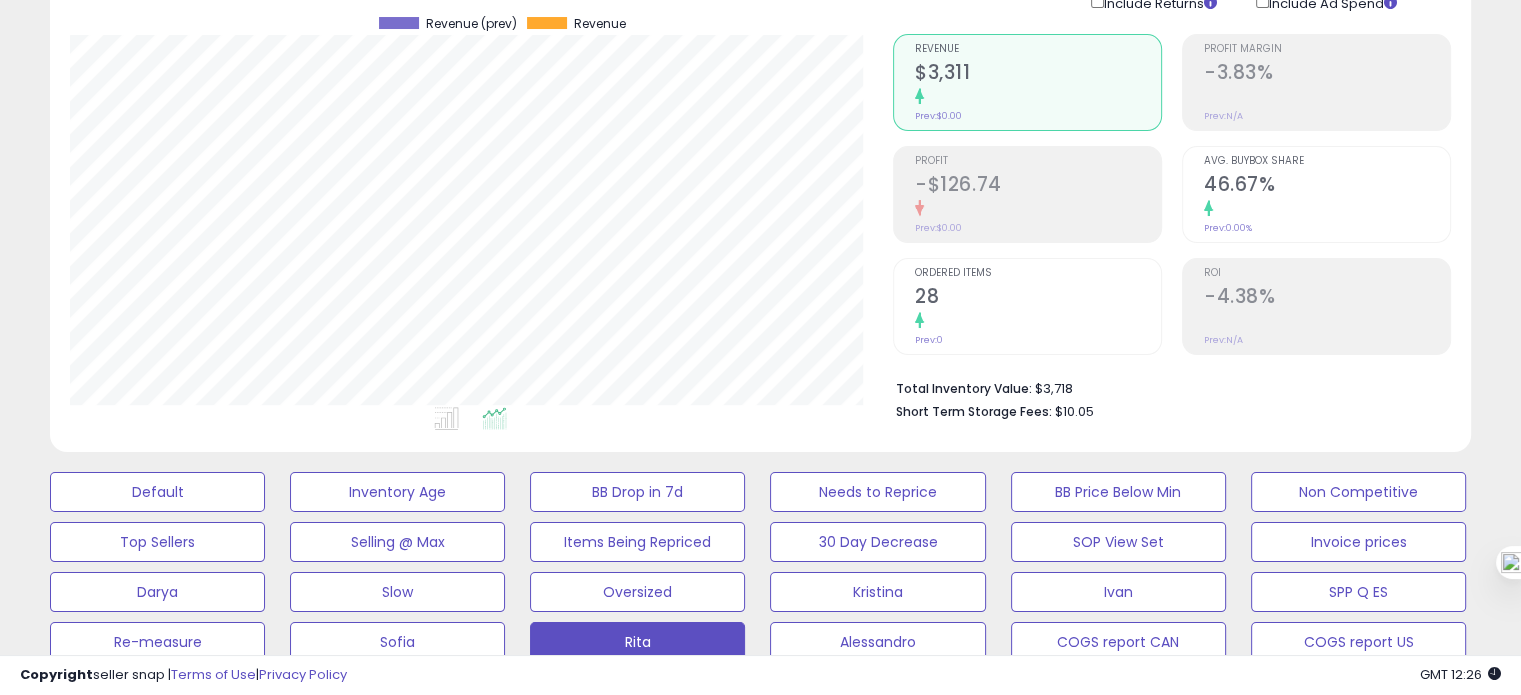 click at bounding box center (1327, 321) 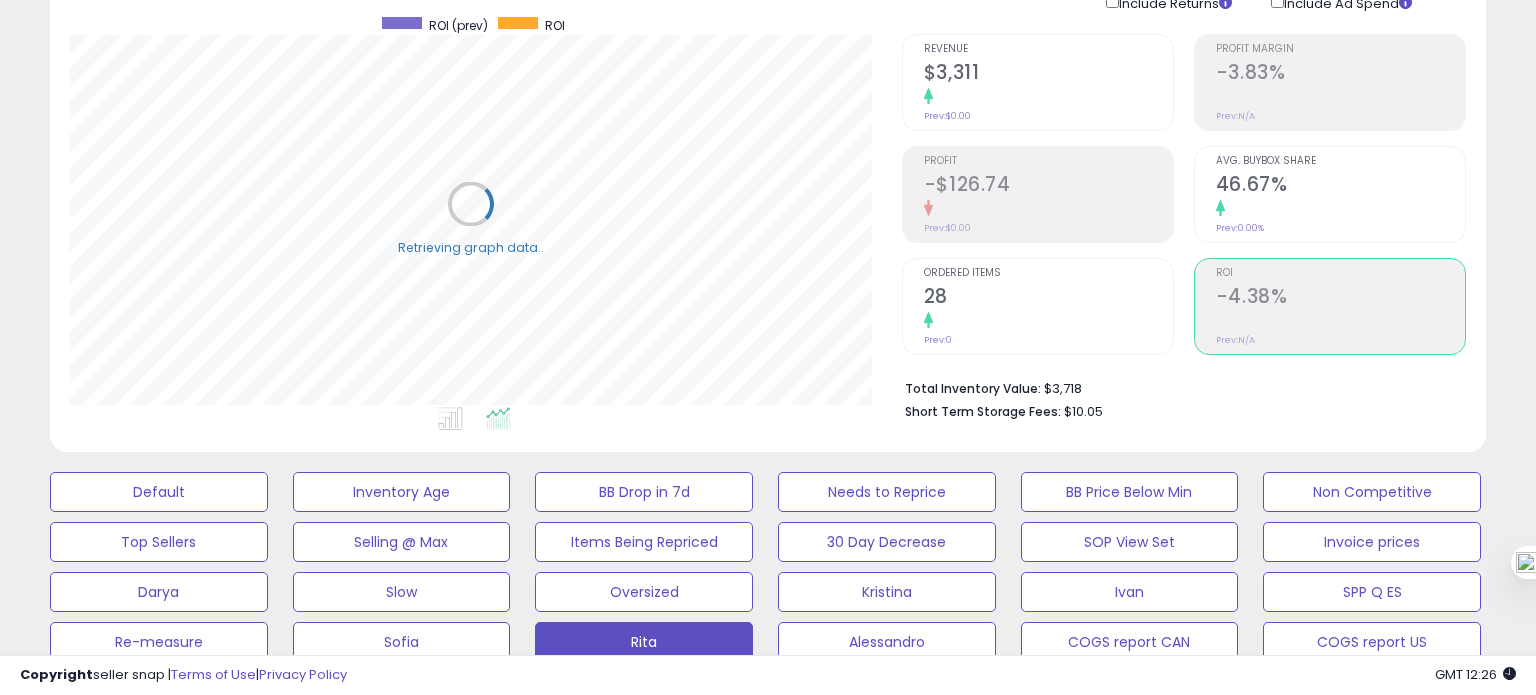 scroll, scrollTop: 999589, scrollLeft: 999168, axis: both 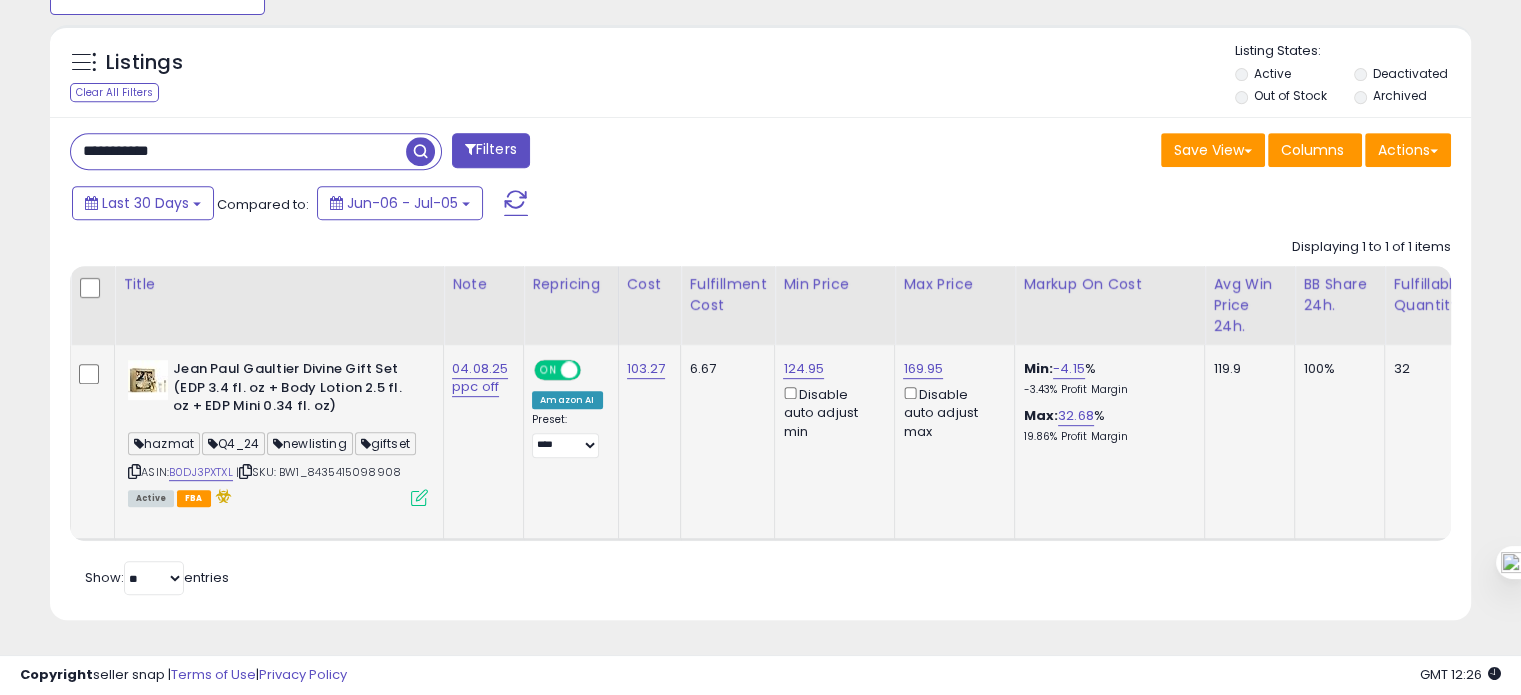 click at bounding box center [419, 497] 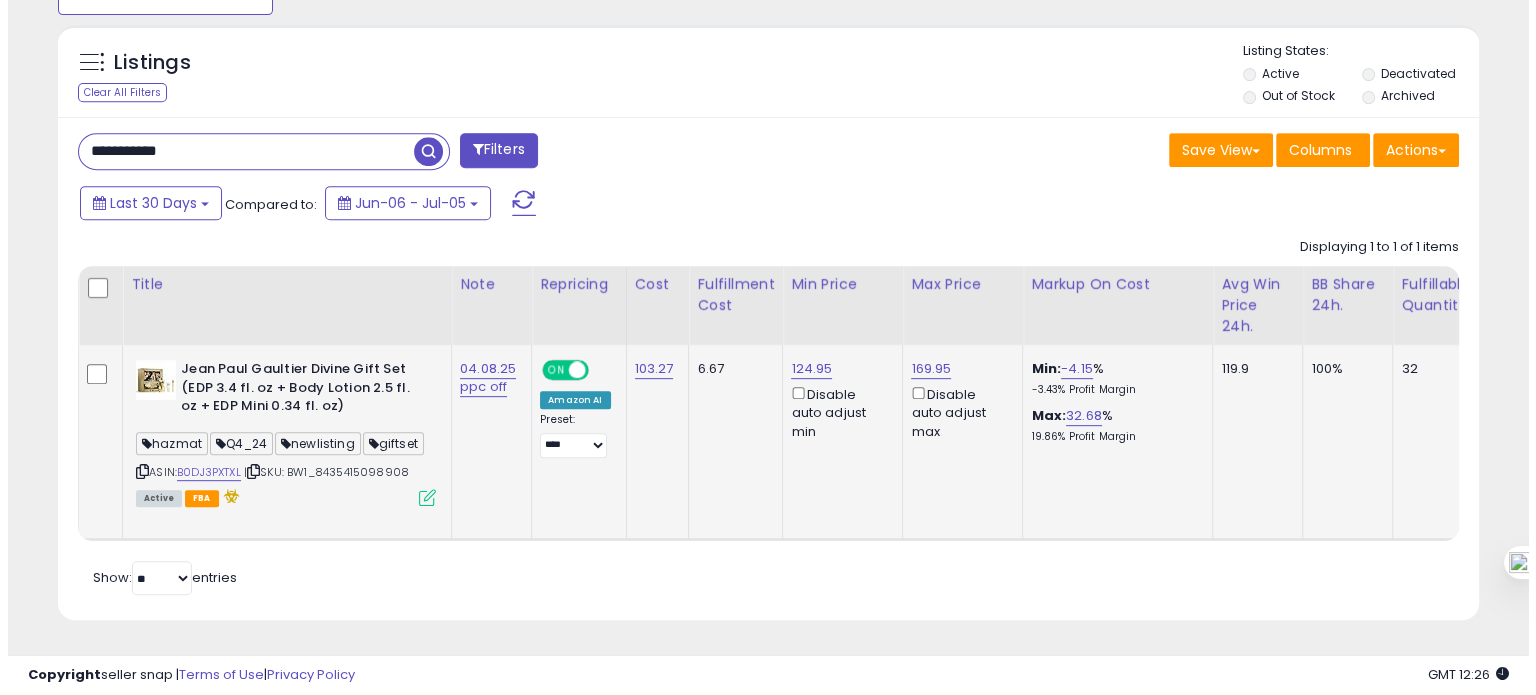 scroll, scrollTop: 999589, scrollLeft: 999168, axis: both 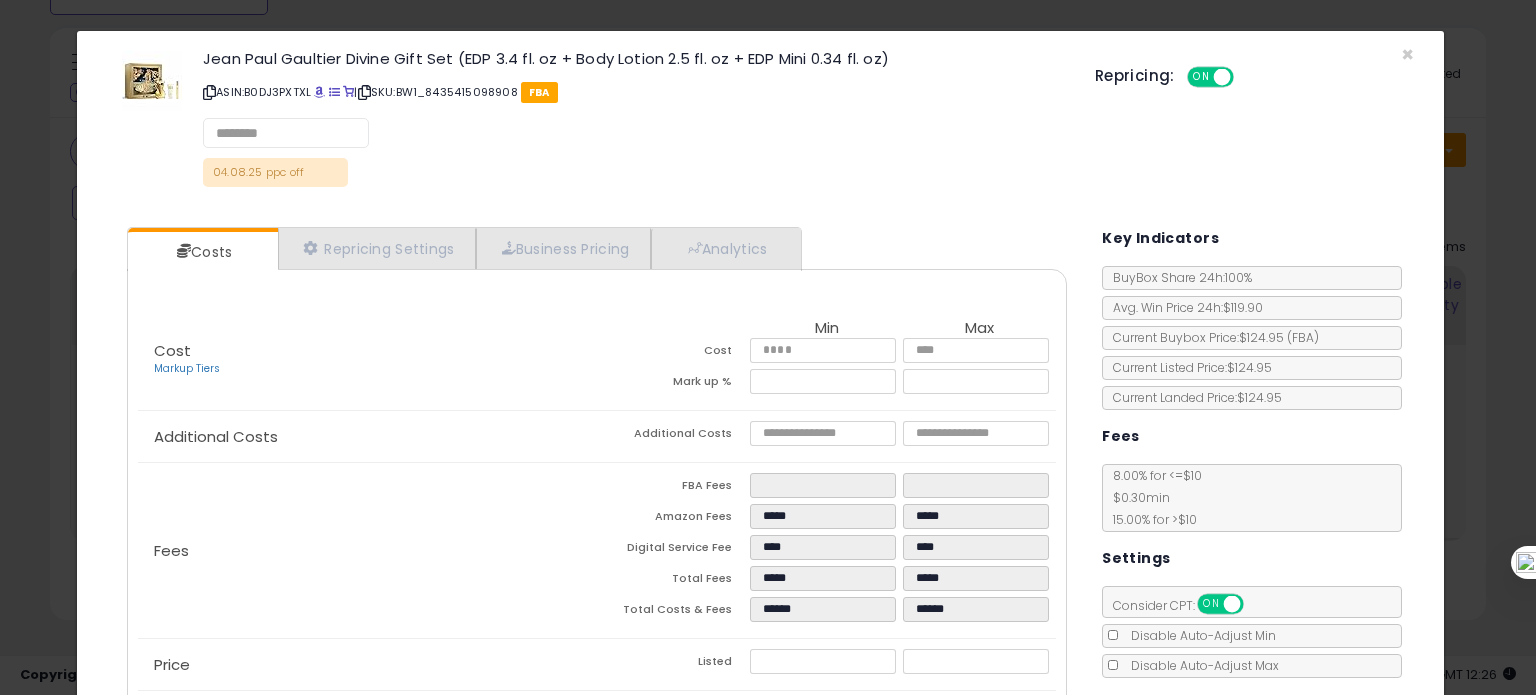 select on "*********" 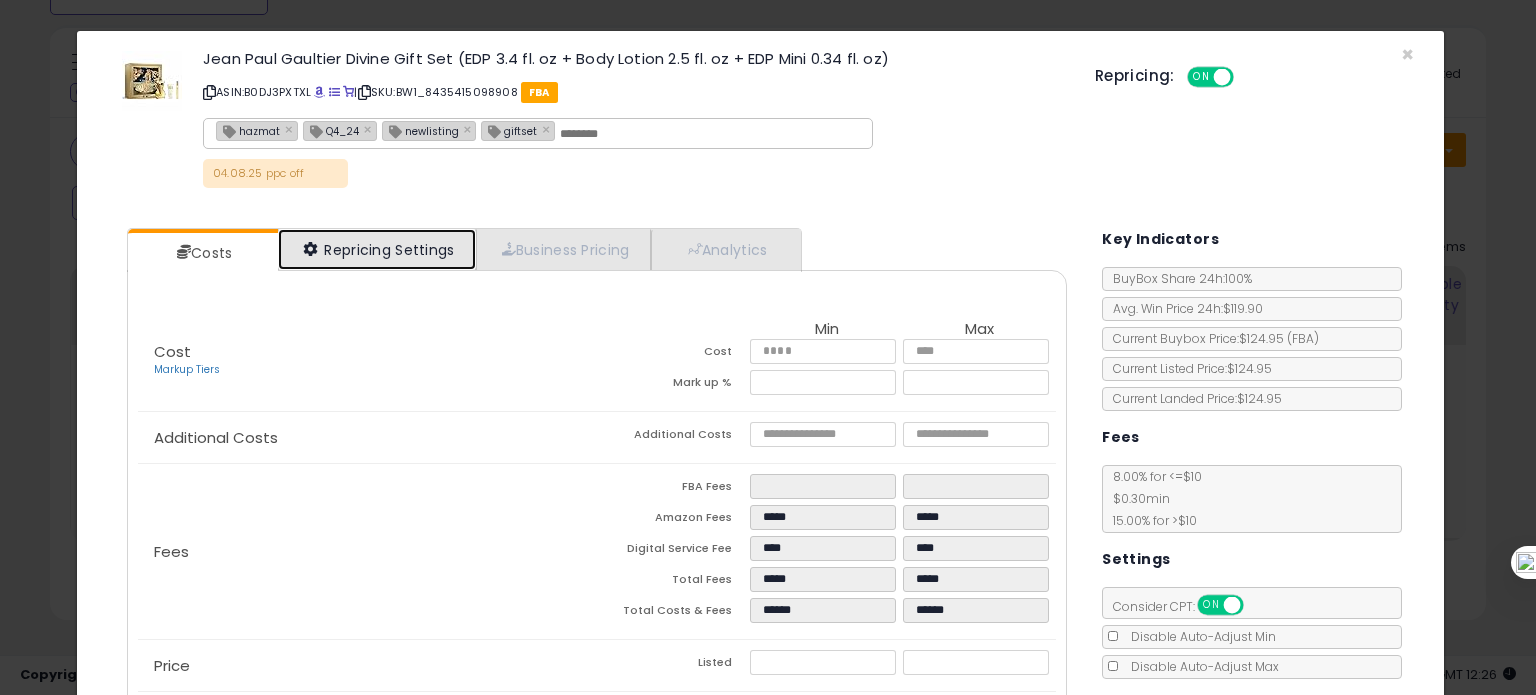 click on "Repricing Settings" at bounding box center [377, 249] 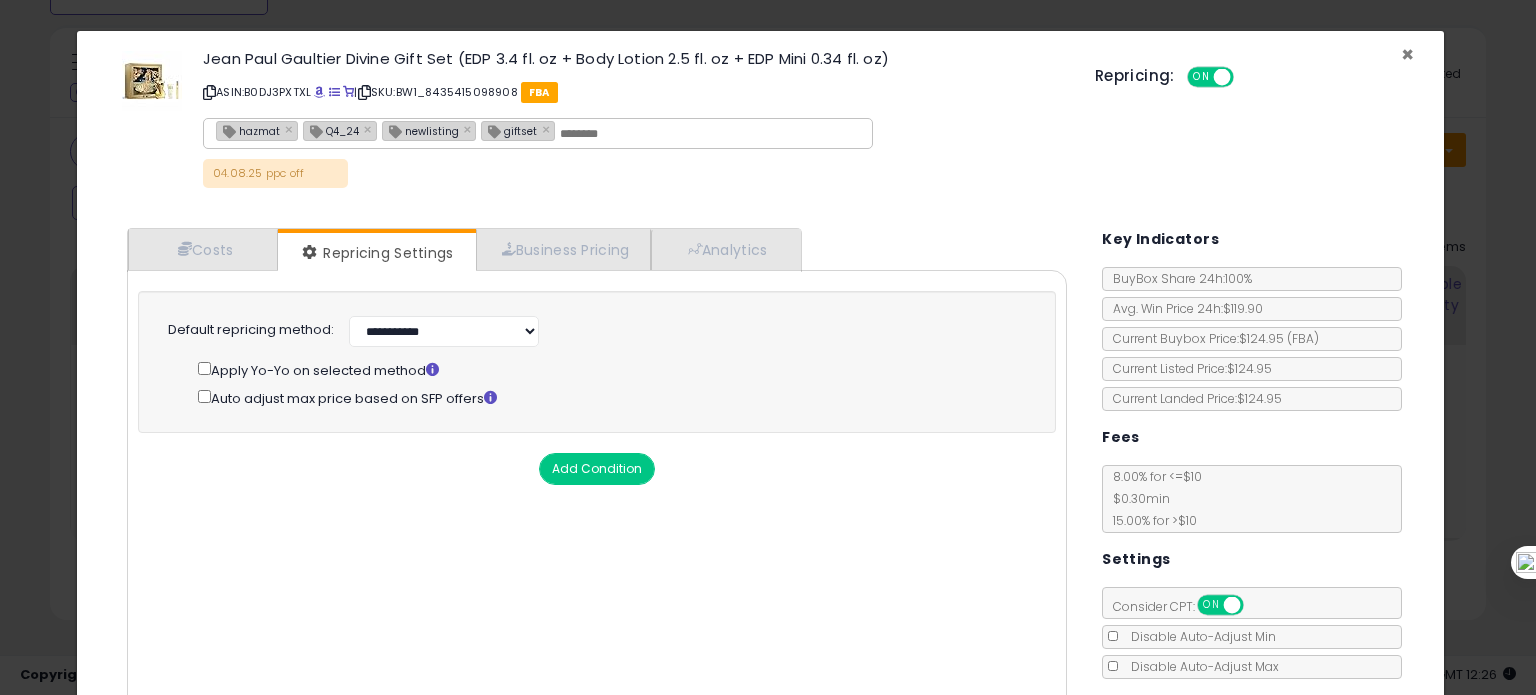 click on "×" at bounding box center [1407, 54] 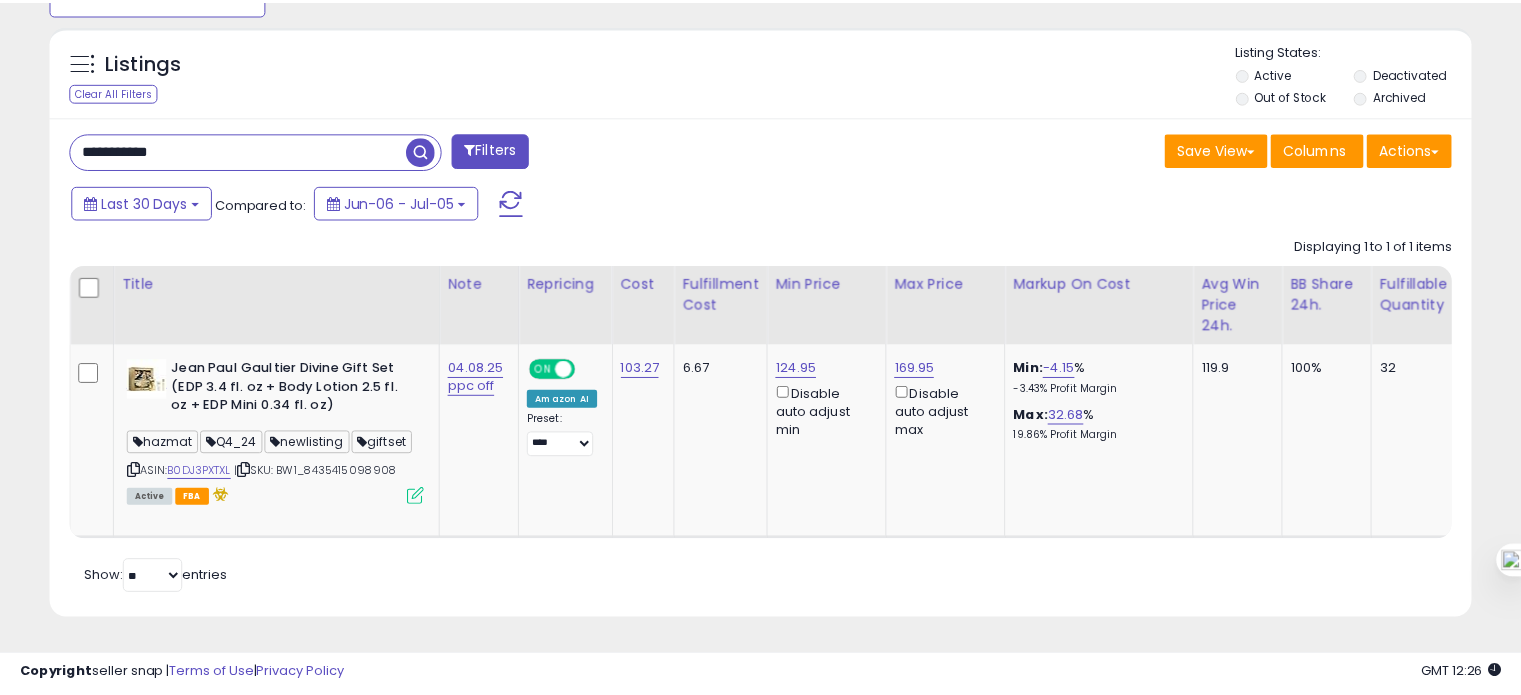 scroll, scrollTop: 409, scrollLeft: 822, axis: both 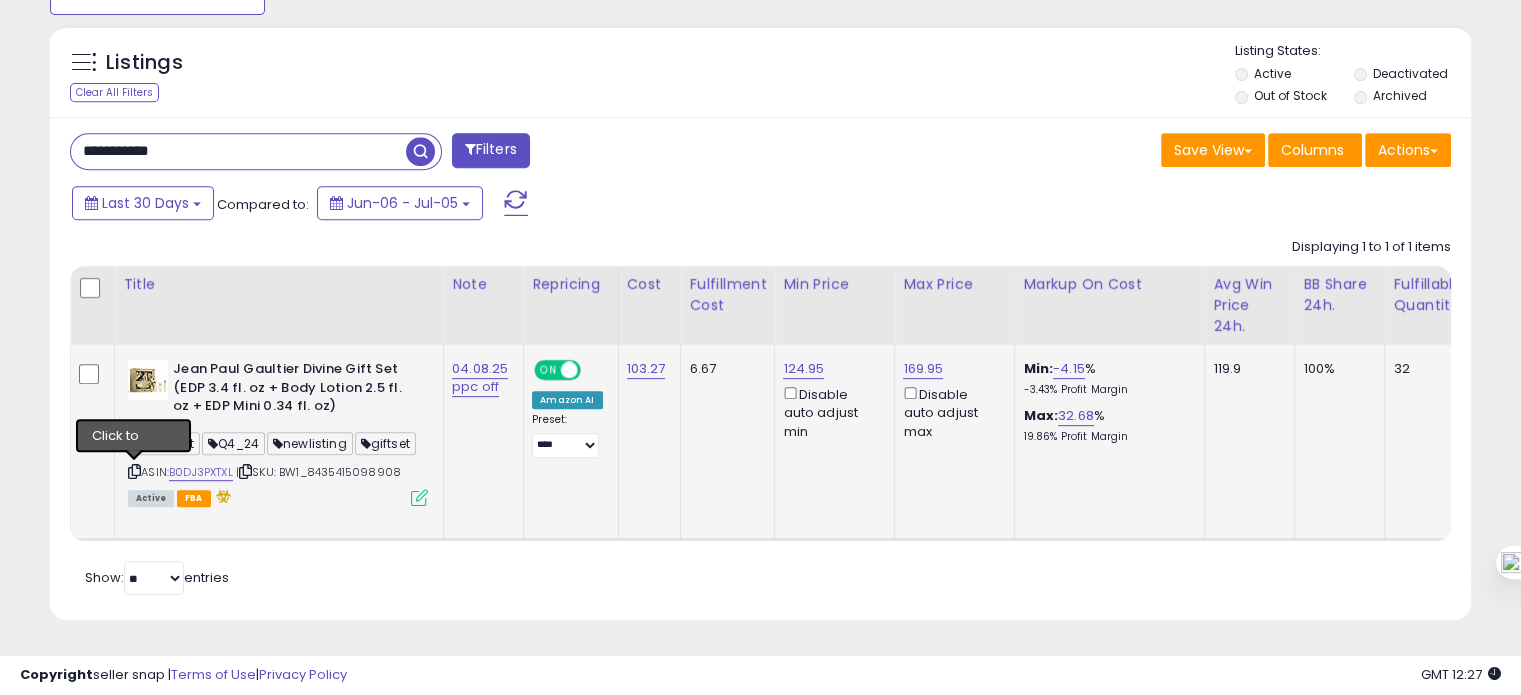 click at bounding box center [134, 471] 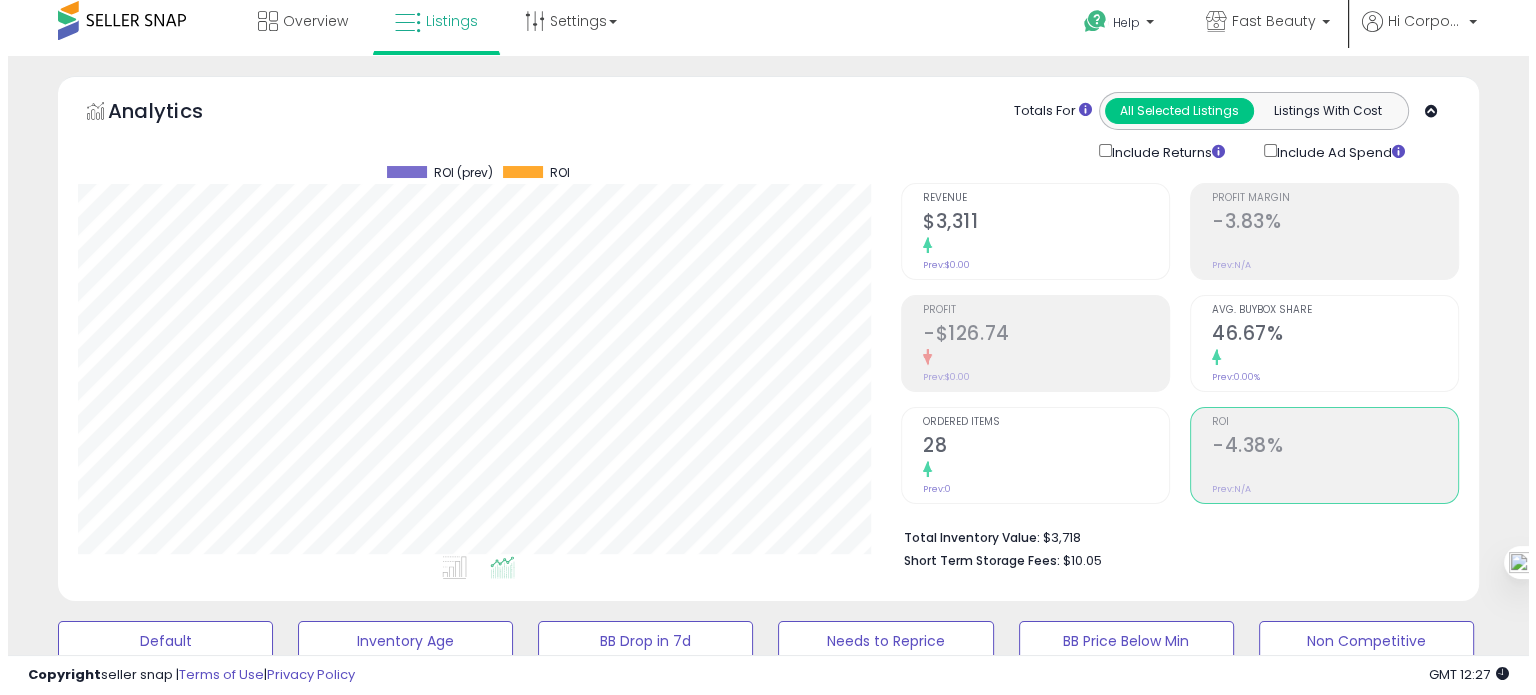 scroll, scrollTop: 0, scrollLeft: 0, axis: both 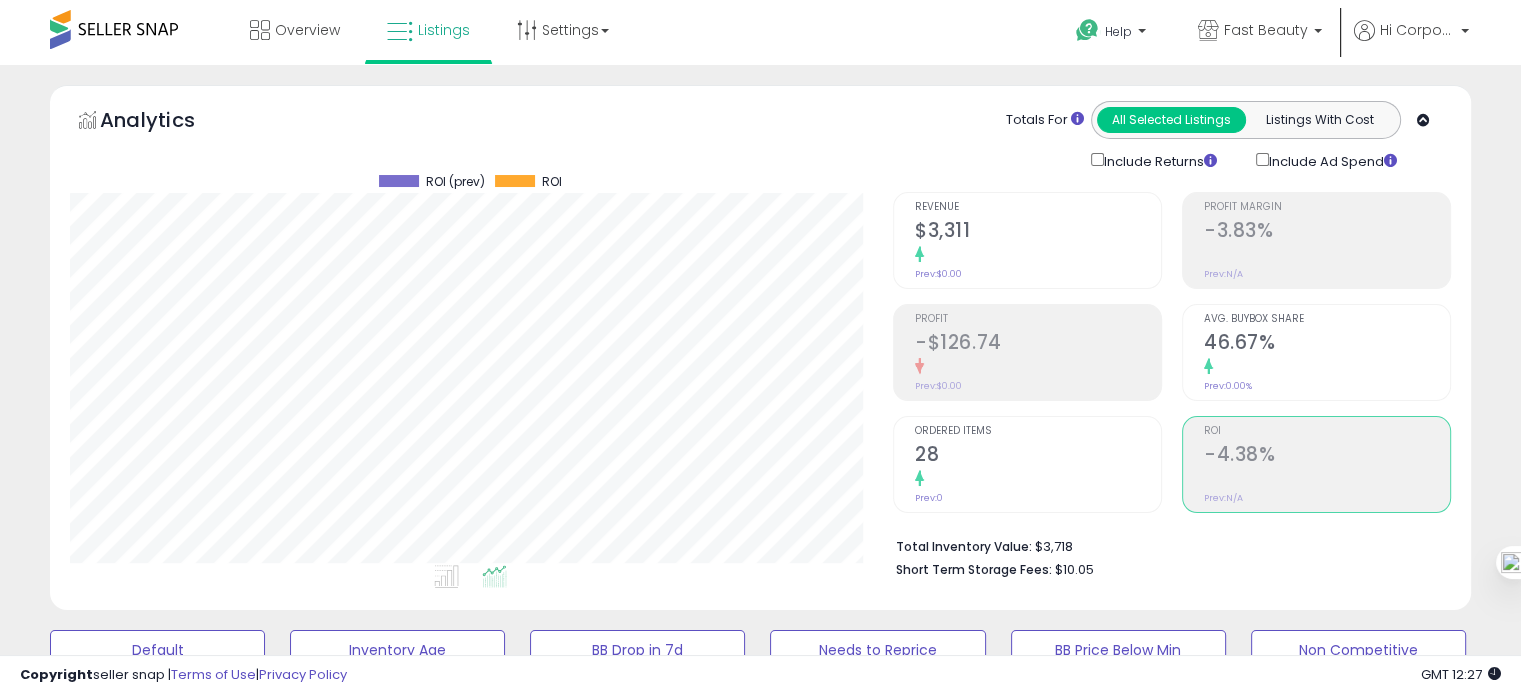 click on "28" at bounding box center [1038, 456] 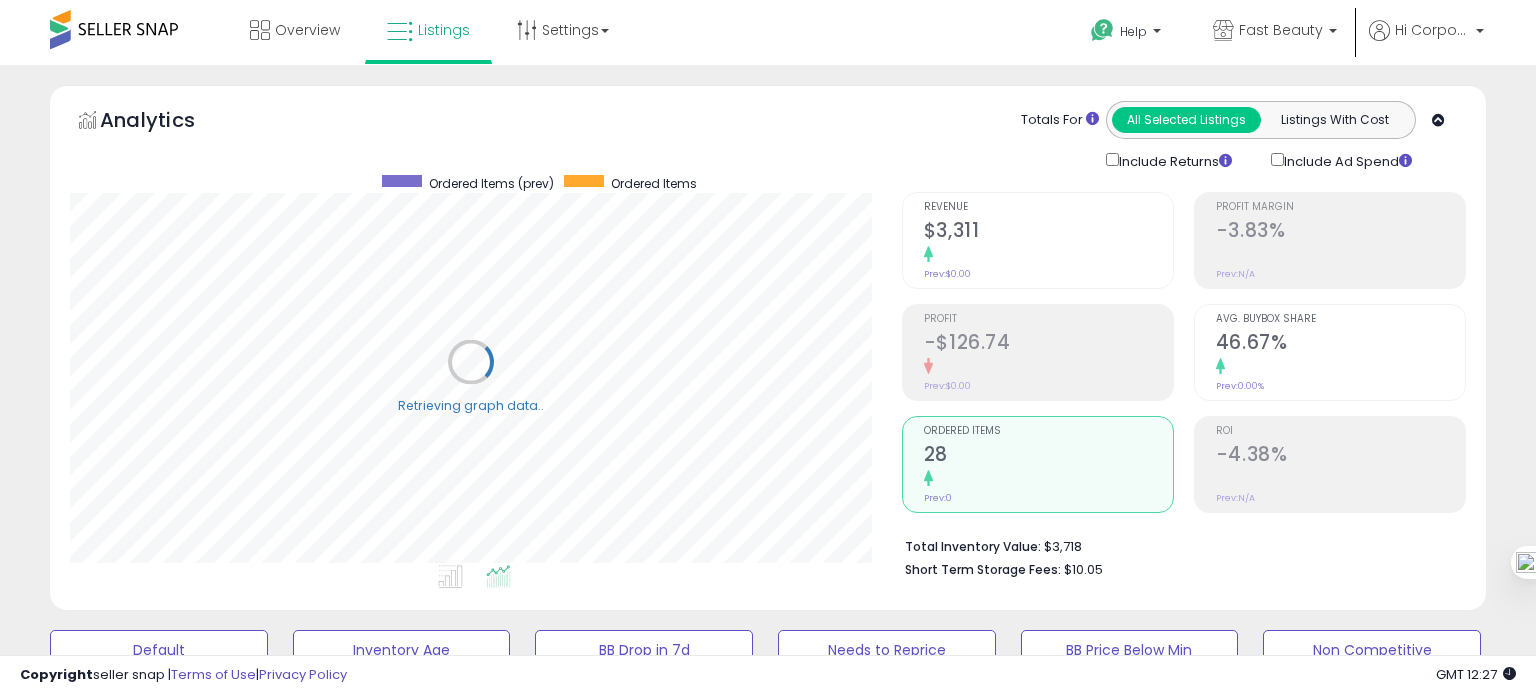 scroll, scrollTop: 999589, scrollLeft: 999168, axis: both 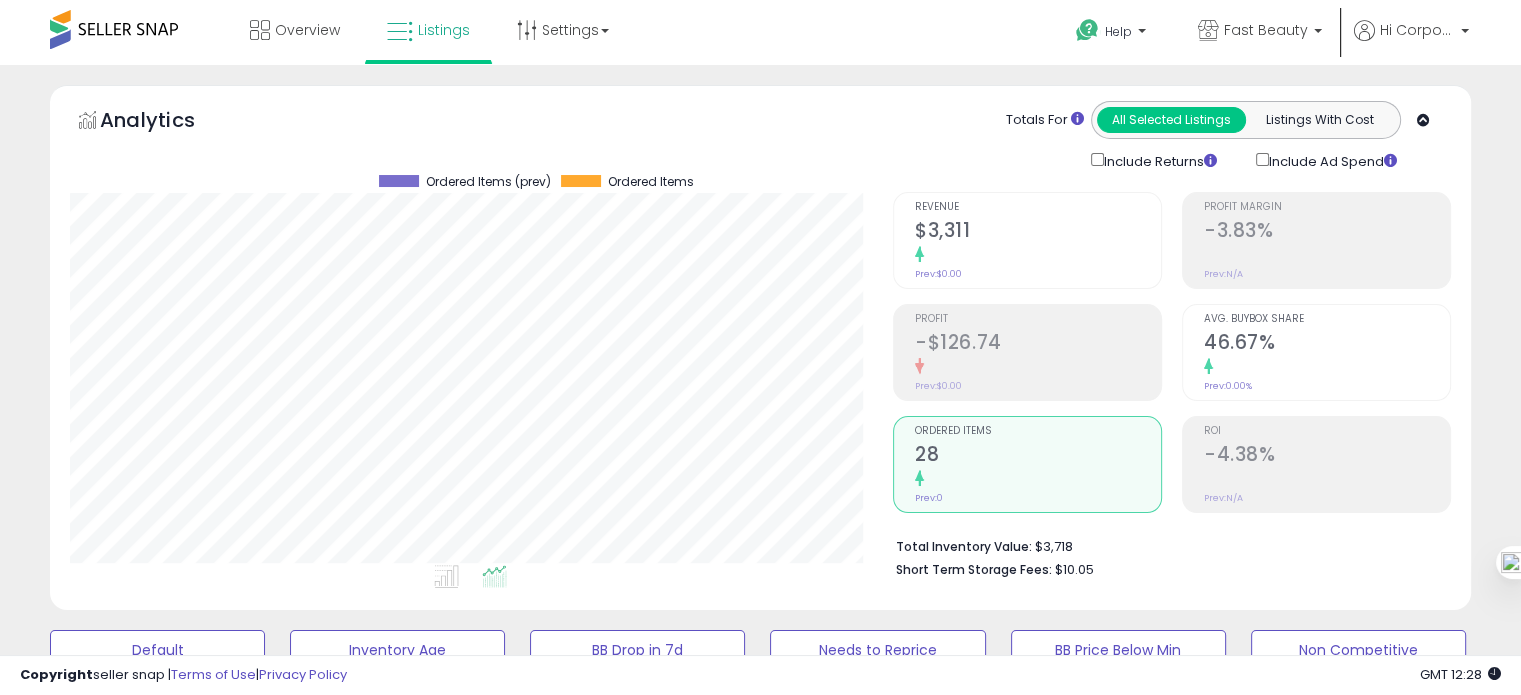 click on "ROI
-4.38%
Prev: N/A" at bounding box center [1316, 464] 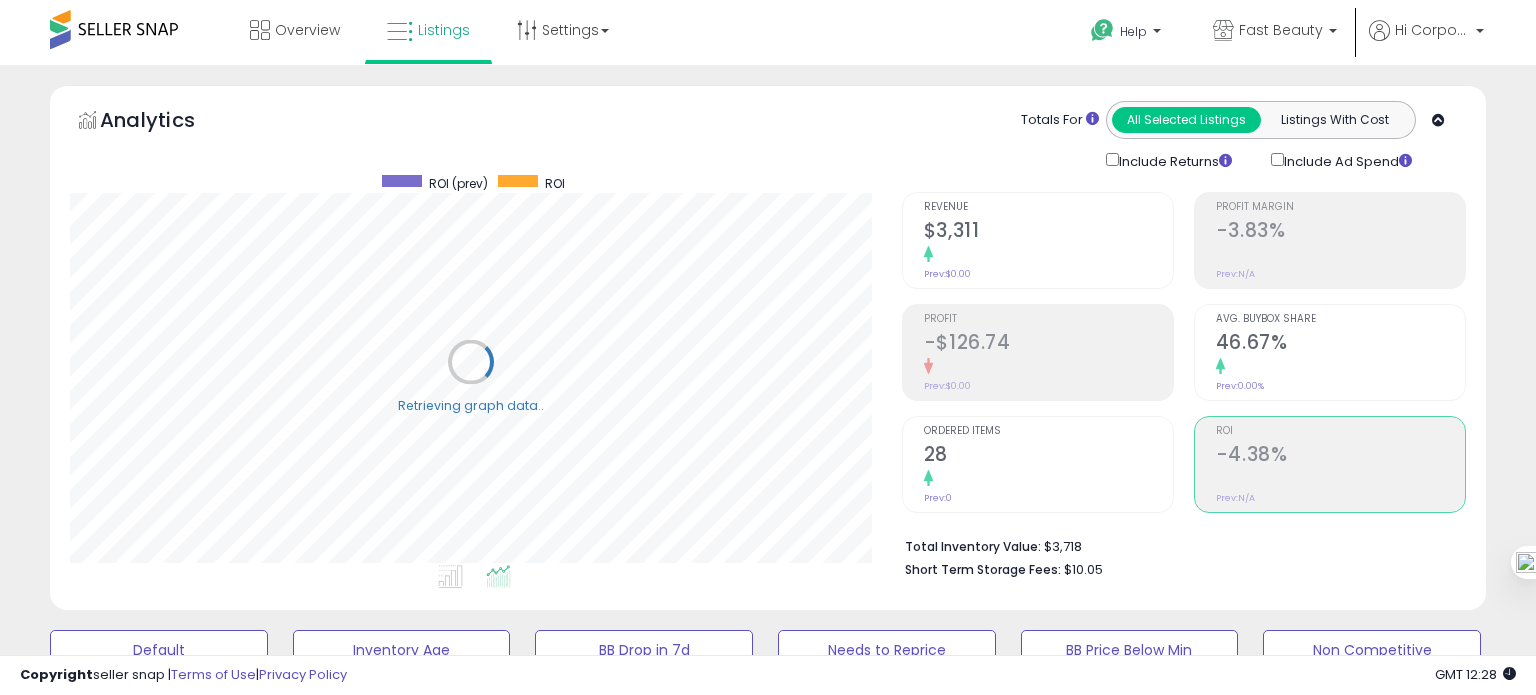 scroll, scrollTop: 999589, scrollLeft: 999168, axis: both 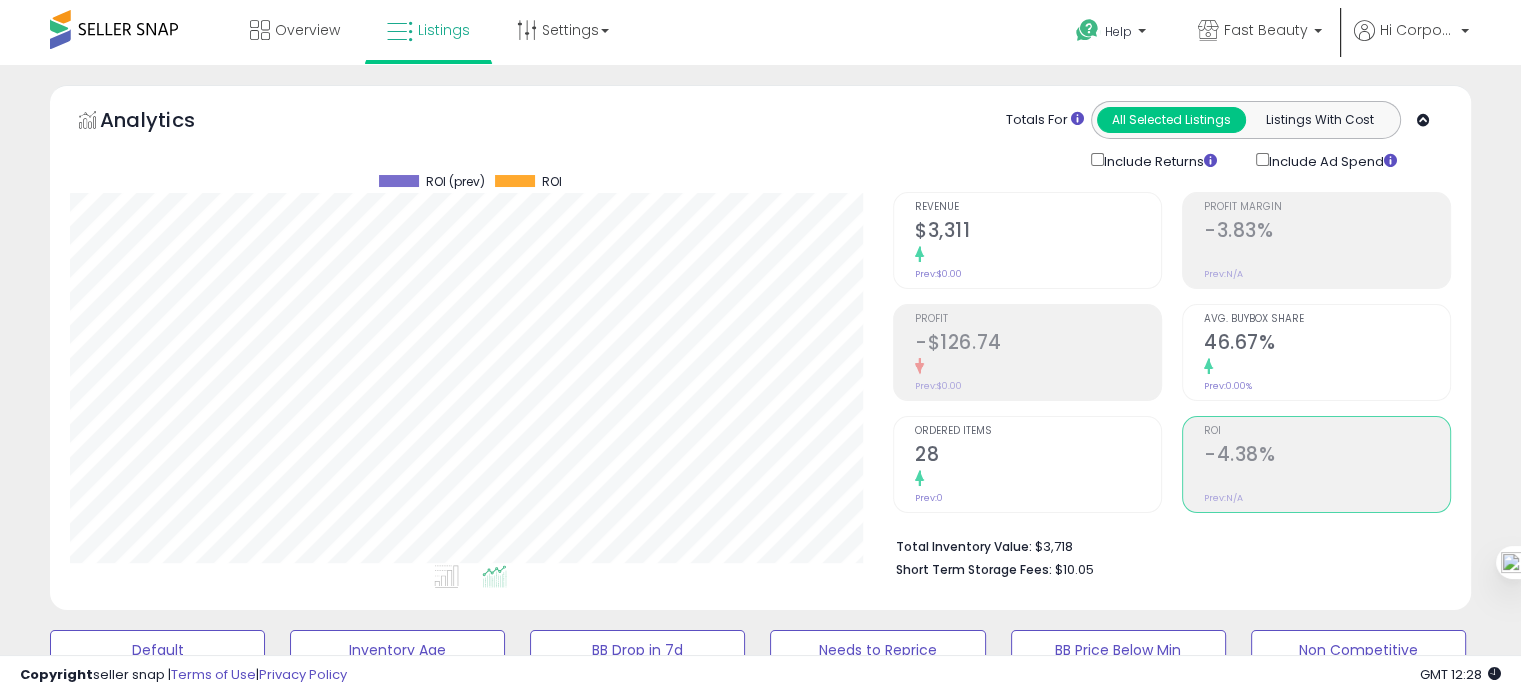click on "$3,311" 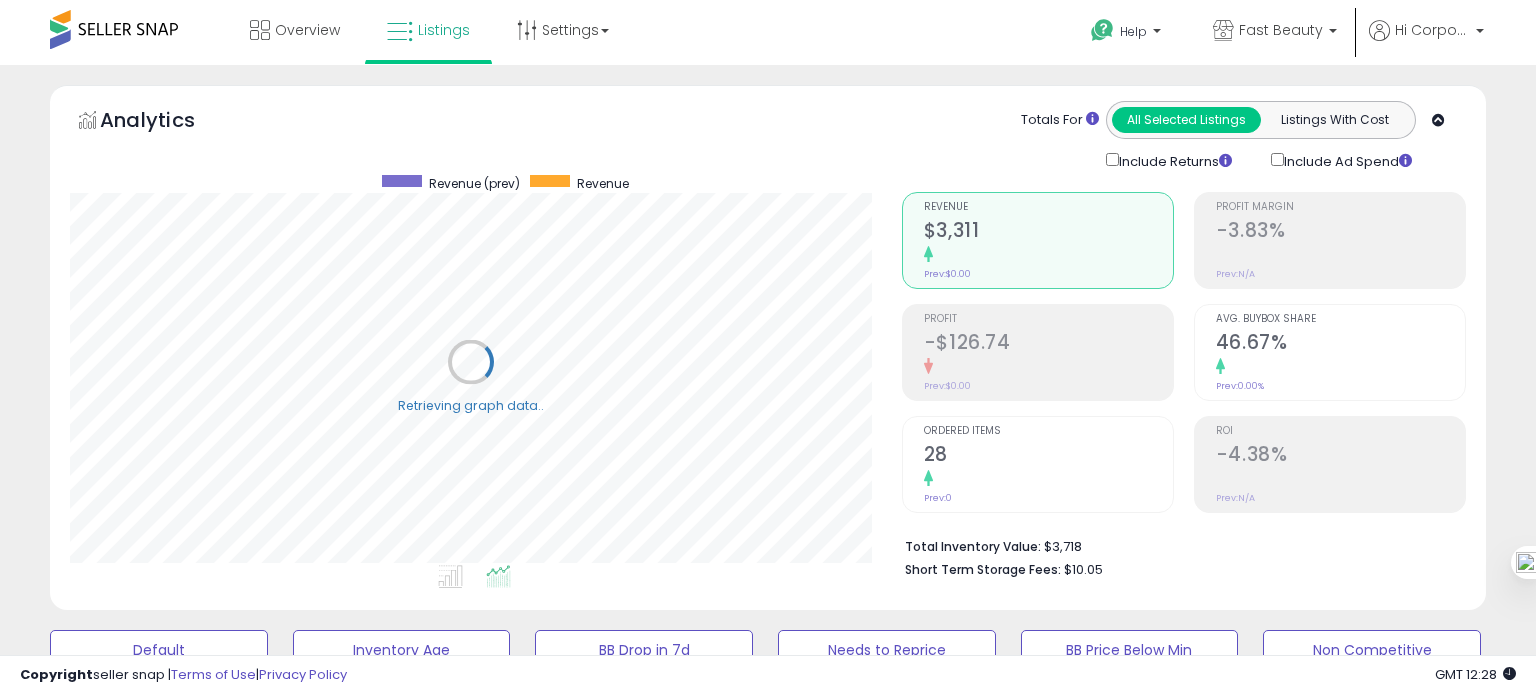 scroll, scrollTop: 999589, scrollLeft: 999168, axis: both 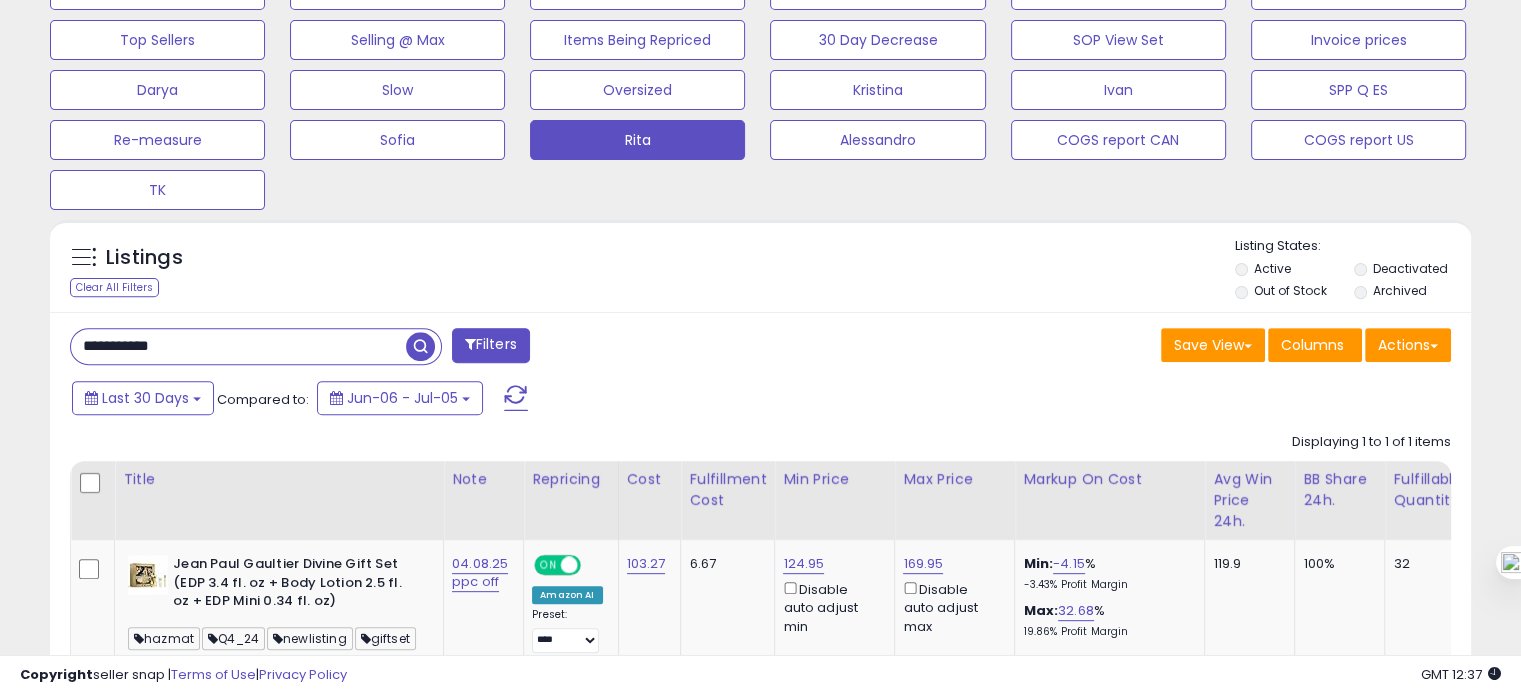 click on "**********" at bounding box center (238, 346) 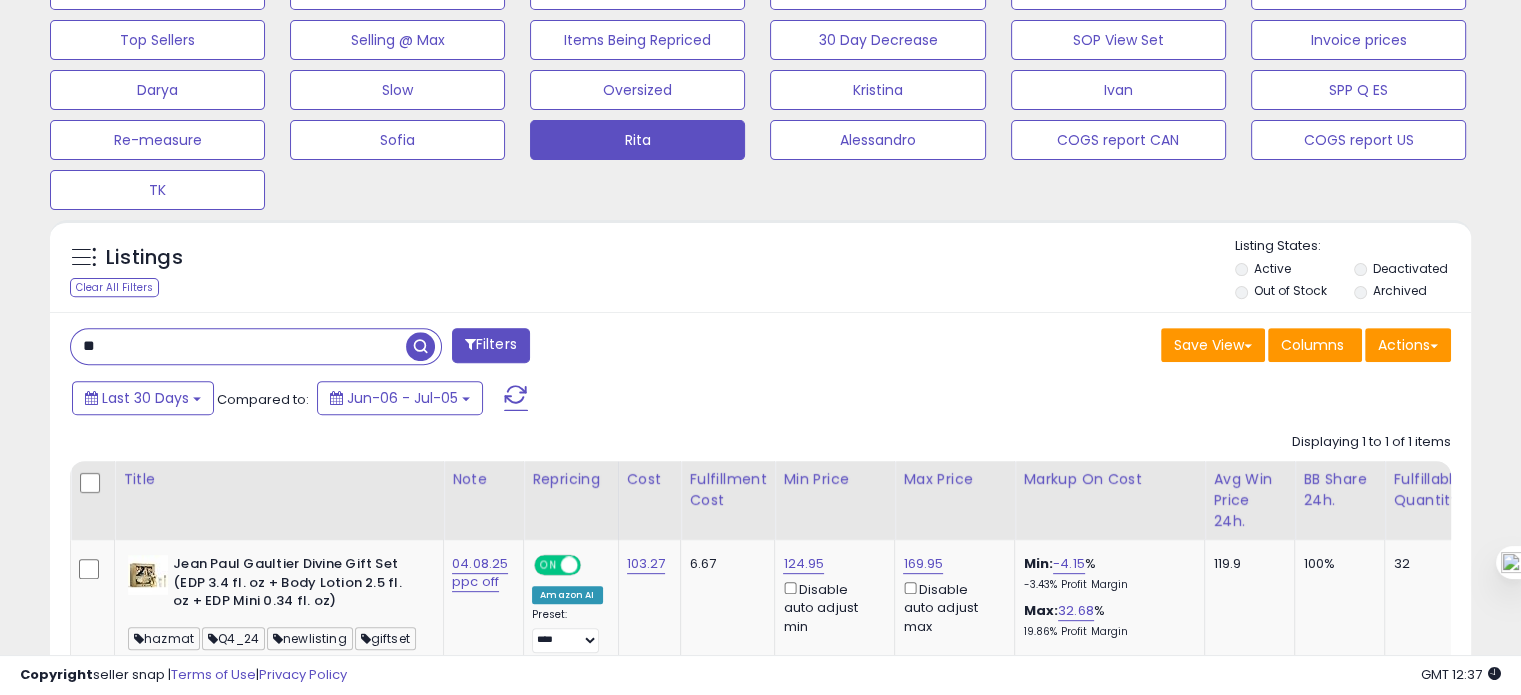 type on "*" 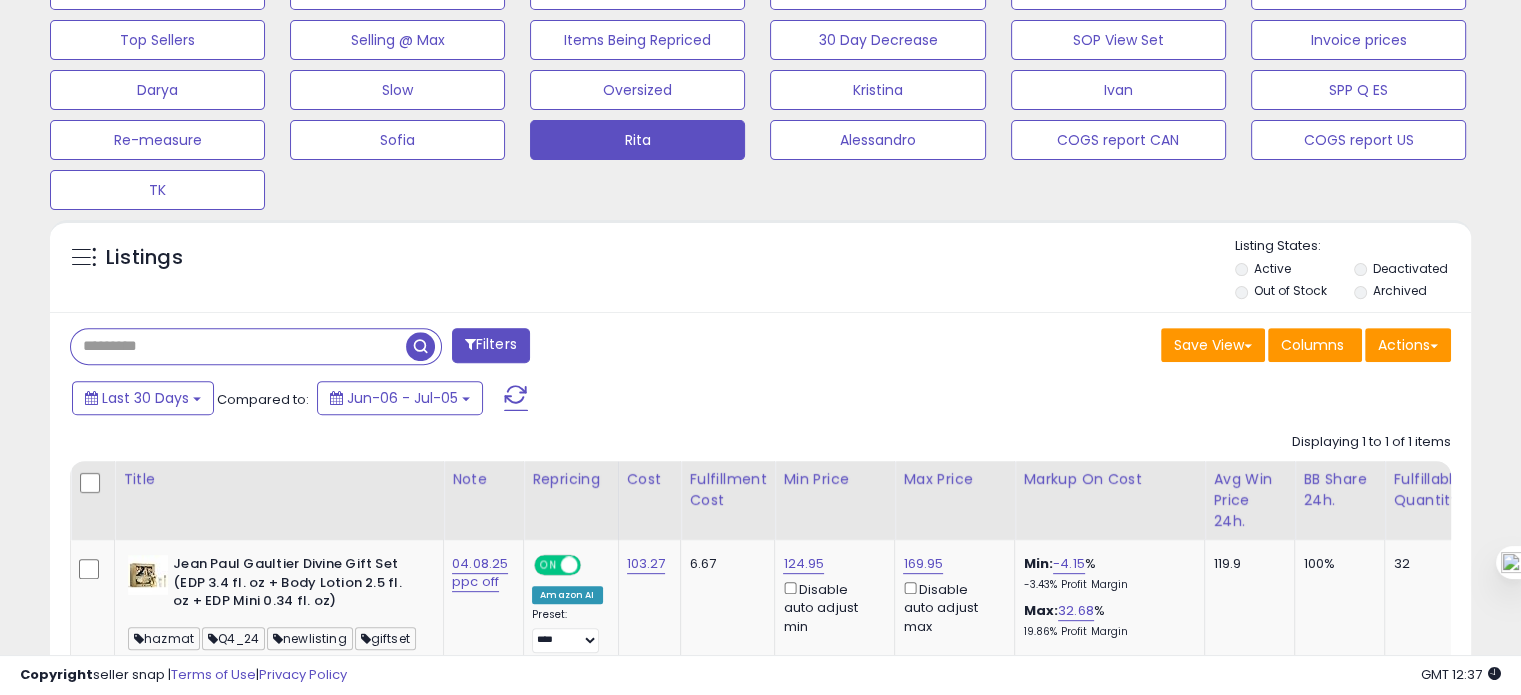 type 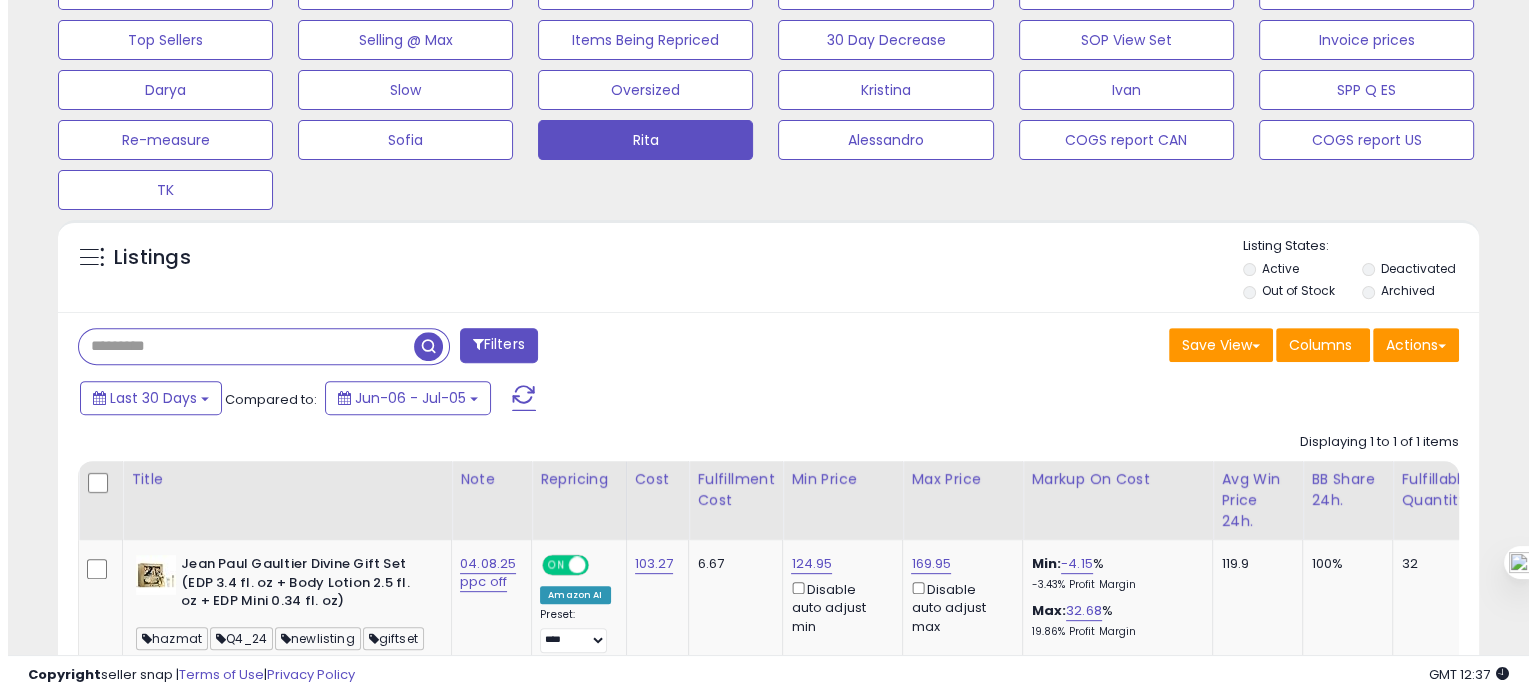 scroll, scrollTop: 999589, scrollLeft: 999168, axis: both 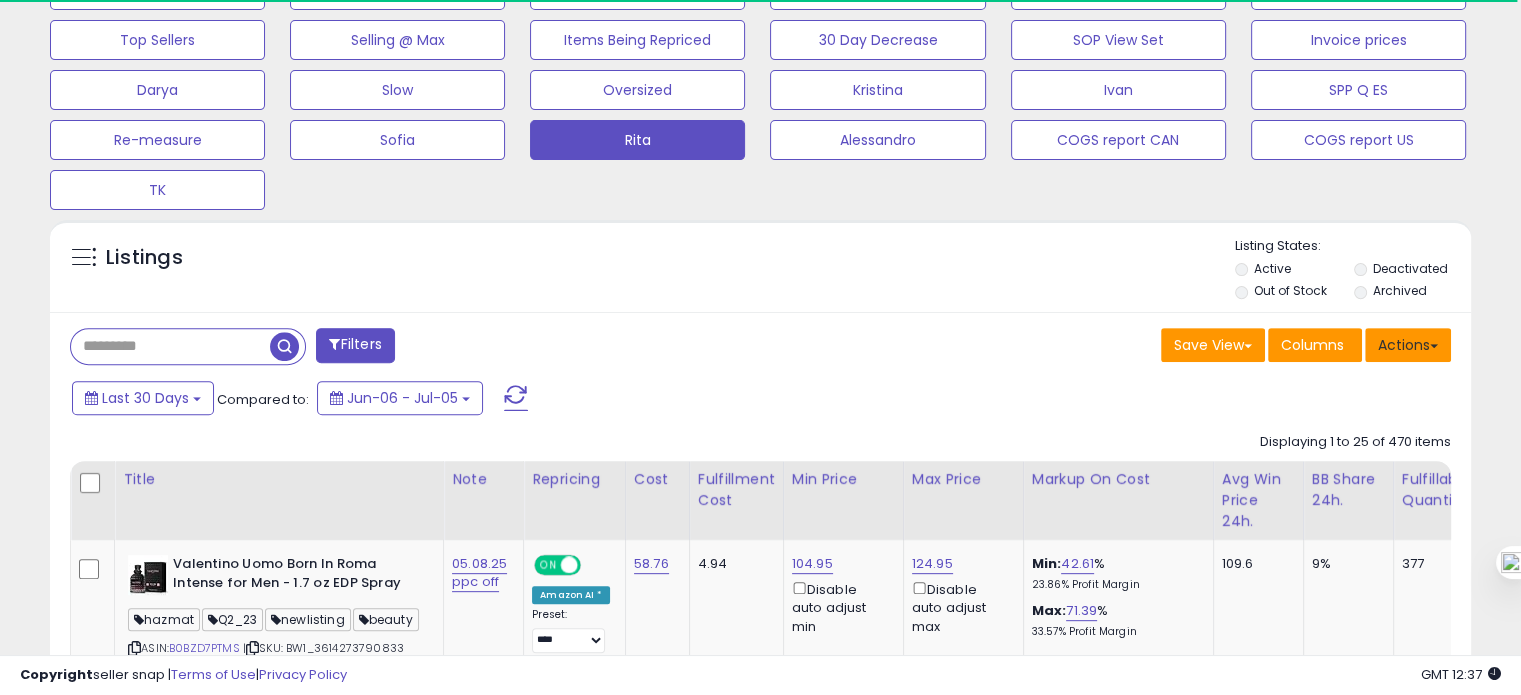 click on "Actions" at bounding box center (1408, 345) 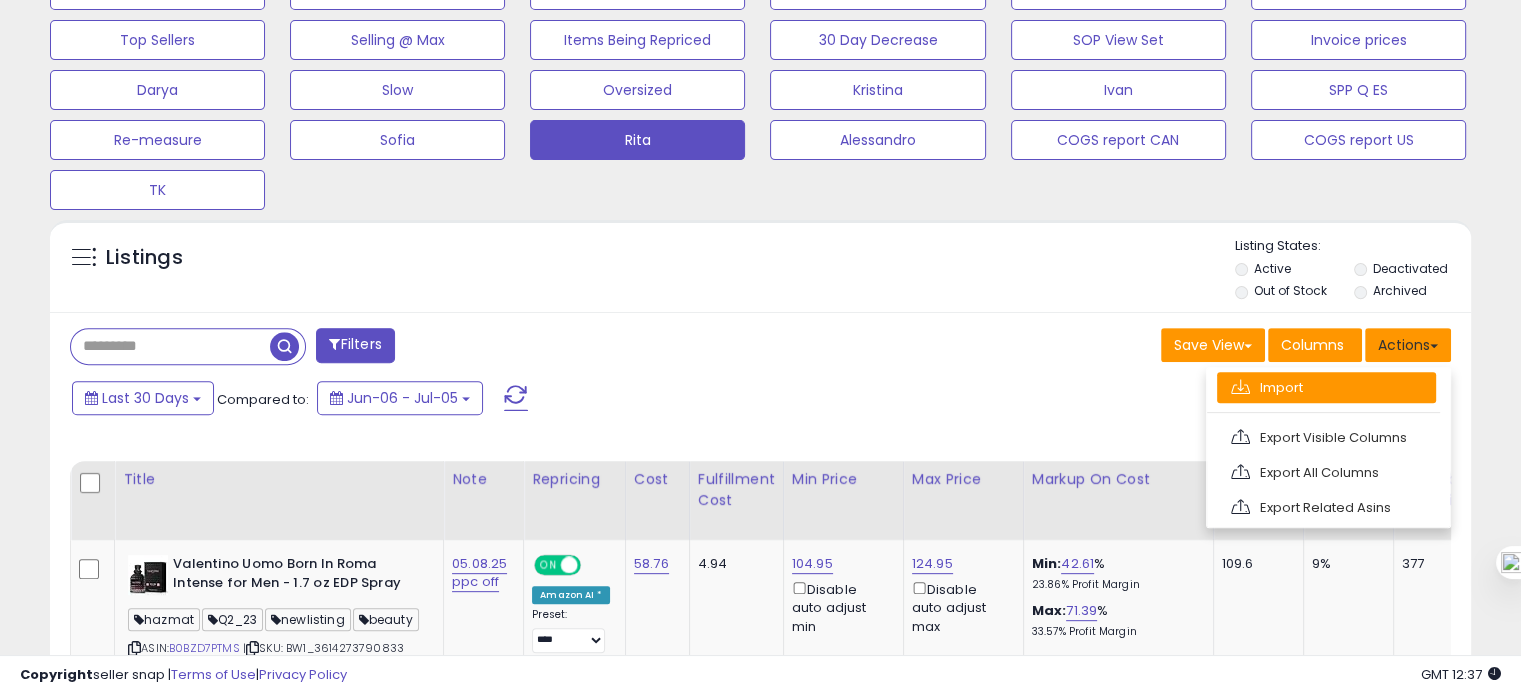 scroll, scrollTop: 999589, scrollLeft: 999176, axis: both 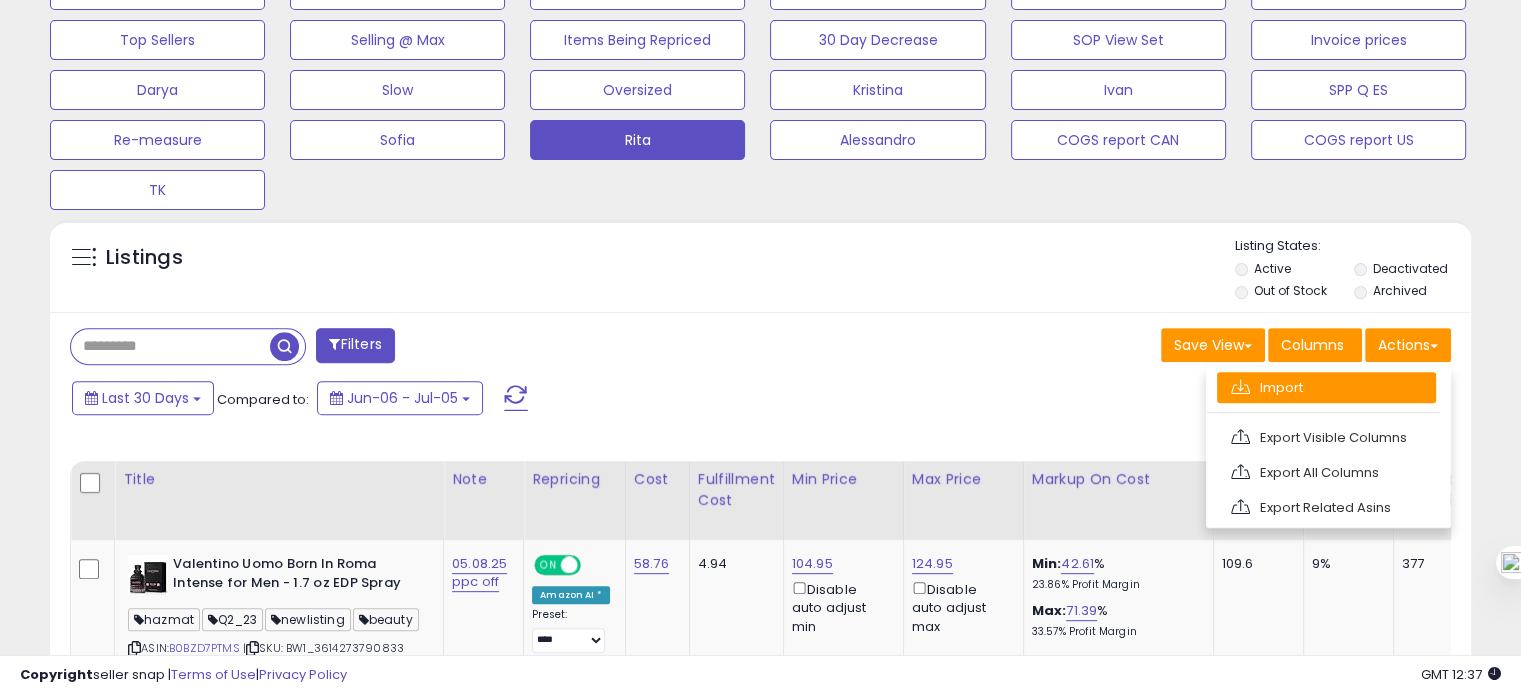 click on "Import" at bounding box center [1326, 387] 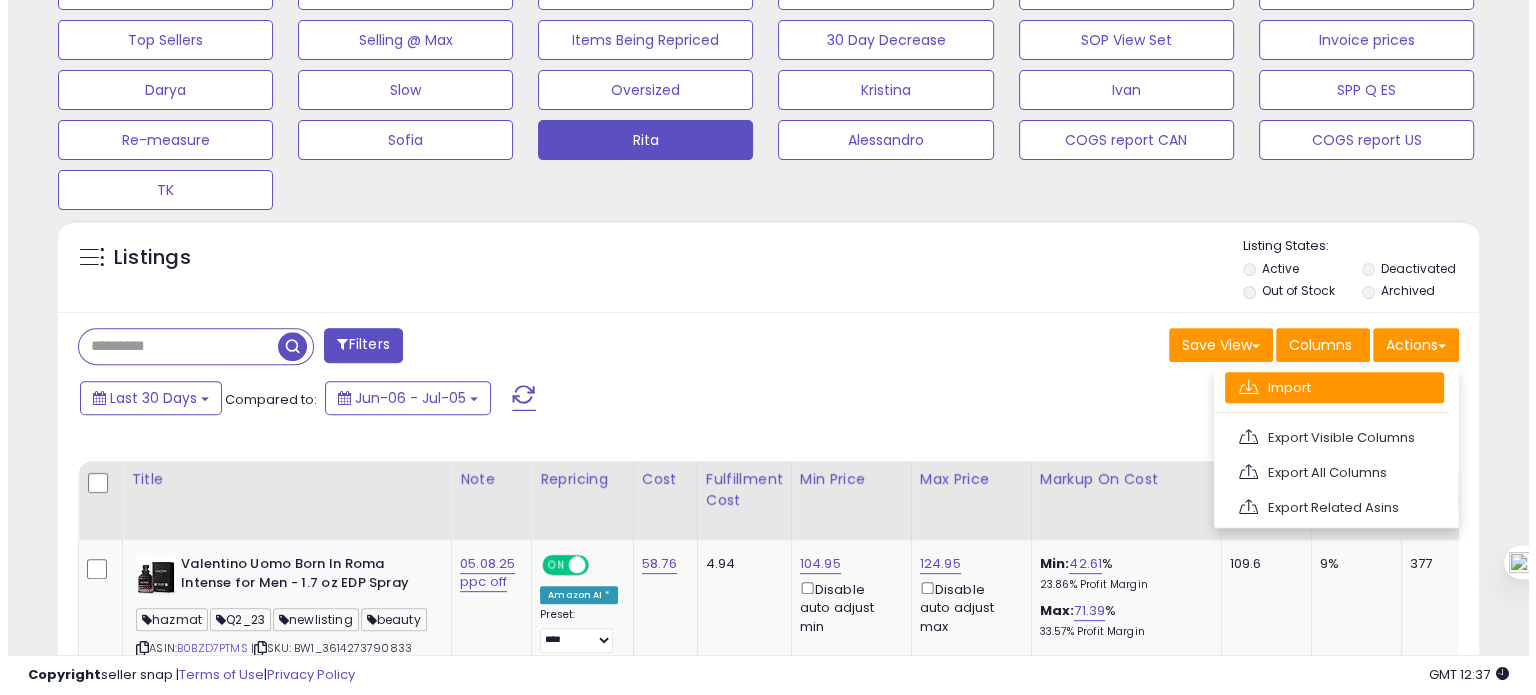 scroll, scrollTop: 999589, scrollLeft: 999168, axis: both 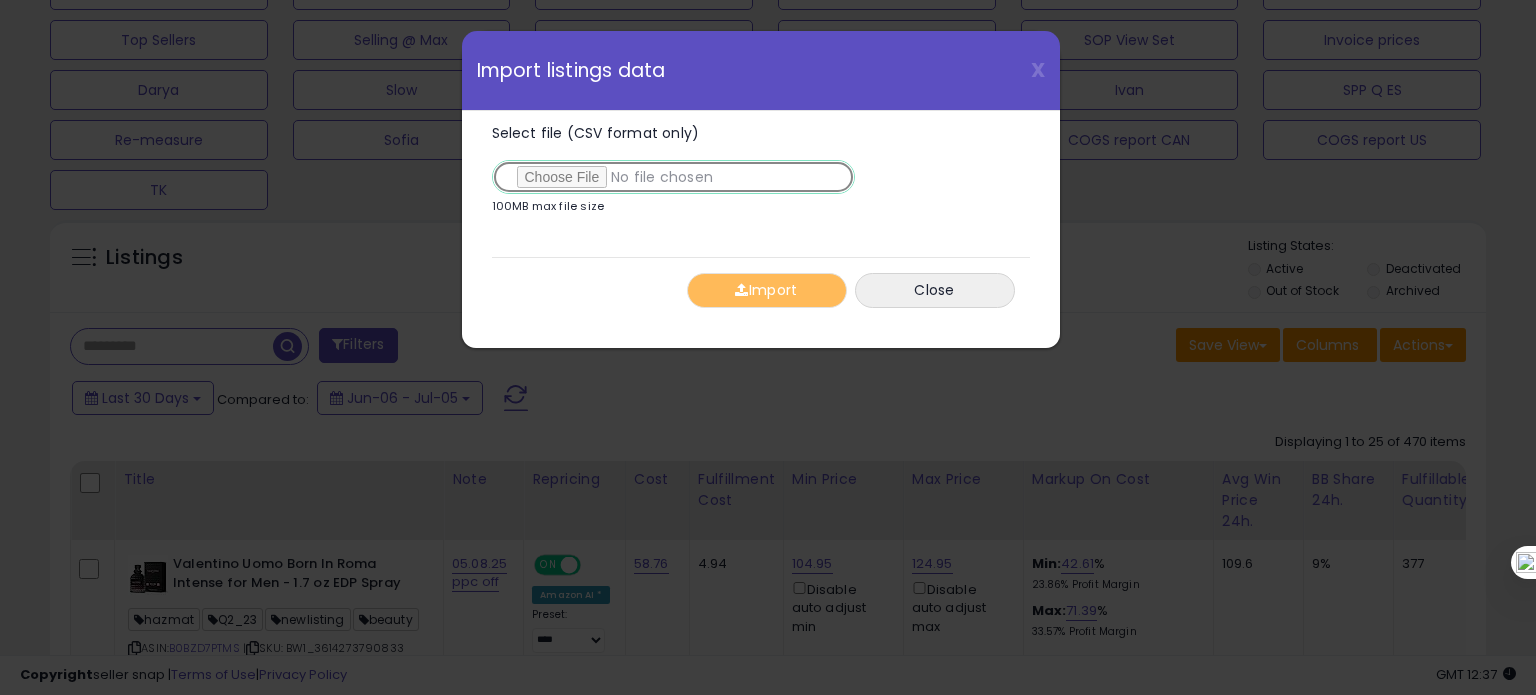 click on "Select file (CSV format only)" at bounding box center [673, 177] 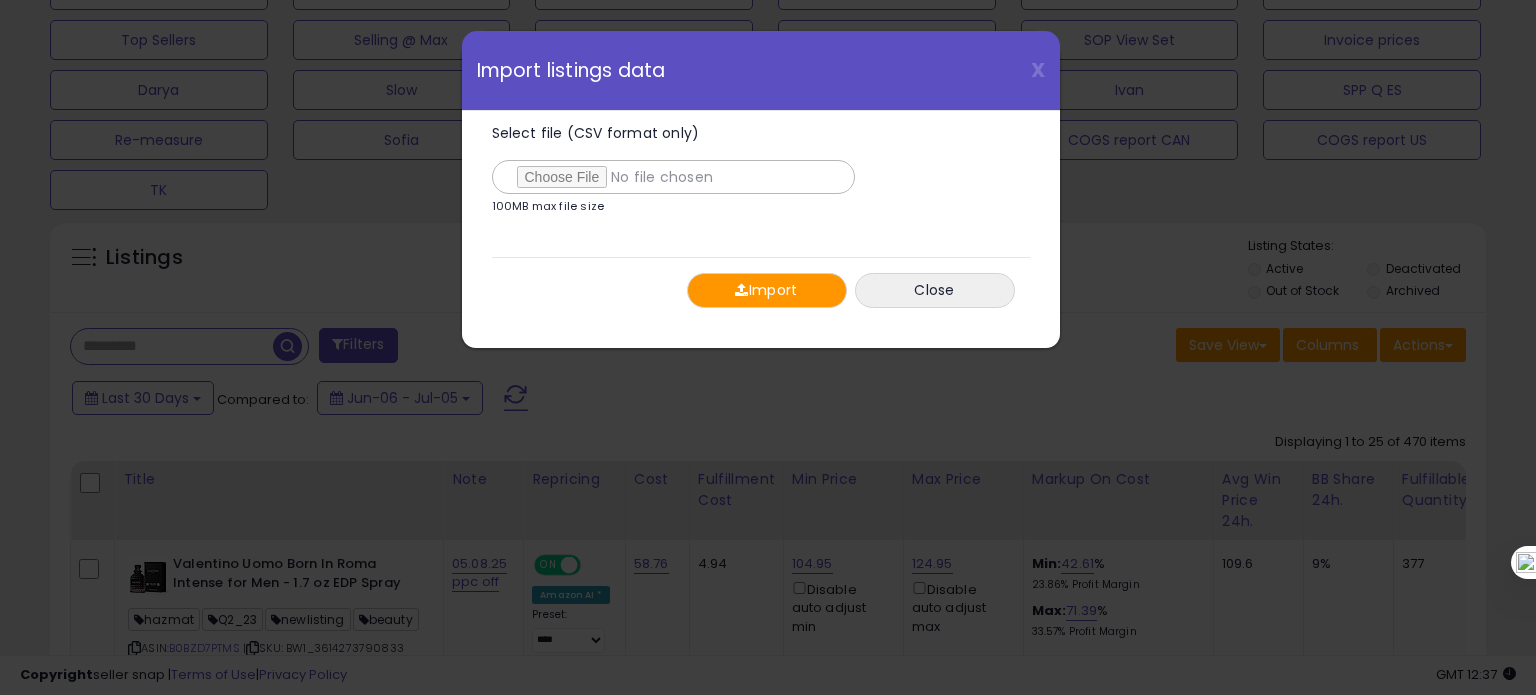 click on "Import" at bounding box center (767, 290) 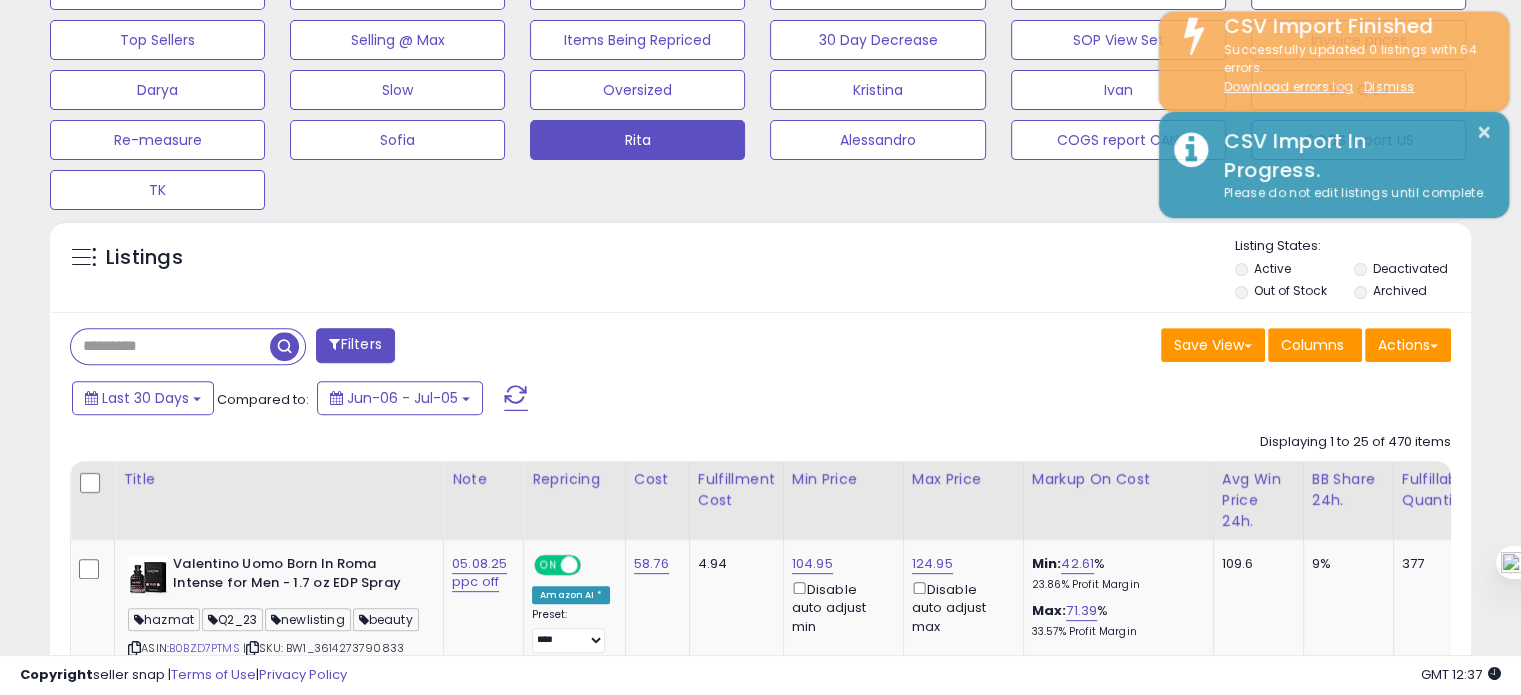 scroll, scrollTop: 409, scrollLeft: 822, axis: both 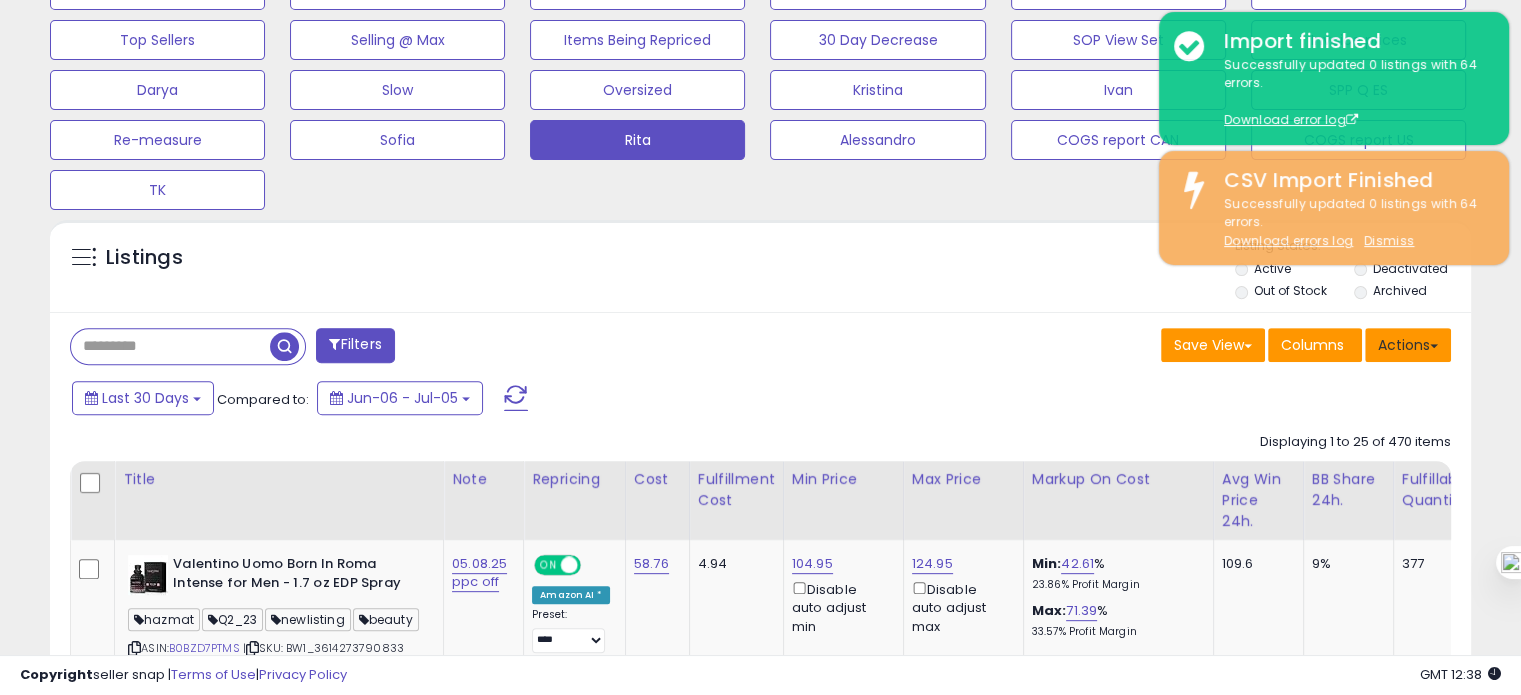 click on "Actions" at bounding box center (1408, 345) 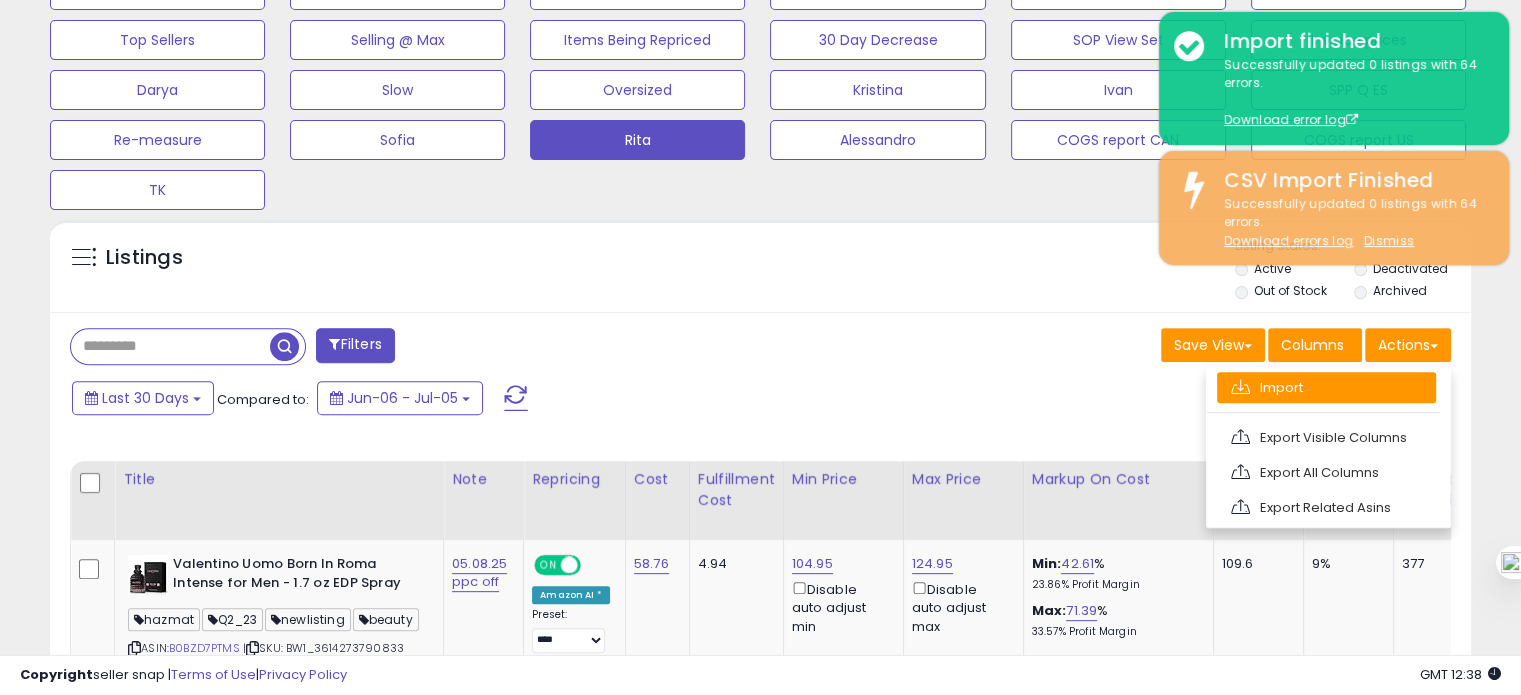 click on "Import" at bounding box center [1326, 387] 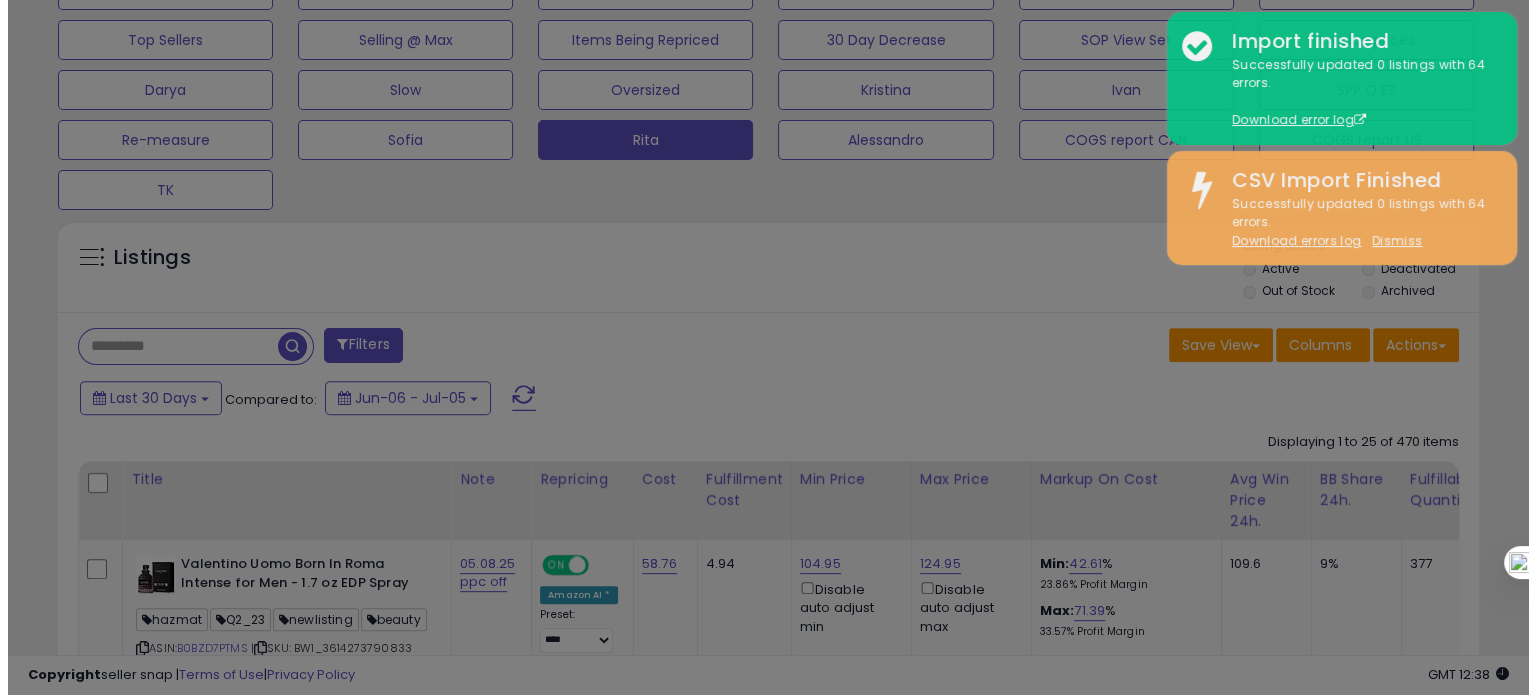 scroll, scrollTop: 999589, scrollLeft: 999168, axis: both 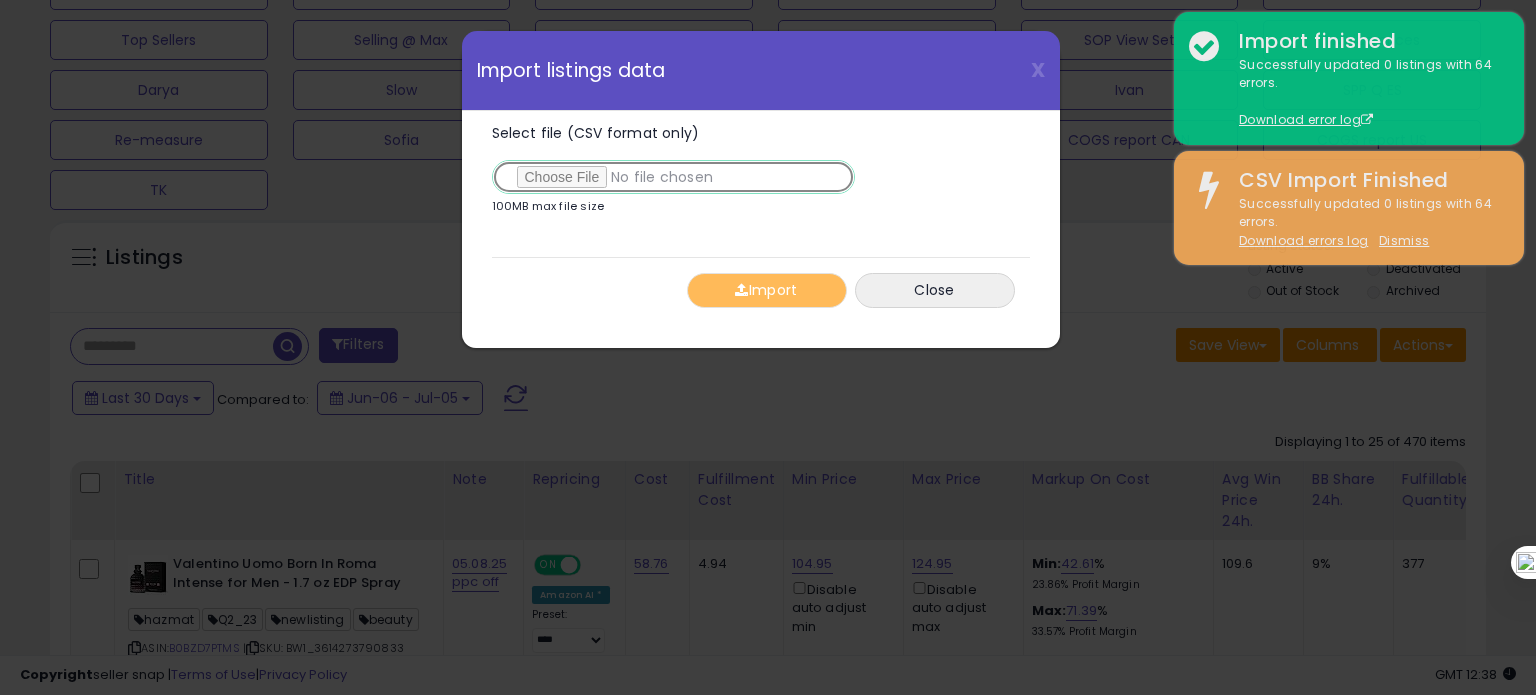 click on "Select file (CSV format only)" at bounding box center (673, 177) 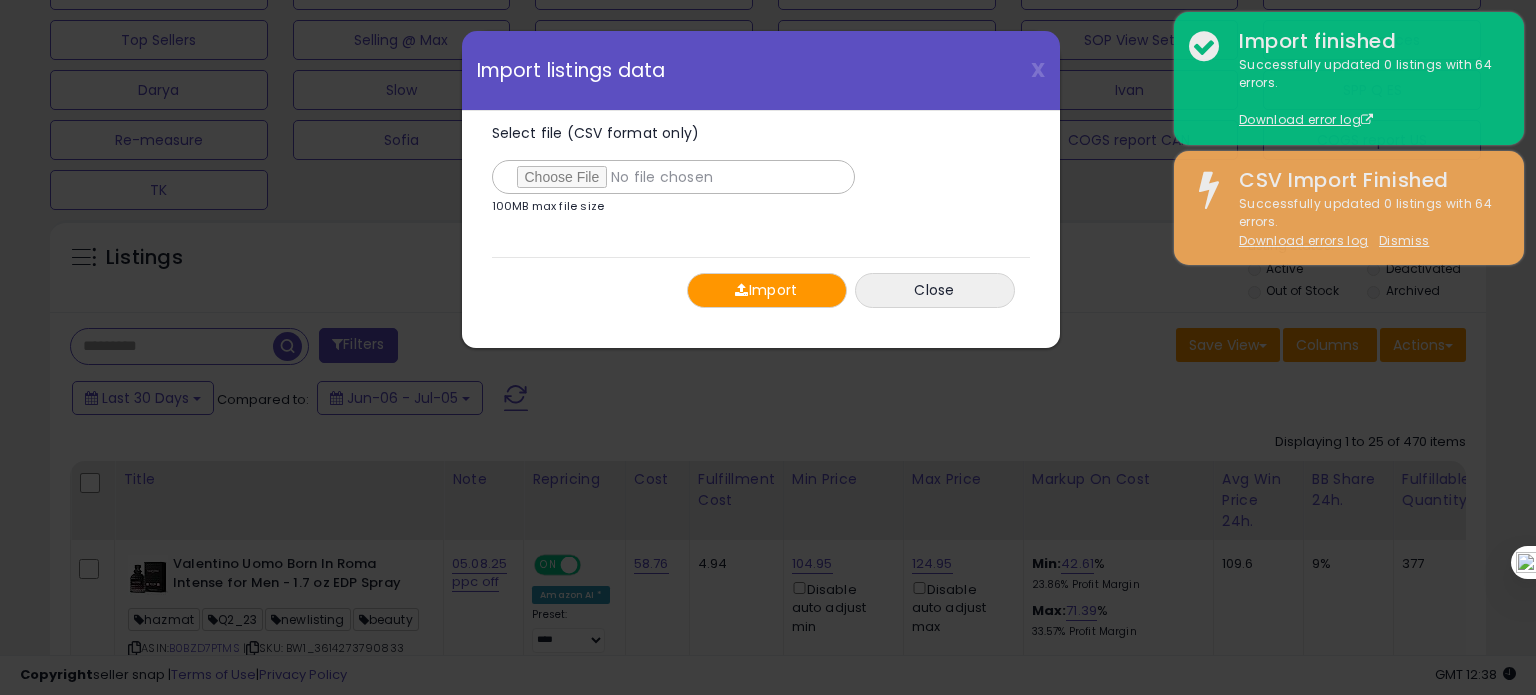 click on "Import" at bounding box center (767, 290) 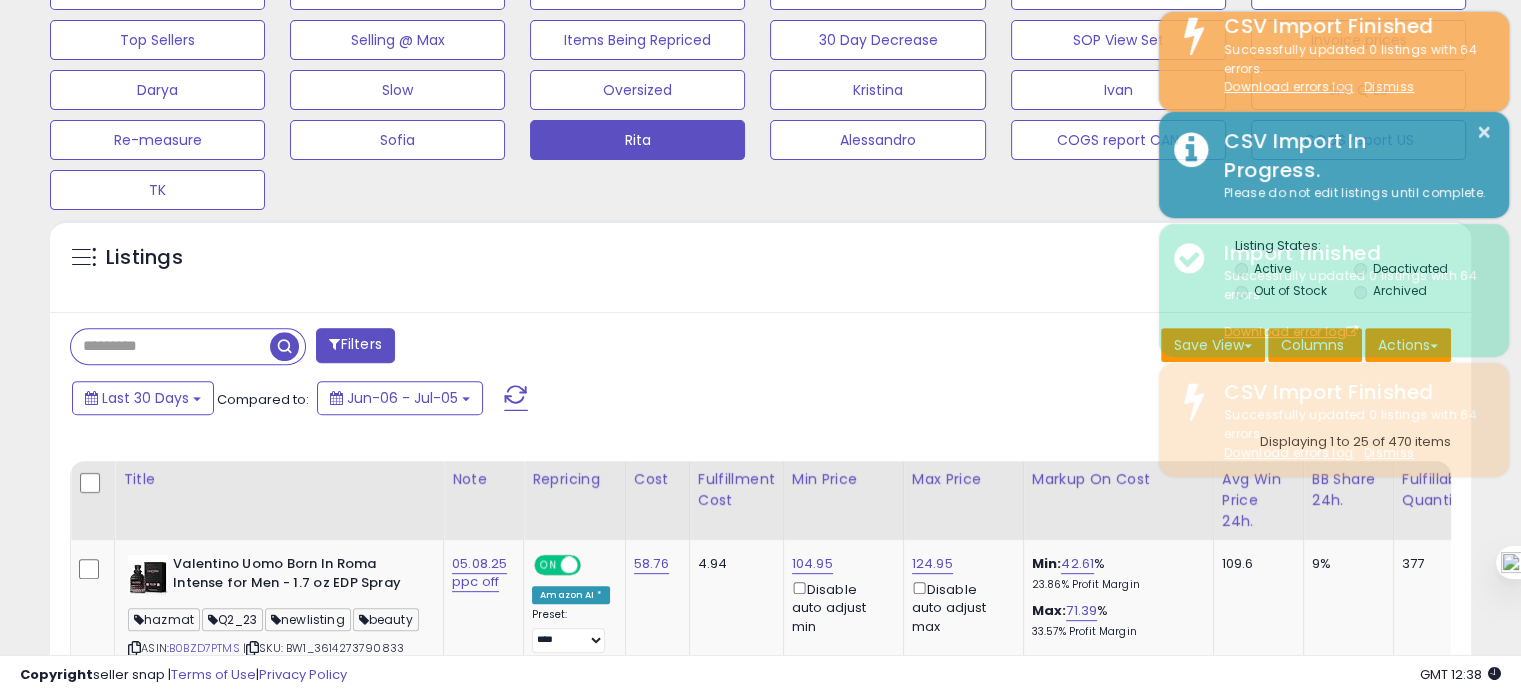 scroll, scrollTop: 409, scrollLeft: 822, axis: both 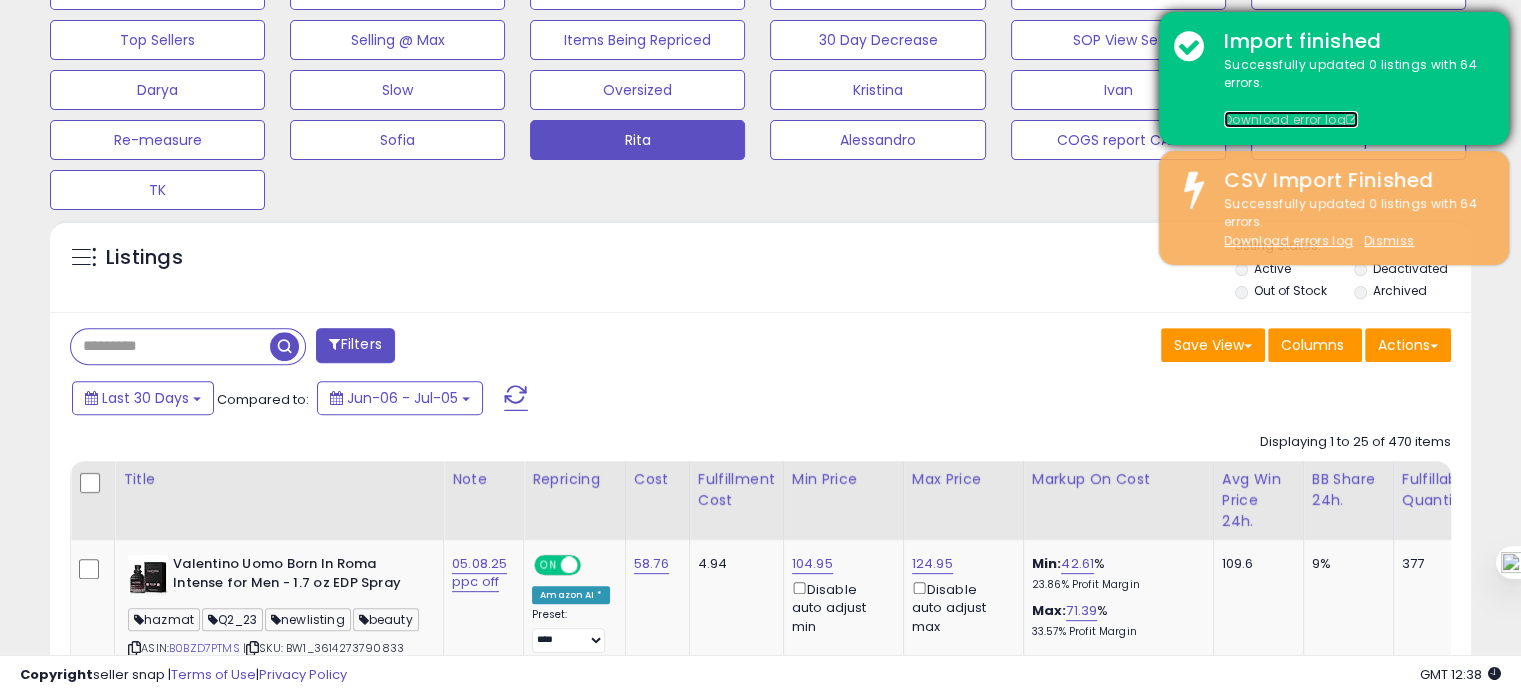 click on "Download error log" at bounding box center [1291, 119] 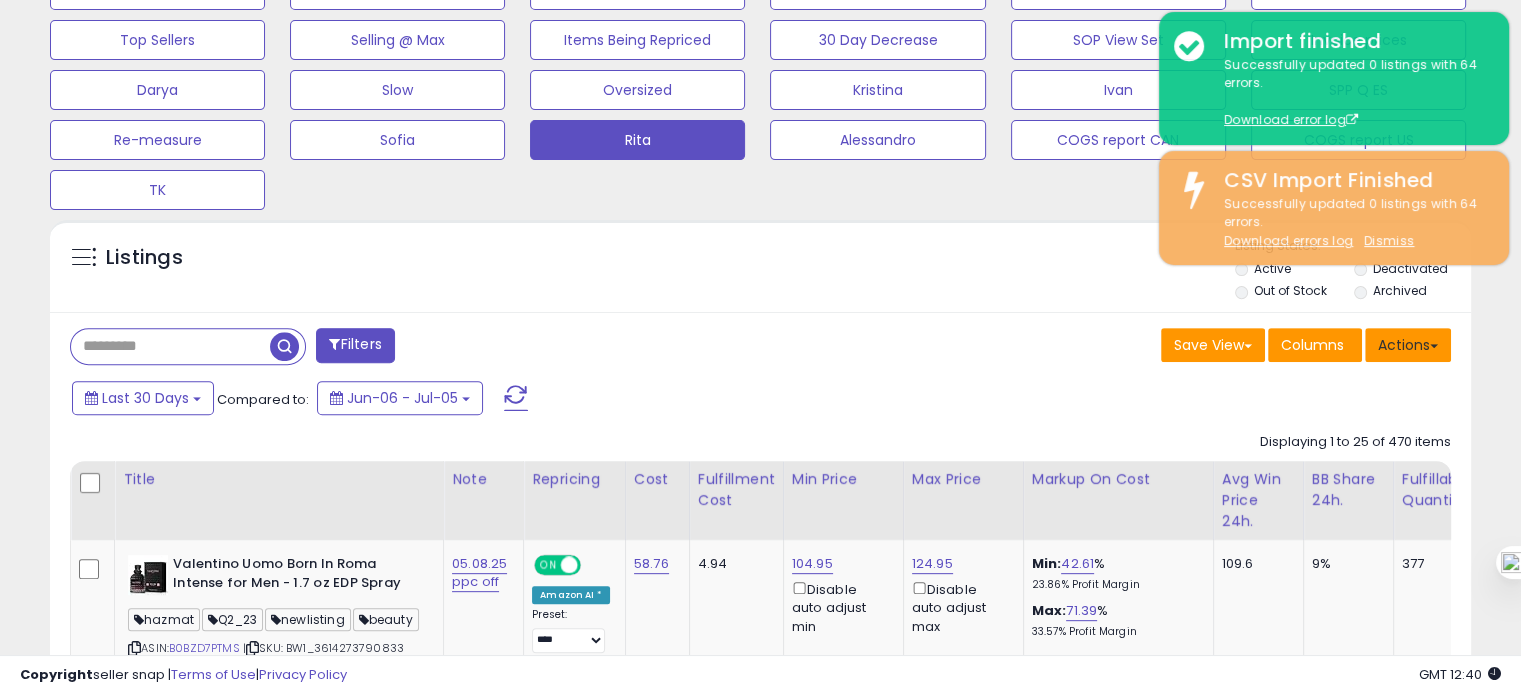click on "Actions" at bounding box center (1408, 345) 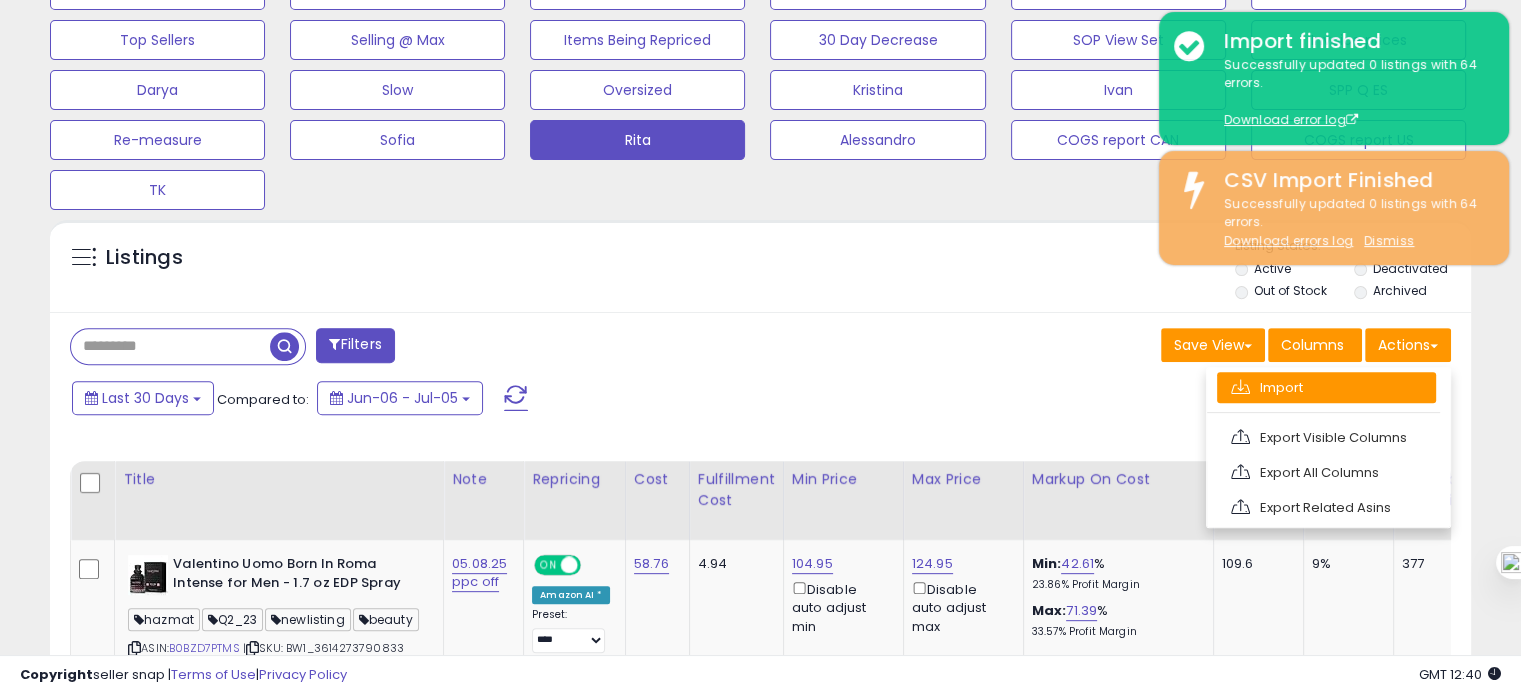 click on "Import" at bounding box center (1326, 387) 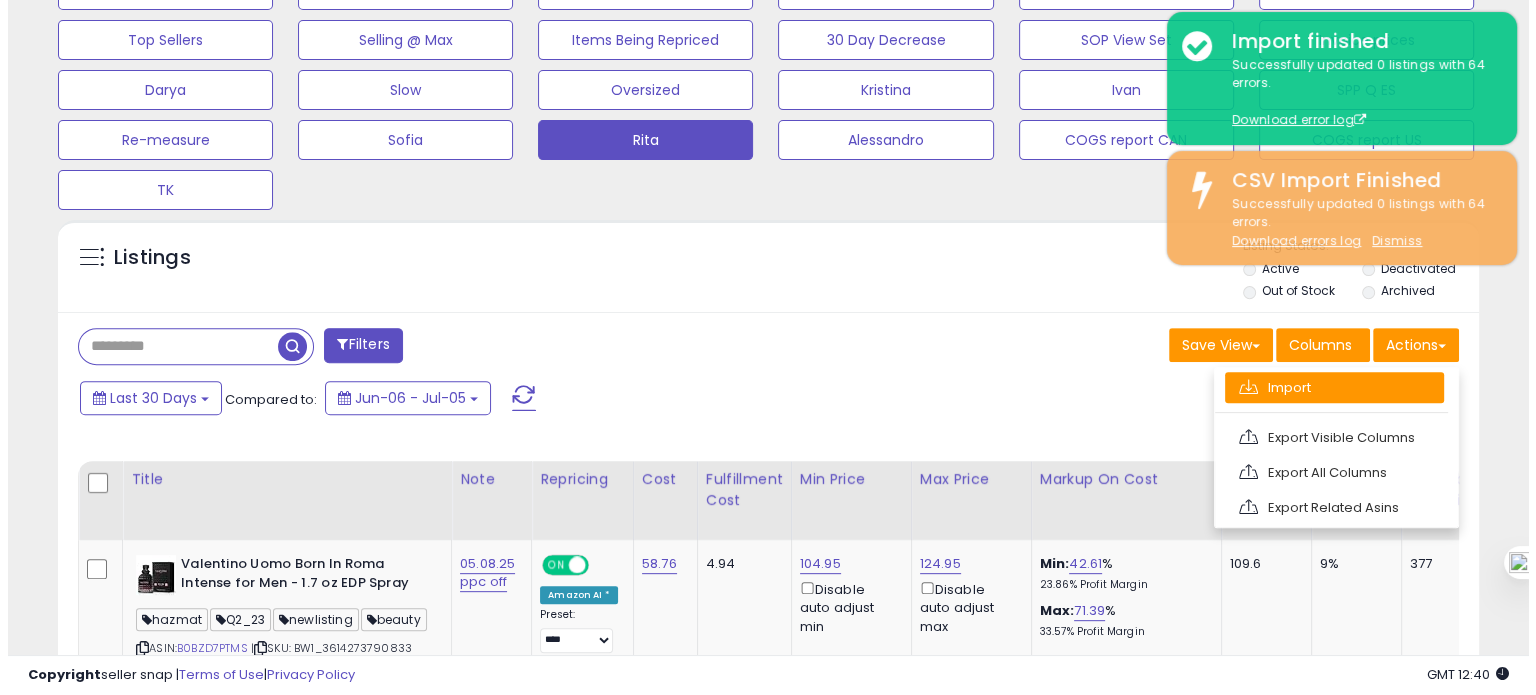 scroll, scrollTop: 999589, scrollLeft: 999168, axis: both 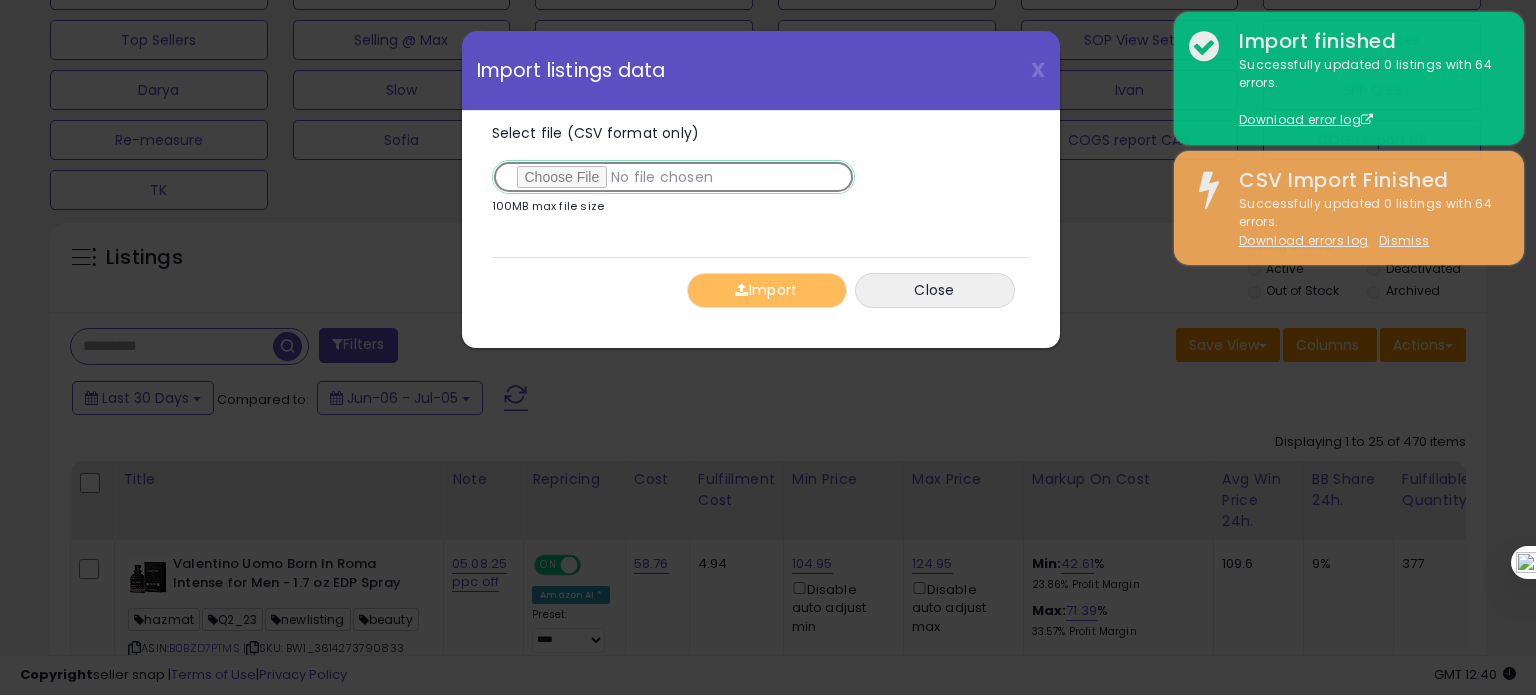 click on "Select file (CSV format only)" at bounding box center (673, 177) 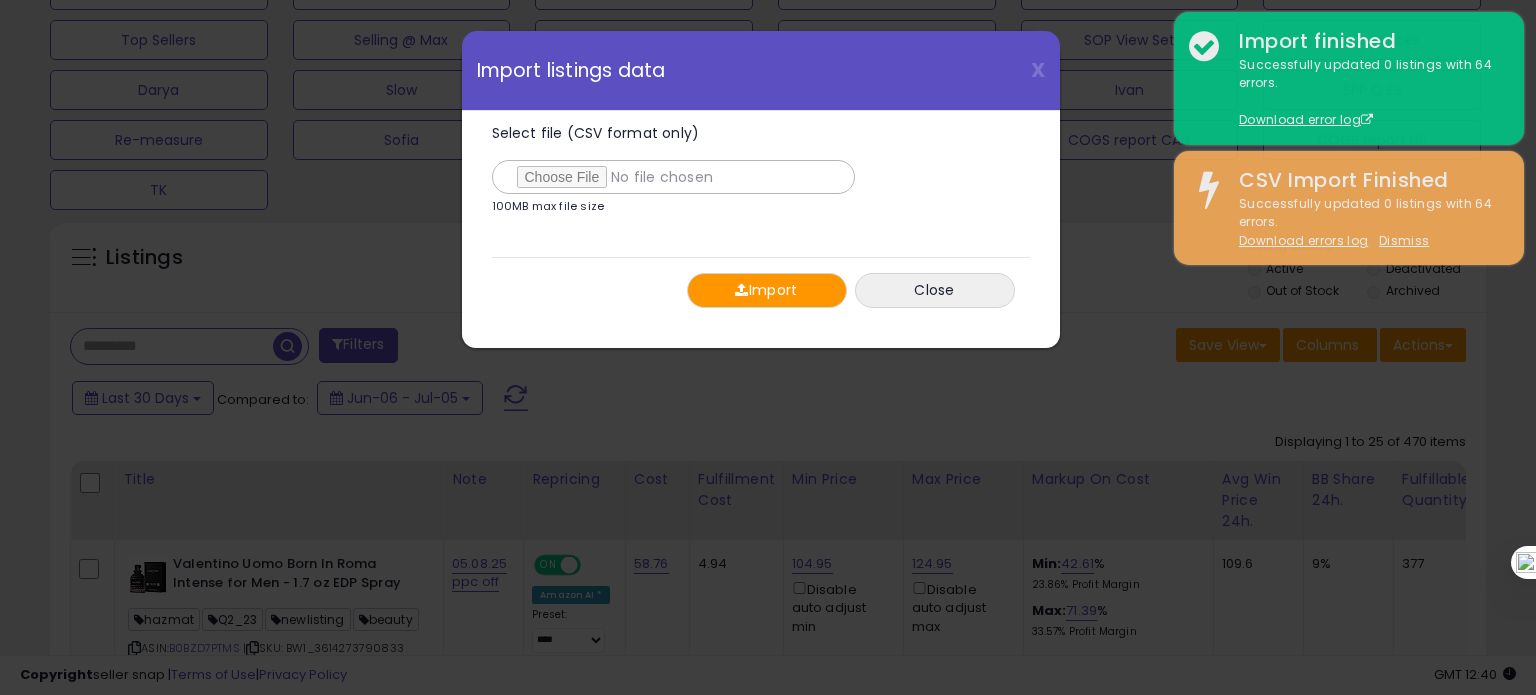 click at bounding box center (741, 290) 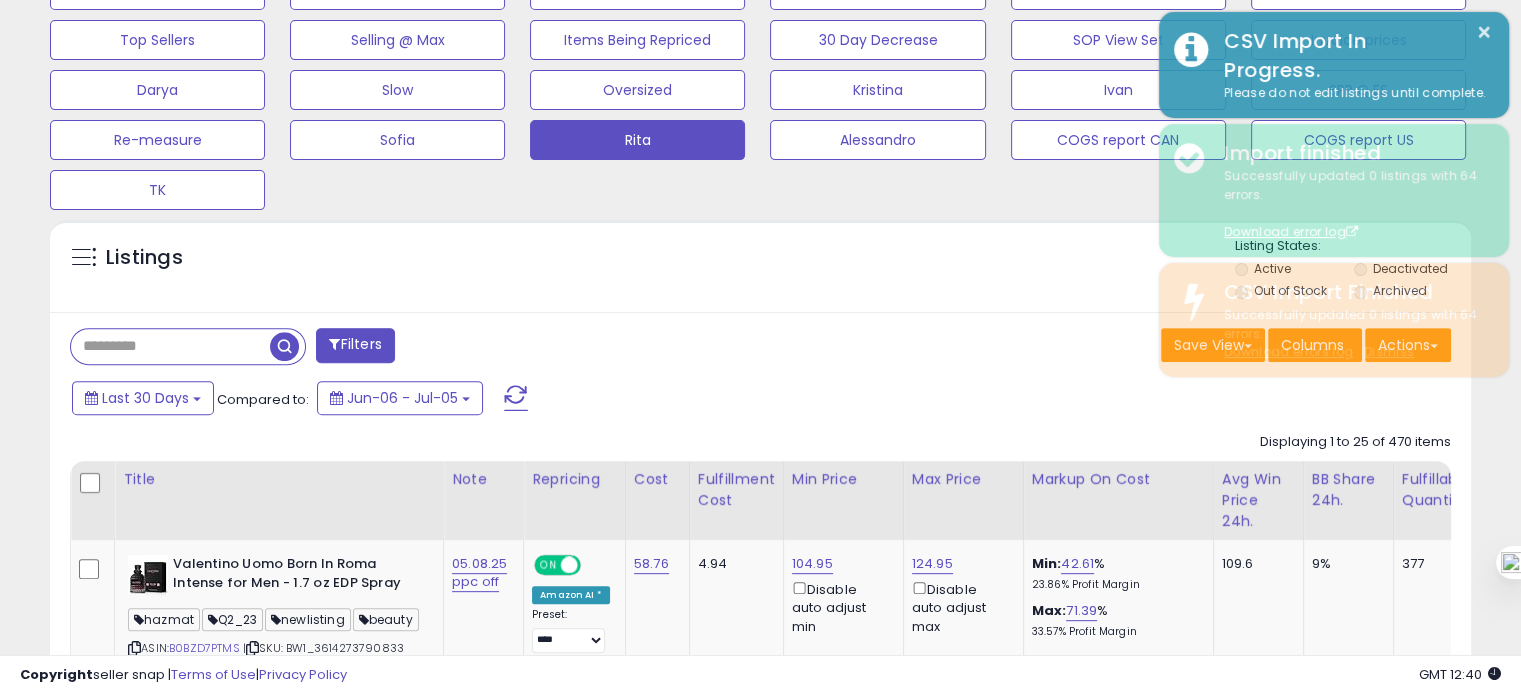 scroll, scrollTop: 409, scrollLeft: 822, axis: both 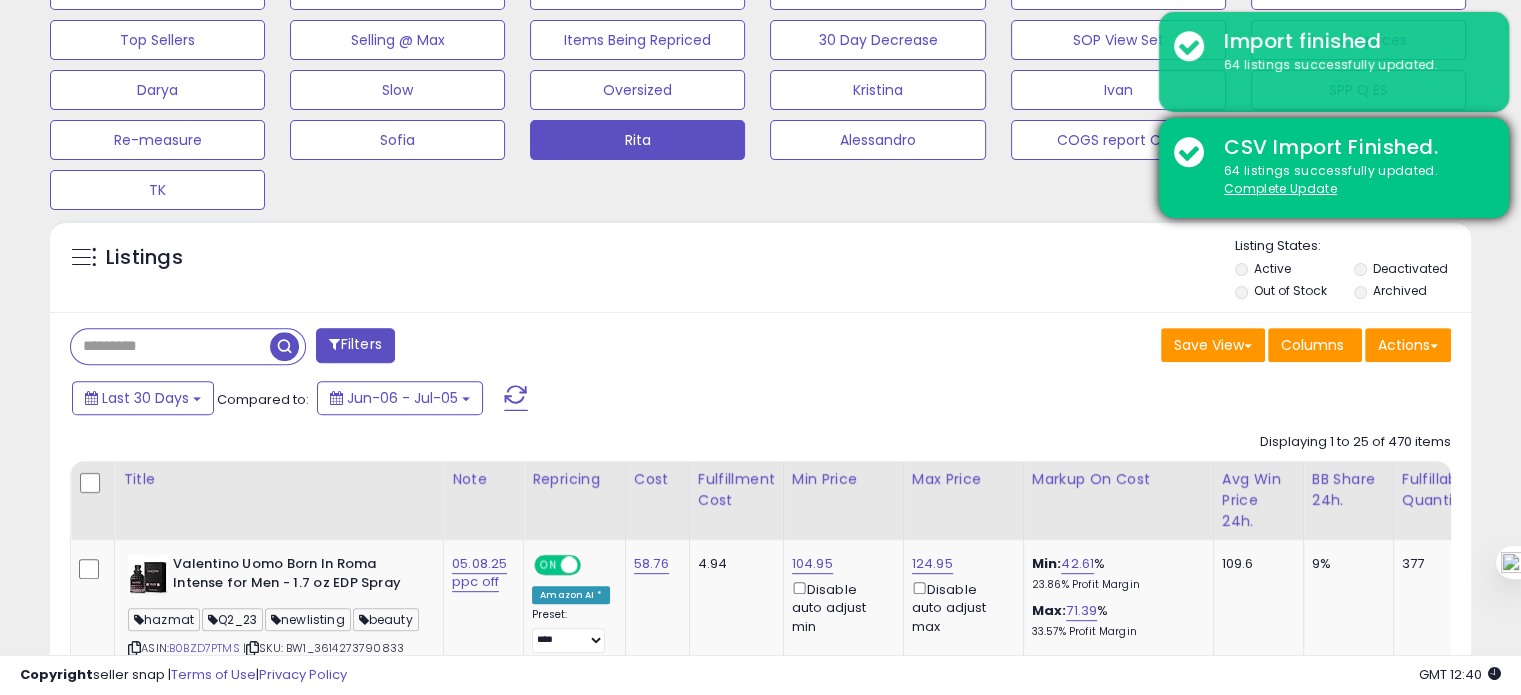 click on "64 listings successfully updated.  Complete Update" at bounding box center [1351, 180] 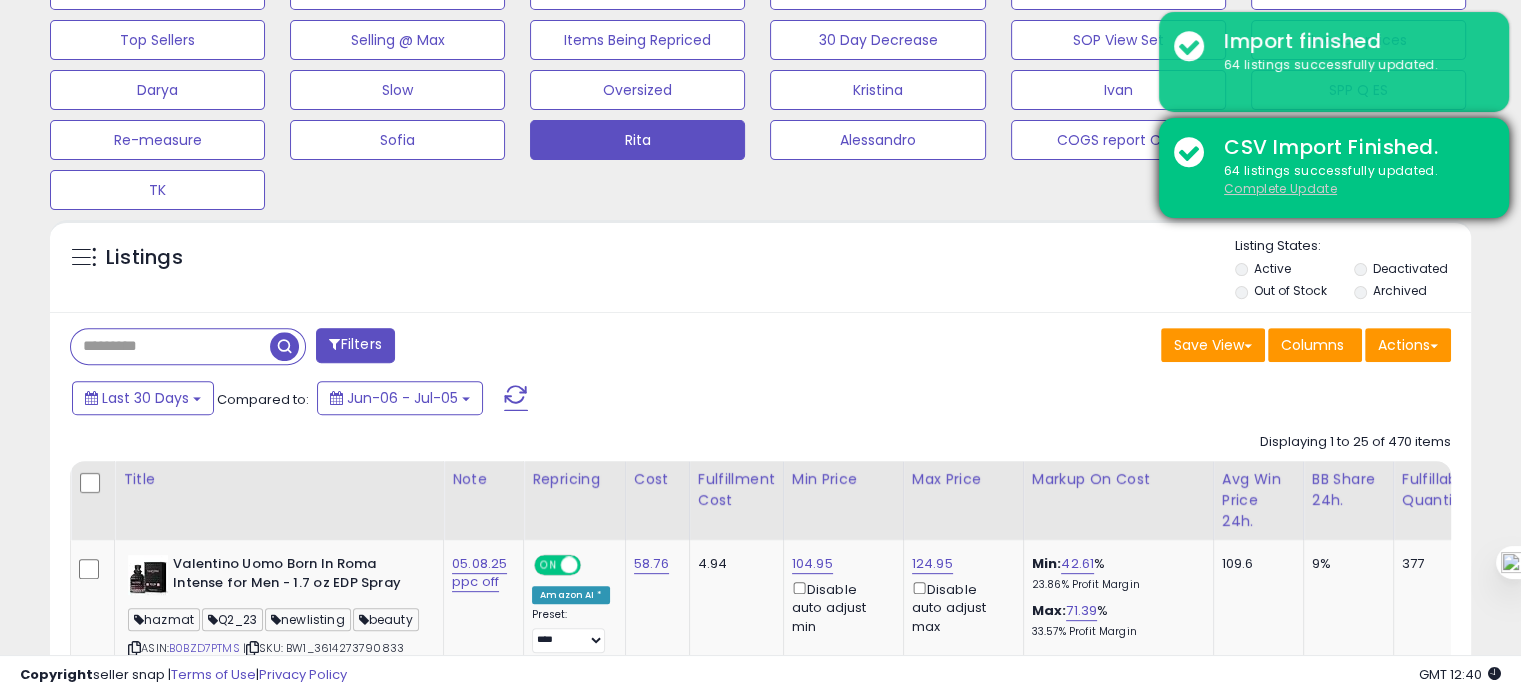 click on "Complete Update" at bounding box center (1280, 188) 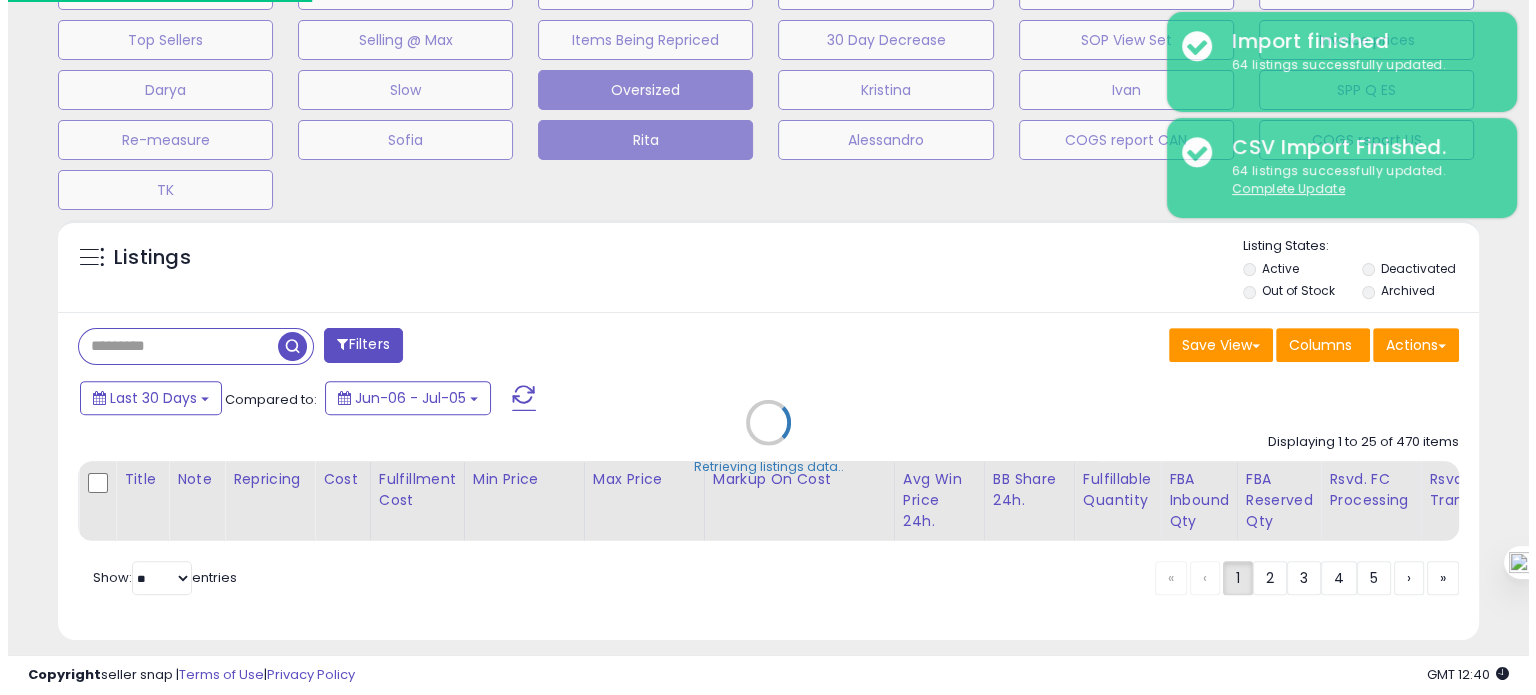 scroll, scrollTop: 999589, scrollLeft: 999168, axis: both 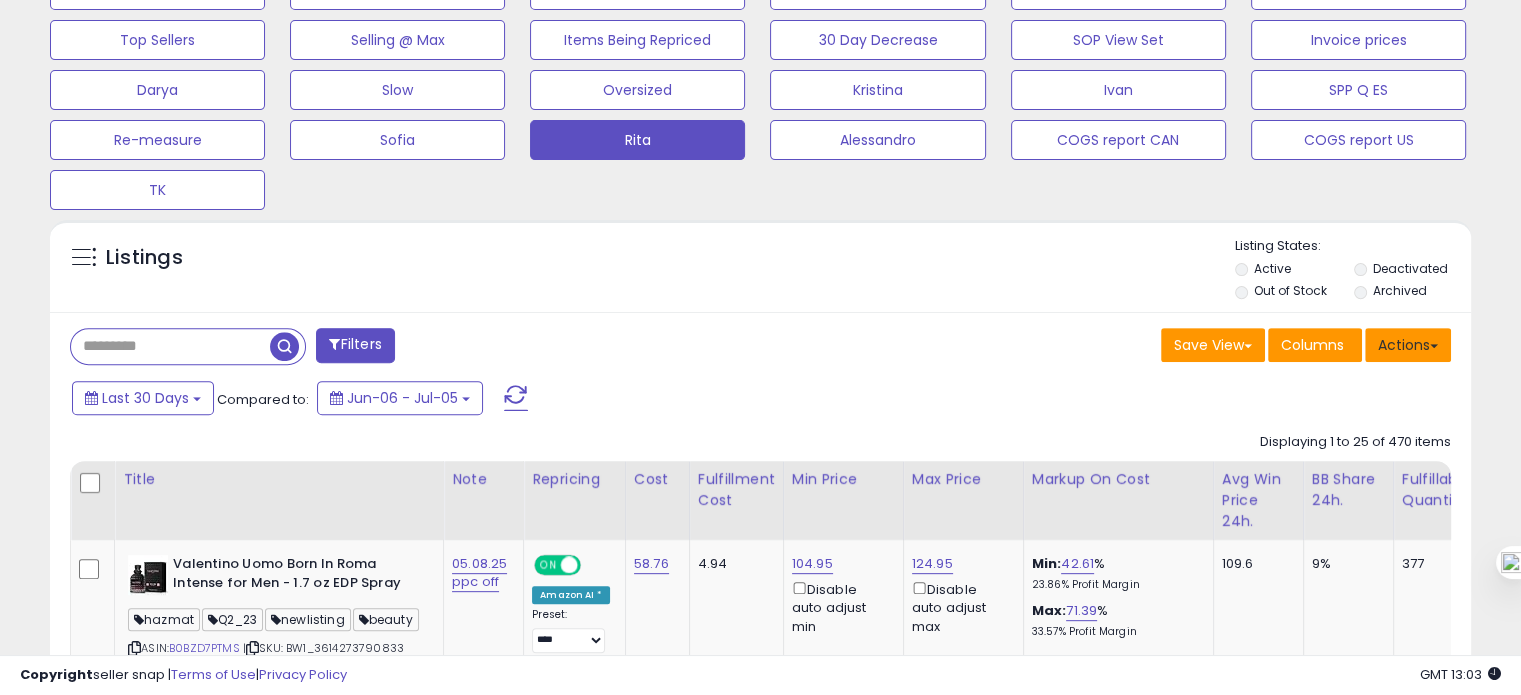 click on "Actions" at bounding box center [1408, 345] 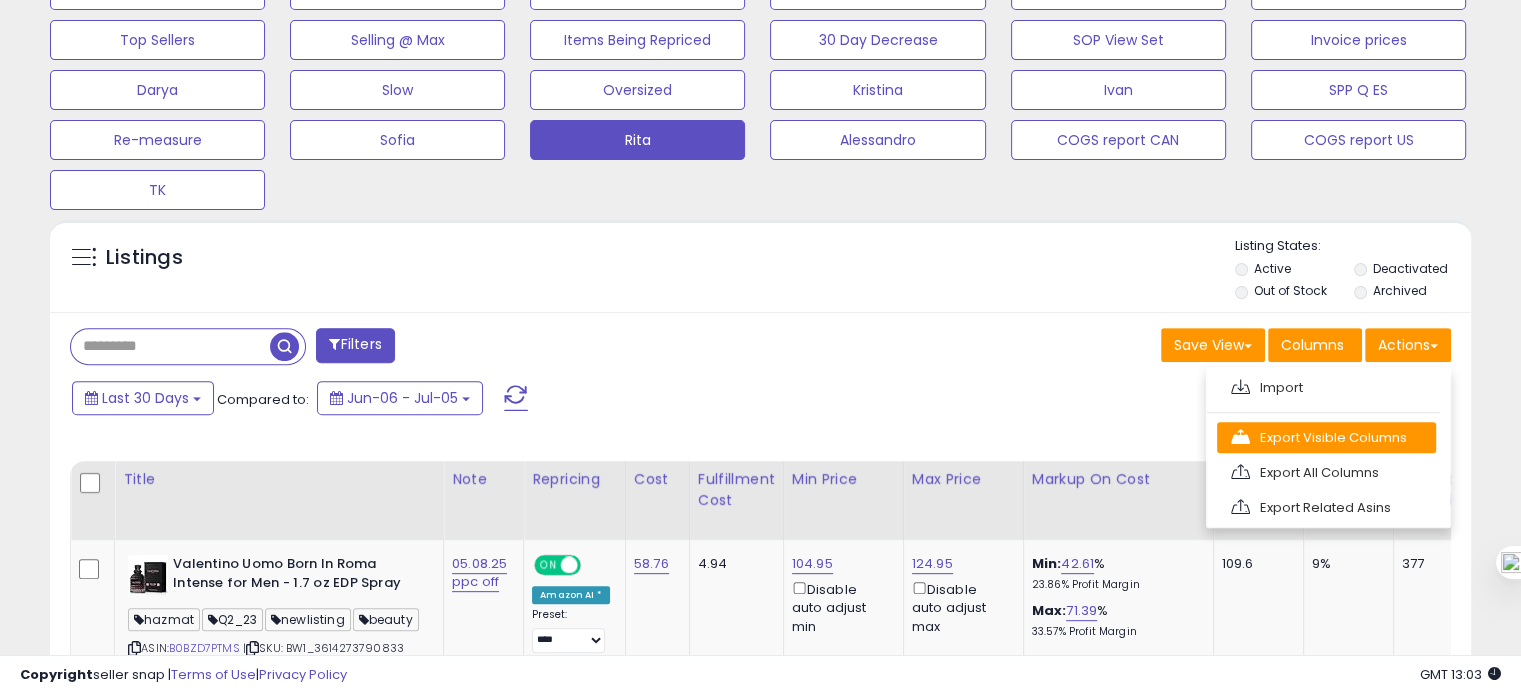 click on "Export Visible Columns" at bounding box center [1326, 437] 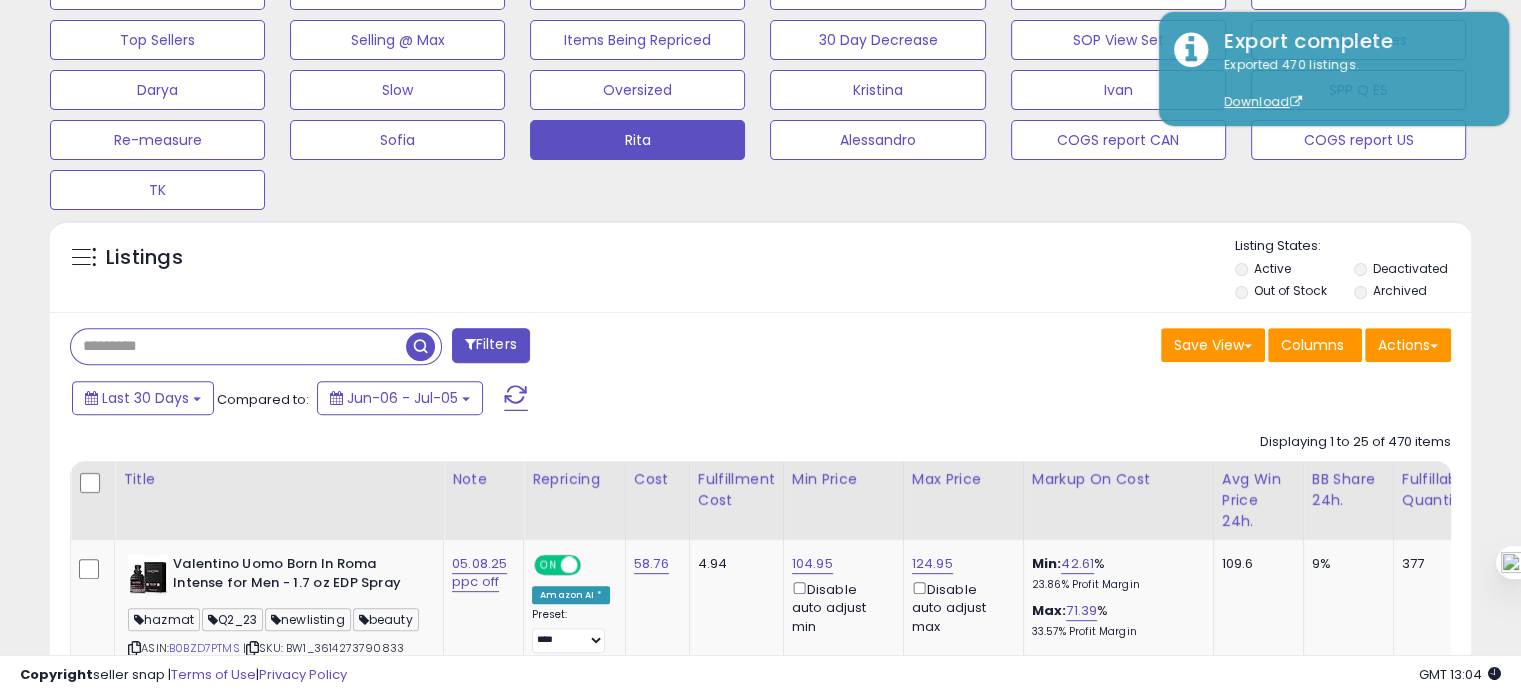 click at bounding box center (238, 346) 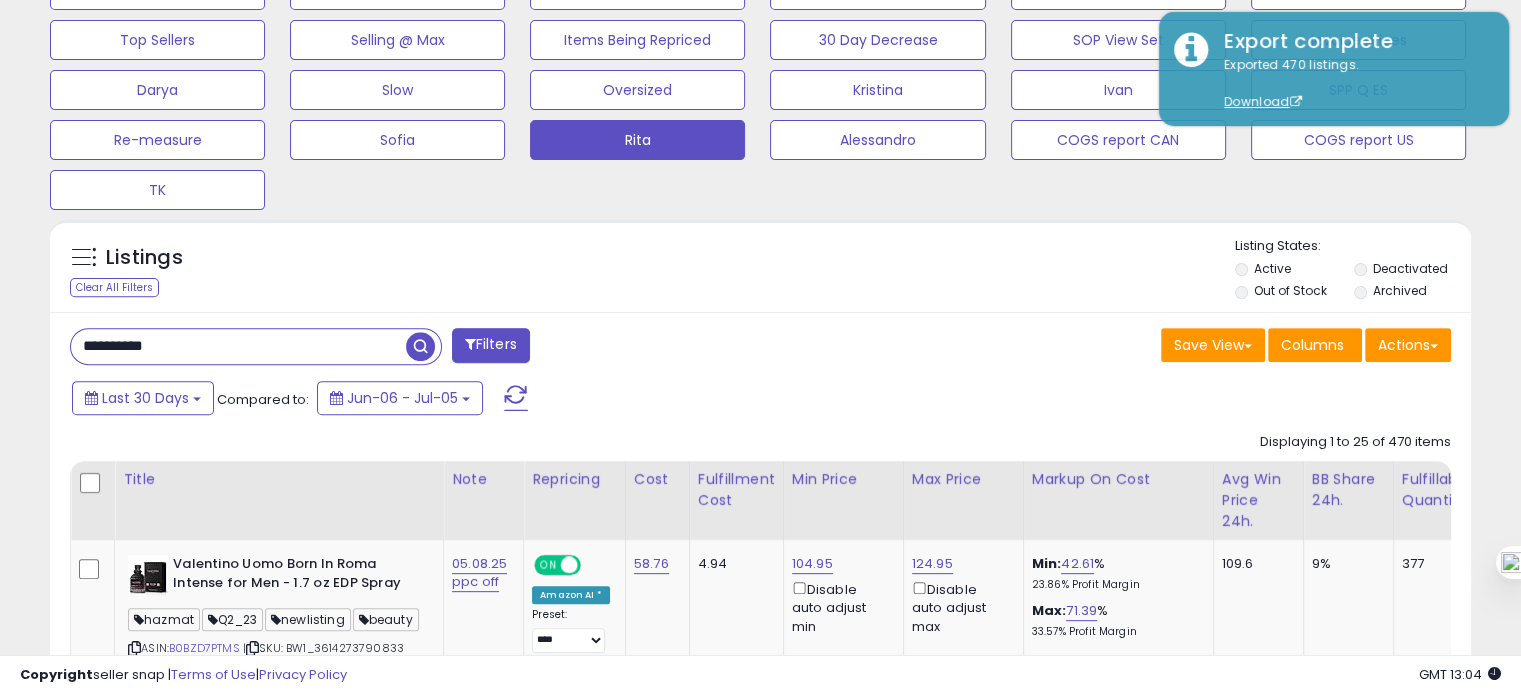 type on "**********" 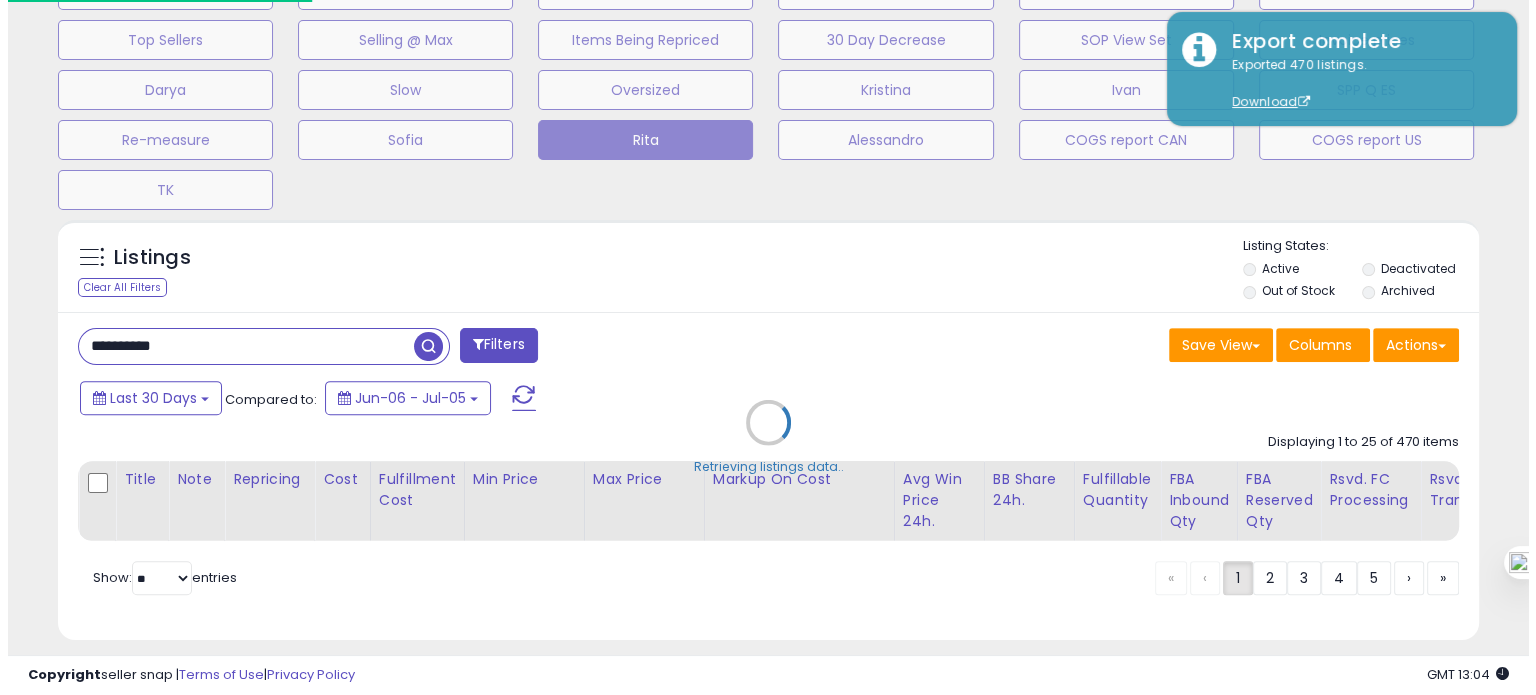 scroll, scrollTop: 999589, scrollLeft: 999168, axis: both 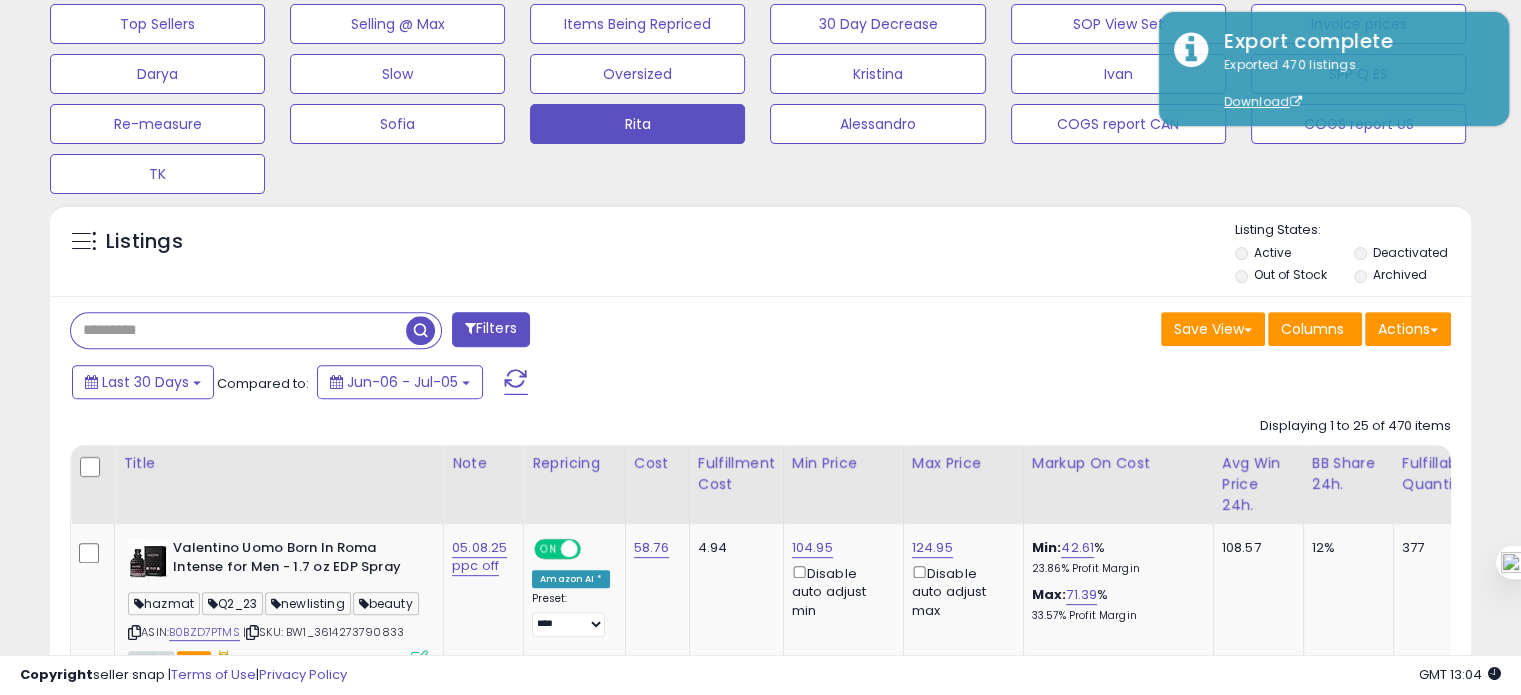 click at bounding box center (238, 330) 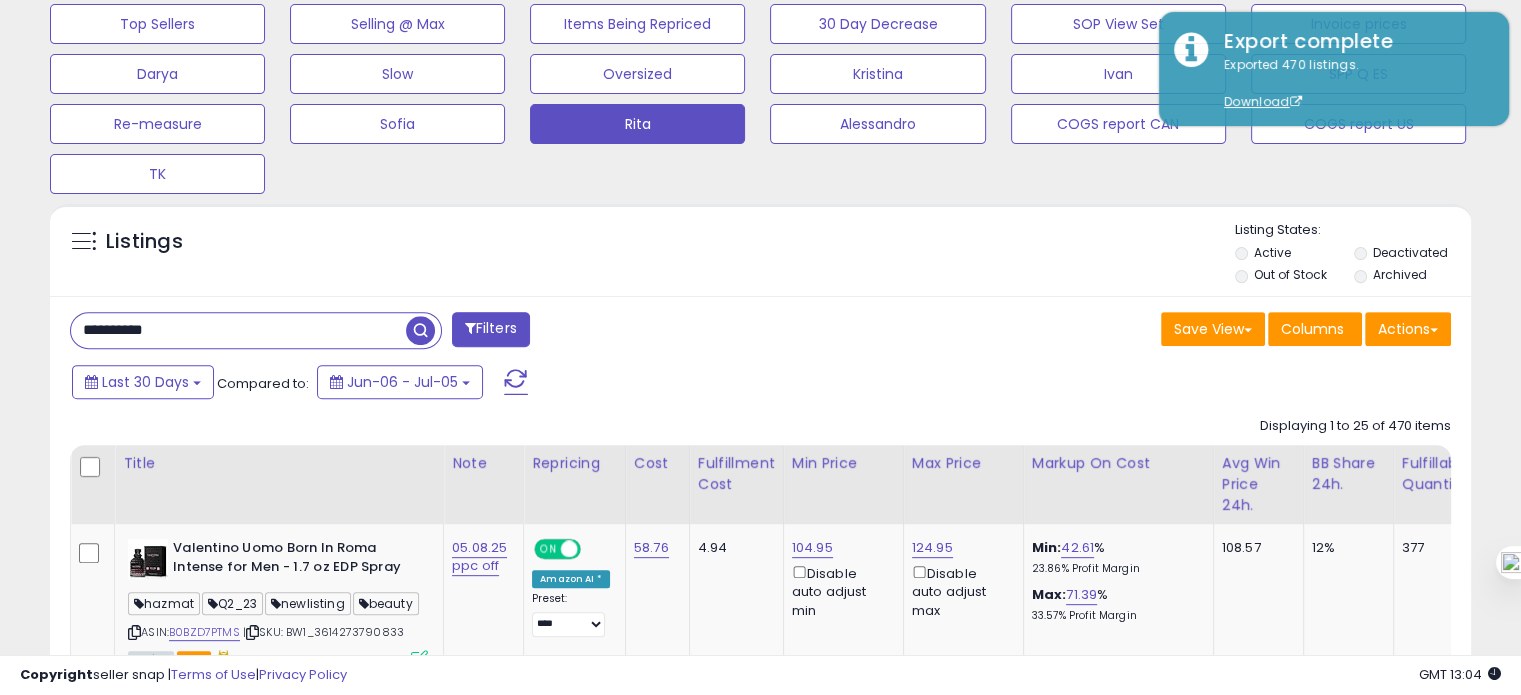 type on "**********" 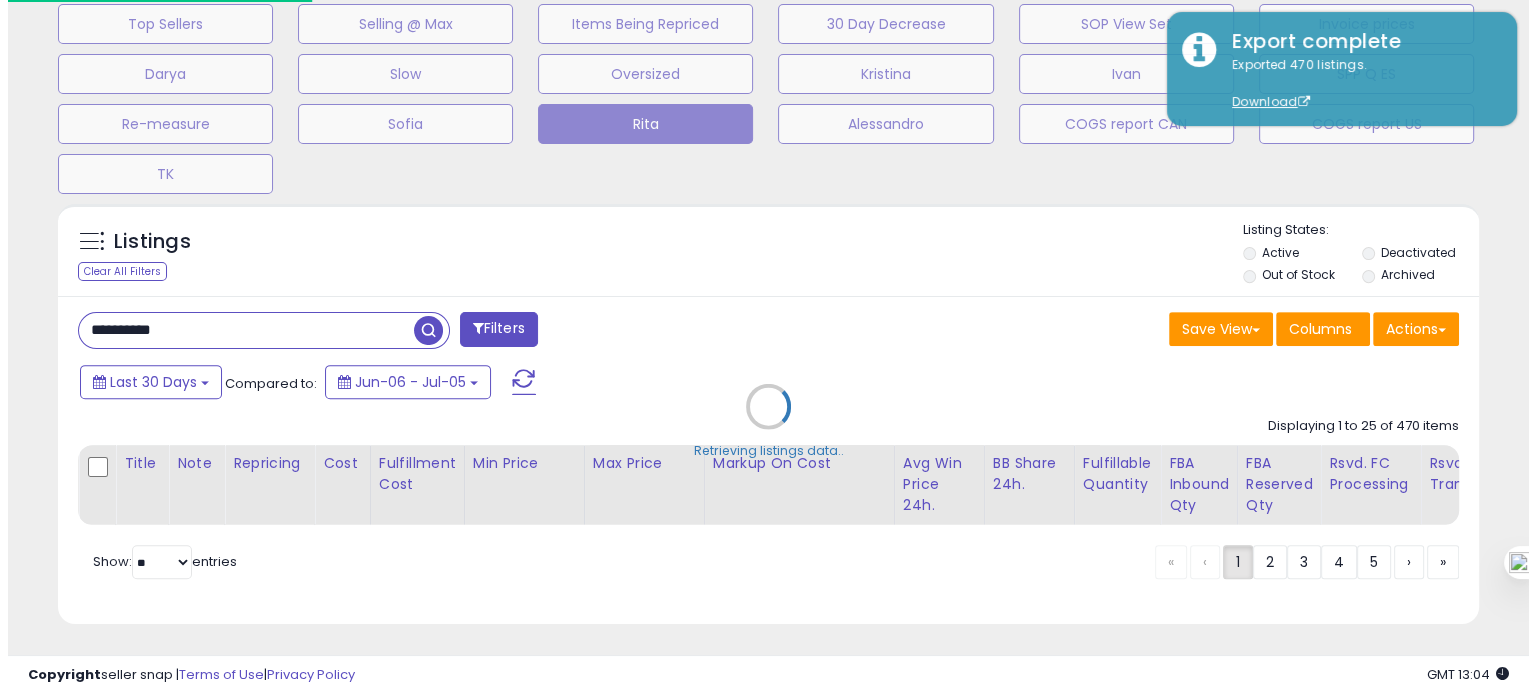 scroll, scrollTop: 999589, scrollLeft: 999168, axis: both 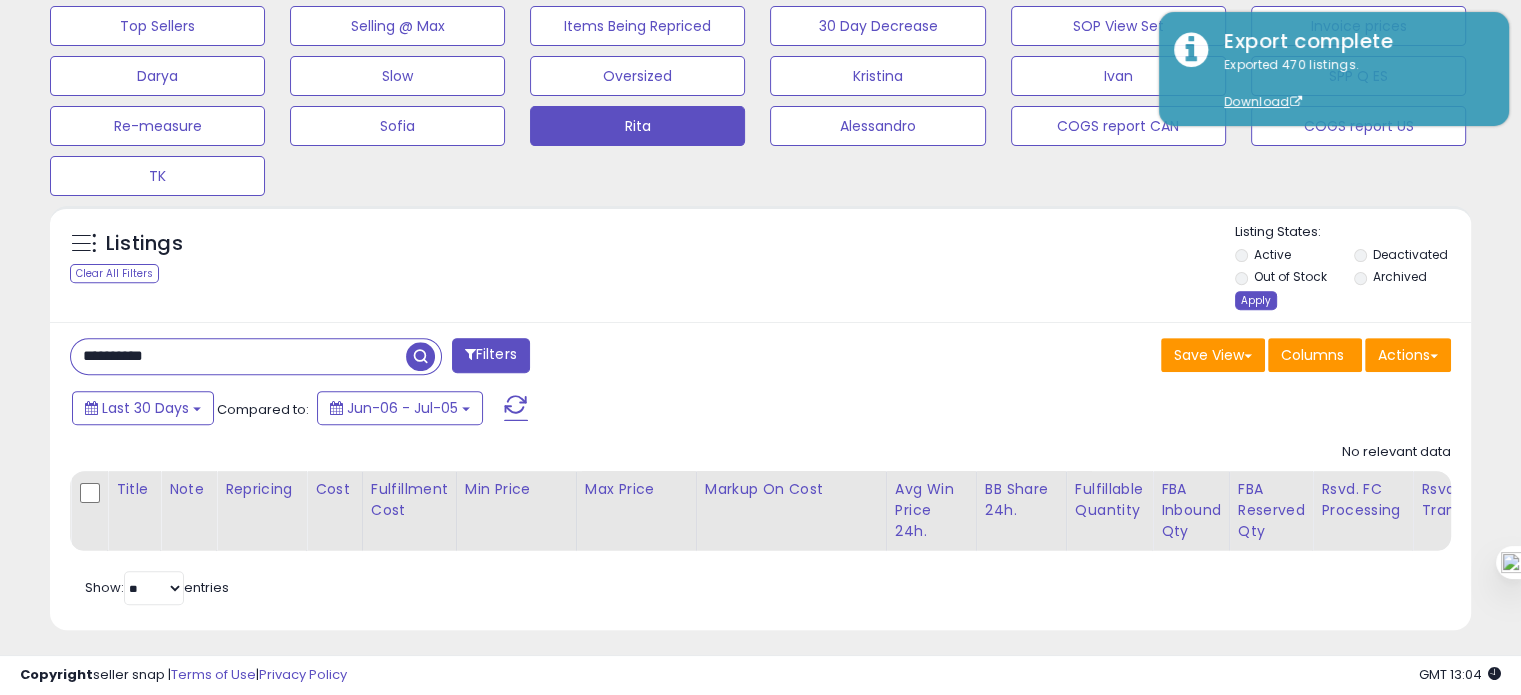 click on "Apply" at bounding box center (1256, 300) 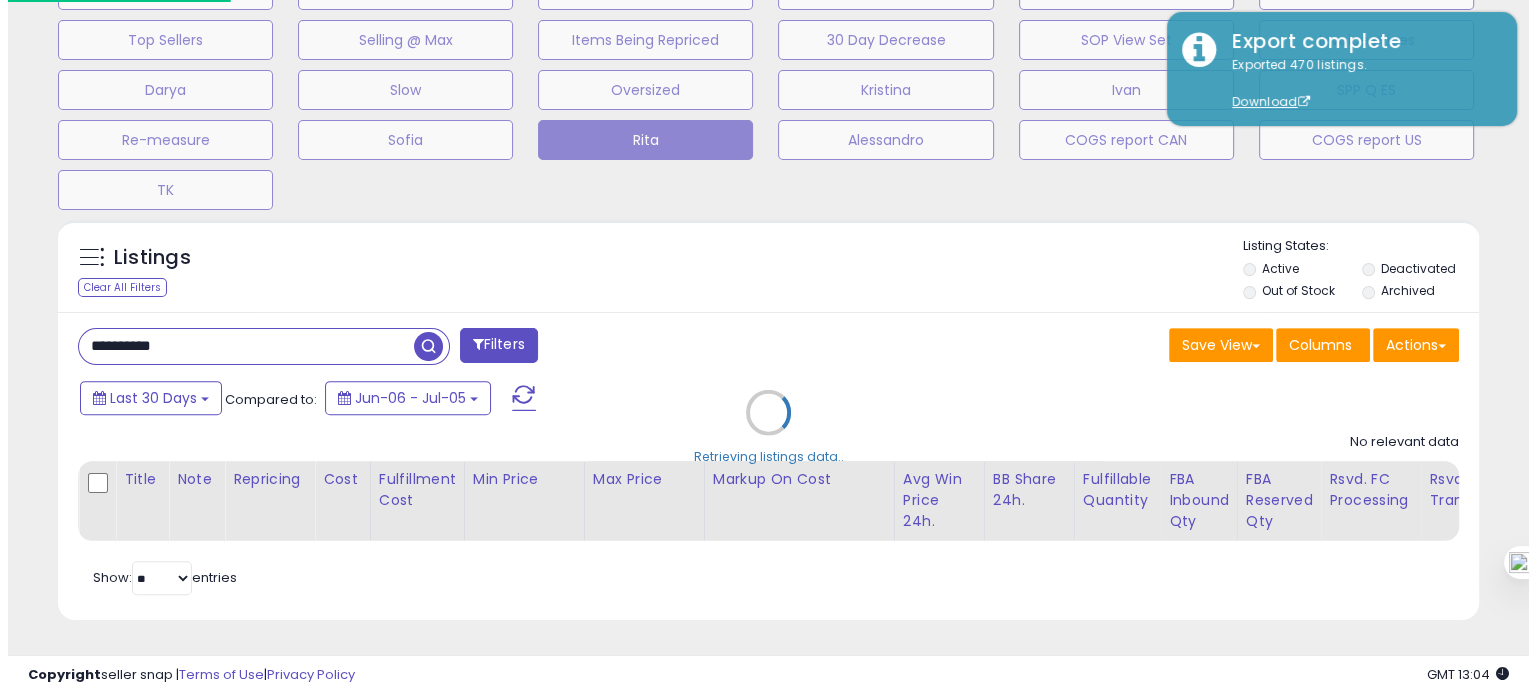 scroll, scrollTop: 999589, scrollLeft: 999168, axis: both 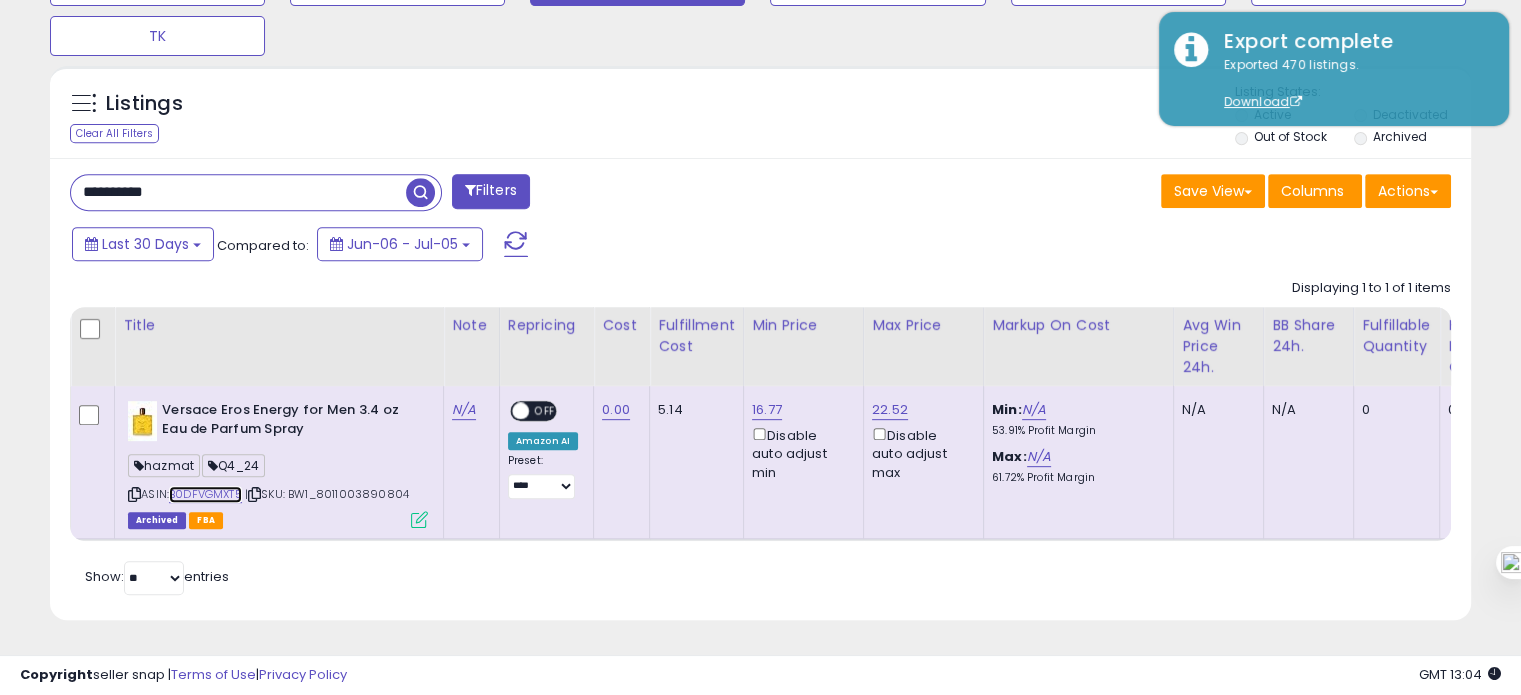 click on "B0DFVGMXT5" at bounding box center (205, 494) 